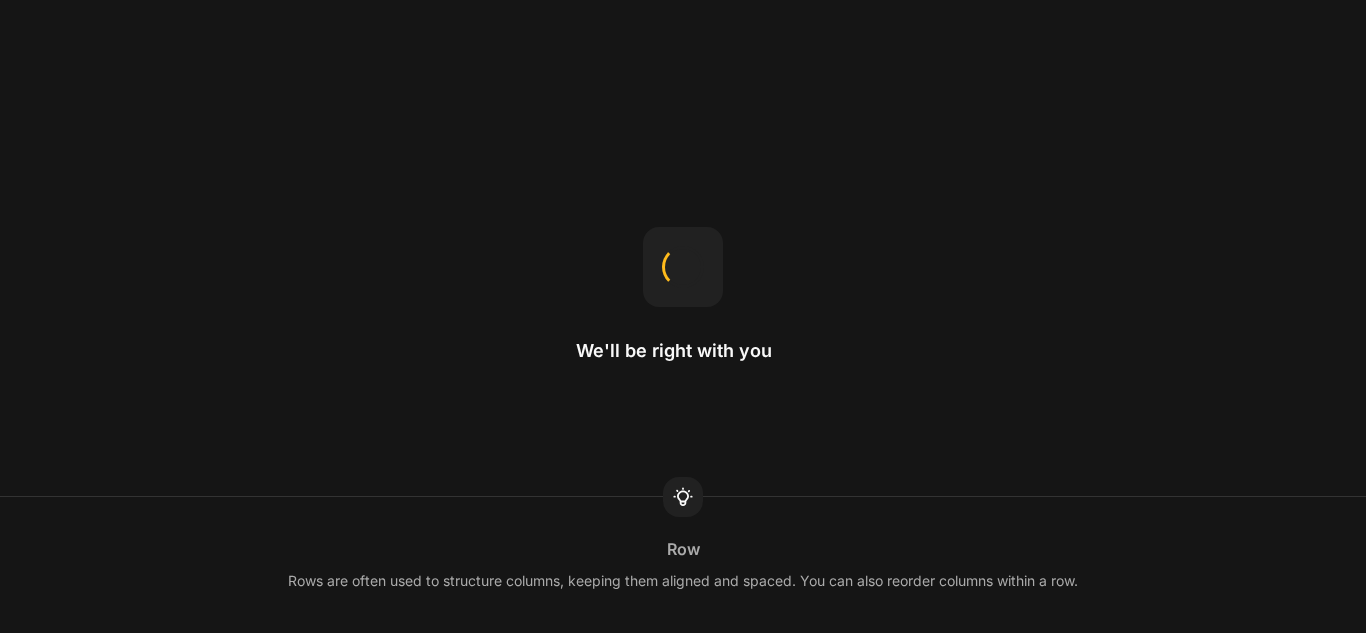 scroll, scrollTop: 0, scrollLeft: 0, axis: both 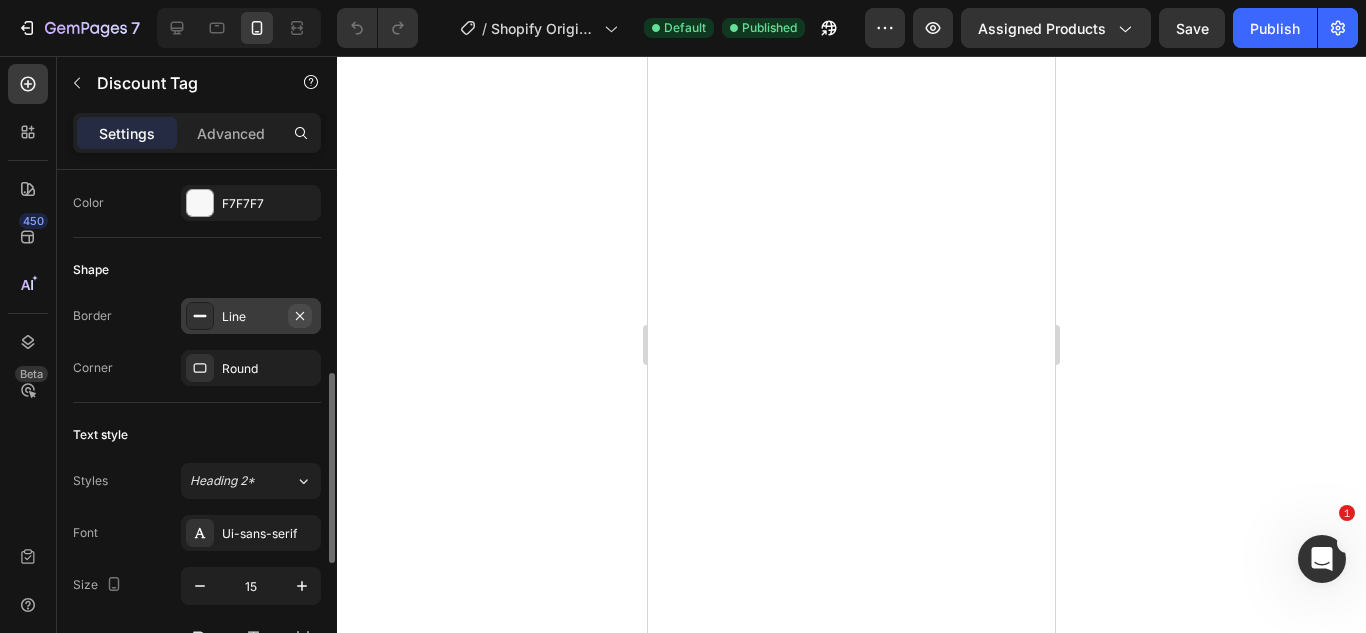 click 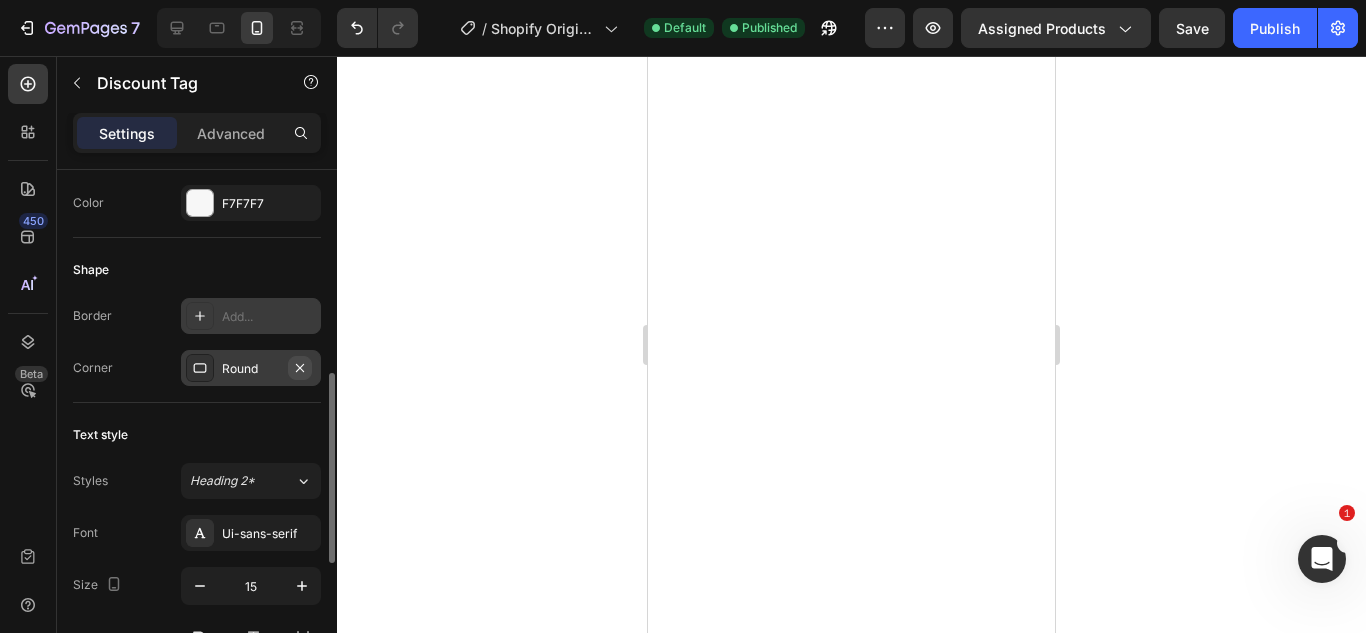 click 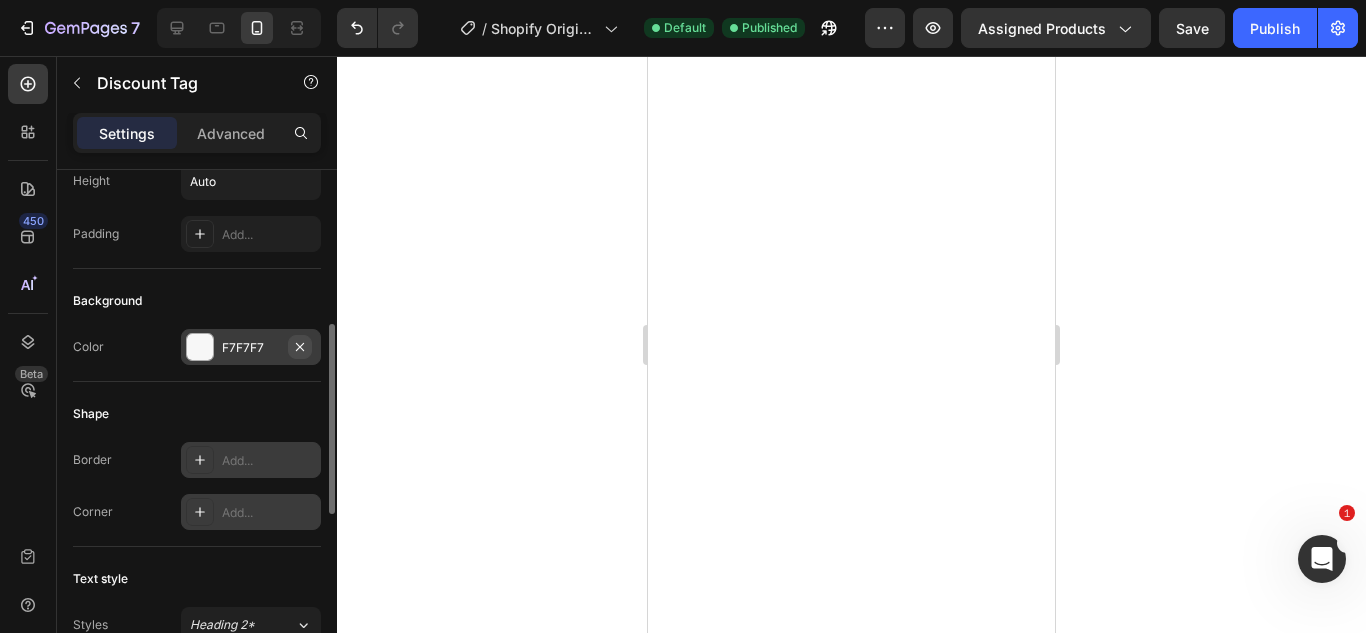 scroll, scrollTop: 407, scrollLeft: 0, axis: vertical 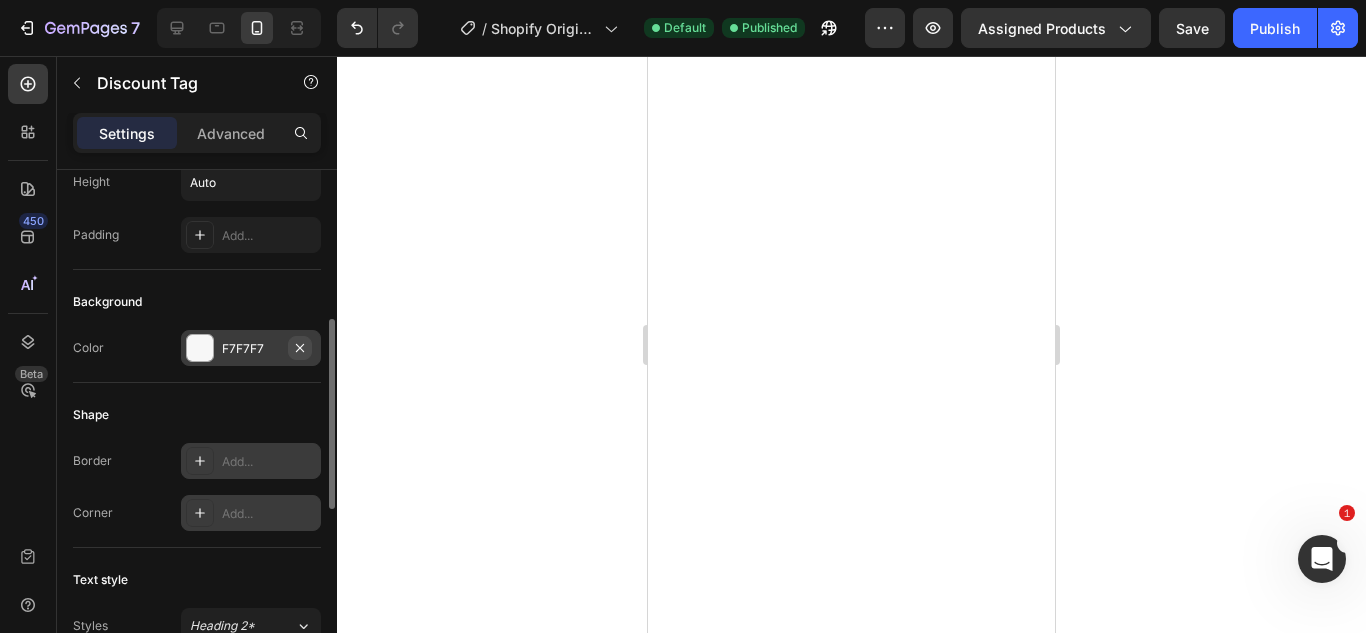 click 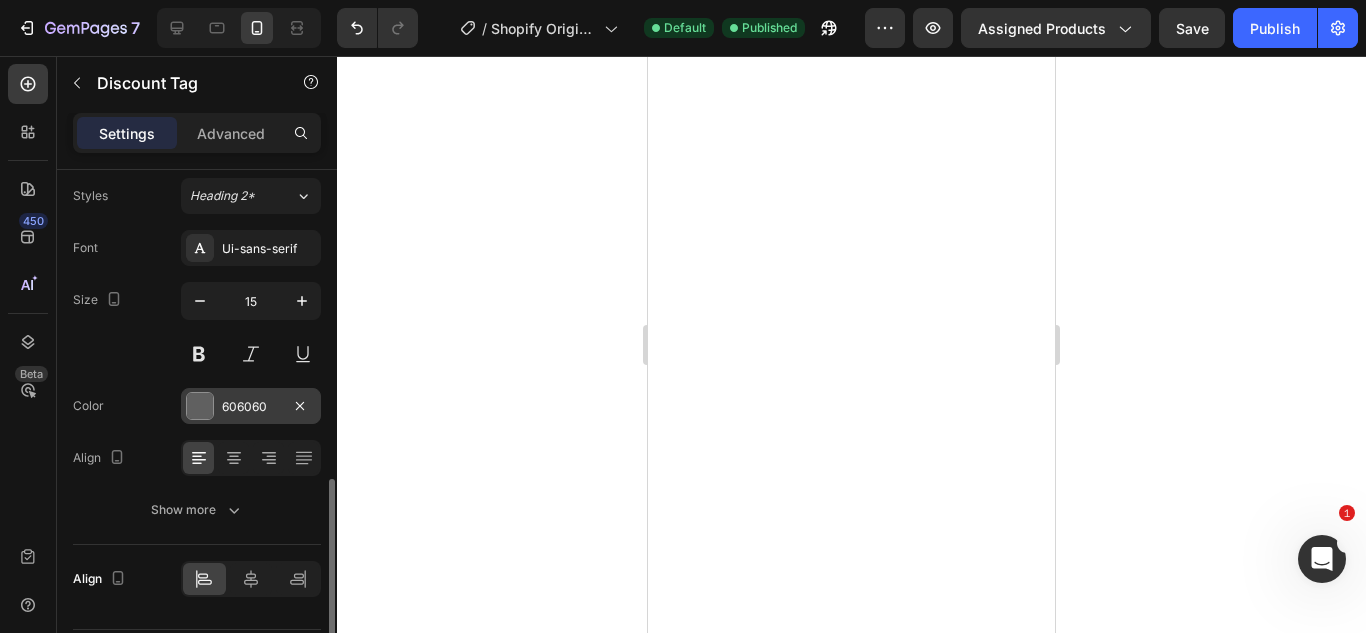 scroll, scrollTop: 838, scrollLeft: 0, axis: vertical 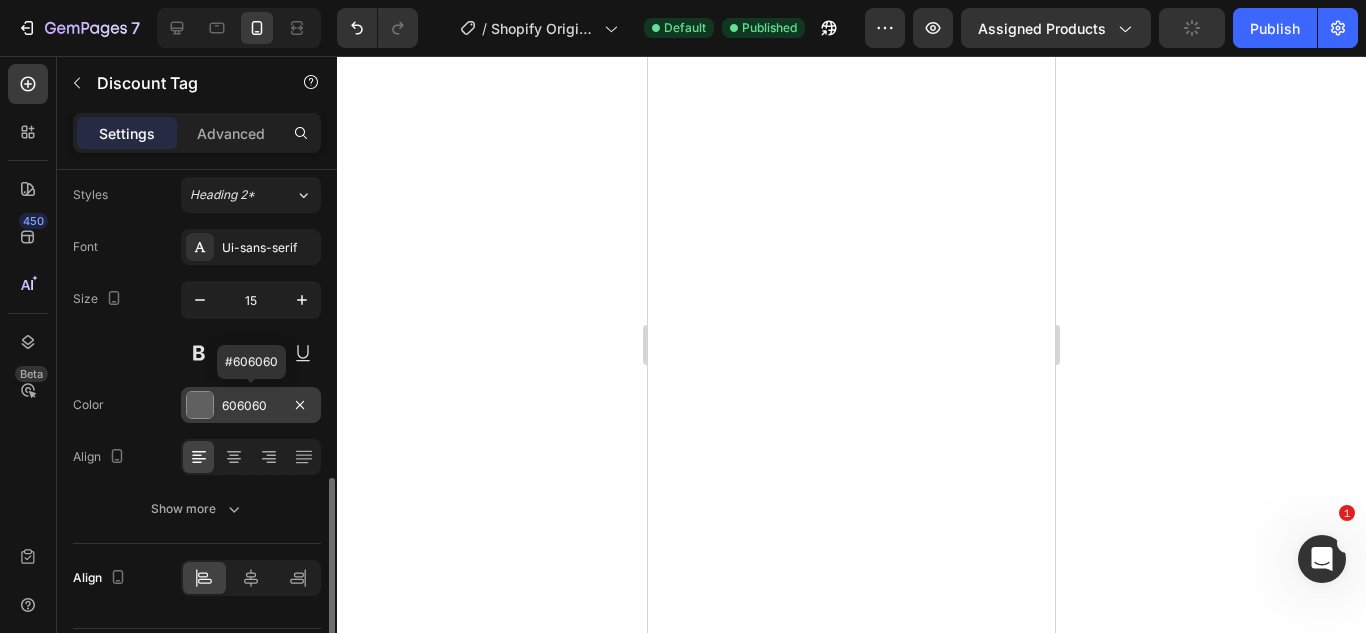 click at bounding box center (200, 405) 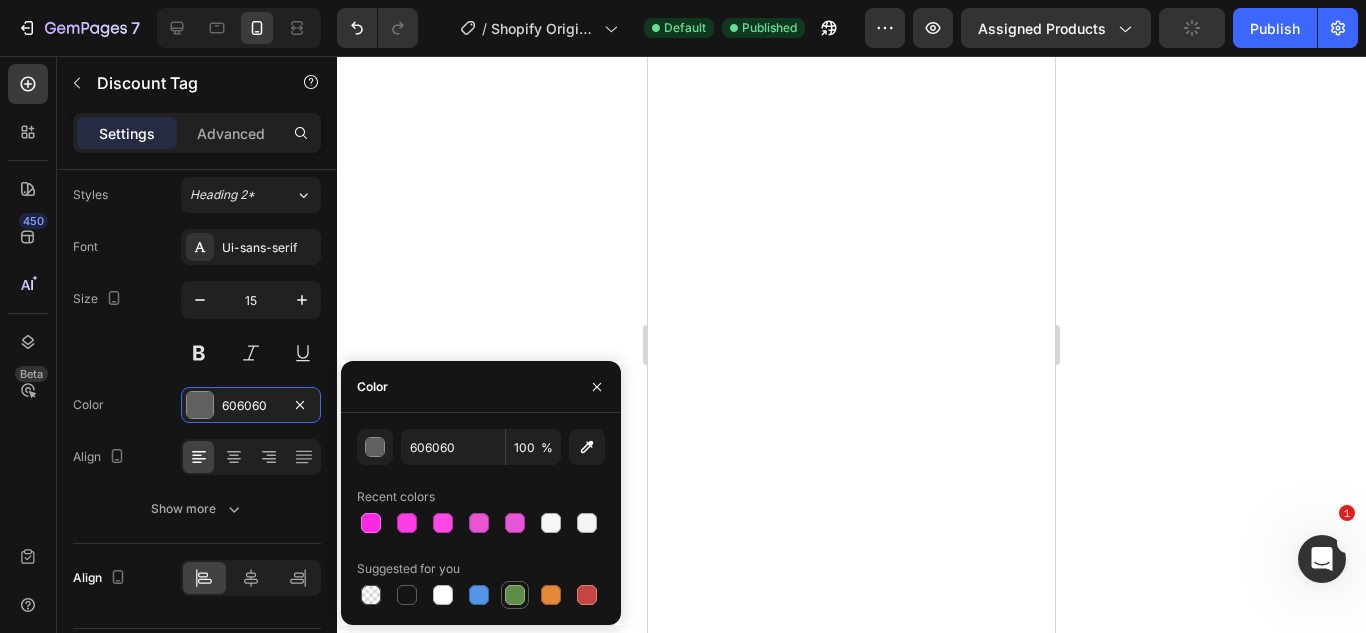 click at bounding box center (515, 595) 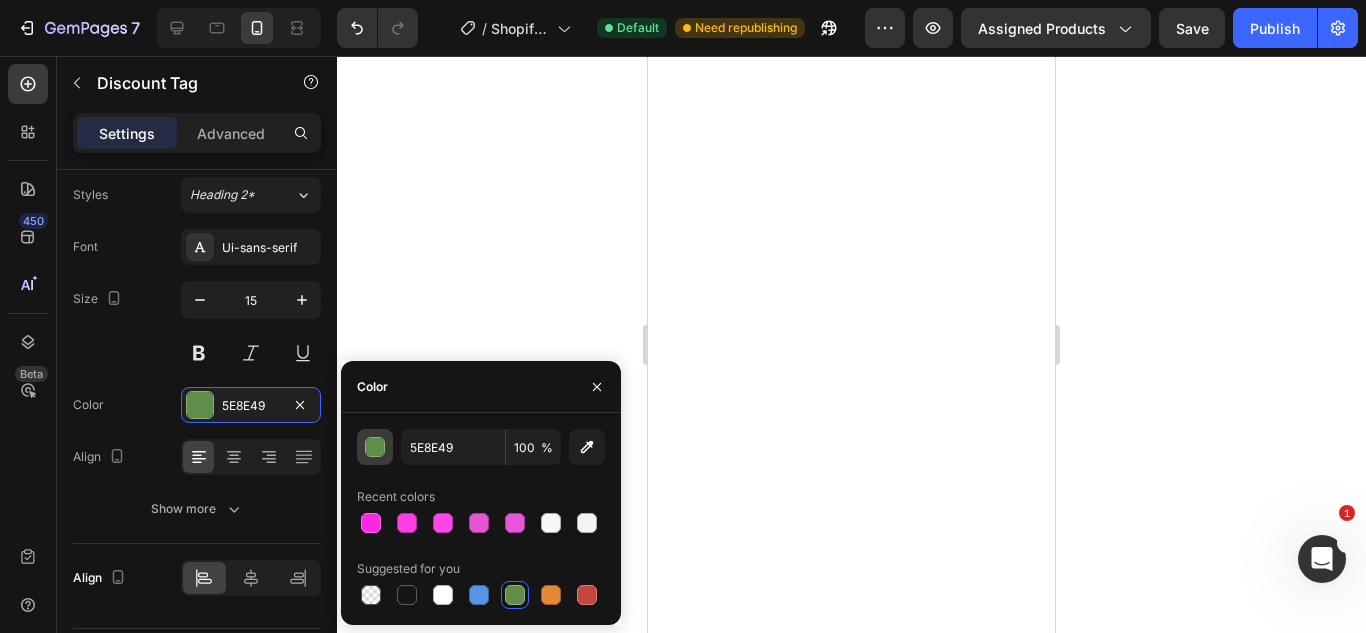 click at bounding box center [375, 447] 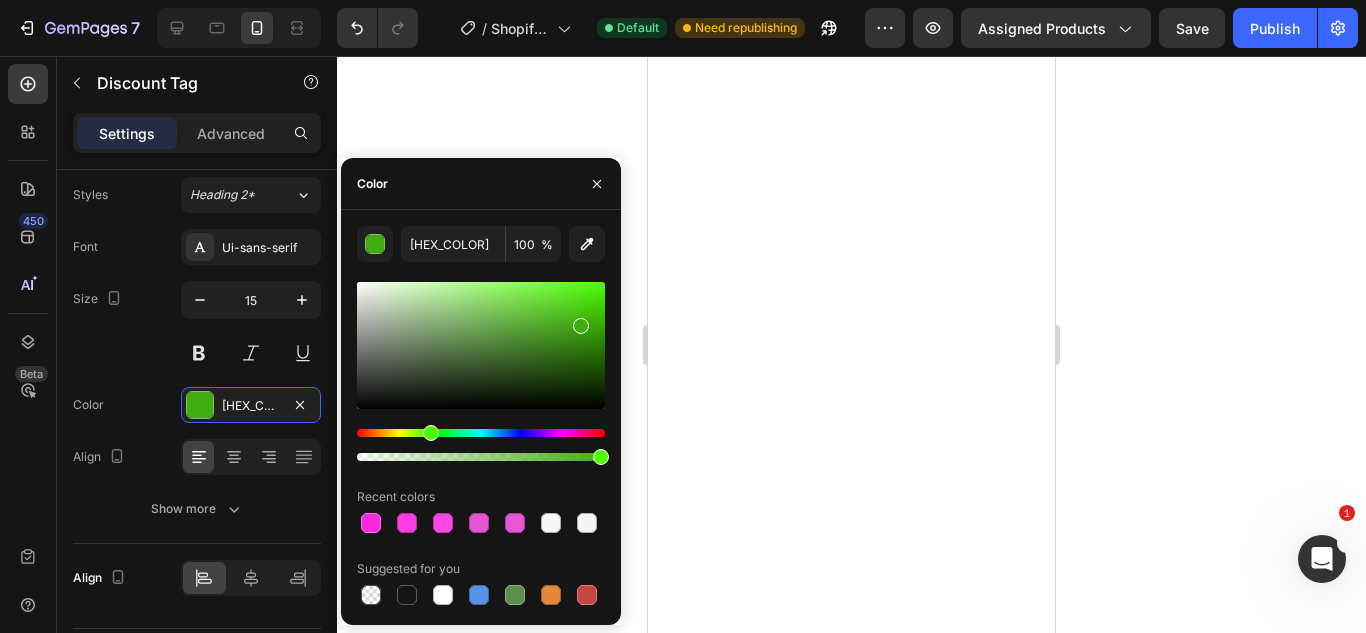 type on "44A819" 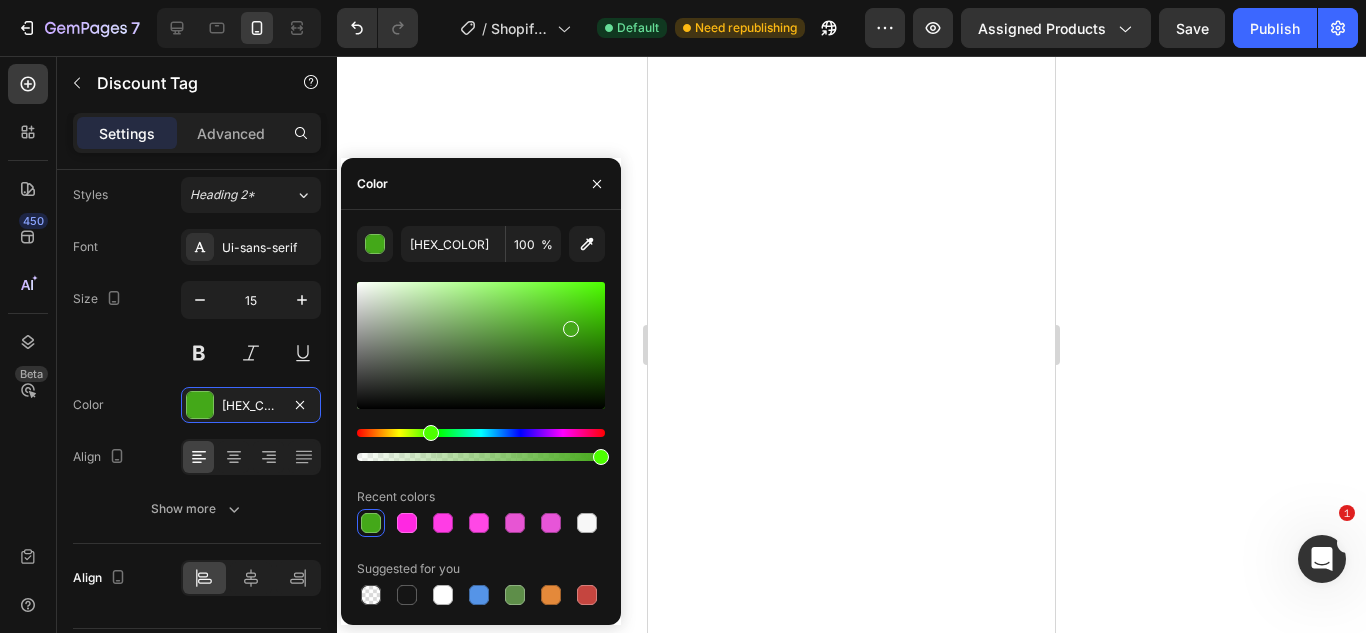 drag, startPoint x: 547, startPoint y: 301, endPoint x: 570, endPoint y: 325, distance: 33.24154 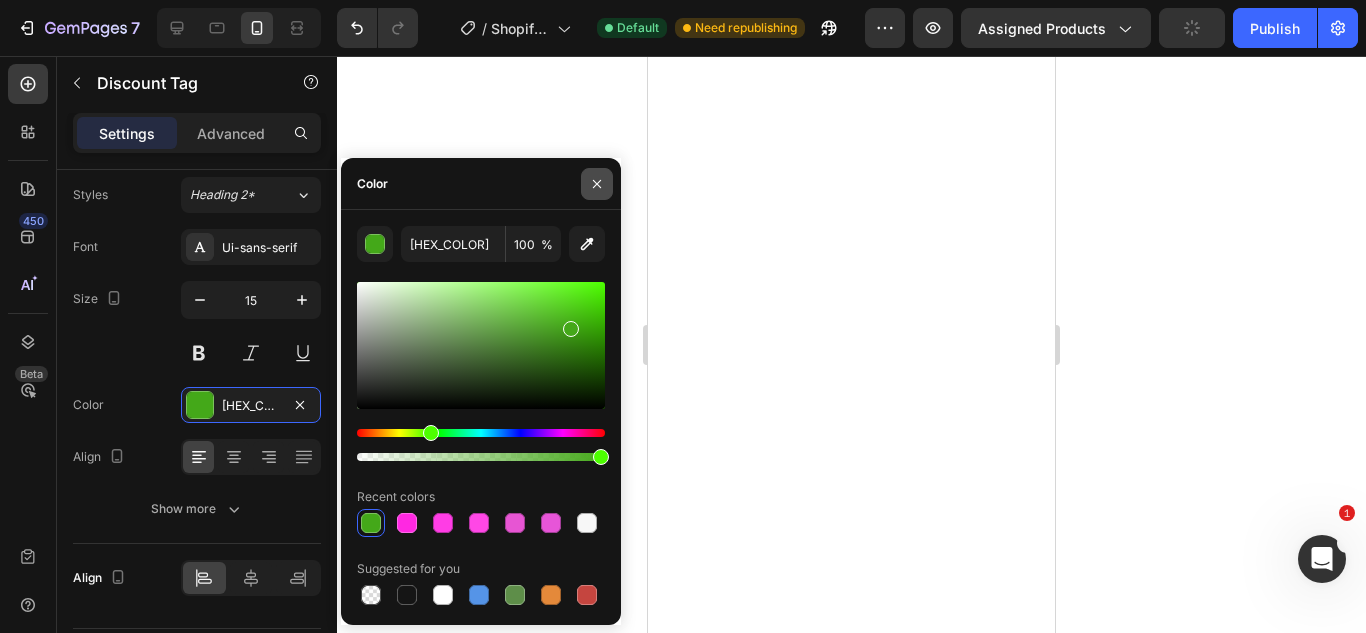 click 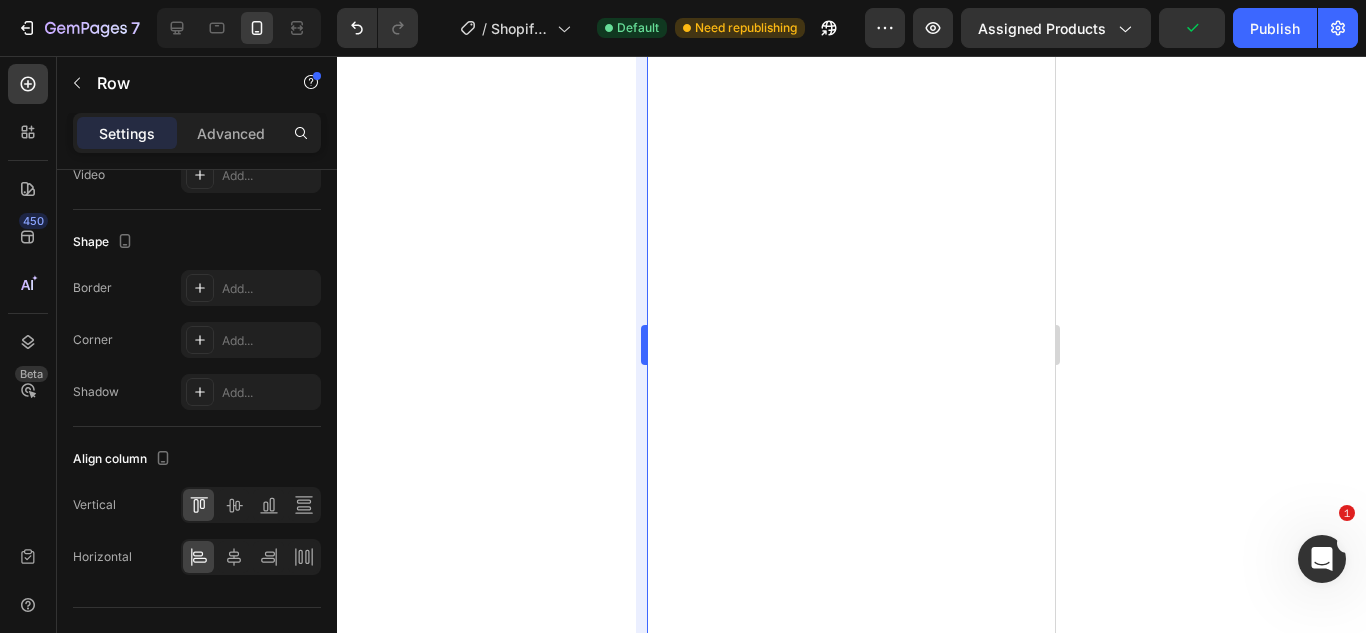 scroll, scrollTop: 0, scrollLeft: 0, axis: both 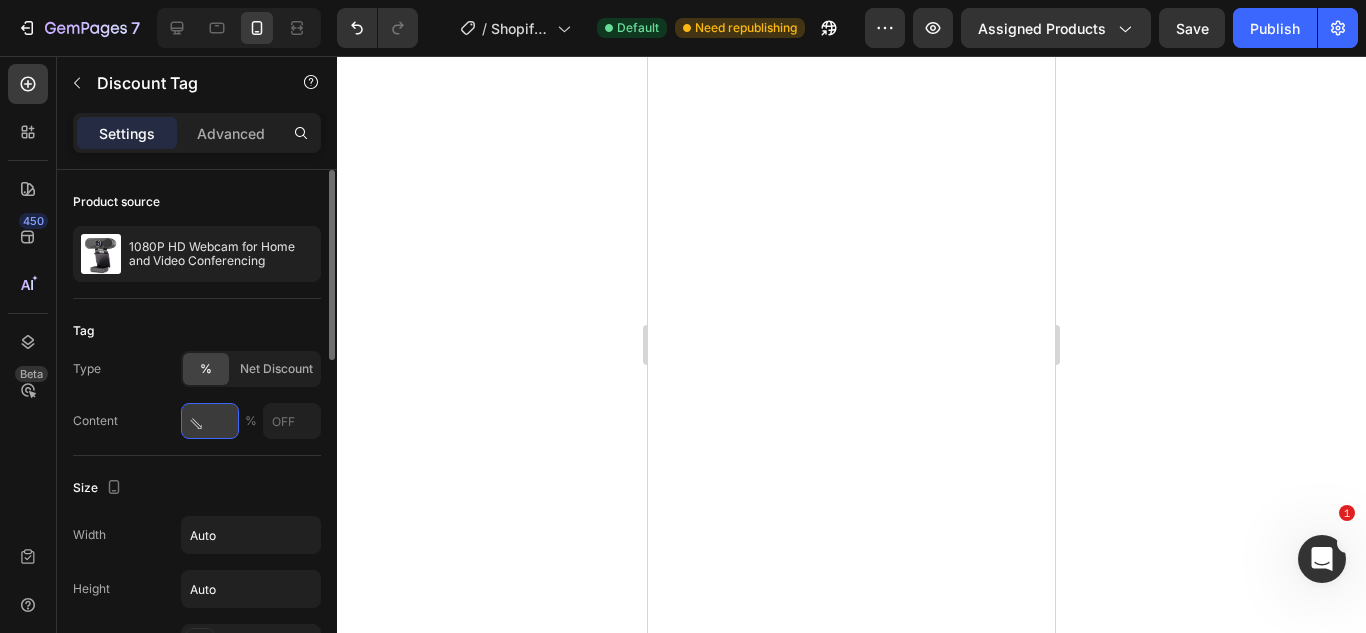 drag, startPoint x: 209, startPoint y: 412, endPoint x: 213, endPoint y: 434, distance: 22.36068 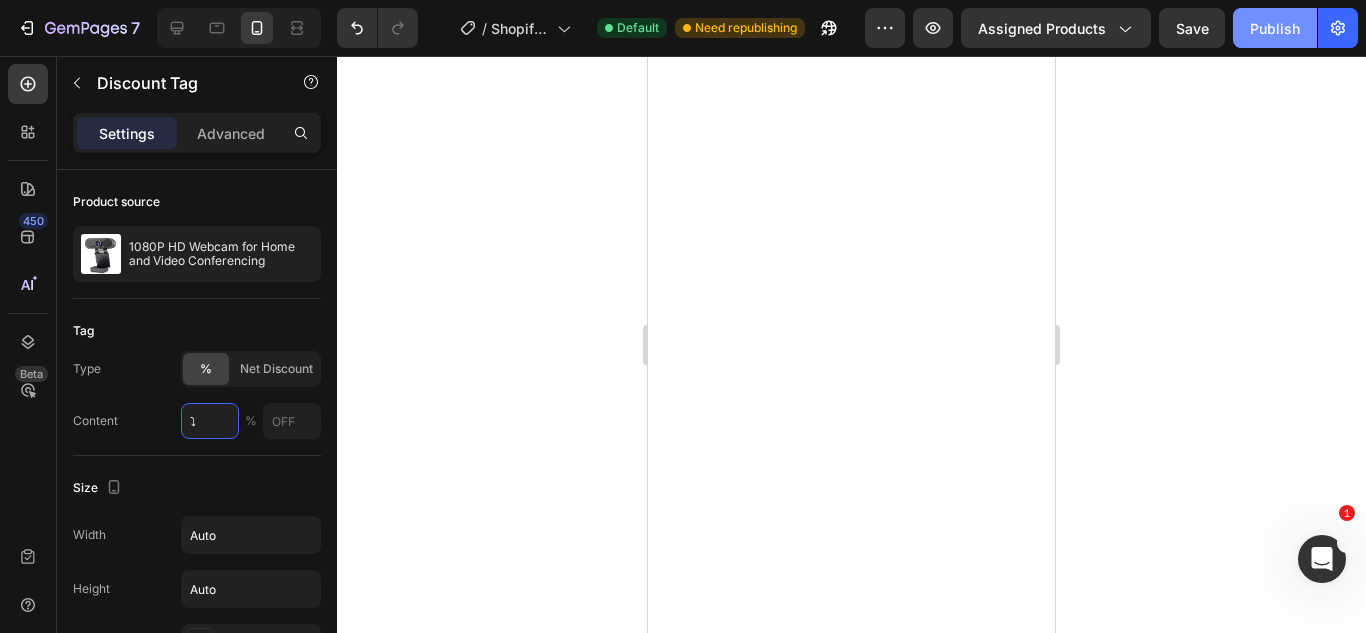 type on "⤵" 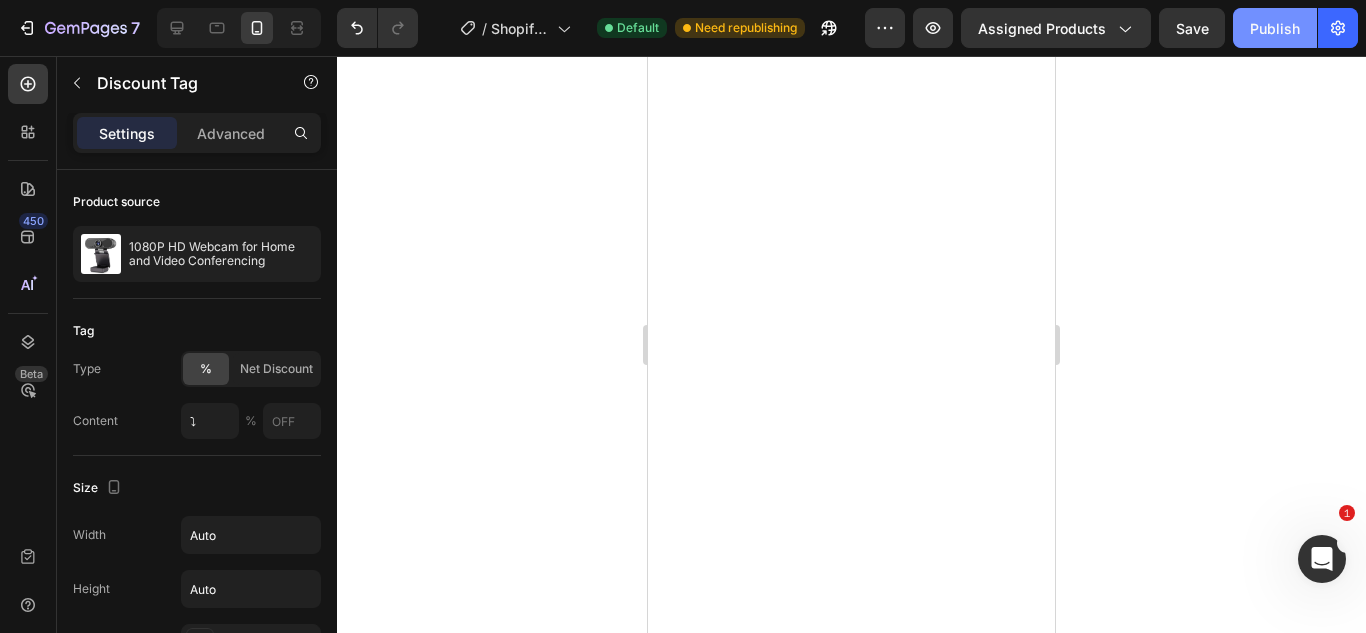 click on "Publish" at bounding box center [1275, 28] 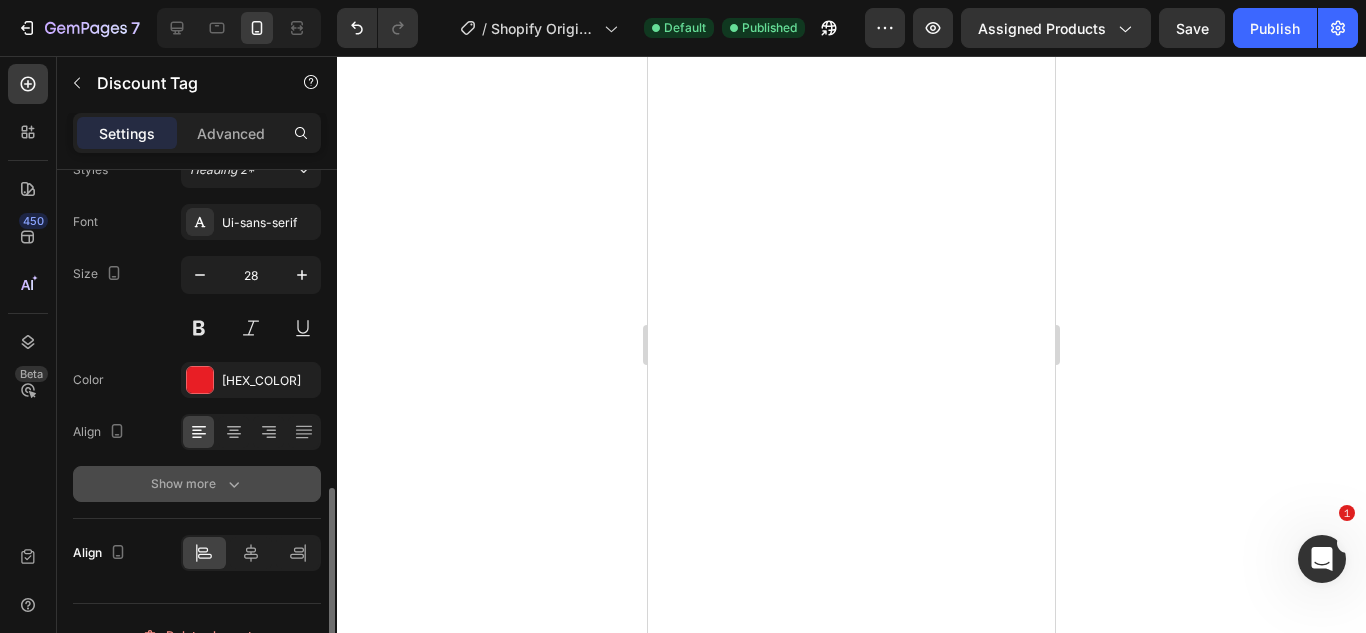 scroll, scrollTop: 864, scrollLeft: 0, axis: vertical 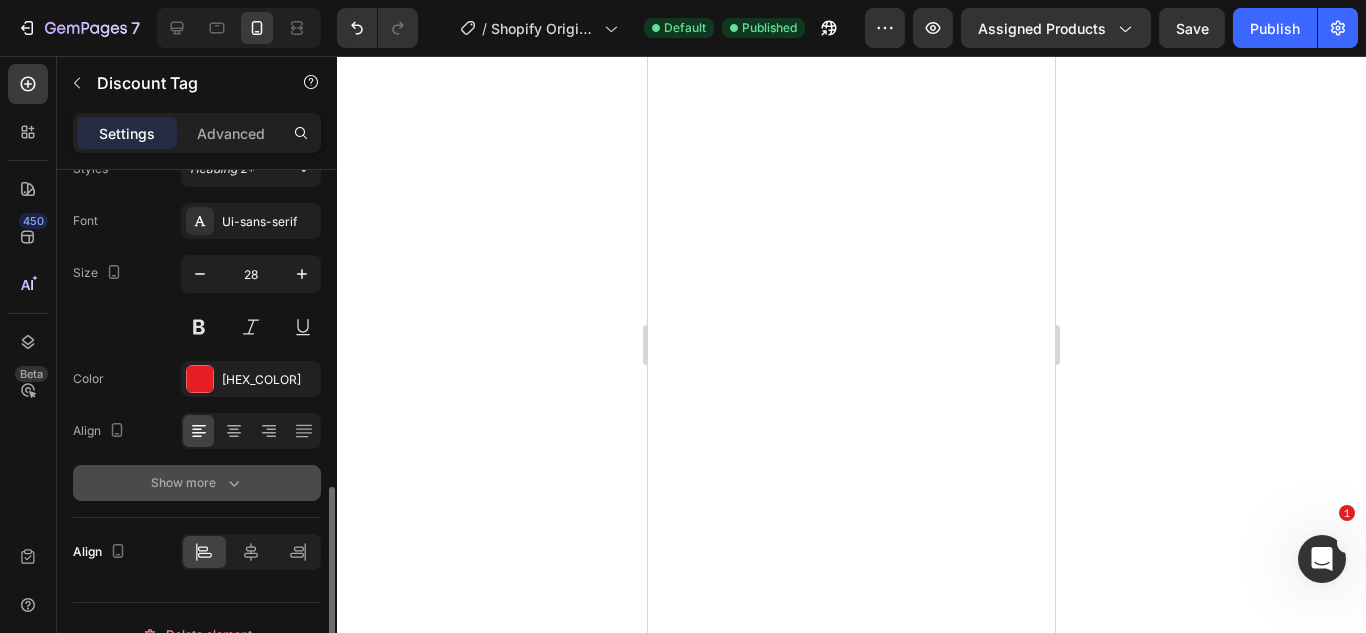 click on "Show more" at bounding box center [197, 483] 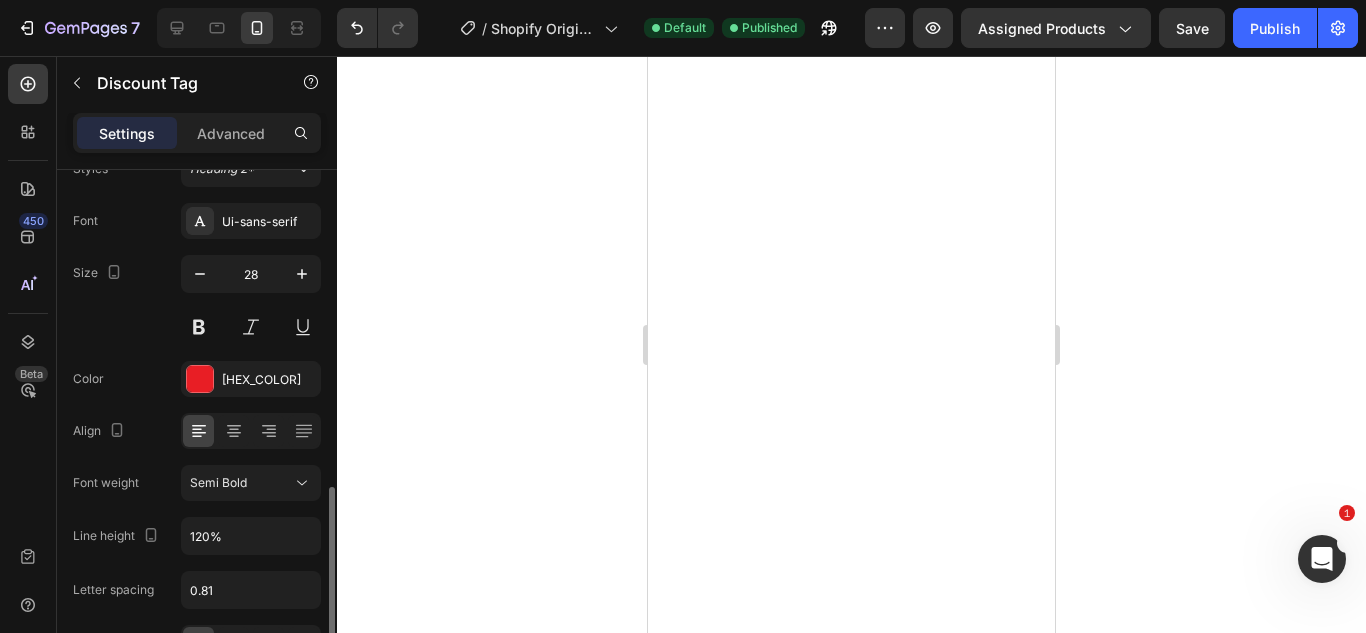 click on "Semi Bold" at bounding box center (218, 482) 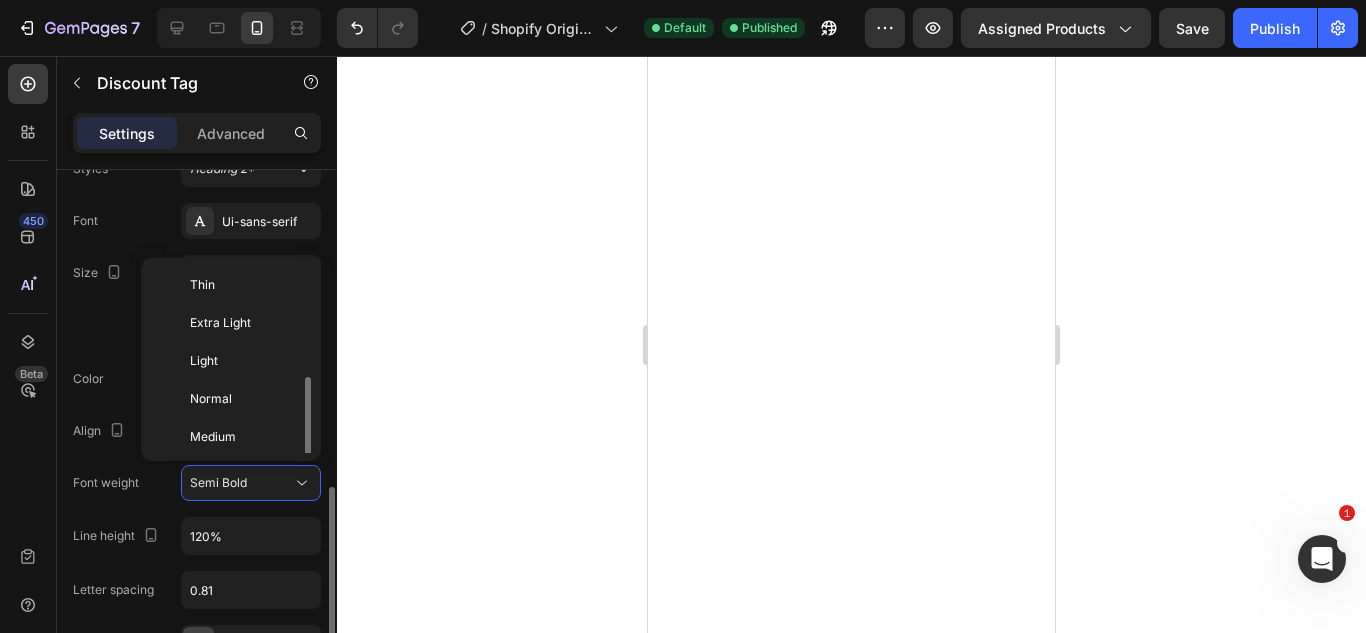 scroll, scrollTop: 72, scrollLeft: 0, axis: vertical 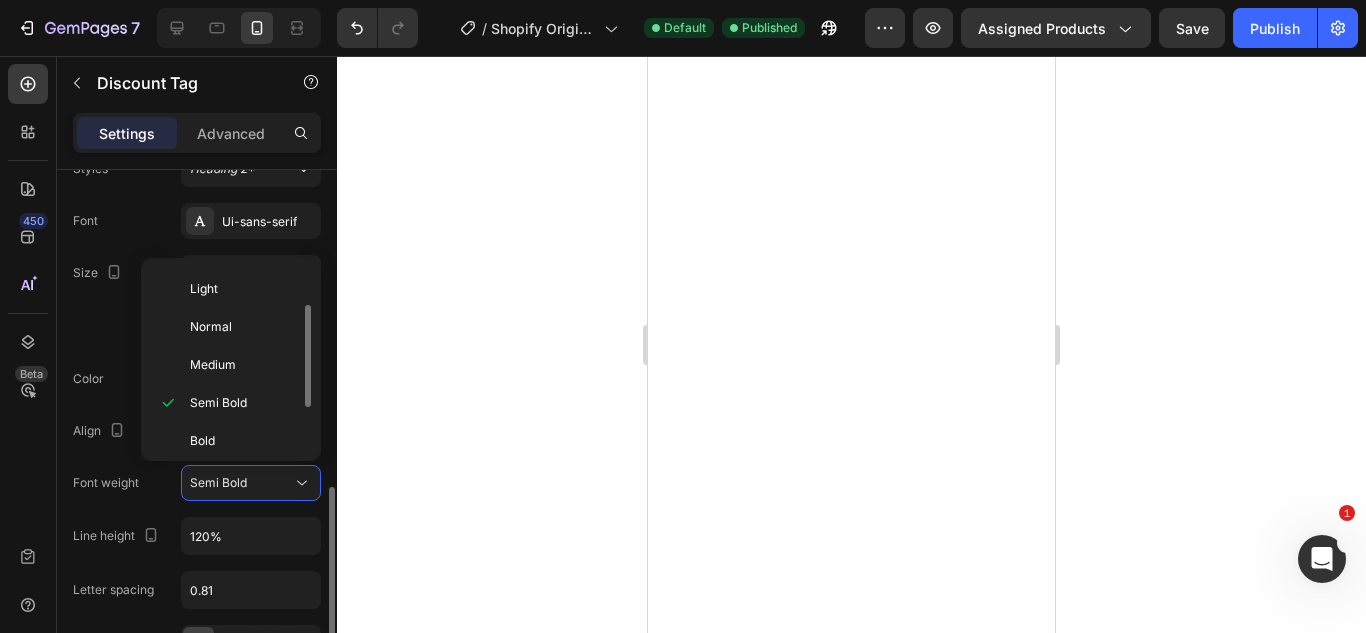 click on "Line height" at bounding box center [118, 536] 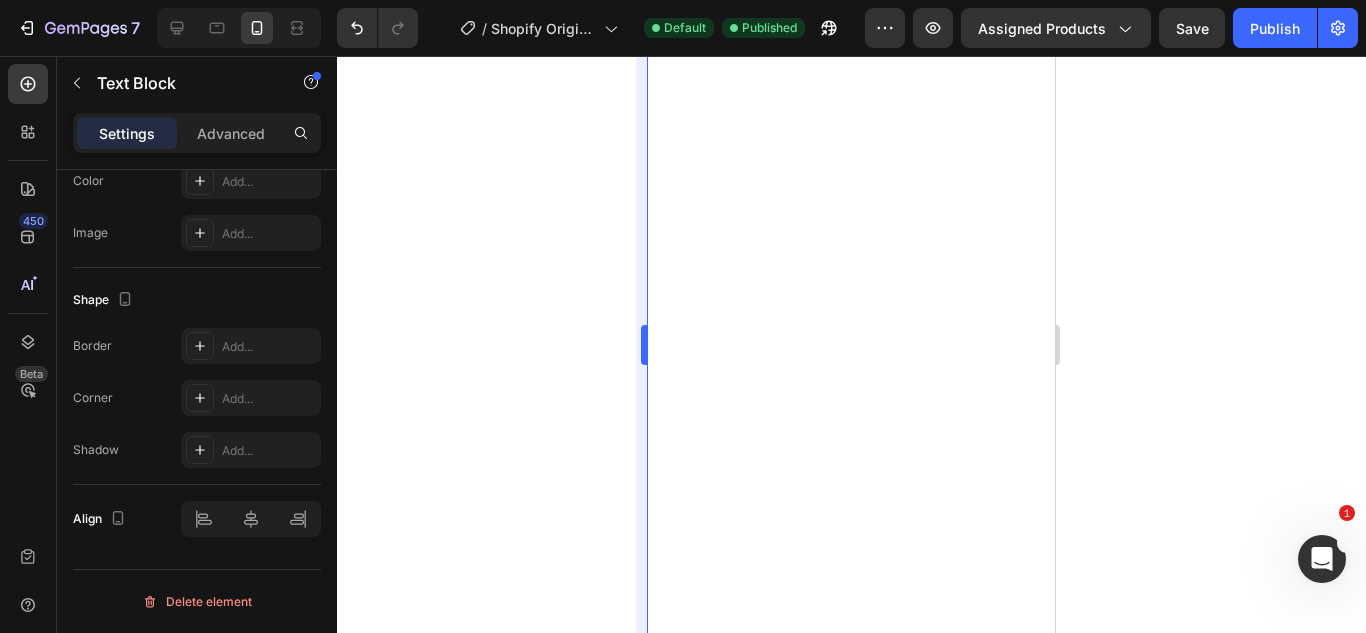 scroll, scrollTop: 0, scrollLeft: 0, axis: both 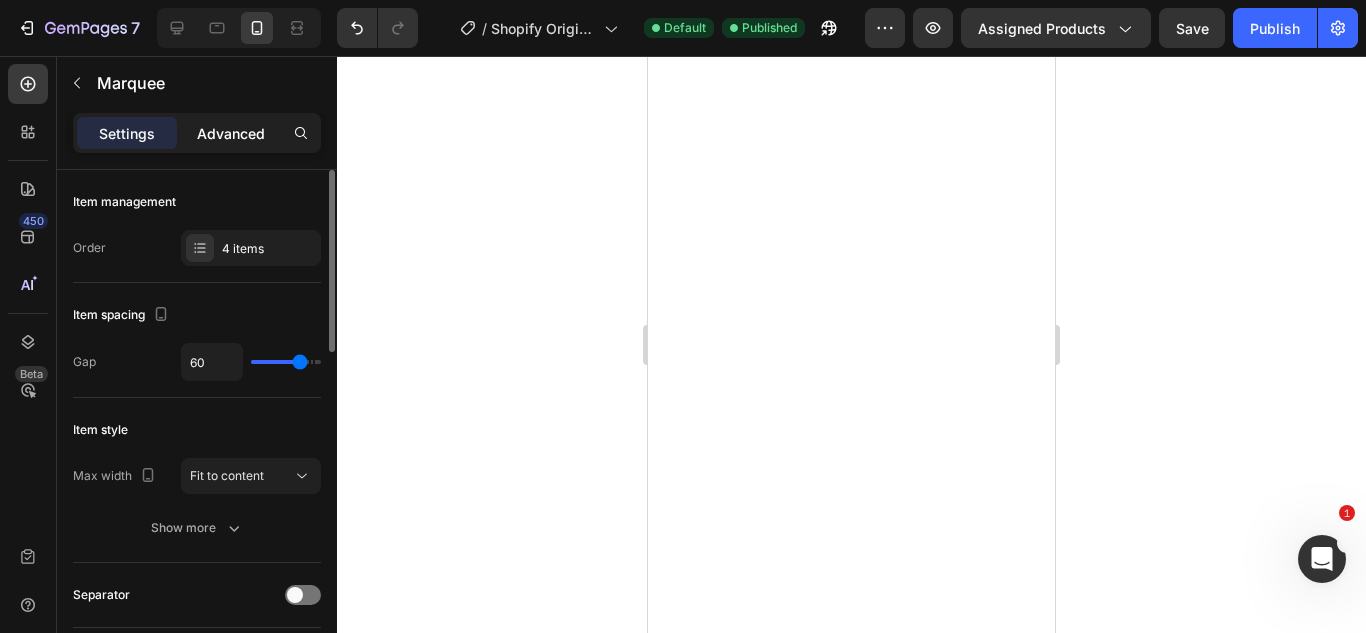 click on "Advanced" at bounding box center (231, 133) 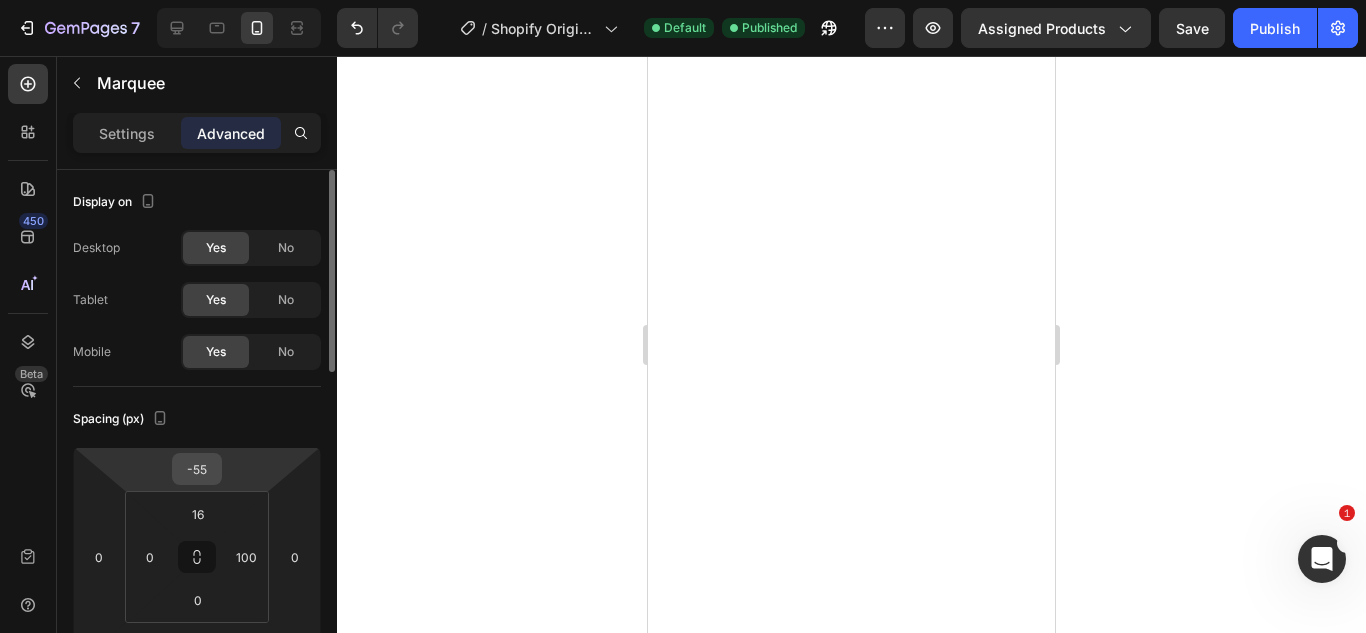 click on "-55" at bounding box center (197, 469) 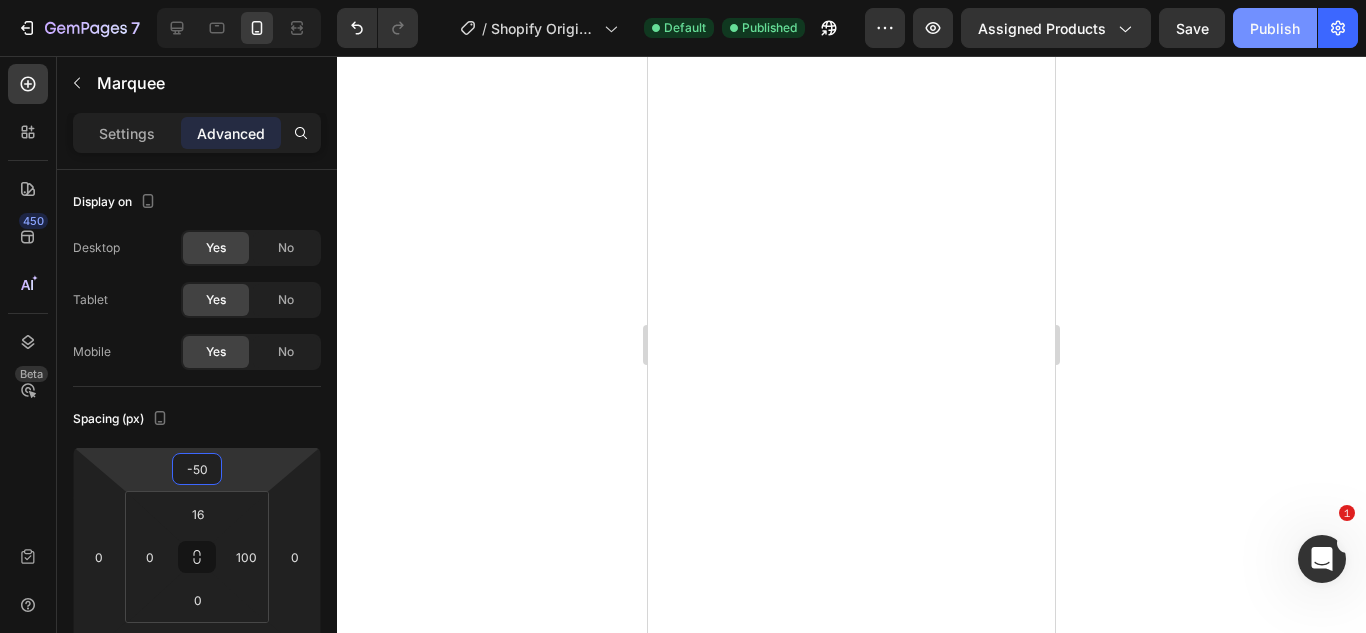 type on "-50" 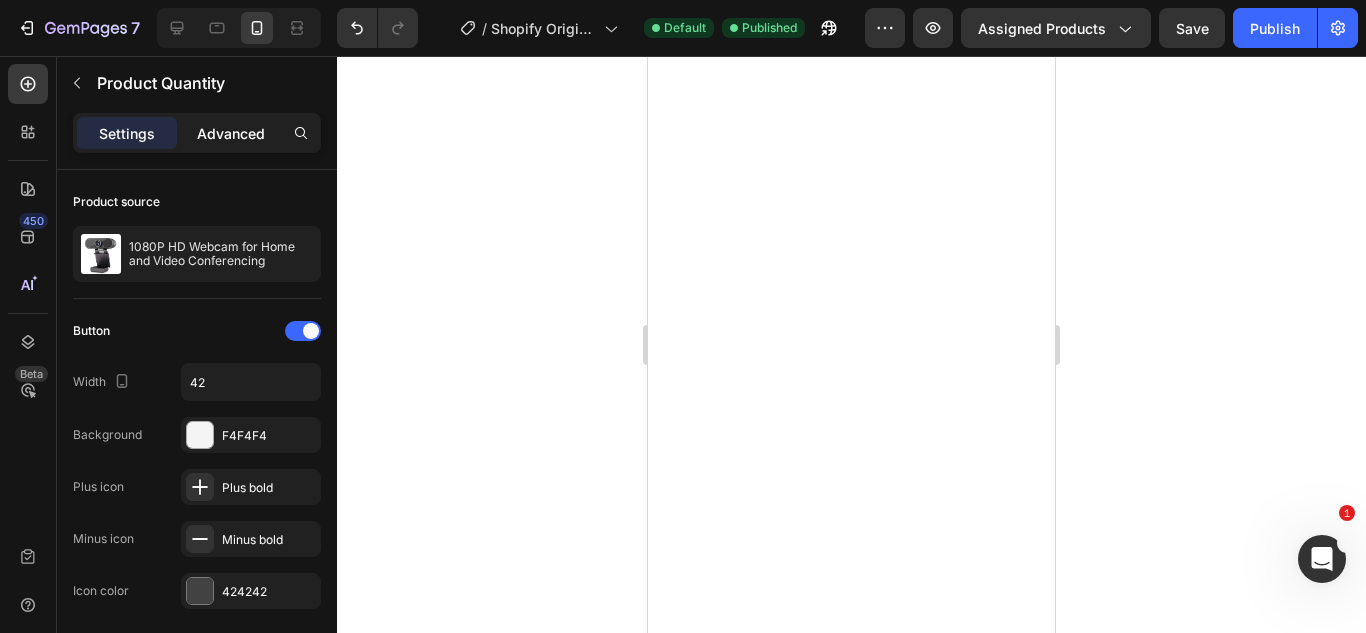click on "Advanced" 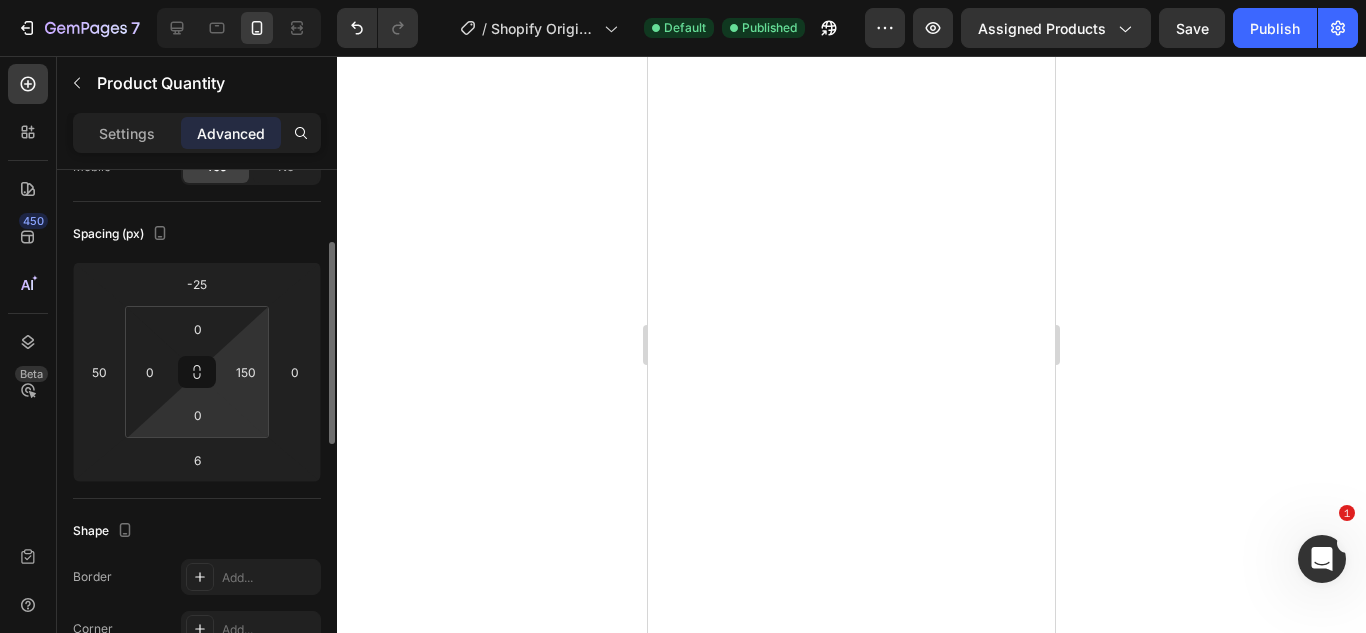 scroll, scrollTop: 186, scrollLeft: 0, axis: vertical 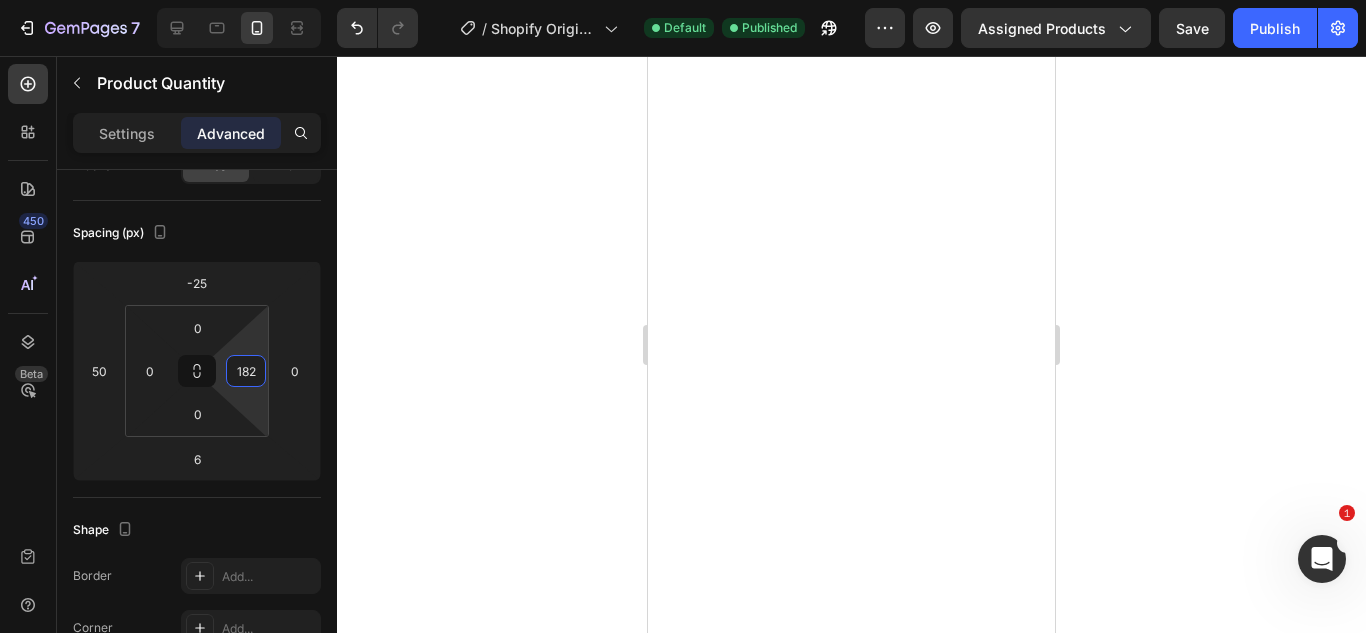 drag, startPoint x: 251, startPoint y: 350, endPoint x: 255, endPoint y: 334, distance: 16.492422 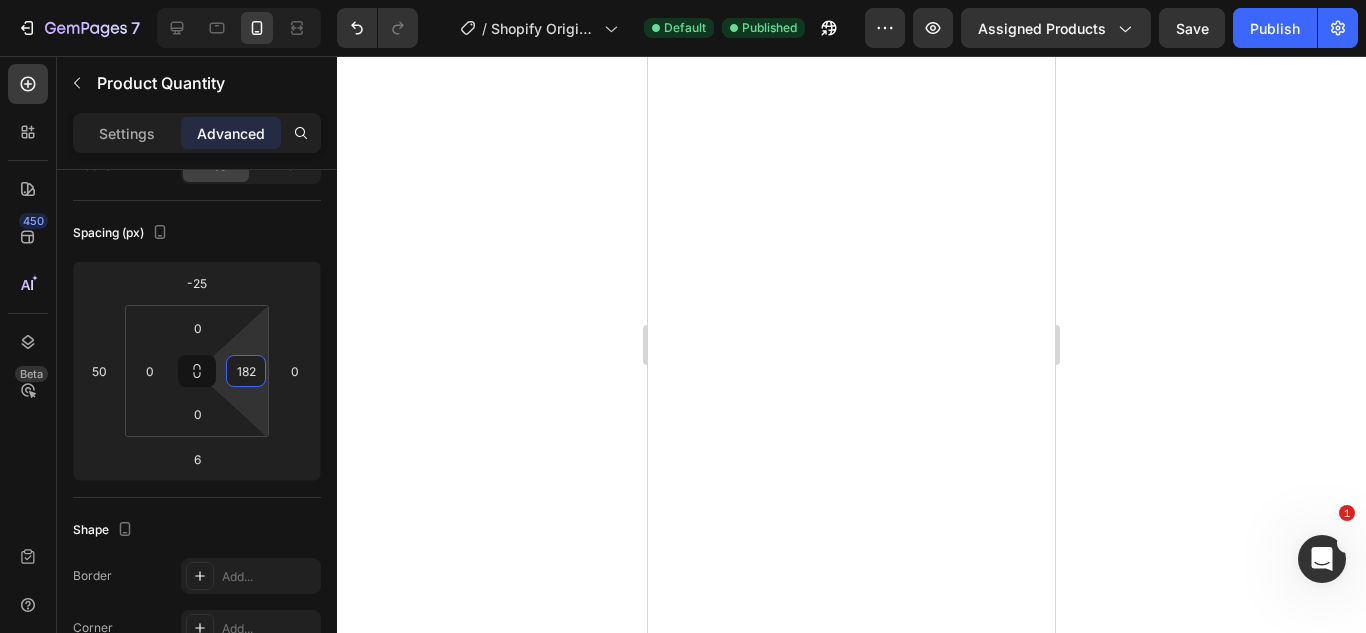 click on "7   /  Shopify Original Product Template Default Published Preview Assigned Products  Save   Publish  450 Beta Sections(18) Elements(84) Section Element Hero Section Product Detail Brands Trusted Badges Guarantee Product Breakdown How to use Testimonials Compare Bundle FAQs Social Proof Brand Story Product List Collection Blog List Contact Sticky Add to Cart Custom Footer Browse Library 450 Layout
Row
Row
Row
Row Text
Heading
Text Block Button
Button
Button Media
Image
Image
Video" at bounding box center [683, 0] 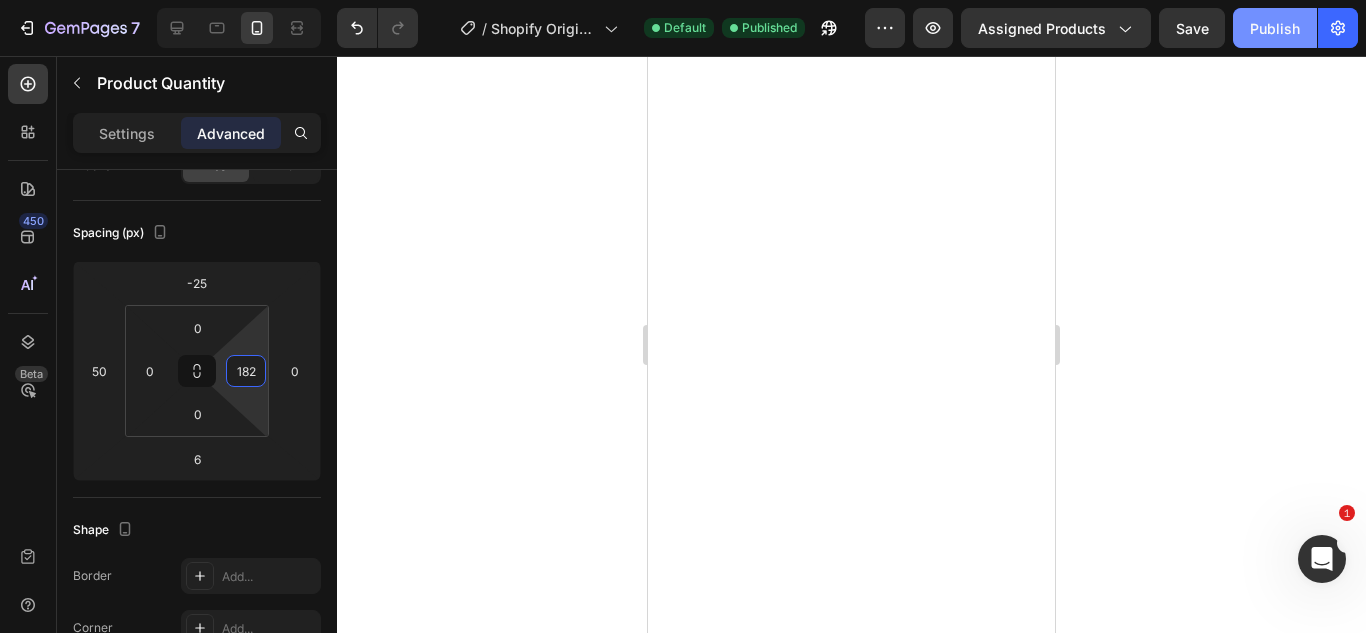 click on "Publish" at bounding box center [1275, 28] 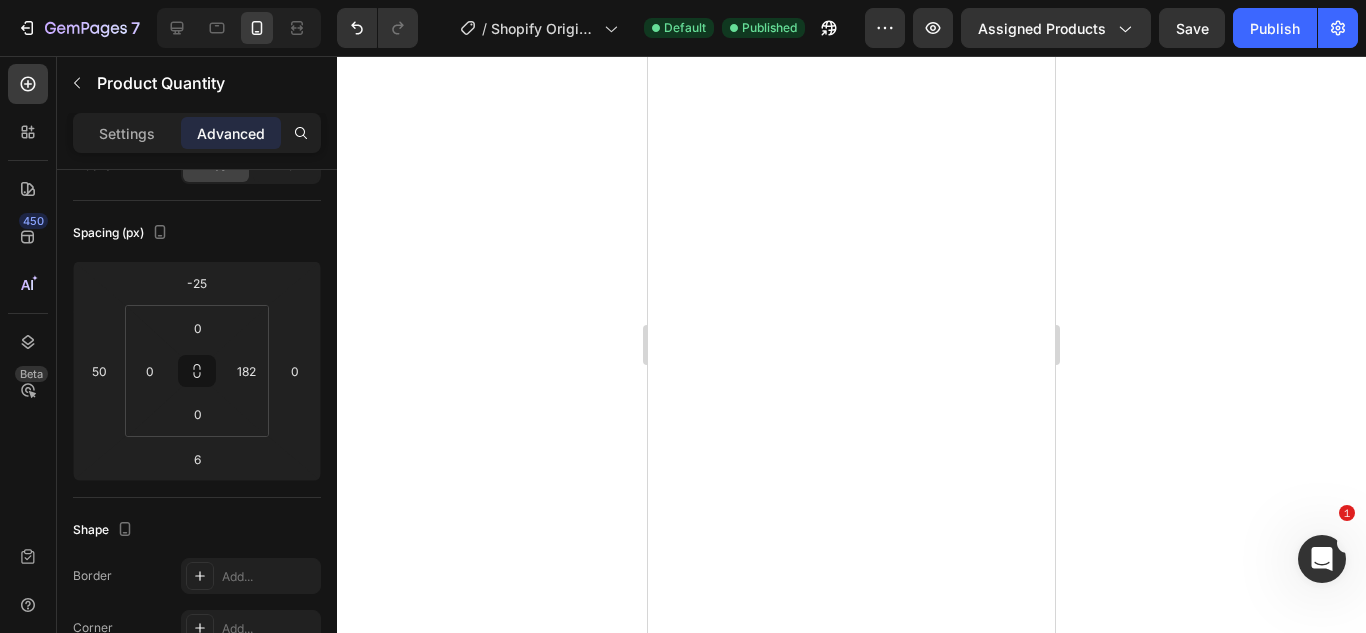 click on "7   /  Shopify Original Product Template Default Published Preview Assigned Products  Save   Publish" 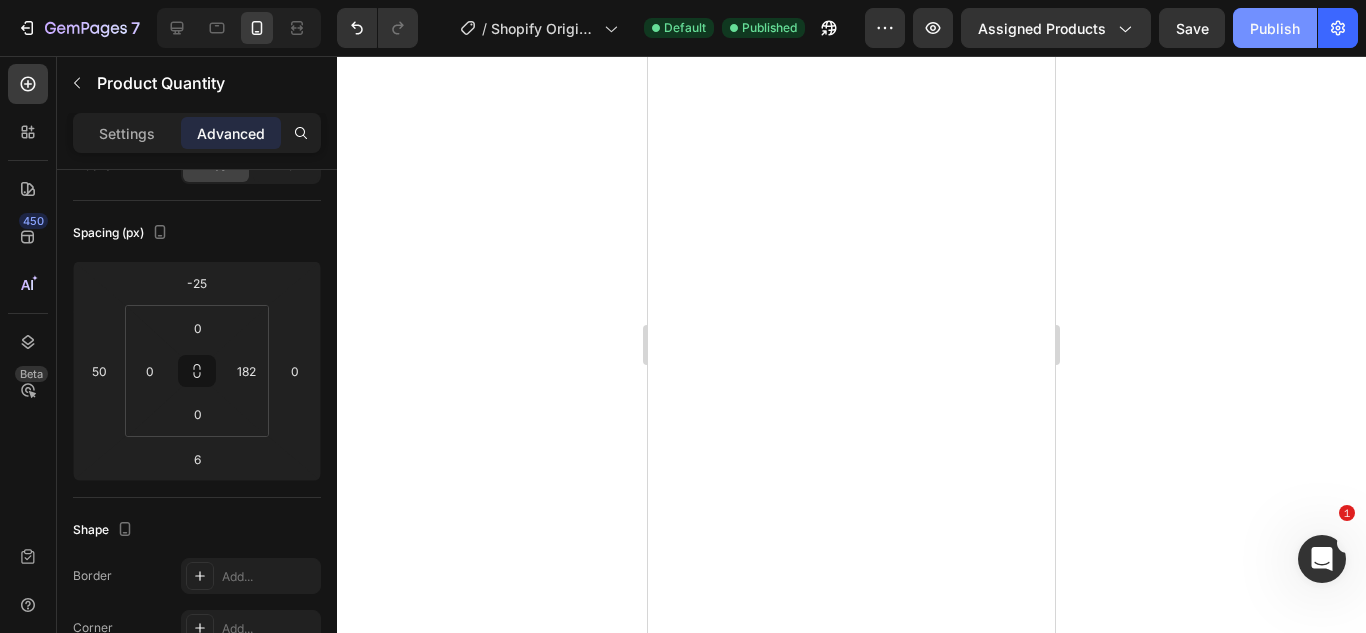 click on "Publish" at bounding box center (1275, 28) 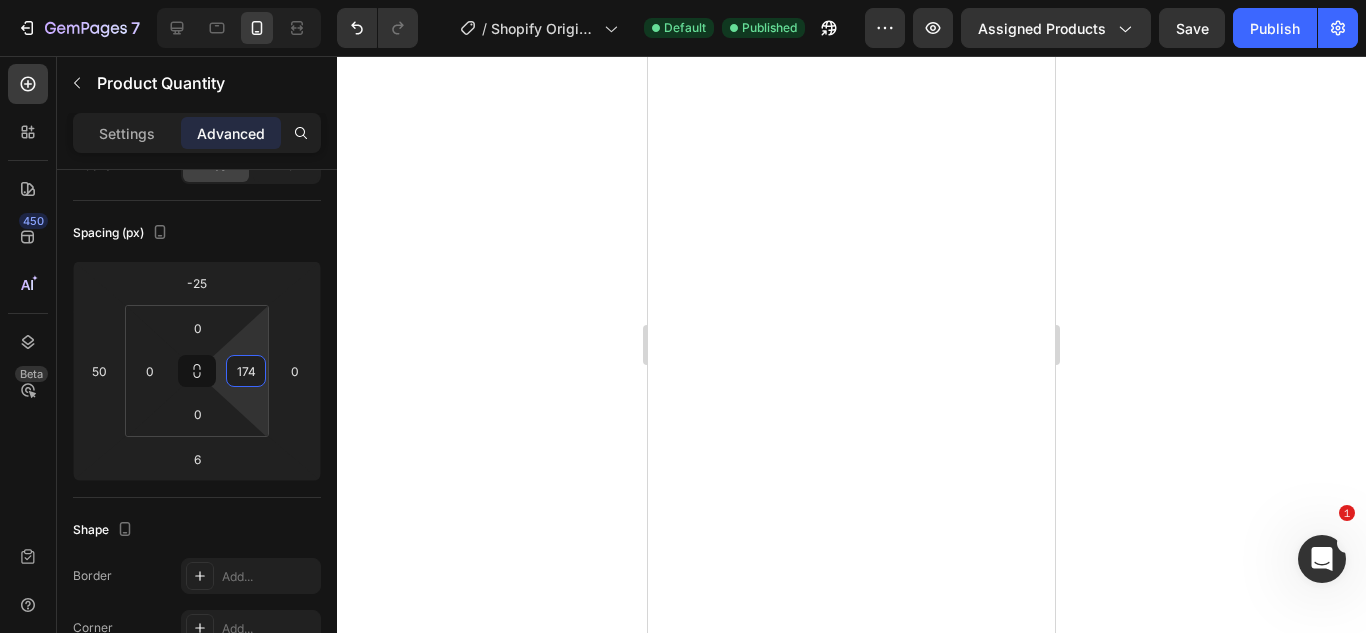click on "7   /  Shopify Original Product Template Default Published Preview Assigned Products  Save   Publish  450 Beta Sections(18) Elements(84) Section Element Hero Section Product Detail Brands Trusted Badges Guarantee Product Breakdown How to use Testimonials Compare Bundle FAQs Social Proof Brand Story Product List Collection Blog List Contact Sticky Add to Cart Custom Footer Browse Library 450 Layout
Row
Row
Row
Row Text
Heading
Text Block Button
Button
Button Media
Image
Image
Video" at bounding box center [683, 0] 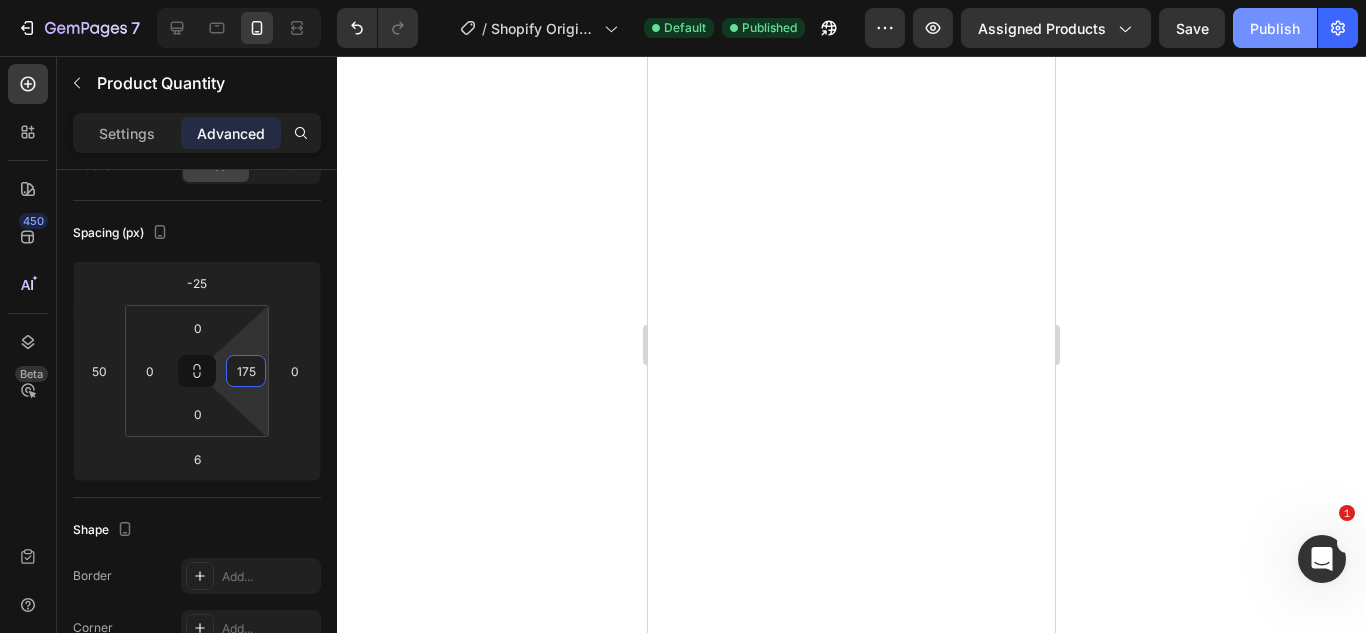 type on "175" 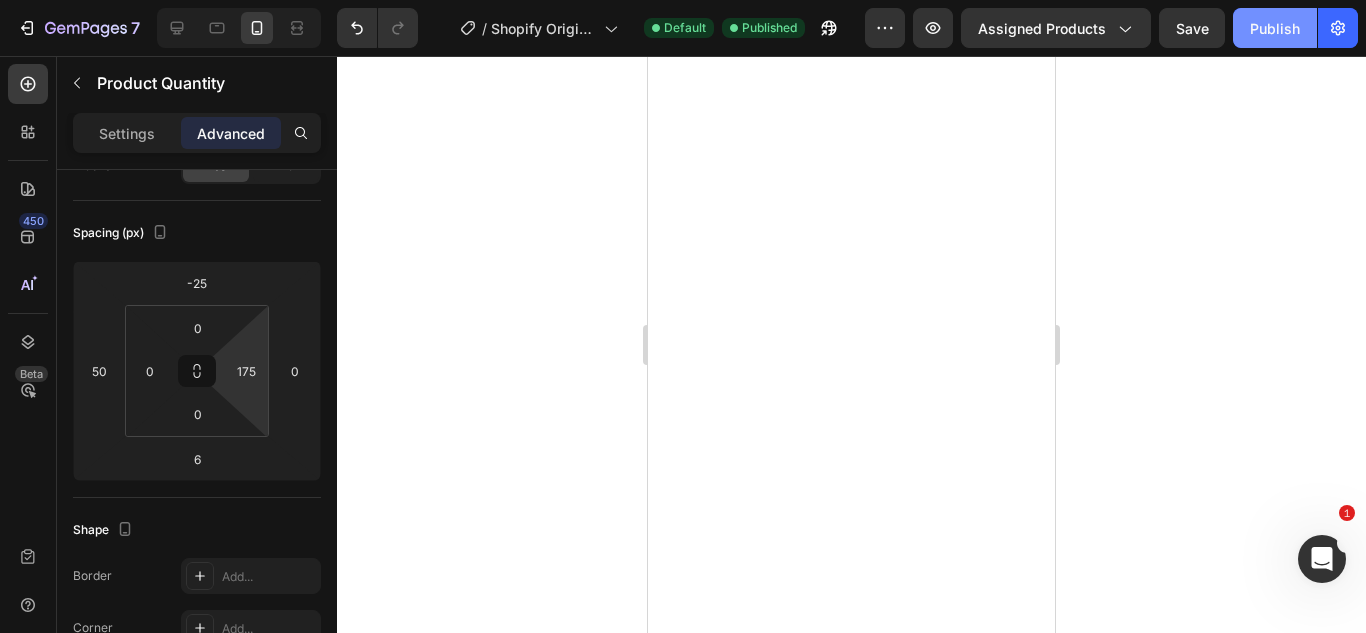click on "Publish" 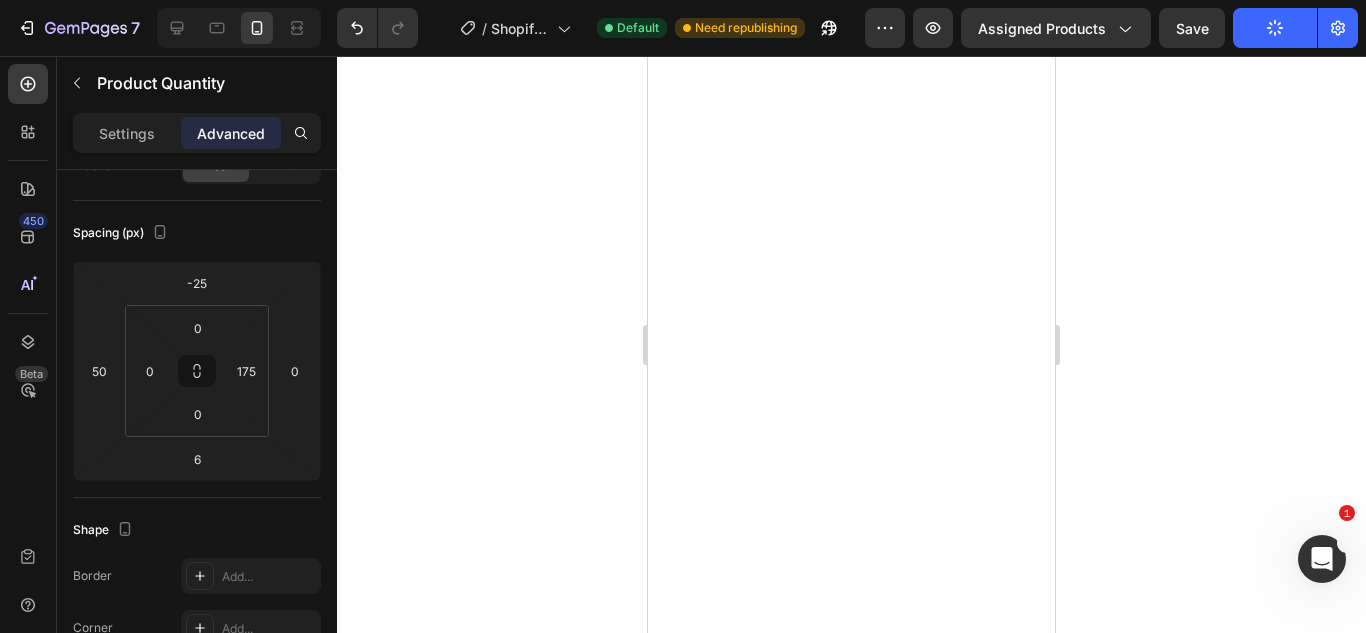 click 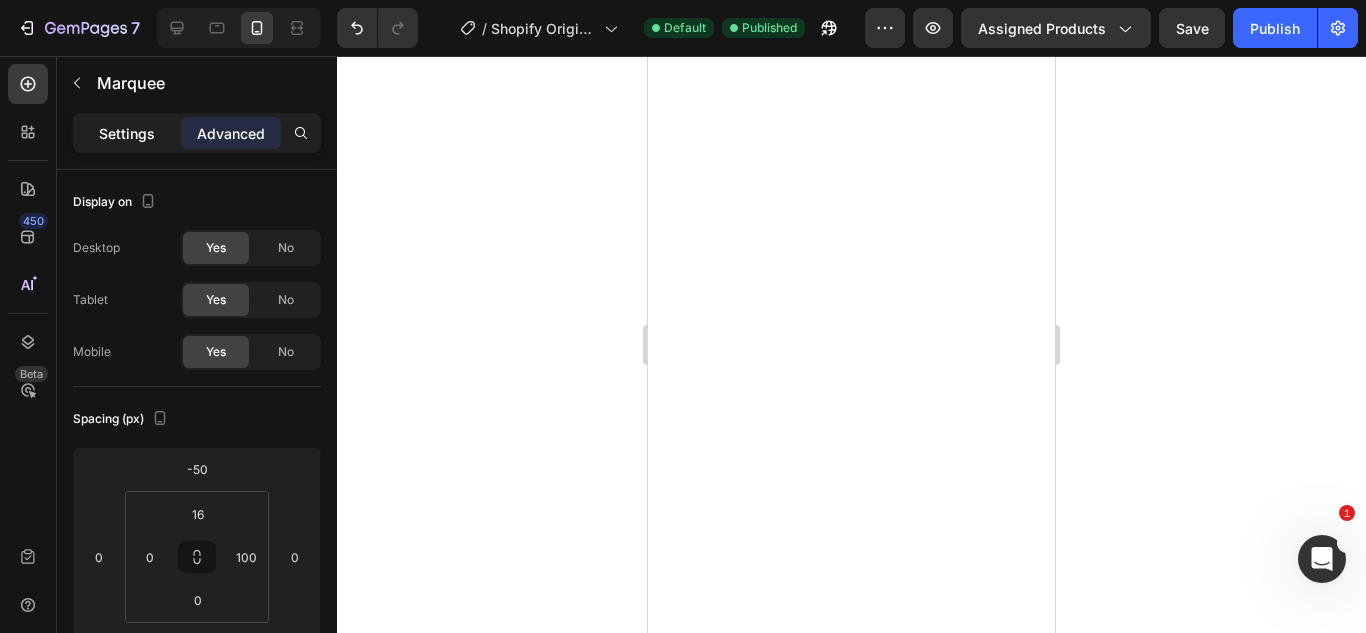 click on "Settings" at bounding box center (127, 133) 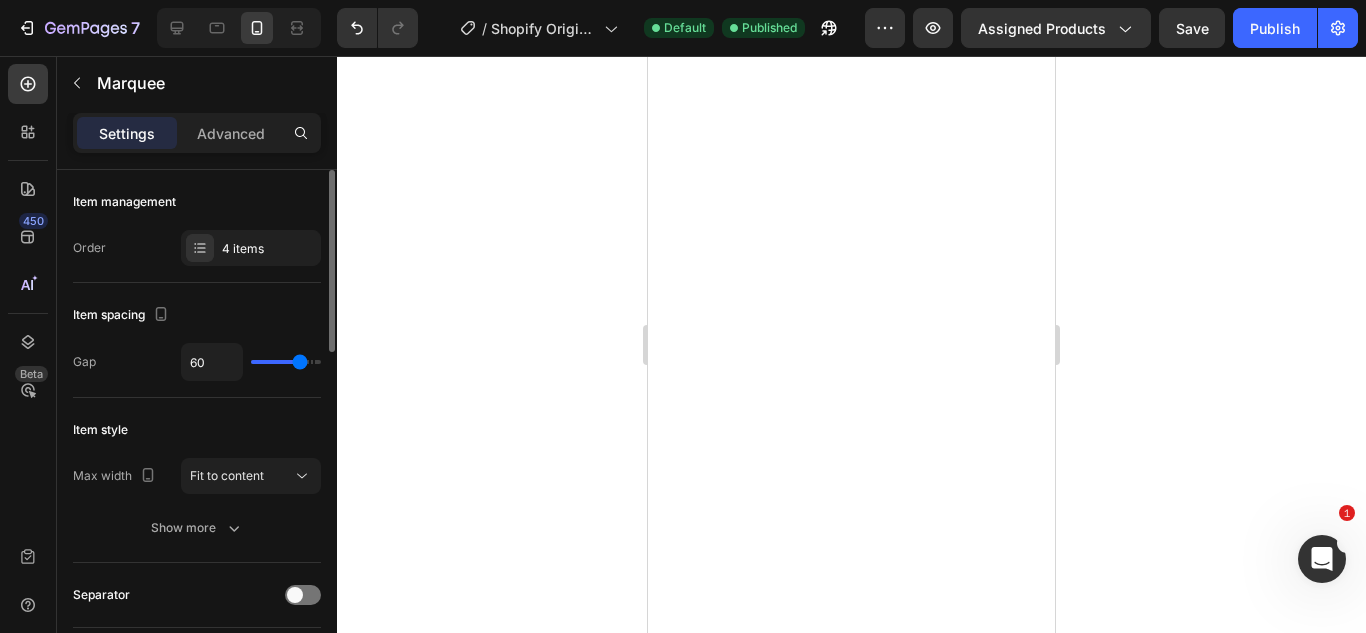 type on "49" 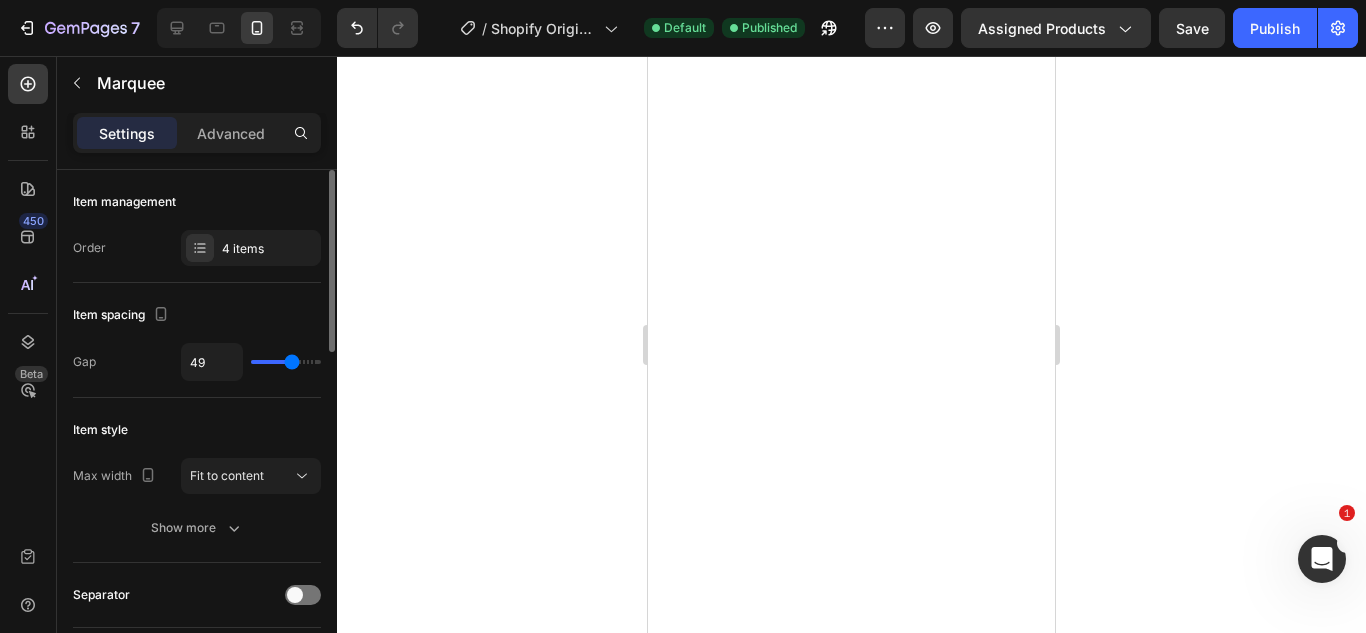 type on "37" 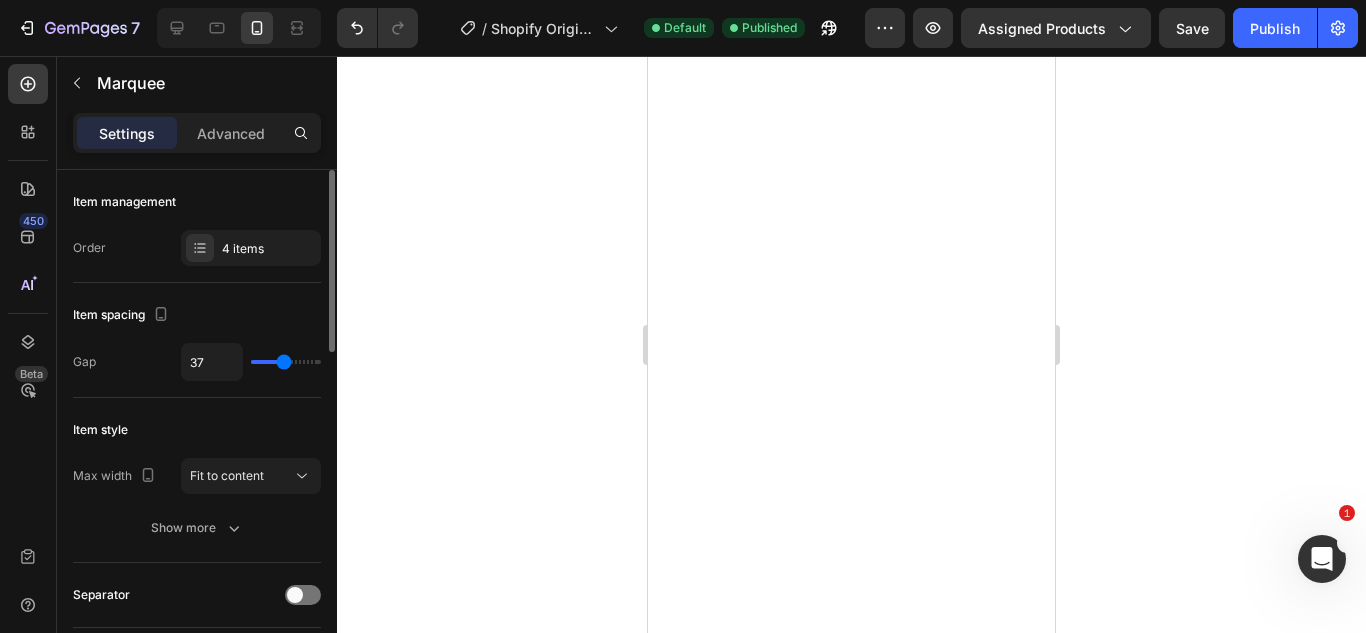 type on "33" 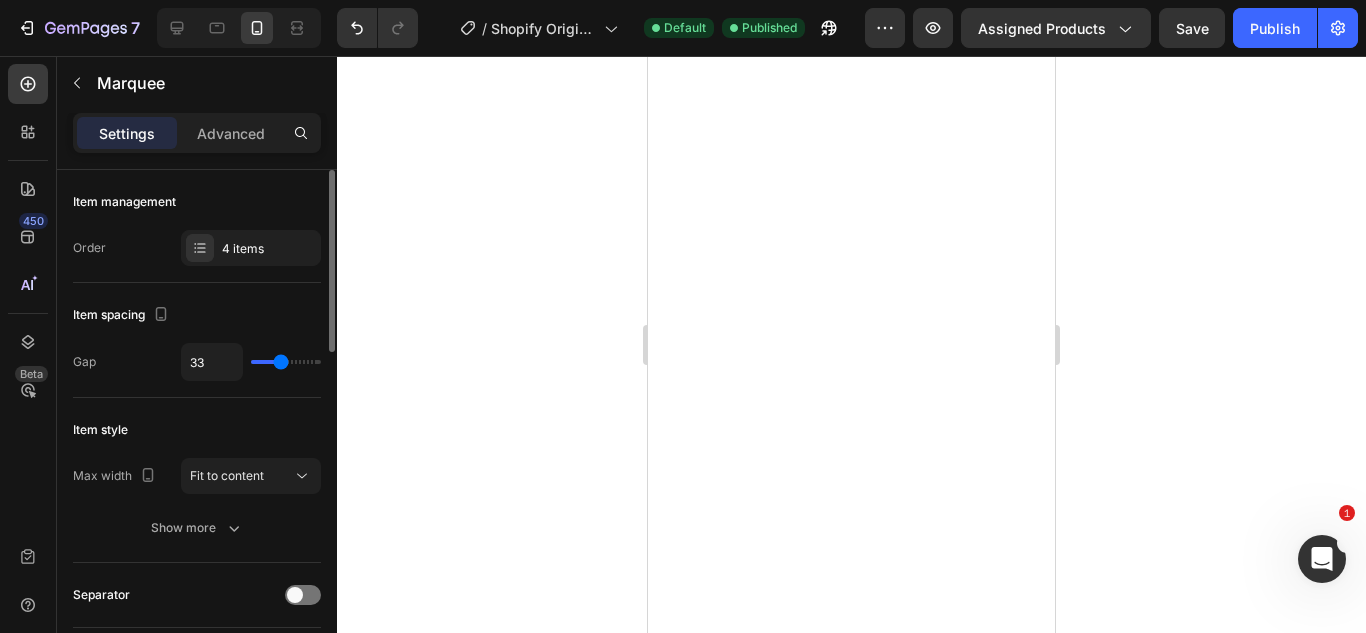 type on "31" 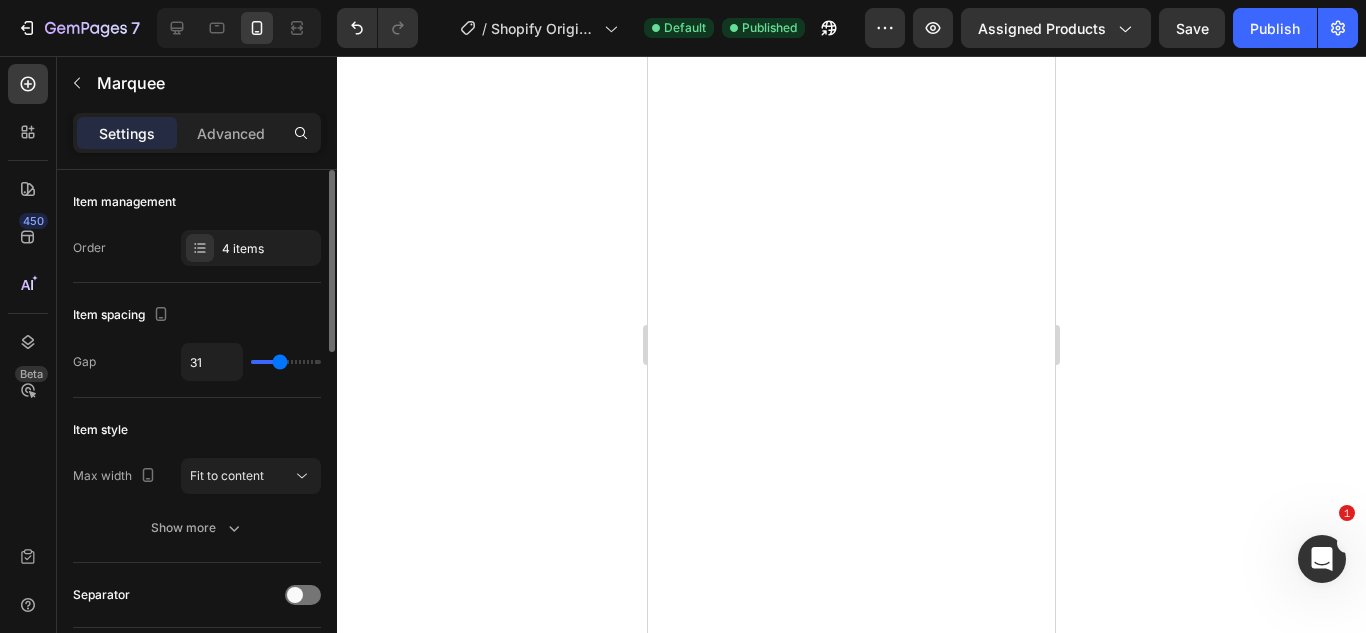 type on "27" 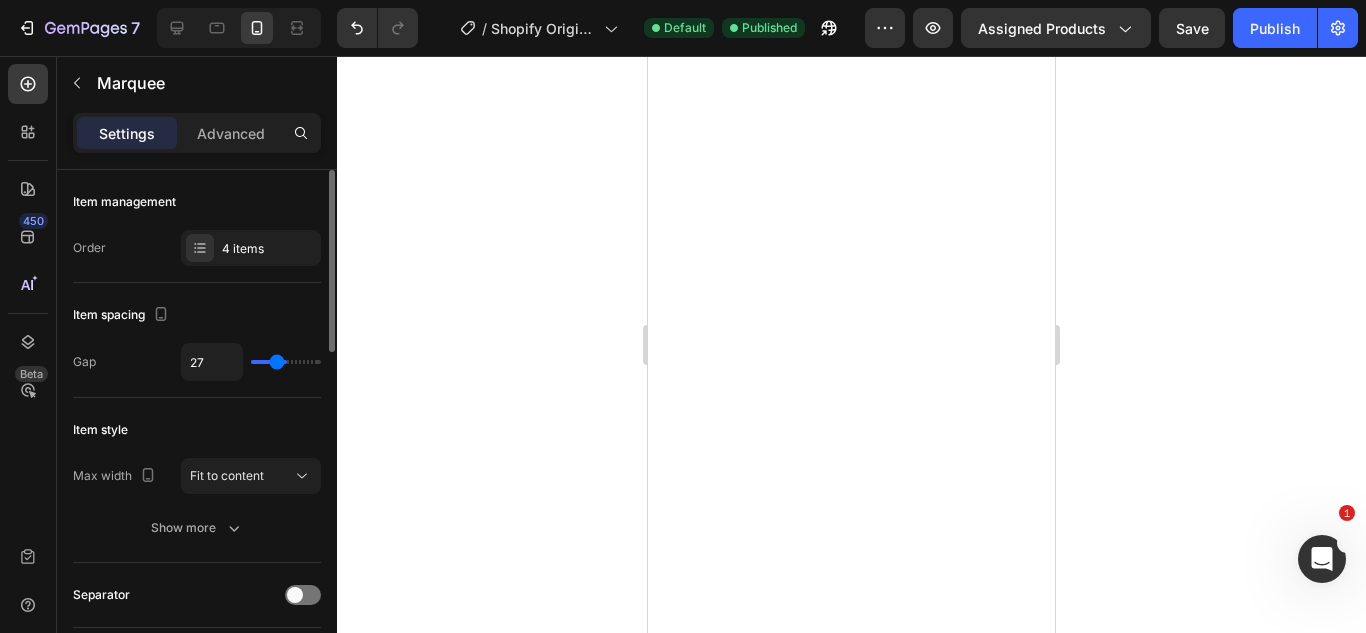 type on "22" 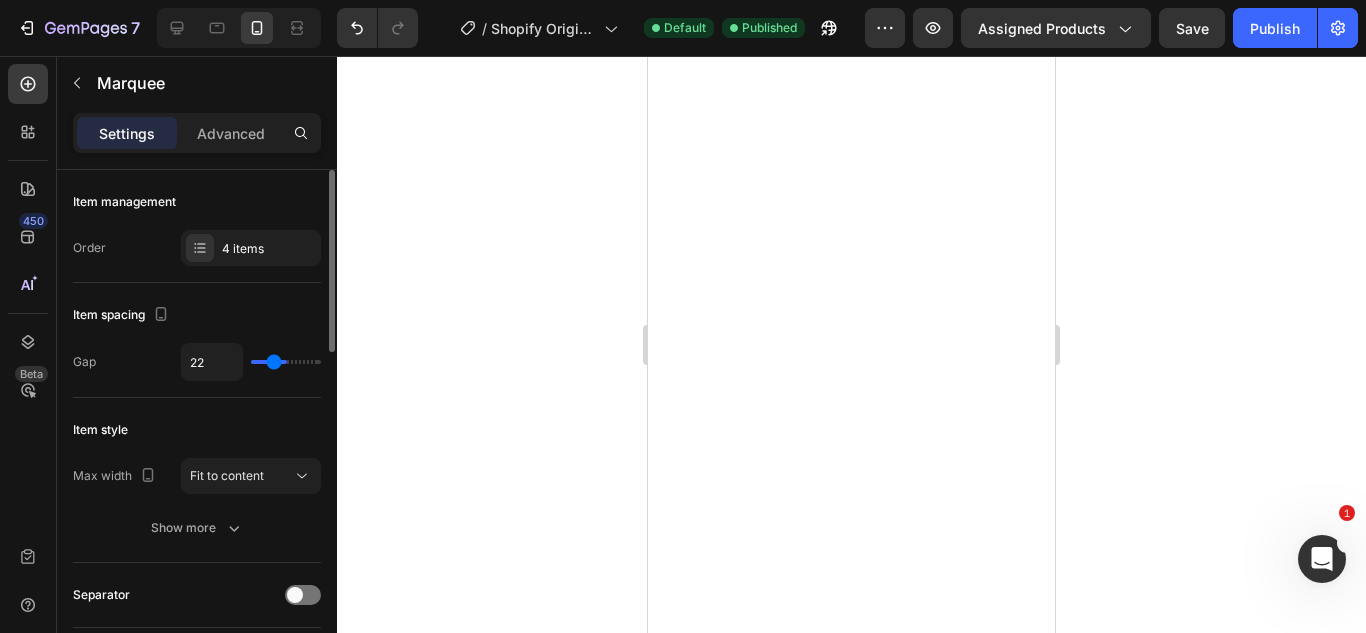 type on "19" 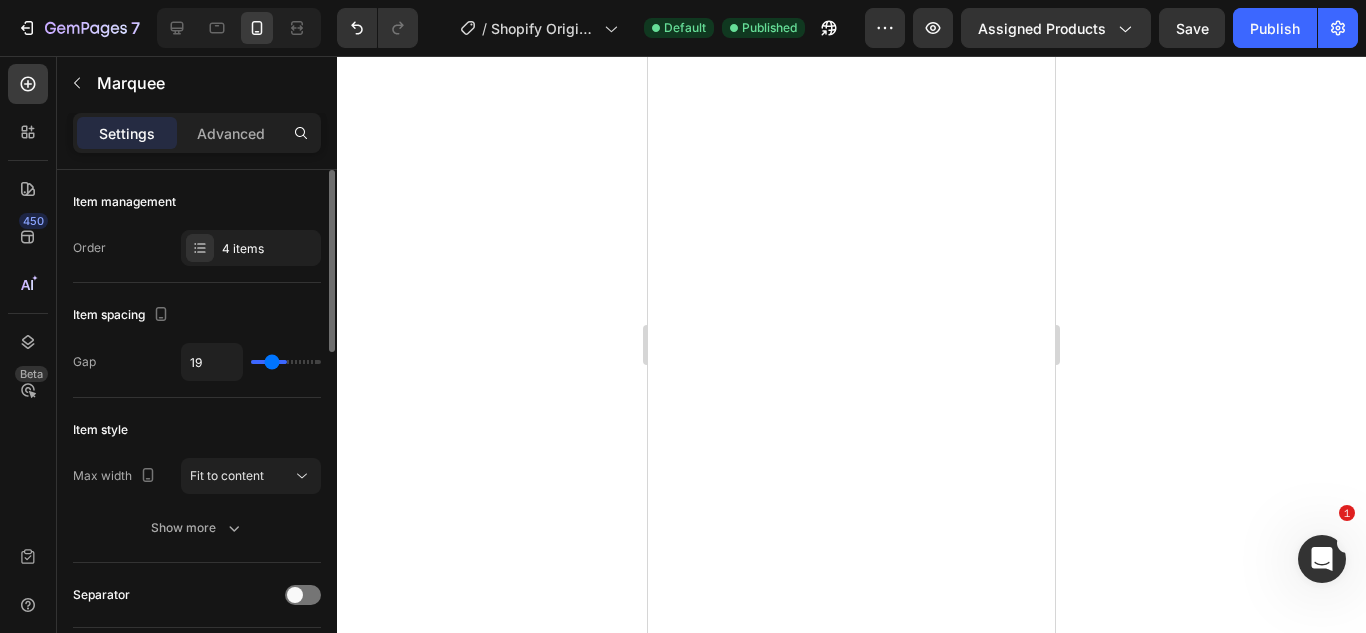 type on "18" 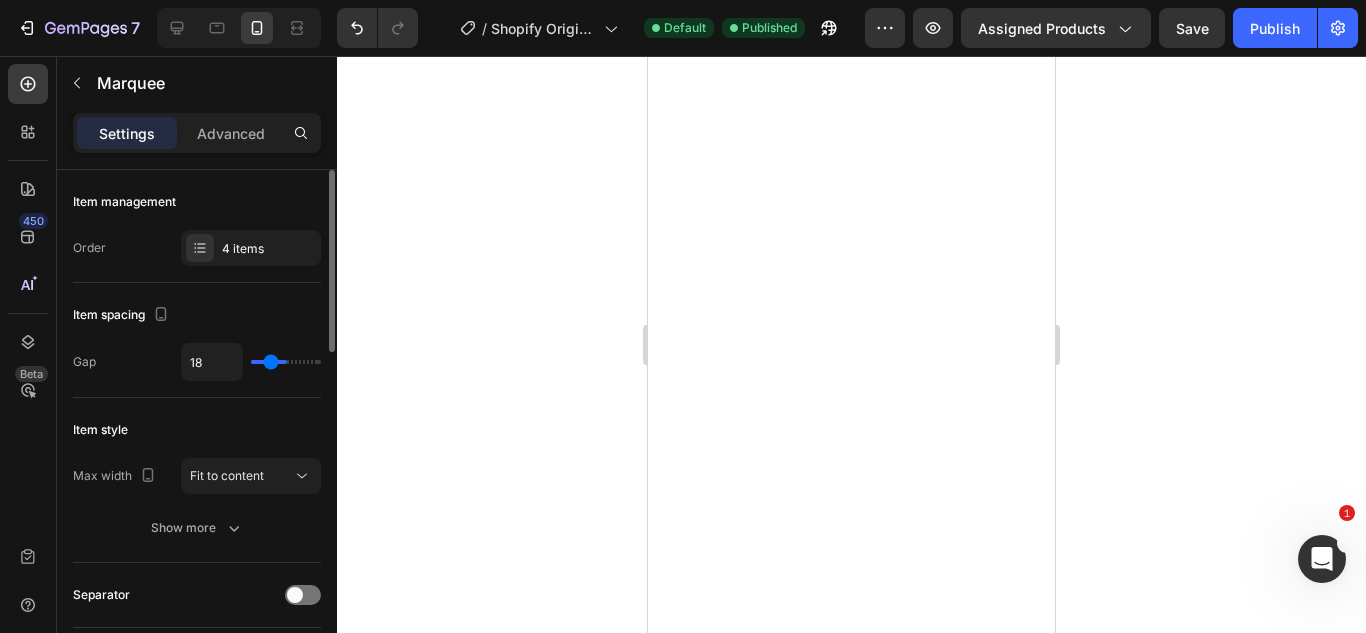 type on "16" 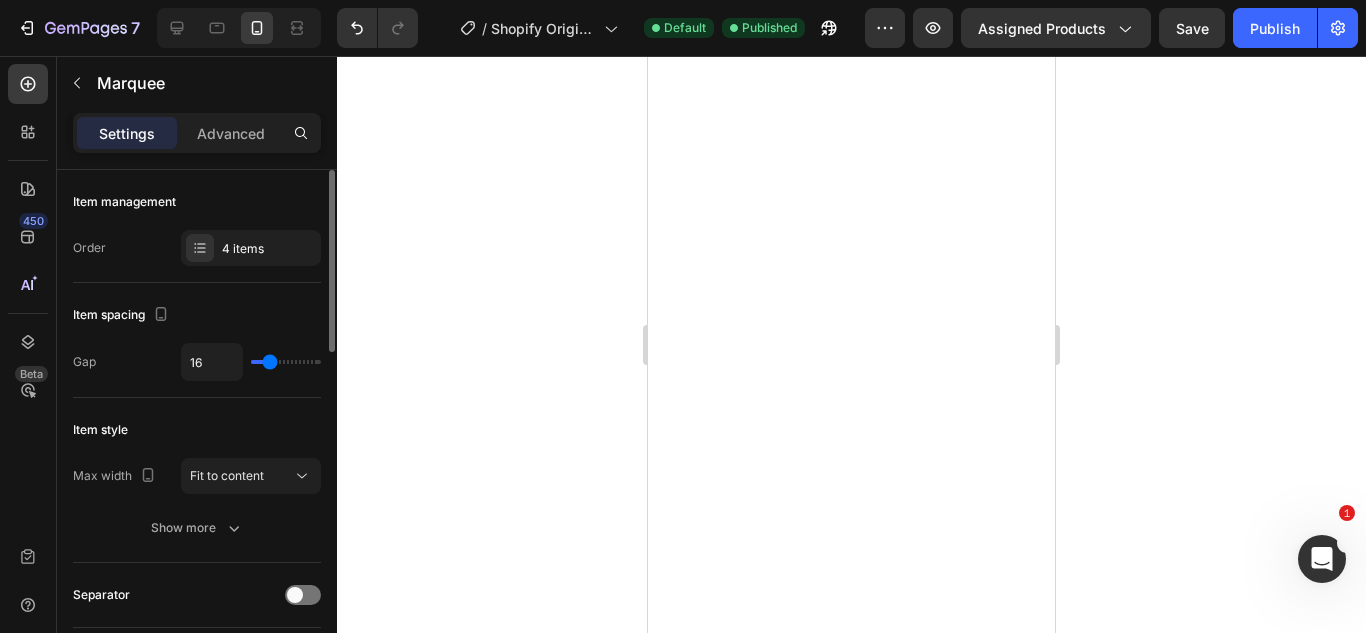 type on "15" 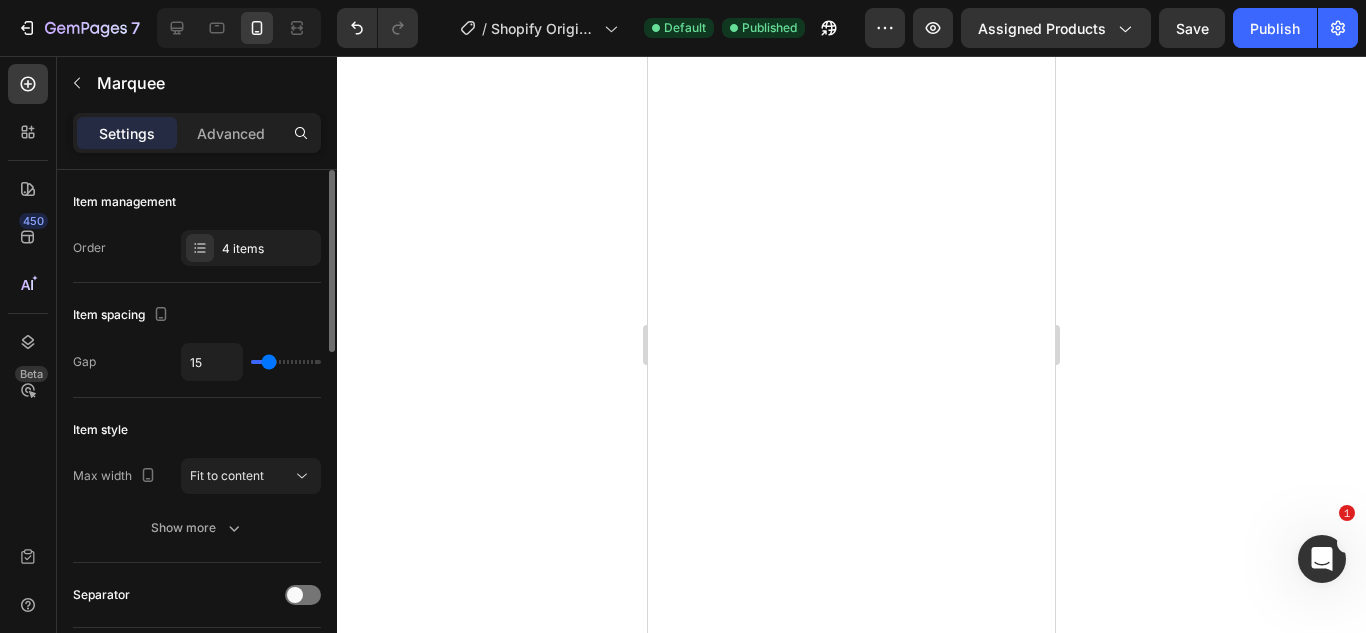 drag, startPoint x: 284, startPoint y: 360, endPoint x: 269, endPoint y: 364, distance: 15.524175 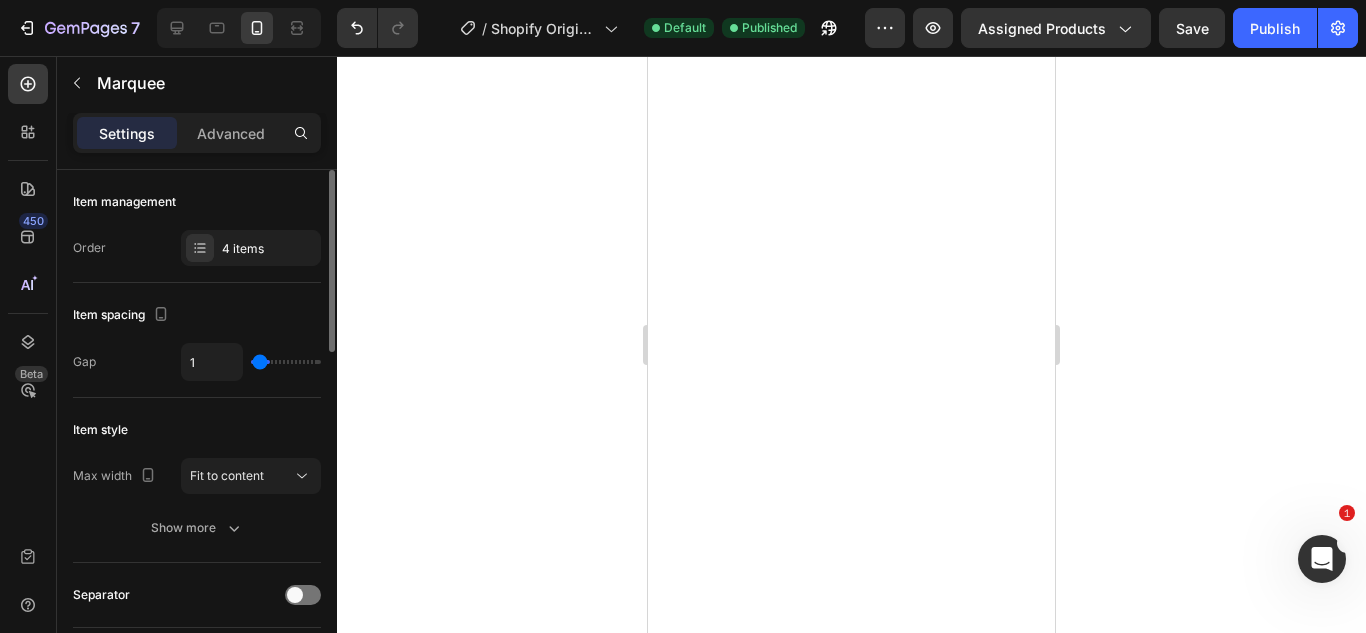 type on "0" 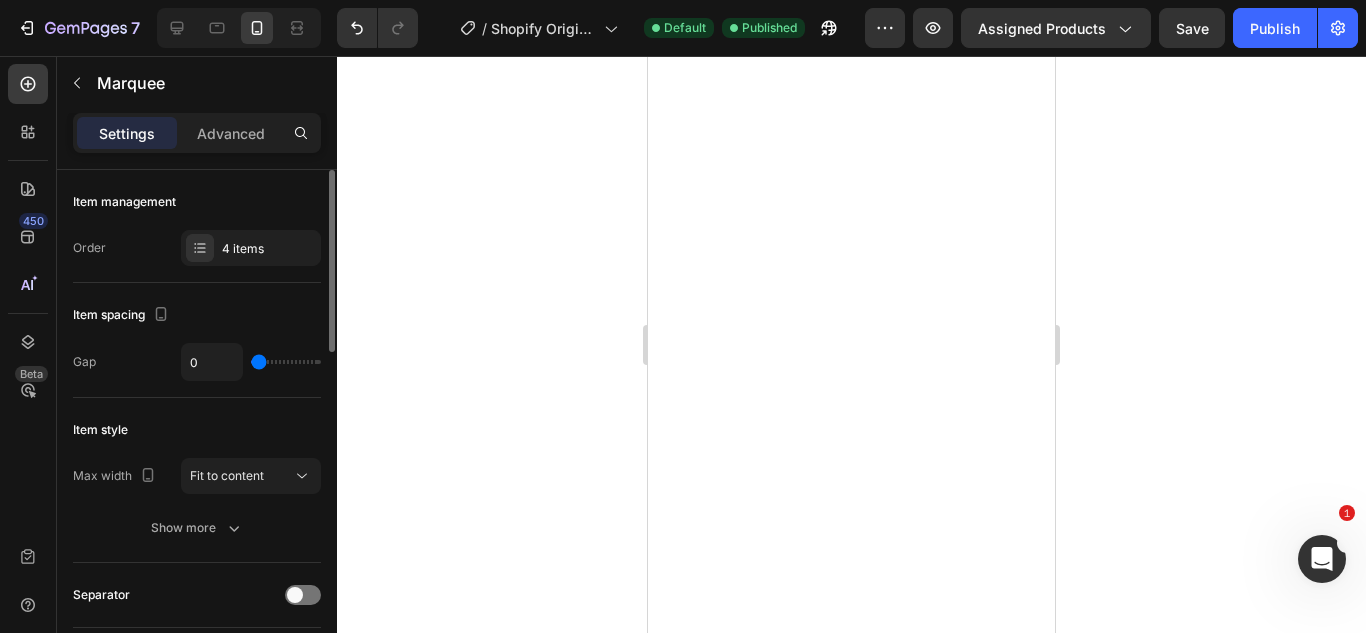 drag, startPoint x: 269, startPoint y: 361, endPoint x: 255, endPoint y: 364, distance: 14.3178215 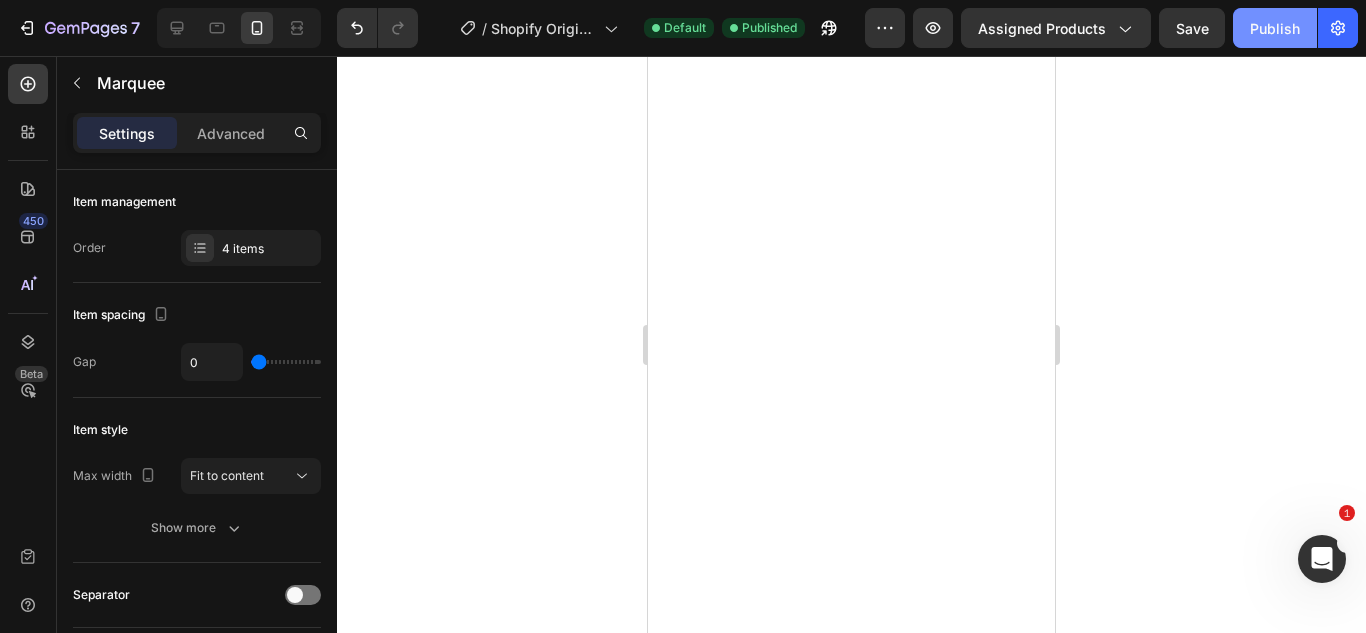 click on "Publish" at bounding box center (1275, 28) 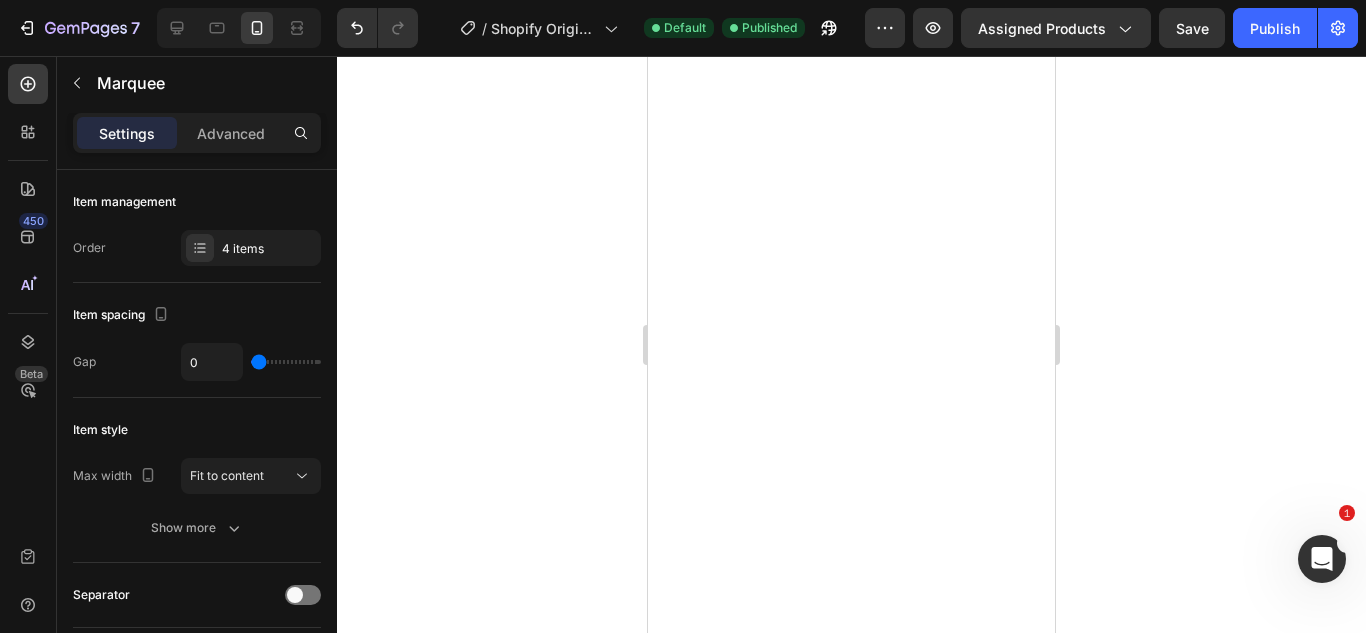 click 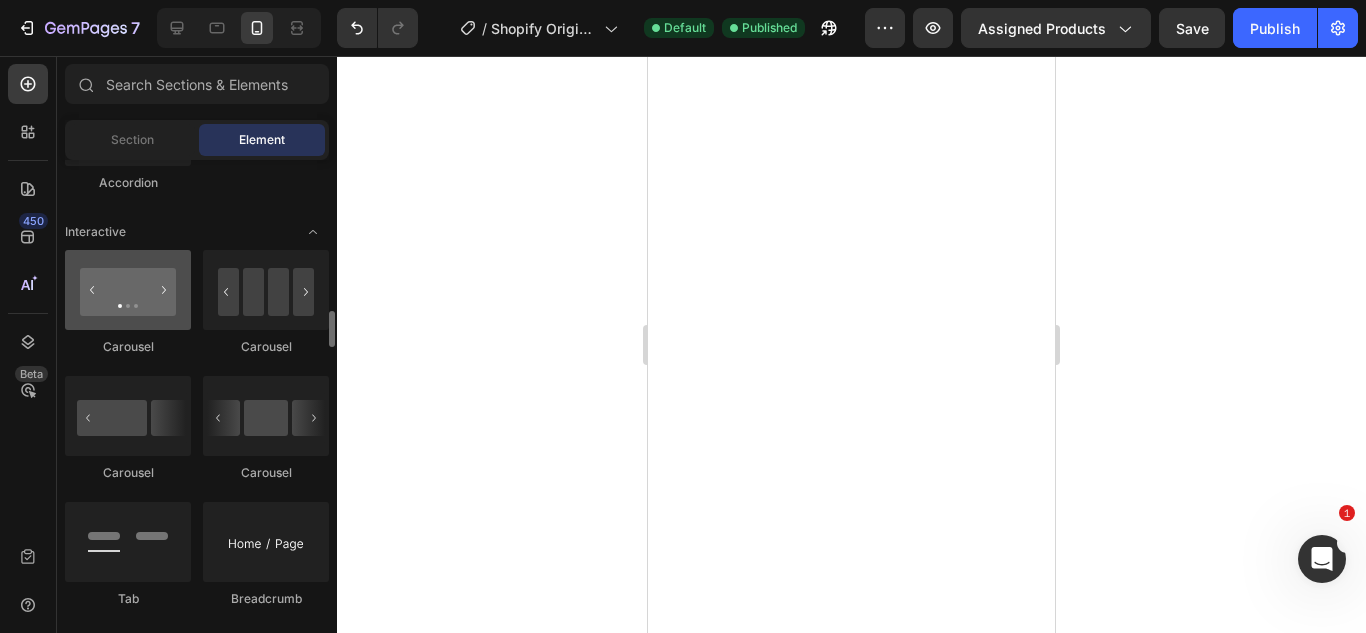 scroll, scrollTop: 1951, scrollLeft: 0, axis: vertical 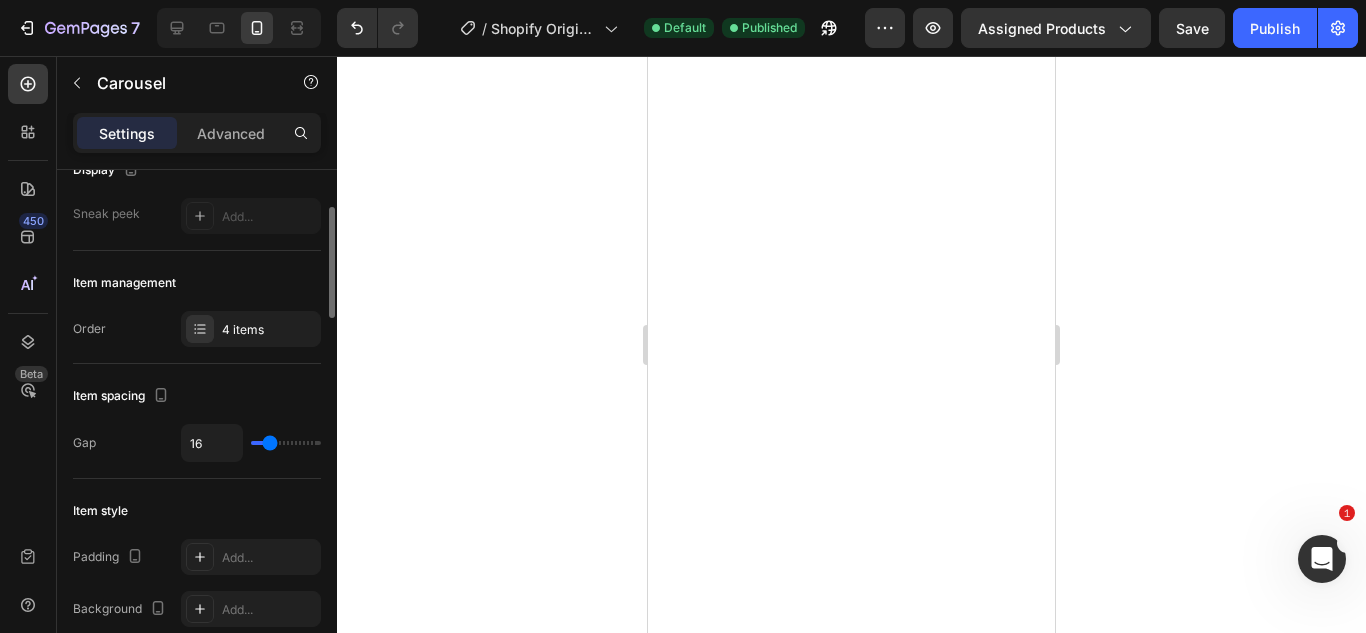 type on "15" 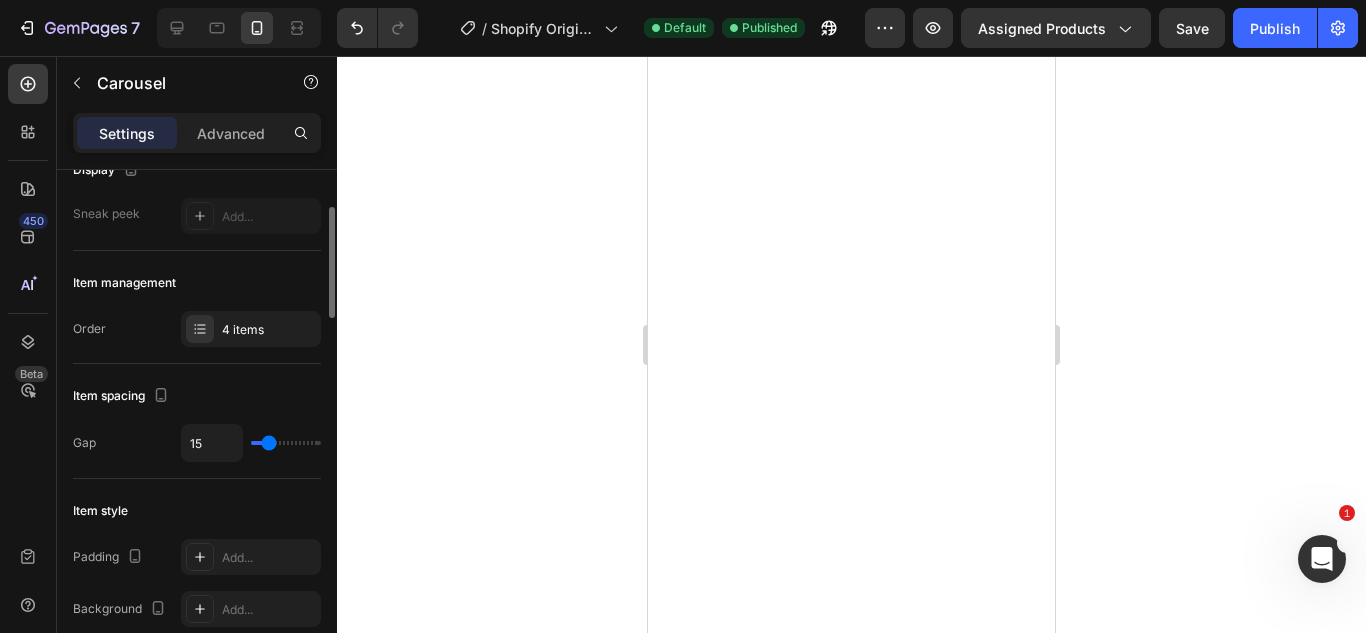 type on "0" 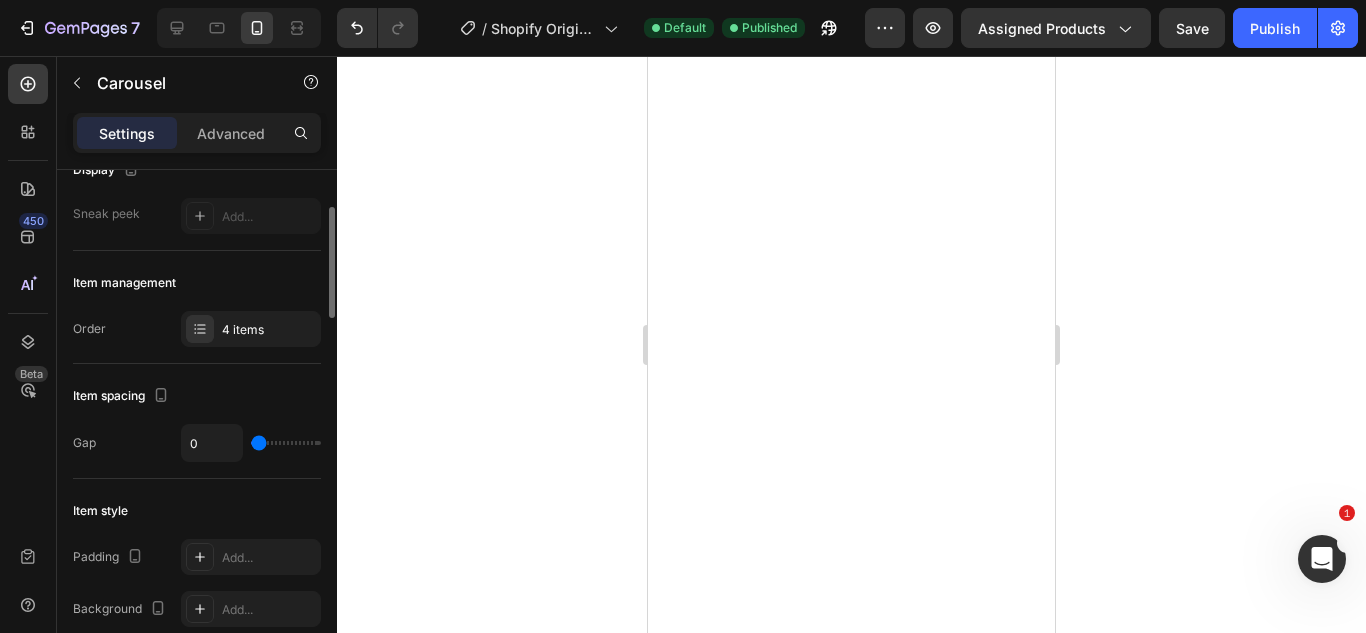 drag, startPoint x: 265, startPoint y: 441, endPoint x: 244, endPoint y: 448, distance: 22.135944 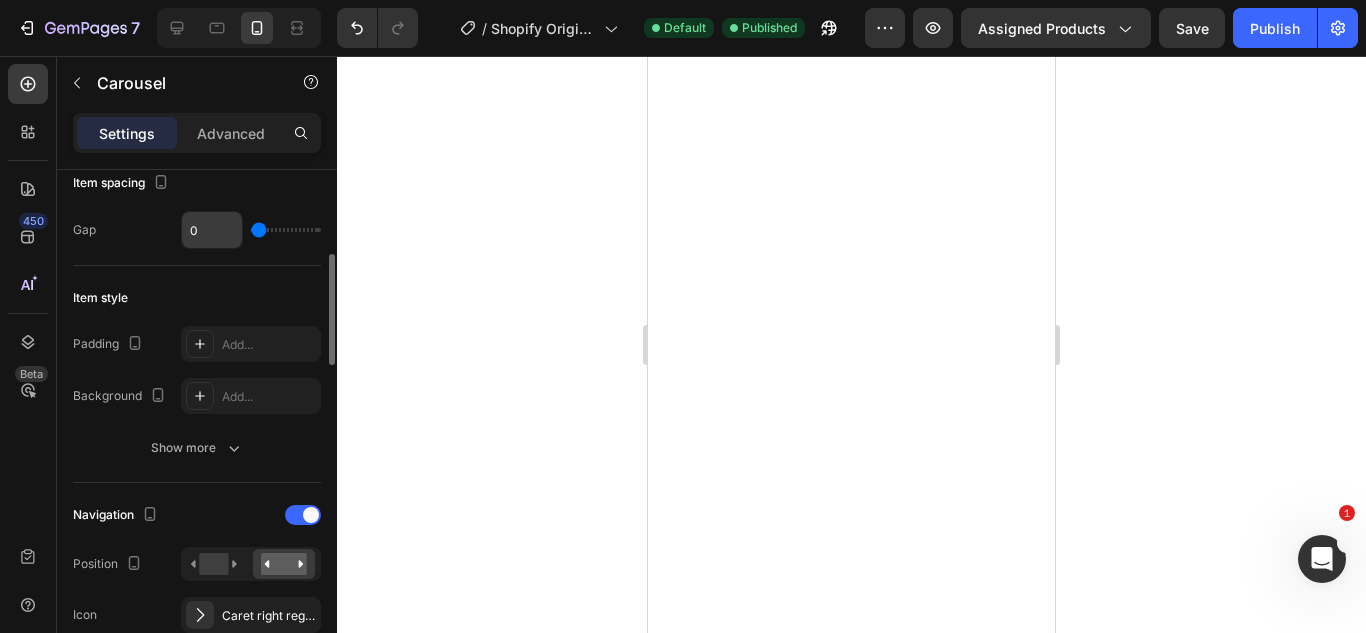 scroll, scrollTop: 387, scrollLeft: 0, axis: vertical 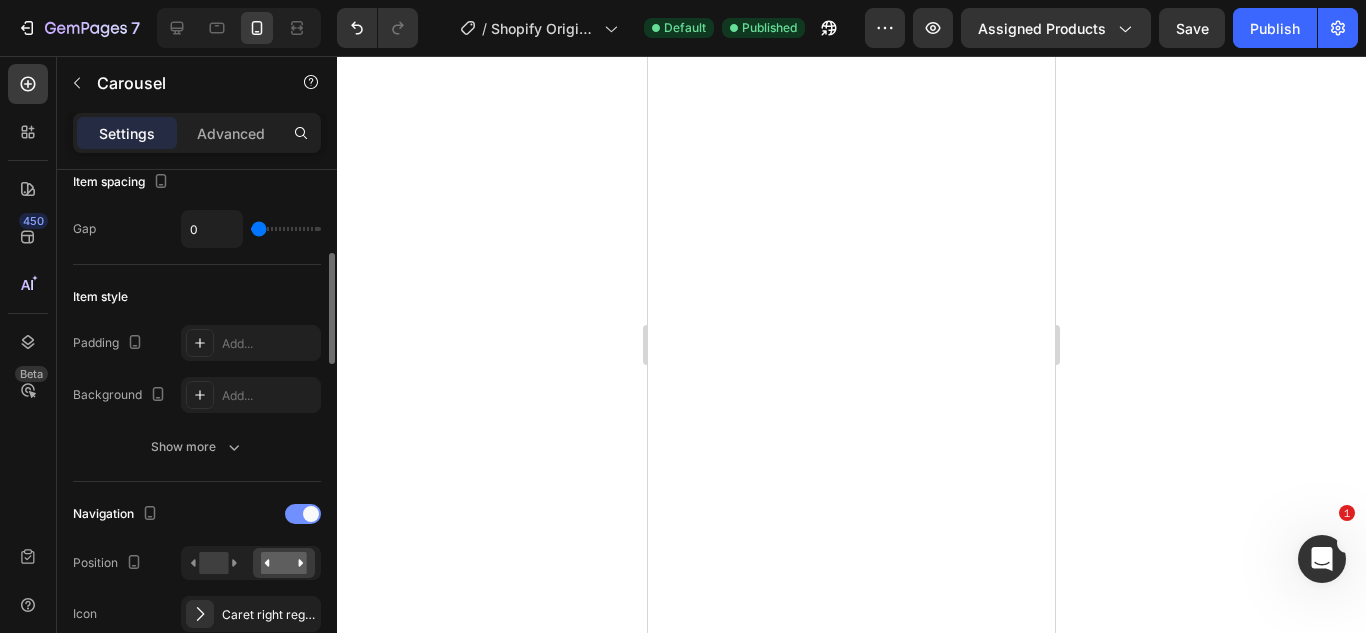 click at bounding box center [311, 514] 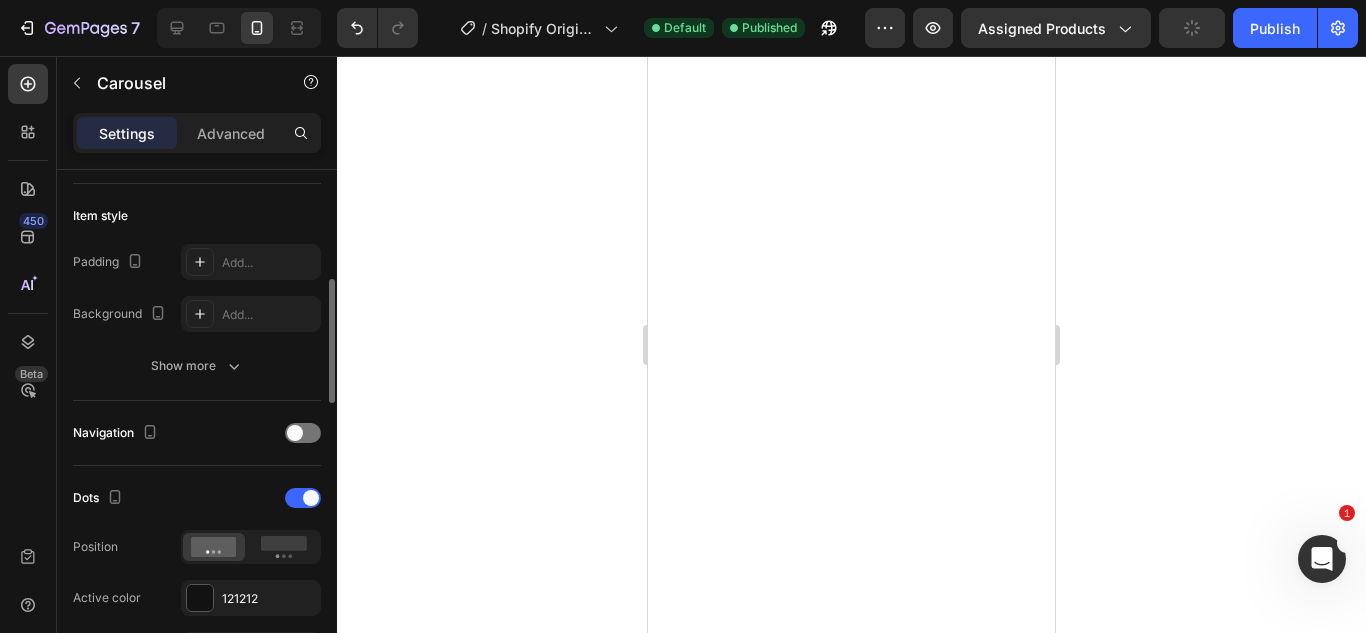 scroll, scrollTop: 470, scrollLeft: 0, axis: vertical 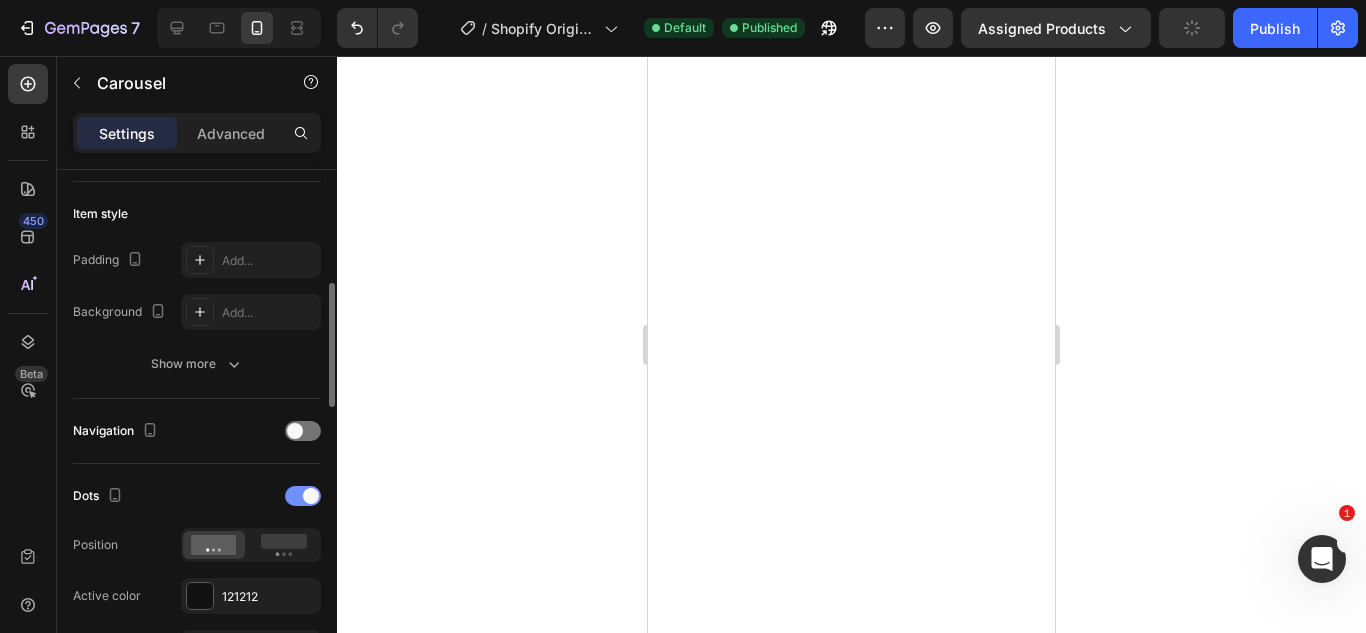click at bounding box center (303, 496) 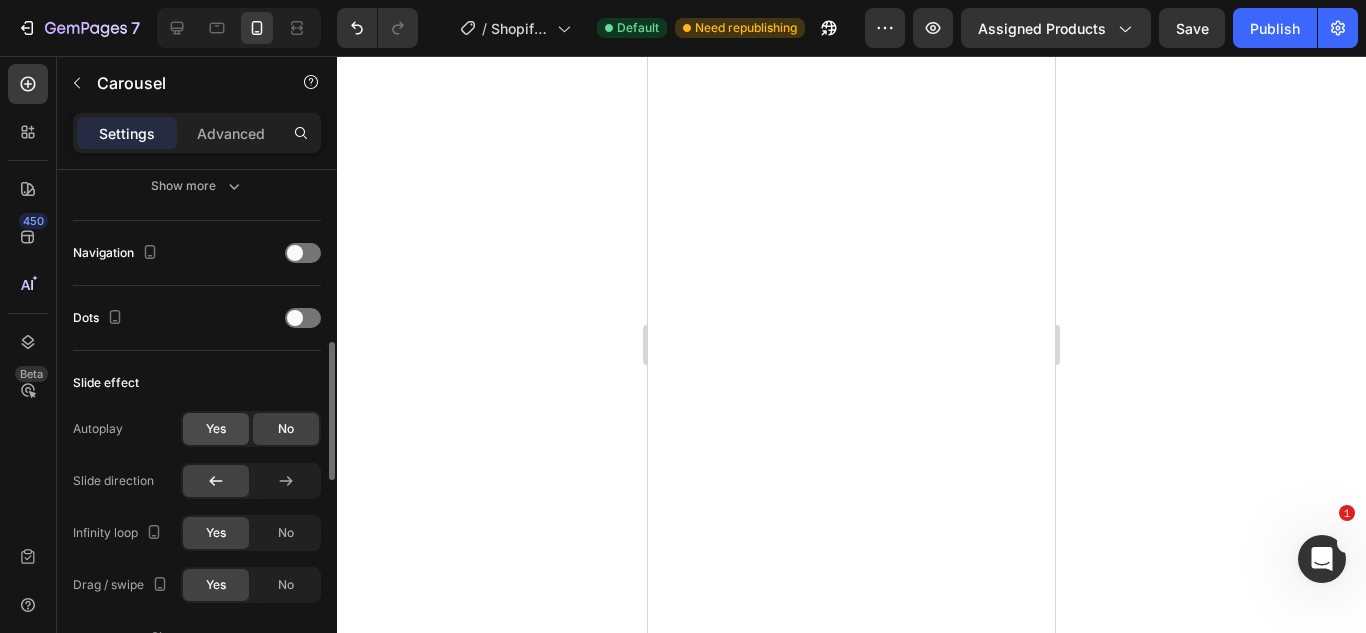 scroll, scrollTop: 649, scrollLeft: 0, axis: vertical 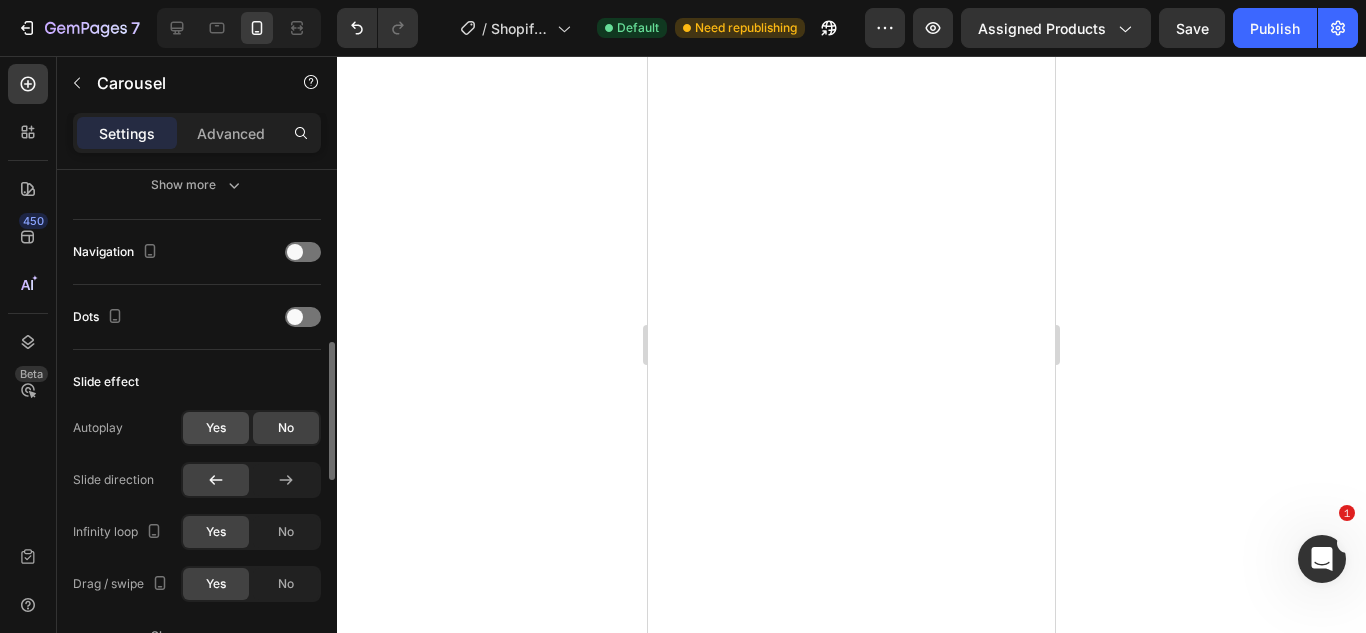 click on "Yes" 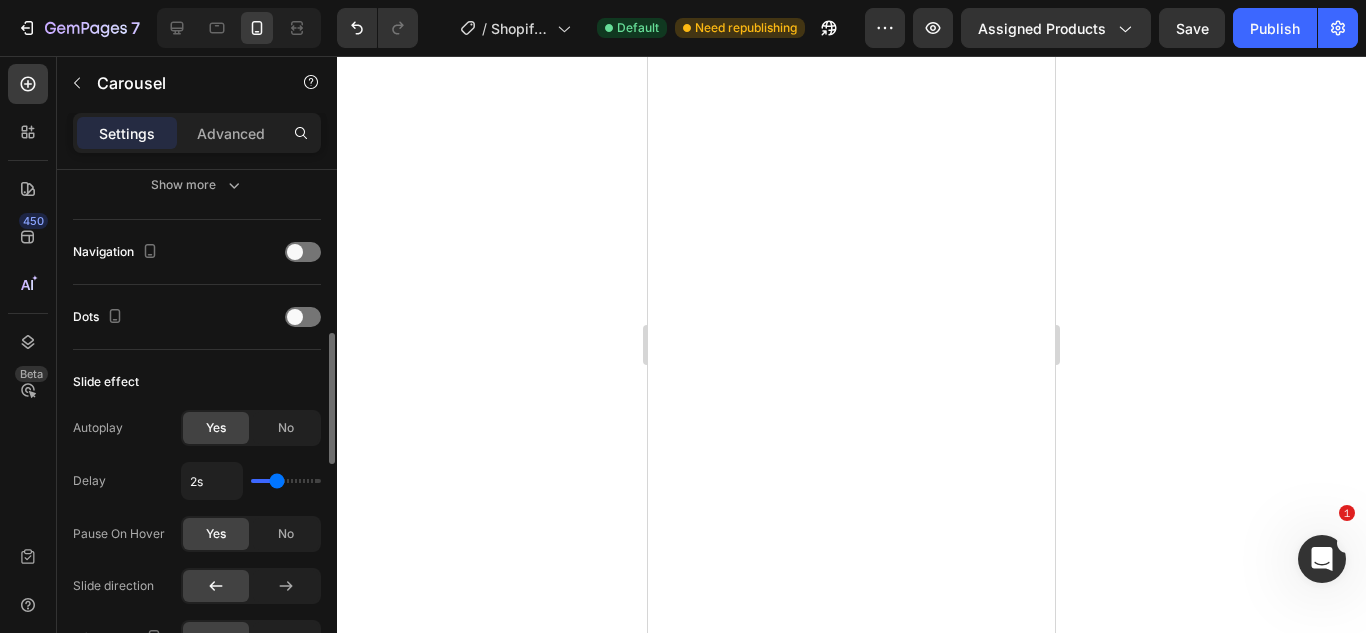 type on "2.4s" 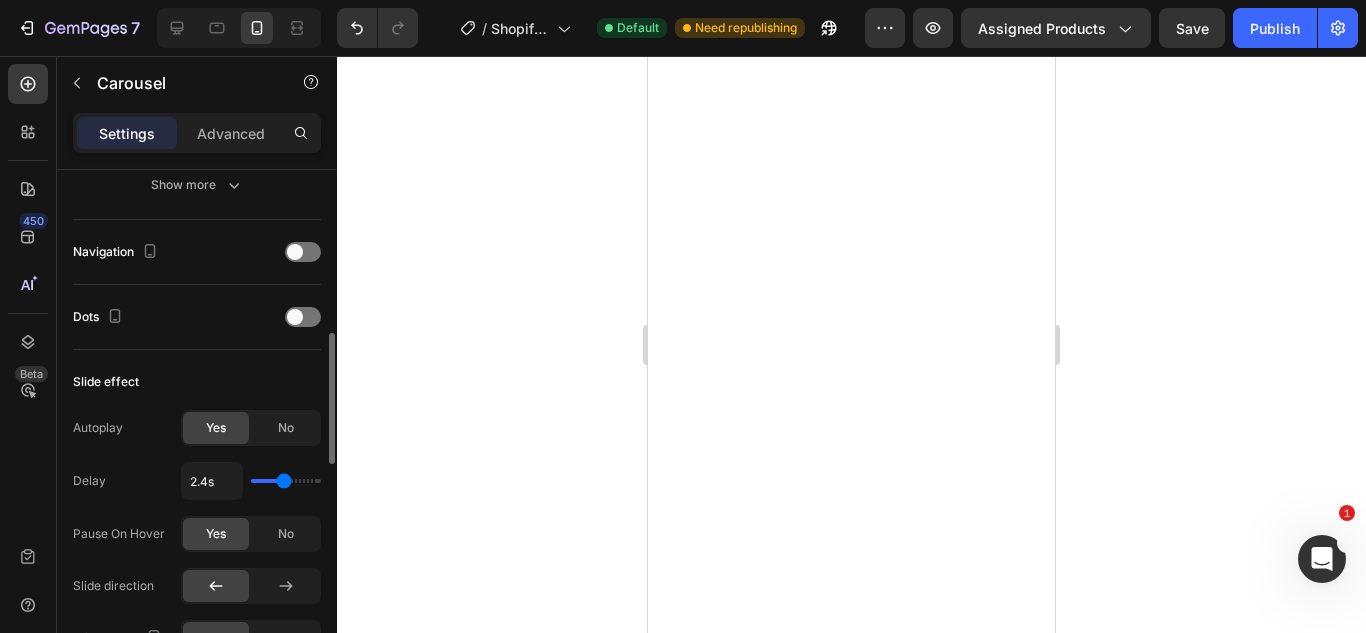 type on "2.9s" 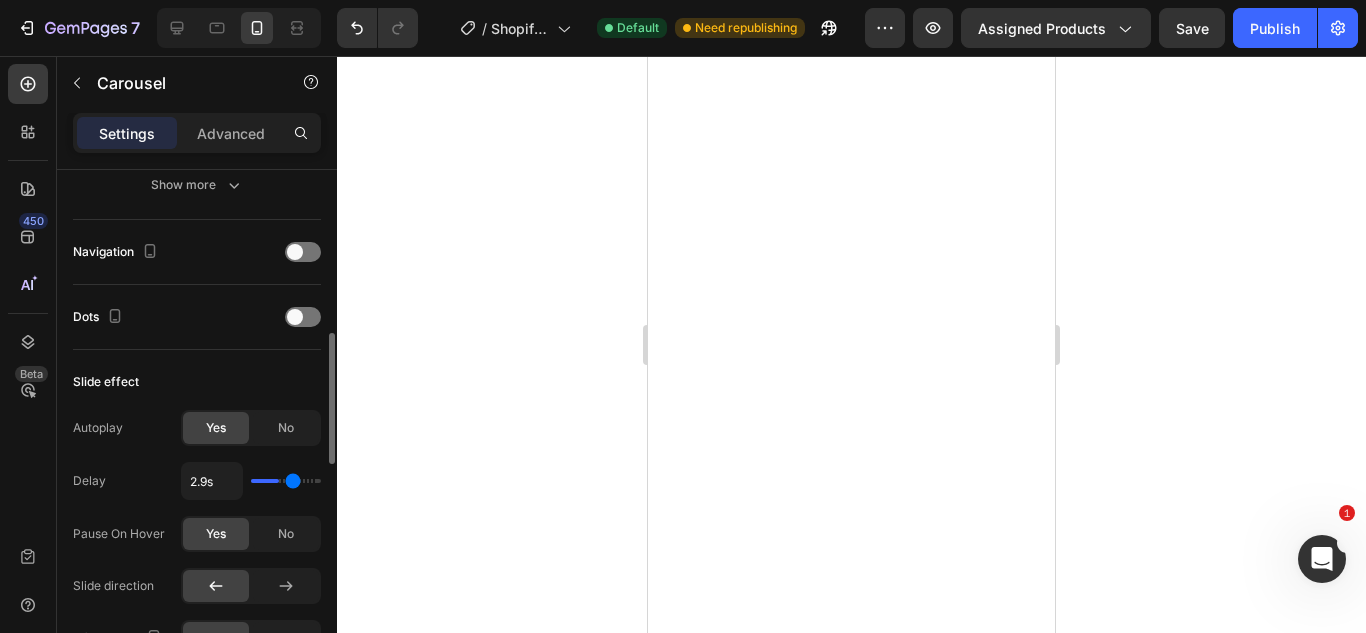 type on "3s" 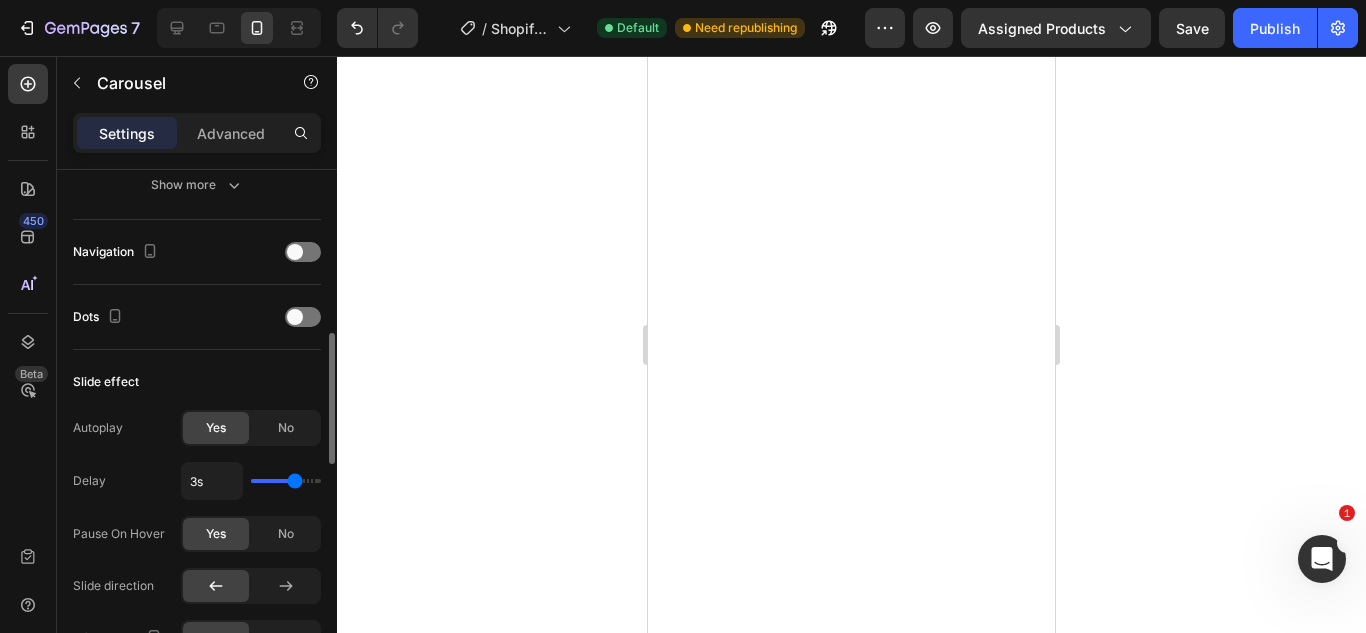 type on "2.8s" 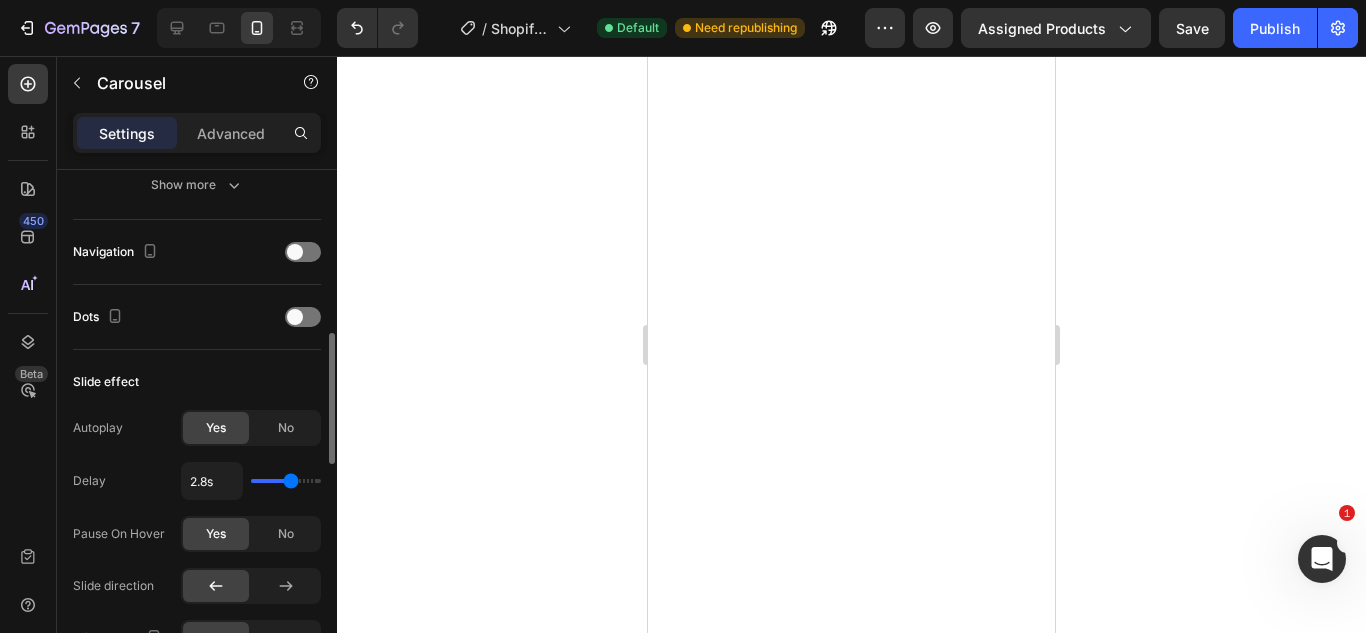 type on "2.7s" 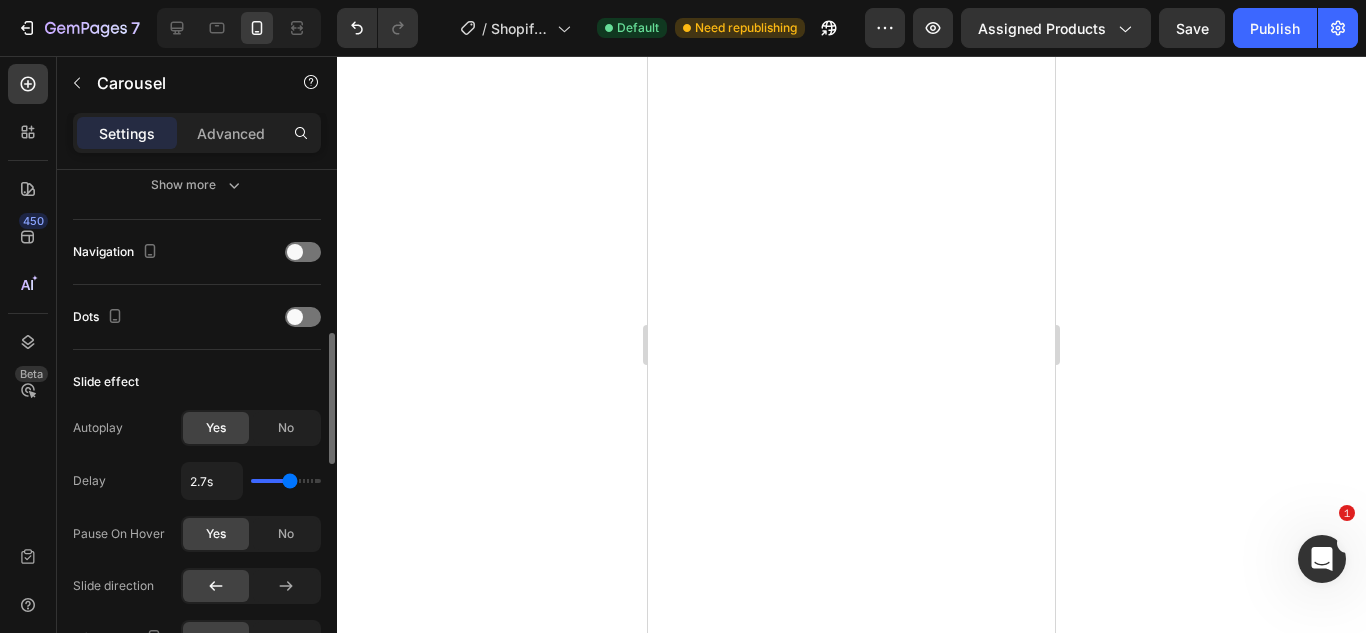type on "2.8s" 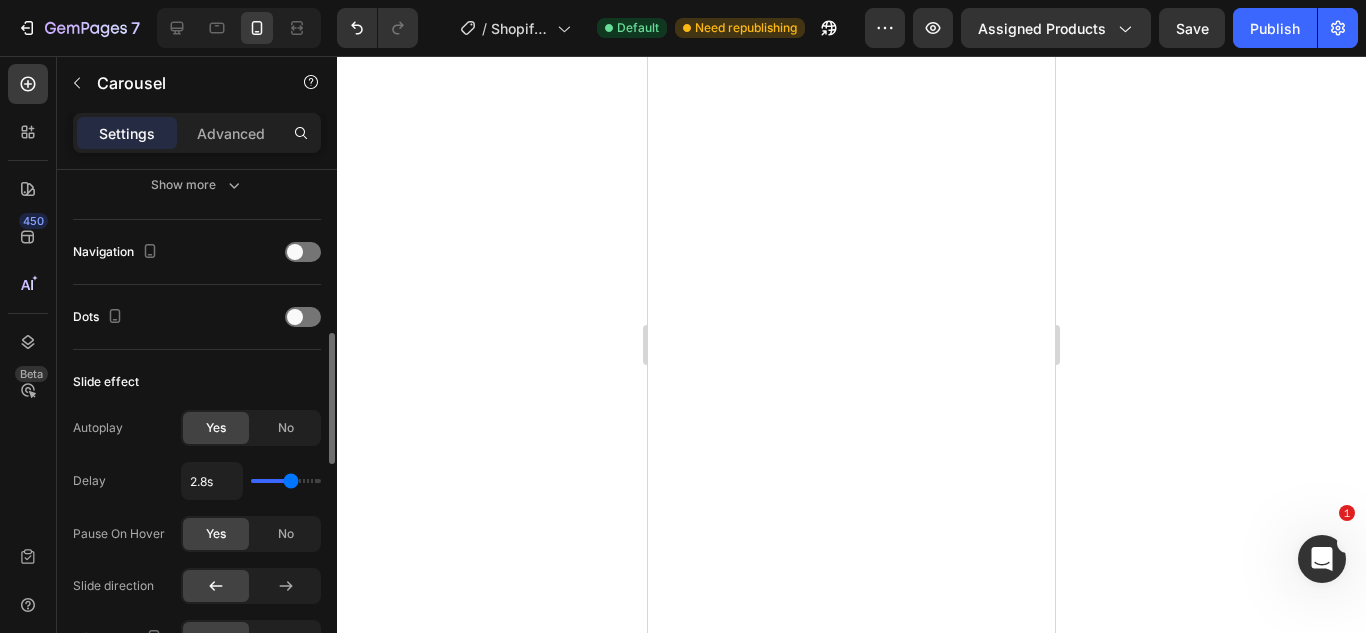 type on "2.9s" 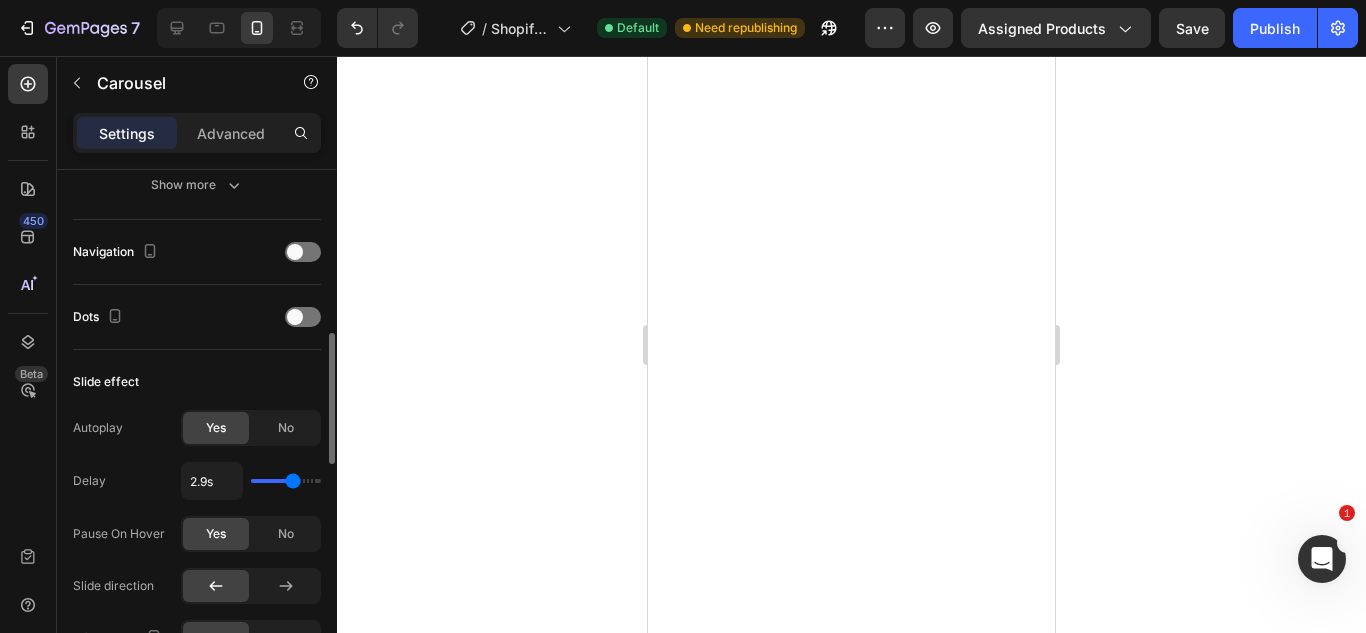 type on "3.1s" 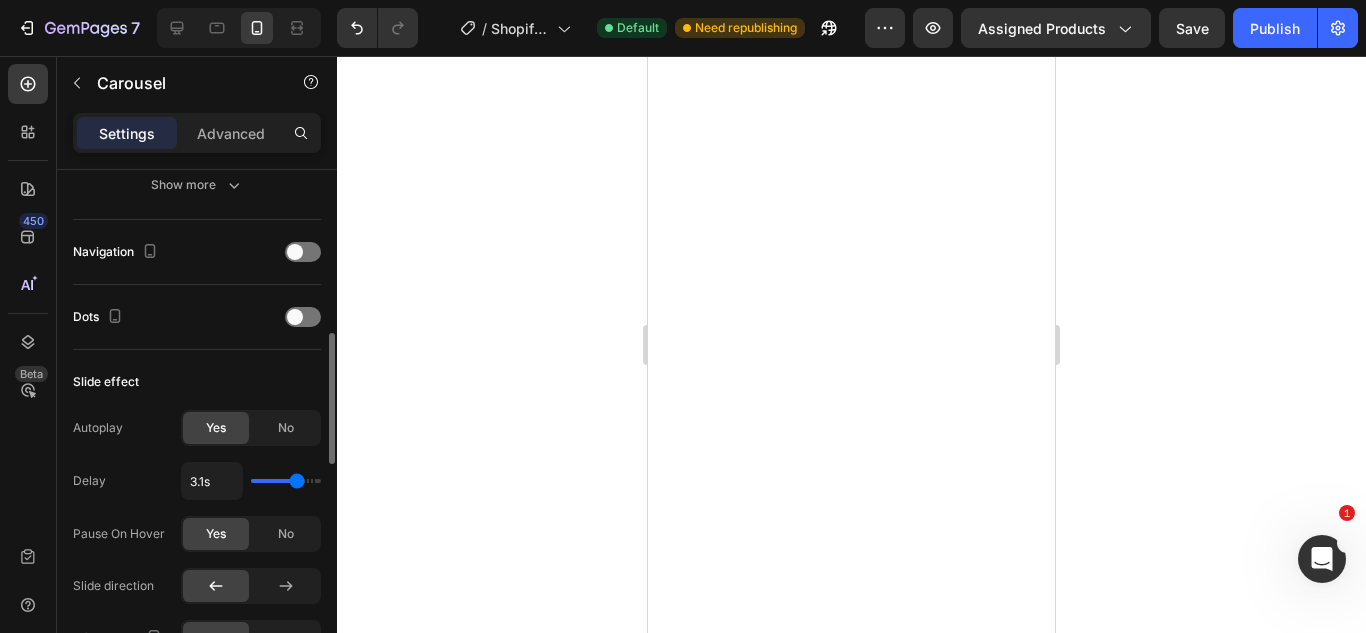 type on "3s" 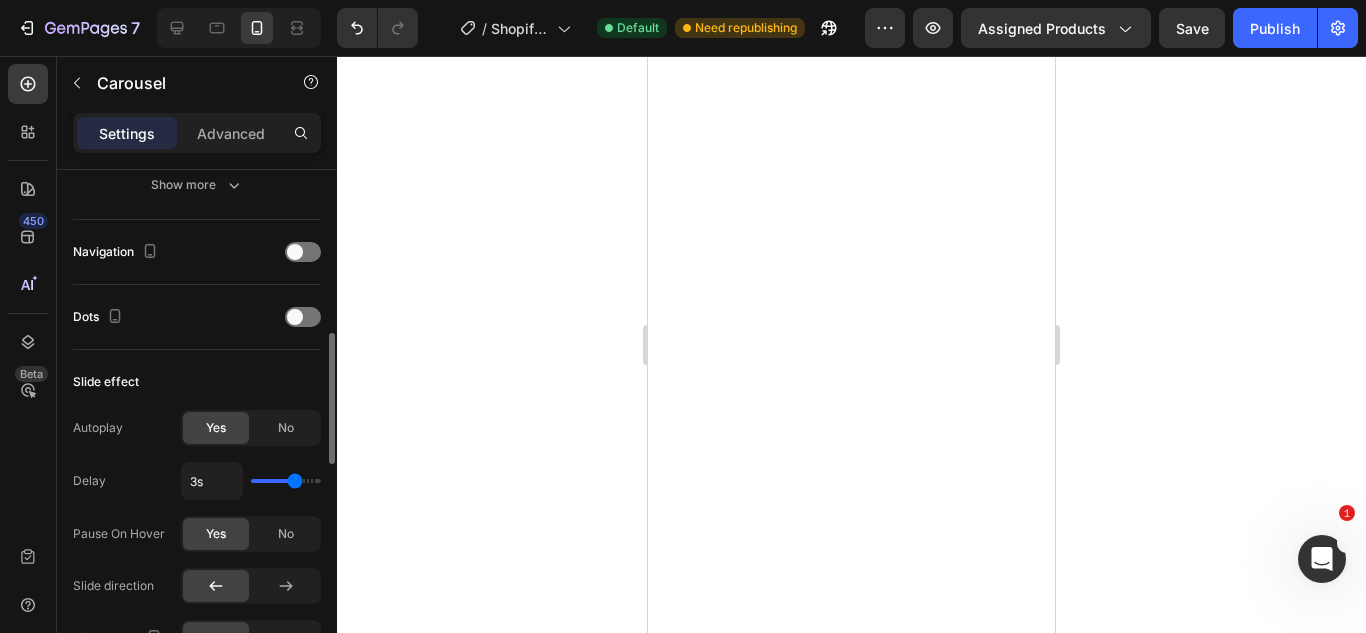 type on "2.9s" 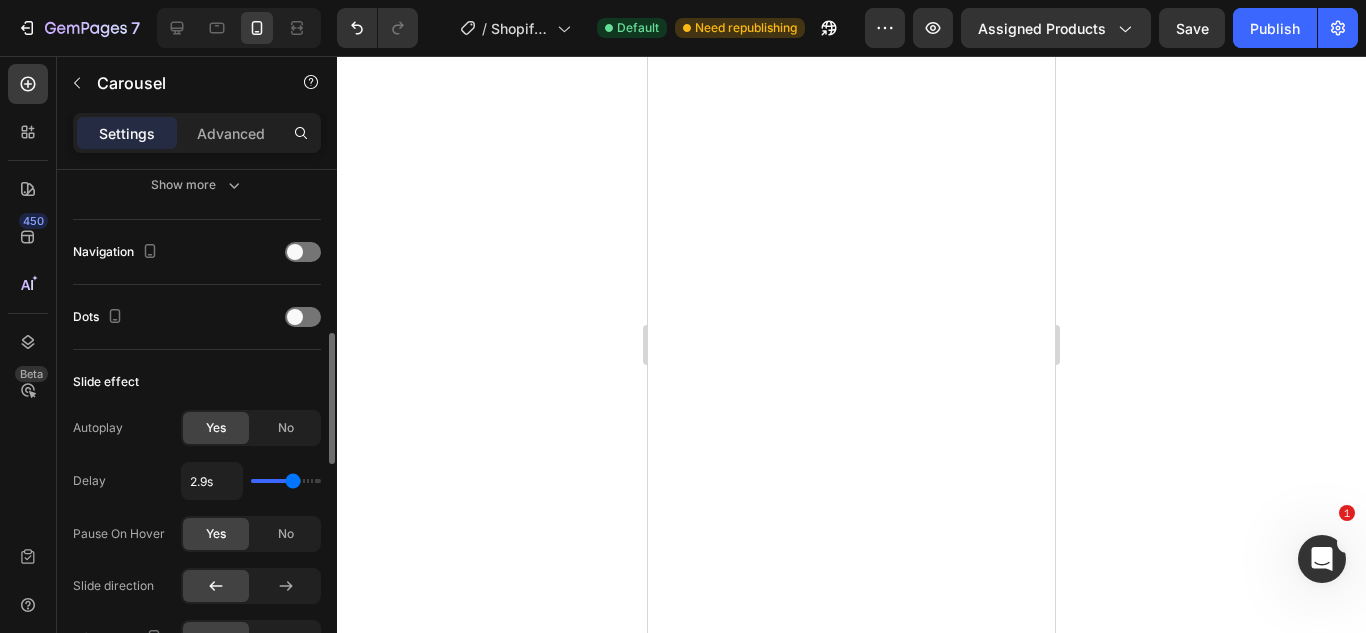 type on "2.8s" 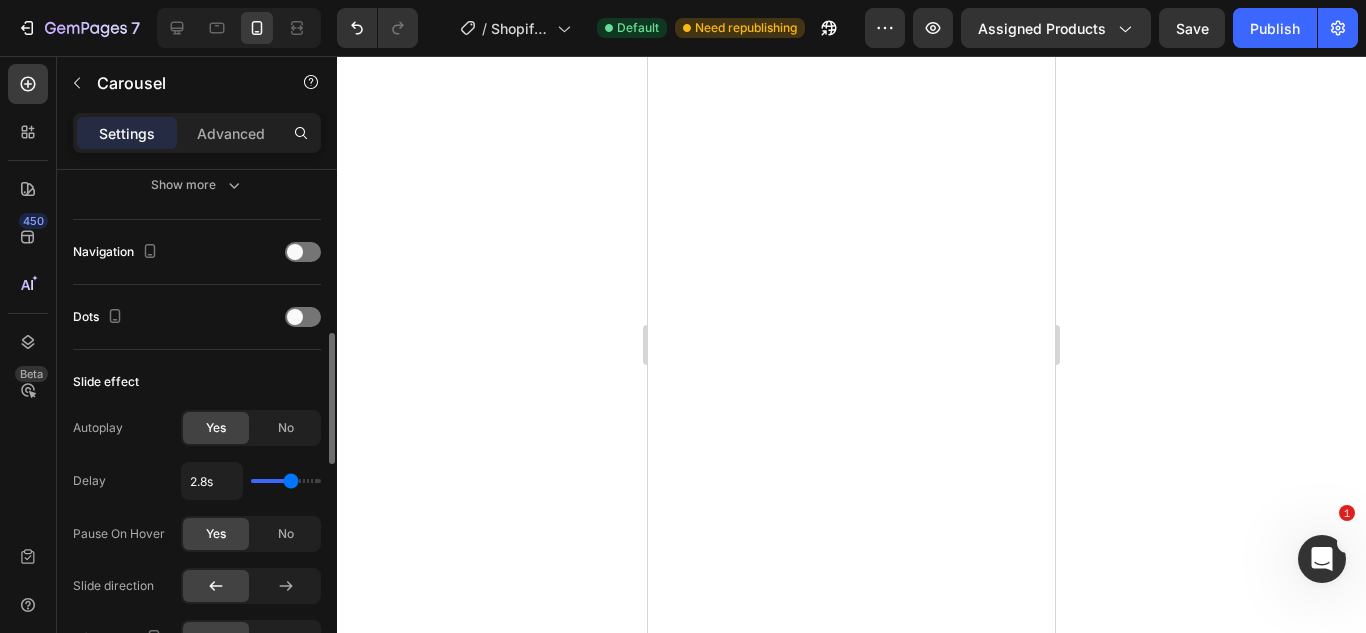 type on "2.9s" 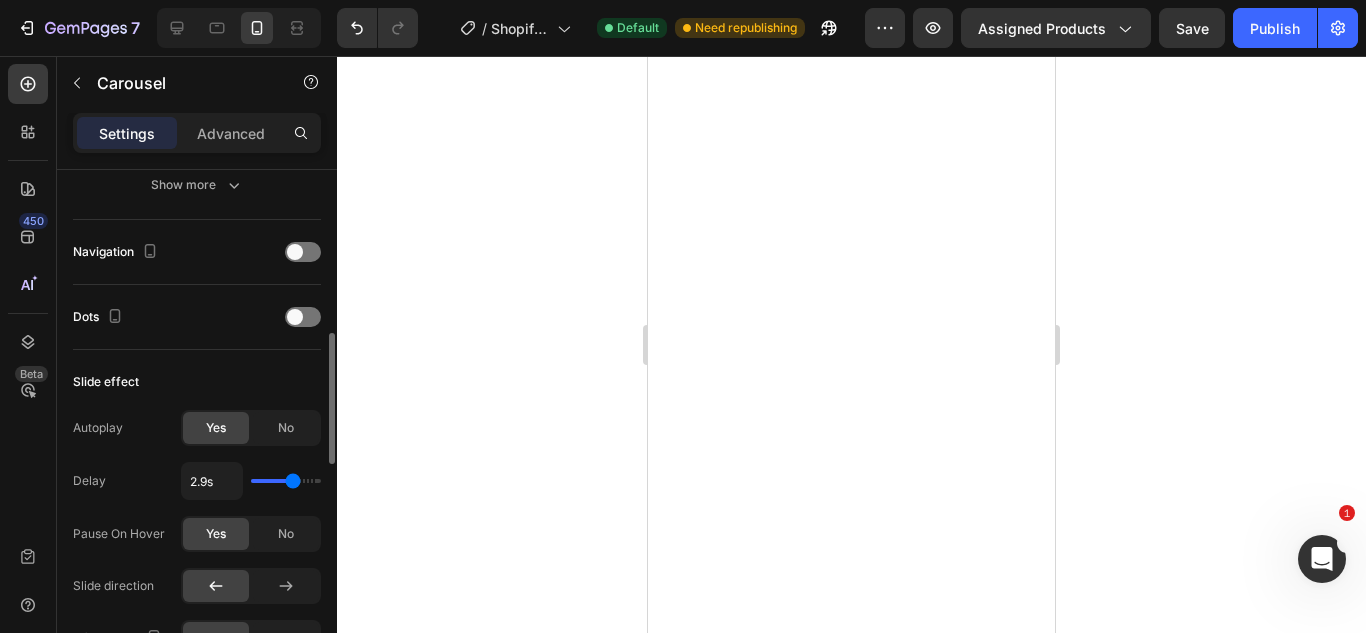 type on "3s" 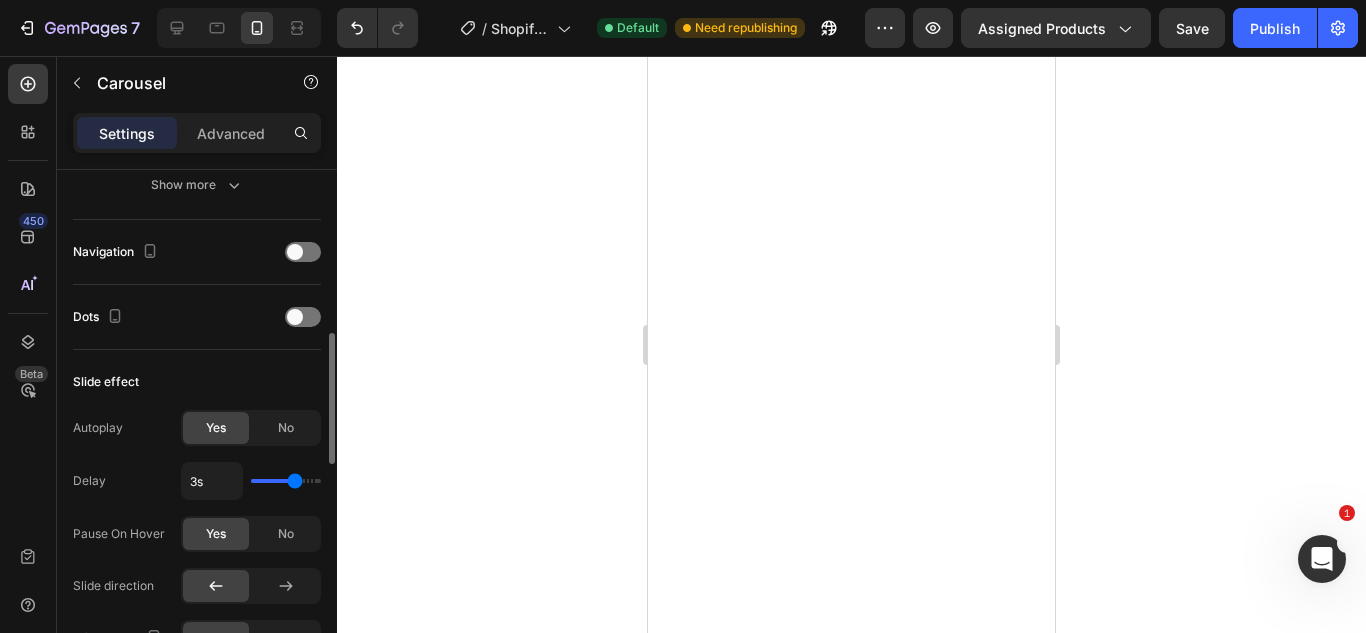drag, startPoint x: 277, startPoint y: 478, endPoint x: 295, endPoint y: 477, distance: 18.027756 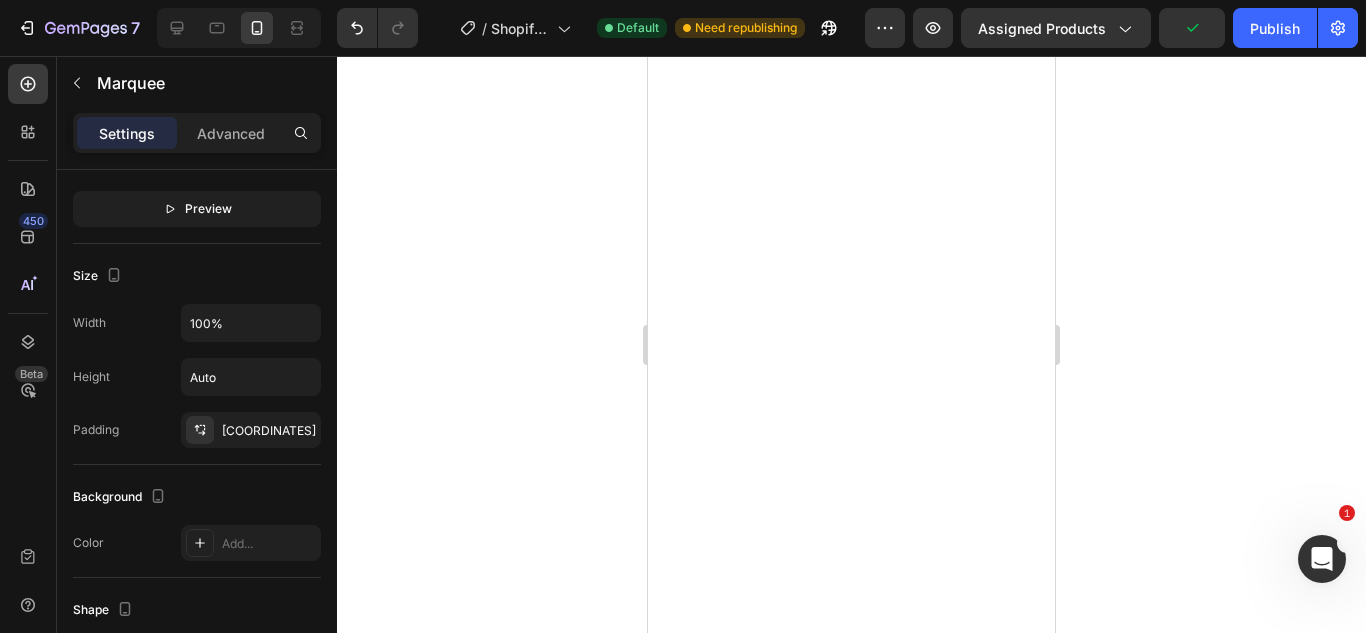 scroll, scrollTop: 0, scrollLeft: 0, axis: both 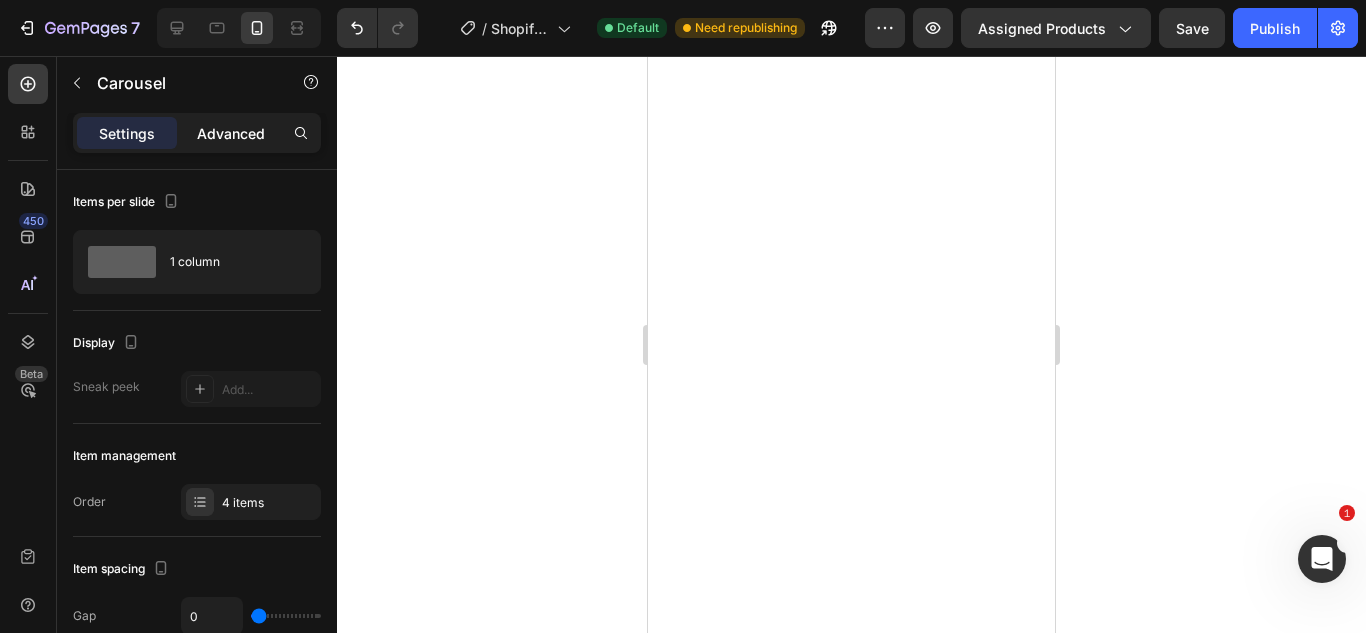 click on "Advanced" at bounding box center [231, 133] 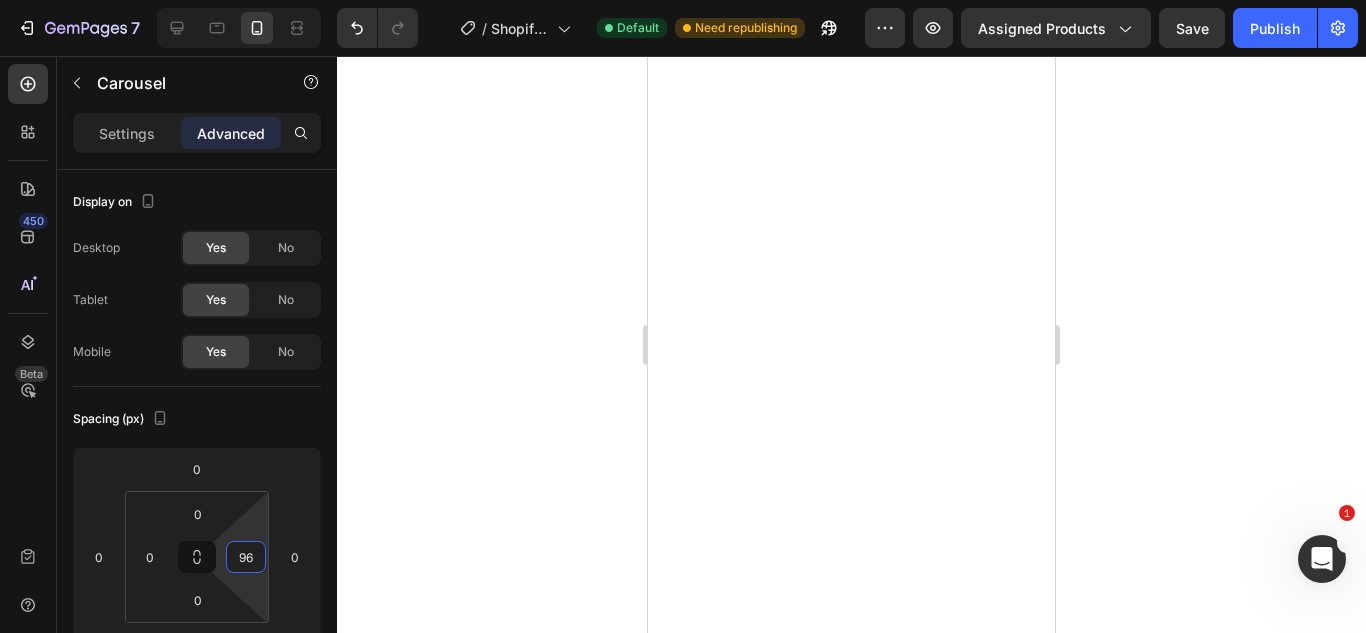 type on "100" 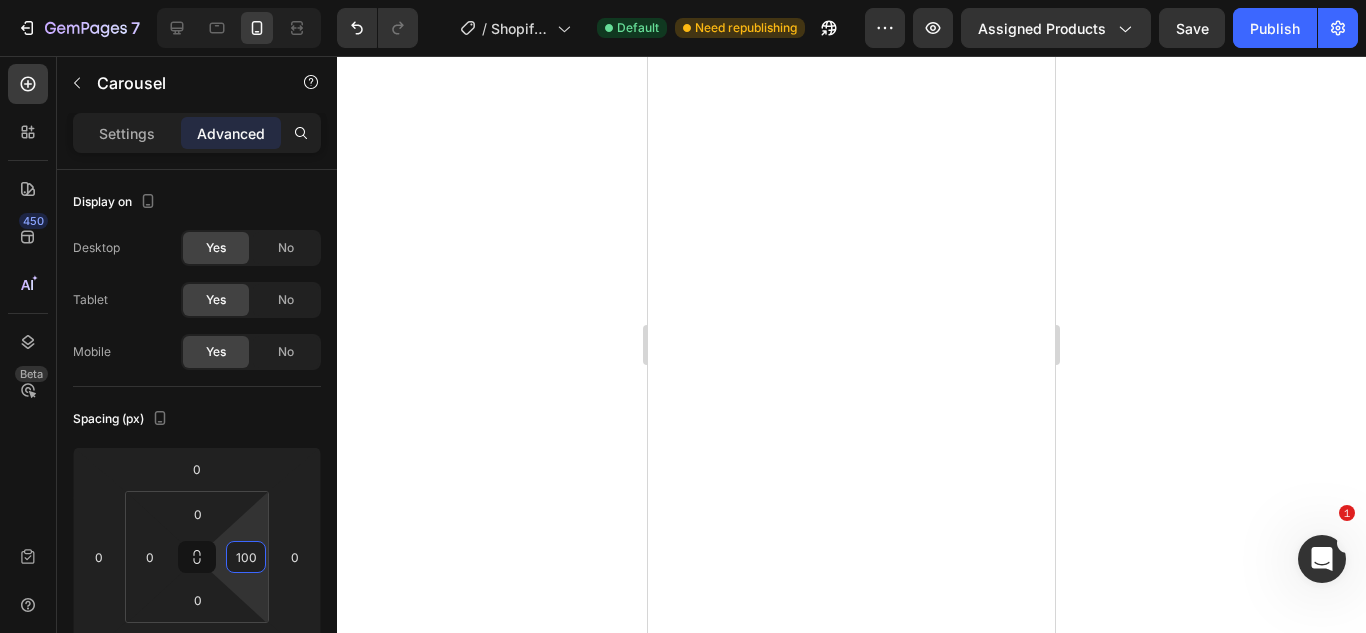 drag, startPoint x: 250, startPoint y: 519, endPoint x: 273, endPoint y: 469, distance: 55.03635 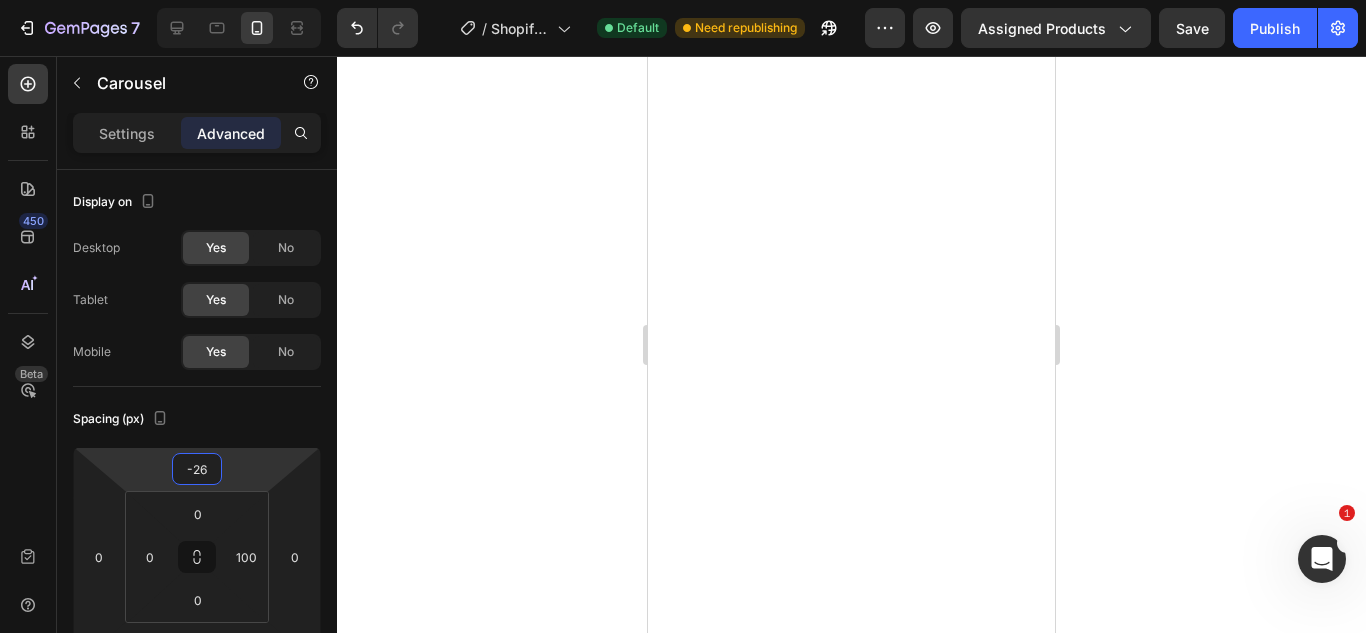type on "-42" 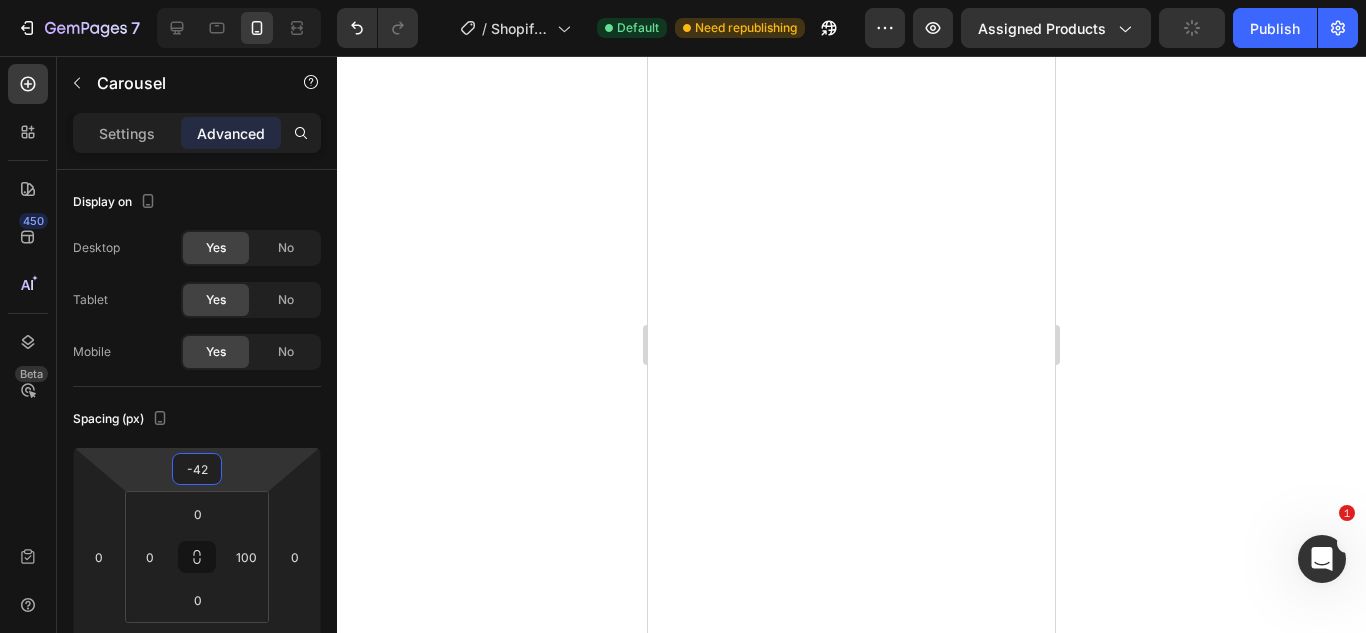 drag, startPoint x: 251, startPoint y: 460, endPoint x: 249, endPoint y: 481, distance: 21.095022 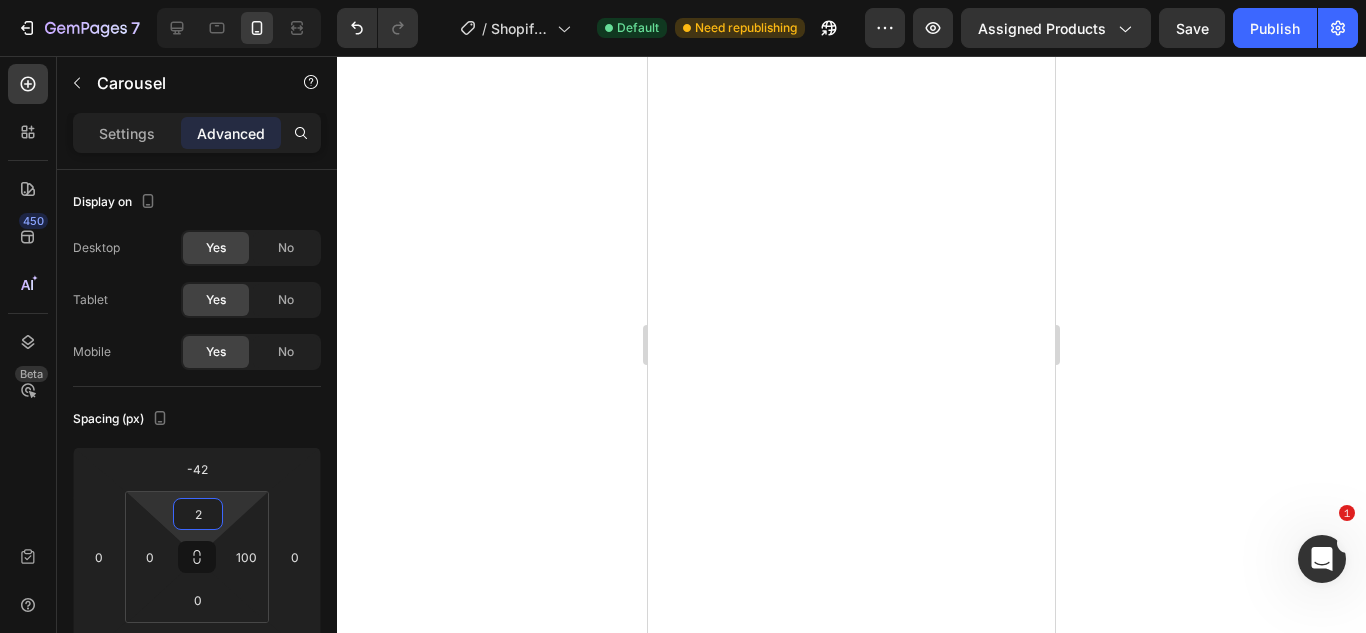 type on "0" 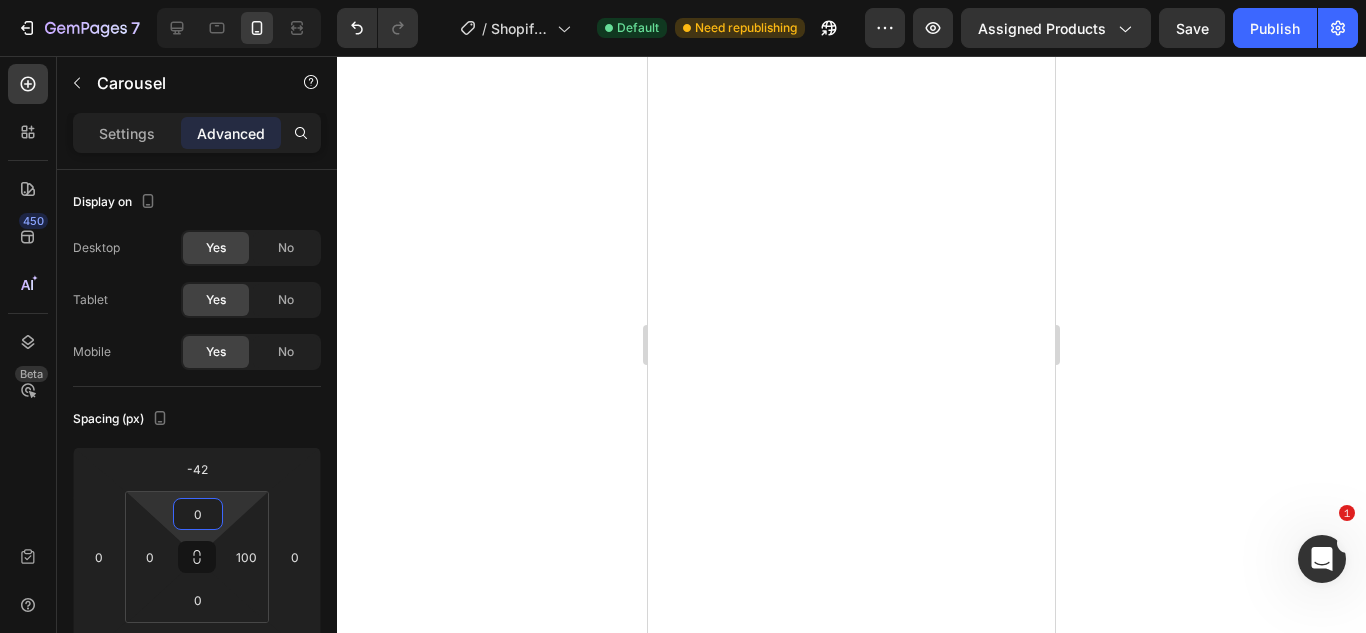 drag, startPoint x: 227, startPoint y: 500, endPoint x: 231, endPoint y: 519, distance: 19.416489 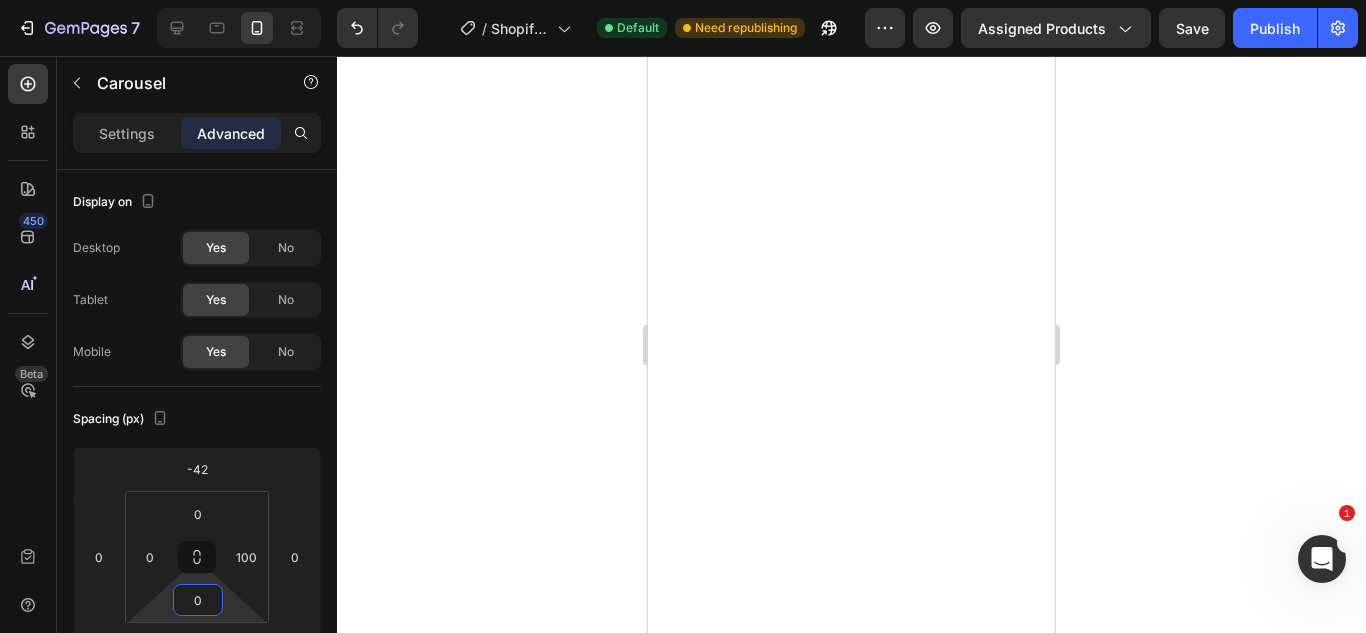drag, startPoint x: 217, startPoint y: 606, endPoint x: 217, endPoint y: 619, distance: 13 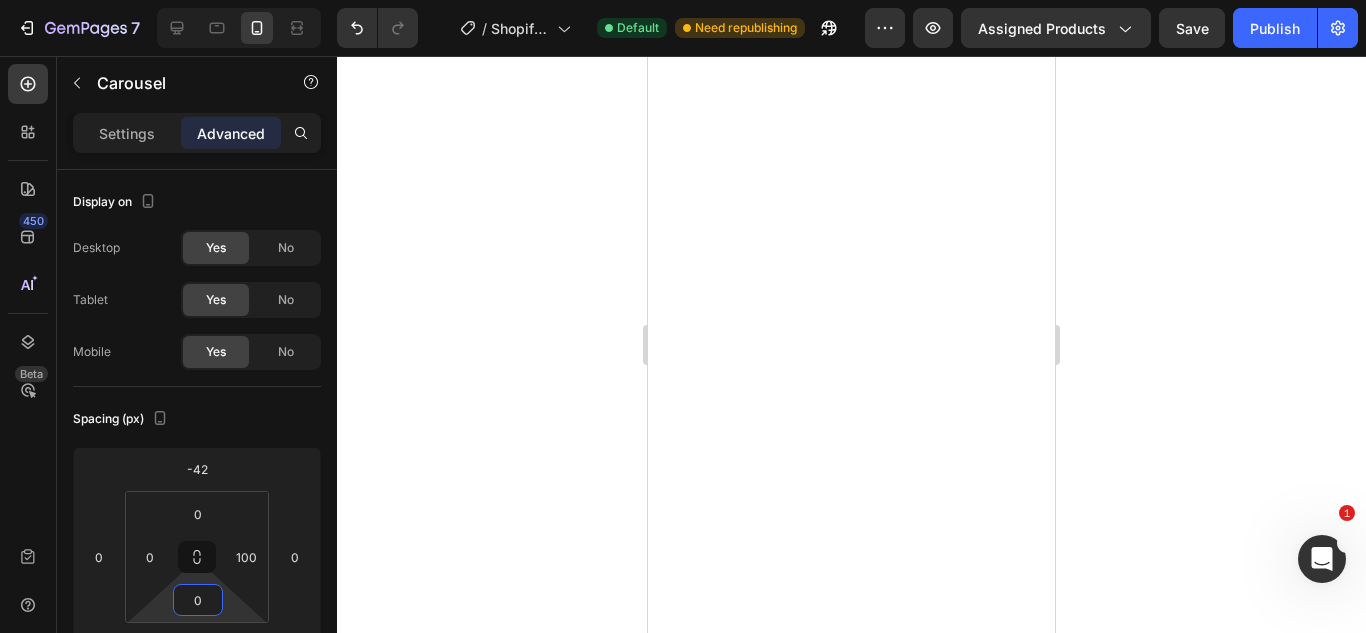 click on "7   /  Shopify Original Product Template Default Need republishing Preview Assigned Products  Save   Publish  450 Beta Sections(18) Elements(84) Section Element Hero Section Product Detail Brands Trusted Badges Guarantee Product Breakdown How to use Testimonials Compare Bundle FAQs Social Proof Brand Story Product List Collection Blog List Contact Sticky Add to Cart Custom Footer Browse Library 450 Layout
Row
Row
Row
Row Text
Heading
Text Block Button
Button
Button Media
Image
Image" at bounding box center [683, 0] 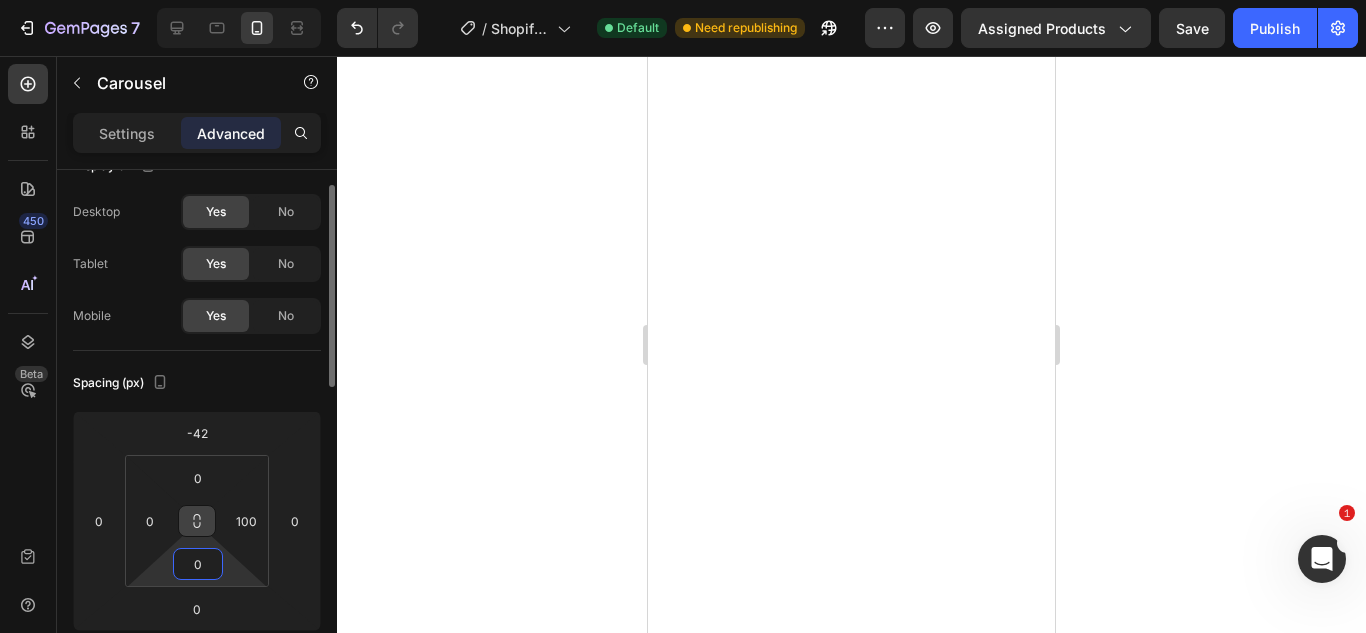 scroll, scrollTop: 37, scrollLeft: 0, axis: vertical 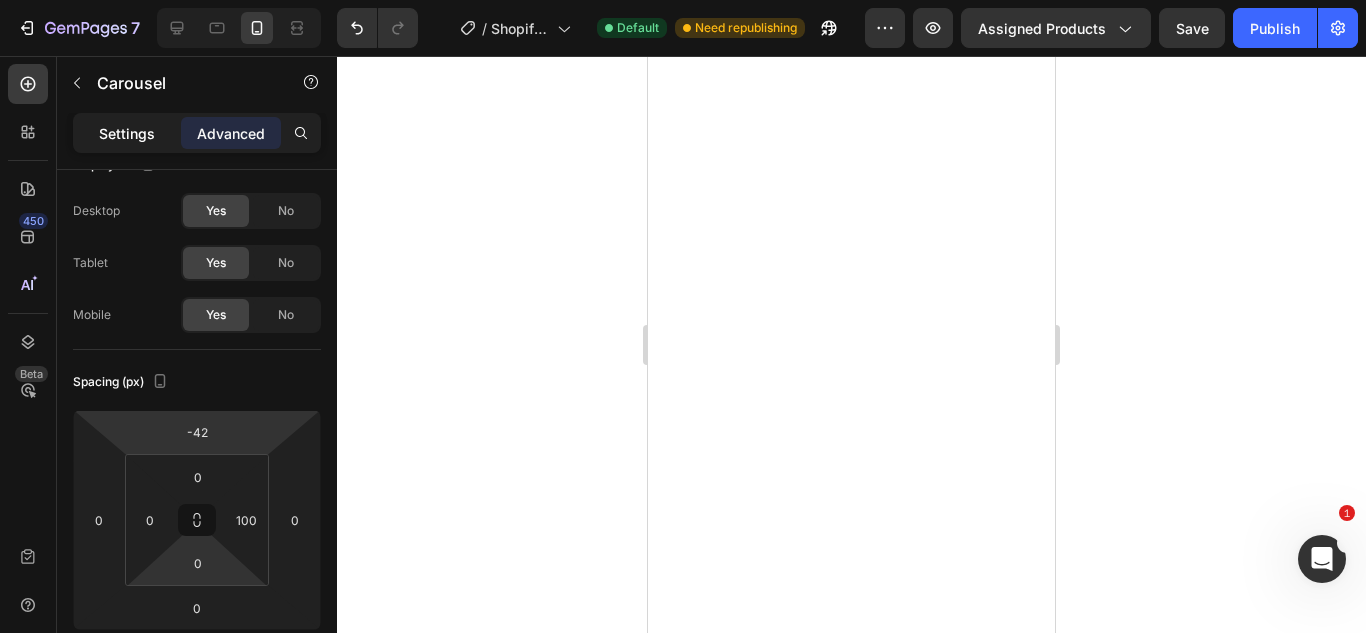 click on "Settings" 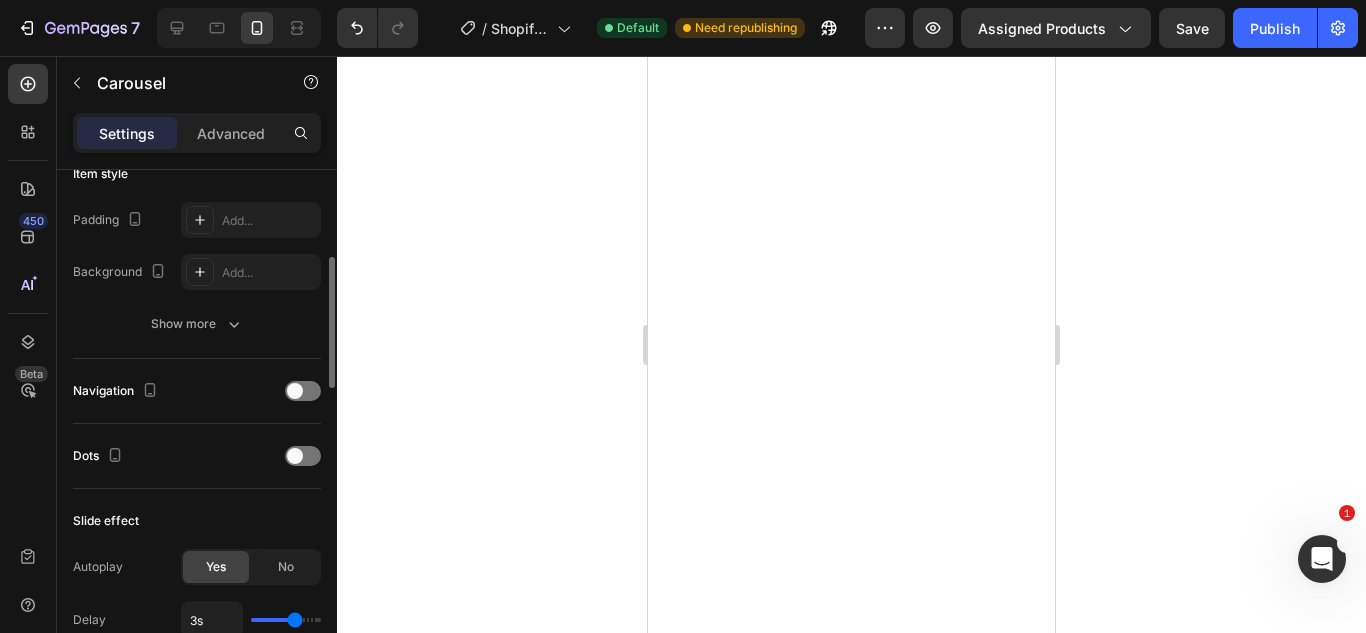 scroll, scrollTop: 469, scrollLeft: 0, axis: vertical 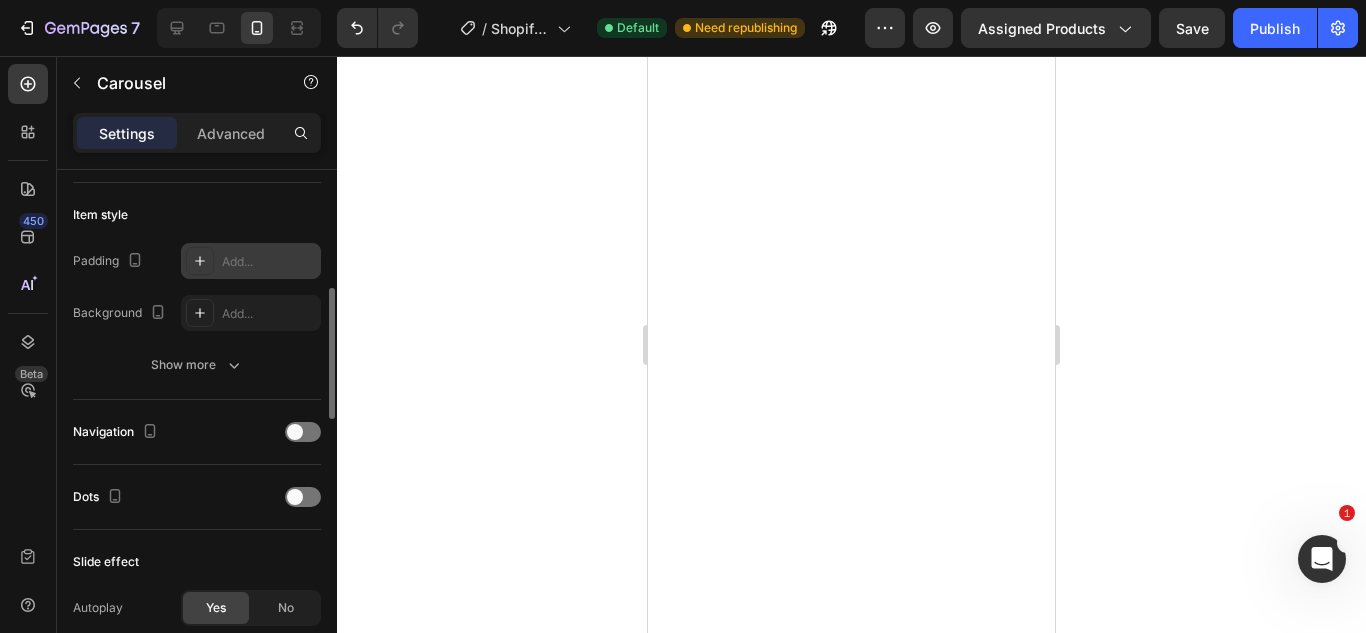 click on "Add..." at bounding box center (251, 261) 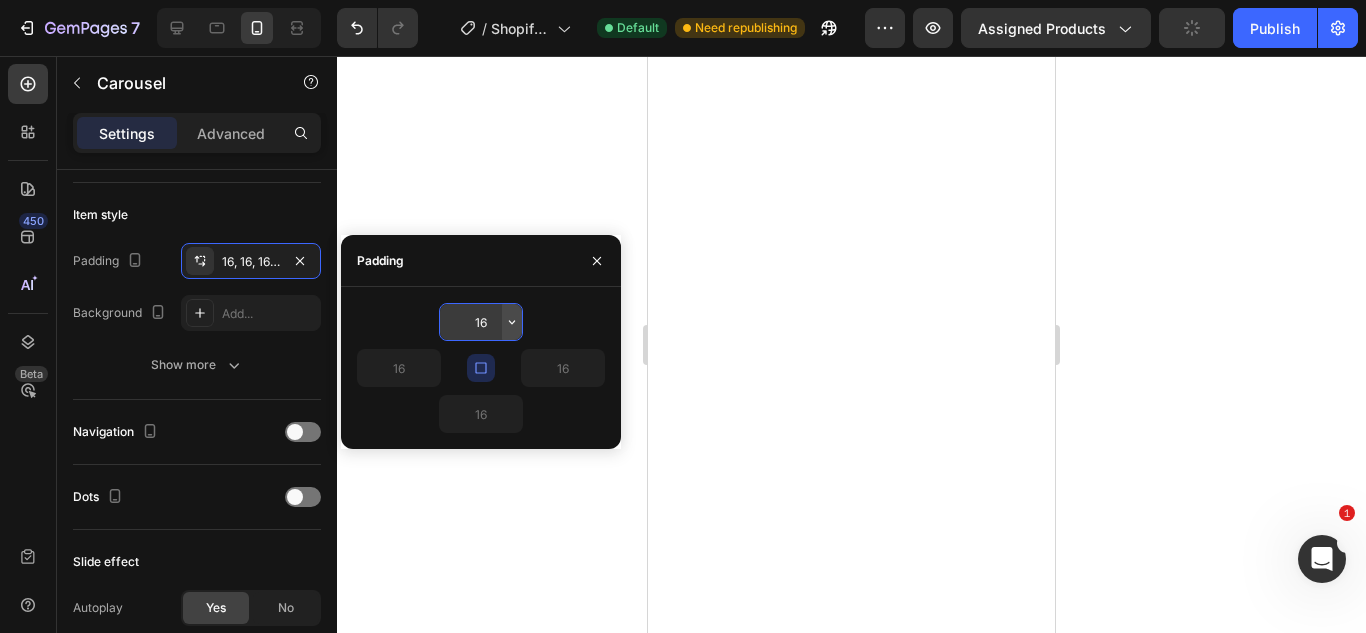 click 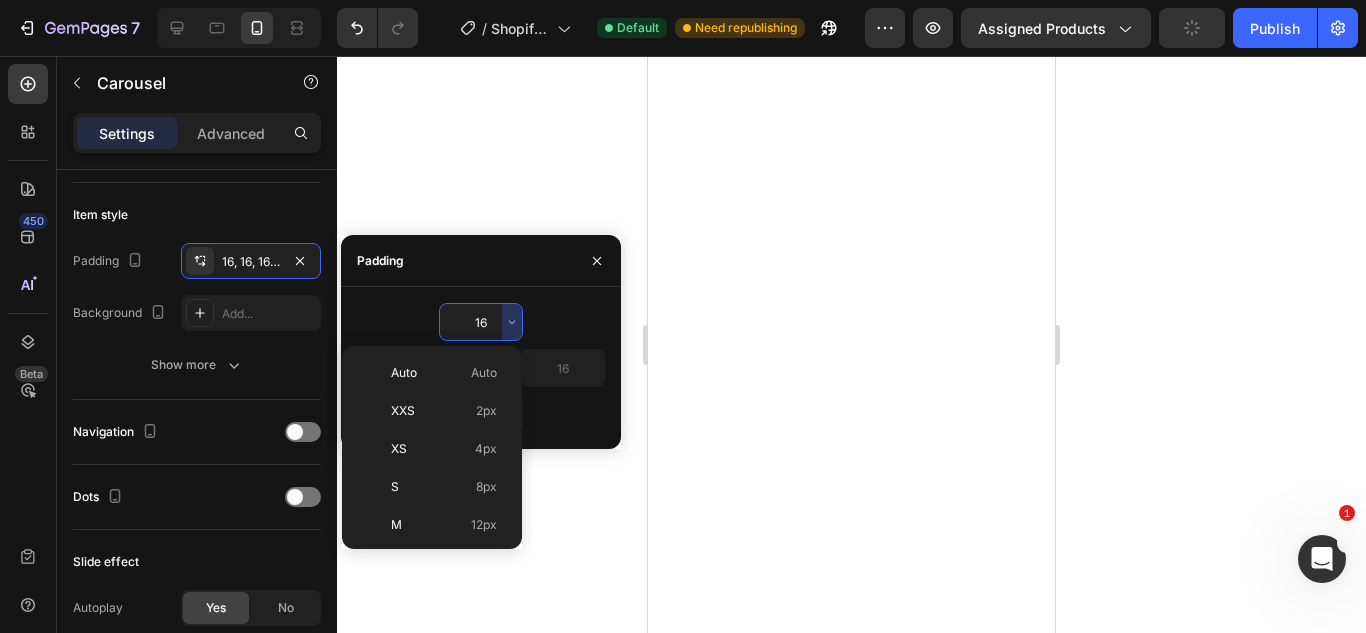 click on "16" at bounding box center [481, 322] 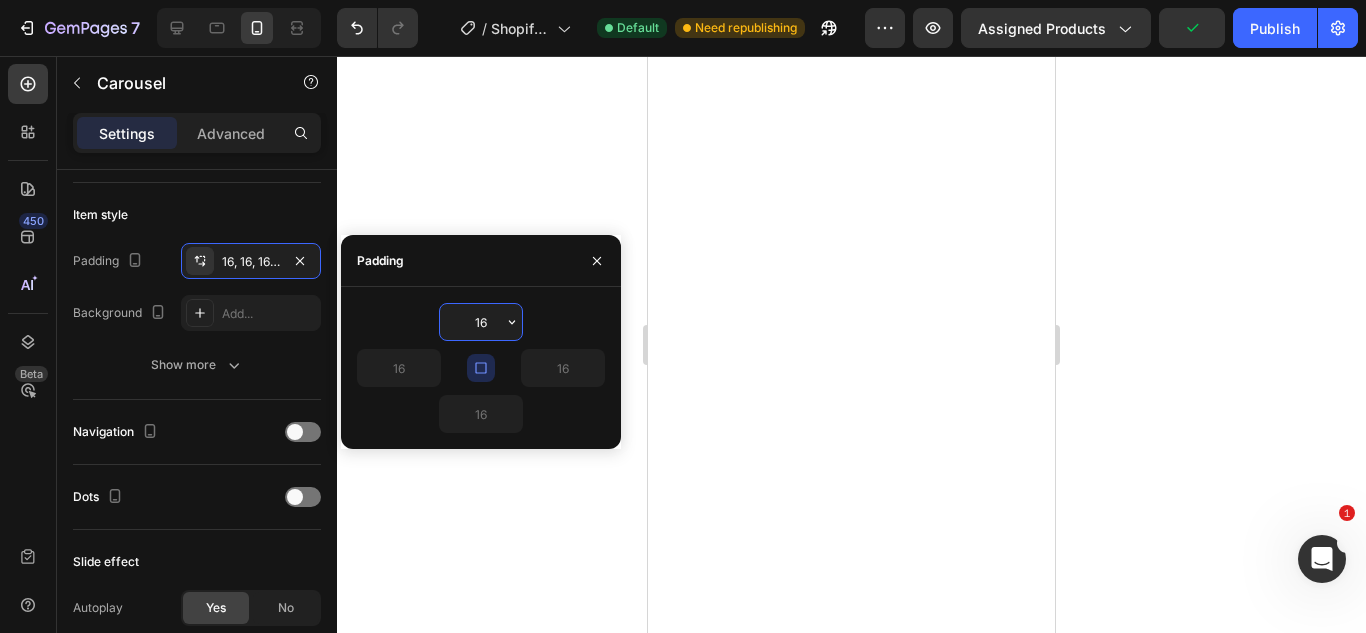 click on "16" at bounding box center [481, 322] 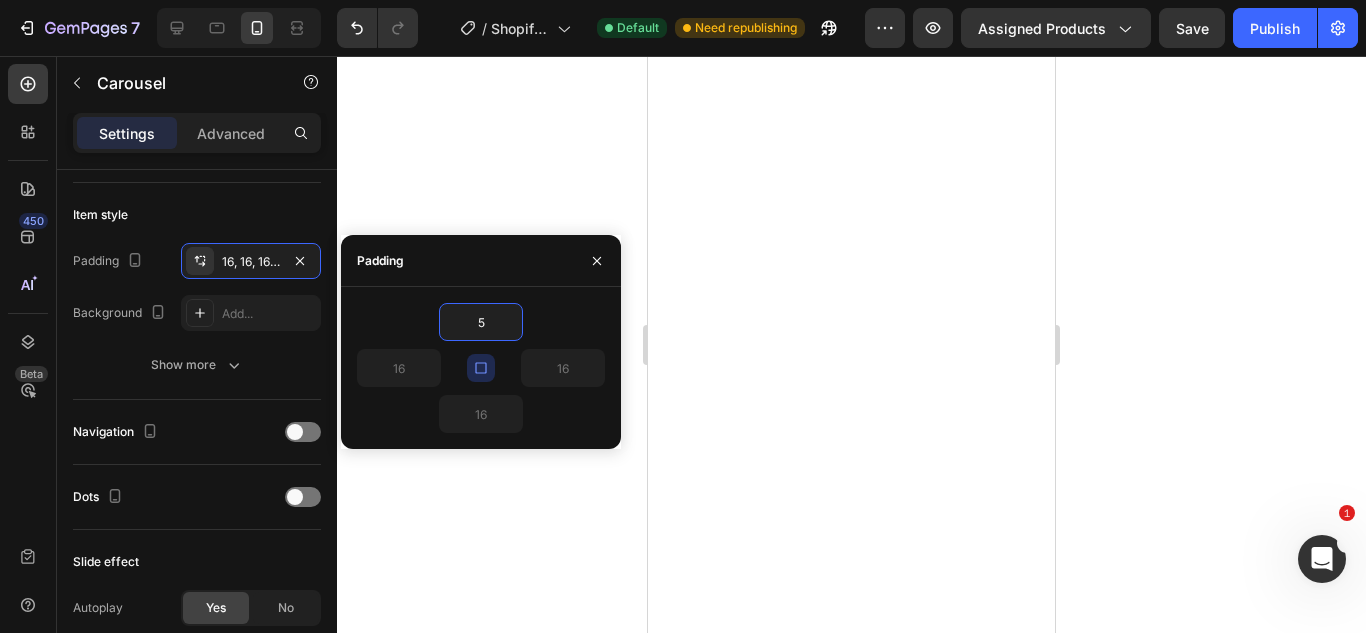 type on "5" 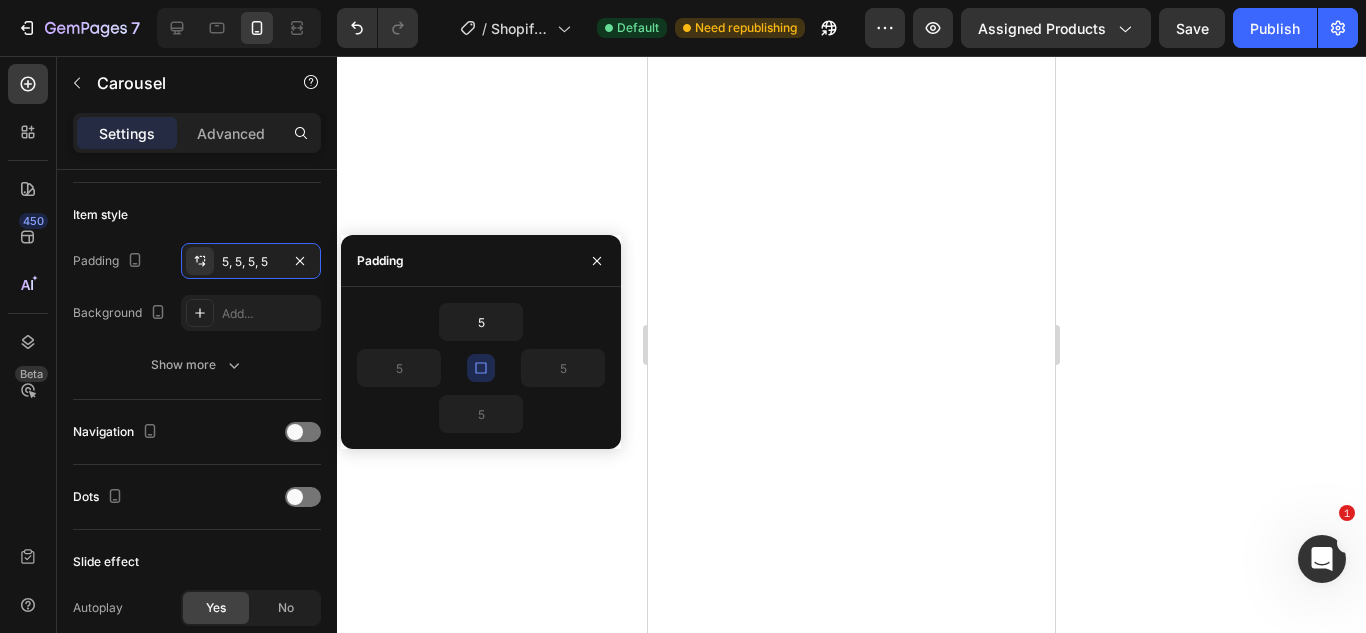 click at bounding box center [481, 368] 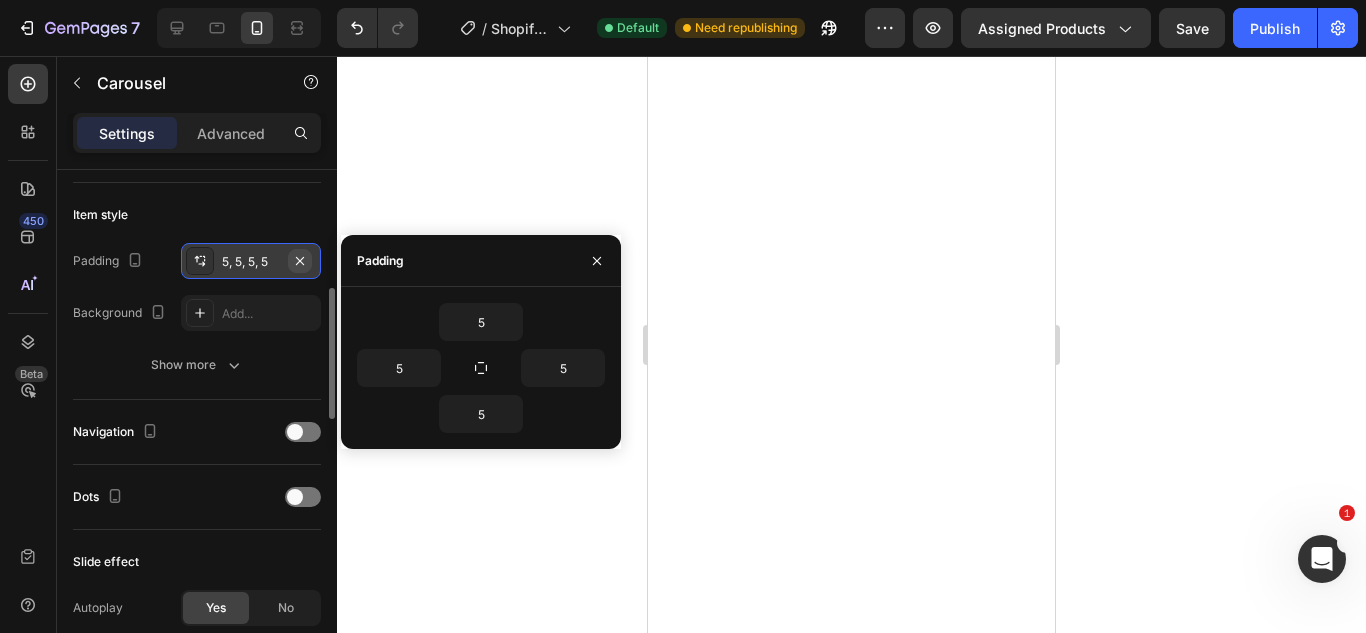 click 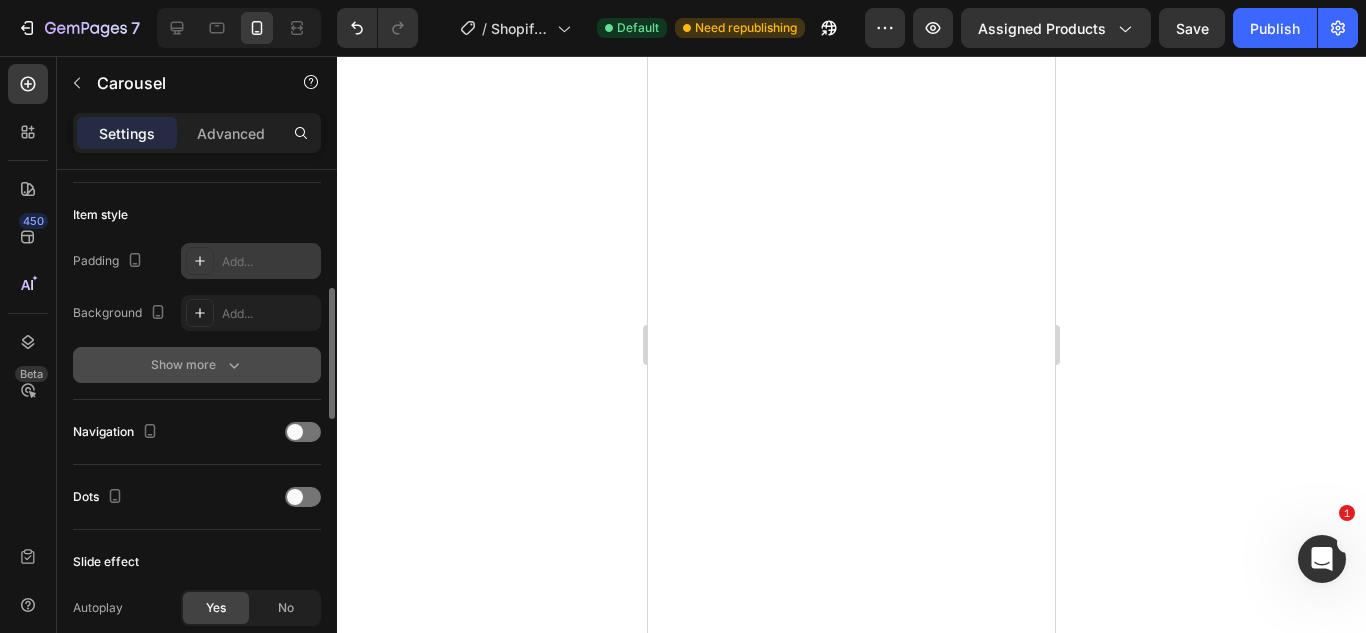 click on "Show more" at bounding box center [197, 365] 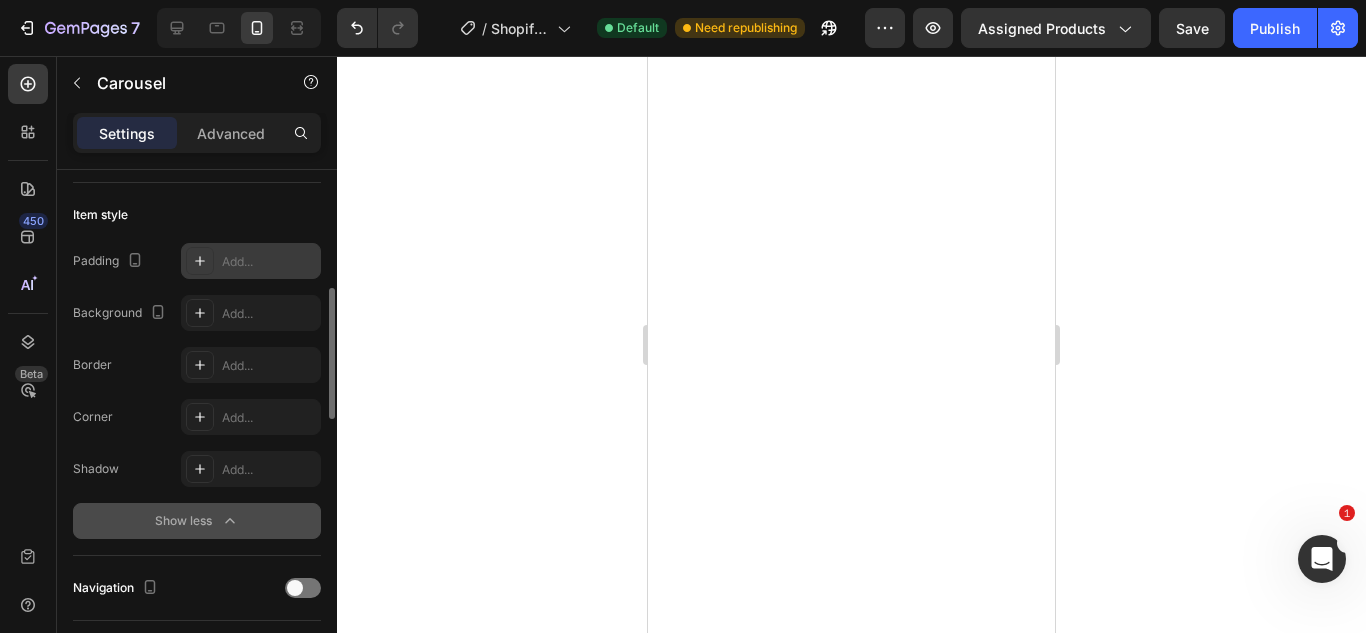 click 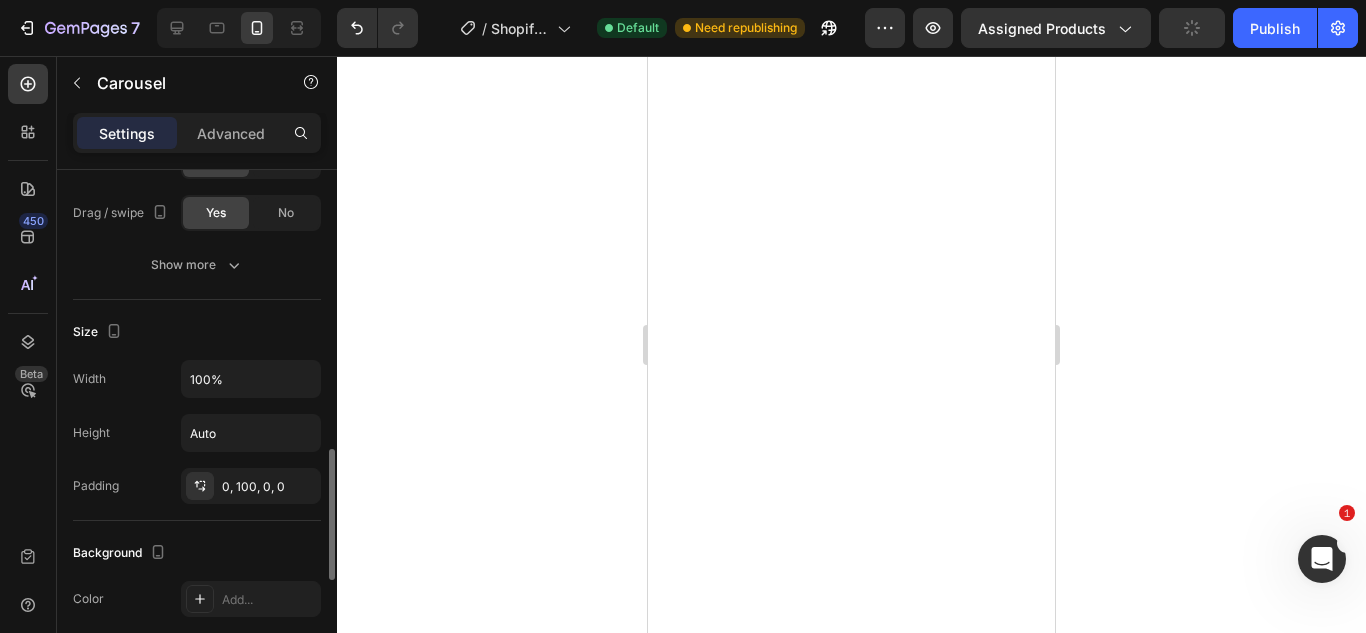 scroll, scrollTop: 1129, scrollLeft: 0, axis: vertical 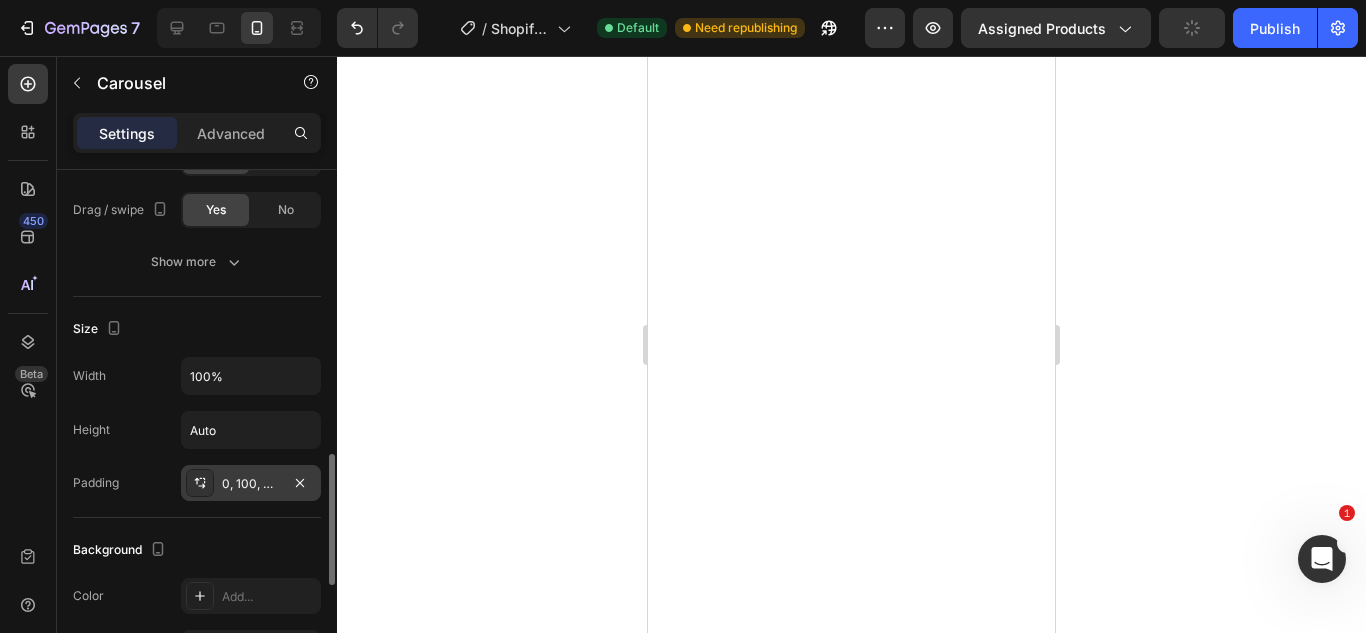 click on "0, 100, 0, 0" at bounding box center (251, 484) 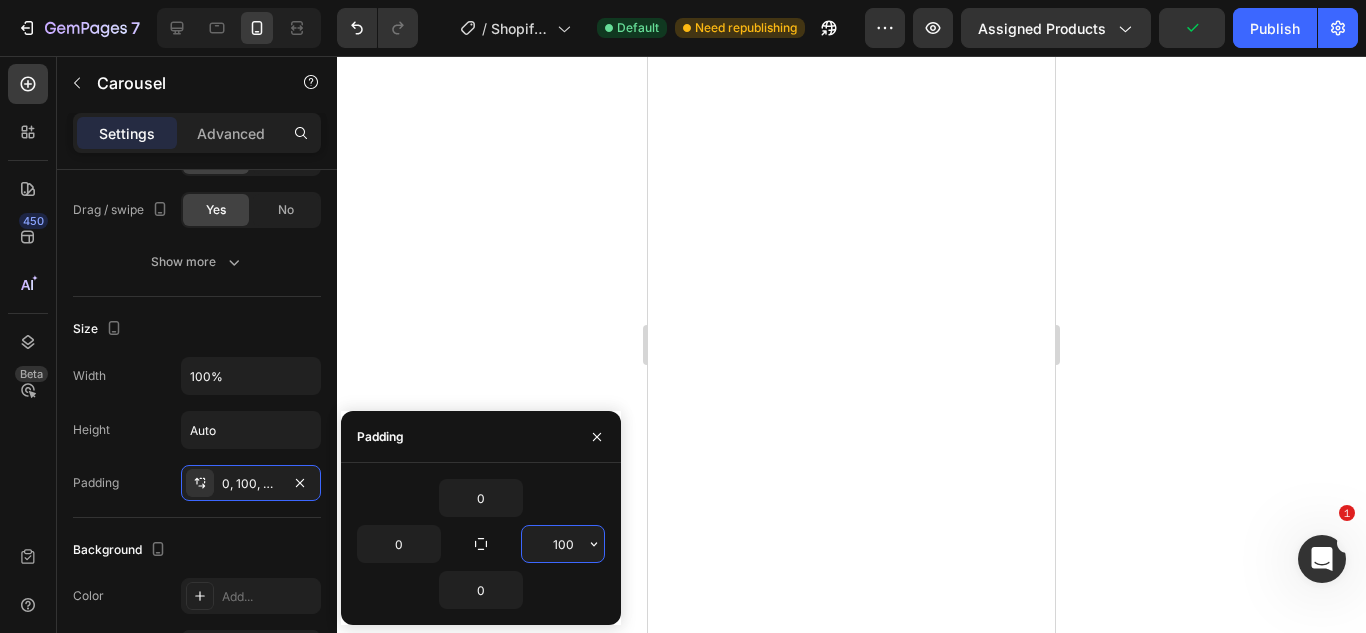click on "100" at bounding box center (563, 544) 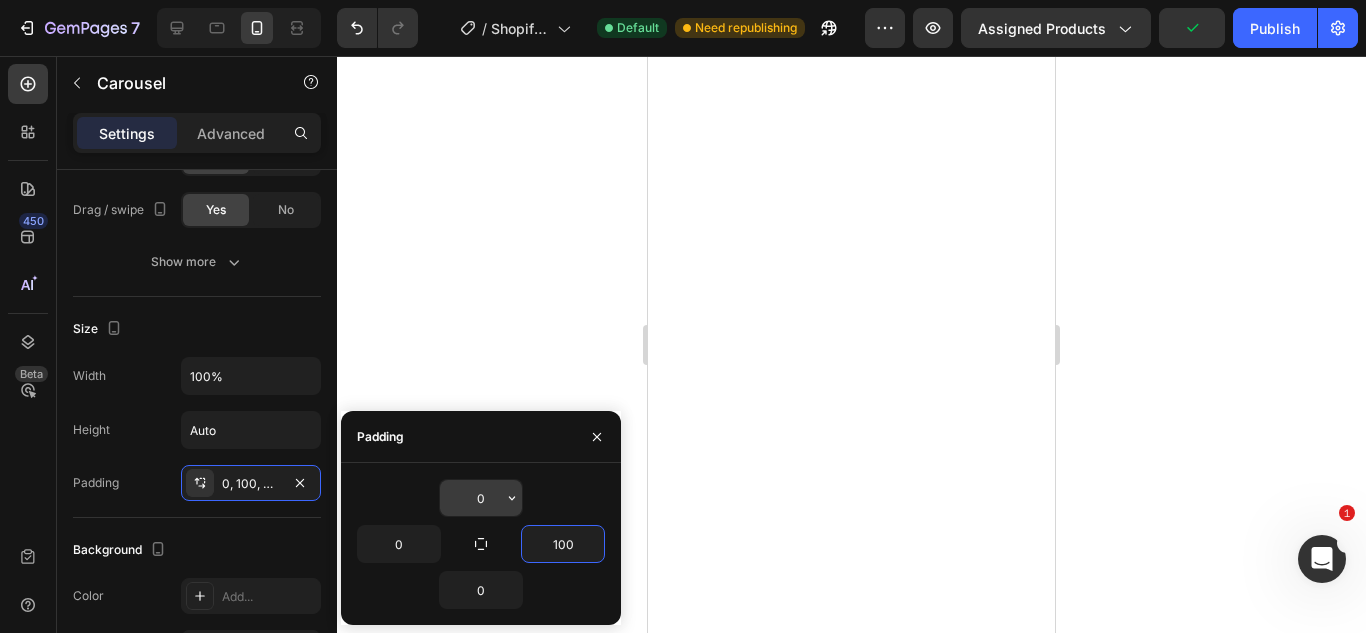 click on "0" at bounding box center (0, 0) 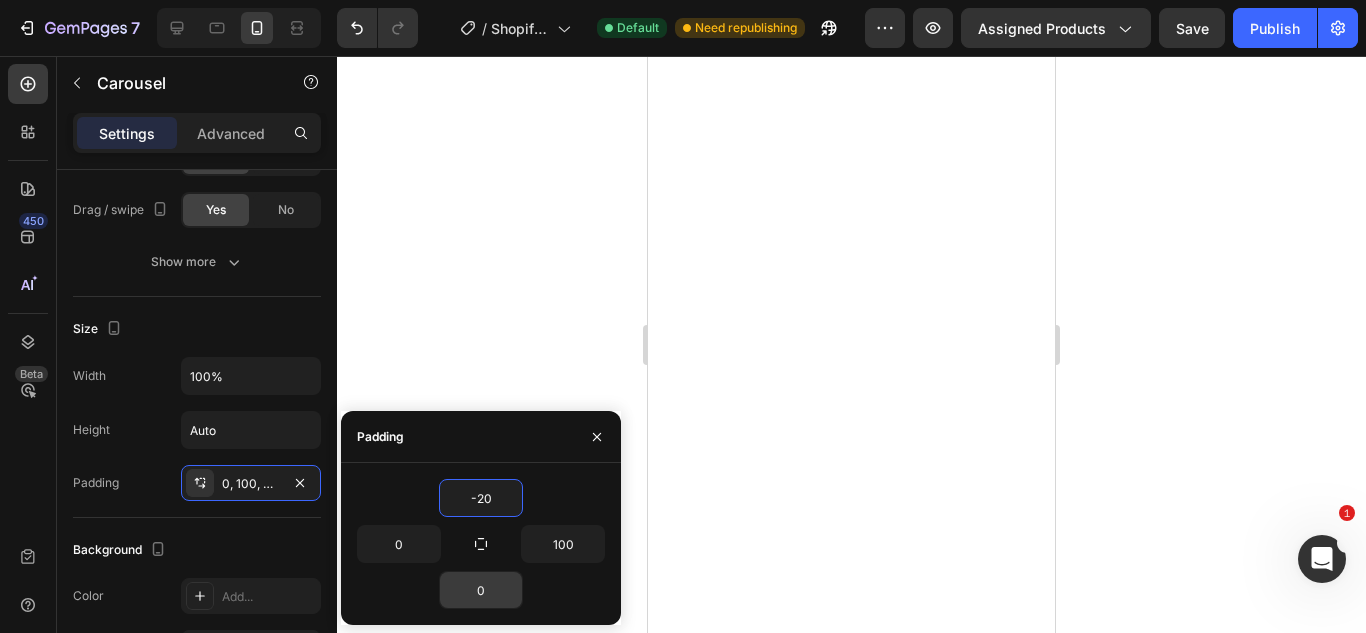 click on "0" at bounding box center (481, 590) 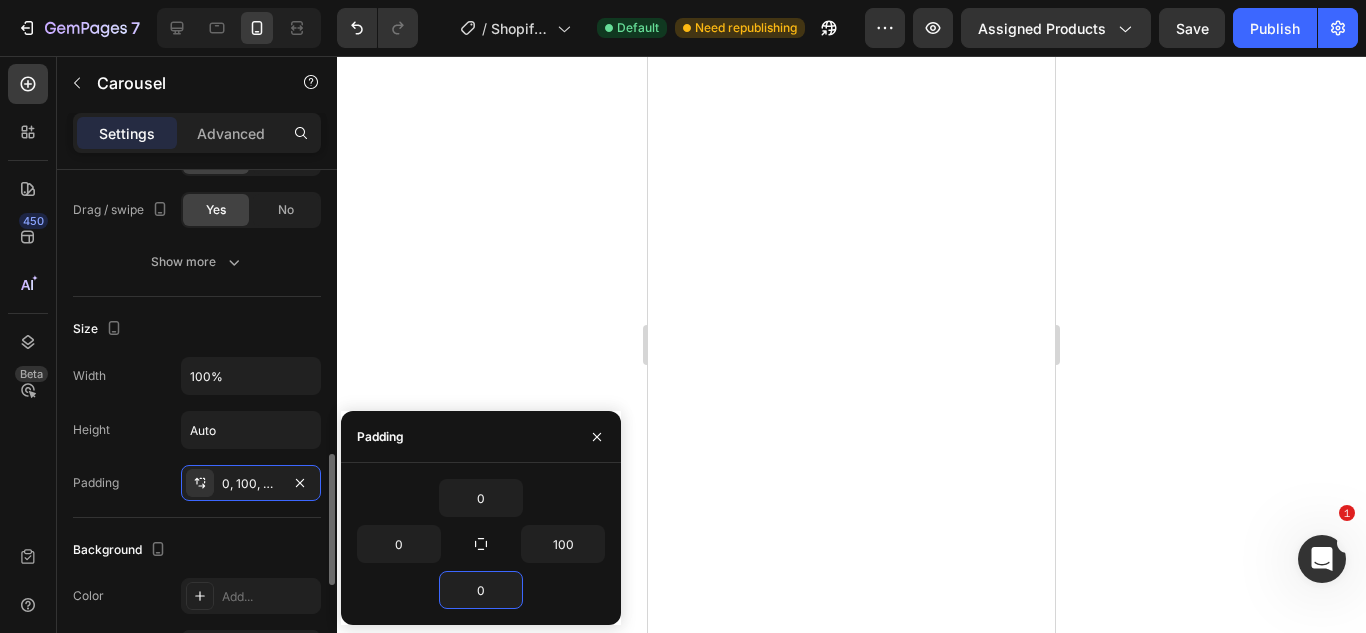 click on "Padding 0, 100, 0, 0" at bounding box center [197, 483] 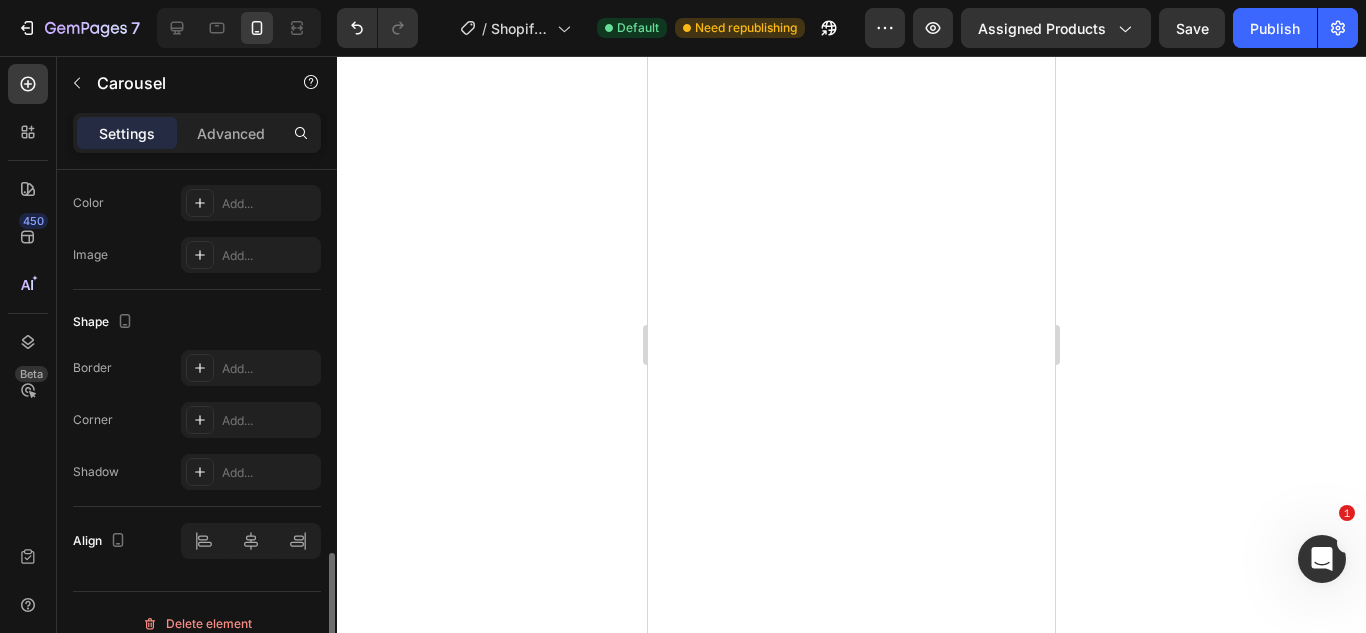 scroll, scrollTop: 1544, scrollLeft: 0, axis: vertical 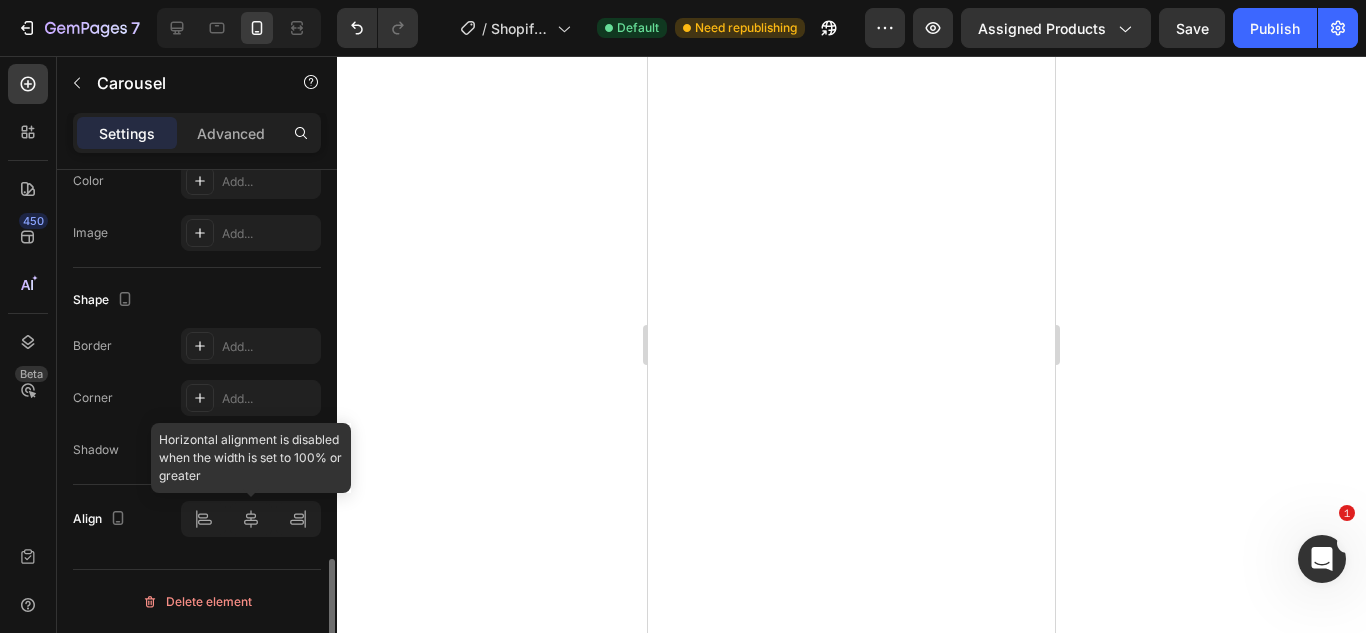 click 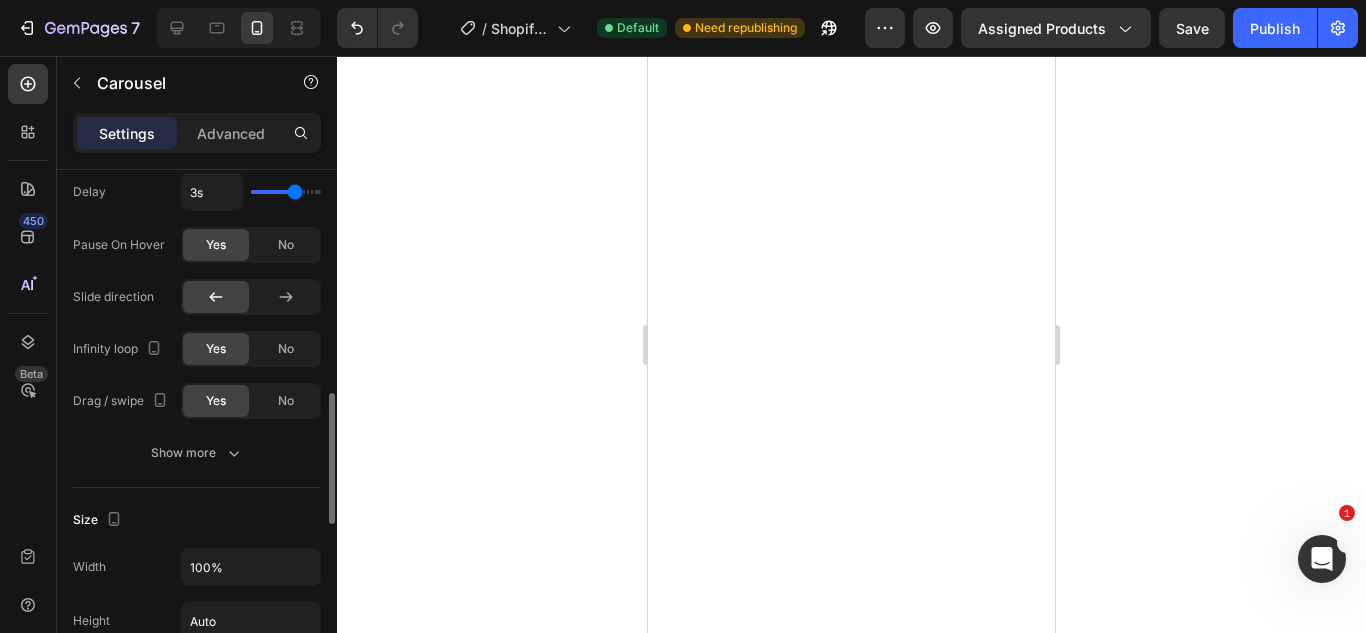 scroll, scrollTop: 939, scrollLeft: 0, axis: vertical 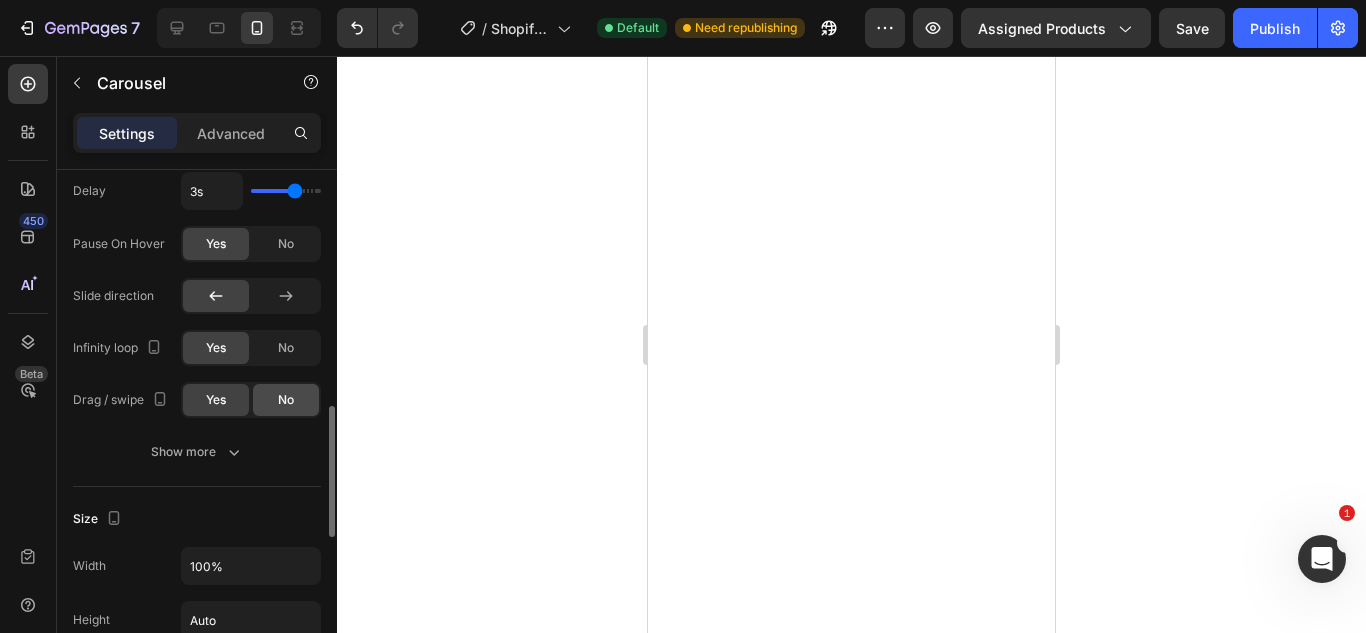 click on "No" 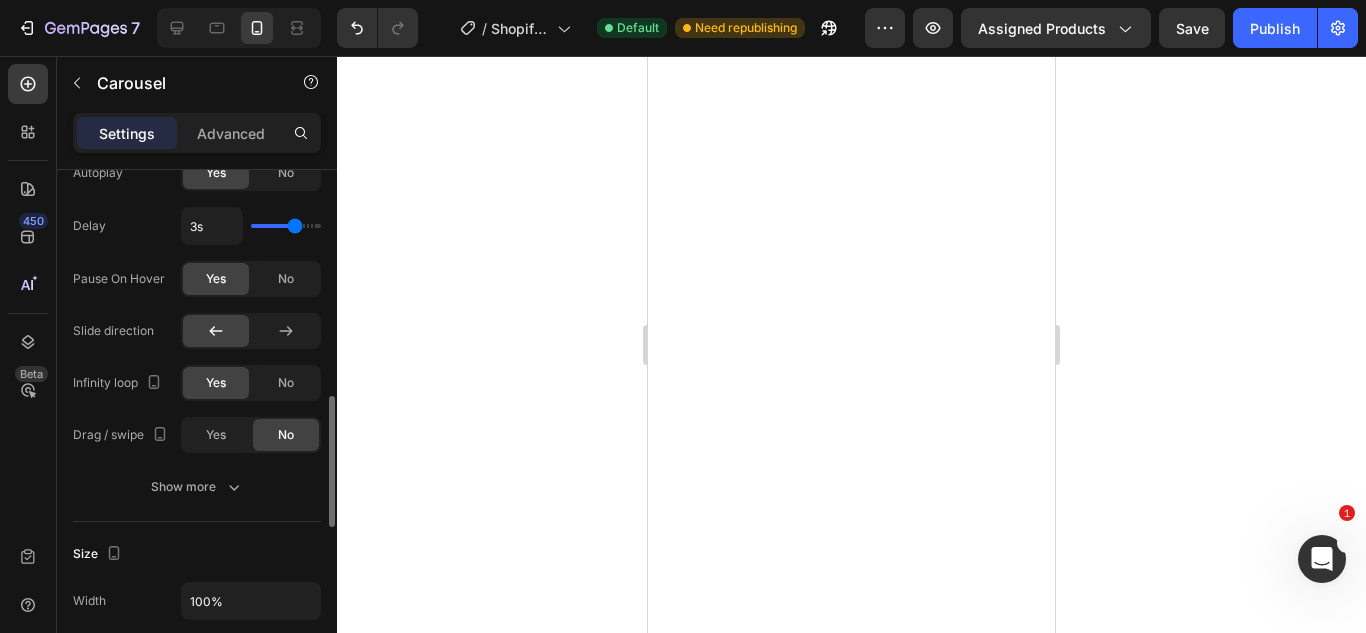 scroll, scrollTop: 903, scrollLeft: 0, axis: vertical 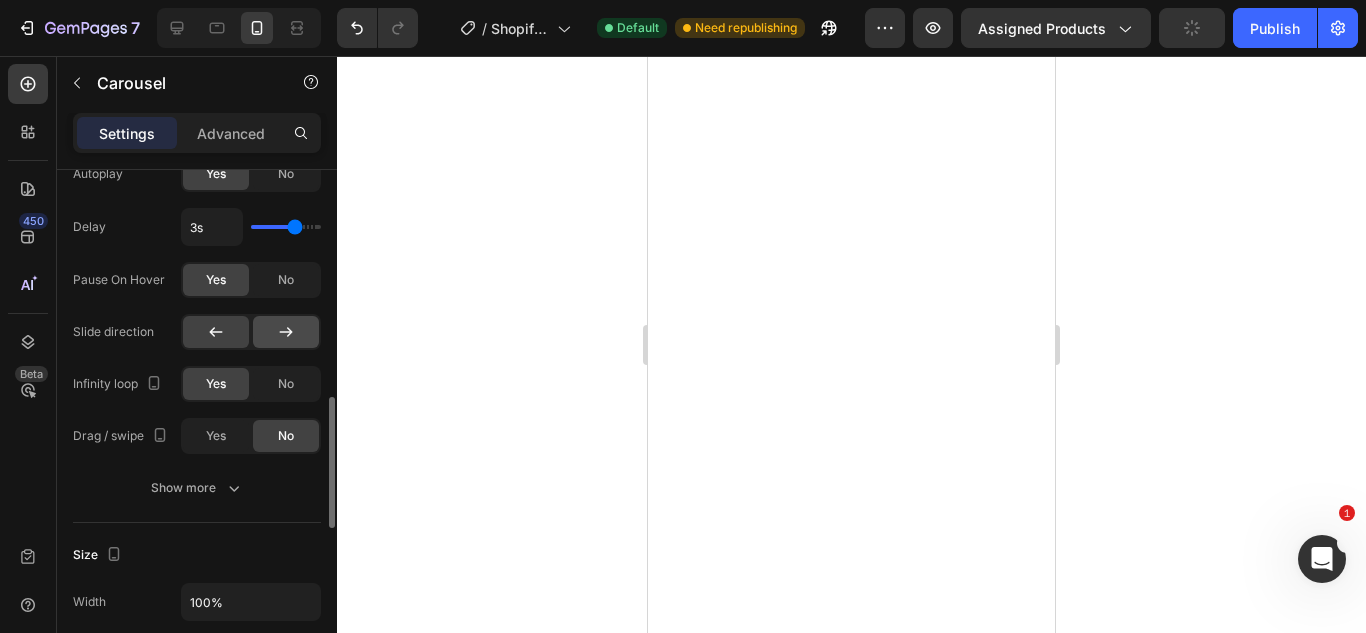 click 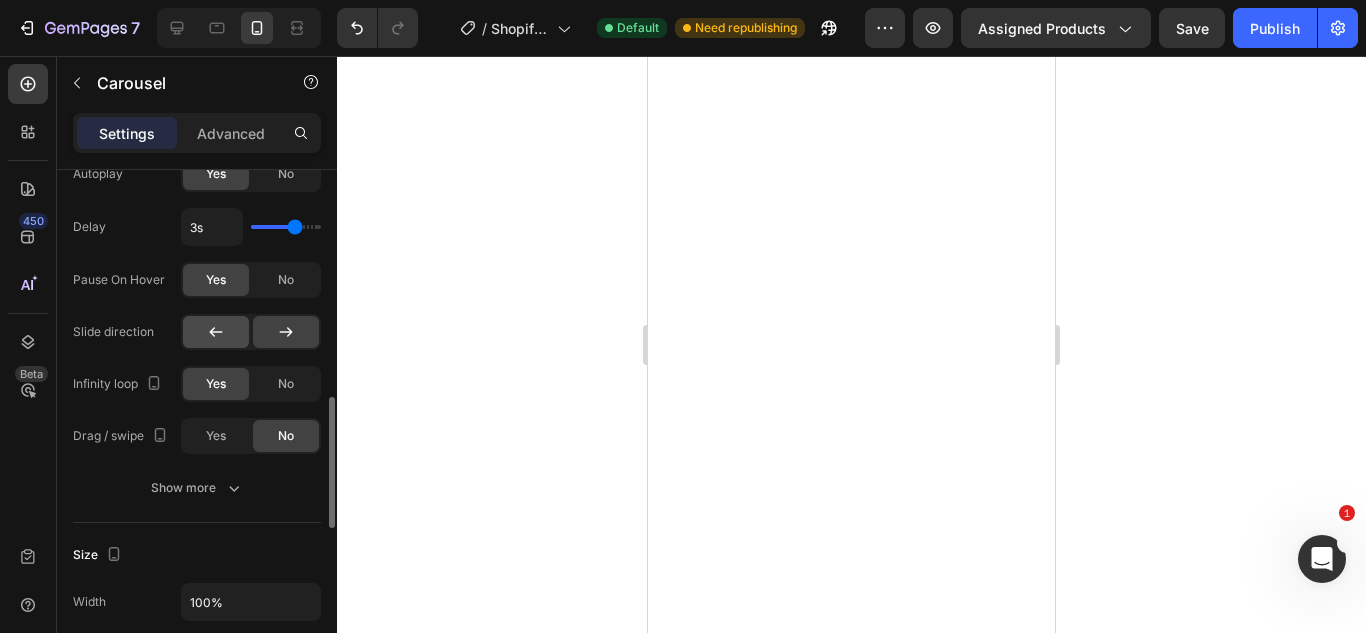 click 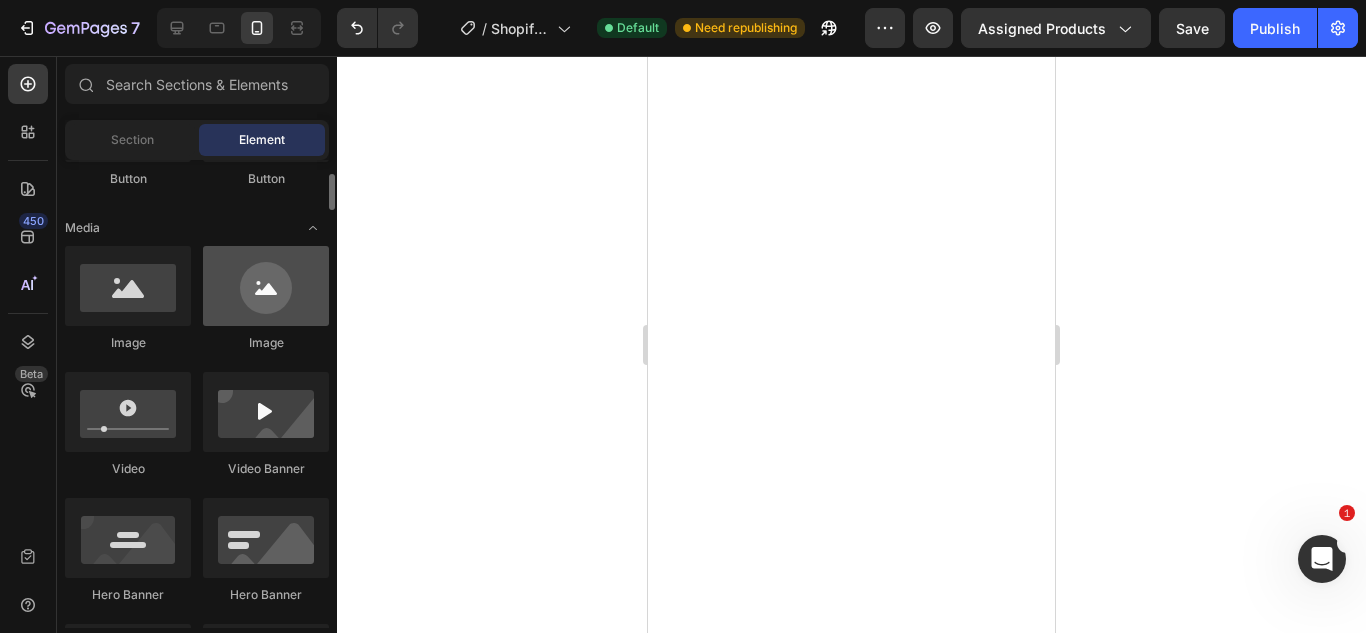 scroll, scrollTop: 604, scrollLeft: 0, axis: vertical 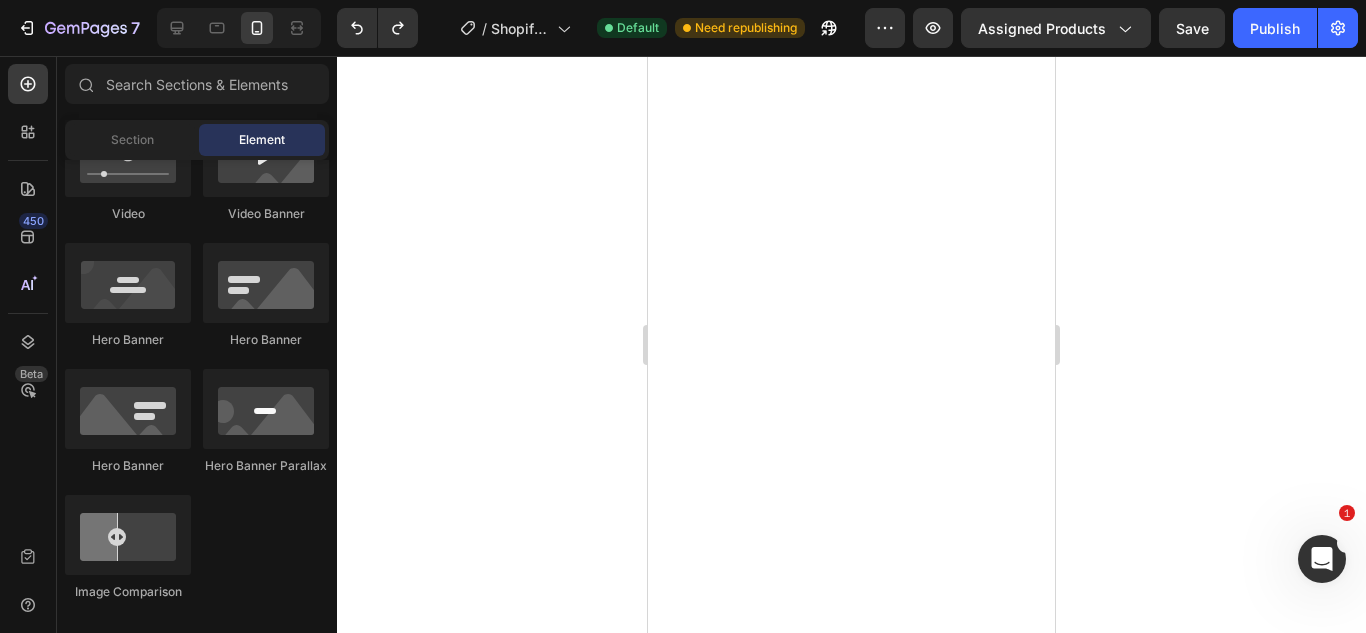 click 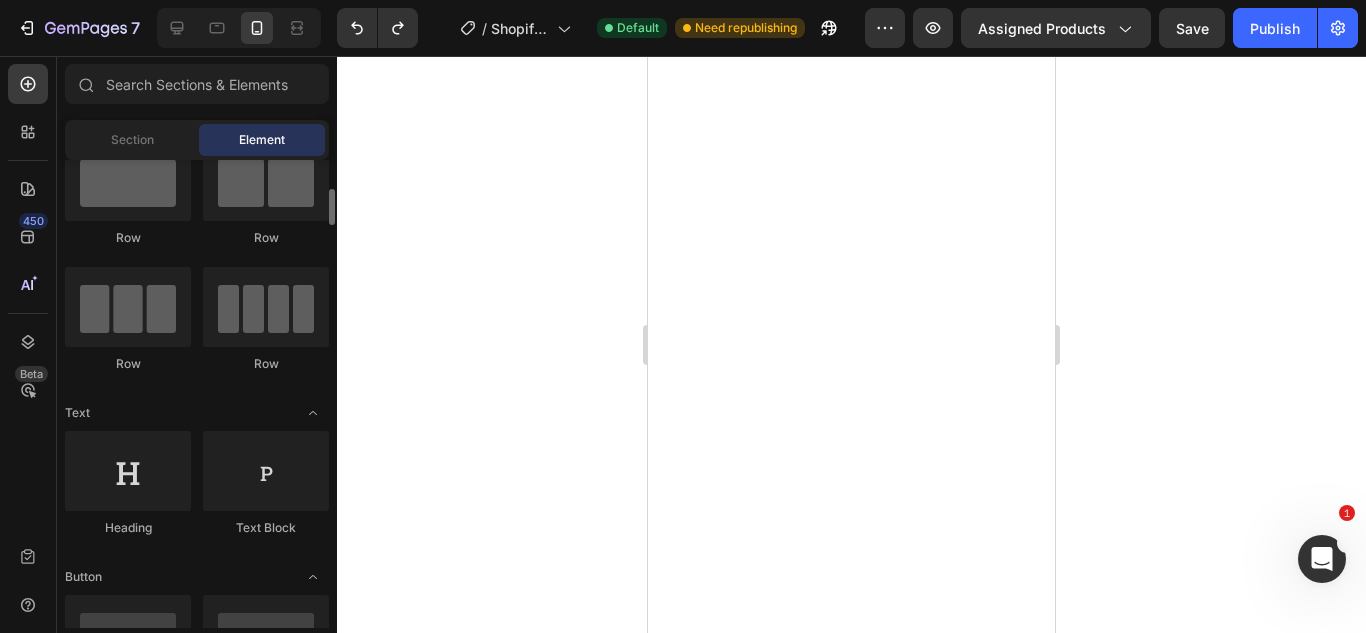 scroll, scrollTop: 0, scrollLeft: 0, axis: both 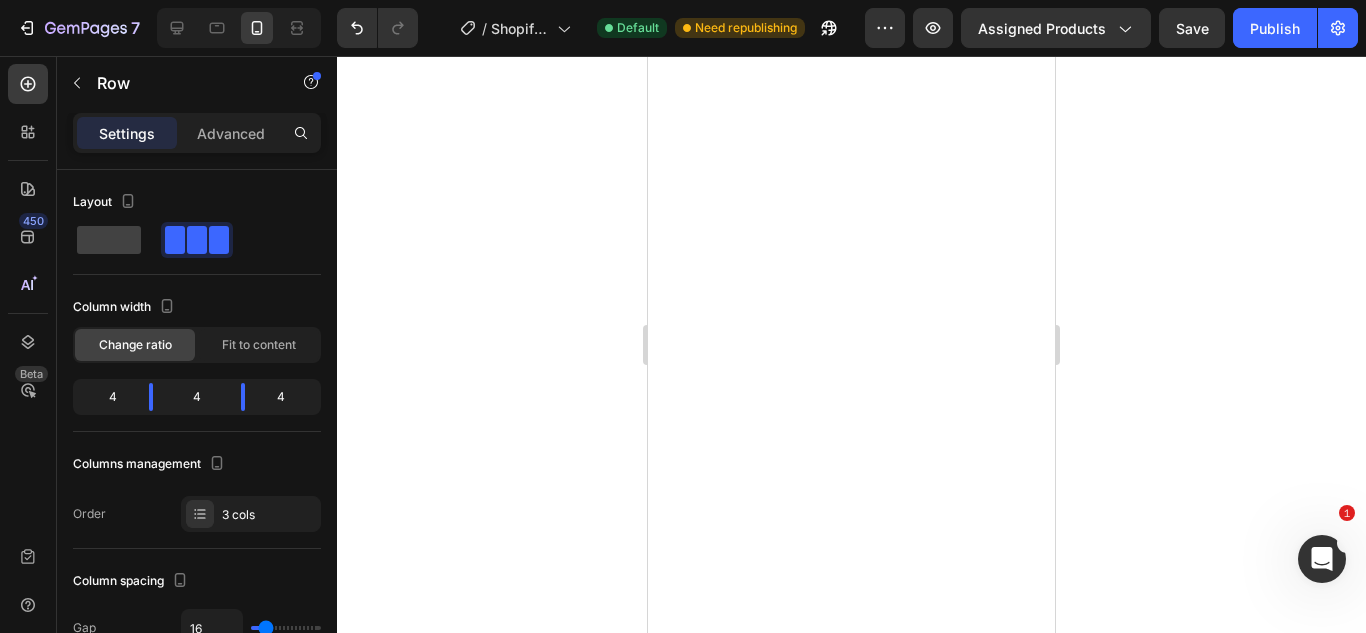 click 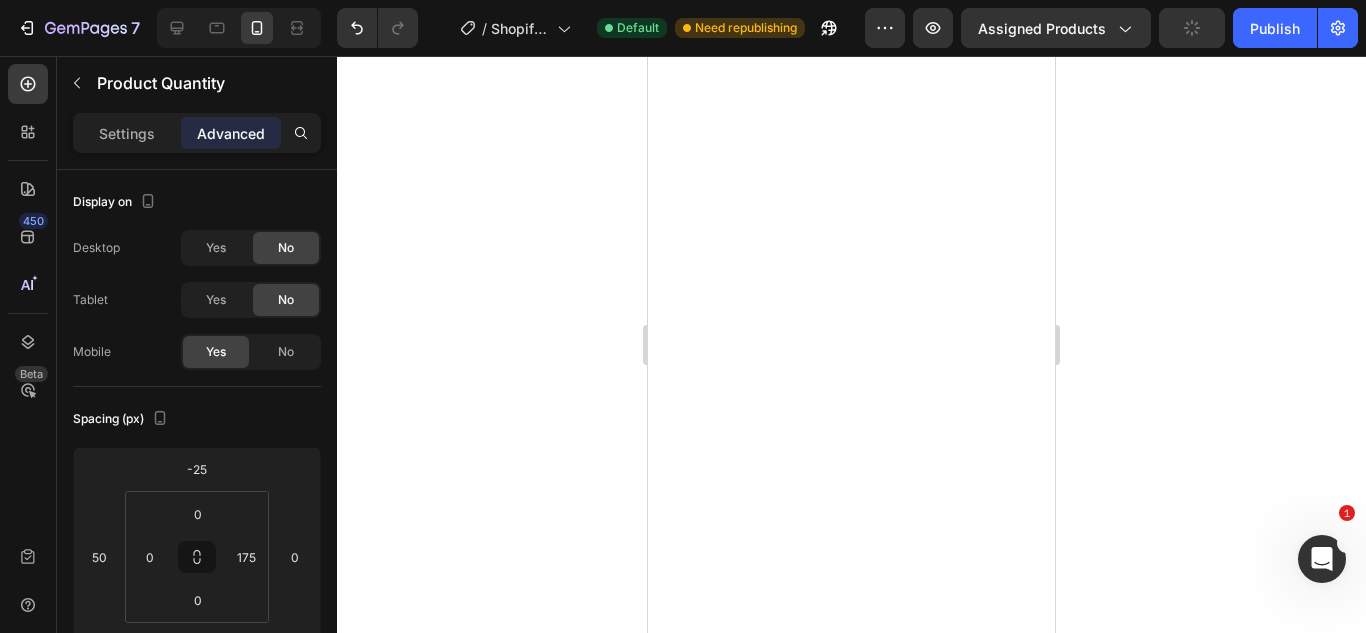click 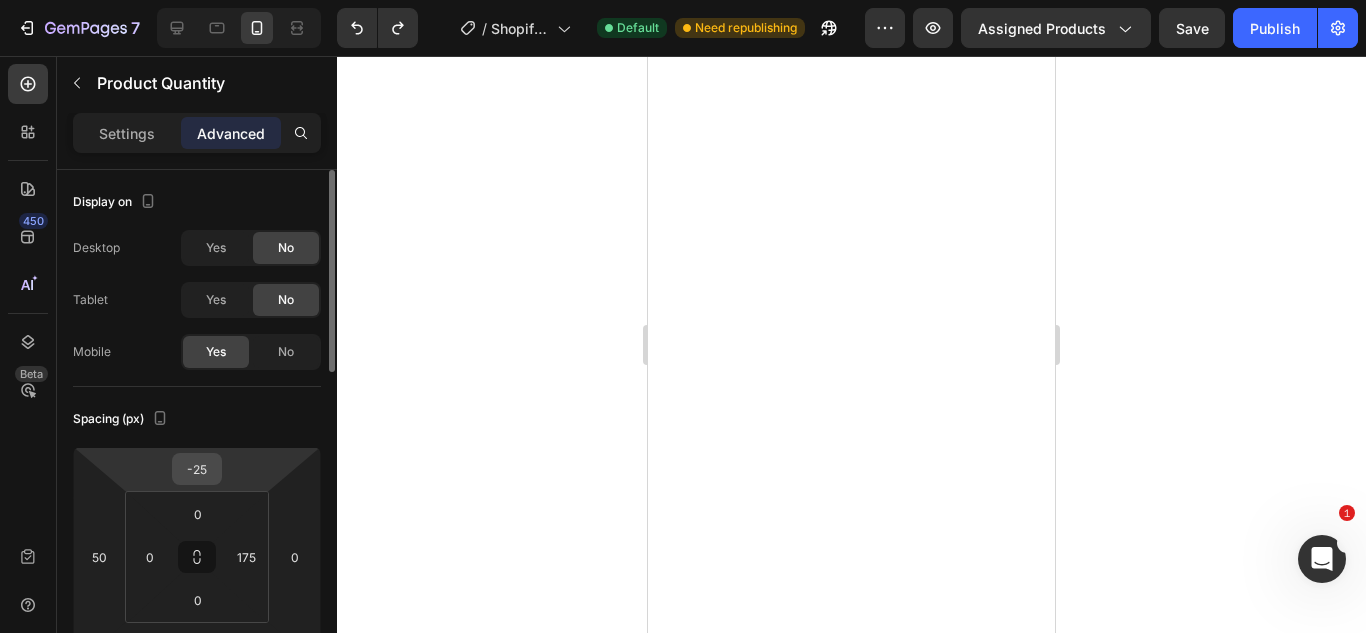 click on "-25" at bounding box center [197, 469] 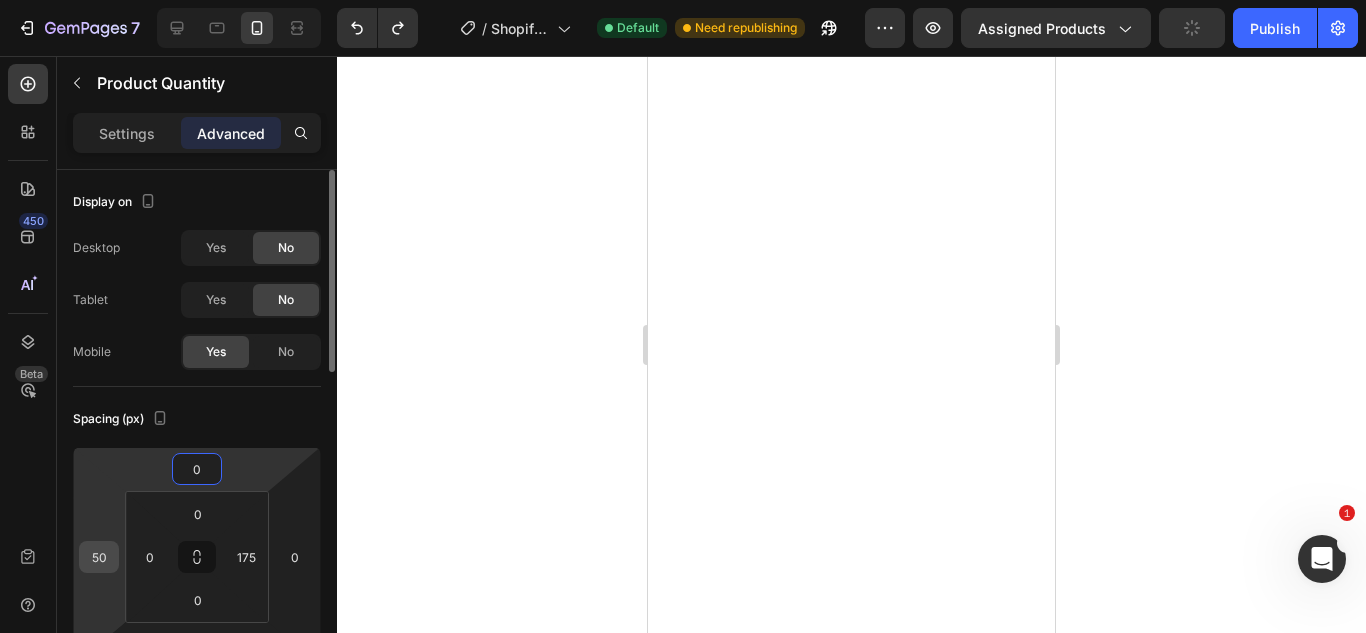 type on "0" 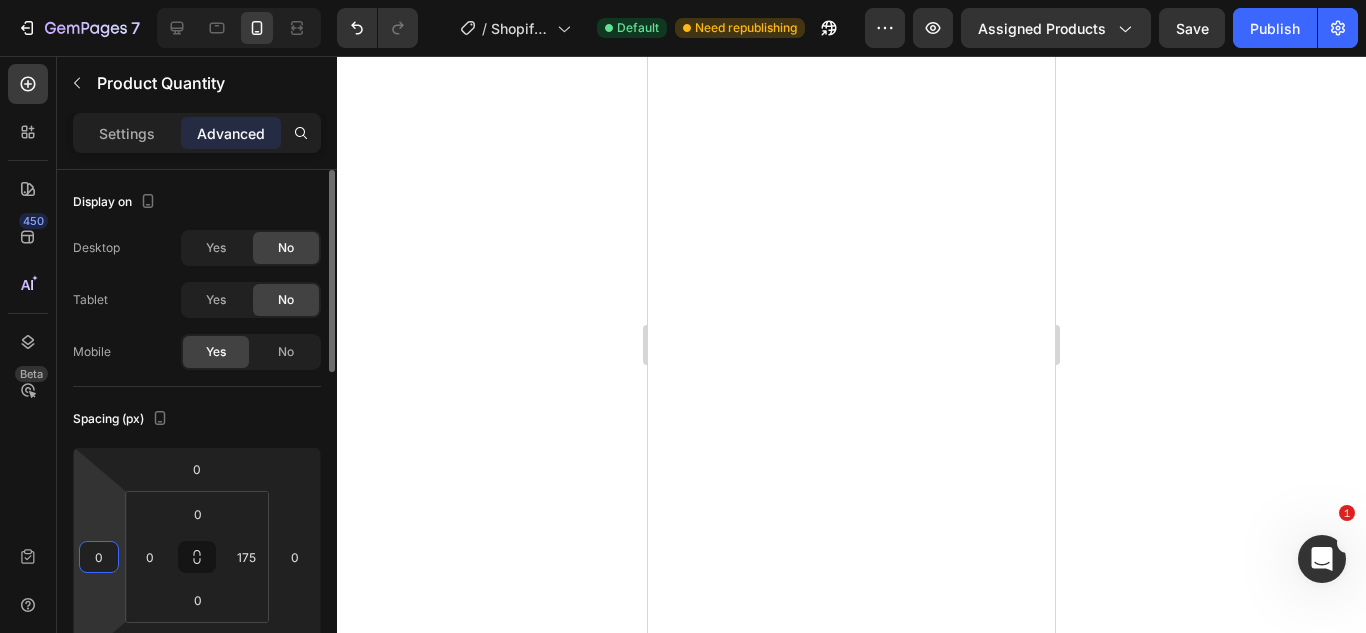 type on "0" 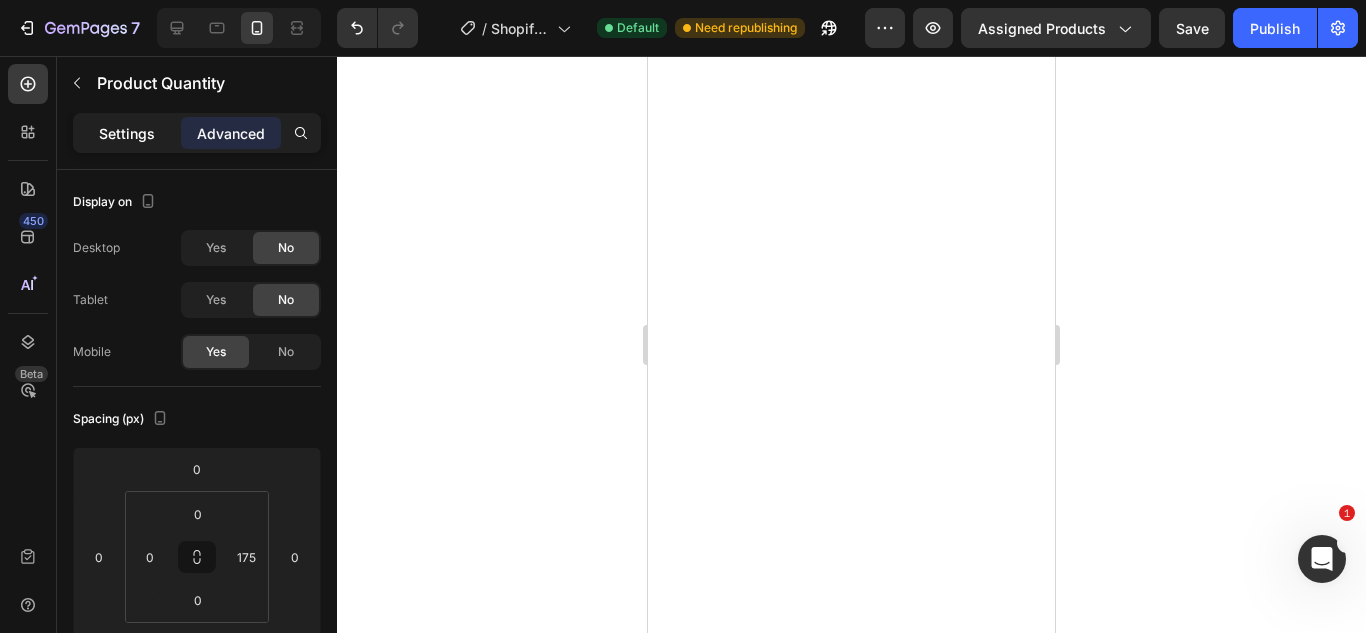 click on "Settings" at bounding box center (127, 133) 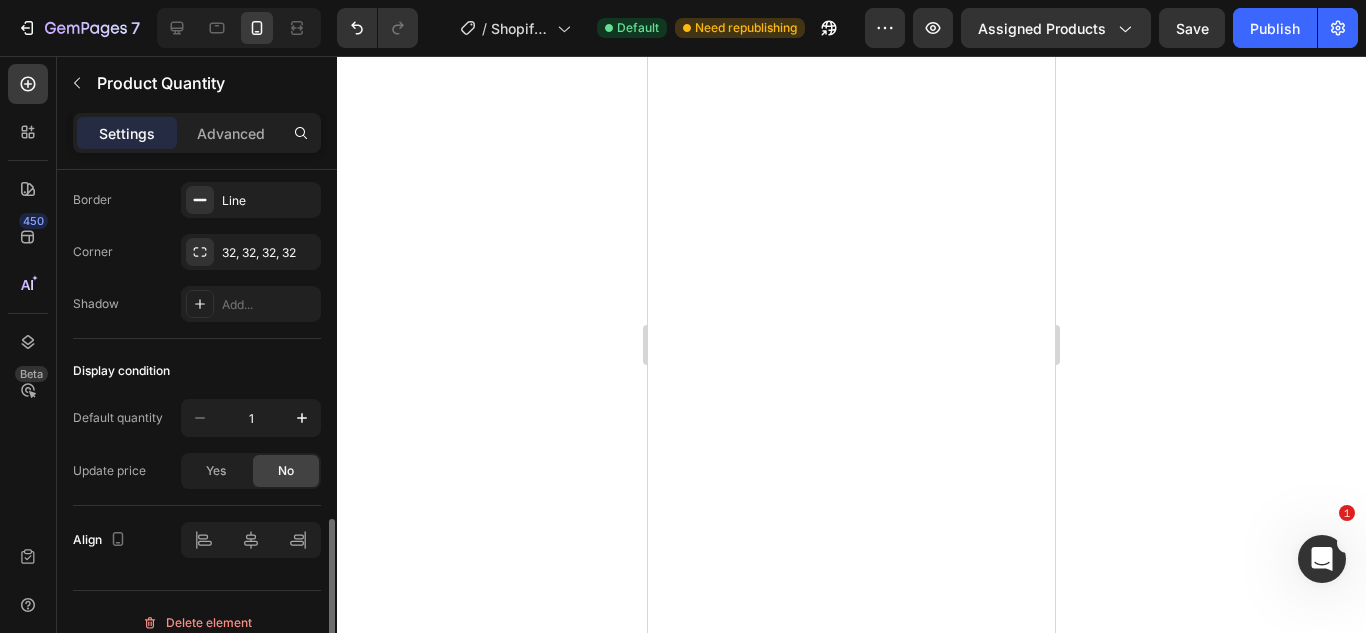 scroll, scrollTop: 1128, scrollLeft: 0, axis: vertical 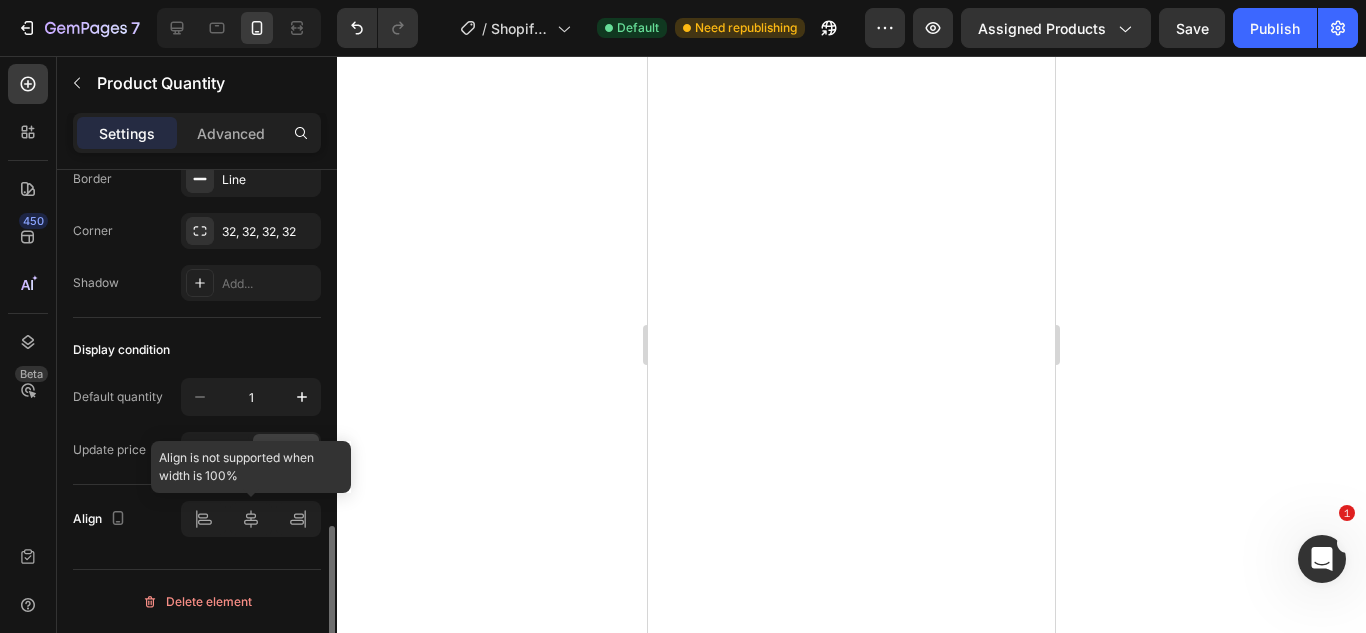 click 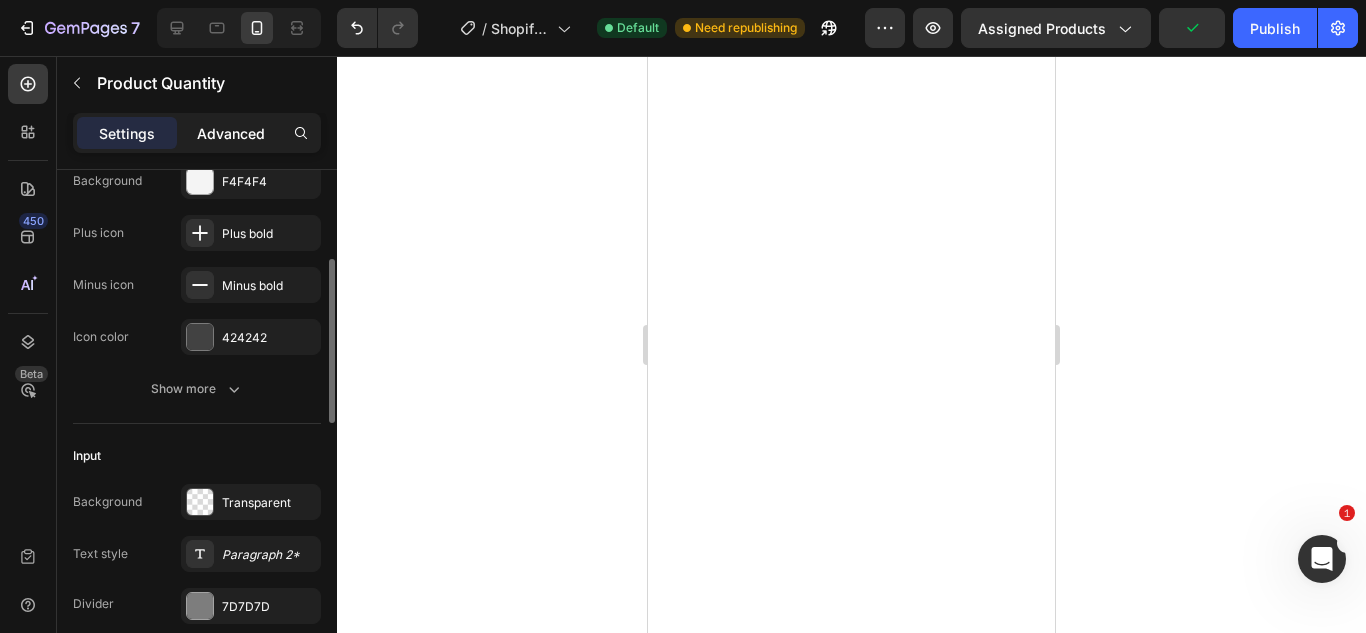 scroll, scrollTop: 237, scrollLeft: 0, axis: vertical 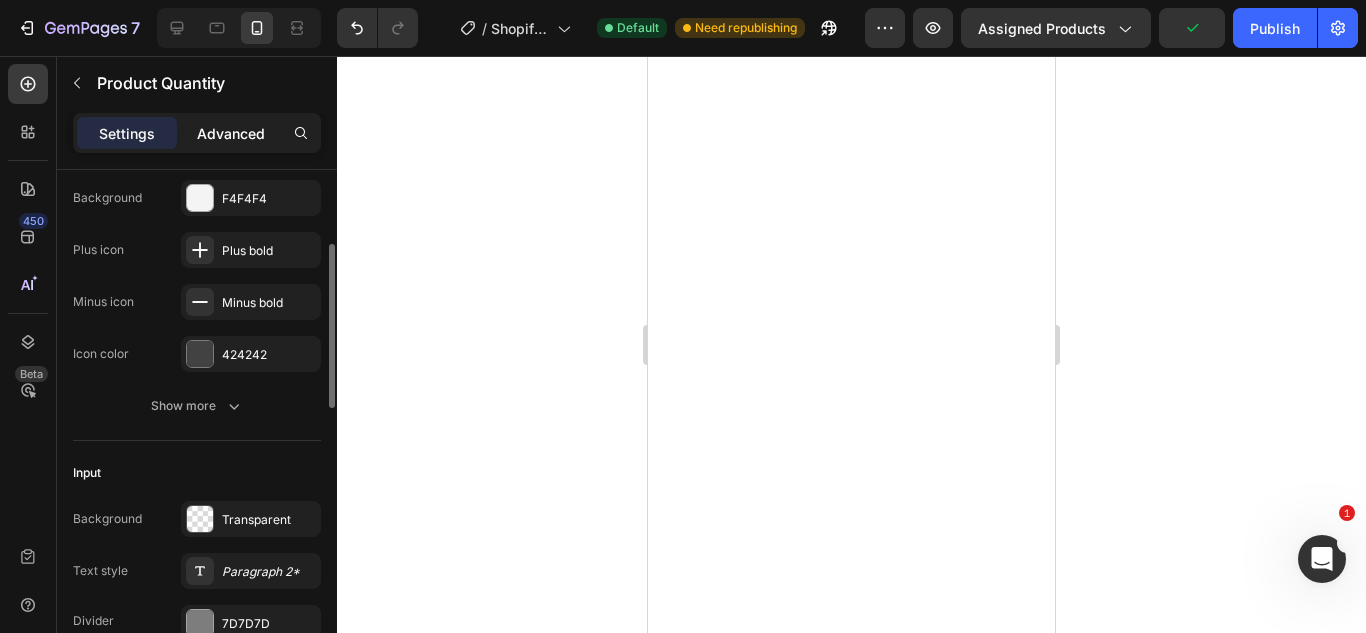 click on "Advanced" at bounding box center (231, 133) 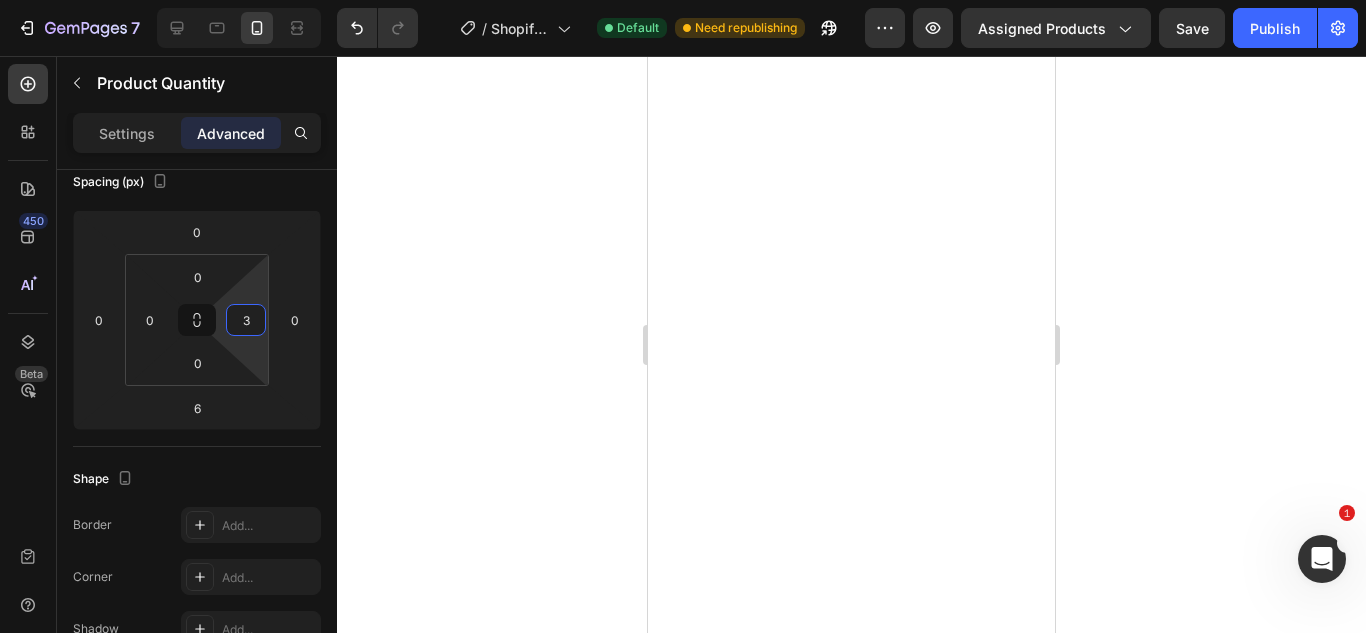 type on "0" 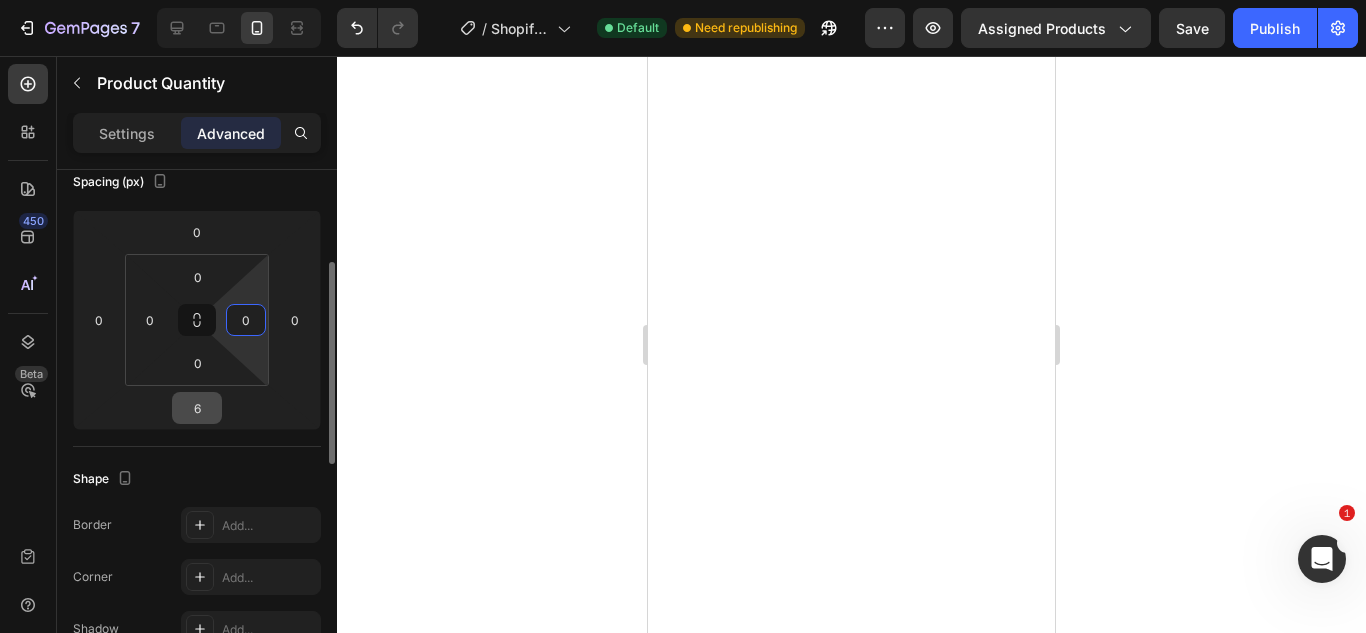drag, startPoint x: 246, startPoint y: 301, endPoint x: 216, endPoint y: 416, distance: 118.84864 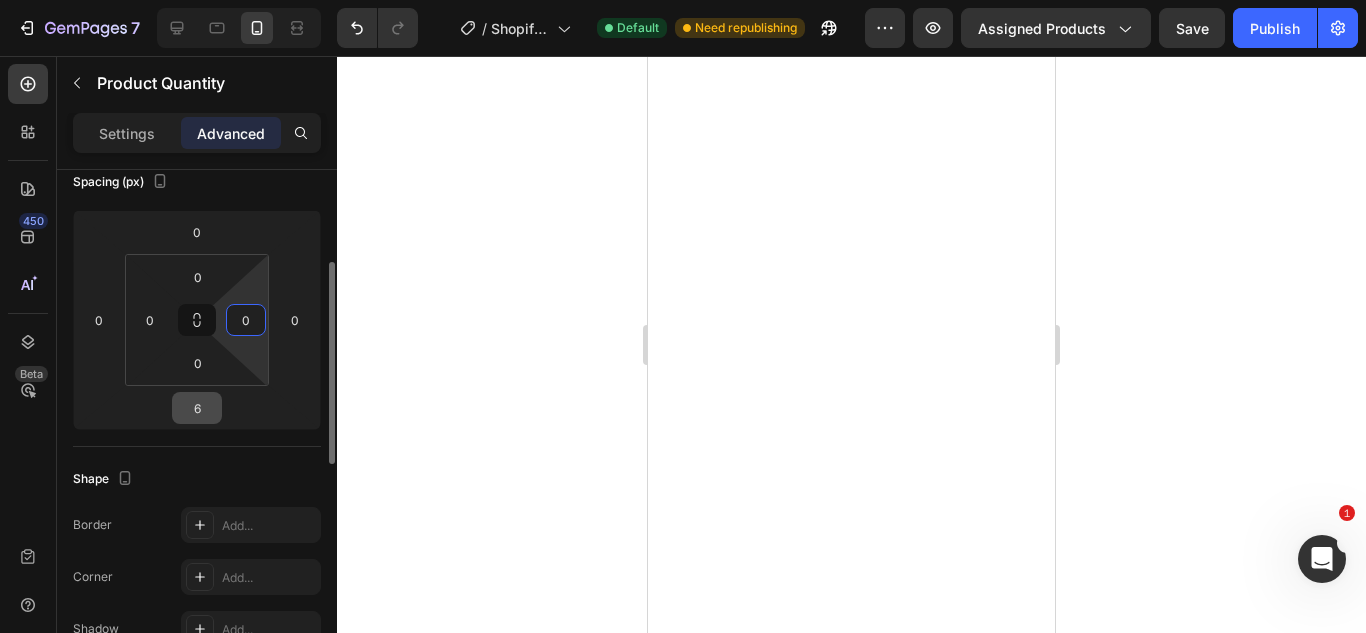 click on "7   /  Shopify Original Product Template Default Need republishing Preview Assigned Products  Save   Publish  450 Beta Sections(18) Elements(84) Section Element Hero Section Product Detail Brands Trusted Badges Guarantee Product Breakdown How to use Testimonials Compare Bundle FAQs Social Proof Brand Story Product List Collection Blog List Contact Sticky Add to Cart Custom Footer Browse Library 450 Layout
Row
Row
Row
Row Text
Heading
Text Block Button
Button
Button Media
Image
Image" at bounding box center [683, 0] 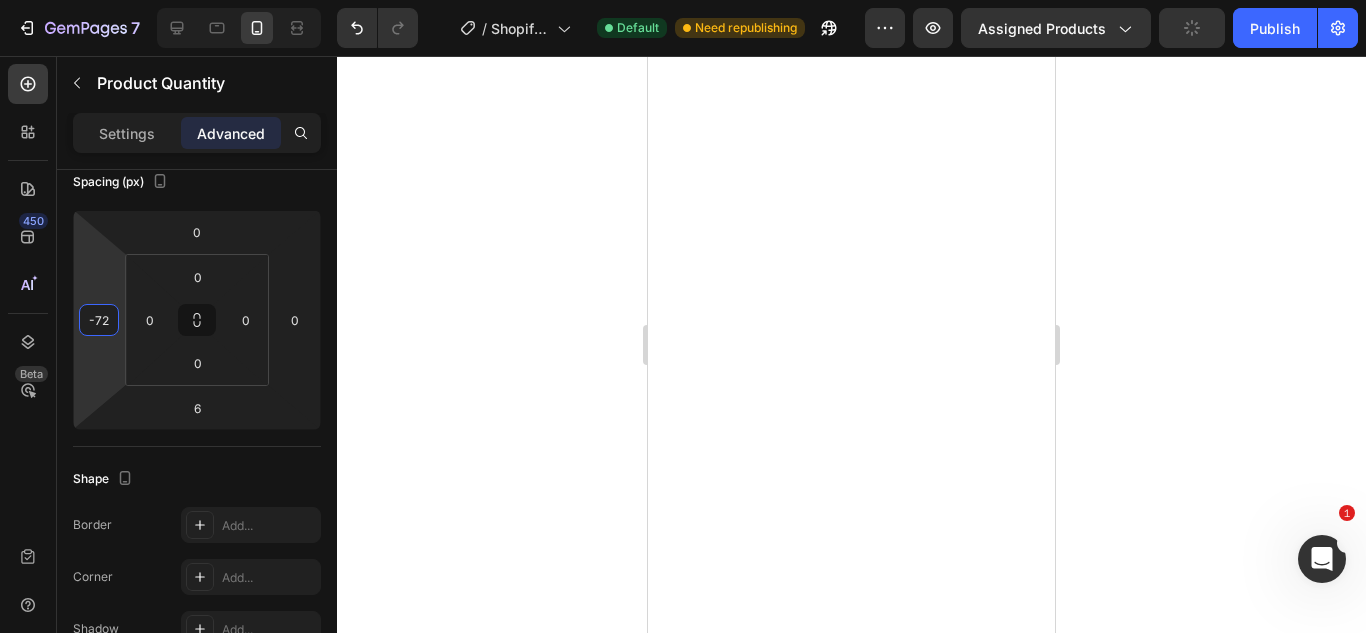 type on "-74" 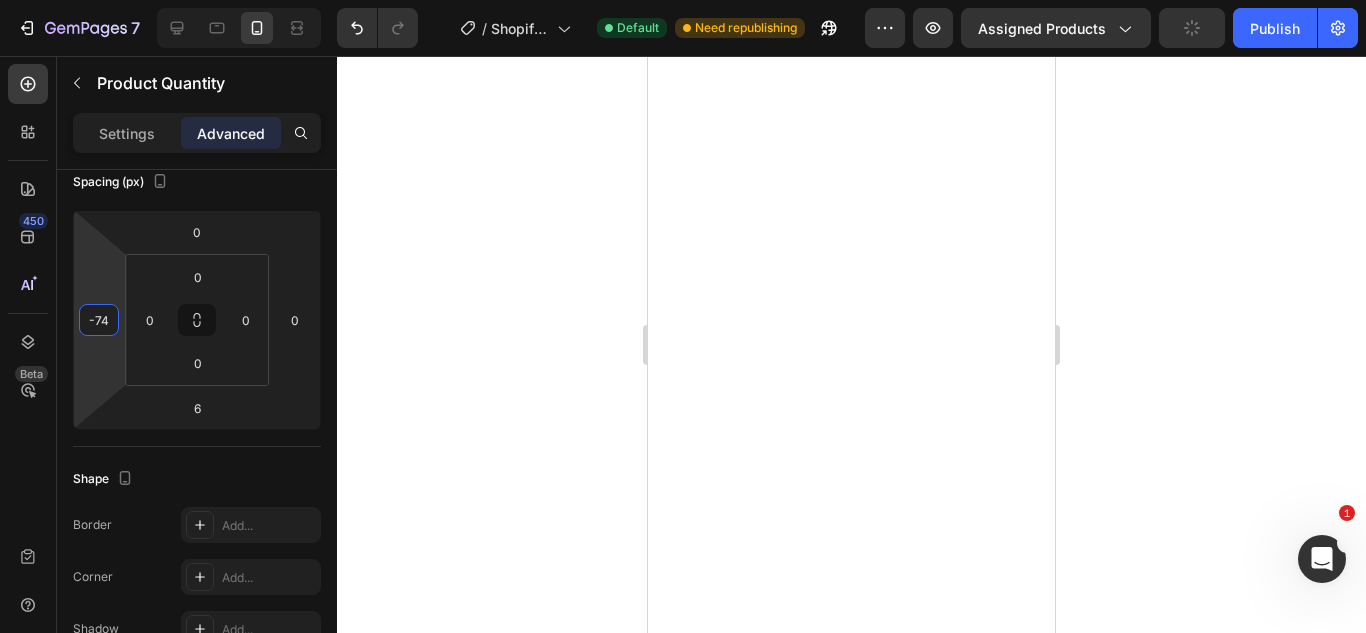 drag, startPoint x: 108, startPoint y: 286, endPoint x: 96, endPoint y: 323, distance: 38.8973 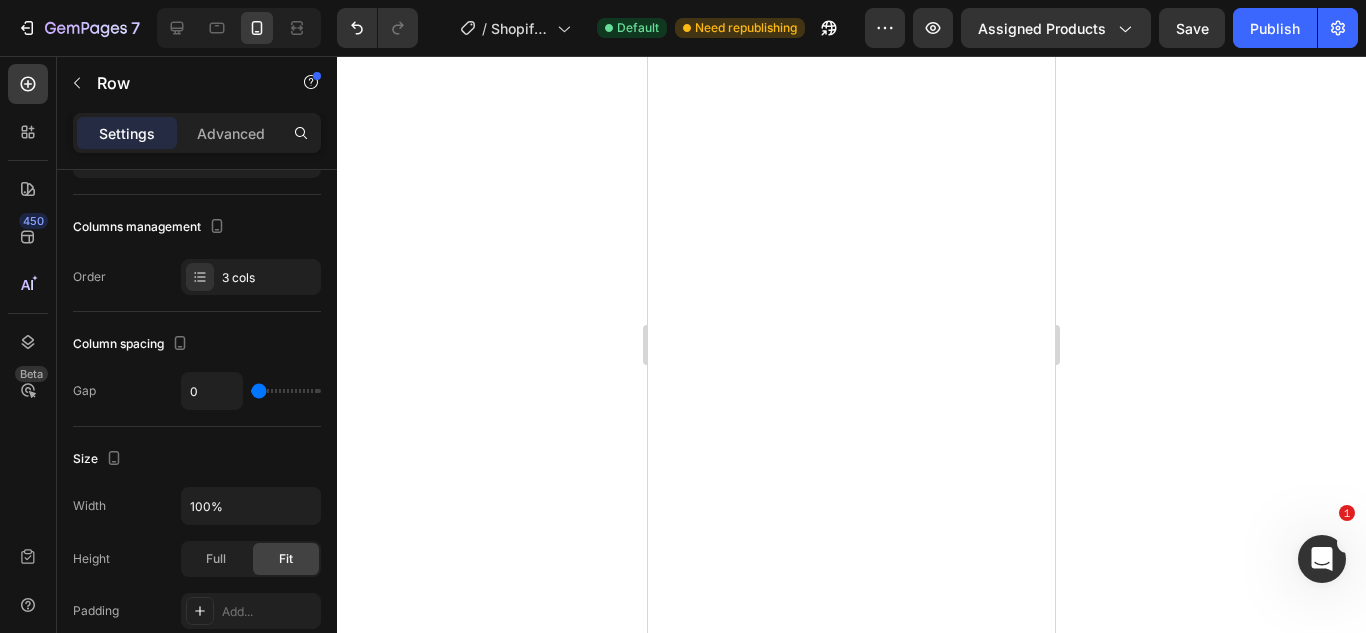 scroll, scrollTop: 0, scrollLeft: 0, axis: both 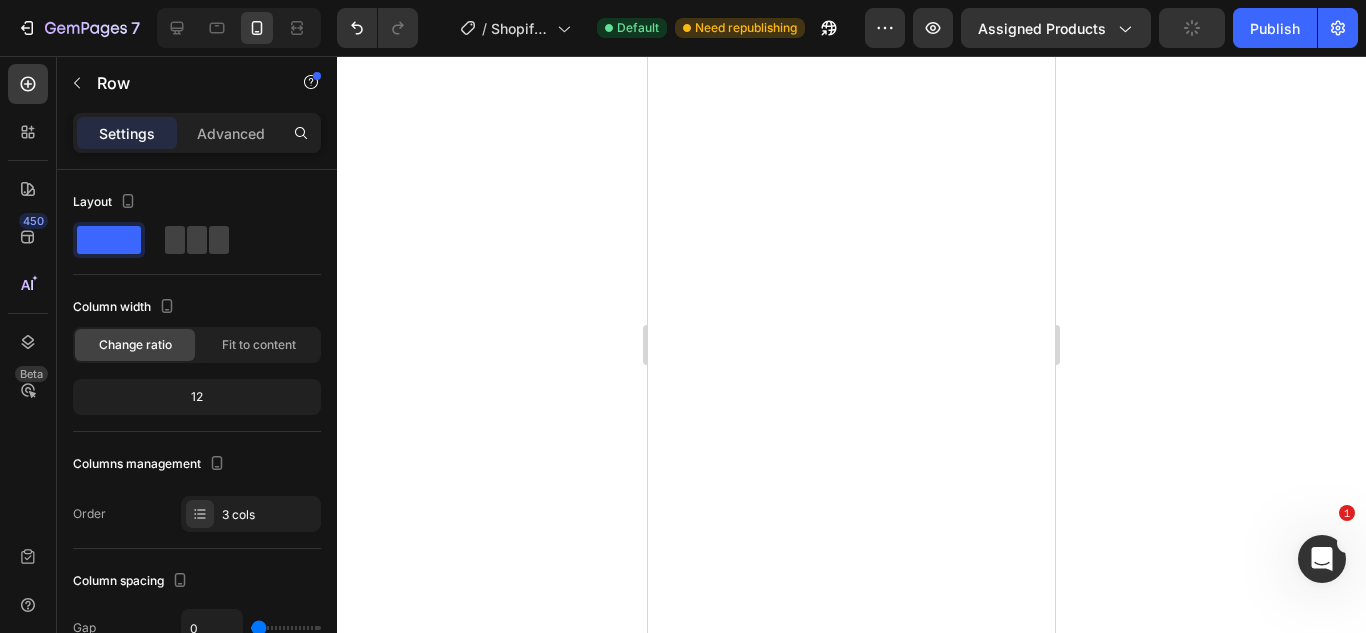 click 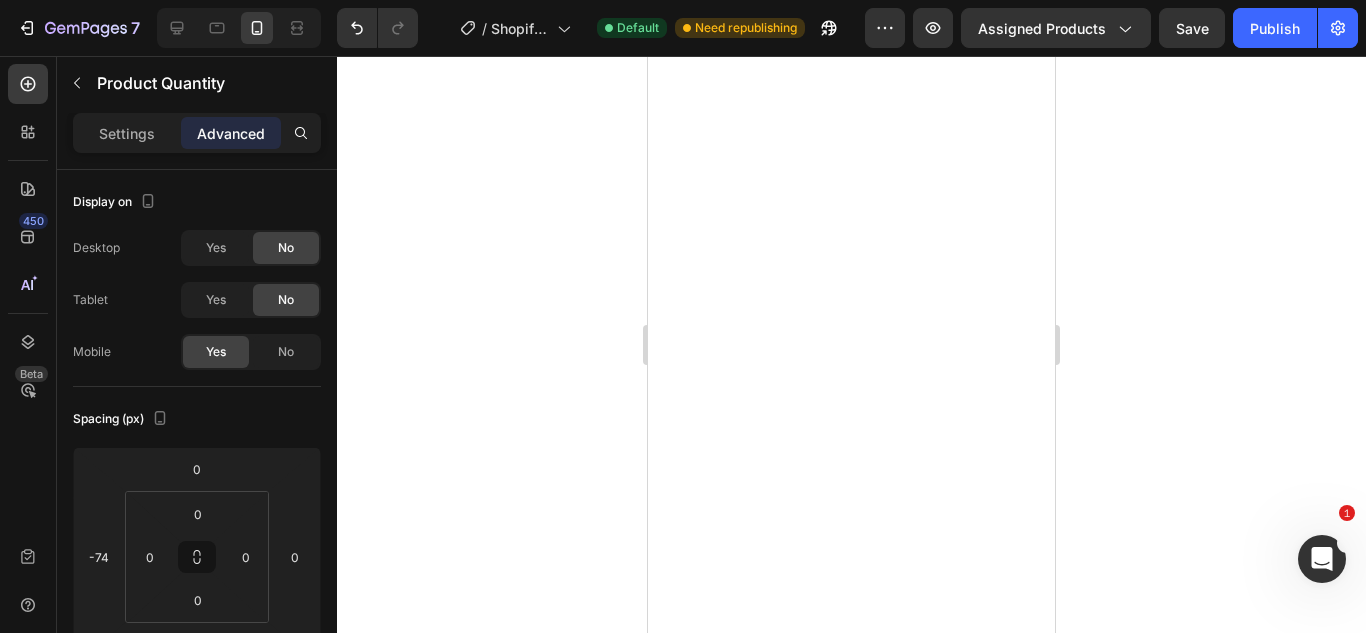 click 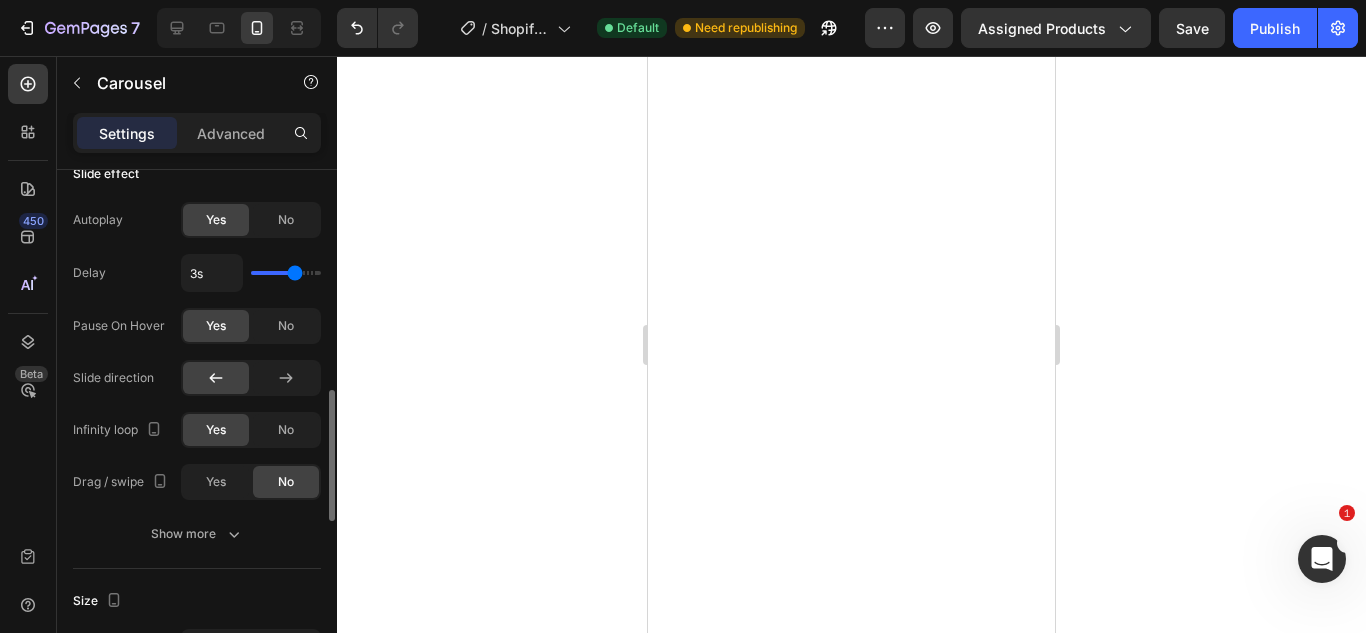 scroll, scrollTop: 861, scrollLeft: 0, axis: vertical 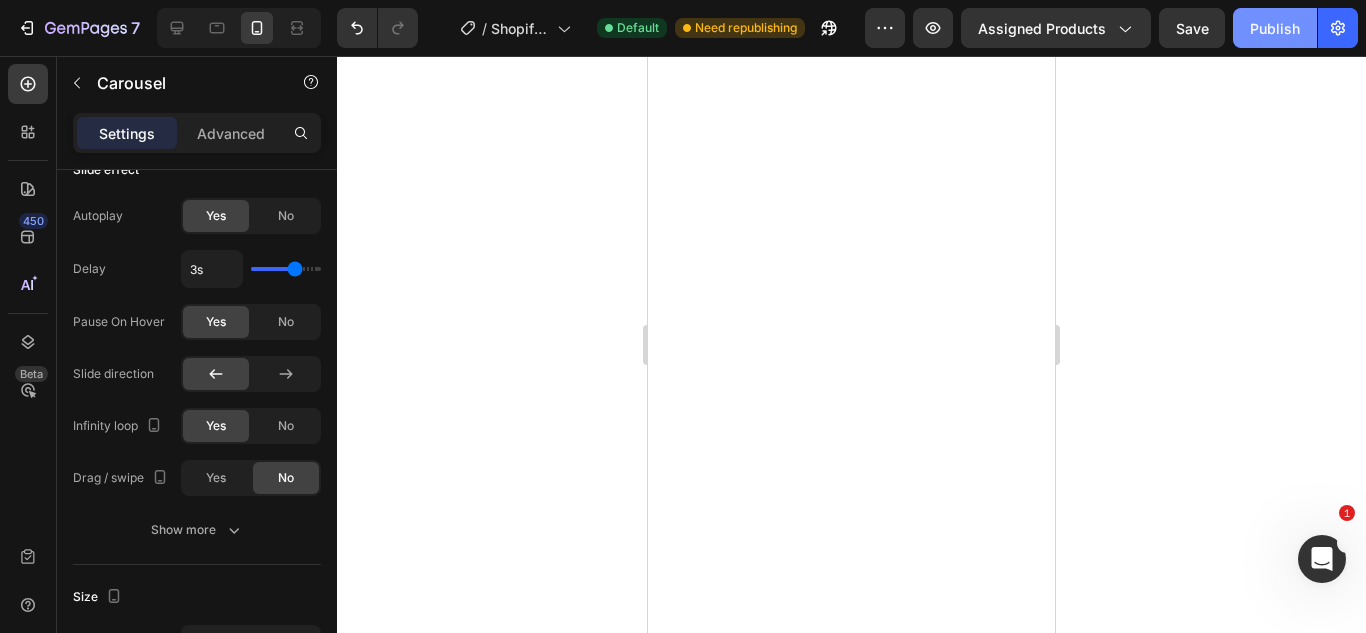 click on "Publish" 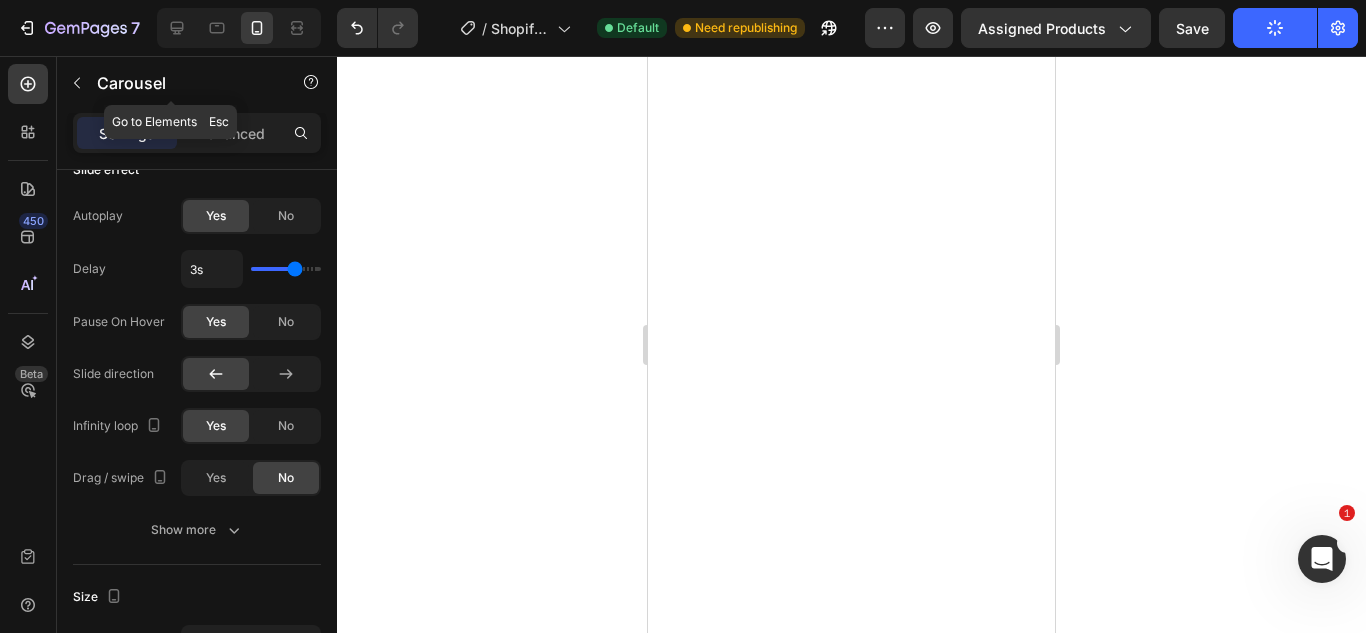 click on "Carousel" at bounding box center (171, 83) 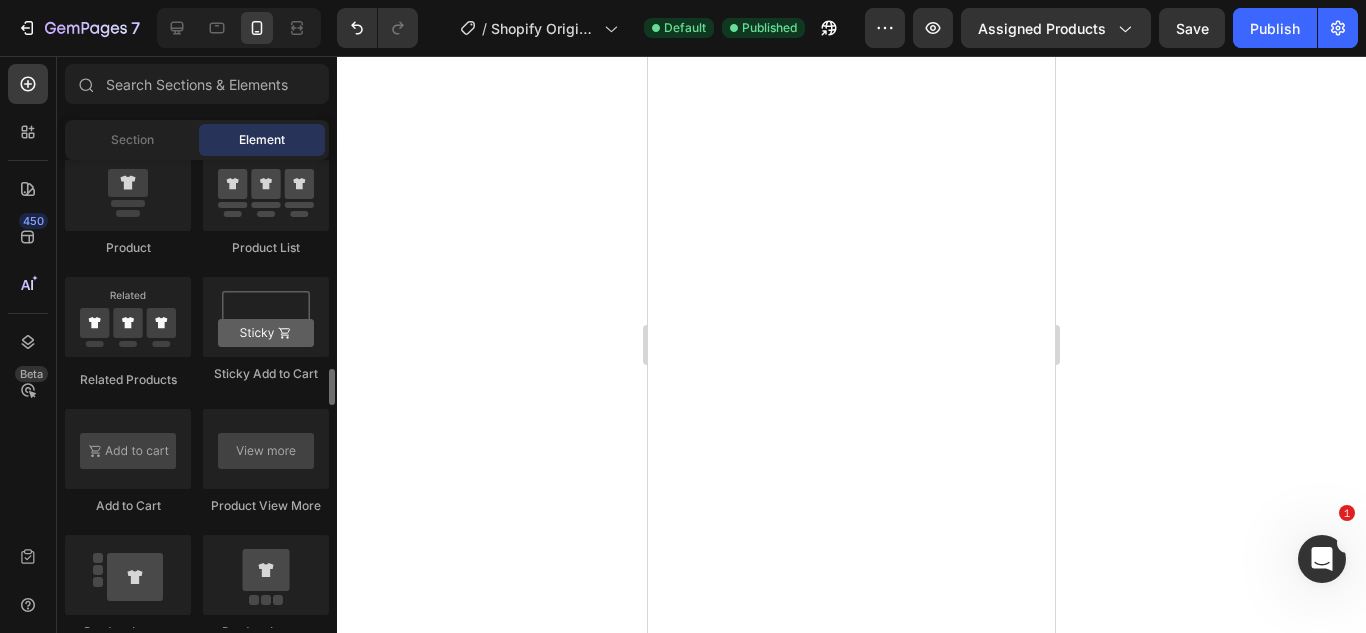 scroll, scrollTop: 2723, scrollLeft: 0, axis: vertical 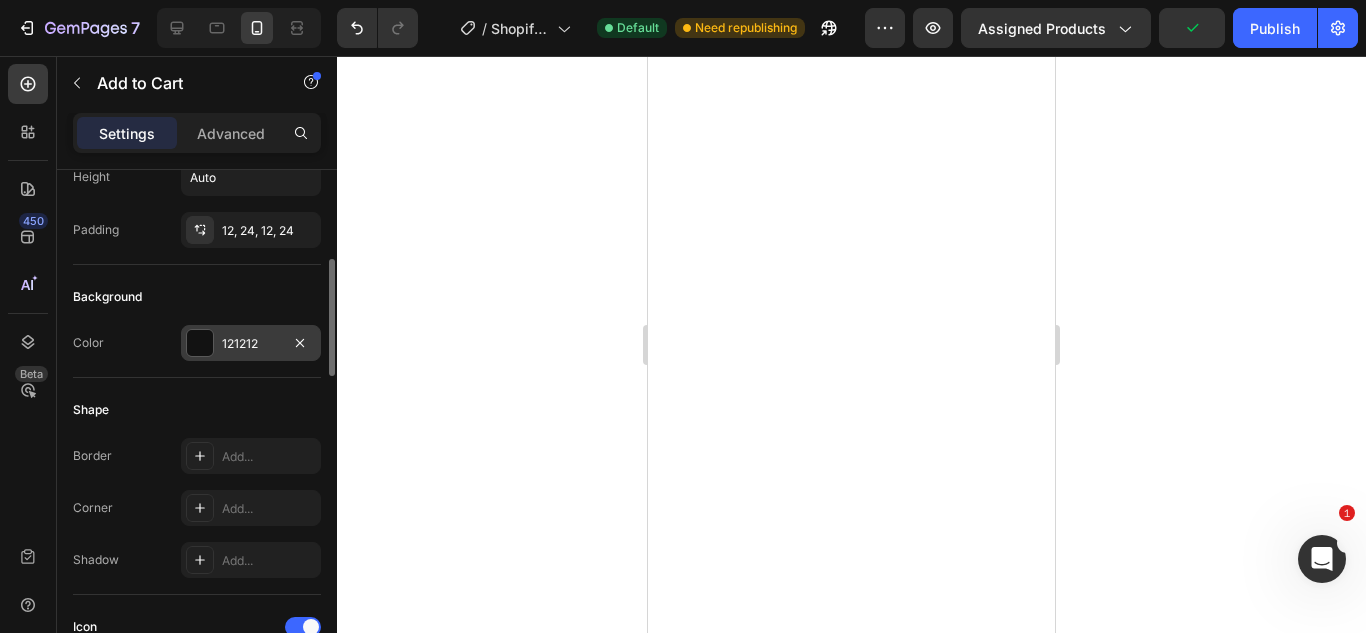 click at bounding box center (200, 343) 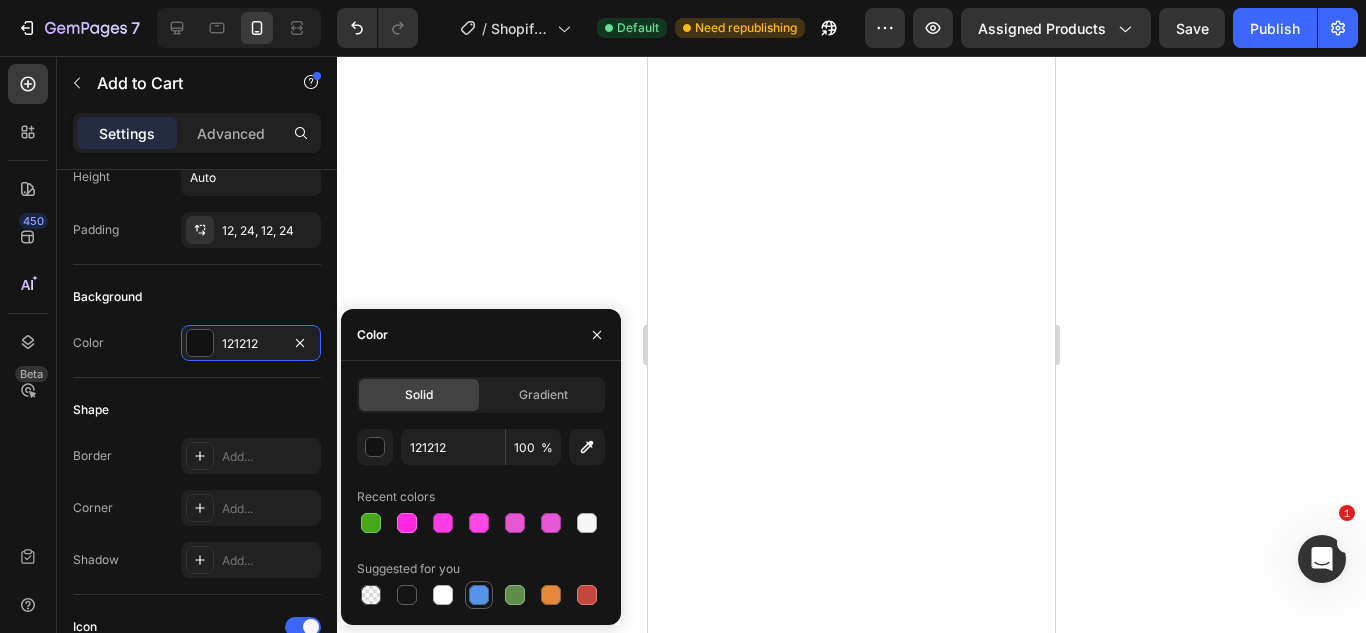 click at bounding box center (479, 595) 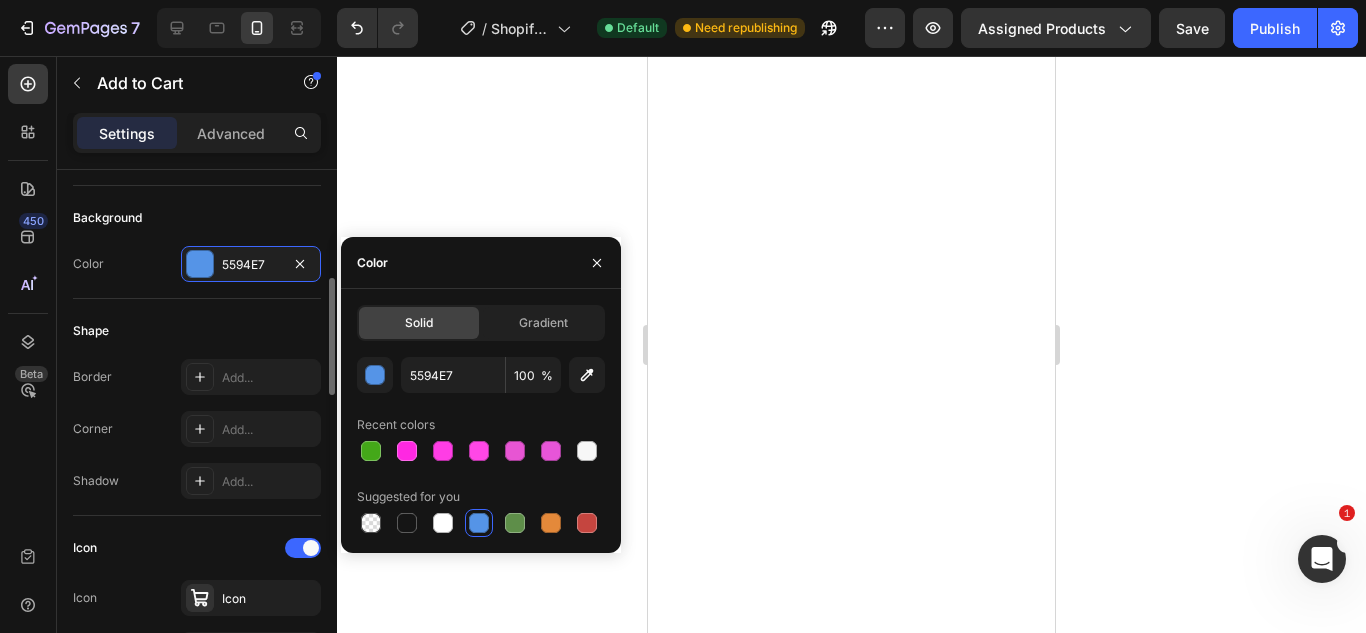 scroll, scrollTop: 476, scrollLeft: 0, axis: vertical 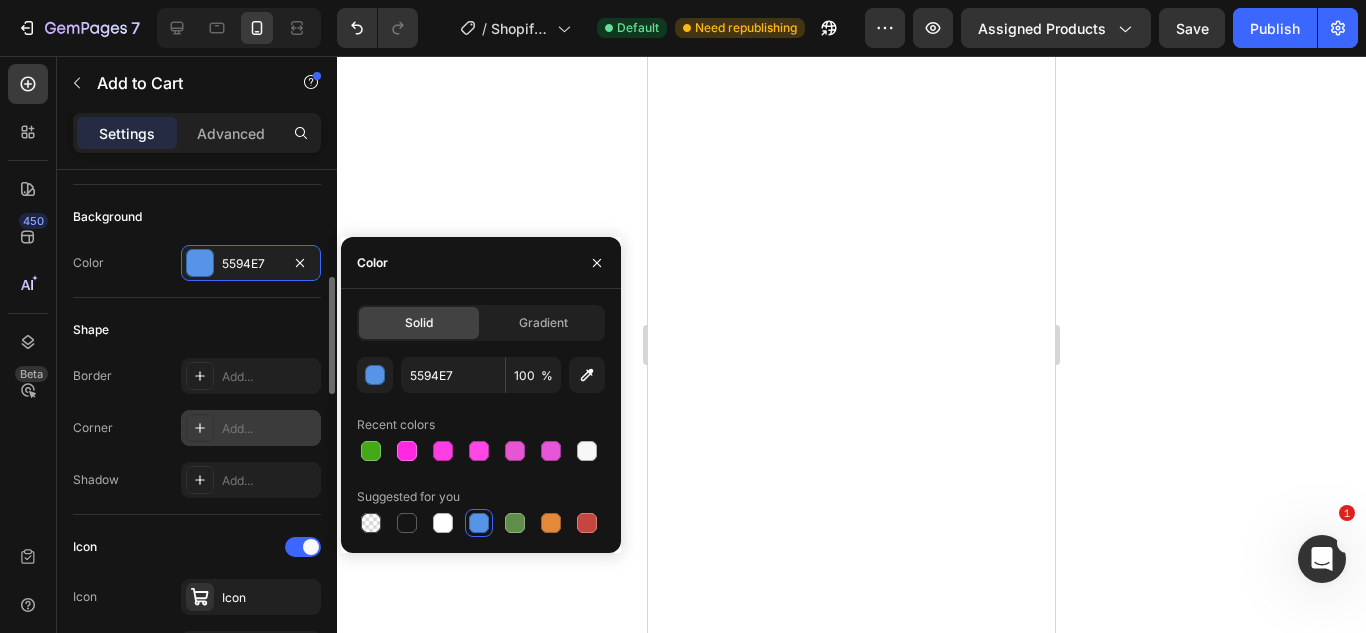 click on "Add..." at bounding box center (251, 428) 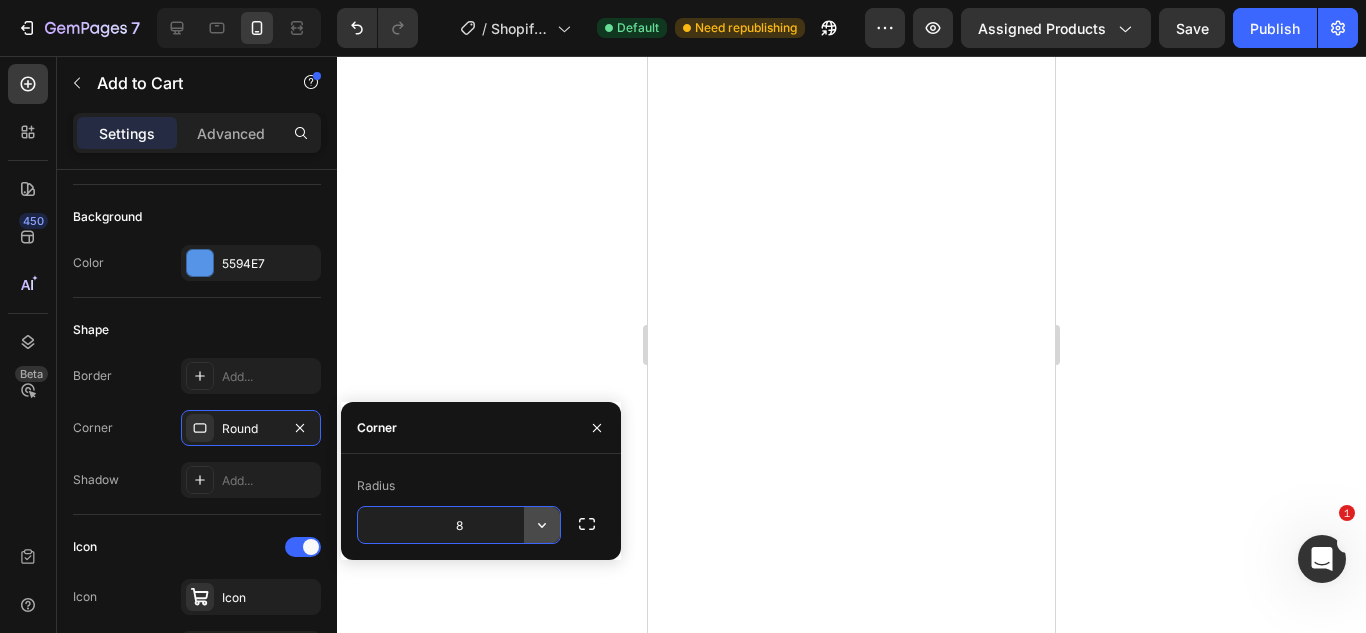 click 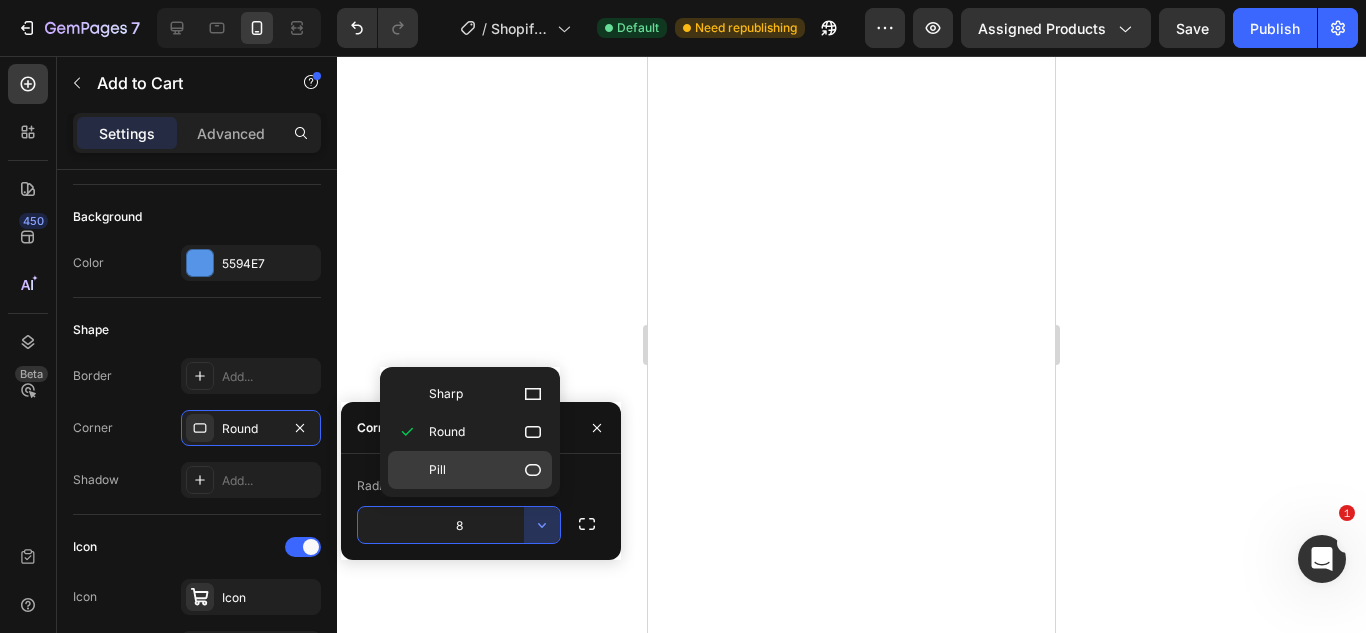 click on "Pill" 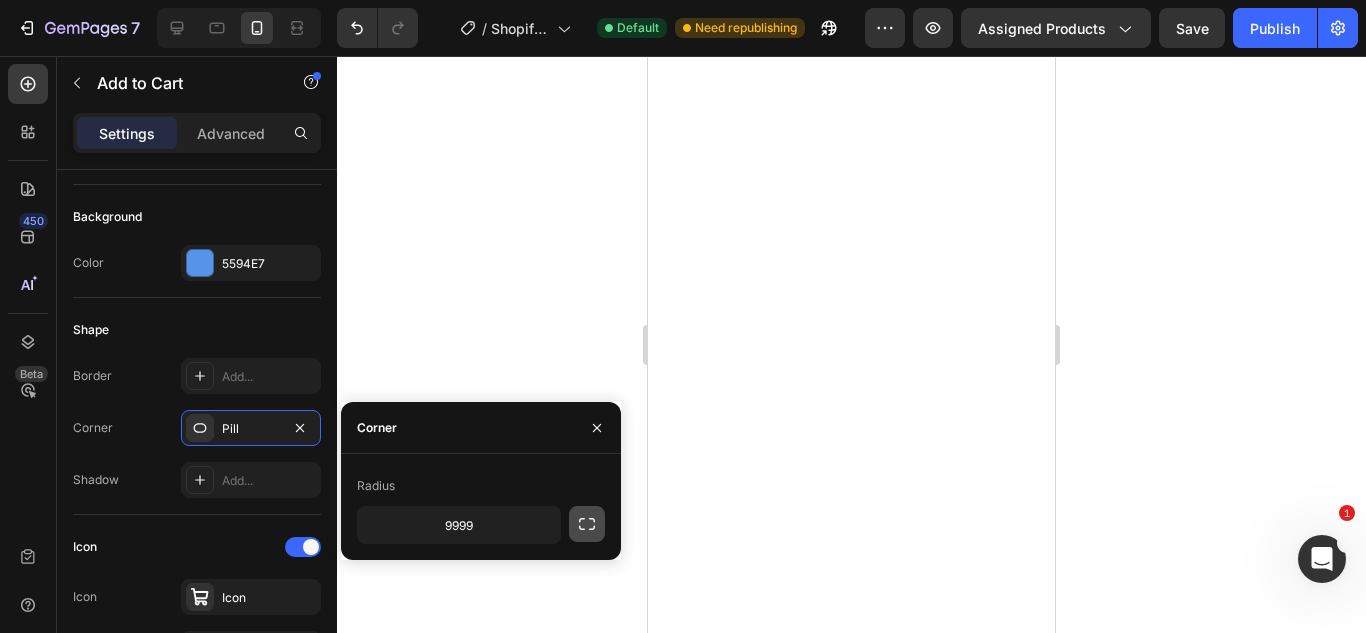 click 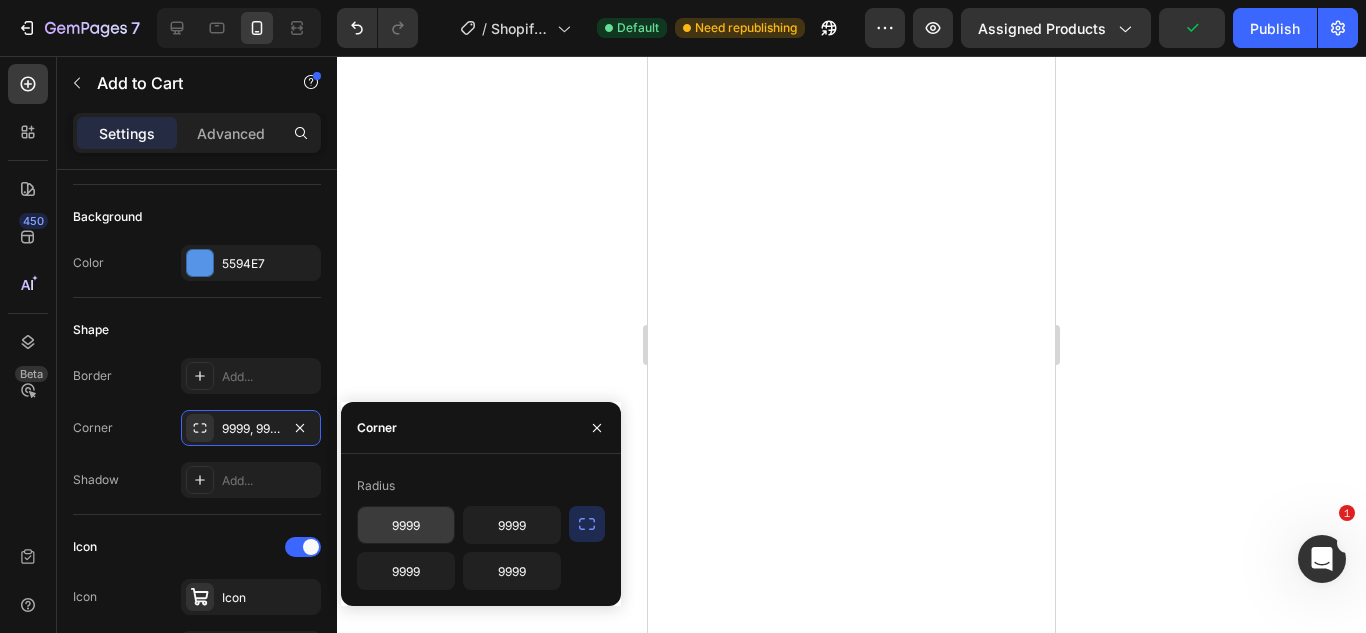 click on "9999" at bounding box center [406, 525] 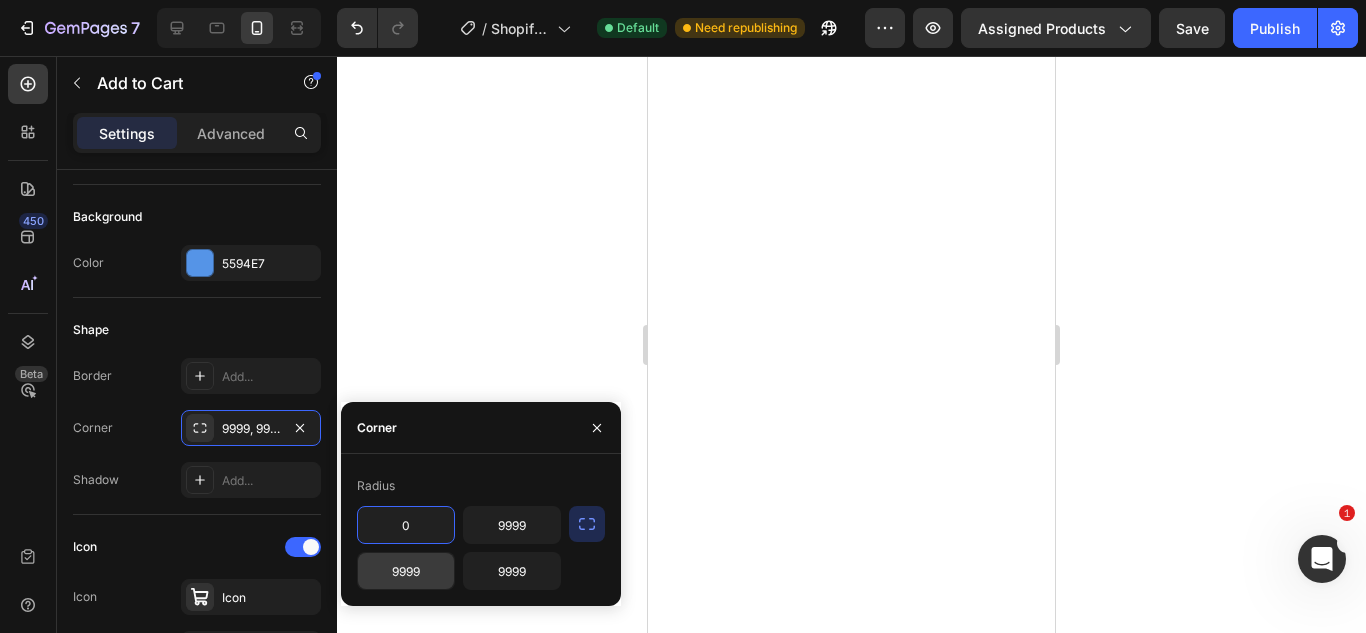 type on "0" 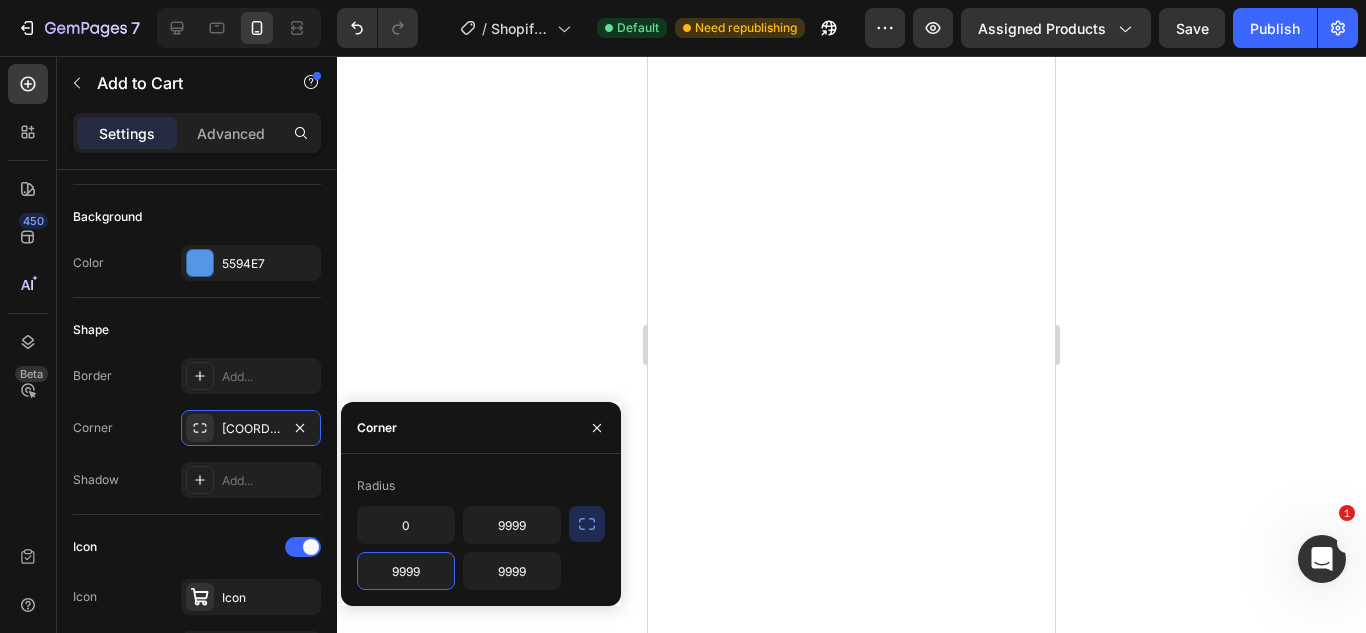 click on "9999" at bounding box center [406, 571] 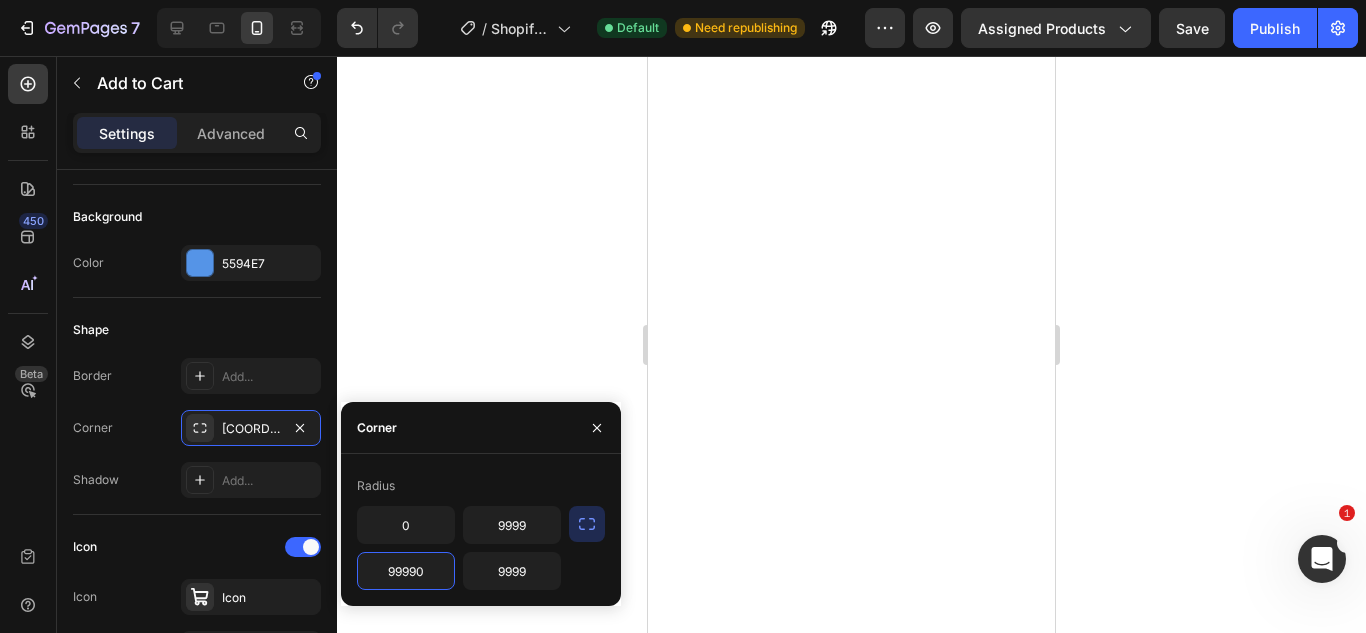 click on "99990" at bounding box center [406, 571] 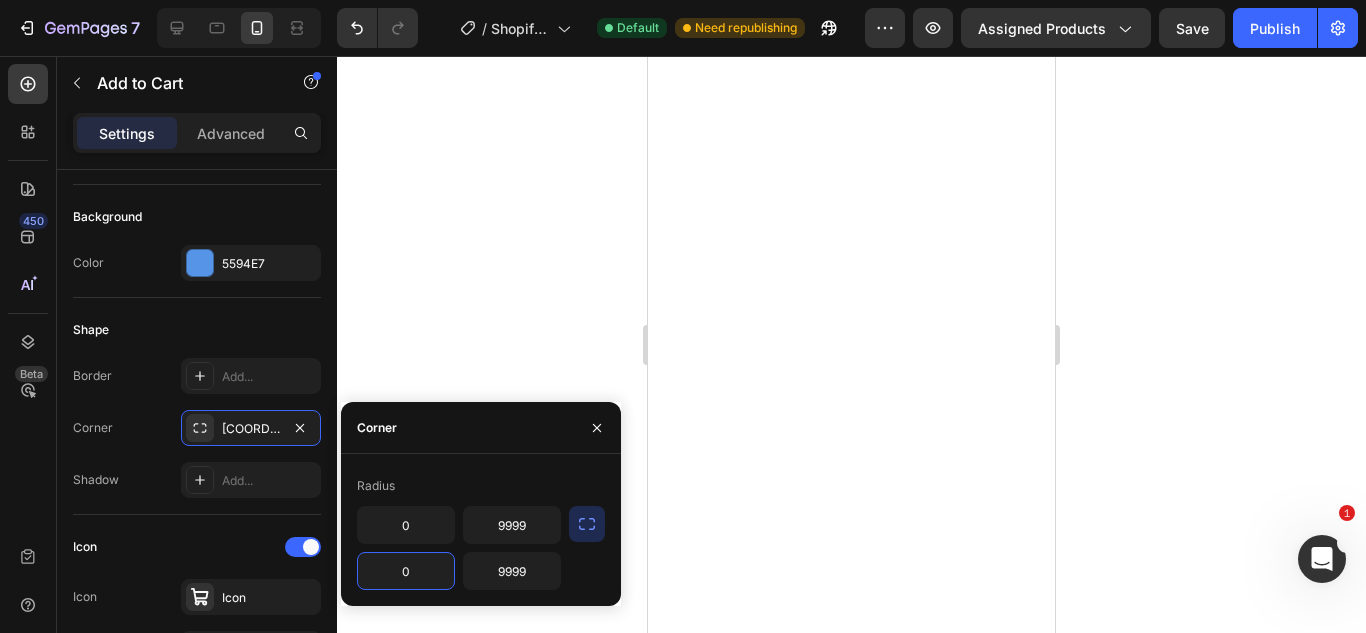 type on "0" 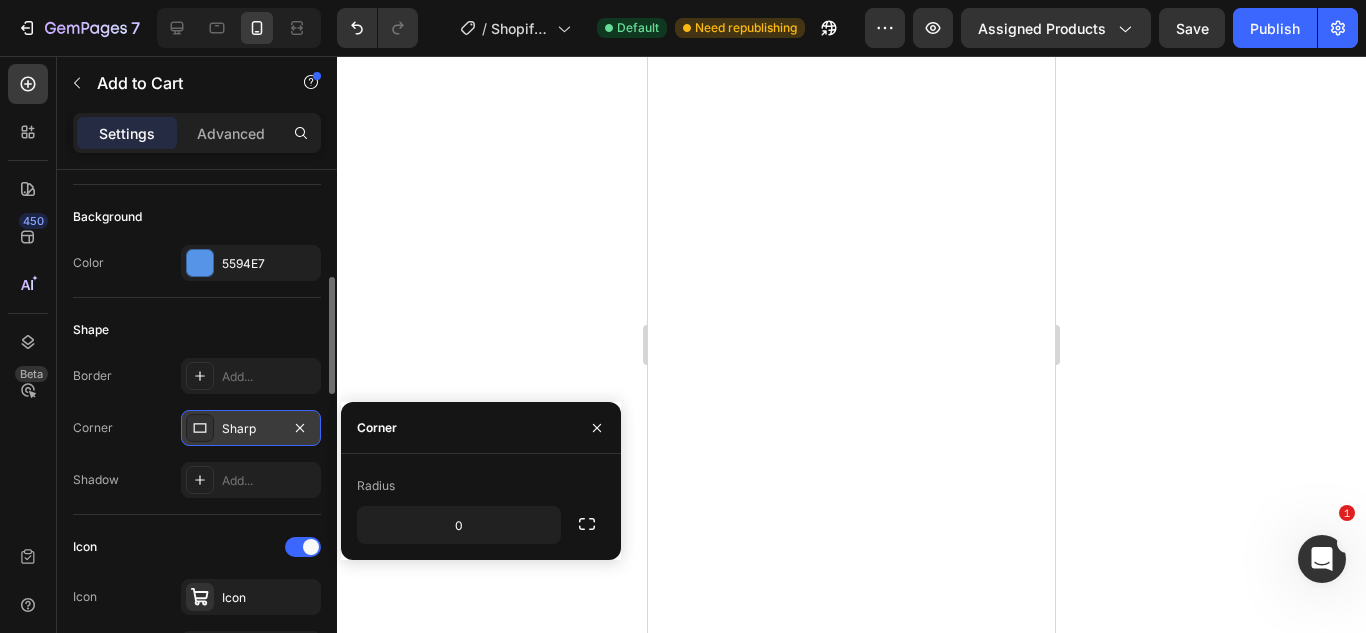 click at bounding box center [200, 428] 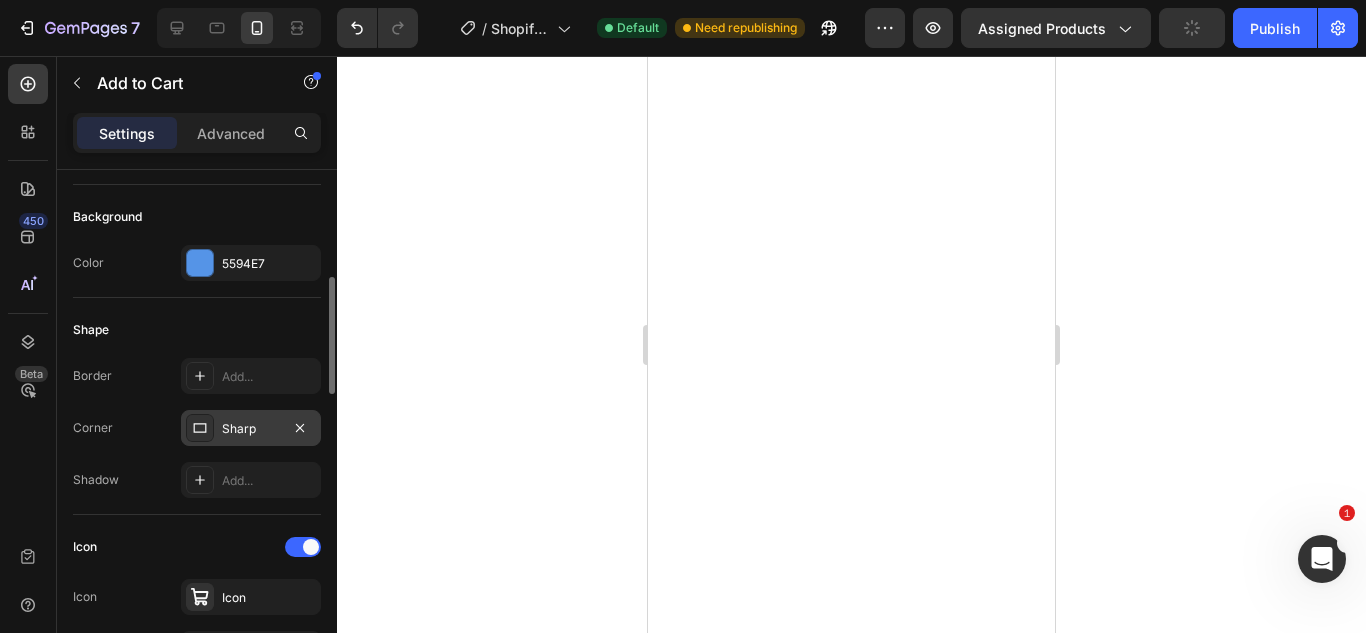 click at bounding box center [200, 428] 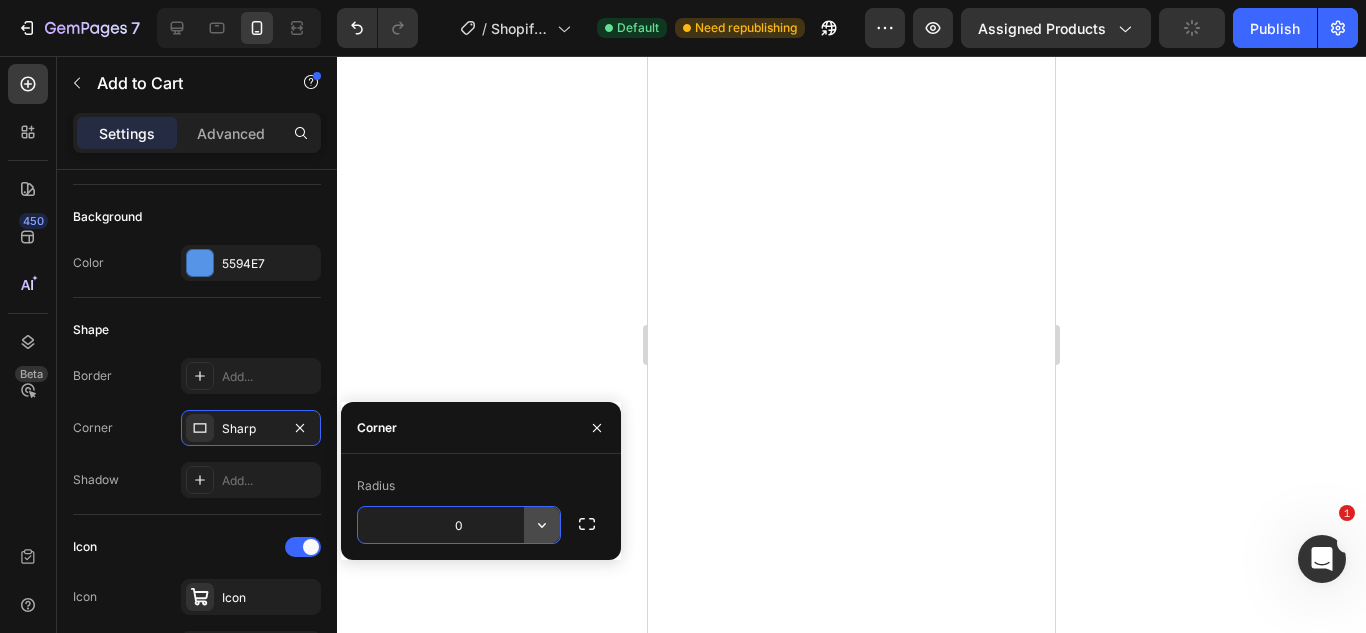 click 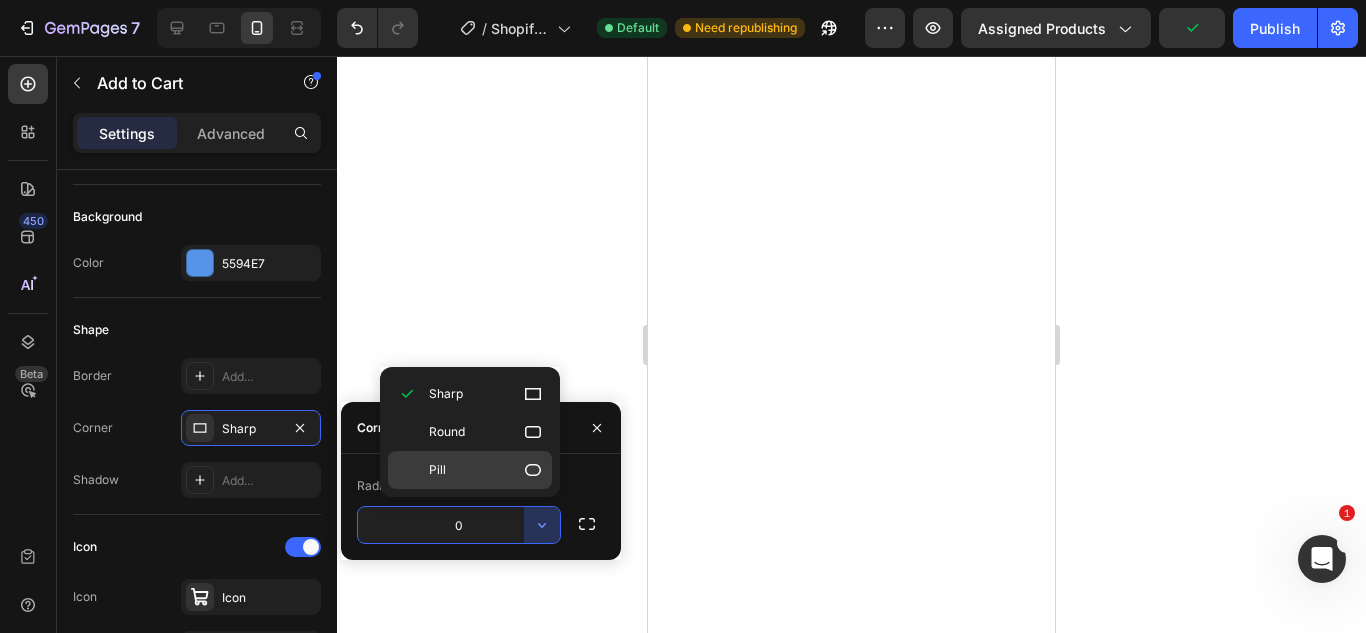 click 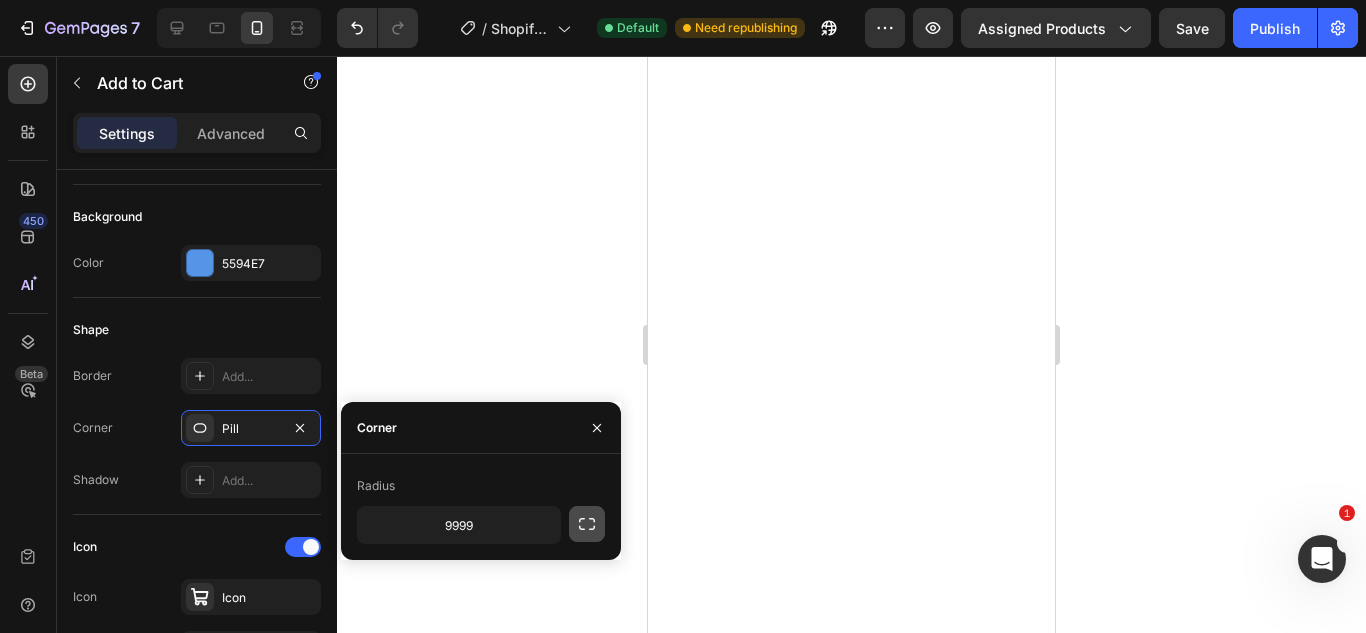 click 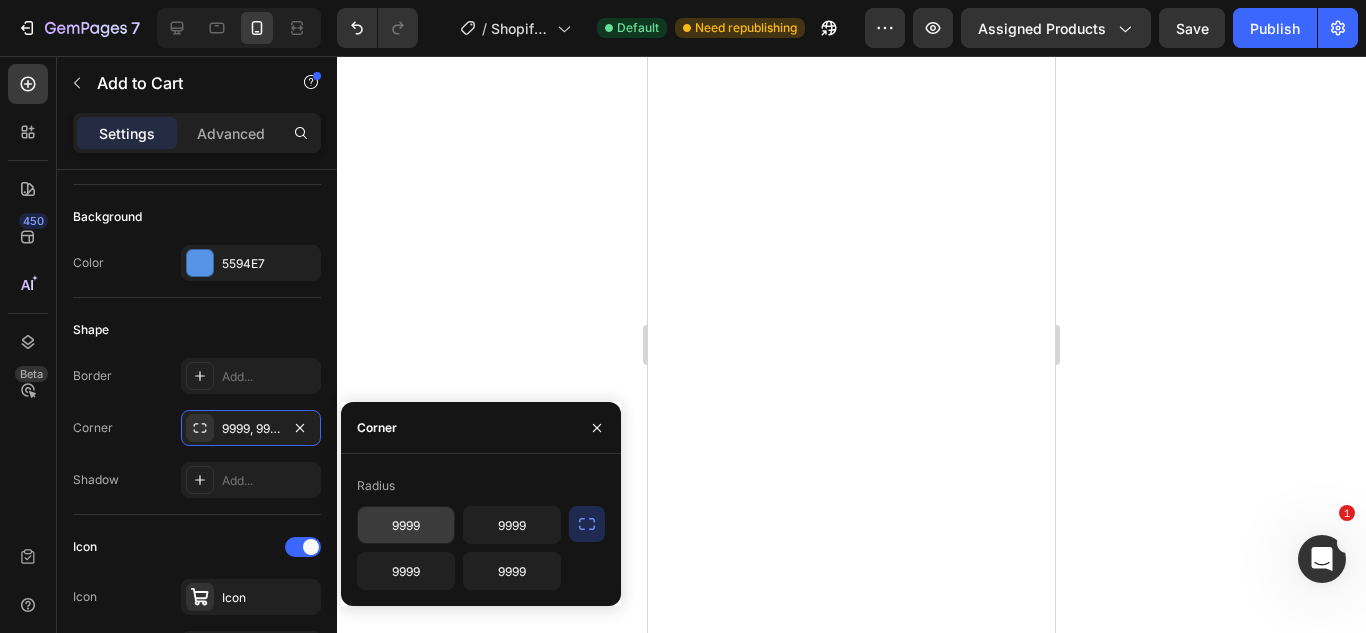 click on "9999" at bounding box center [406, 525] 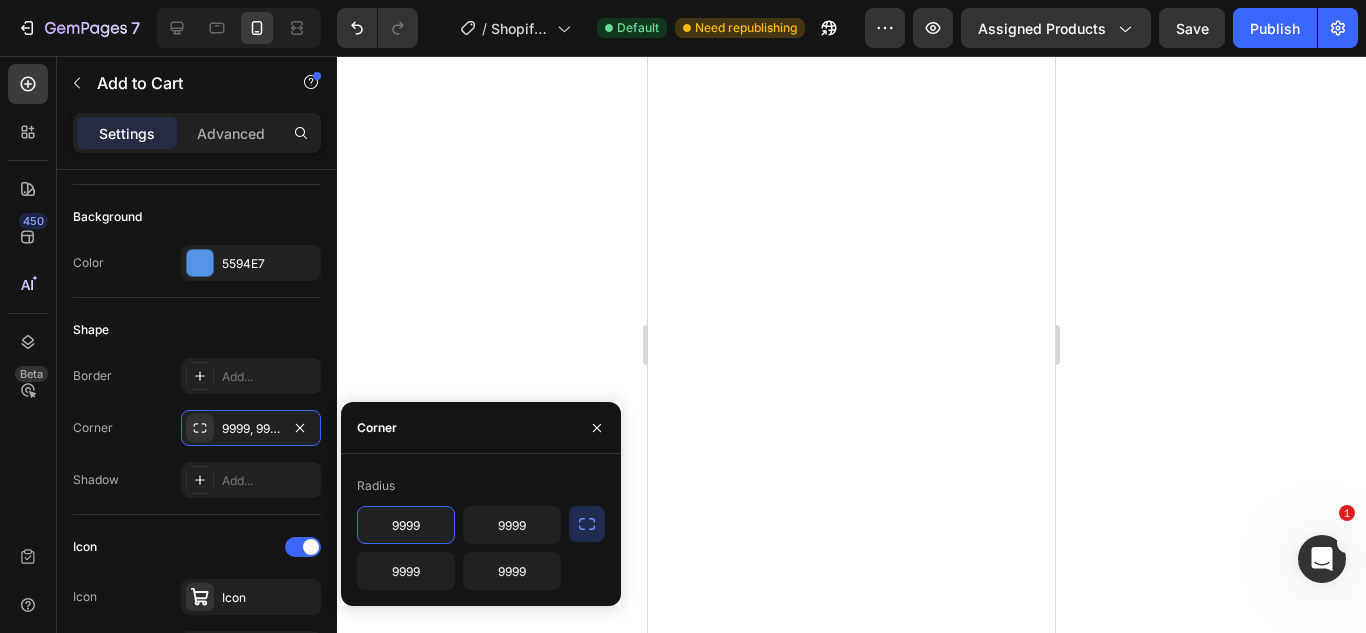 click on "9999" at bounding box center [406, 525] 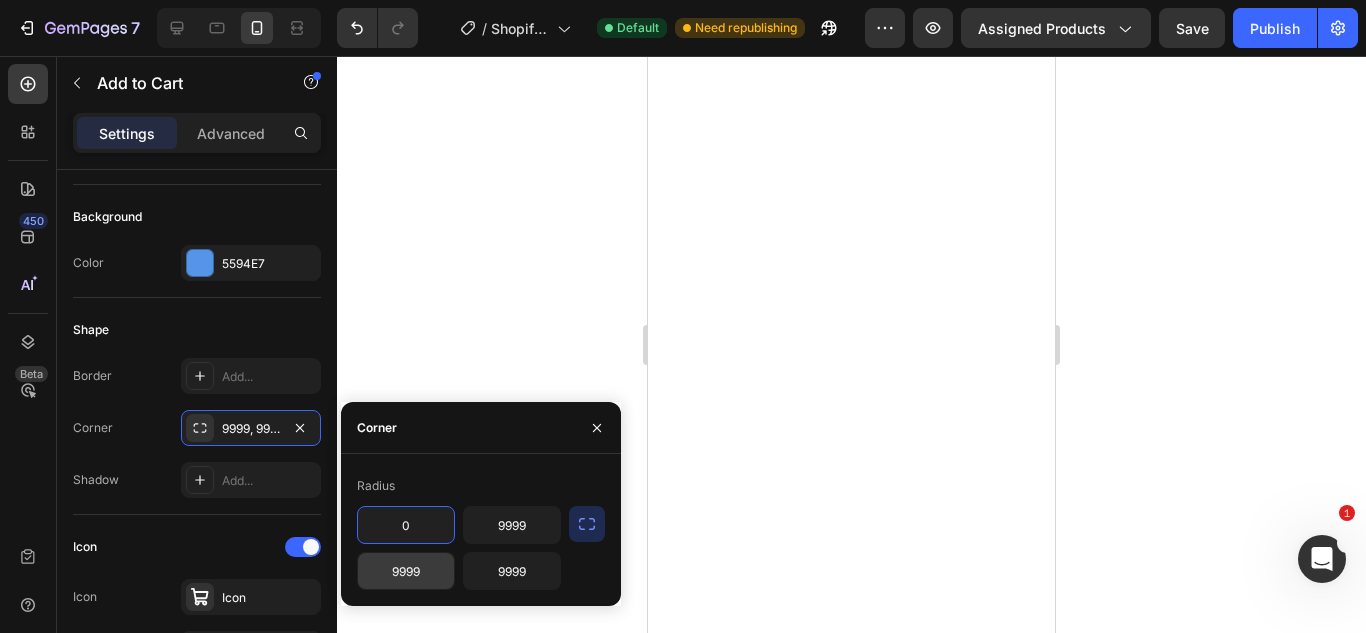 type on "0" 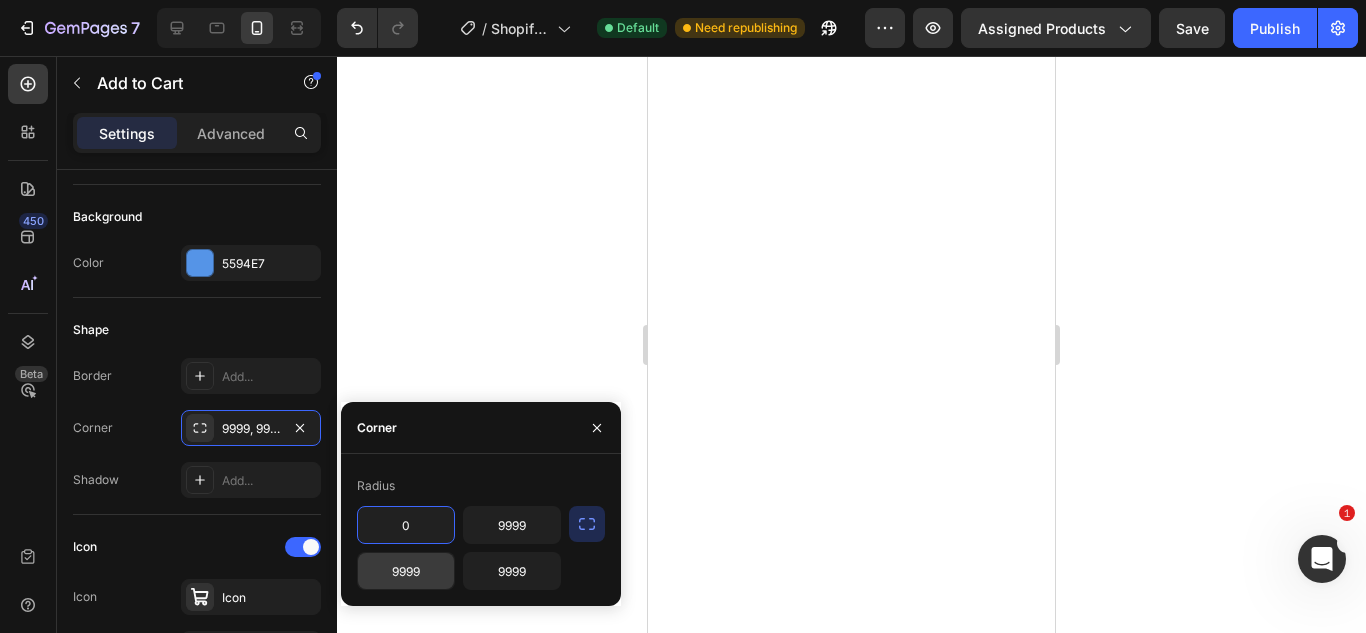 click on "9999" at bounding box center (406, 571) 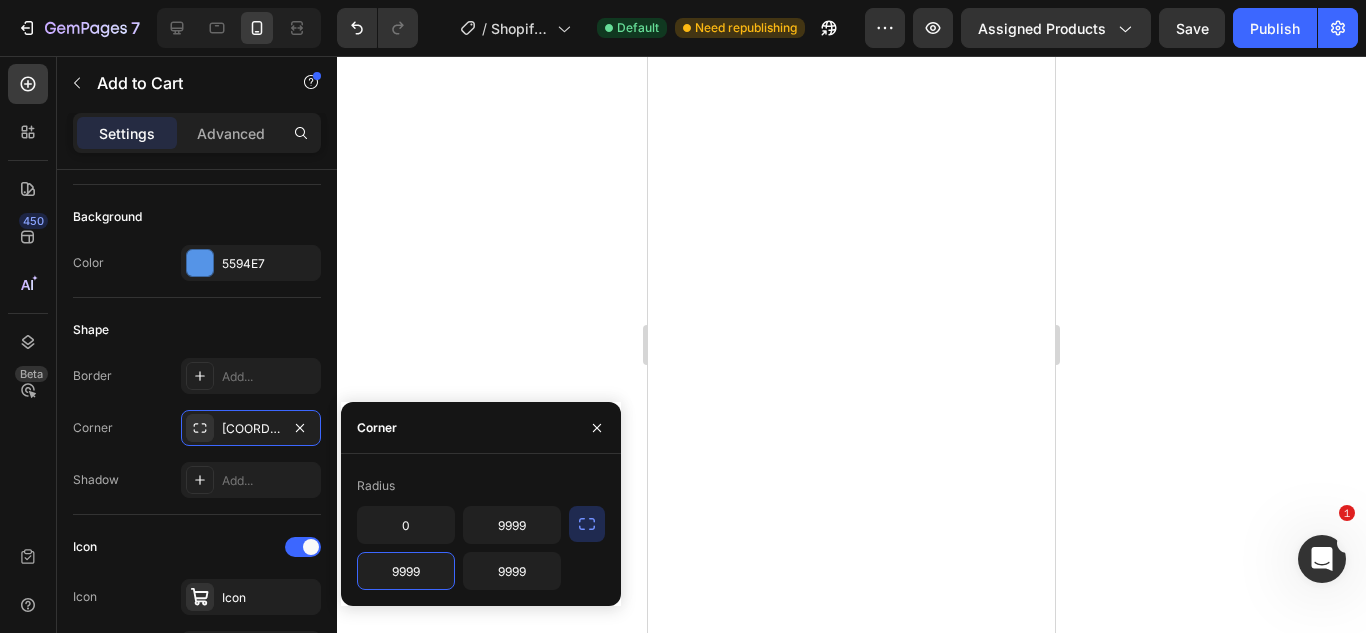 click on "9999" at bounding box center (406, 571) 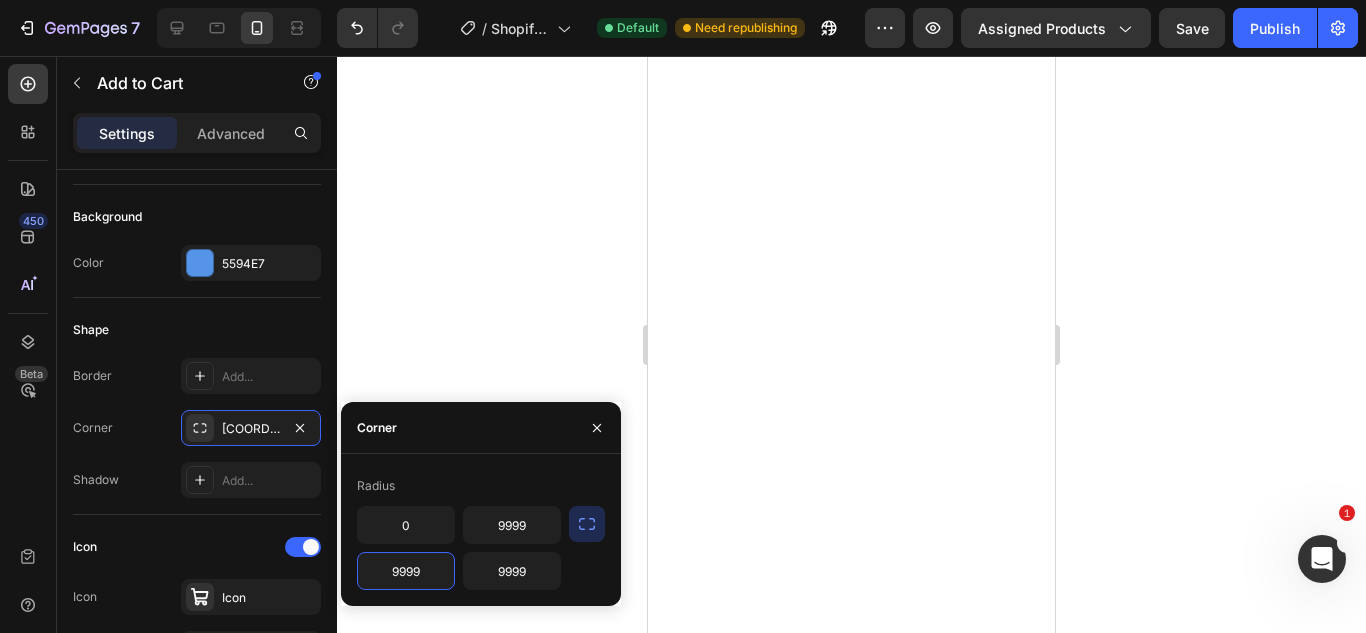 click on "9999" at bounding box center (406, 571) 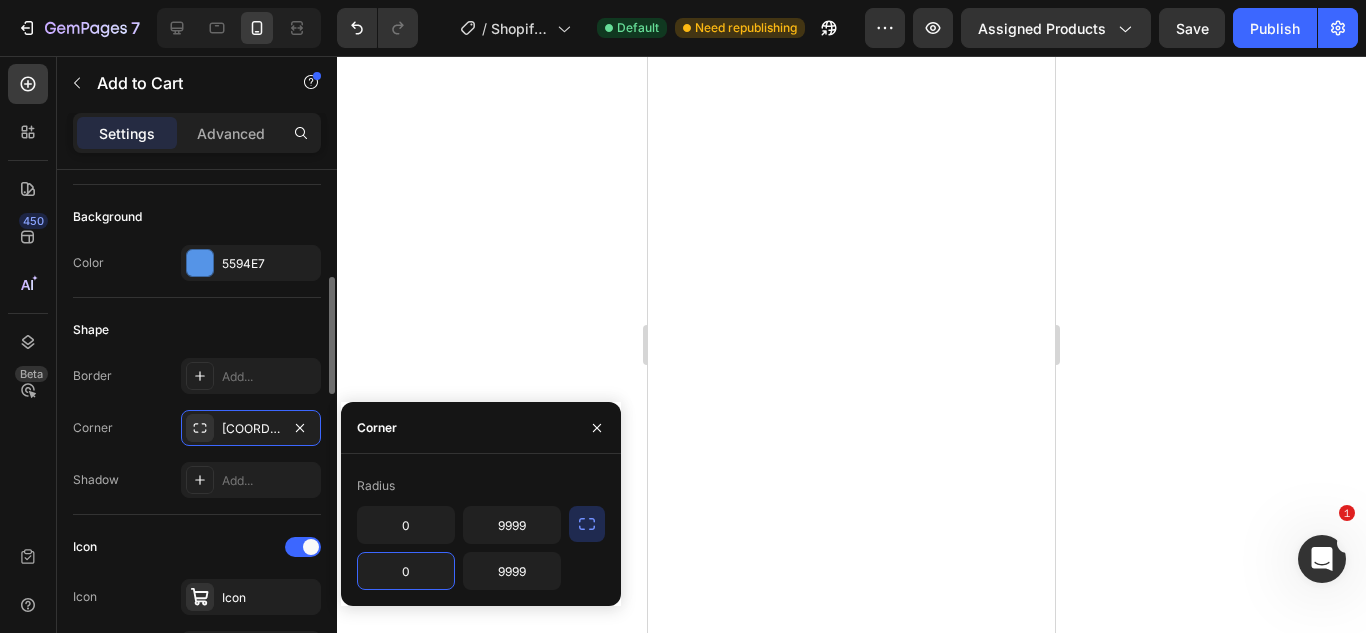 click on "Icon Icon
Icon Position Left Right Gap 8" 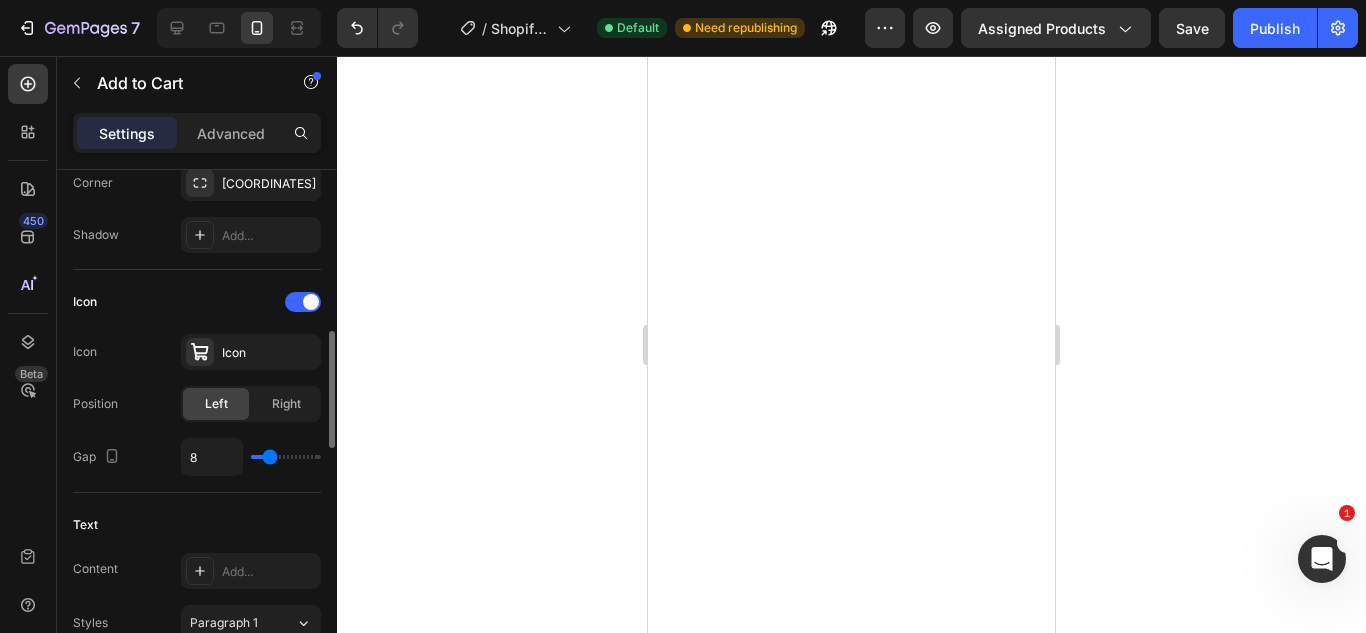 scroll, scrollTop: 723, scrollLeft: 0, axis: vertical 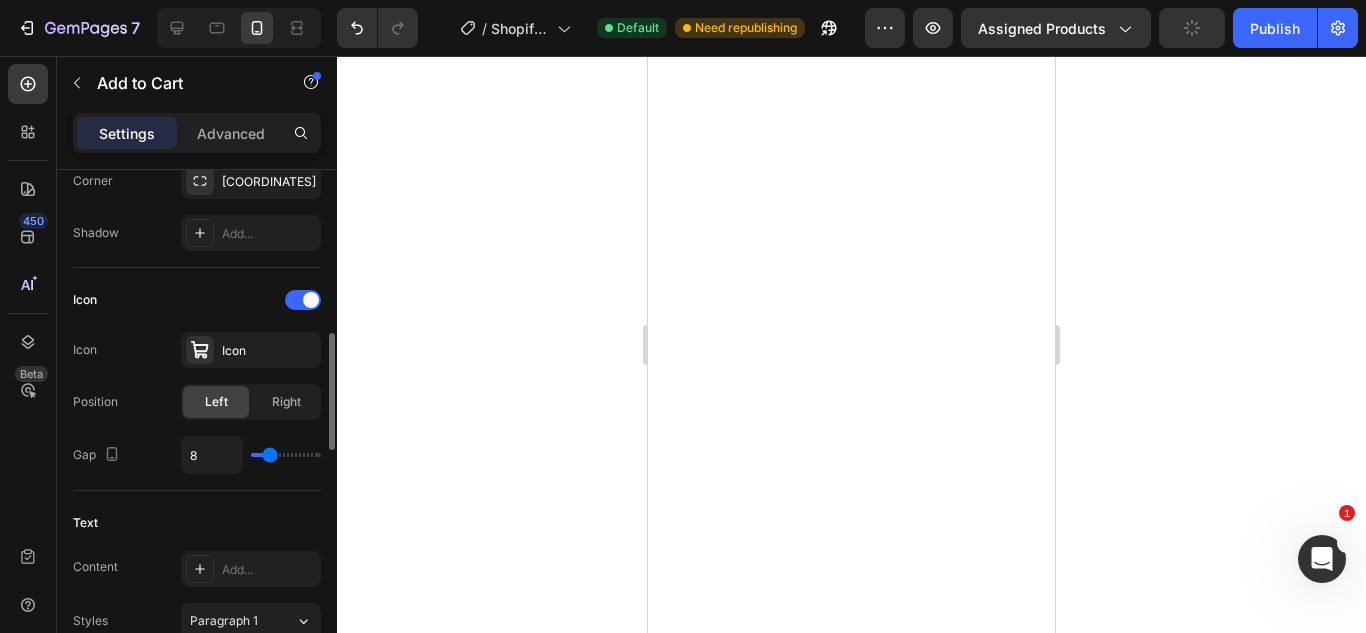 type on "4" 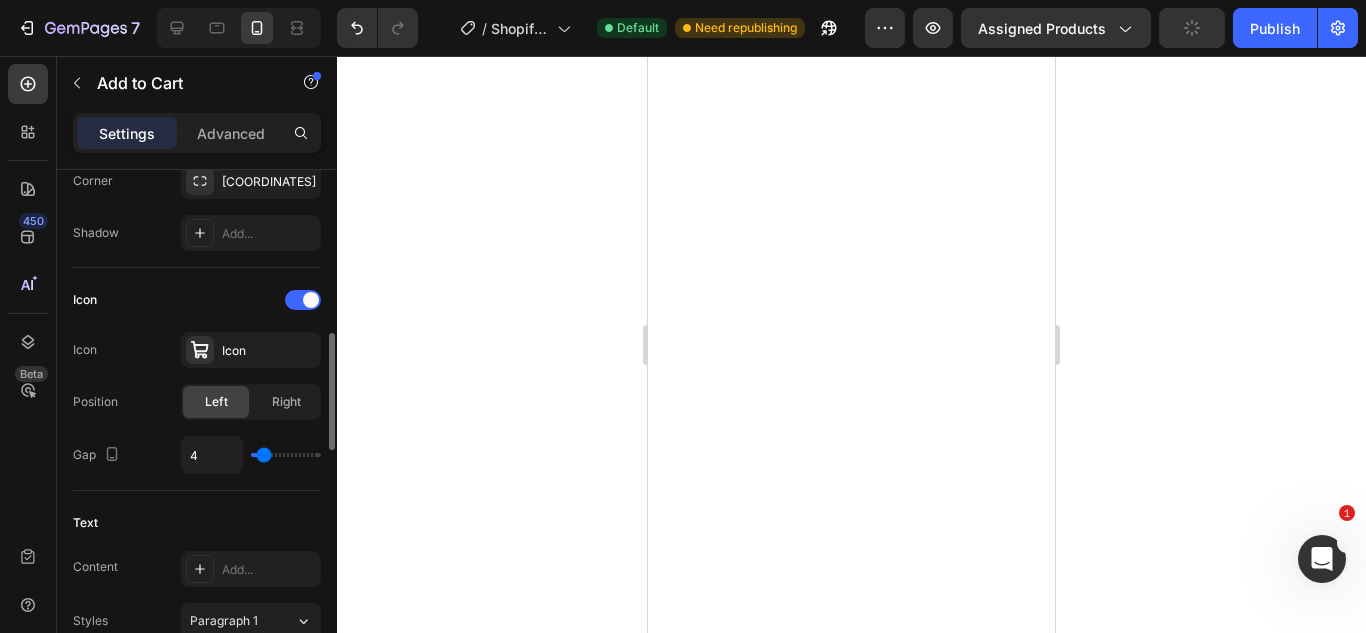 type on "3" 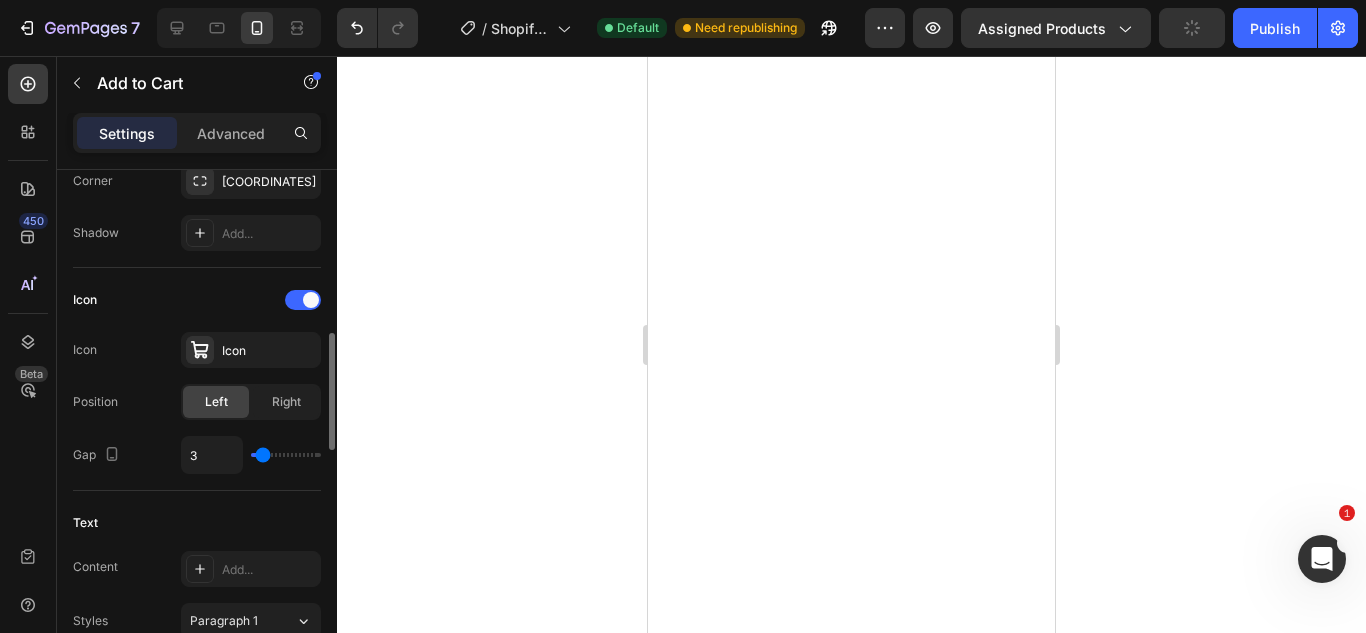 type on "1" 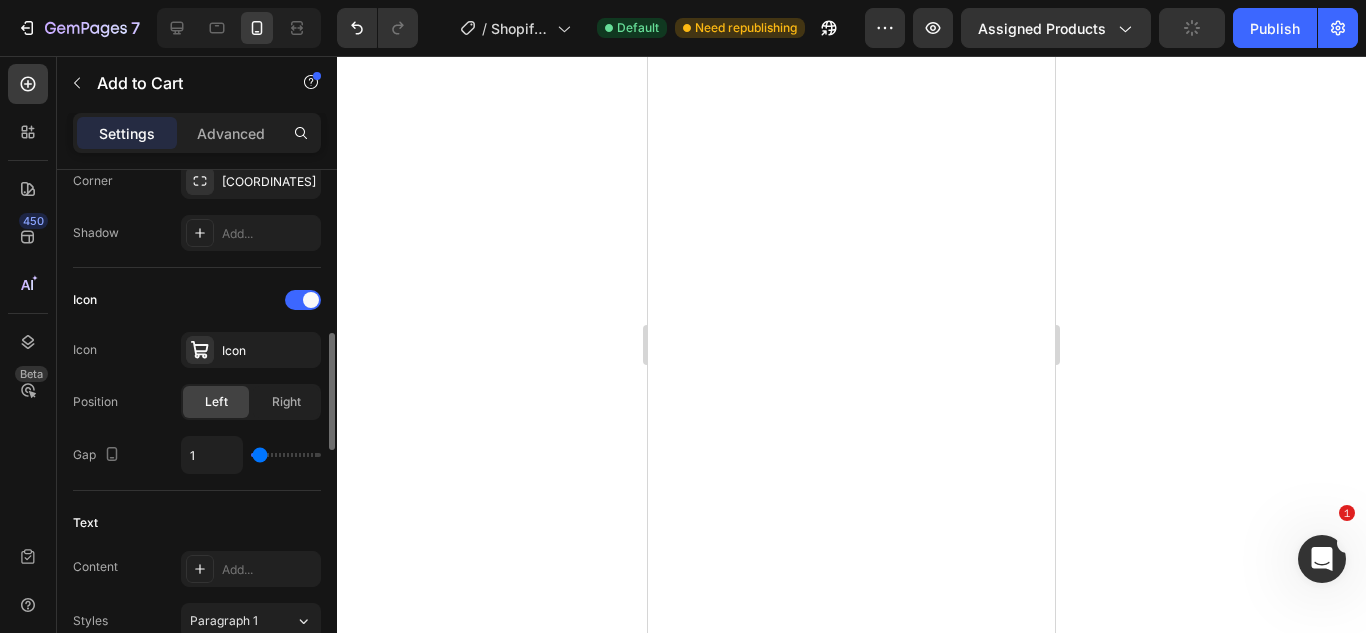 type on "0" 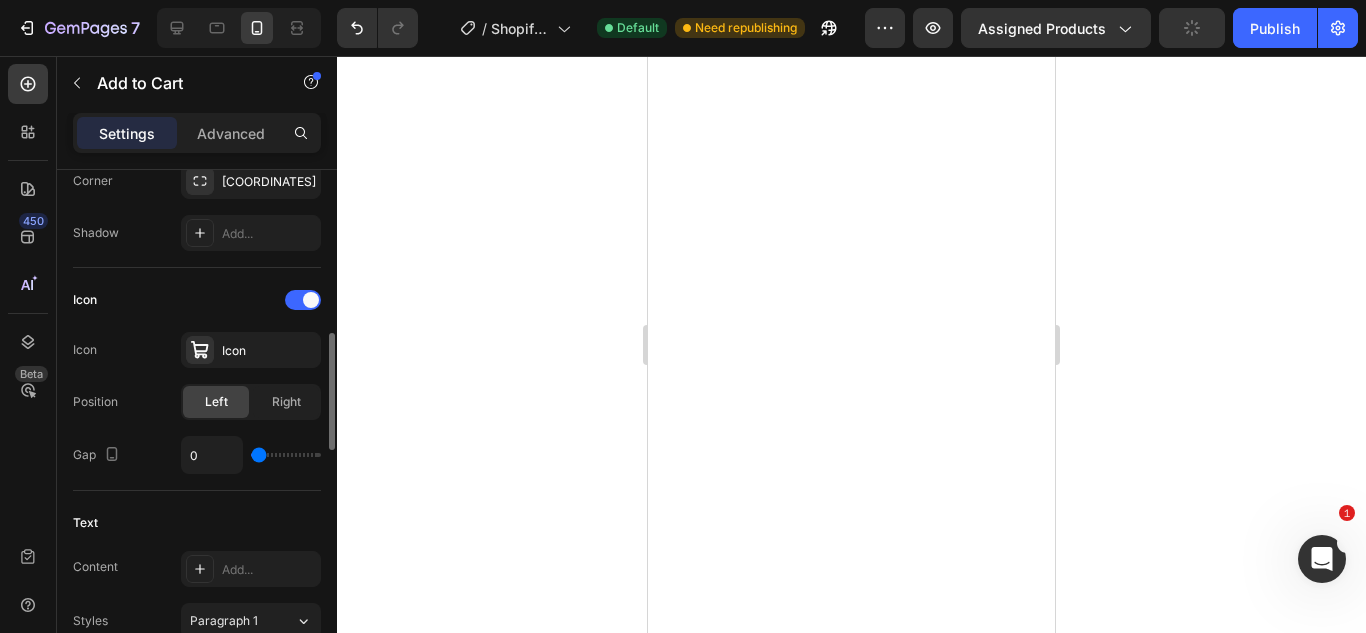 drag, startPoint x: 266, startPoint y: 451, endPoint x: 217, endPoint y: 458, distance: 49.497475 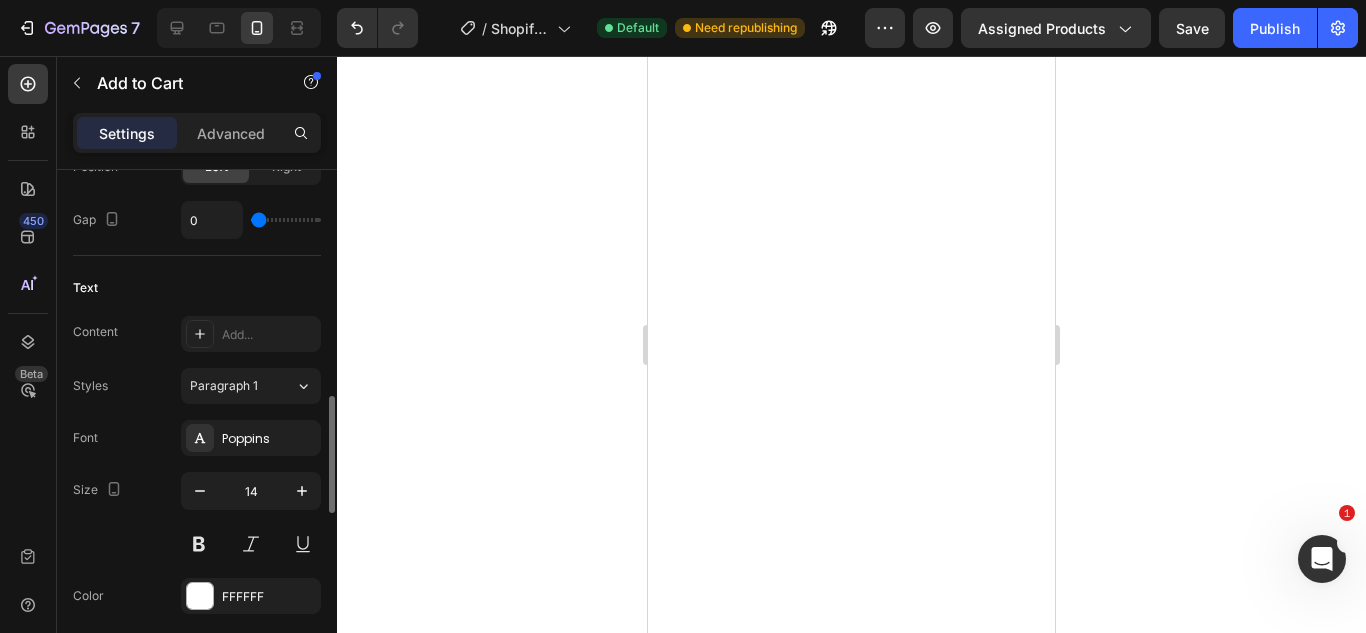 scroll, scrollTop: 980, scrollLeft: 0, axis: vertical 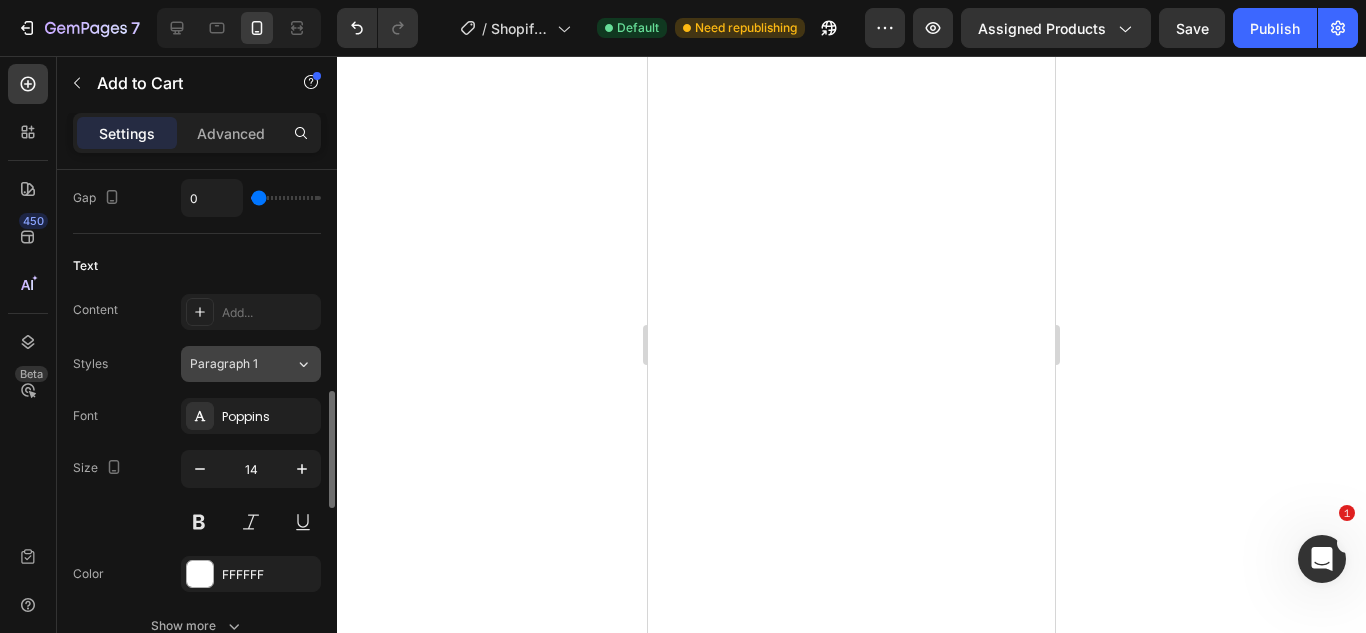 click on "Paragraph 1" 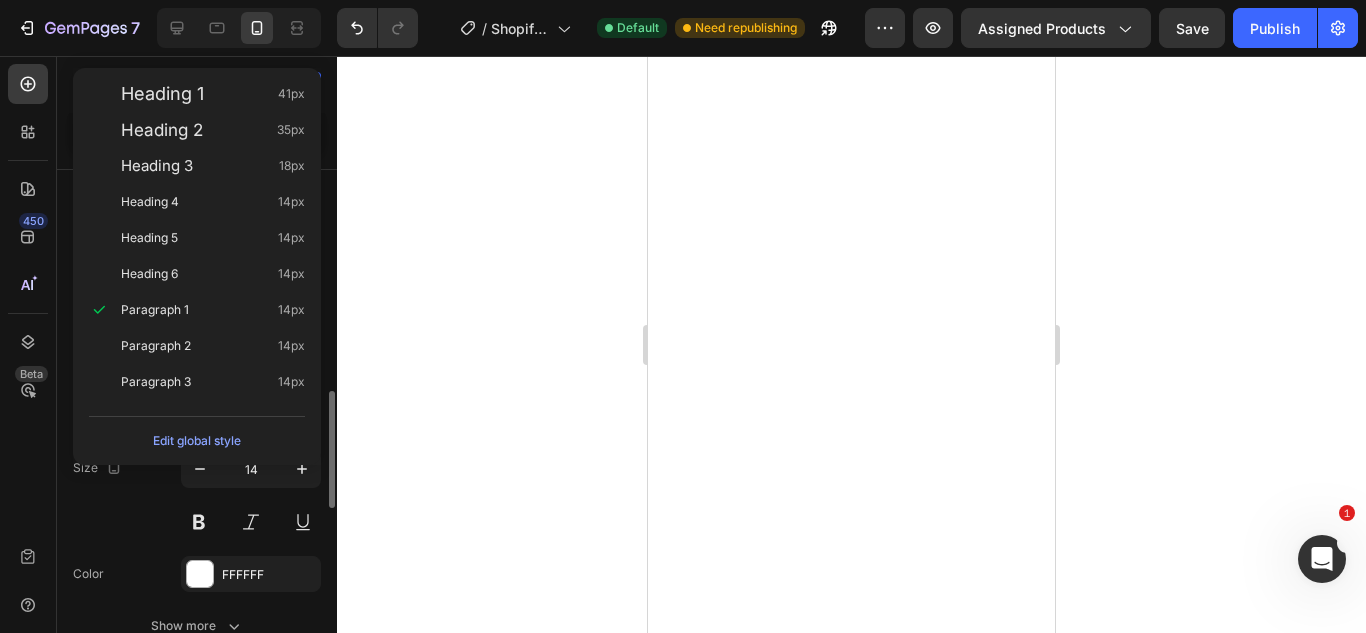 click on "Size 14" at bounding box center [197, 495] 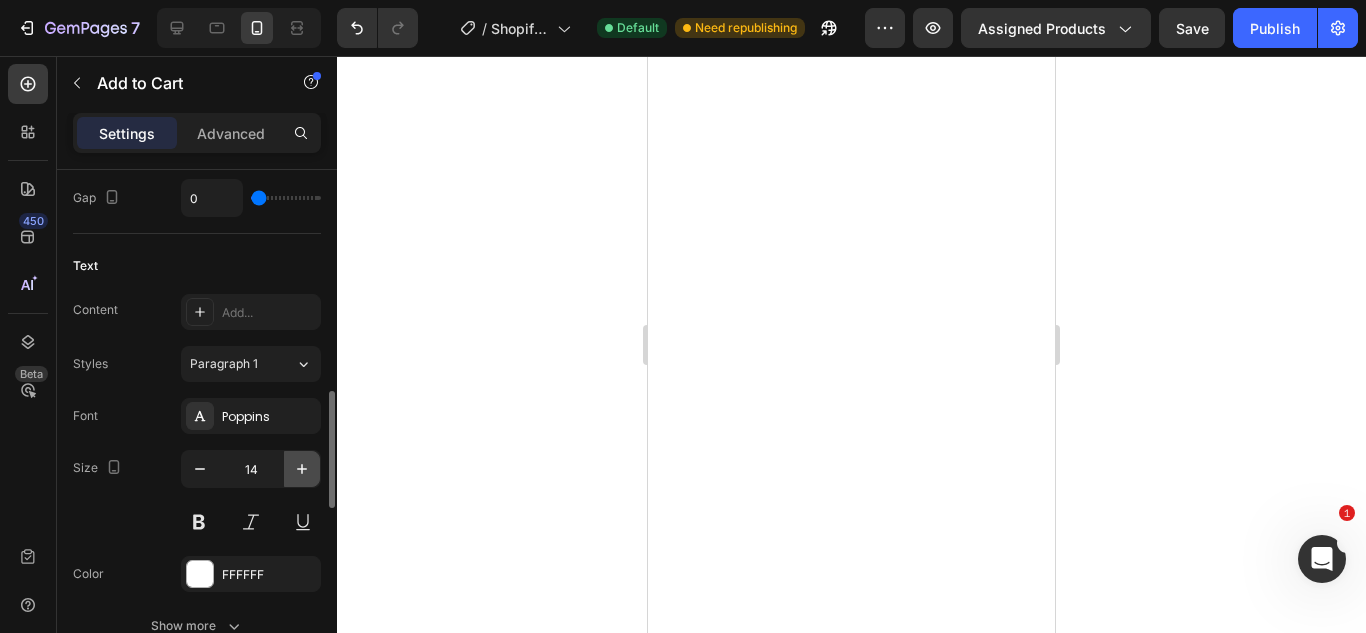 click 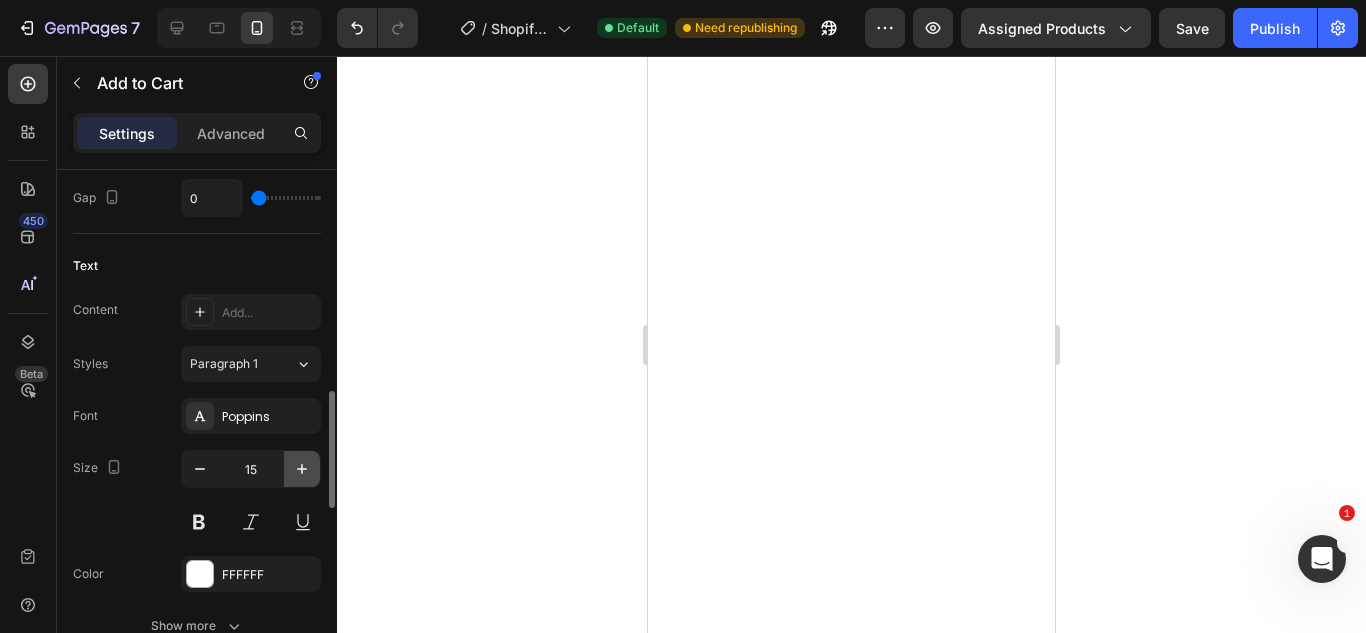 click 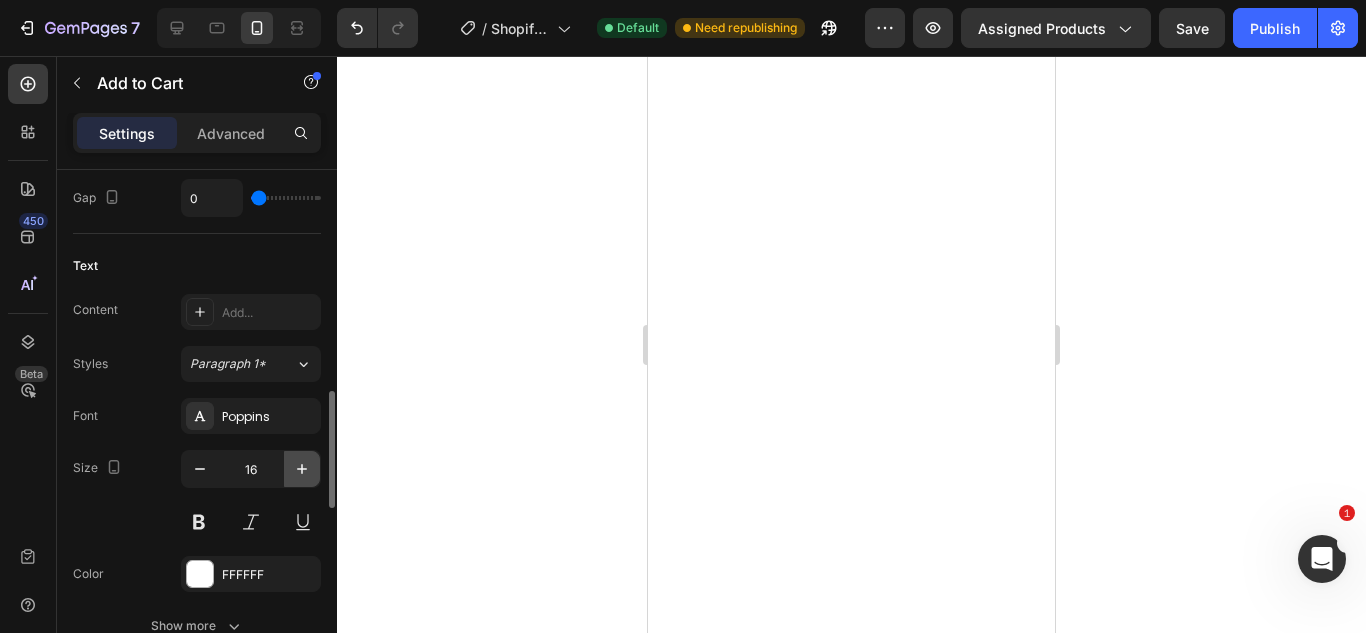 click at bounding box center (302, 469) 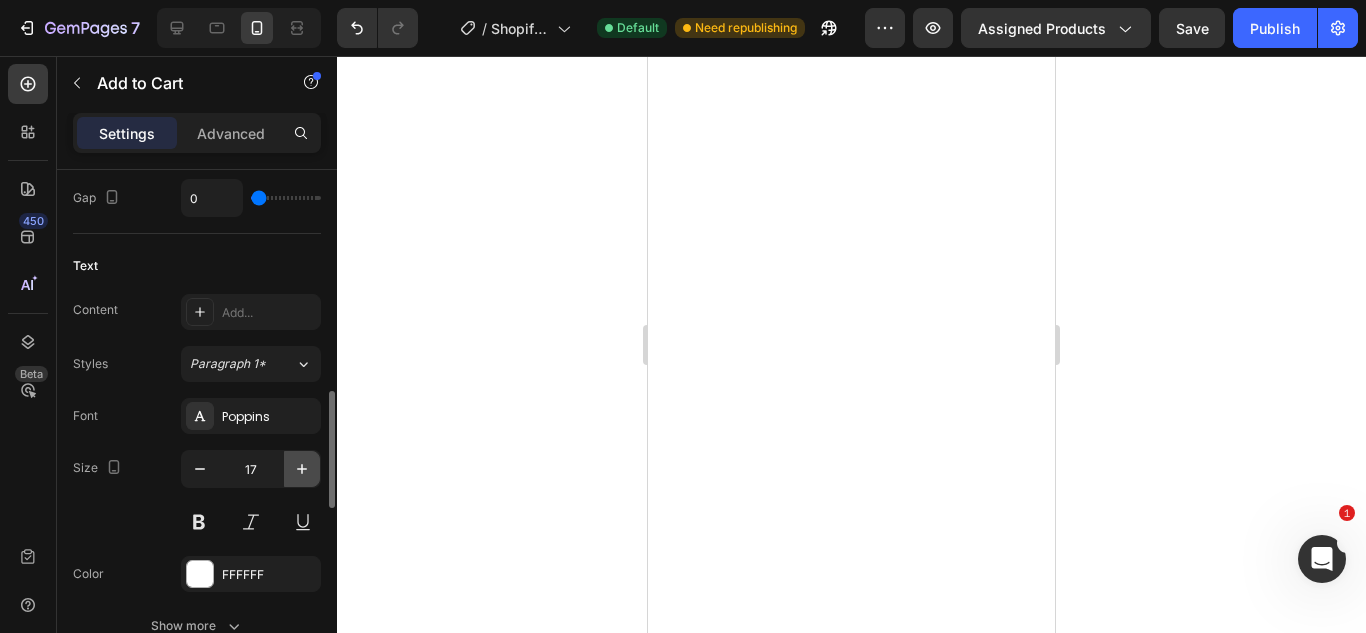 click at bounding box center (302, 469) 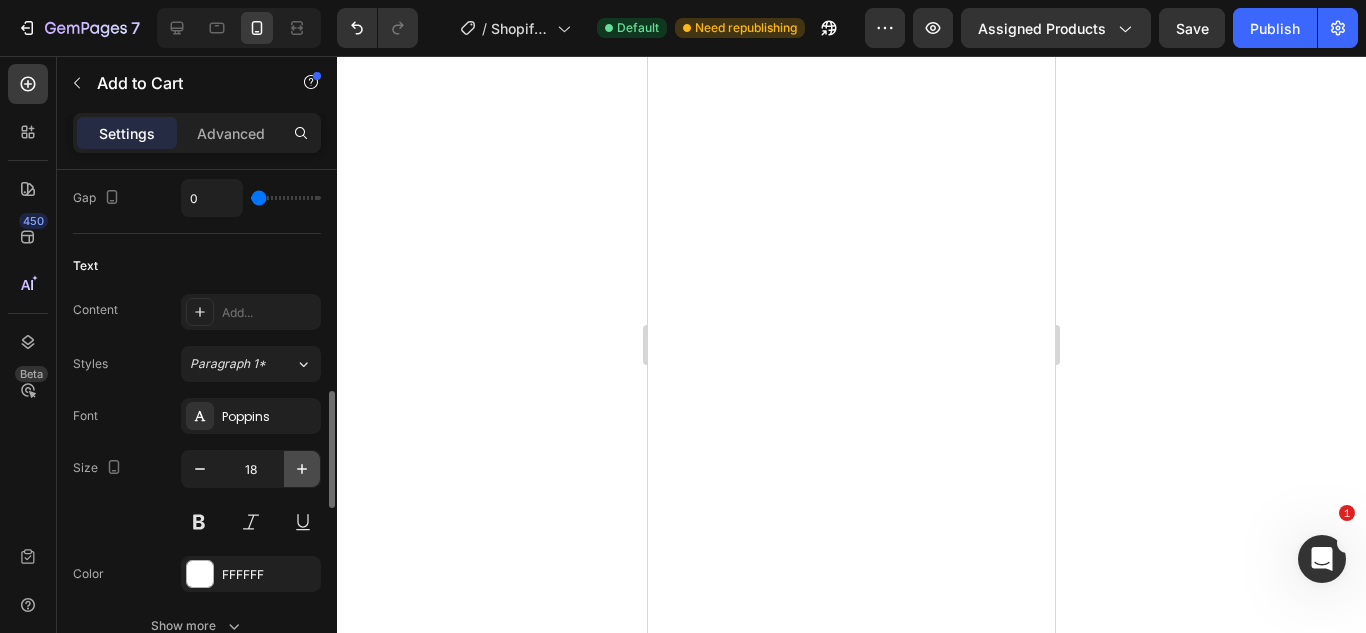 click at bounding box center (302, 469) 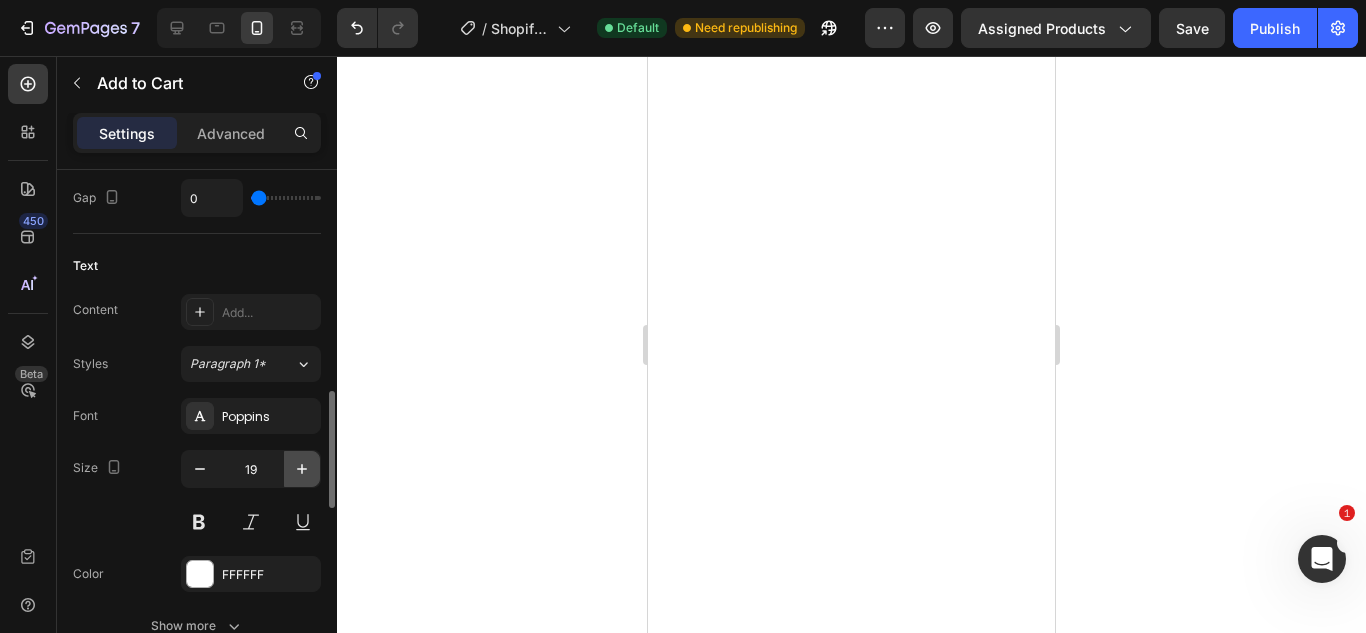 click at bounding box center [302, 469] 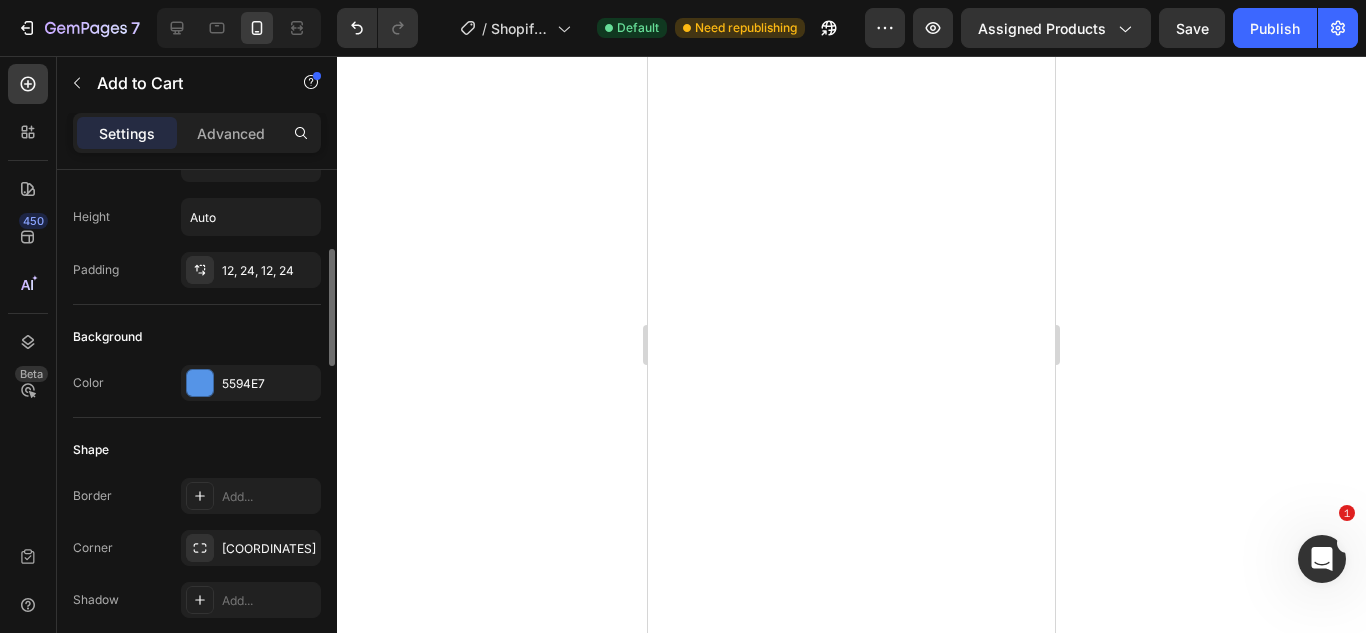scroll, scrollTop: 355, scrollLeft: 0, axis: vertical 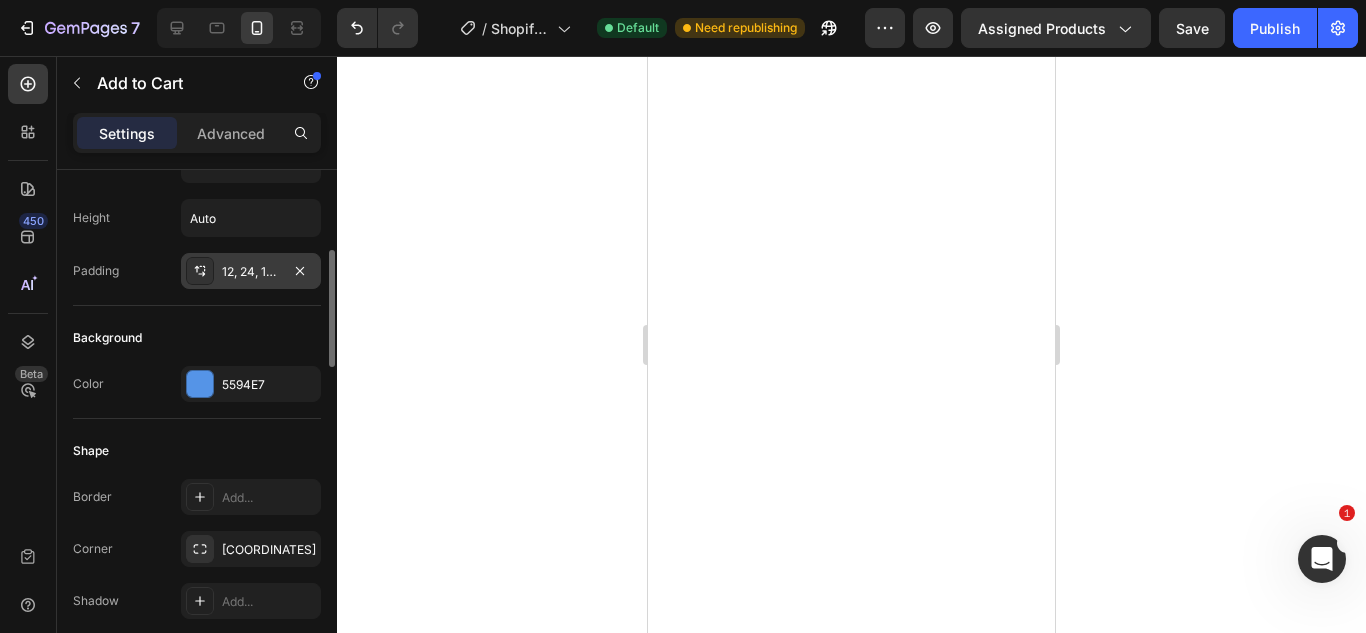 click on "12, 24, 12, 24" at bounding box center [251, 272] 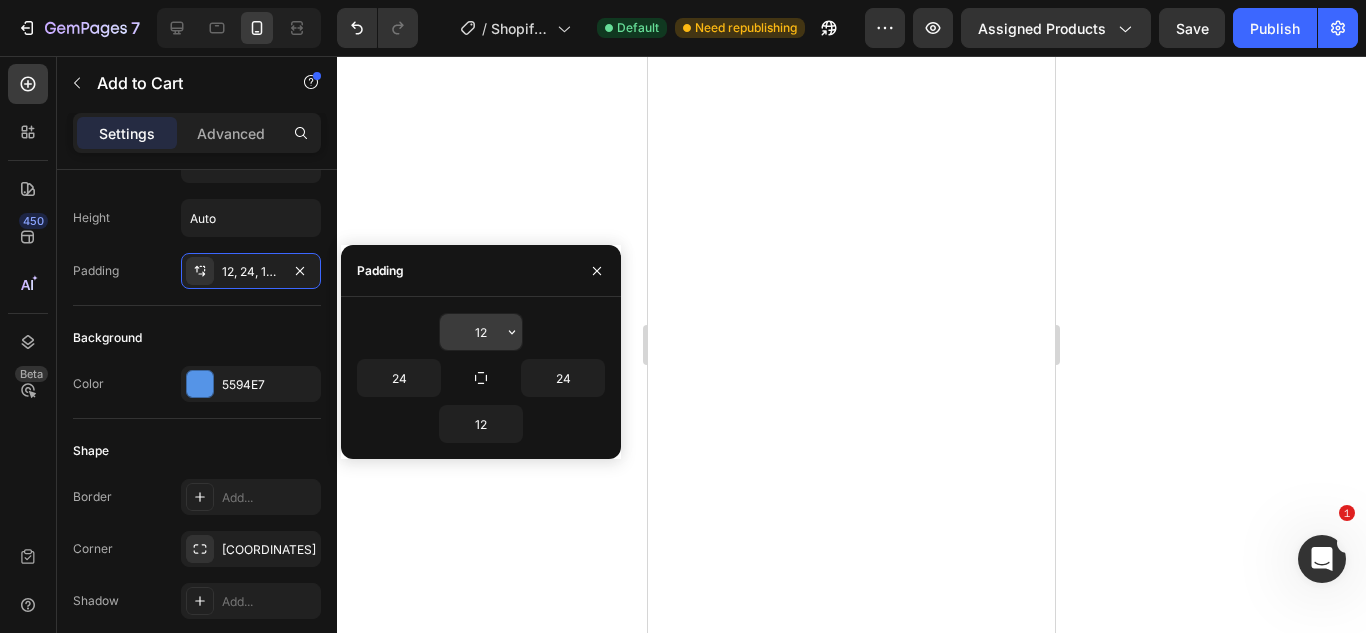 click on "12" at bounding box center (481, 332) 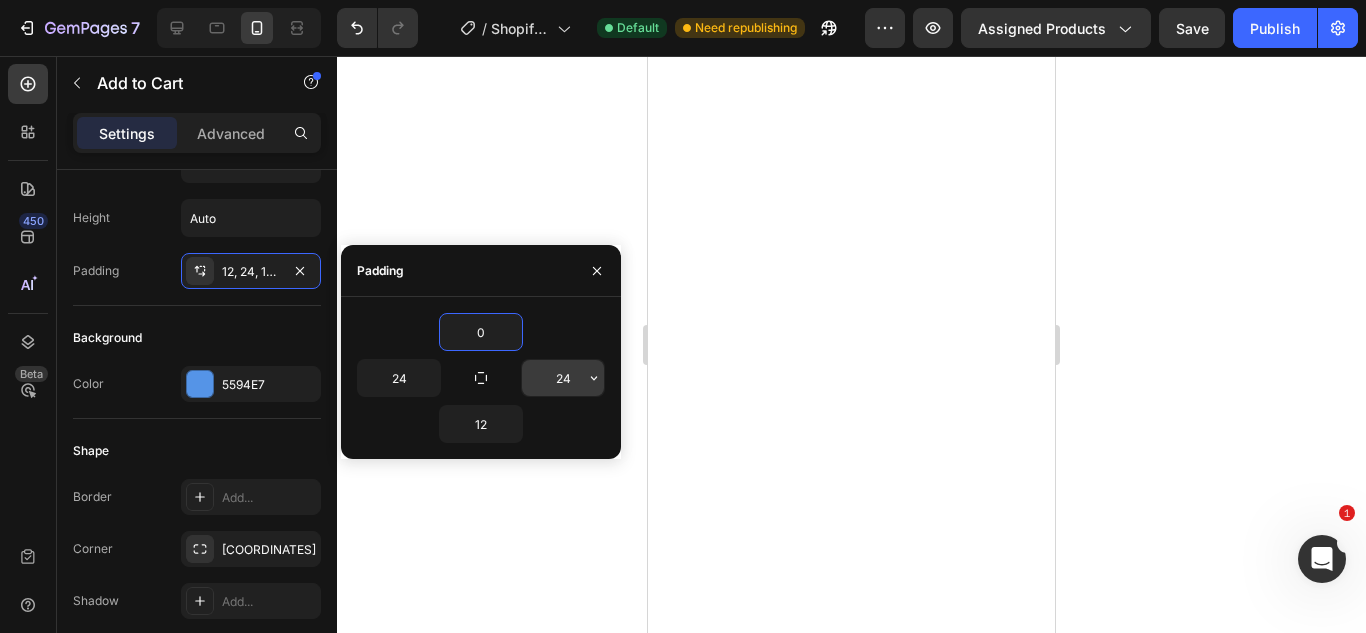 type on "0" 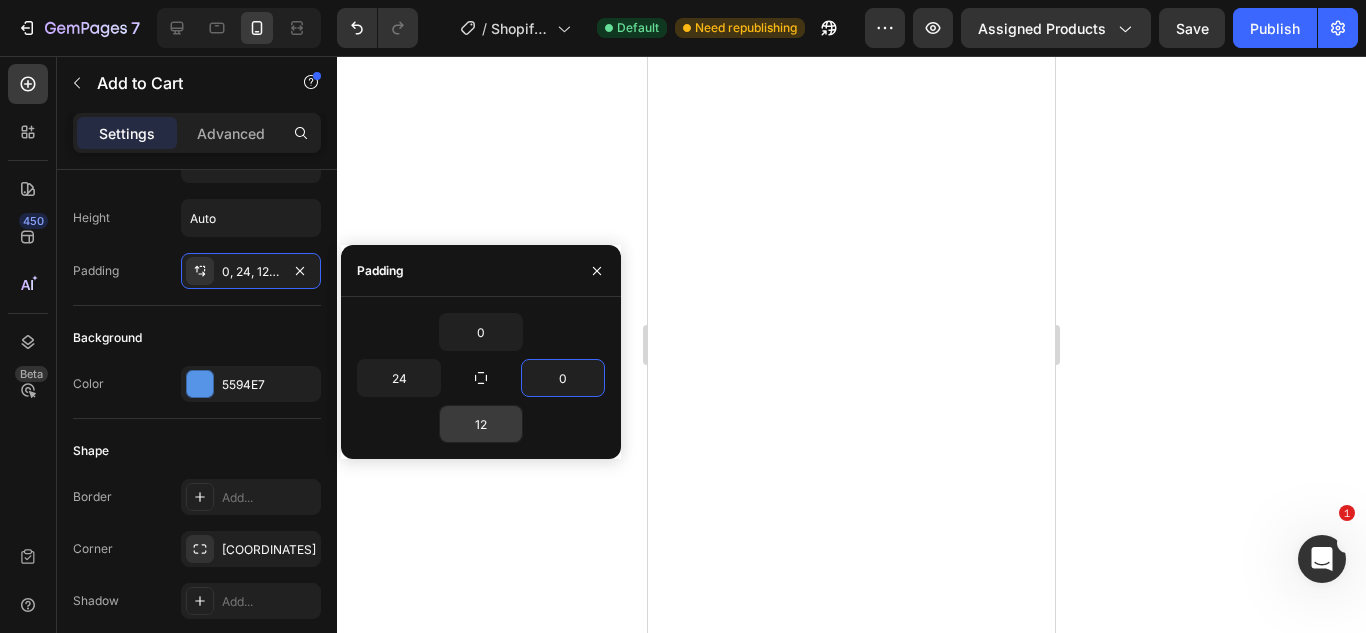 type on "0" 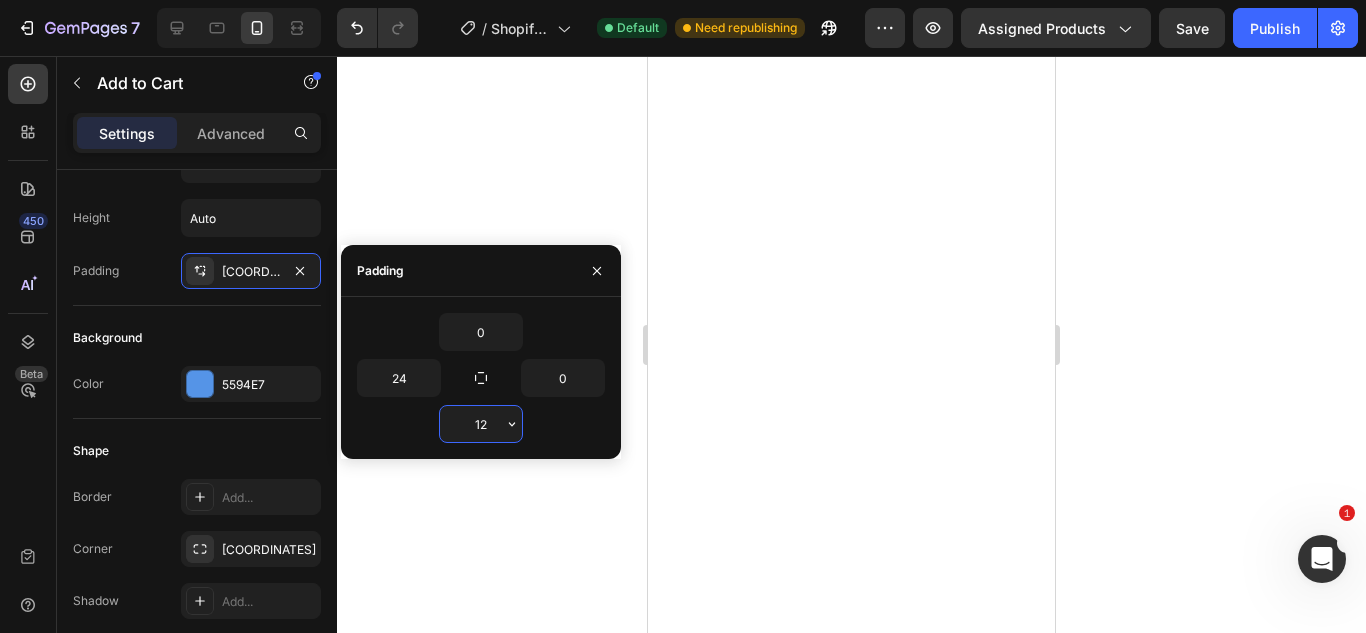 click on "12" at bounding box center (481, 424) 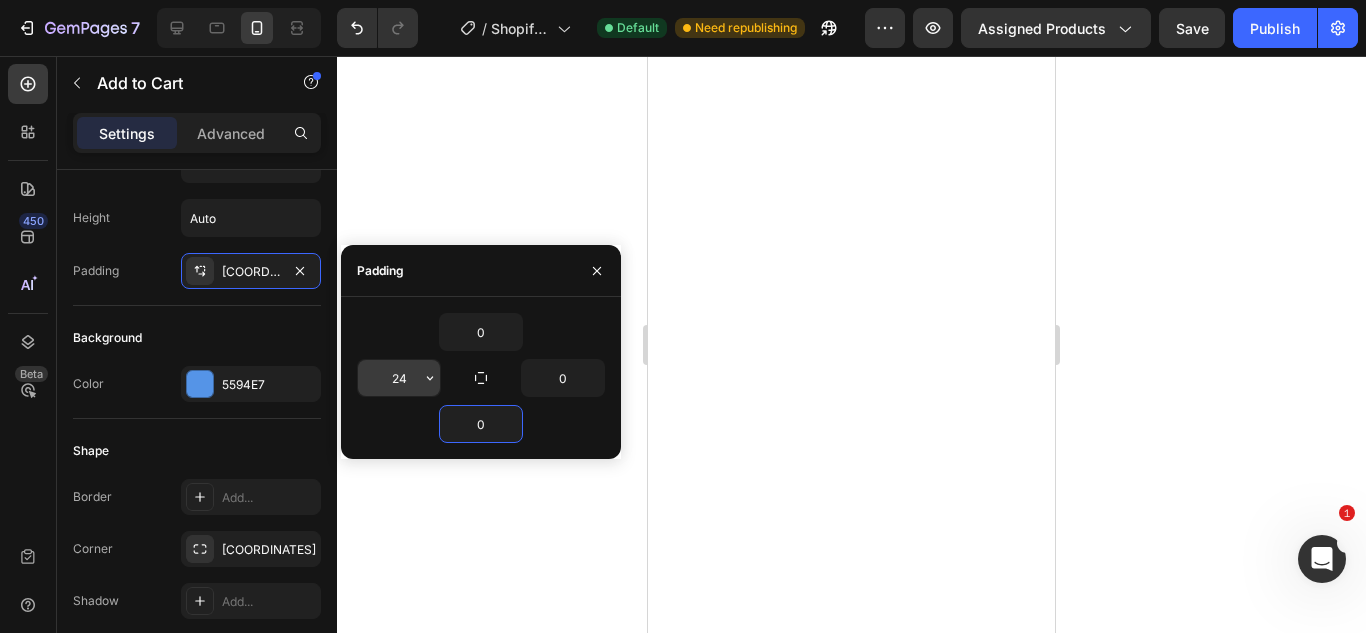 type on "0" 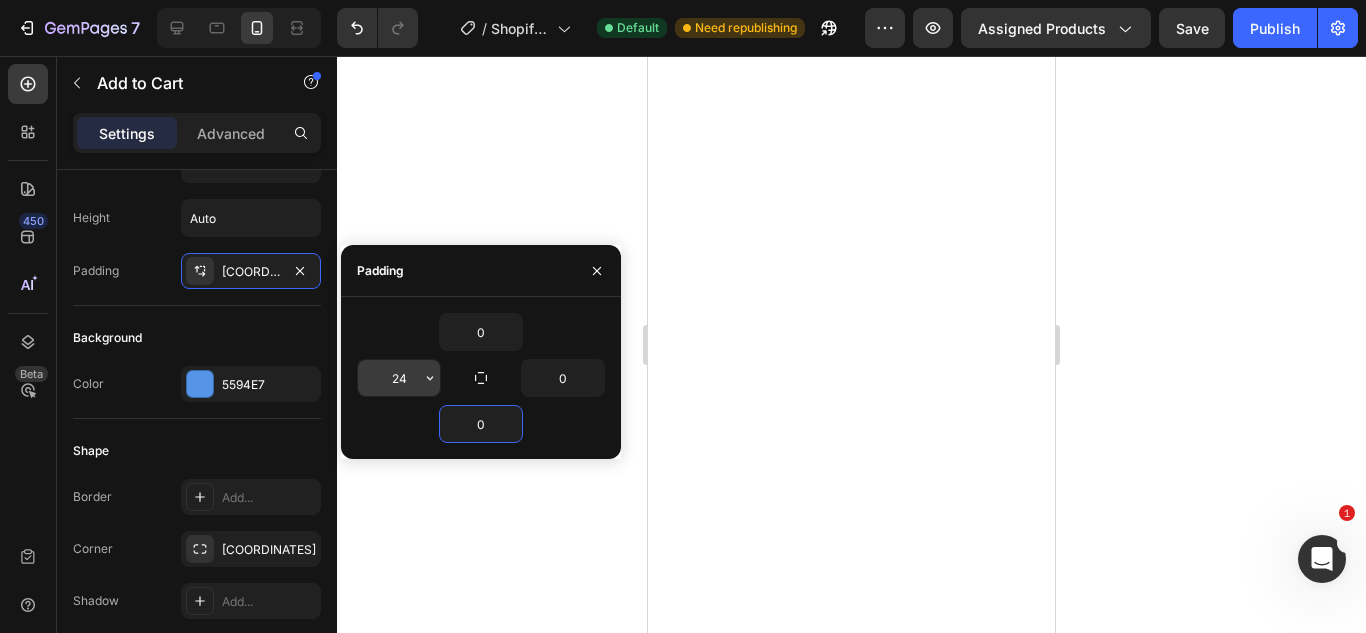 click on "24" at bounding box center [399, 378] 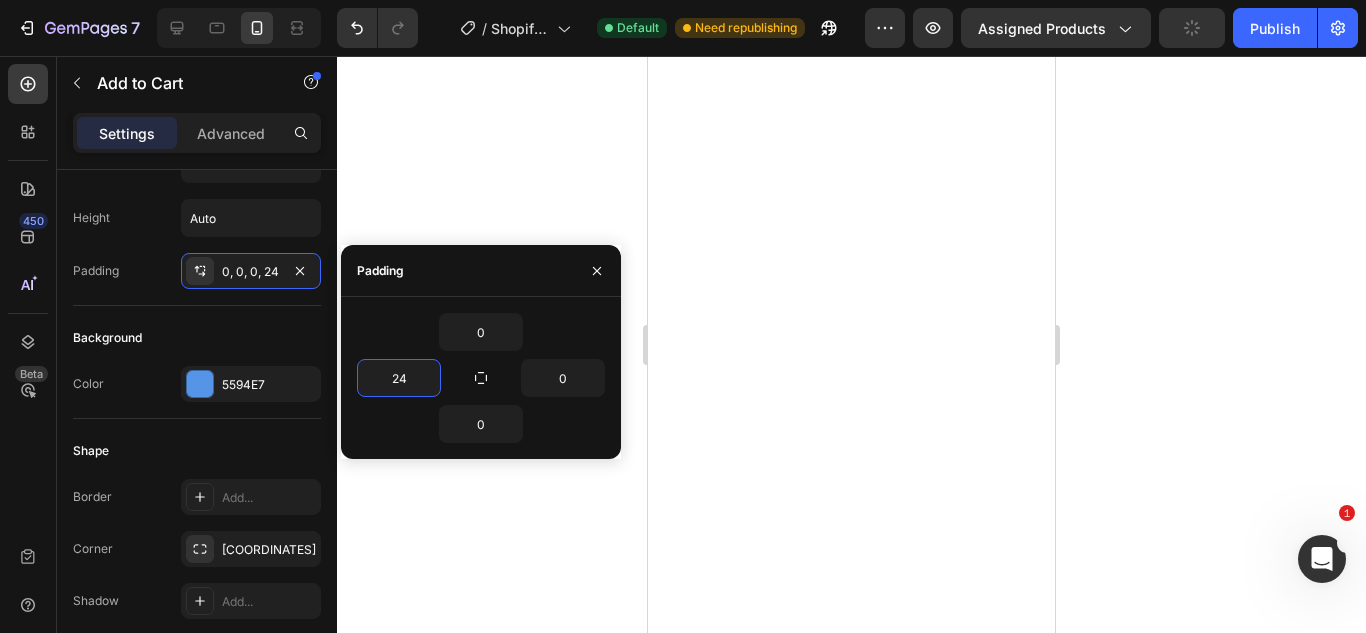 type on "5" 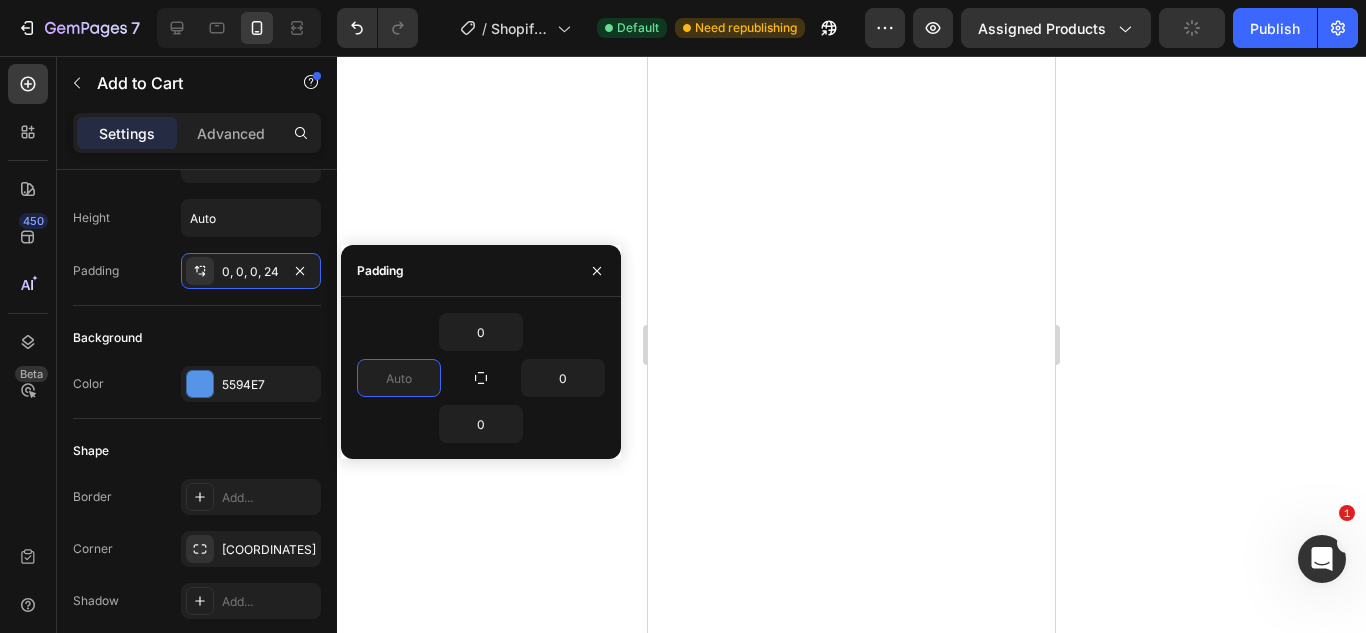 type on "0" 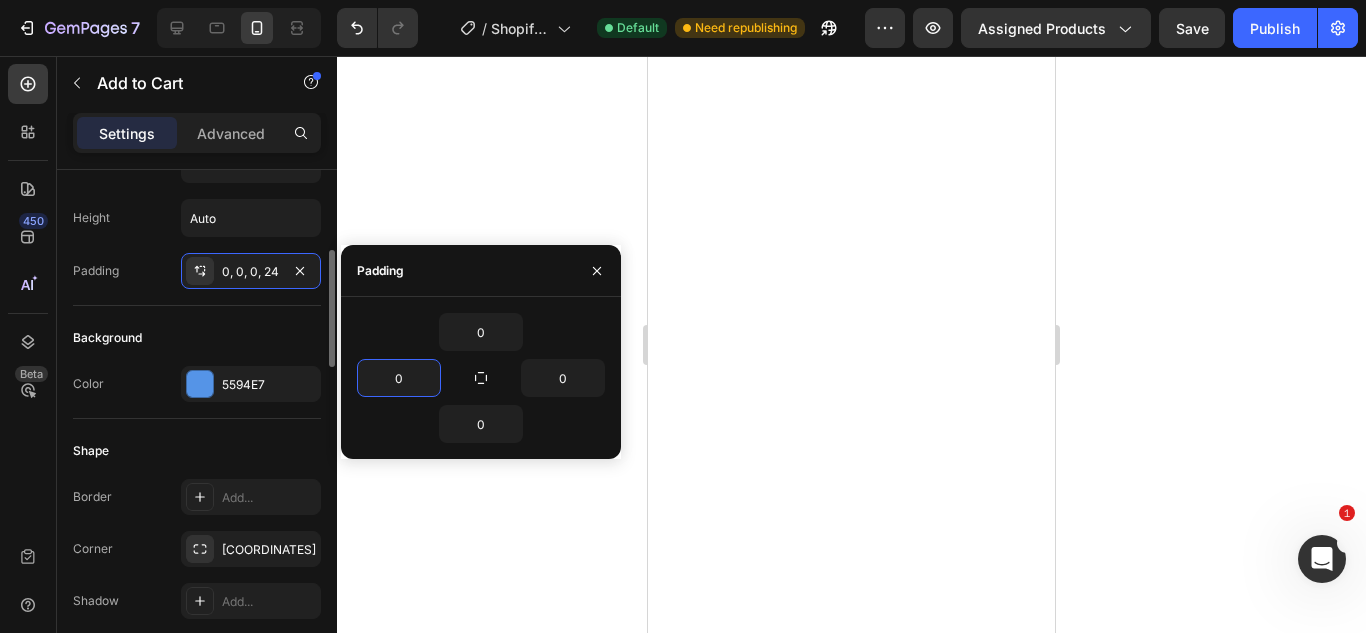 click on "Background" at bounding box center (197, 338) 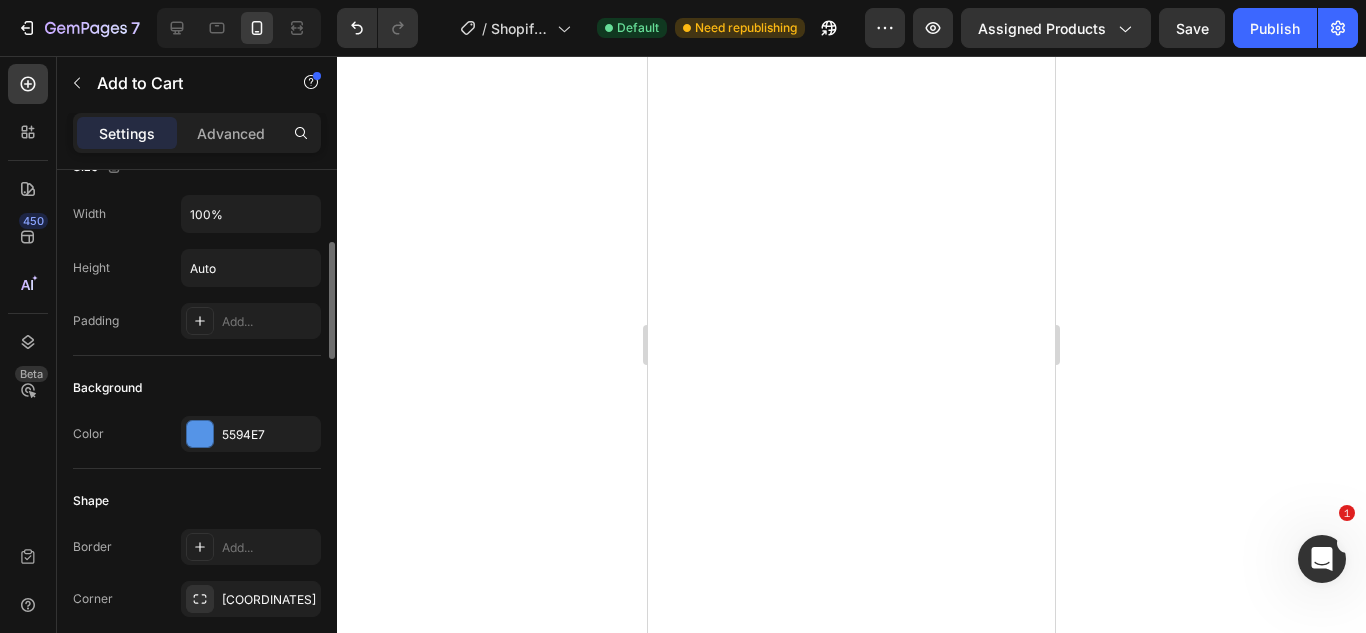 scroll, scrollTop: 306, scrollLeft: 0, axis: vertical 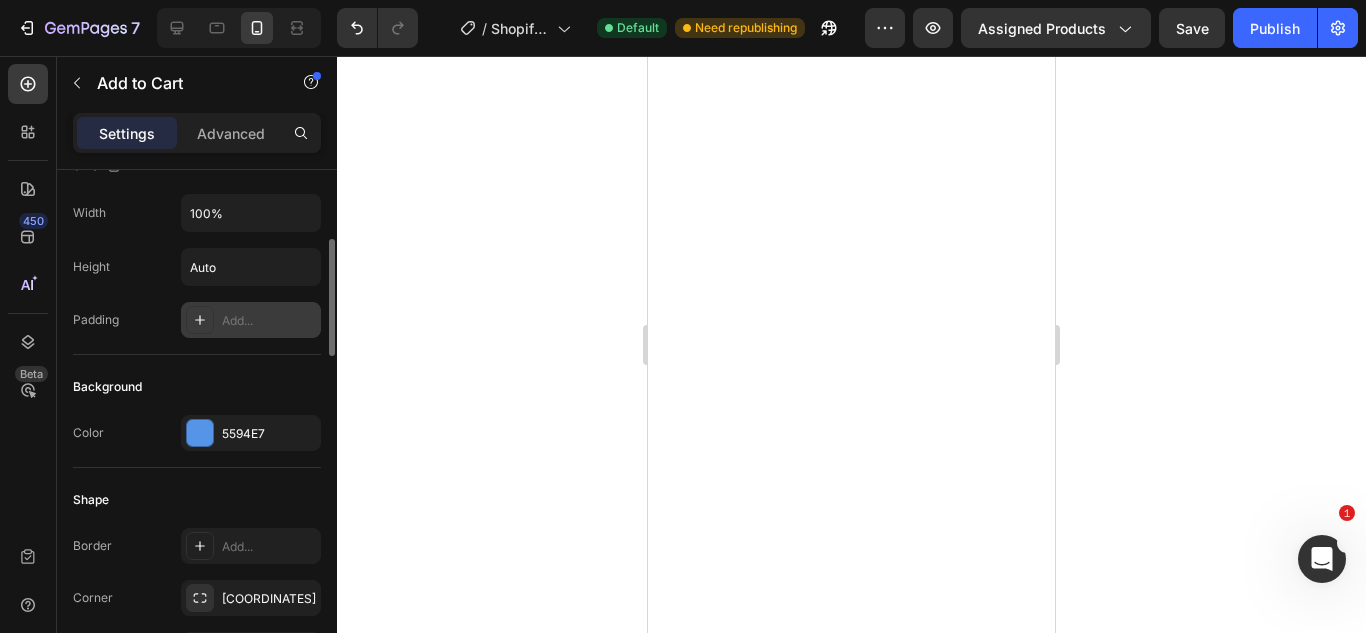 click on "Add..." at bounding box center (251, 320) 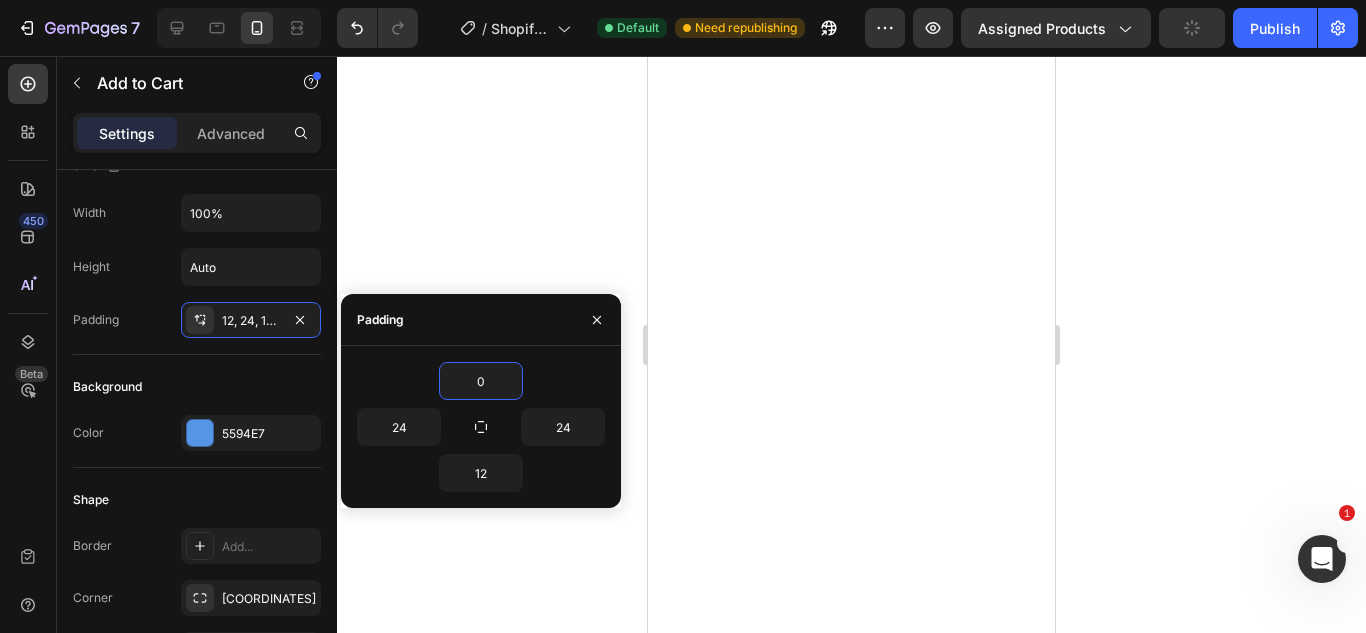 type on "0" 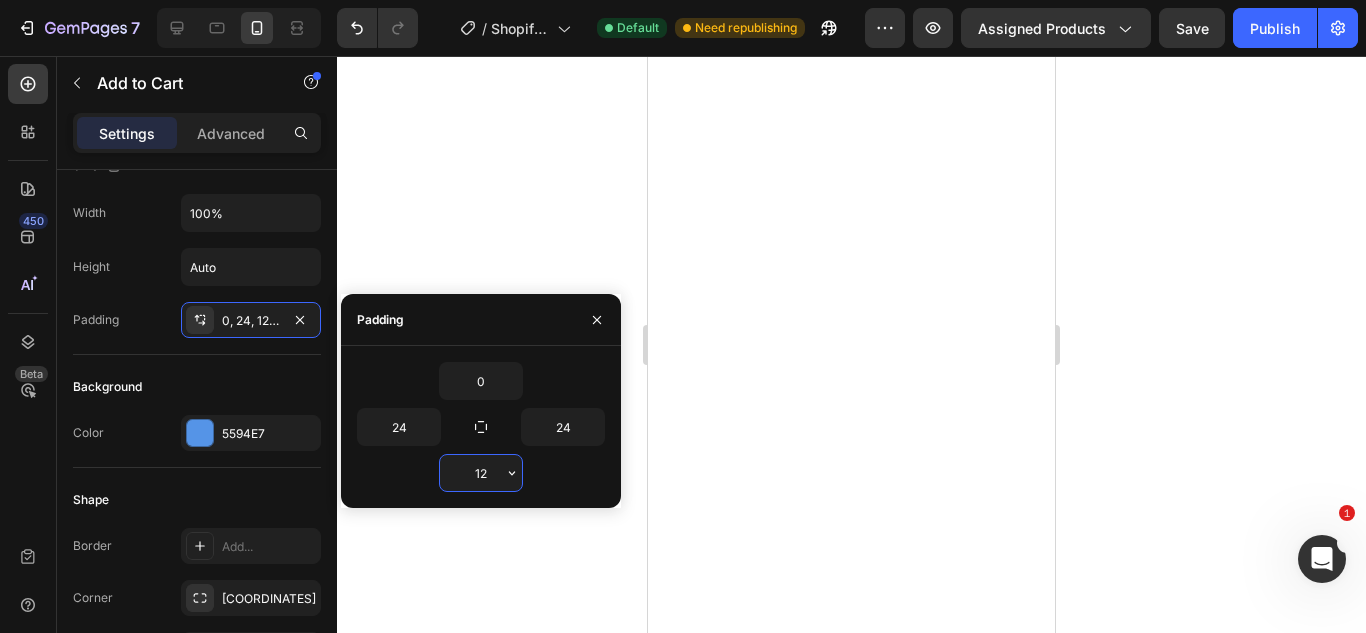 click on "12" at bounding box center (481, 473) 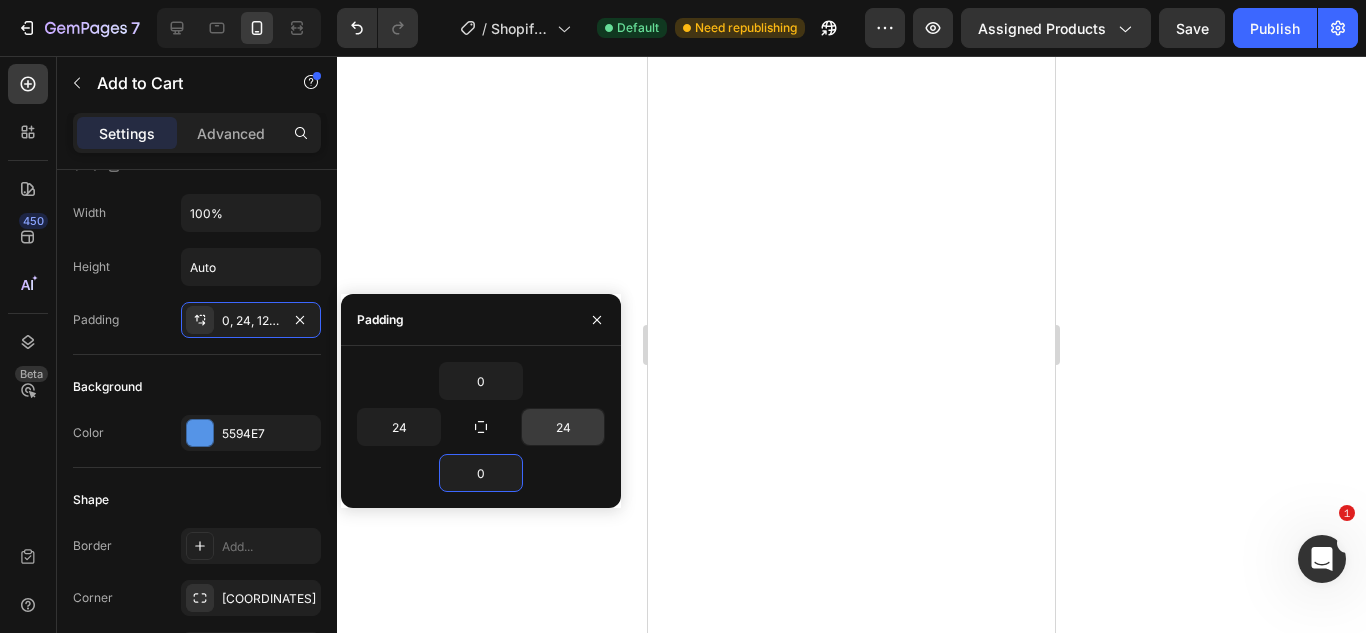 type on "0" 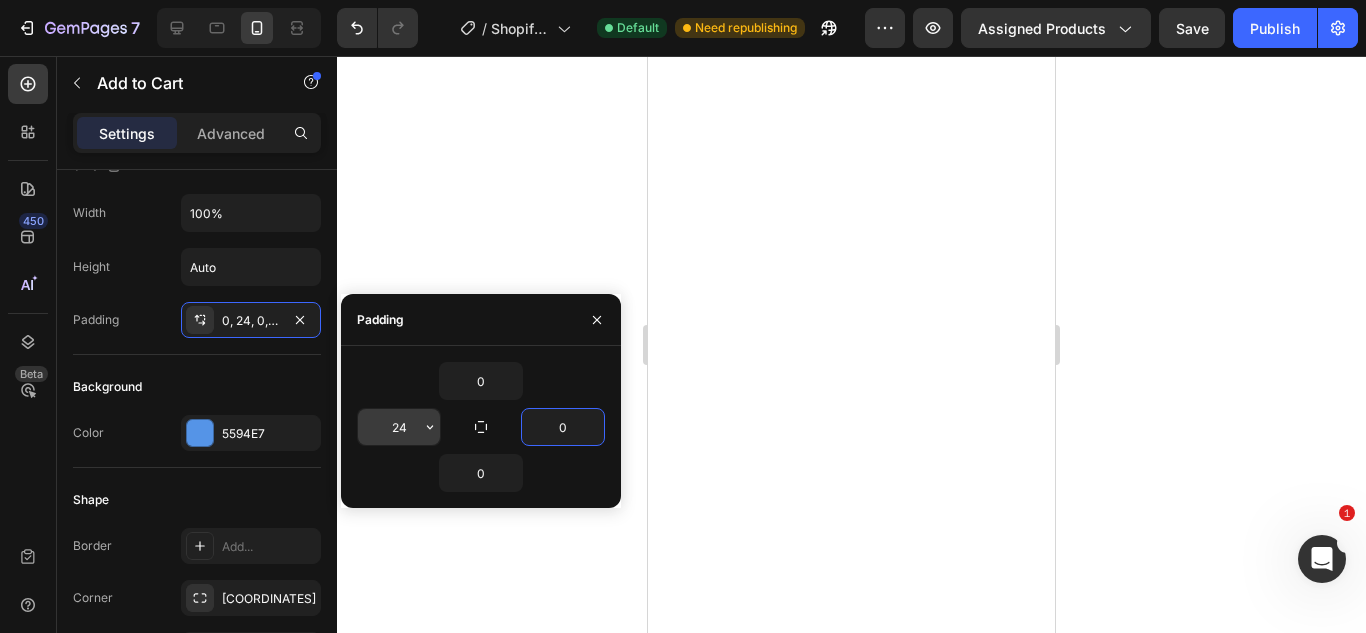 type on "0" 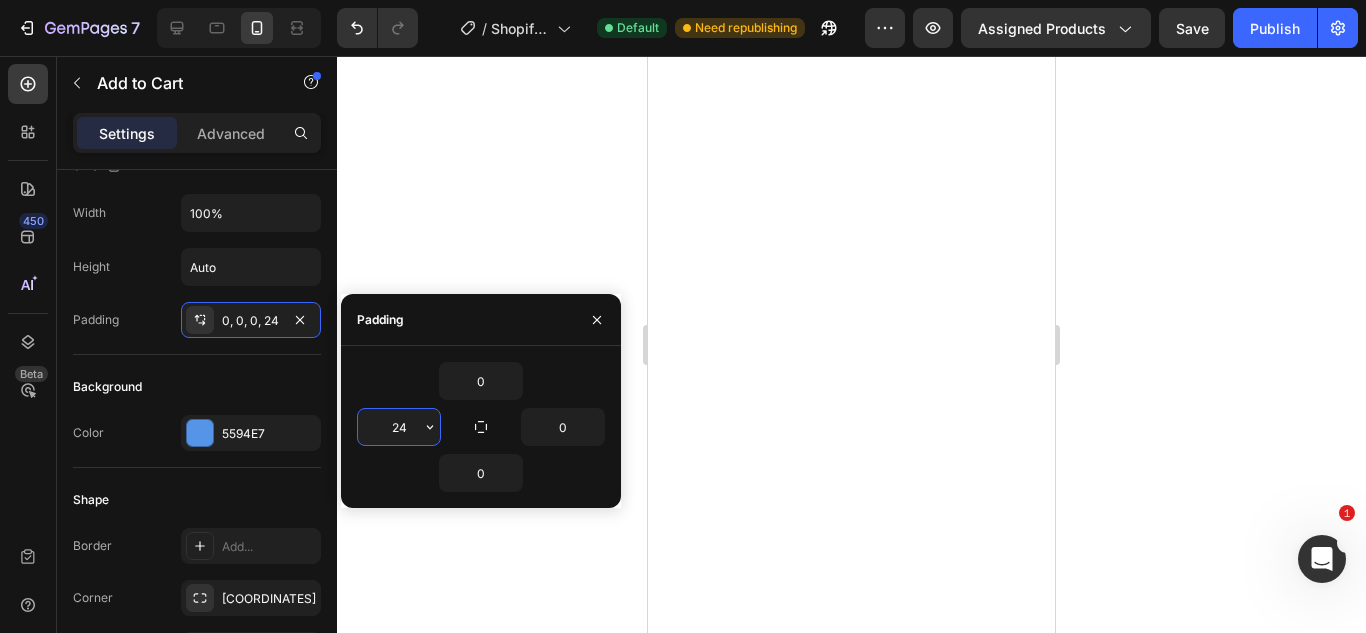 click on "24" at bounding box center [399, 427] 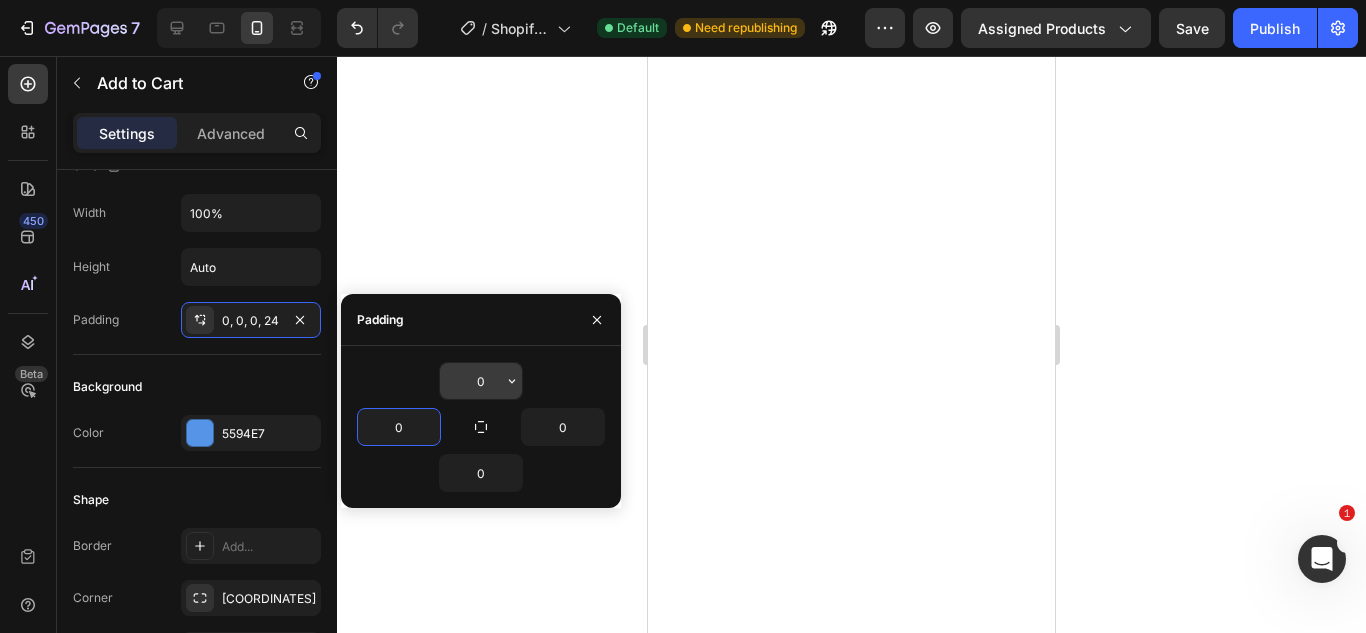type on "0" 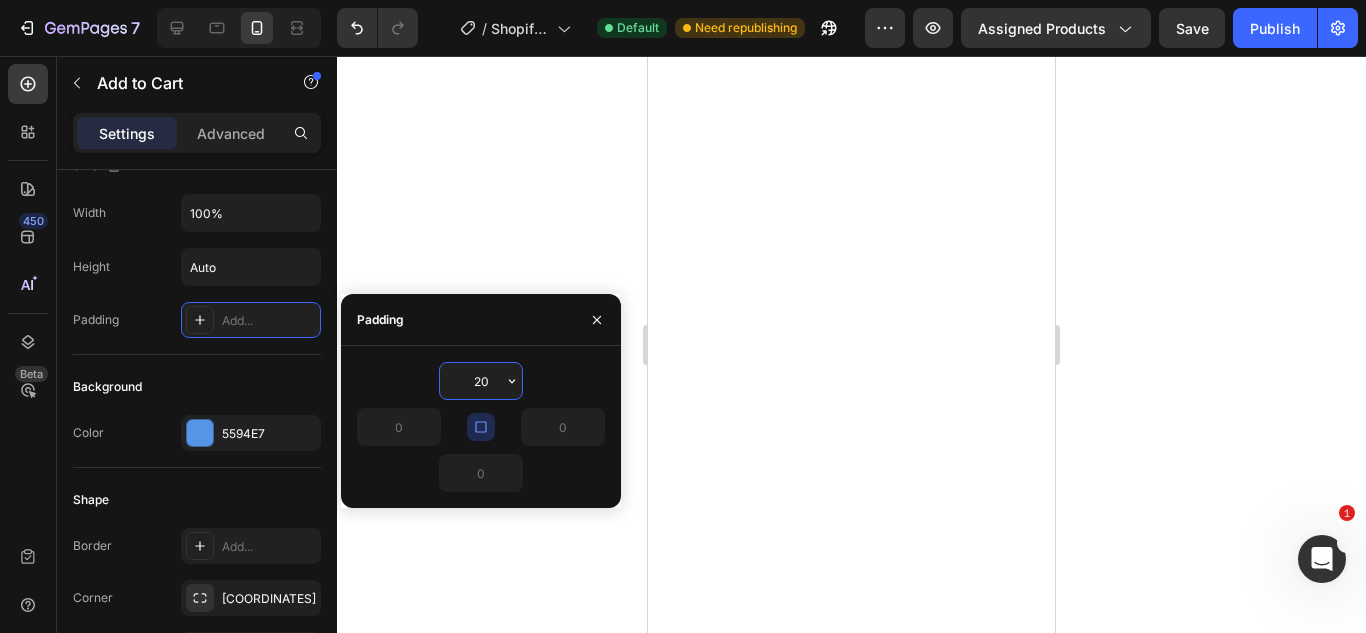 type on "2" 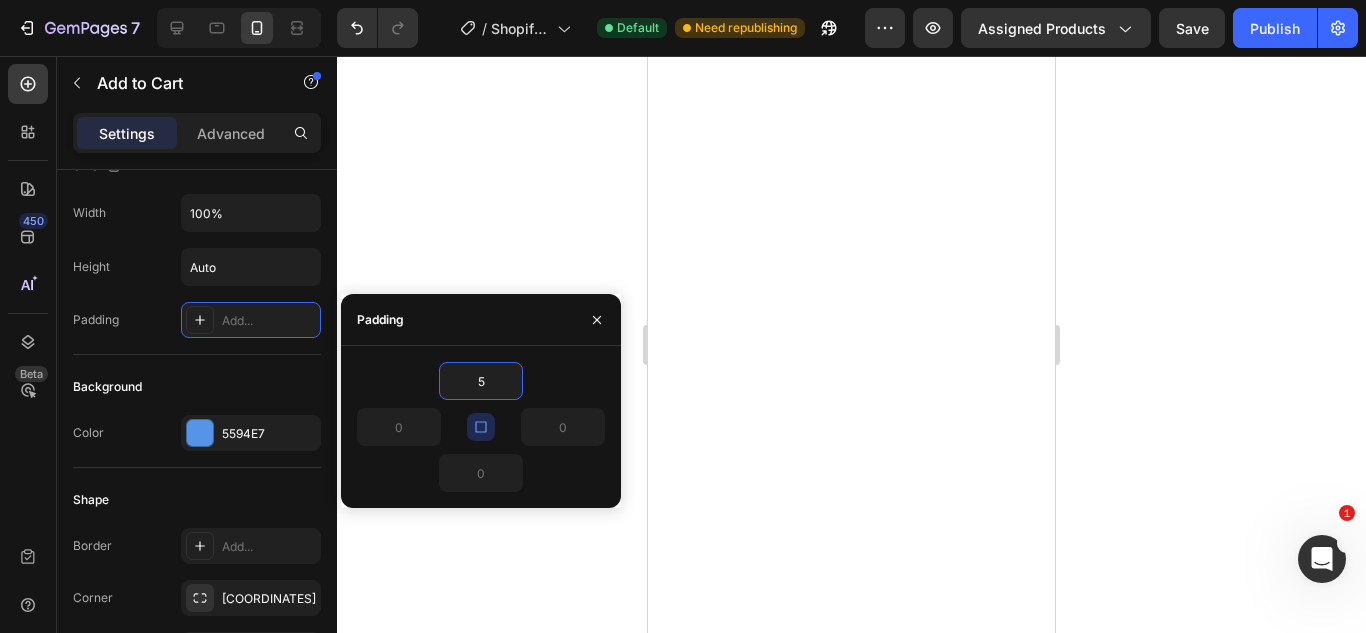 type on "5" 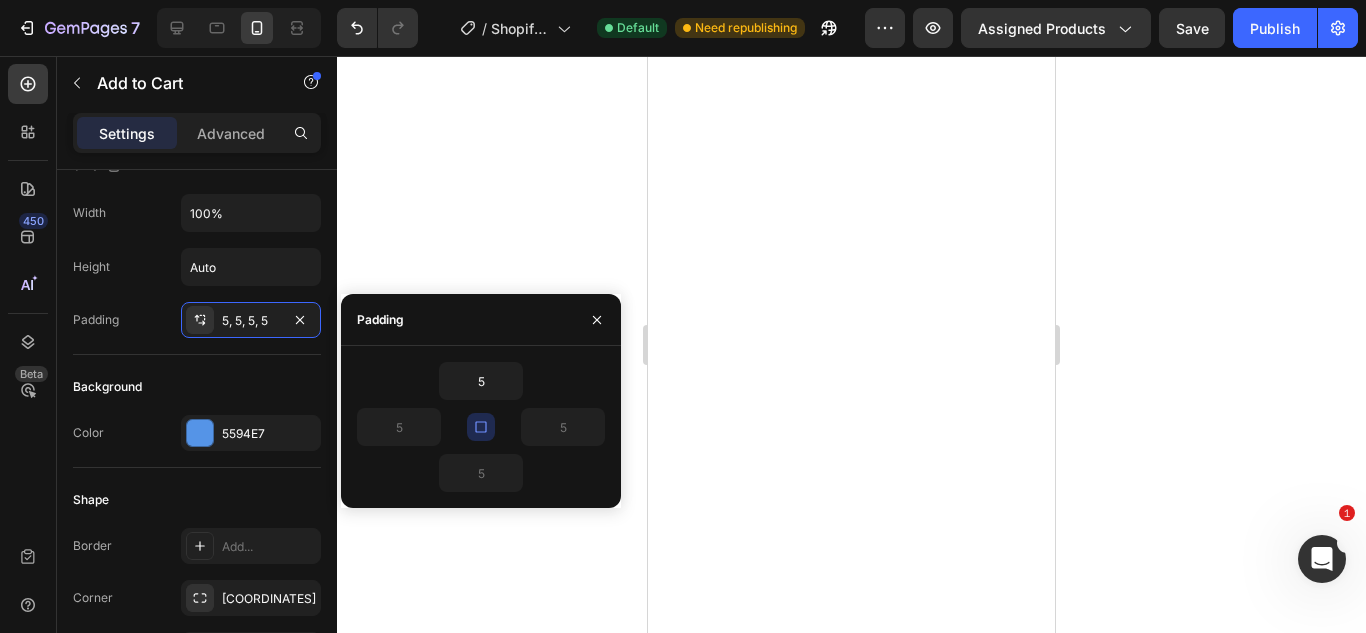 click 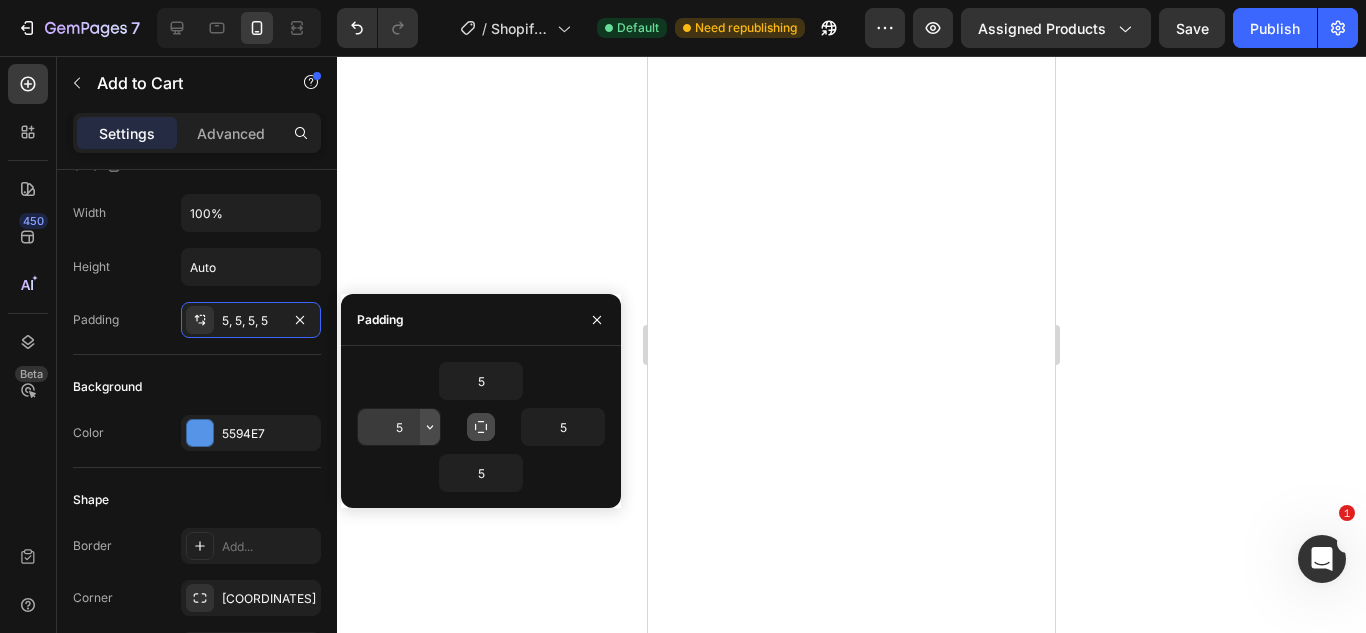 click 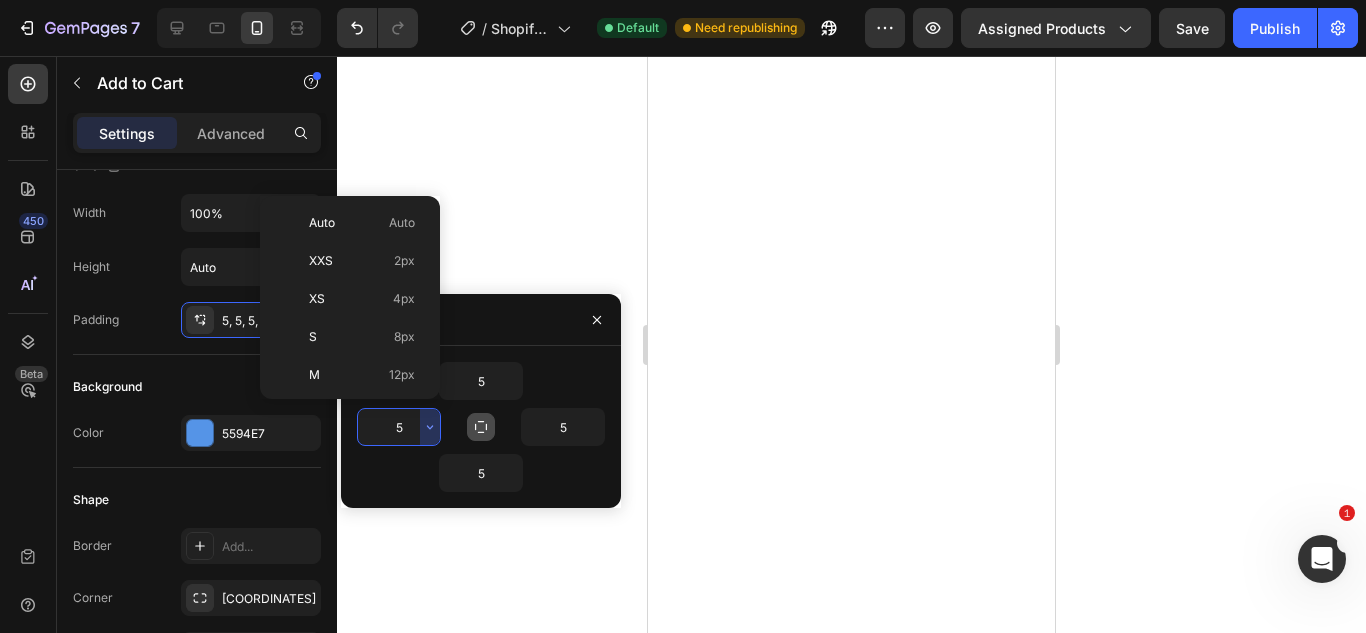 click on "5" at bounding box center [399, 427] 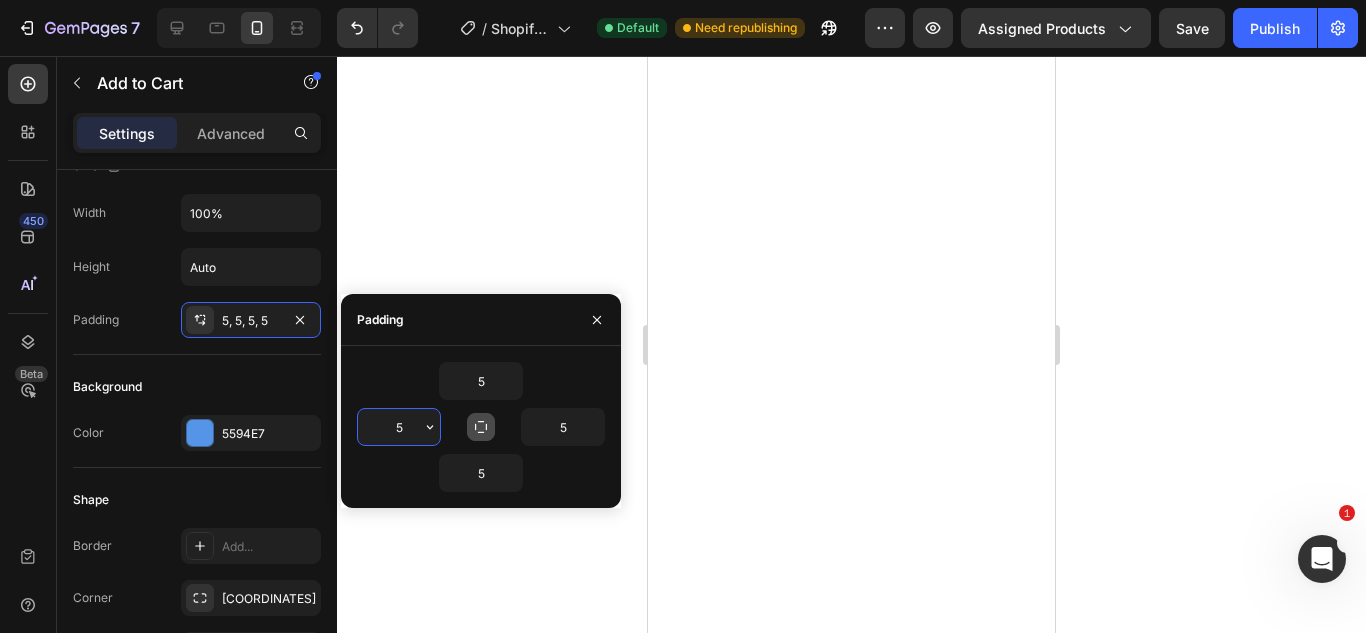 click on "5" at bounding box center [399, 427] 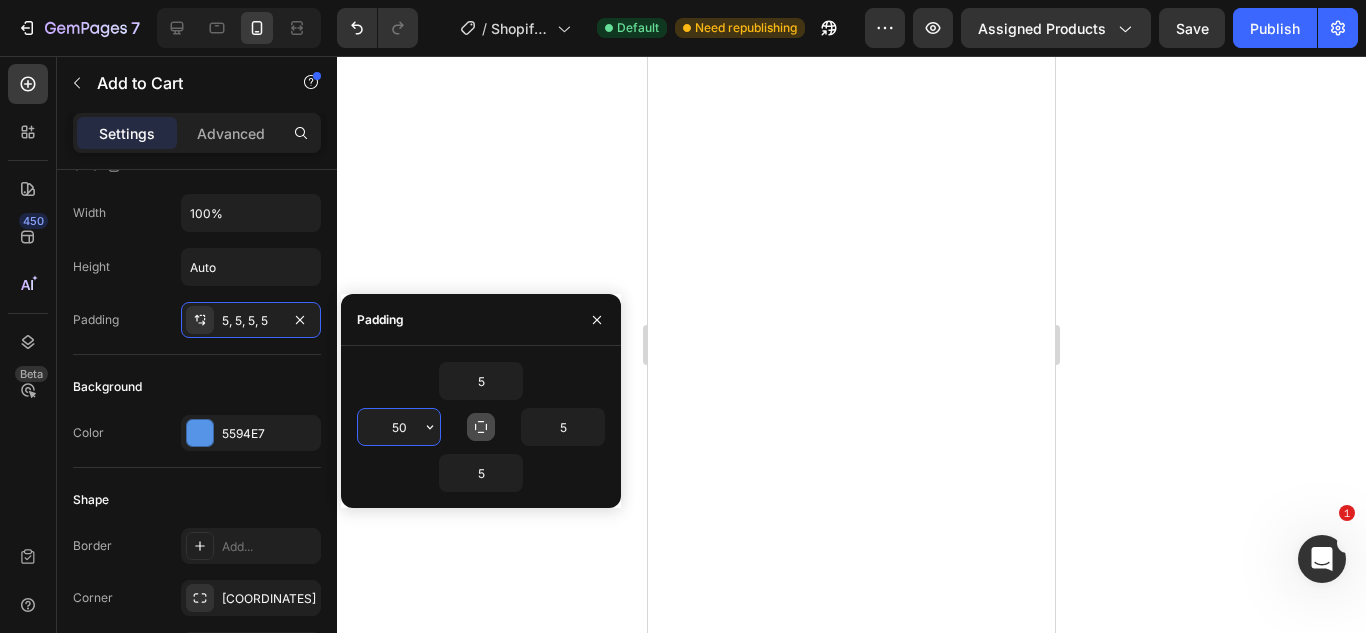 type on "5" 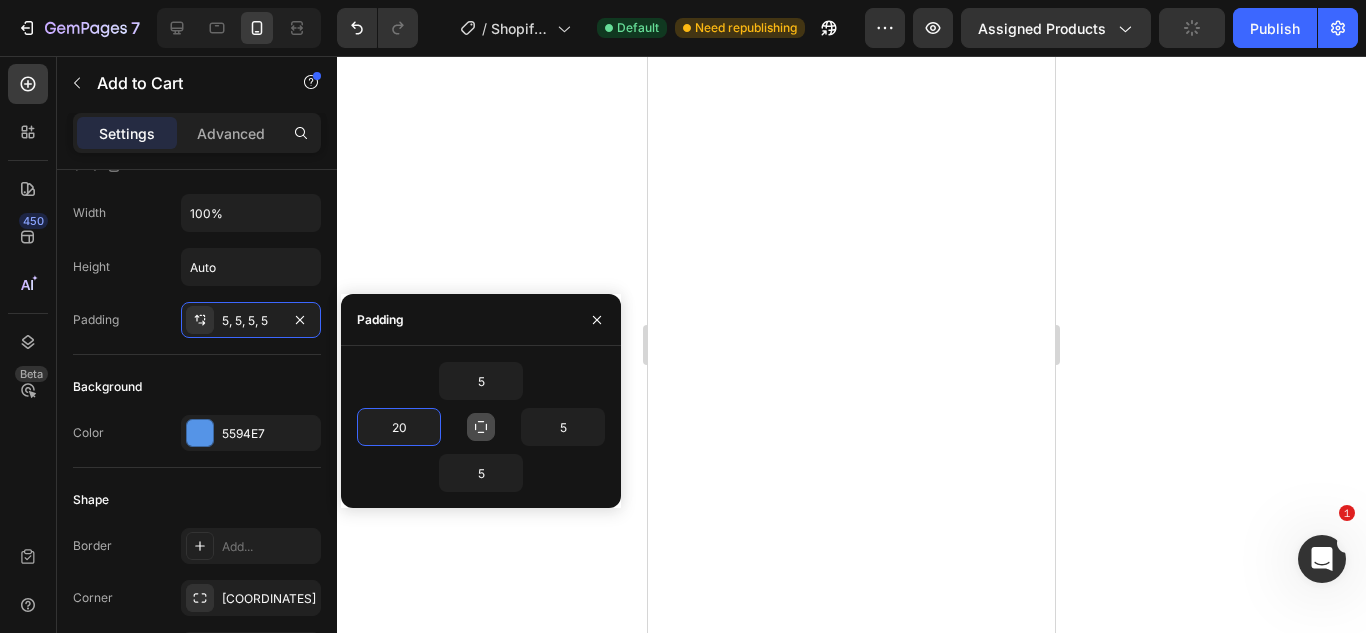 type on "2" 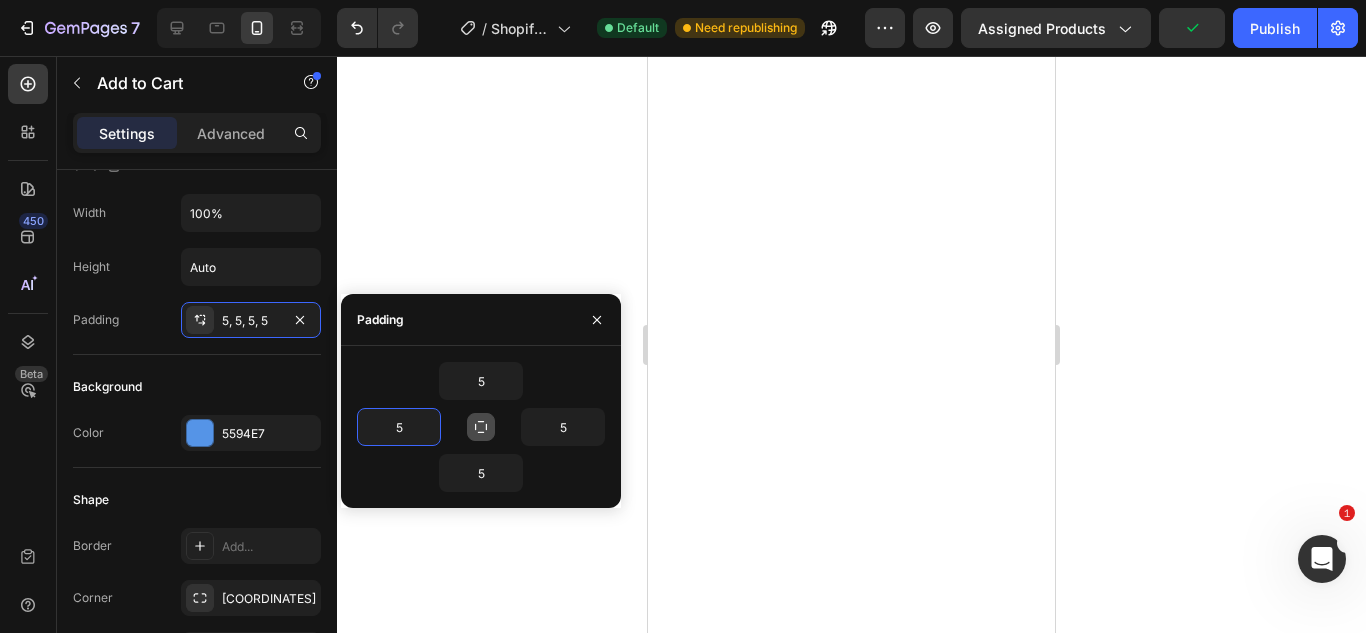 type on "50" 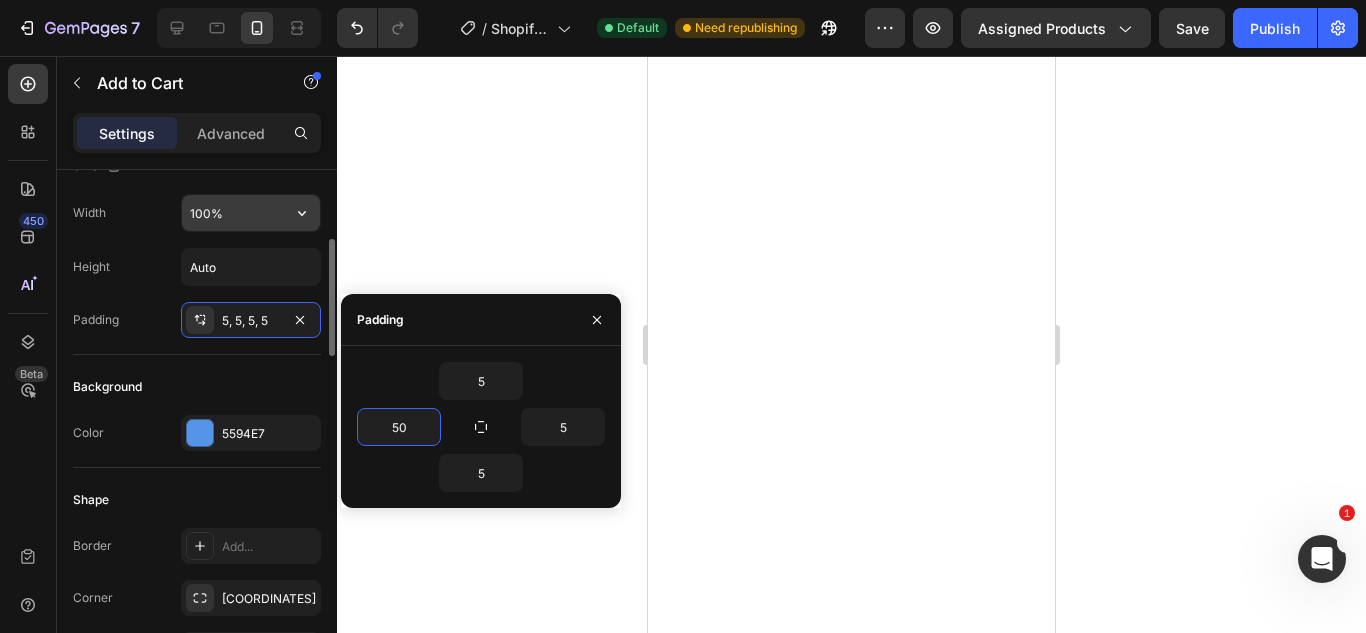 click on "100%" at bounding box center (251, 213) 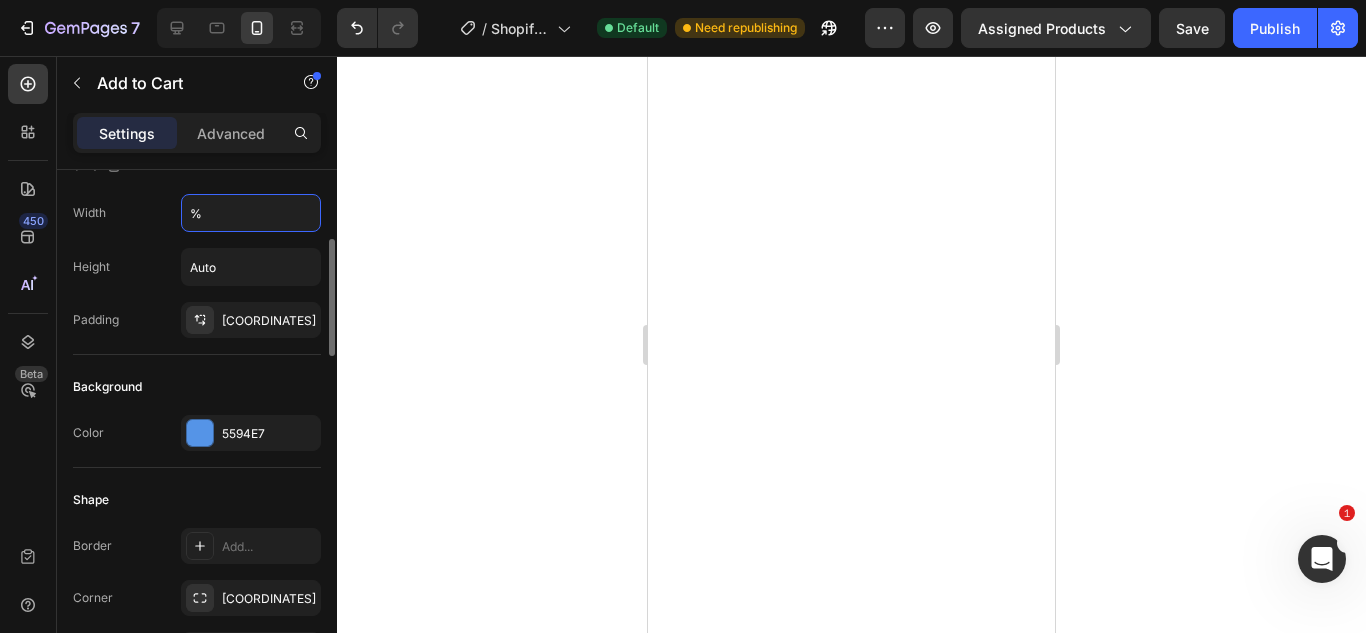 type on "100%" 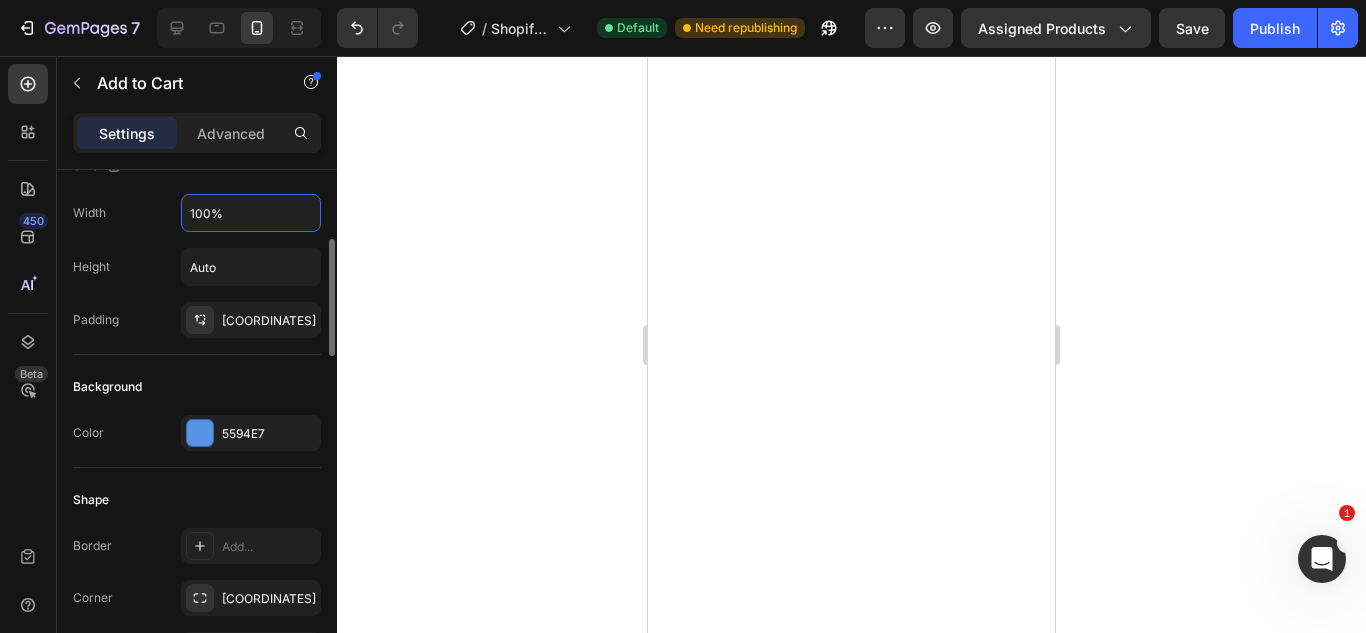 click on "Height Auto" at bounding box center [197, 267] 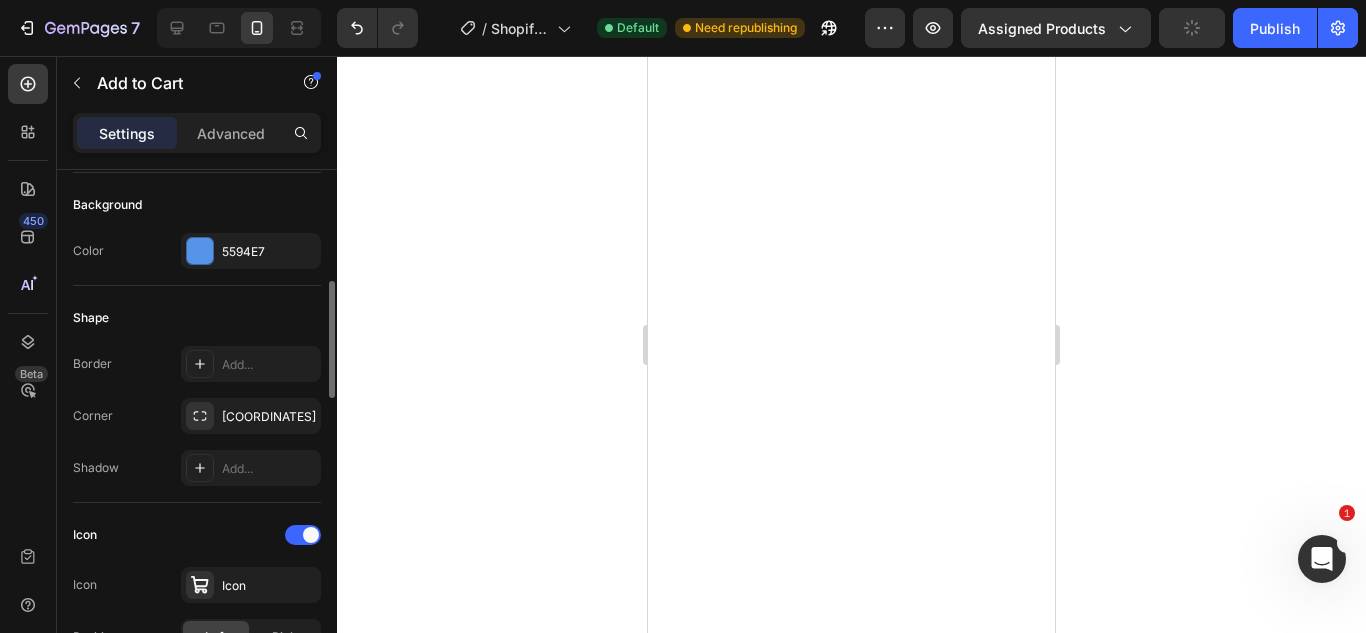 scroll, scrollTop: 489, scrollLeft: 0, axis: vertical 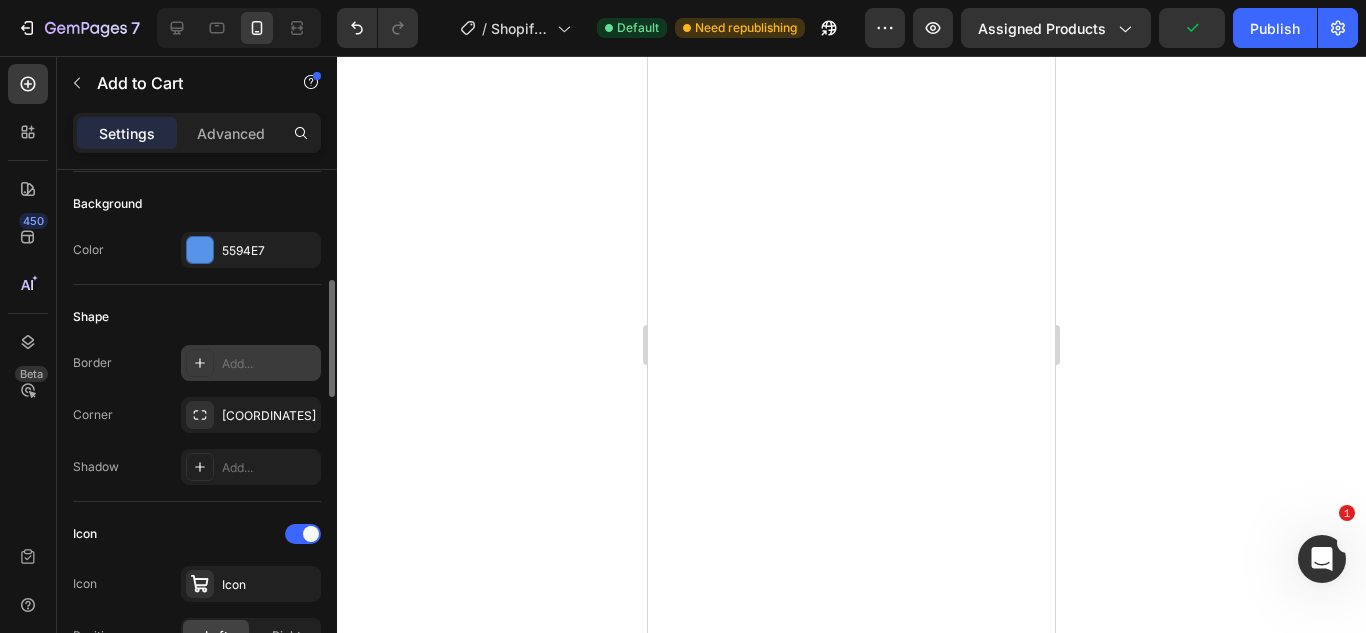 click at bounding box center [200, 363] 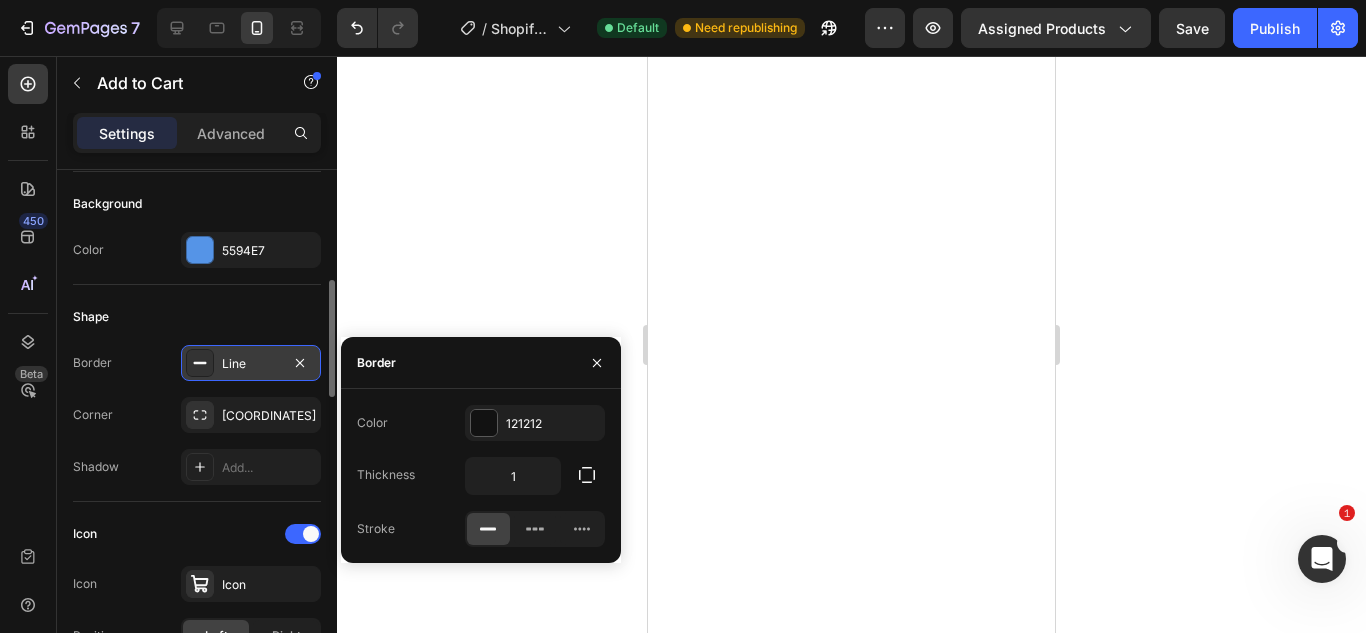 click 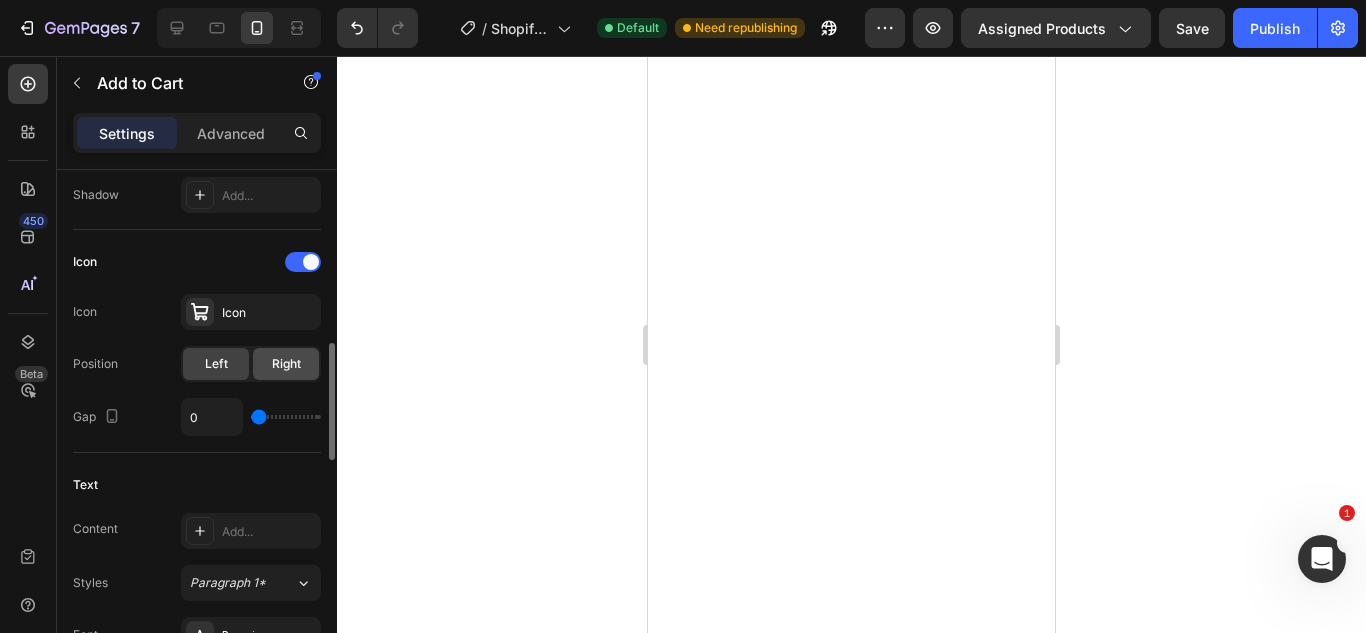 scroll, scrollTop: 762, scrollLeft: 0, axis: vertical 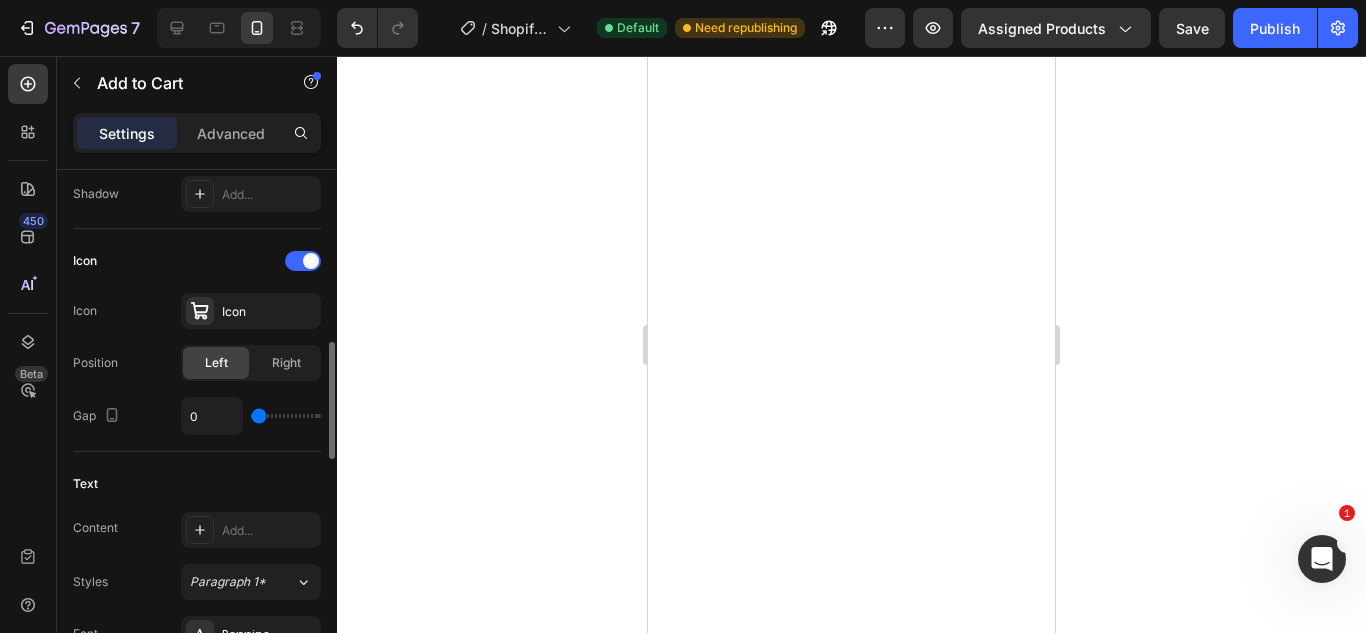 click on "0" at bounding box center (251, 416) 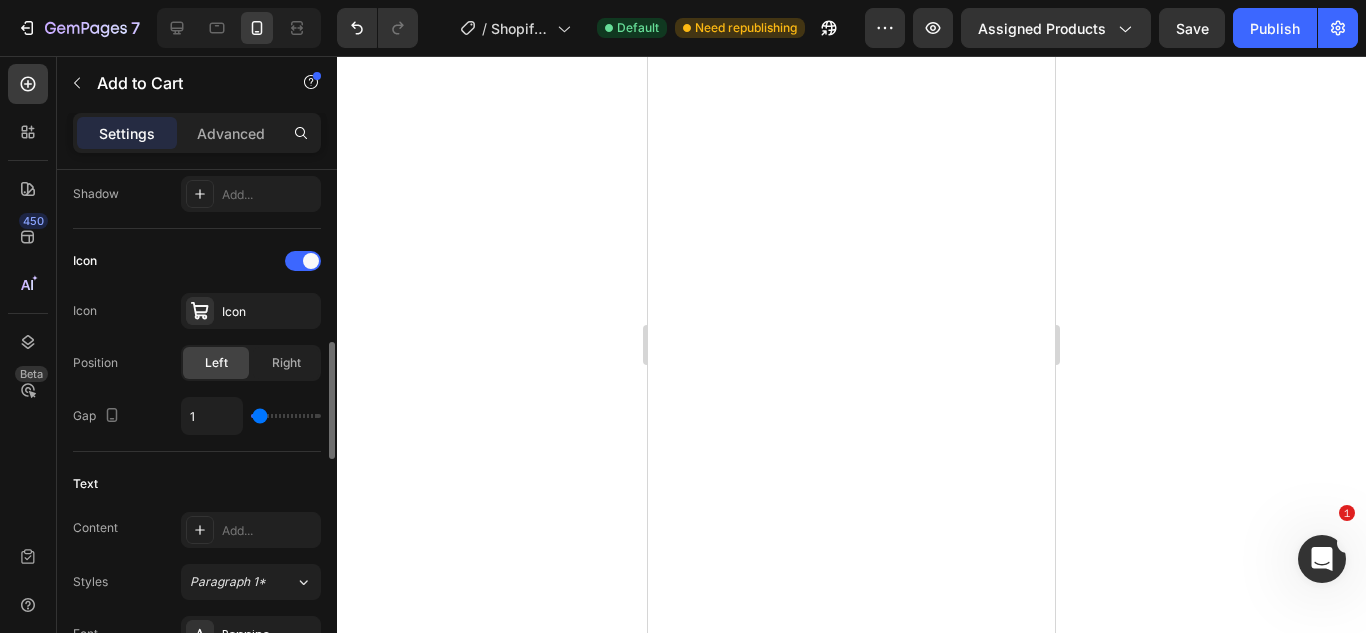 type on "7" 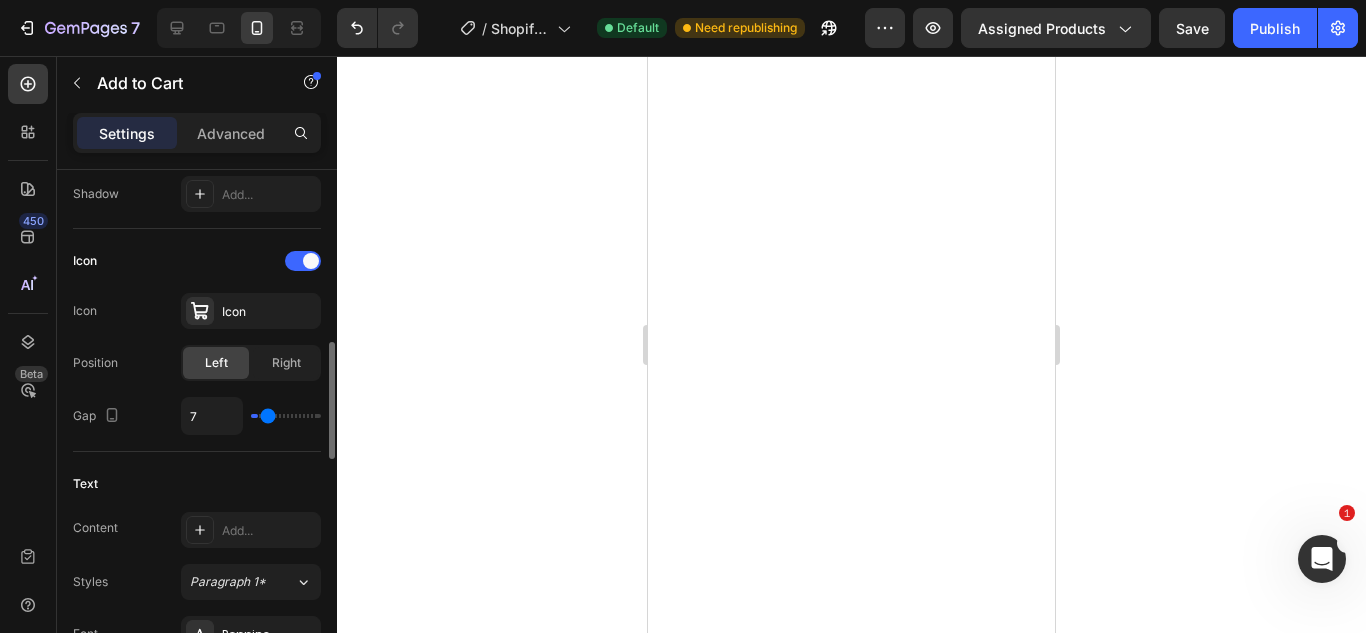 type on "14" 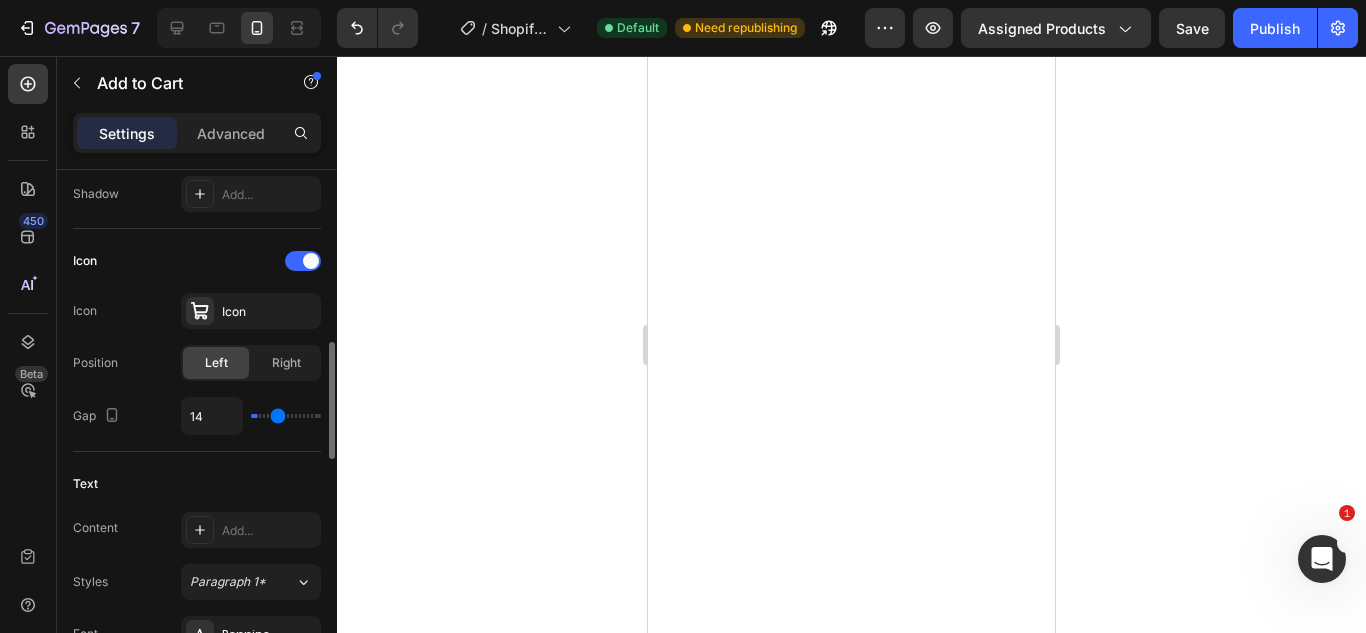 type on "16" 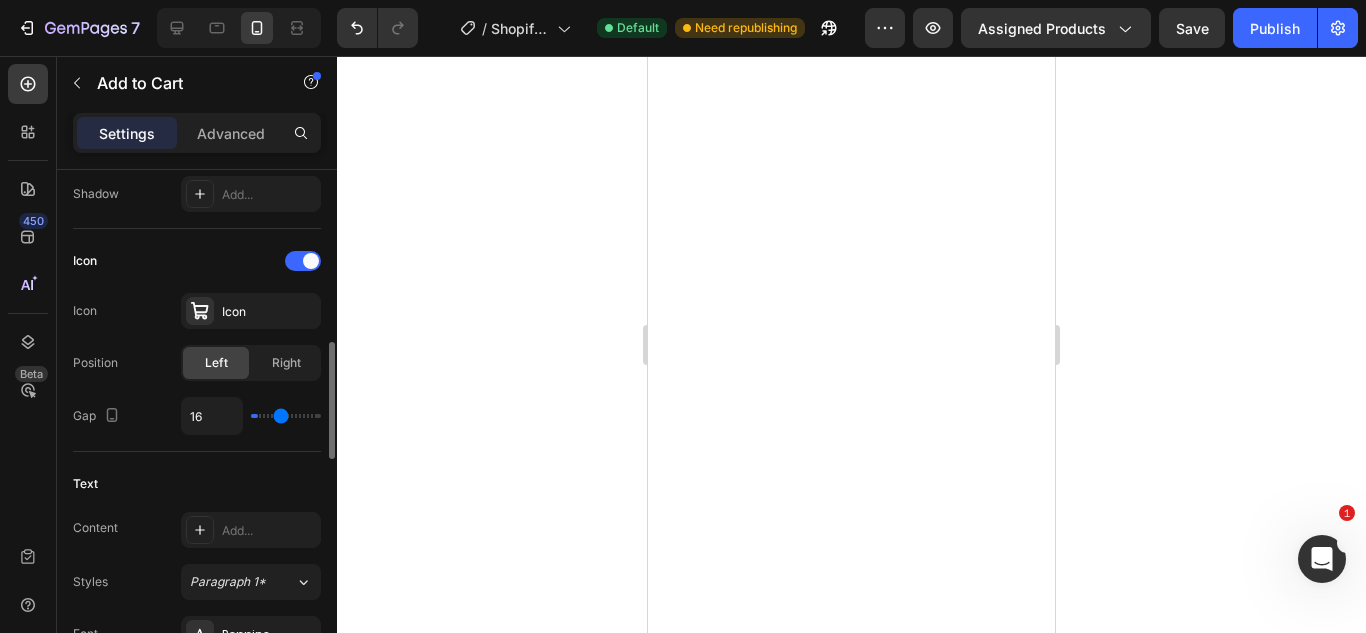type on "17" 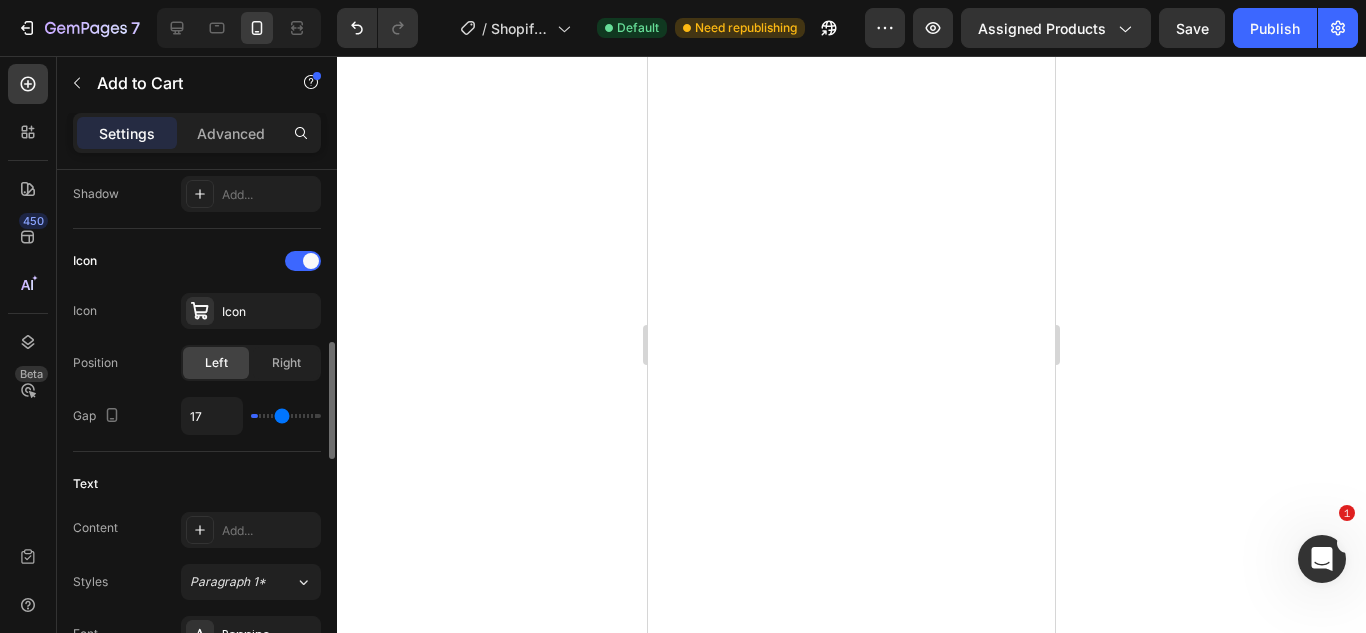 type on "18" 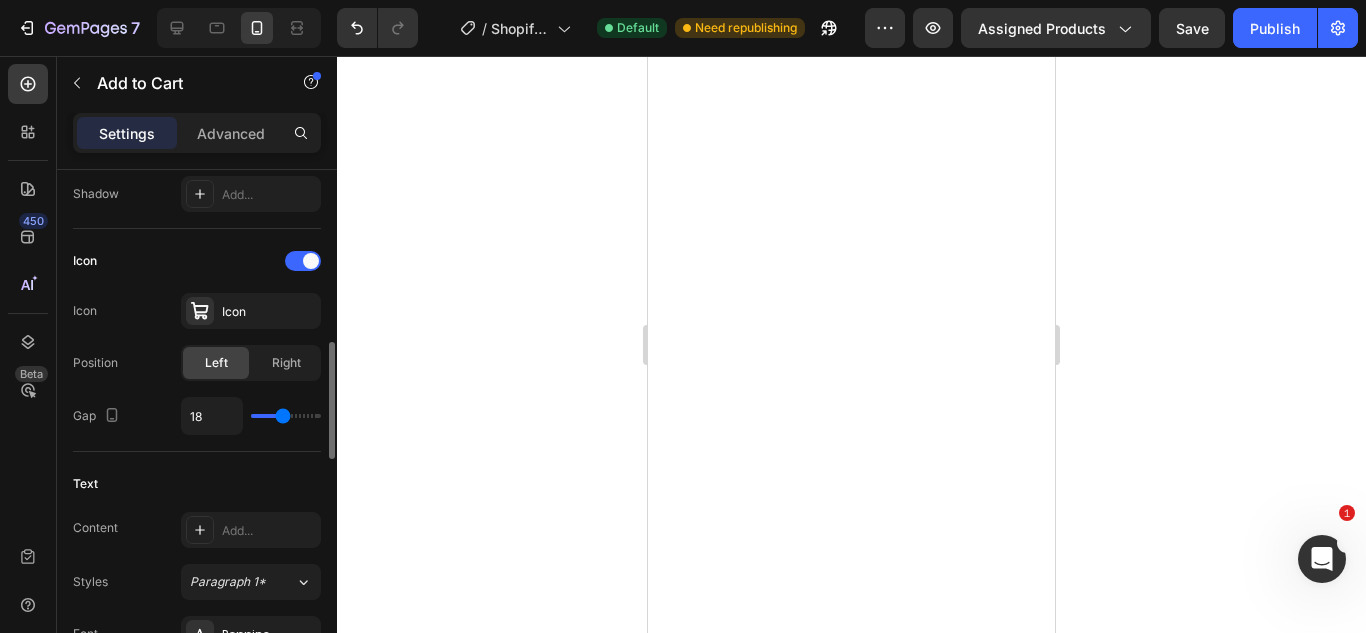 type on "19" 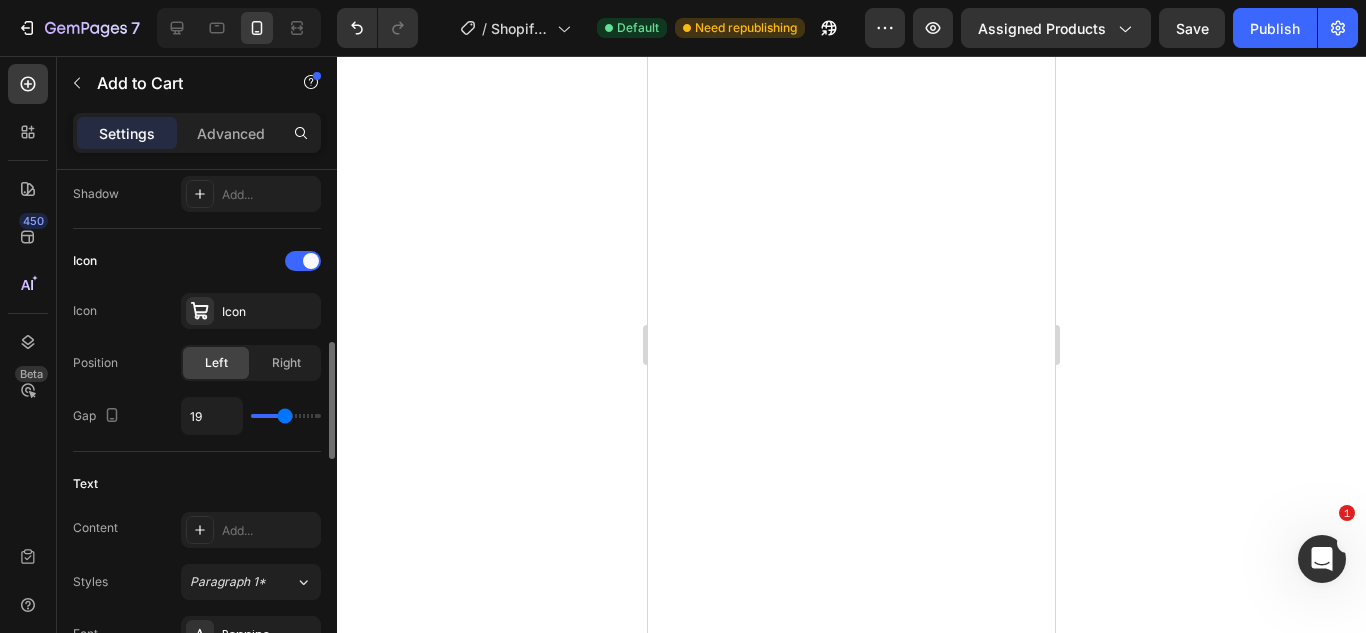 type on "20" 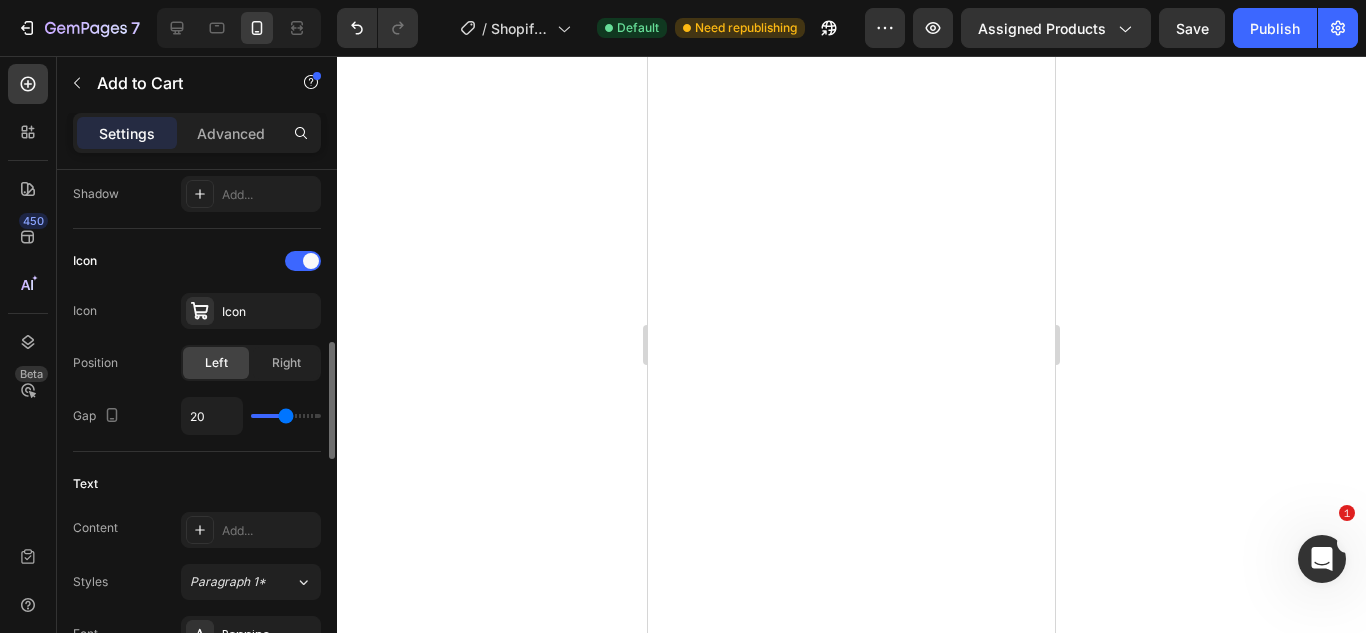 type on "23" 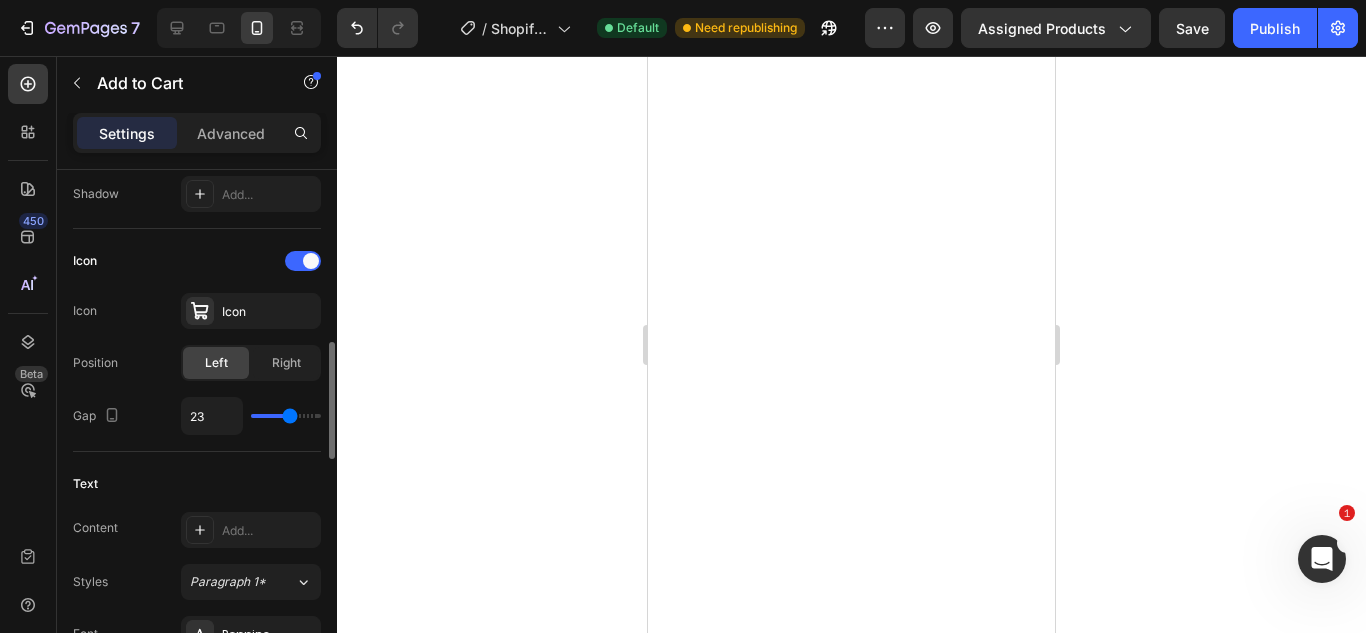 type on "27" 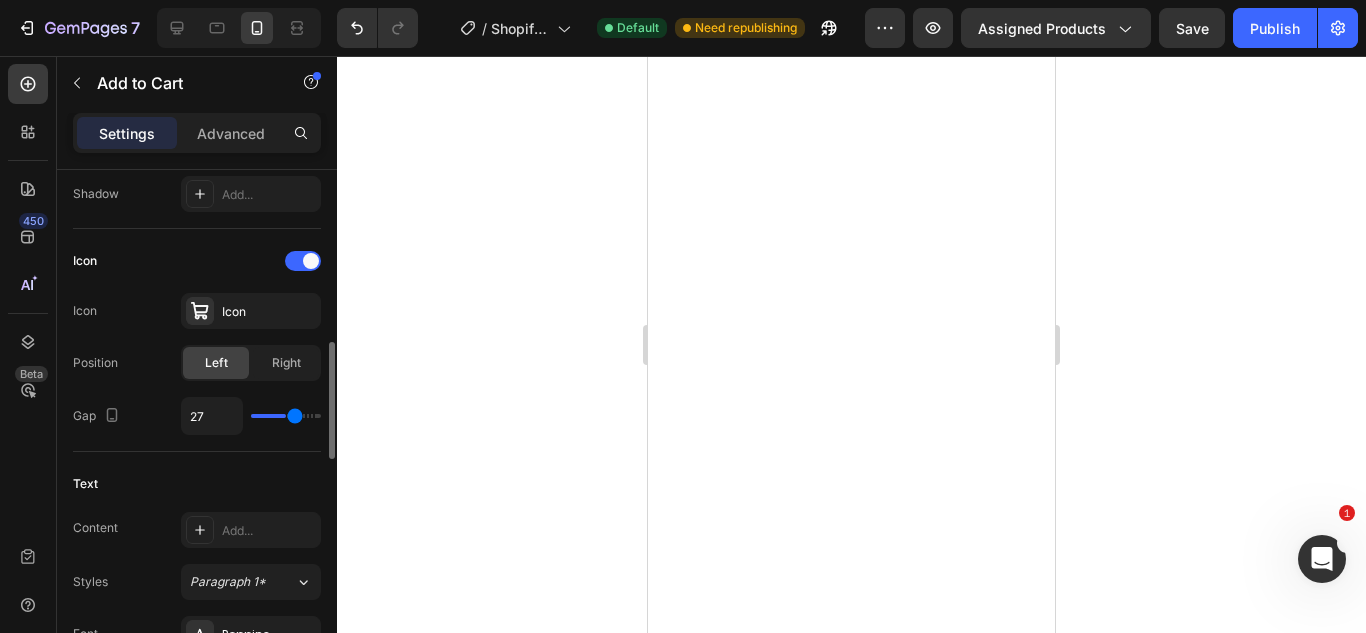 type on "28" 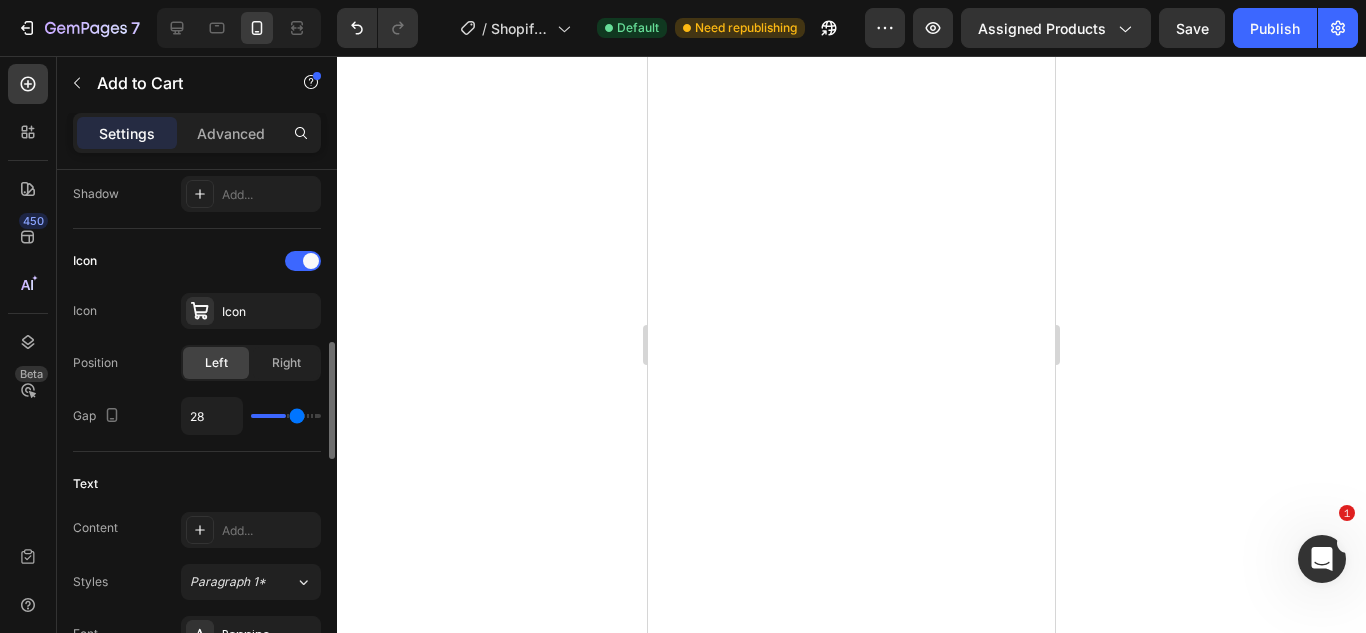 type on "29" 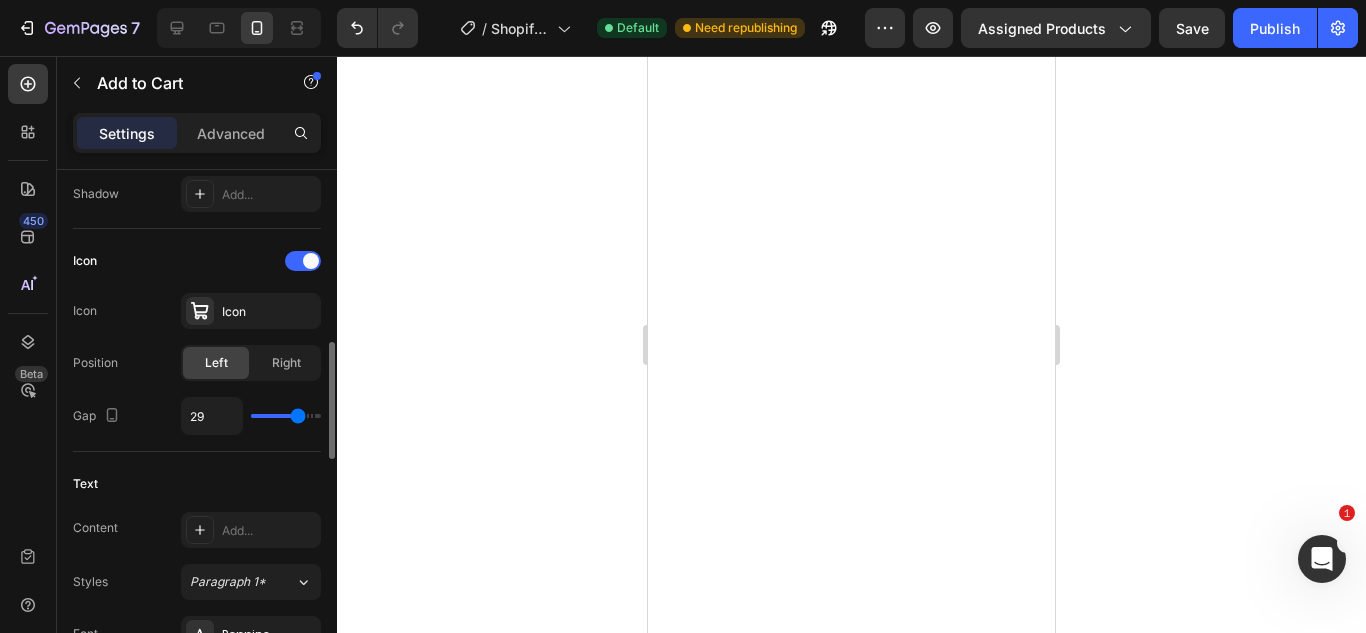 type on "24" 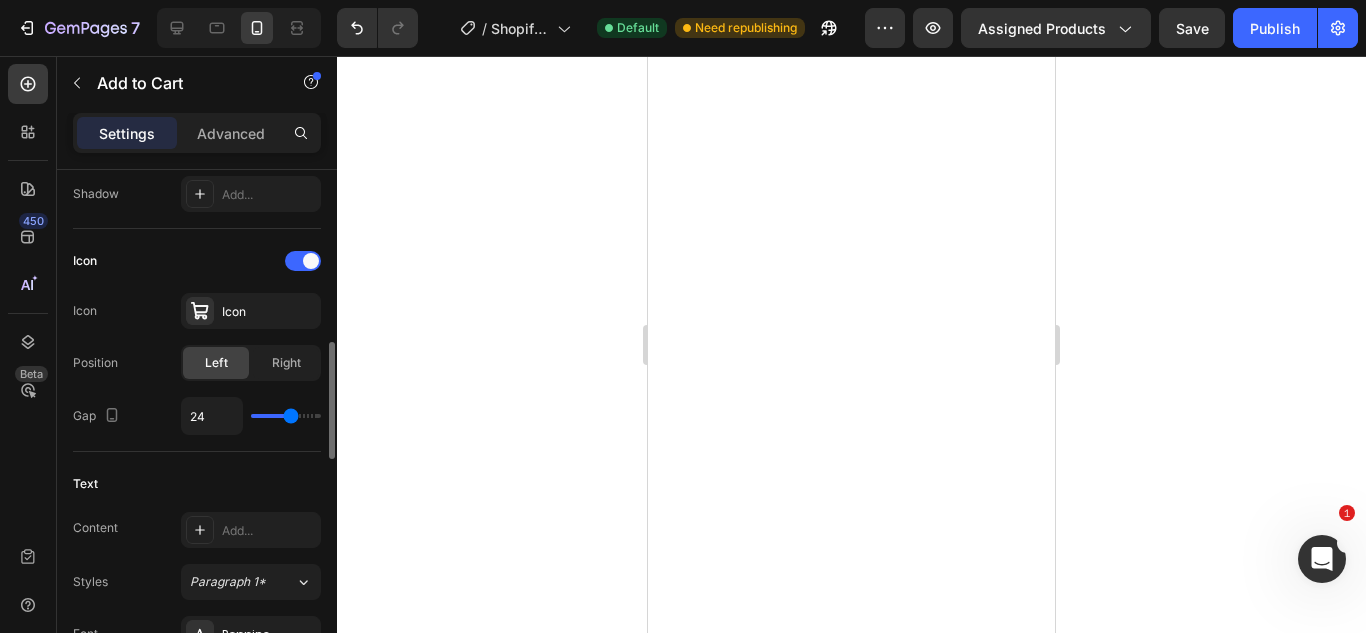 type on "15" 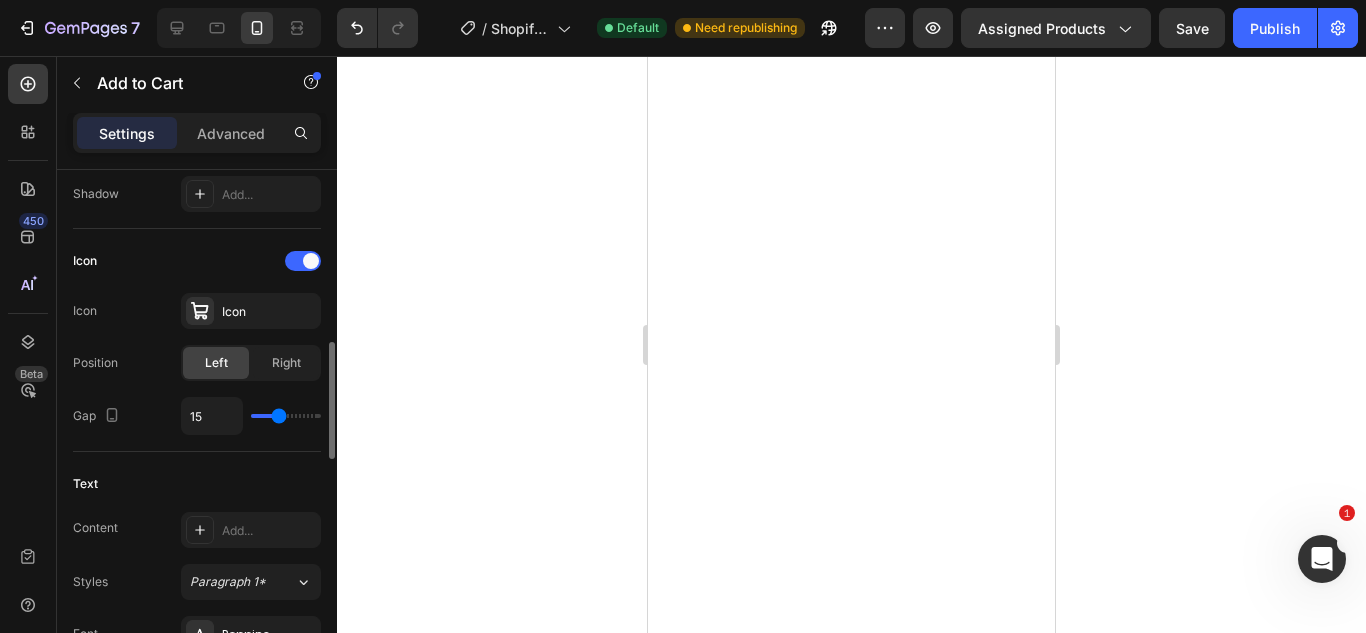 type on "13" 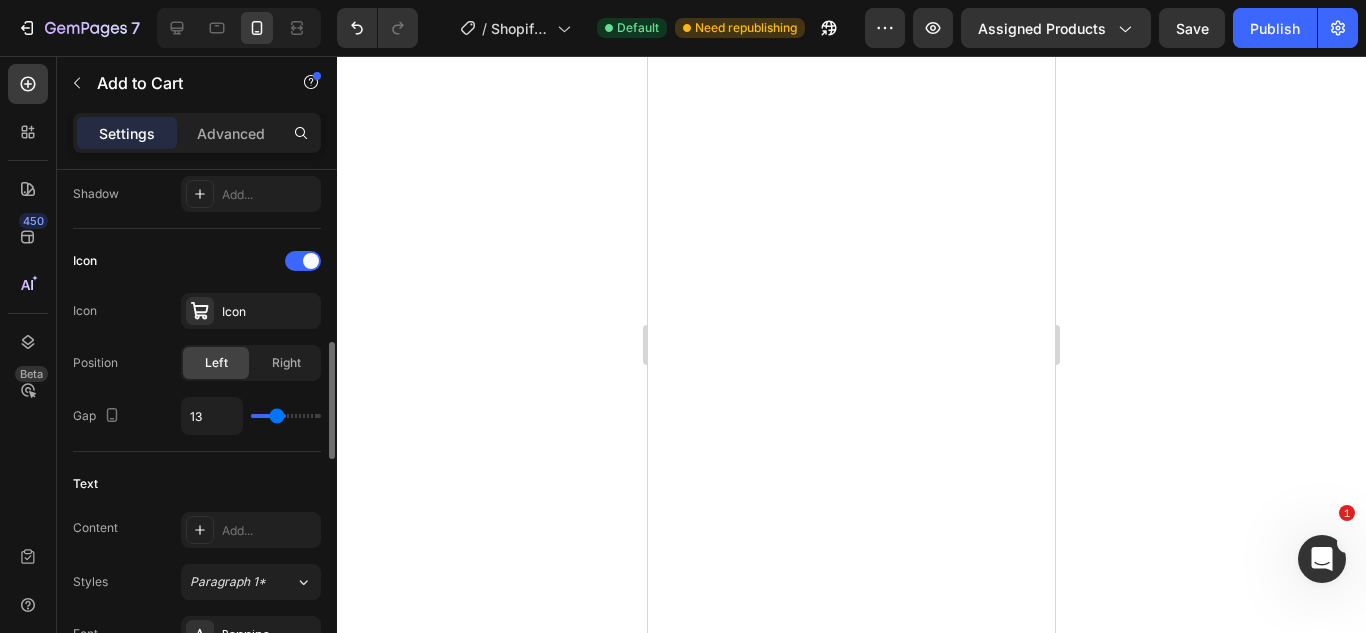 type on "12" 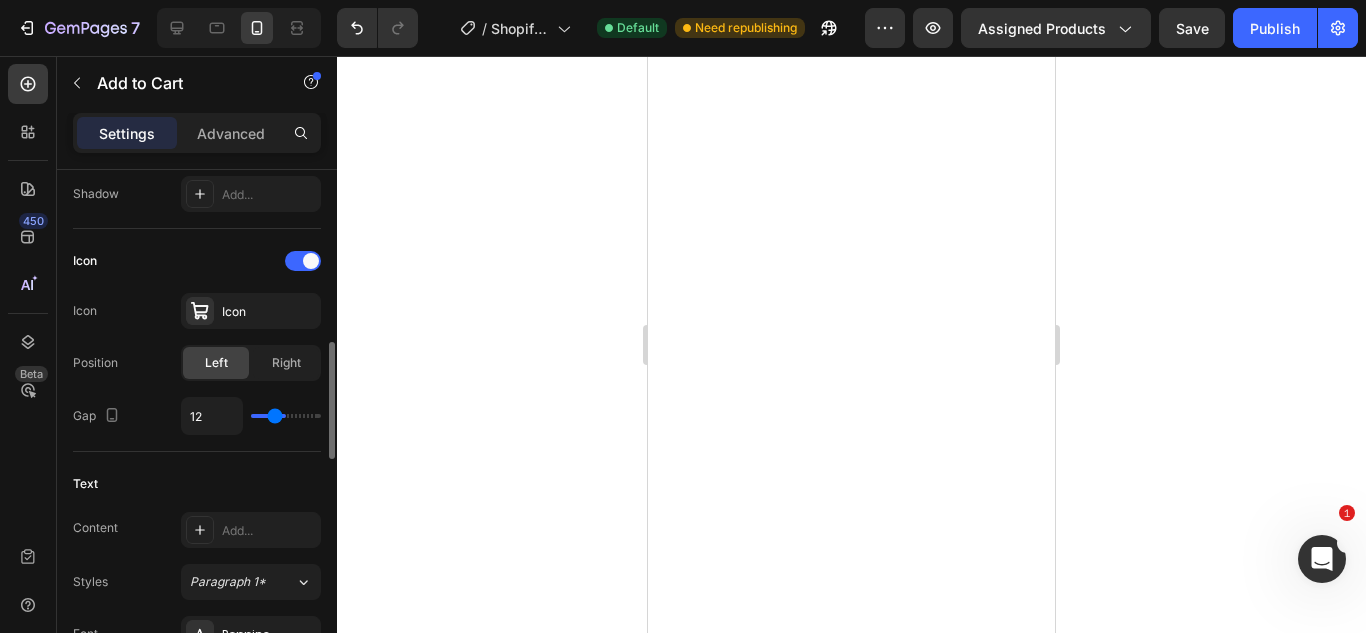 type on "11" 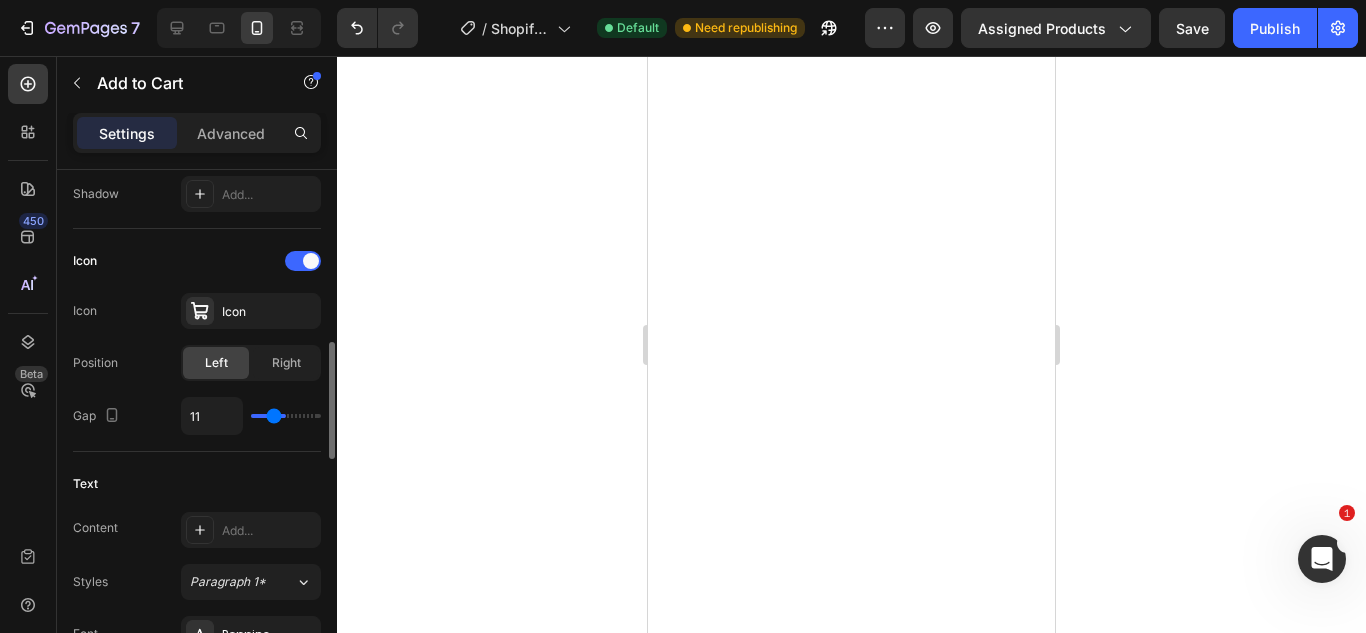 type on "2" 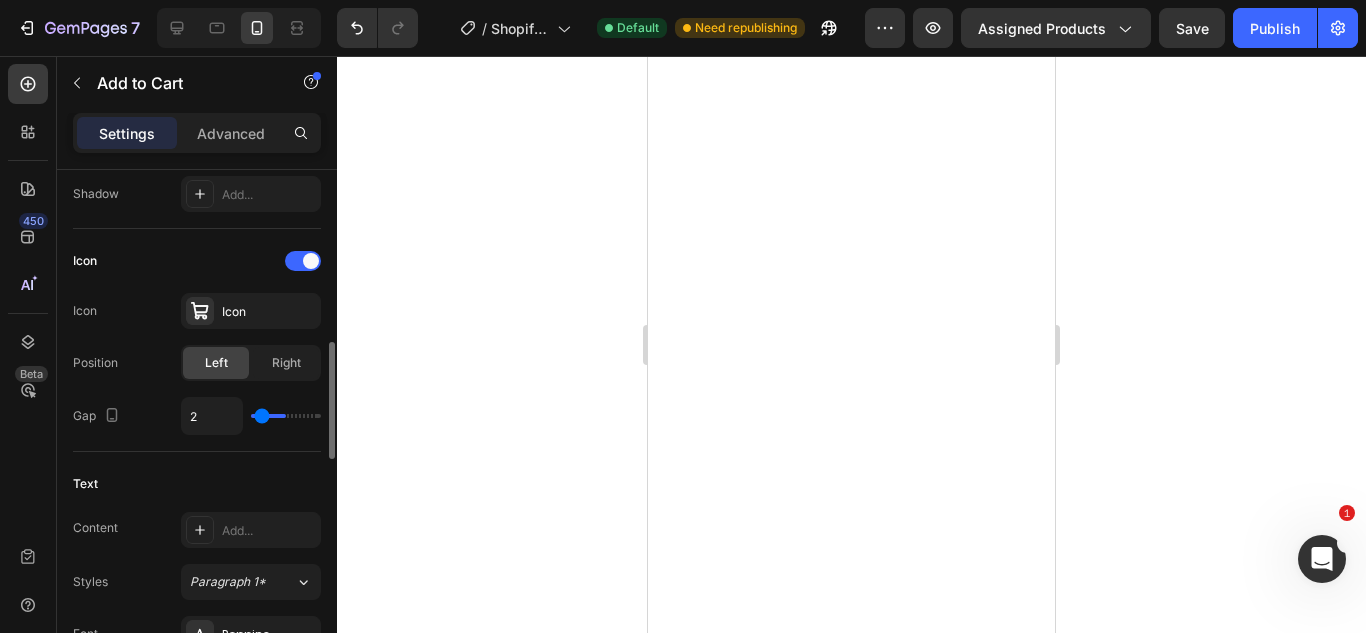 type on "0" 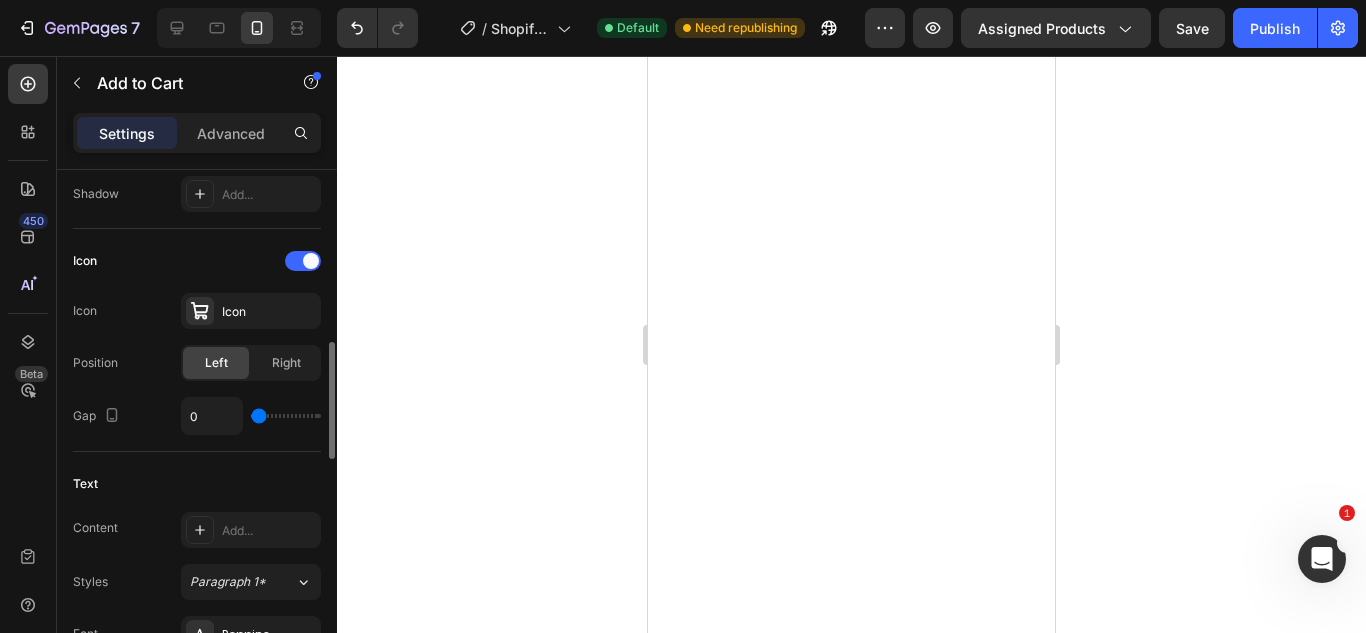 drag, startPoint x: 258, startPoint y: 414, endPoint x: 221, endPoint y: 408, distance: 37.48333 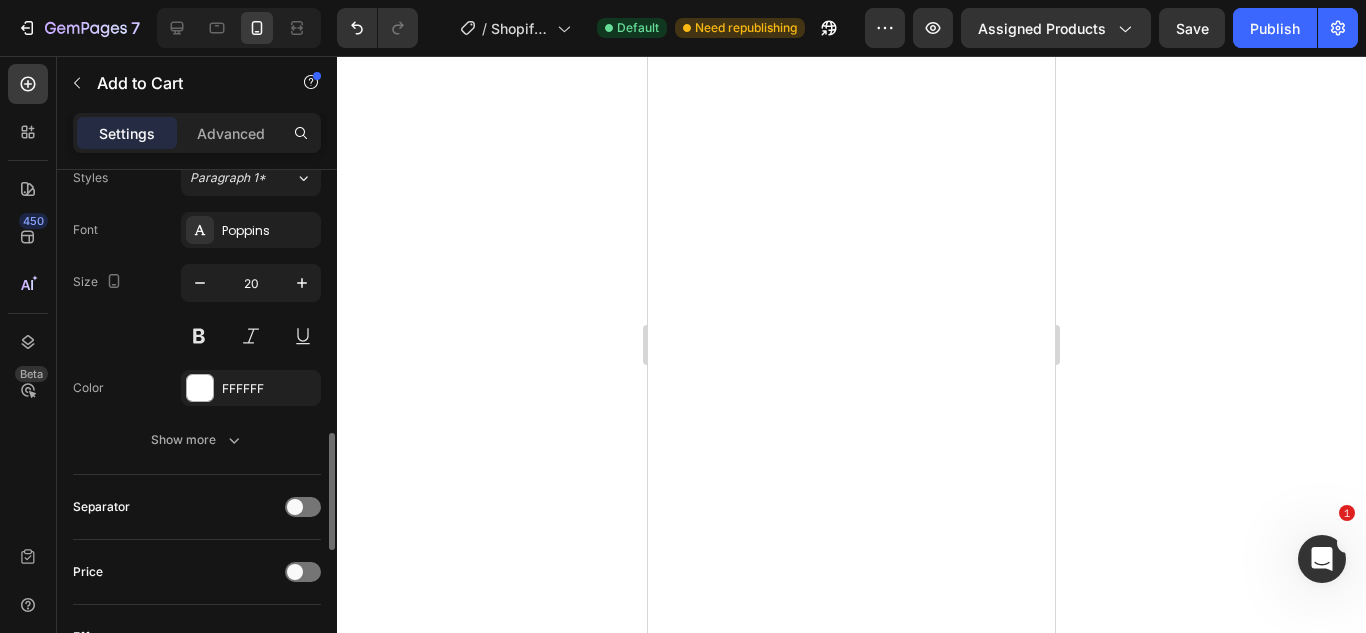 scroll, scrollTop: 1167, scrollLeft: 0, axis: vertical 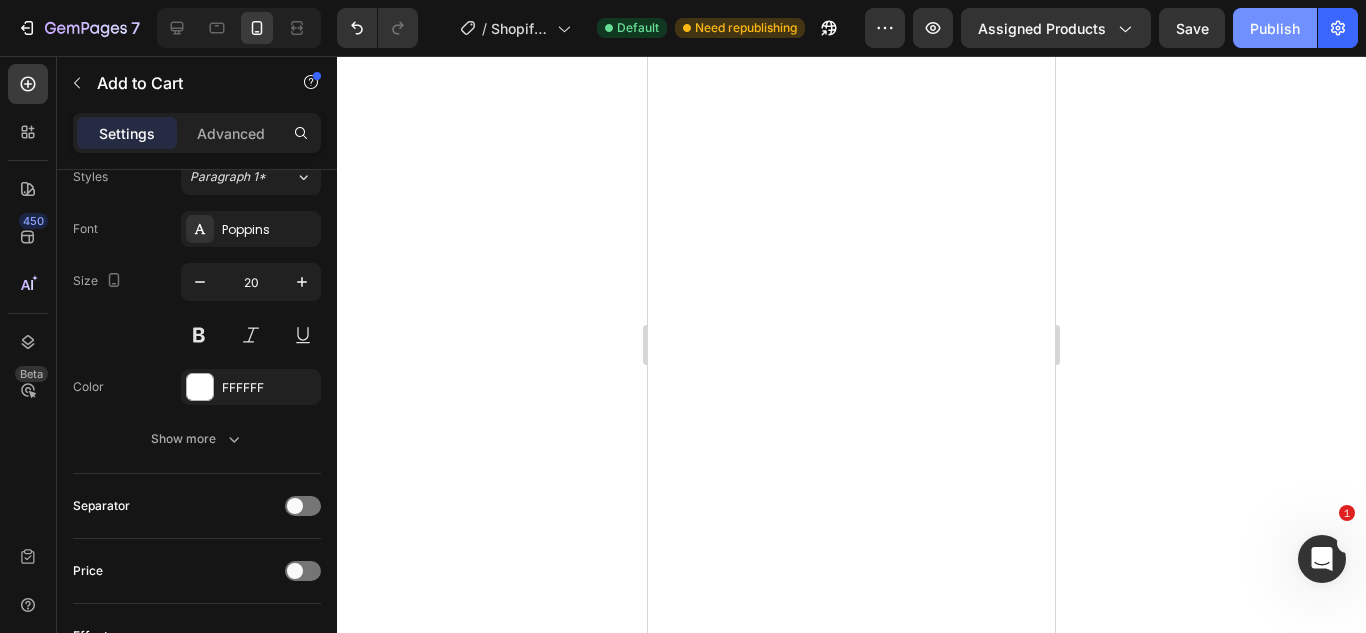 click on "Publish" 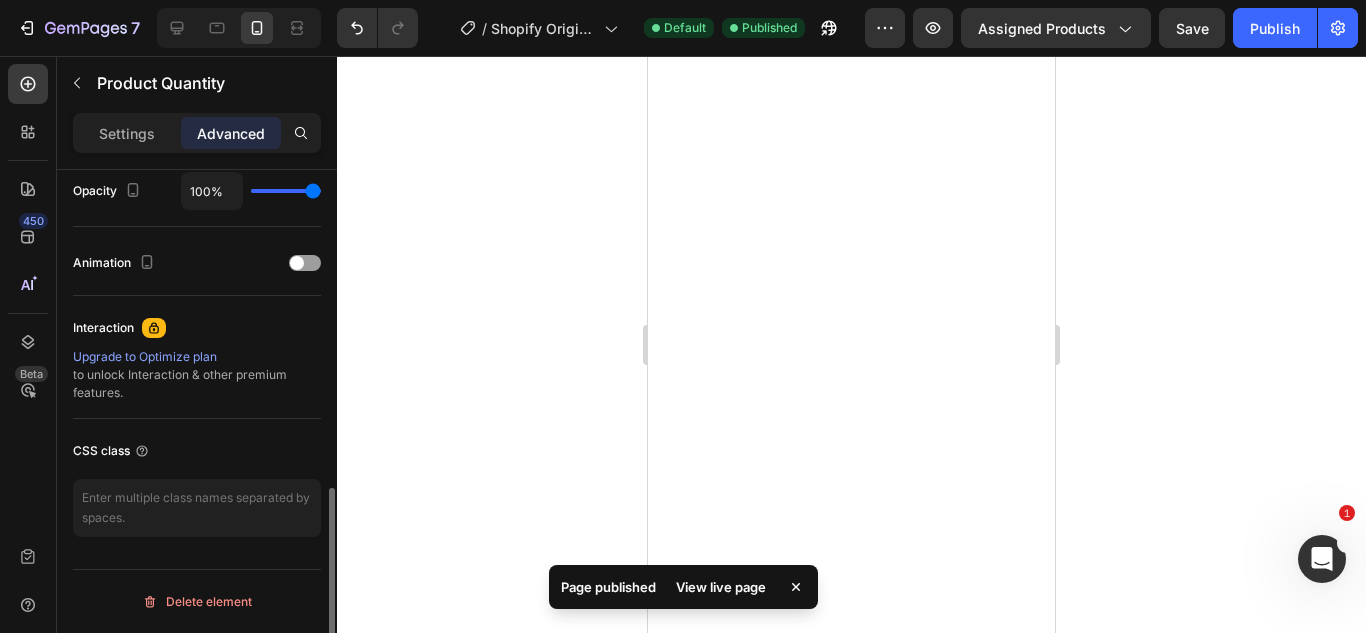 scroll, scrollTop: 0, scrollLeft: 0, axis: both 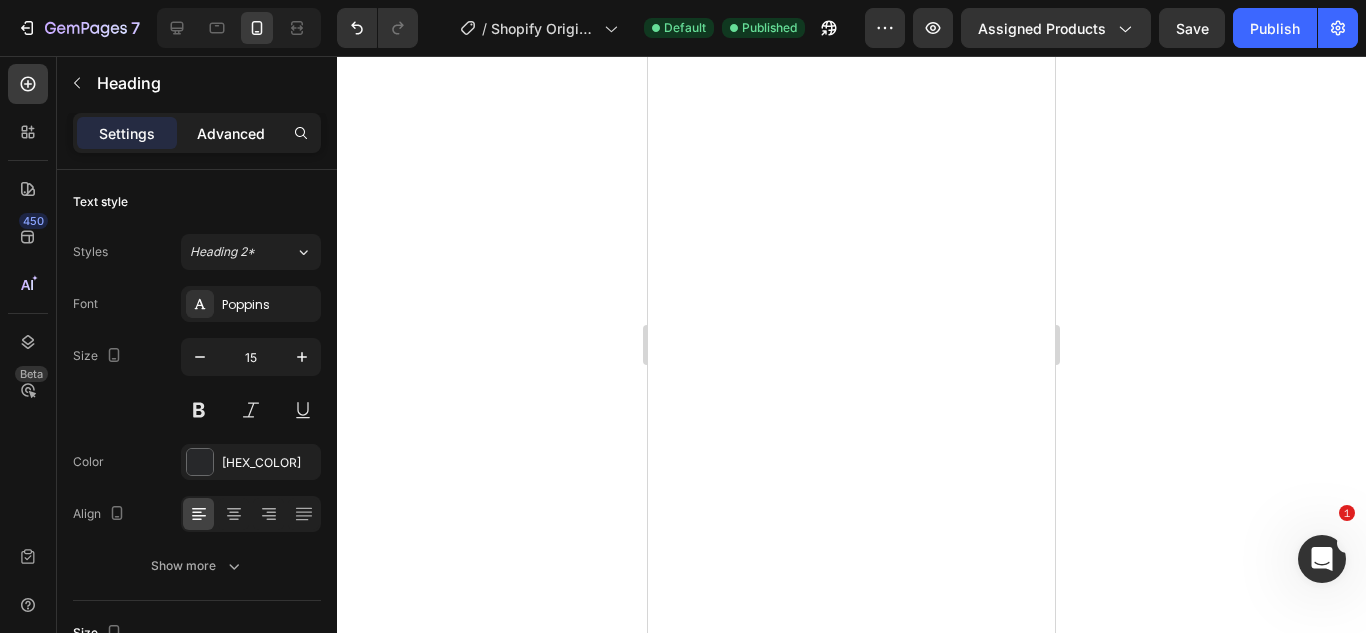 click on "Advanced" at bounding box center (231, 133) 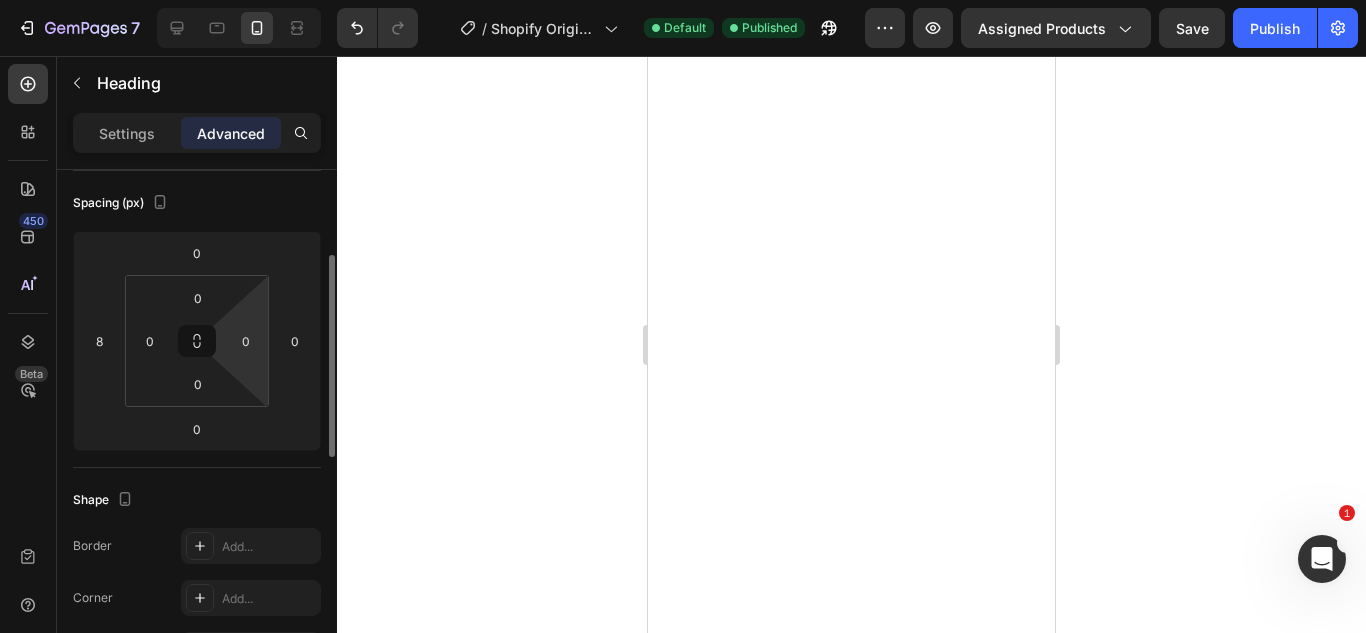 scroll, scrollTop: 217, scrollLeft: 0, axis: vertical 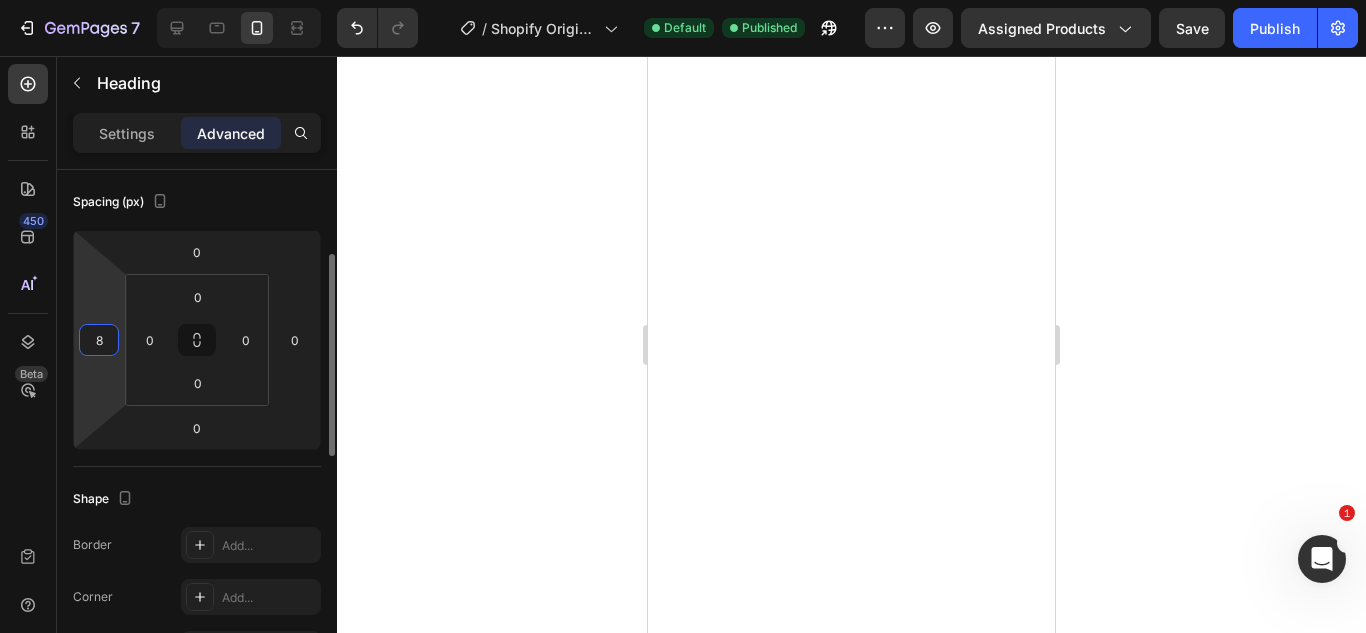 click on "8" at bounding box center [99, 340] 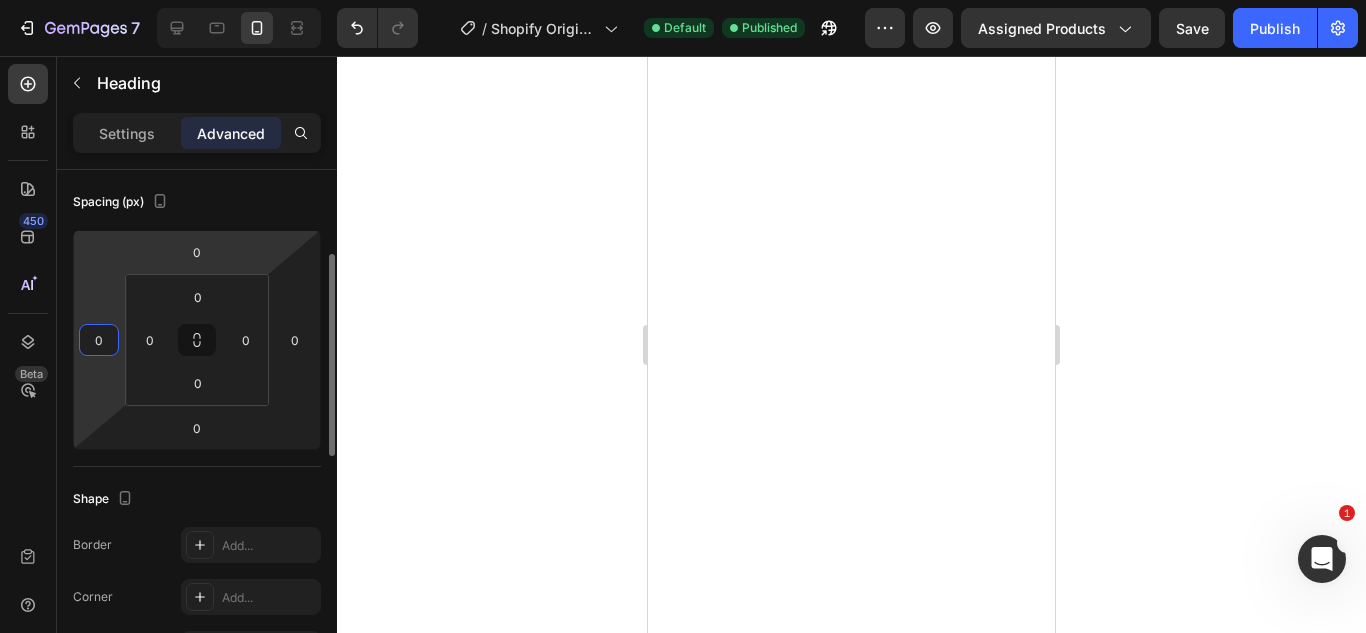 type on "0" 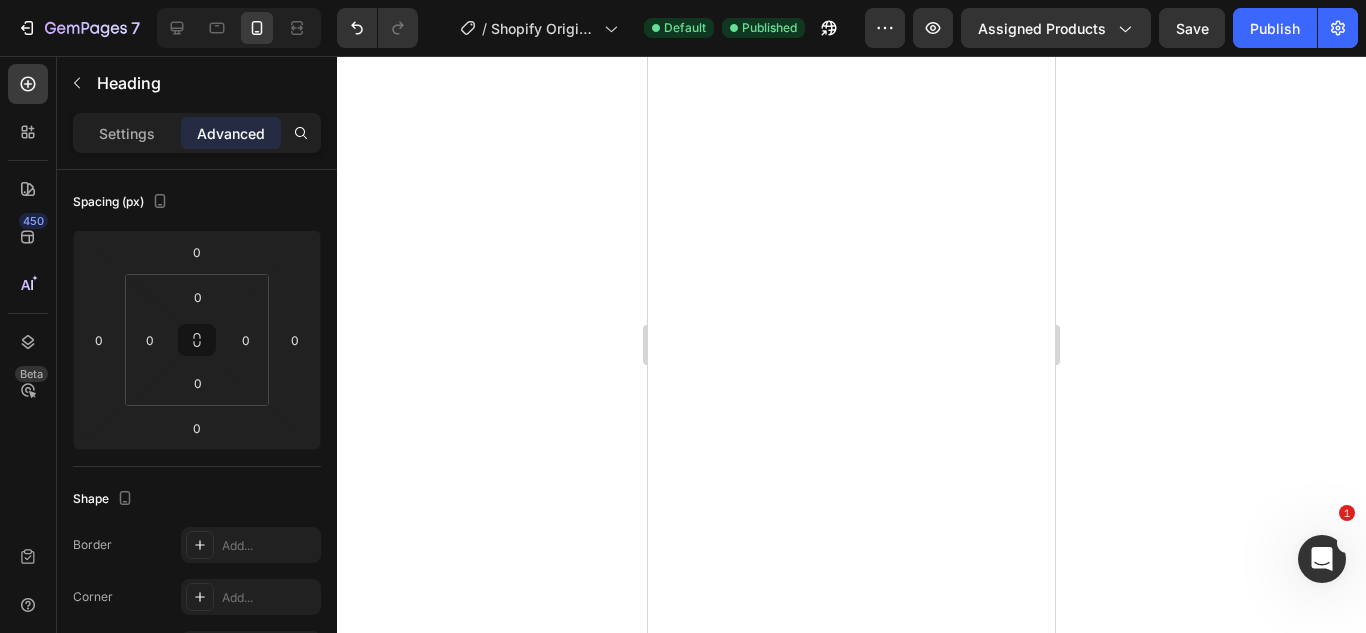 click 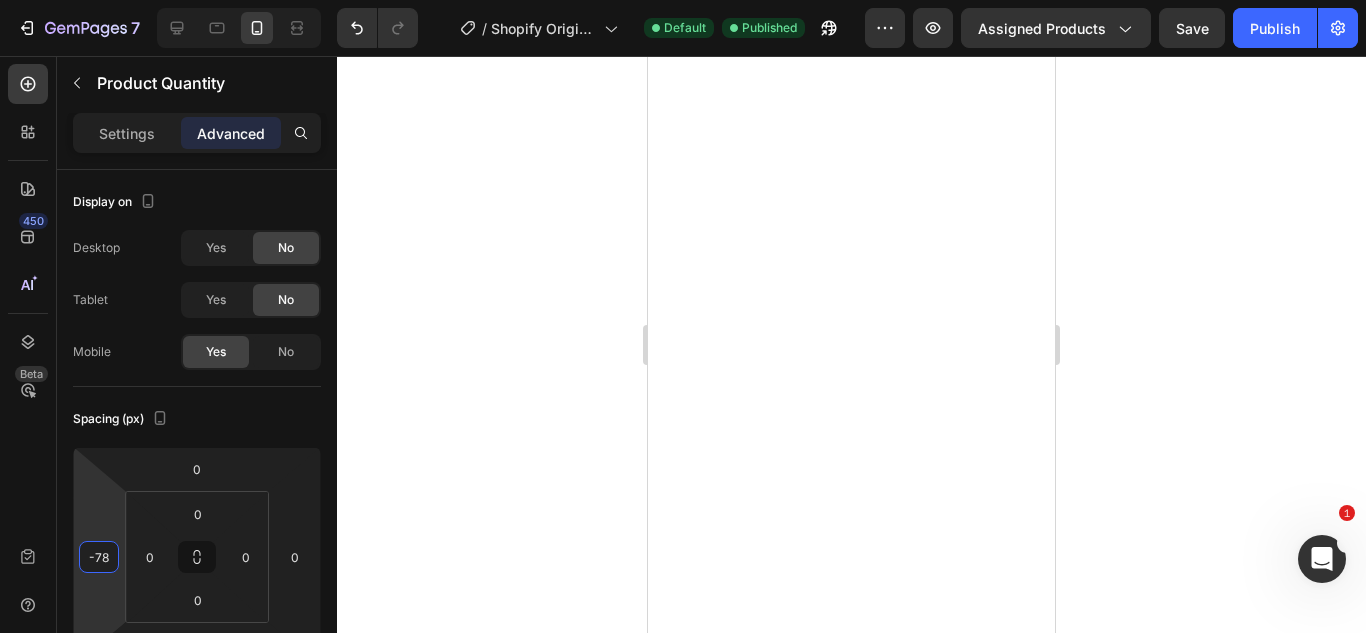 type on "-80" 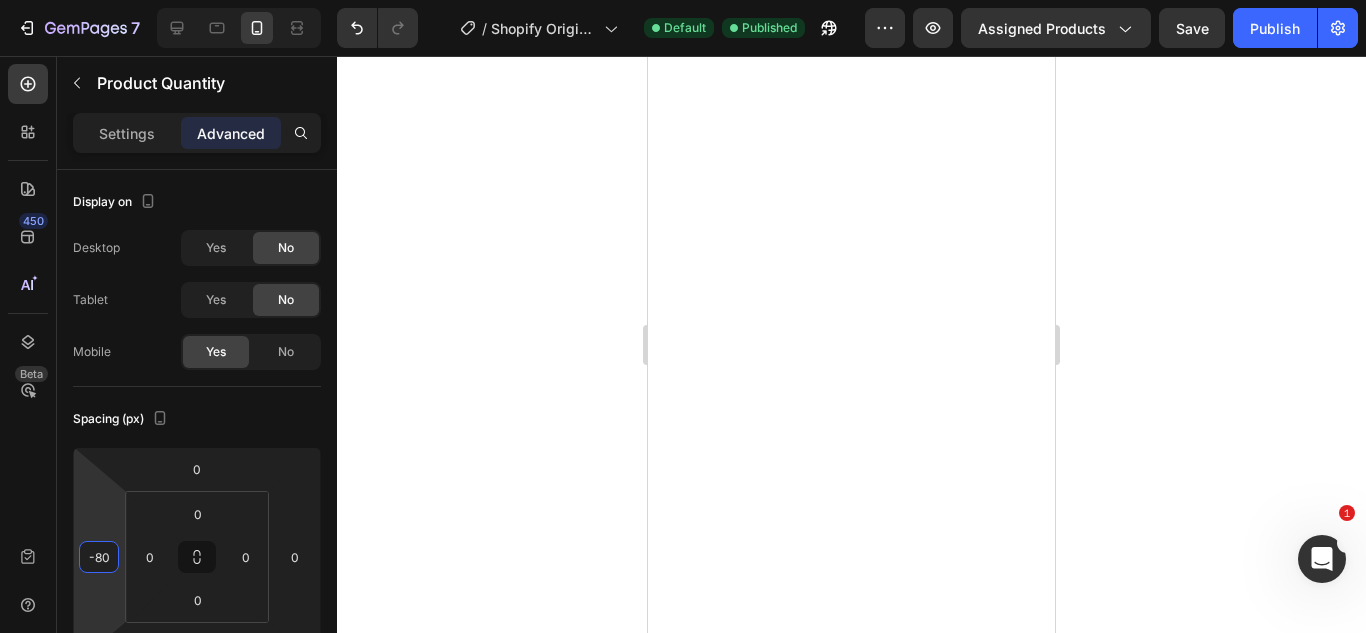 click on "7   /  Shopify Original Product Template Default Published Preview Assigned Products  Save   Publish  450 Beta Sections(18) Elements(84) Section Element Hero Section Product Detail Brands Trusted Badges Guarantee Product Breakdown How to use Testimonials Compare Bundle FAQs Social Proof Brand Story Product List Collection Blog List Contact Sticky Add to Cart Custom Footer Browse Library 450 Layout
Row
Row
Row
Row Text
Heading
Text Block Button
Button
Button Media
Image
Image
Video" at bounding box center [683, 0] 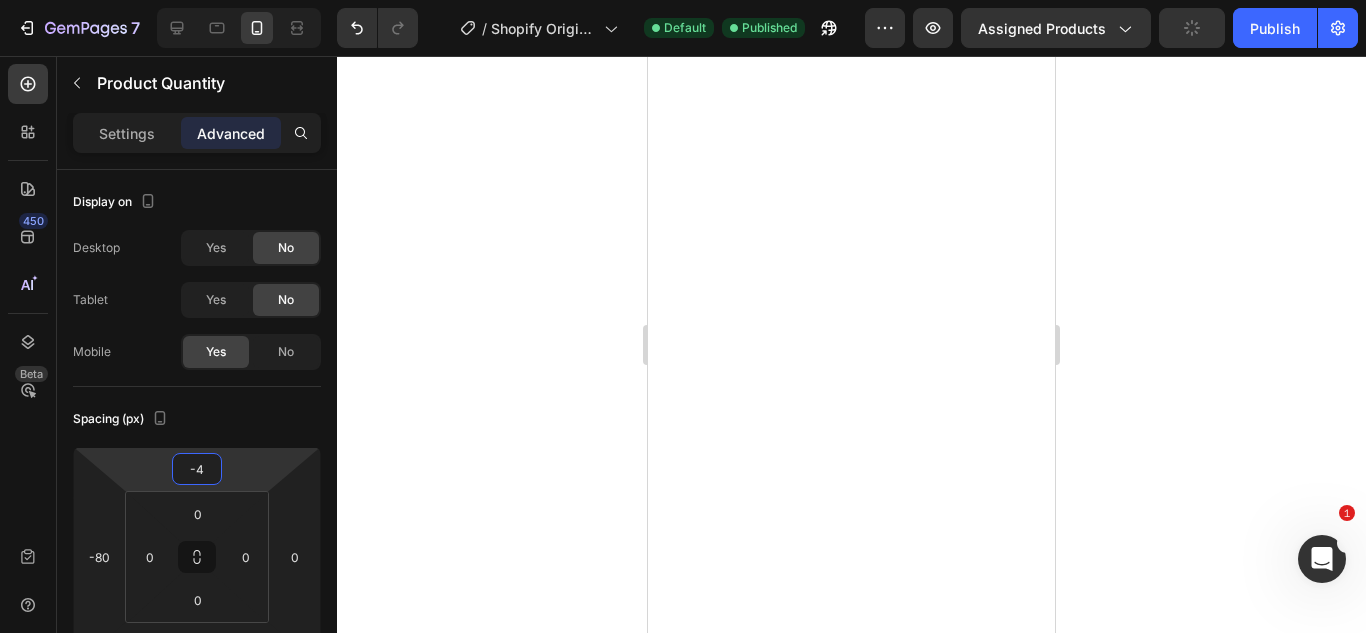 type on "-6" 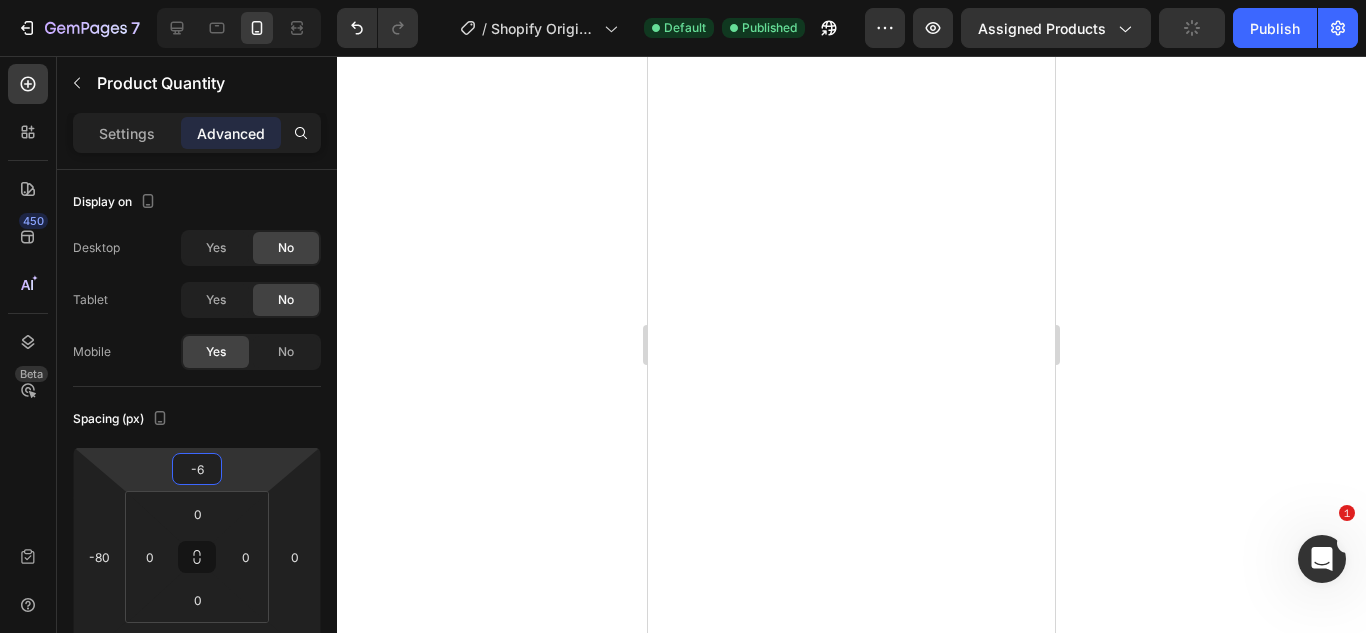 click on "7   /  Shopify Original Product Template Default Published Preview Assigned Products  Publish  450 Beta Sections(18) Elements(84) Section Element Hero Section Product Detail Brands Trusted Badges Guarantee Product Breakdown How to use Testimonials Compare Bundle FAQs Social Proof Brand Story Product List Collection Blog List Contact Sticky Add to Cart Custom Footer Browse Library 450 Layout
Row
Row
Row
Row Text
Heading
Text Block Button
Button
Button Media
Image
Image" at bounding box center (683, 0) 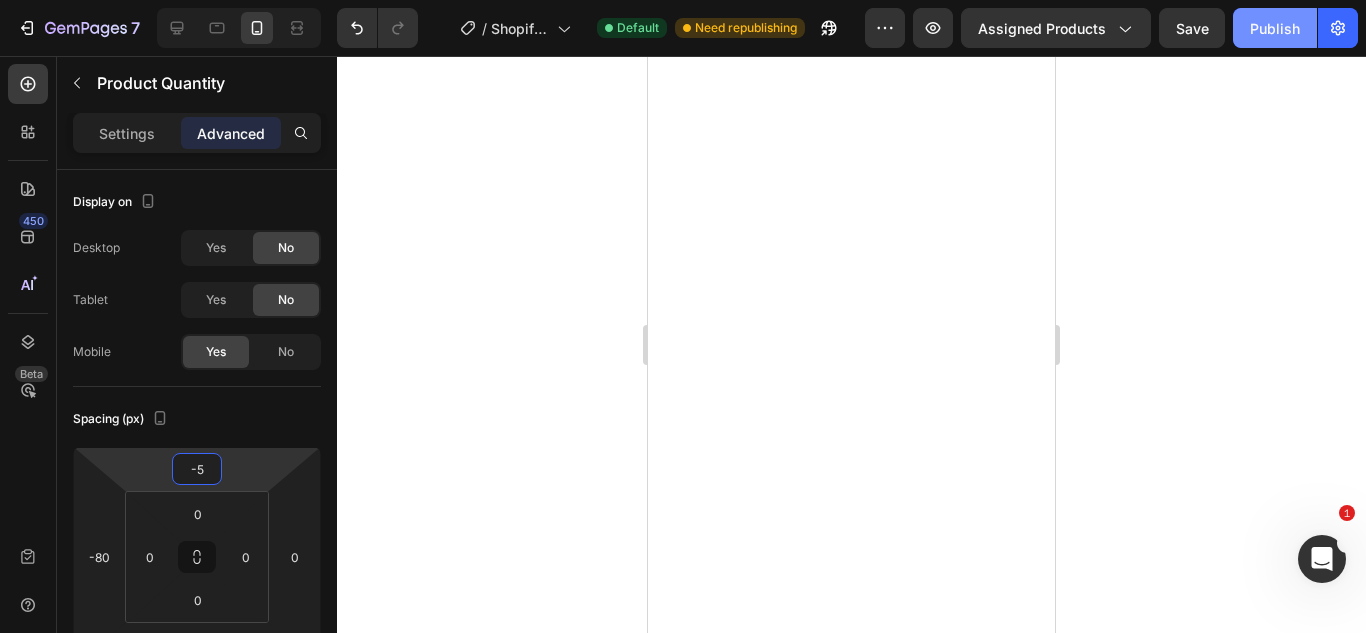 type on "-5" 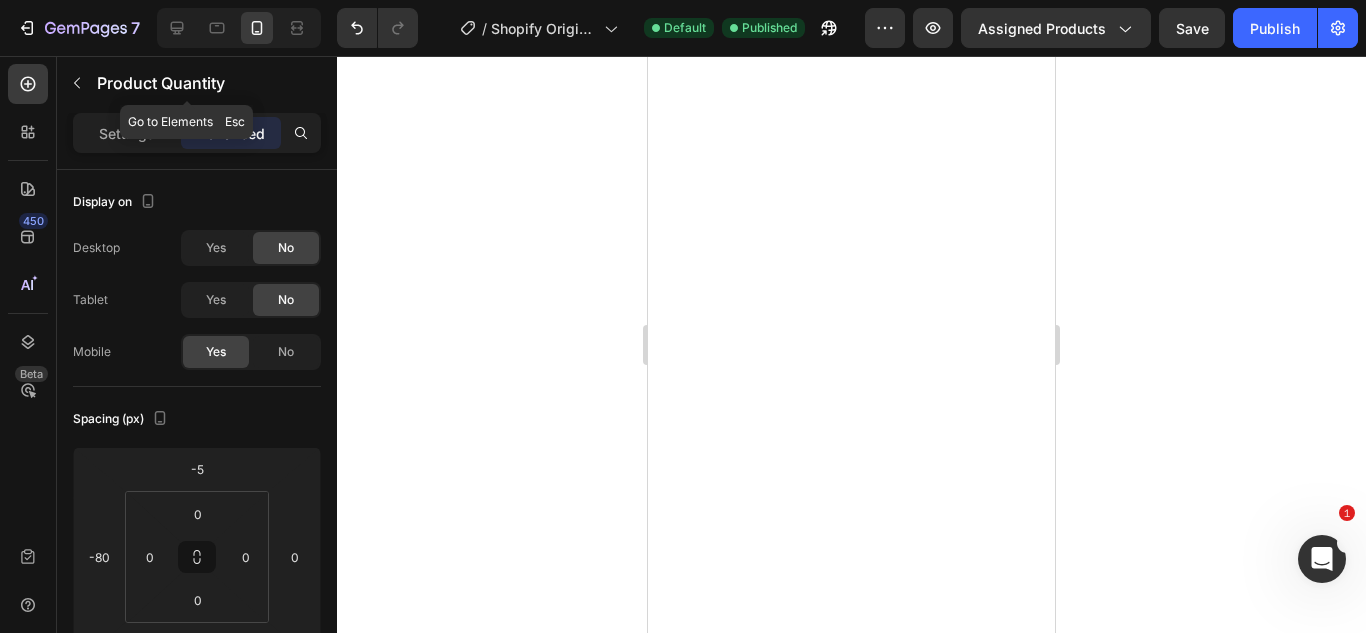 click on "Product Quantity" at bounding box center [187, 83] 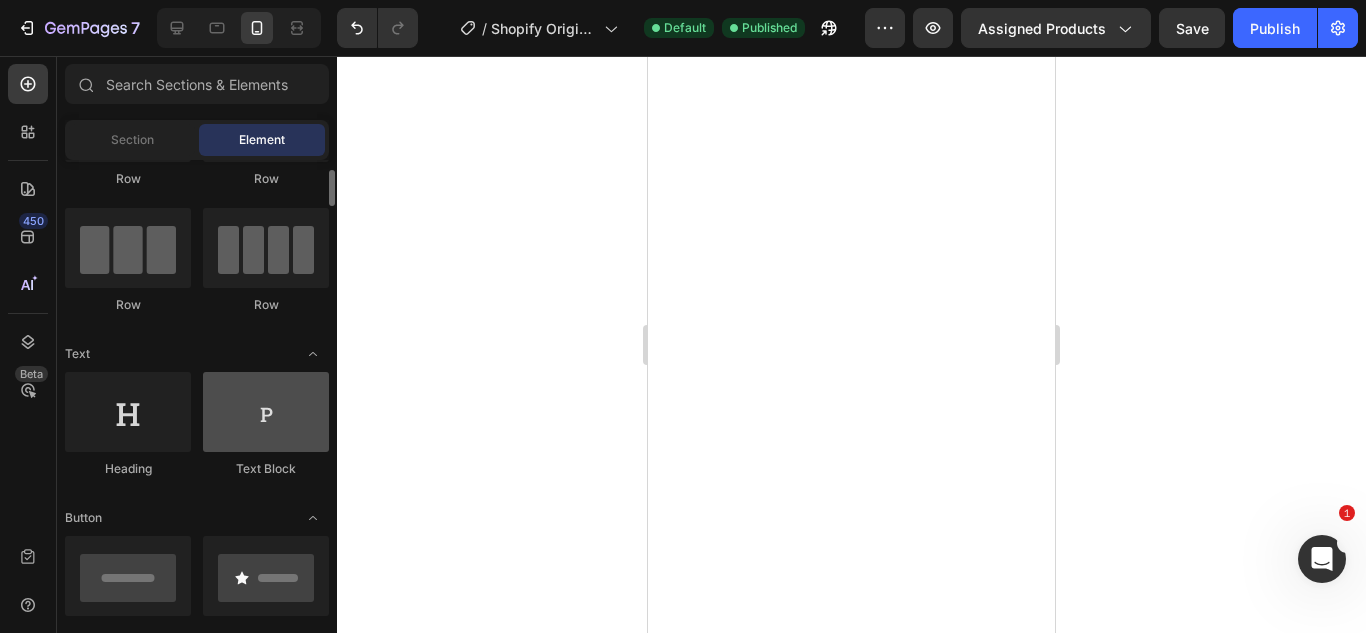 scroll, scrollTop: 123, scrollLeft: 0, axis: vertical 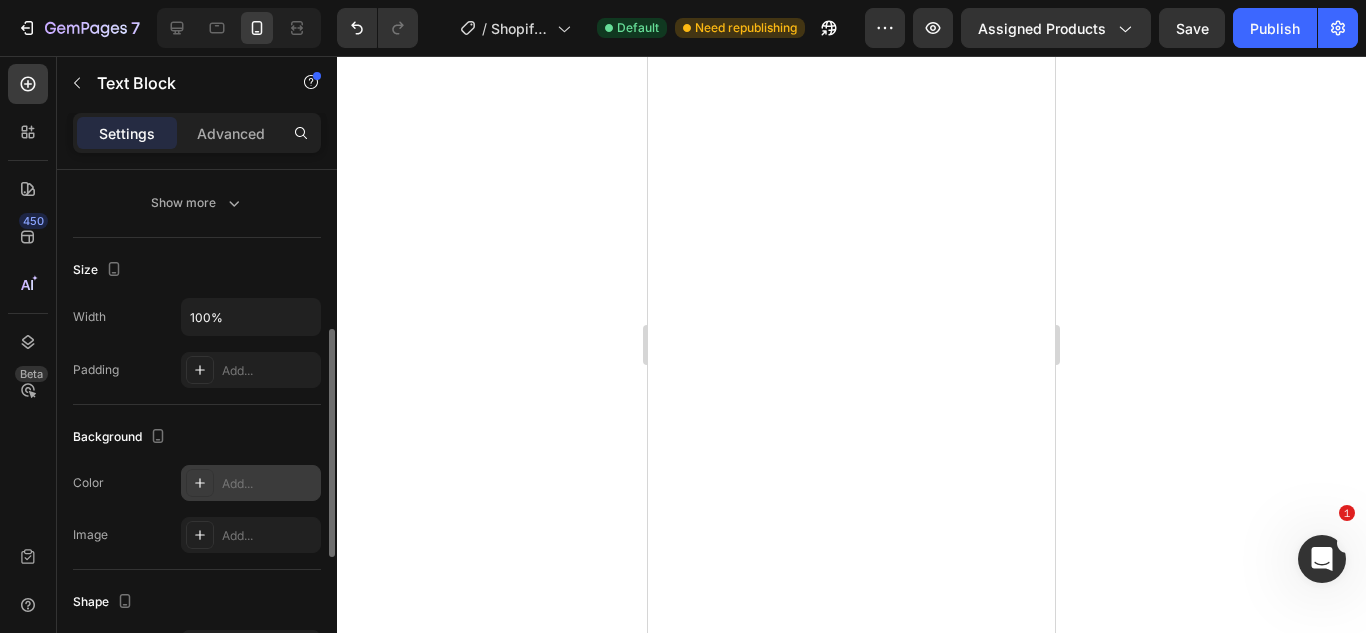 click on "Add..." at bounding box center (251, 483) 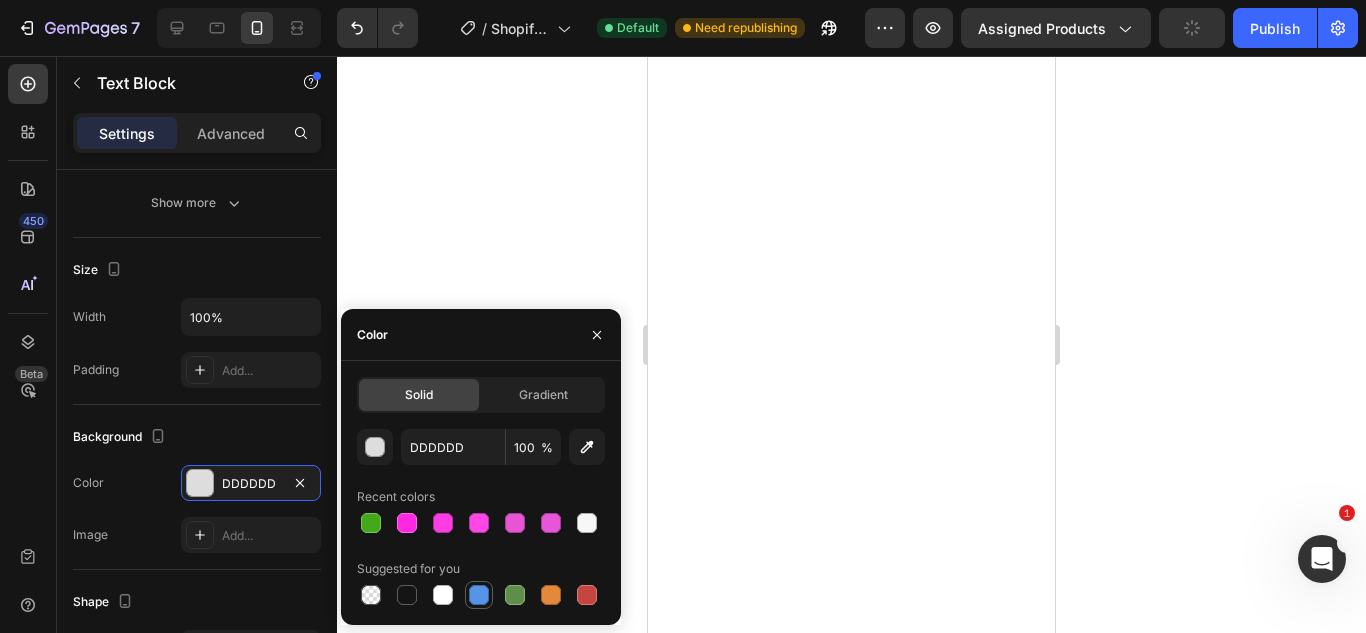 click at bounding box center (479, 595) 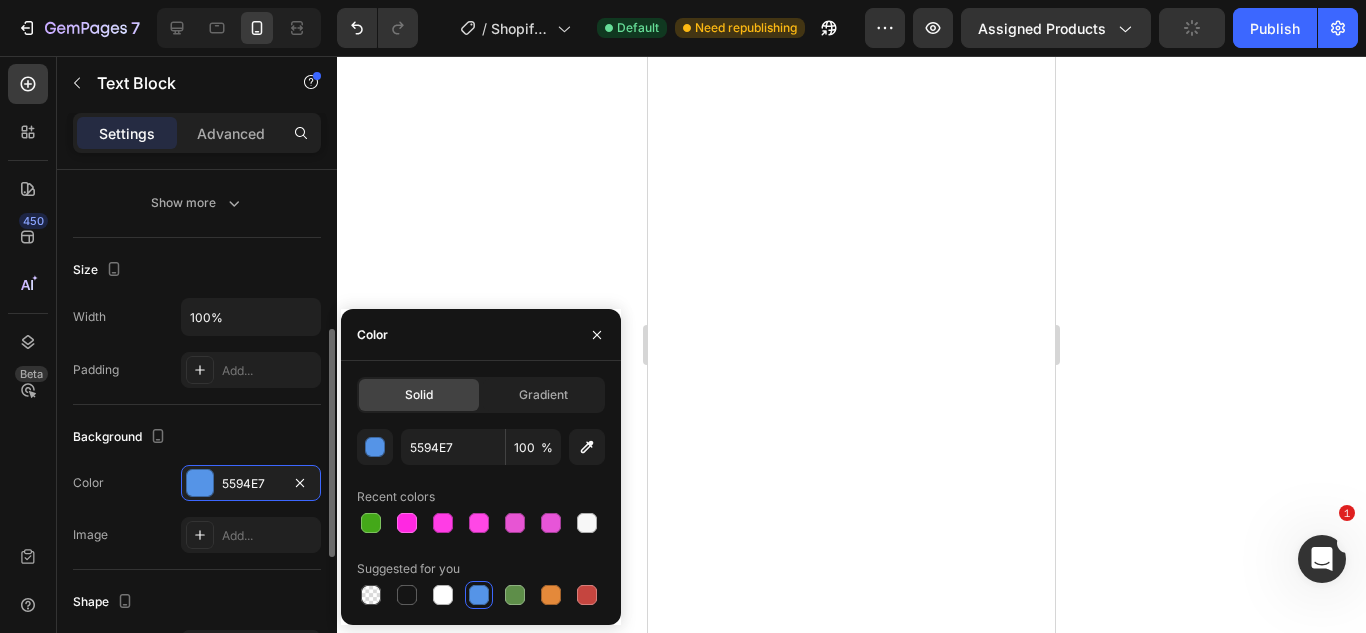 click on "Background The changes might be hidden by  the video. Color 5594E7 Image Add..." 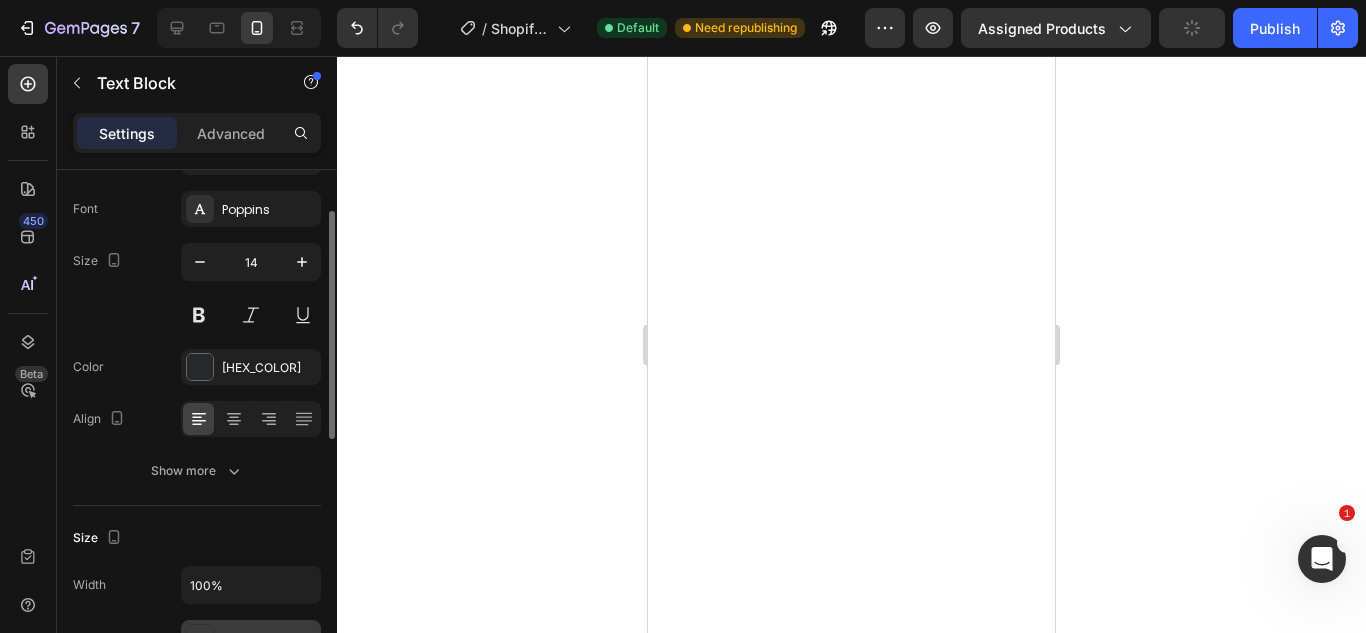 scroll, scrollTop: 94, scrollLeft: 0, axis: vertical 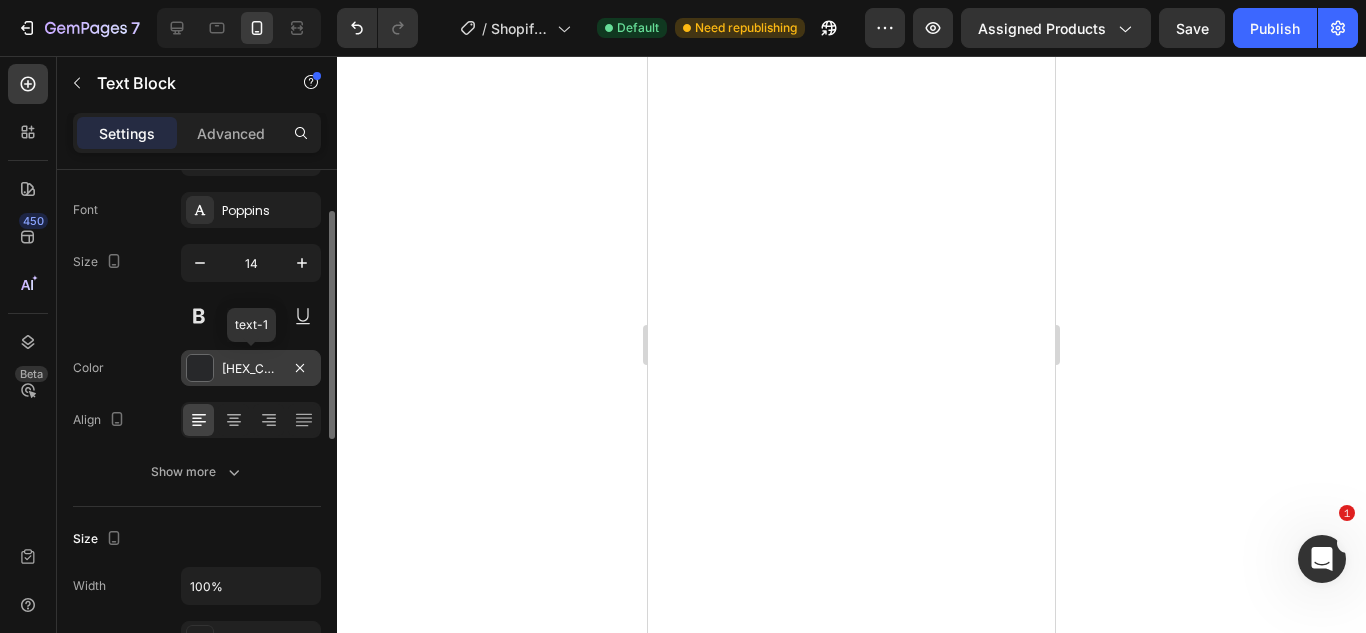 click at bounding box center (200, 368) 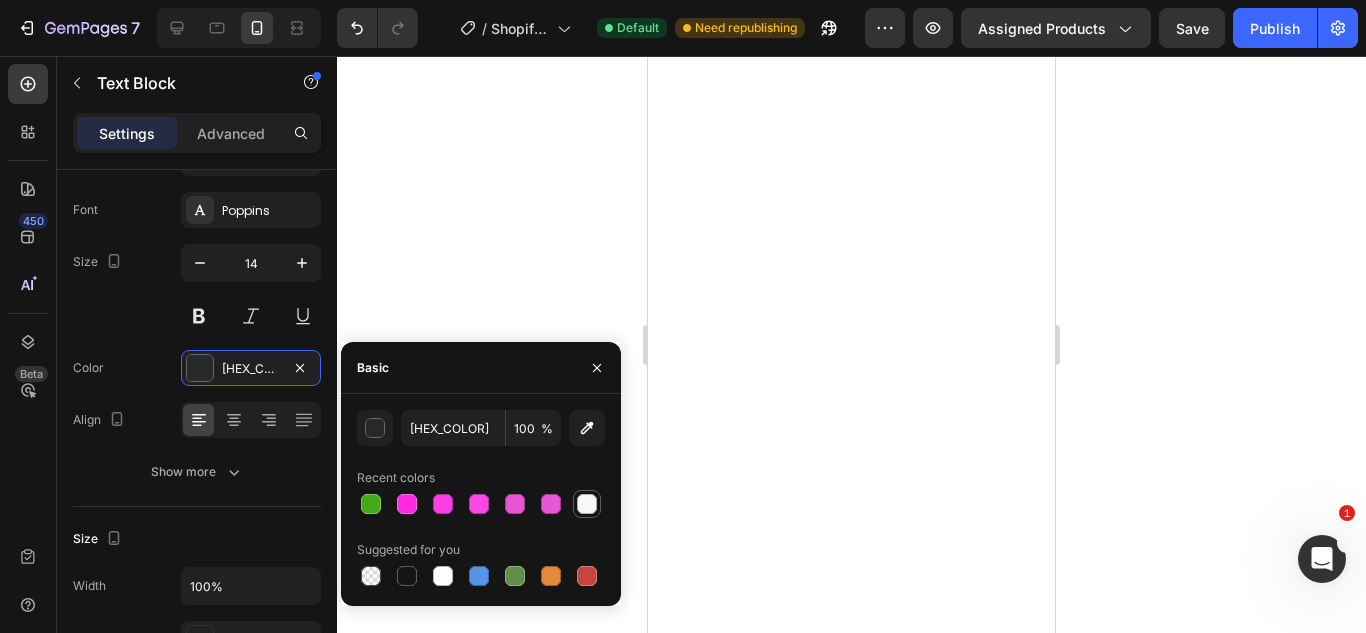 click at bounding box center (587, 504) 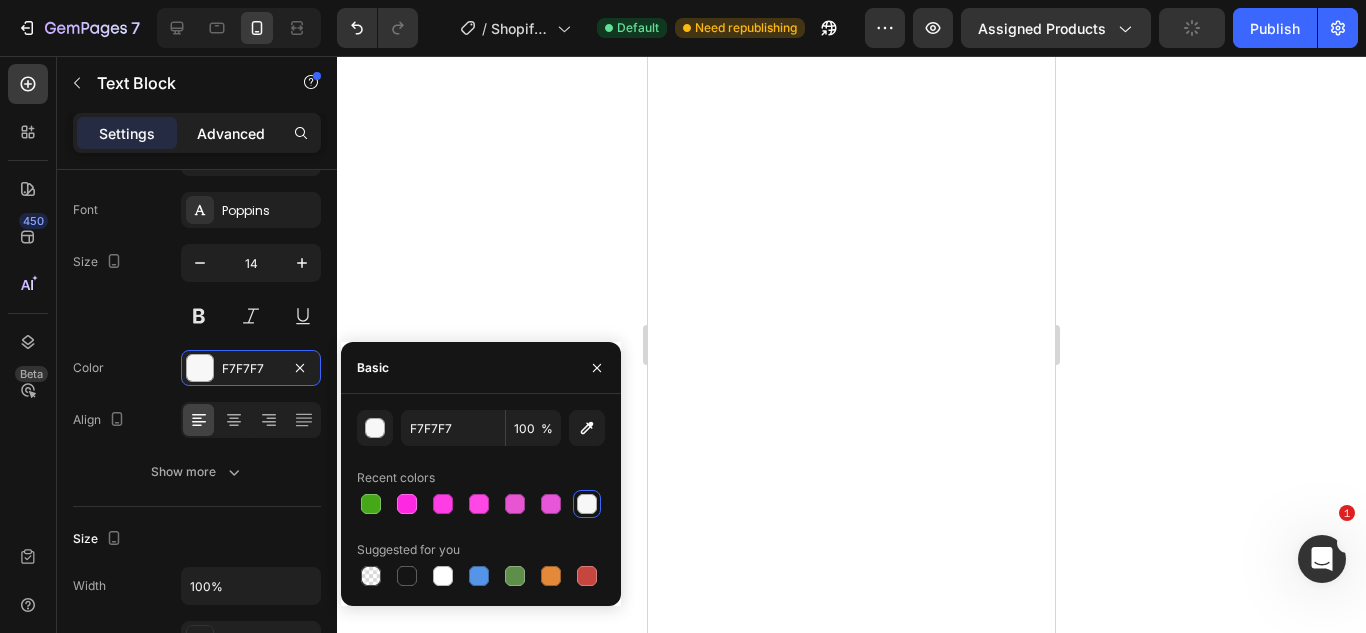 click on "Advanced" 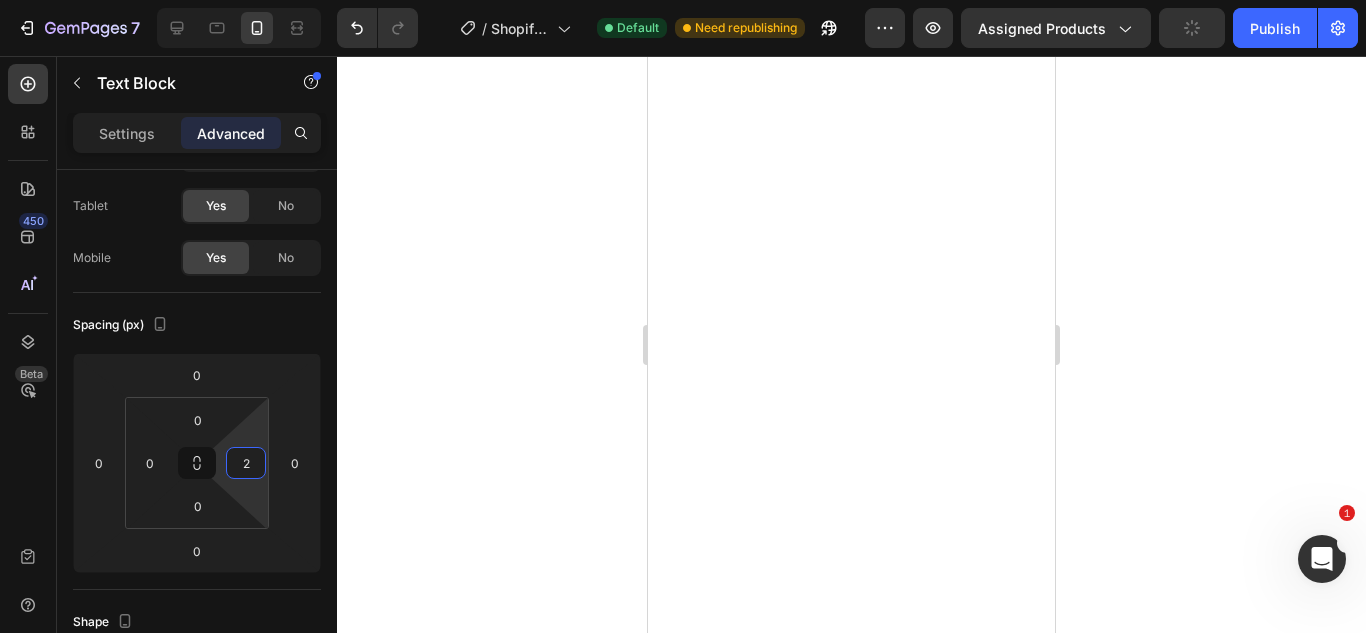 type on "0" 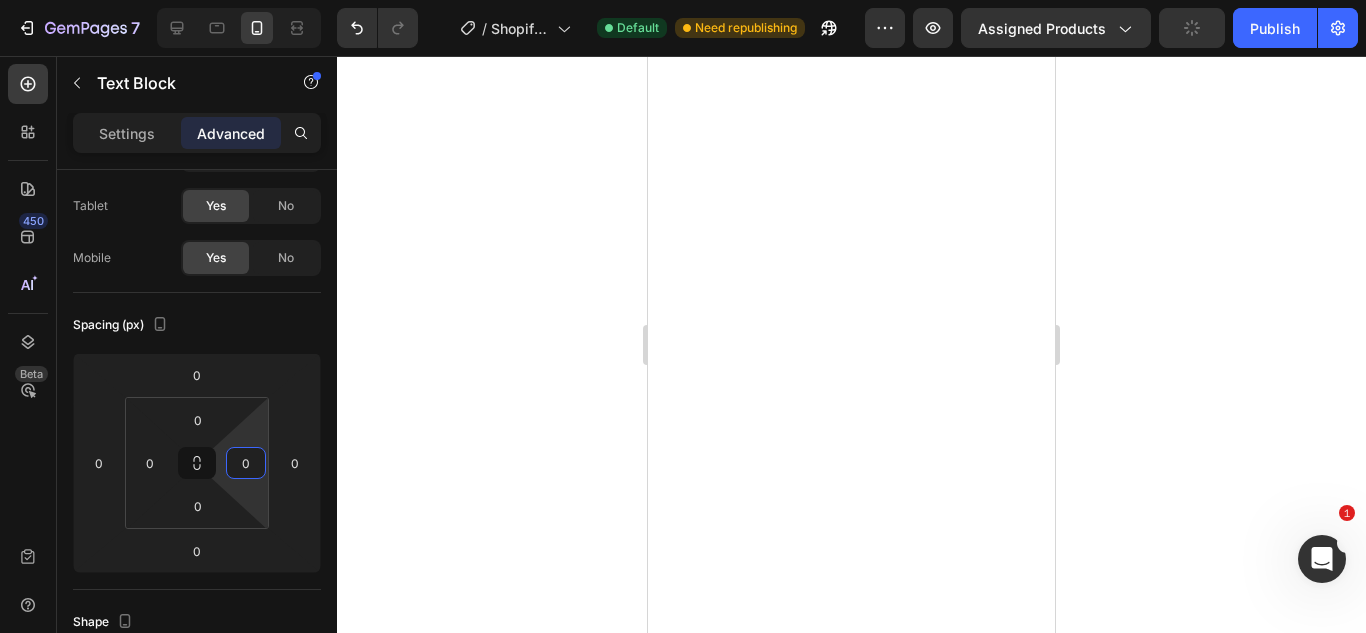 click on "7   /  Shopify Original Product Template Default Need republishing Preview Assigned Products  Publish  450 Beta Sections(18) Elements(84) Section Element Hero Section Product Detail Brands Trusted Badges Guarantee Product Breakdown How to use Testimonials Compare Bundle FAQs Social Proof Brand Story Product List Collection Blog List Contact Sticky Add to Cart Custom Footer Browse Library 450 Layout
Row
Row
Row
Row Text
Heading
Text Block Button
Button
Button Media
Image
Image" at bounding box center (683, 0) 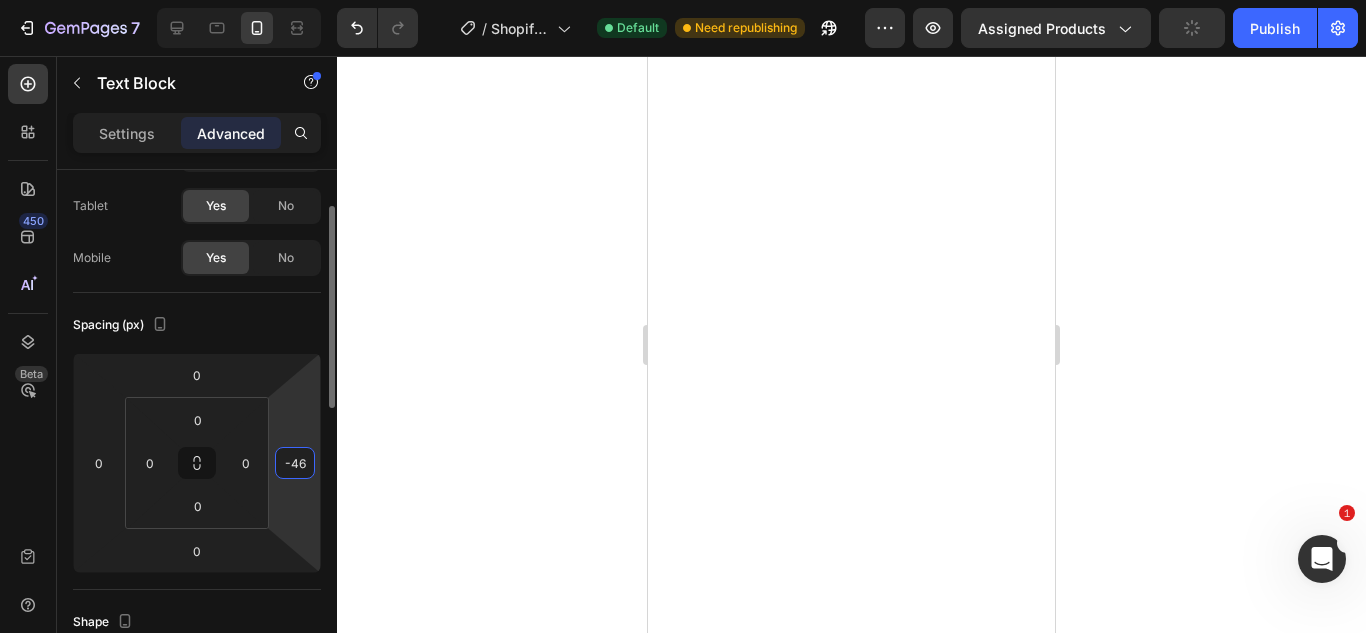type on "-48" 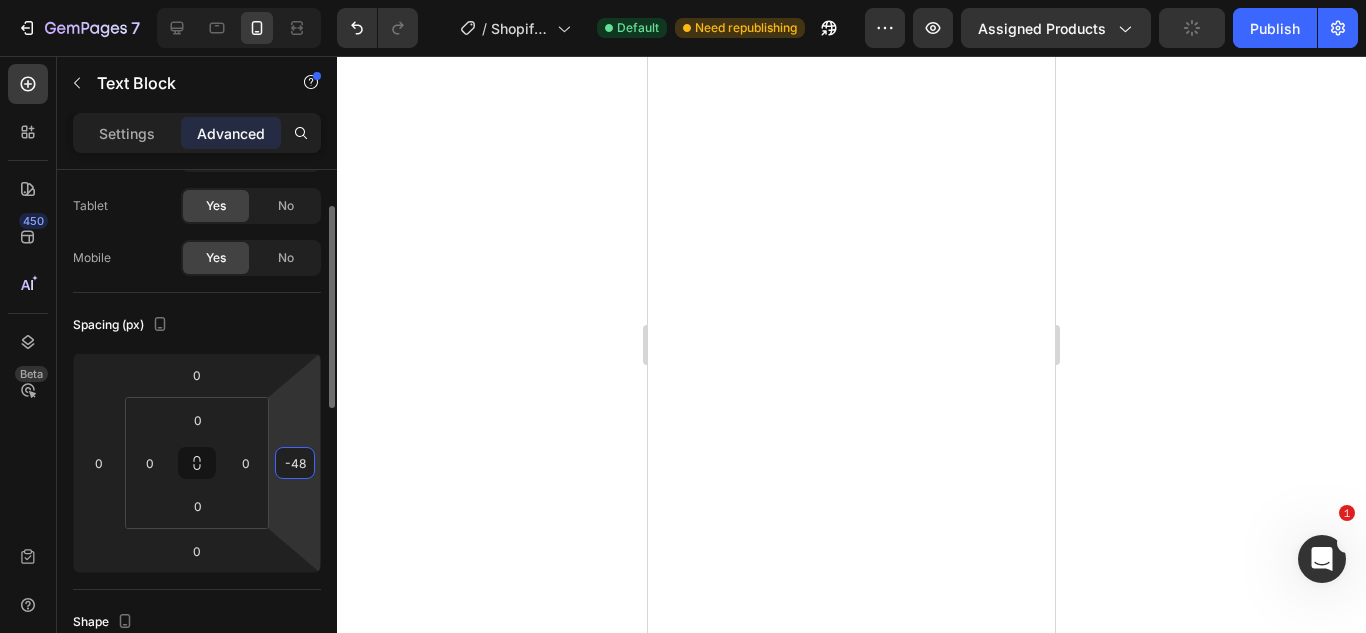 drag, startPoint x: 300, startPoint y: 431, endPoint x: 294, endPoint y: 455, distance: 24.738634 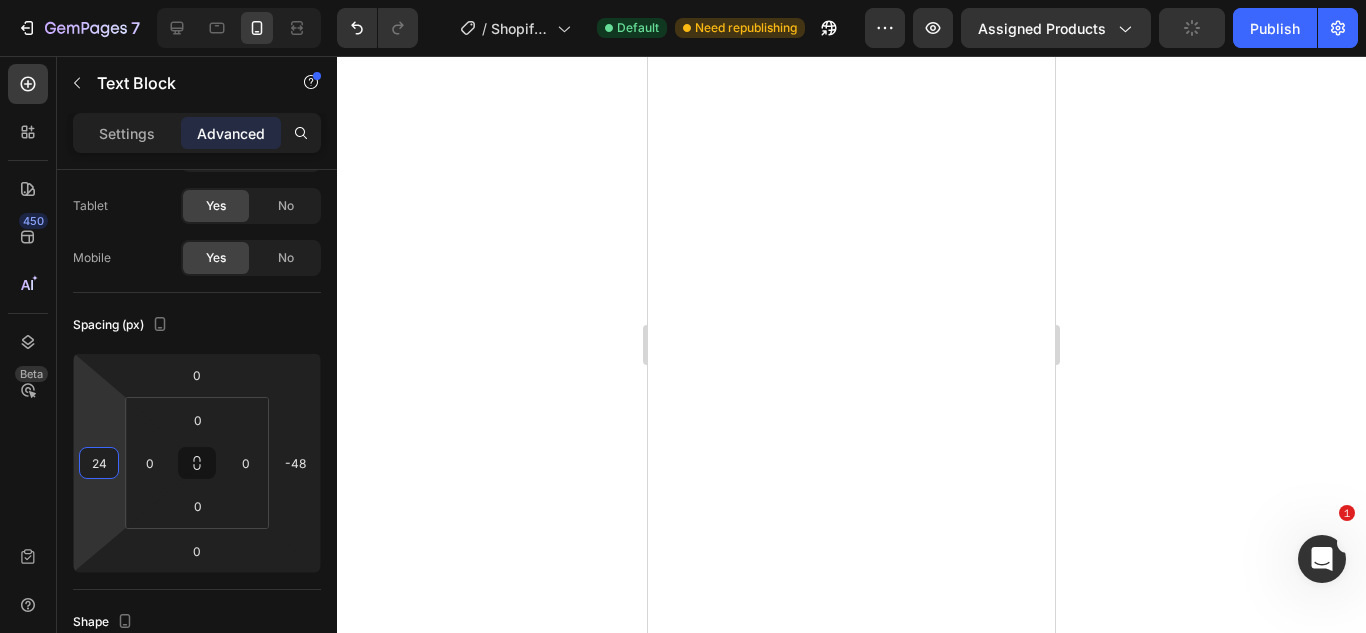 type on "28" 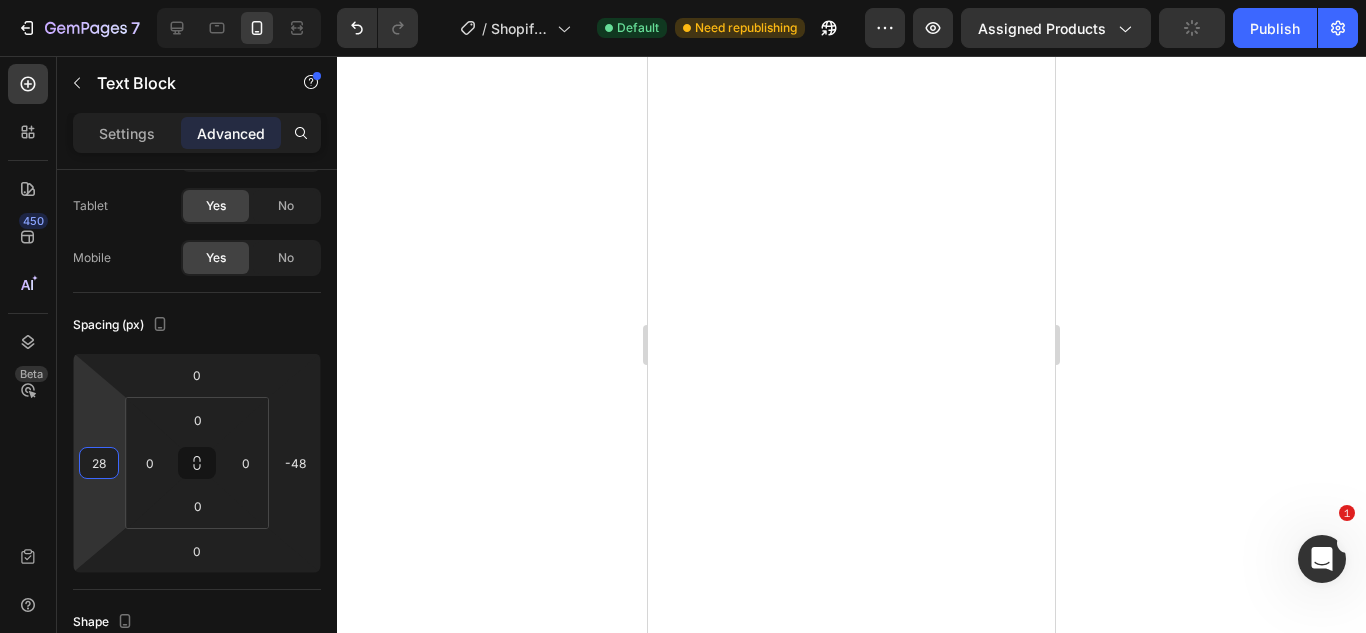 drag, startPoint x: 115, startPoint y: 430, endPoint x: 118, endPoint y: 416, distance: 14.3178215 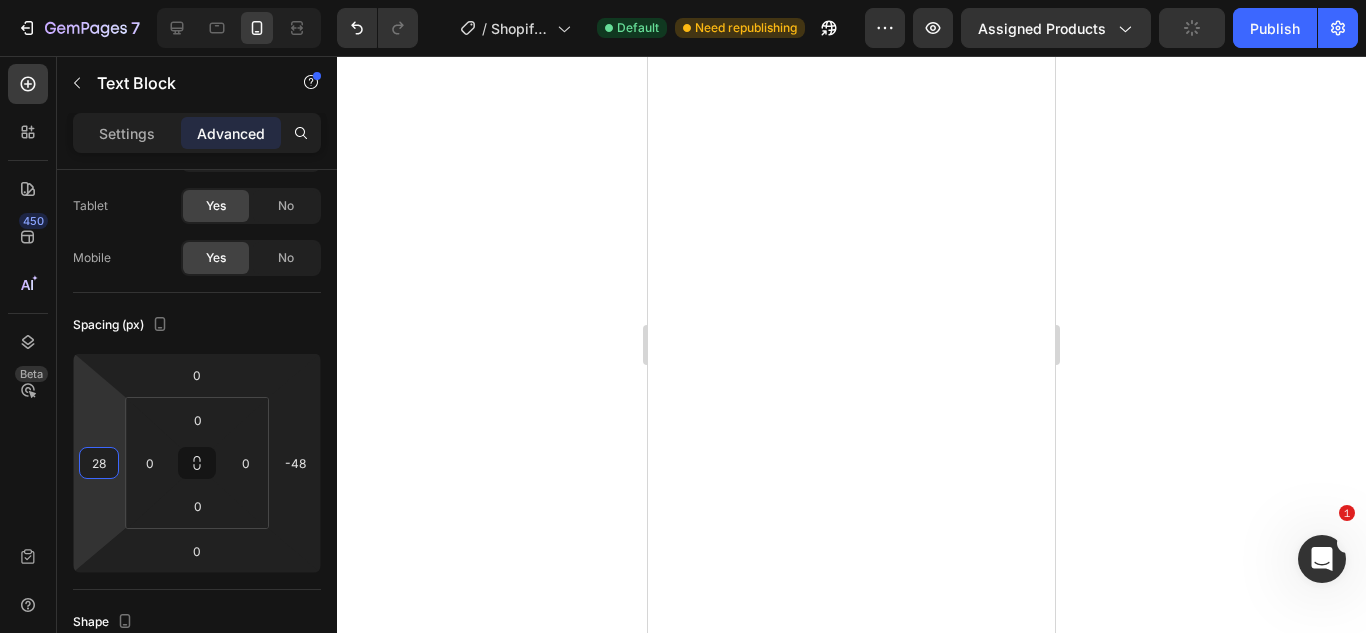 click on "7   /  Shopify Original Product Template Default Need republishing Preview Assigned Products  Publish  450 Beta Sections(18) Elements(84) Section Element Hero Section Product Detail Brands Trusted Badges Guarantee Product Breakdown How to use Testimonials Compare Bundle FAQs Social Proof Brand Story Product List Collection Blog List Contact Sticky Add to Cart Custom Footer Browse Library 450 Layout
Row
Row
Row
Row Text
Heading
Text Block Button
Button
Button Media
Image
Image" at bounding box center [683, 0] 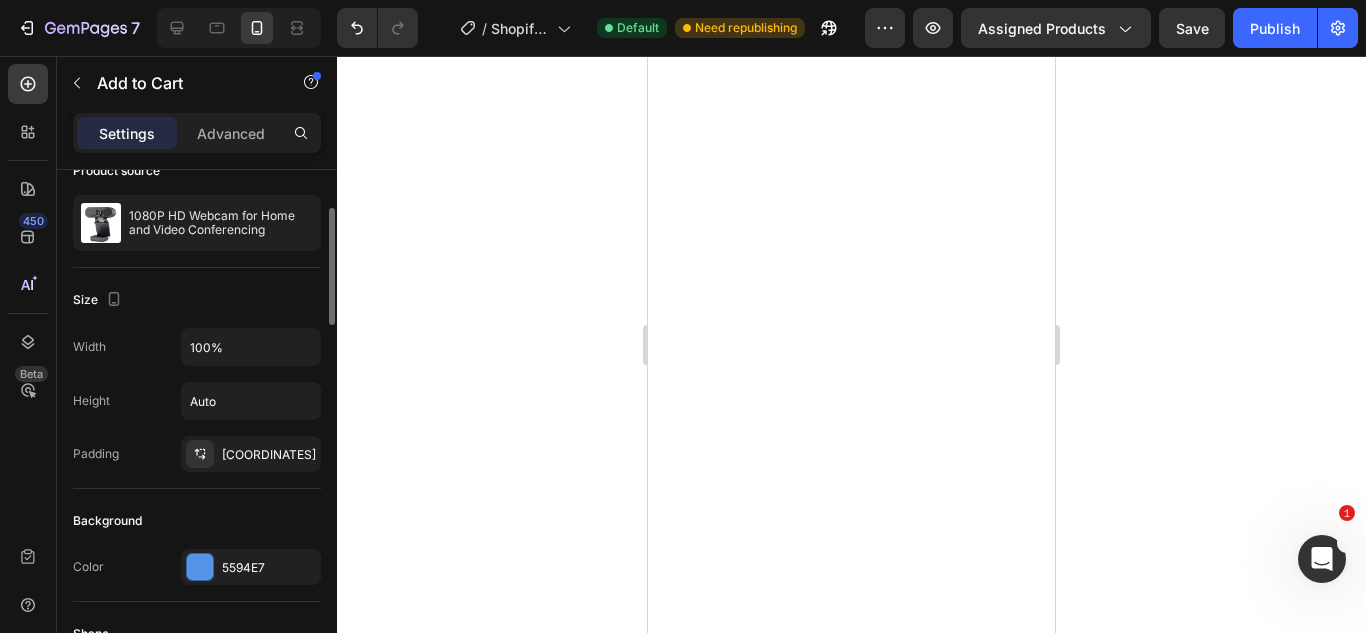 scroll, scrollTop: 173, scrollLeft: 0, axis: vertical 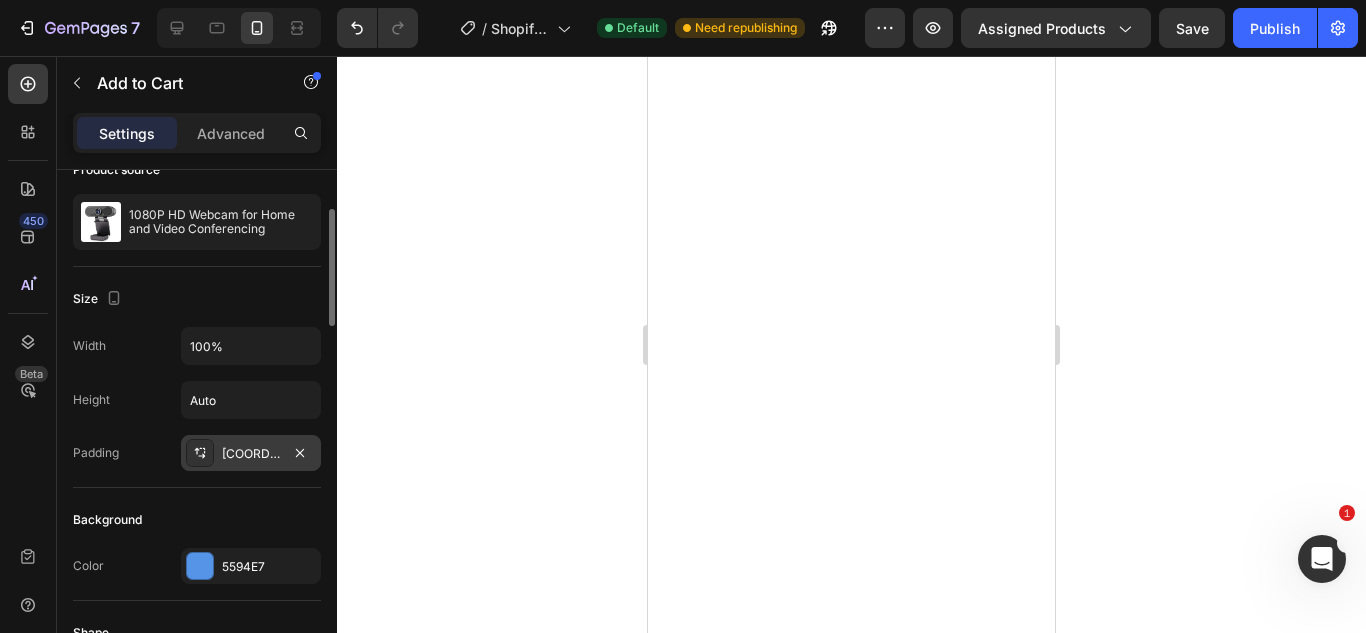 click on "5, 5, 5, 50" at bounding box center (251, 454) 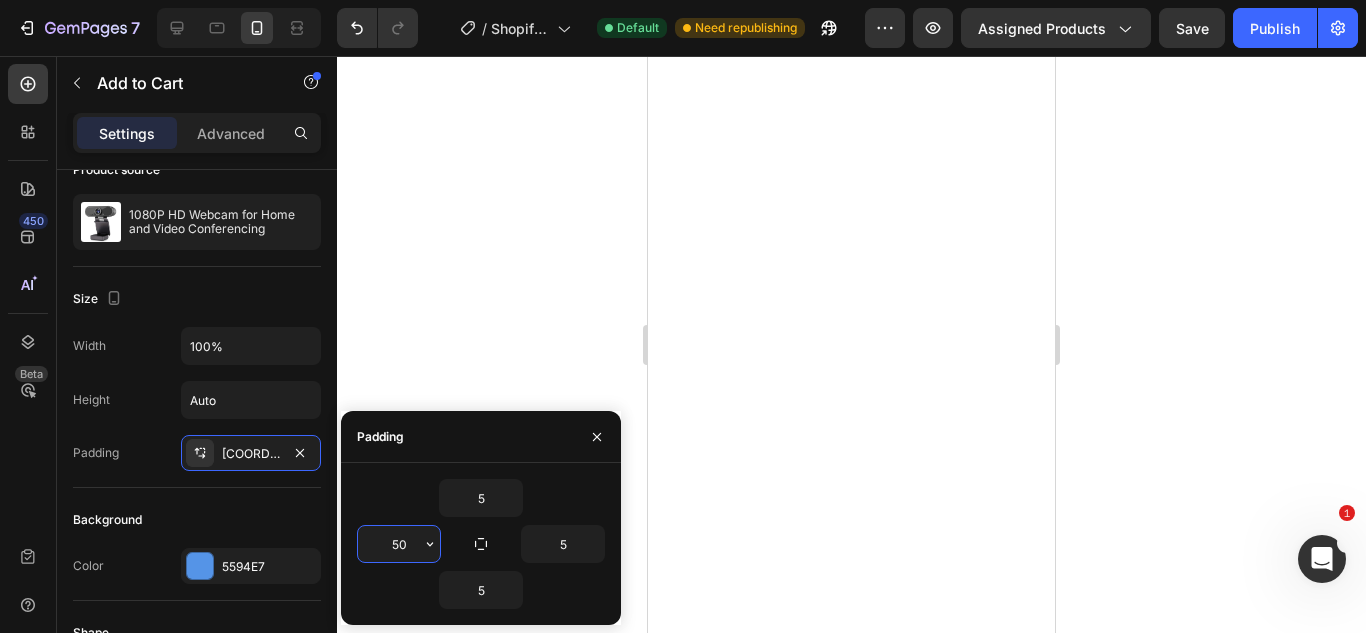 click on "50" at bounding box center [399, 544] 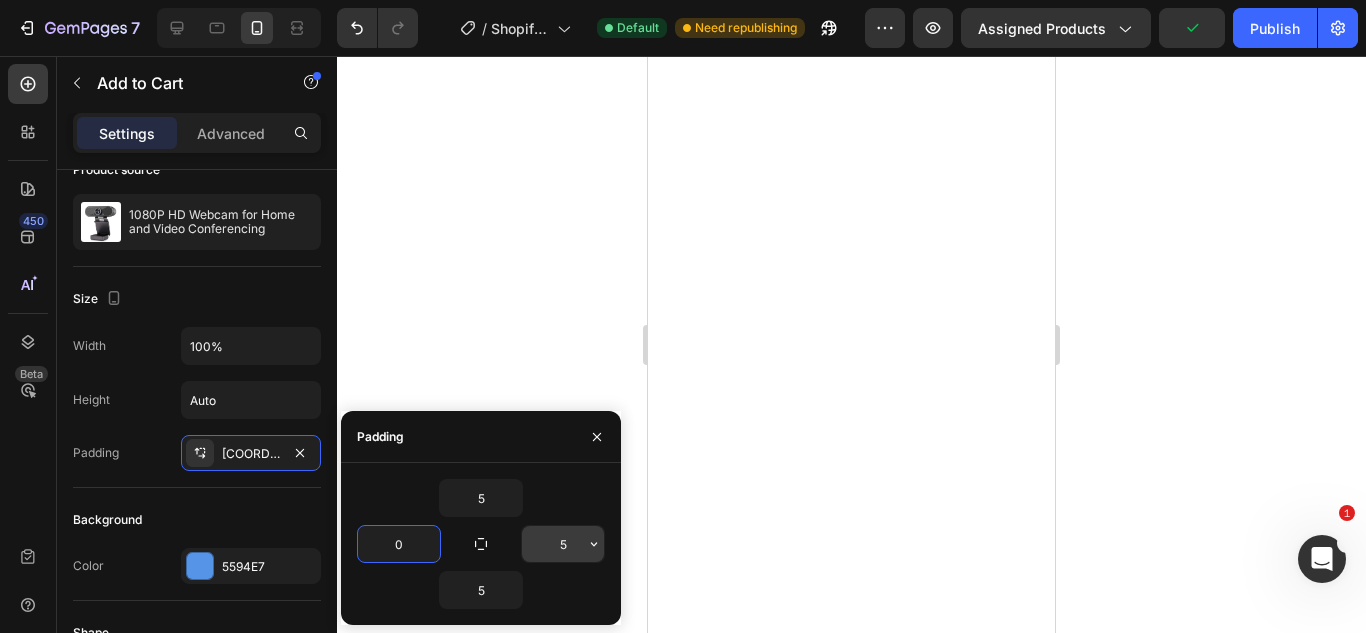 type on "0" 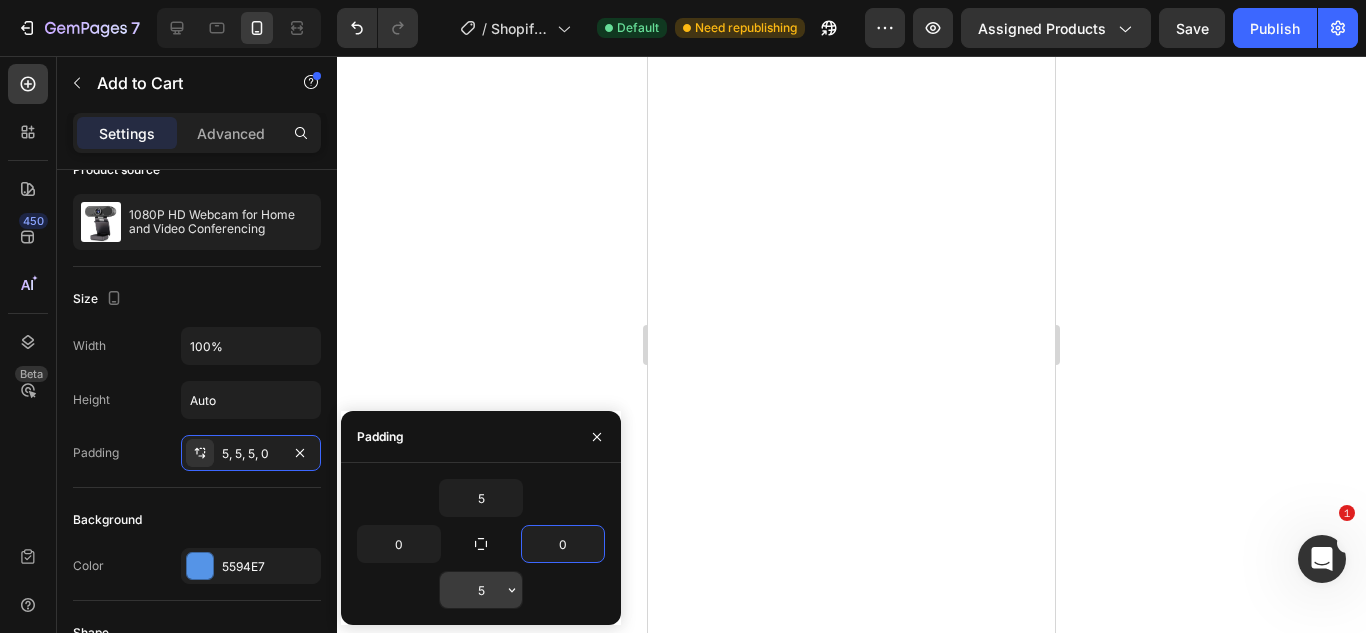 type on "0" 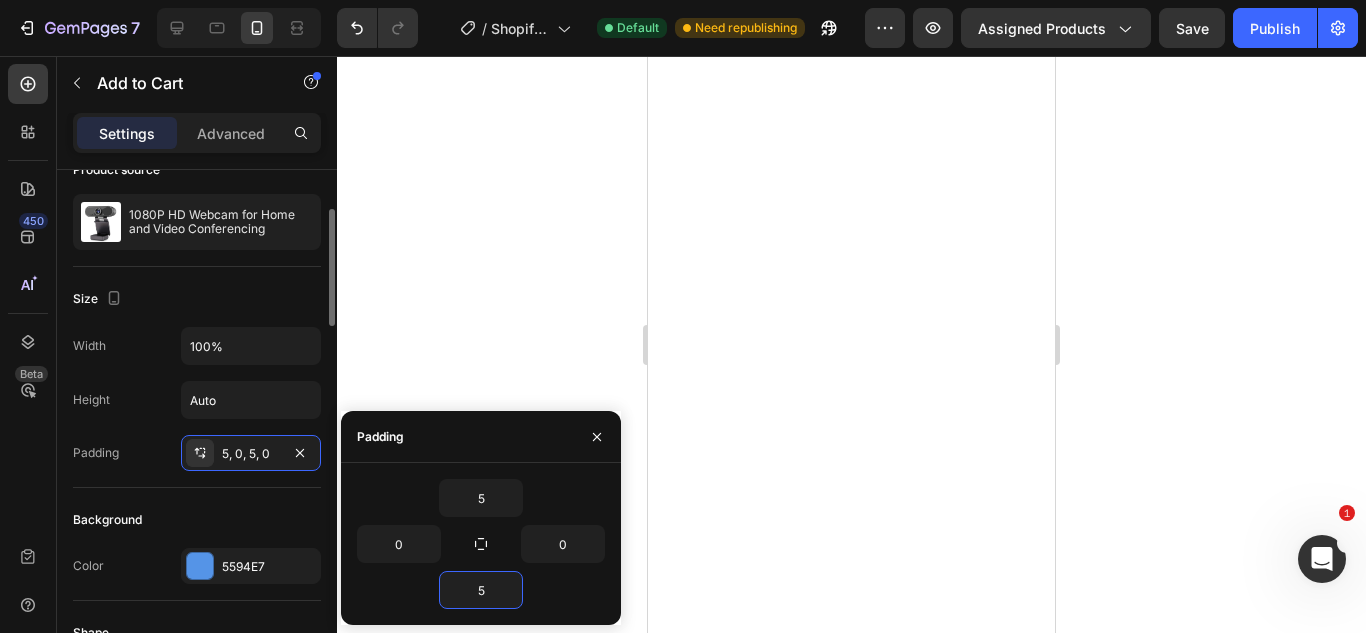 click on "Background" at bounding box center (197, 520) 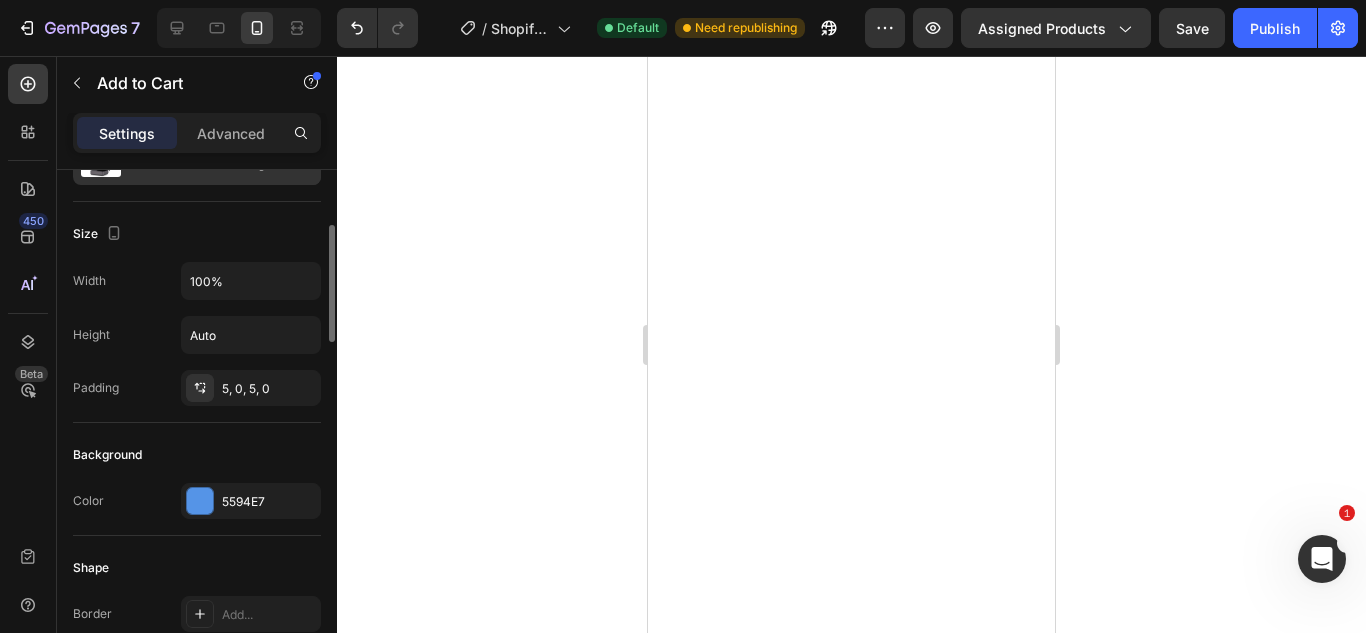 scroll, scrollTop: 239, scrollLeft: 0, axis: vertical 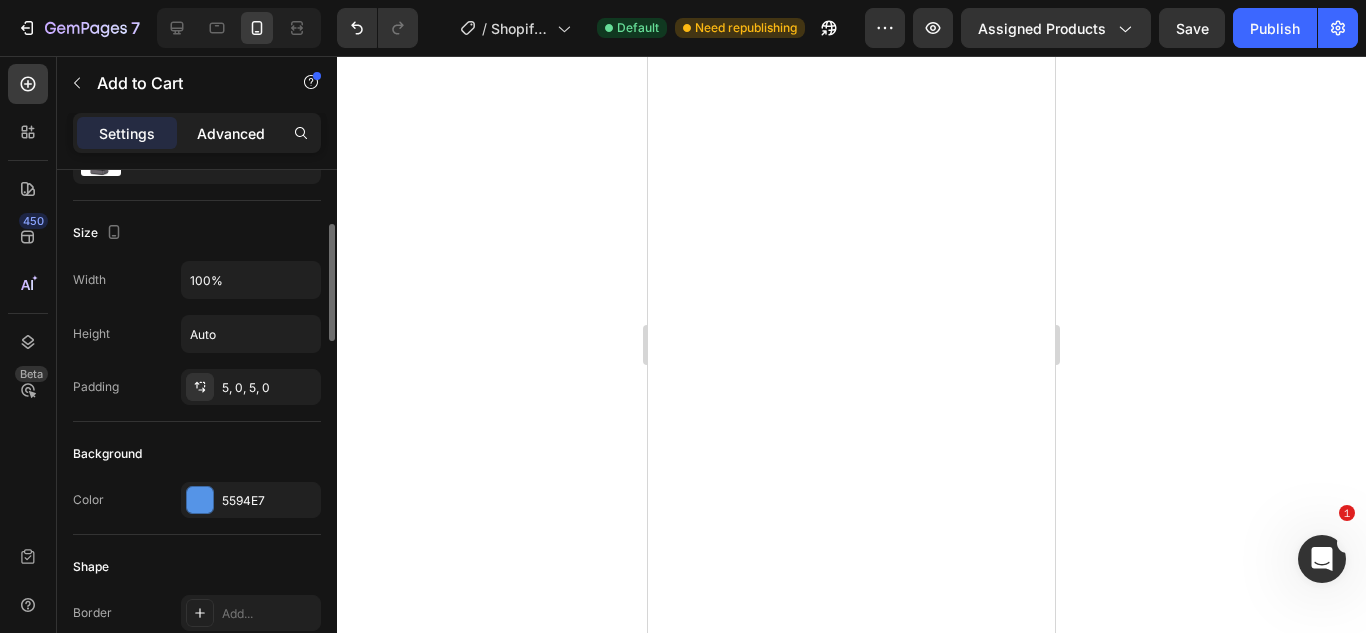click on "Advanced" at bounding box center [231, 133] 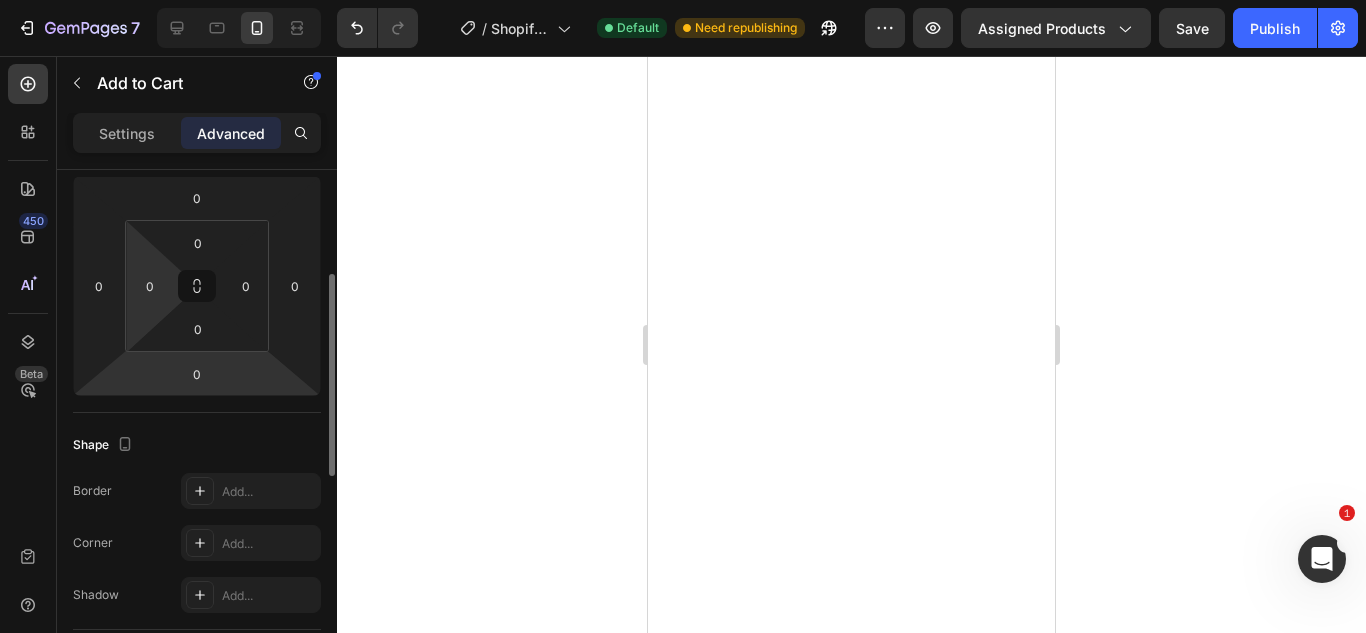 scroll, scrollTop: 272, scrollLeft: 0, axis: vertical 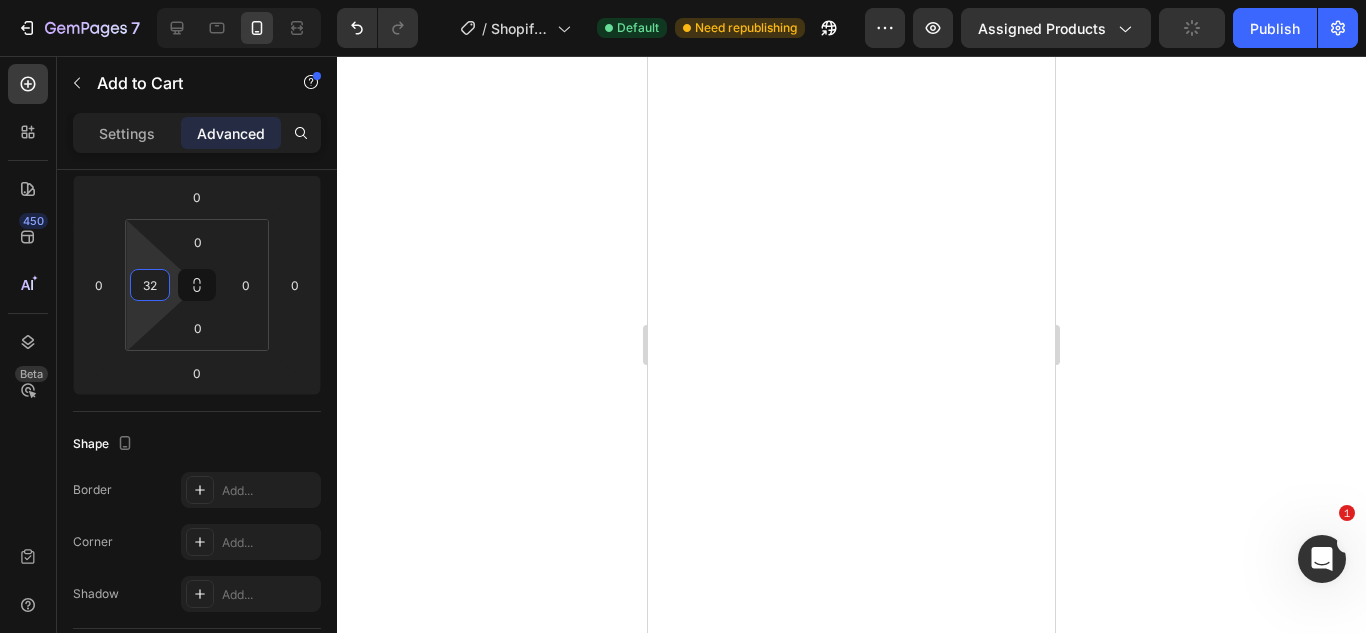drag, startPoint x: 140, startPoint y: 263, endPoint x: 142, endPoint y: 247, distance: 16.124516 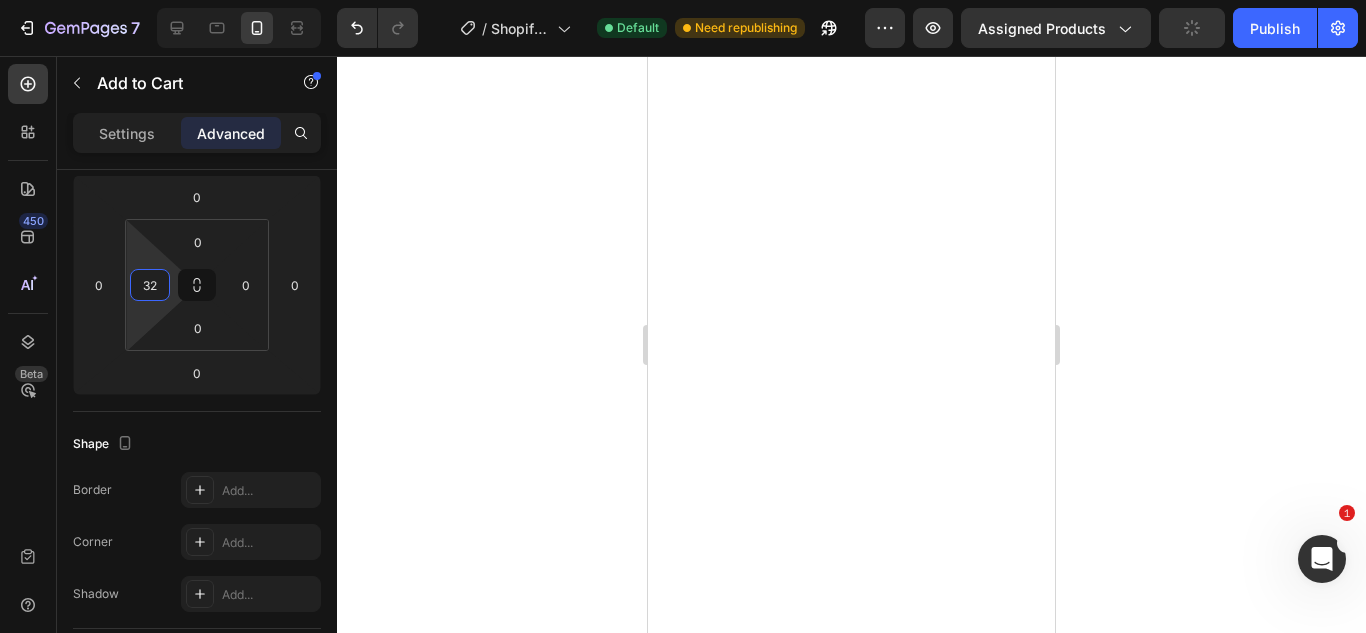 click on "7   /  Shopify Original Product Template Default Need republishing Preview Assigned Products  Publish  450 Beta Sections(18) Elements(84) Section Element Hero Section Product Detail Brands Trusted Badges Guarantee Product Breakdown How to use Testimonials Compare Bundle FAQs Social Proof Brand Story Product List Collection Blog List Contact Sticky Add to Cart Custom Footer Browse Library 450 Layout
Row
Row
Row
Row Text
Heading
Text Block Button
Button
Button Media
Image
Image" at bounding box center (683, 0) 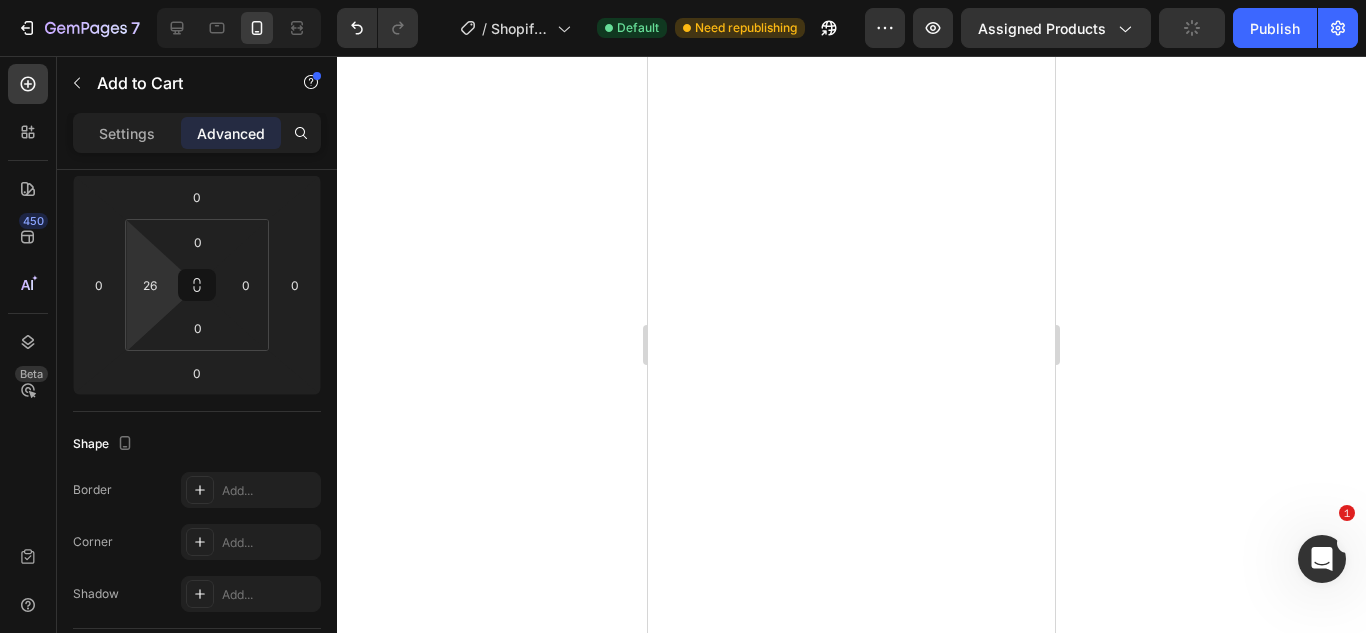 click on "7   /  Shopify Original Product Template Default Need republishing Preview Assigned Products  Publish  450 Beta Sections(18) Elements(84) Section Element Hero Section Product Detail Brands Trusted Badges Guarantee Product Breakdown How to use Testimonials Compare Bundle FAQs Social Proof Brand Story Product List Collection Blog List Contact Sticky Add to Cart Custom Footer Browse Library 450 Layout
Row
Row
Row
Row Text
Heading
Text Block Button
Button
Button Media
Image
Image" at bounding box center [683, 0] 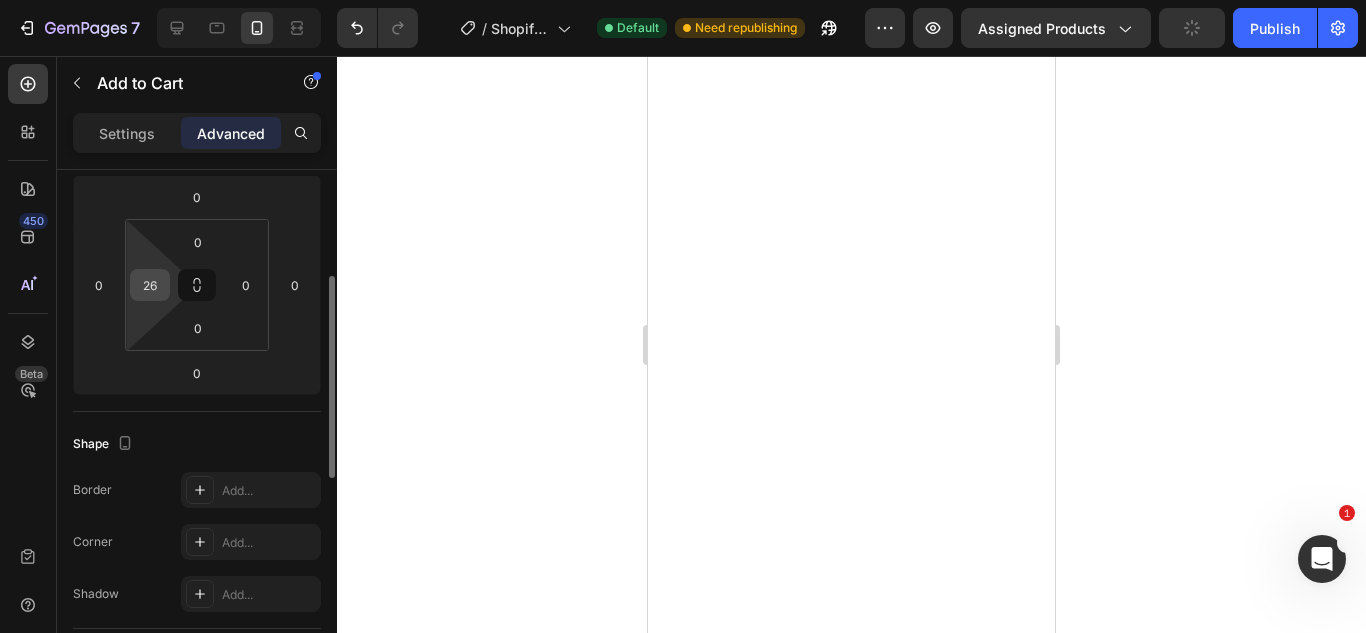 click on "26" at bounding box center [150, 285] 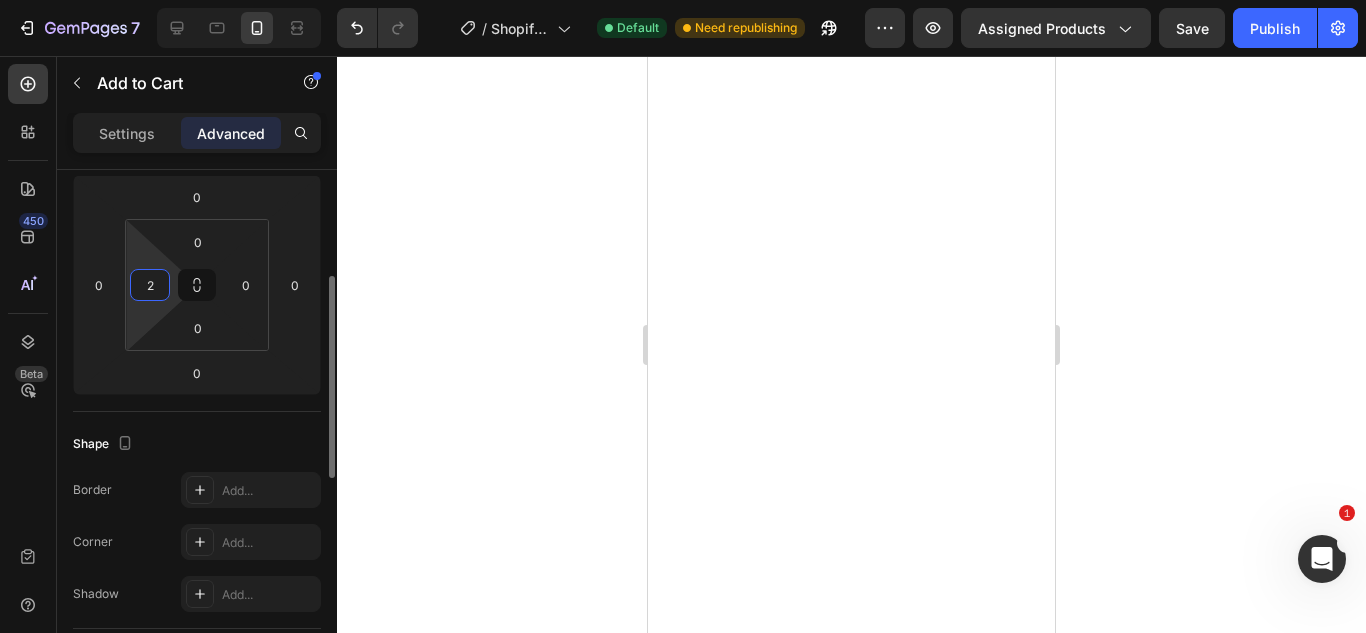 type on "25" 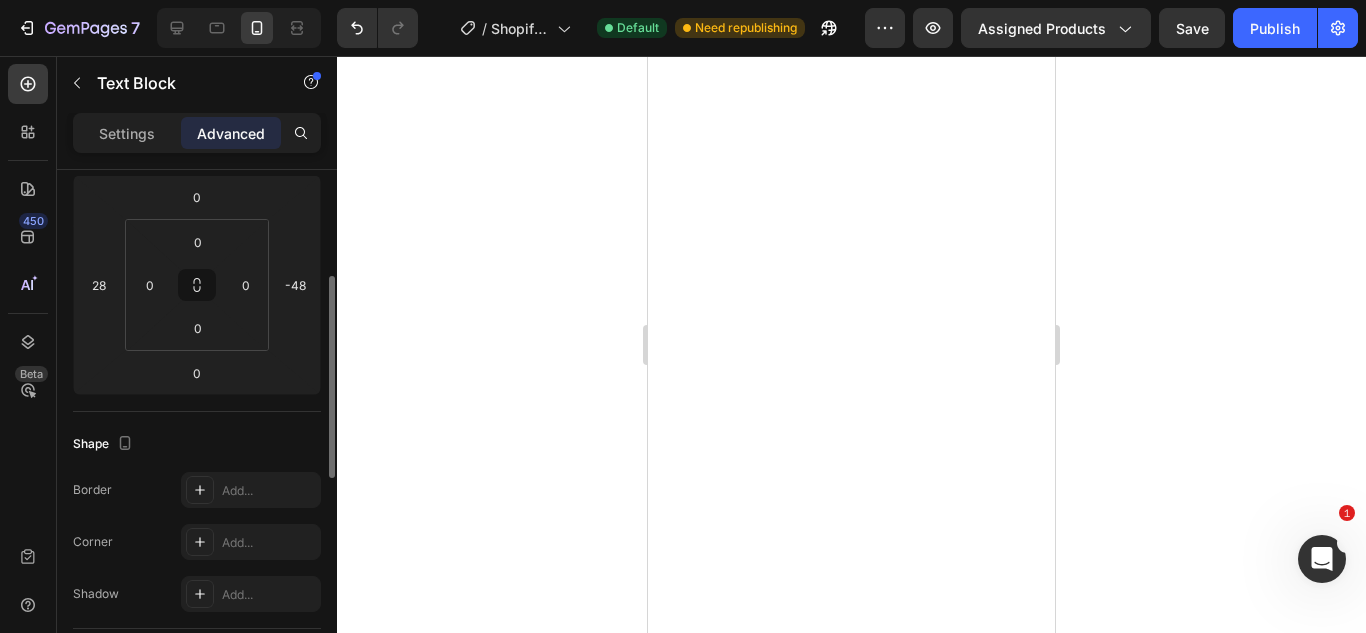 scroll, scrollTop: 0, scrollLeft: 0, axis: both 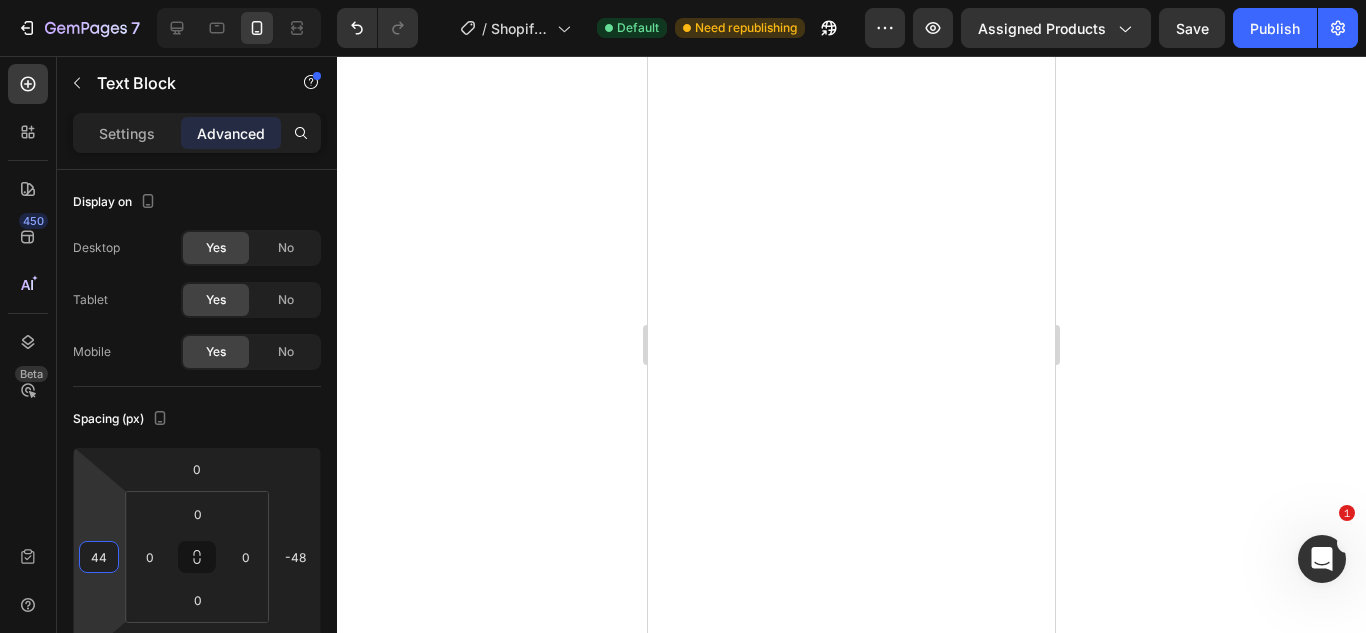 click on "7   /  Shopify Original Product Template Default Need republishing Preview Assigned Products  Save   Publish  450 Beta Sections(18) Elements(84) Section Element Hero Section Product Detail Brands Trusted Badges Guarantee Product Breakdown How to use Testimonials Compare Bundle FAQs Social Proof Brand Story Product List Collection Blog List Contact Sticky Add to Cart Custom Footer Browse Library 450 Layout
Row
Row
Row
Row Text
Heading
Text Block Button
Button
Button Media
Image
Image" at bounding box center [683, 0] 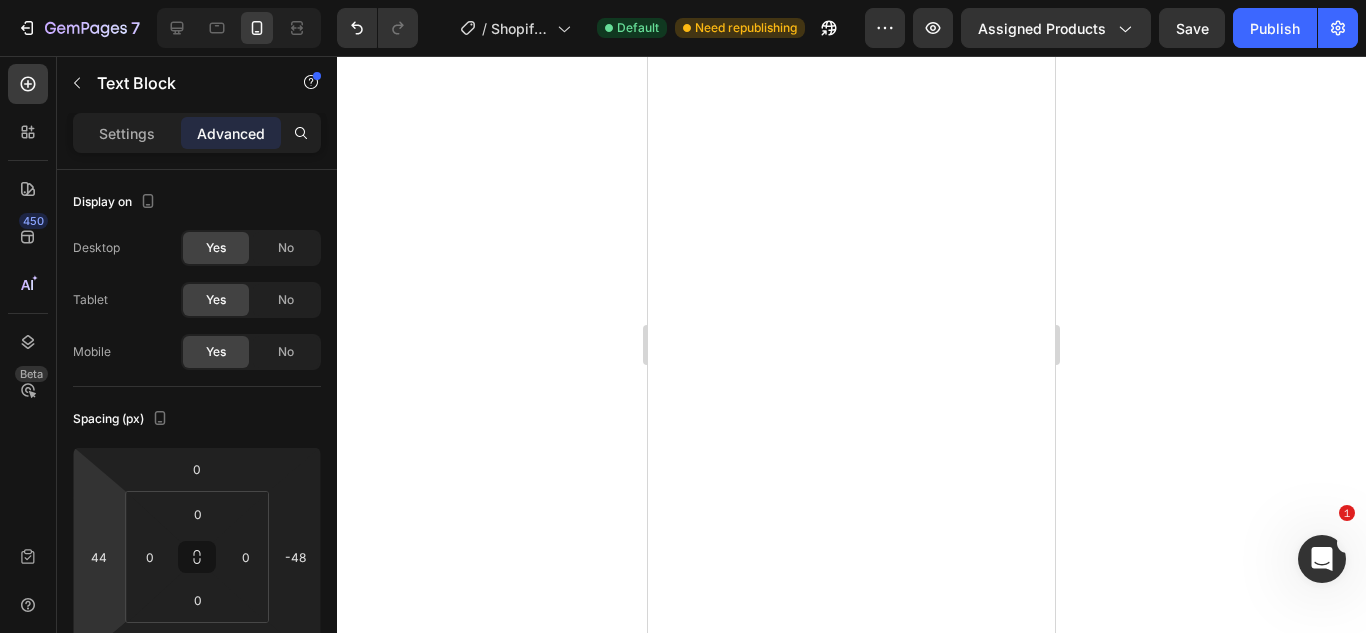 type on "42" 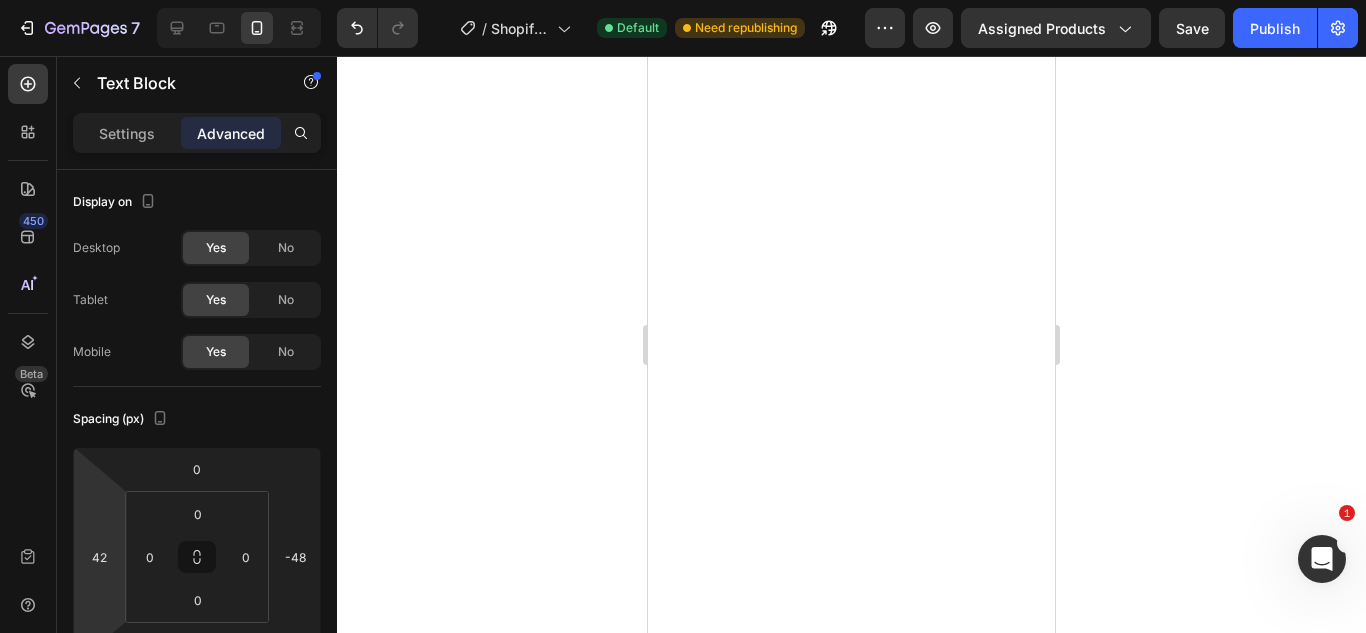 click on "7   /  Shopify Original Product Template Default Need republishing Preview Assigned Products  Save   Publish  450 Beta Sections(18) Elements(84) Section Element Hero Section Product Detail Brands Trusted Badges Guarantee Product Breakdown How to use Testimonials Compare Bundle FAQs Social Proof Brand Story Product List Collection Blog List Contact Sticky Add to Cart Custom Footer Browse Library 450 Layout
Row
Row
Row
Row Text
Heading
Text Block Button
Button
Button Media
Image
Image" at bounding box center [683, 0] 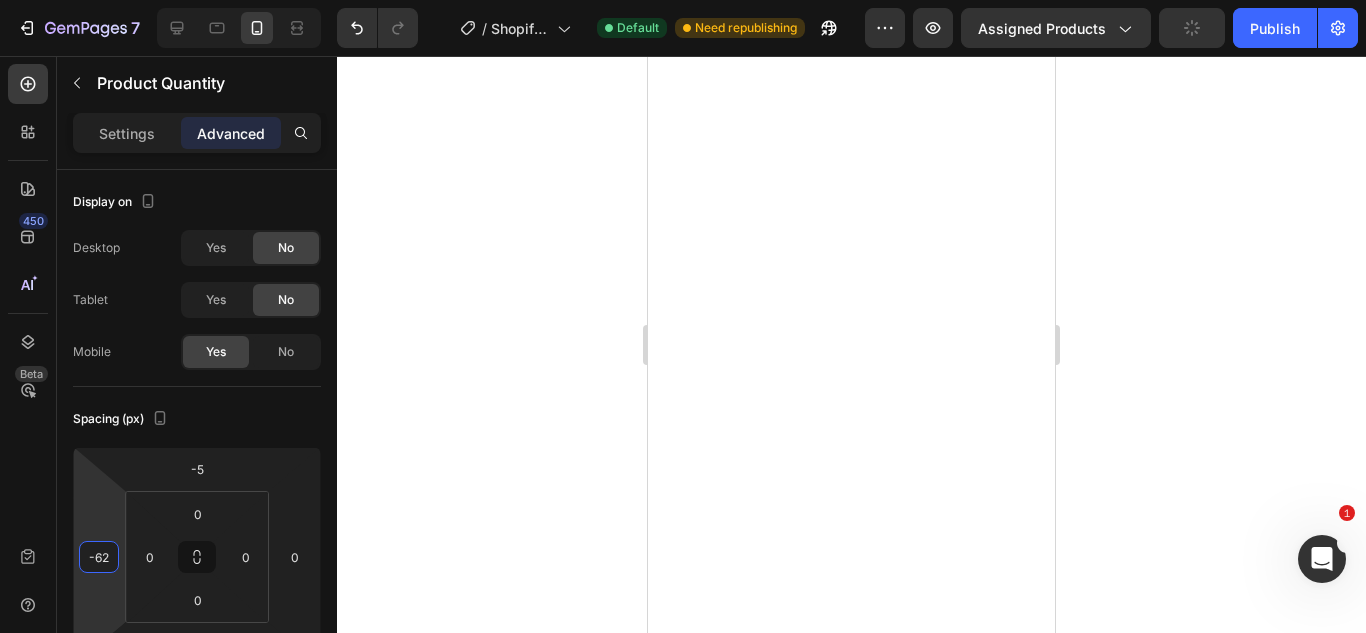 click on "7   /  Shopify Original Product Template Default Need republishing Preview Assigned Products  Publish  450 Beta Sections(18) Elements(84) Section Element Hero Section Product Detail Brands Trusted Badges Guarantee Product Breakdown How to use Testimonials Compare Bundle FAQs Social Proof Brand Story Product List Collection Blog List Contact Sticky Add to Cart Custom Footer Browse Library 450 Layout
Row
Row
Row
Row Text
Heading
Text Block Button
Button
Button Media
Image
Image" at bounding box center (683, 0) 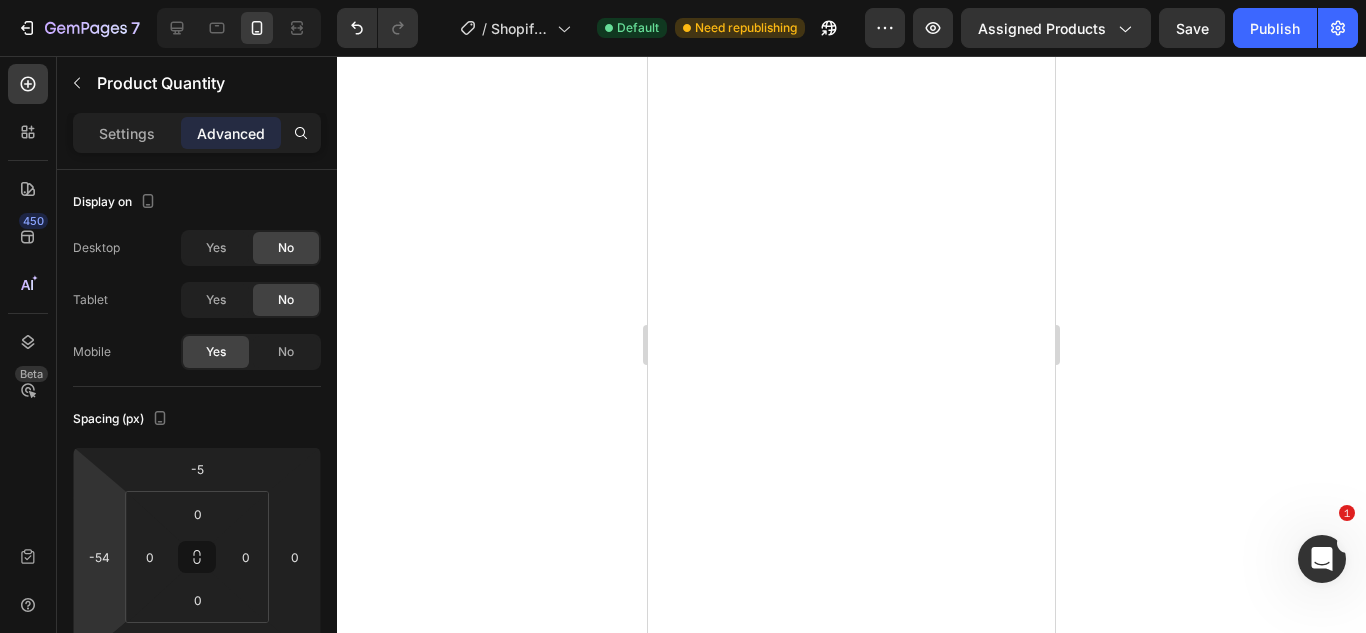 type on "-50" 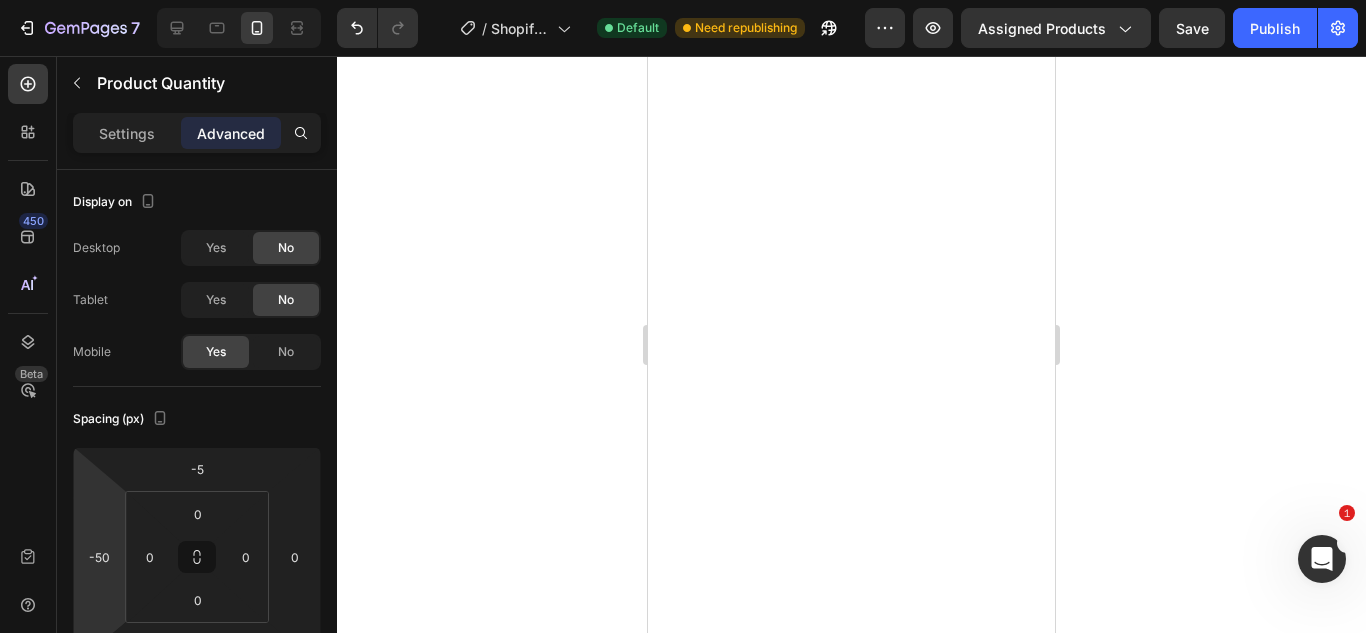 drag, startPoint x: 96, startPoint y: 515, endPoint x: 98, endPoint y: 500, distance: 15.132746 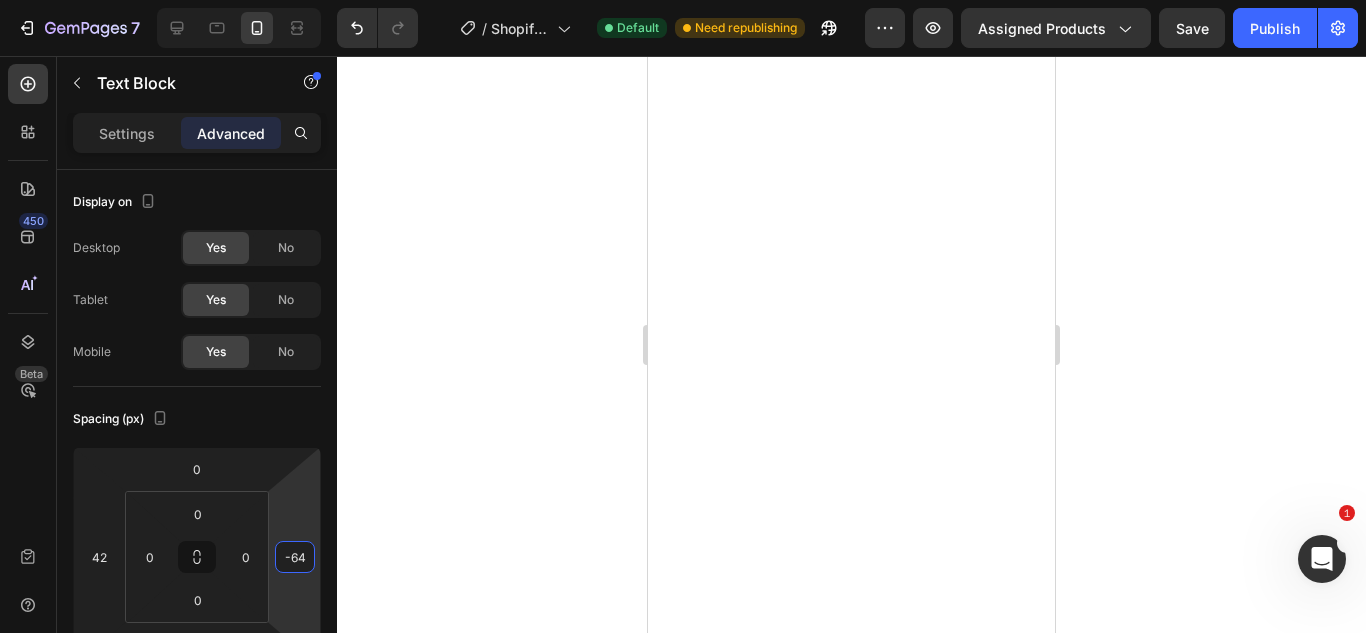 type on "-66" 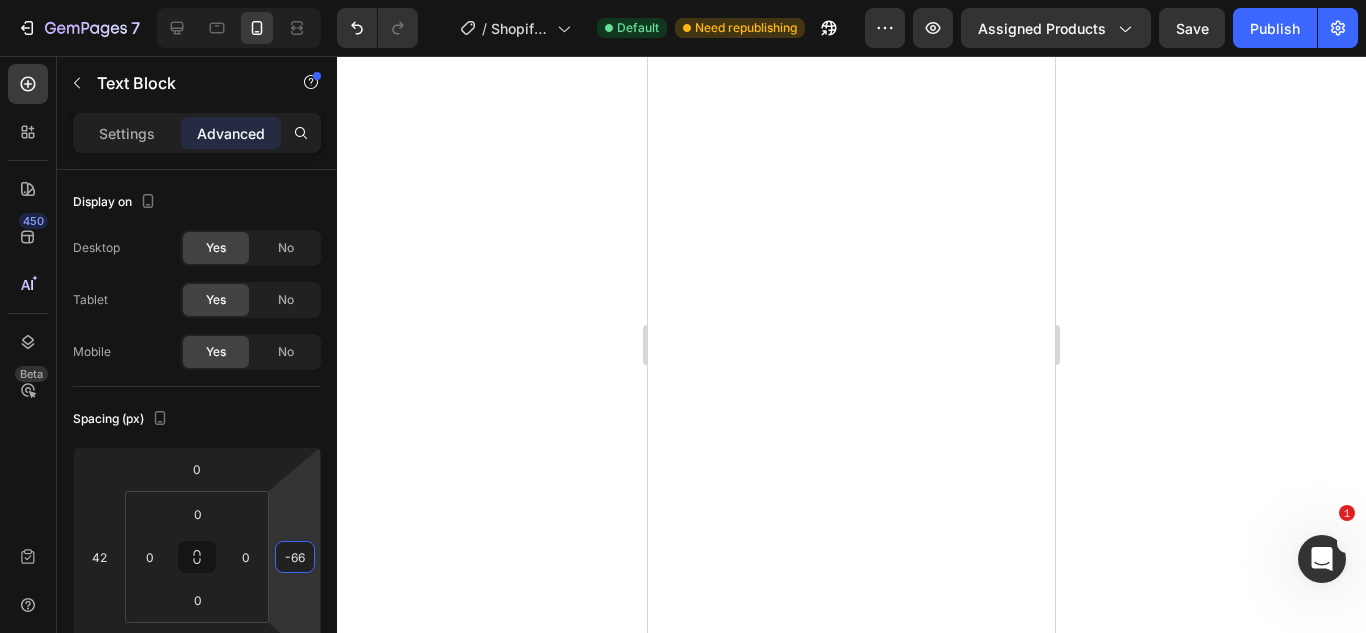 drag, startPoint x: 306, startPoint y: 529, endPoint x: 293, endPoint y: 538, distance: 15.811388 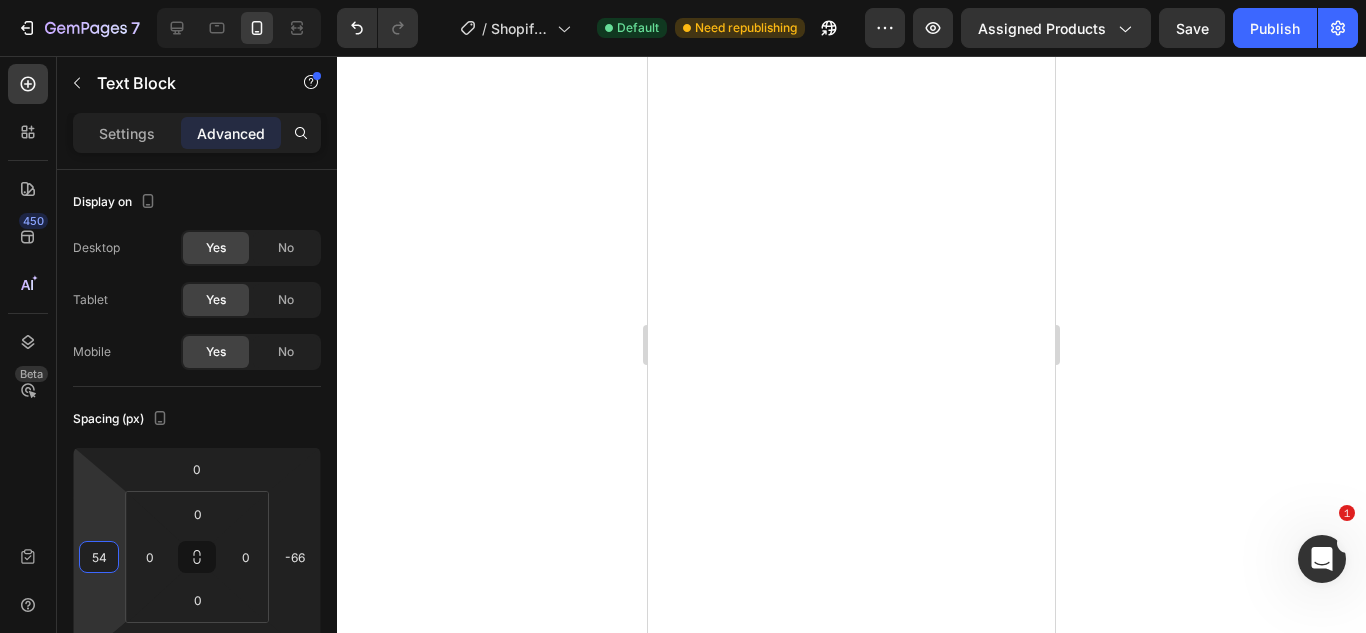type on "52" 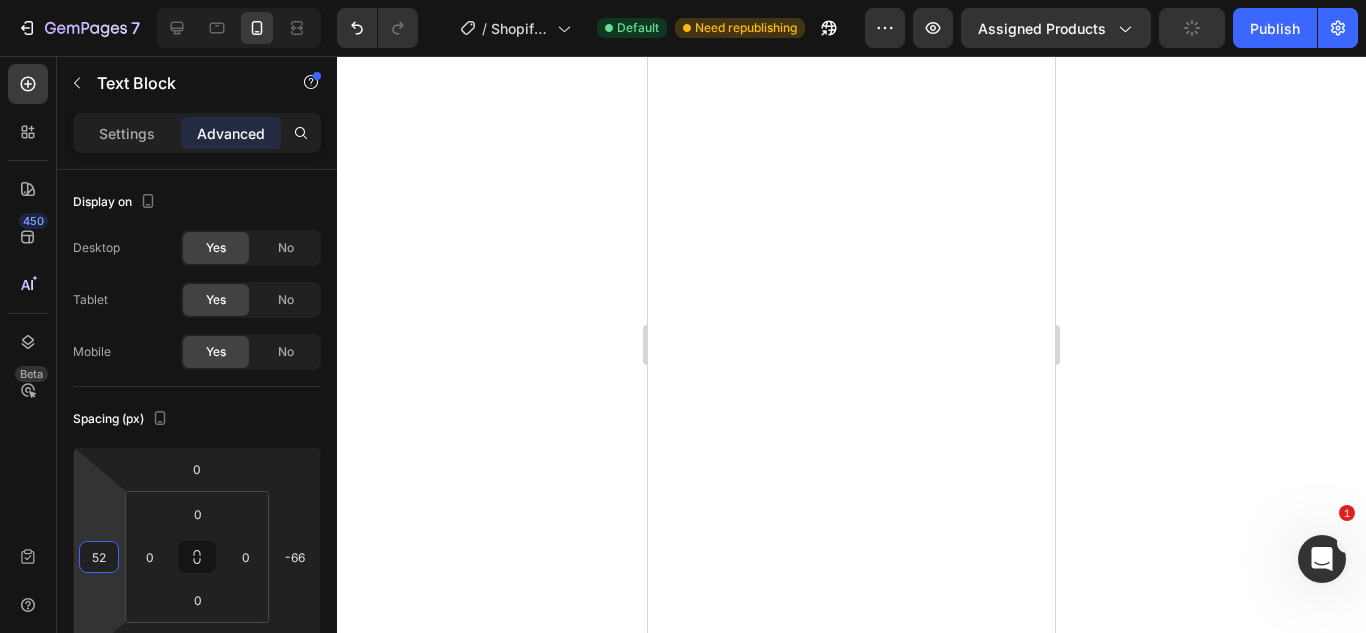 click on "7   /  Shopify Original Product Template Default Need republishing Preview Assigned Products  Publish  450 Beta Sections(18) Elements(84) Section Element Hero Section Product Detail Brands Trusted Badges Guarantee Product Breakdown How to use Testimonials Compare Bundle FAQs Social Proof Brand Story Product List Collection Blog List Contact Sticky Add to Cart Custom Footer Browse Library 450 Layout
Row
Row
Row
Row Text
Heading
Text Block Button
Button
Button Media
Image
Image" at bounding box center [683, 0] 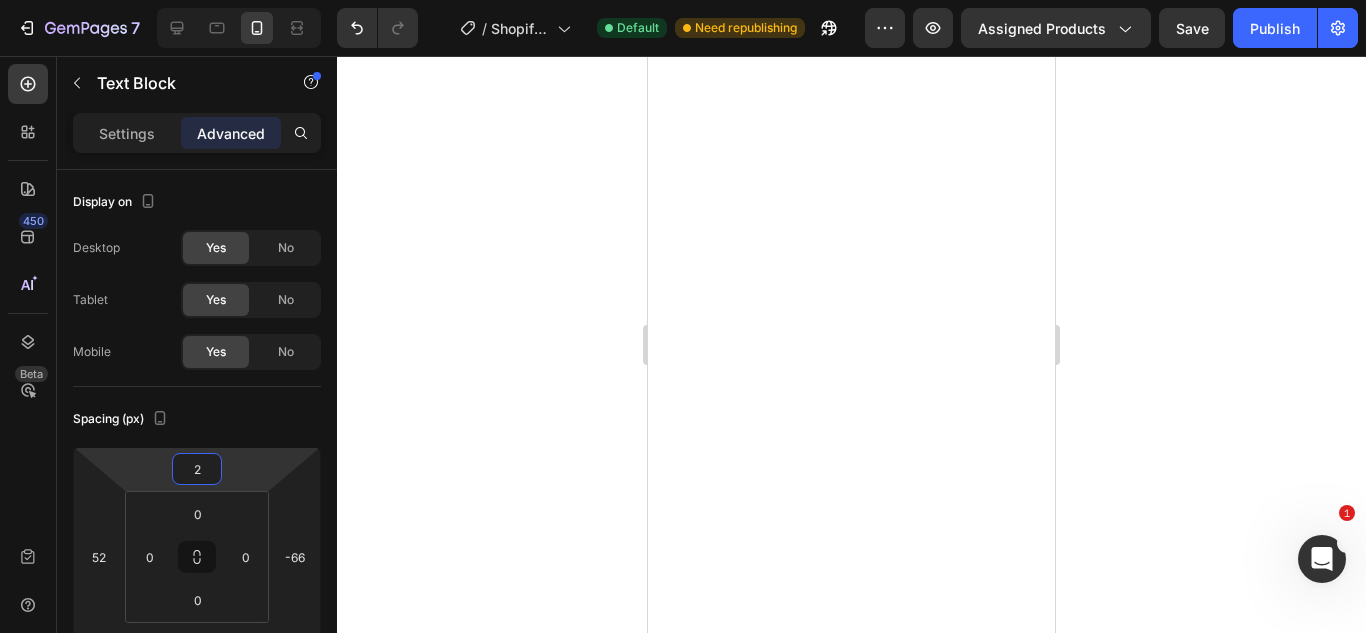 type on "0" 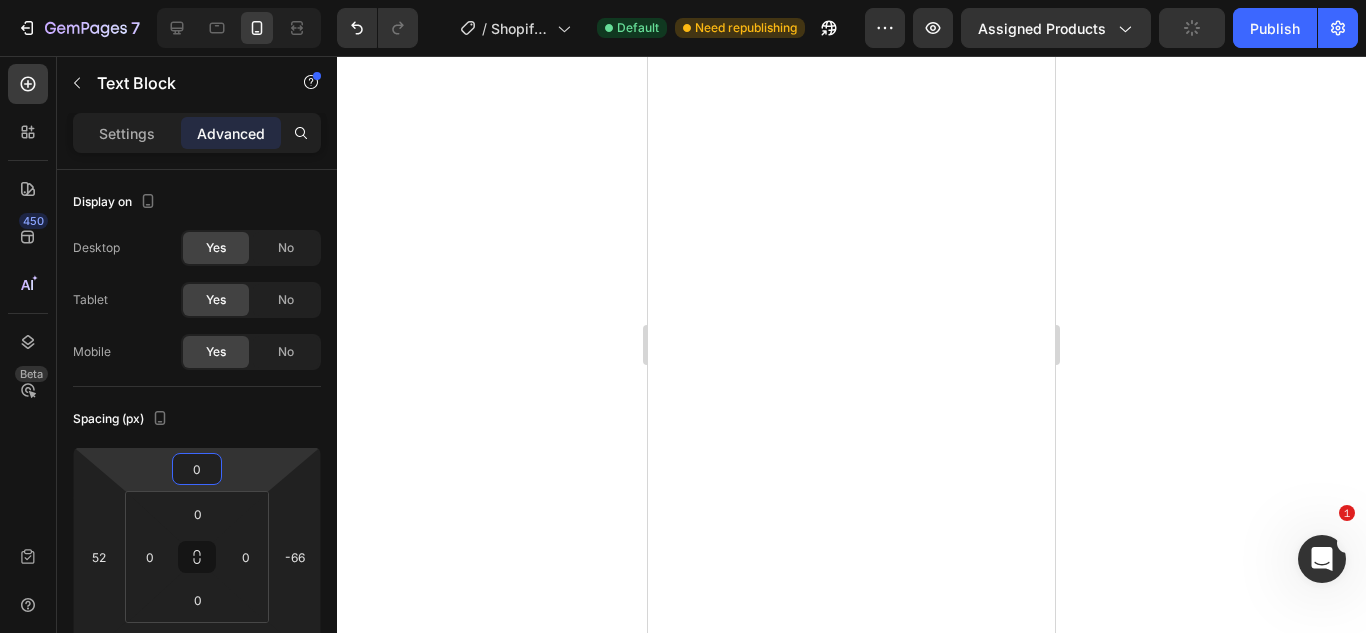 click on "7   /  Shopify Original Product Template Default Need republishing Preview Assigned Products  Publish  450 Beta Sections(18) Elements(84) Section Element Hero Section Product Detail Brands Trusted Badges Guarantee Product Breakdown How to use Testimonials Compare Bundle FAQs Social Proof Brand Story Product List Collection Blog List Contact Sticky Add to Cart Custom Footer Browse Library 450 Layout
Row
Row
Row
Row Text
Heading
Text Block Button
Button
Button Media
Image
Image" at bounding box center [683, 0] 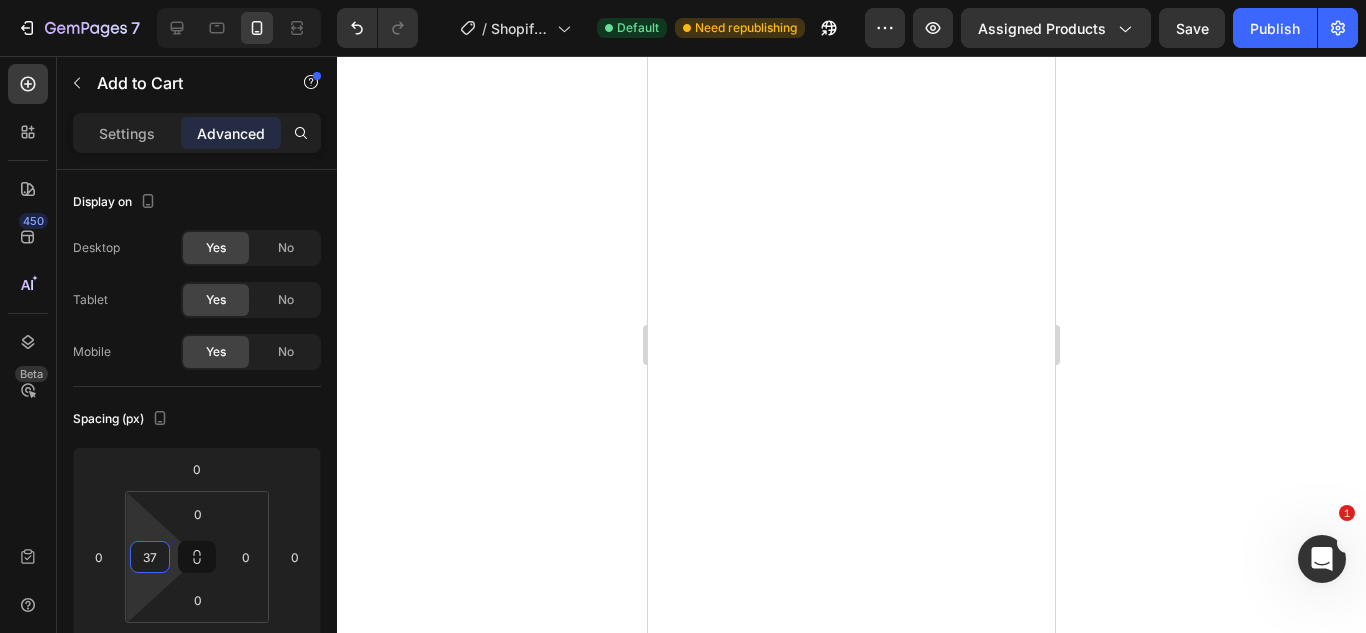 type on "39" 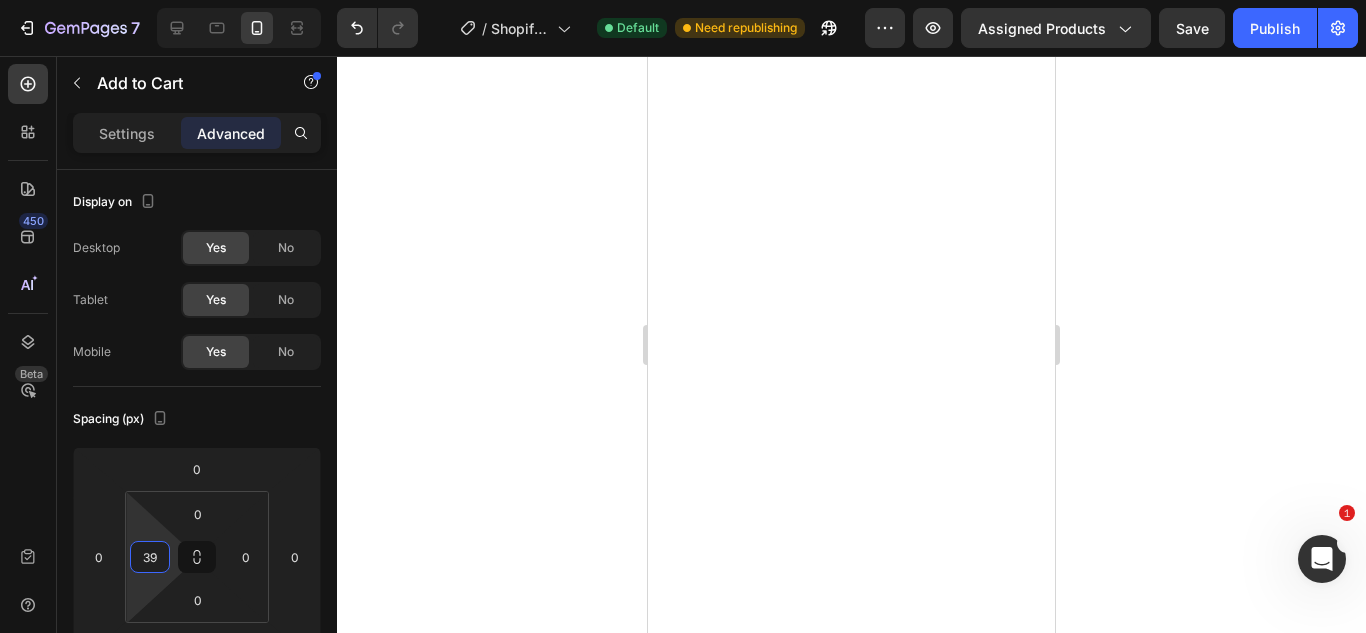 click on "7   /  Shopify Original Product Template Default Need republishing Preview Assigned Products  Save   Publish  450 Beta Sections(18) Elements(84) Section Element Hero Section Product Detail Brands Trusted Badges Guarantee Product Breakdown How to use Testimonials Compare Bundle FAQs Social Proof Brand Story Product List Collection Blog List Contact Sticky Add to Cart Custom Footer Browse Library 450 Layout
Row
Row
Row
Row Text
Heading
Text Block Button
Button
Button Media
Image
Image" at bounding box center (683, 0) 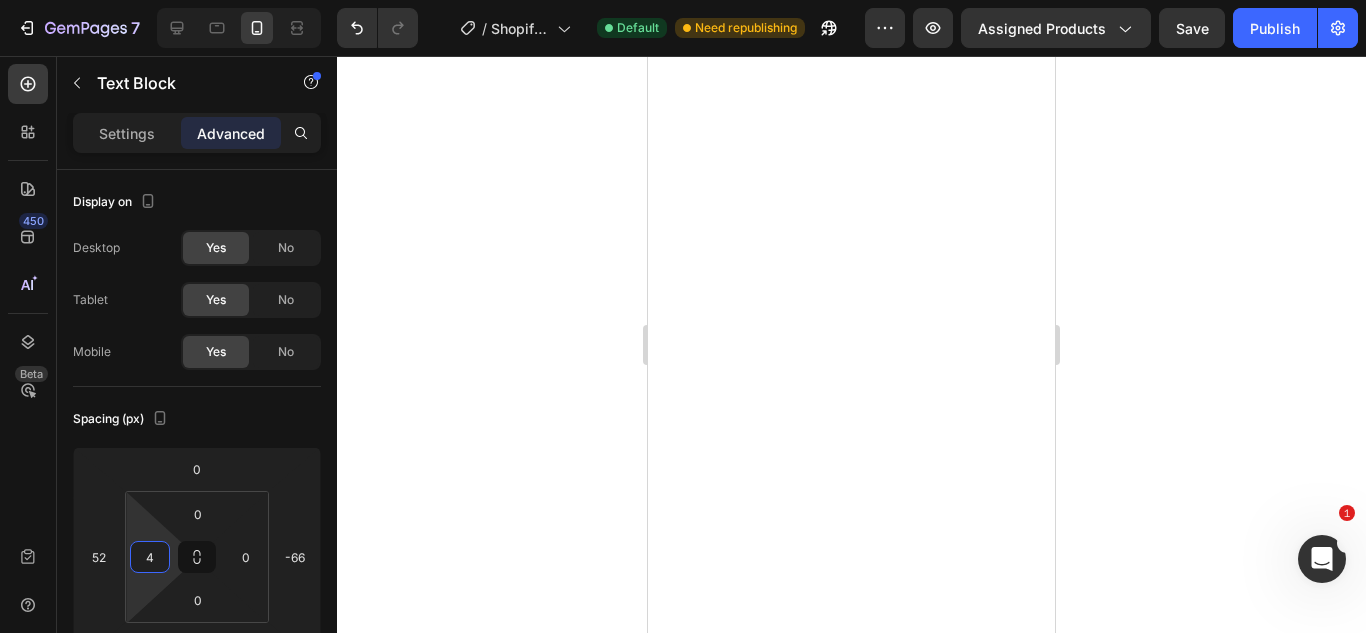 type on "6" 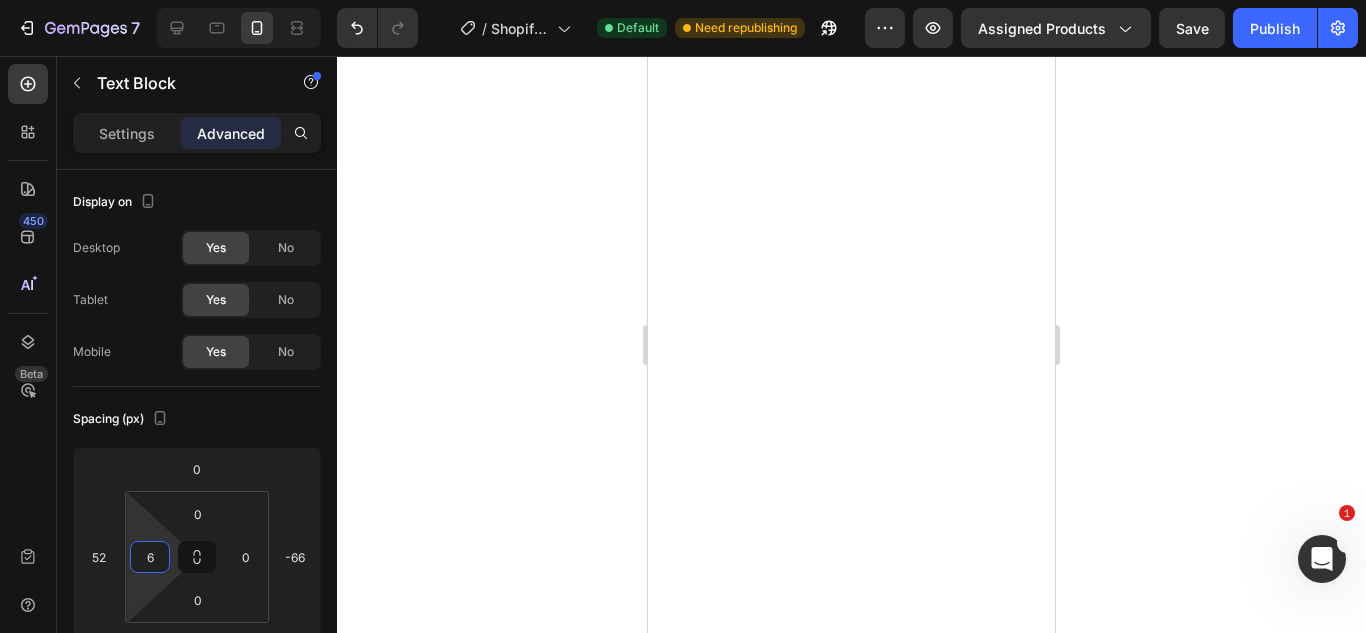 click on "7   /  Shopify Original Product Template Default Need republishing Preview Assigned Products  Save   Publish  450 Beta Sections(18) Elements(84) Section Element Hero Section Product Detail Brands Trusted Badges Guarantee Product Breakdown How to use Testimonials Compare Bundle FAQs Social Proof Brand Story Product List Collection Blog List Contact Sticky Add to Cart Custom Footer Browse Library 450 Layout
Row
Row
Row
Row Text
Heading
Text Block Button
Button
Button Media
Image
Image" at bounding box center (683, 0) 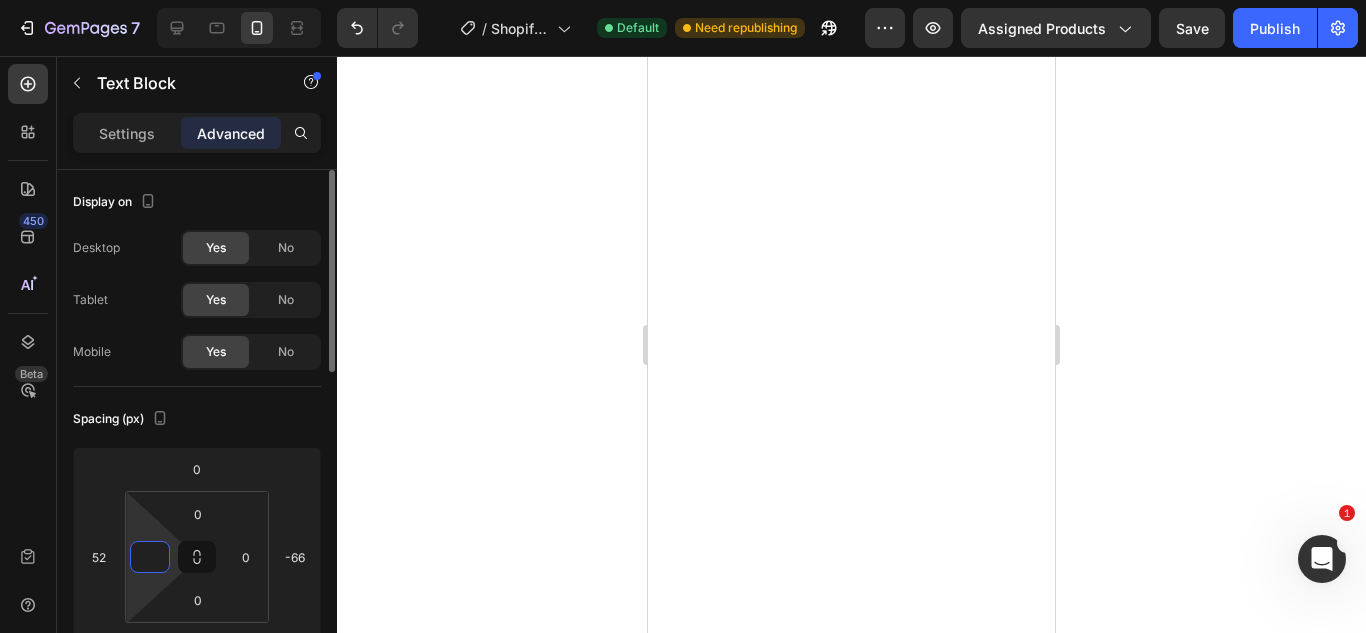type on "6" 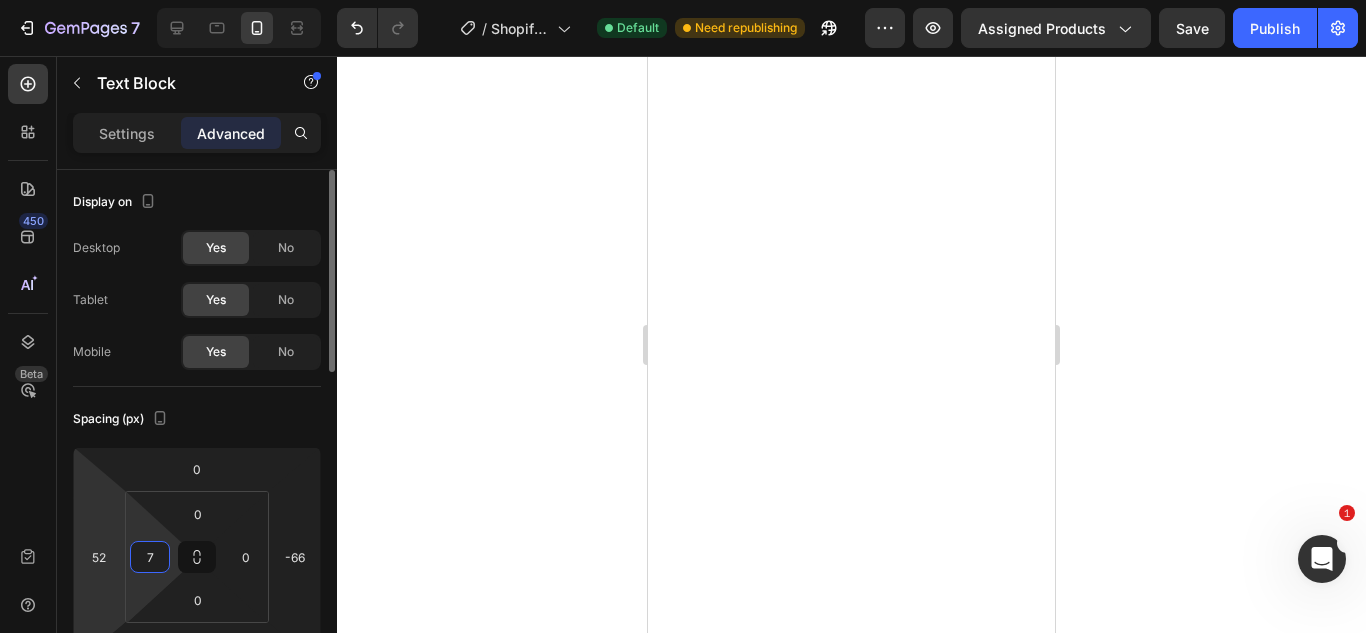 type on "7" 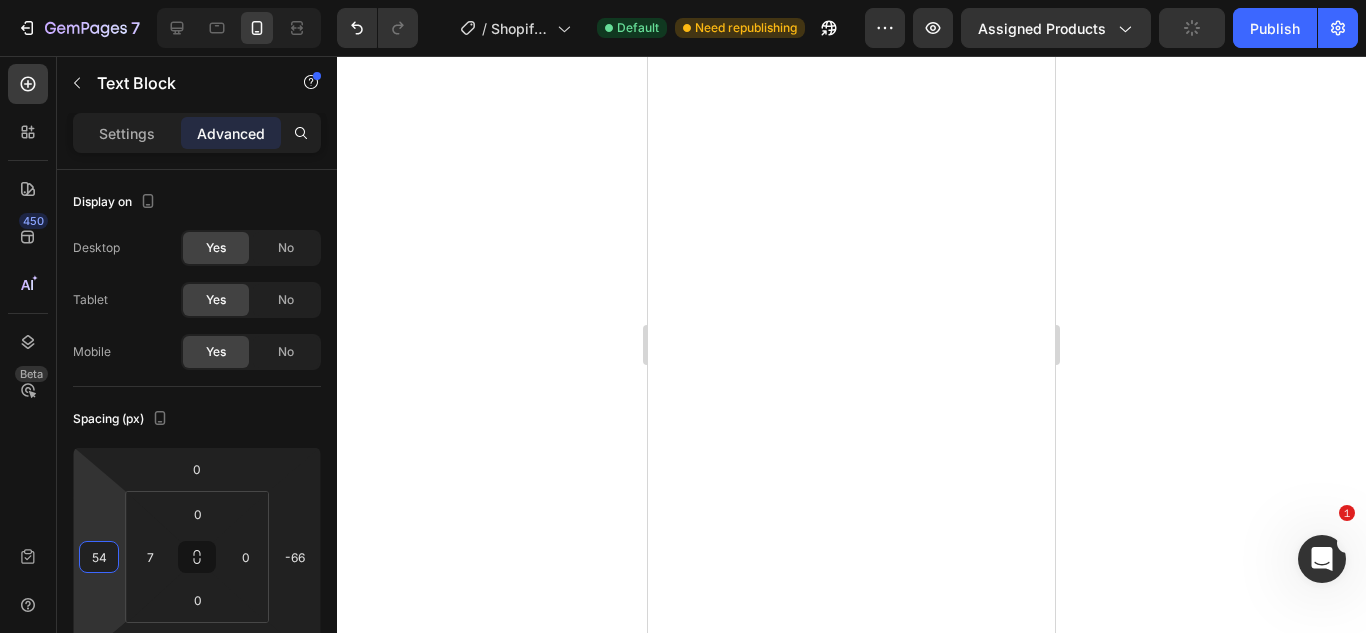 type on "56" 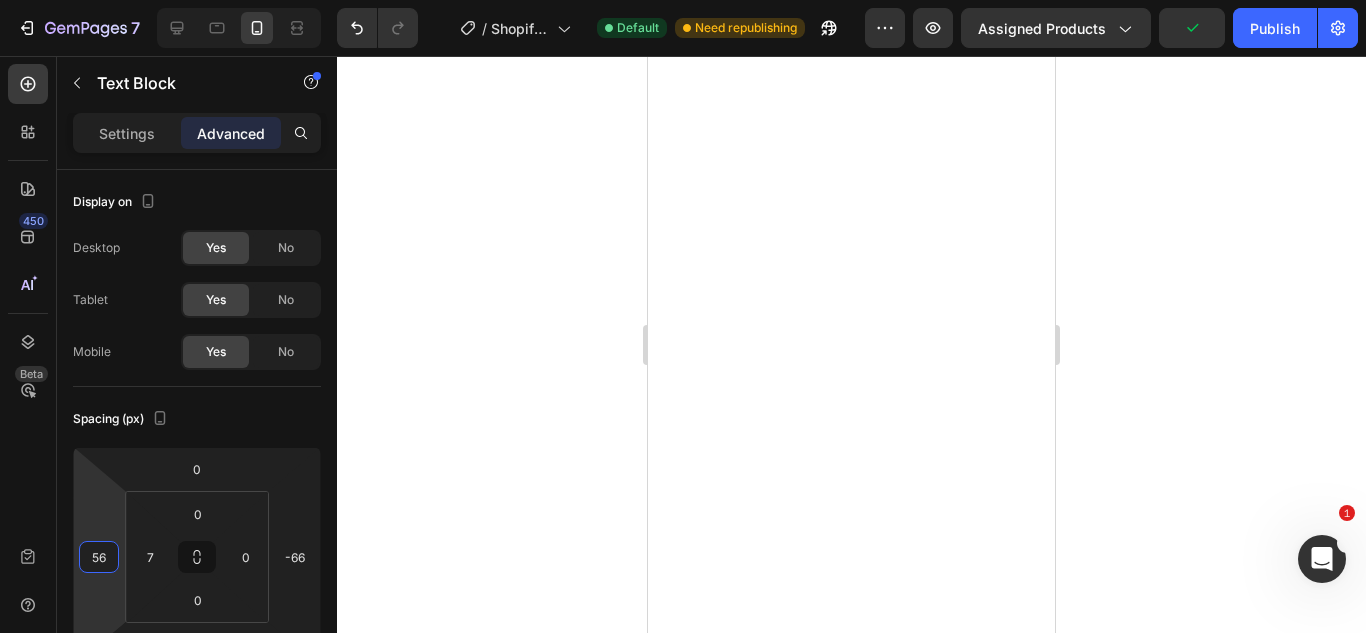 click on "7   /  Shopify Original Product Template Default Need republishing Preview Assigned Products  Publish  450 Beta Sections(18) Elements(84) Section Element Hero Section Product Detail Brands Trusted Badges Guarantee Product Breakdown How to use Testimonials Compare Bundle FAQs Social Proof Brand Story Product List Collection Blog List Contact Sticky Add to Cart Custom Footer Browse Library 450 Layout
Row
Row
Row
Row Text
Heading
Text Block Button
Button
Button Media
Image
Image" at bounding box center (683, 0) 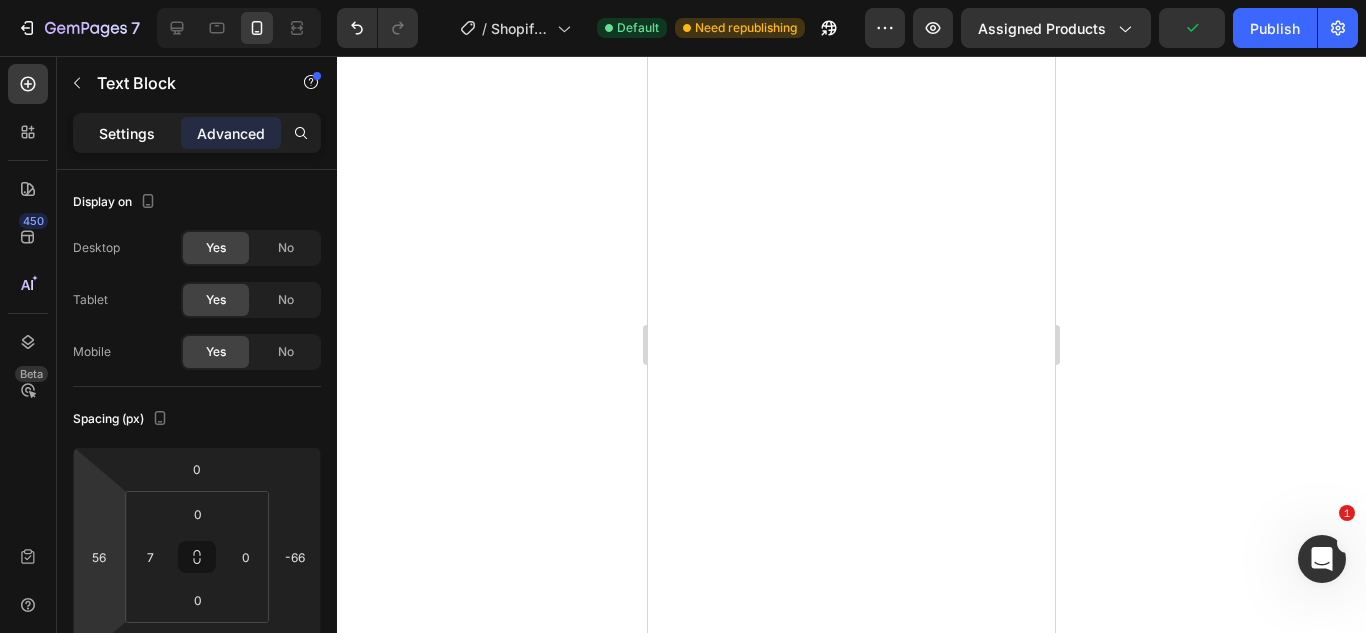 click on "Settings" at bounding box center (127, 133) 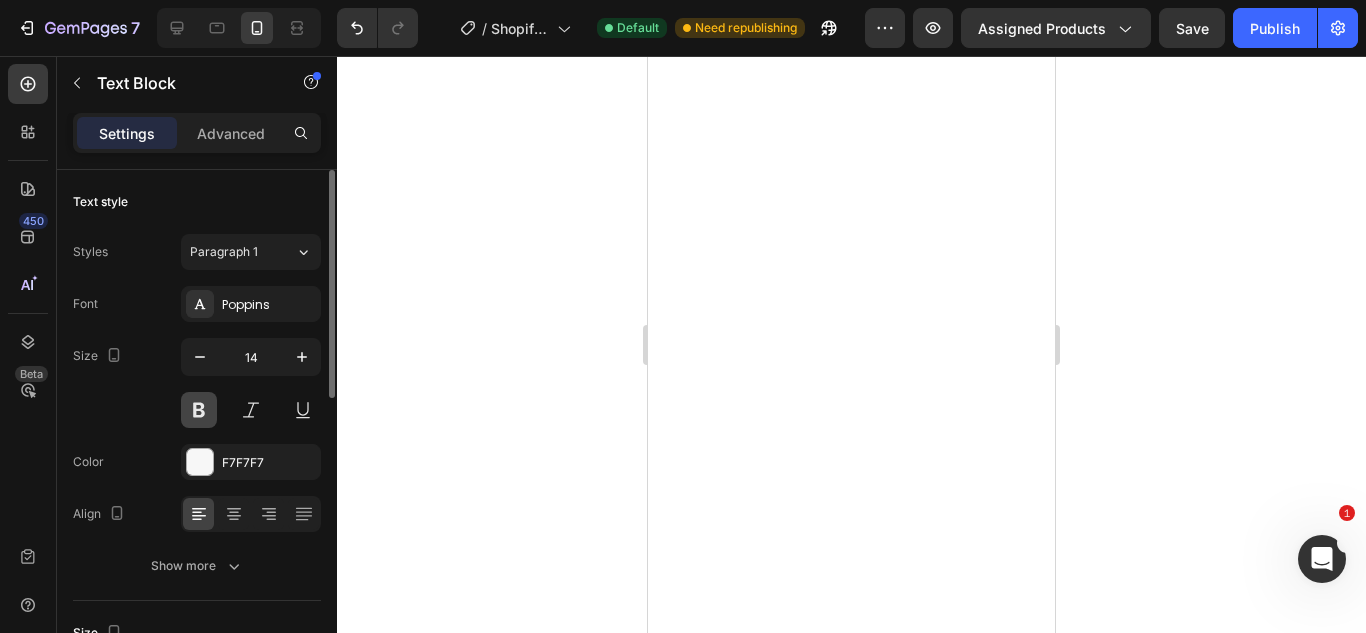 click at bounding box center [199, 410] 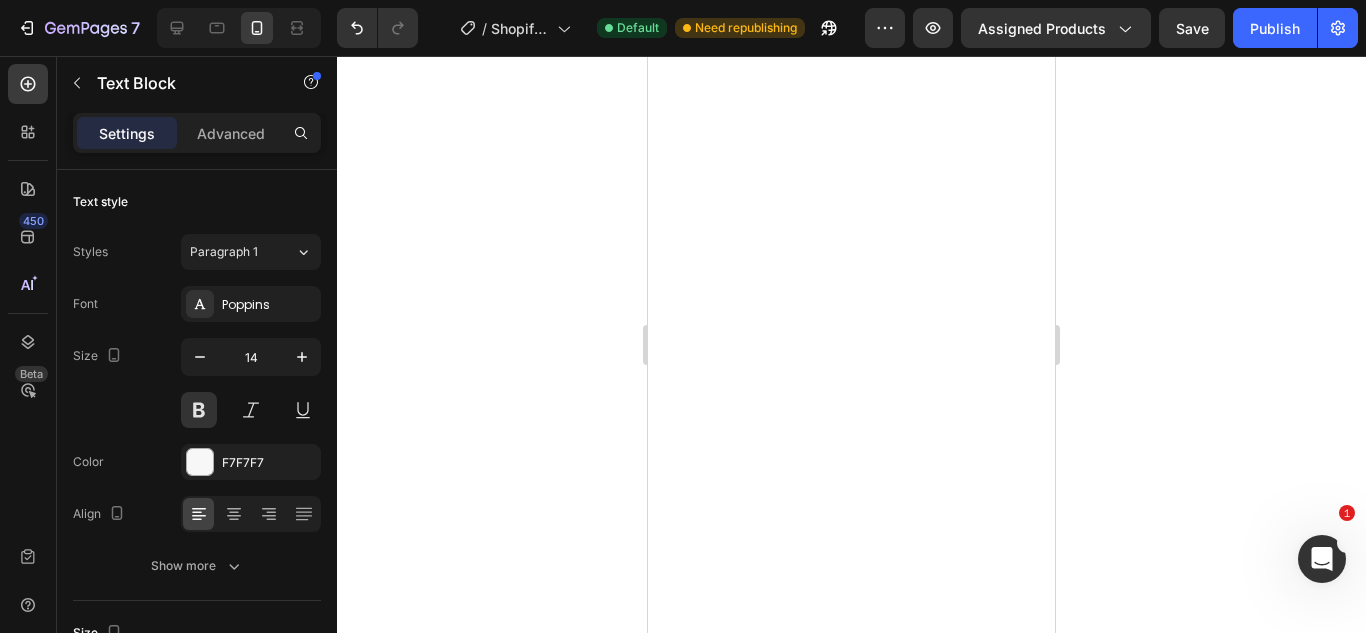 click 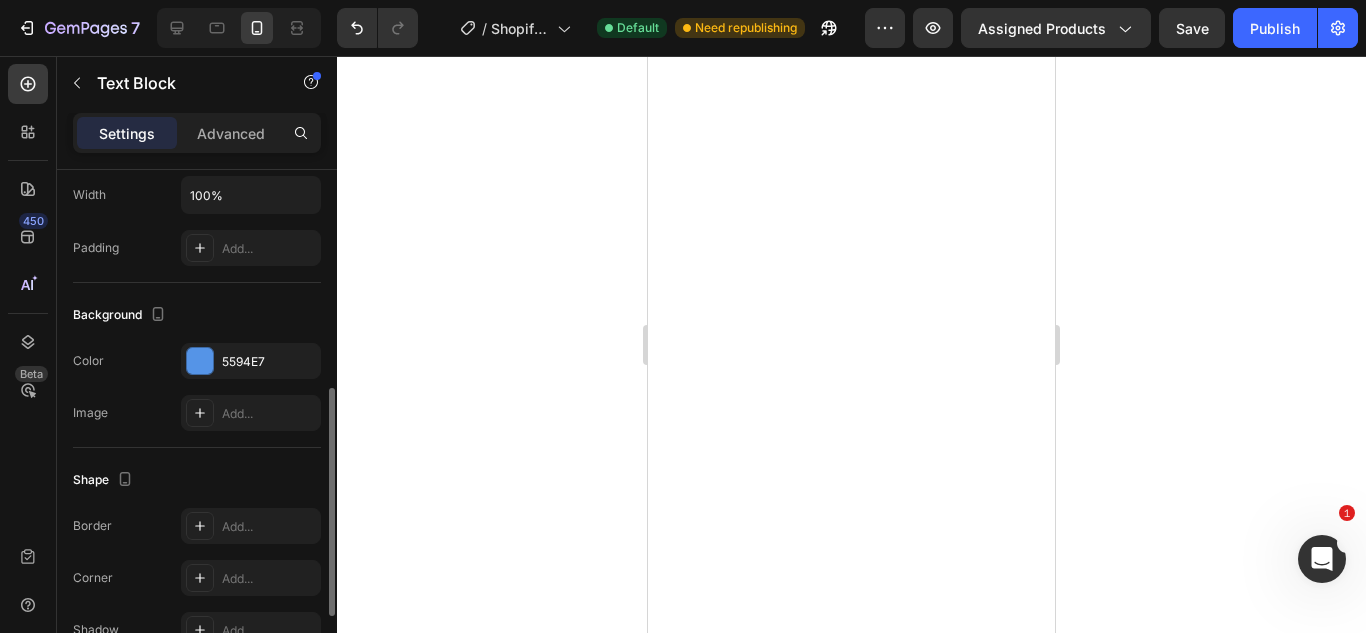 scroll, scrollTop: 490, scrollLeft: 0, axis: vertical 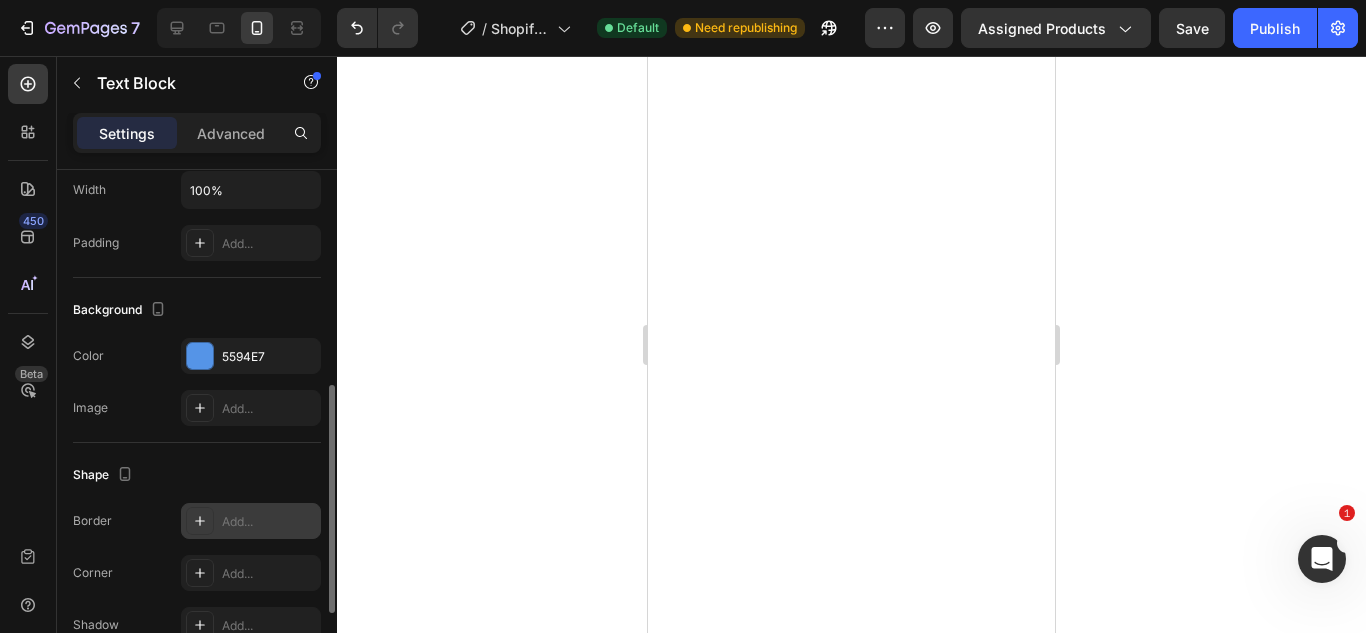 click 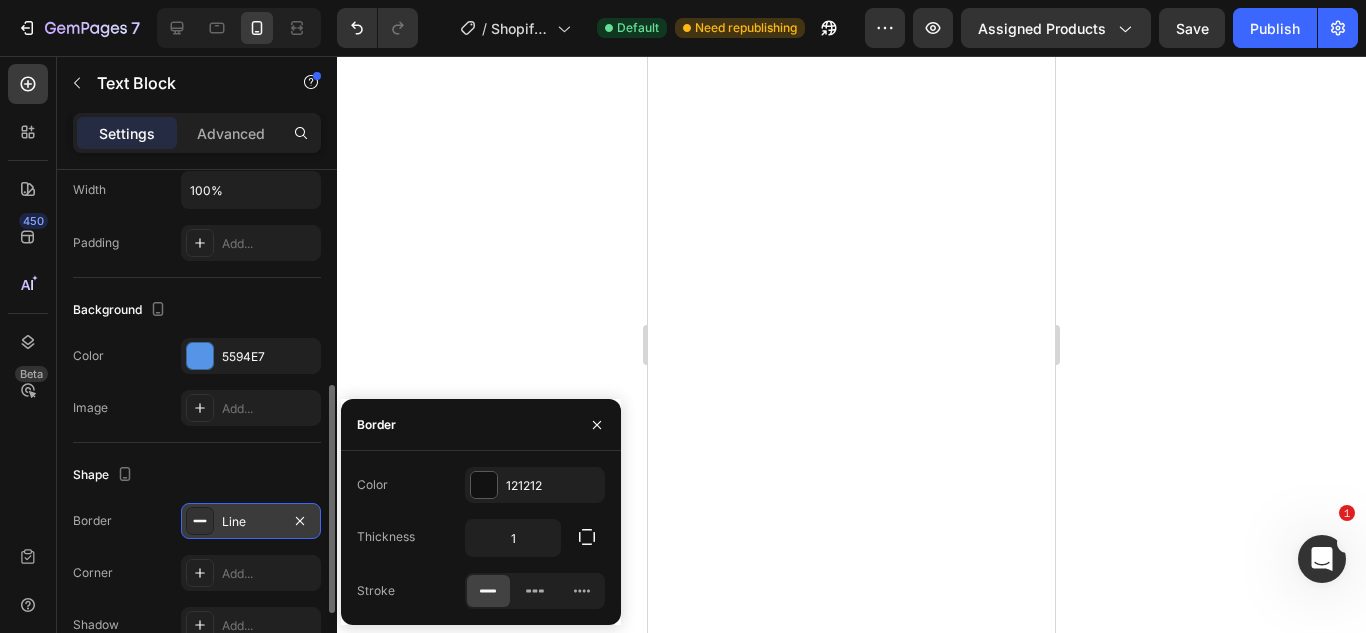 click on "Line" at bounding box center (251, 521) 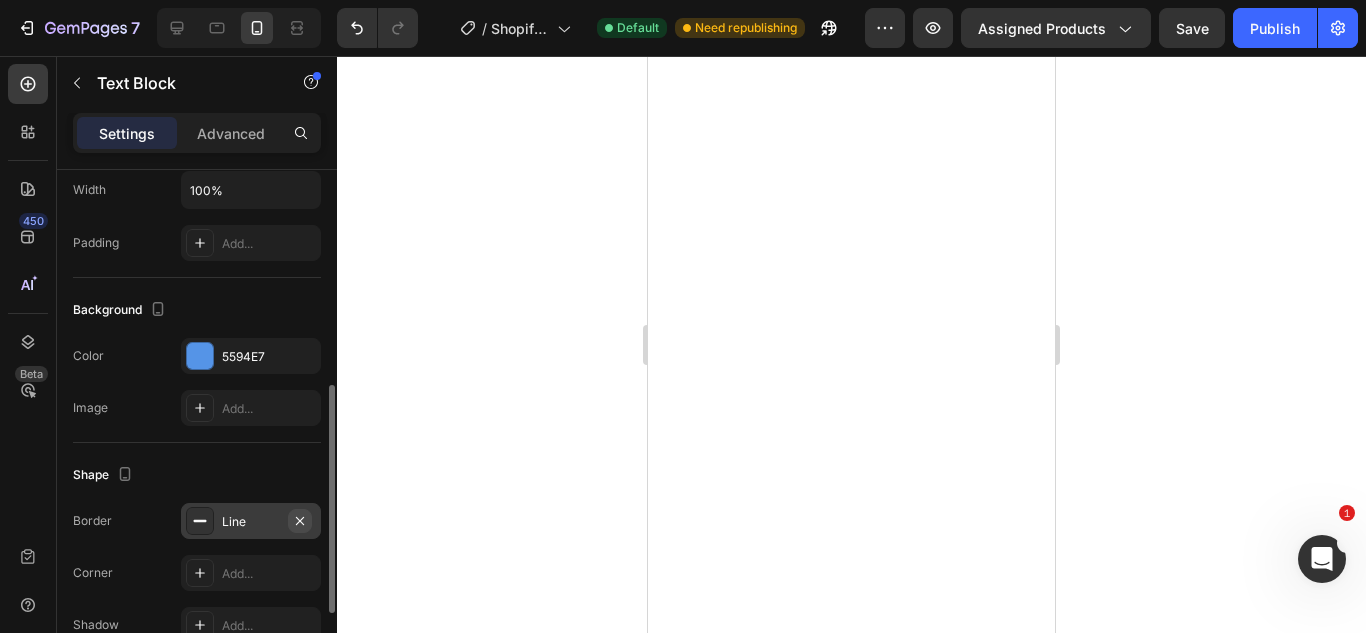click 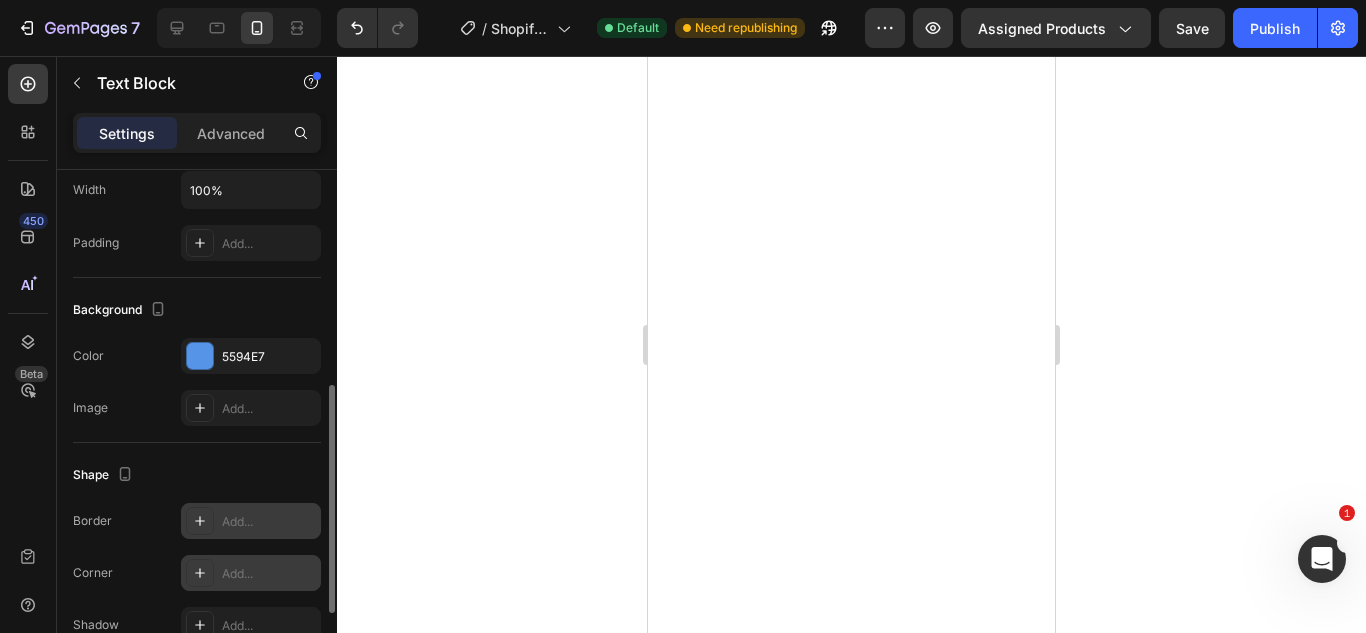 click on "Add..." at bounding box center [269, 574] 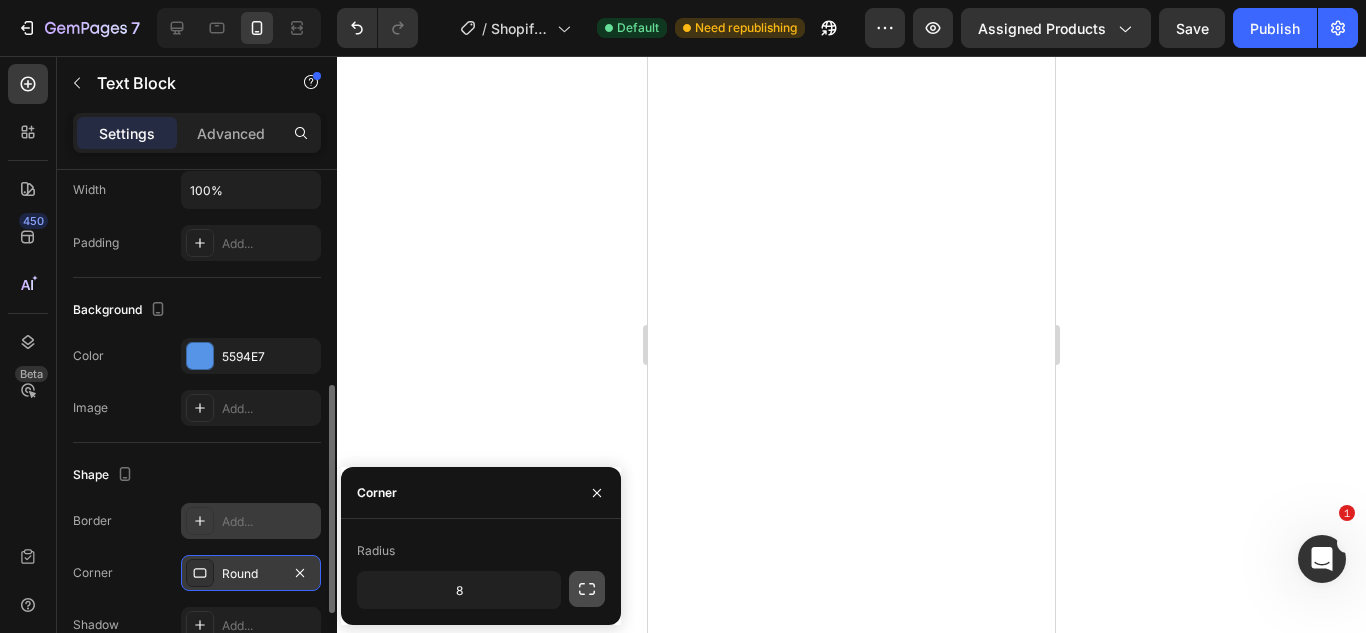 click 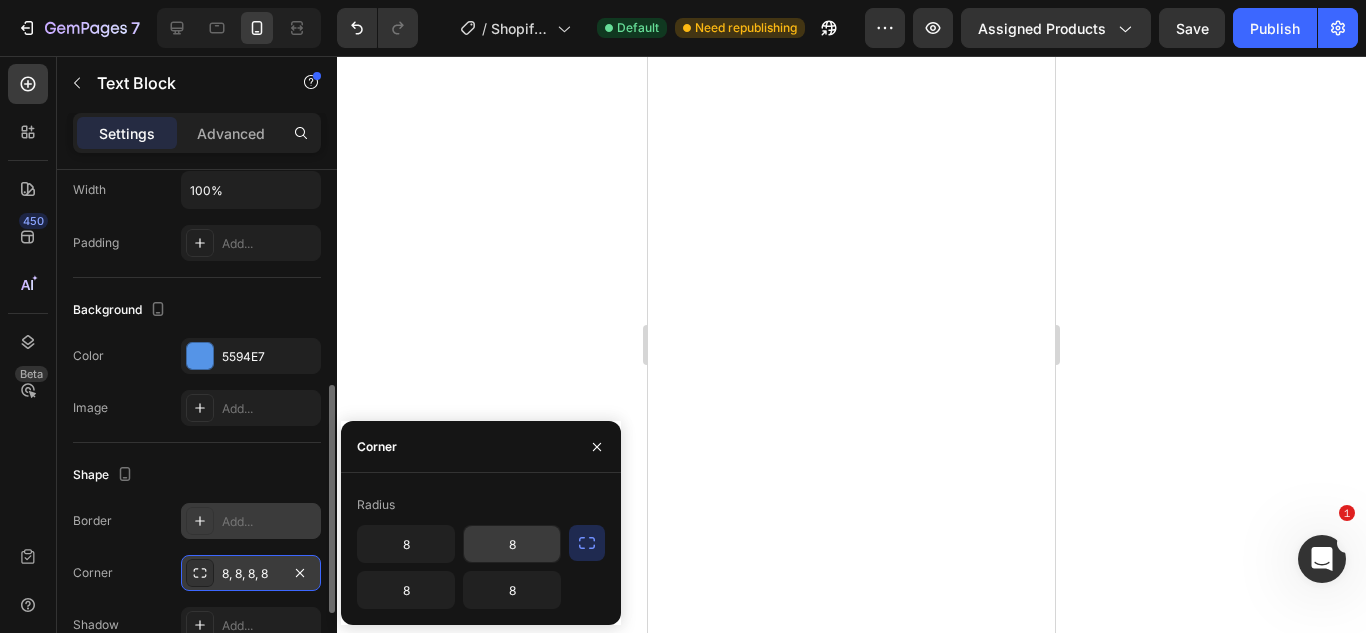 click on "8" at bounding box center (512, 544) 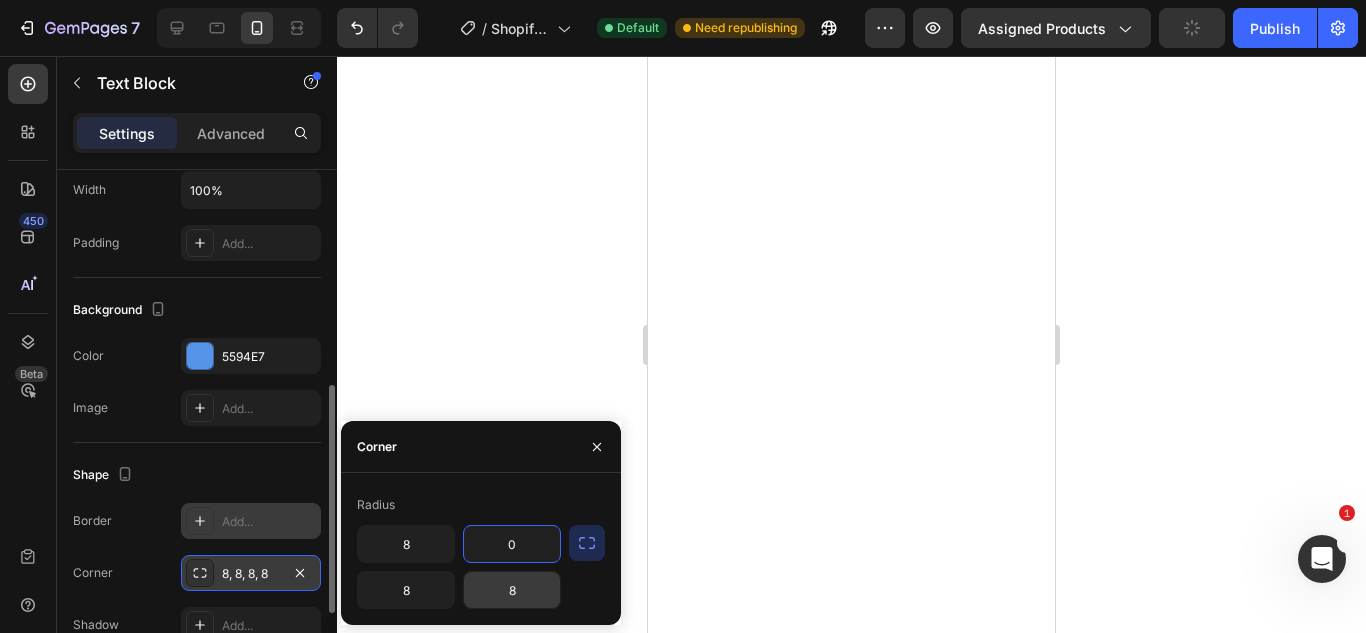 type on "0" 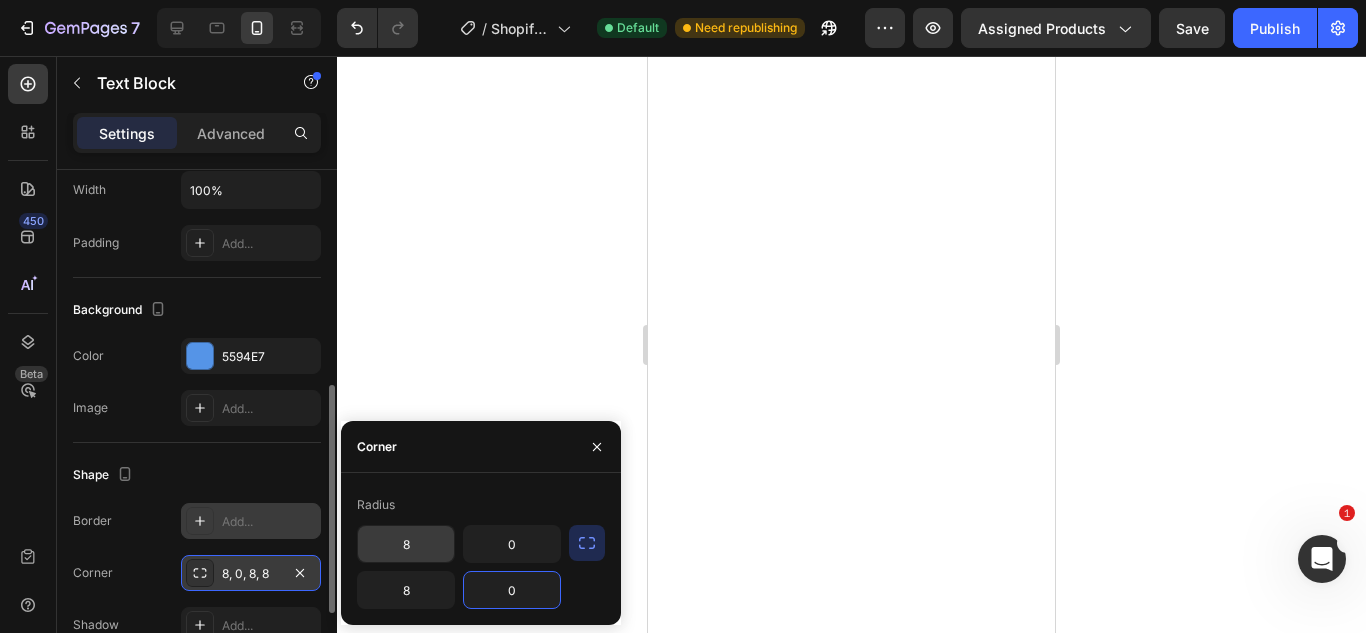 type on "0" 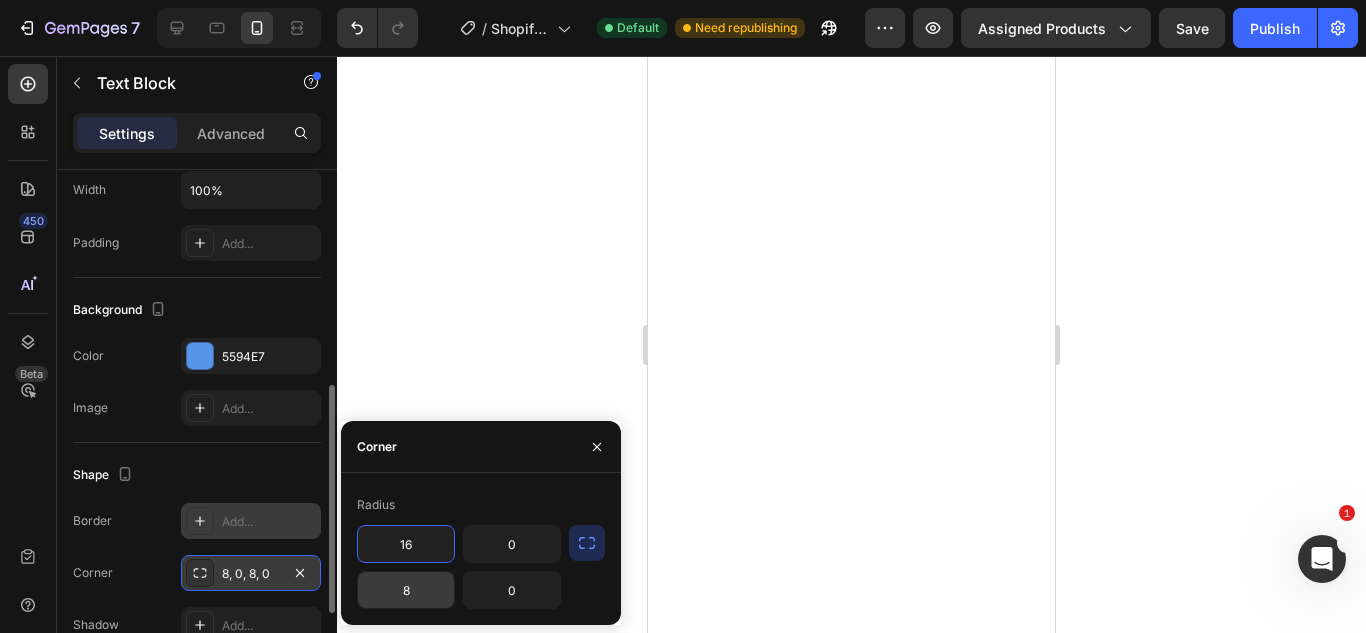 type on "16" 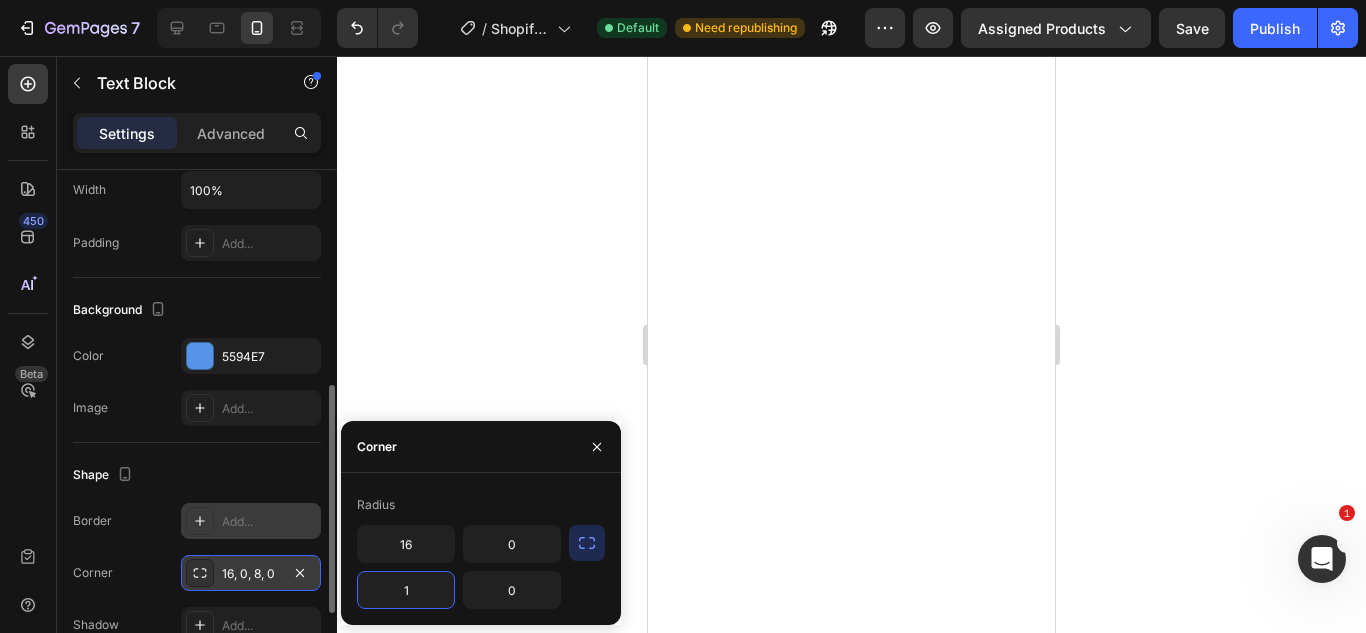 type on "16" 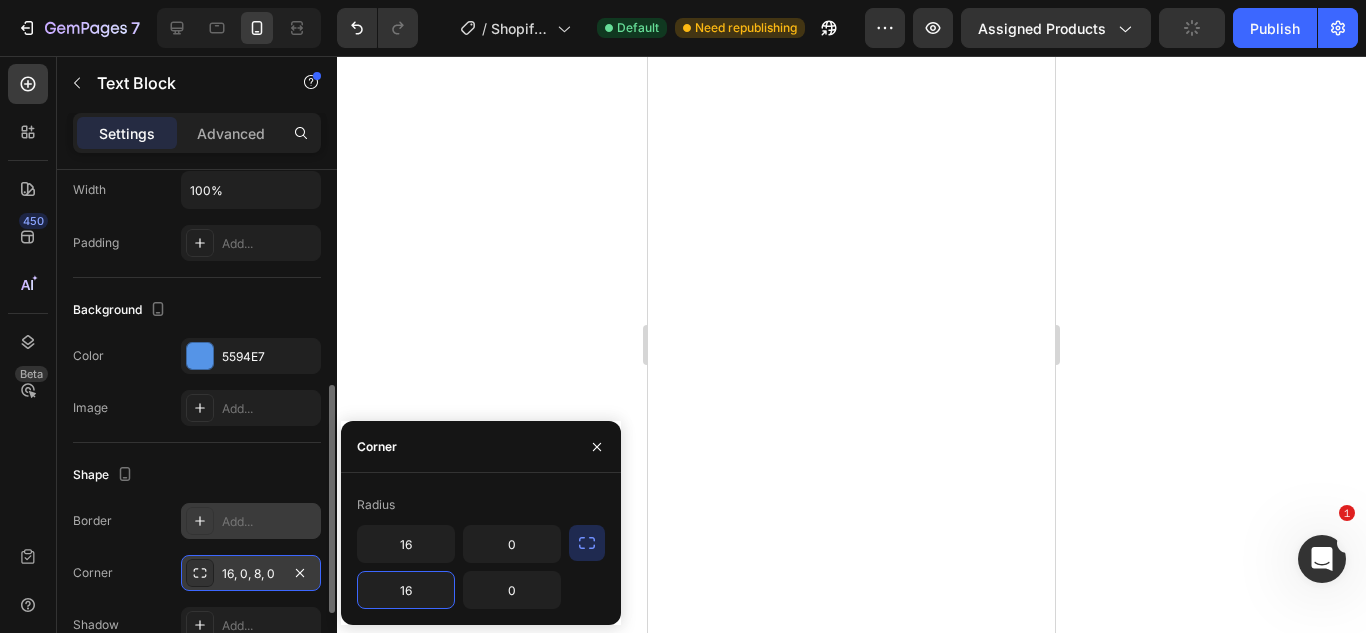 click 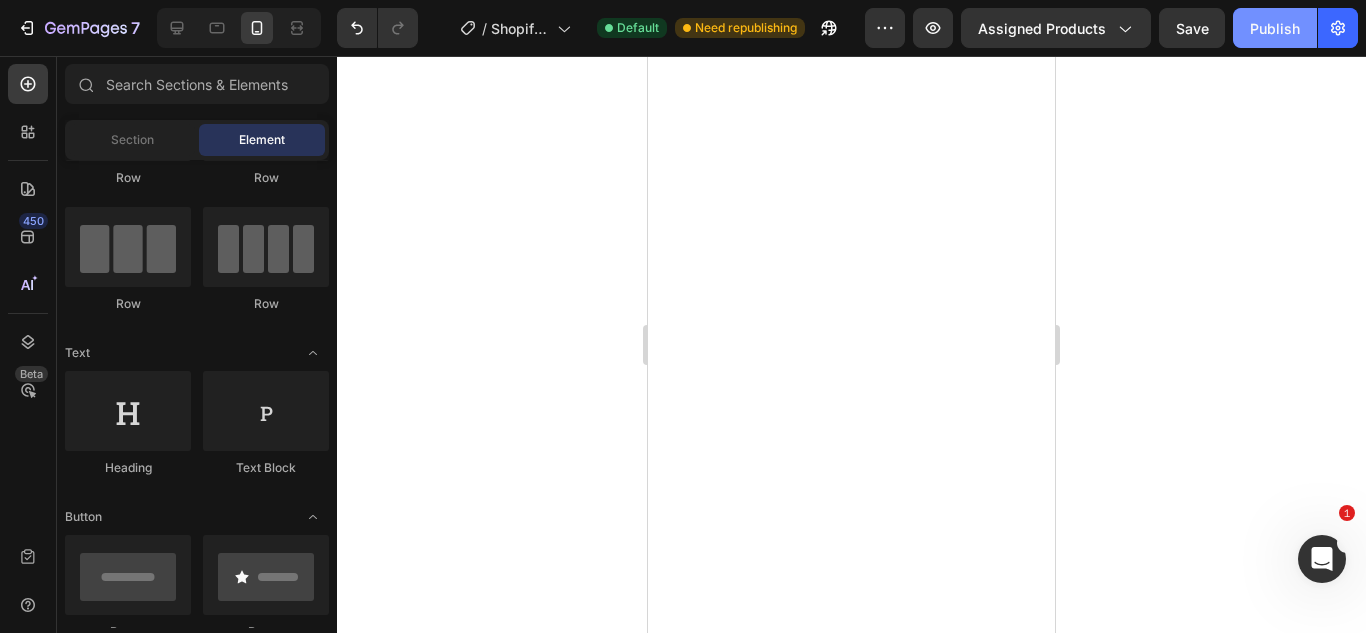 click on "Publish" at bounding box center (1275, 28) 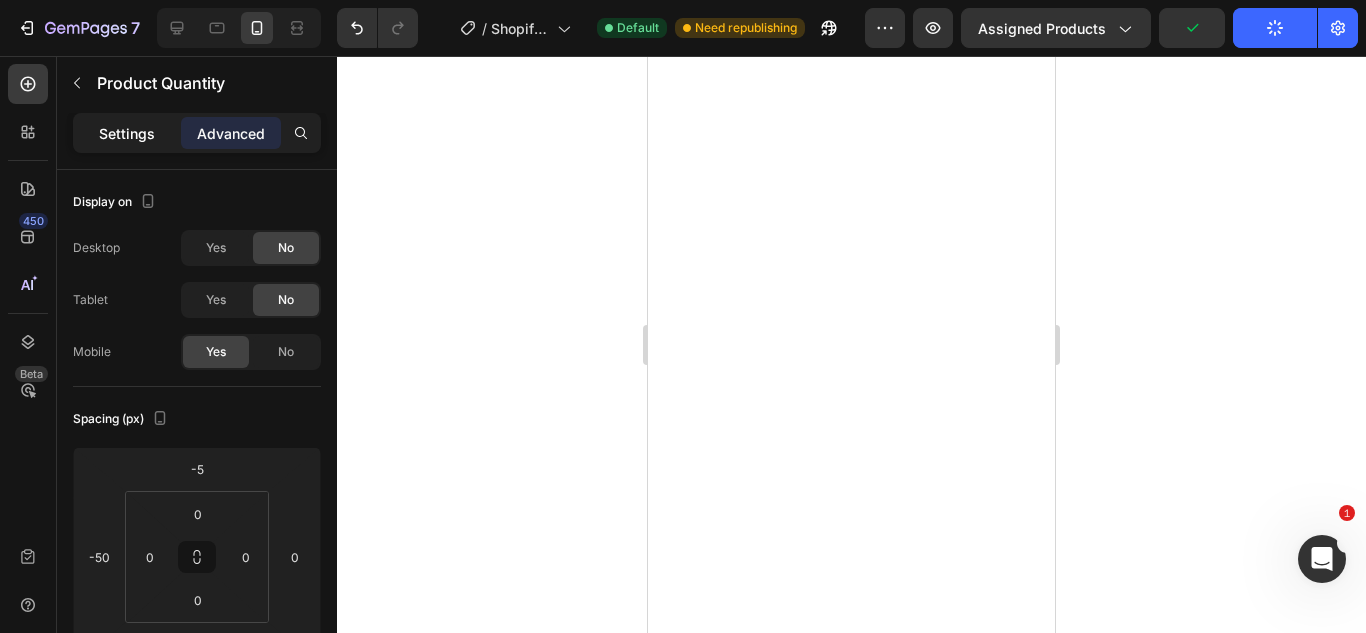 click on "Settings Advanced" at bounding box center (197, 133) 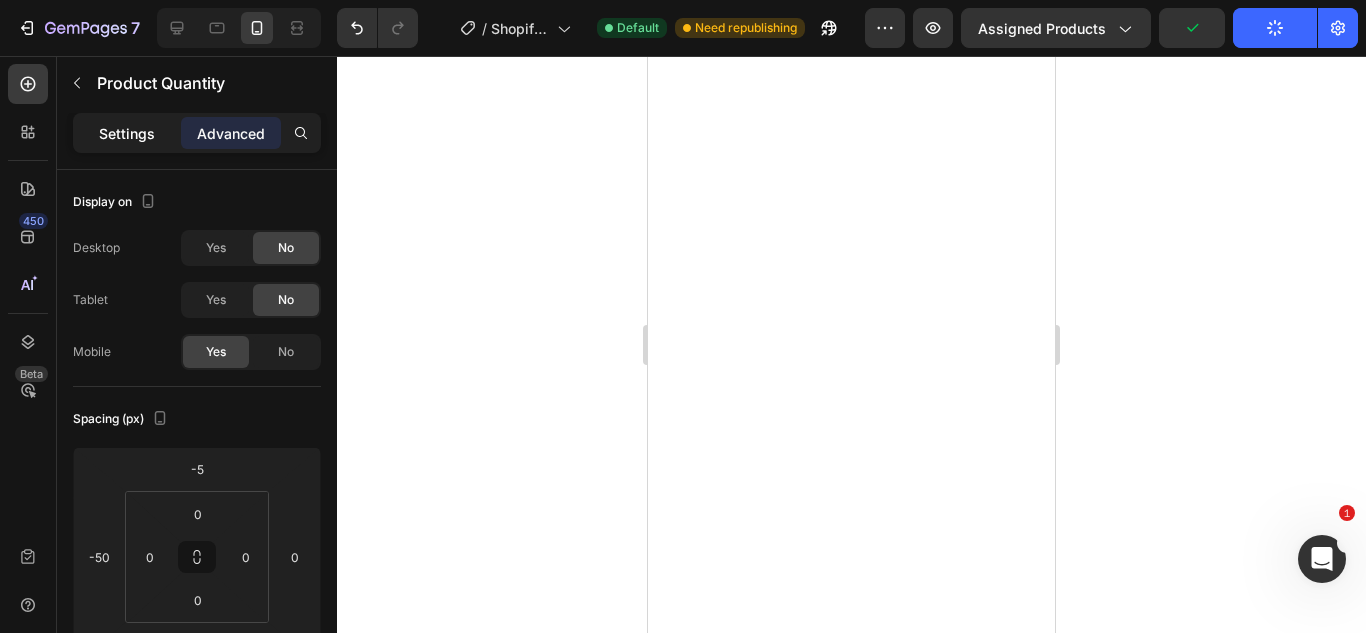 click on "Settings" 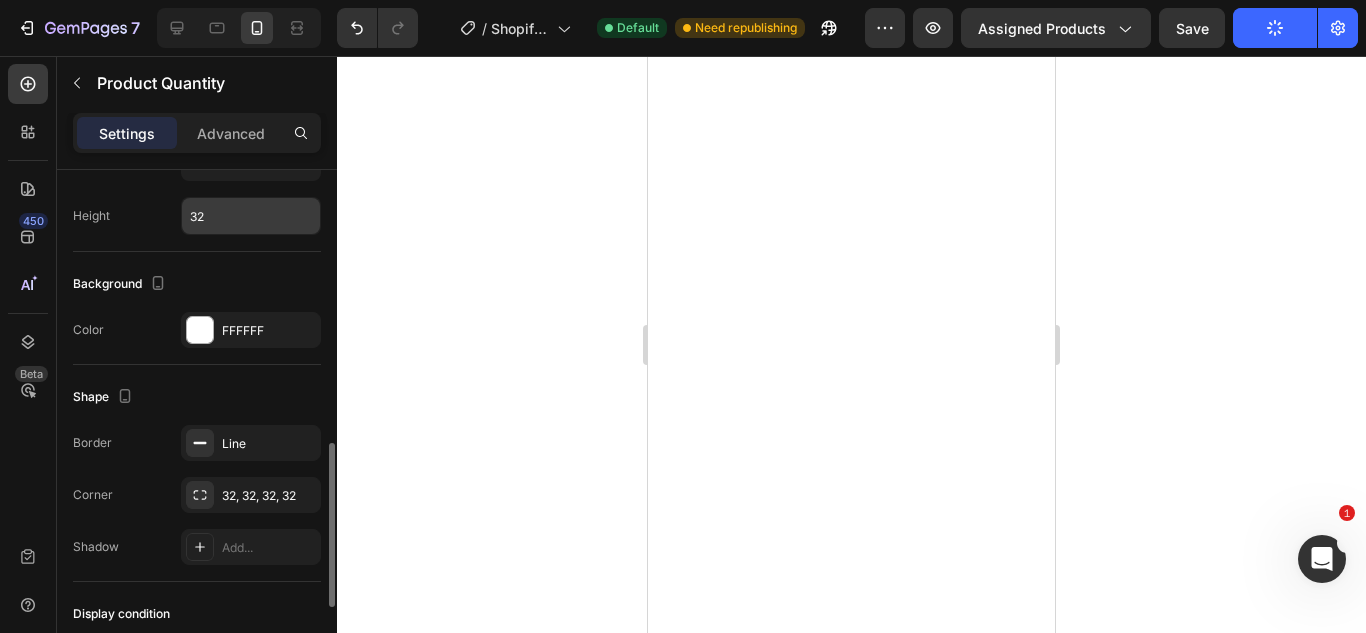 scroll, scrollTop: 868, scrollLeft: 0, axis: vertical 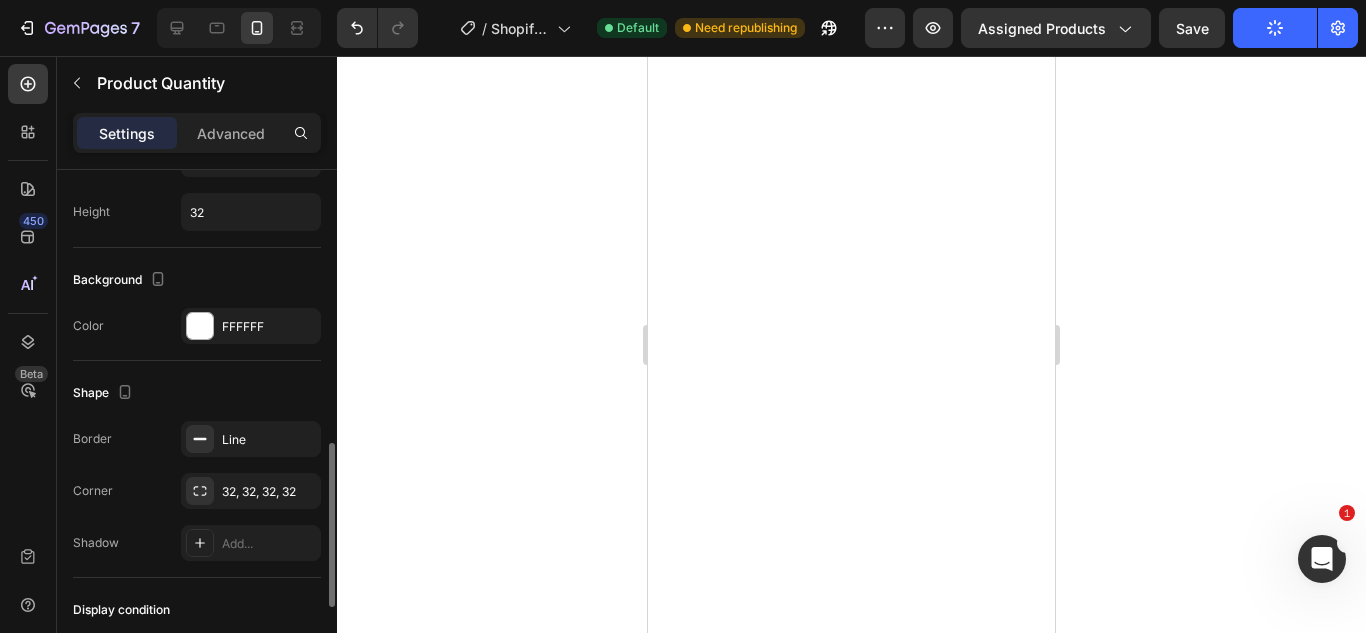 click on "Border Line Corner 32, 32, 32, 32 Shadow Add..." at bounding box center [197, 491] 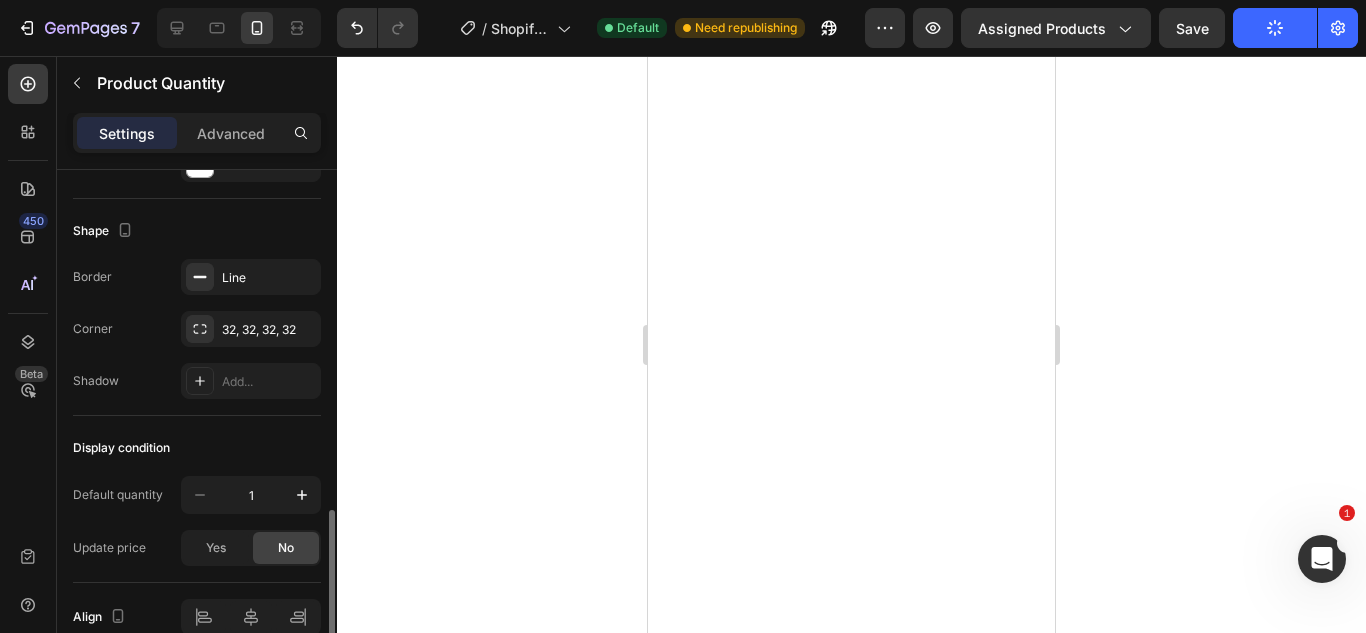 scroll, scrollTop: 1128, scrollLeft: 0, axis: vertical 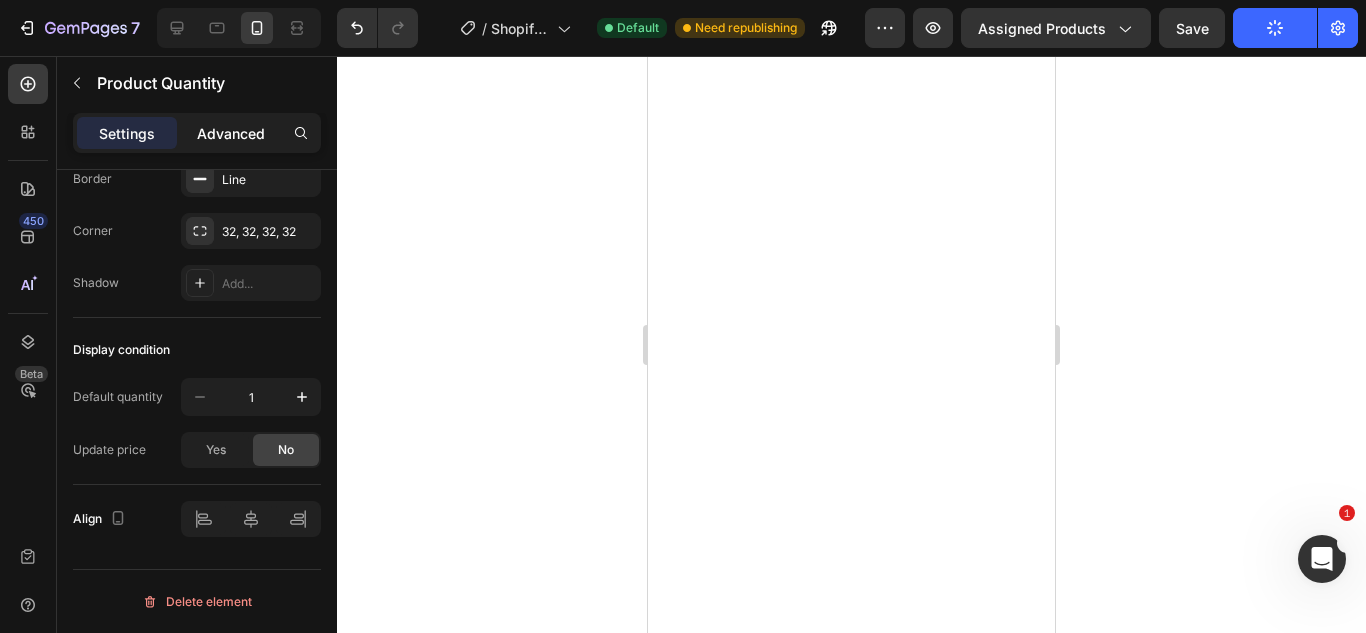 click on "Advanced" at bounding box center [231, 133] 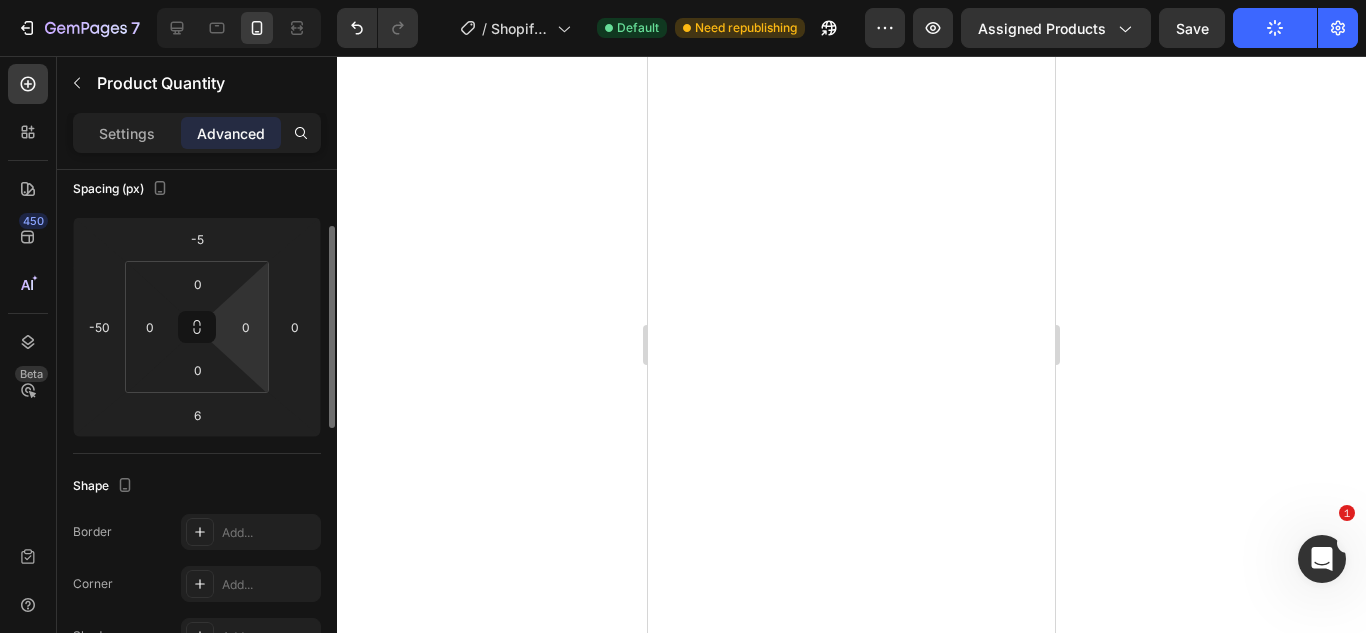 scroll, scrollTop: 191, scrollLeft: 0, axis: vertical 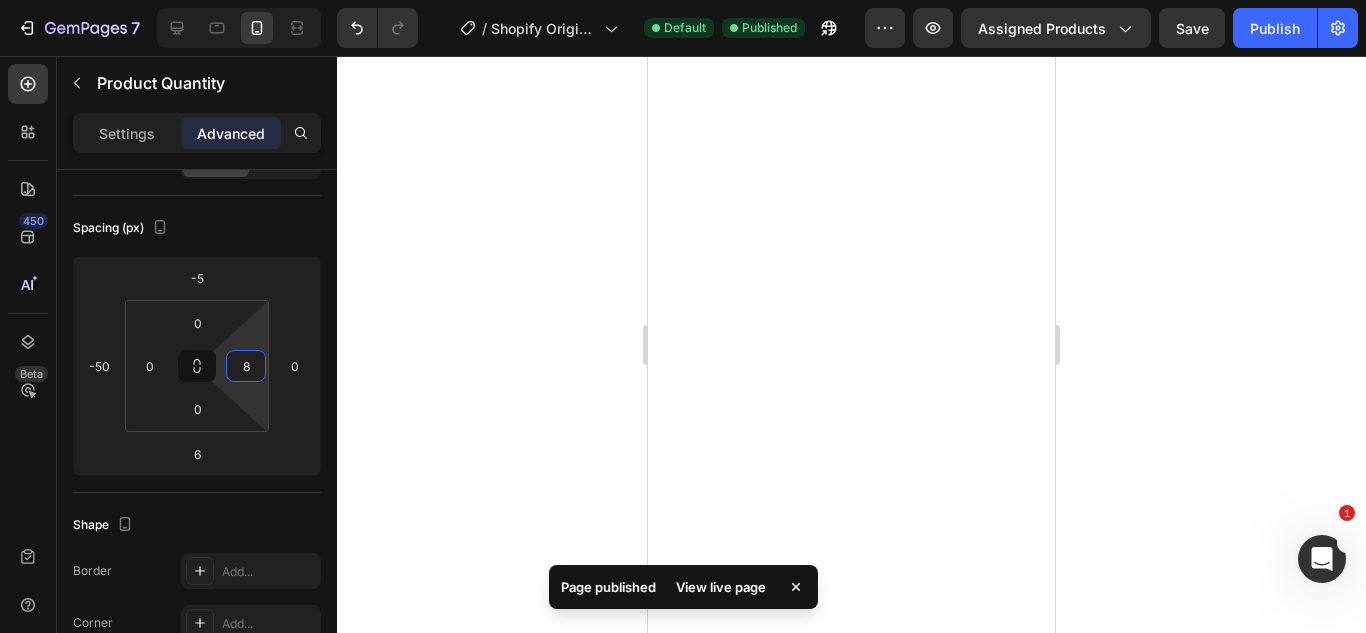 type on "0" 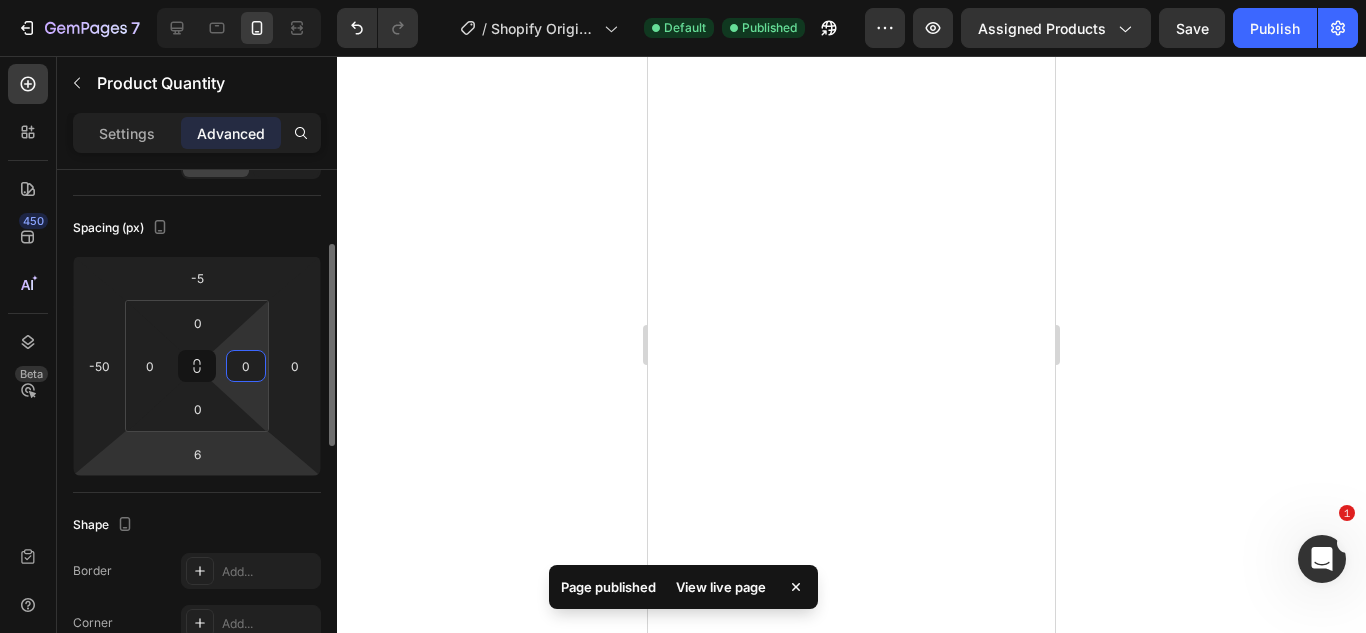 drag, startPoint x: 255, startPoint y: 331, endPoint x: 228, endPoint y: 450, distance: 122.02459 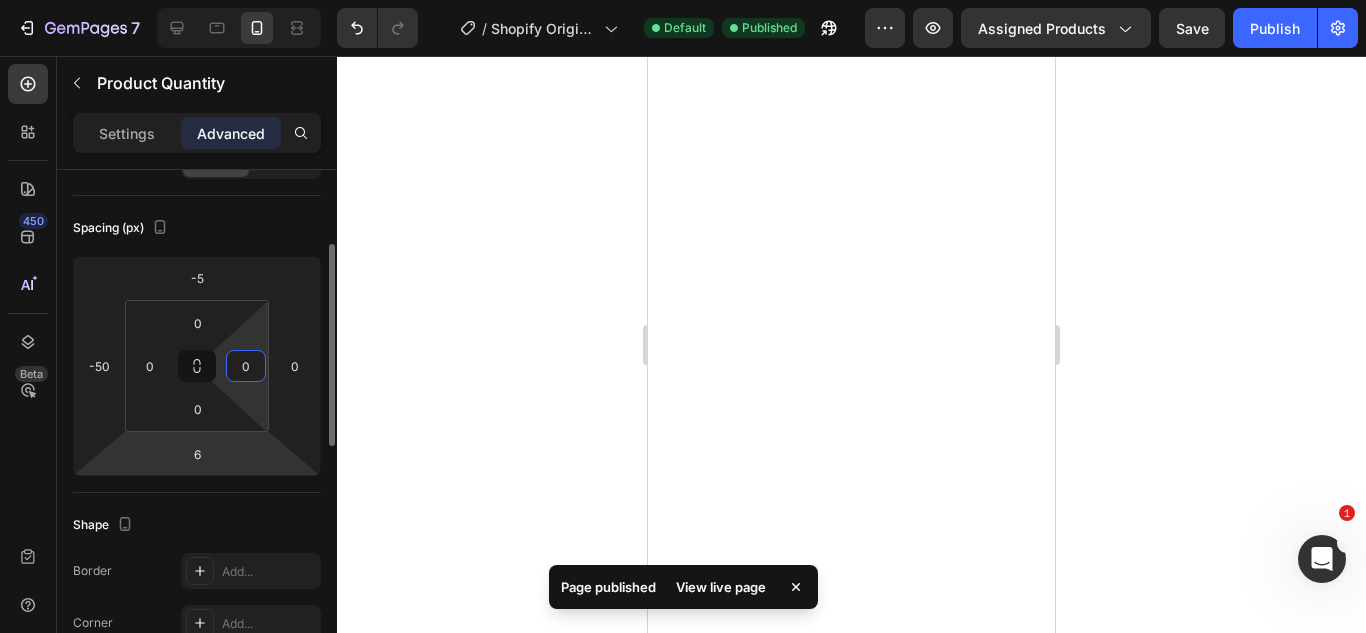 click on "7   /  Shopify Original Product Template Default Published Preview Assigned Products  Save   Publish  450 Beta Sections(18) Elements(84) Section Element Hero Section Product Detail Brands Trusted Badges Guarantee Product Breakdown How to use Testimonials Compare Bundle FAQs Social Proof Brand Story Product List Collection Blog List Contact Sticky Add to Cart Custom Footer Browse Library 450 Layout
Row
Row
Row
Row Text
Heading
Text Block Button
Button
Button Media
Image
Image
Video" at bounding box center (683, 0) 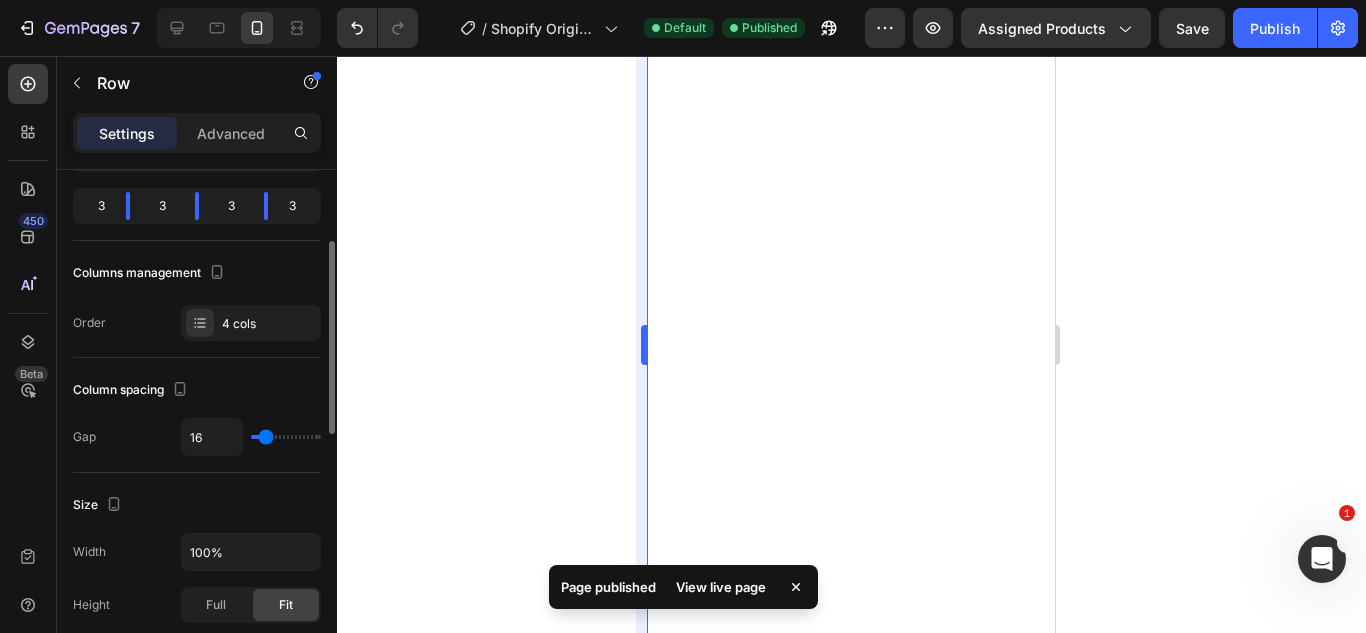 scroll, scrollTop: 0, scrollLeft: 0, axis: both 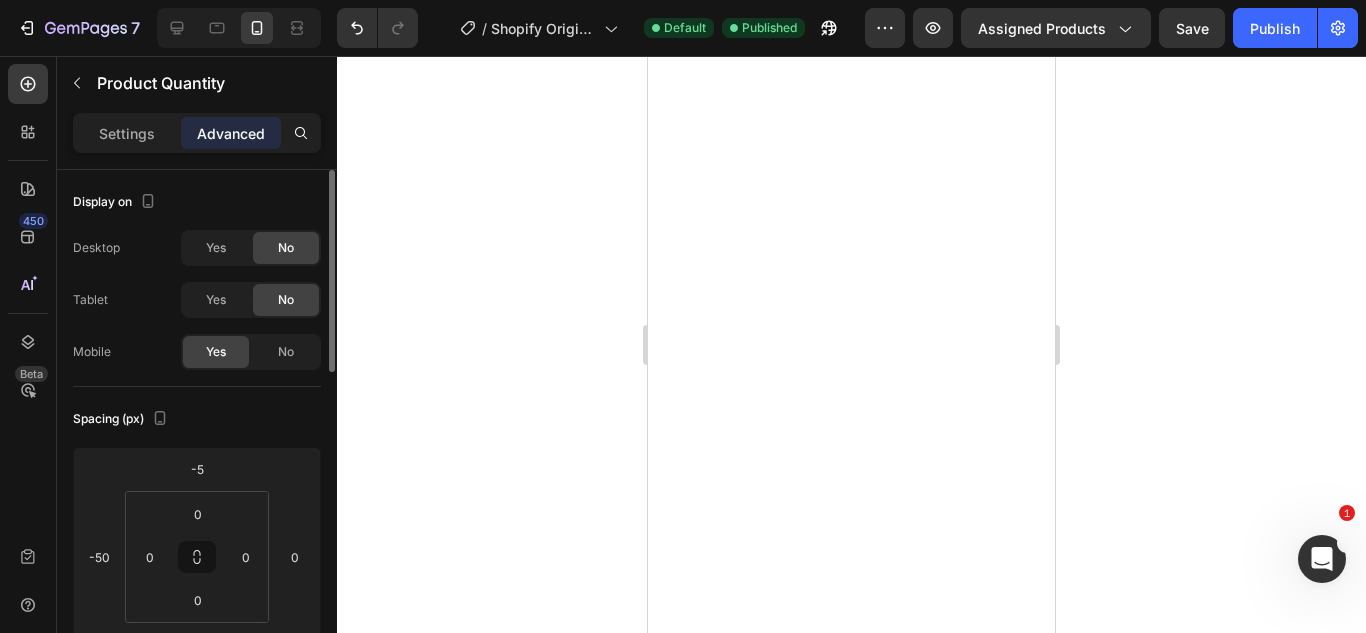 click on "Settings Advanced" at bounding box center (197, 141) 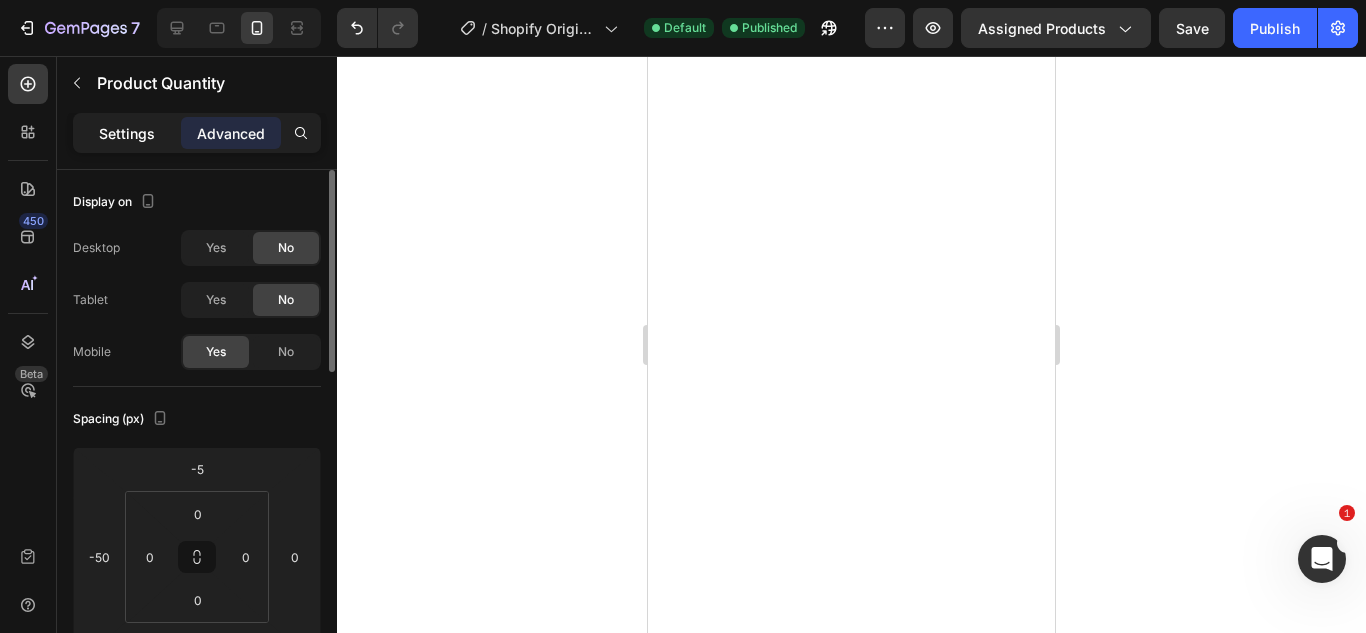click on "Settings" 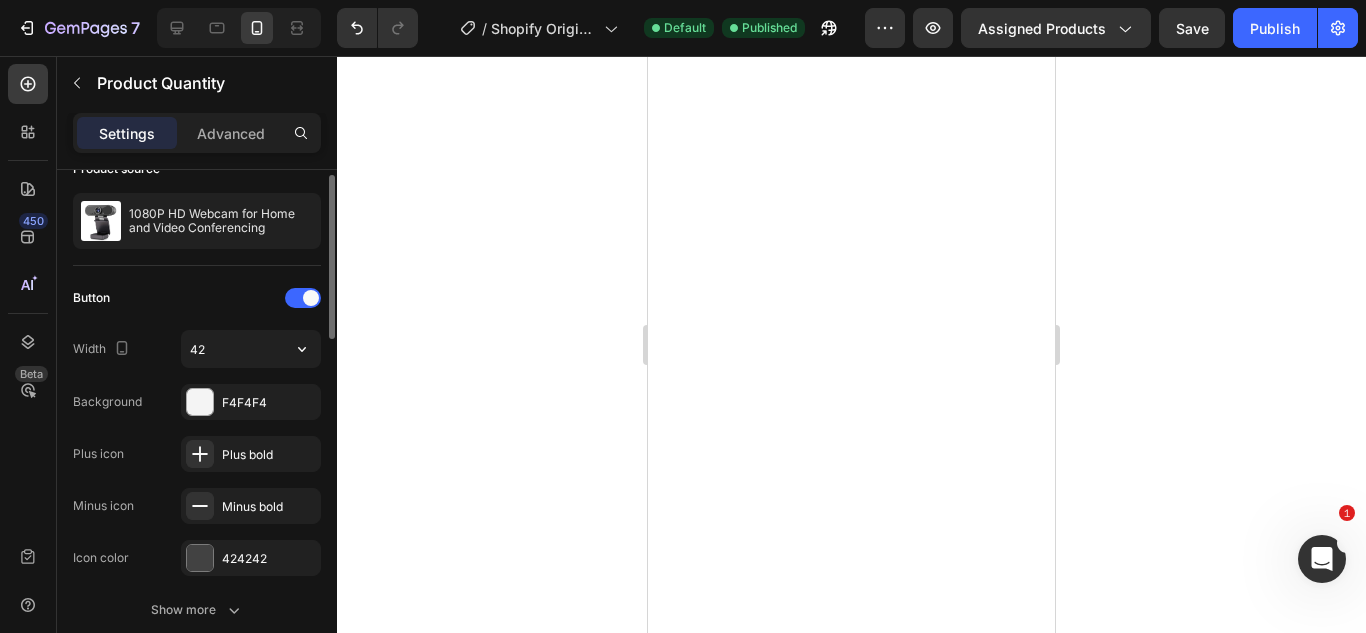 scroll, scrollTop: 34, scrollLeft: 0, axis: vertical 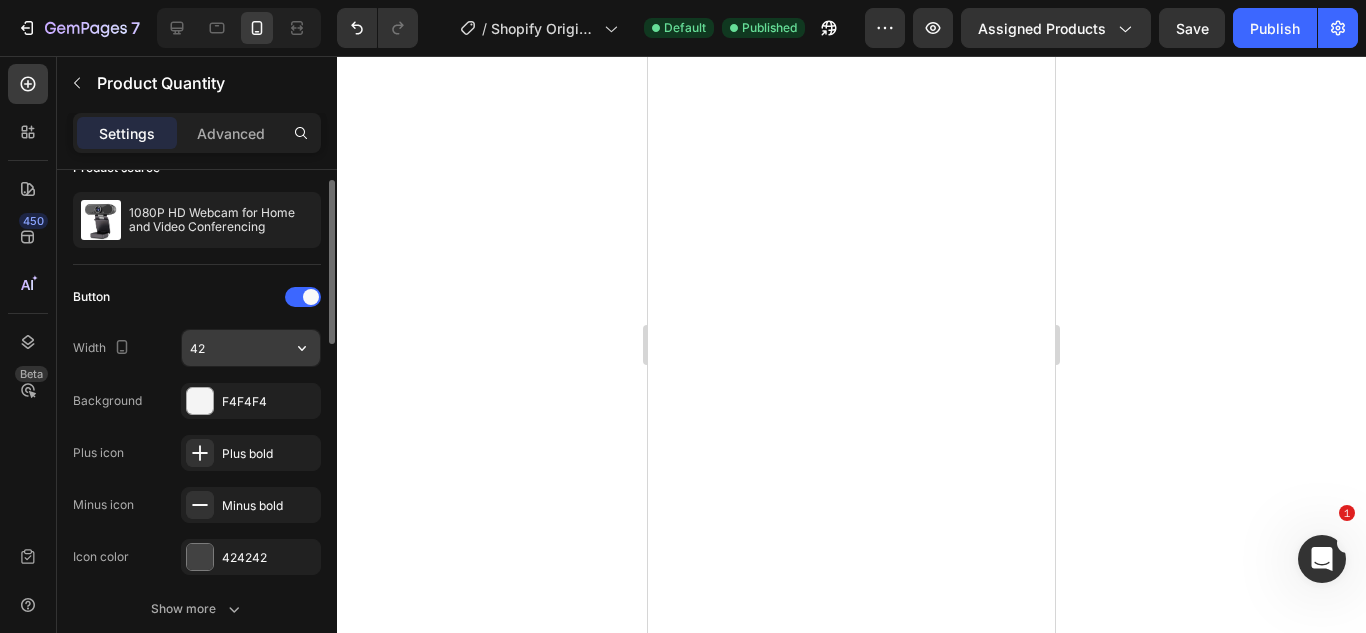 click on "42" at bounding box center (251, 348) 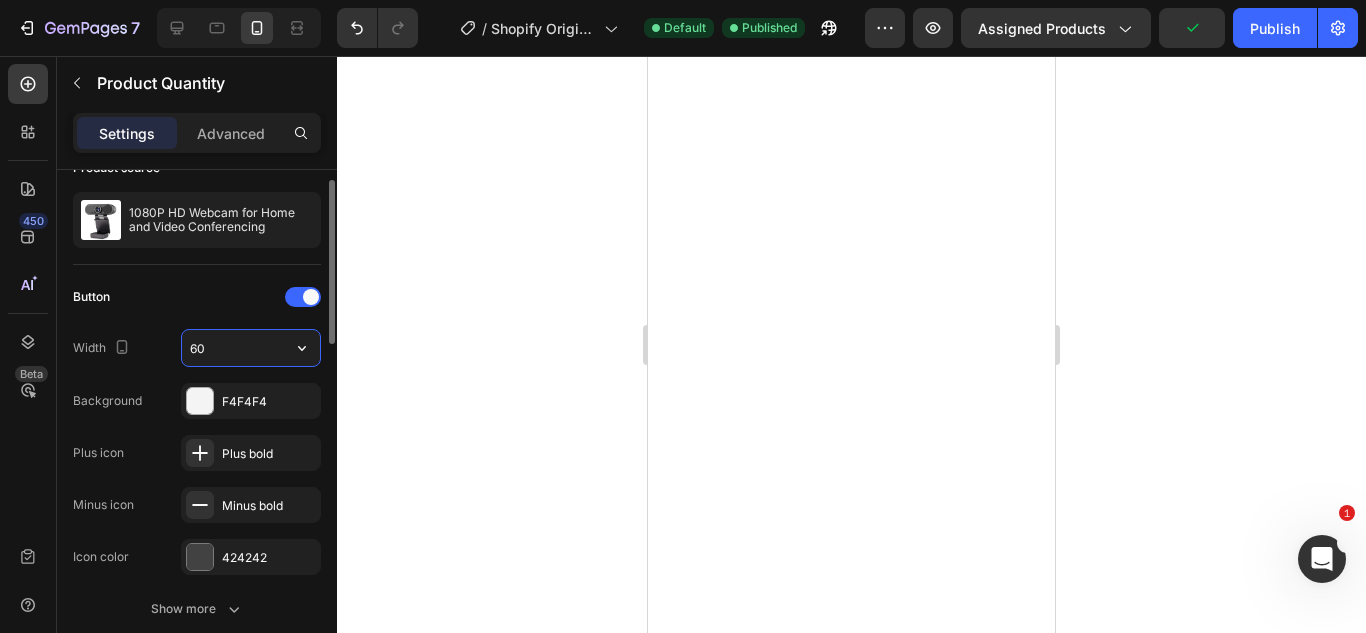 type on "6" 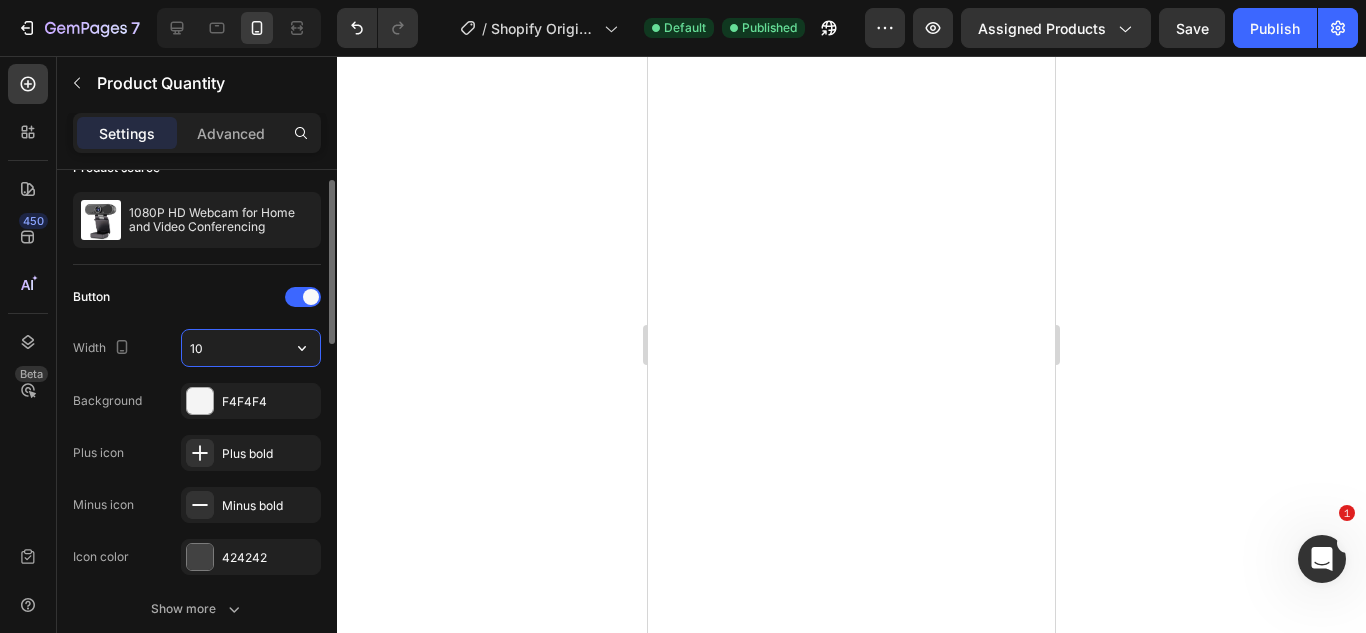 type on "1" 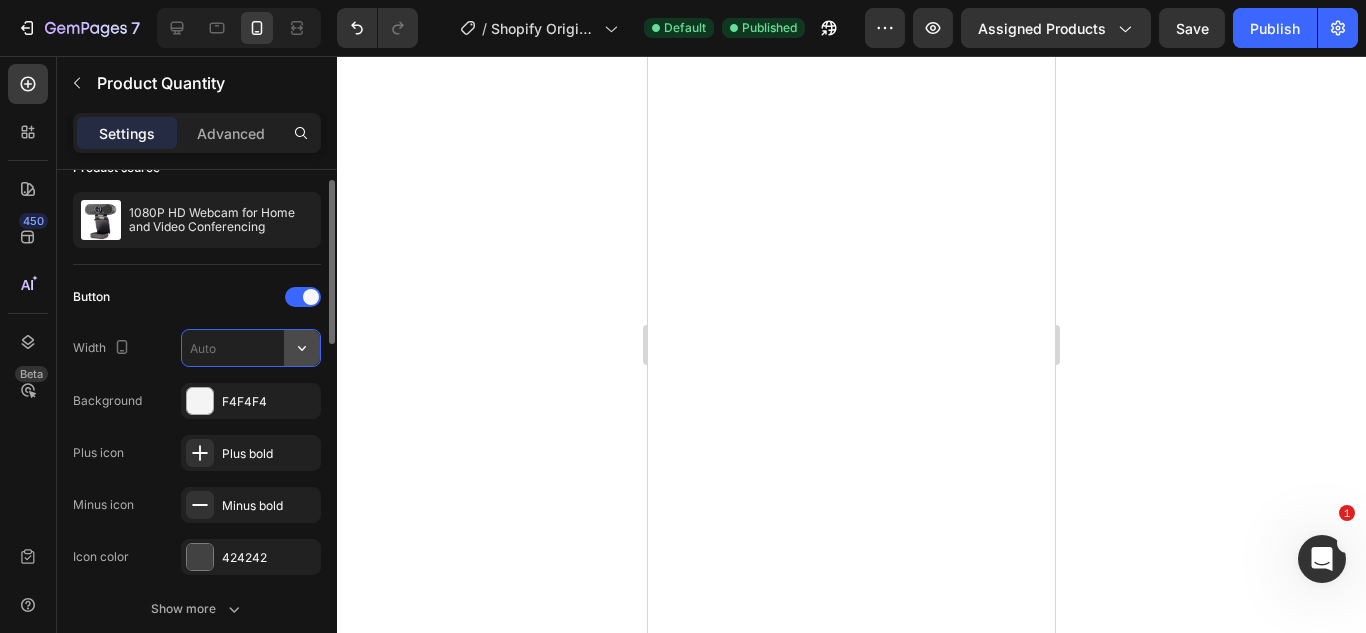 click 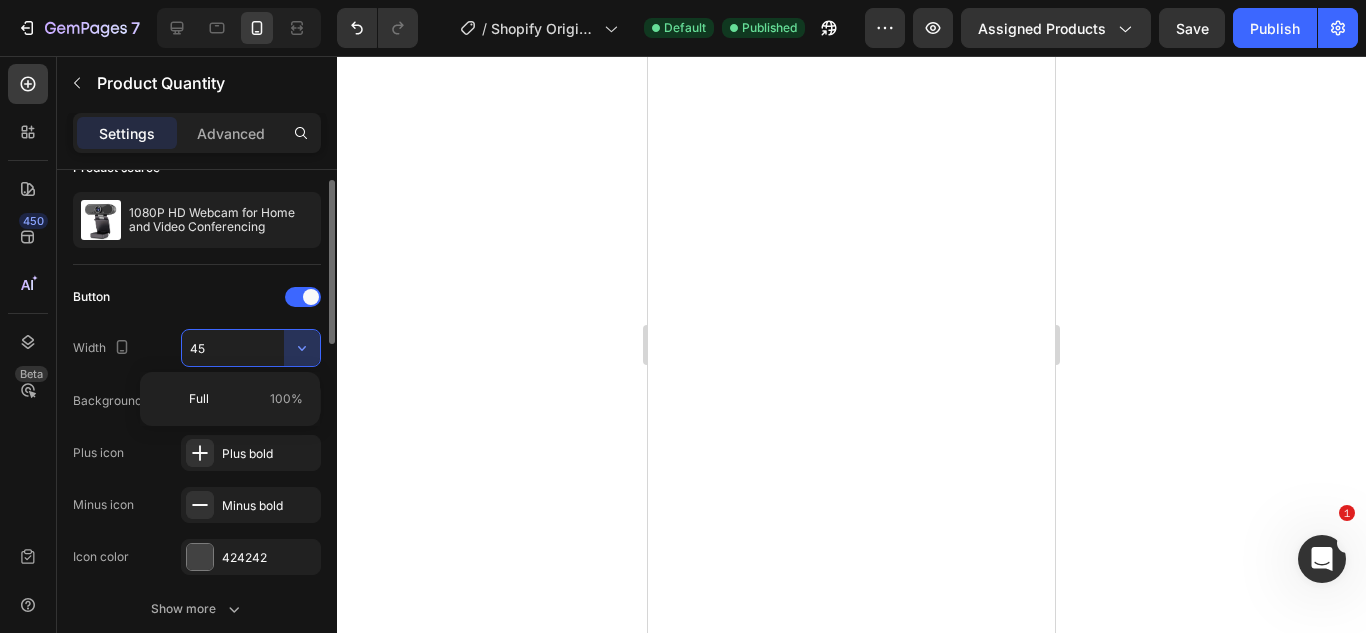 click on "45" at bounding box center (251, 348) 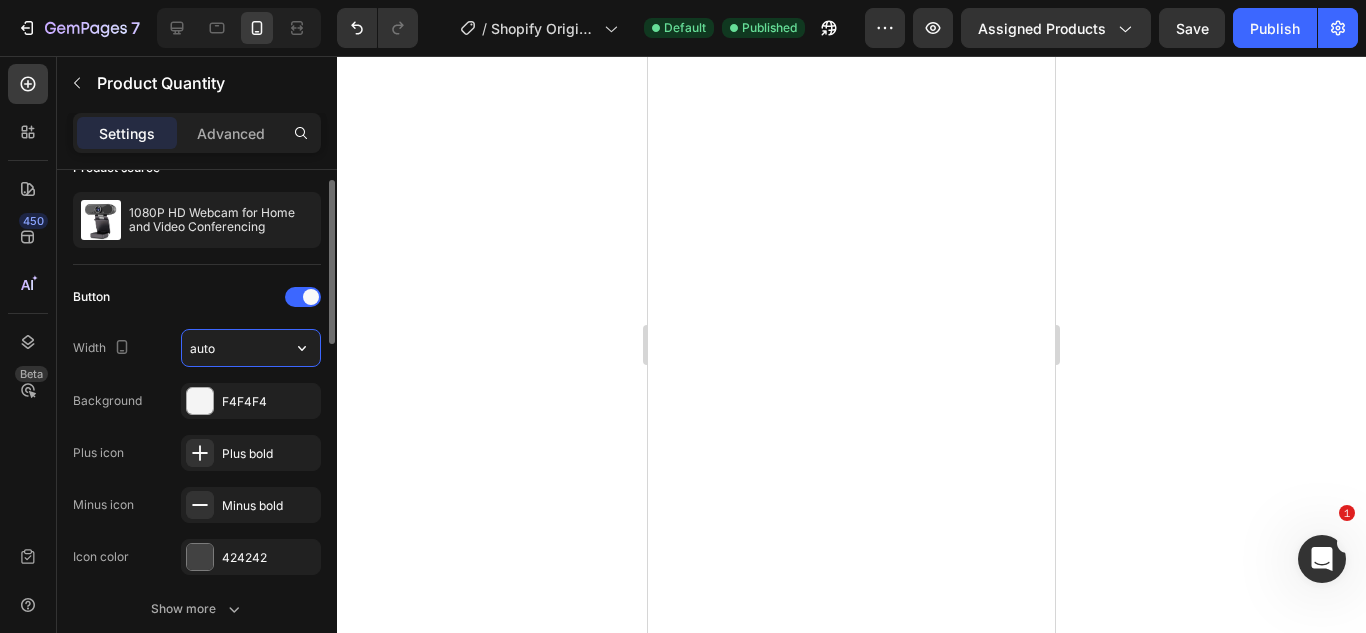type on "Auto" 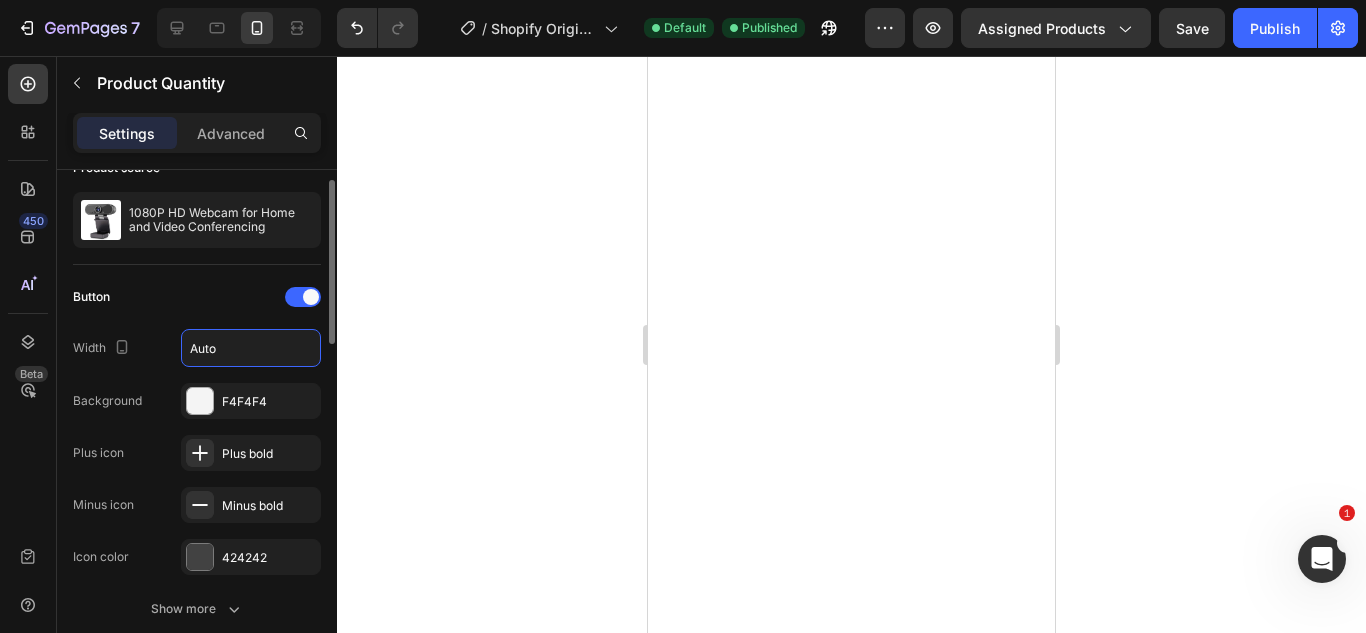 click on "Button Width Auto Background F4F4F4 Plus icon
Plus bold Minus icon
Minus bold Icon color 424242" at bounding box center [197, 428] 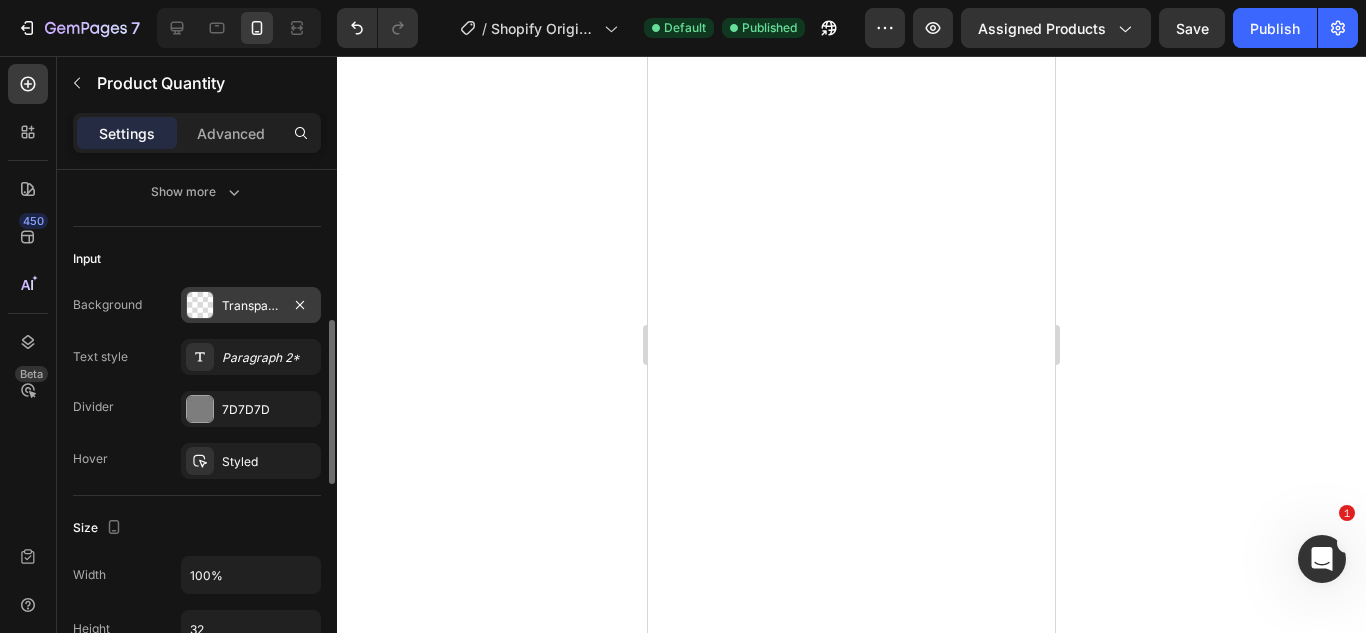 scroll, scrollTop: 471, scrollLeft: 0, axis: vertical 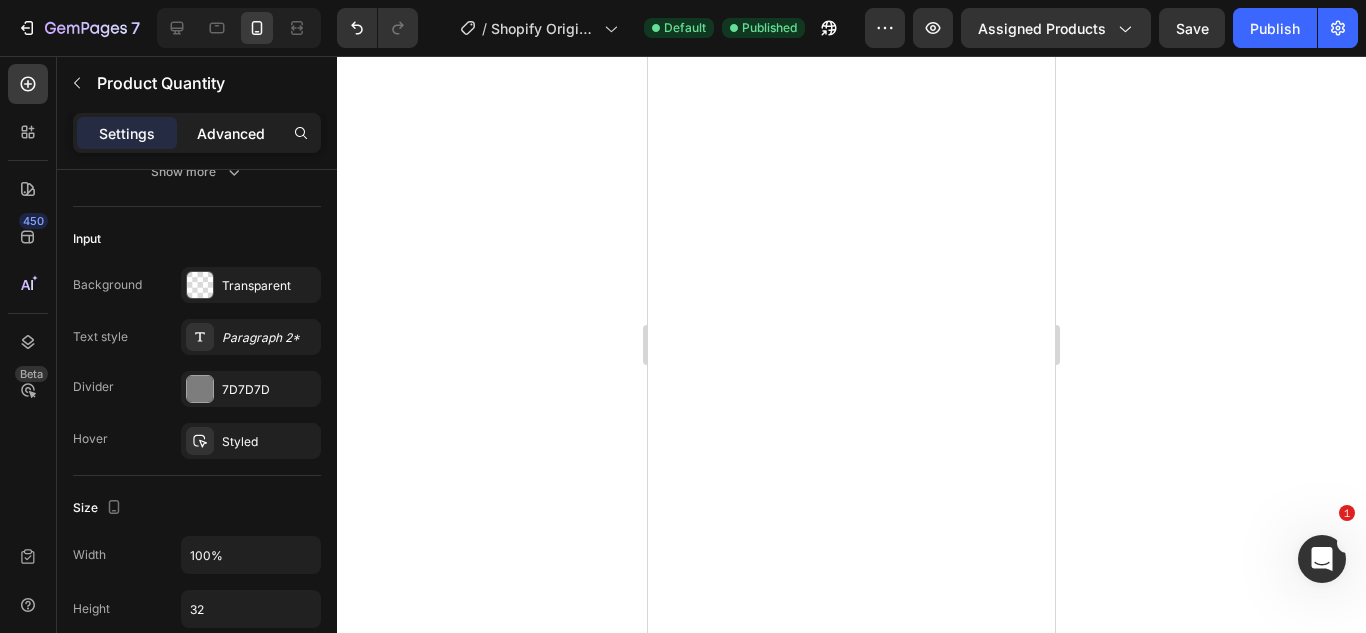 click on "Advanced" 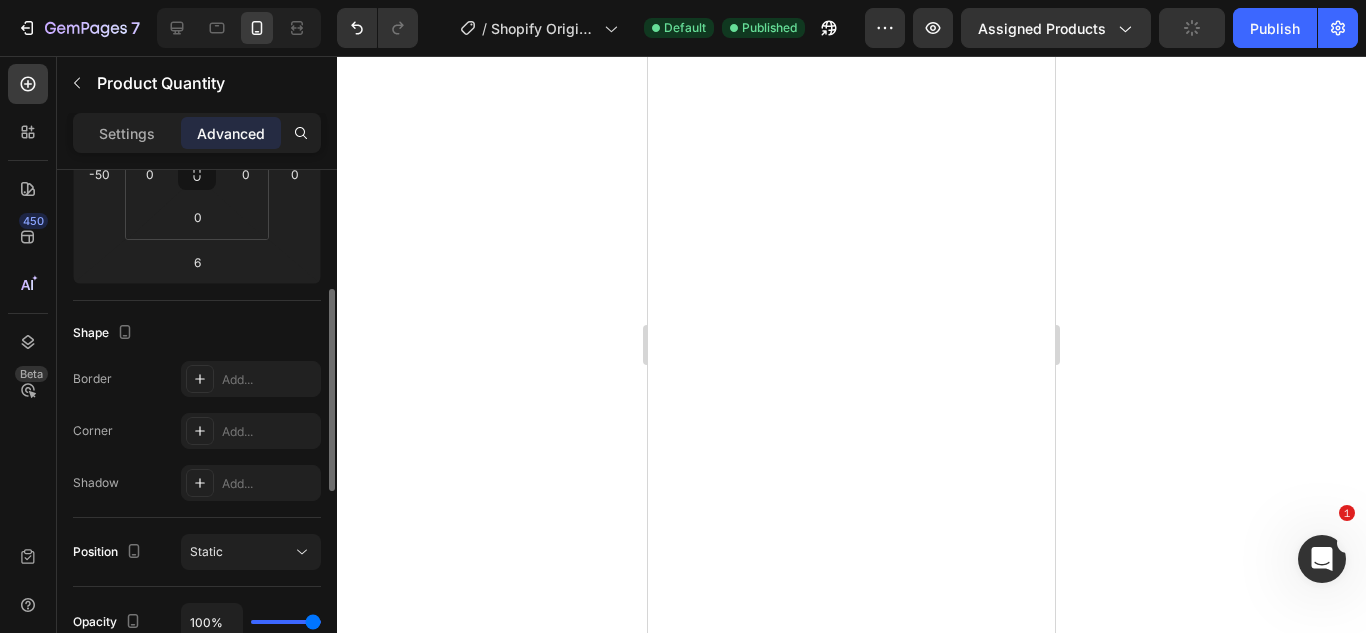 scroll, scrollTop: 274, scrollLeft: 0, axis: vertical 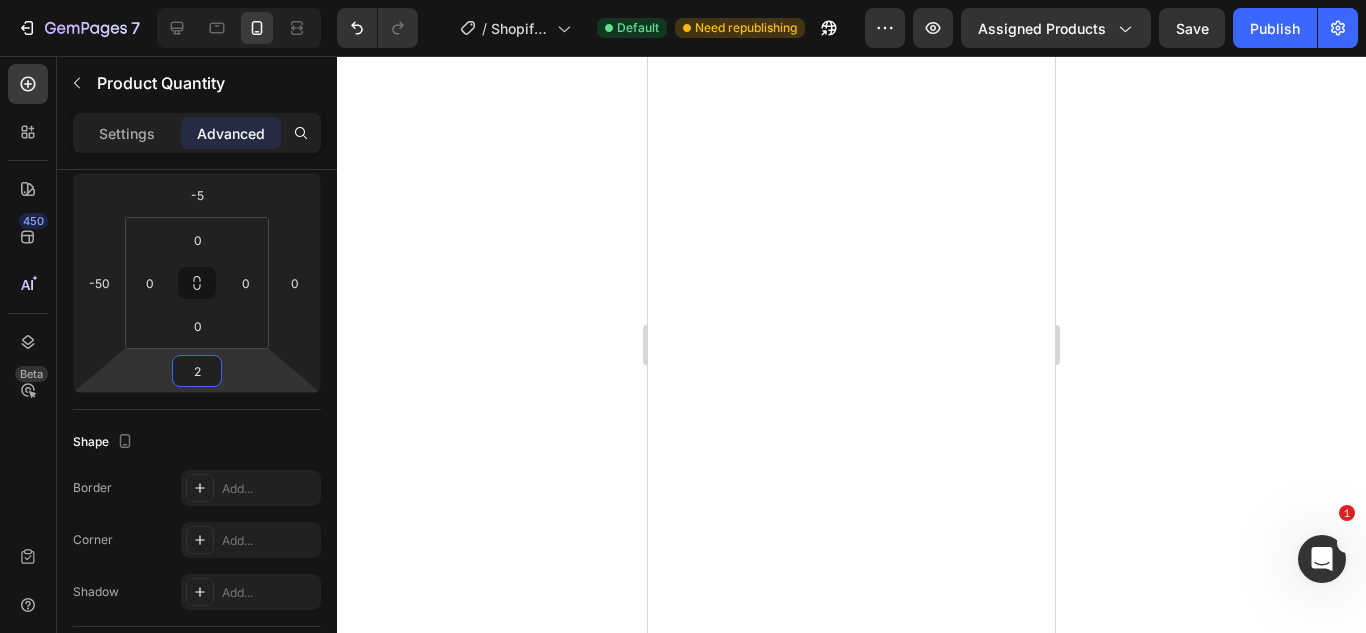 type on "0" 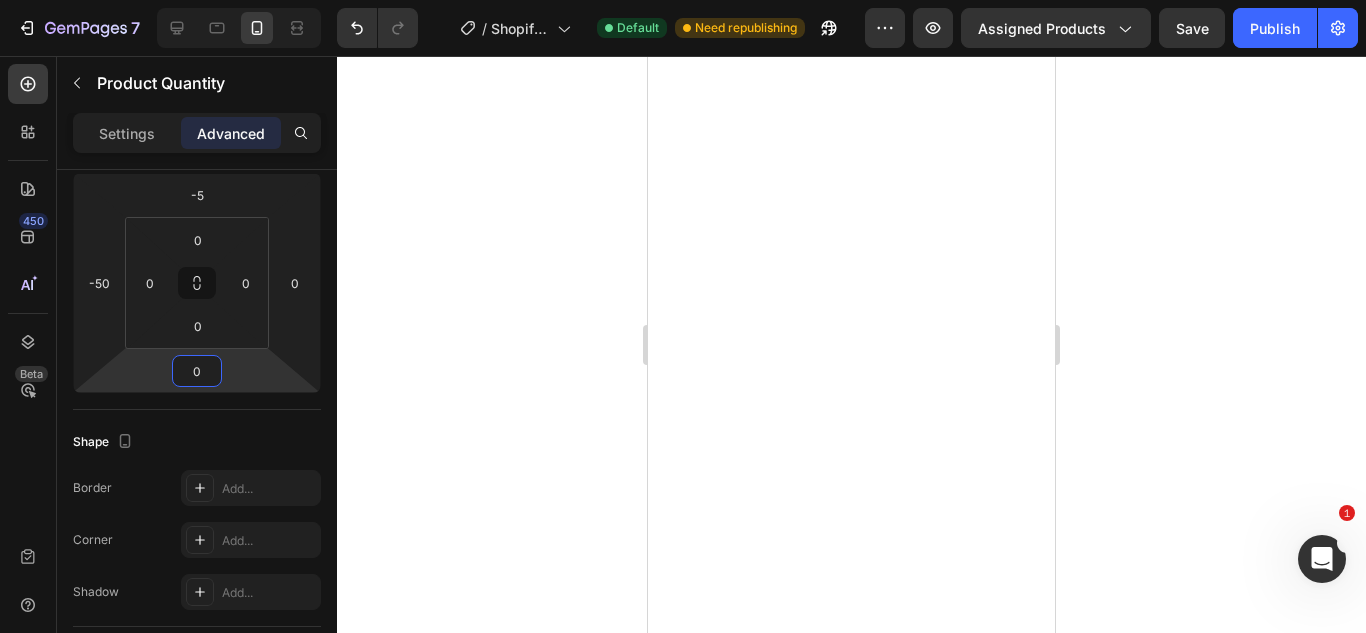 click on "7   /  Shopify Original Product Template Default Need republishing Preview Assigned Products  Save   Publish  450 Beta Sections(18) Elements(84) Section Element Hero Section Product Detail Brands Trusted Badges Guarantee Product Breakdown How to use Testimonials Compare Bundle FAQs Social Proof Brand Story Product List Collection Blog List Contact Sticky Add to Cart Custom Footer Browse Library 450 Layout
Row
Row
Row
Row Text
Heading
Text Block Button
Button
Button Media
Image
Image" at bounding box center (683, 0) 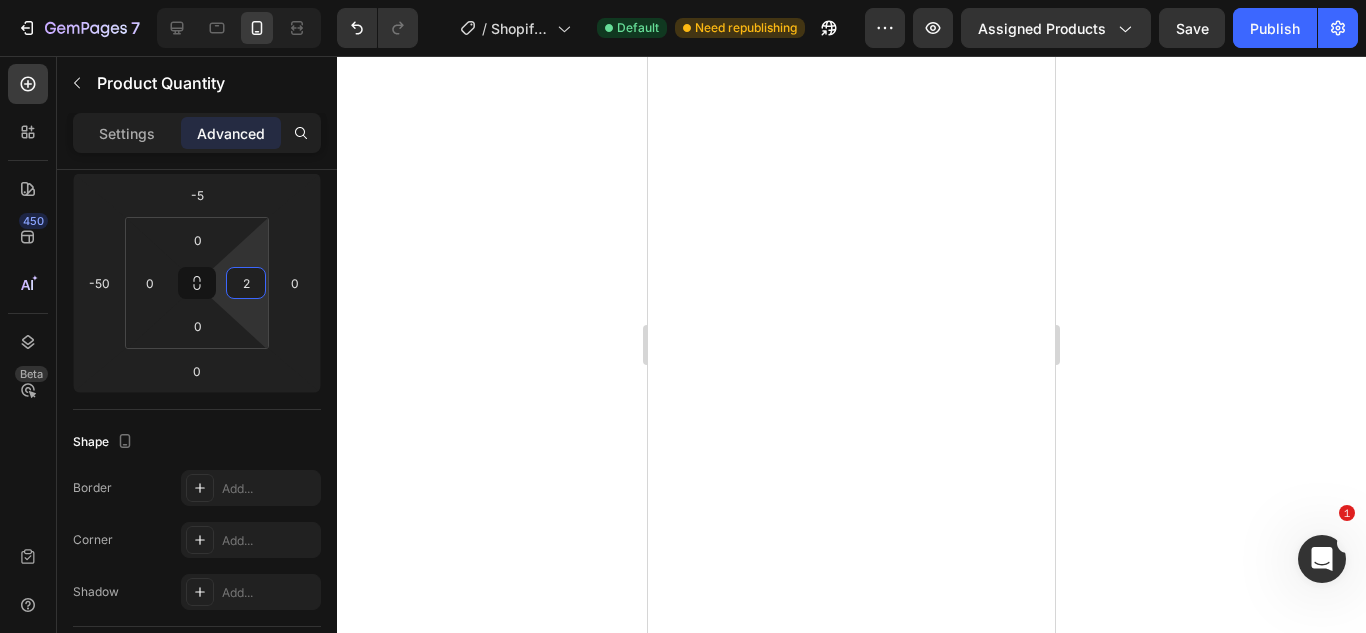 type on "0" 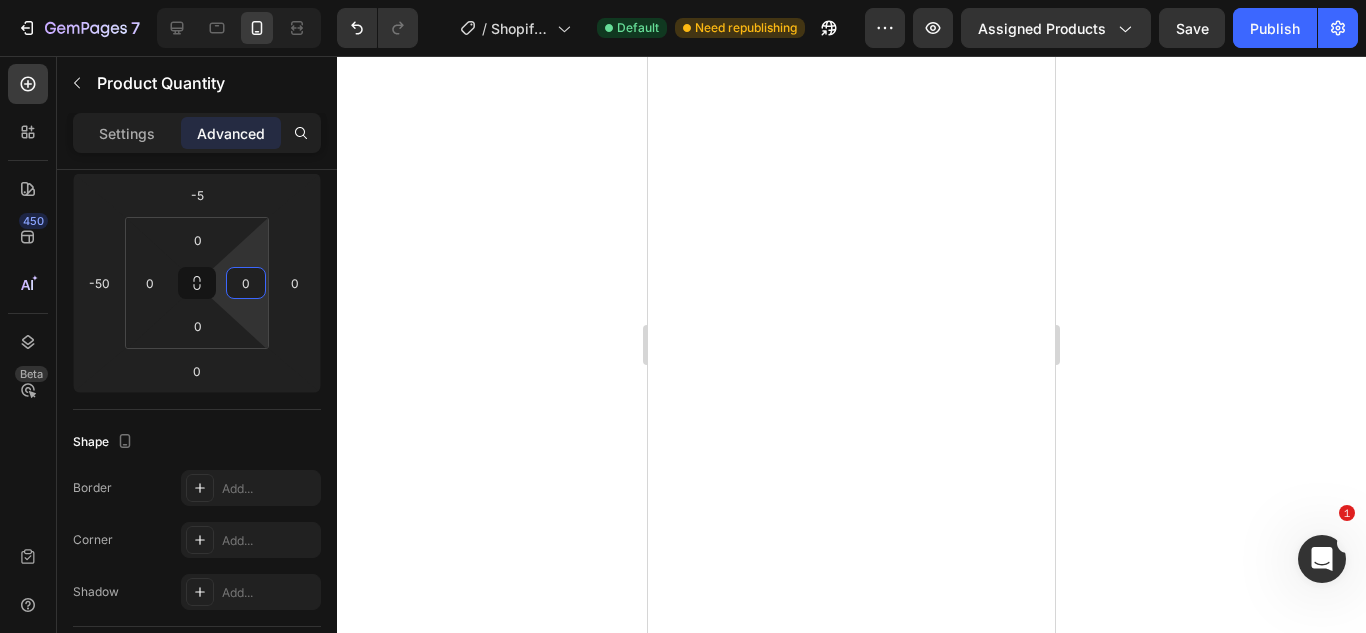 drag, startPoint x: 260, startPoint y: 243, endPoint x: 222, endPoint y: 354, distance: 117.32433 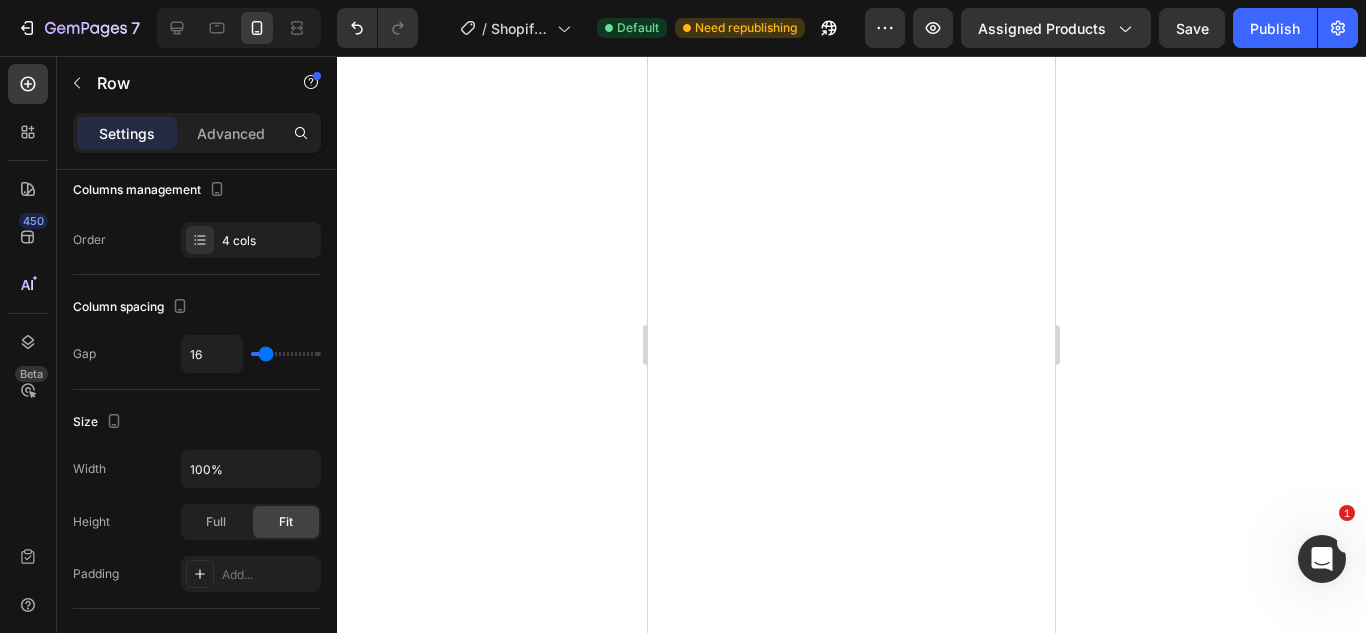 scroll, scrollTop: 0, scrollLeft: 0, axis: both 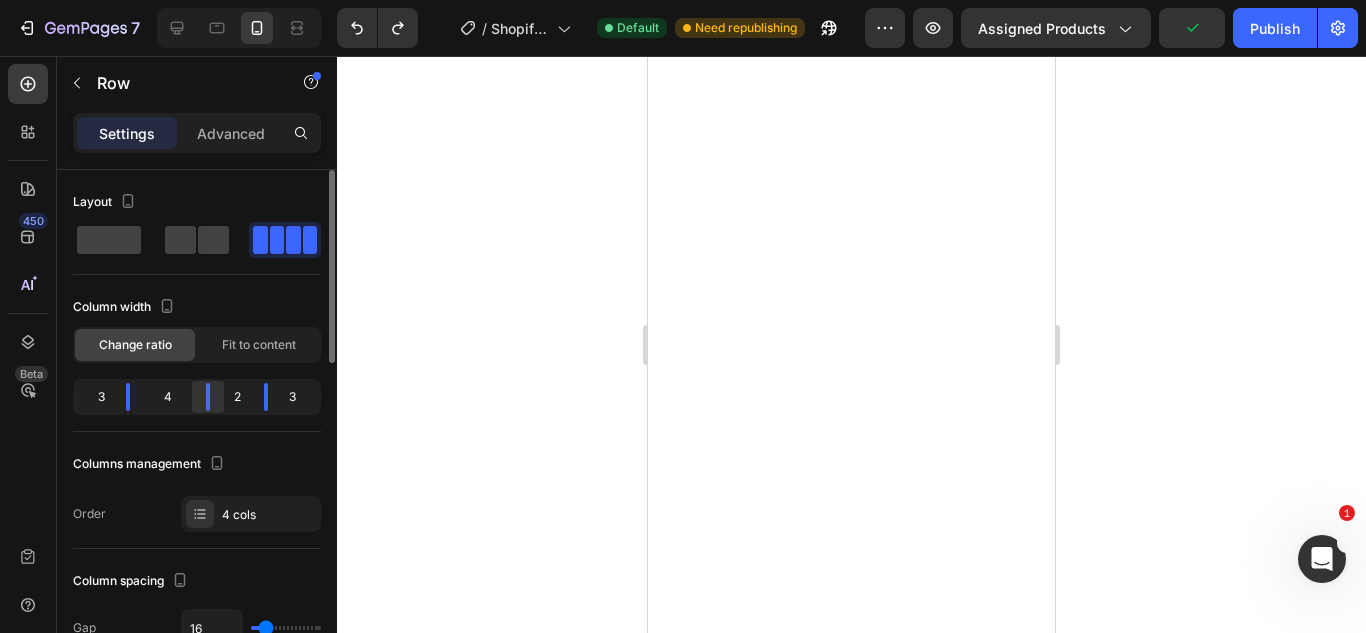 drag, startPoint x: 189, startPoint y: 408, endPoint x: 225, endPoint y: 403, distance: 36.345562 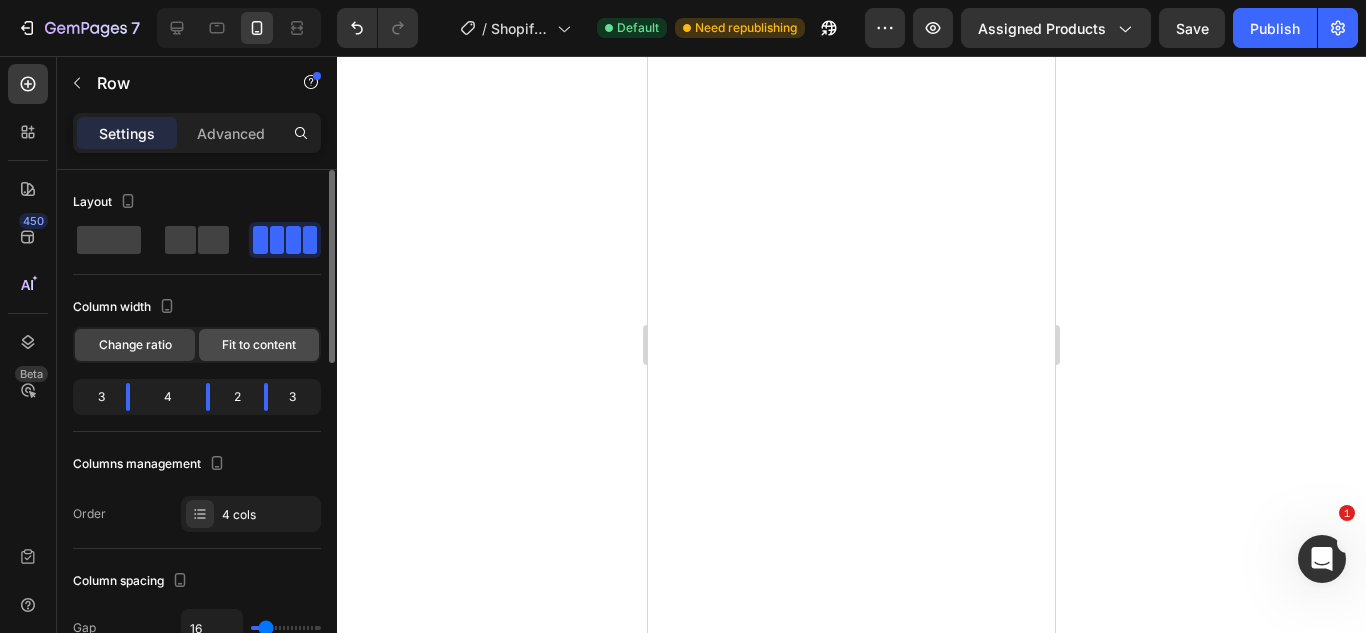 click on "Fit to content" 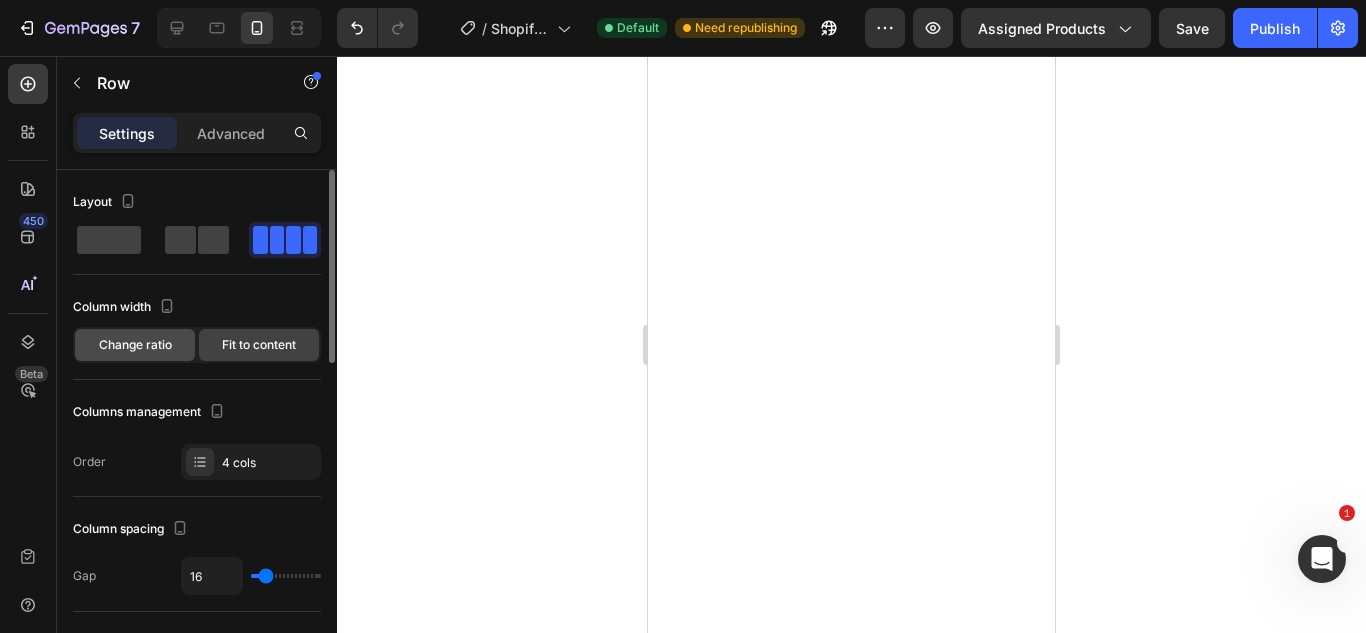 click on "Change ratio" 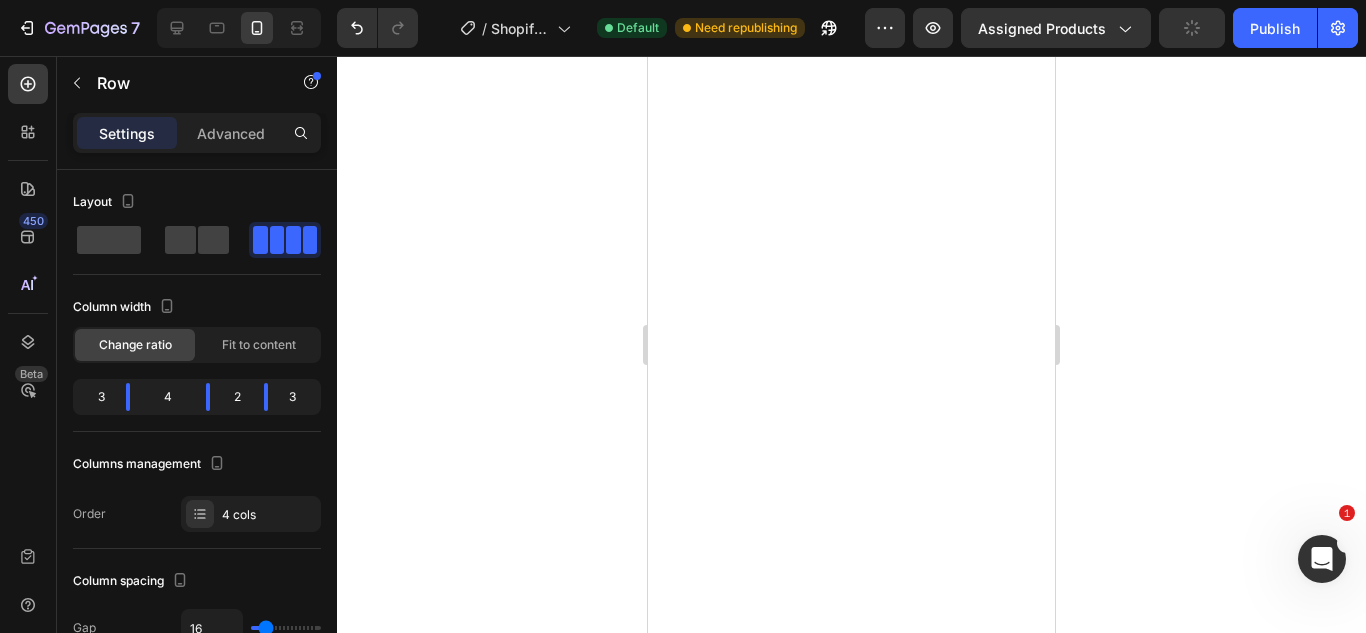 click on "Settings Advanced" at bounding box center (197, 133) 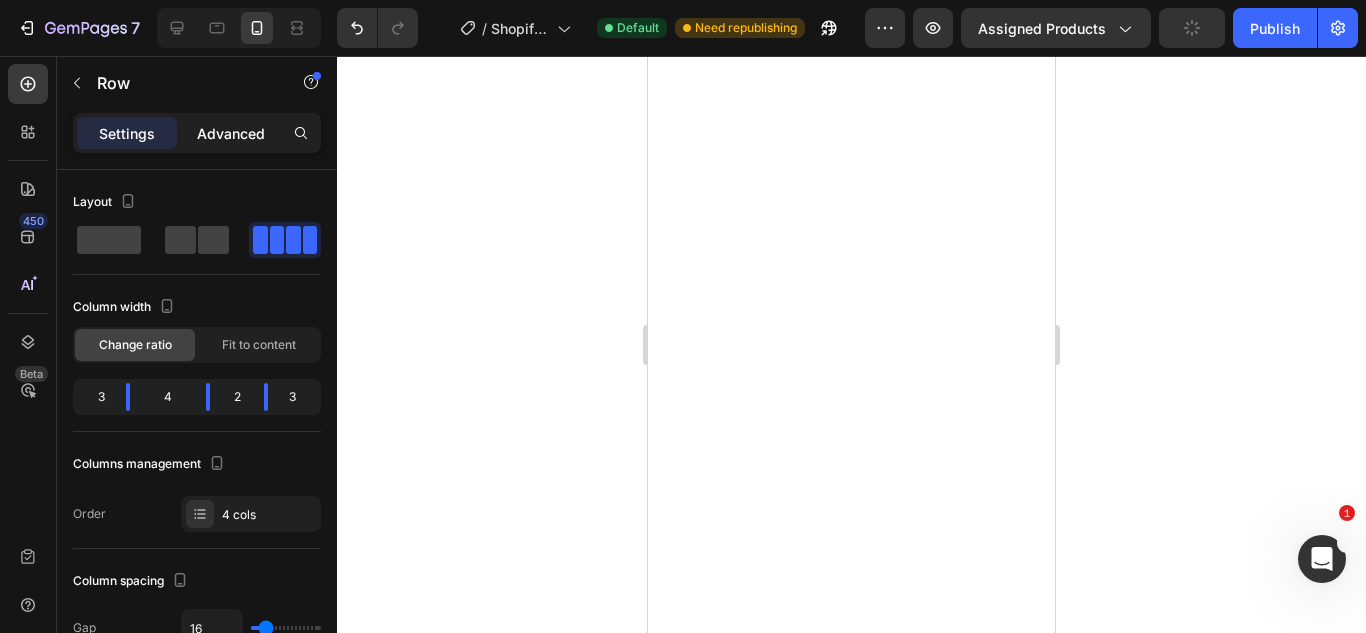 click on "Advanced" 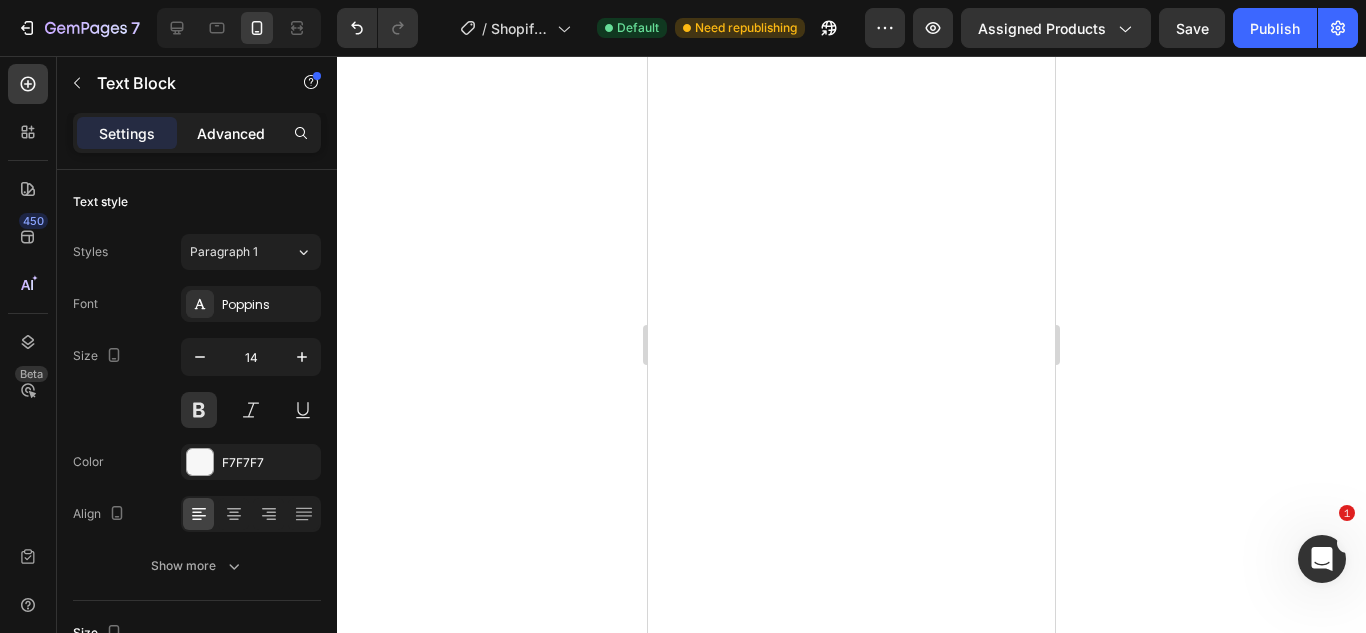 click on "Advanced" at bounding box center (231, 133) 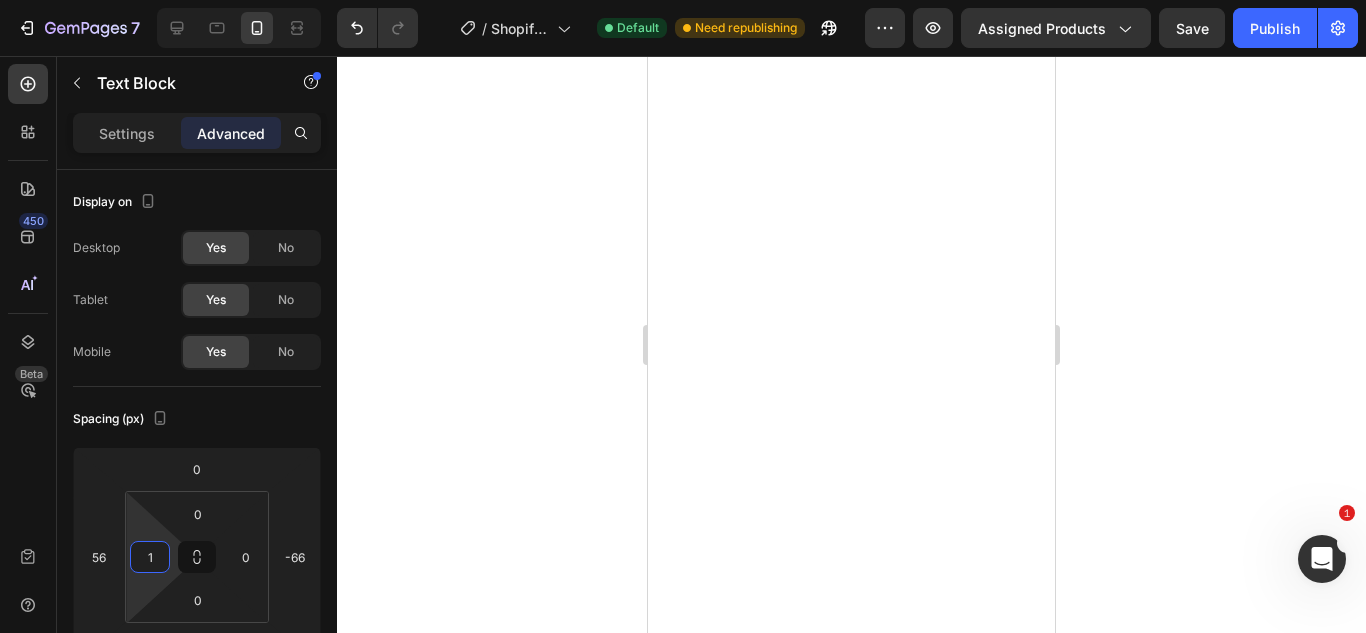 type on "0" 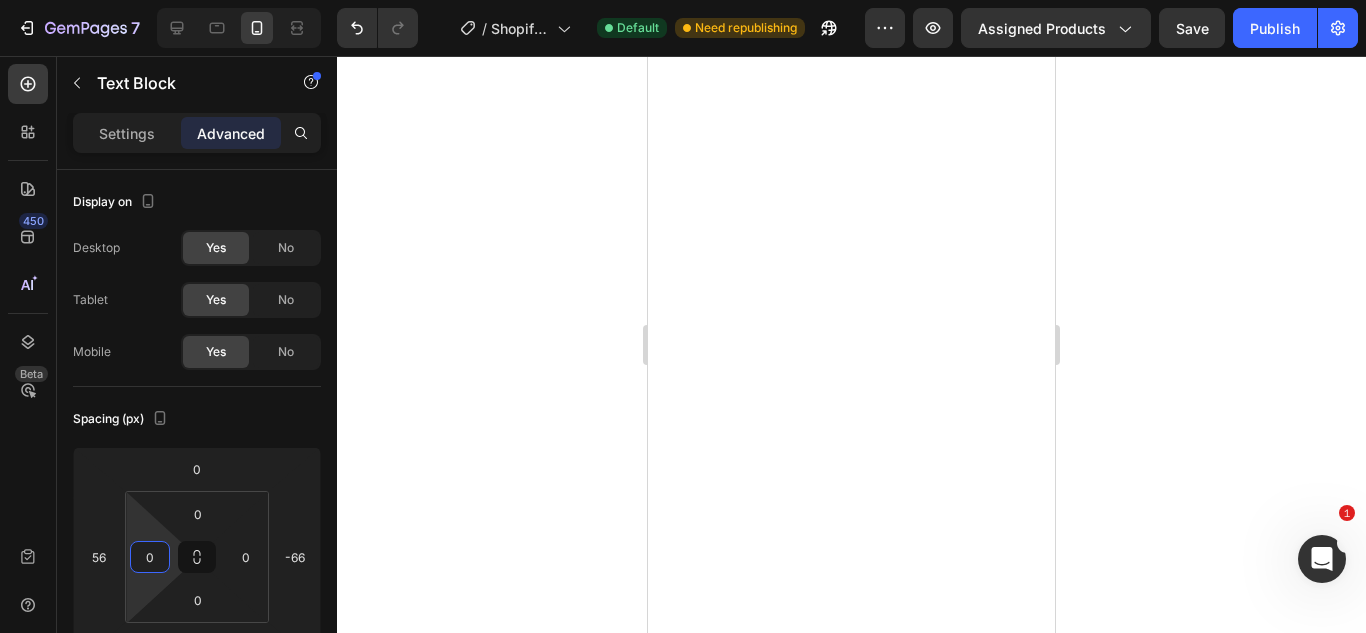 drag, startPoint x: 146, startPoint y: 530, endPoint x: 137, endPoint y: 567, distance: 38.078865 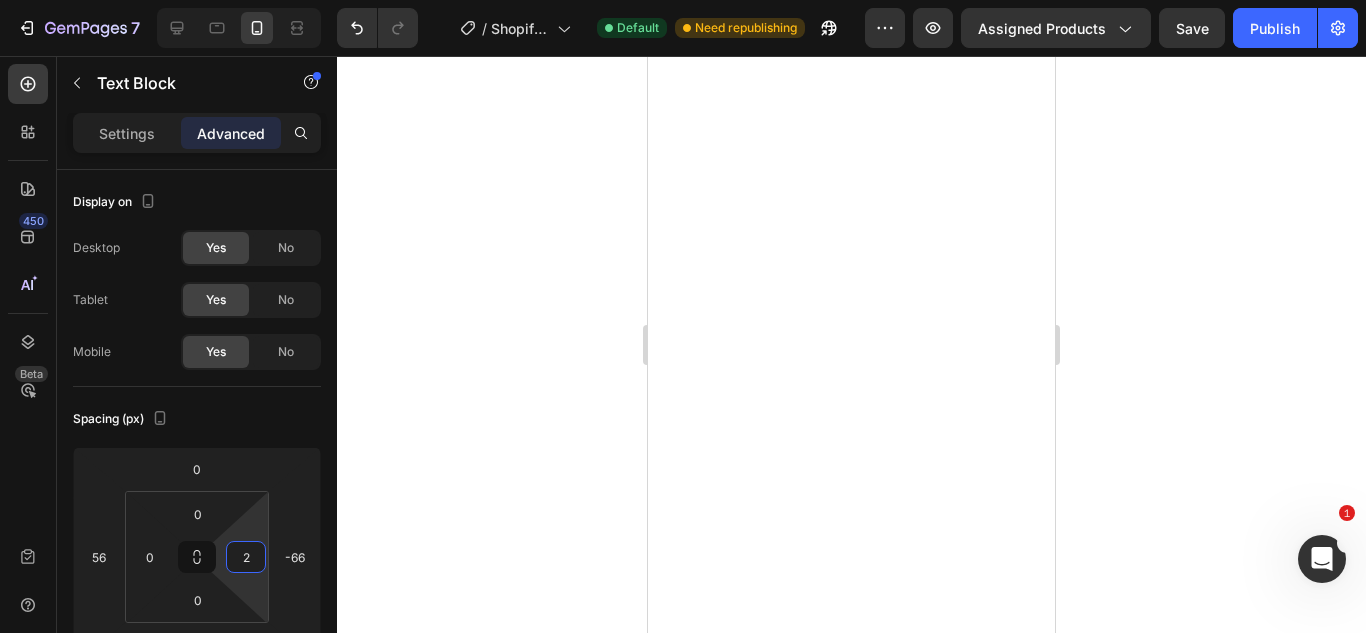 type on "0" 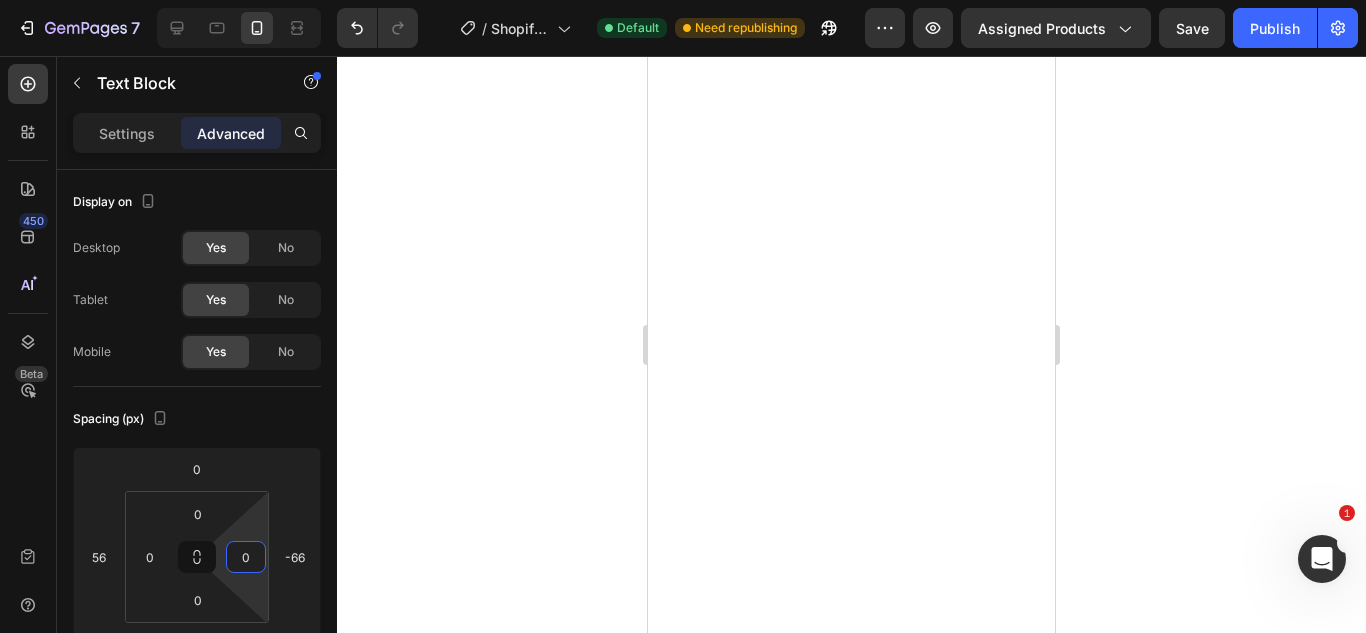 drag, startPoint x: 233, startPoint y: 536, endPoint x: 226, endPoint y: 567, distance: 31.780497 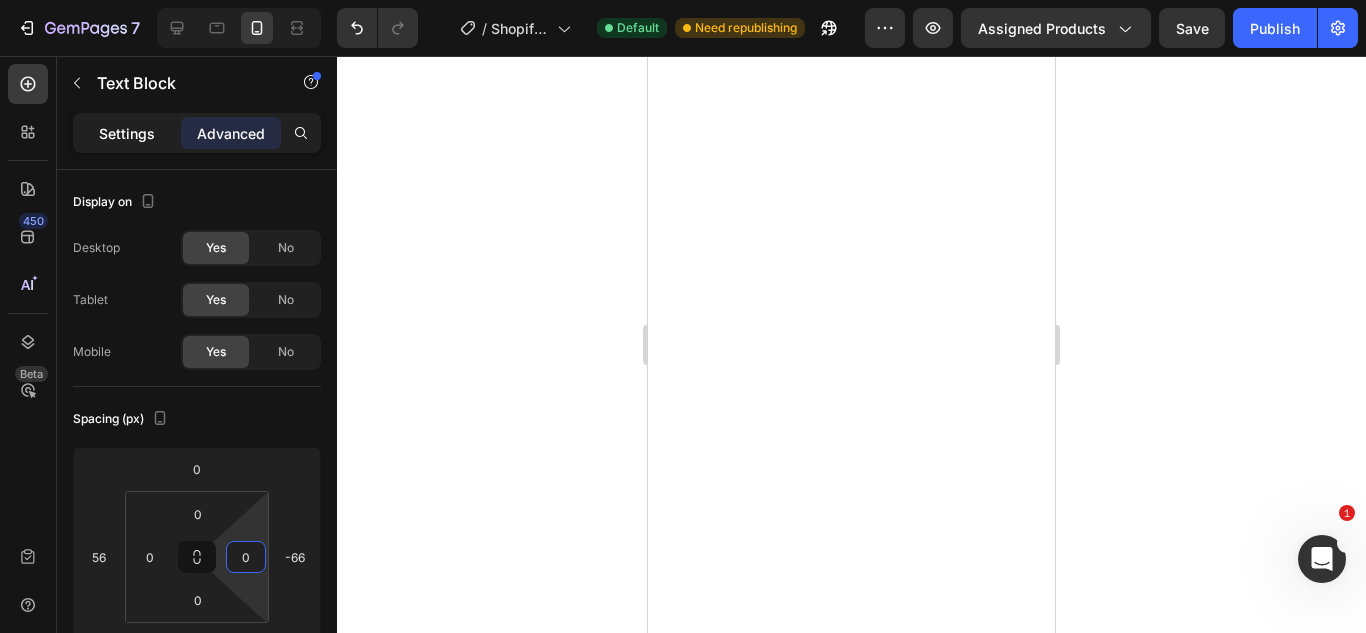 click on "Settings" at bounding box center (127, 133) 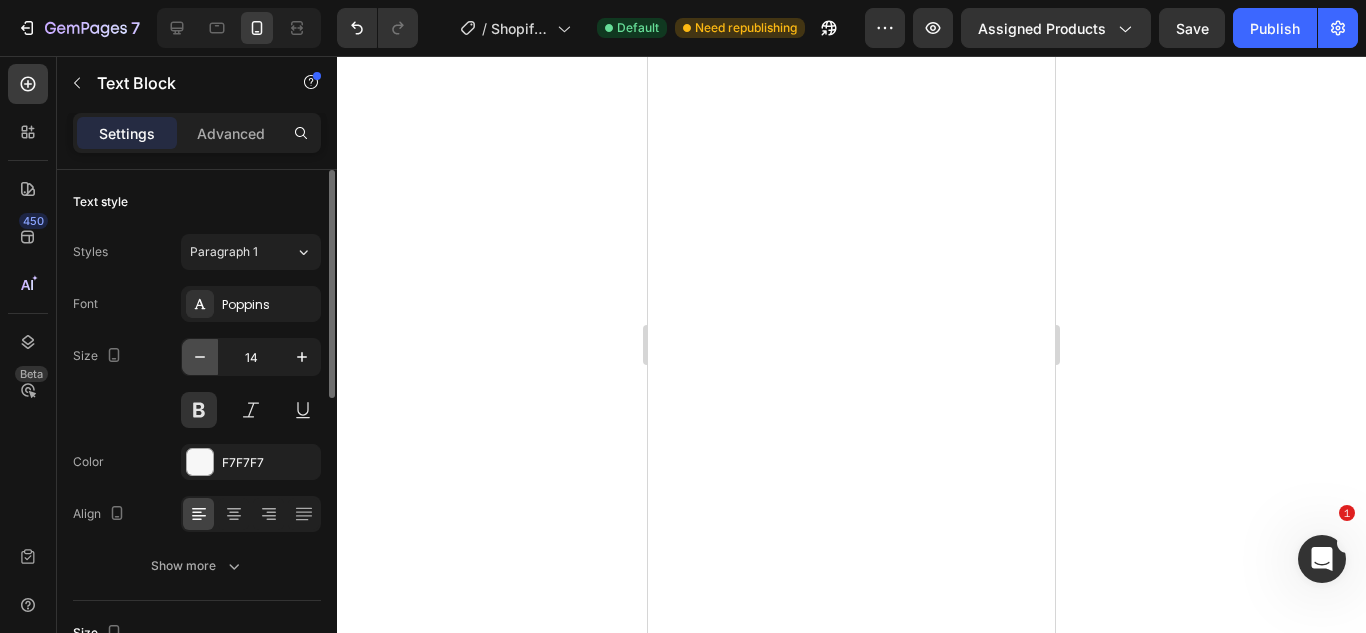 click 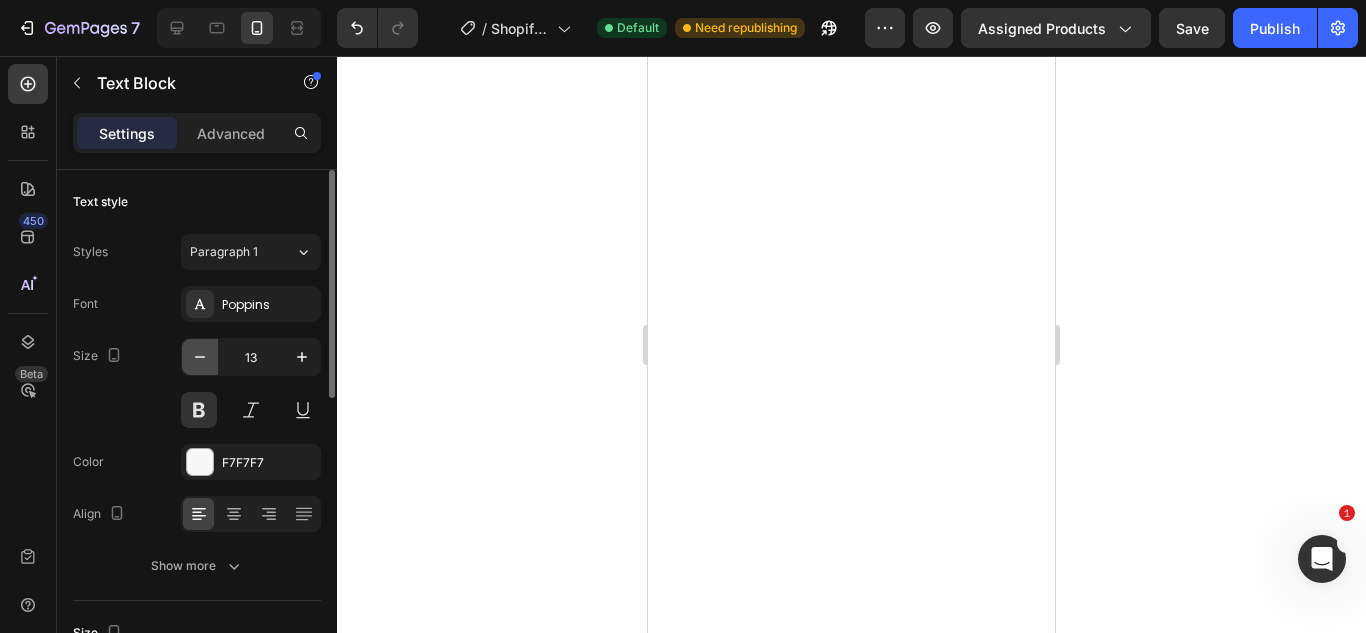 click 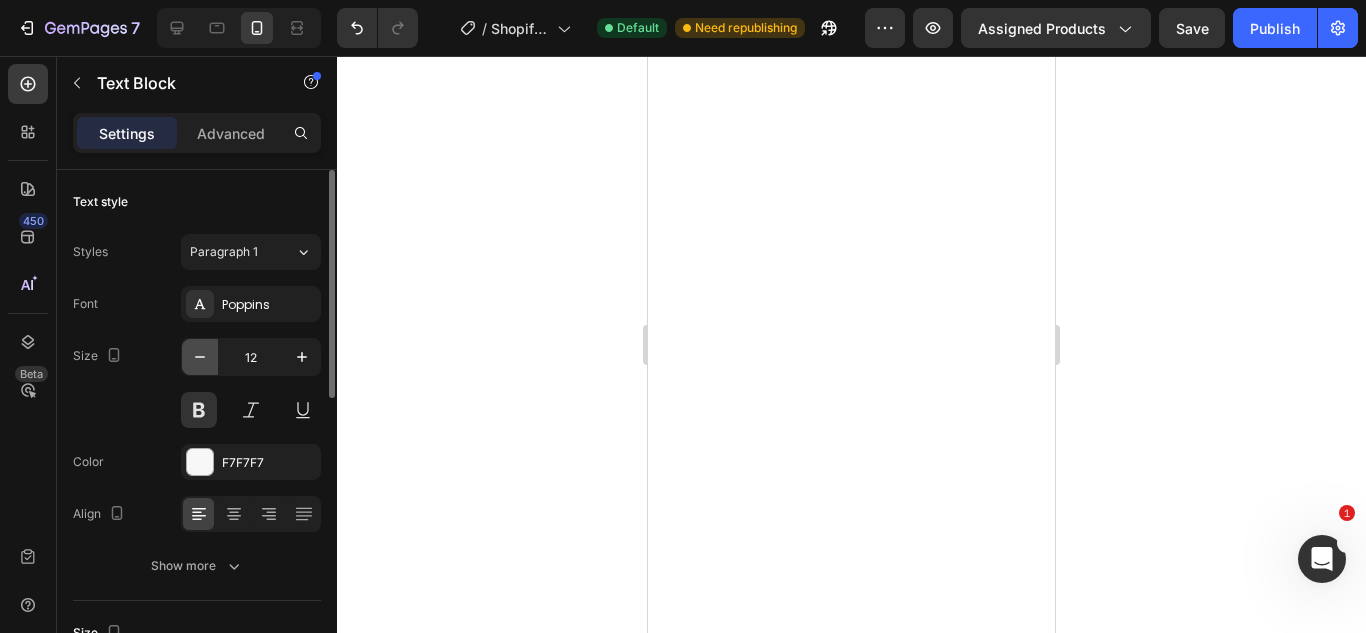 click 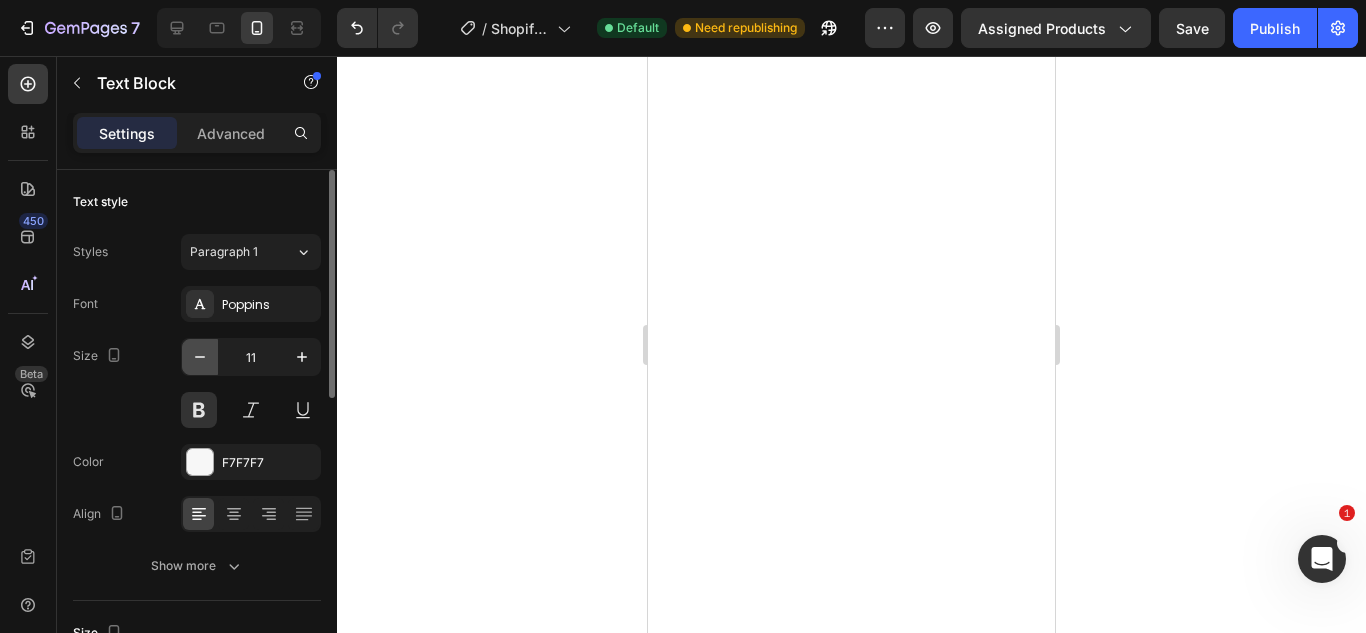 click 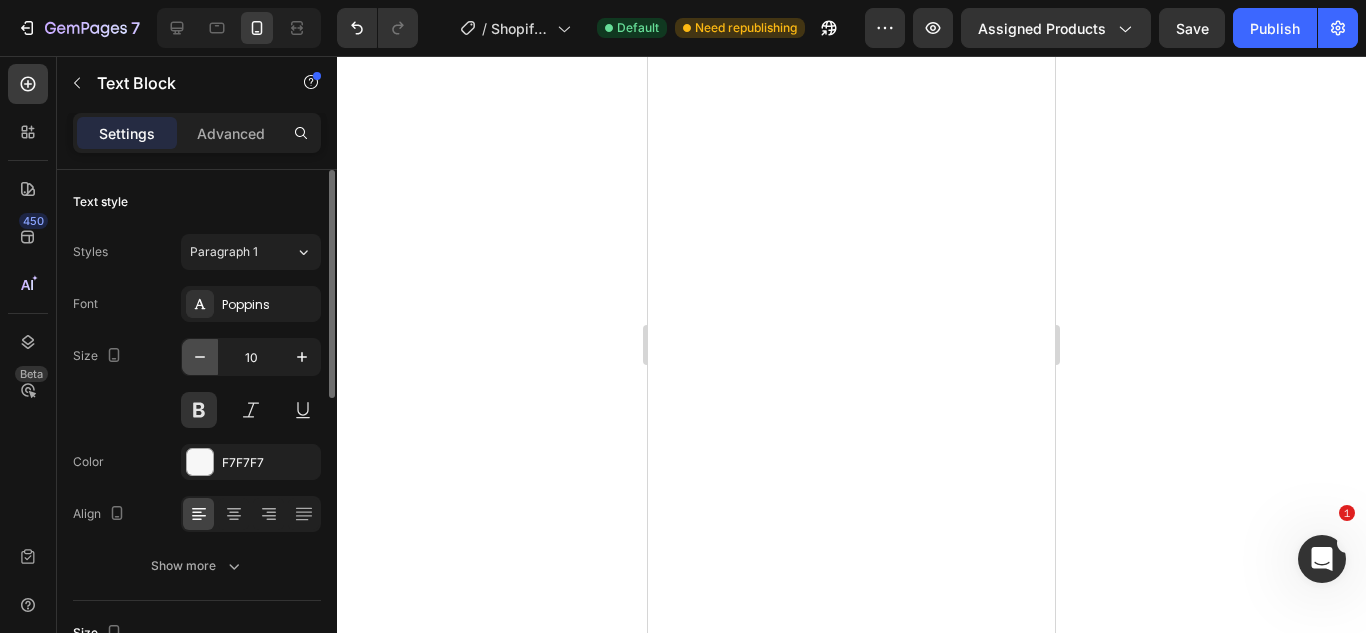 click 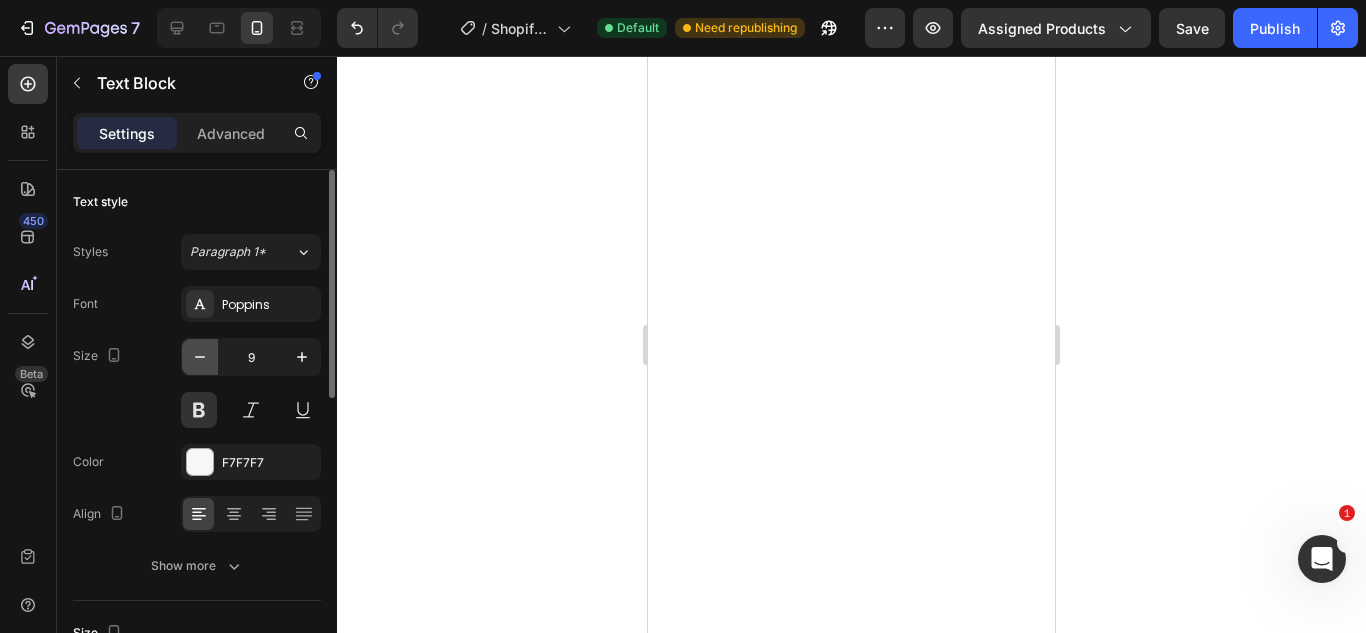 click 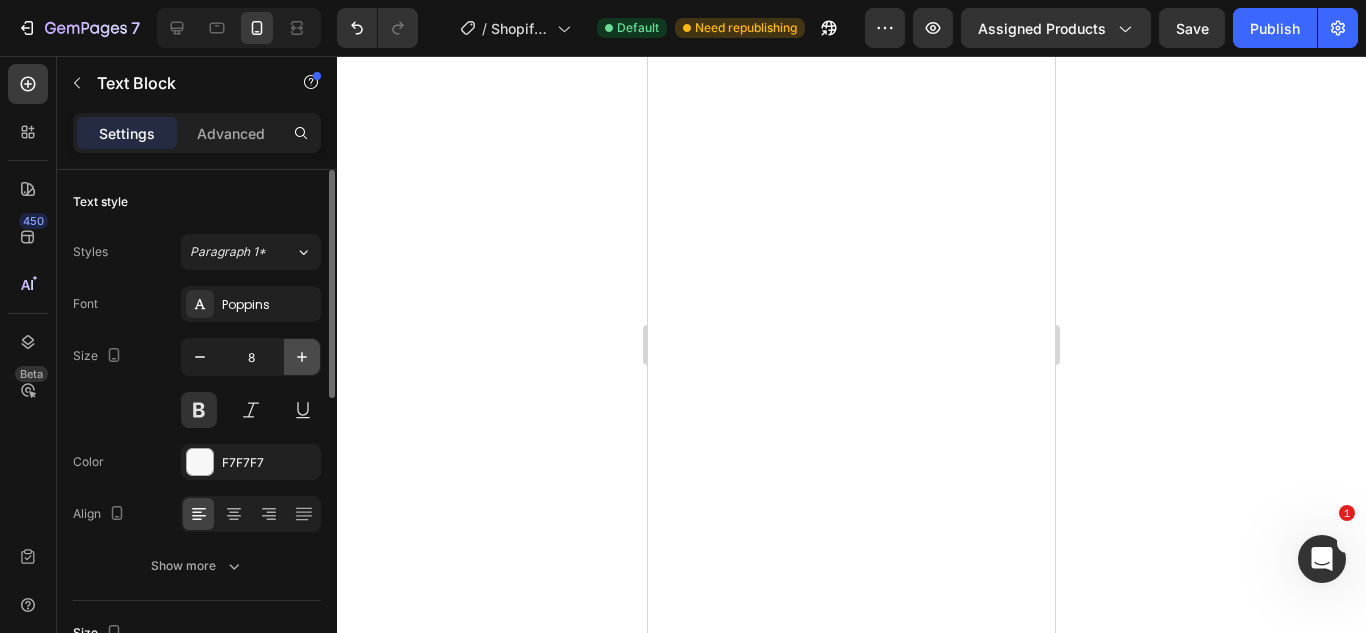 click at bounding box center (302, 357) 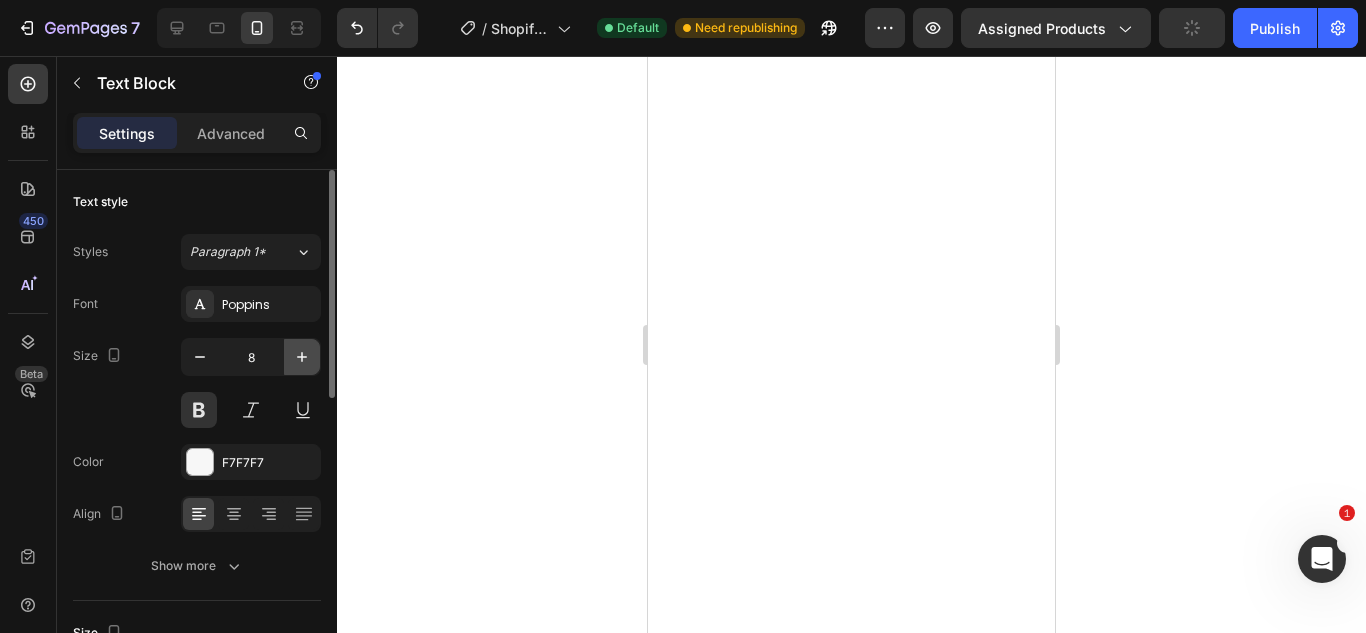 type on "9" 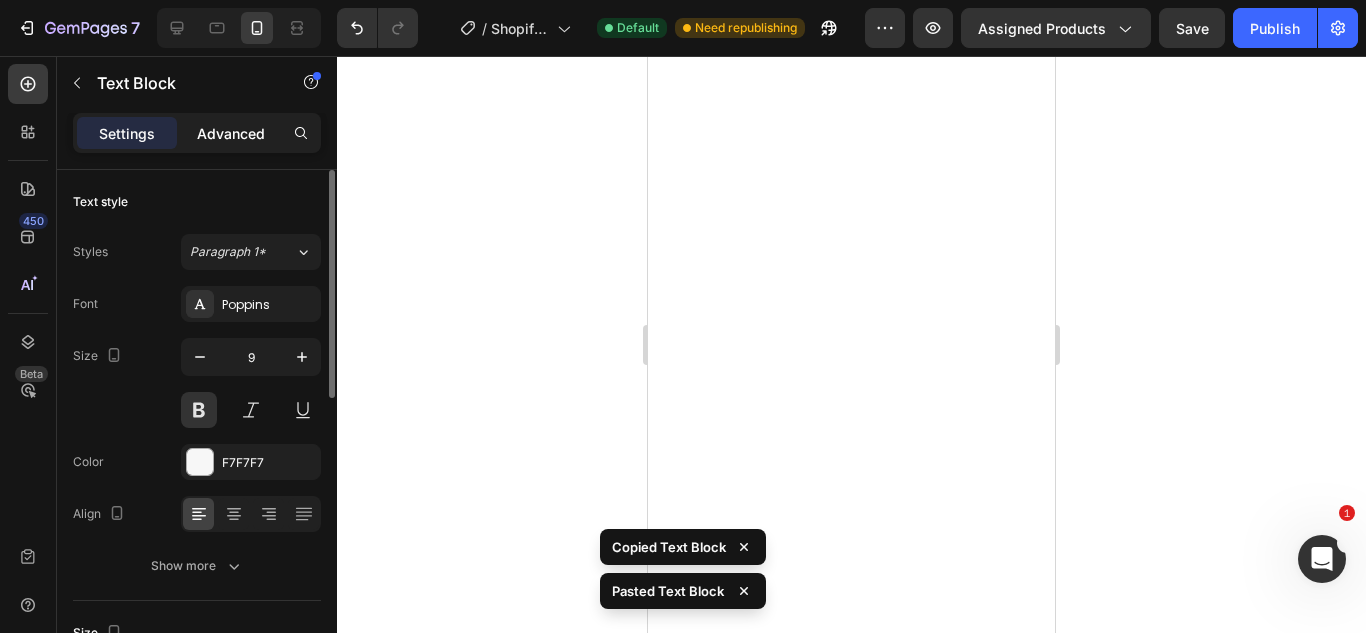 click on "Advanced" at bounding box center [231, 133] 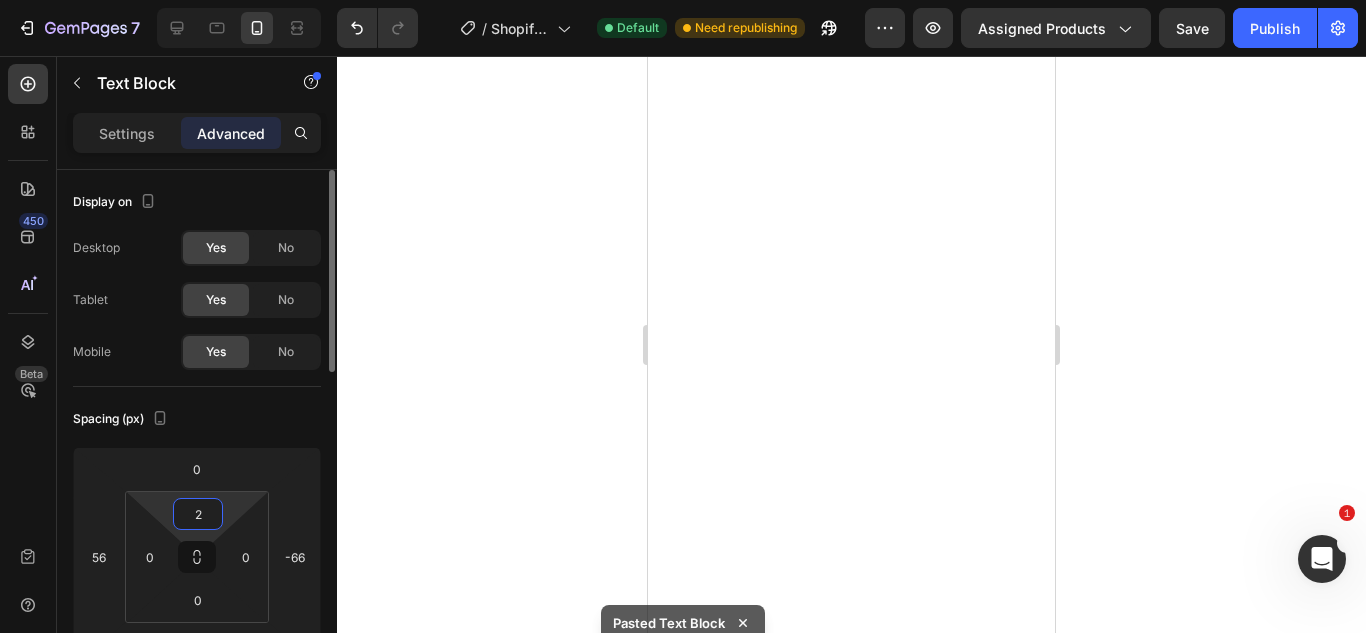 type on "0" 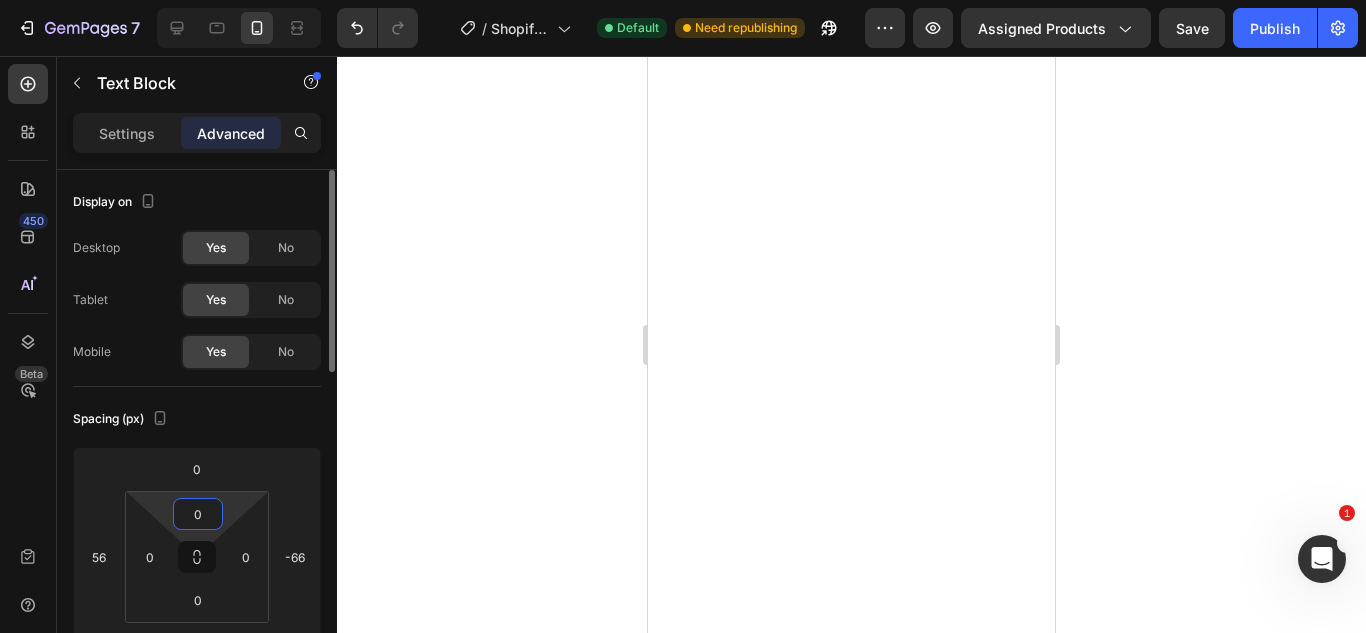 drag, startPoint x: 241, startPoint y: 503, endPoint x: 236, endPoint y: 529, distance: 26.476404 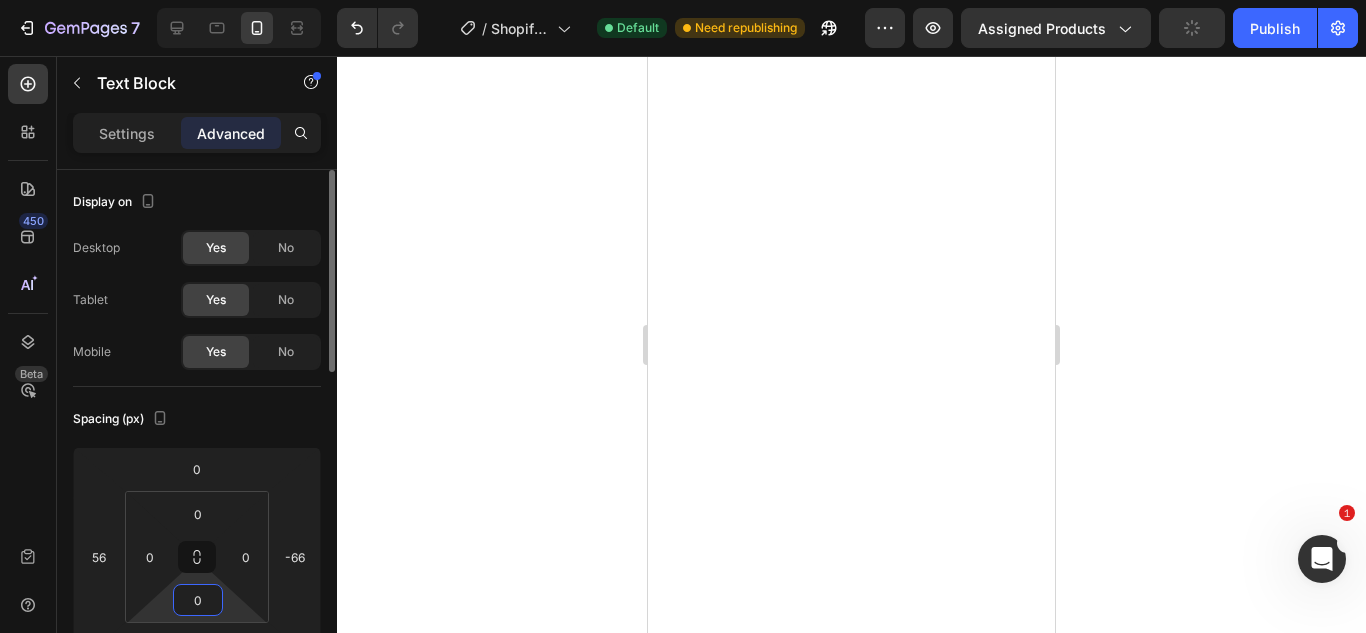 drag, startPoint x: 205, startPoint y: 582, endPoint x: 198, endPoint y: 620, distance: 38.63936 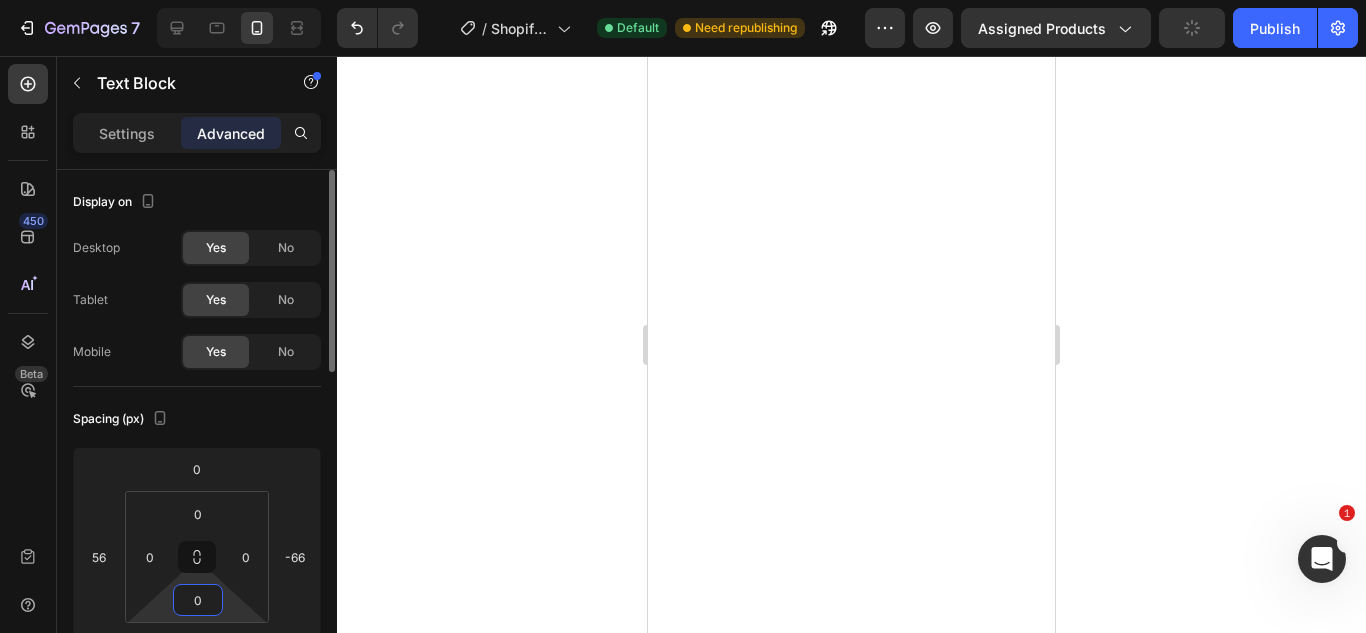 click on "7   /  Shopify Original Product Template Default Need republishing Preview Assigned Products  Publish  450 Beta Sections(18) Elements(84) Section Element Hero Section Product Detail Brands Trusted Badges Guarantee Product Breakdown How to use Testimonials Compare Bundle FAQs Social Proof Brand Story Product List Collection Blog List Contact Sticky Add to Cart Custom Footer Browse Library 450 Layout
Row
Row
Row
Row Text
Heading
Text Block Button
Button
Button Media
Image
Image" at bounding box center [683, 0] 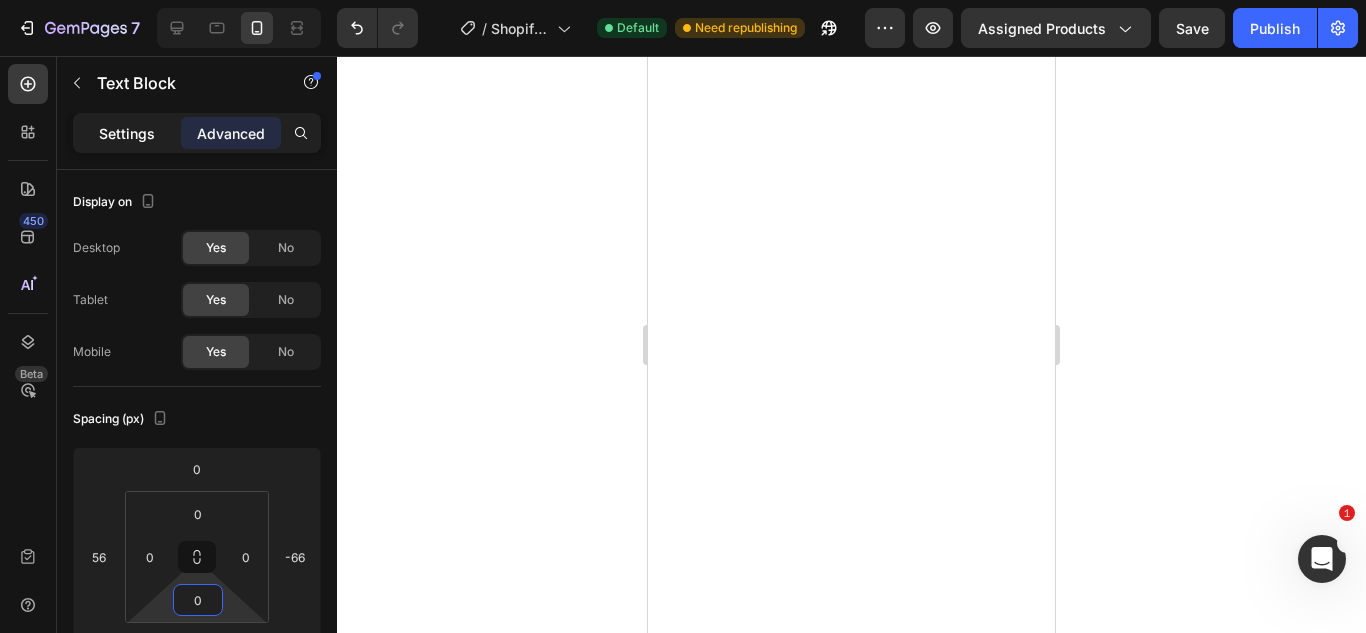 click on "Settings" at bounding box center (127, 133) 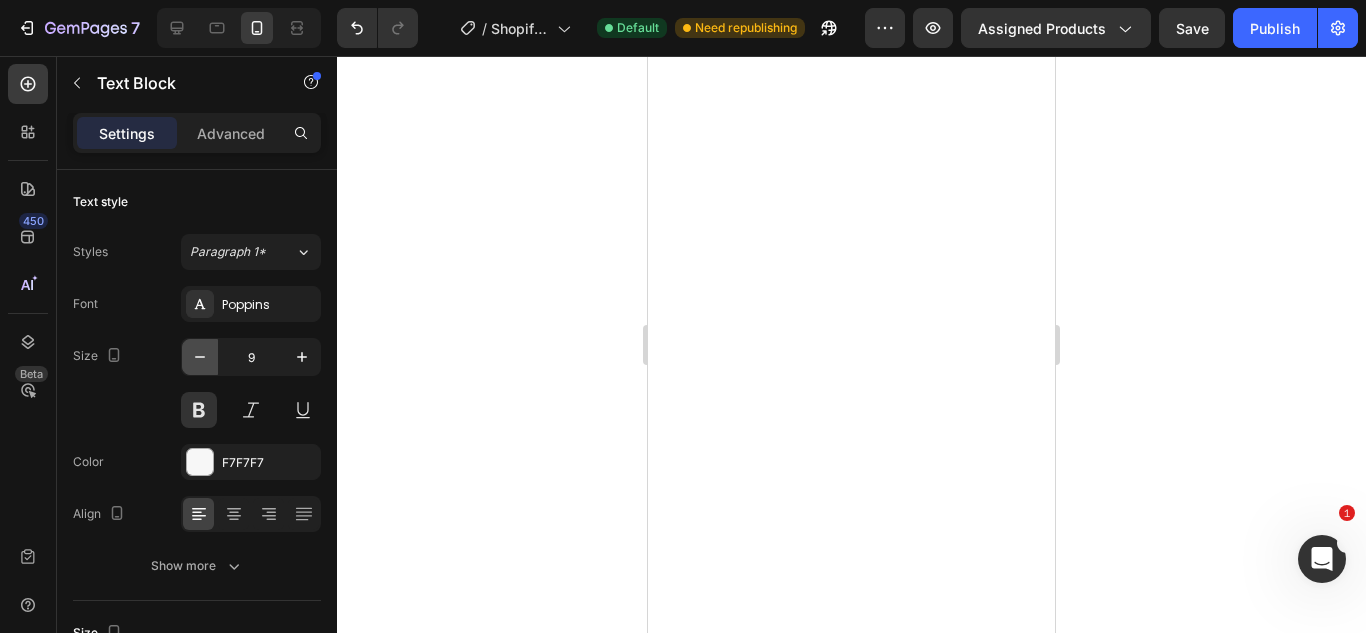 click 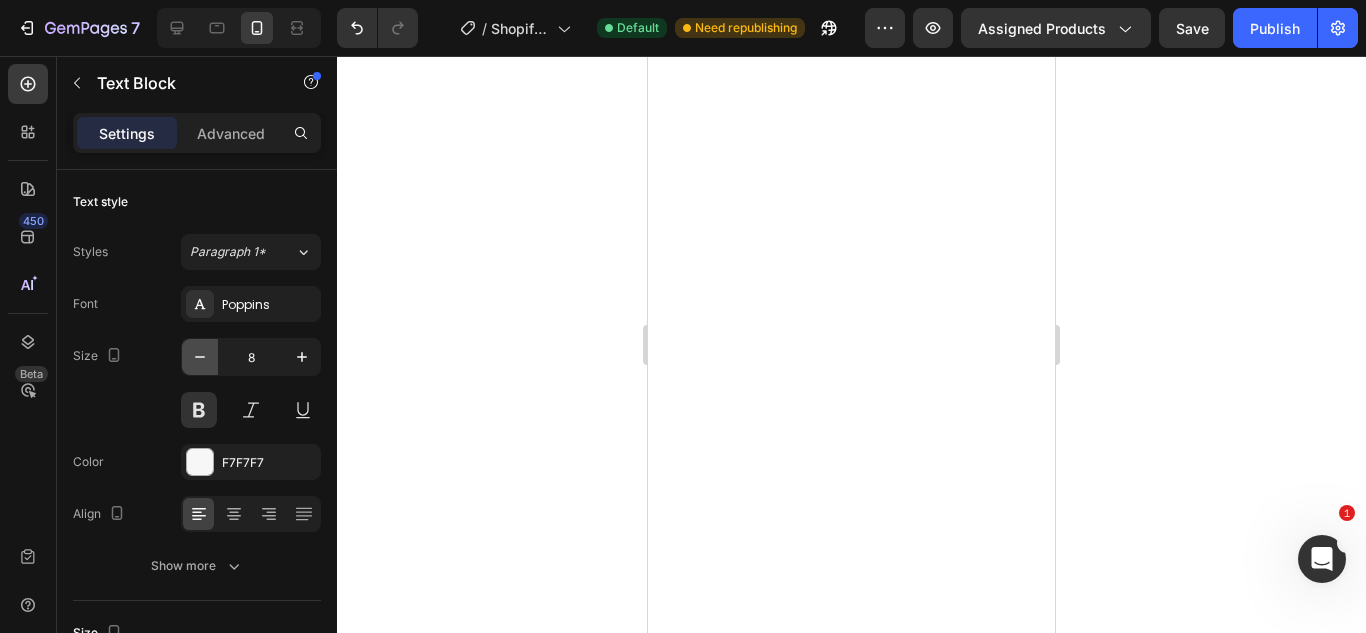 click 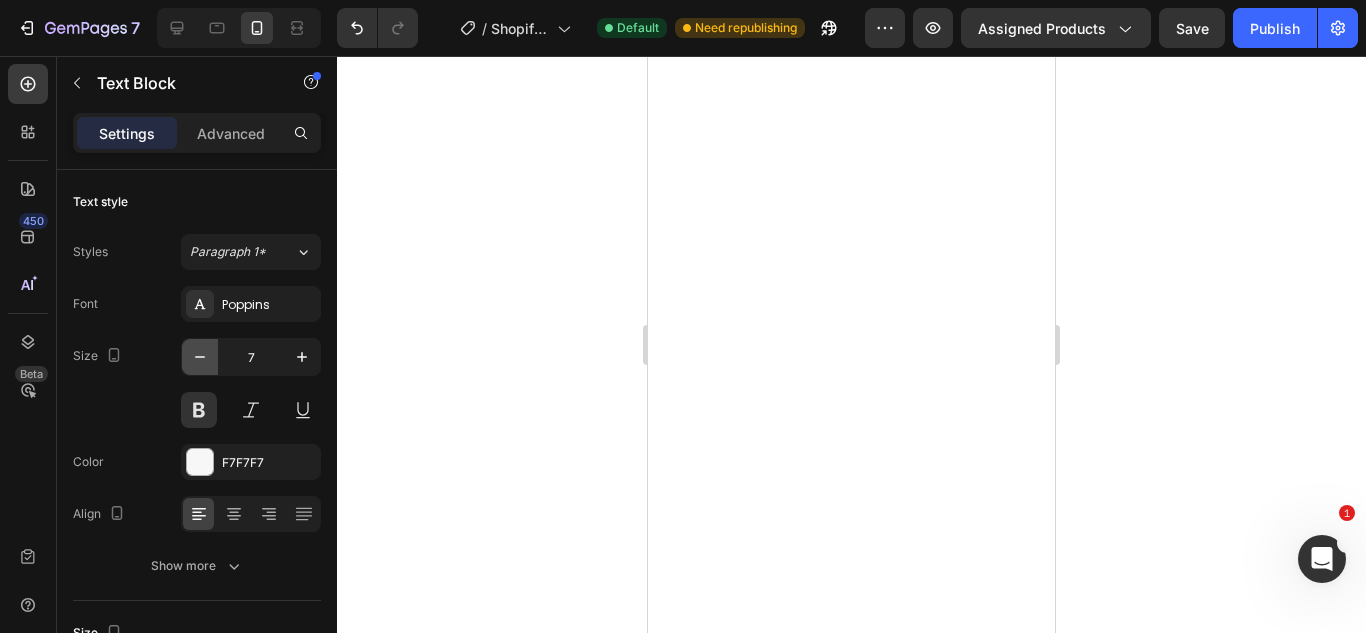 click 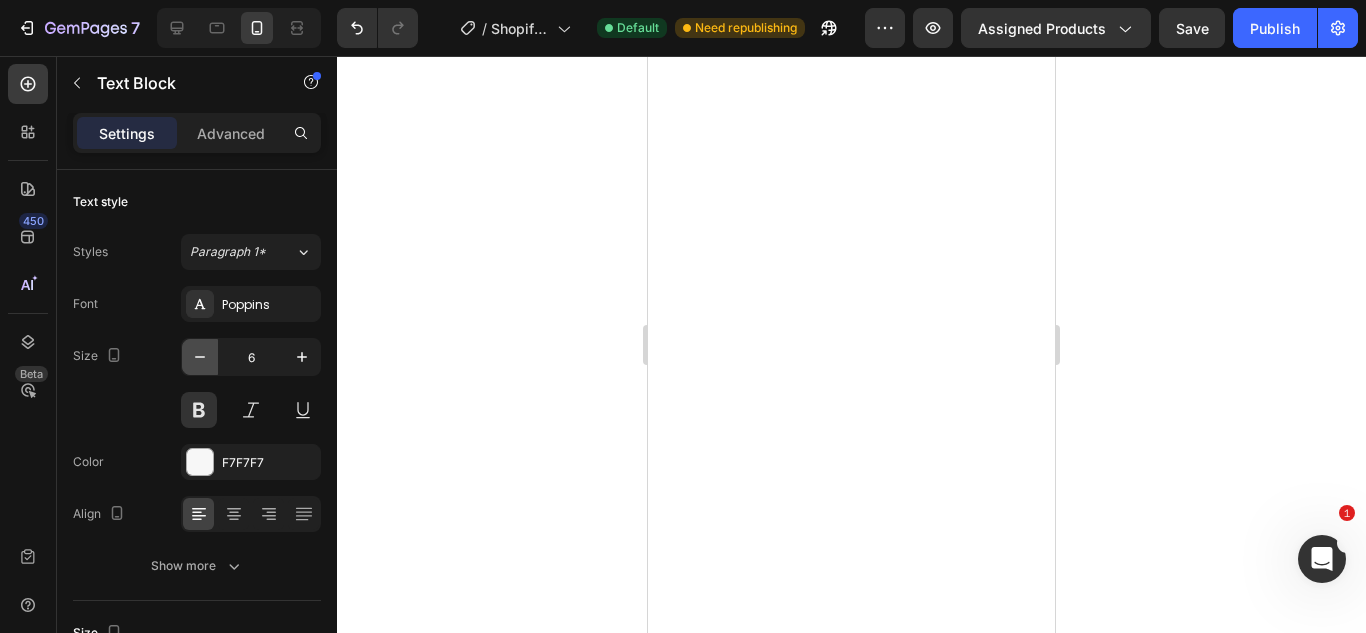 click 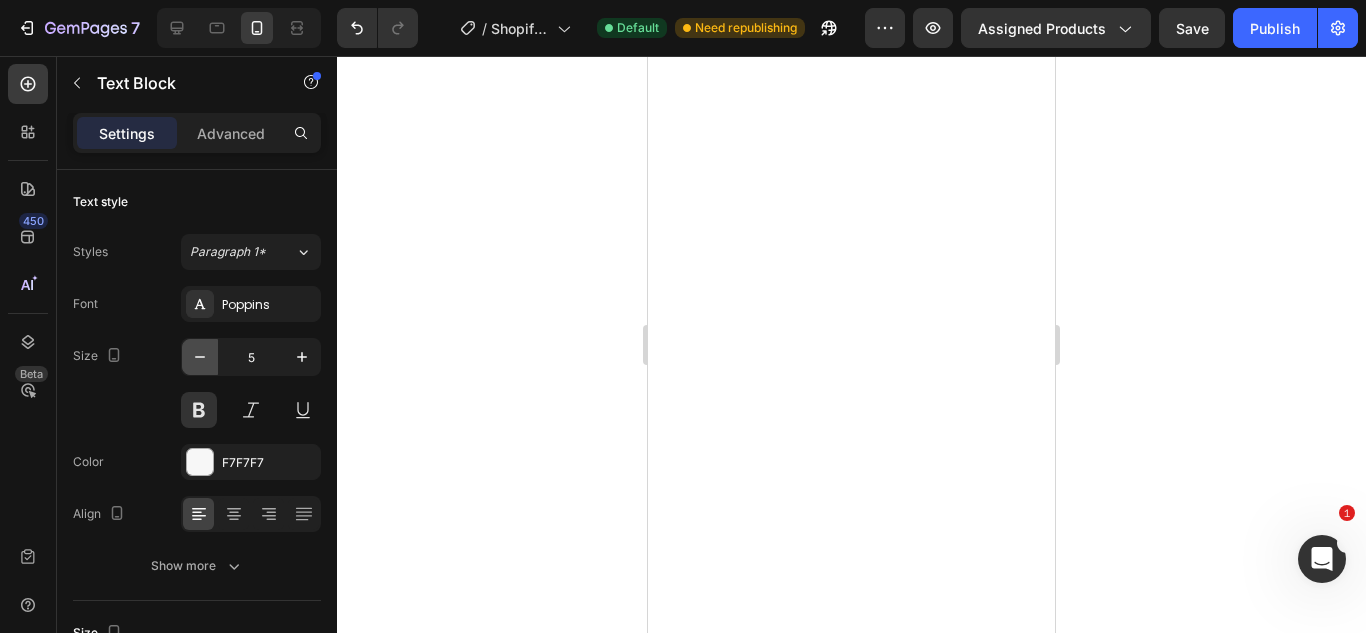 click 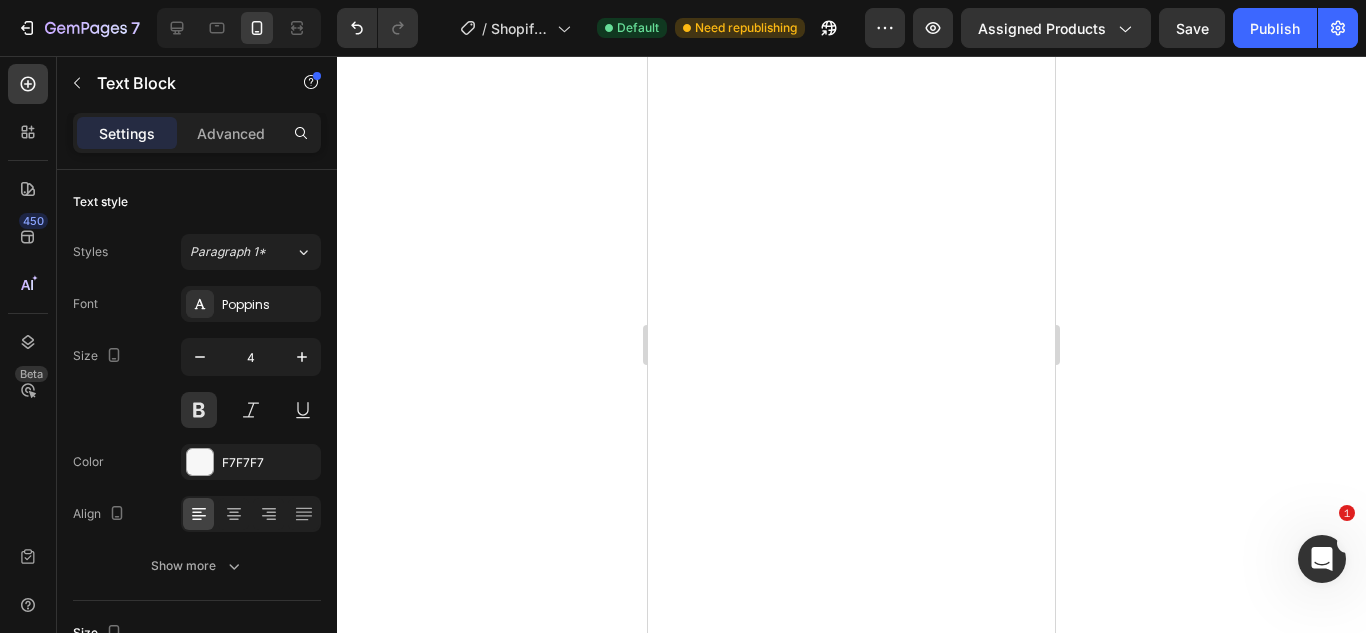 click 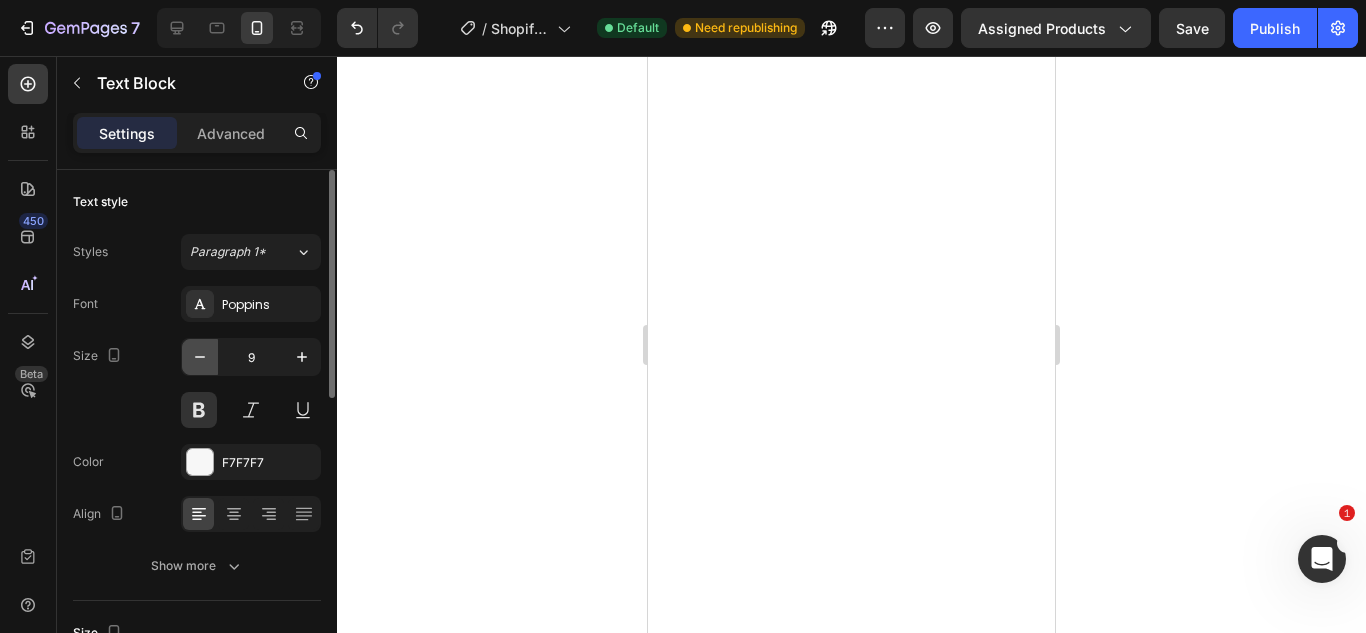click at bounding box center [200, 357] 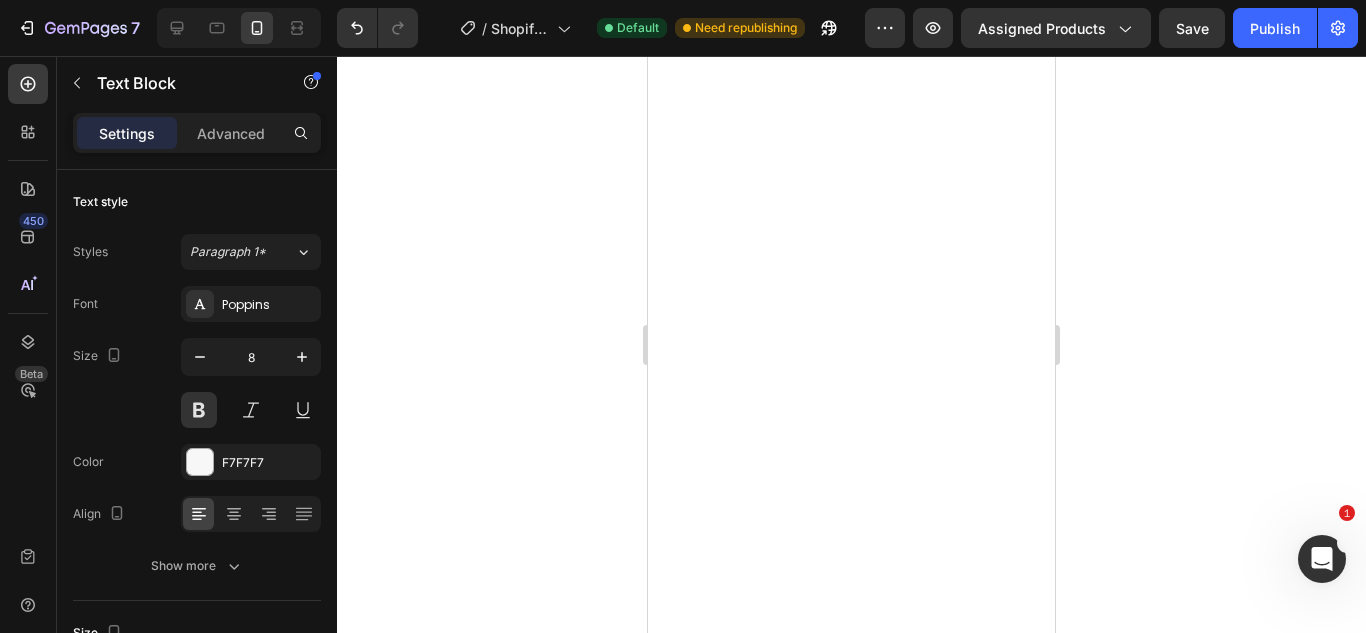 type 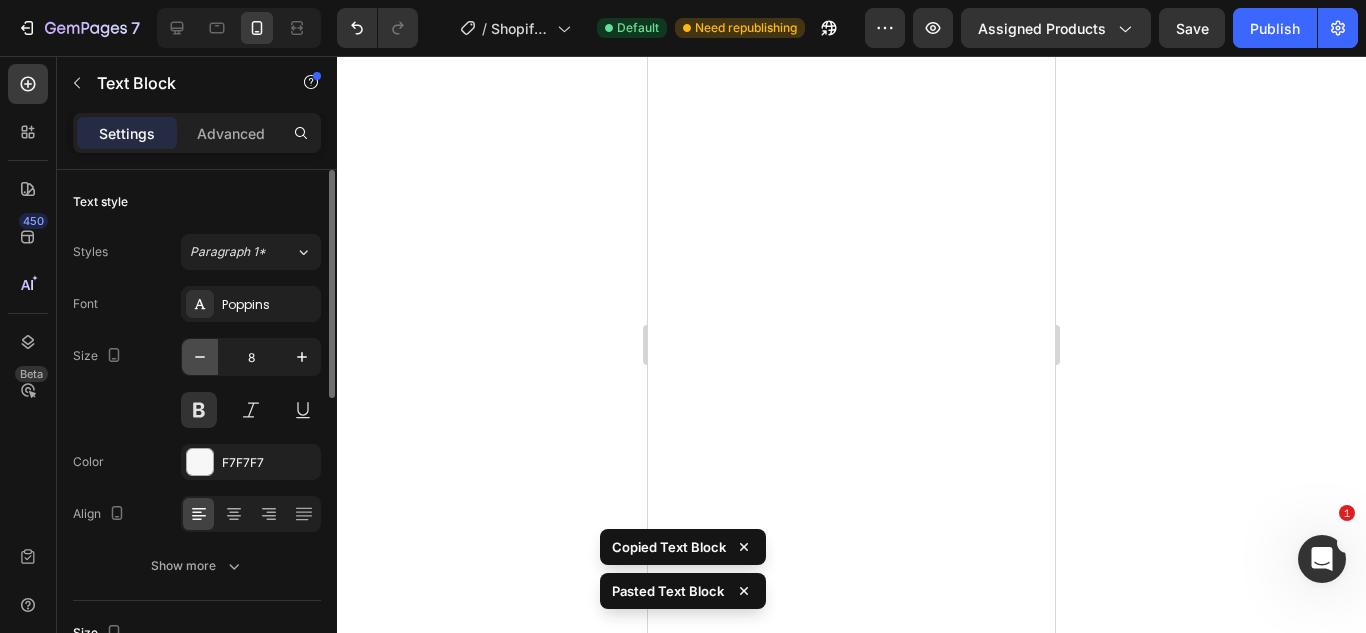 click 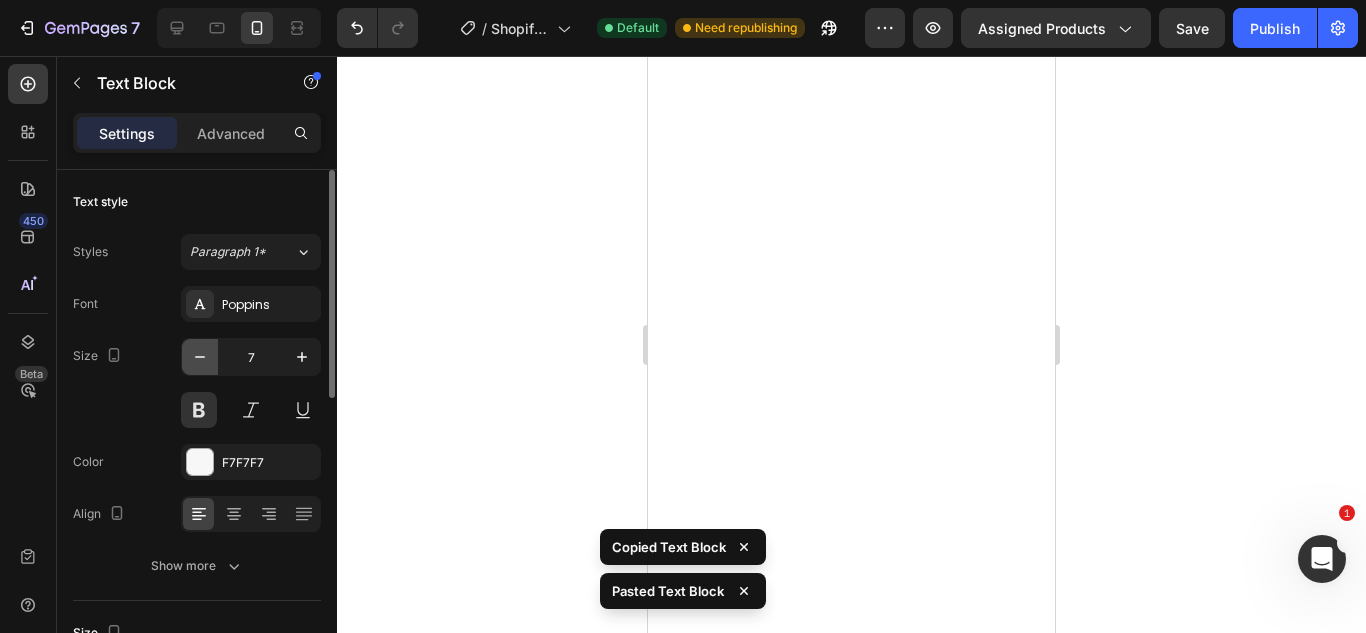 click 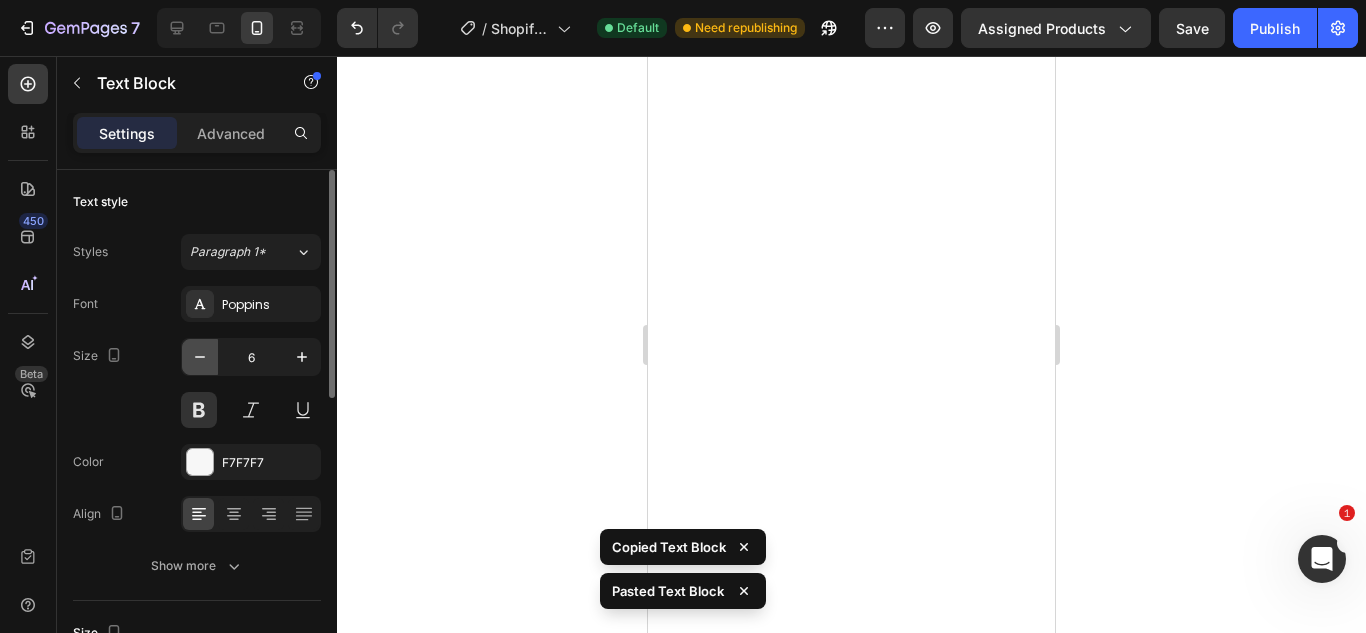 click 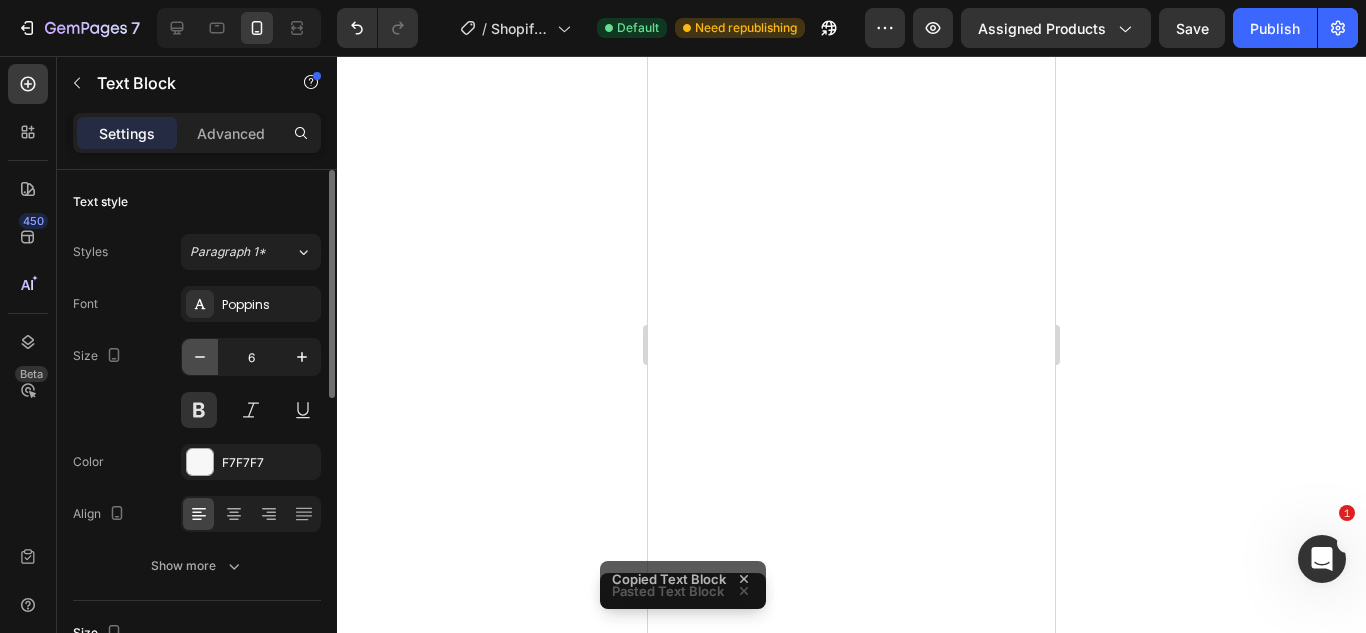 type on "5" 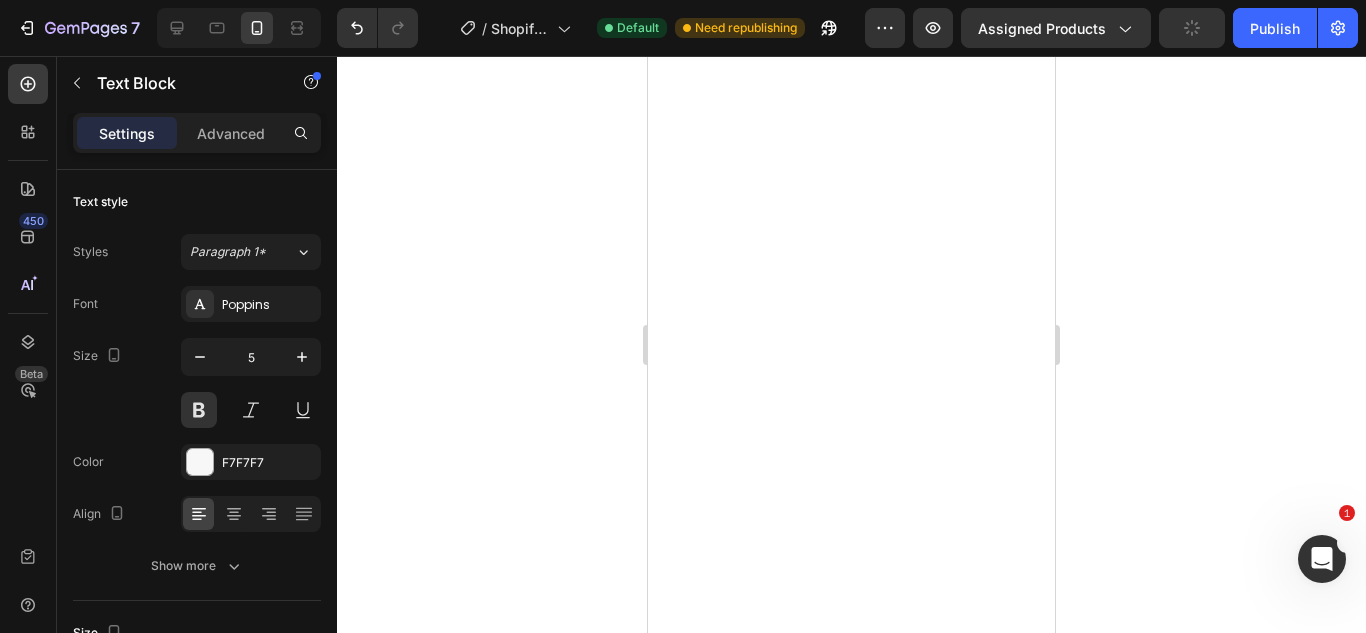 click 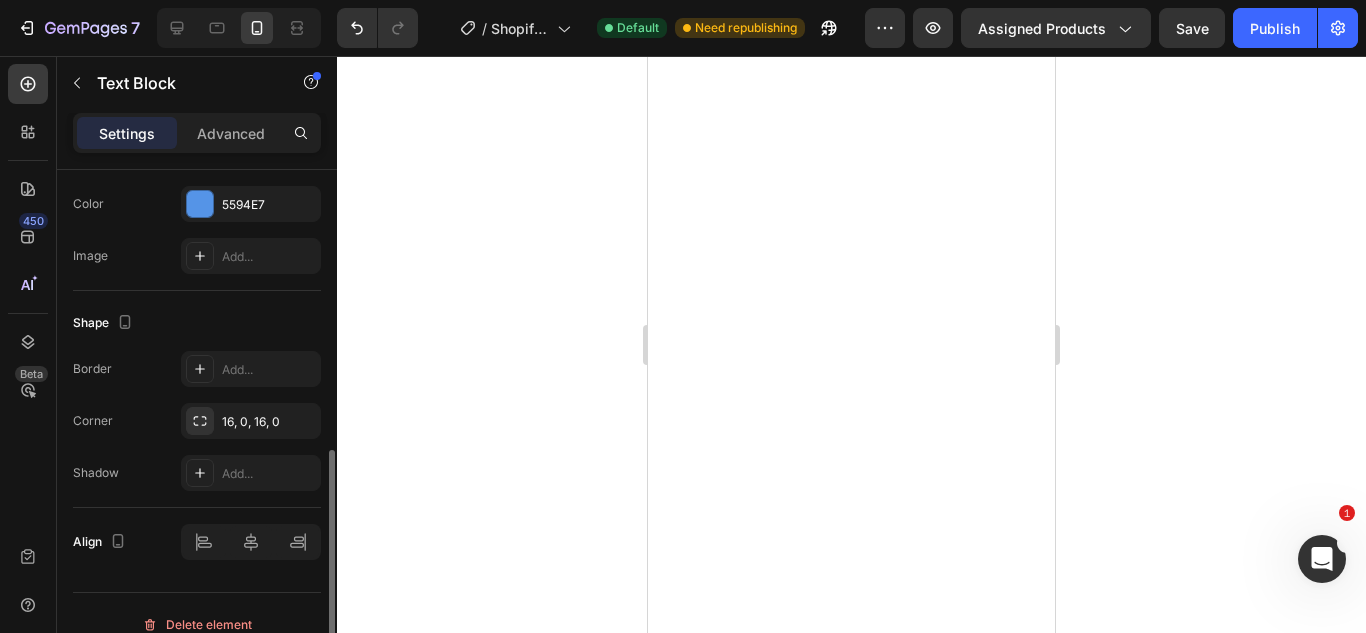 scroll, scrollTop: 641, scrollLeft: 0, axis: vertical 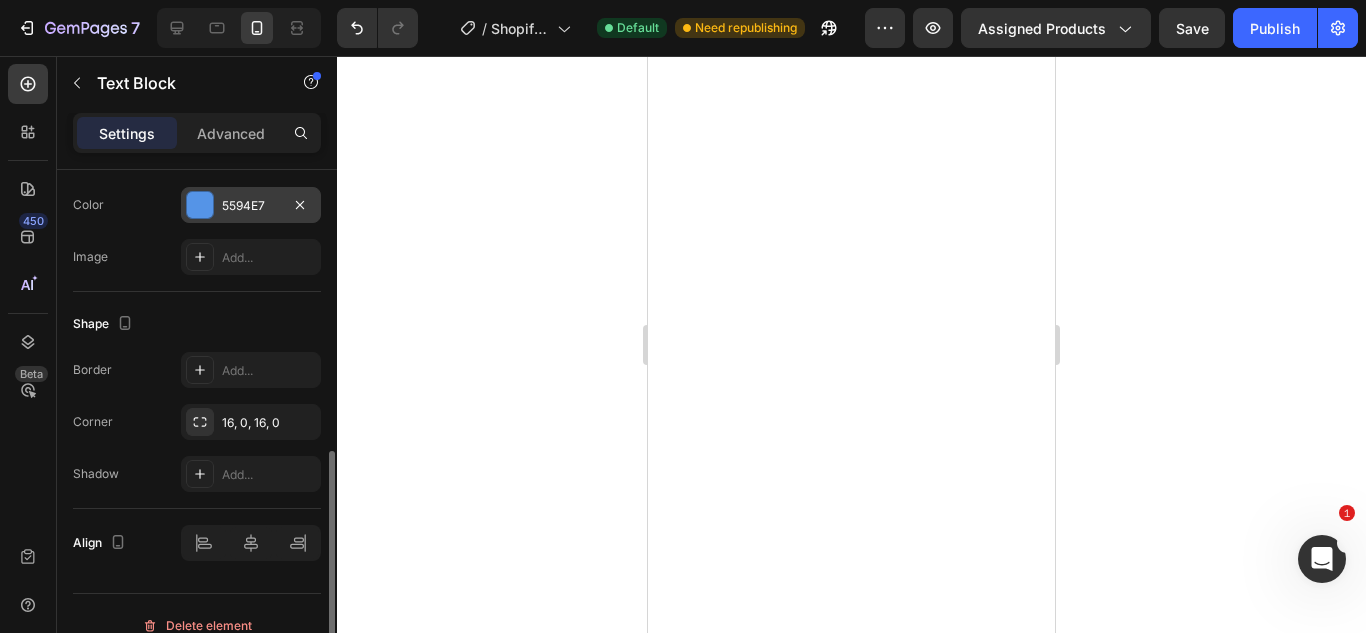 click at bounding box center (200, 205) 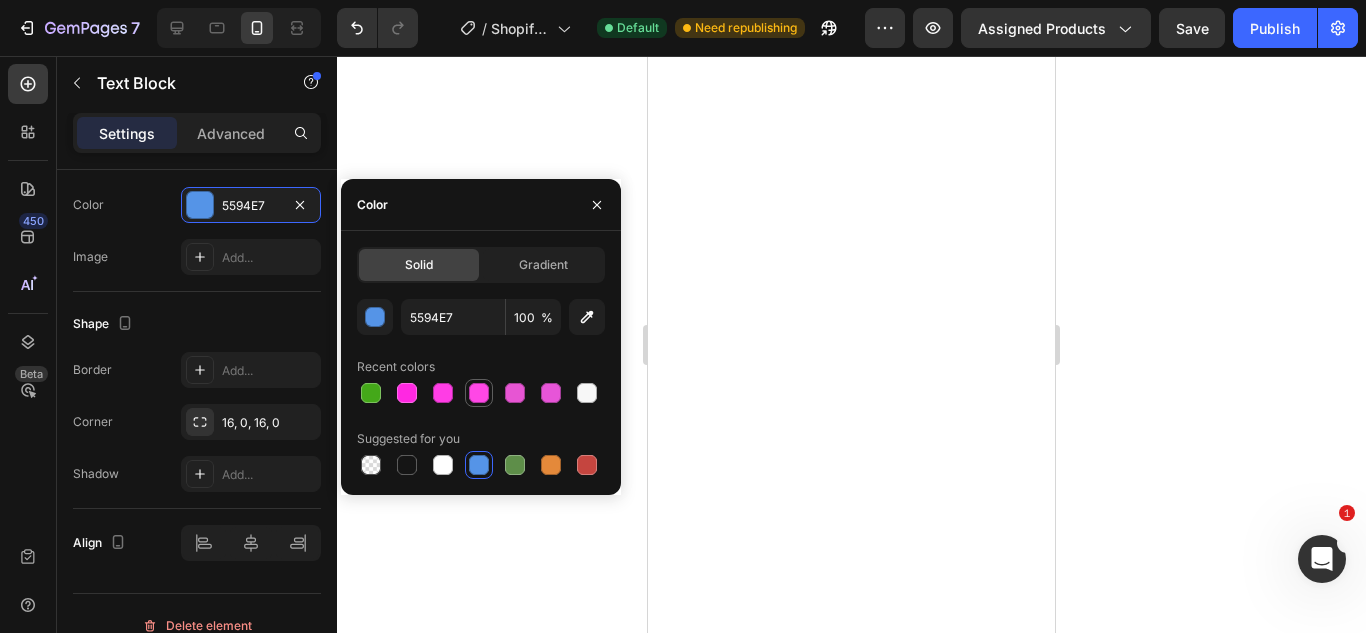 click at bounding box center (479, 393) 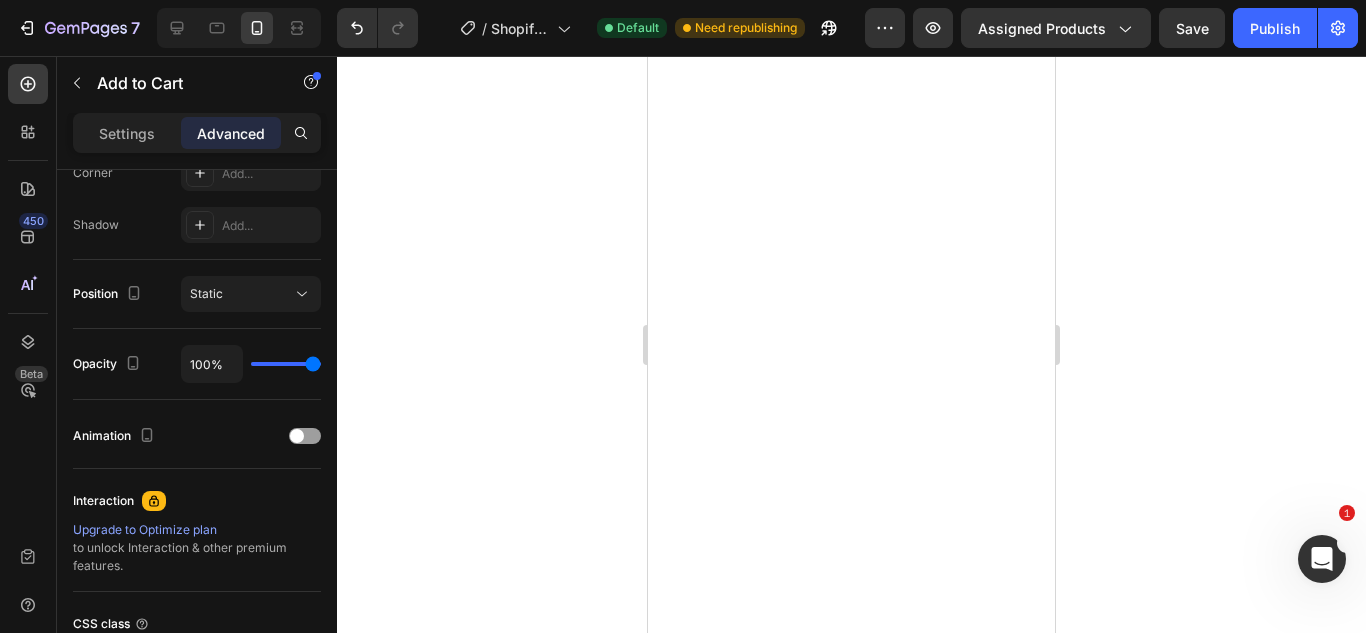 scroll, scrollTop: 0, scrollLeft: 0, axis: both 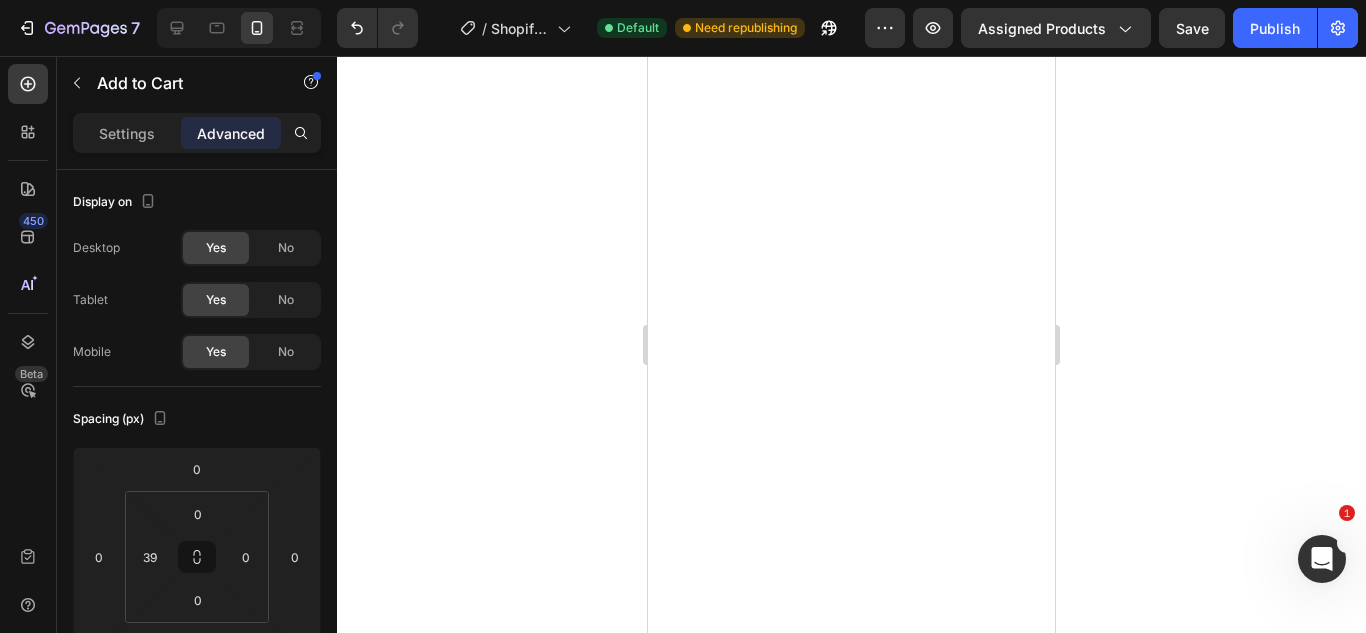 click 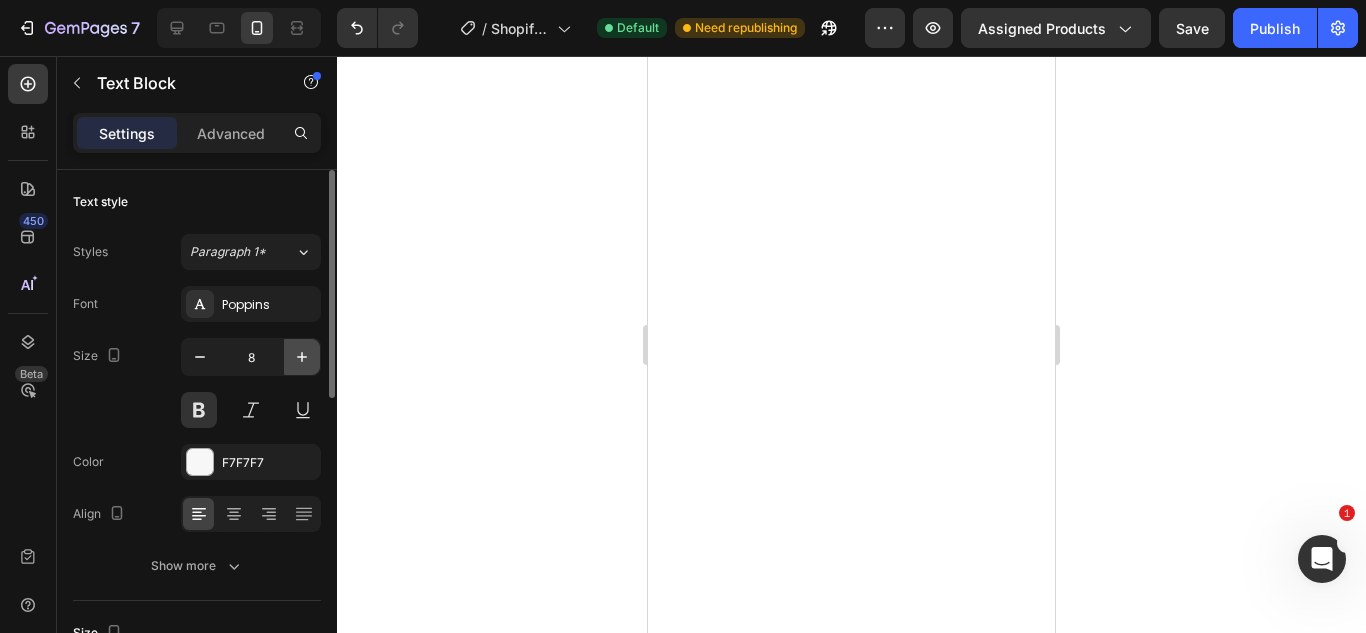 click at bounding box center (302, 357) 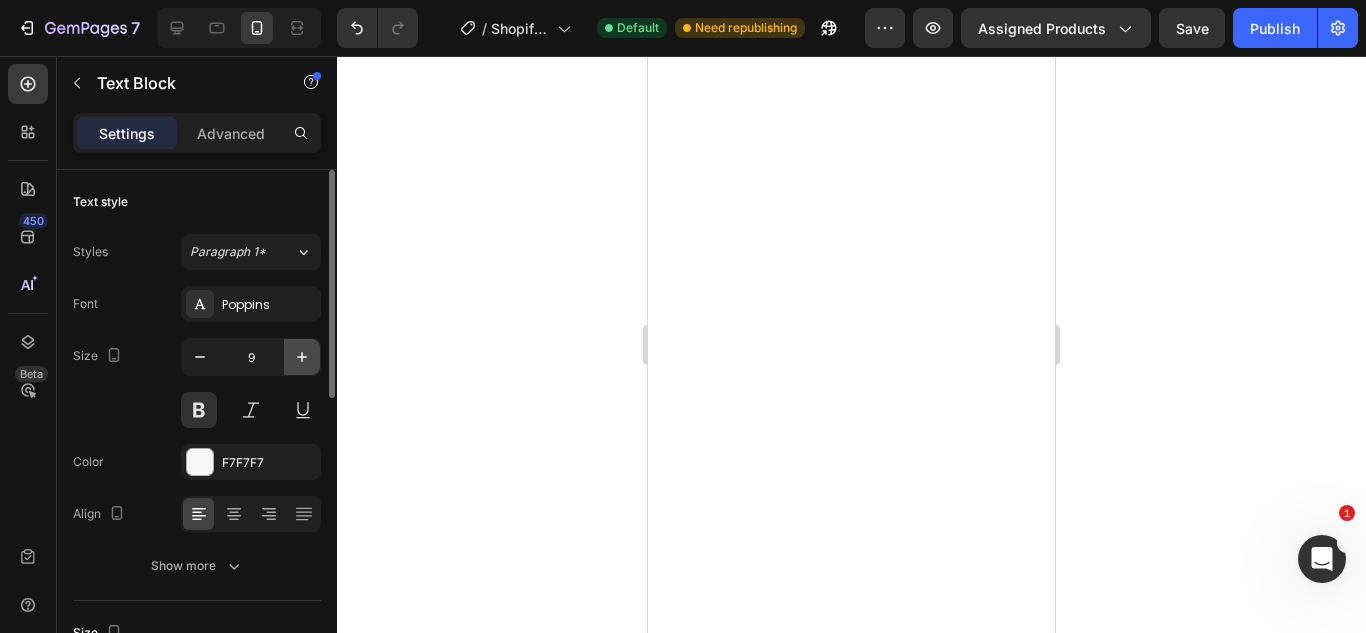 click 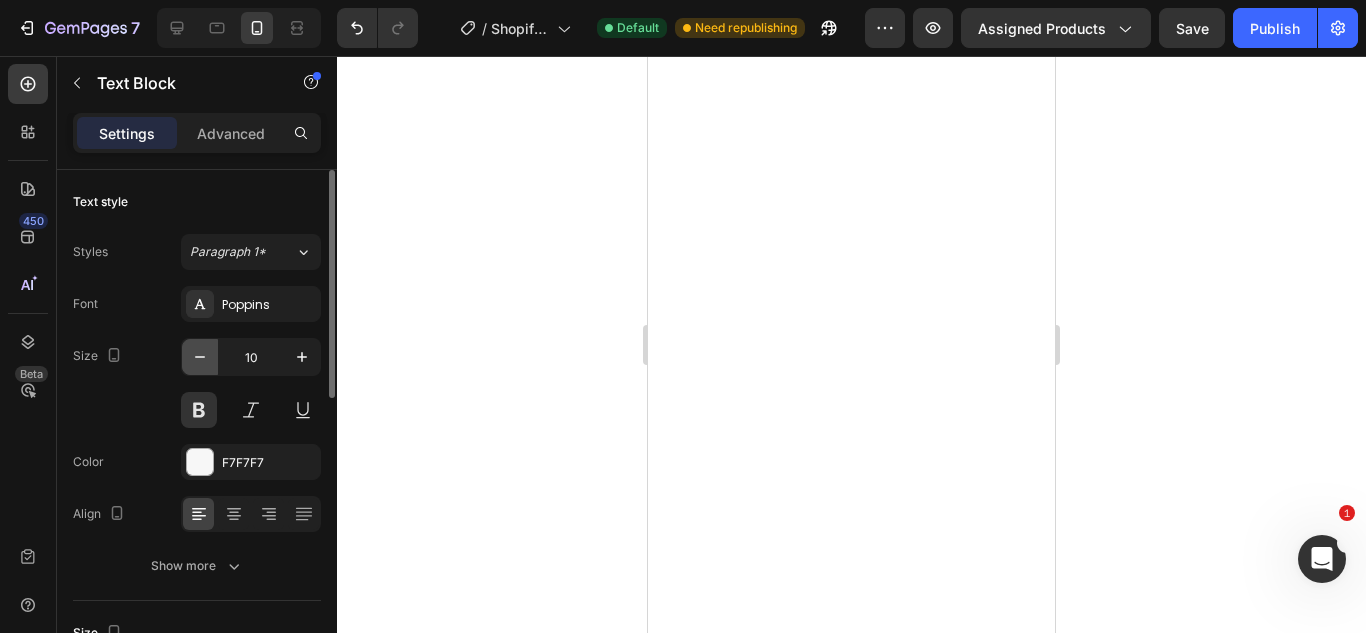click 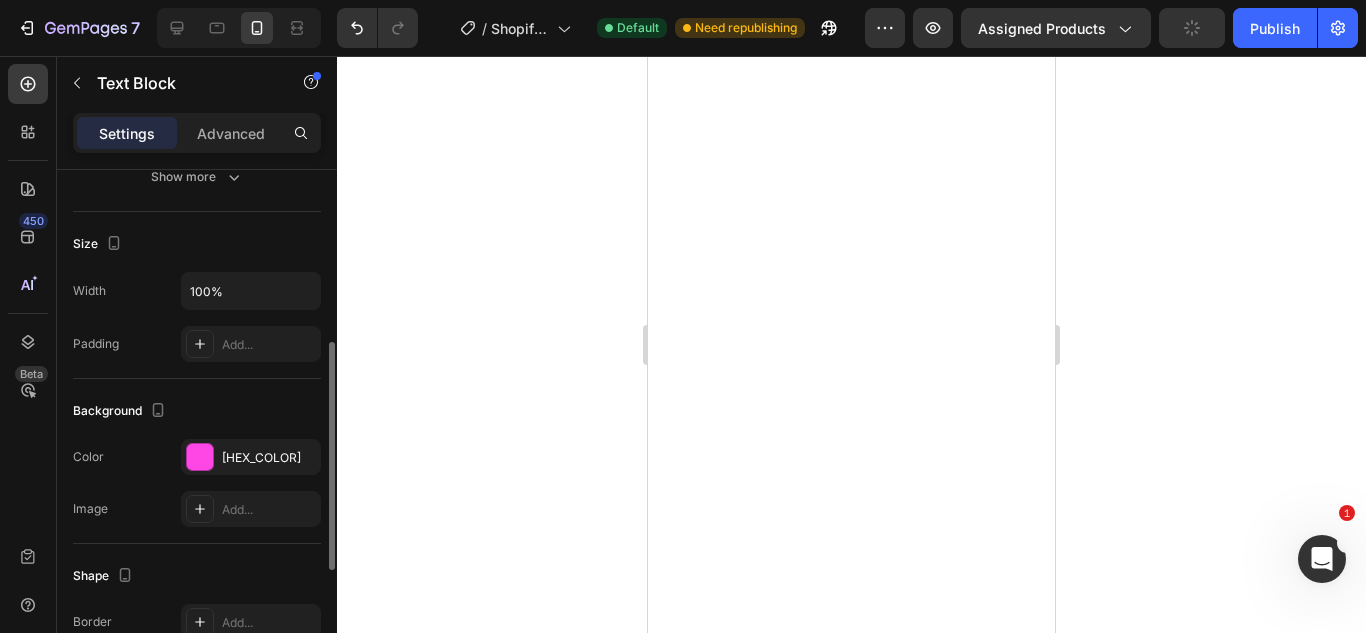 scroll, scrollTop: 389, scrollLeft: 0, axis: vertical 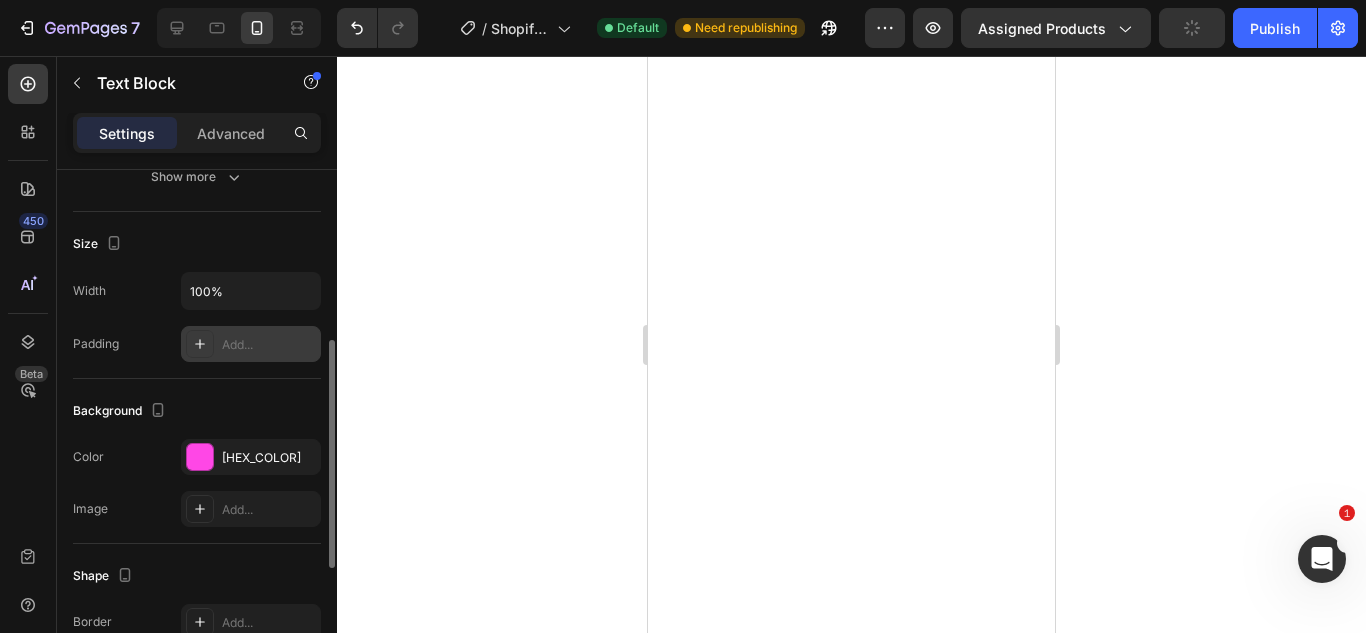 click on "Add..." at bounding box center [269, 345] 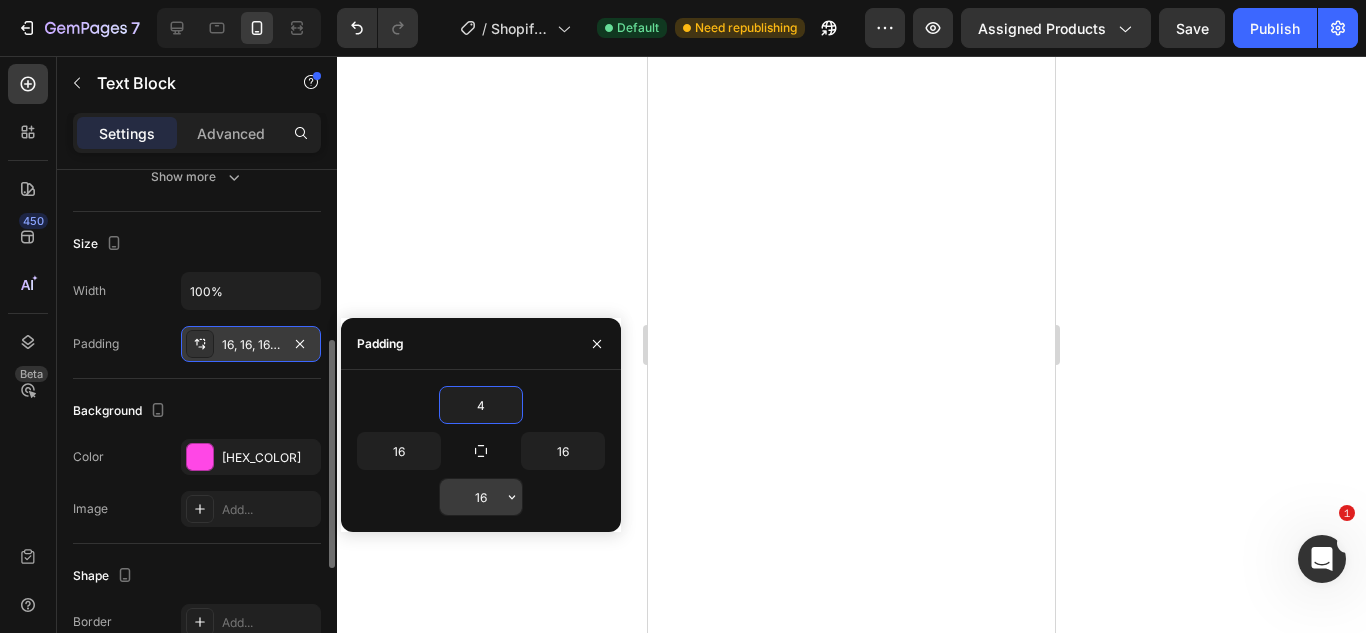 type on "4" 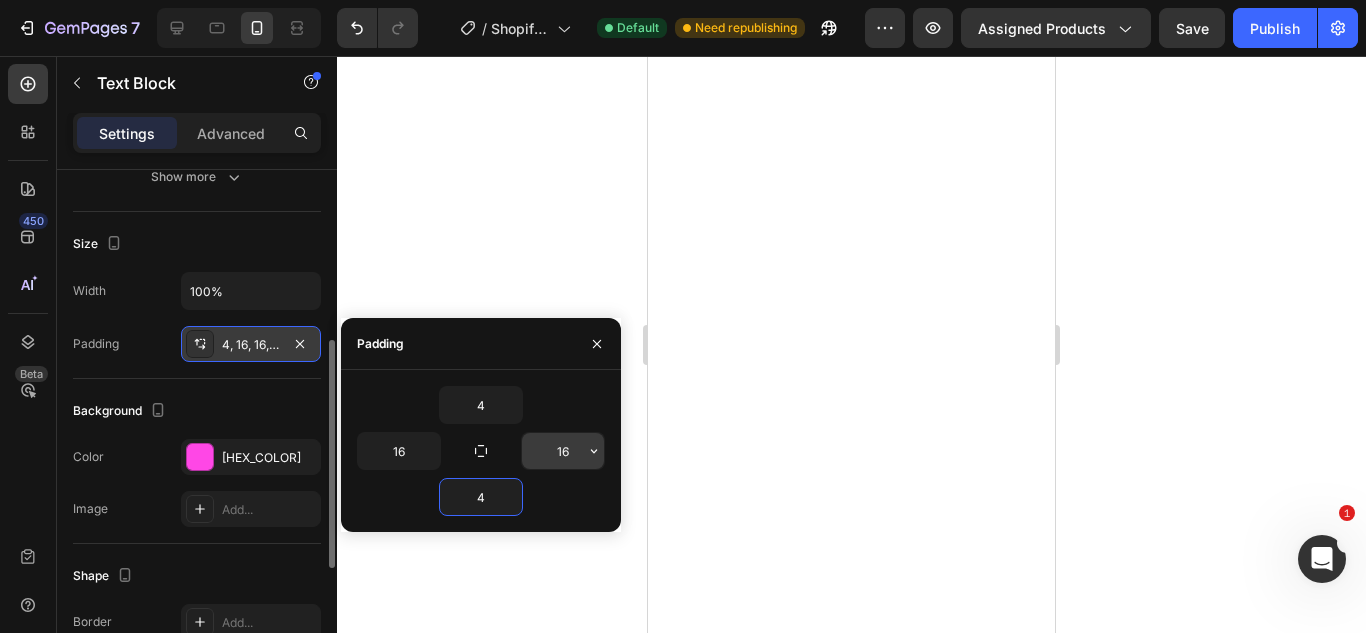 type on "4" 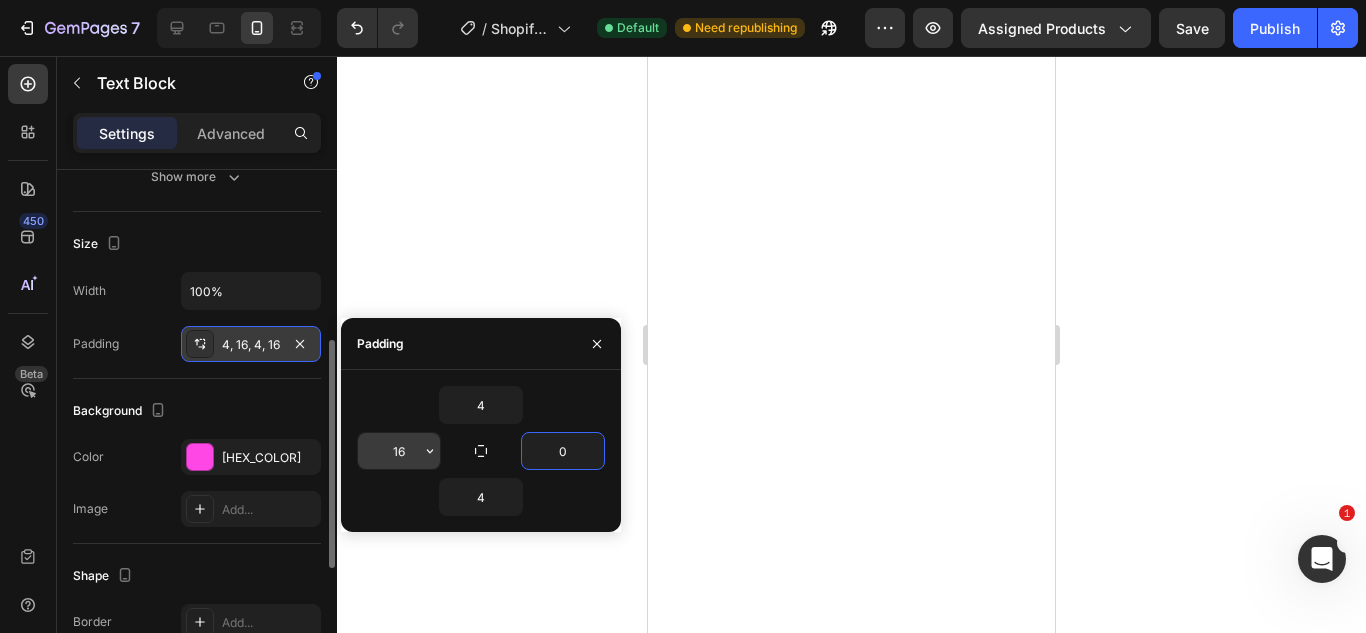 type on "0" 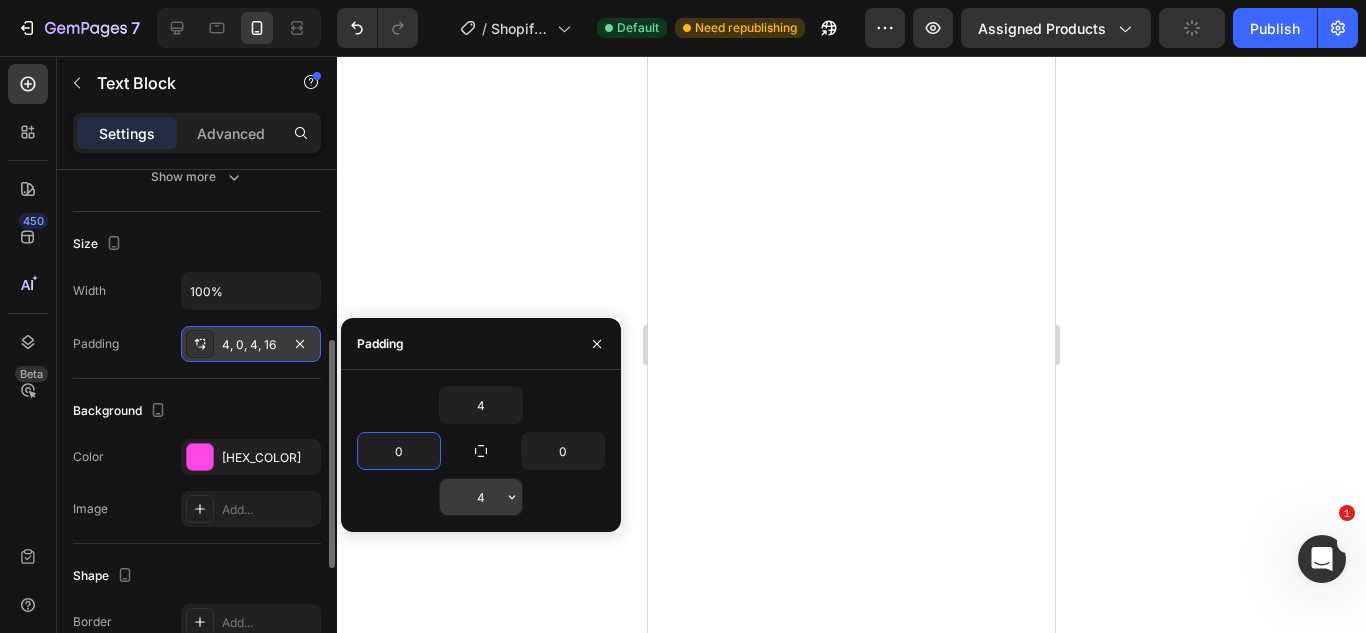 type on "0" 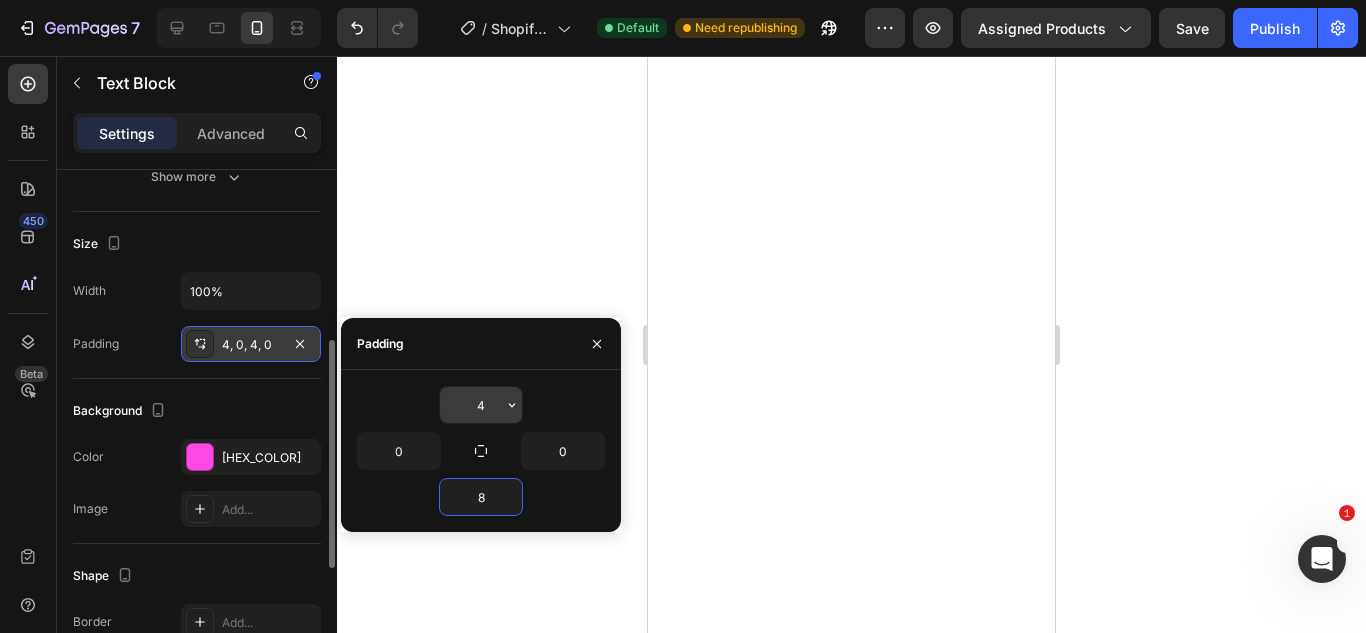 type on "8" 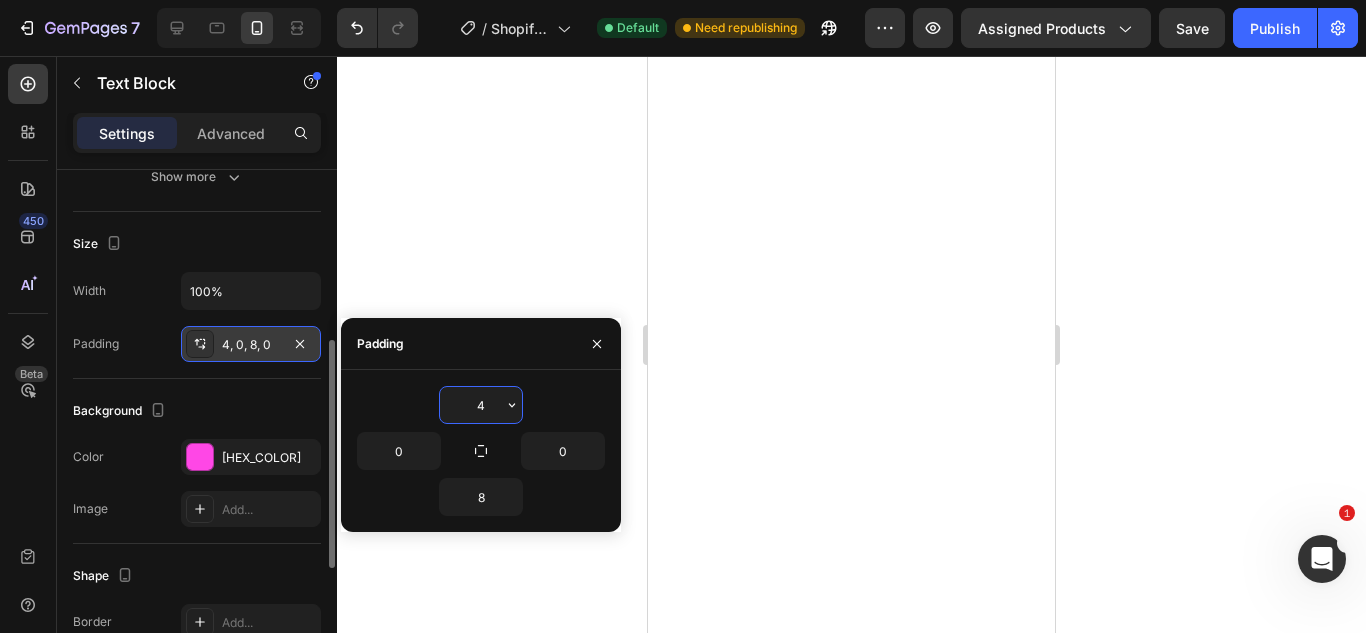 type on "6" 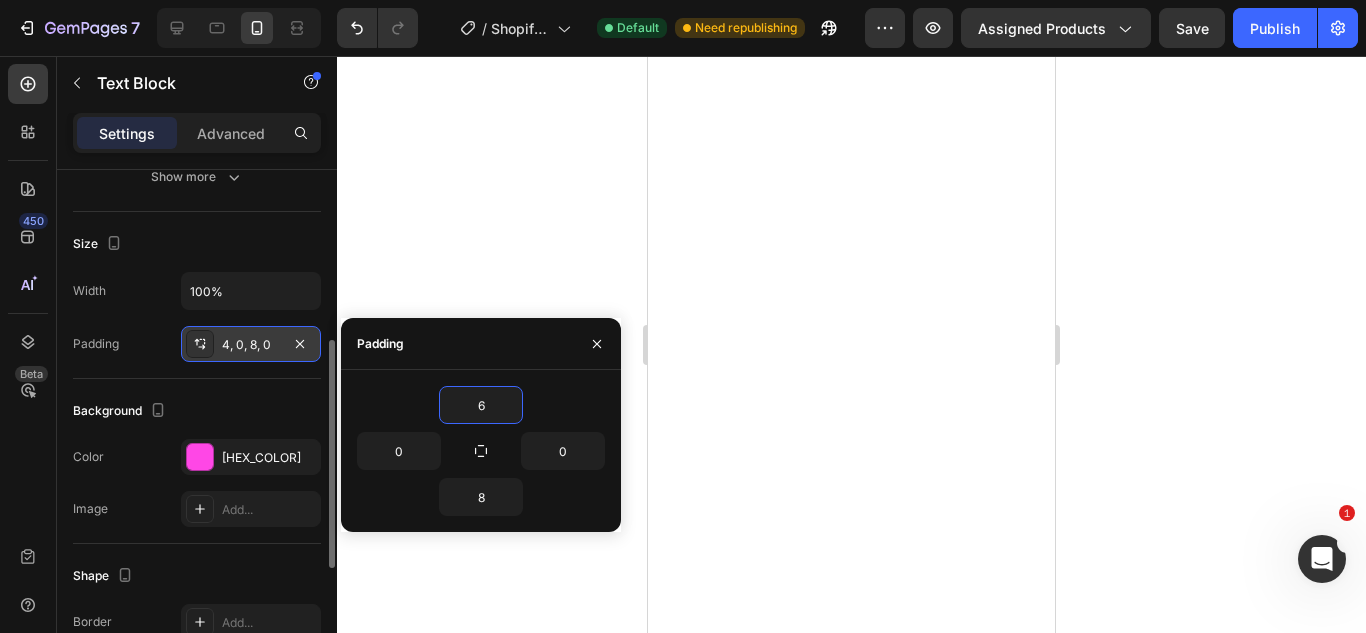 click 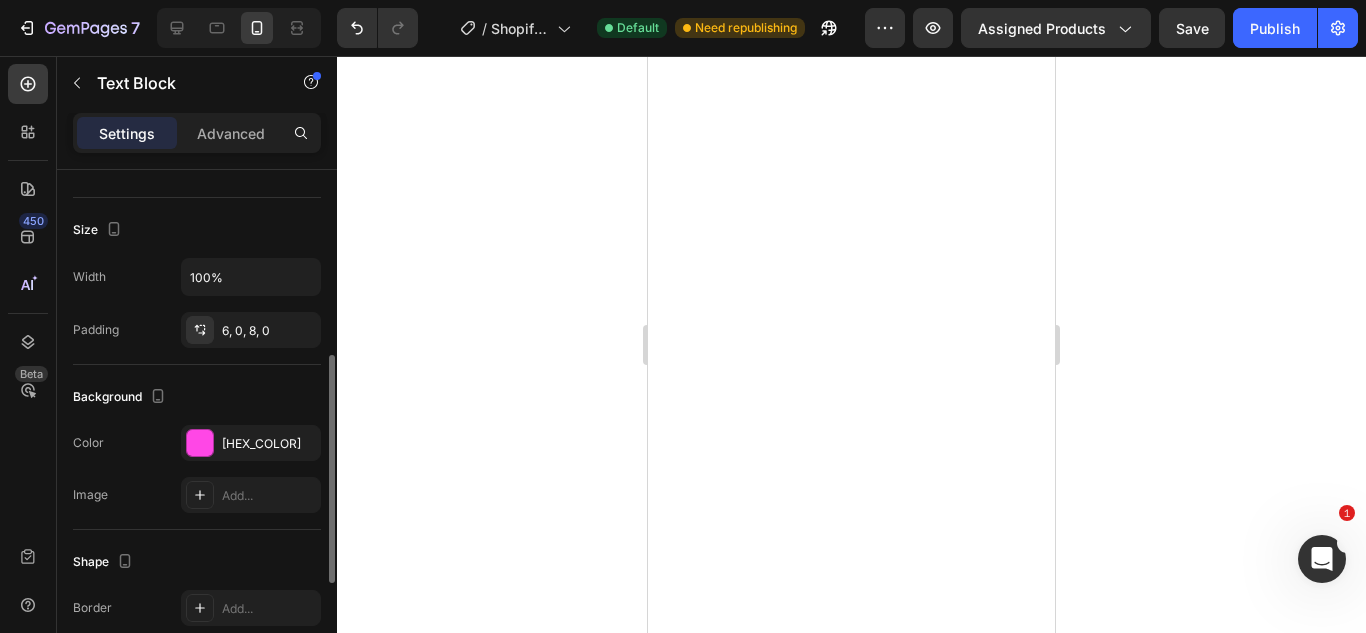 scroll, scrollTop: 409, scrollLeft: 0, axis: vertical 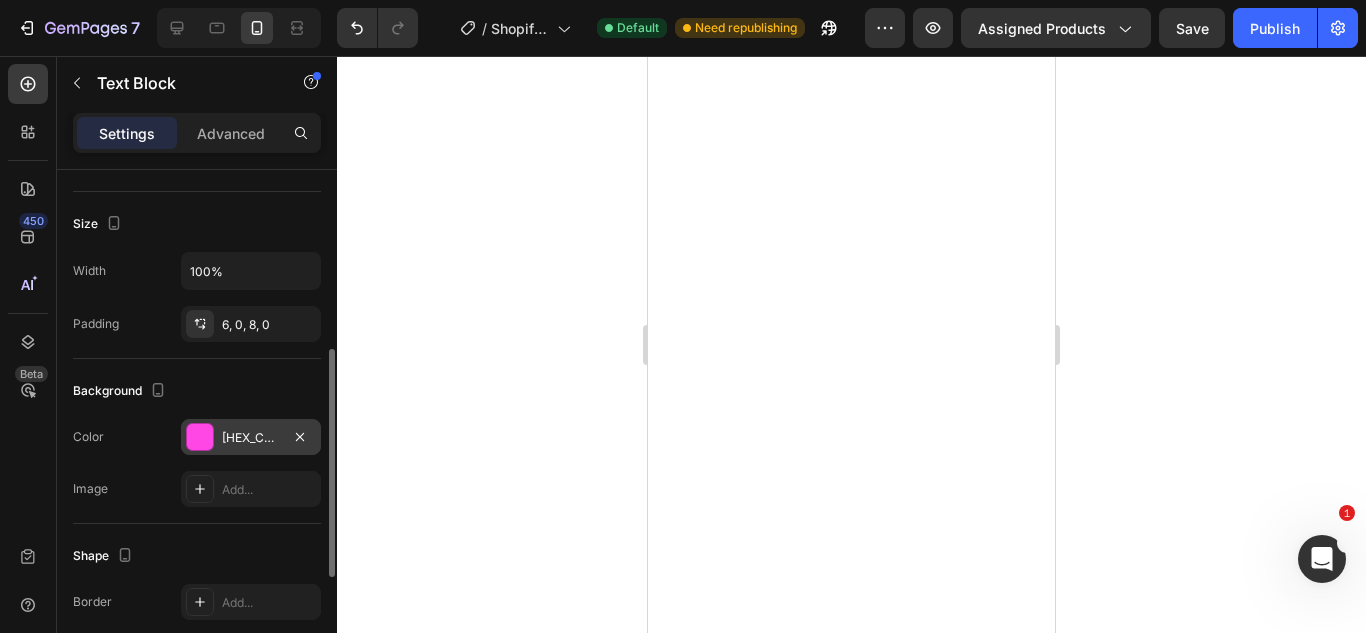 click at bounding box center (200, 437) 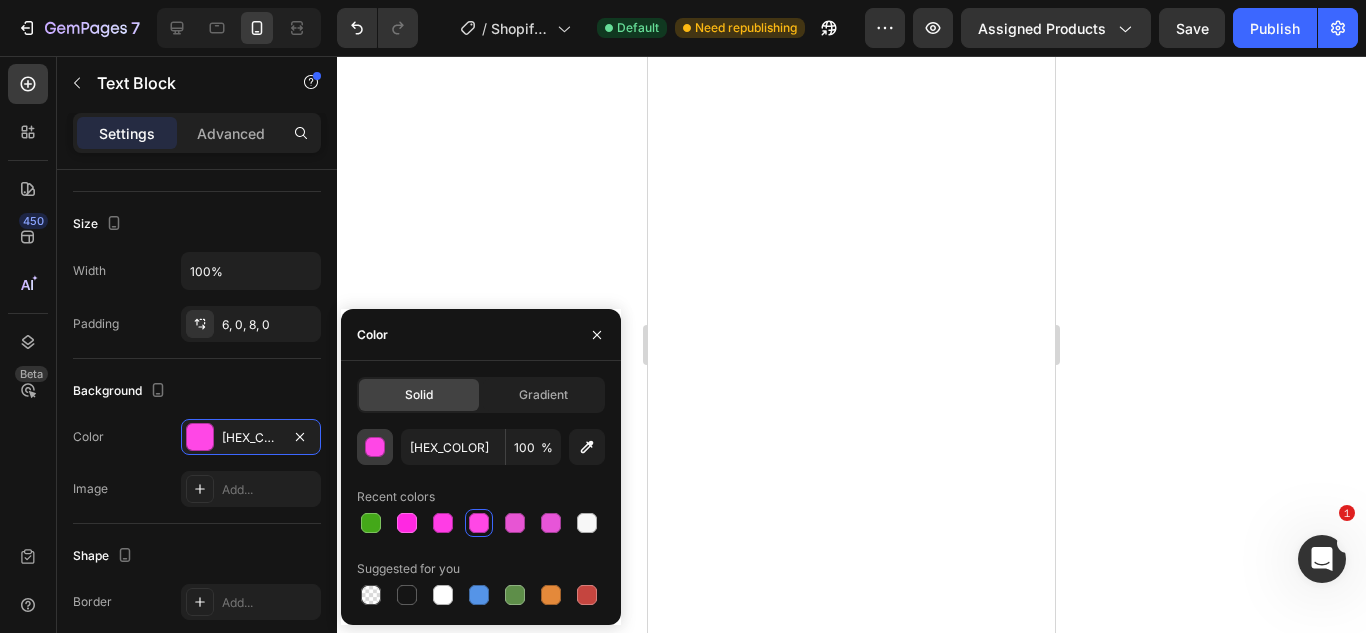 click at bounding box center [375, 447] 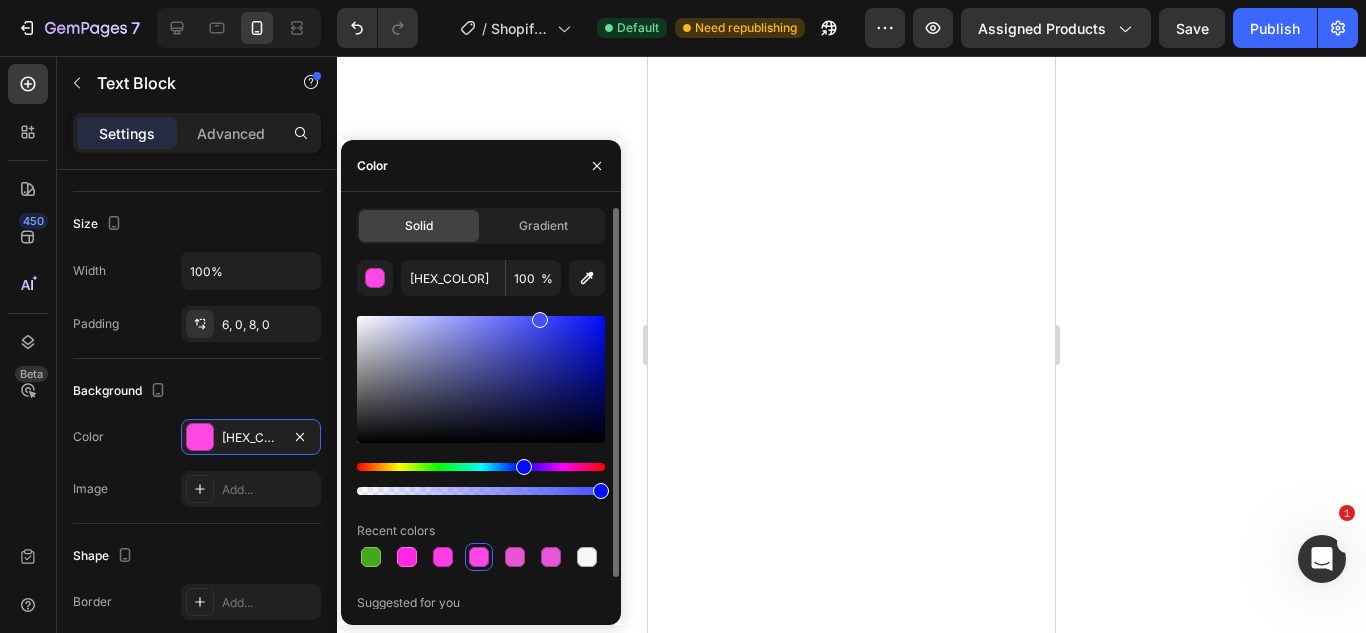 click at bounding box center [481, 467] 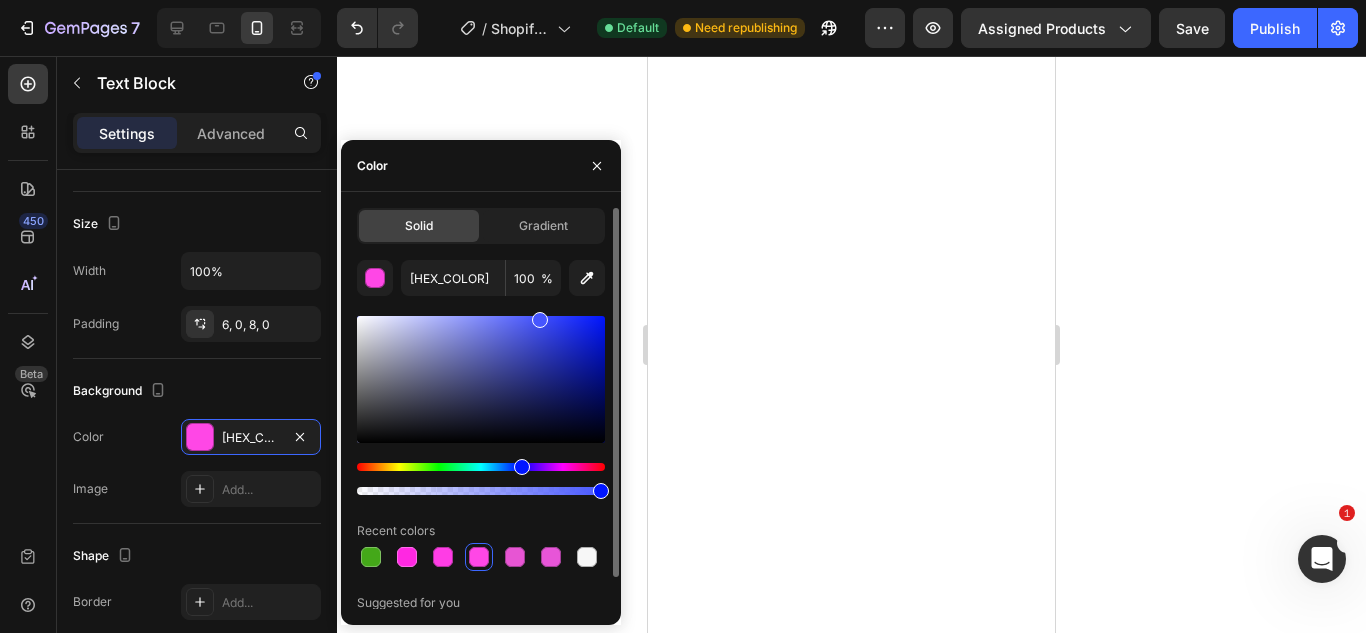 type on "4656FF" 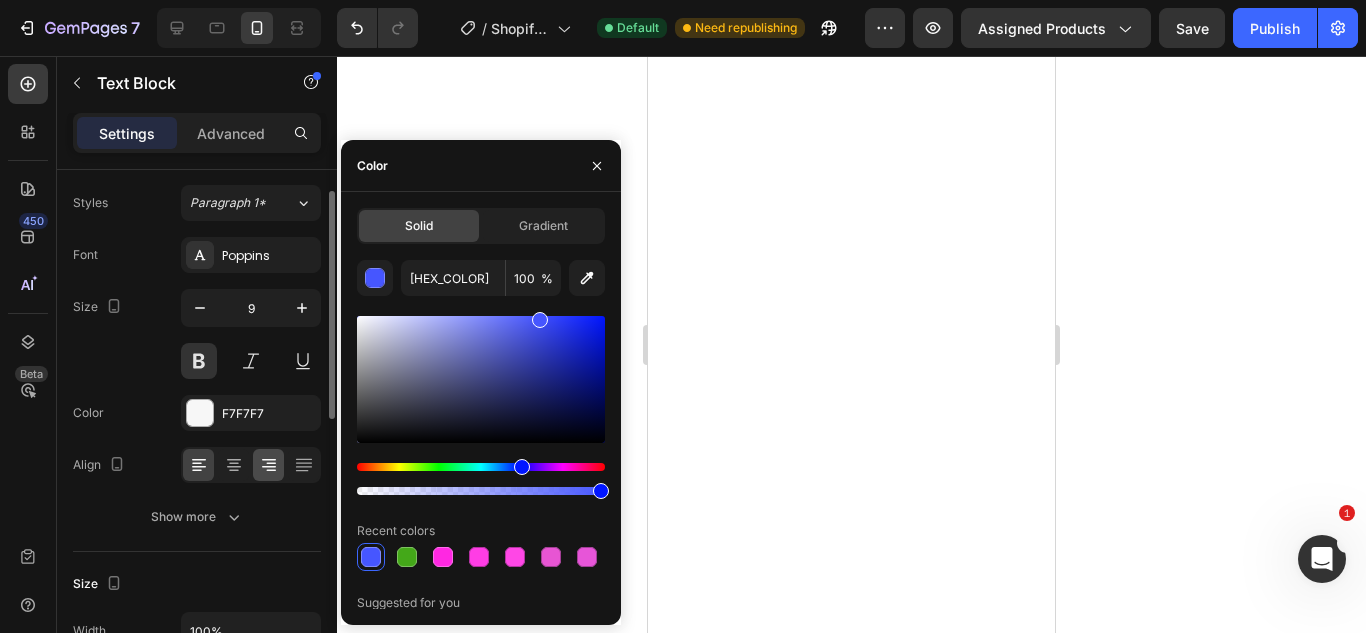 scroll, scrollTop: 50, scrollLeft: 0, axis: vertical 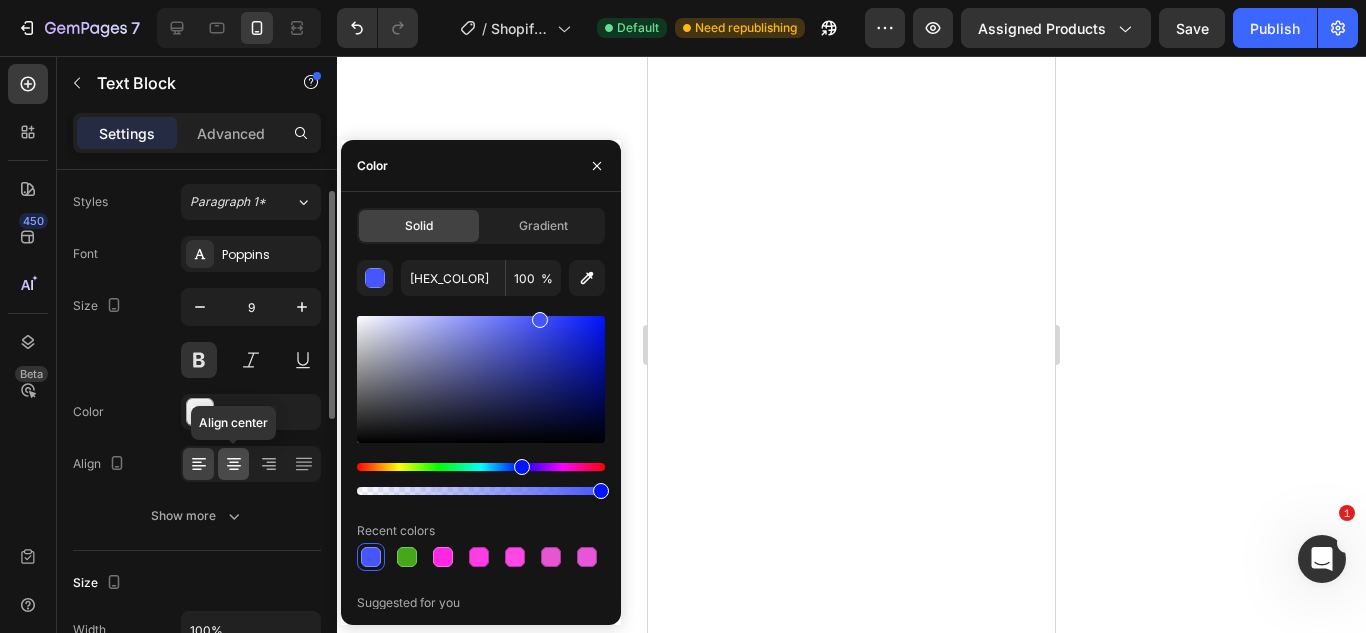 click 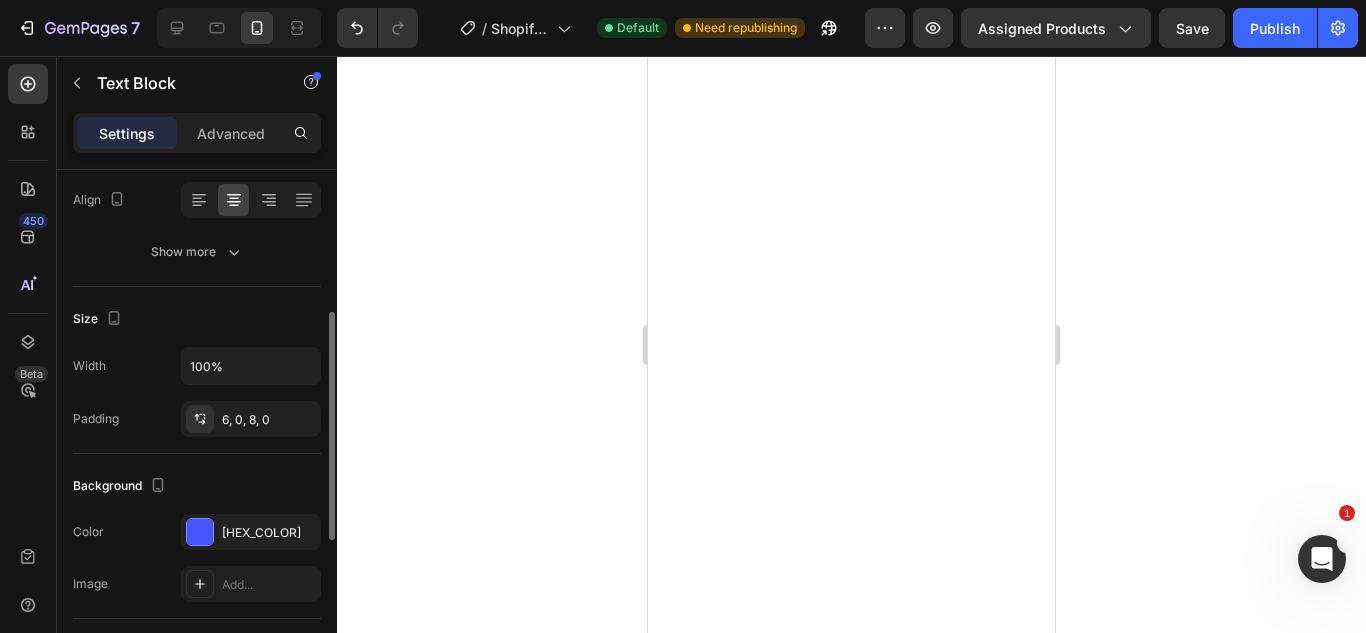 scroll, scrollTop: 317, scrollLeft: 0, axis: vertical 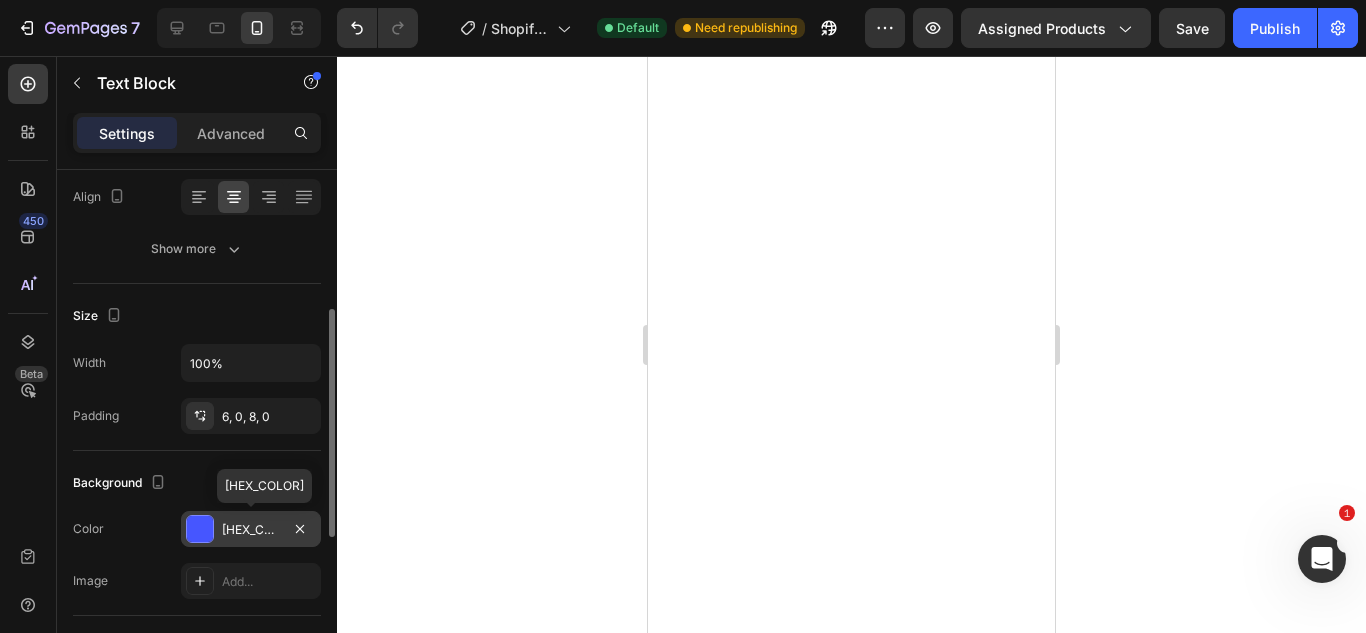 click on "4656FF" at bounding box center (251, 530) 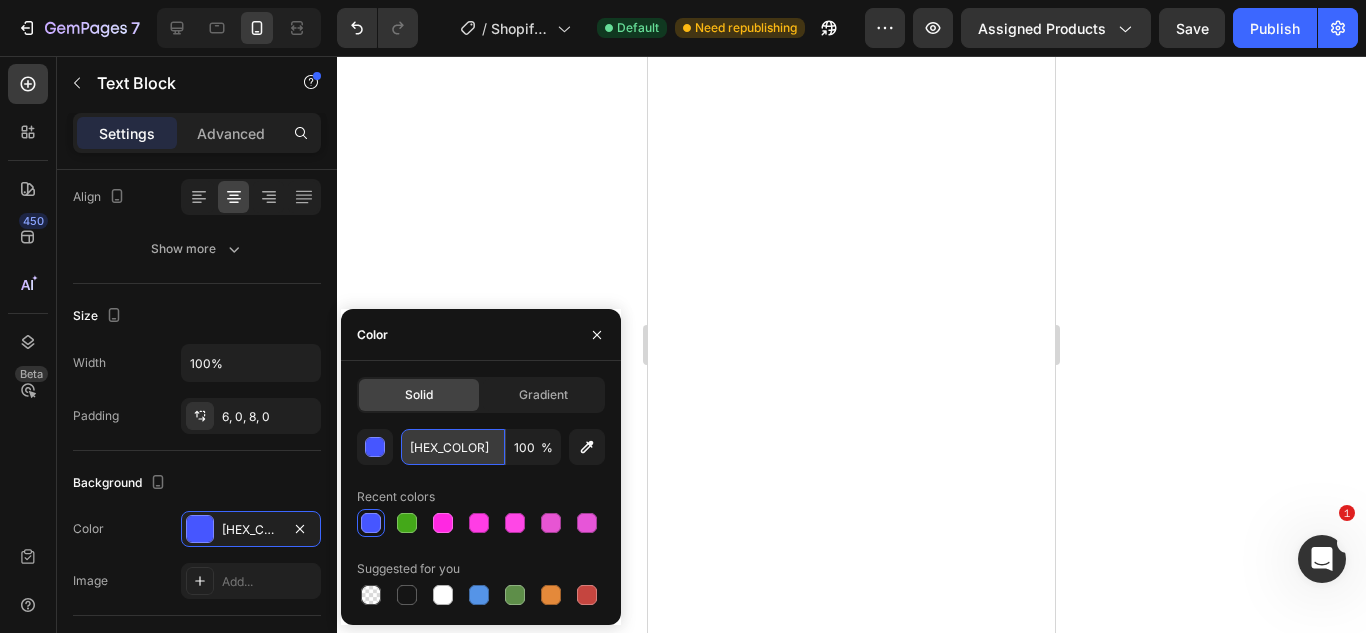 click on "4656FF" at bounding box center (453, 447) 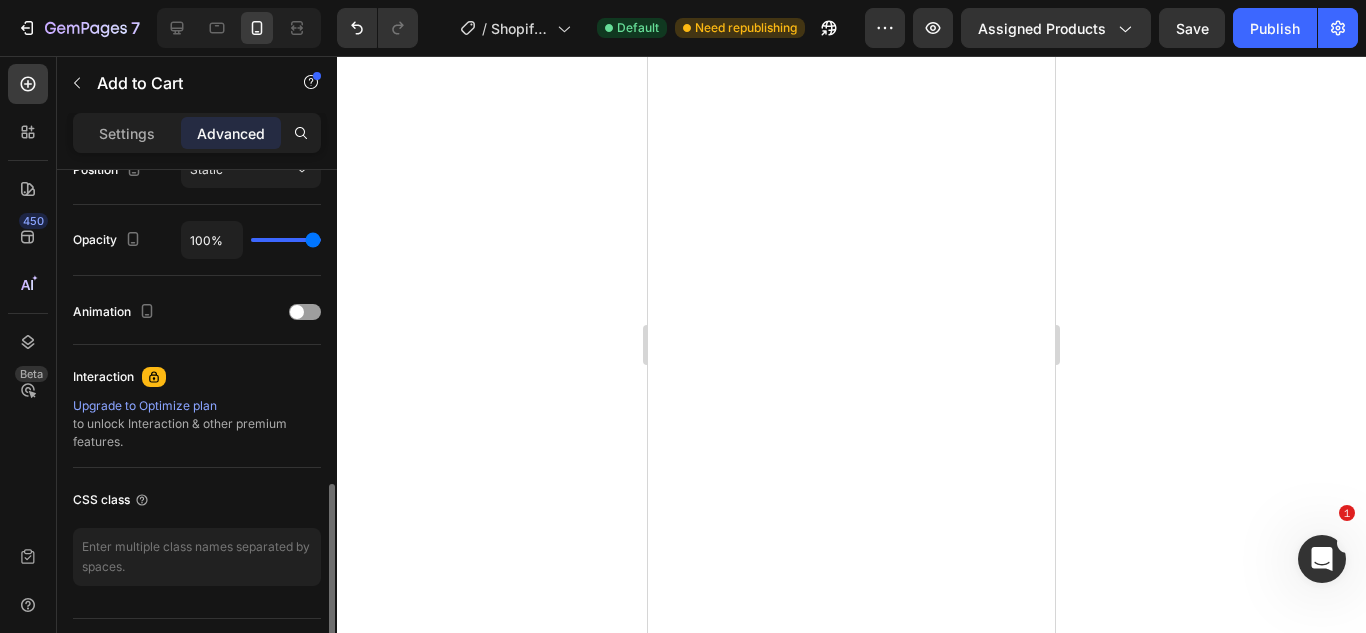 scroll, scrollTop: 814, scrollLeft: 0, axis: vertical 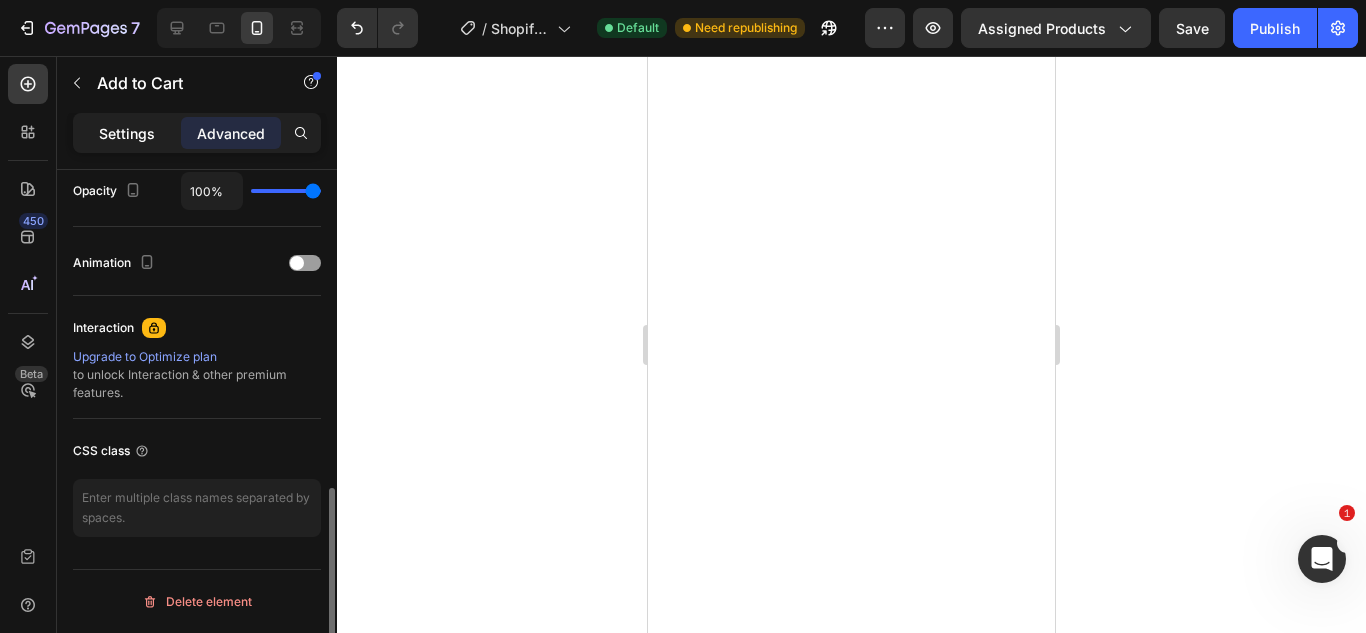 click on "Settings" at bounding box center (127, 133) 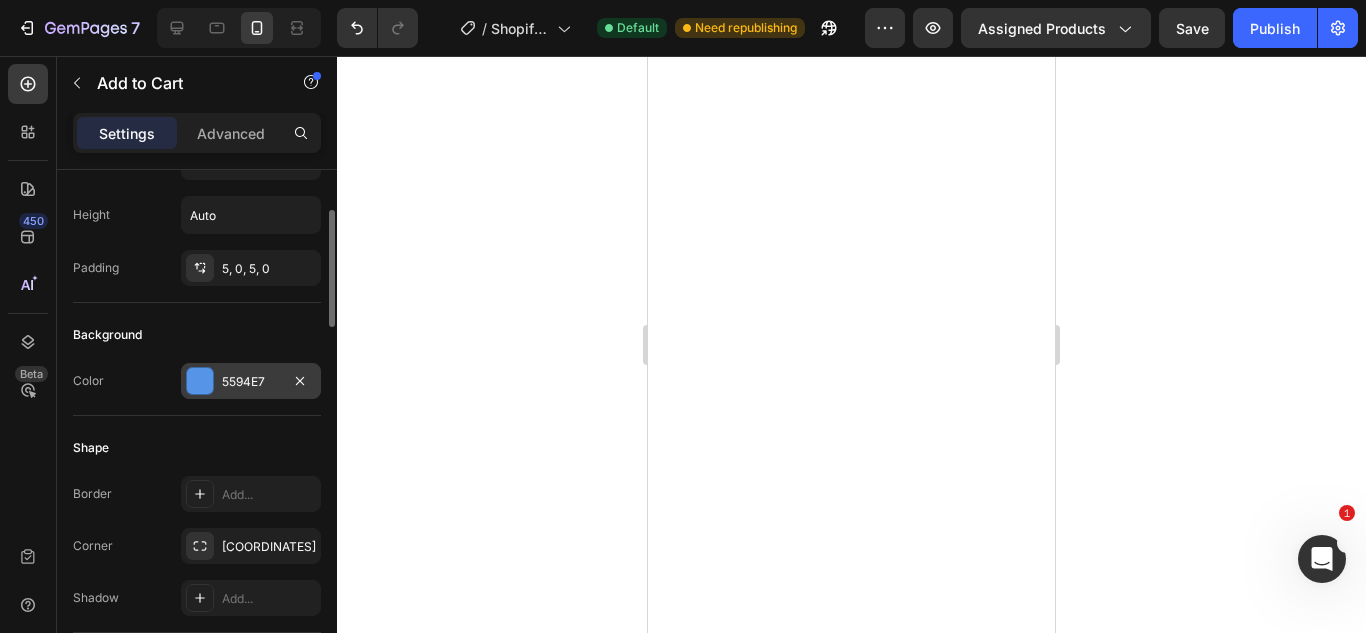 scroll, scrollTop: 325, scrollLeft: 0, axis: vertical 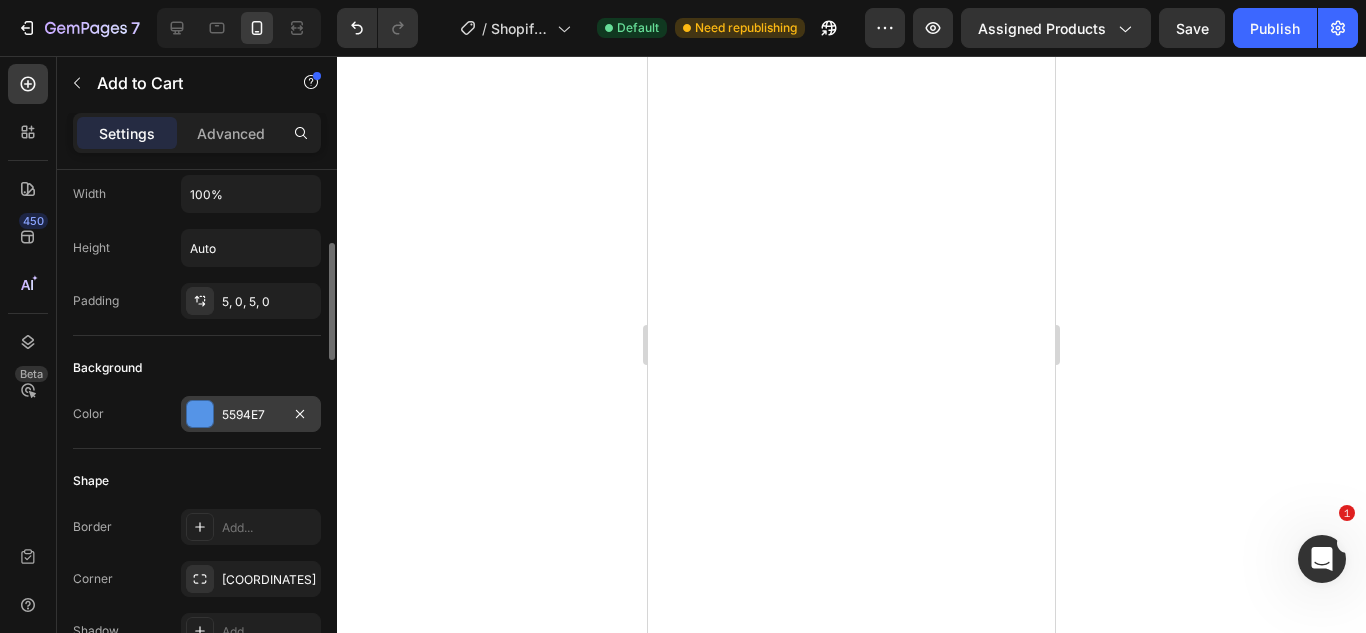 click on "5594E7" at bounding box center (251, 414) 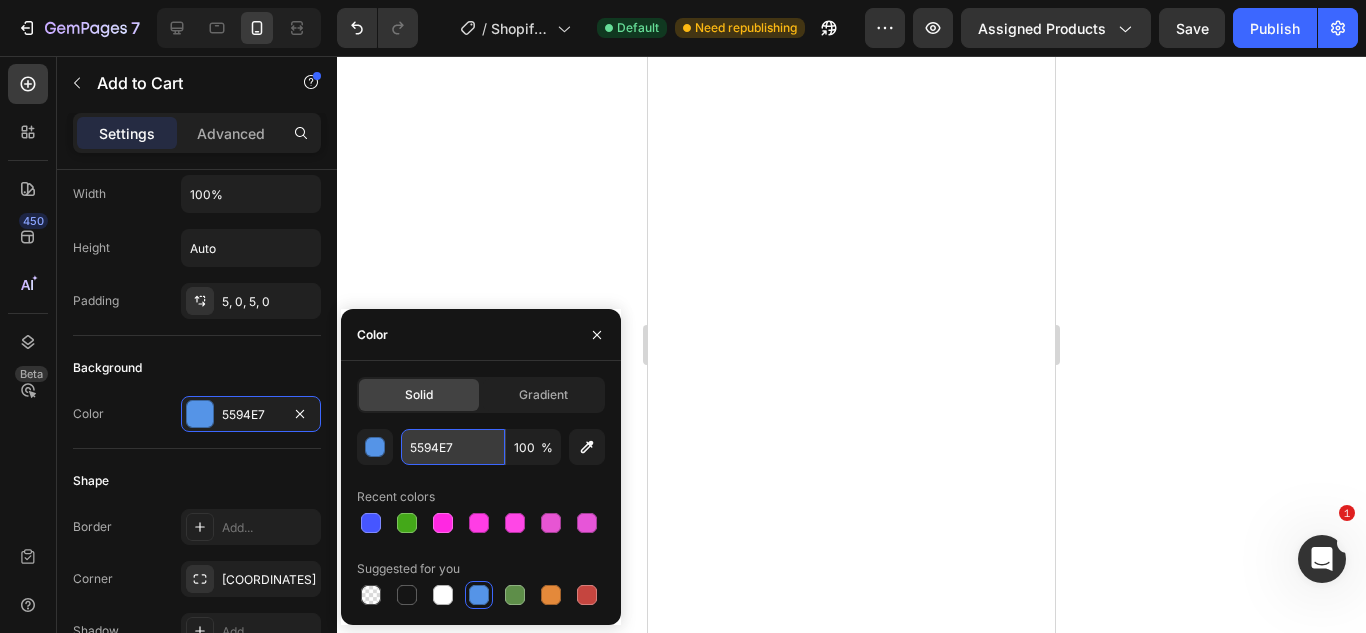 click on "5594E7" at bounding box center (453, 447) 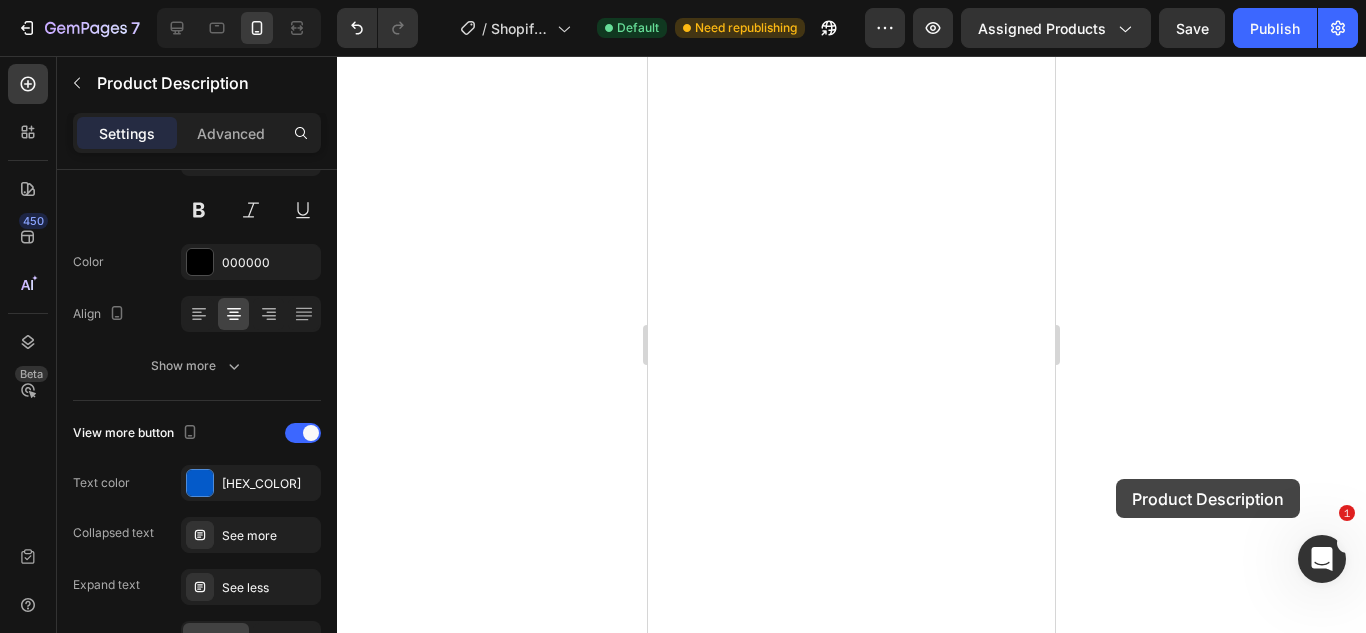 scroll, scrollTop: 0, scrollLeft: 0, axis: both 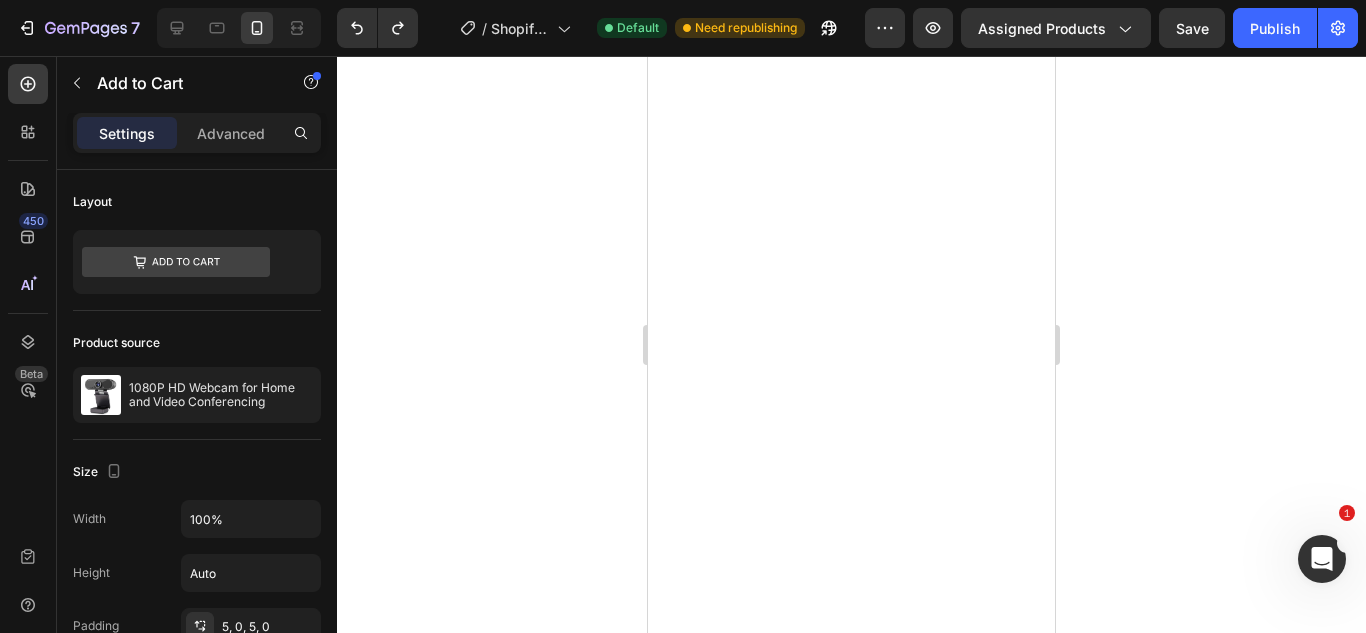 click 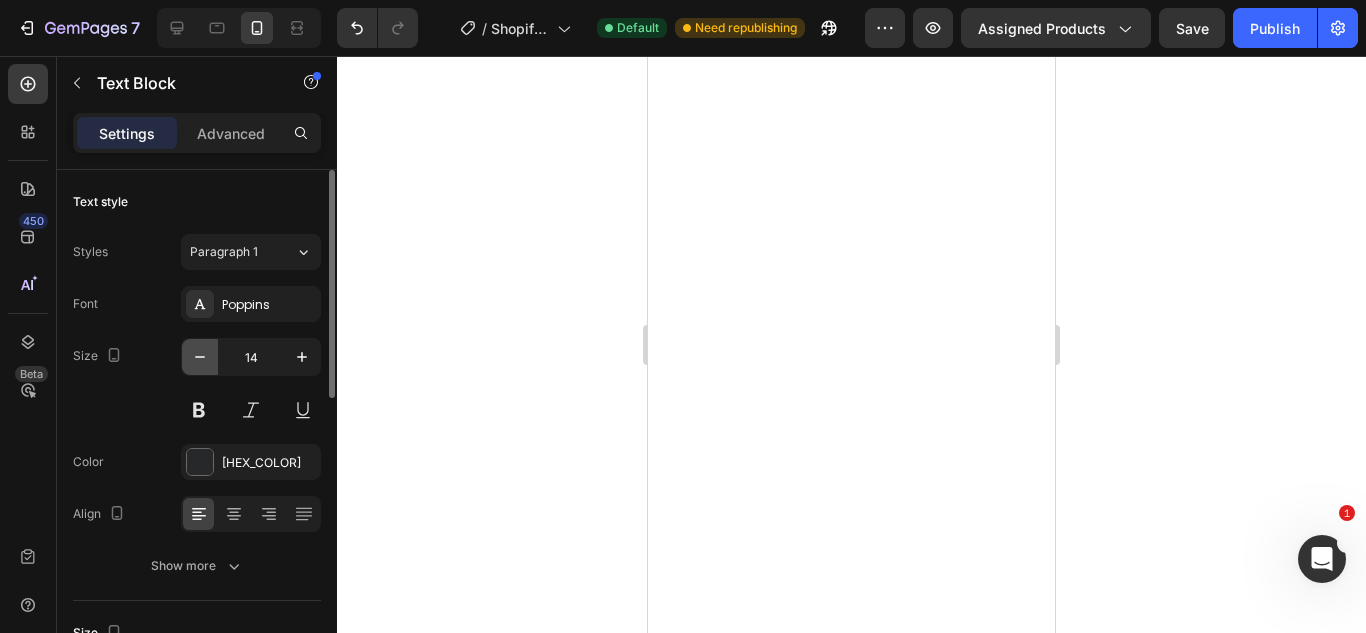 click 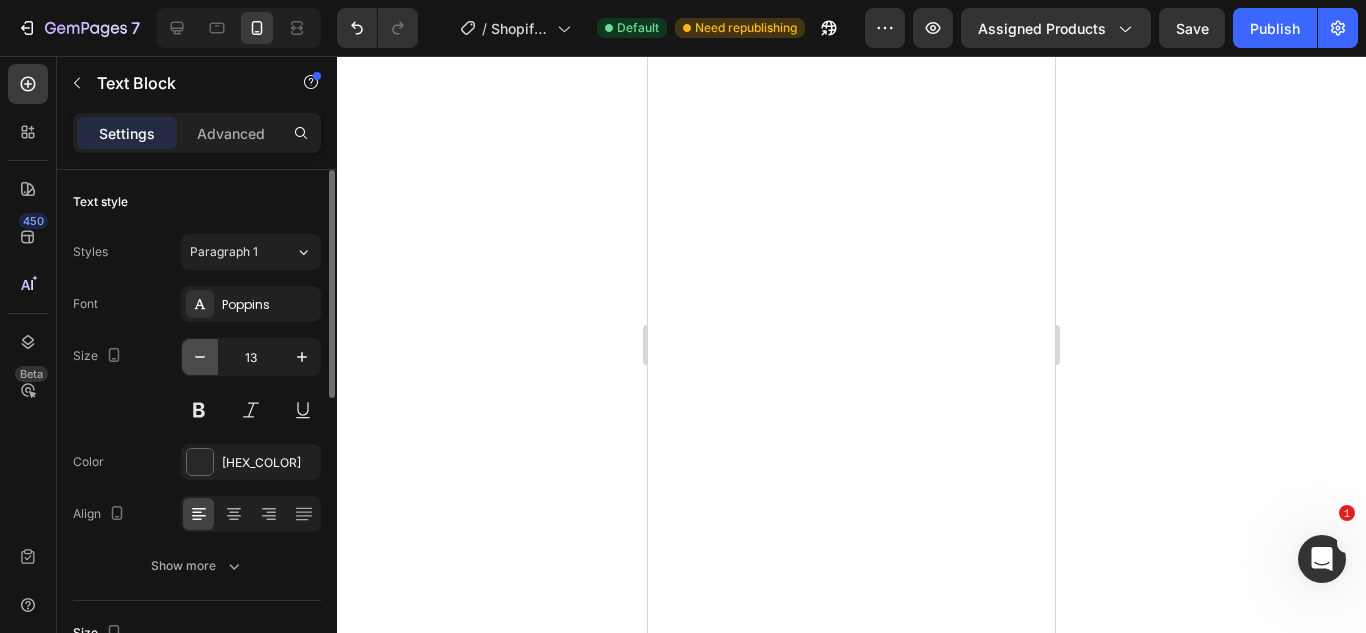 click 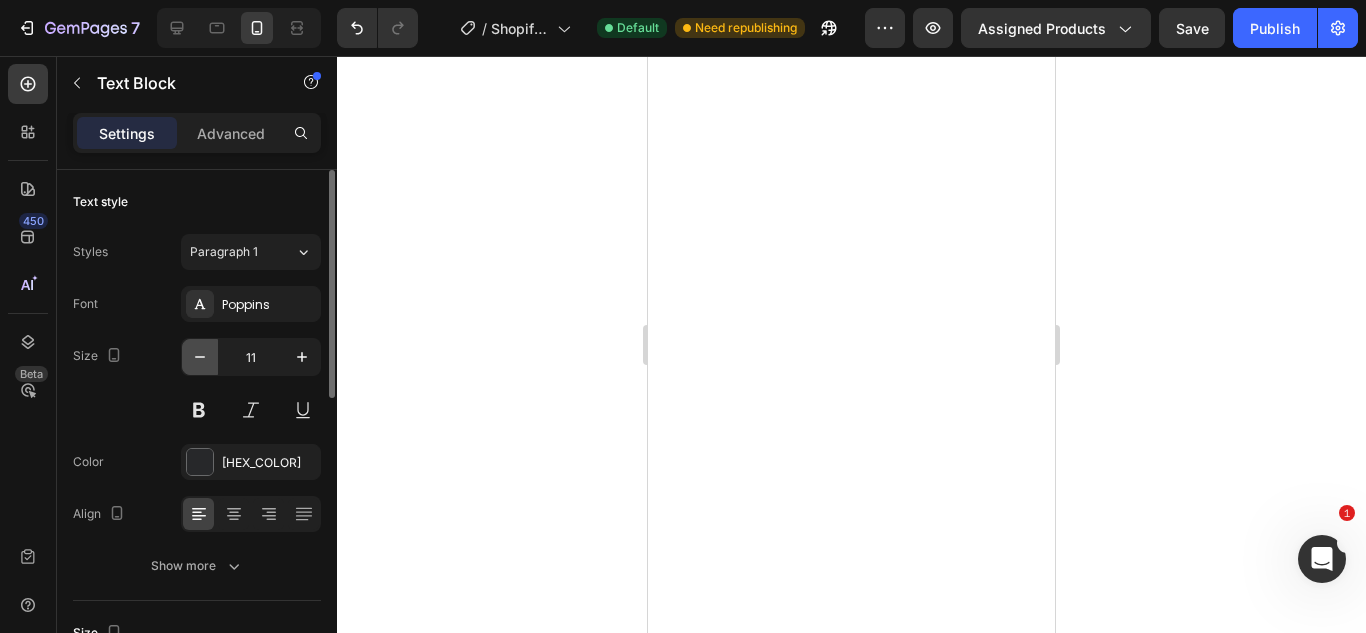 click 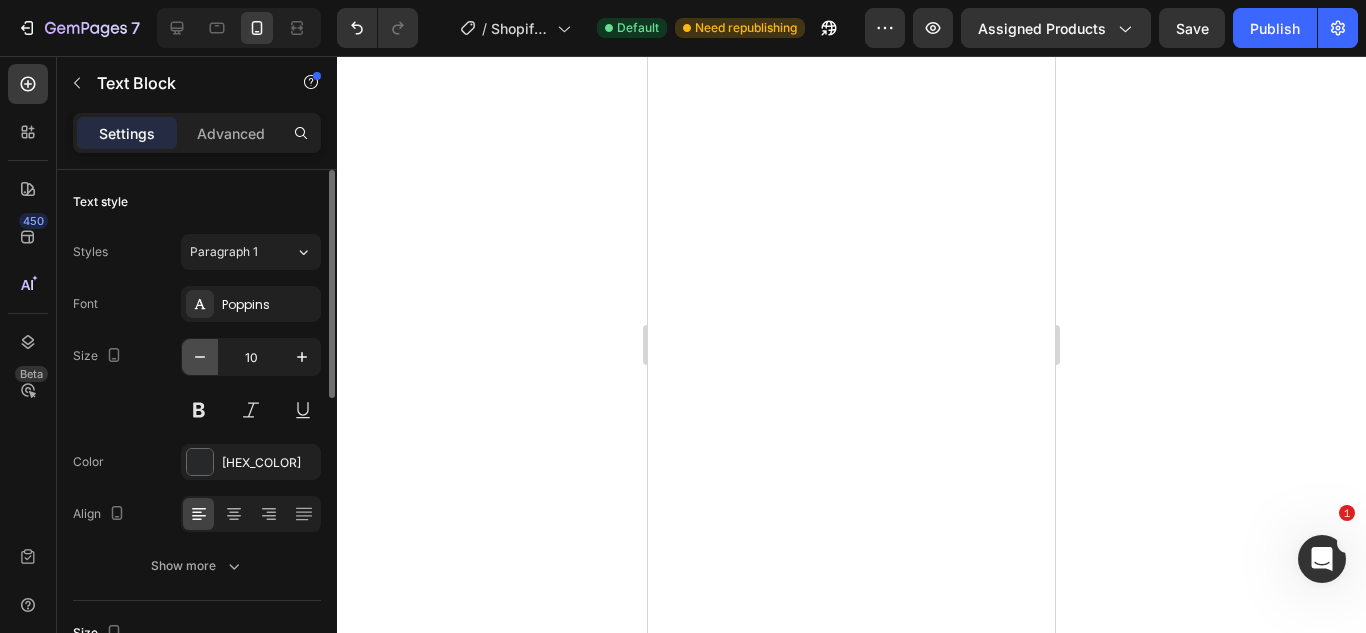 click at bounding box center [200, 357] 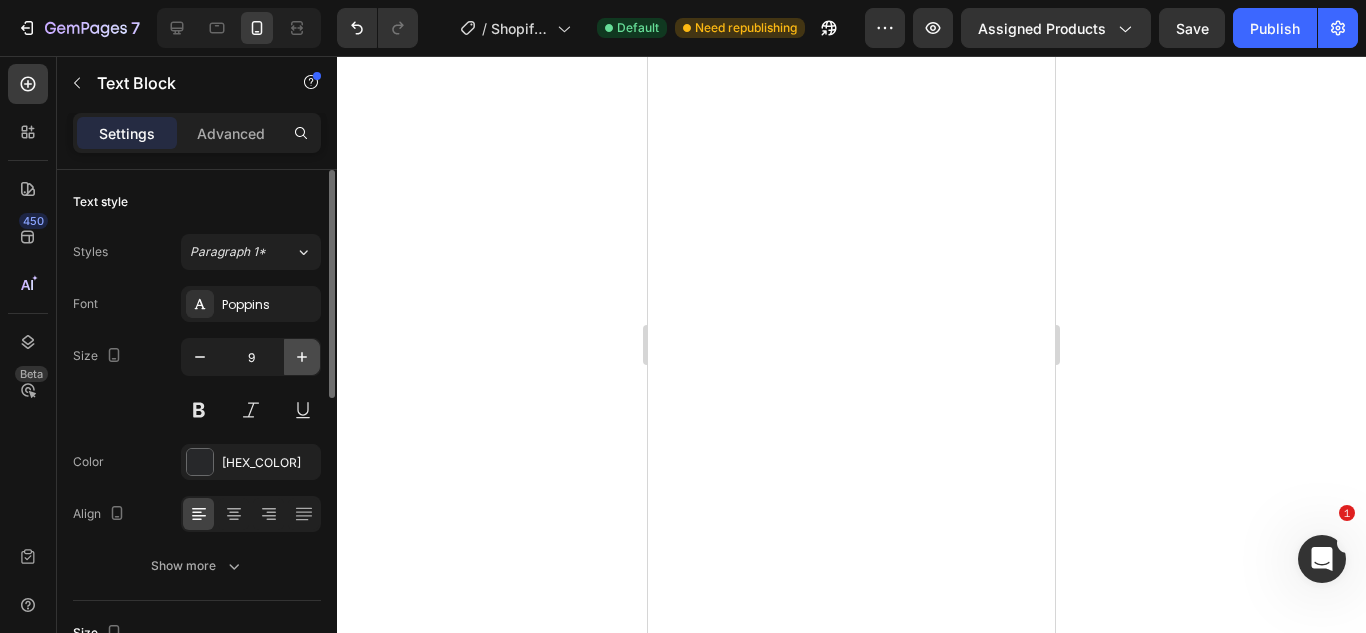 click at bounding box center [302, 357] 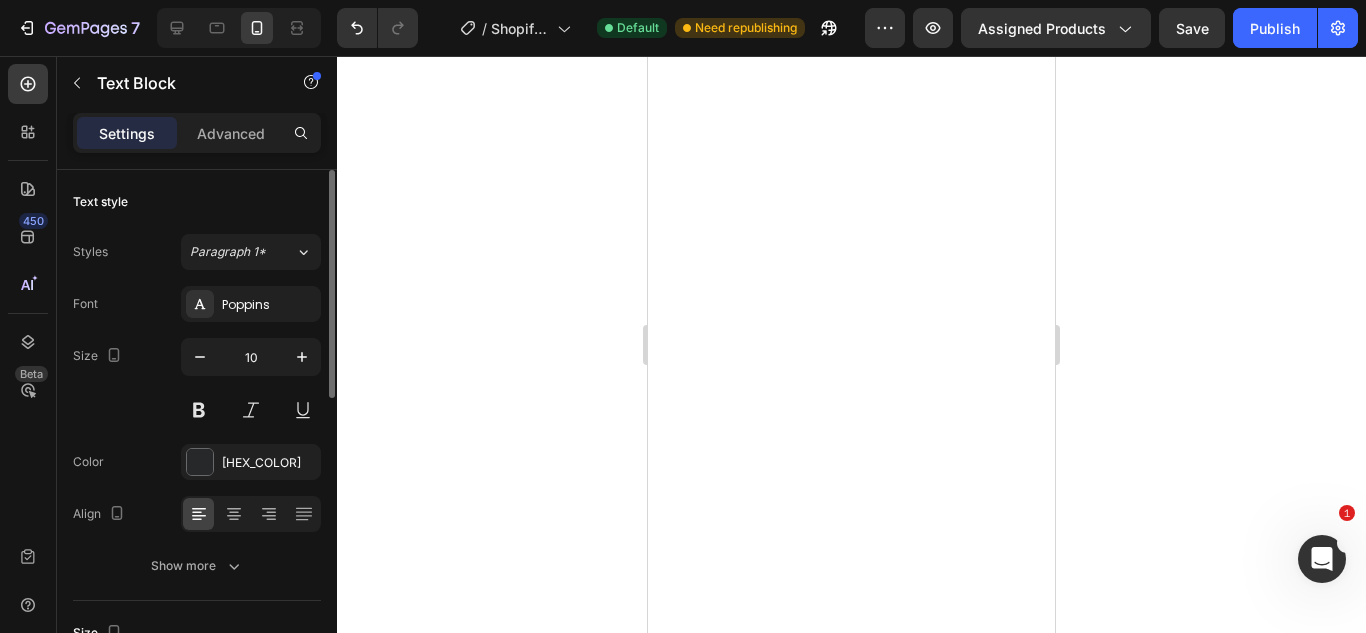 click 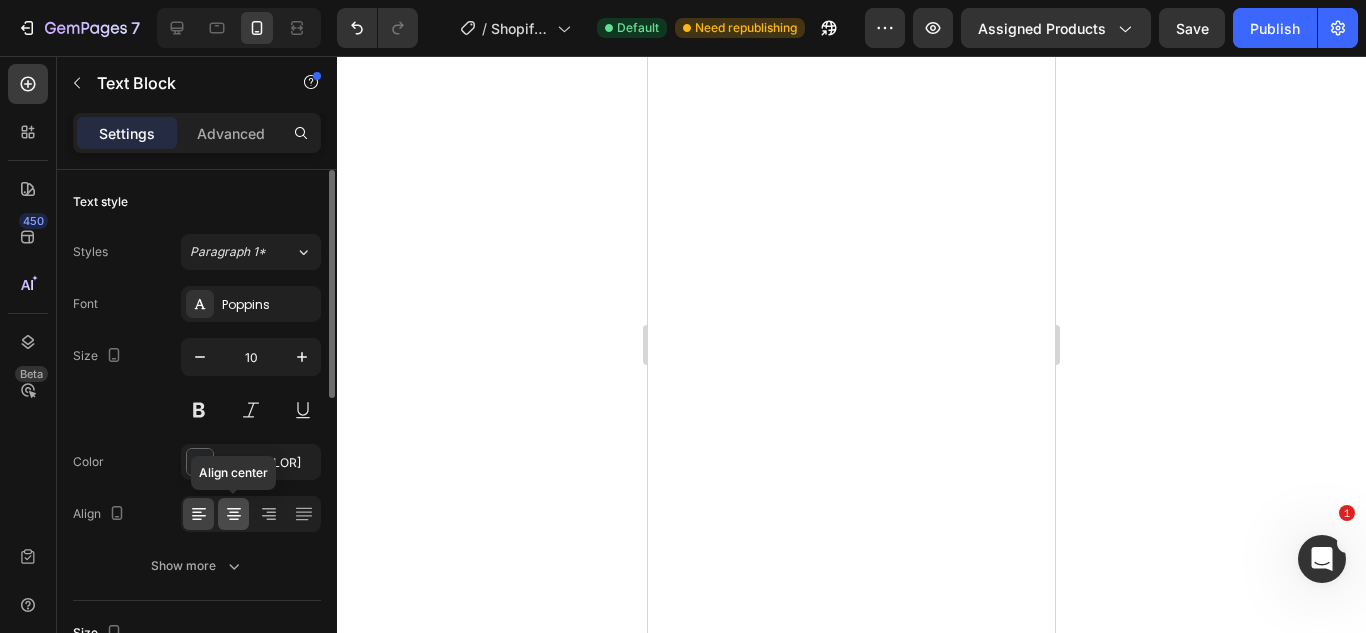 click 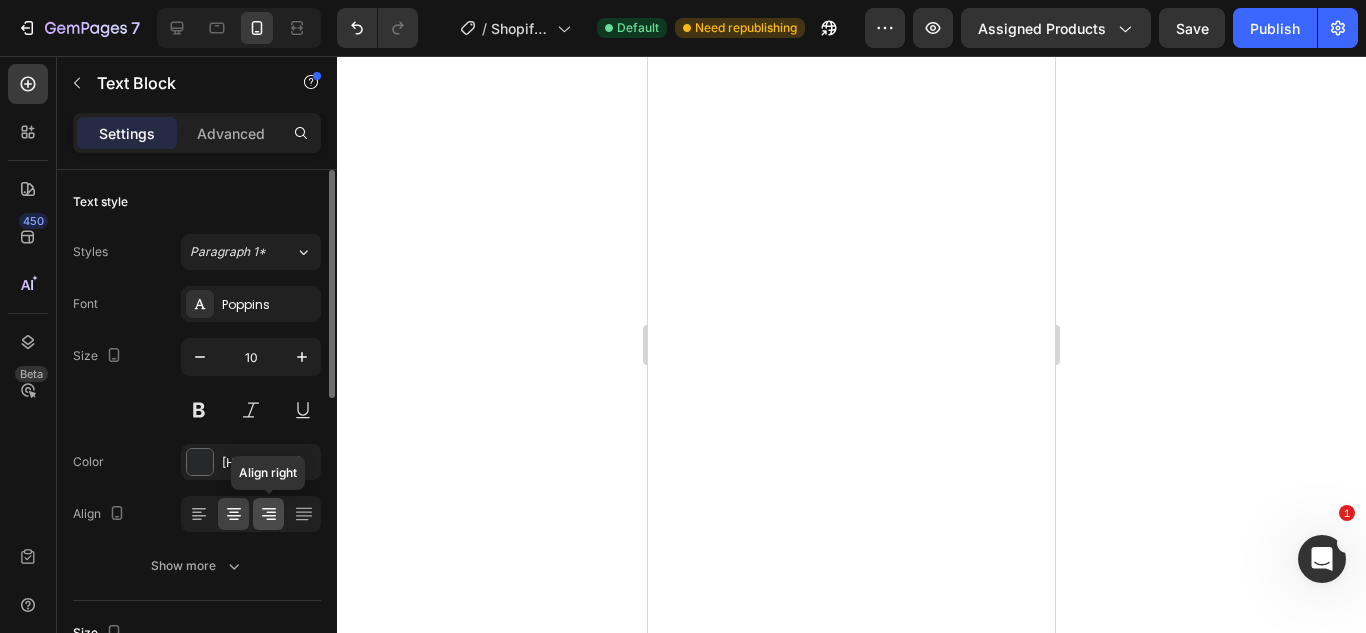 click 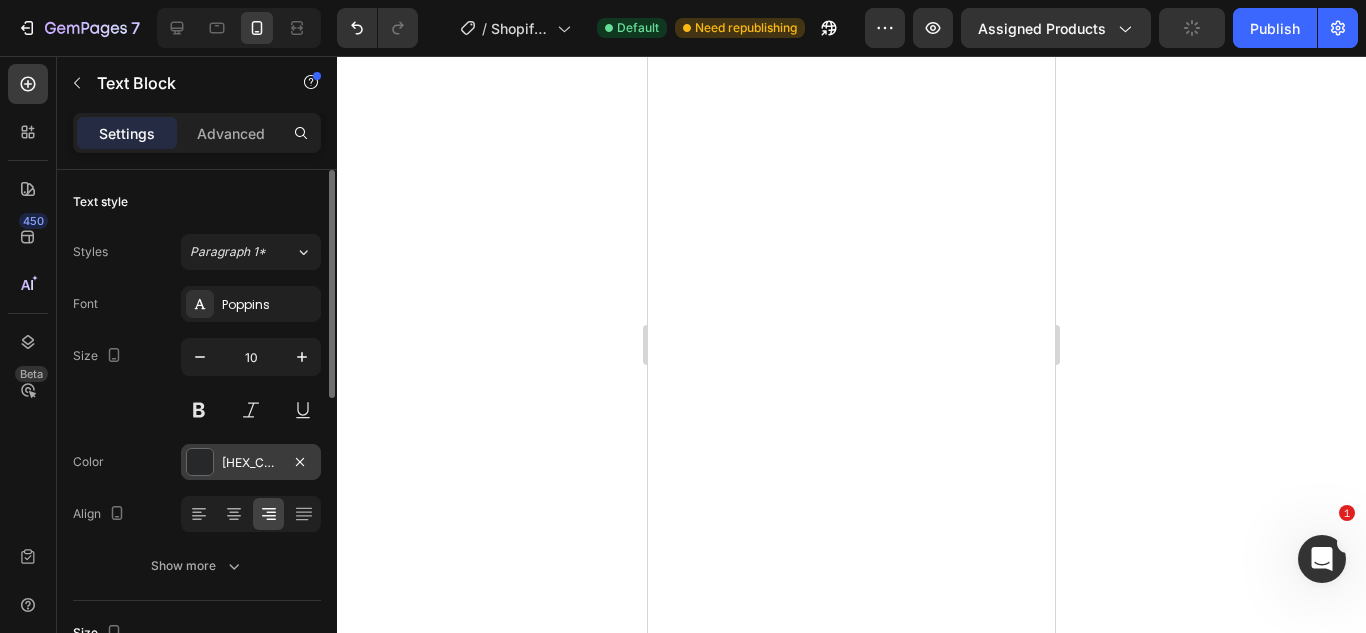 click at bounding box center (200, 462) 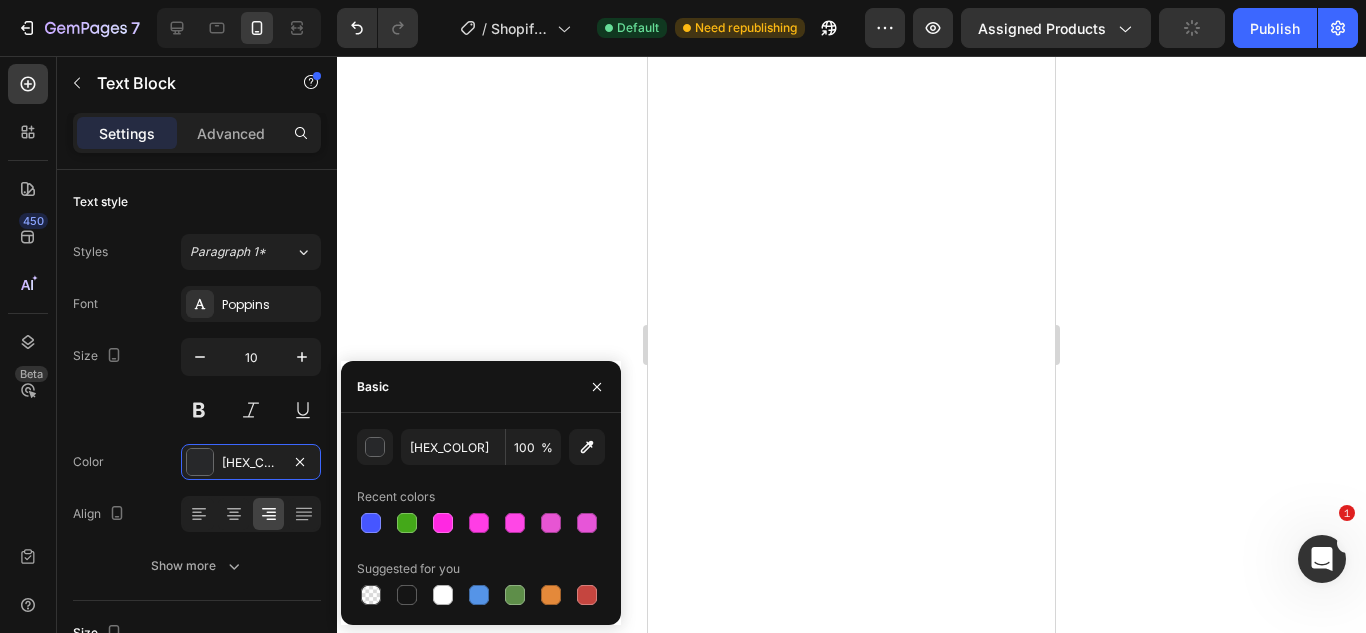 drag, startPoint x: 402, startPoint y: 586, endPoint x: 400, endPoint y: 574, distance: 12.165525 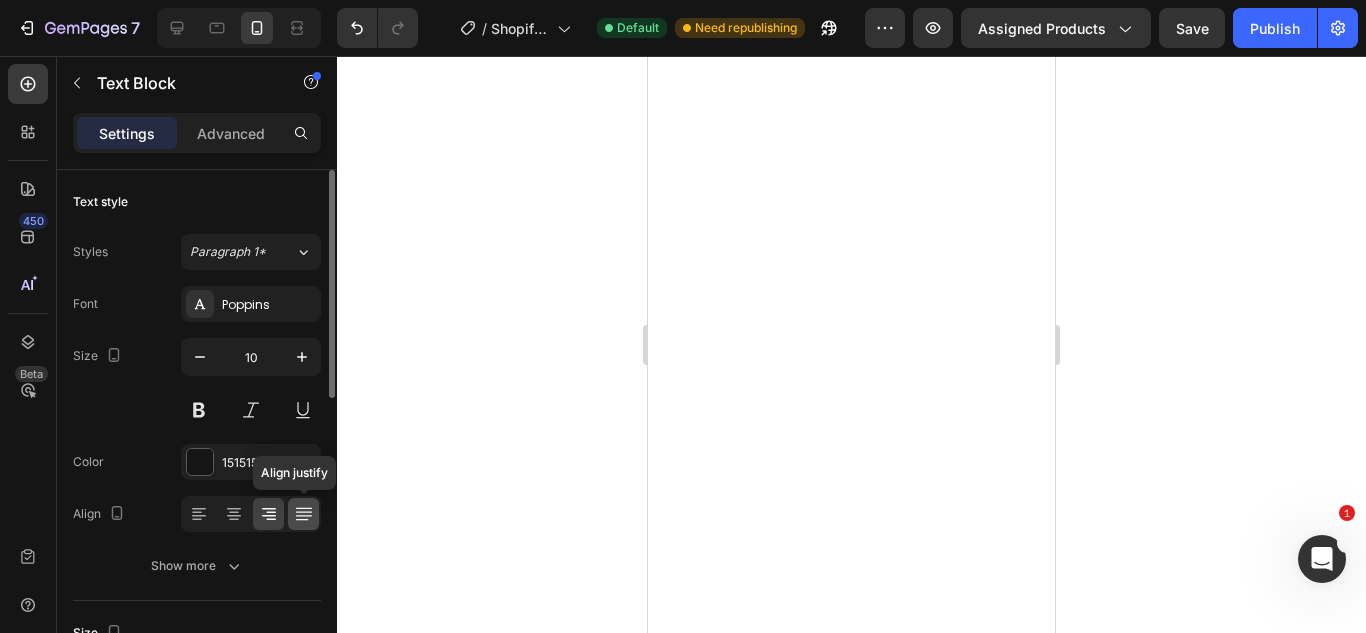 click 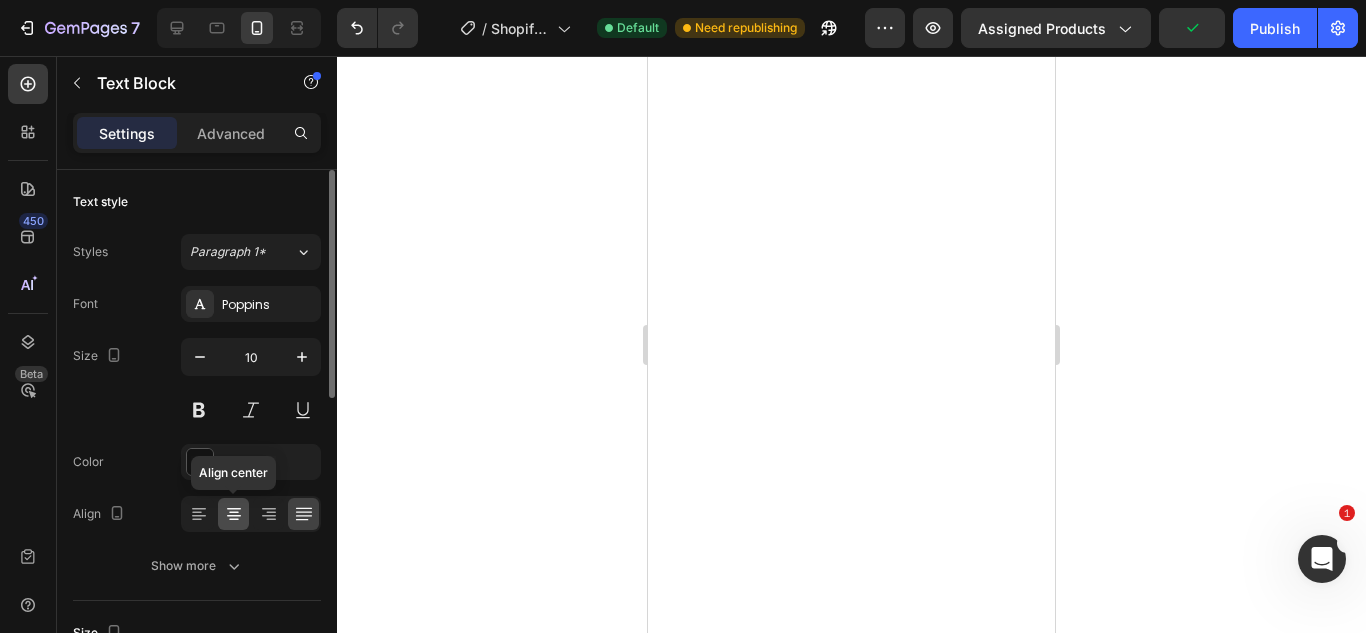 click 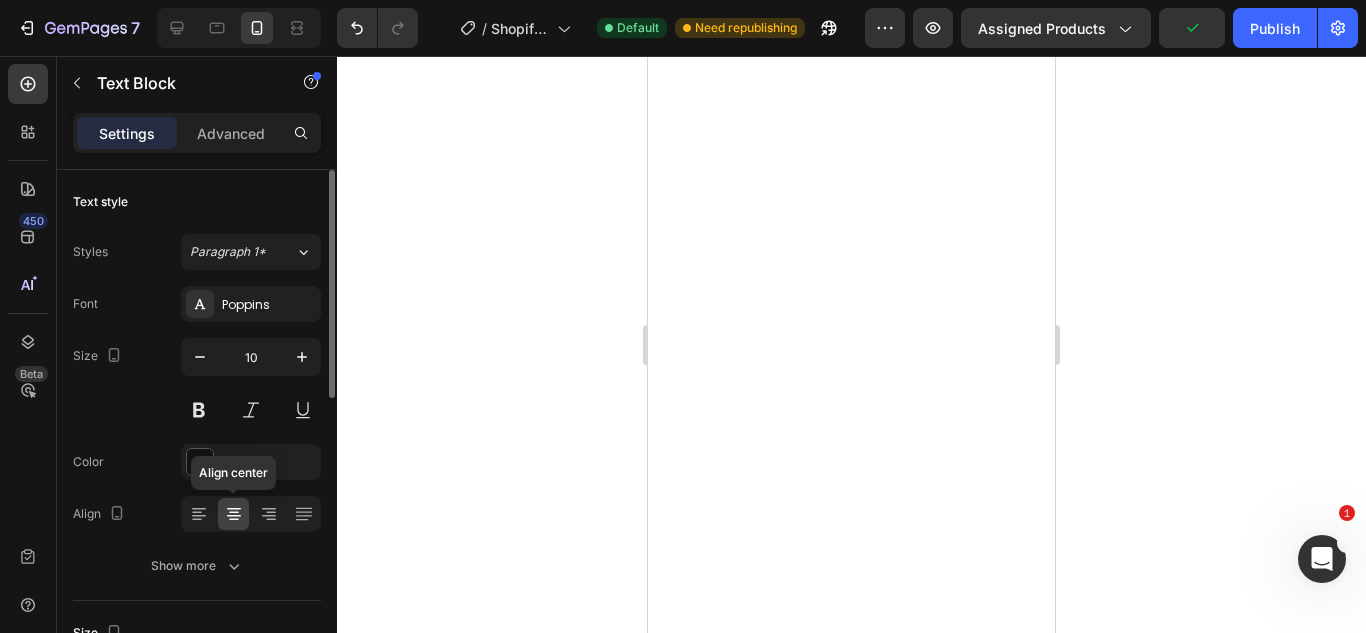 click 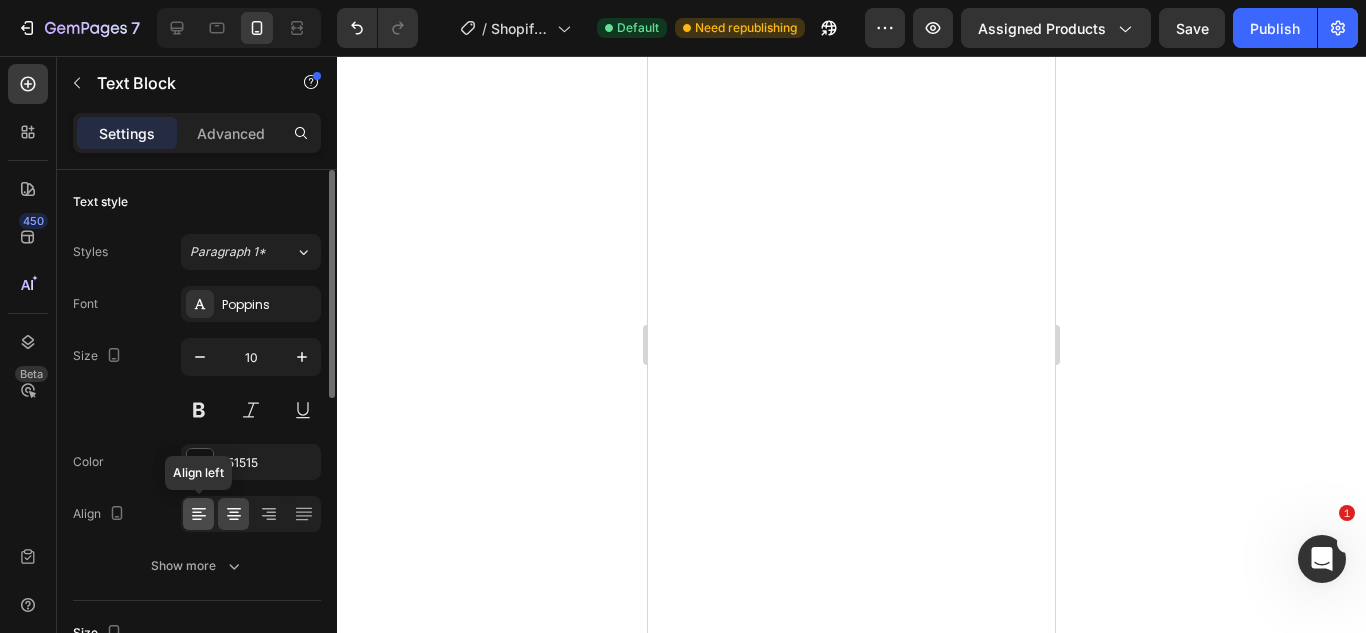click 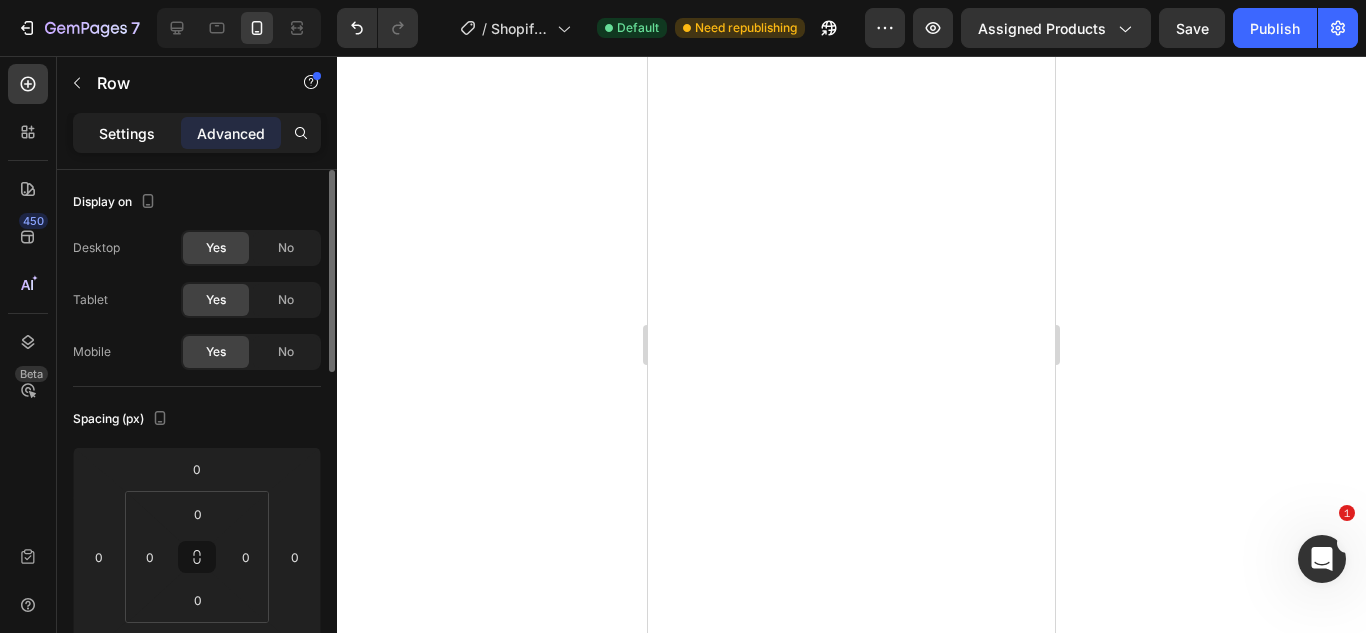 click on "Settings" 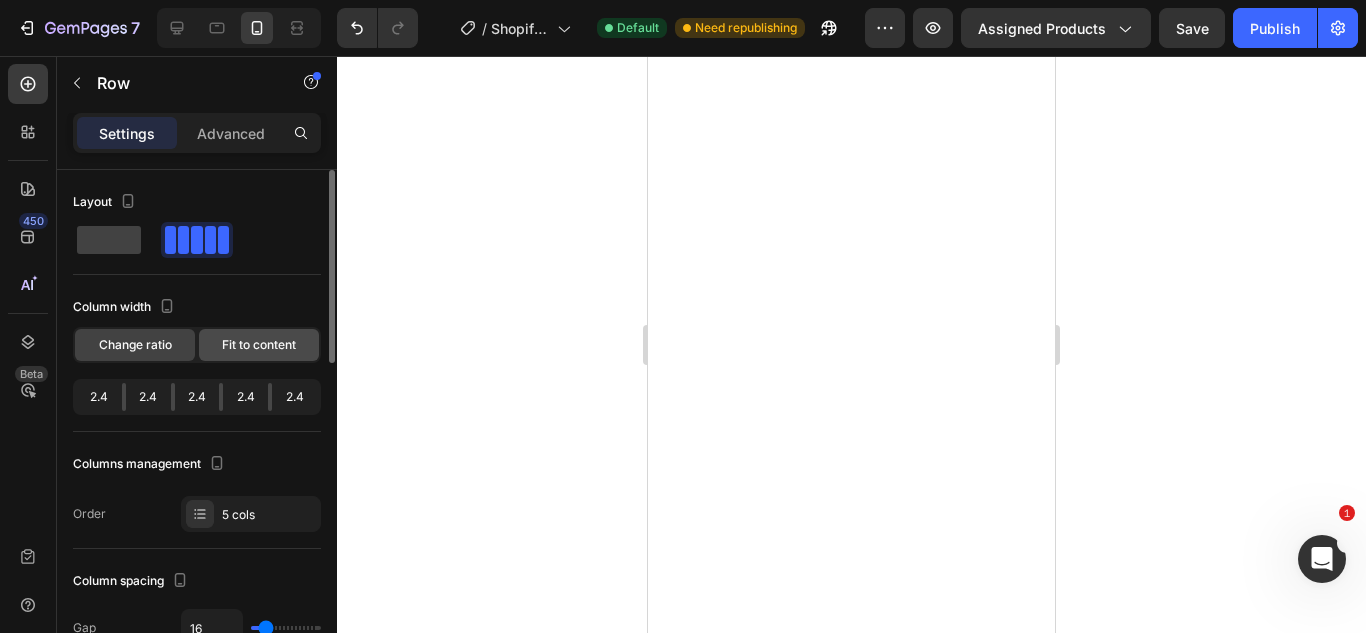 click on "Fit to content" 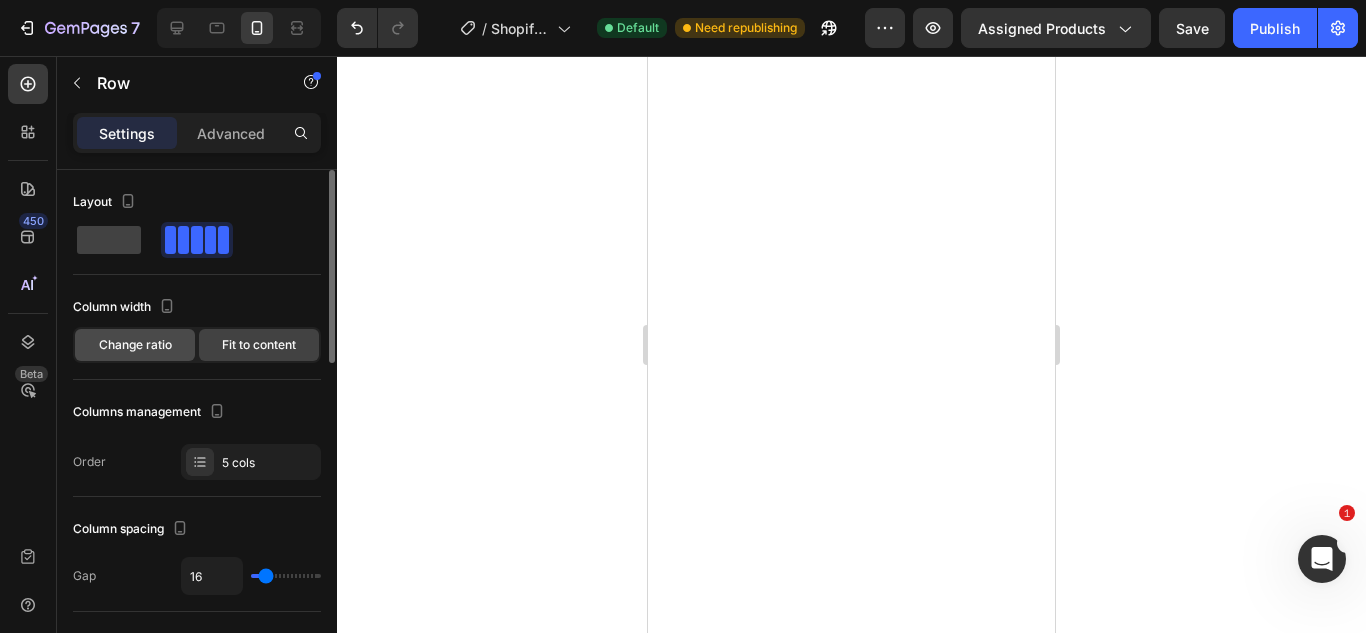 click on "Change ratio" 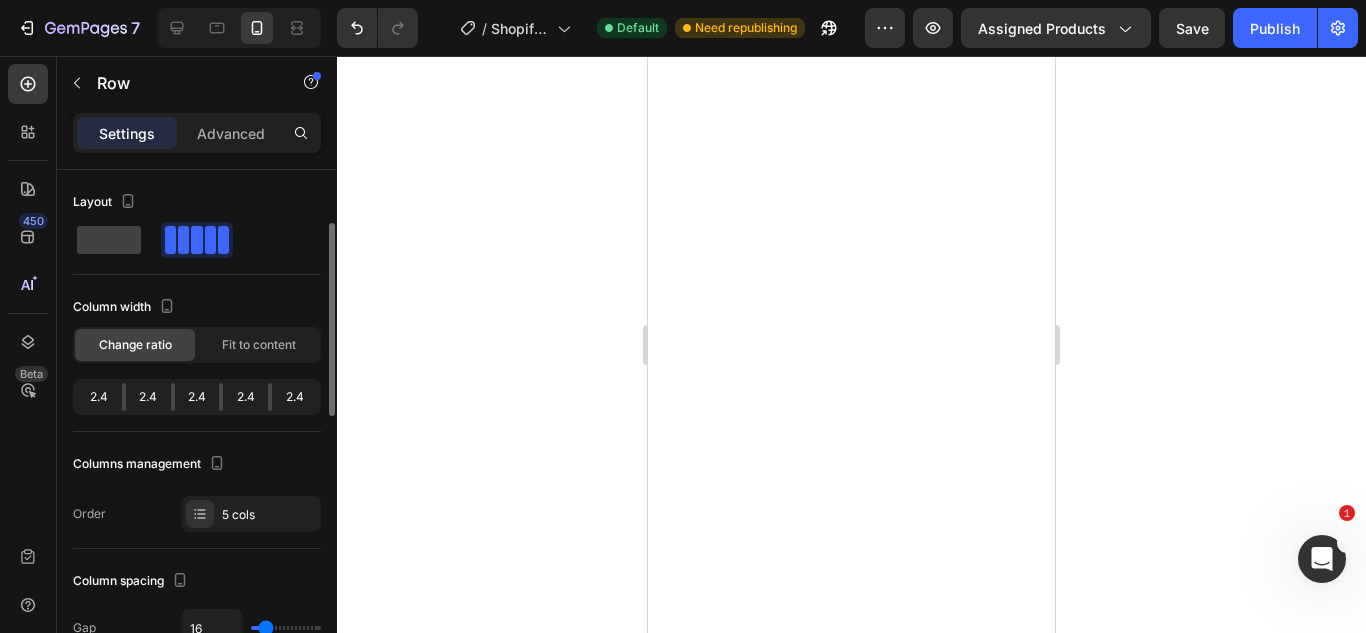 scroll, scrollTop: 48, scrollLeft: 0, axis: vertical 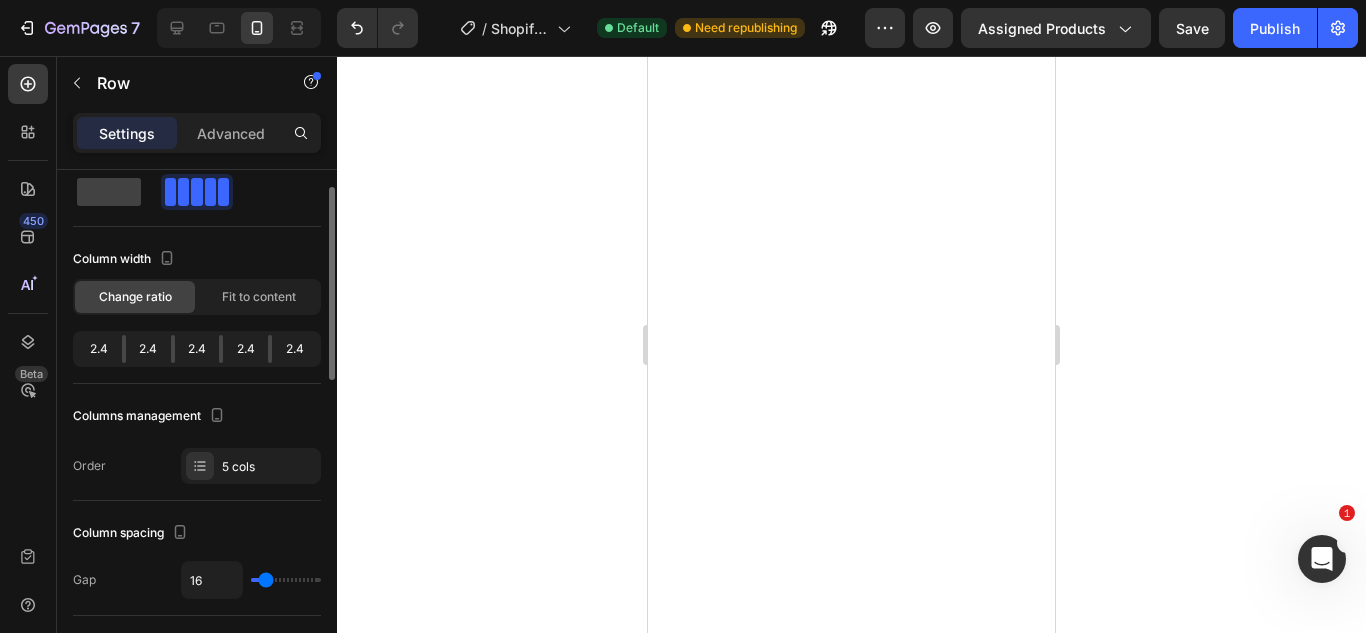 type on "7" 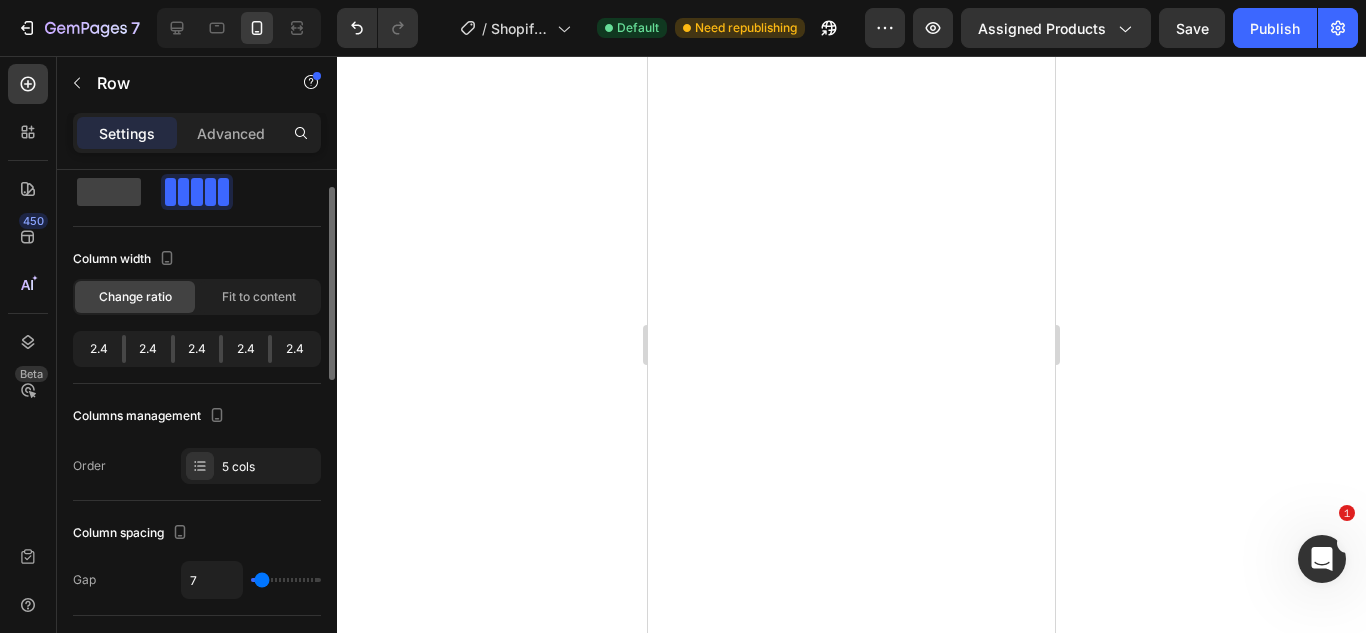 type on "4" 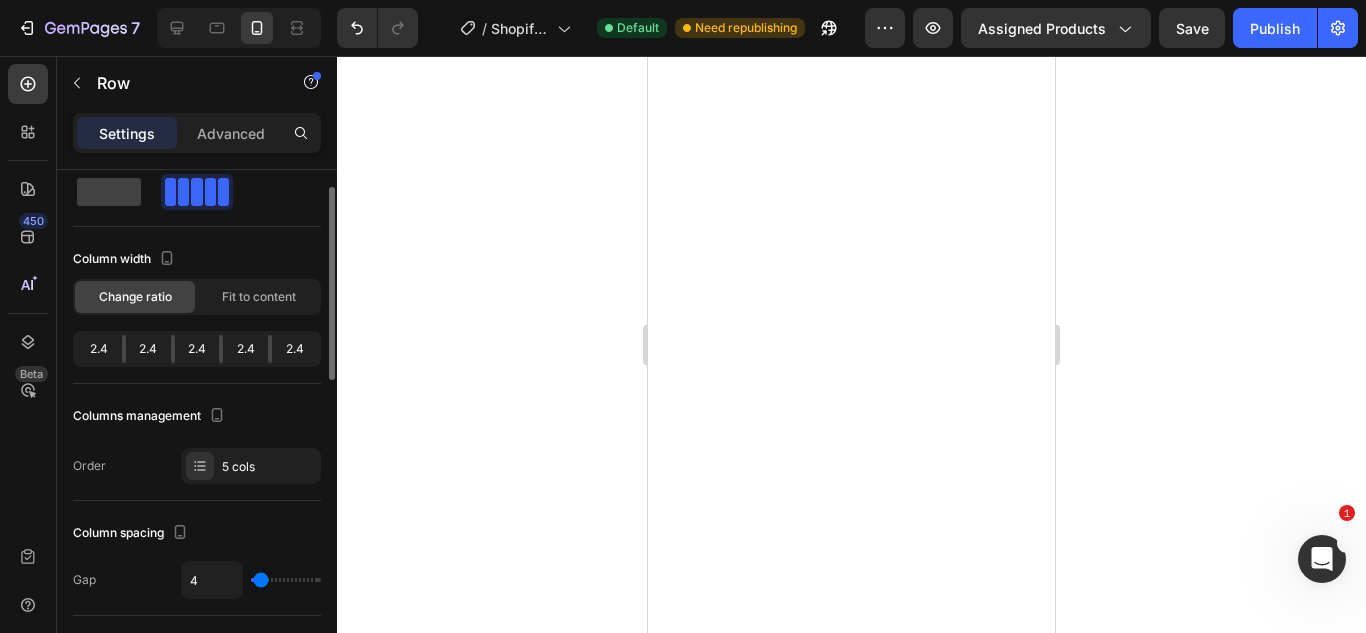 type on "0" 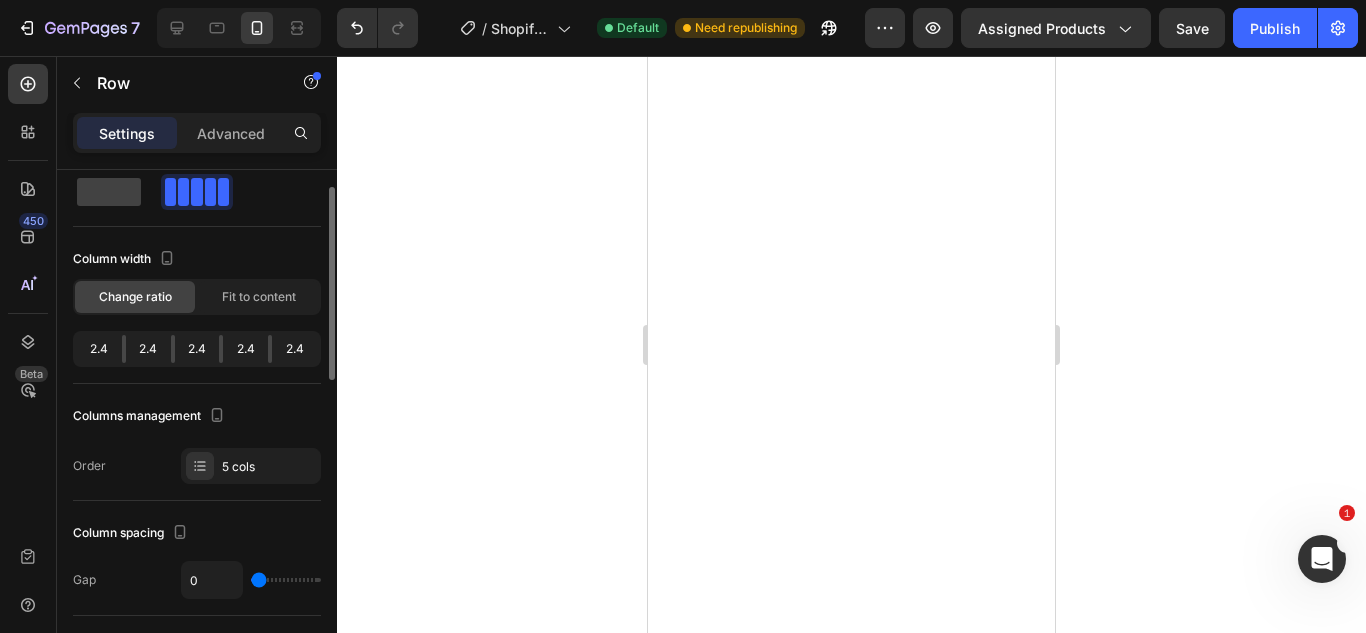 drag, startPoint x: 263, startPoint y: 576, endPoint x: 227, endPoint y: 575, distance: 36.013885 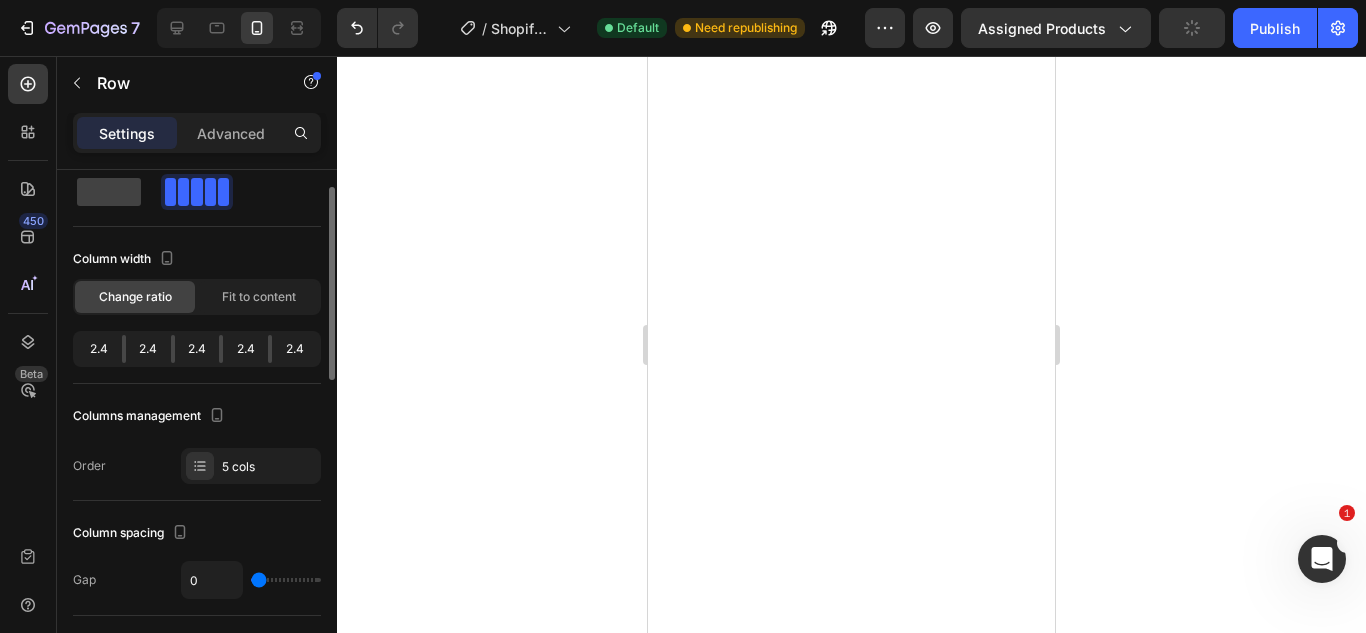 type on "29" 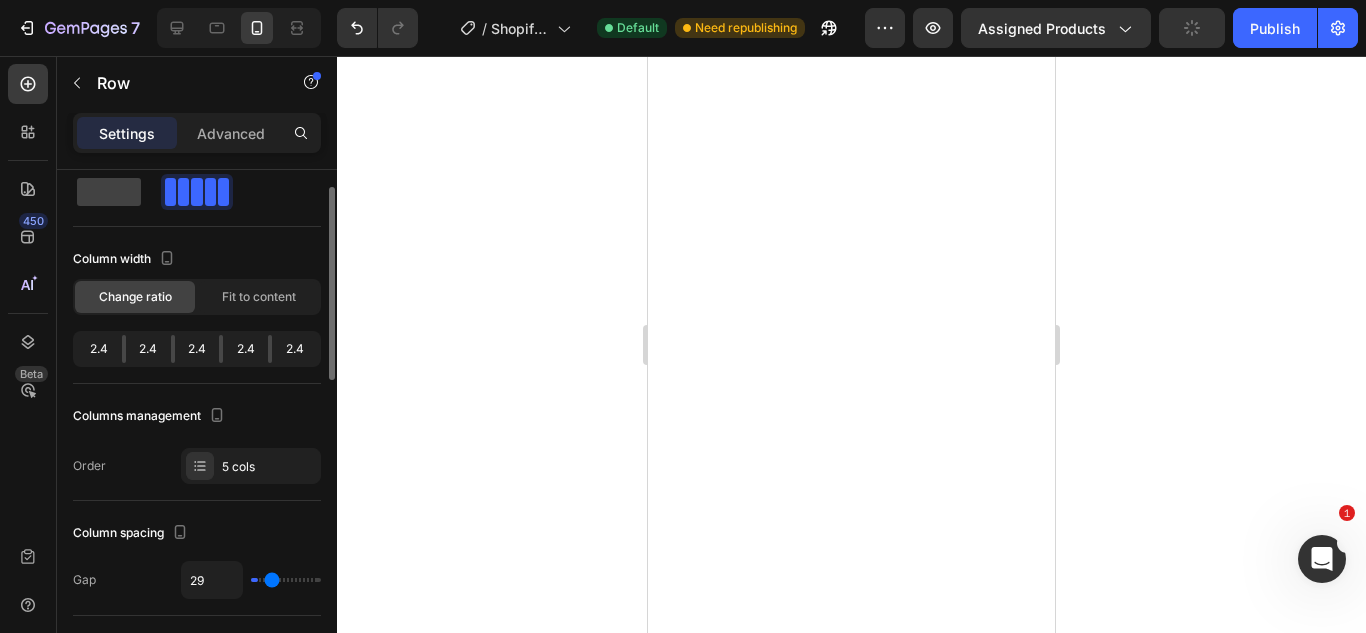 type 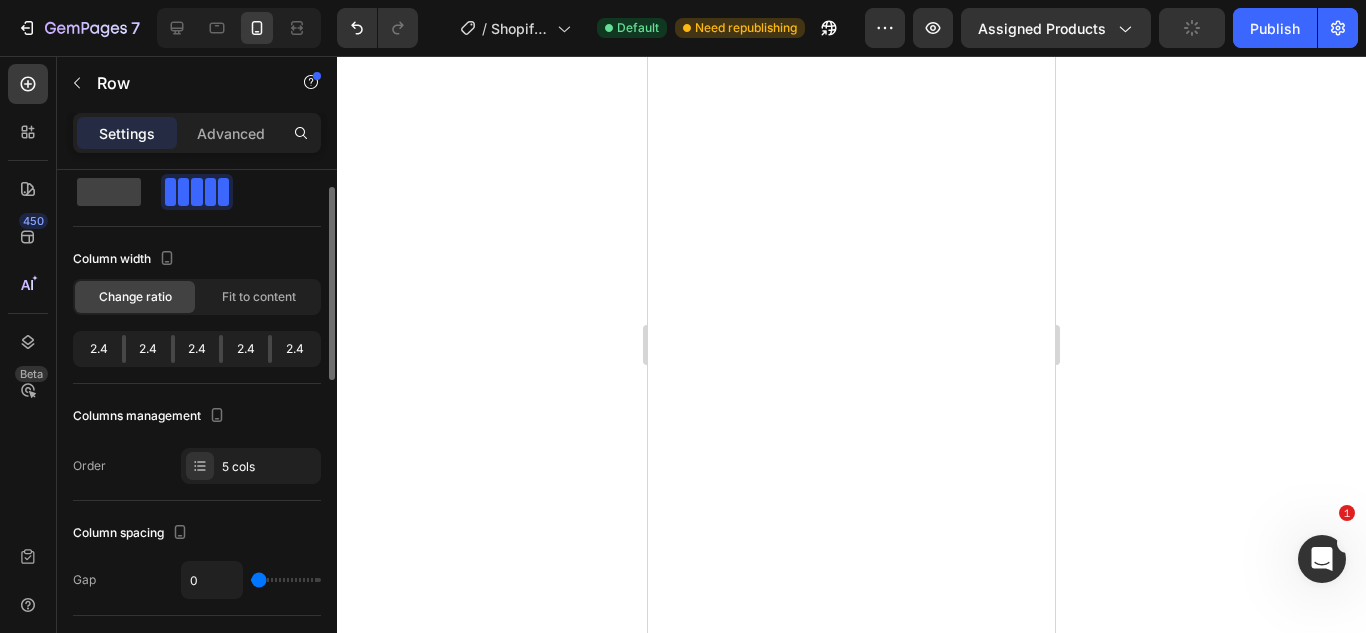 drag, startPoint x: 263, startPoint y: 575, endPoint x: 205, endPoint y: 574, distance: 58.00862 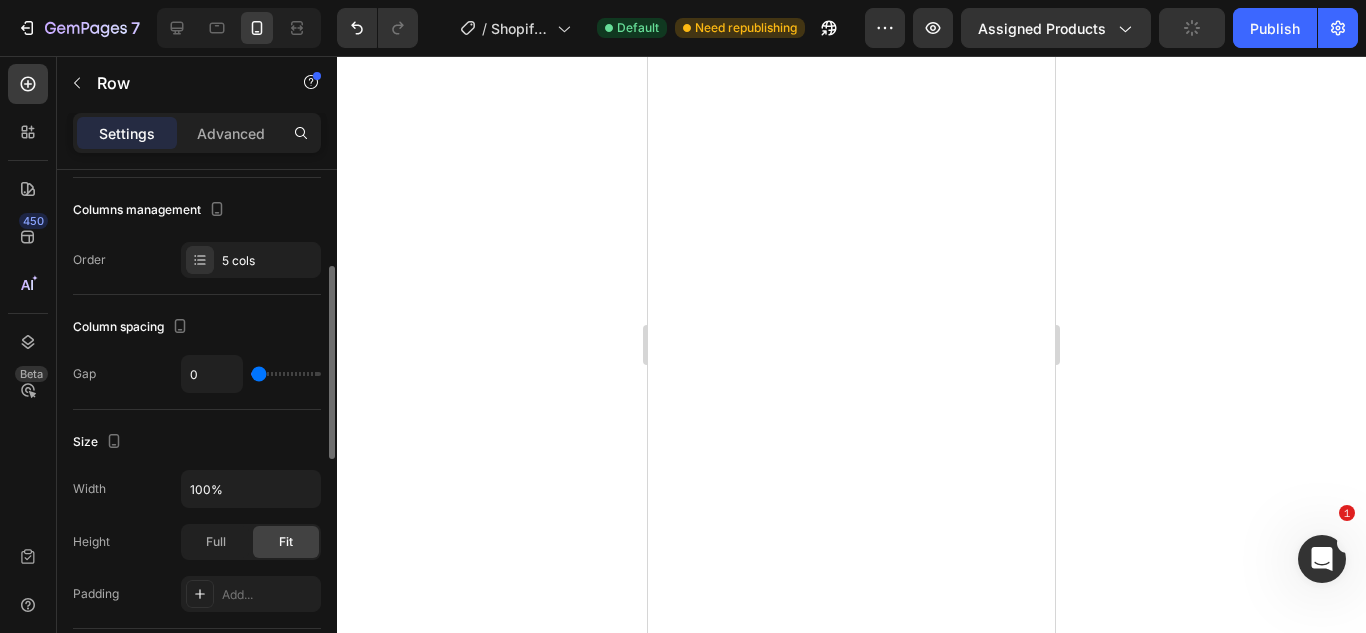 scroll, scrollTop: 255, scrollLeft: 0, axis: vertical 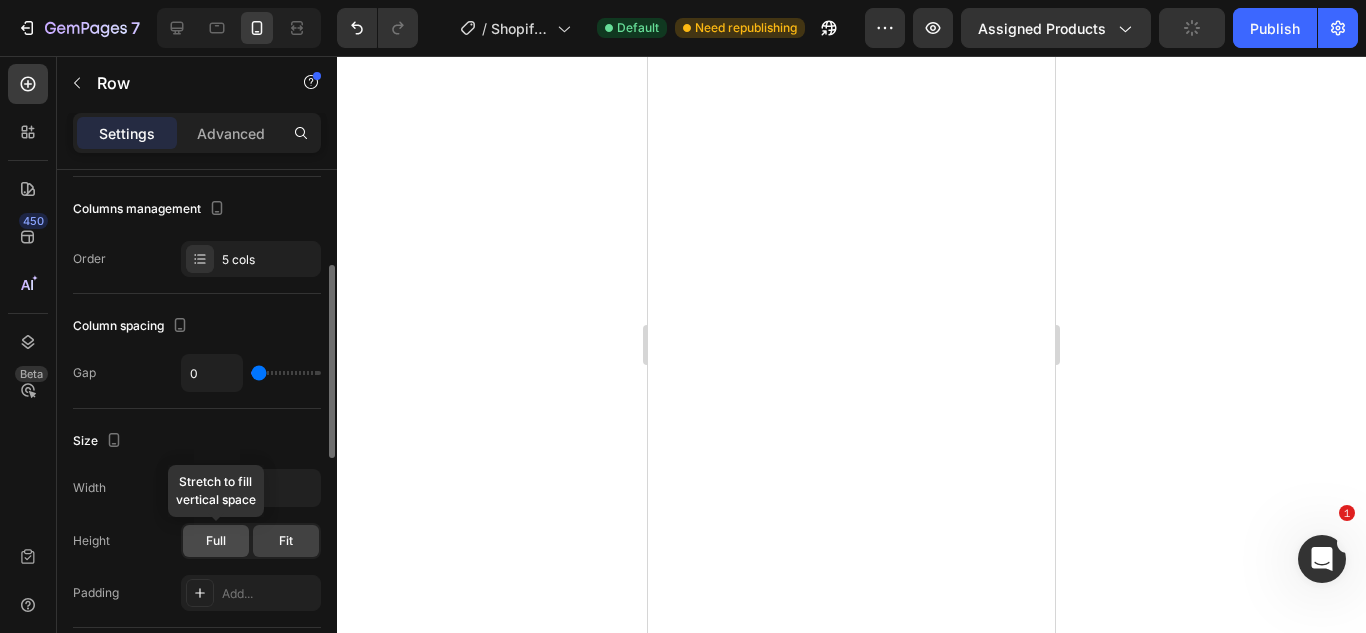 click on "Full" 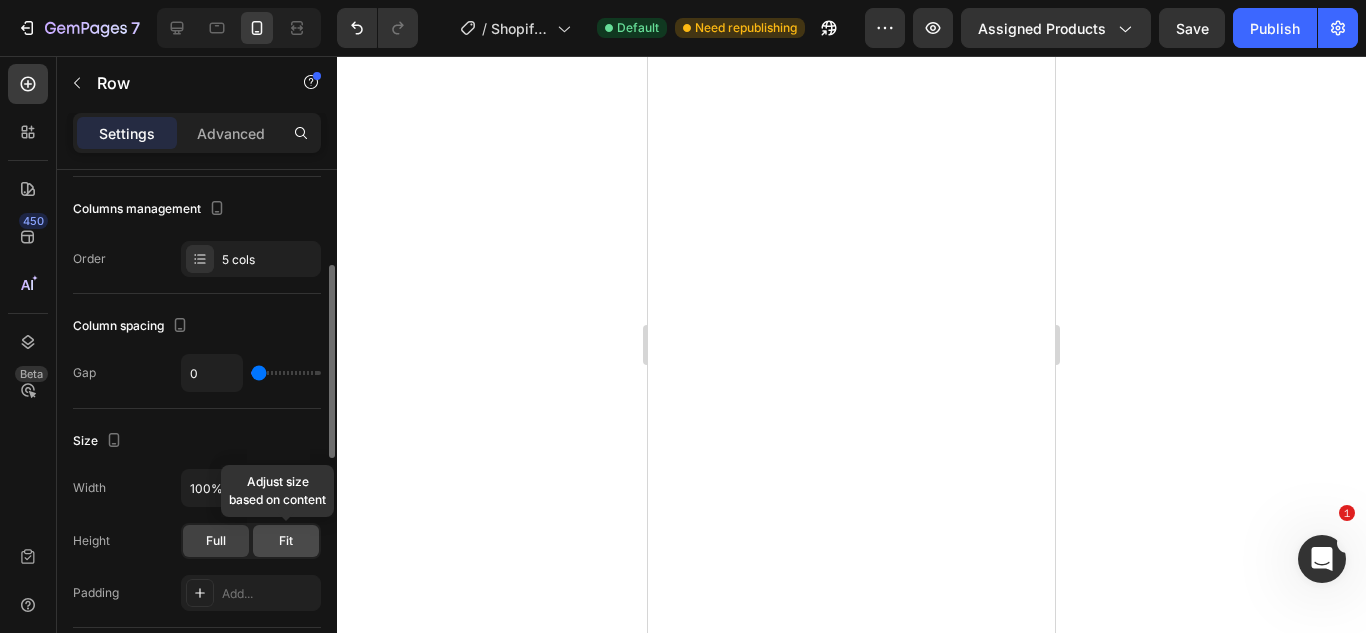 click on "Fit" 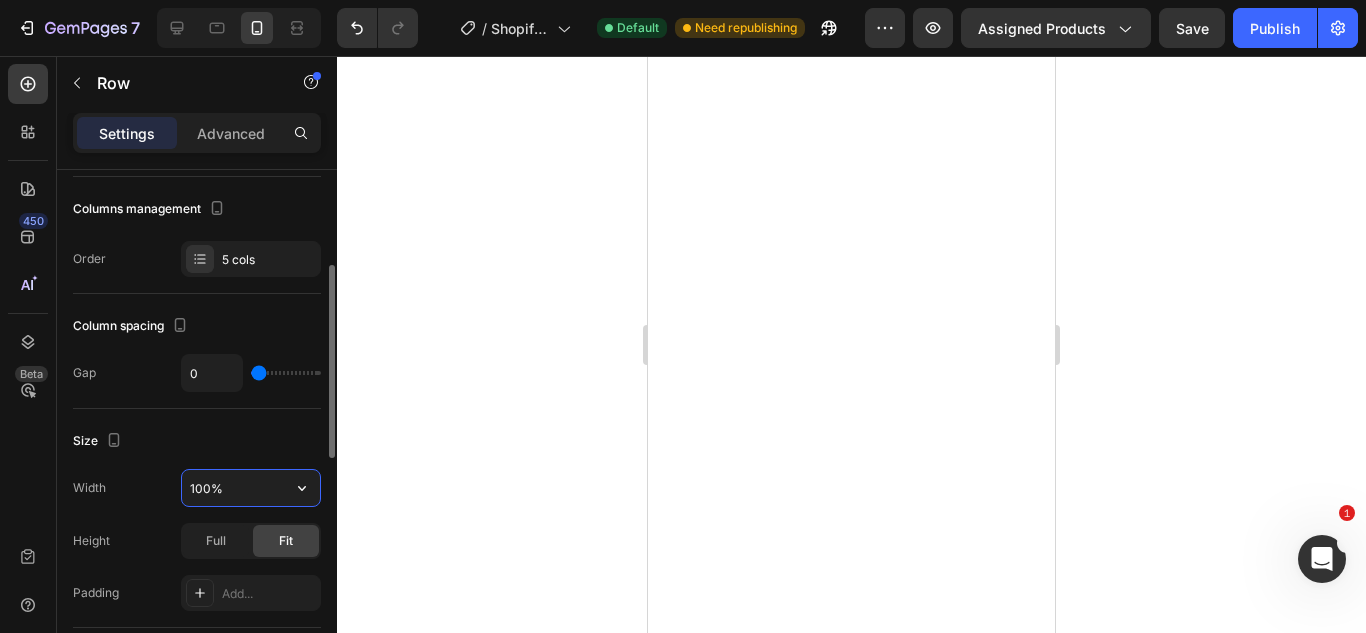 click on "100%" at bounding box center (251, 488) 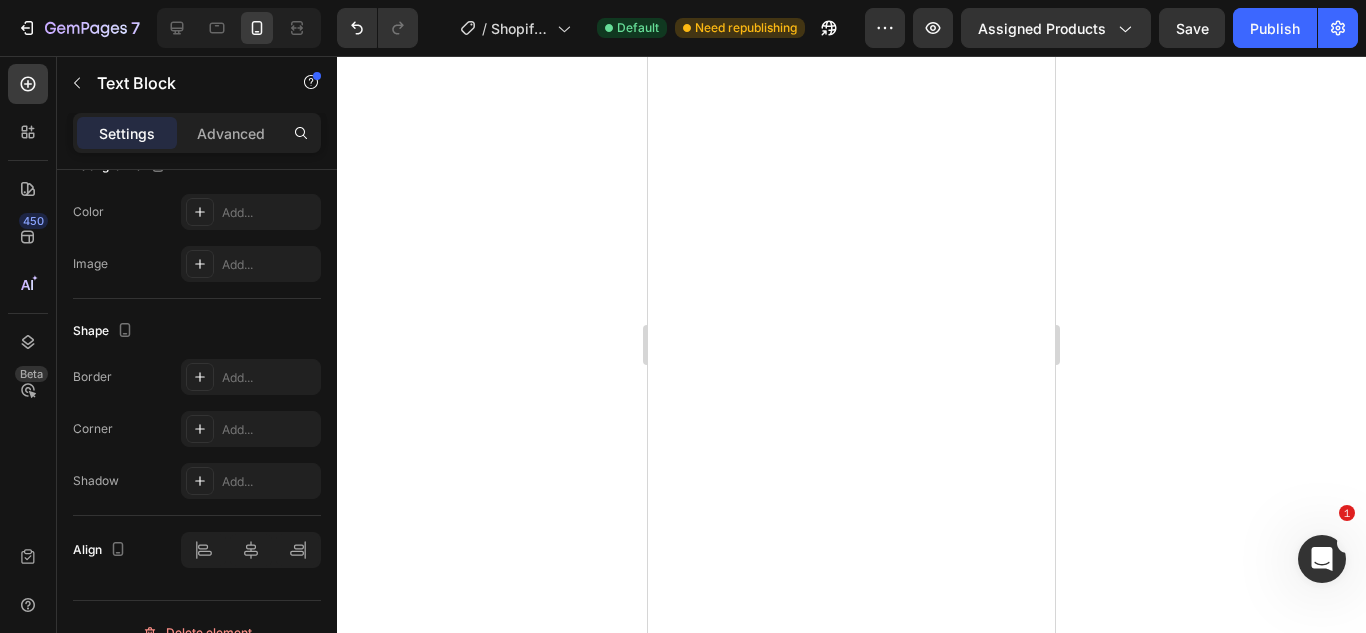 scroll, scrollTop: 0, scrollLeft: 0, axis: both 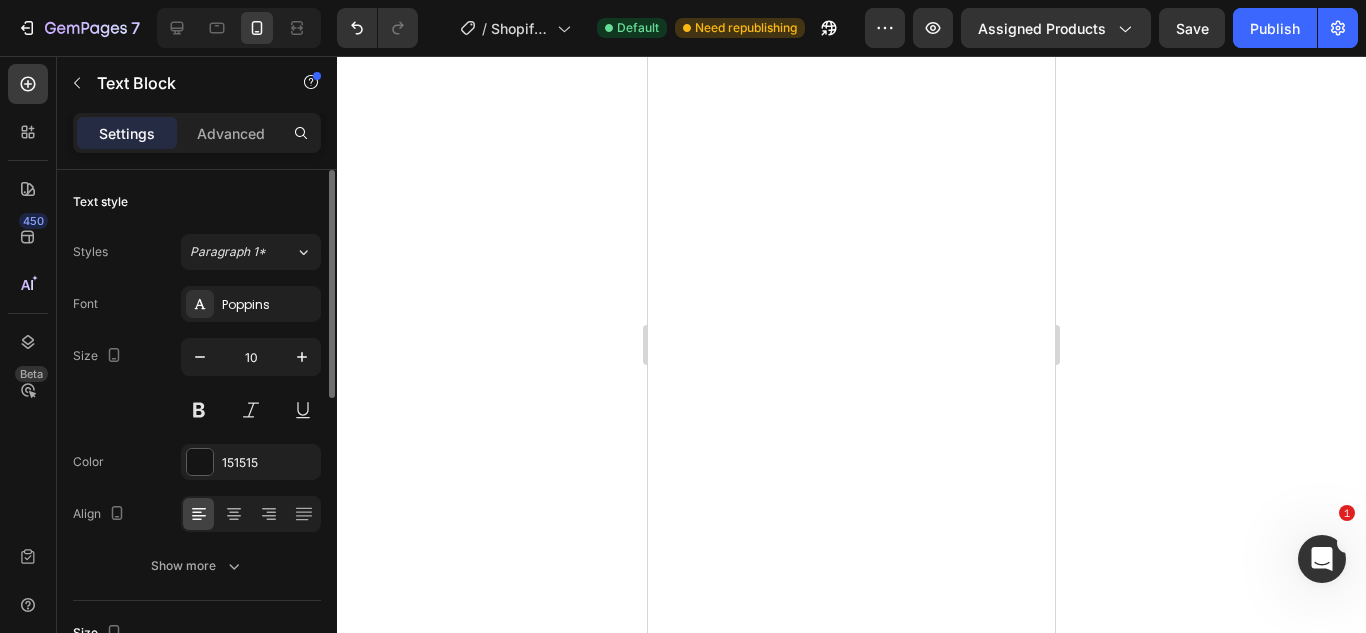 click on "Settings Advanced" at bounding box center (197, 141) 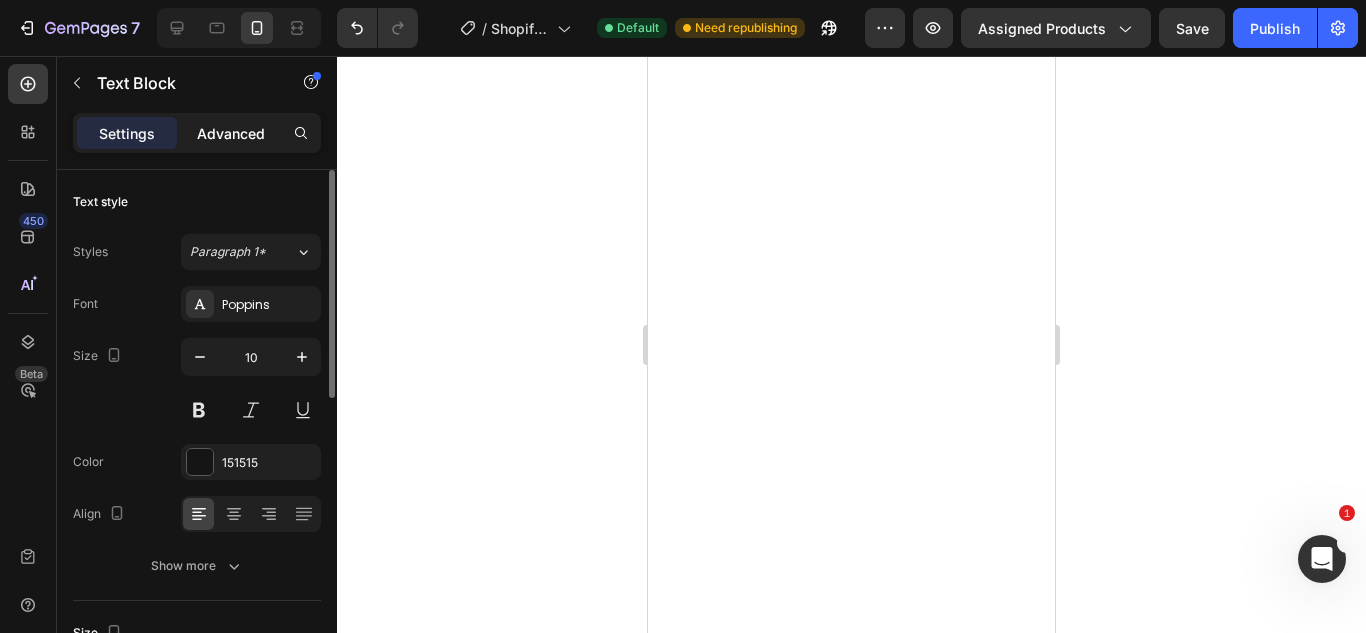 click on "Advanced" 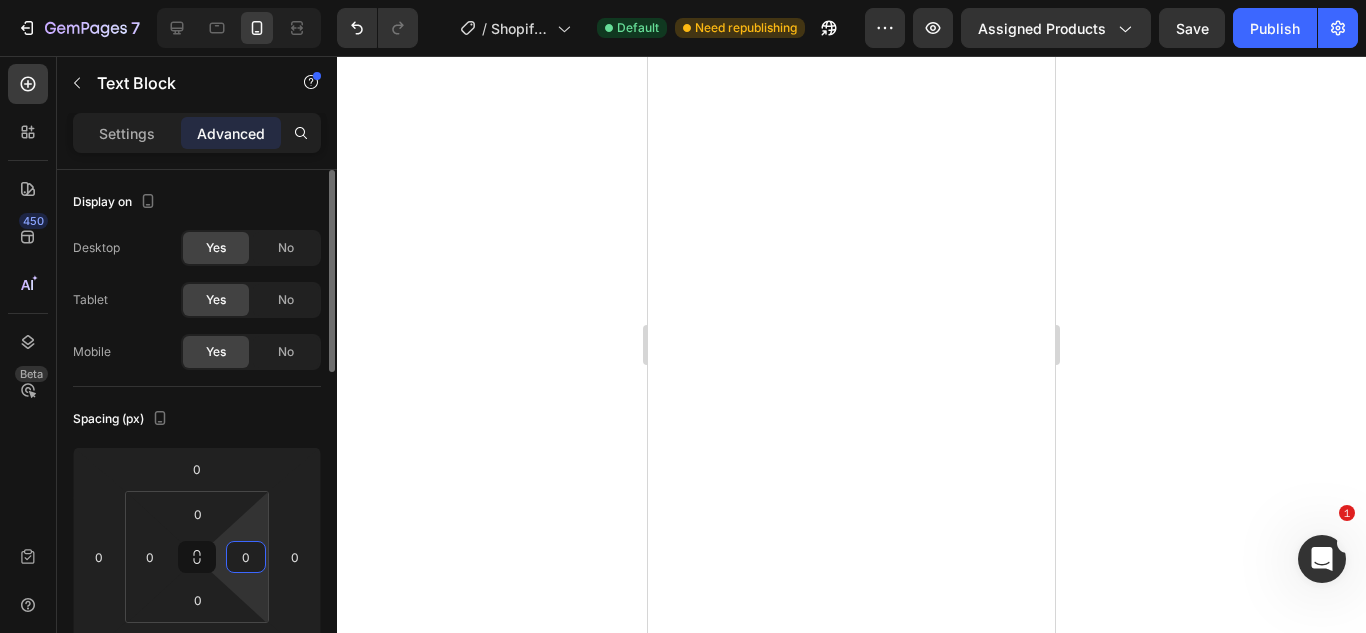 drag, startPoint x: 244, startPoint y: 532, endPoint x: 245, endPoint y: 551, distance: 19.026299 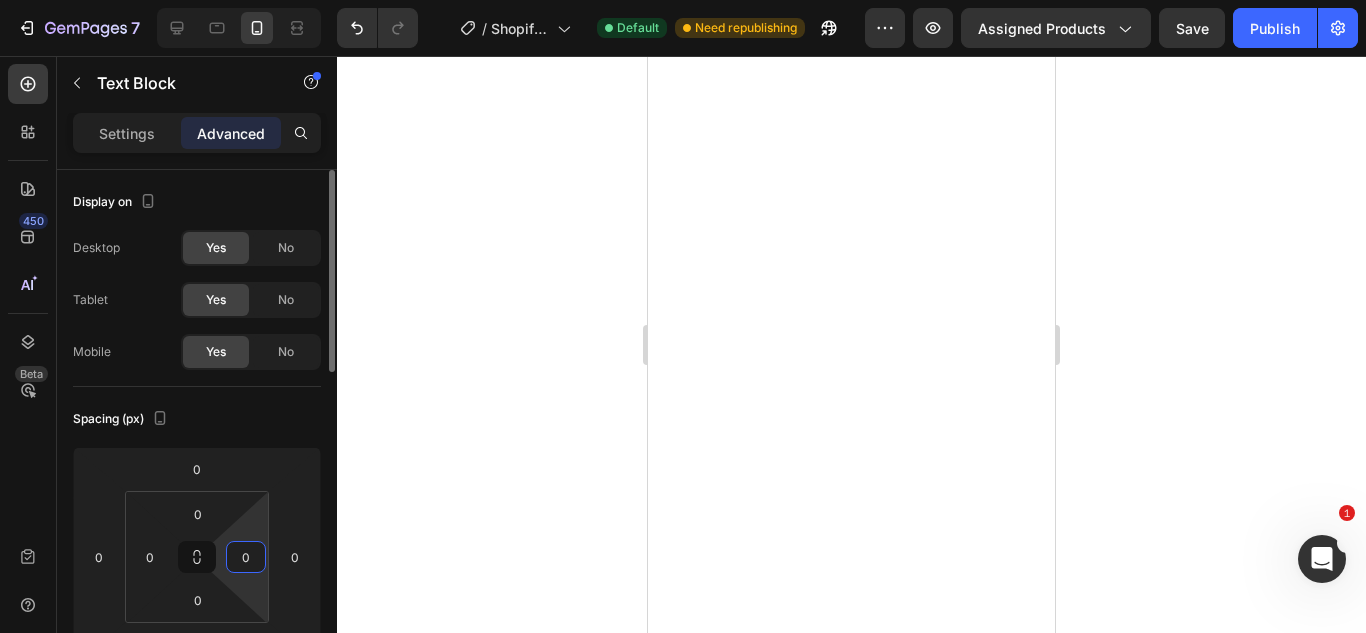 click on "7   /  Shopify Original Product Template Default Need republishing Preview Assigned Products  Save   Publish  450 Beta Sections(18) Elements(84) Section Element Hero Section Product Detail Brands Trusted Badges Guarantee Product Breakdown How to use Testimonials Compare Bundle FAQs Social Proof Brand Story Product List Collection Blog List Contact Sticky Add to Cart Custom Footer Browse Library 450 Layout
Row
Row
Row
Row Text
Heading
Text Block Button
Button
Button Media
Image
Image" at bounding box center [683, 0] 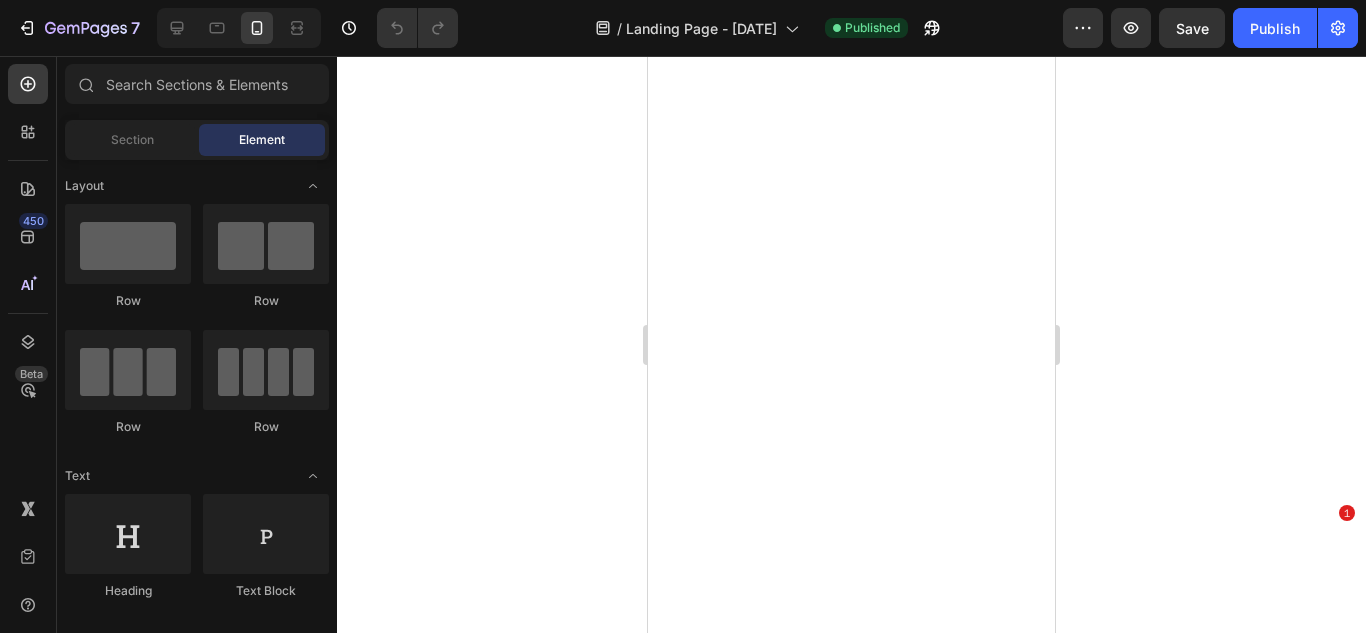 scroll, scrollTop: 0, scrollLeft: 0, axis: both 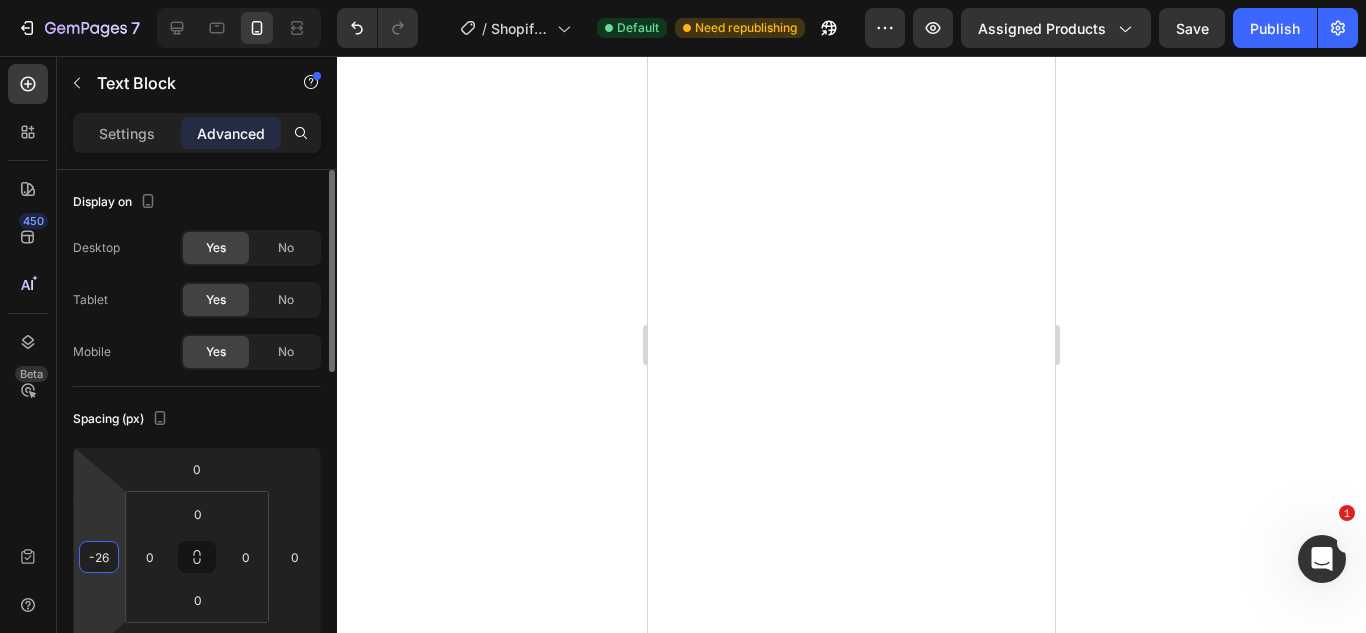 type on "-28" 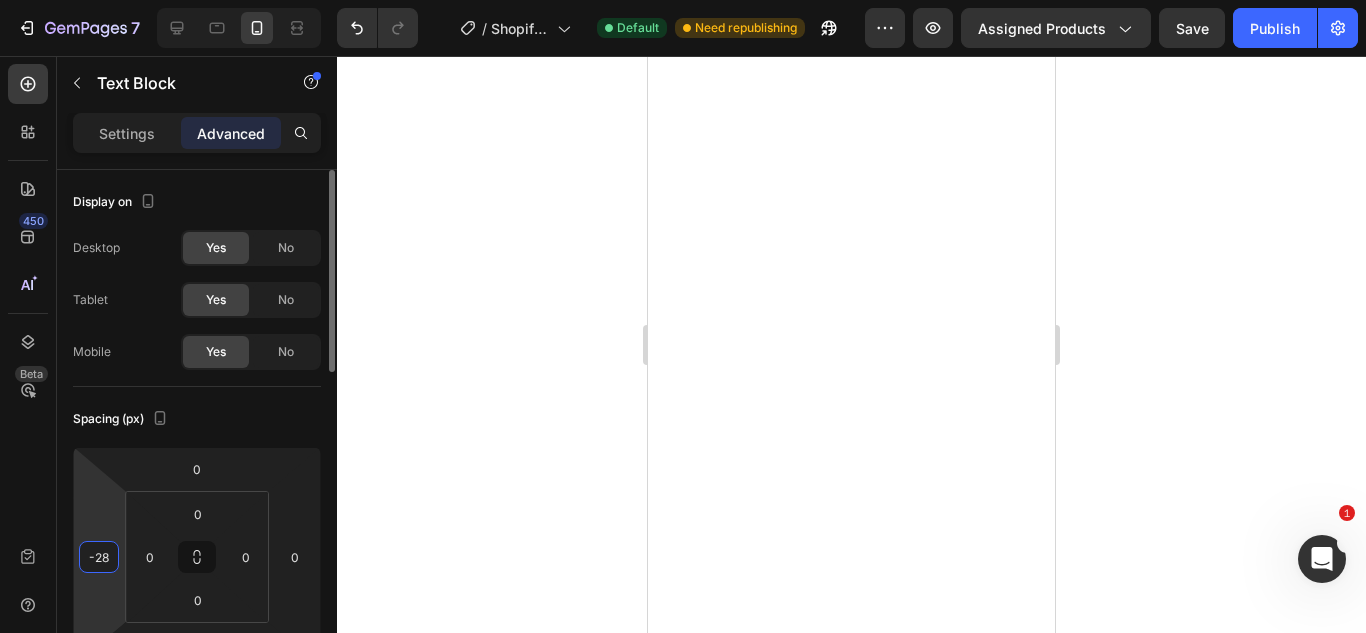 click on "7   /  Shopify Original Product Template Default Need republishing Preview Assigned Products  Save   Publish  450 Beta Sections(18) Elements(84) Section Element Hero Section Product Detail Brands Trusted Badges Guarantee Product Breakdown How to use Testimonials Compare Bundle FAQs Social Proof Brand Story Product List Collection Blog List Contact Sticky Add to Cart Custom Footer Browse Library 450 Layout
Row
Row
Row
Row Text
Heading
Text Block Button
Button
Button Media
Image
Image" at bounding box center (683, 0) 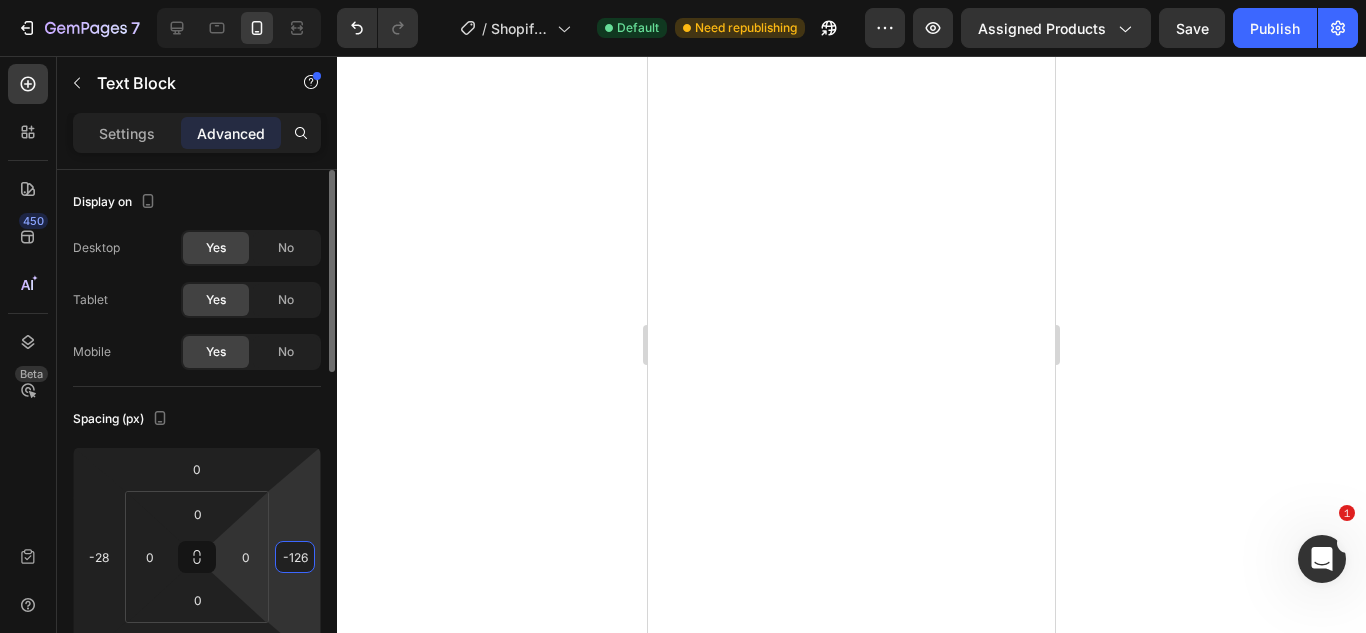 drag, startPoint x: 280, startPoint y: 513, endPoint x: 265, endPoint y: 577, distance: 65.734314 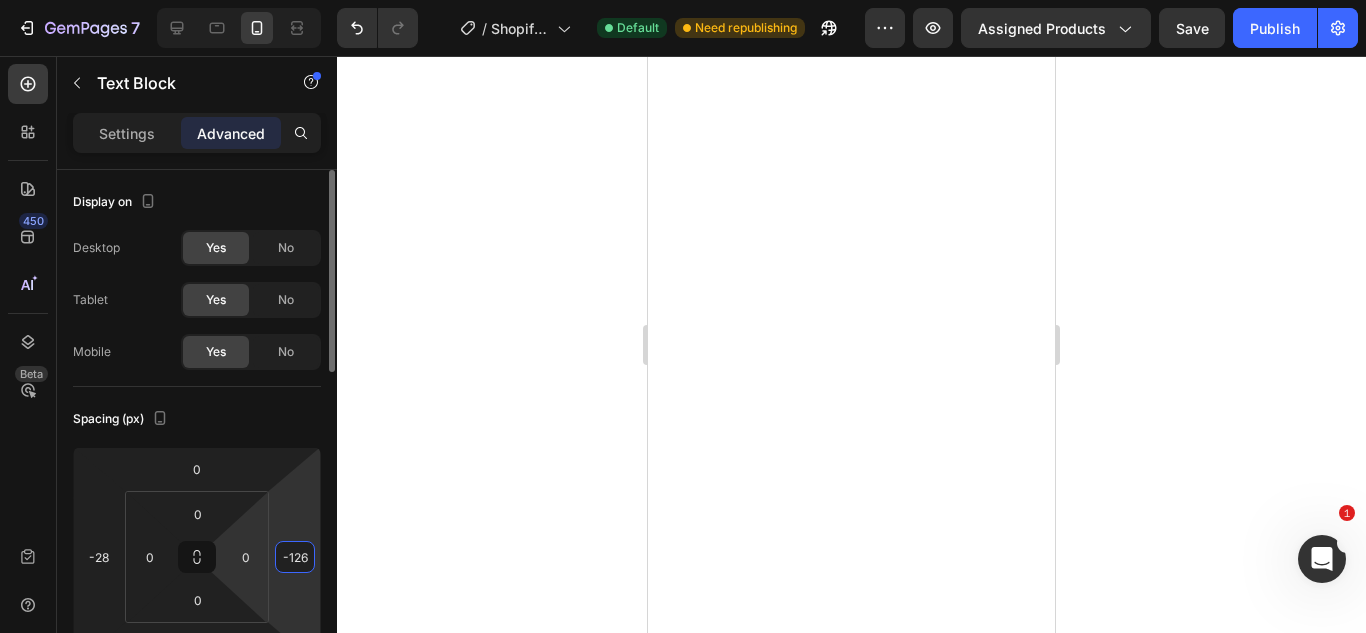 click on "7   /  Shopify Original Product Template Default Need republishing Preview Assigned Products  Save   Publish  450 Beta Sections(18) Elements(84) Section Element Hero Section Product Detail Brands Trusted Badges Guarantee Product Breakdown How to use Testimonials Compare Bundle FAQs Social Proof Brand Story Product List Collection Blog List Contact Sticky Add to Cart Custom Footer Browse Library 450 Layout
Row
Row
Row
Row Text
Heading
Text Block Button
Button
Button Media
Image
Image" at bounding box center [683, 0] 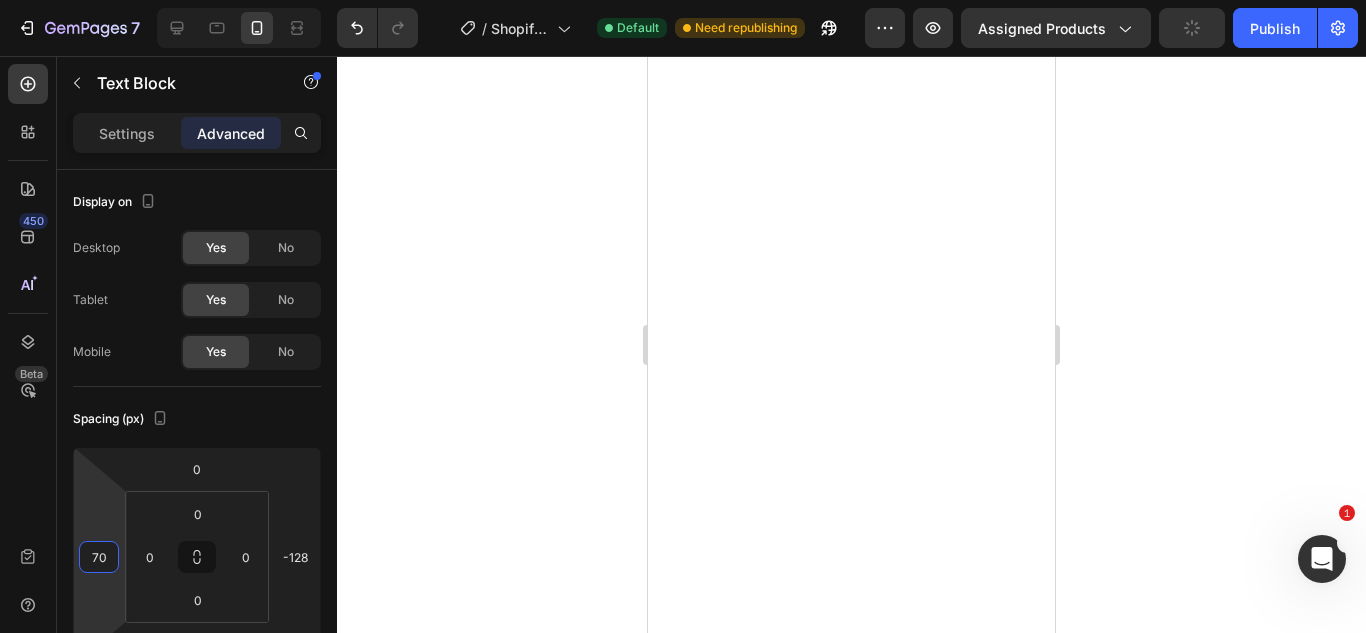 type on "74" 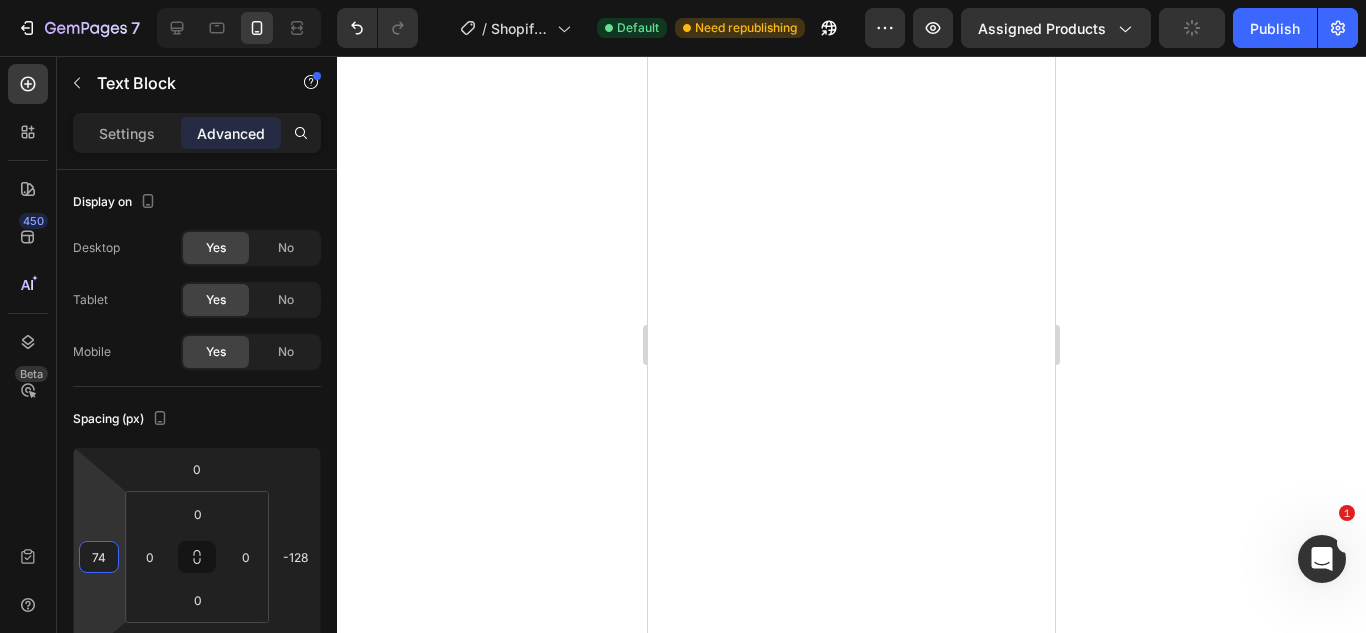 drag, startPoint x: 91, startPoint y: 514, endPoint x: 122, endPoint y: 466, distance: 57.14018 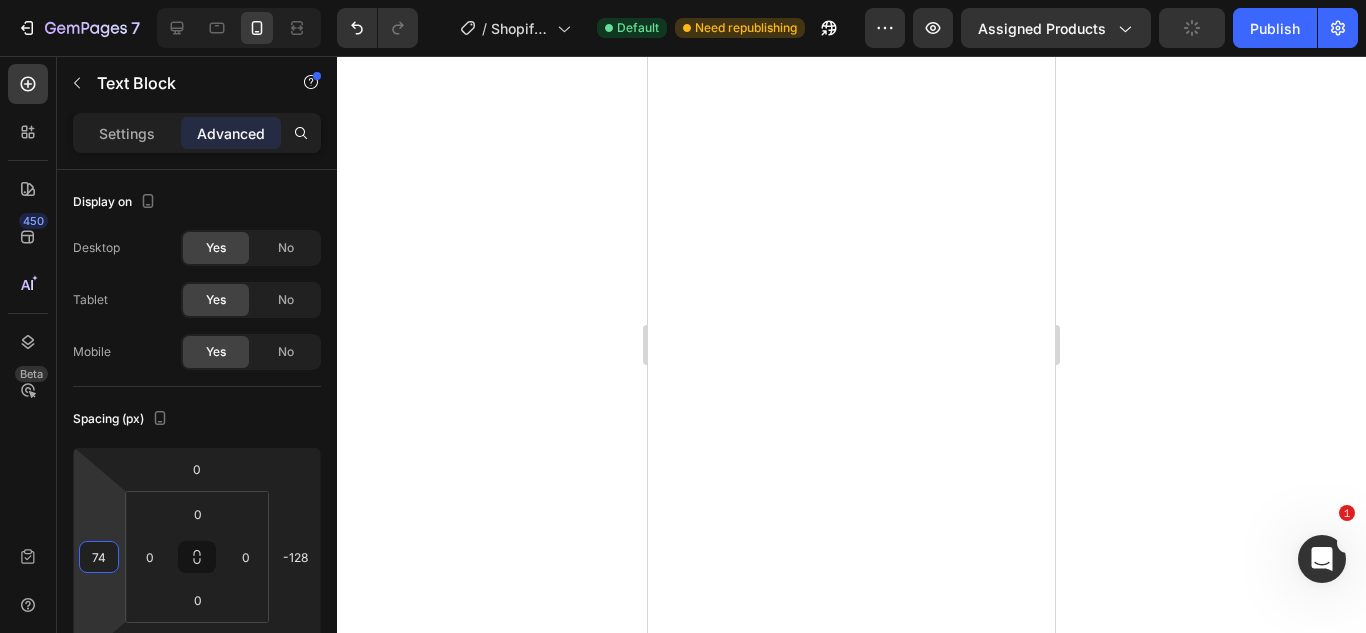 click on "7   /  Shopify Original Product Template Default Need republishing Preview Assigned Products  Publish  450 Beta Sections(18) Elements(84) Section Element Hero Section Product Detail Brands Trusted Badges Guarantee Product Breakdown How to use Testimonials Compare Bundle FAQs Social Proof Brand Story Product List Collection Blog List Contact Sticky Add to Cart Custom Footer Browse Library 450 Layout
Row
Row
Row
Row Text
Heading
Text Block Button
Button
Button Media
Image
Image" at bounding box center (683, 0) 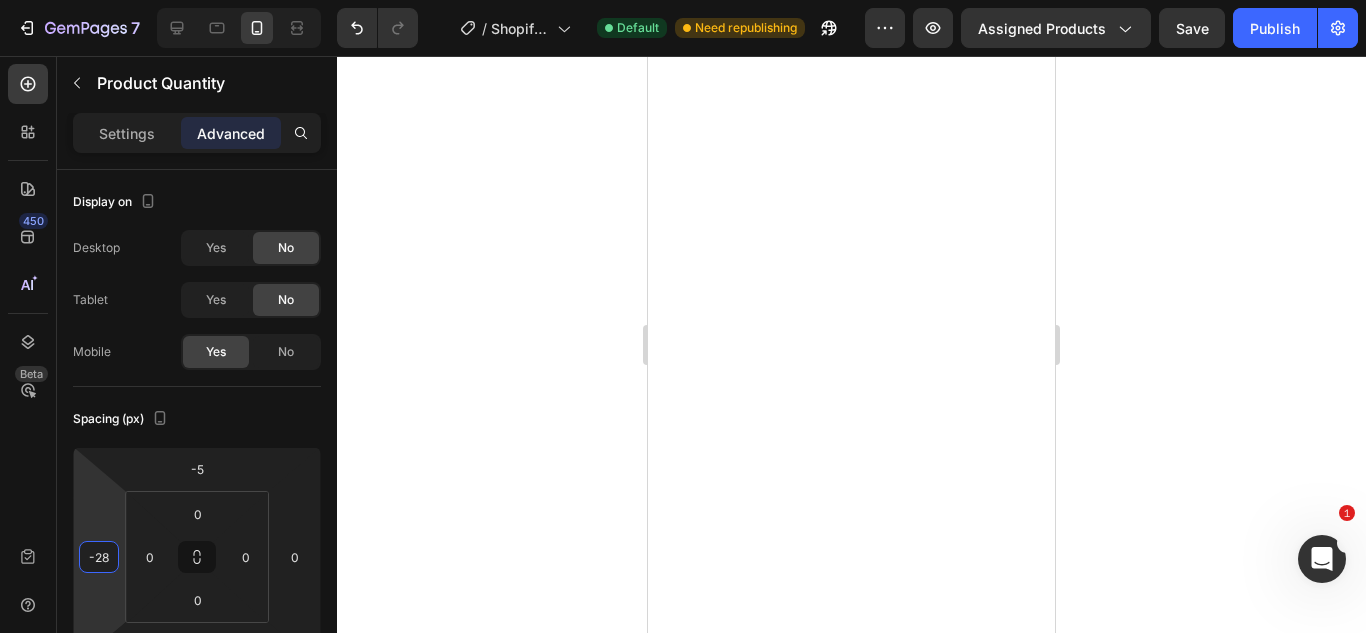 type on "-30" 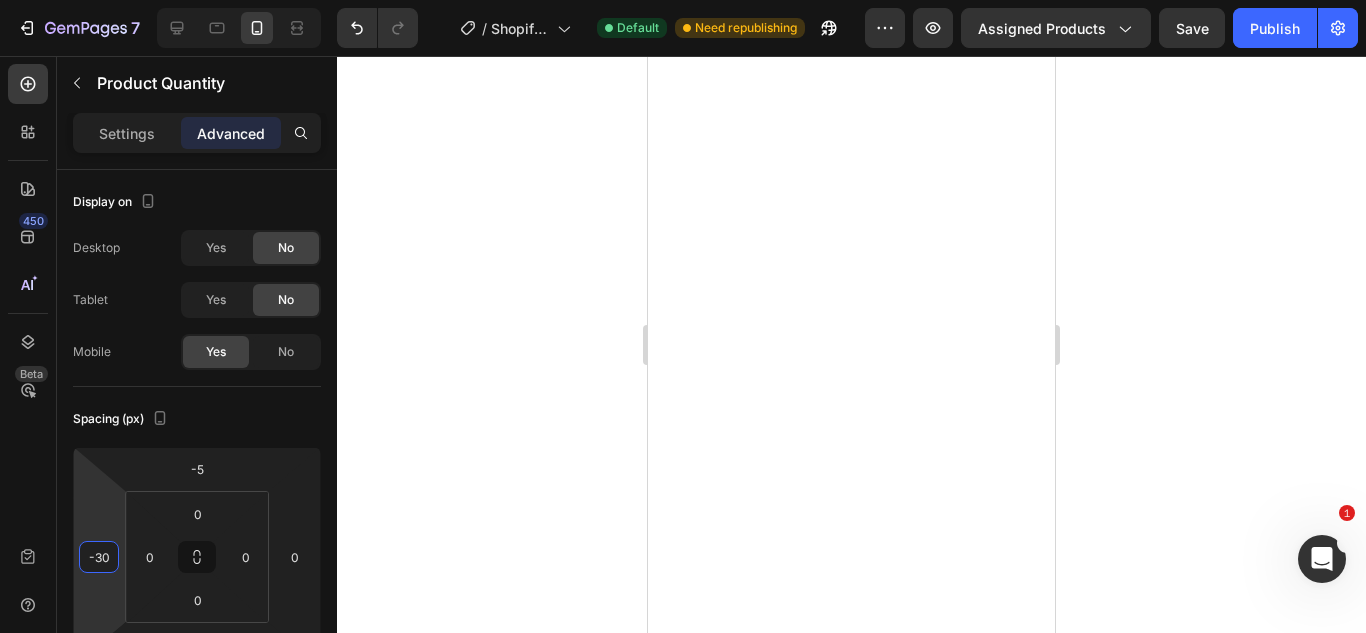 drag, startPoint x: 111, startPoint y: 517, endPoint x: 110, endPoint y: 507, distance: 10.049875 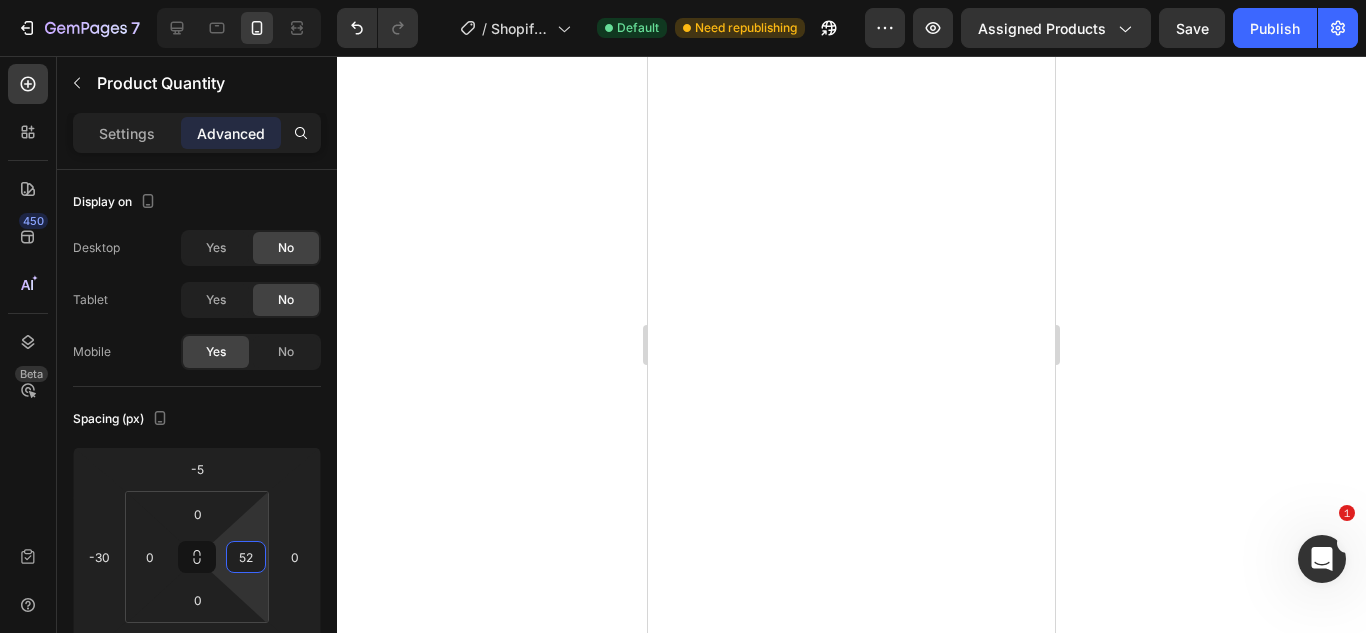 type on "0" 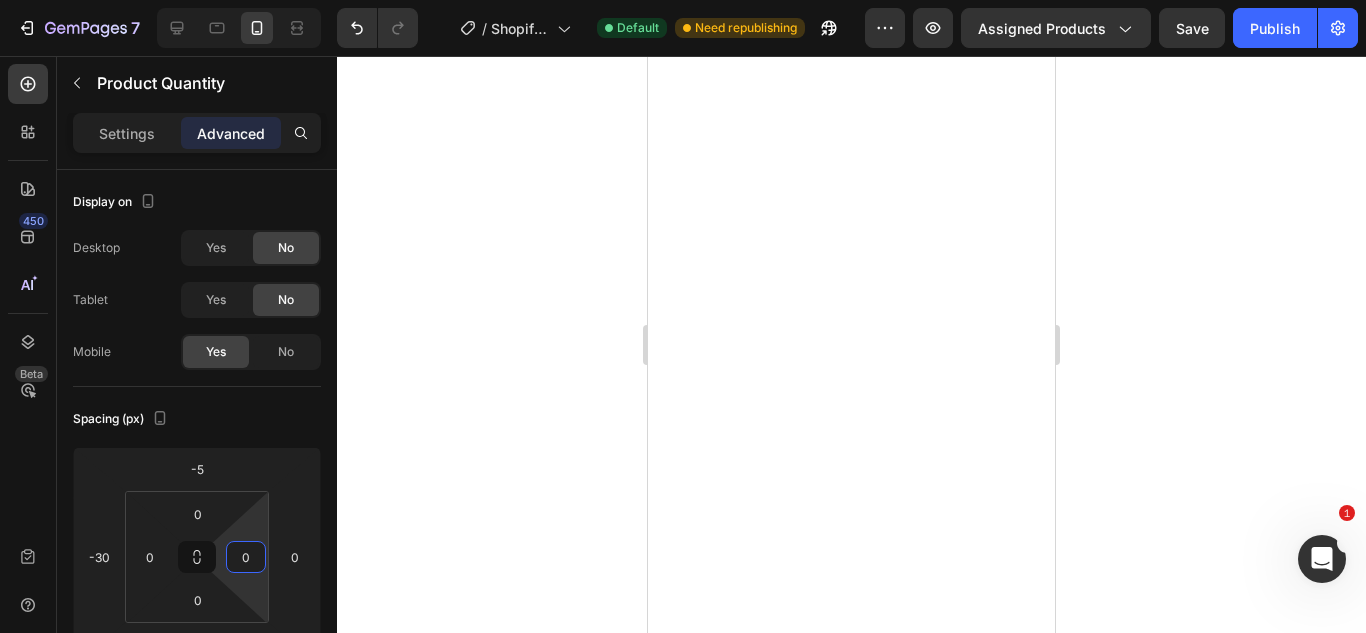 drag, startPoint x: 254, startPoint y: 519, endPoint x: 237, endPoint y: 576, distance: 59.48109 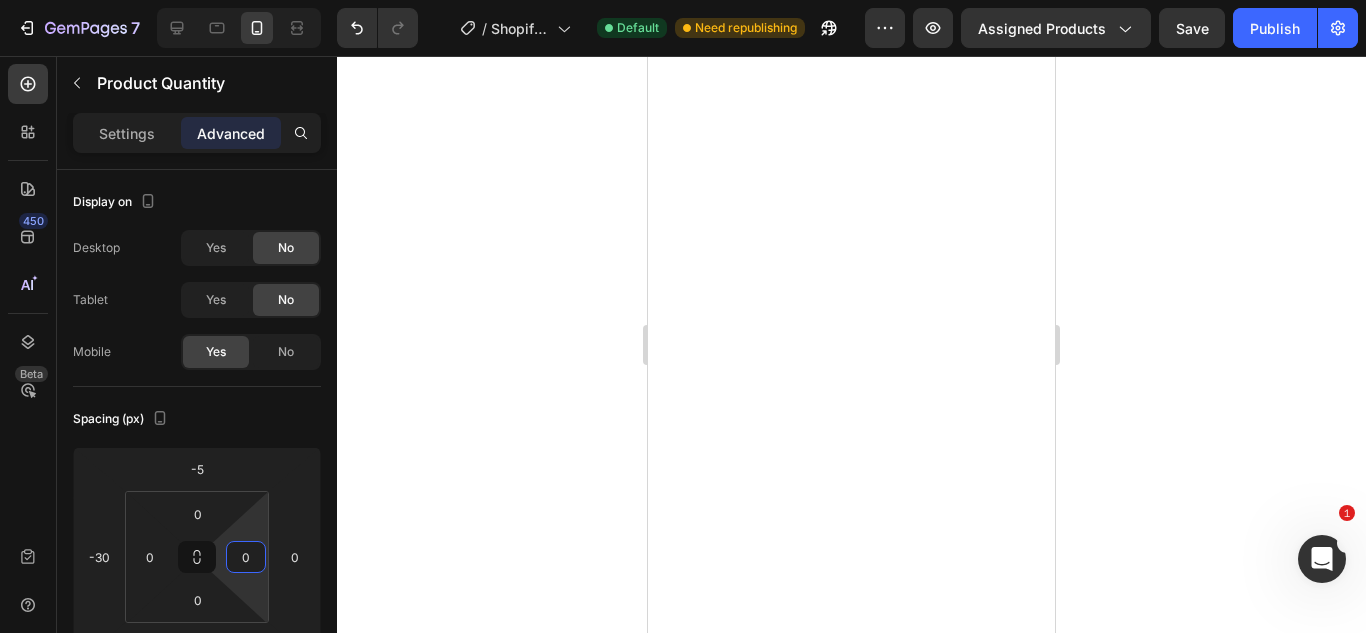 click on "7   /  Shopify Original Product Template Default Need republishing Preview Assigned Products  Save   Publish  450 Beta Sections(18) Elements(84) Section Element Hero Section Product Detail Brands Trusted Badges Guarantee Product Breakdown How to use Testimonials Compare Bundle FAQs Social Proof Brand Story Product List Collection Blog List Contact Sticky Add to Cart Custom Footer Browse Library 450 Layout
Row
Row
Row
Row Text
Heading
Text Block Button
Button
Button Media
Image
Image" at bounding box center (683, 0) 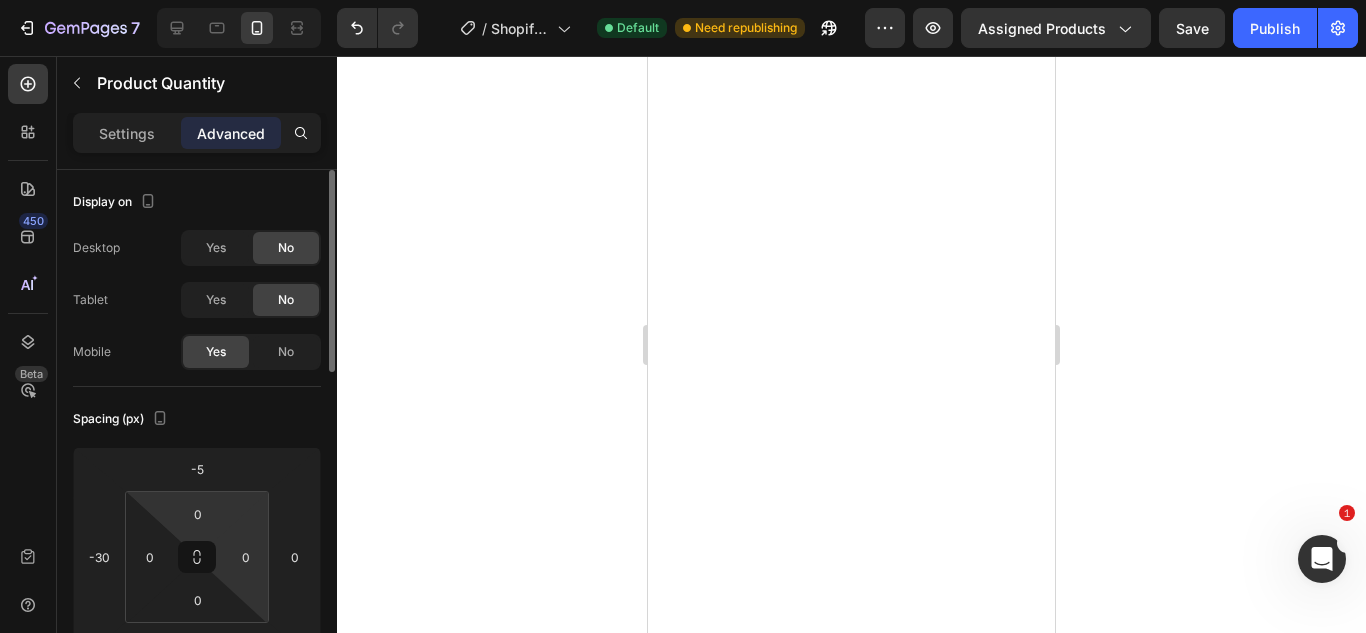 click on "0 0 0 0" at bounding box center (197, 557) 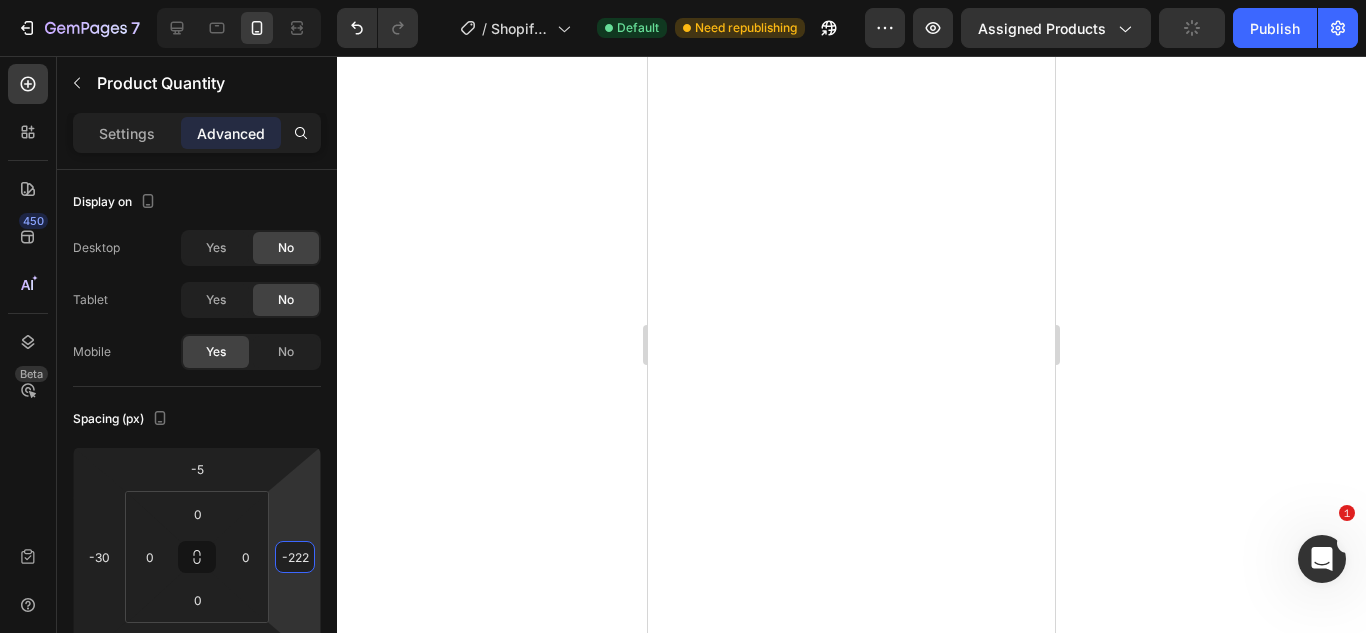 type on "-218" 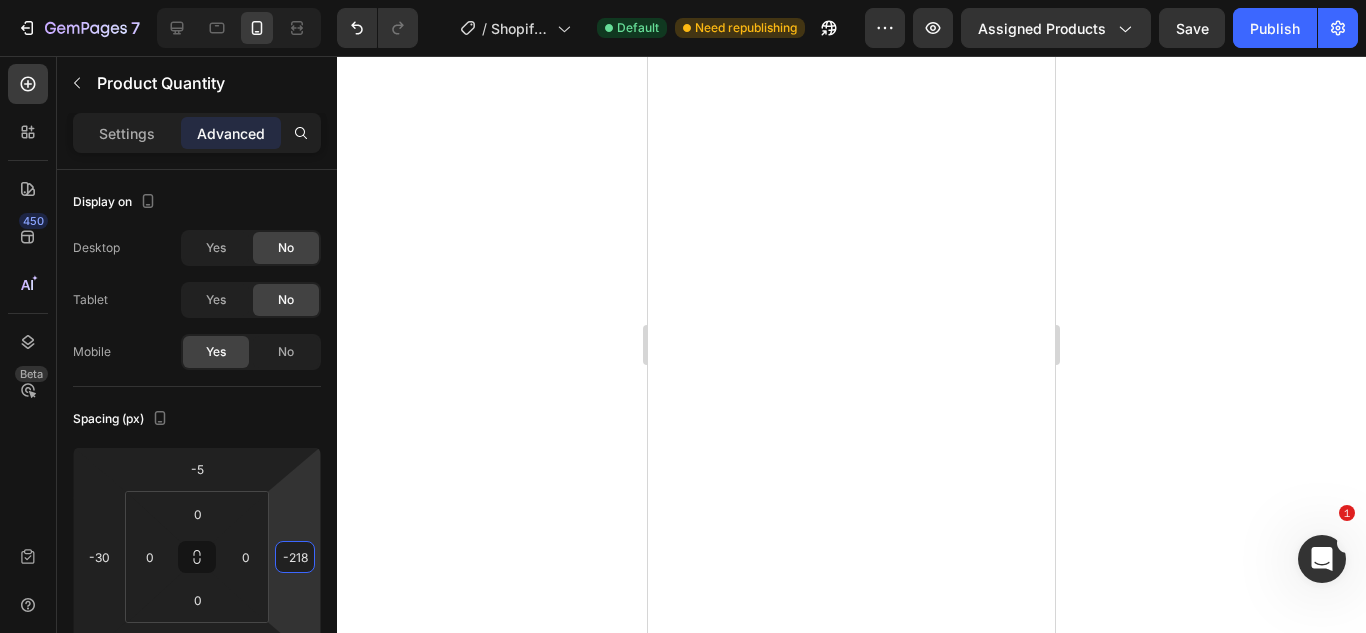 drag, startPoint x: 309, startPoint y: 510, endPoint x: 275, endPoint y: 619, distance: 114.17968 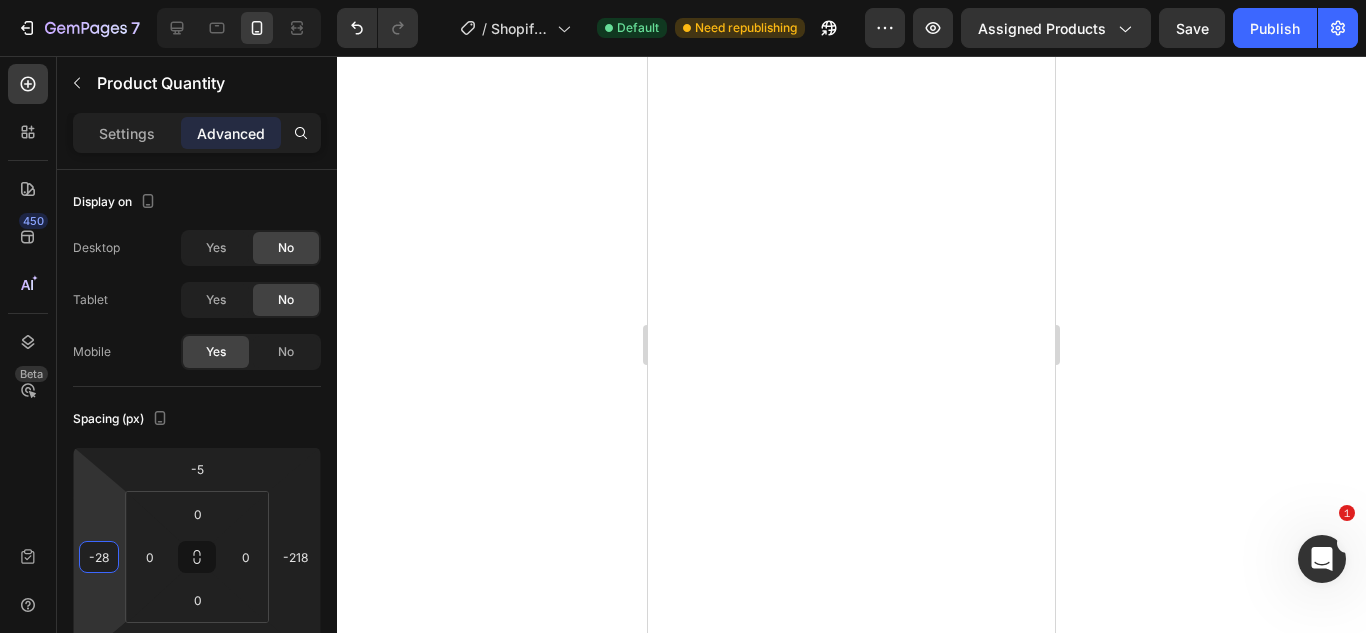 type on "-30" 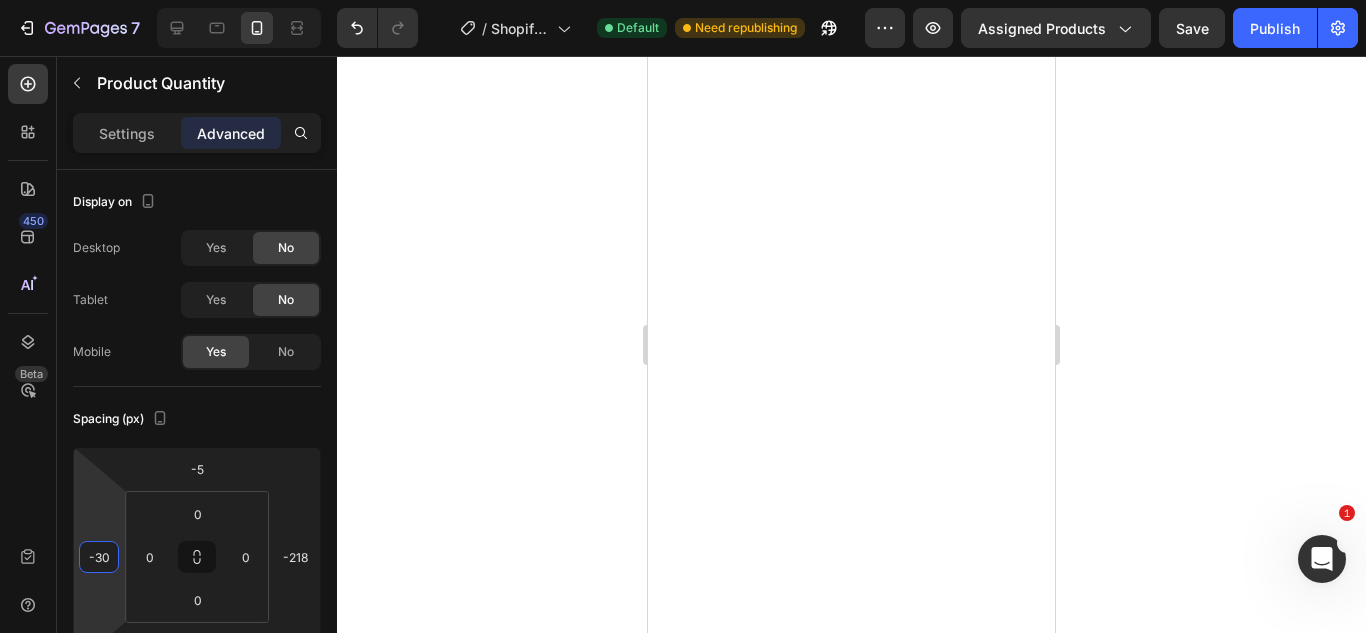 click on "7   /  Shopify Original Product Template Default Need republishing Preview Assigned Products  Save   Publish  450 Beta Sections(18) Elements(84) Section Element Hero Section Product Detail Brands Trusted Badges Guarantee Product Breakdown How to use Testimonials Compare Bundle FAQs Social Proof Brand Story Product List Collection Blog List Contact Sticky Add to Cart Custom Footer Browse Library 450 Layout
Row
Row
Row
Row Text
Heading
Text Block Button
Button
Button Media
Image
Image" at bounding box center (683, 0) 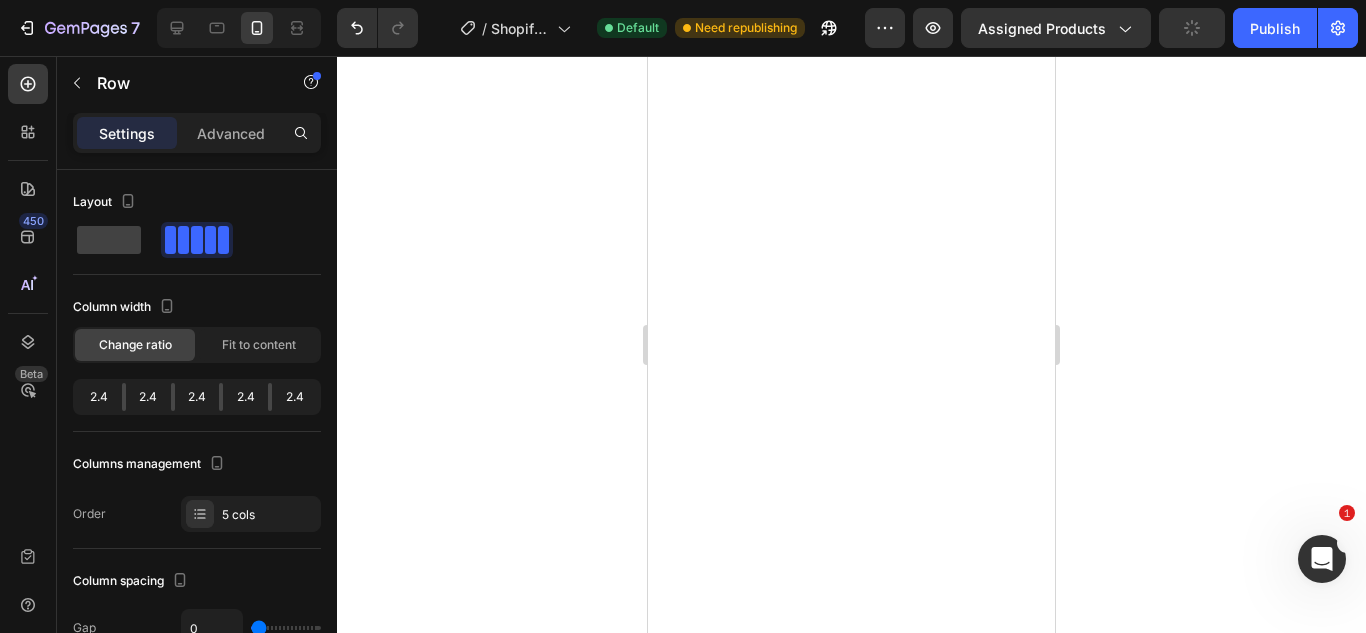 click 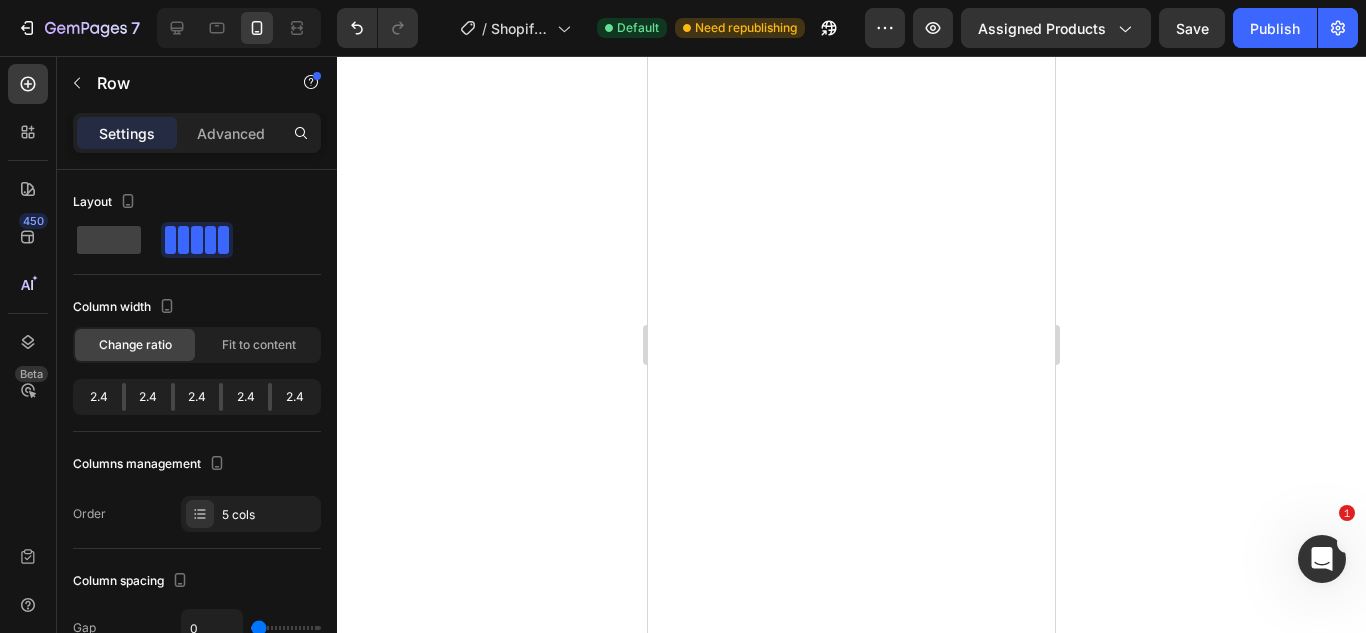 click 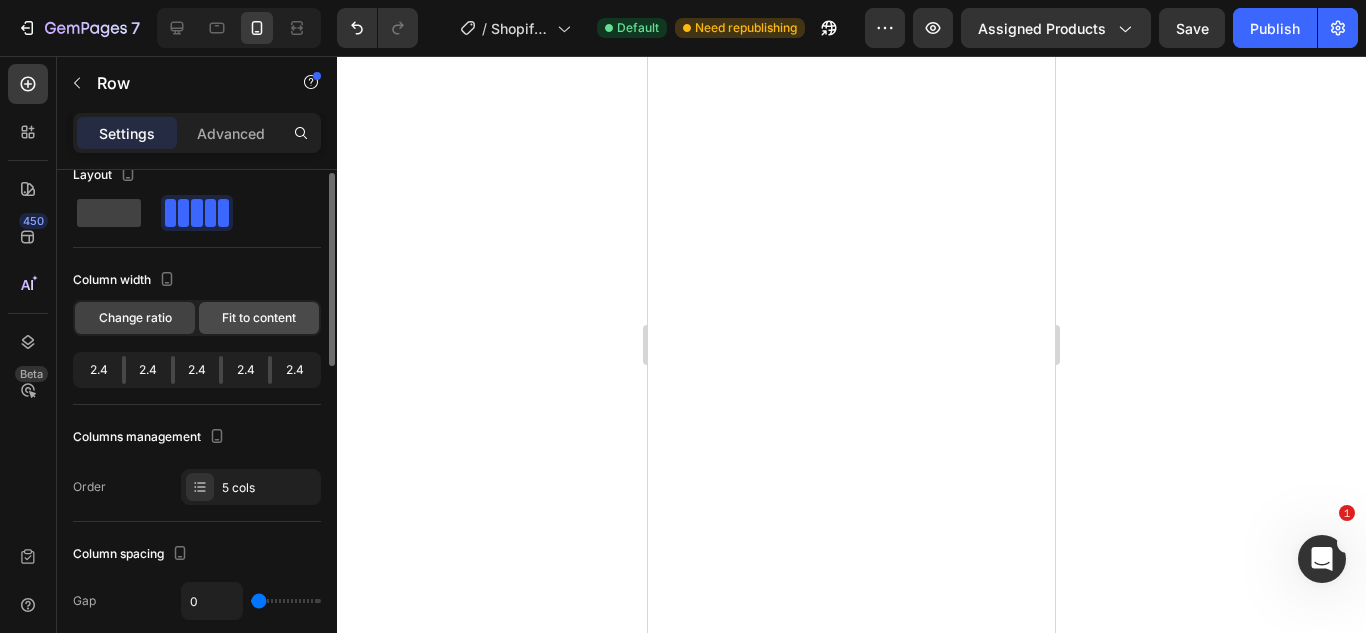 scroll, scrollTop: 21, scrollLeft: 0, axis: vertical 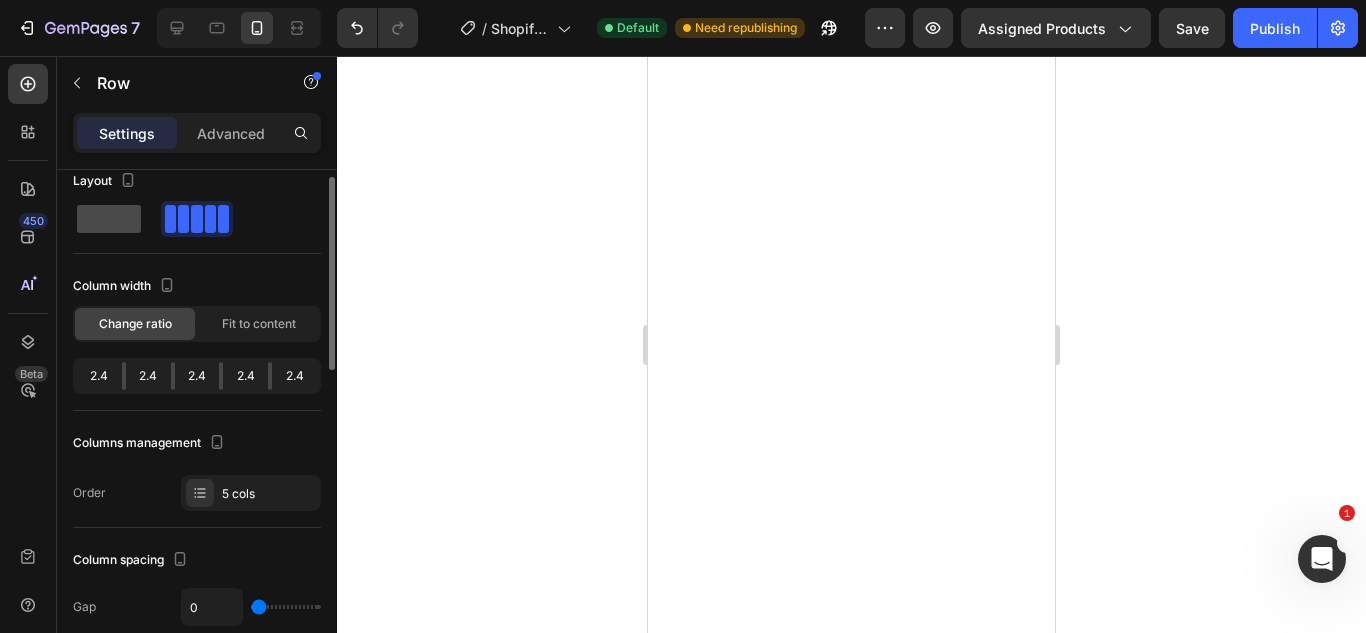 click 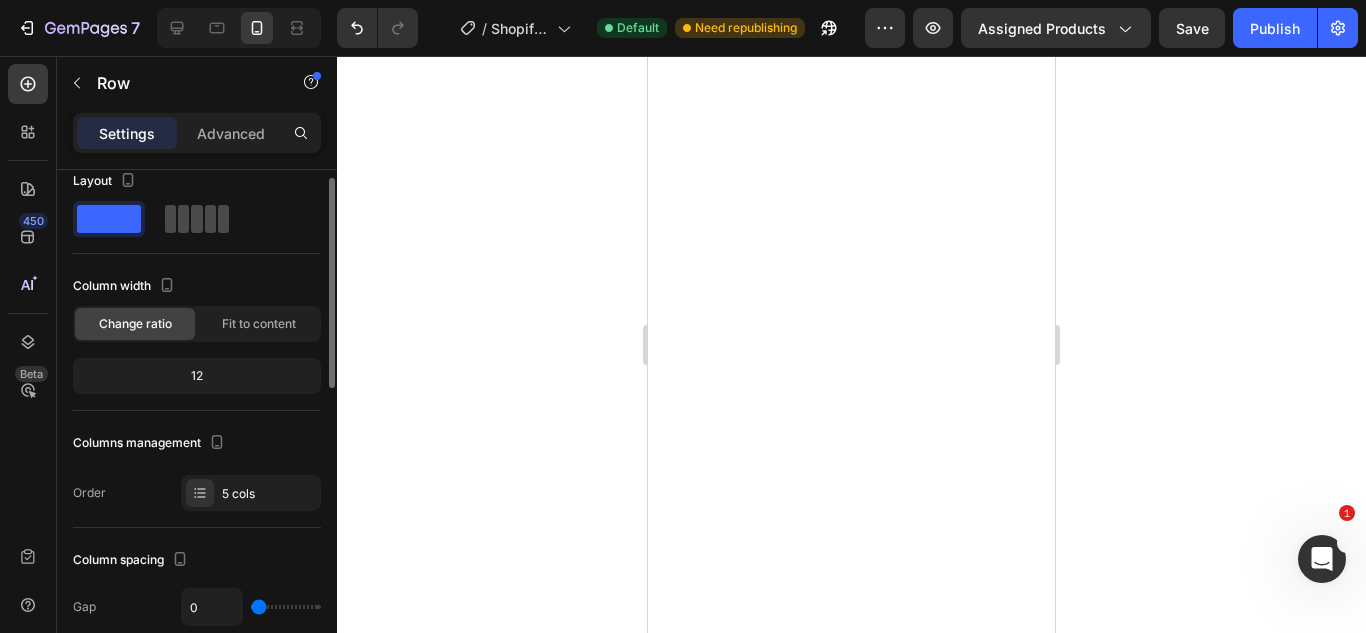 click 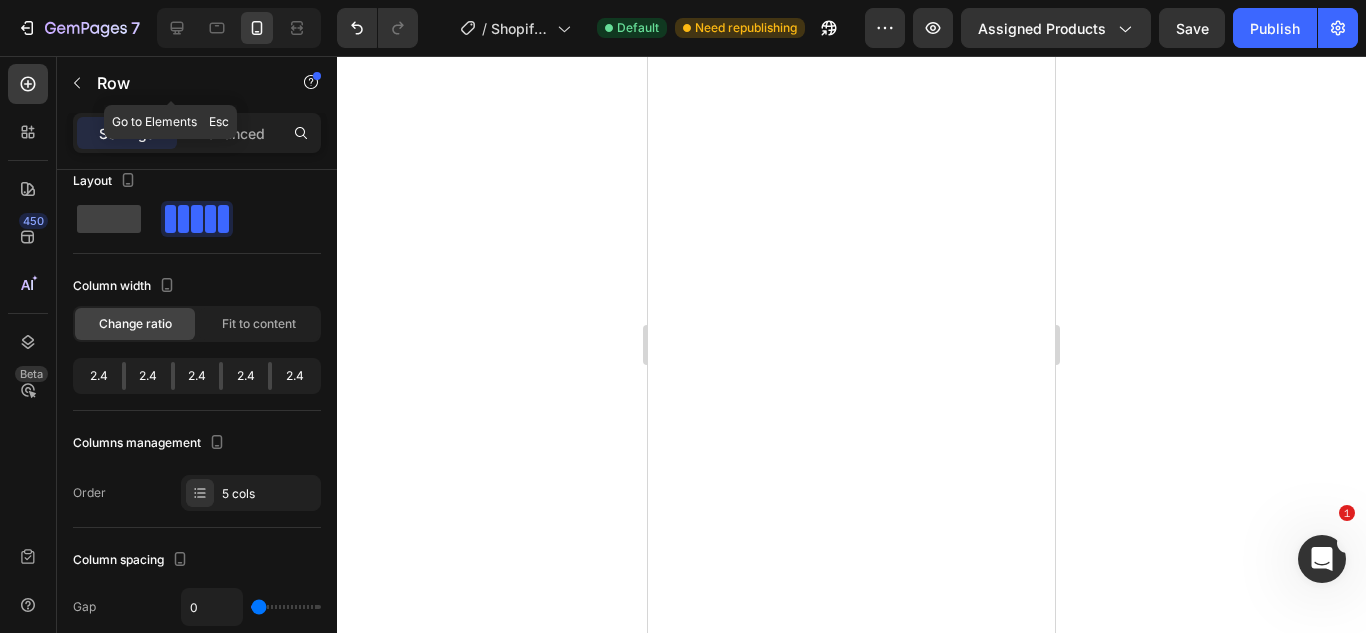 click on "Row" 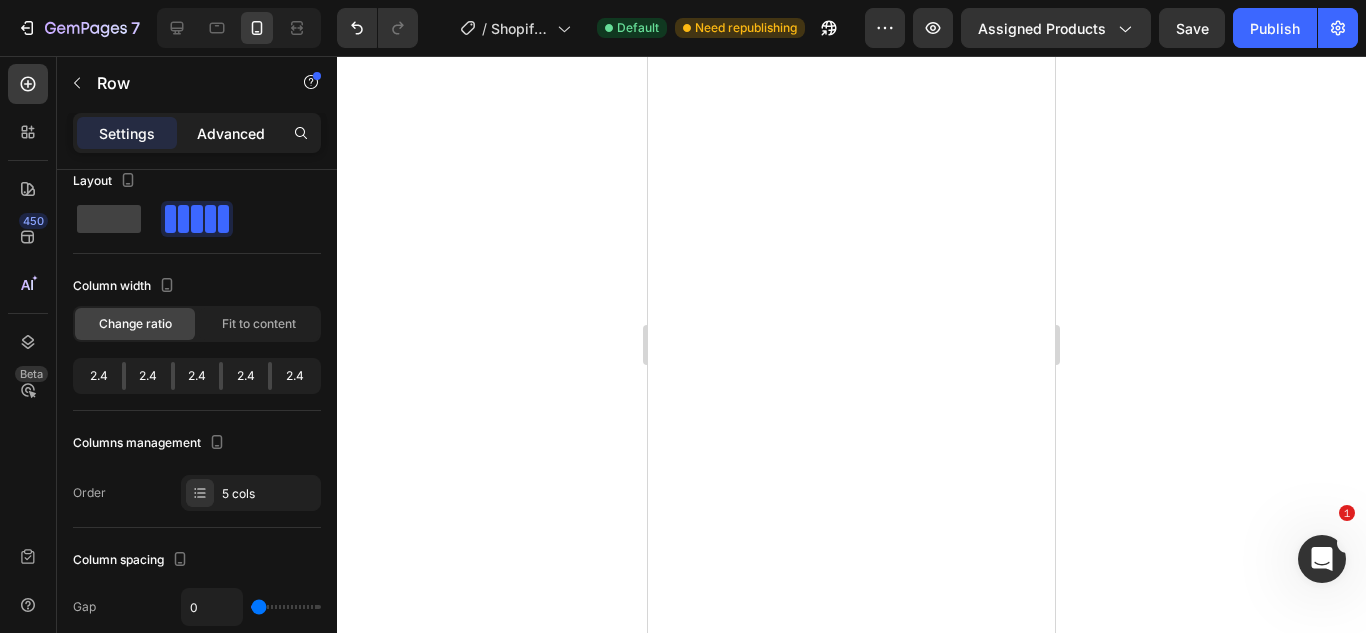 click on "Advanced" 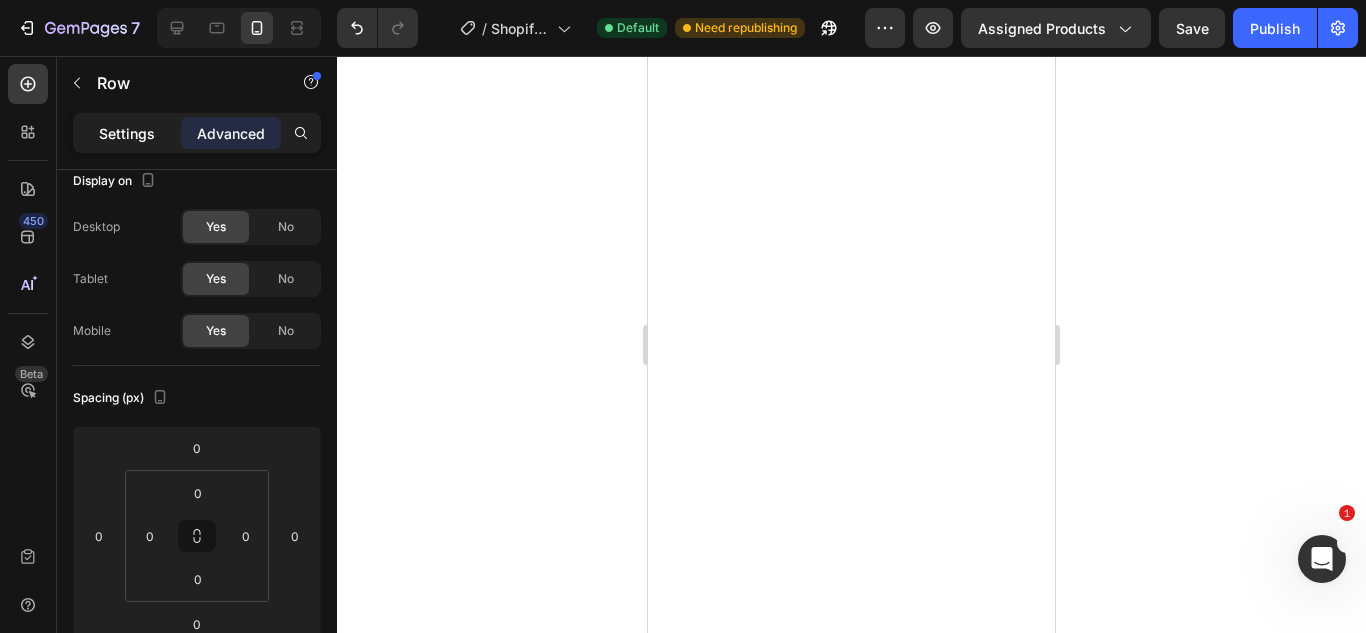click on "Settings" at bounding box center [127, 133] 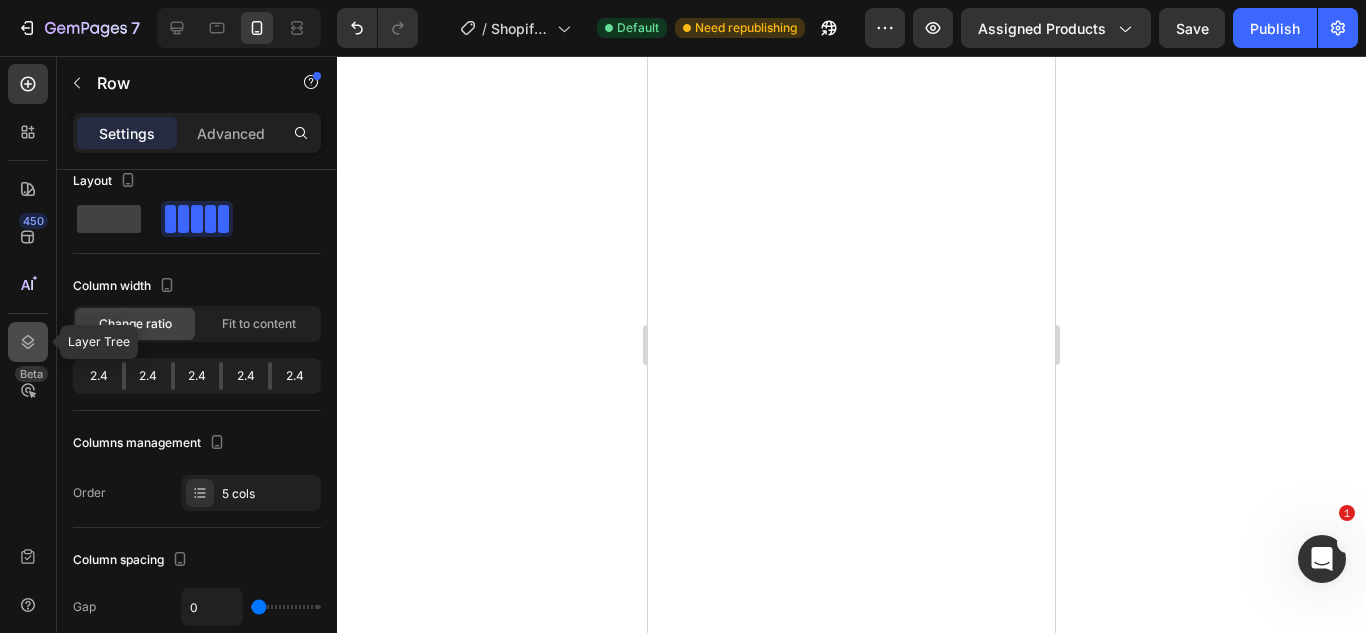 click 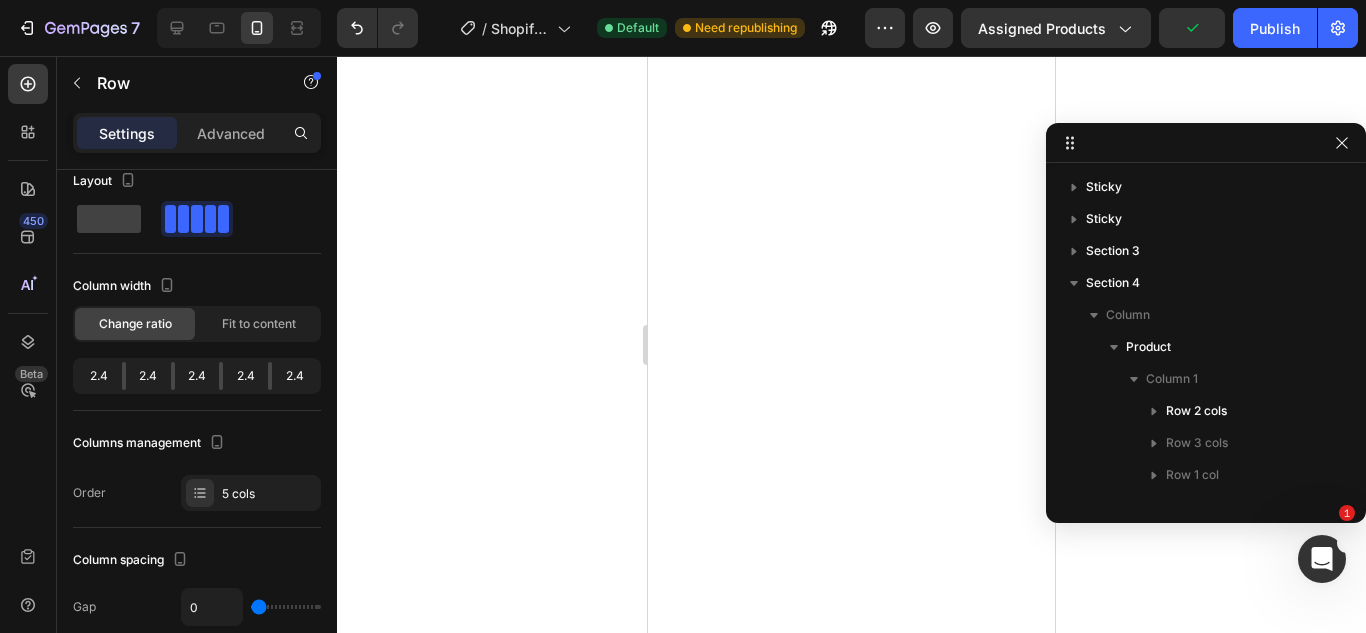 scroll, scrollTop: 443, scrollLeft: 0, axis: vertical 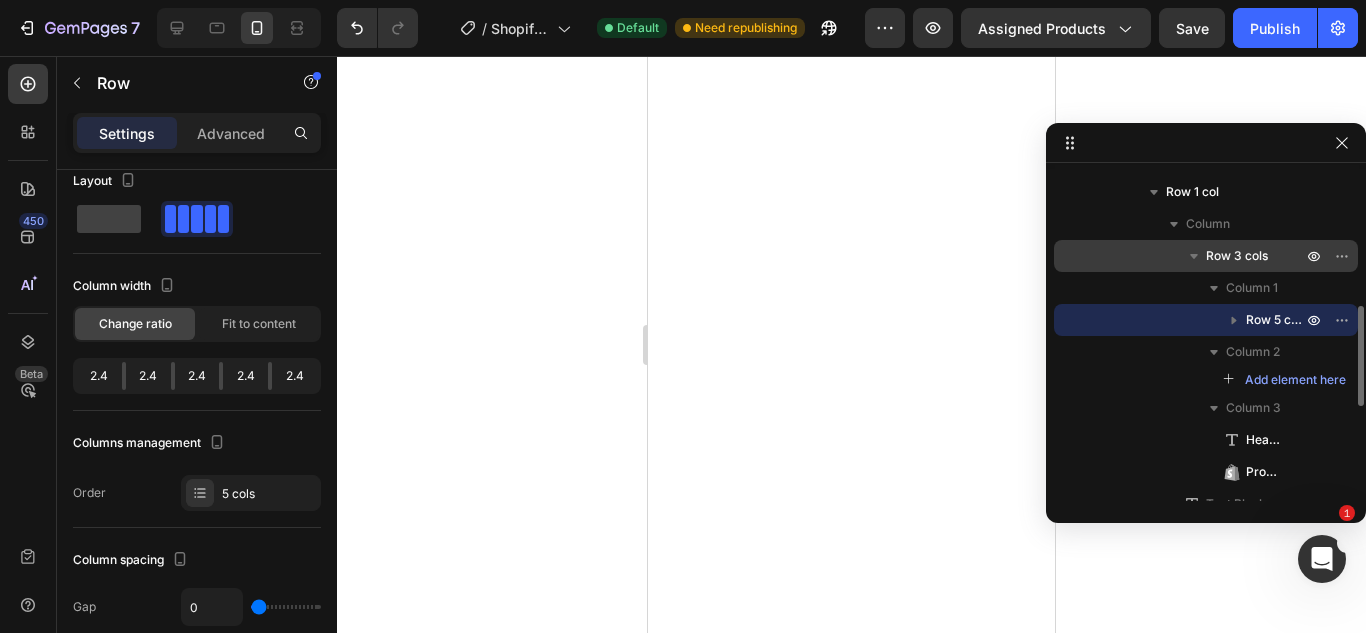 click 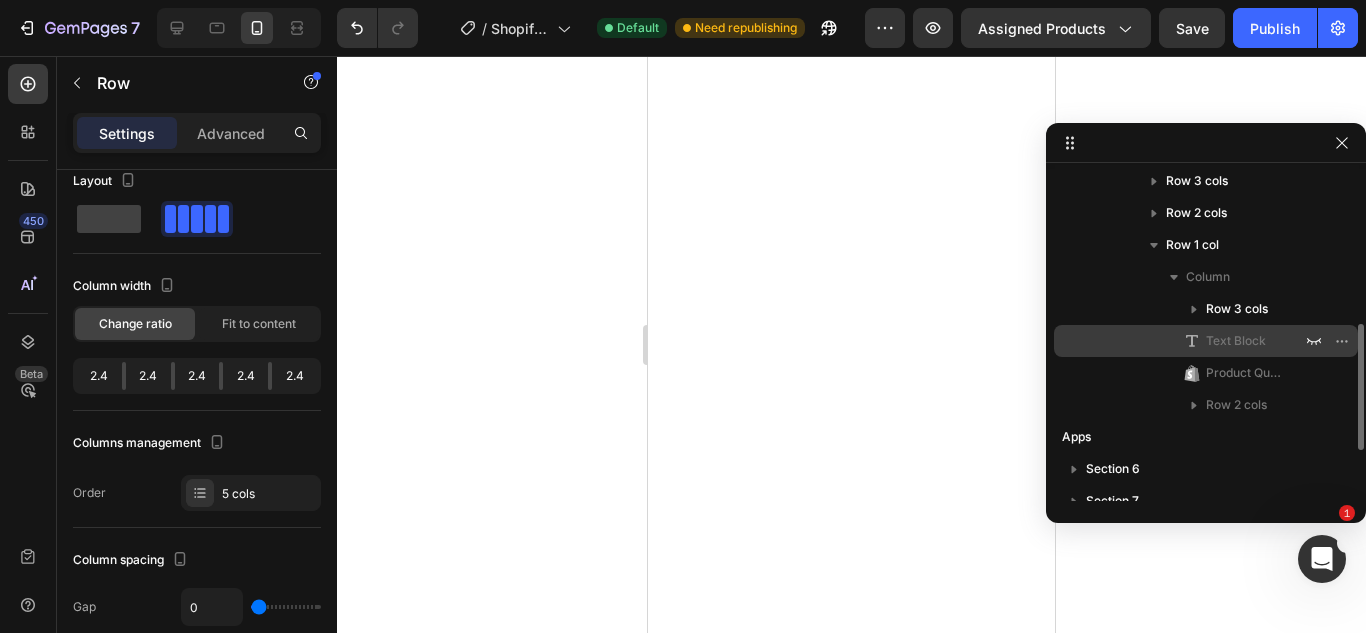 scroll, scrollTop: 389, scrollLeft: 0, axis: vertical 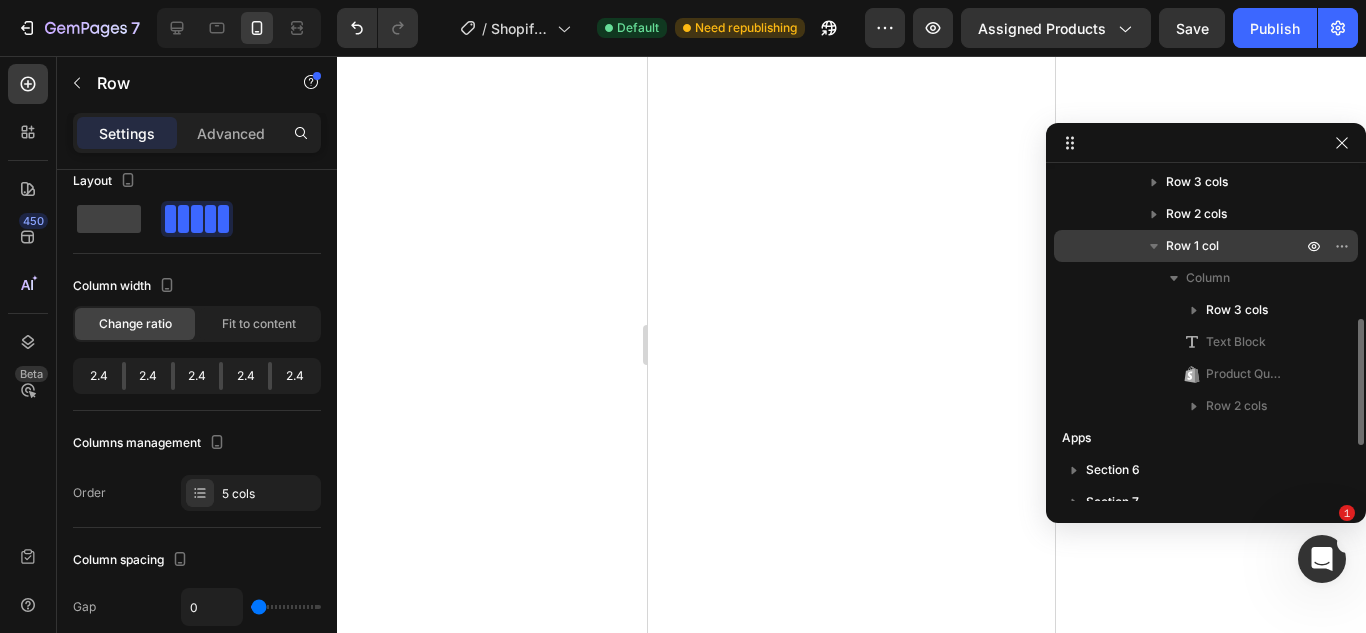 click on "Row 1 col" at bounding box center (1192, 246) 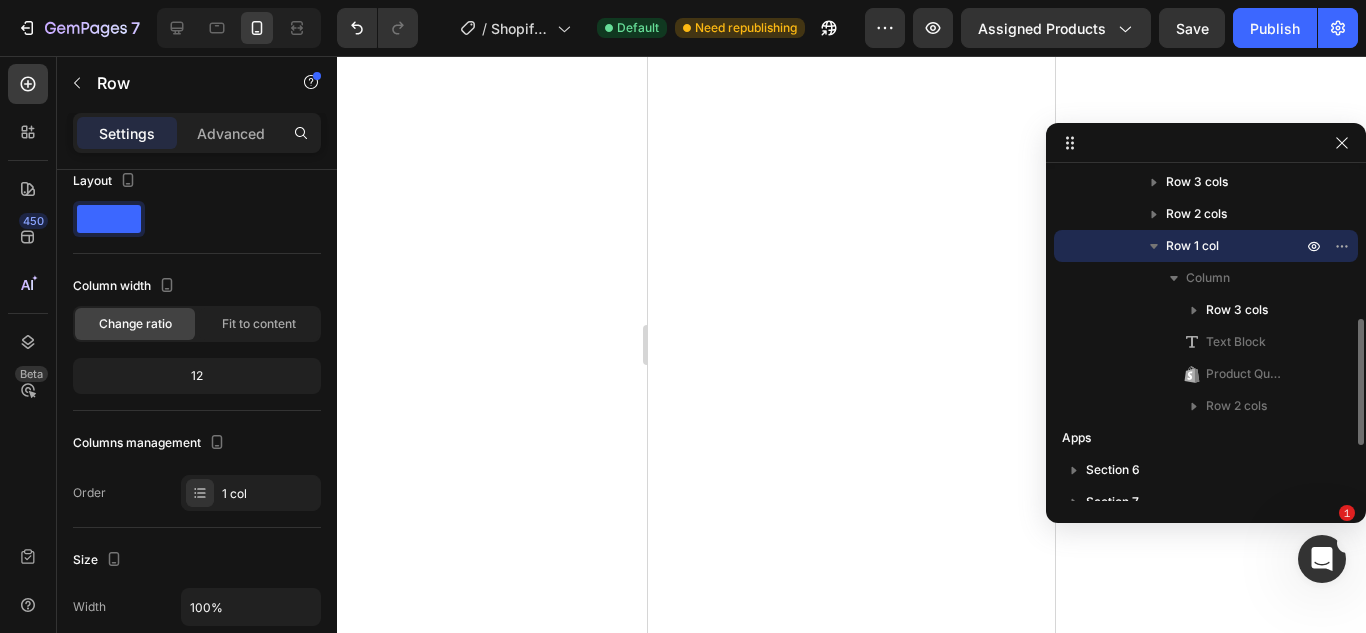 click 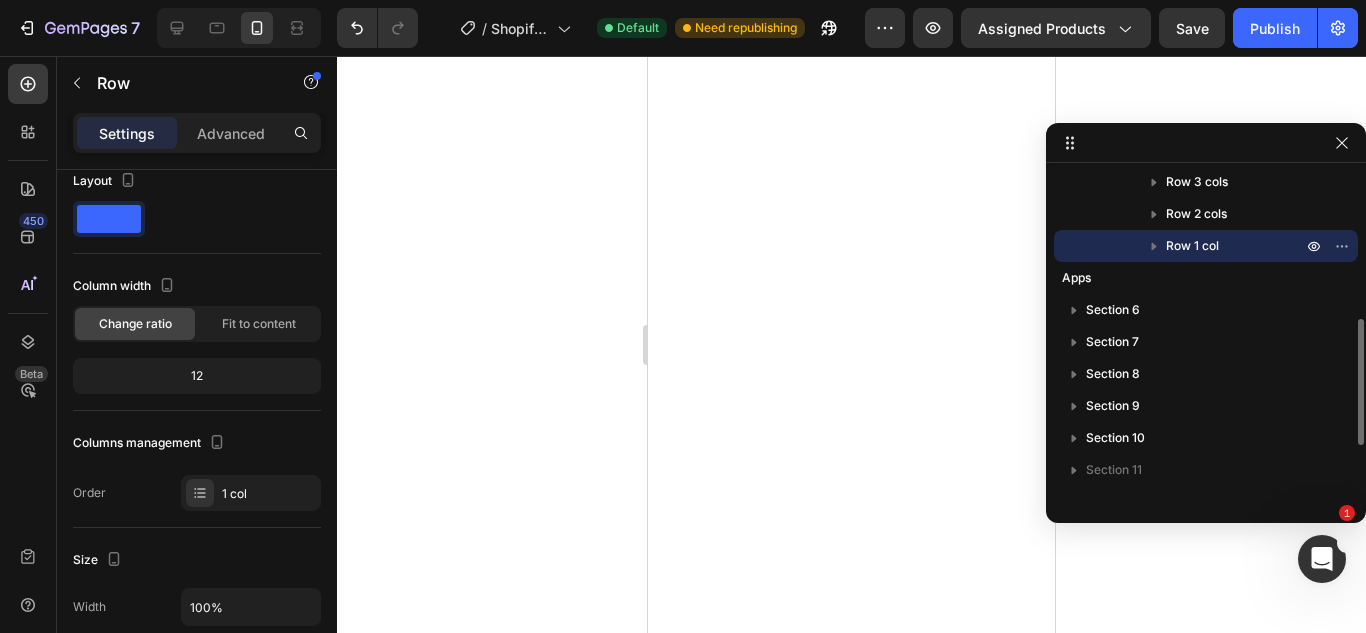 click 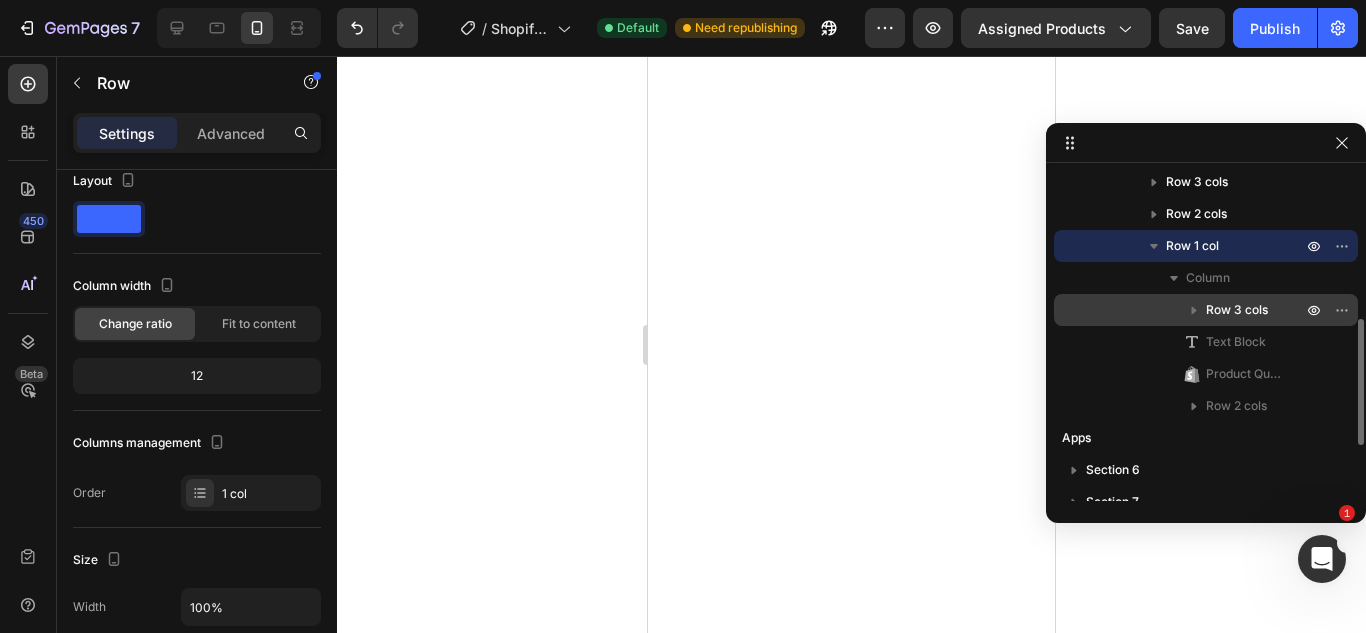 click 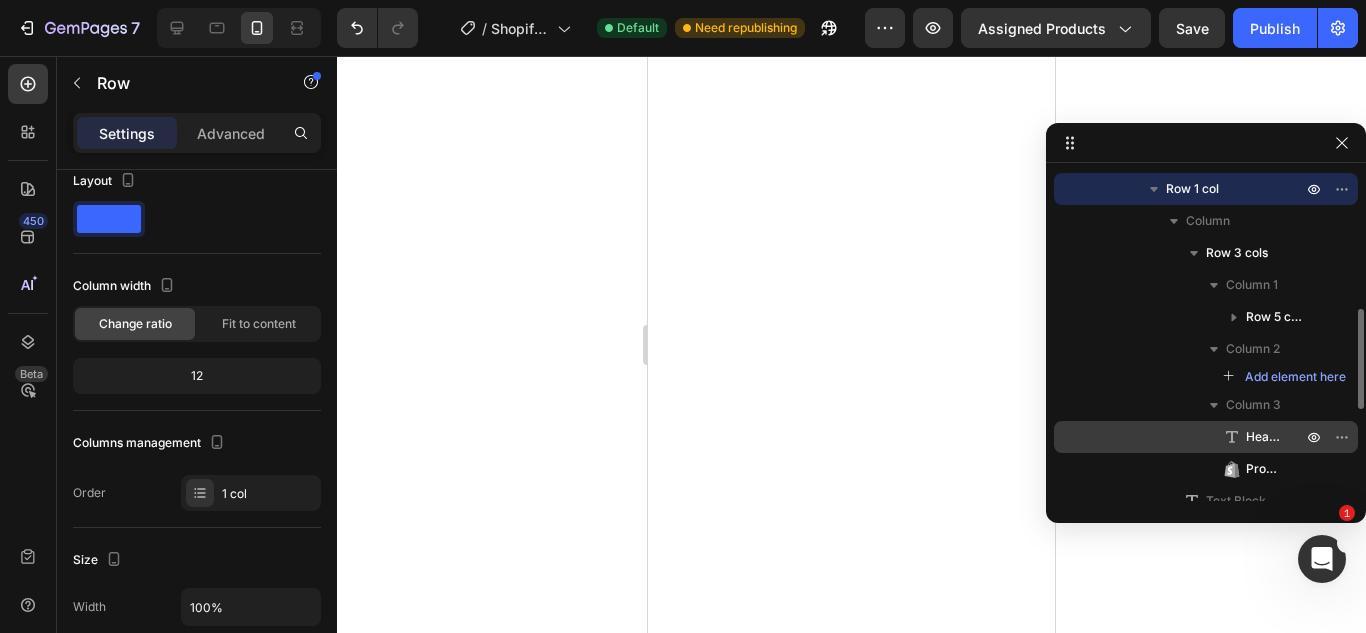 scroll, scrollTop: 447, scrollLeft: 0, axis: vertical 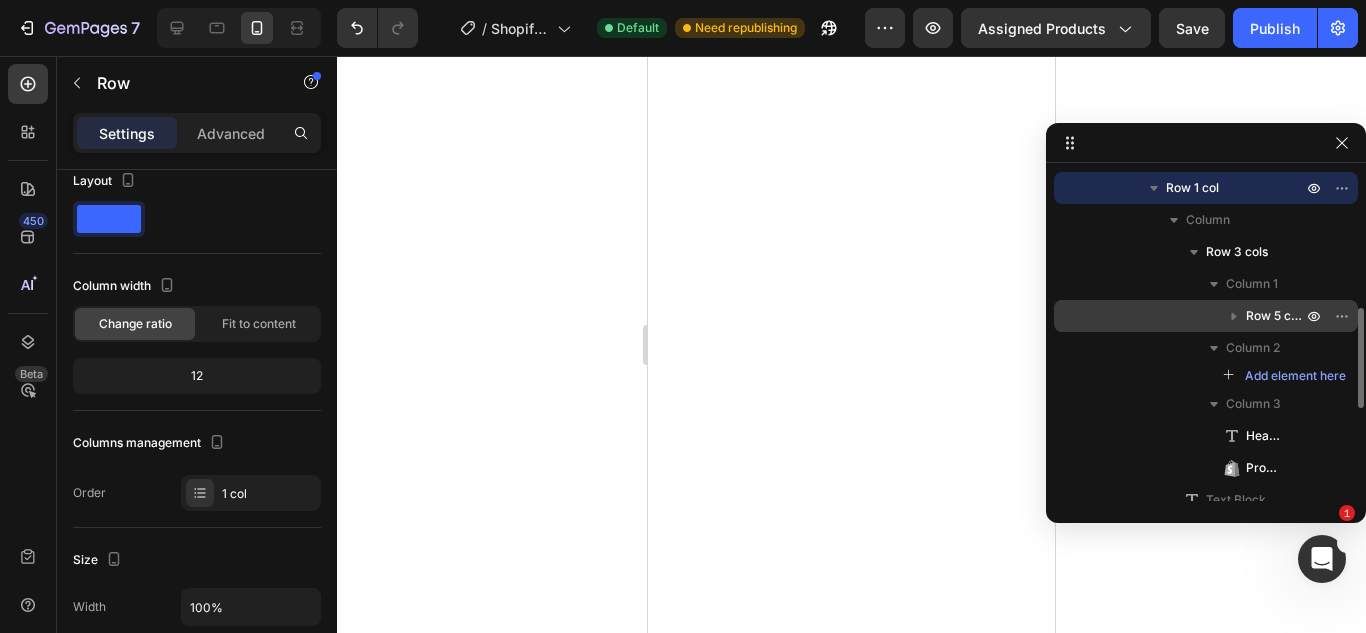click 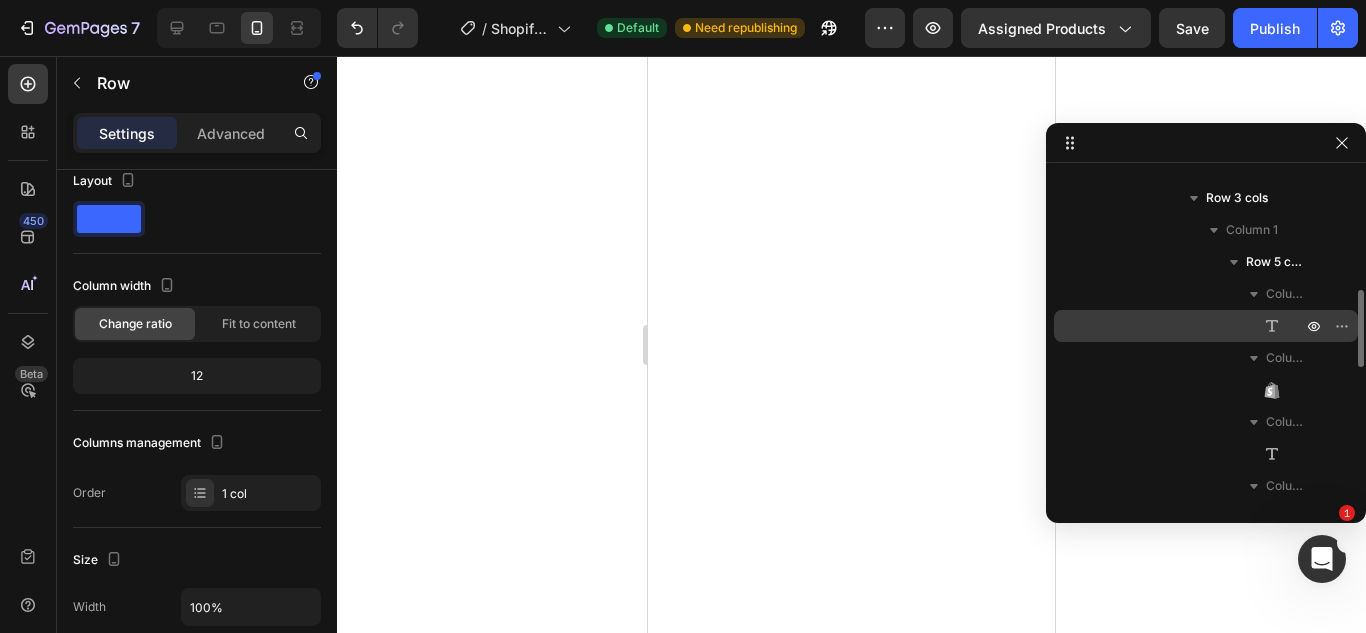 scroll, scrollTop: 502, scrollLeft: 0, axis: vertical 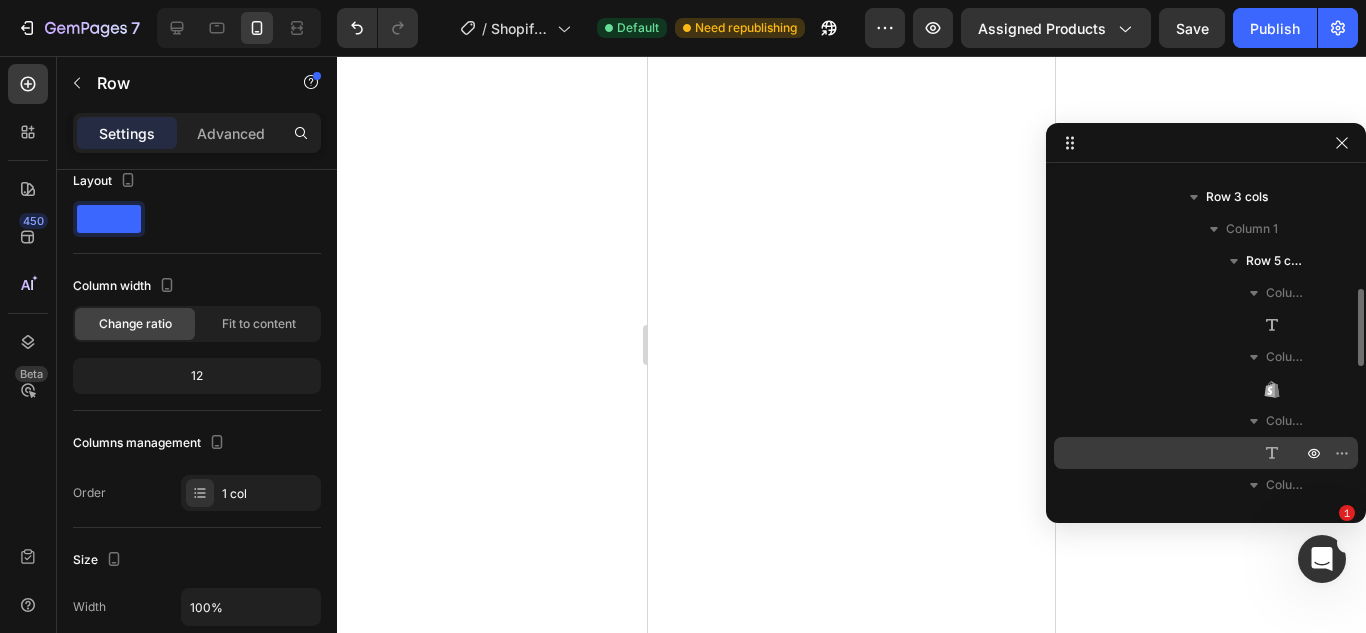 click 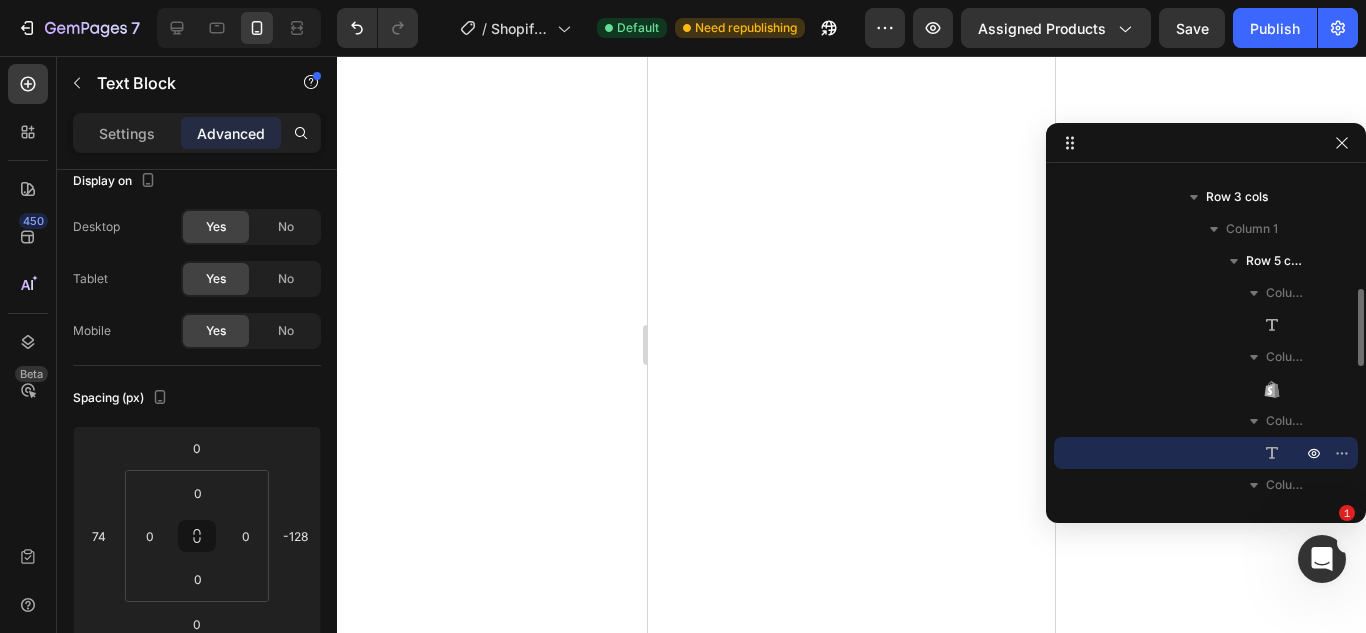 scroll, scrollTop: 0, scrollLeft: 0, axis: both 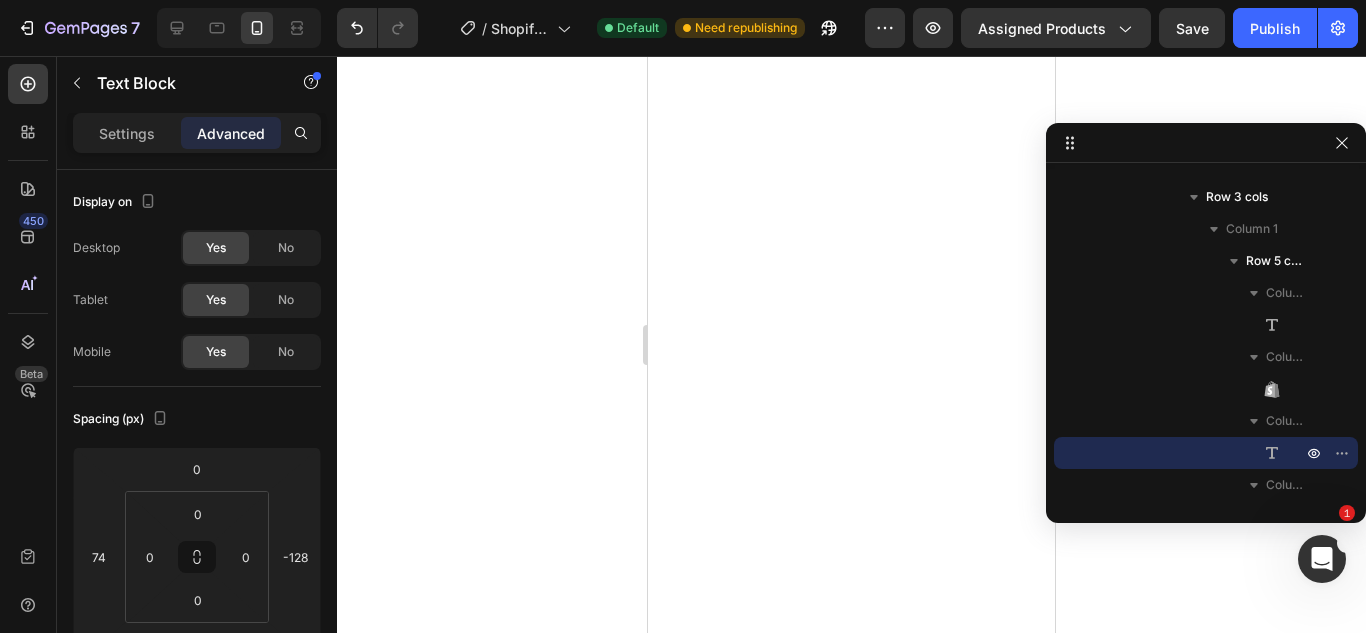 click on "Settings Advanced" at bounding box center [197, 133] 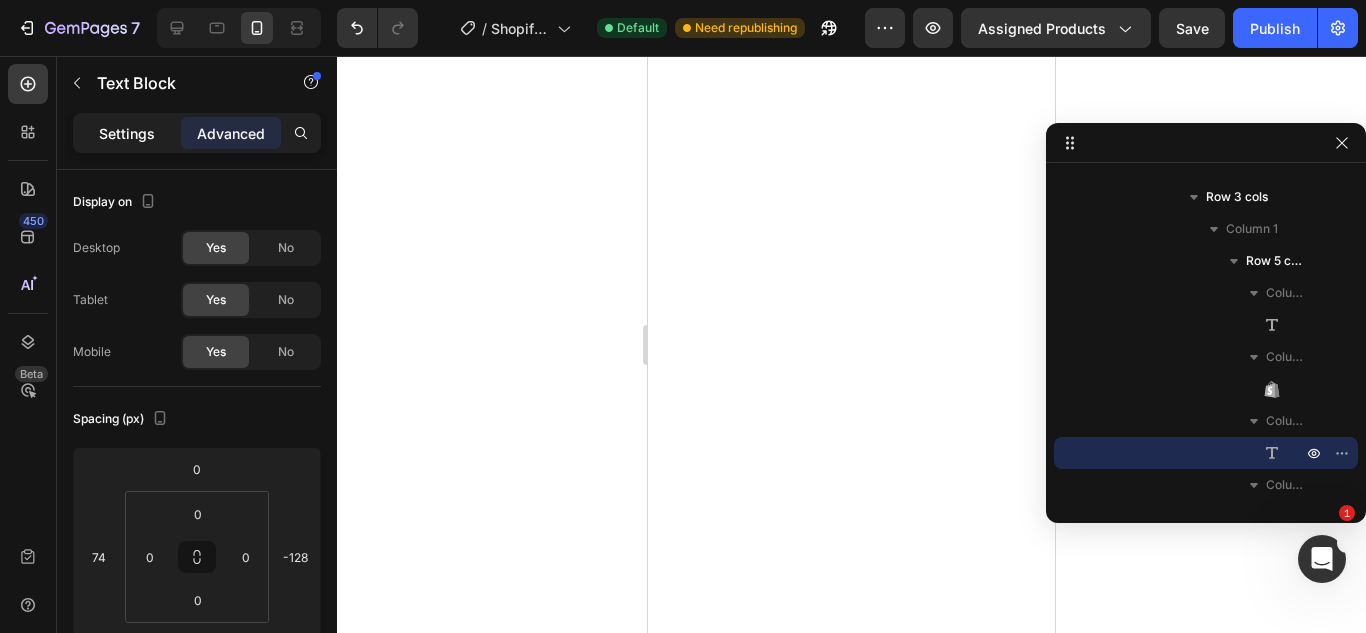 click on "Settings" 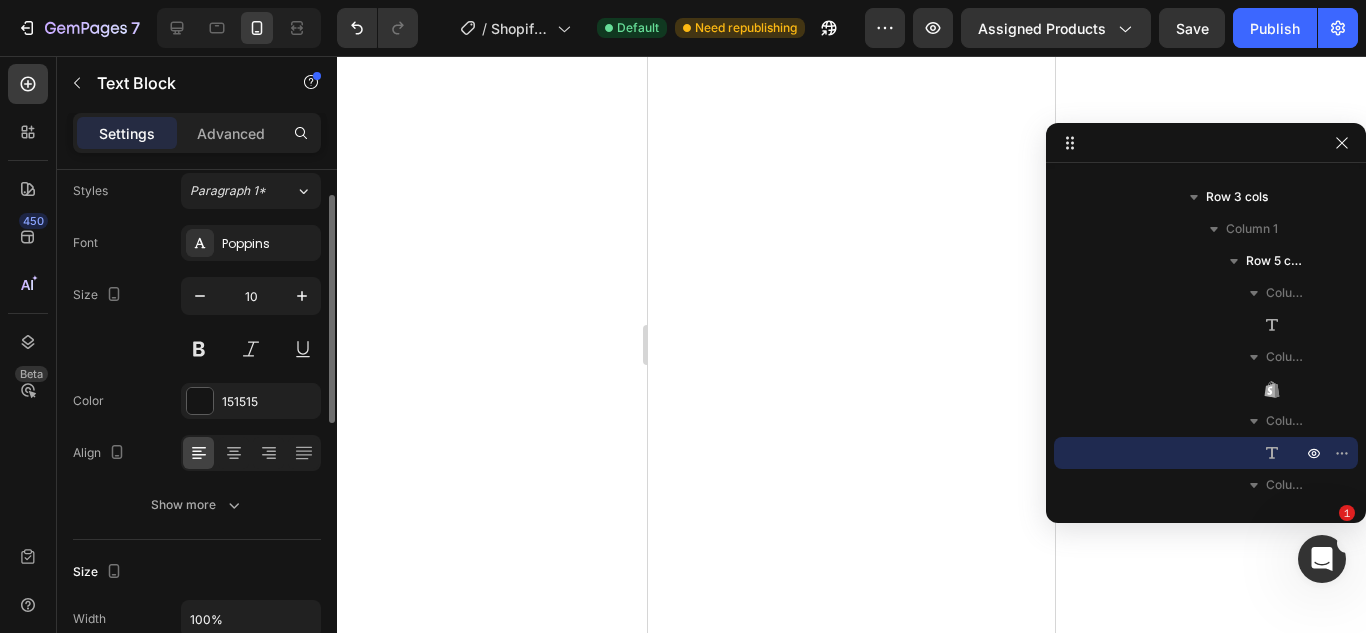 scroll, scrollTop: 62, scrollLeft: 0, axis: vertical 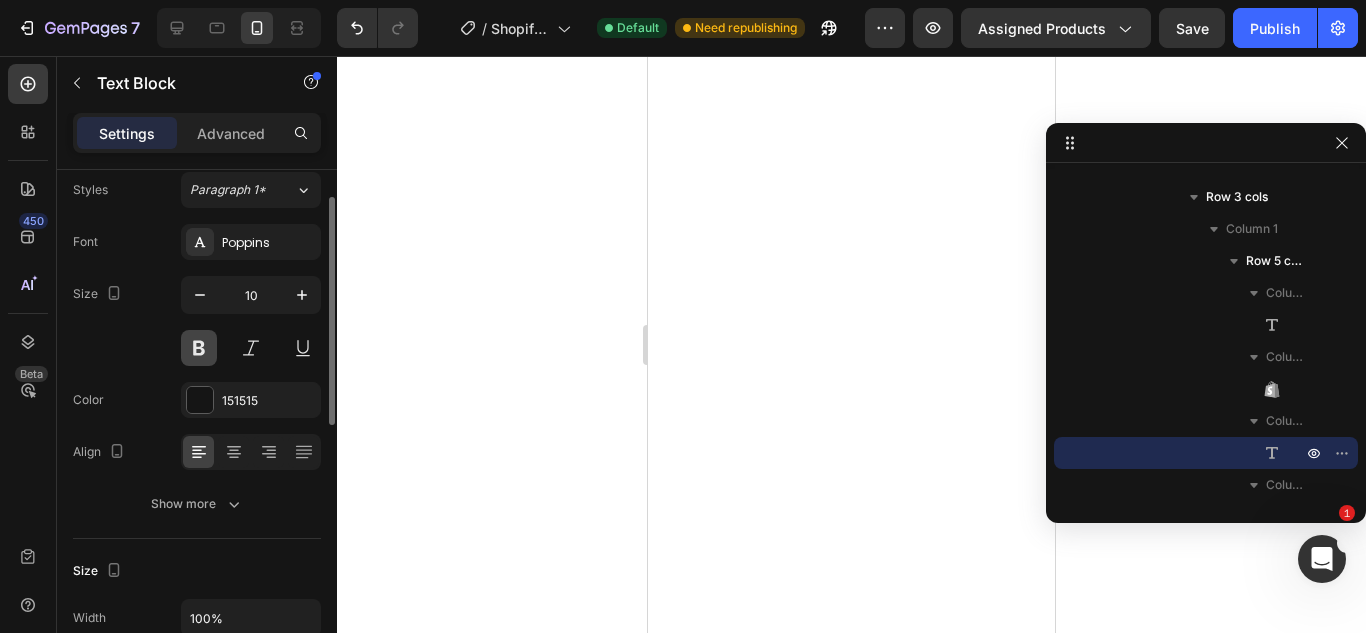 click at bounding box center [199, 348] 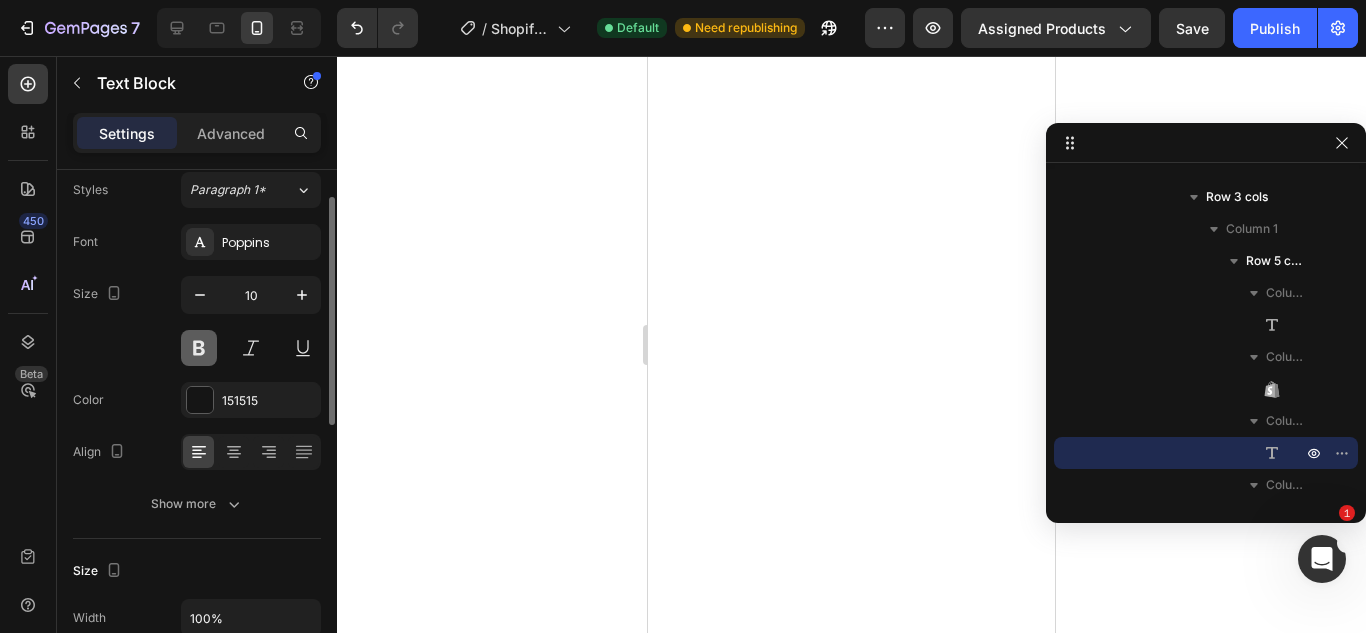 click at bounding box center (199, 348) 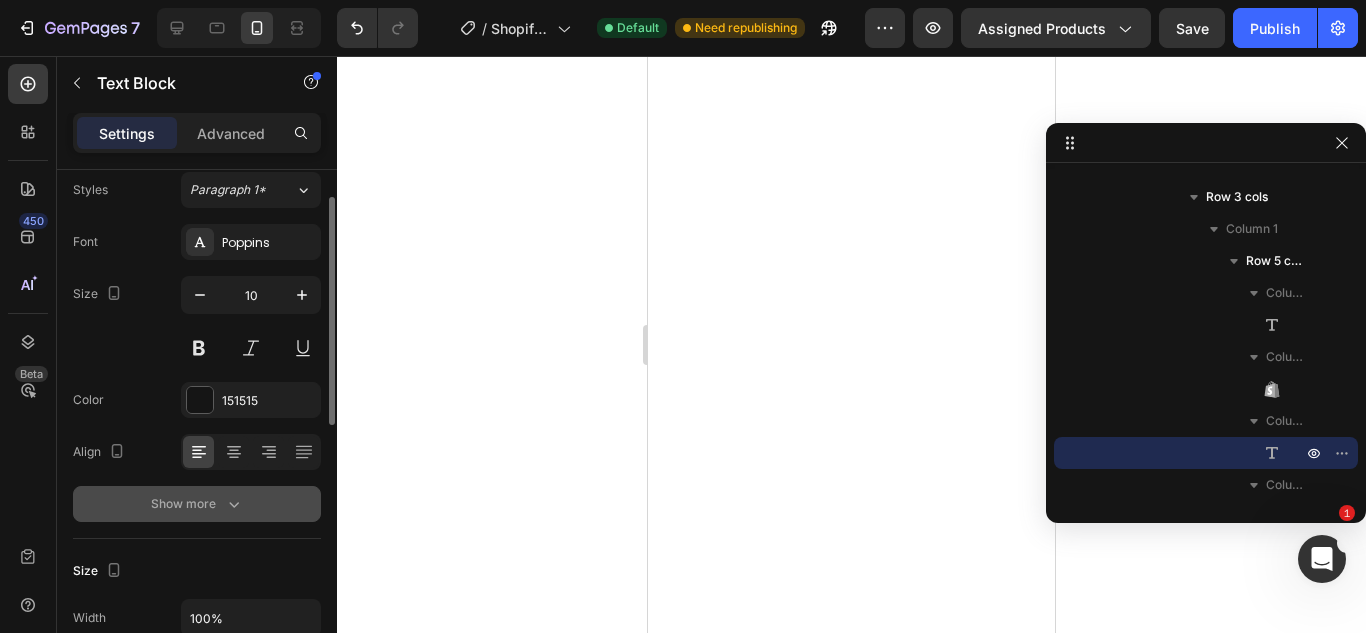click on "Show more" at bounding box center [197, 504] 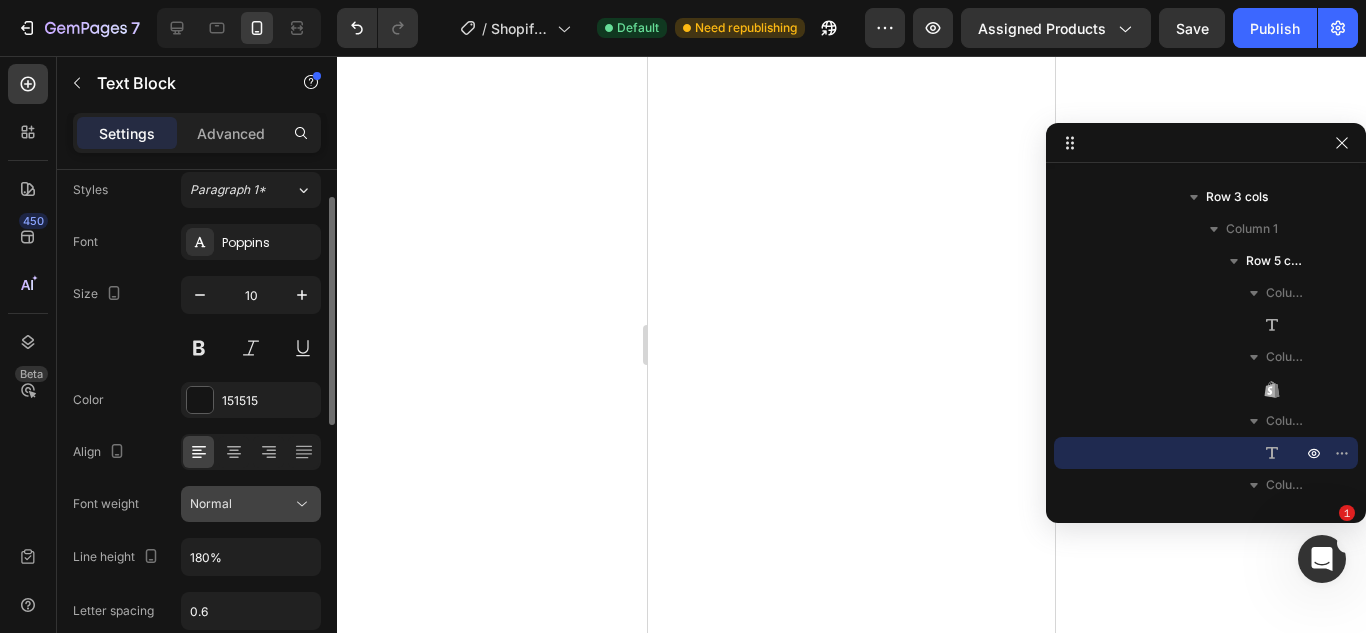 click on "Normal" at bounding box center (241, 504) 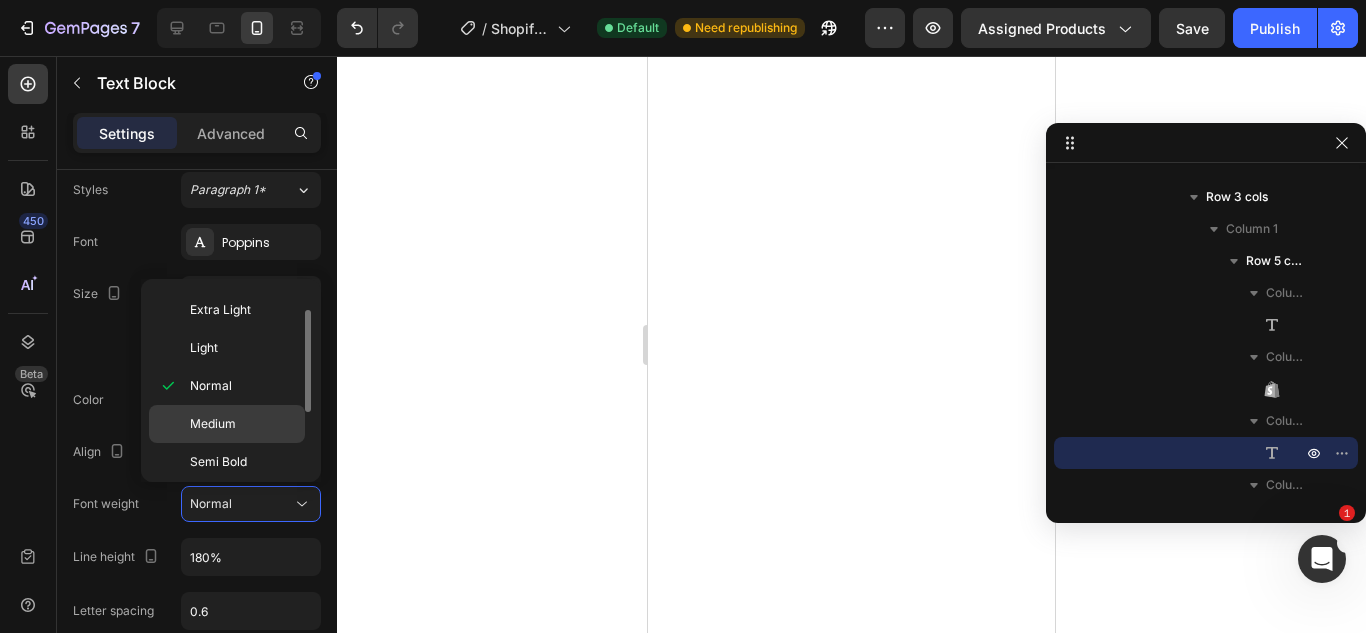 scroll, scrollTop: 38, scrollLeft: 0, axis: vertical 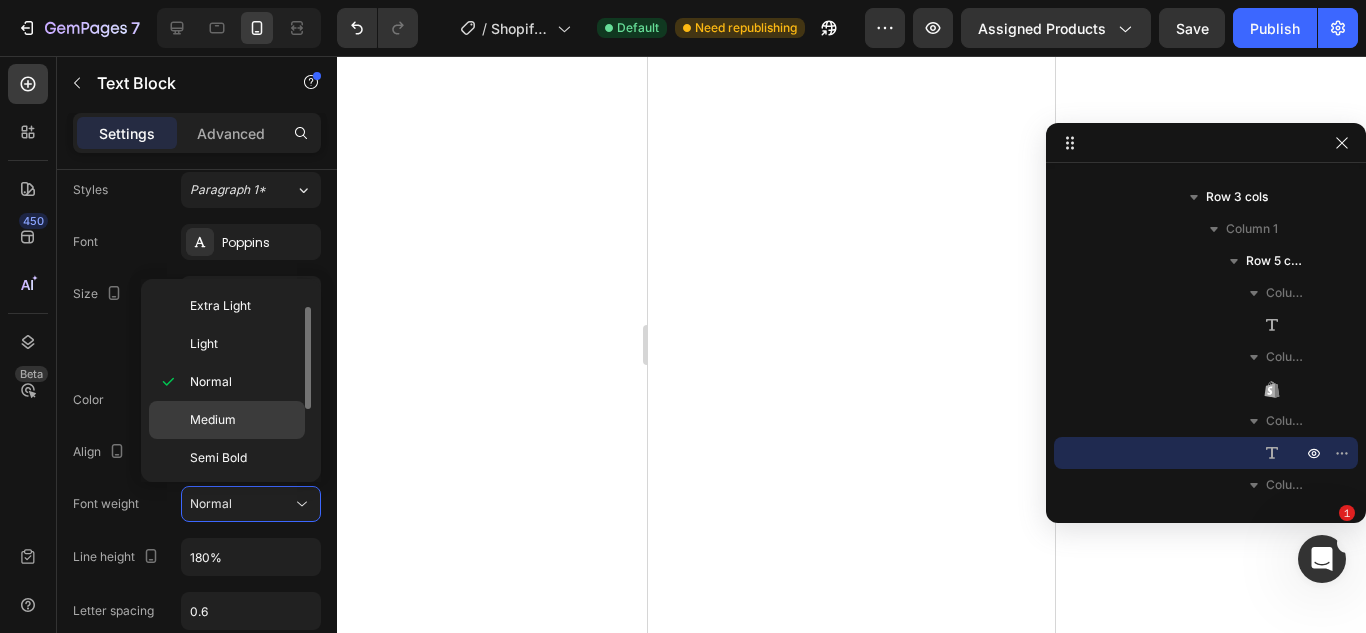 click on "Medium" at bounding box center [213, 420] 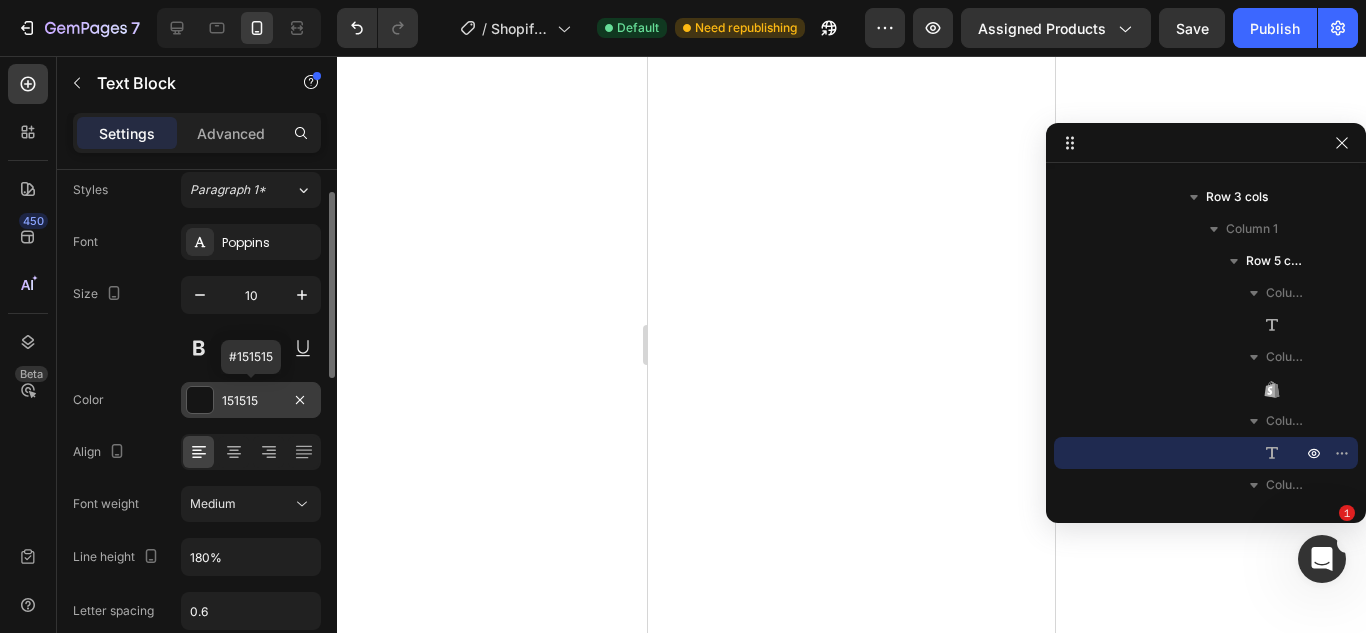 click at bounding box center (200, 400) 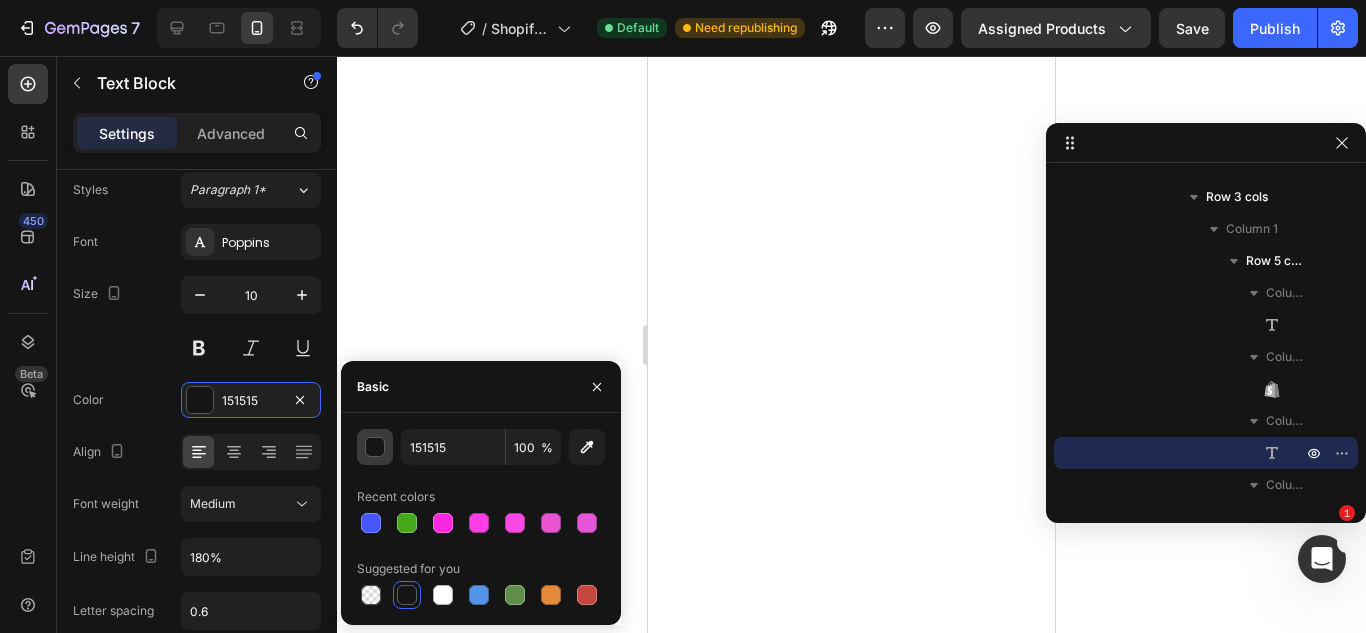 click at bounding box center (375, 447) 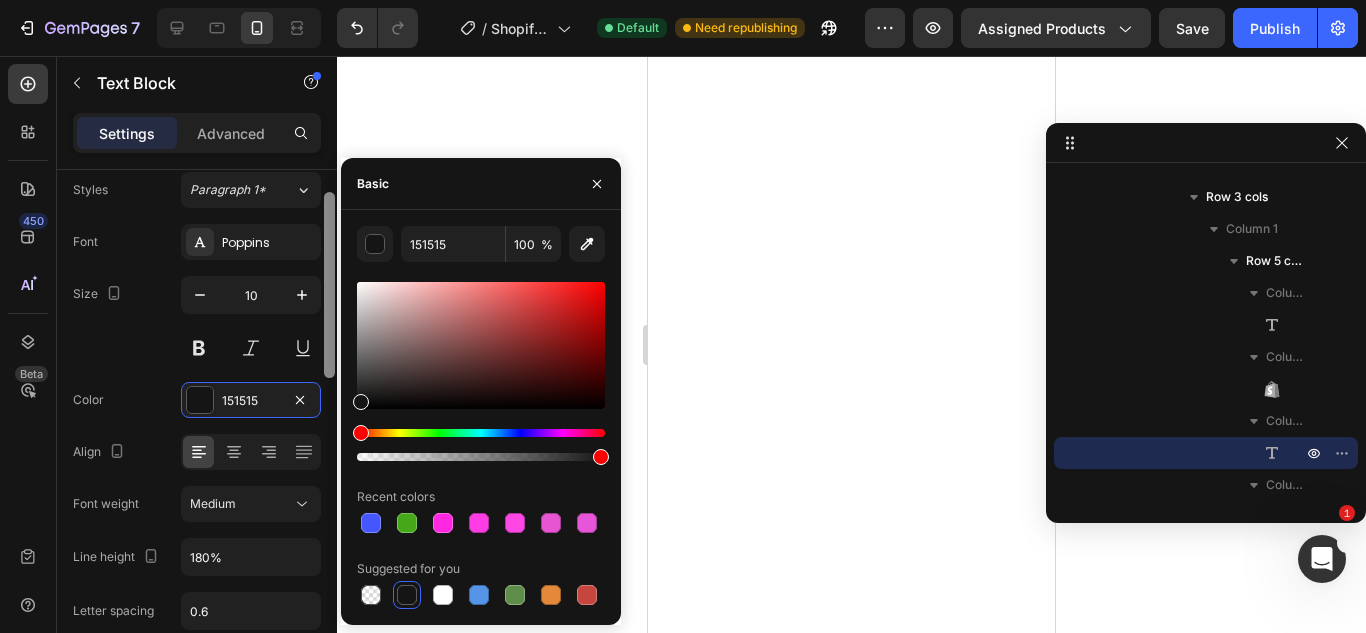 type on "000000" 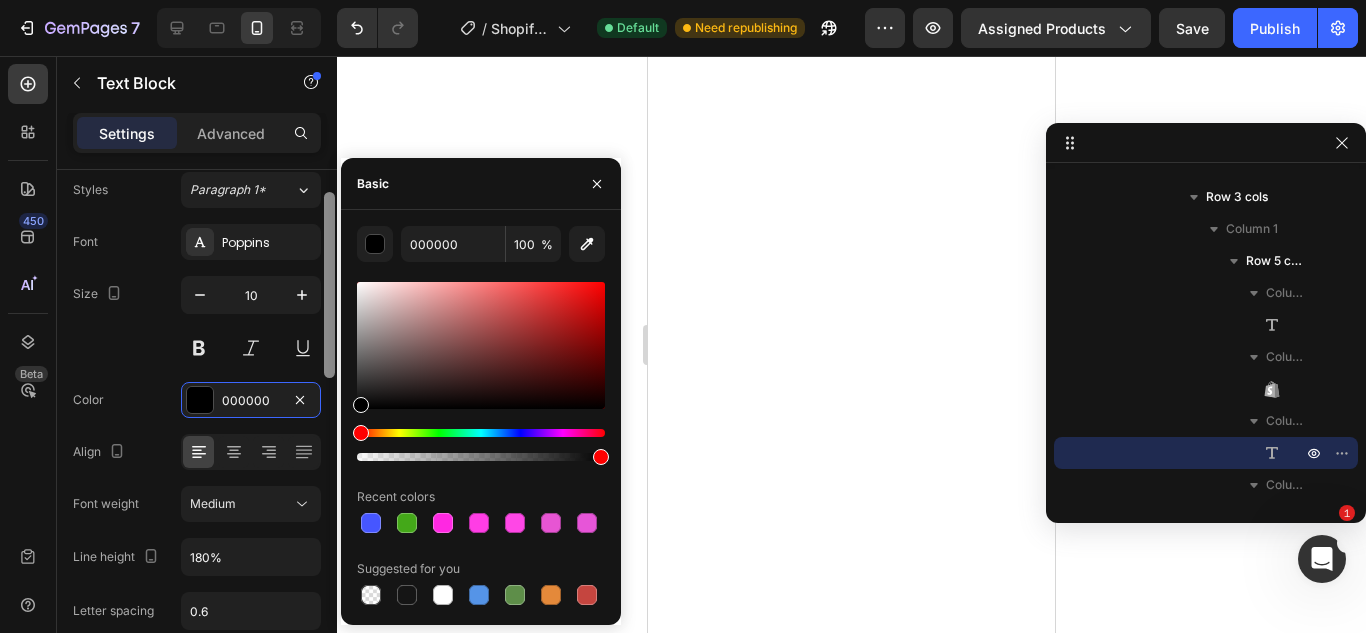 drag, startPoint x: 394, startPoint y: 376, endPoint x: 325, endPoint y: 432, distance: 88.86507 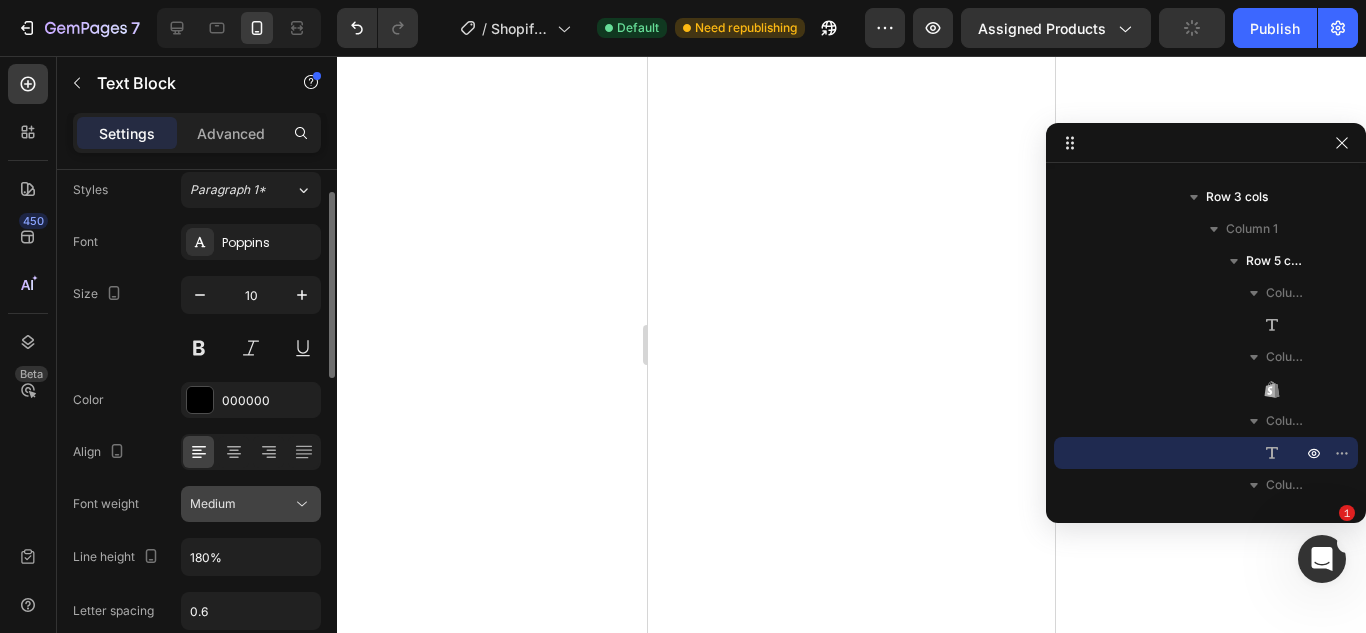 click on "Medium" at bounding box center [241, 504] 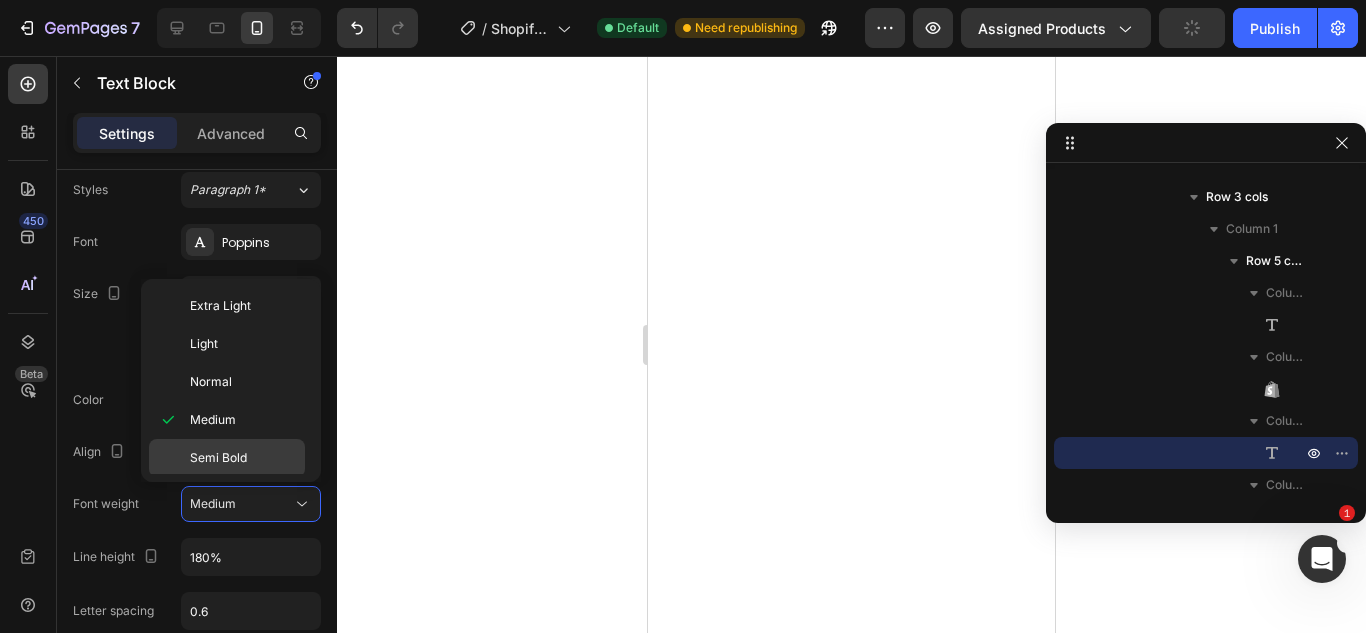 click on "Semi Bold" at bounding box center [218, 458] 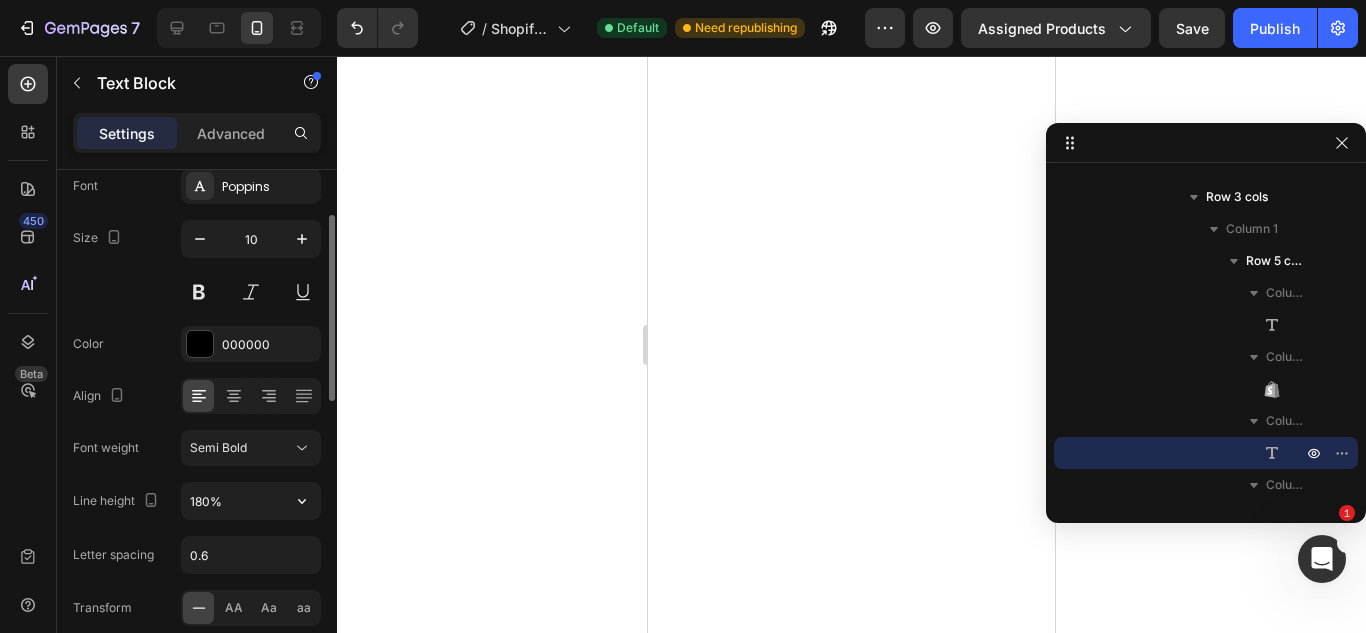 scroll, scrollTop: 122, scrollLeft: 0, axis: vertical 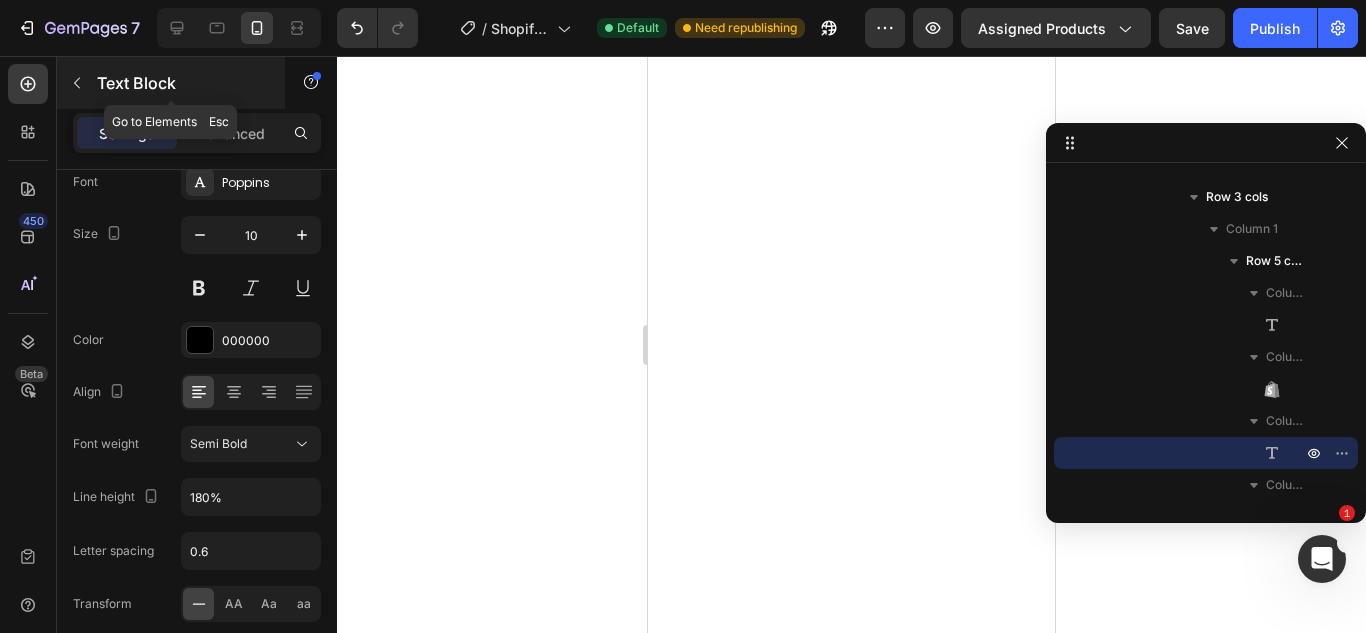 click on "Text Block" at bounding box center (182, 83) 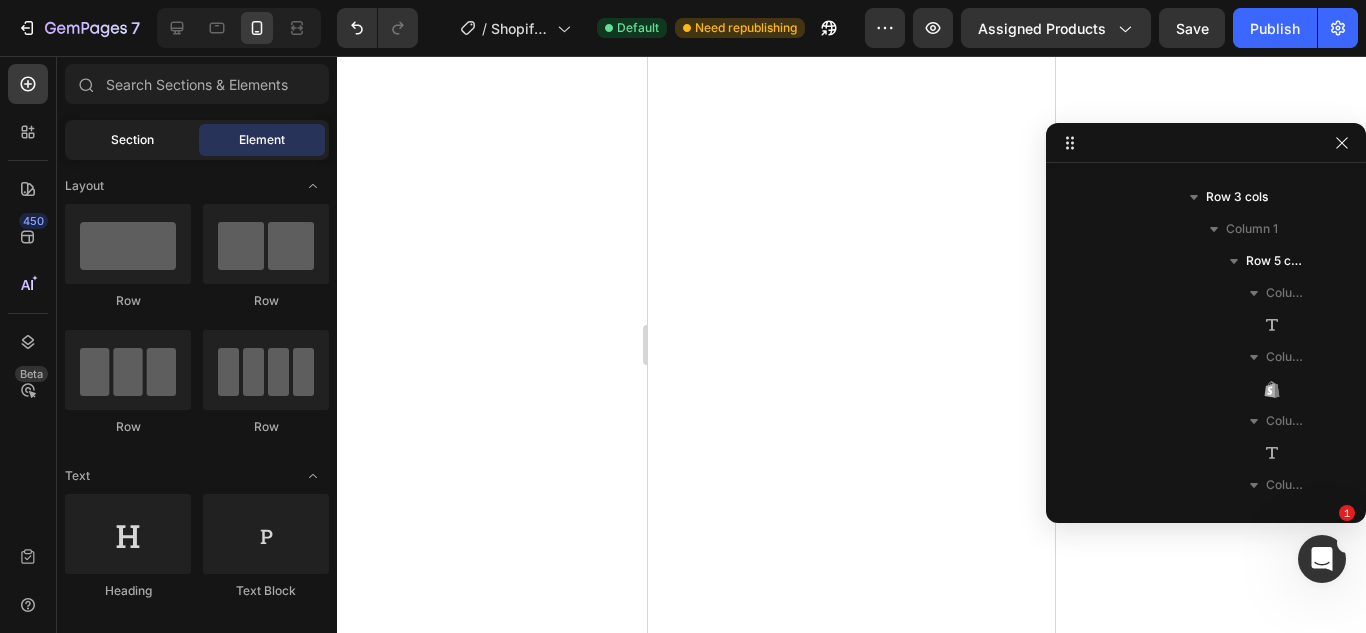 click on "Section" 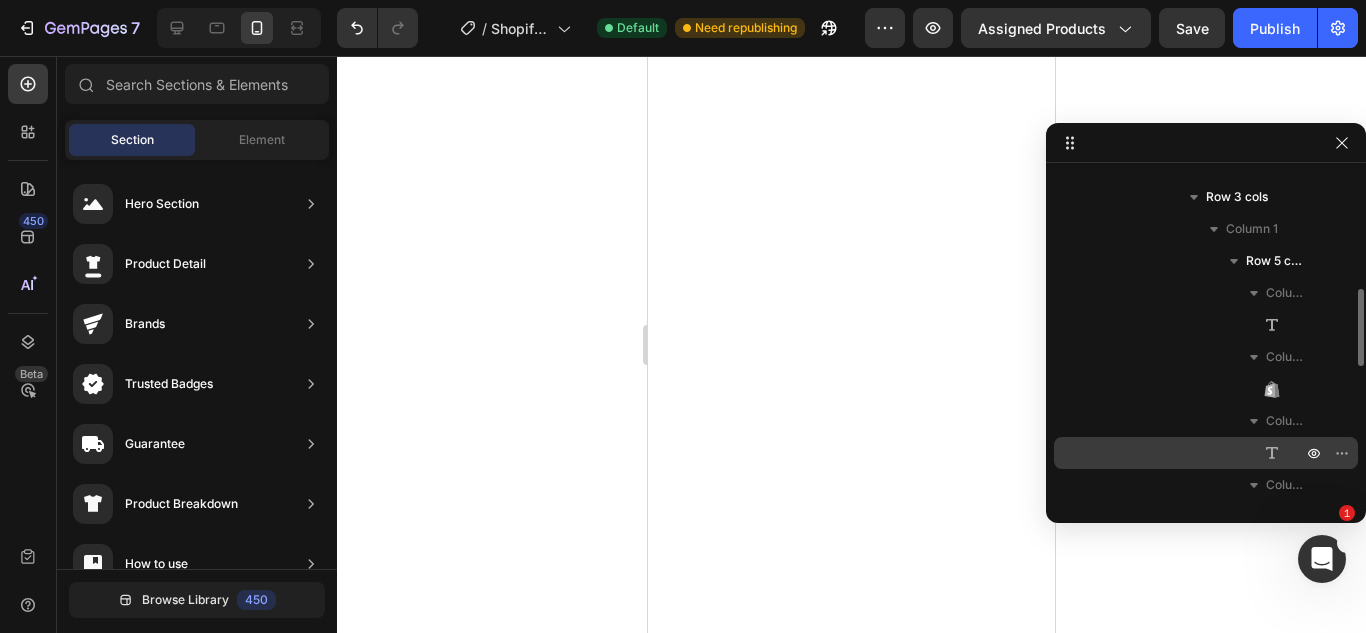 click on "Text Block" at bounding box center [1206, 453] 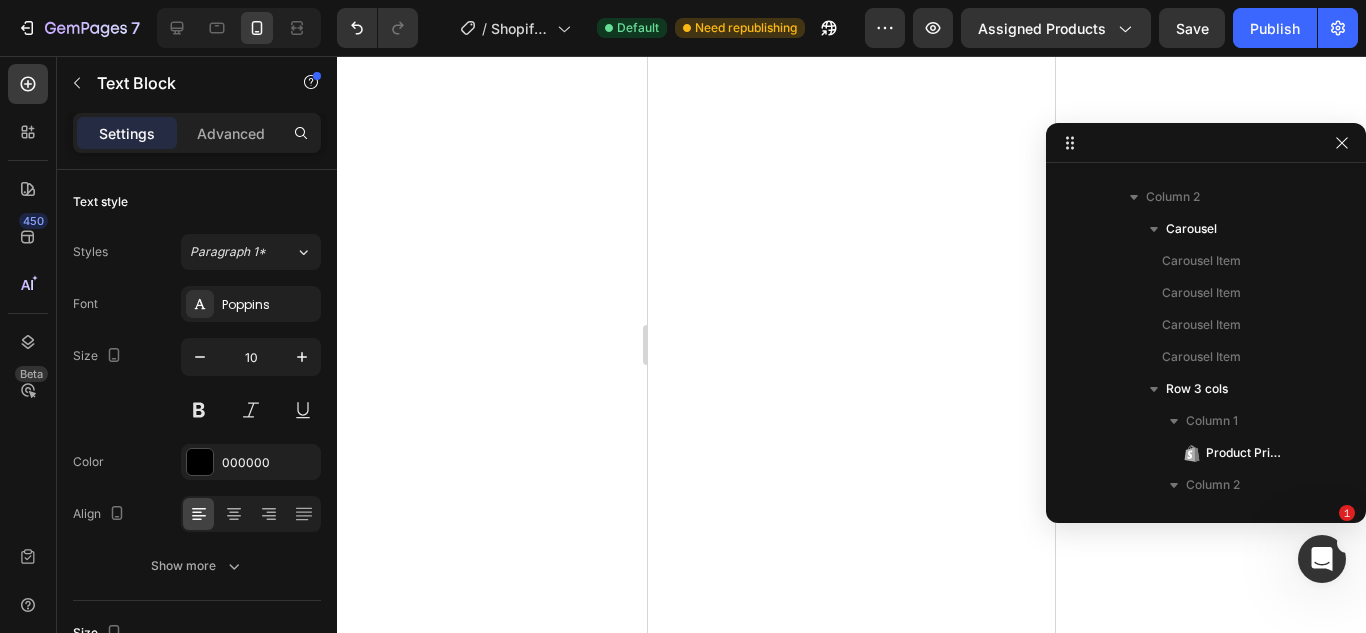scroll, scrollTop: 1267, scrollLeft: 0, axis: vertical 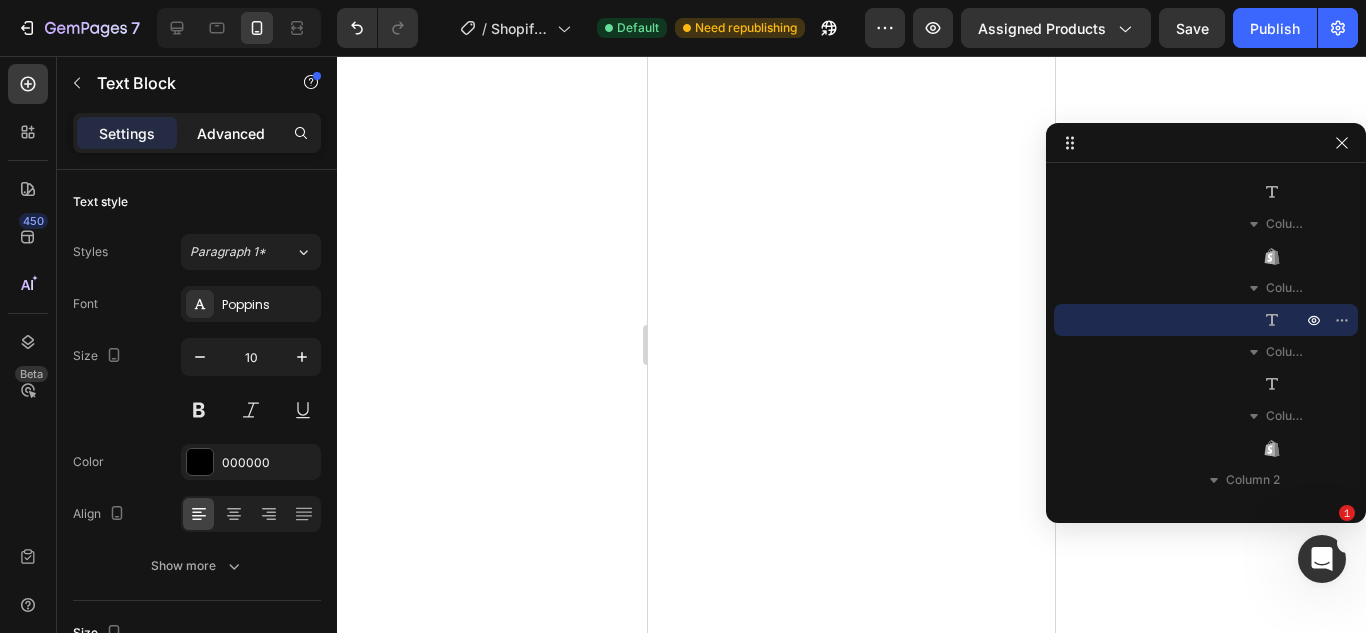 click on "Advanced" 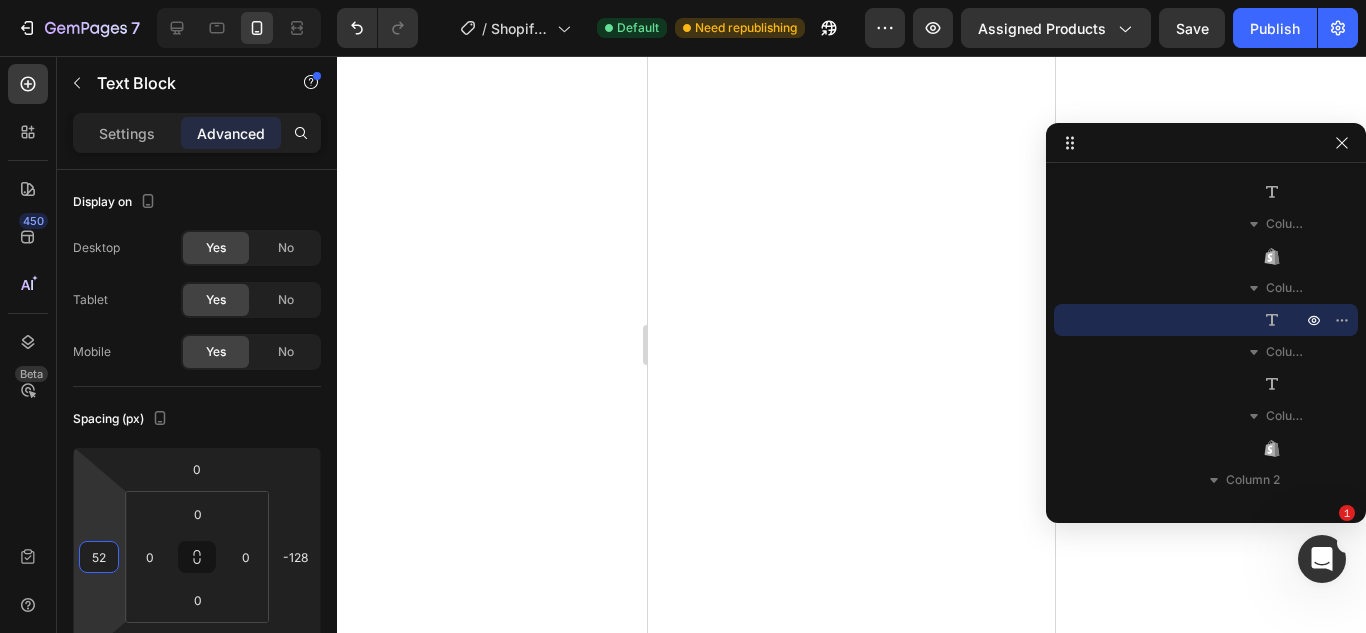 drag, startPoint x: 112, startPoint y: 514, endPoint x: 106, endPoint y: 532, distance: 18.973665 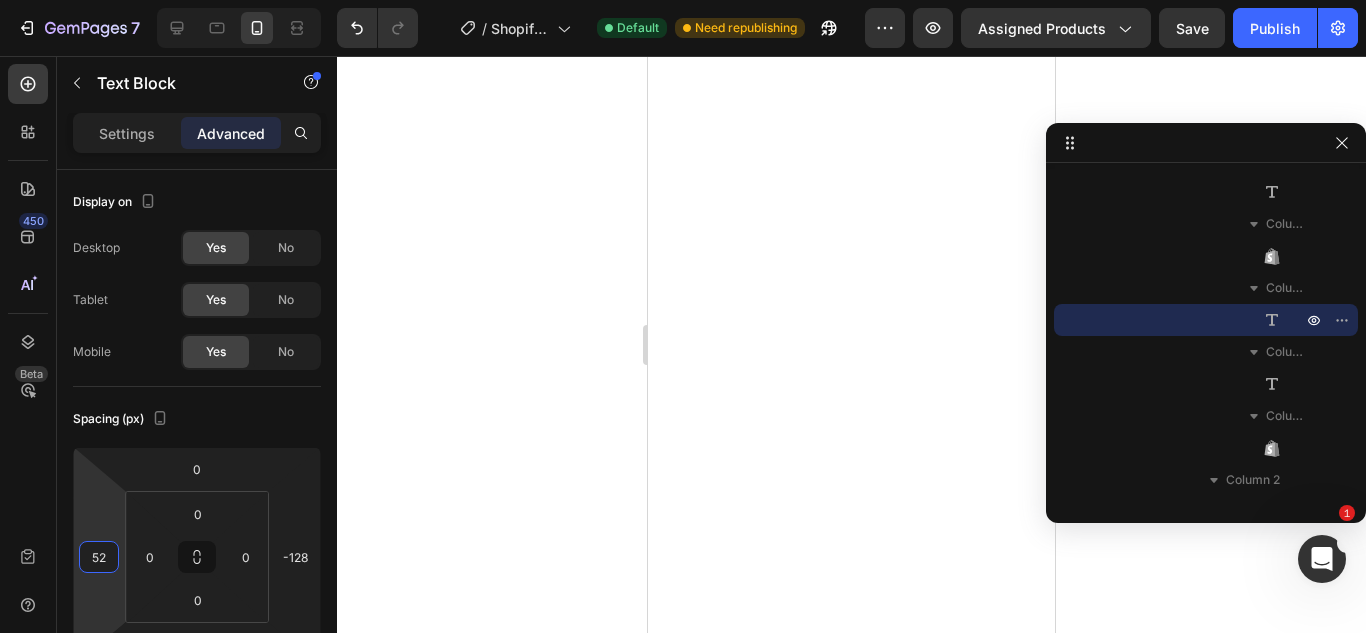 click on "7   /  Shopify Original Product Template Default Need republishing Preview Assigned Products  Save   Publish  450 Beta Sections(18) Elements(84) Section Element Hero Section Product Detail Brands Trusted Badges Guarantee Product Breakdown How to use Testimonials Compare Bundle FAQs Social Proof Brand Story Product List Collection Blog List Contact Sticky Add to Cart Custom Footer Browse Library 450 Layout
Row
Row
Row
Row Text
Heading
Text Block Button
Button
Button Media
Image
Image" at bounding box center (683, 0) 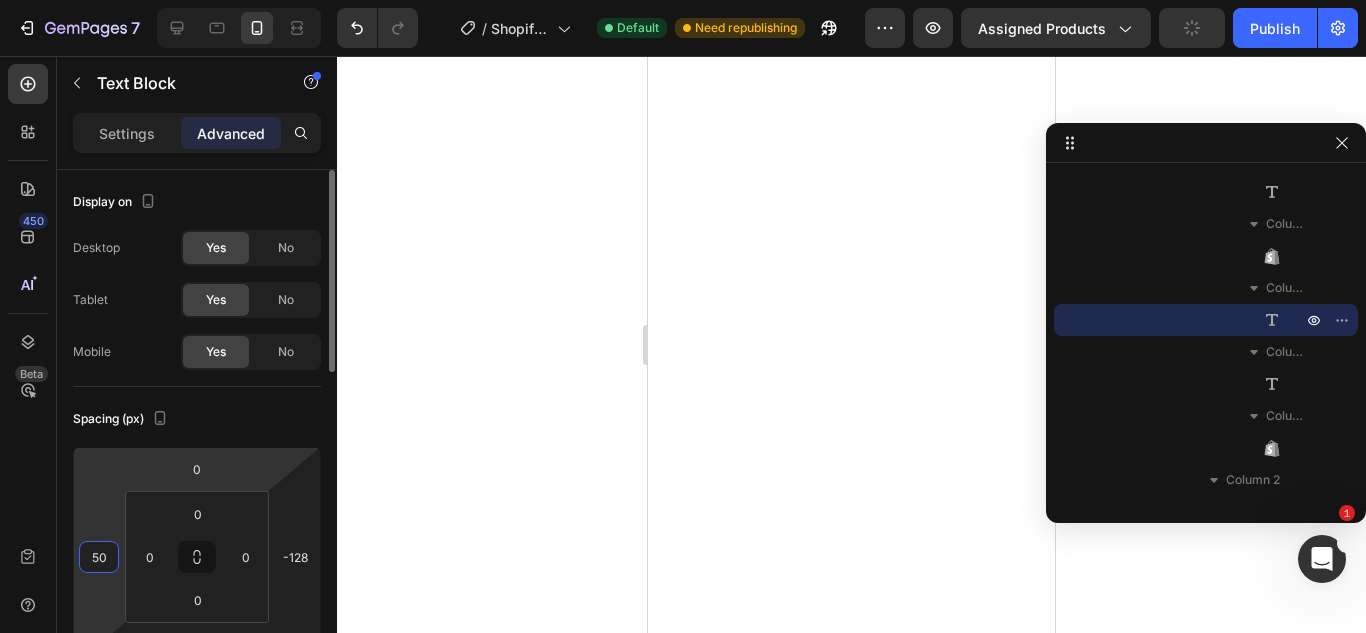 type on "50" 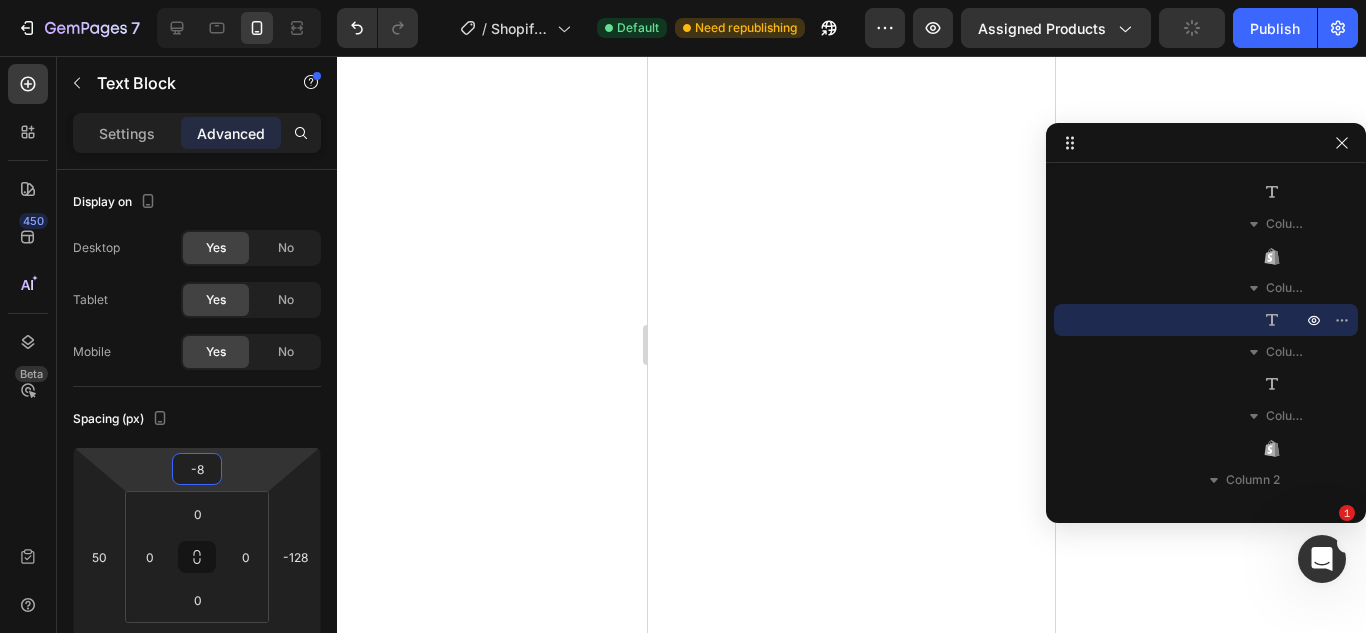 type on "-10" 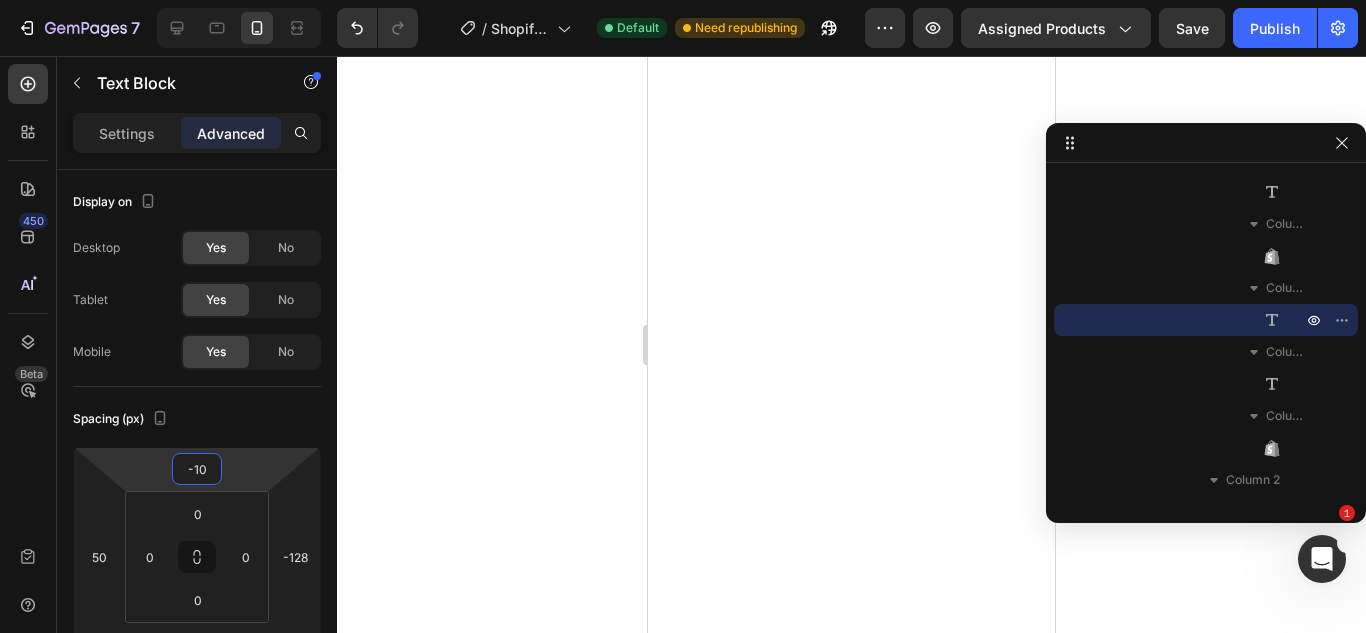 click on "7   /  Shopify Original Product Template Default Need republishing Preview Assigned Products  Save   Publish  450 Beta Sections(18) Elements(84) Section Element Hero Section Product Detail Brands Trusted Badges Guarantee Product Breakdown How to use Testimonials Compare Bundle FAQs Social Proof Brand Story Product List Collection Blog List Contact Sticky Add to Cart Custom Footer Browse Library 450 Layout
Row
Row
Row
Row Text
Heading
Text Block Button
Button
Button Media
Image
Image" at bounding box center (683, 0) 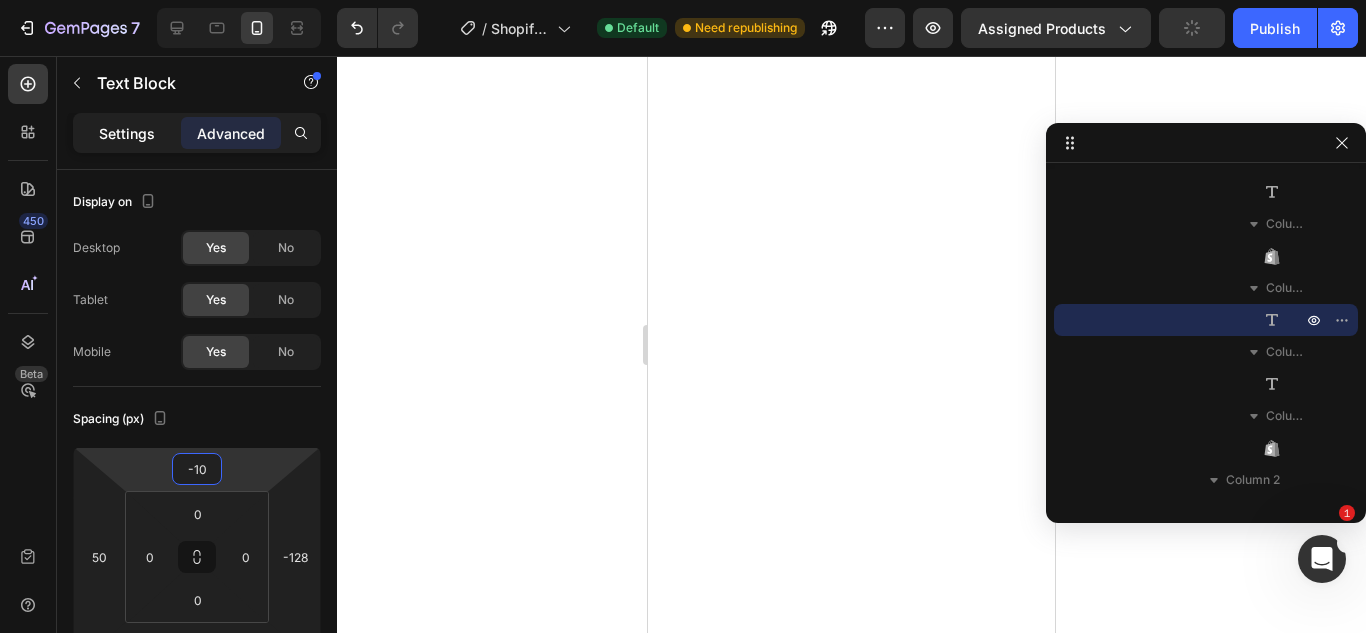 click on "Settings" at bounding box center [127, 133] 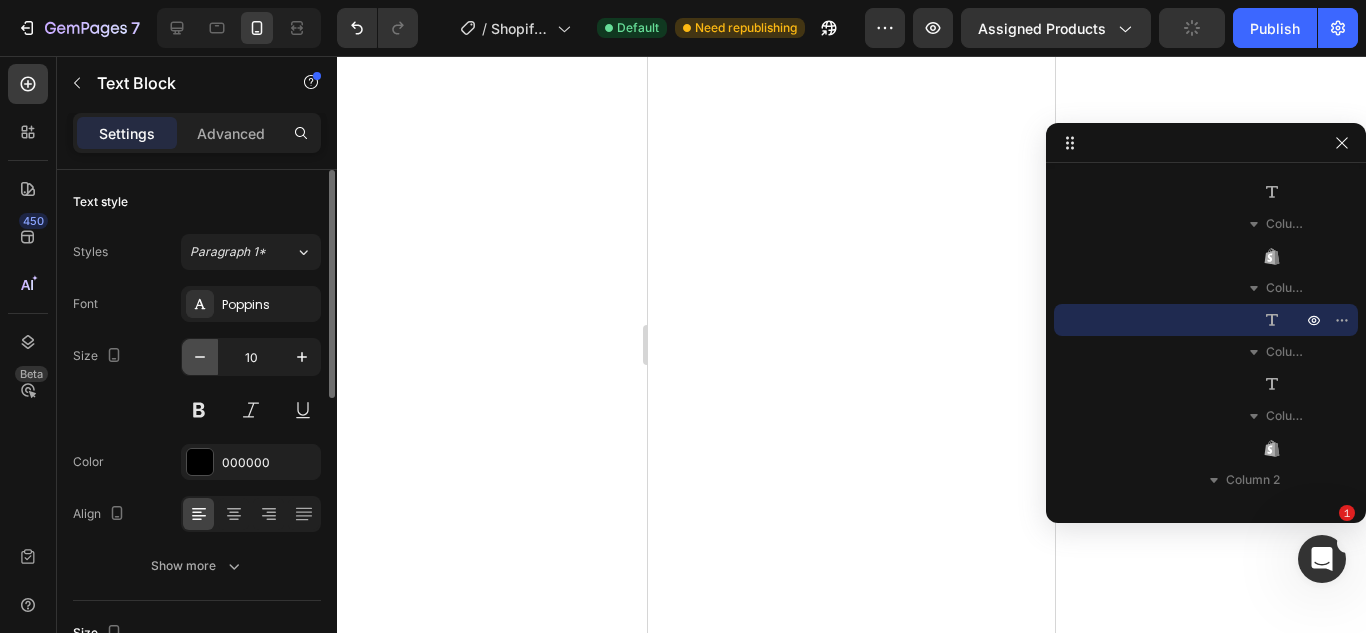 click at bounding box center (200, 357) 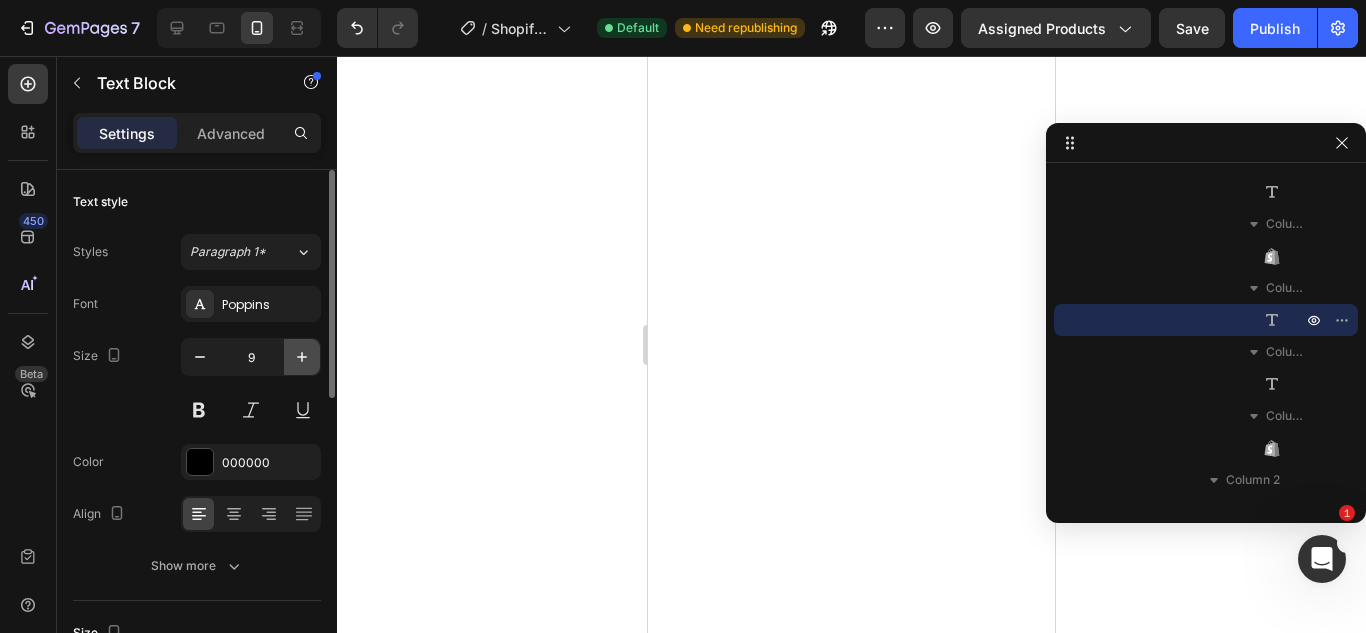 click at bounding box center [302, 357] 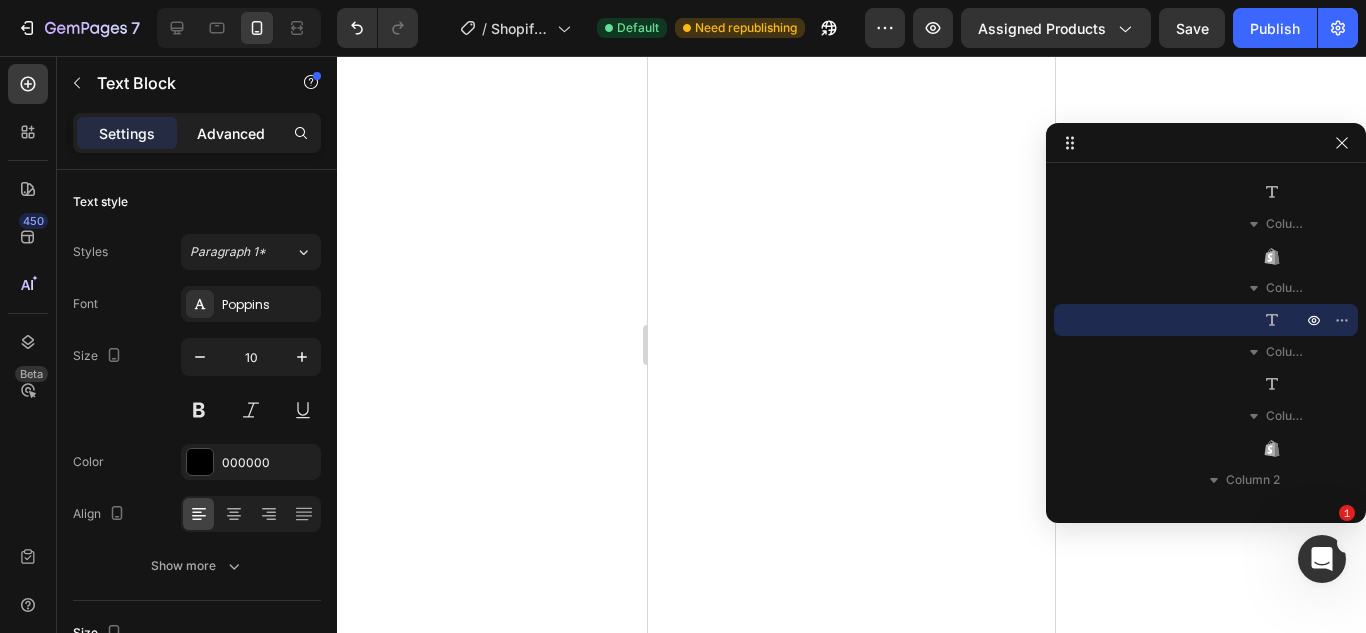 click on "Advanced" at bounding box center (231, 133) 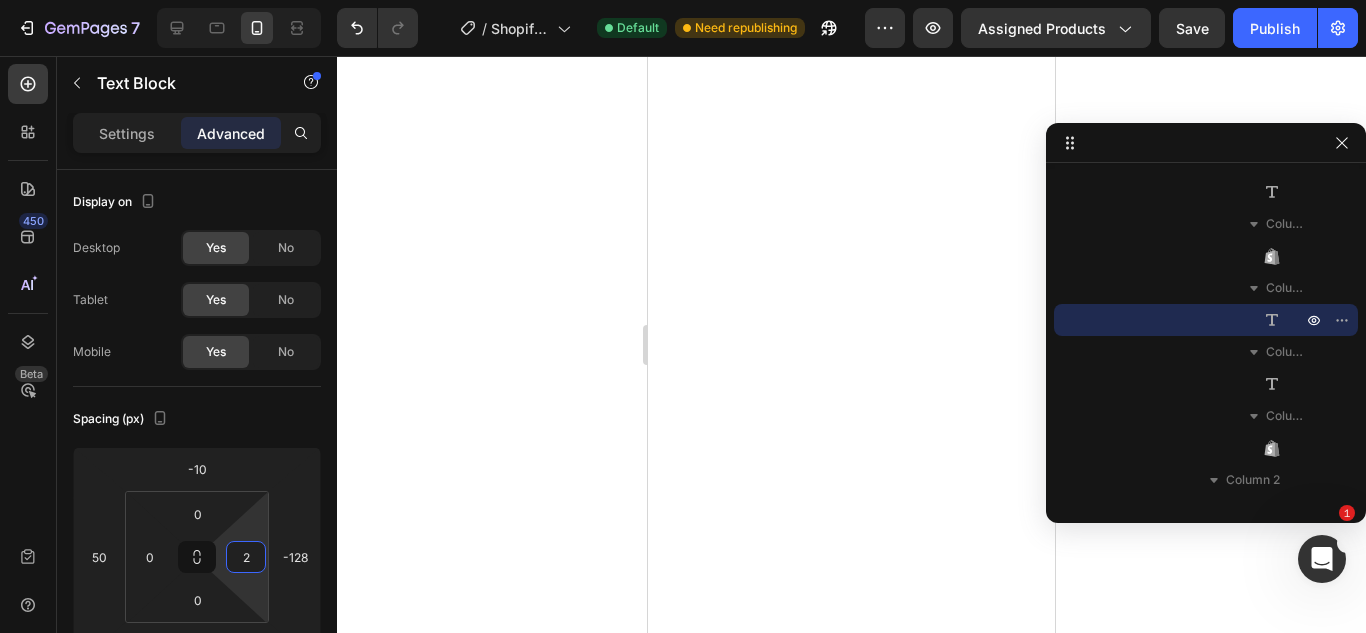 type on "0" 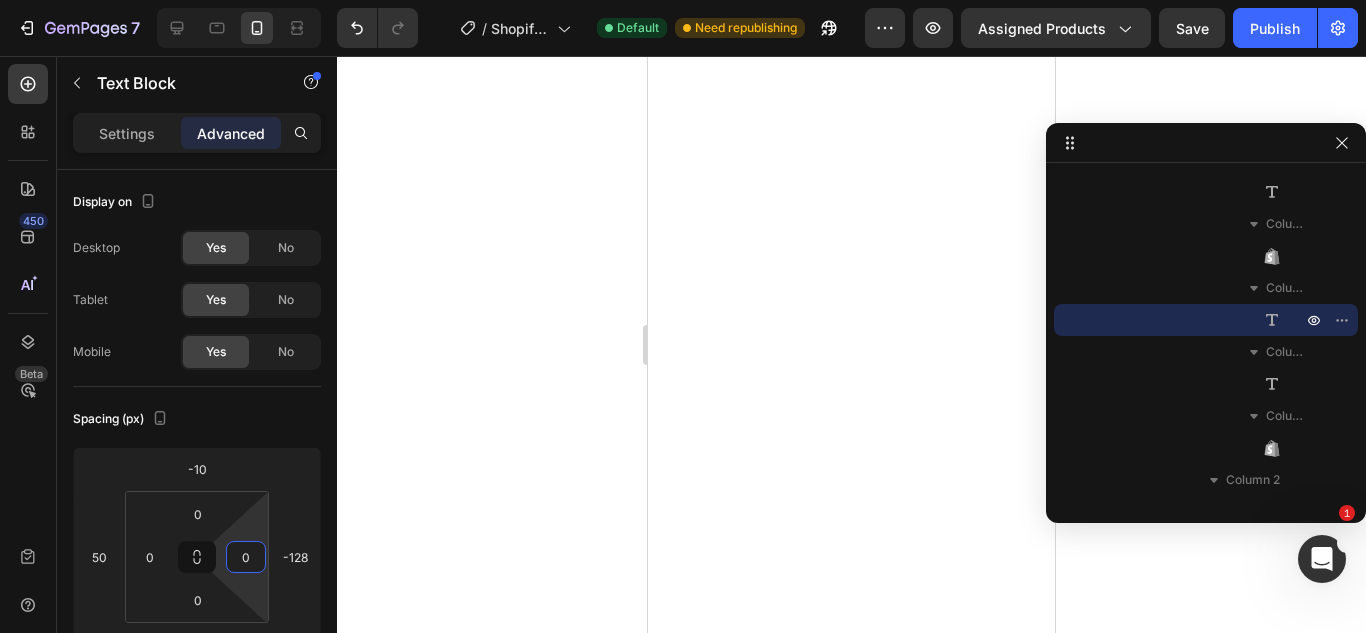 drag, startPoint x: 241, startPoint y: 527, endPoint x: 254, endPoint y: 543, distance: 20.615528 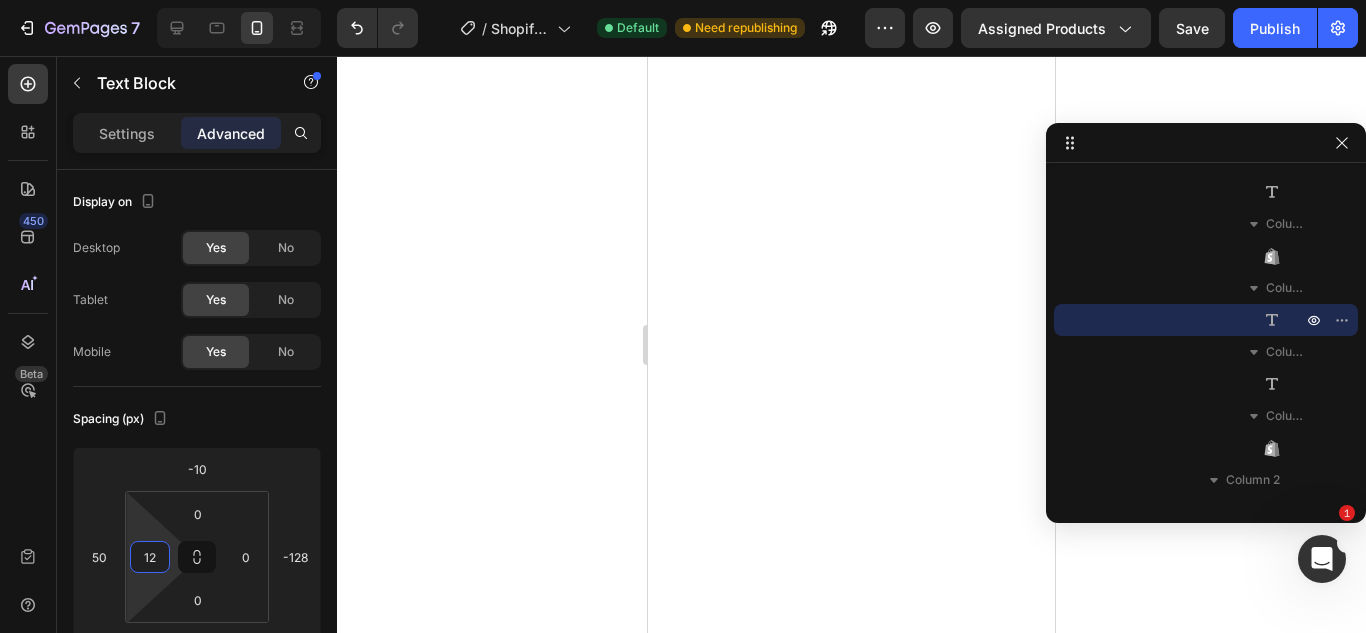 type on "0" 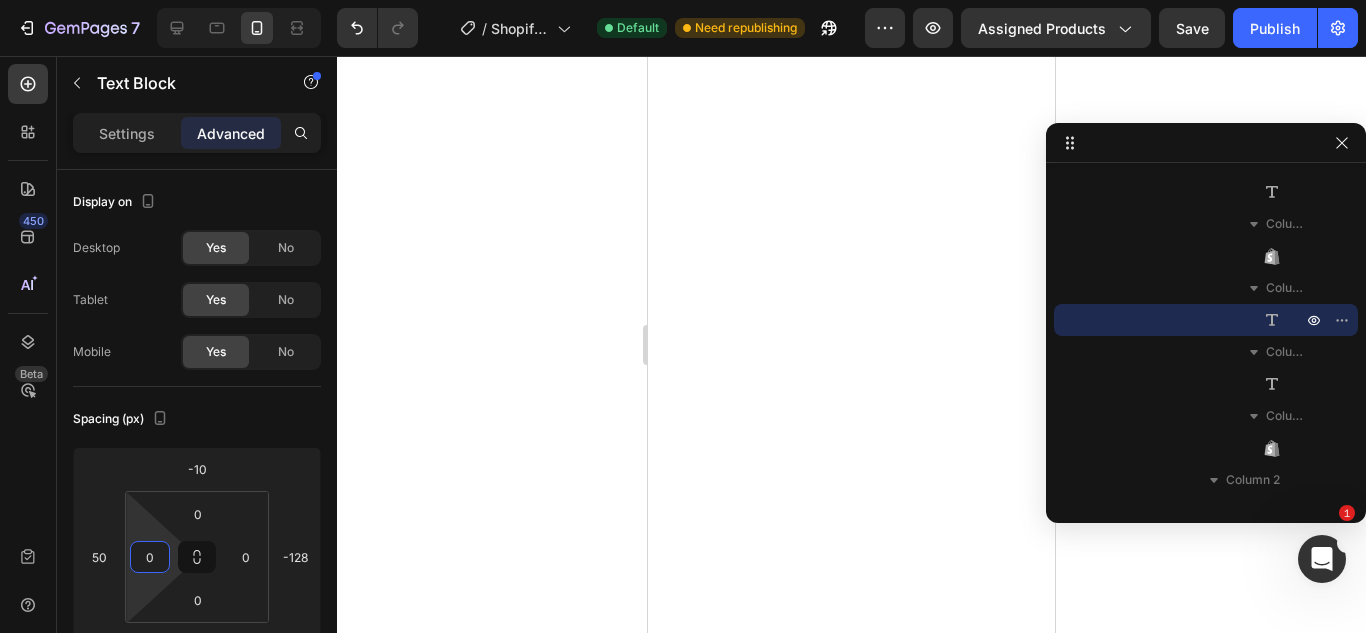 drag, startPoint x: 154, startPoint y: 529, endPoint x: 153, endPoint y: 549, distance: 20.024984 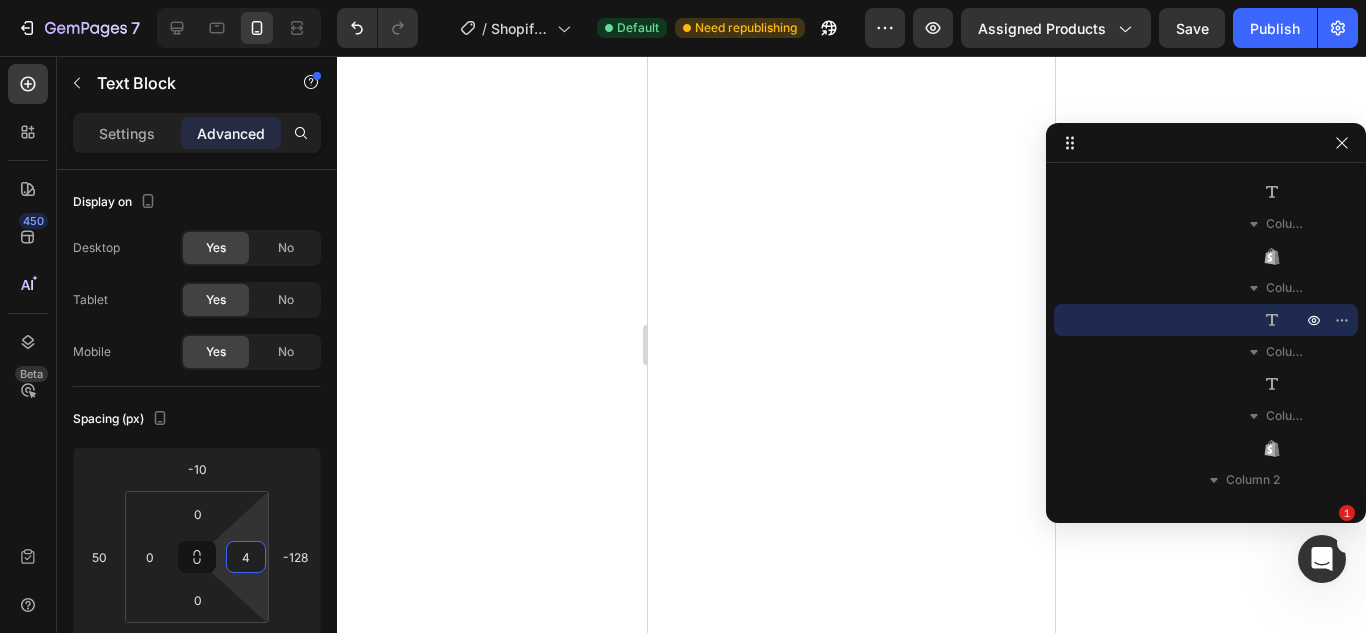 type on "0" 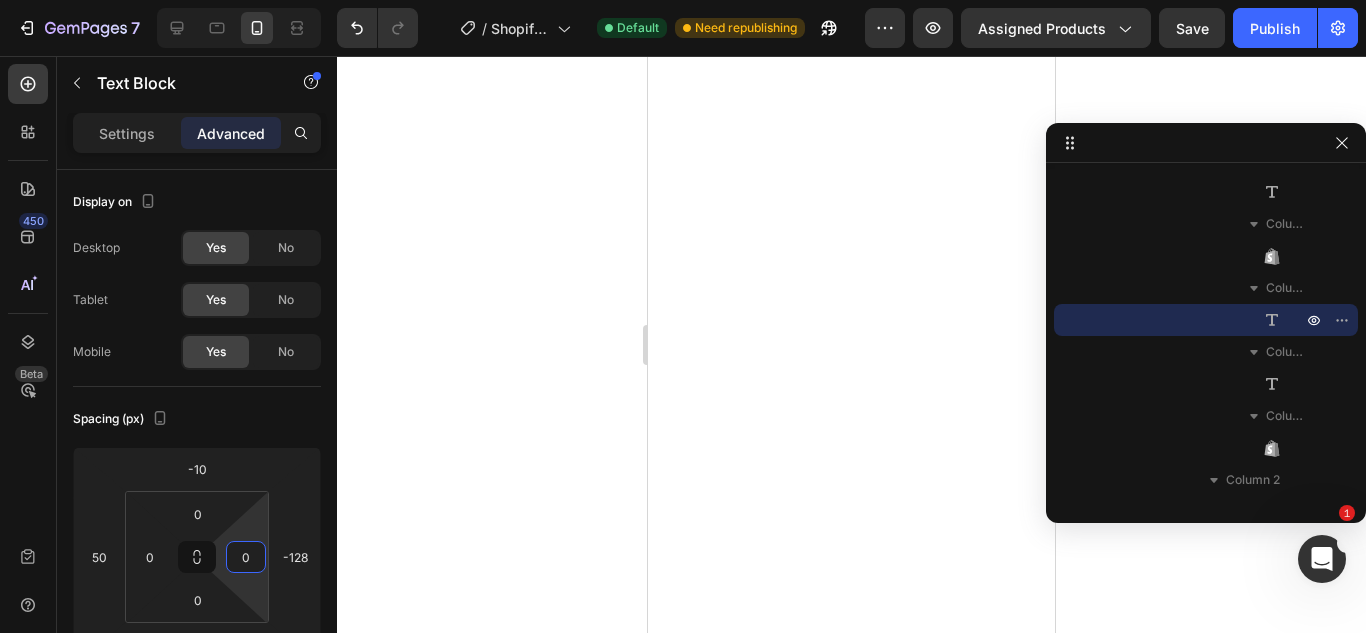 click on "7   /  Shopify Original Product Template Default Need republishing Preview Assigned Products  Save   Publish  450 Beta Sections(18) Elements(84) Section Element Hero Section Product Detail Brands Trusted Badges Guarantee Product Breakdown How to use Testimonials Compare Bundle FAQs Social Proof Brand Story Product List Collection Blog List Contact Sticky Add to Cart Custom Footer Browse Library 450 Layout
Row
Row
Row
Row Text
Heading
Text Block Button
Button
Button Media
Image
Image" at bounding box center (683, 0) 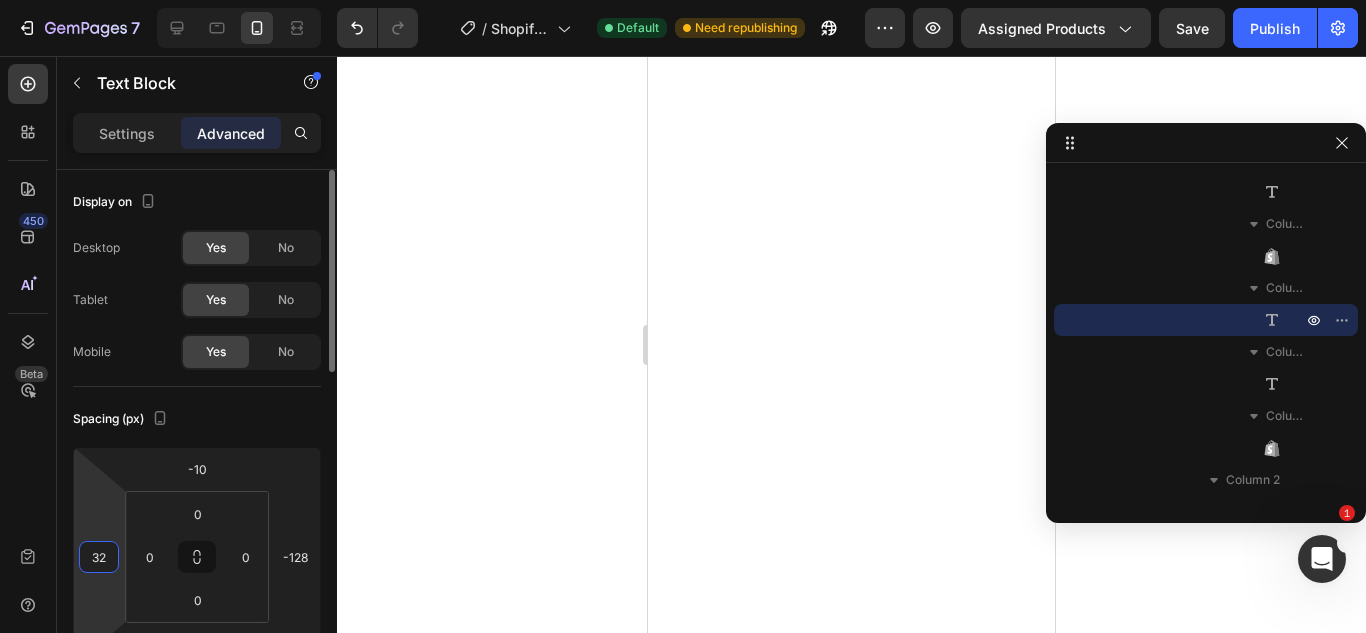 drag, startPoint x: 103, startPoint y: 501, endPoint x: 98, endPoint y: 513, distance: 13 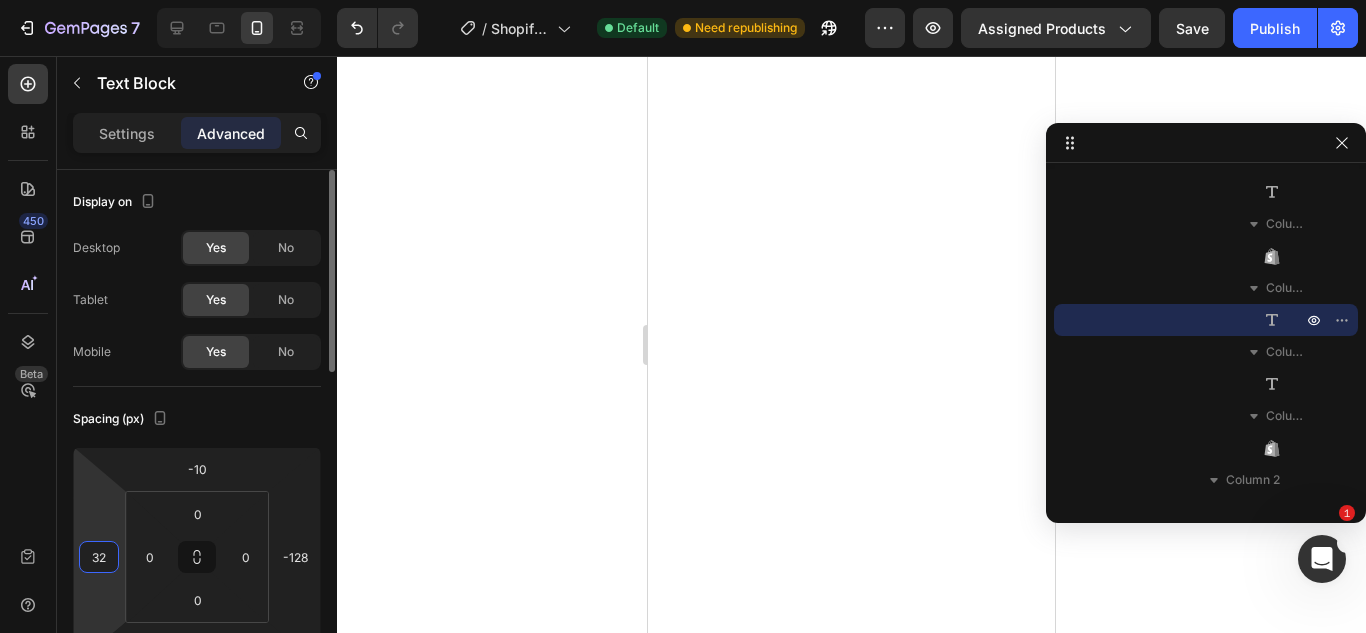 click on "7   /  Shopify Original Product Template Default Need republishing Preview Assigned Products  Save   Publish  450 Beta Sections(18) Elements(84) Section Element Hero Section Product Detail Brands Trusted Badges Guarantee Product Breakdown How to use Testimonials Compare Bundle FAQs Social Proof Brand Story Product List Collection Blog List Contact Sticky Add to Cart Custom Footer Browse Library 450 Layout
Row
Row
Row
Row Text
Heading
Text Block Button
Button
Button Media
Image
Image" at bounding box center (683, 0) 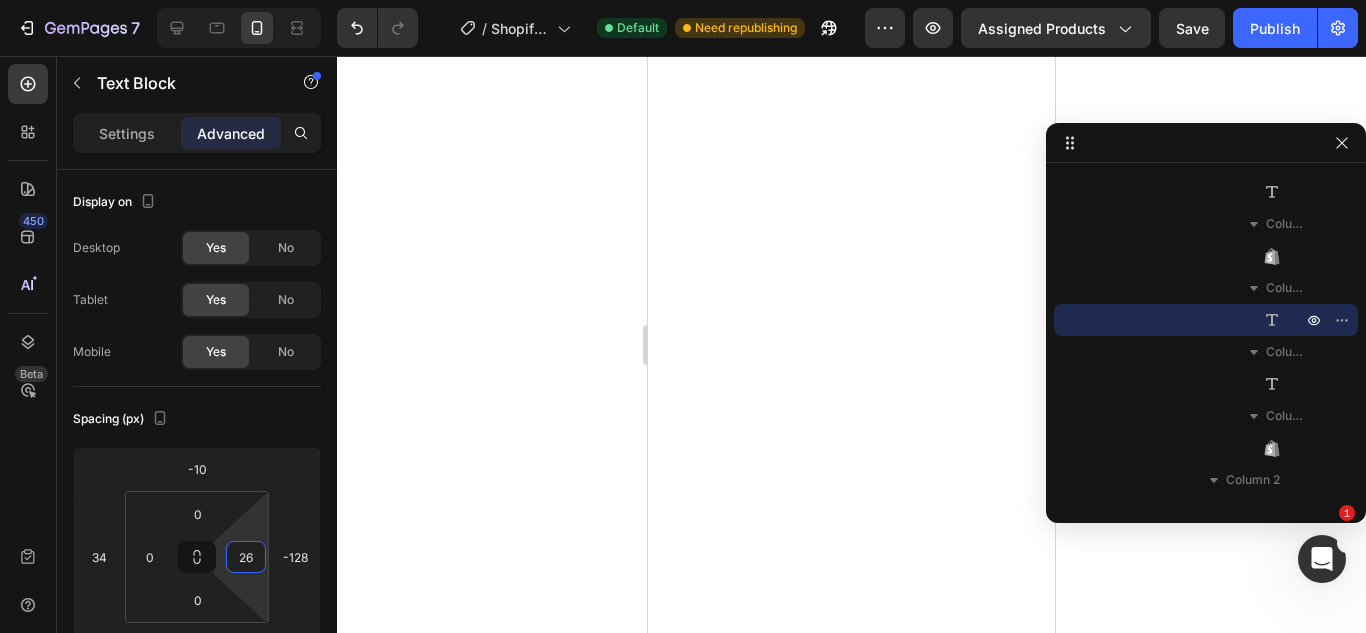 type on "0" 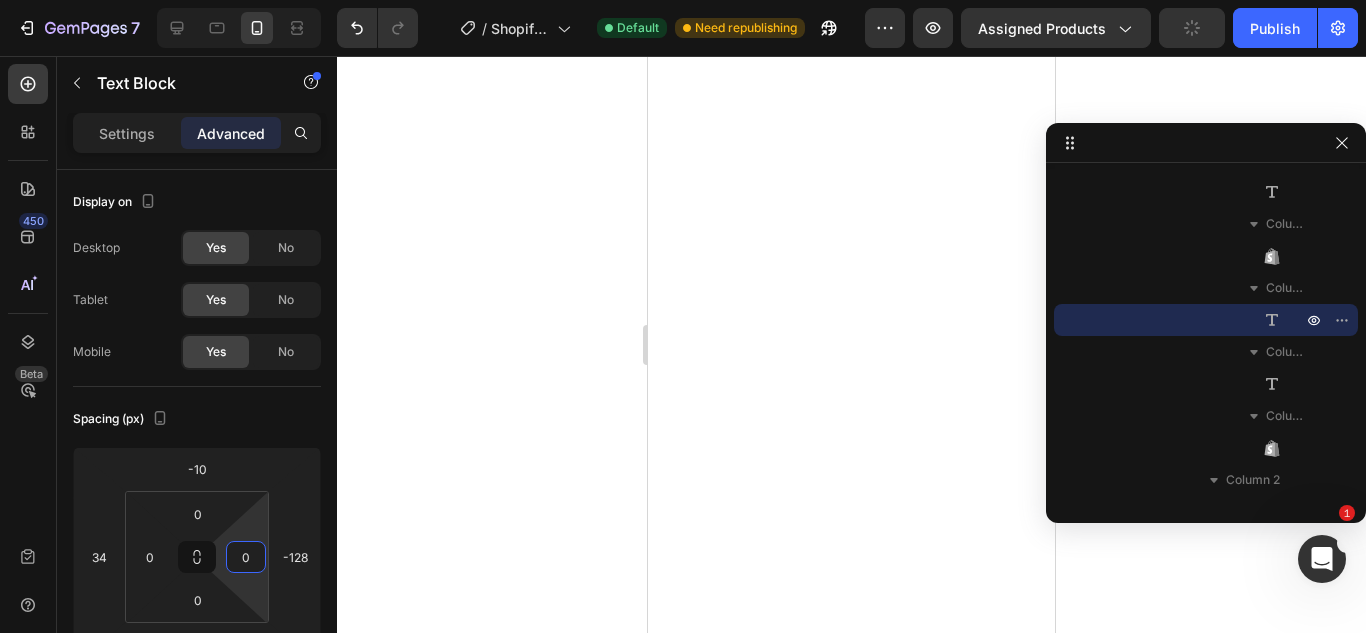 drag, startPoint x: 263, startPoint y: 532, endPoint x: 247, endPoint y: 547, distance: 21.931713 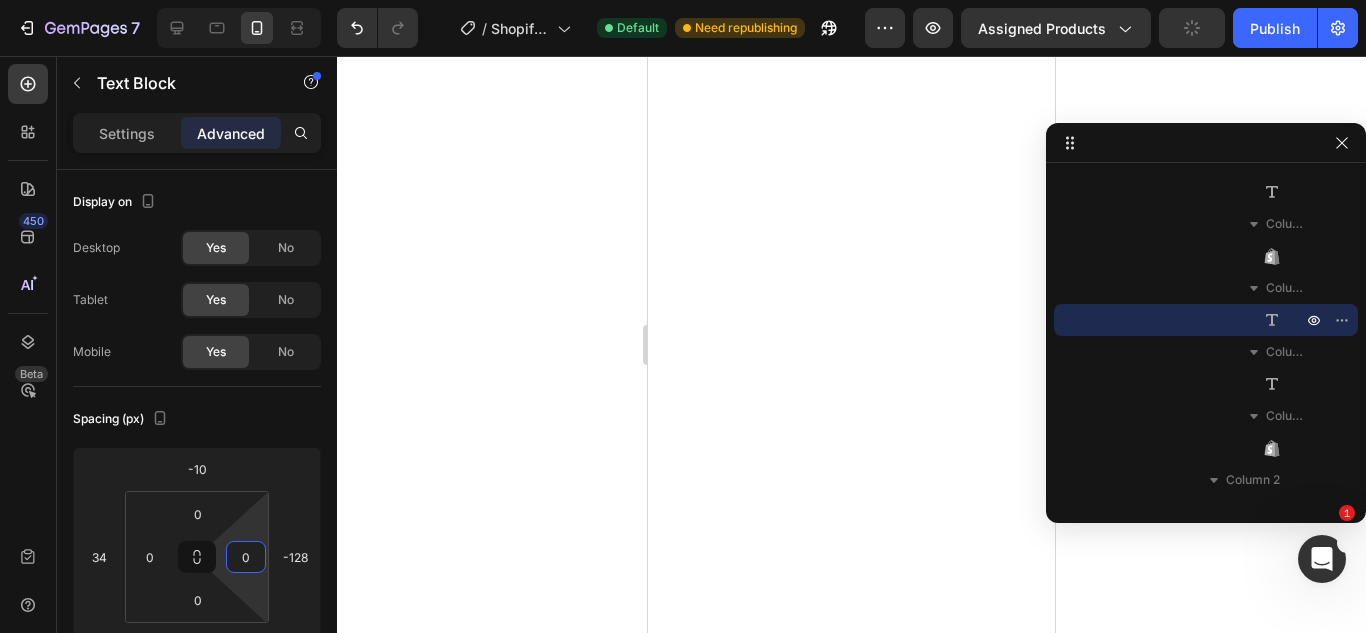 click on "7   /  Shopify Original Product Template Default Need republishing Preview Assigned Products  Publish  450 Beta Sections(18) Elements(84) Section Element Hero Section Product Detail Brands Trusted Badges Guarantee Product Breakdown How to use Testimonials Compare Bundle FAQs Social Proof Brand Story Product List Collection Blog List Contact Sticky Add to Cart Custom Footer Browse Library 450 Layout
Row
Row
Row
Row Text
Heading
Text Block Button
Button
Button Media
Image
Image" at bounding box center (683, 0) 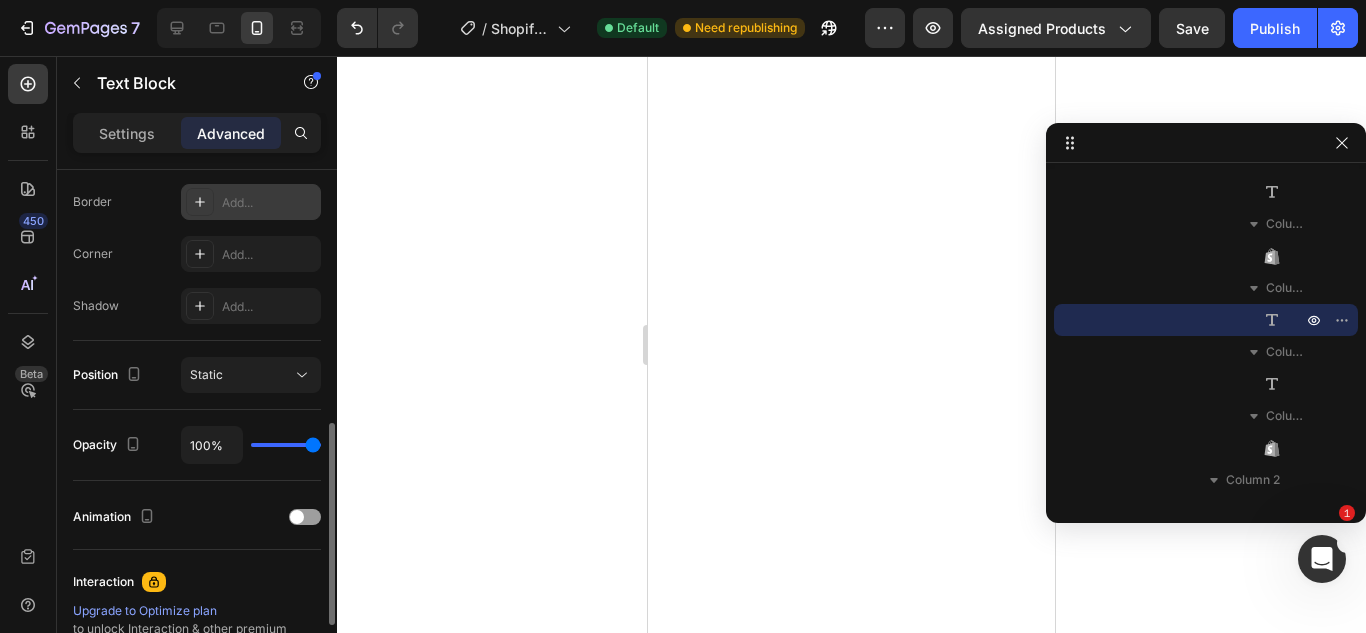 scroll, scrollTop: 555, scrollLeft: 0, axis: vertical 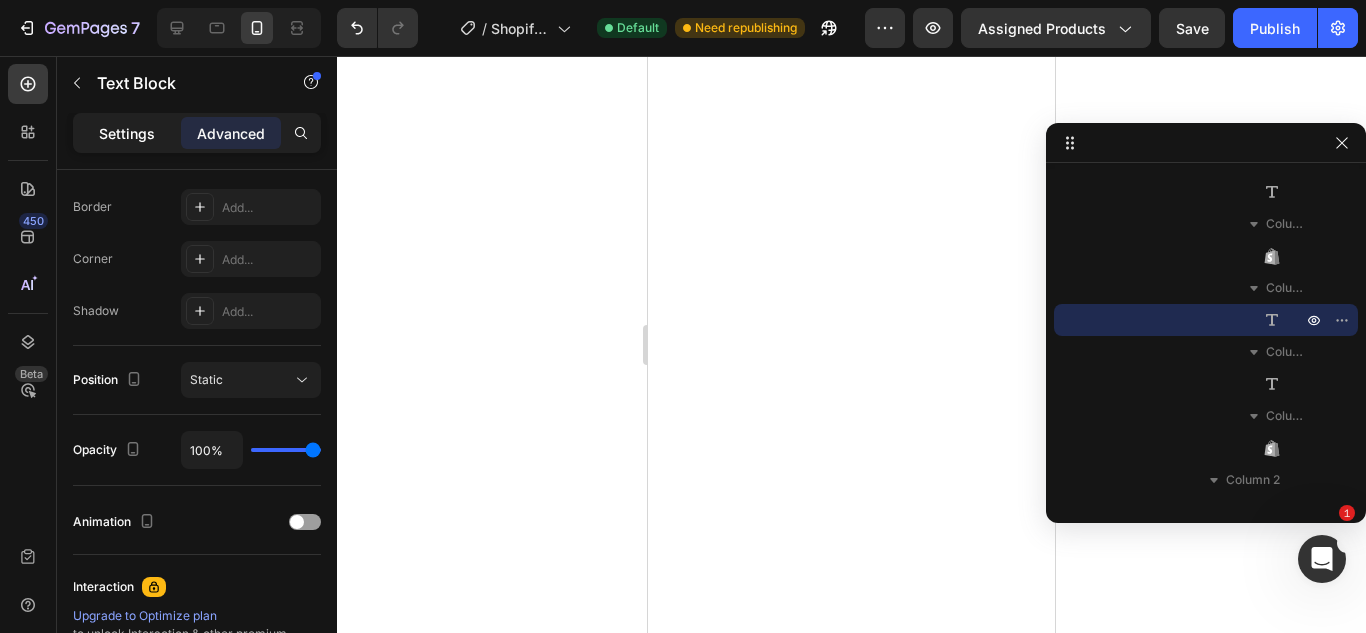 click on "Settings" at bounding box center [127, 133] 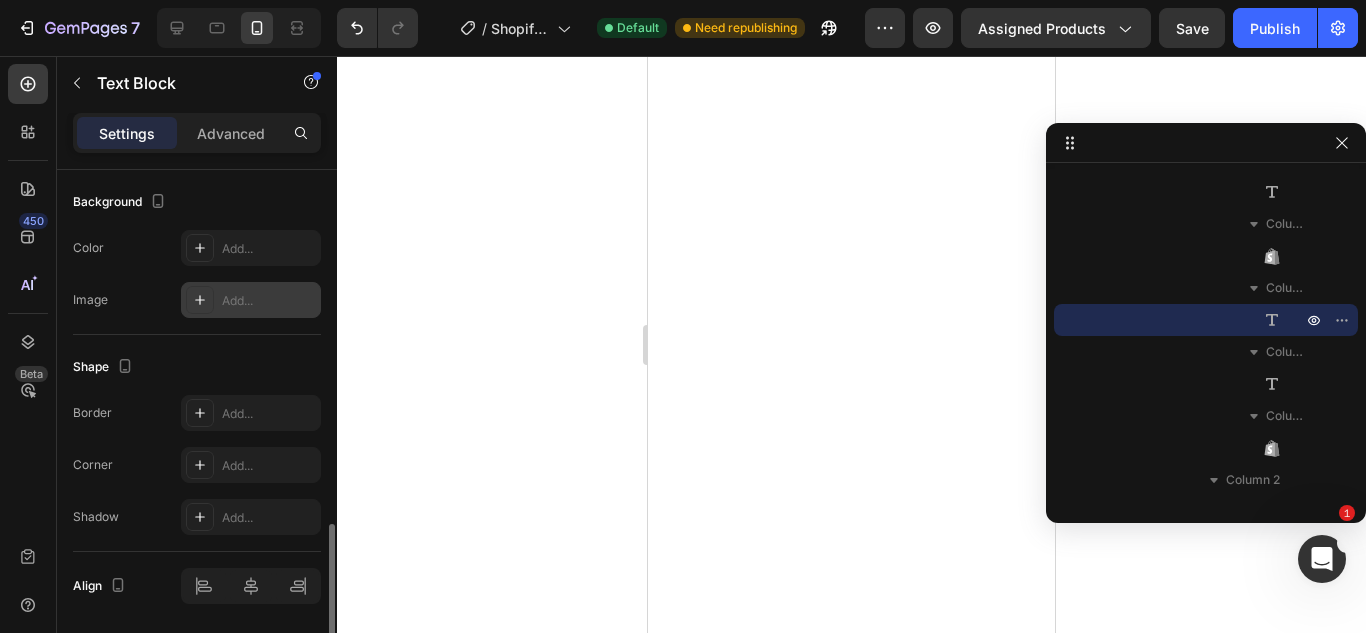 scroll, scrollTop: 665, scrollLeft: 0, axis: vertical 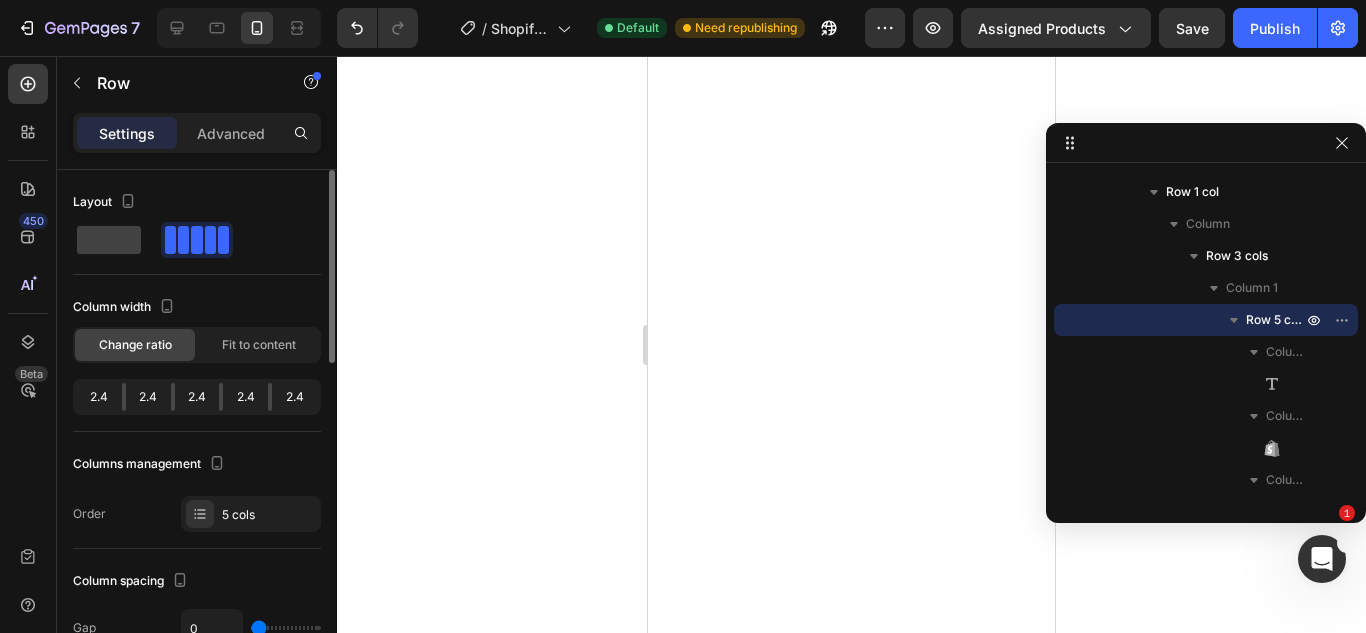 click on "2.4" 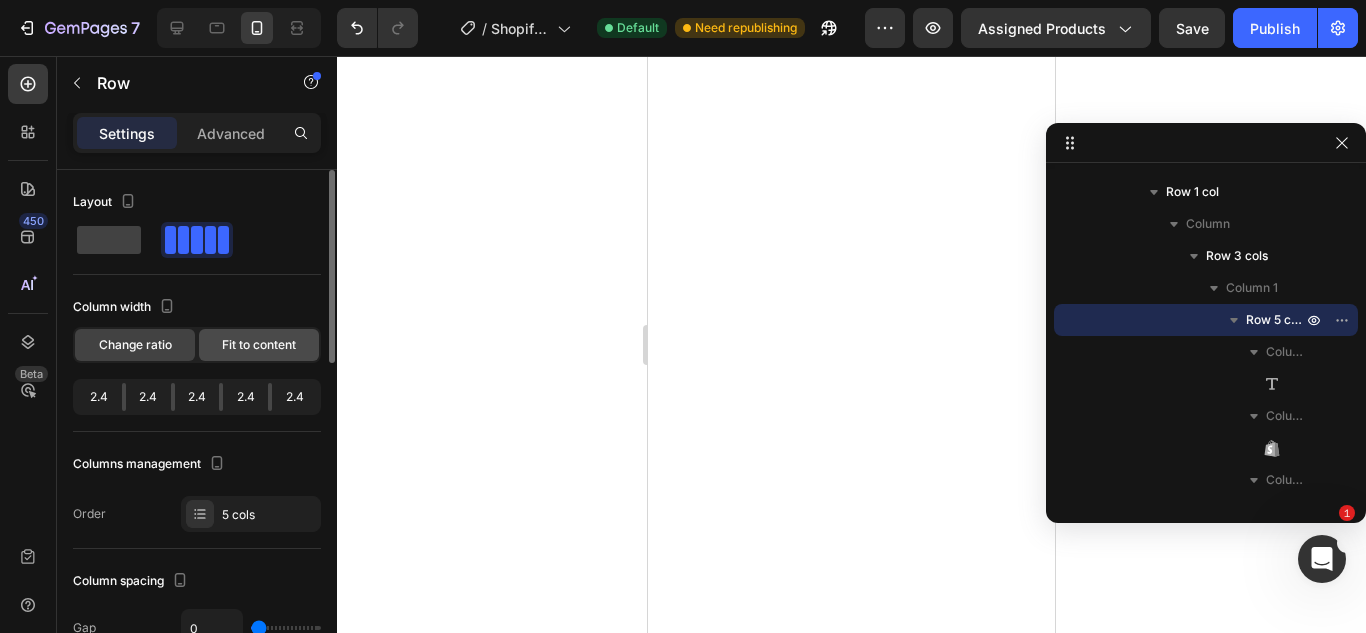 click on "Fit to content" 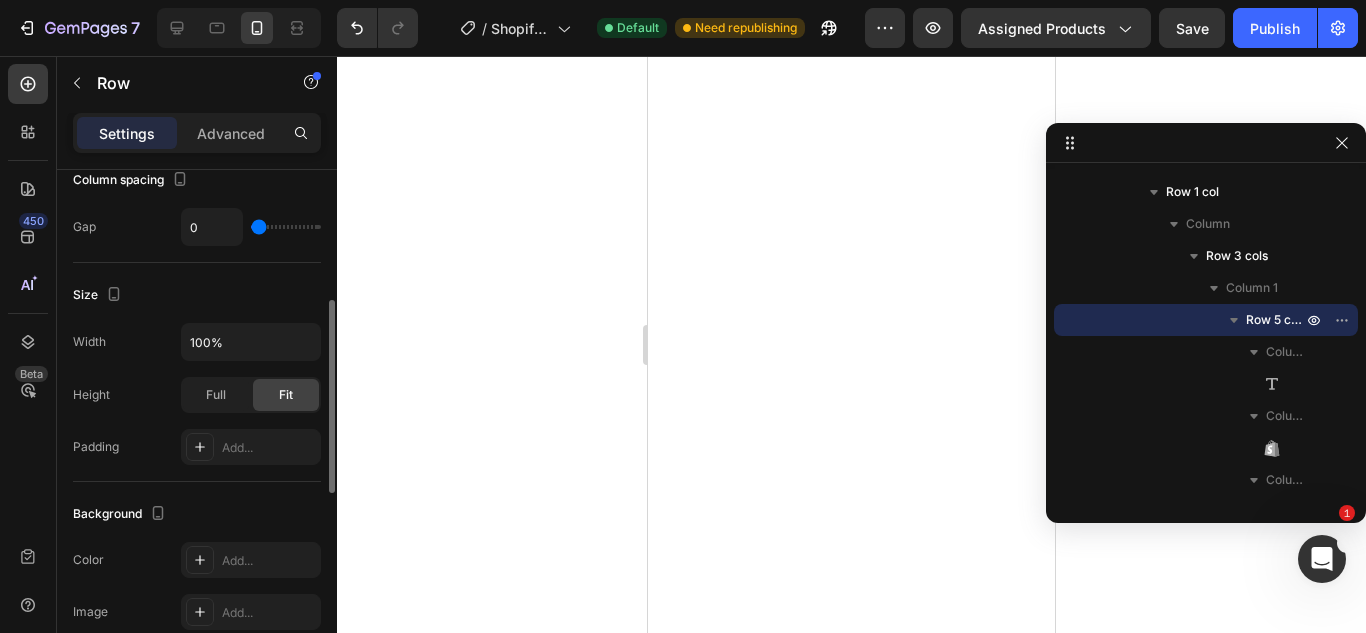 scroll, scrollTop: 0, scrollLeft: 0, axis: both 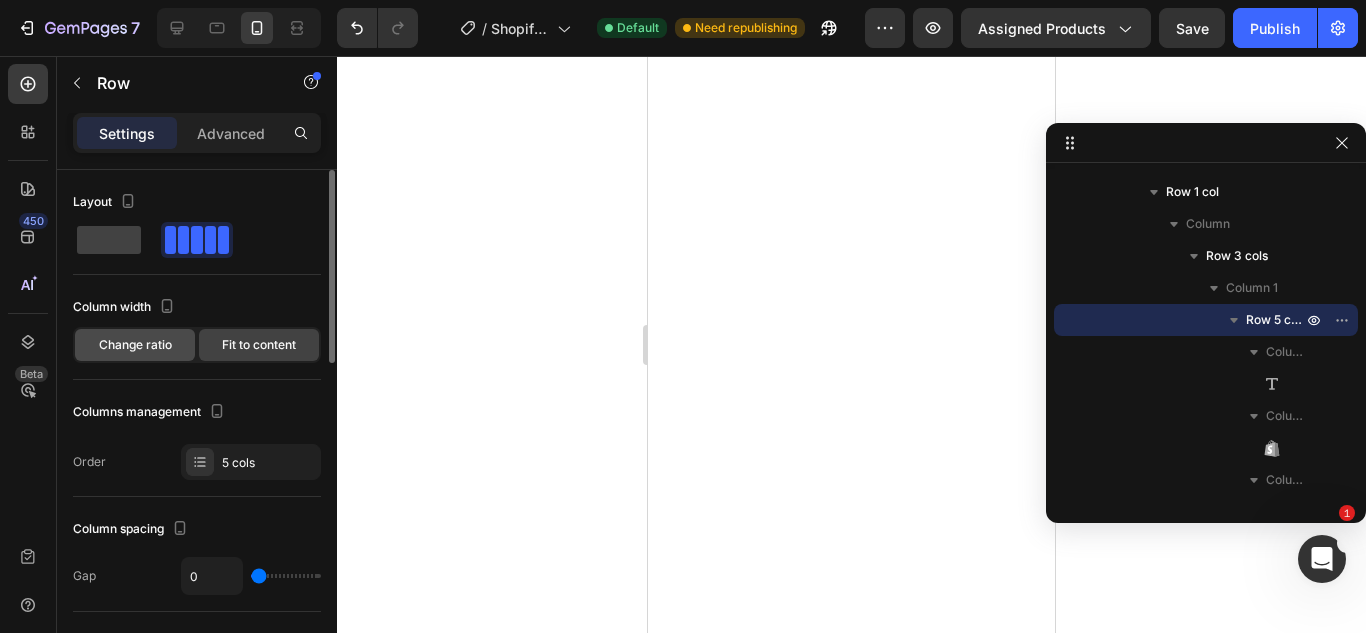 click on "Change ratio" 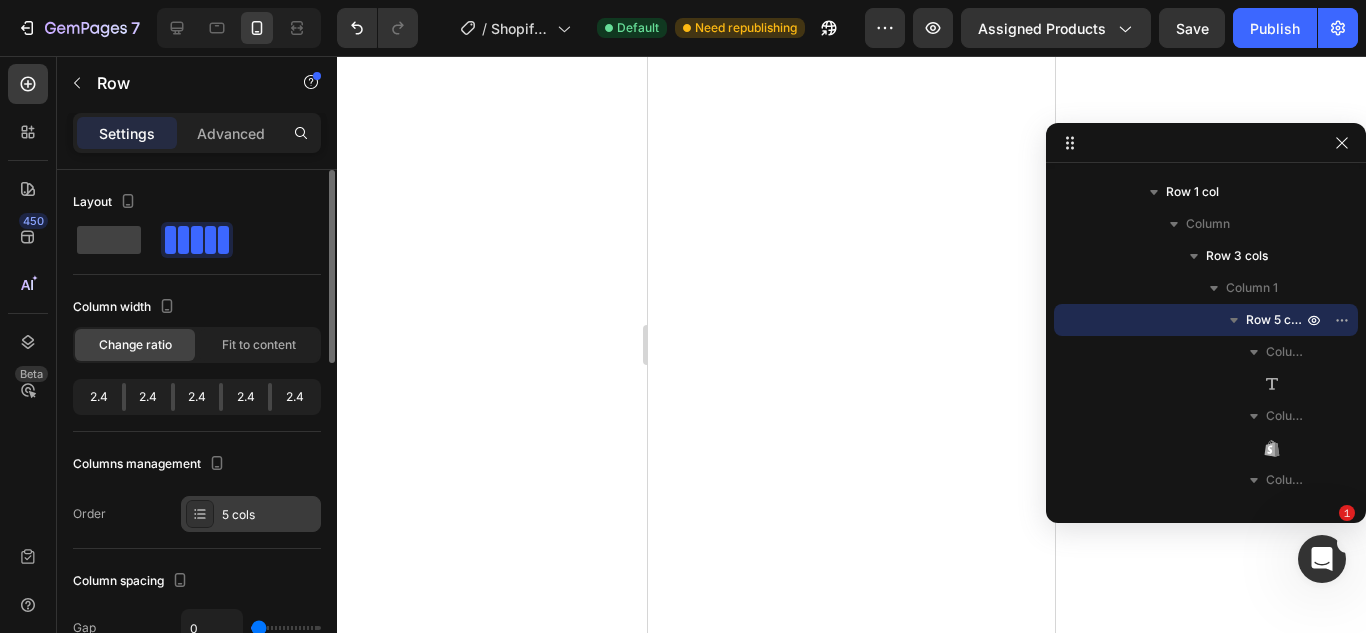 click on "5 cols" at bounding box center [269, 515] 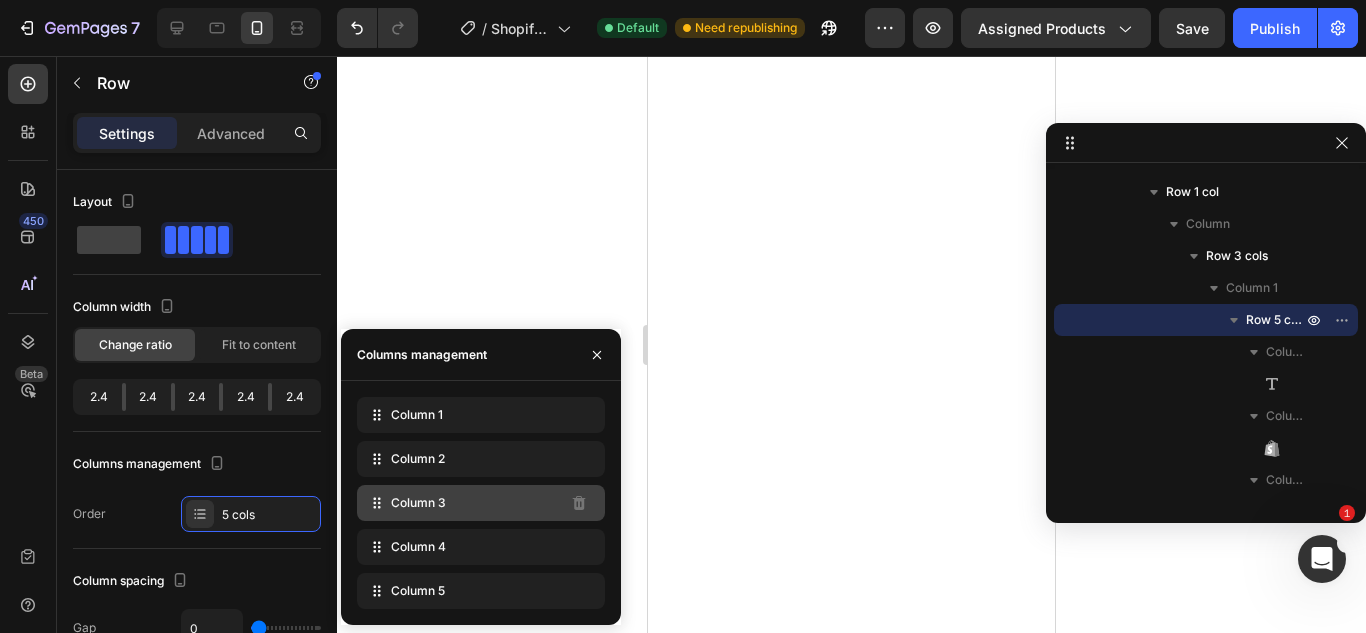 click on "Column 3" 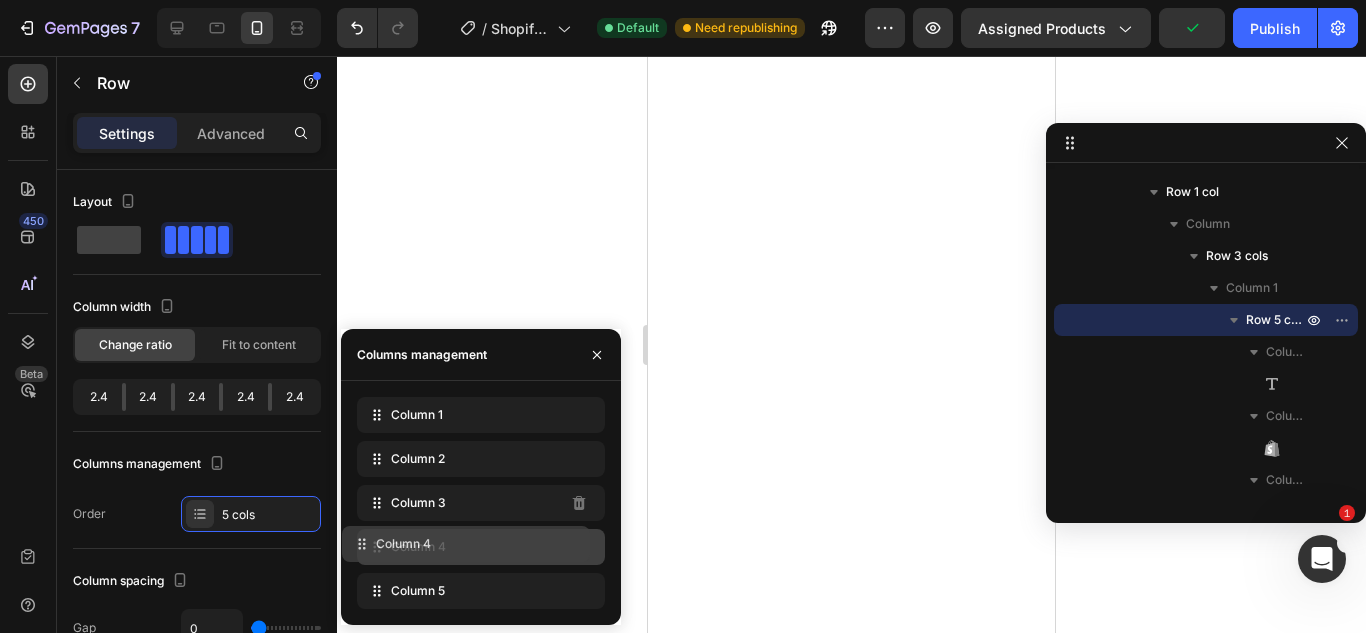 type 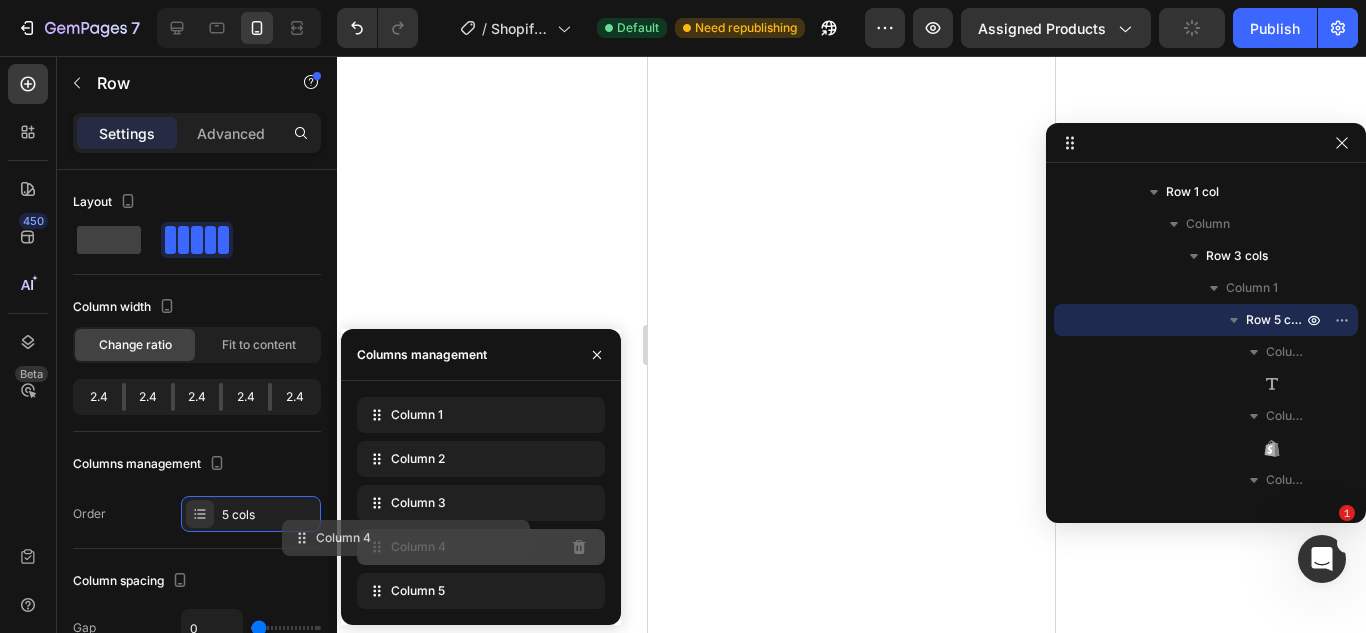 click on "Column 4" 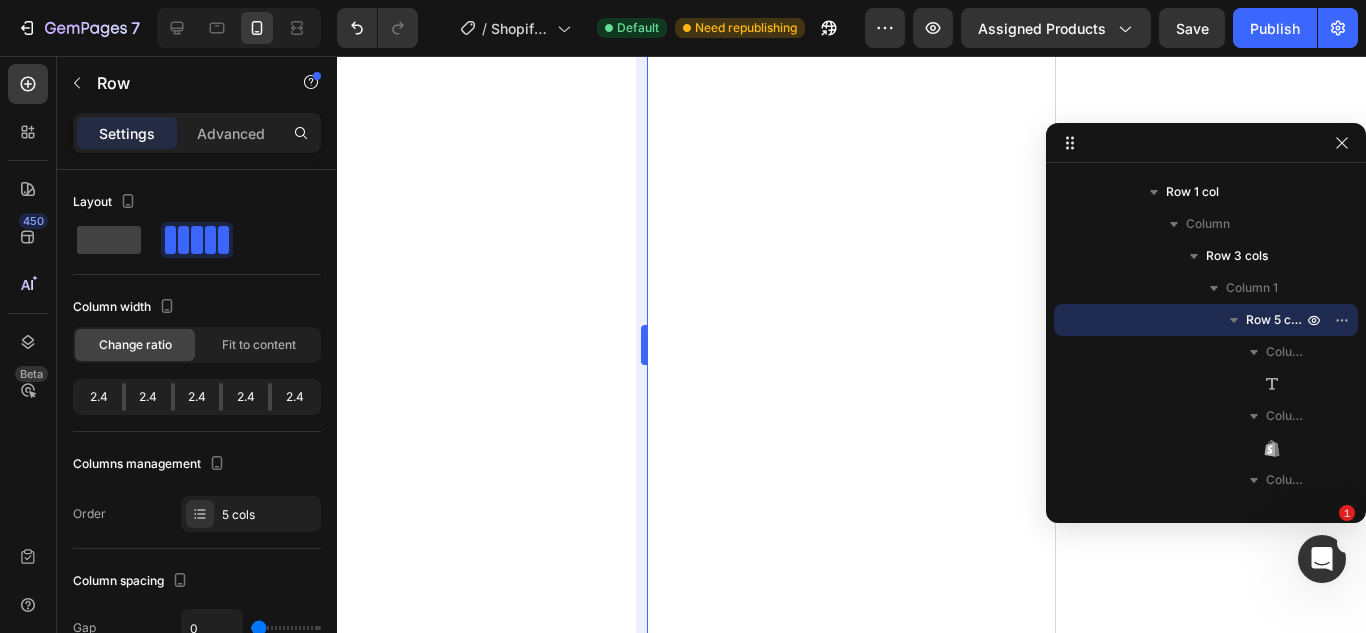 scroll, scrollTop: 1267, scrollLeft: 0, axis: vertical 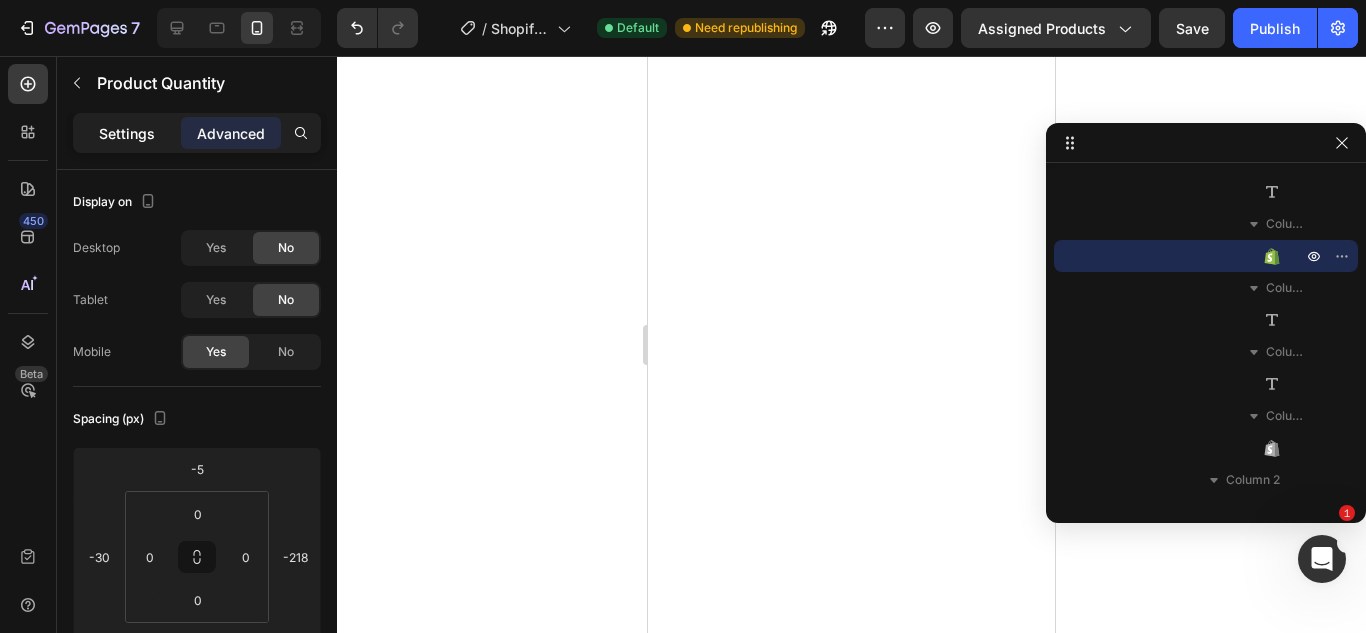 click on "Settings" at bounding box center (127, 133) 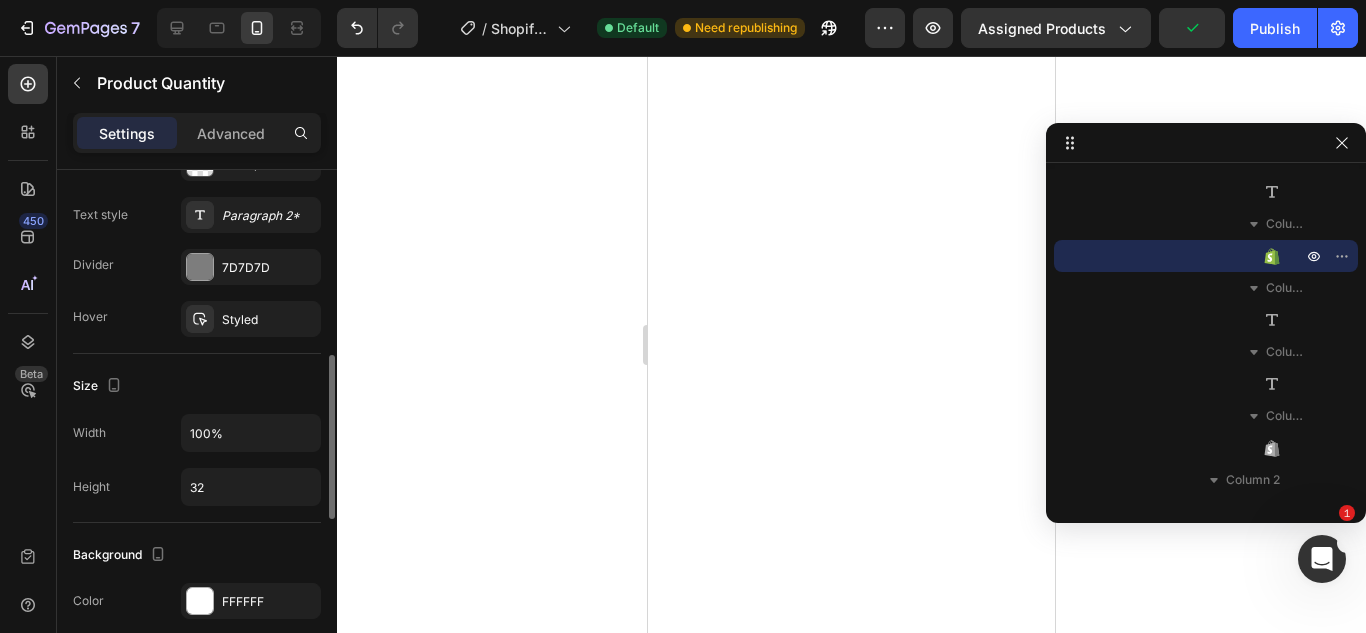 scroll, scrollTop: 594, scrollLeft: 0, axis: vertical 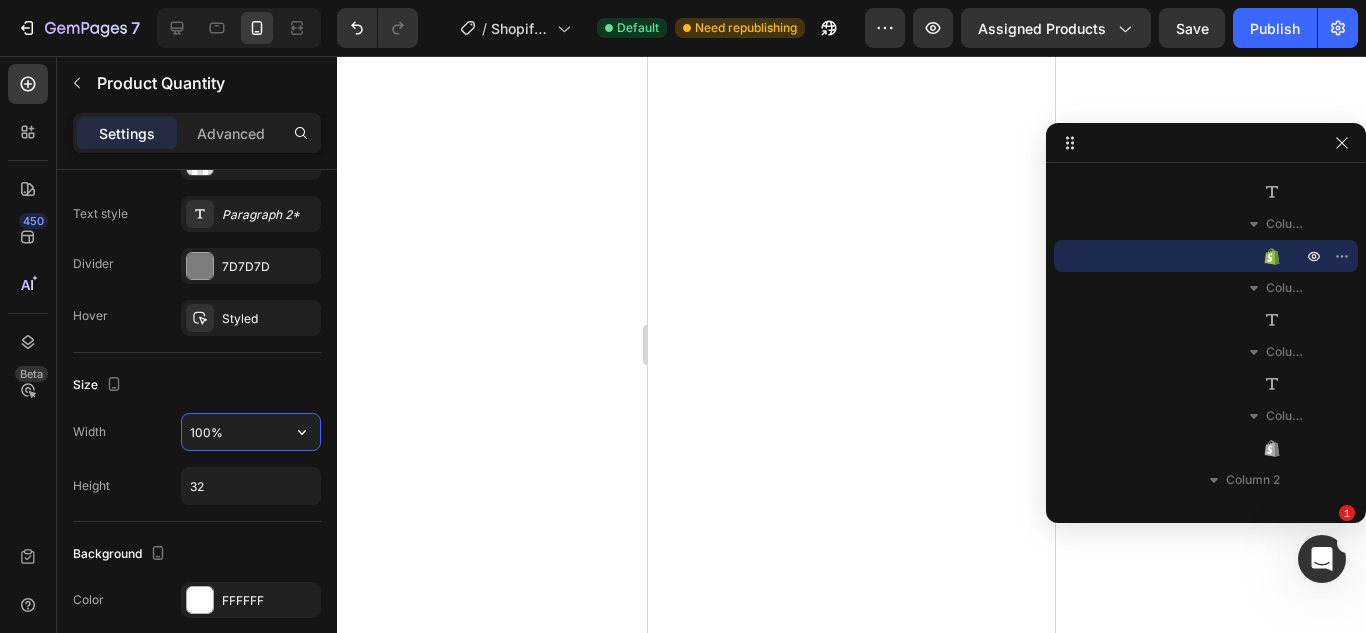 click on "100%" at bounding box center [251, 432] 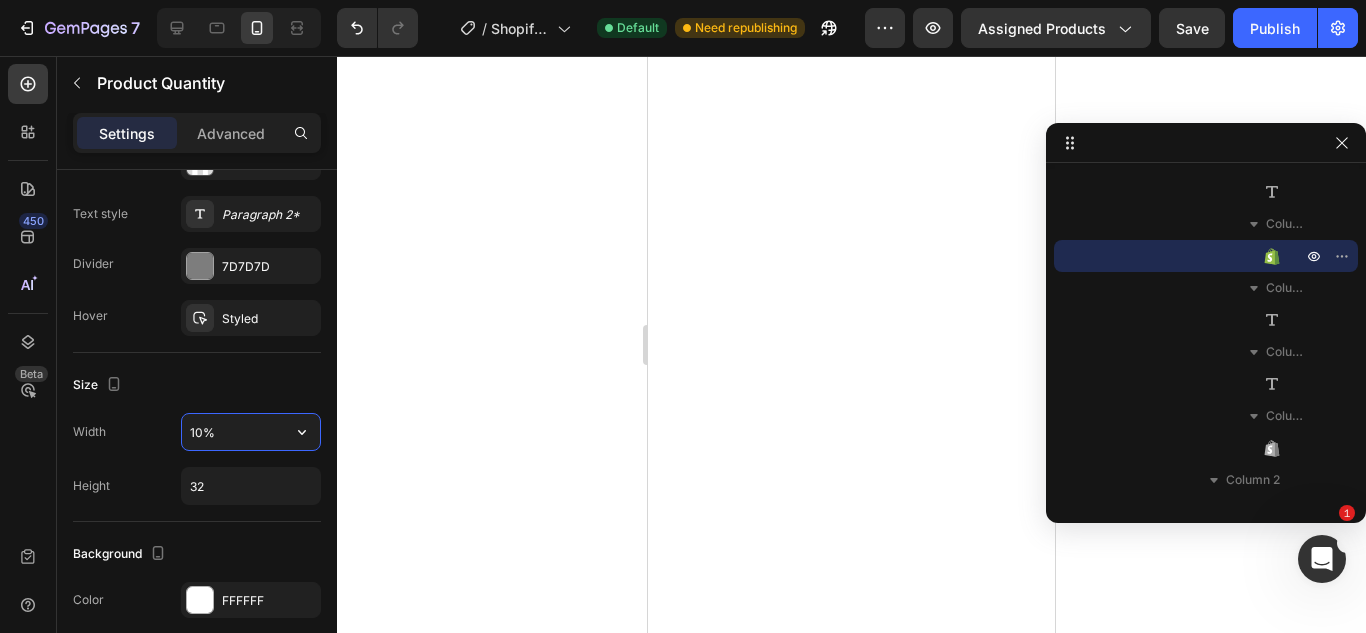 type on "100%" 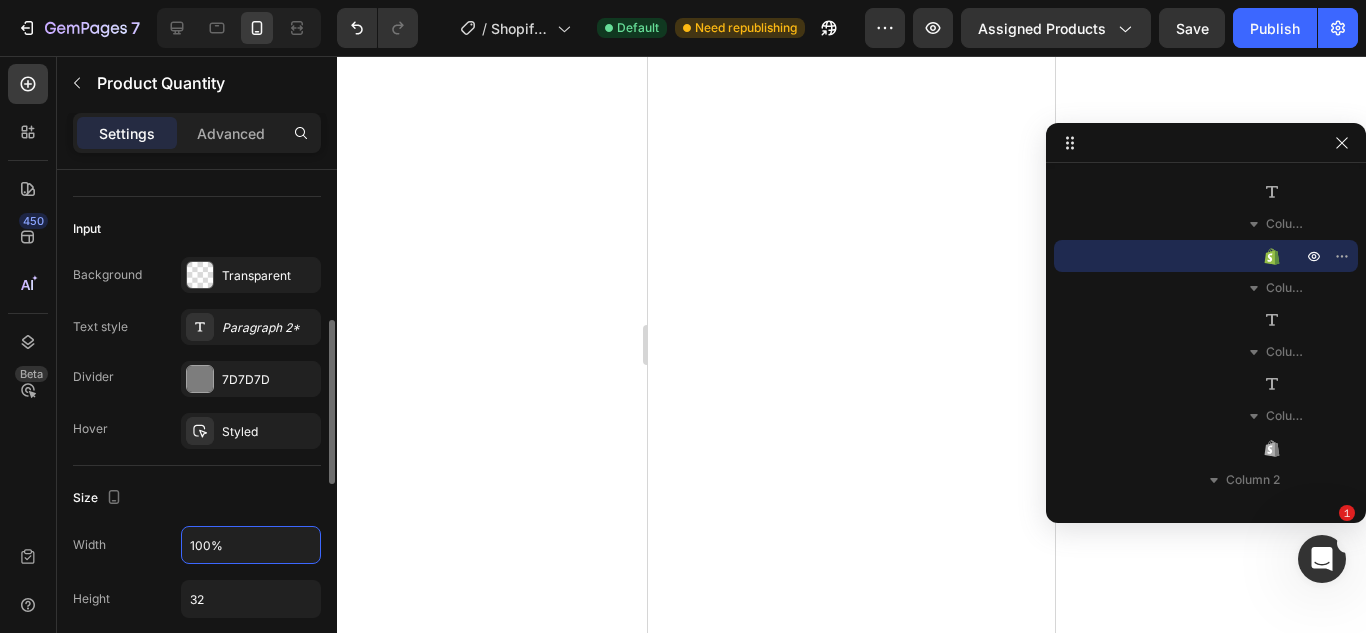 scroll, scrollTop: 480, scrollLeft: 0, axis: vertical 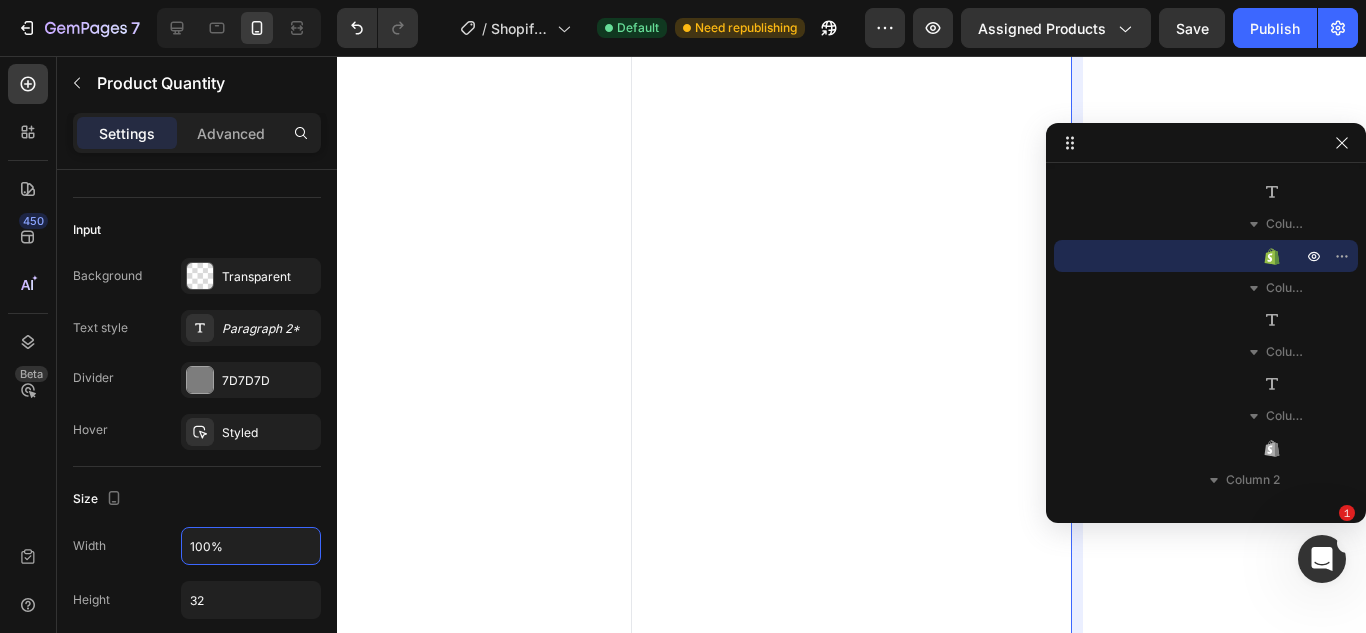 drag, startPoint x: 1060, startPoint y: 92, endPoint x: 1092, endPoint y: 98, distance: 32.55764 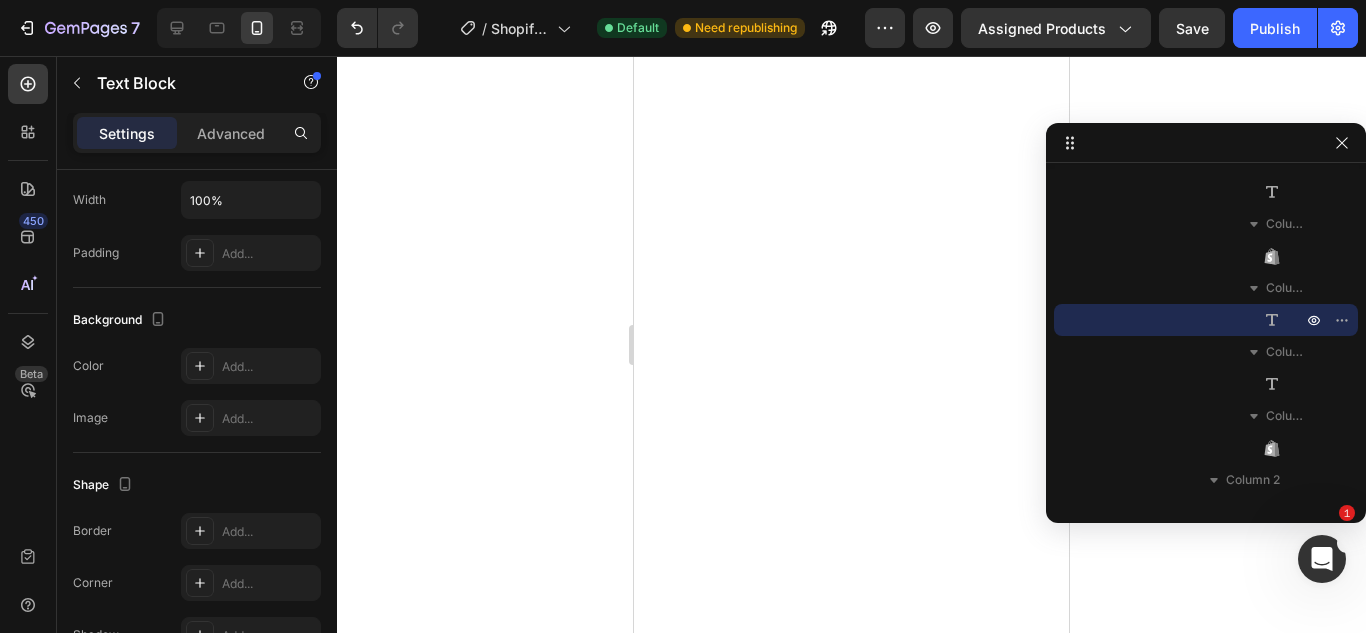 scroll, scrollTop: 0, scrollLeft: 0, axis: both 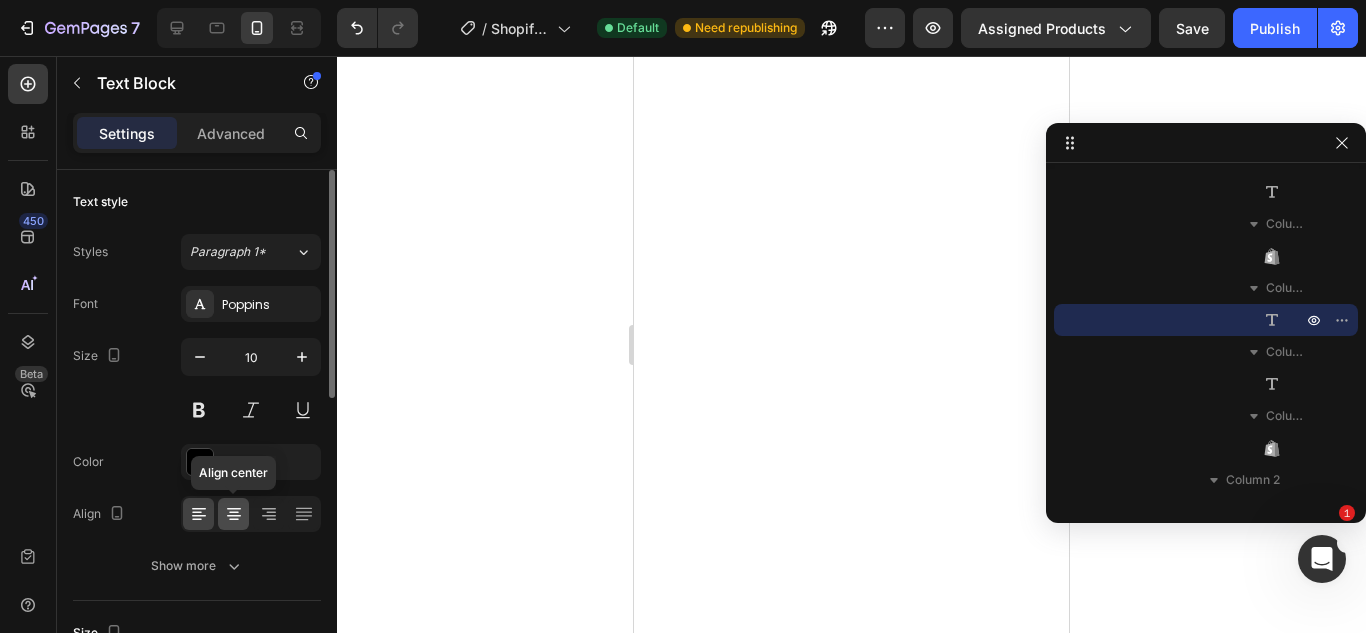 click 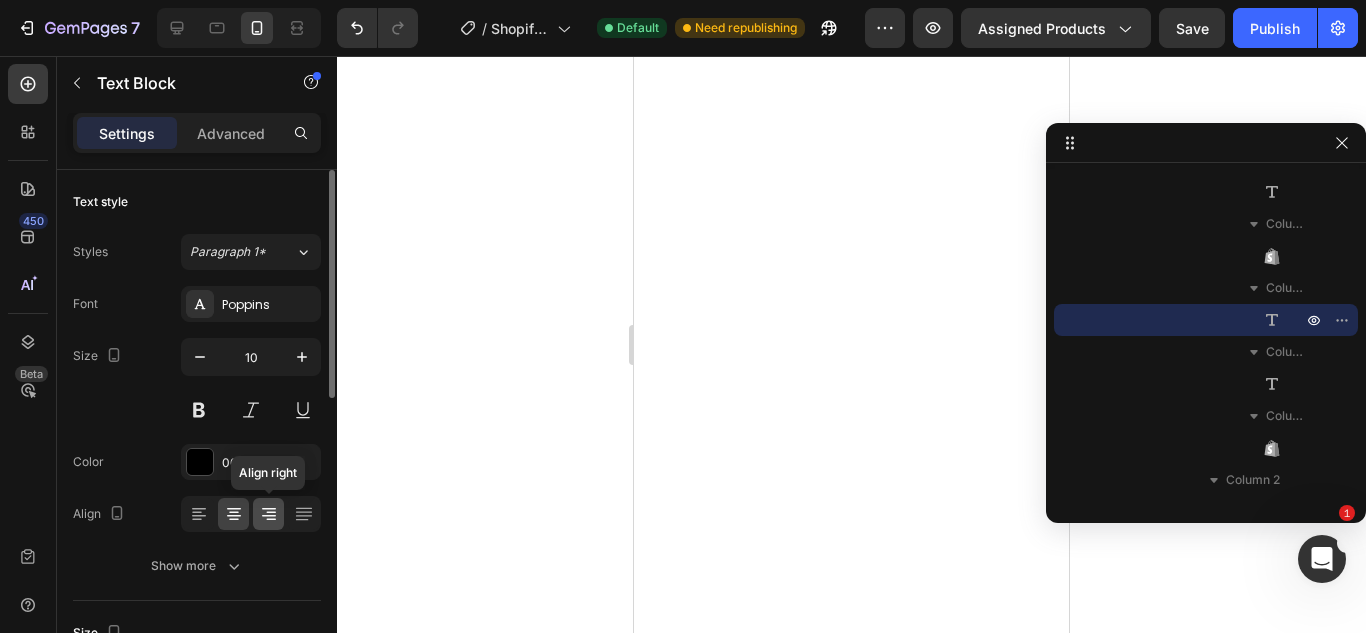 click 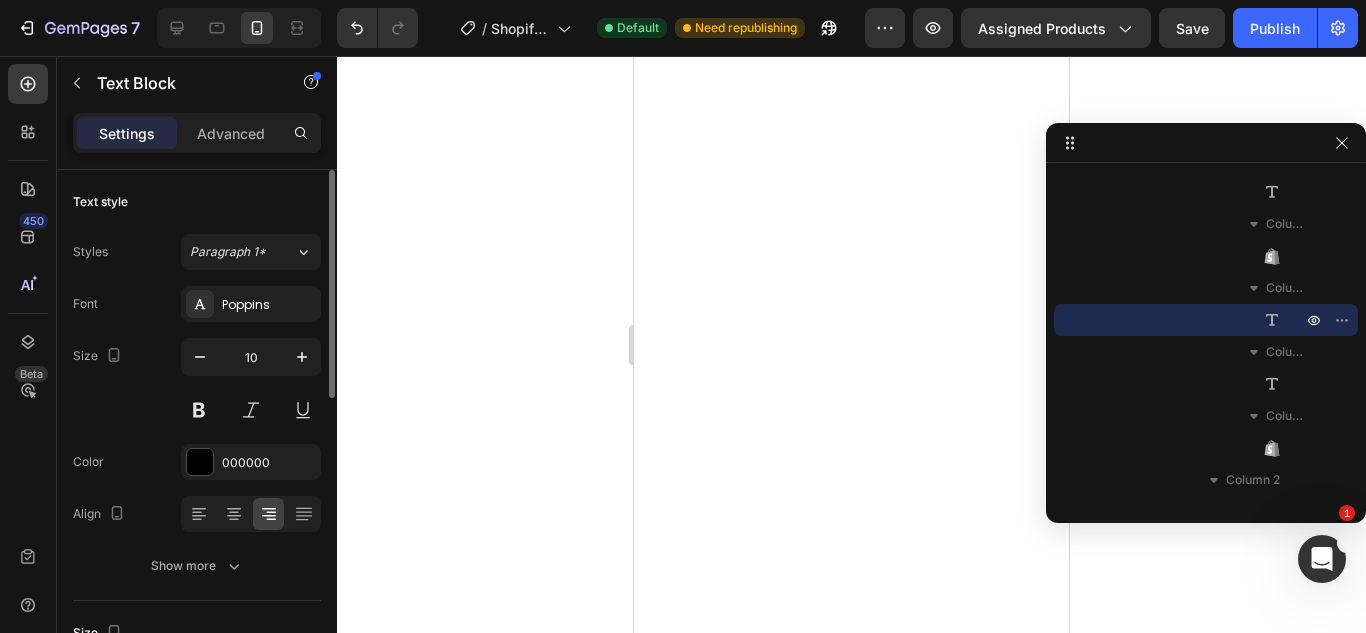 click on "Size 10" at bounding box center [197, 383] 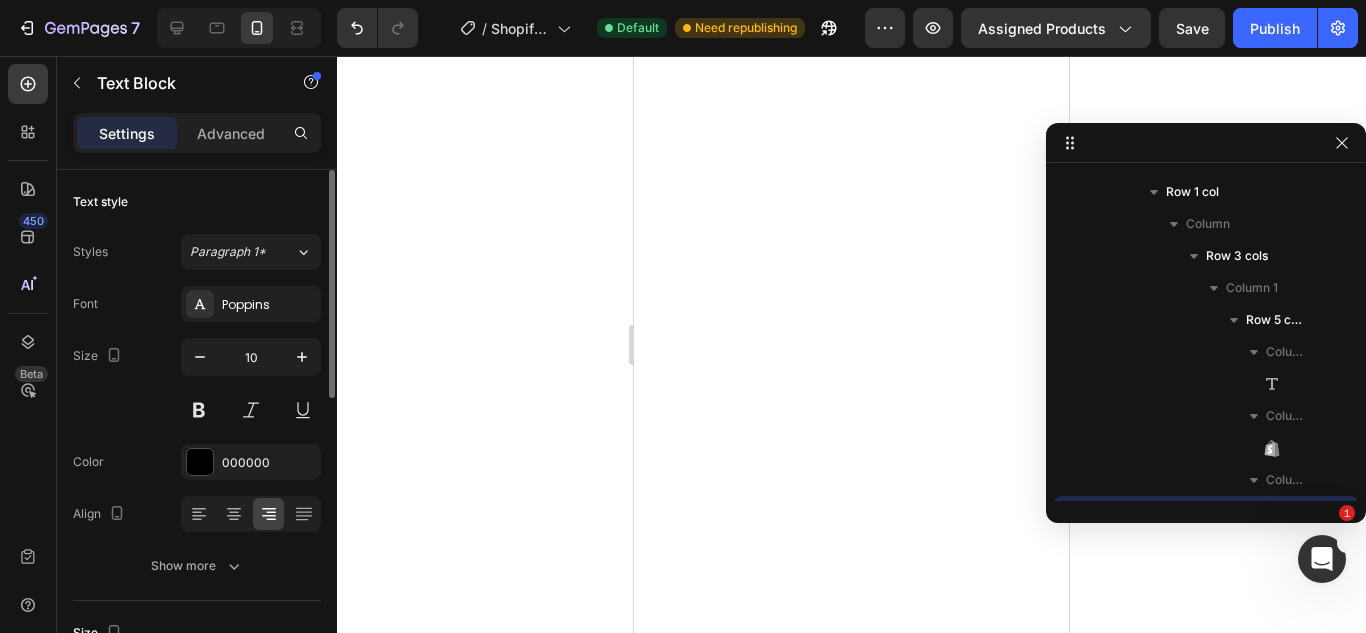 scroll, scrollTop: 1267, scrollLeft: 0, axis: vertical 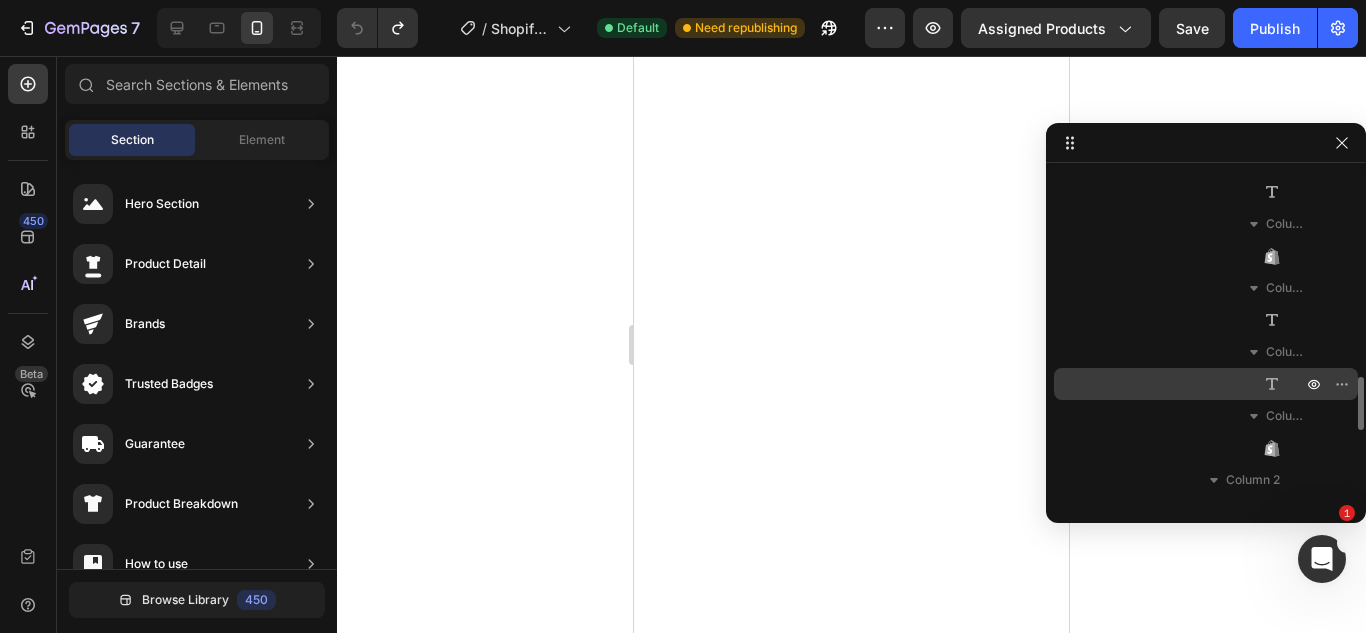 click on "Text Block" at bounding box center (1206, 384) 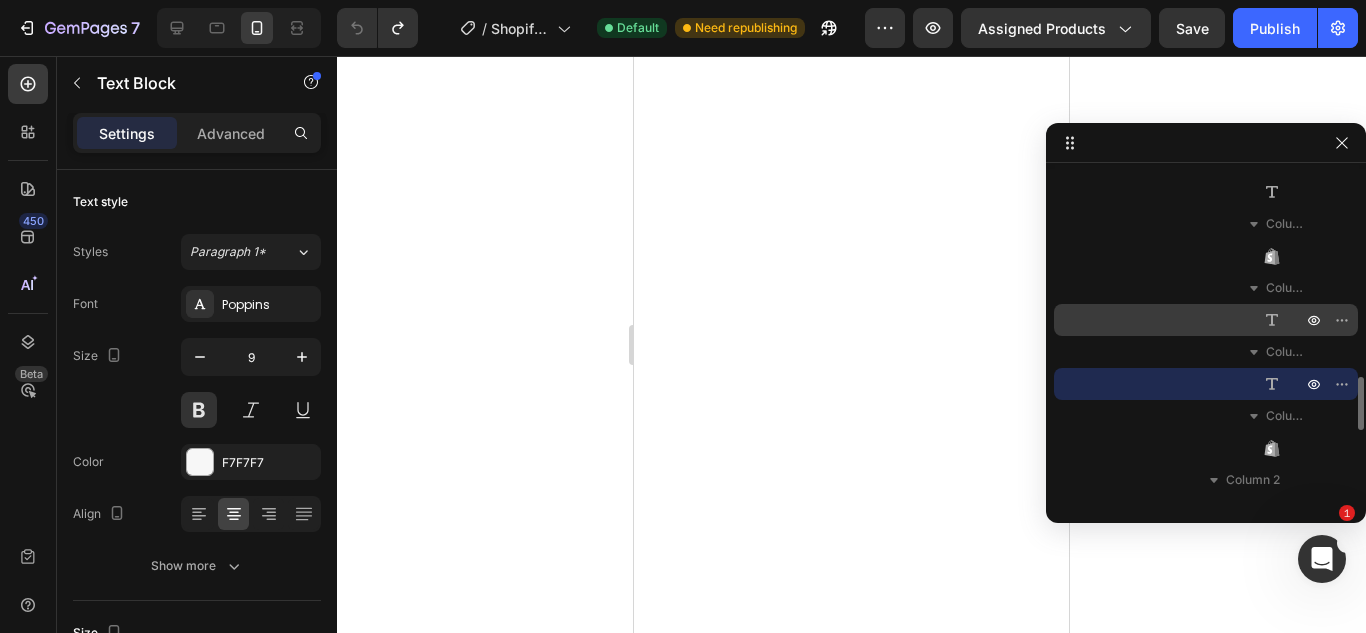 click on "Text Block" at bounding box center [1206, 320] 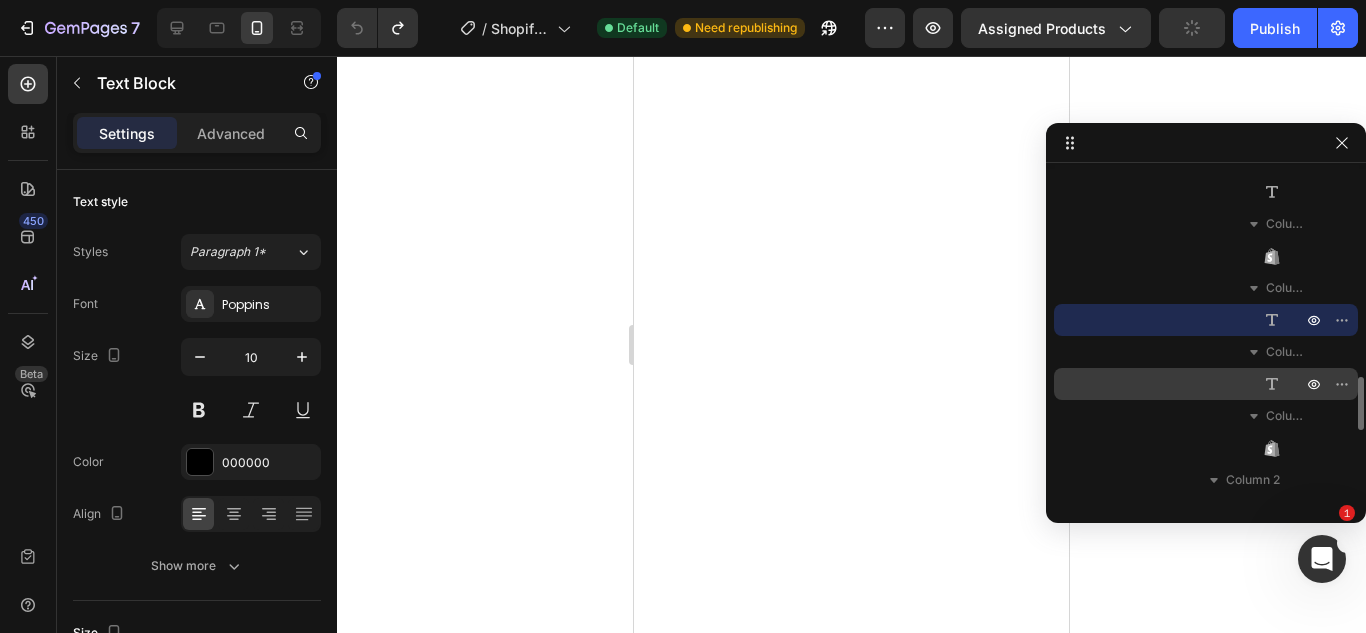 scroll, scrollTop: 1075, scrollLeft: 0, axis: vertical 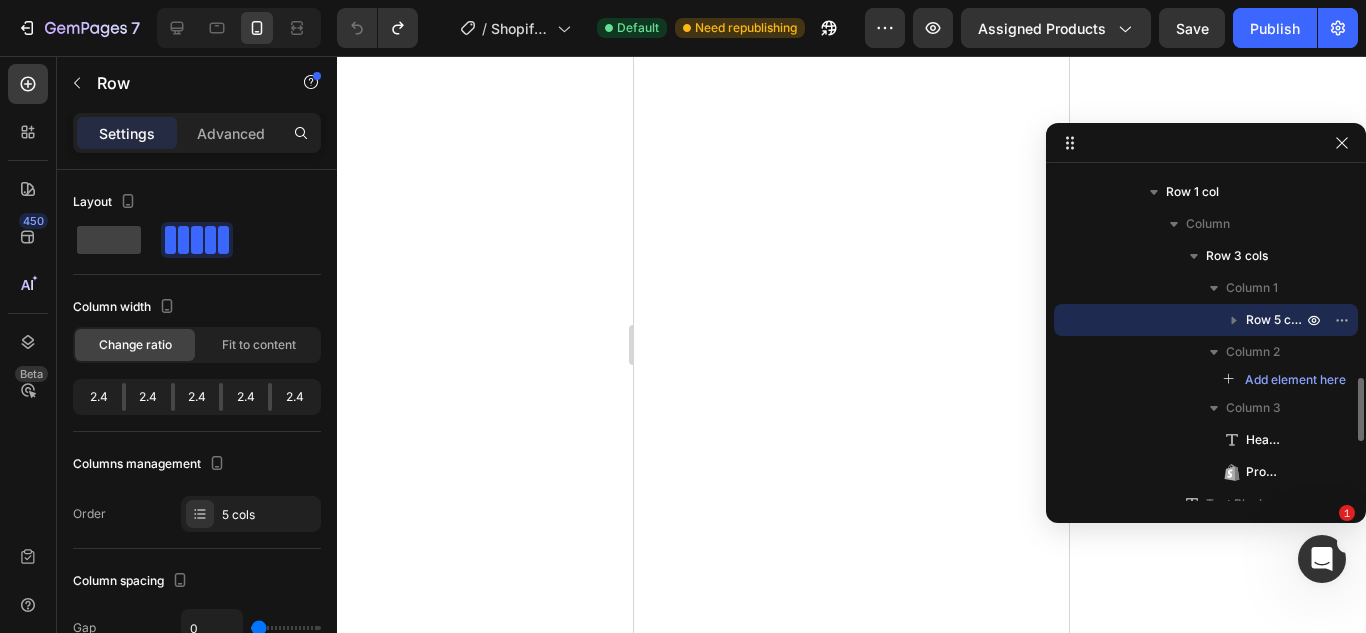 click 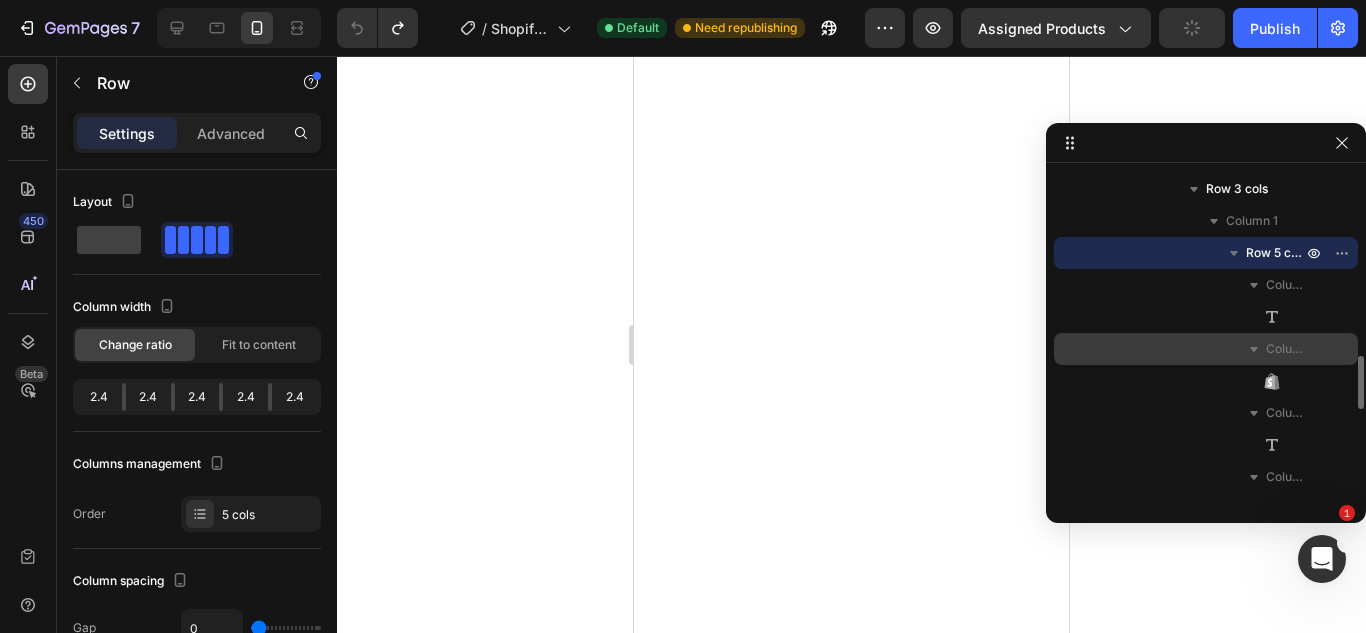 scroll, scrollTop: 1143, scrollLeft: 0, axis: vertical 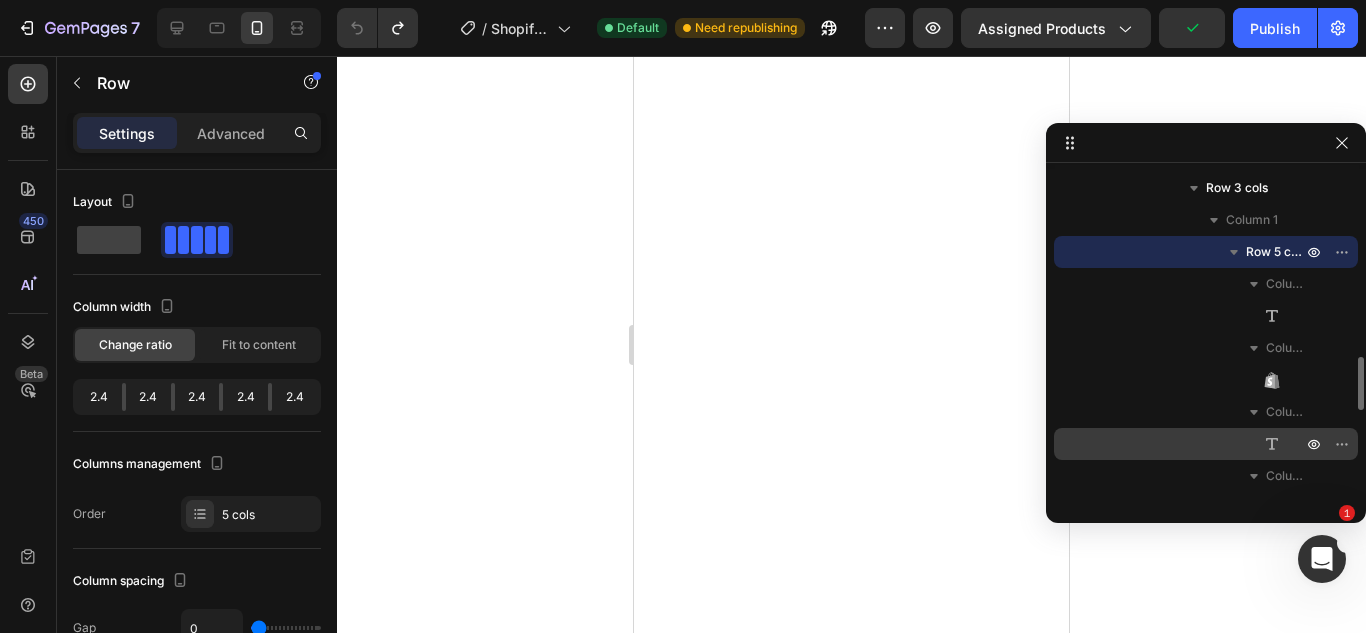 click on "Text Block" at bounding box center (1206, 444) 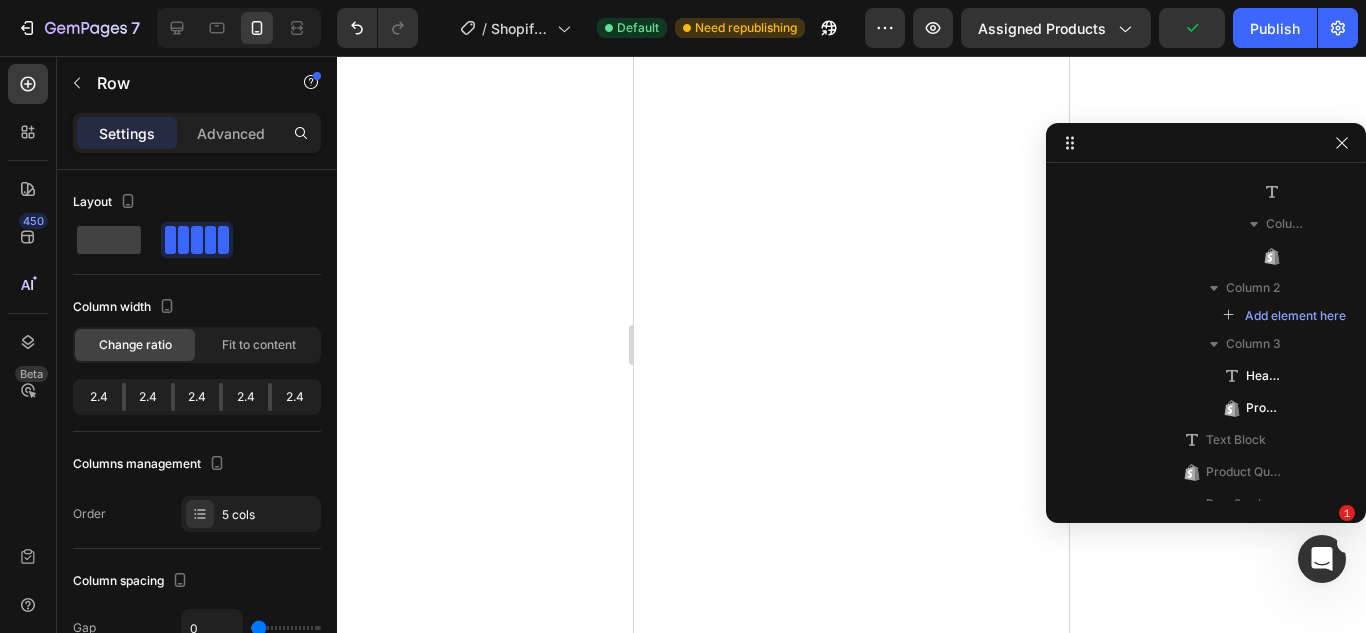 scroll, scrollTop: 1075, scrollLeft: 0, axis: vertical 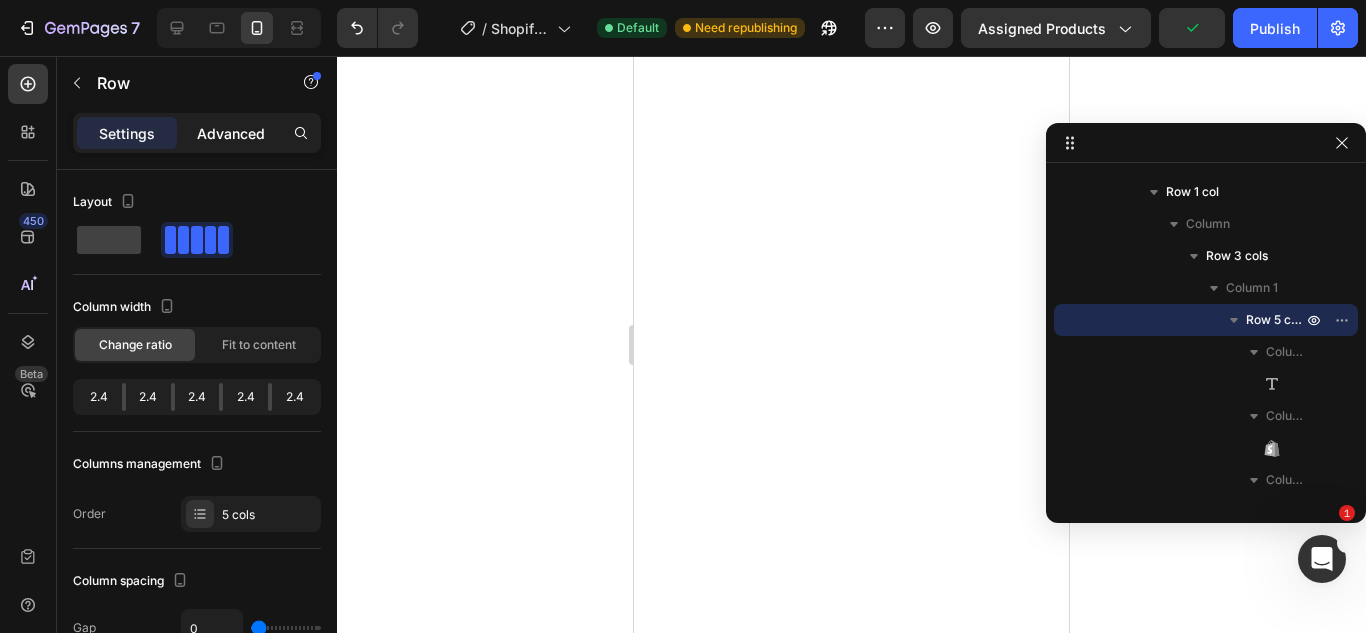 click on "Advanced" 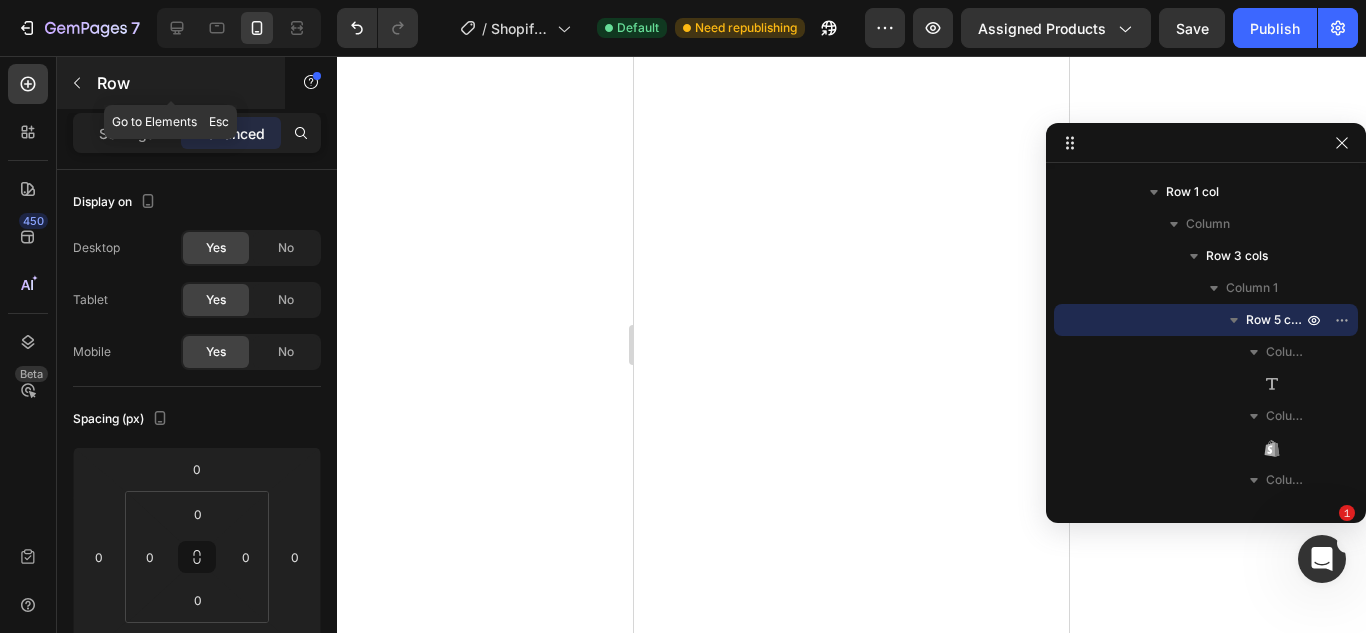 click 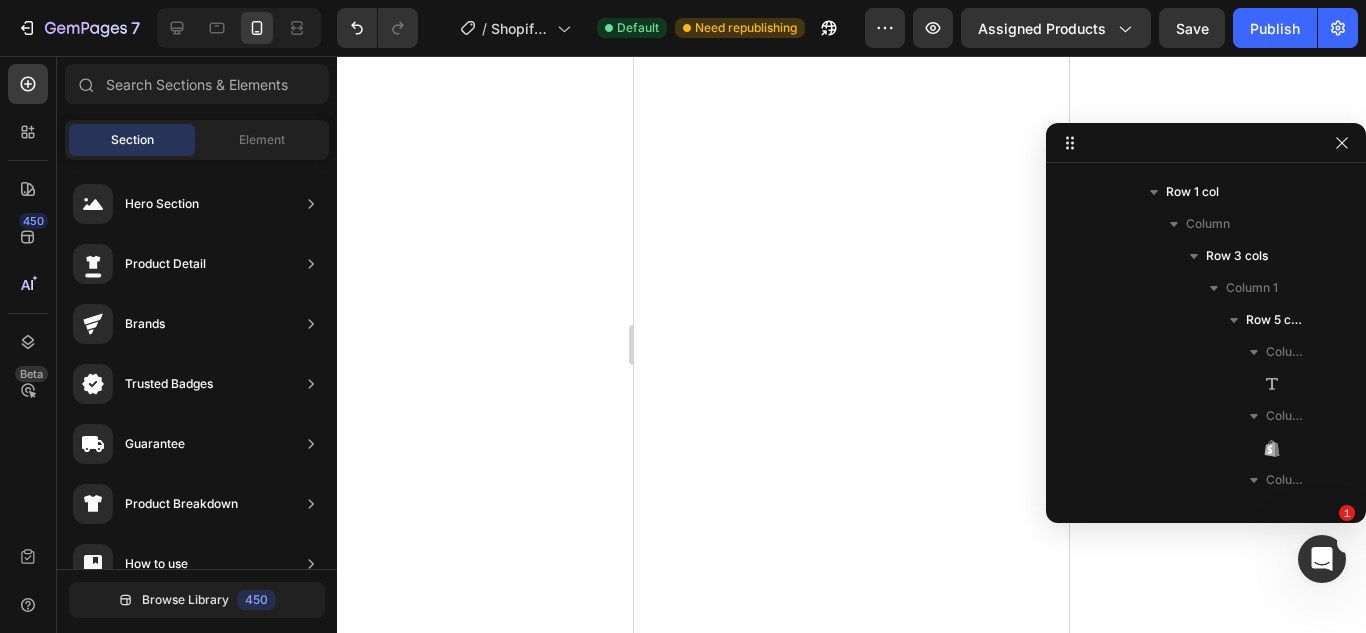 click on "Section" at bounding box center (132, 140) 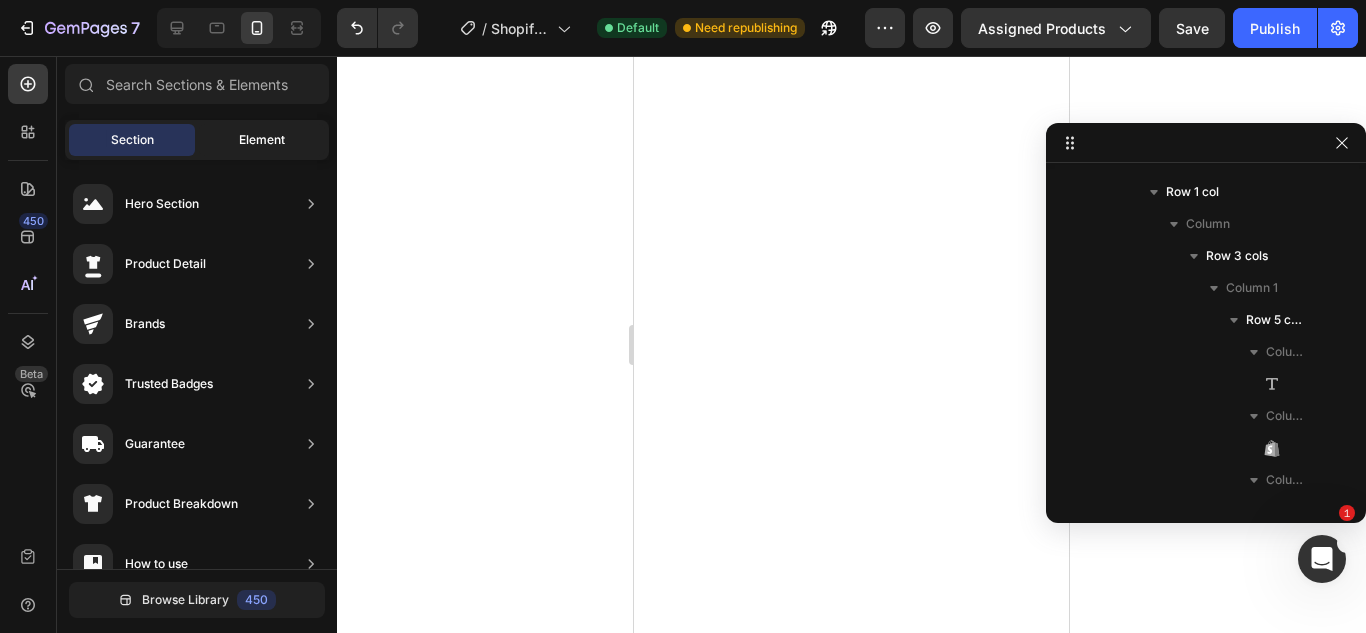 click on "Element" 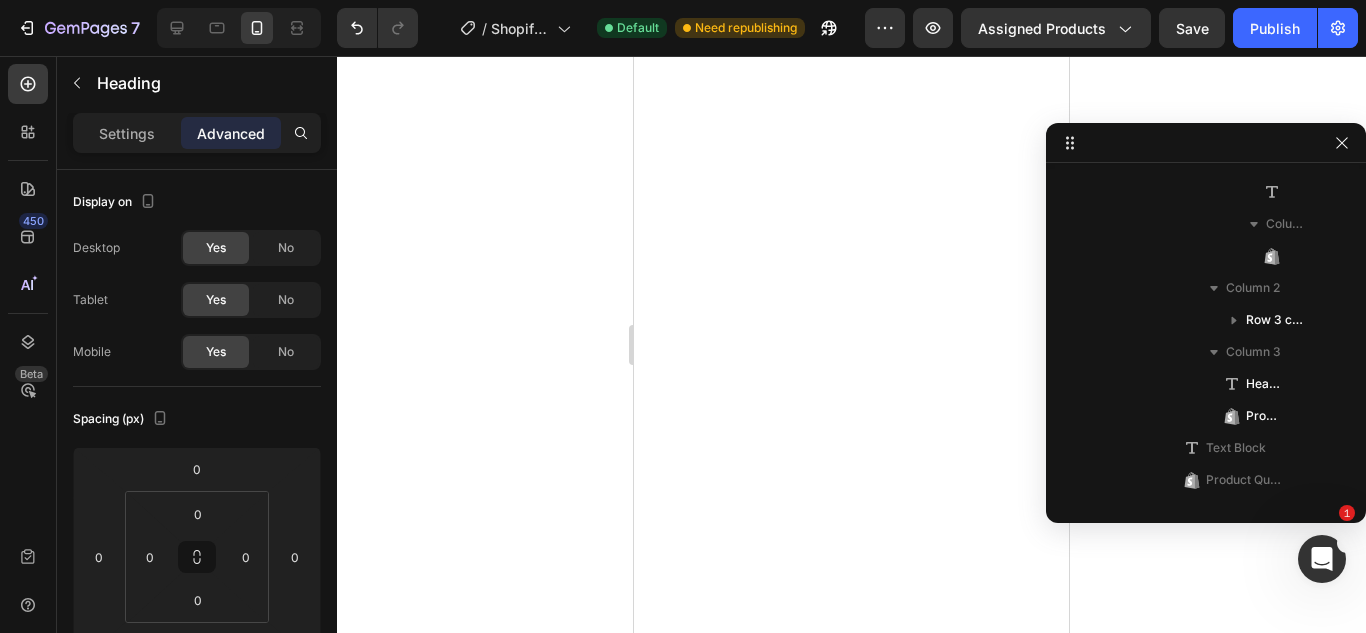 scroll, scrollTop: 1139, scrollLeft: 0, axis: vertical 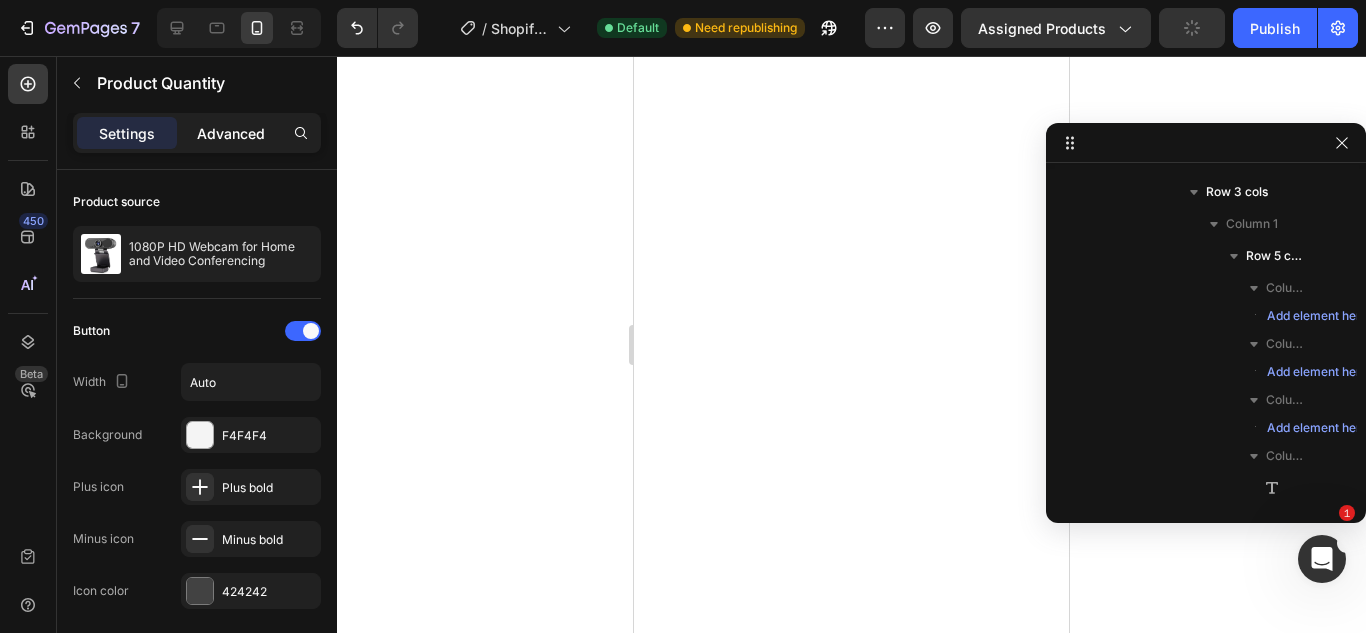 click on "Advanced" at bounding box center (231, 133) 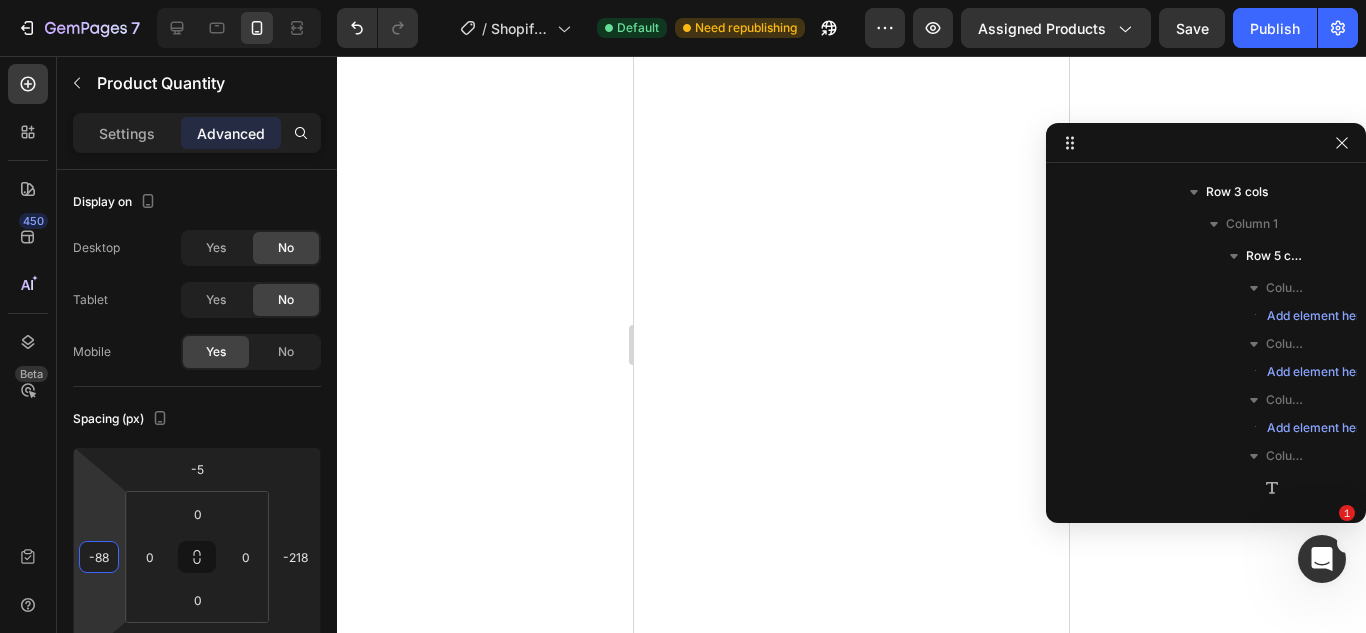 type on "-90" 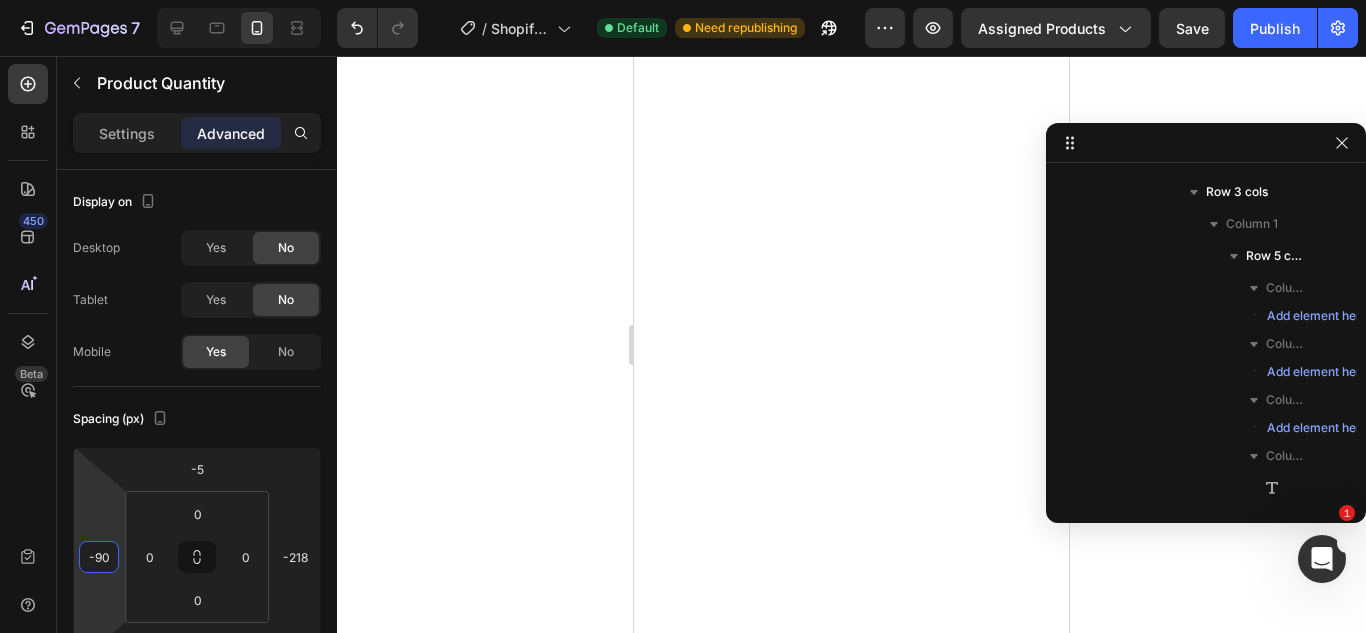 drag, startPoint x: 109, startPoint y: 522, endPoint x: 97, endPoint y: 552, distance: 32.31099 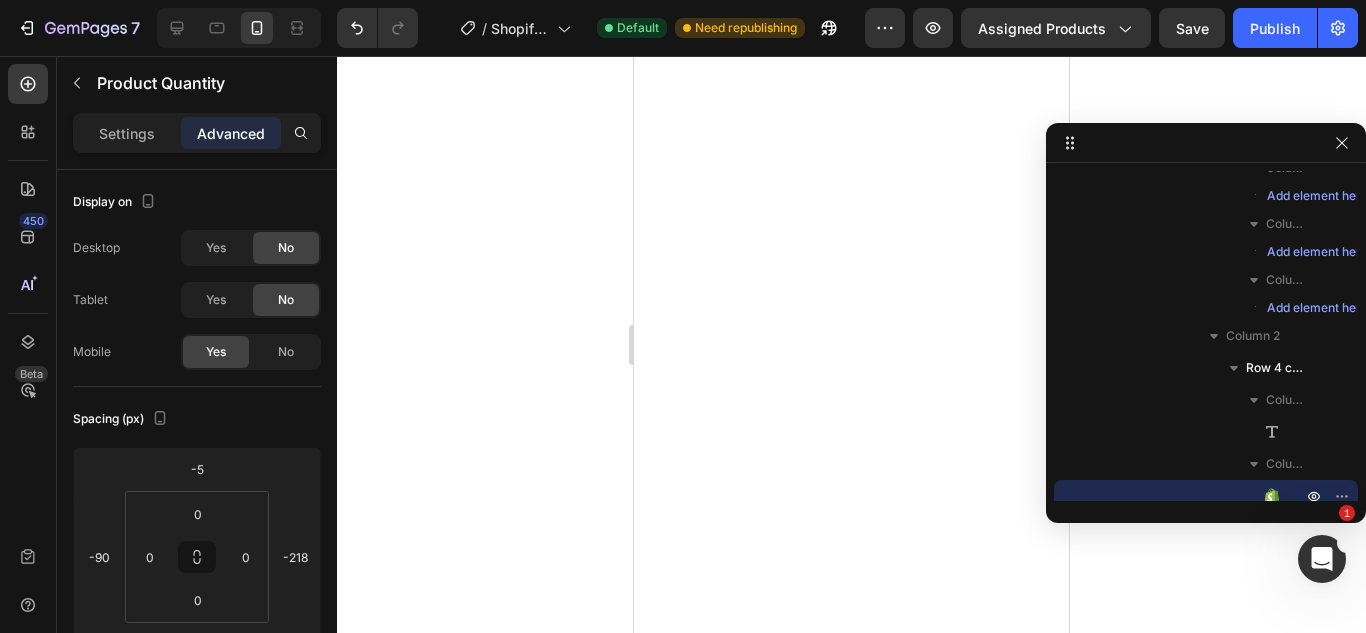 scroll, scrollTop: 1547, scrollLeft: 0, axis: vertical 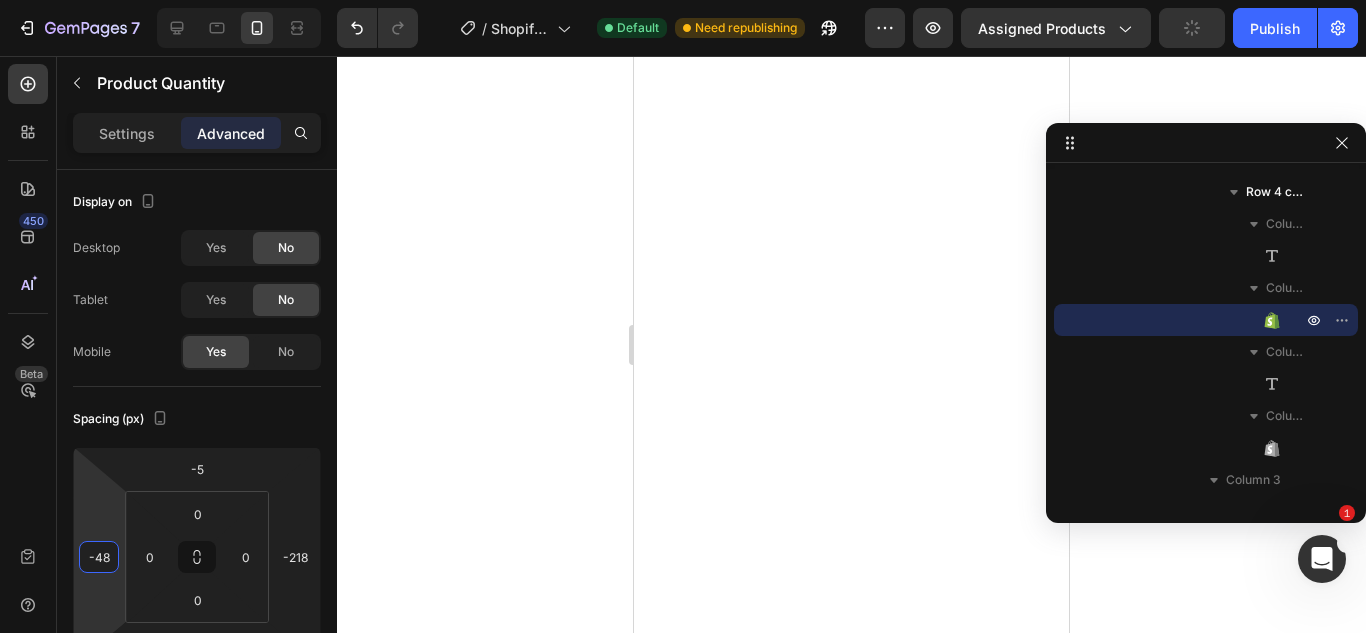 type on "-52" 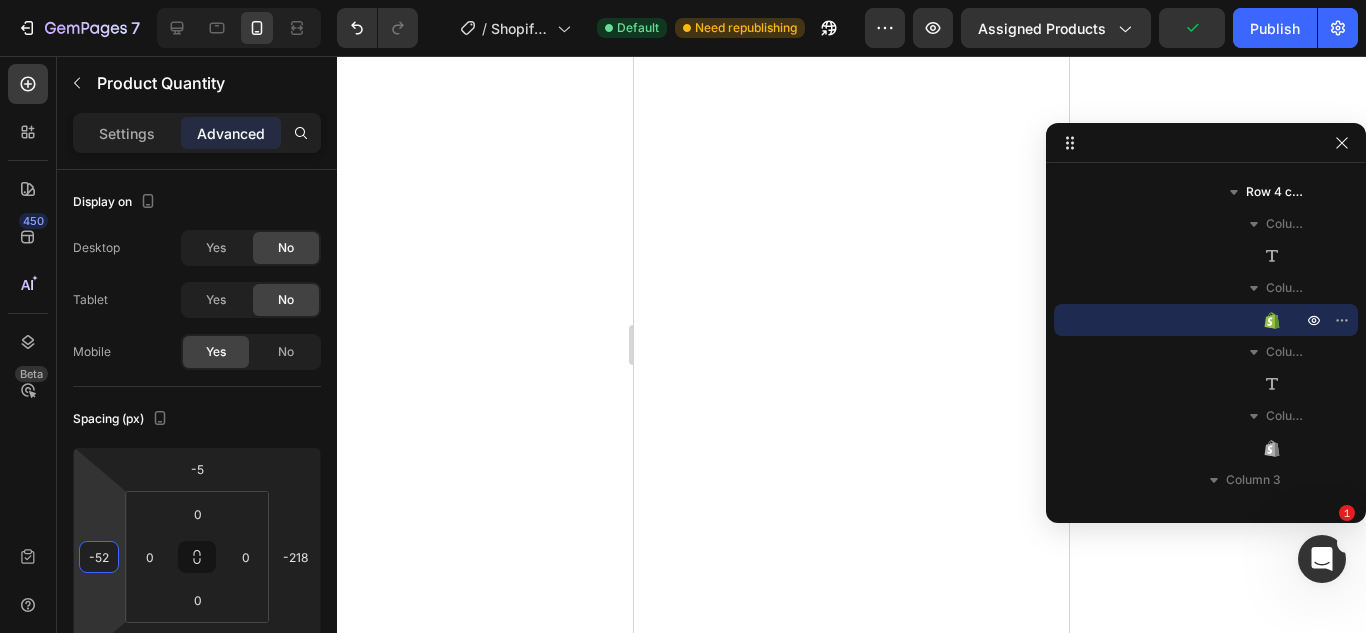 drag, startPoint x: 86, startPoint y: 501, endPoint x: 97, endPoint y: 482, distance: 21.954498 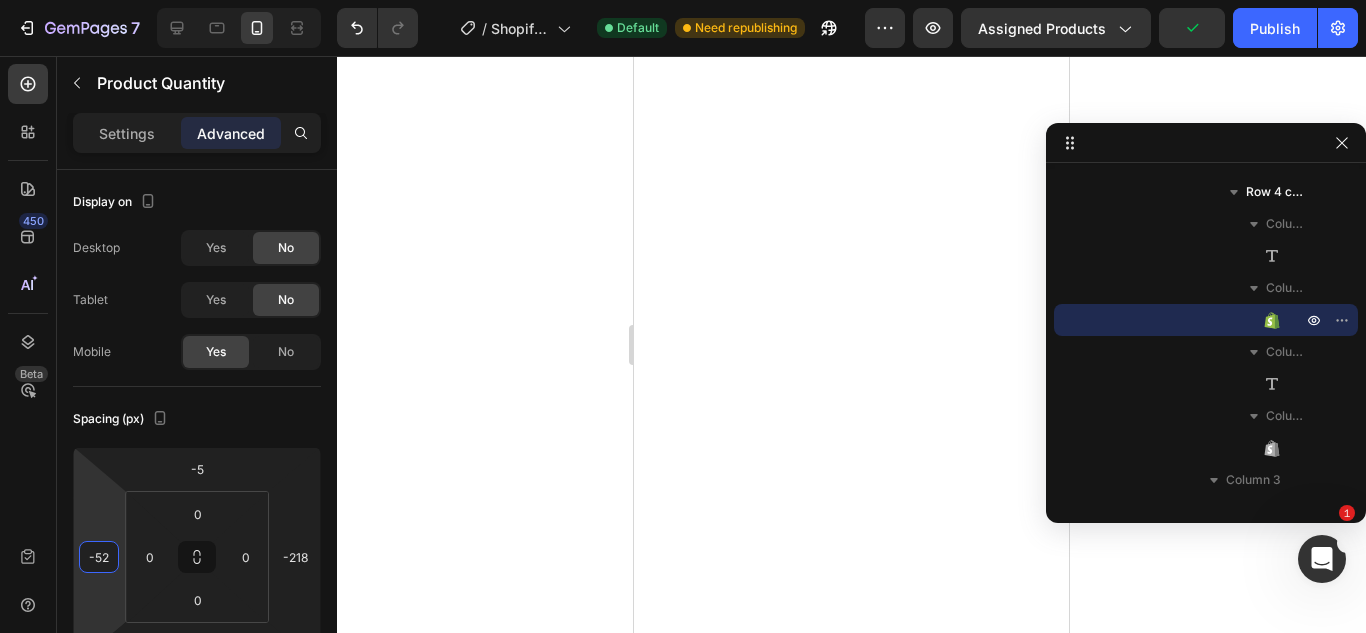 click on "7   /  Shopify Original Product Template Default Need republishing Preview Assigned Products  Publish  450 Beta Sections(18) Elements(84) Section Element Hero Section Product Detail Brands Trusted Badges Guarantee Product Breakdown How to use Testimonials Compare Bundle FAQs Social Proof Brand Story Product List Collection Blog List Contact Sticky Add to Cart Custom Footer Browse Library 450 Layout
Row
Row
Row
Row Text
Heading
Text Block Button
Button
Button Media
Image
Image" at bounding box center (683, 0) 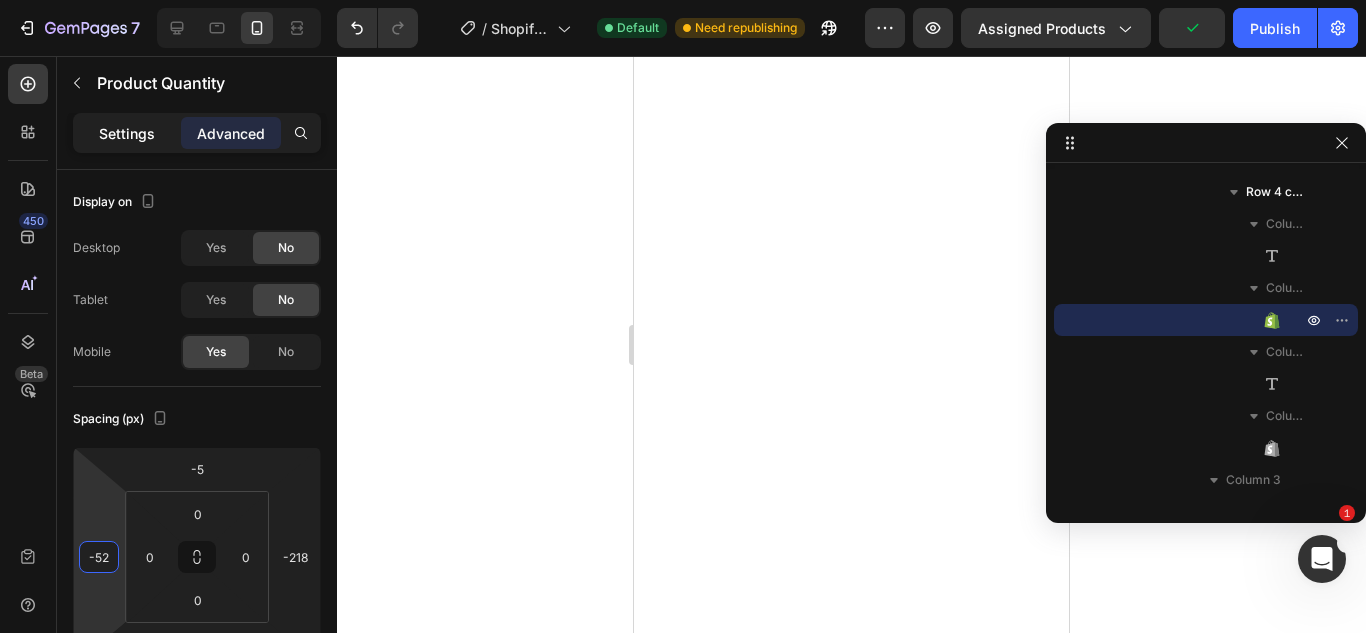 click on "Settings" 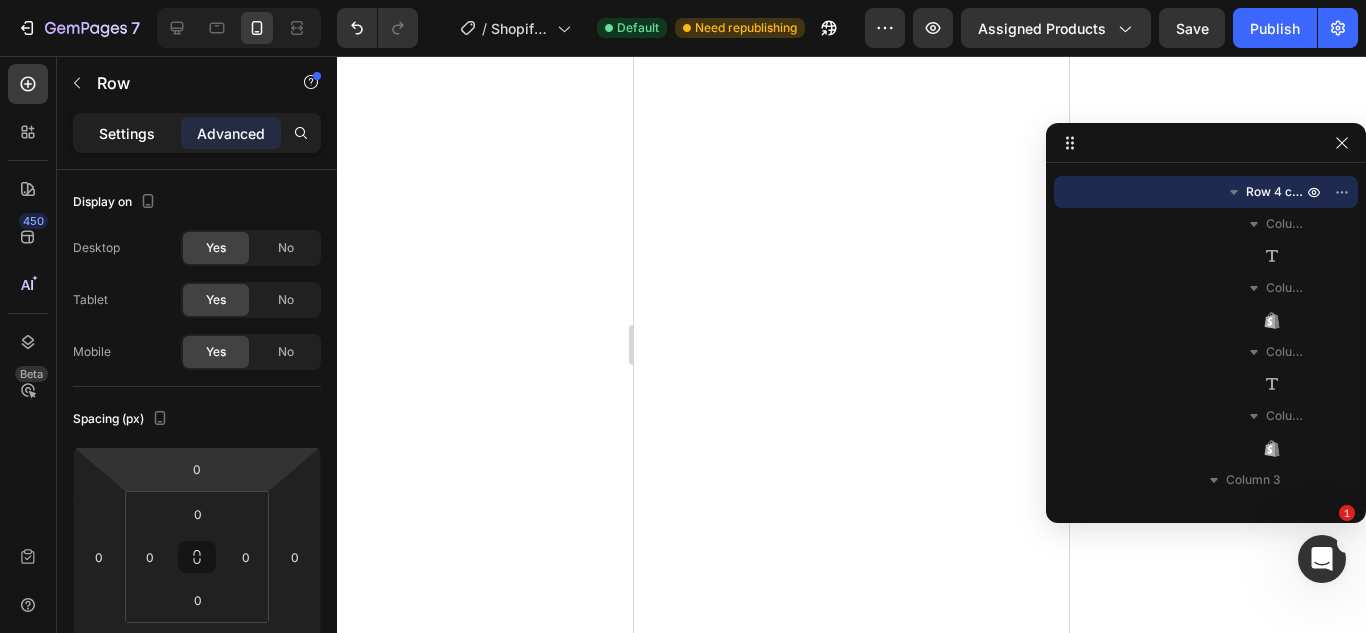 click on "Settings" at bounding box center (127, 133) 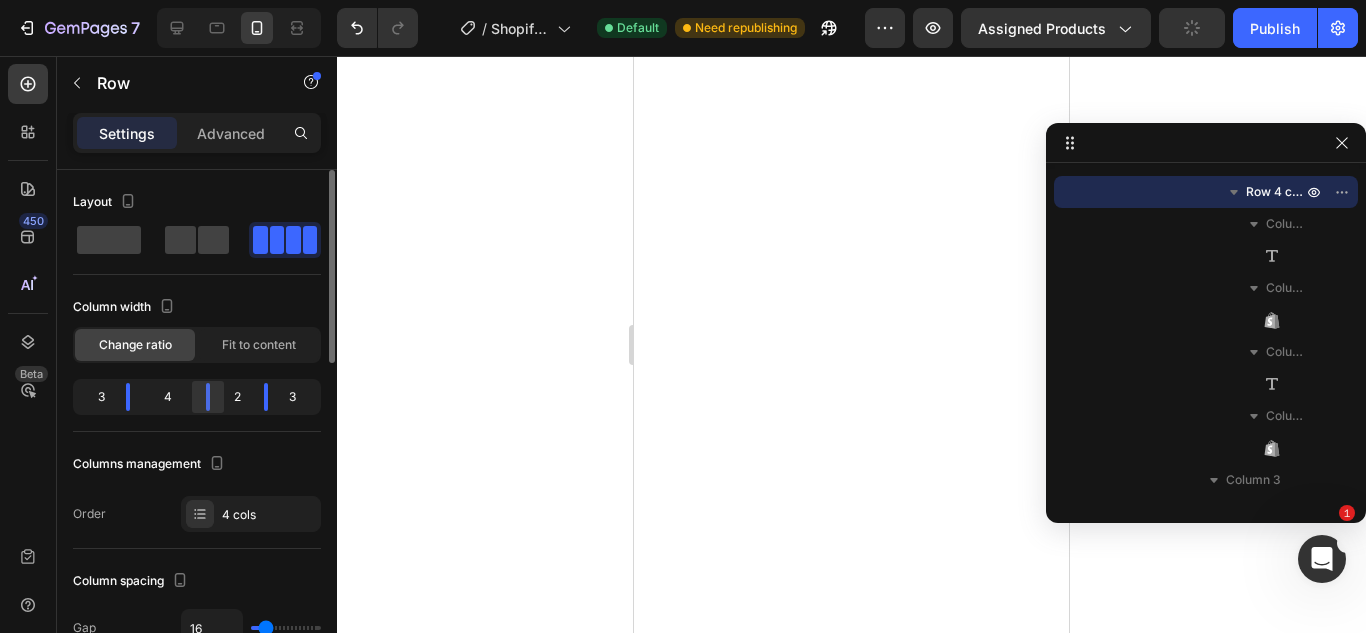 drag, startPoint x: 197, startPoint y: 396, endPoint x: 225, endPoint y: 388, distance: 29.12044 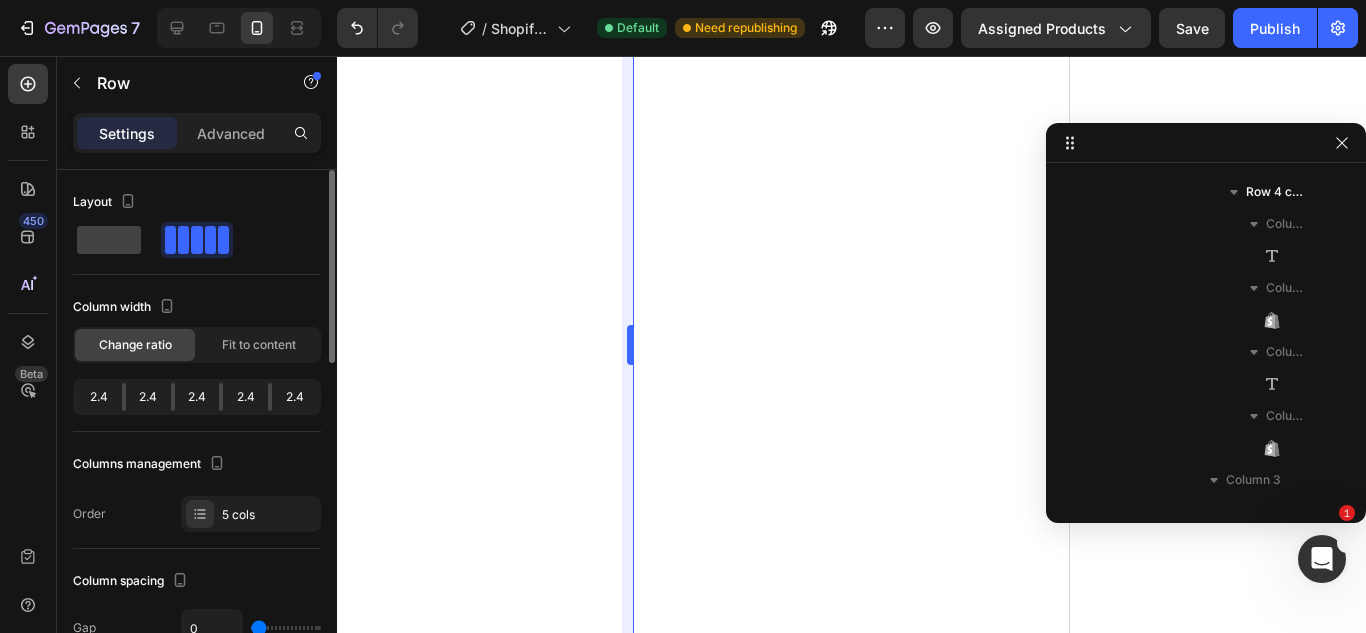 scroll, scrollTop: 1075, scrollLeft: 0, axis: vertical 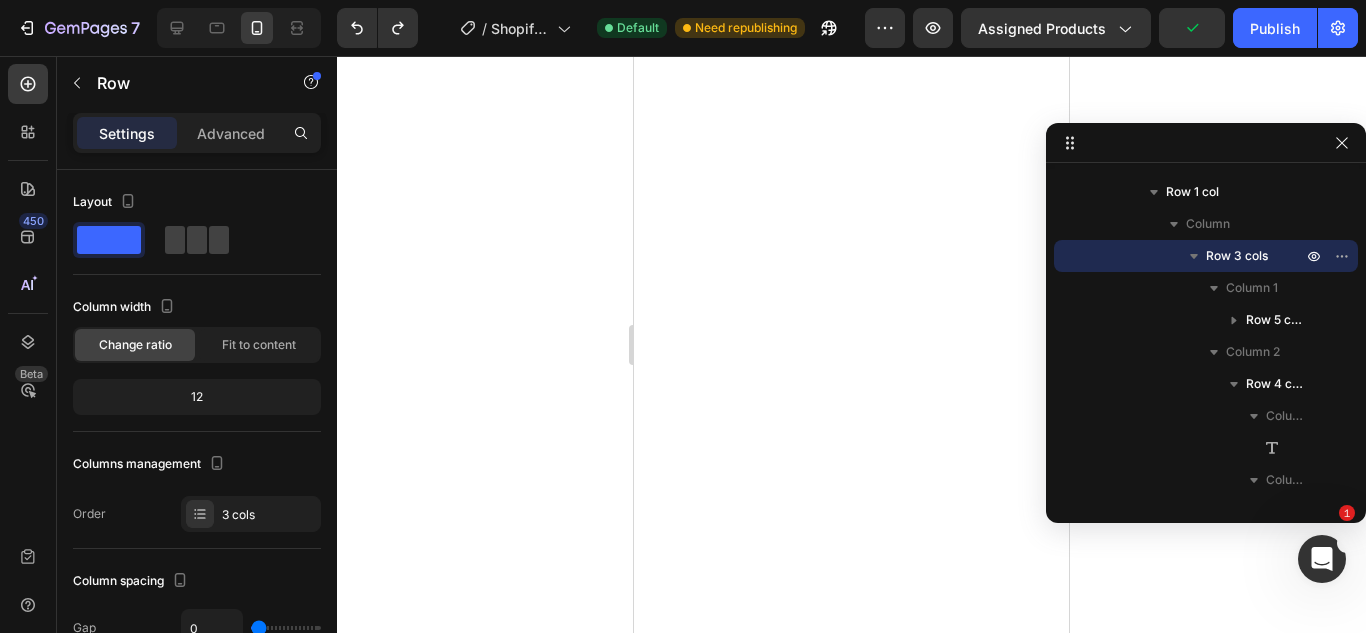 click 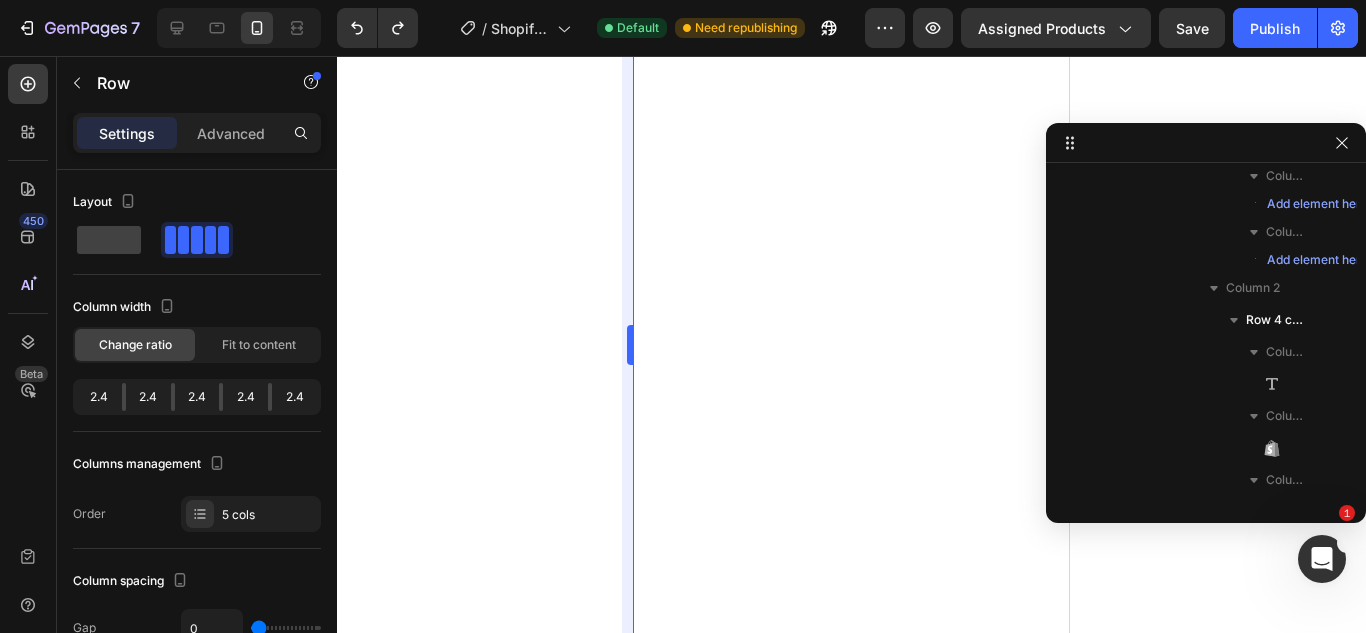 scroll, scrollTop: 1075, scrollLeft: 0, axis: vertical 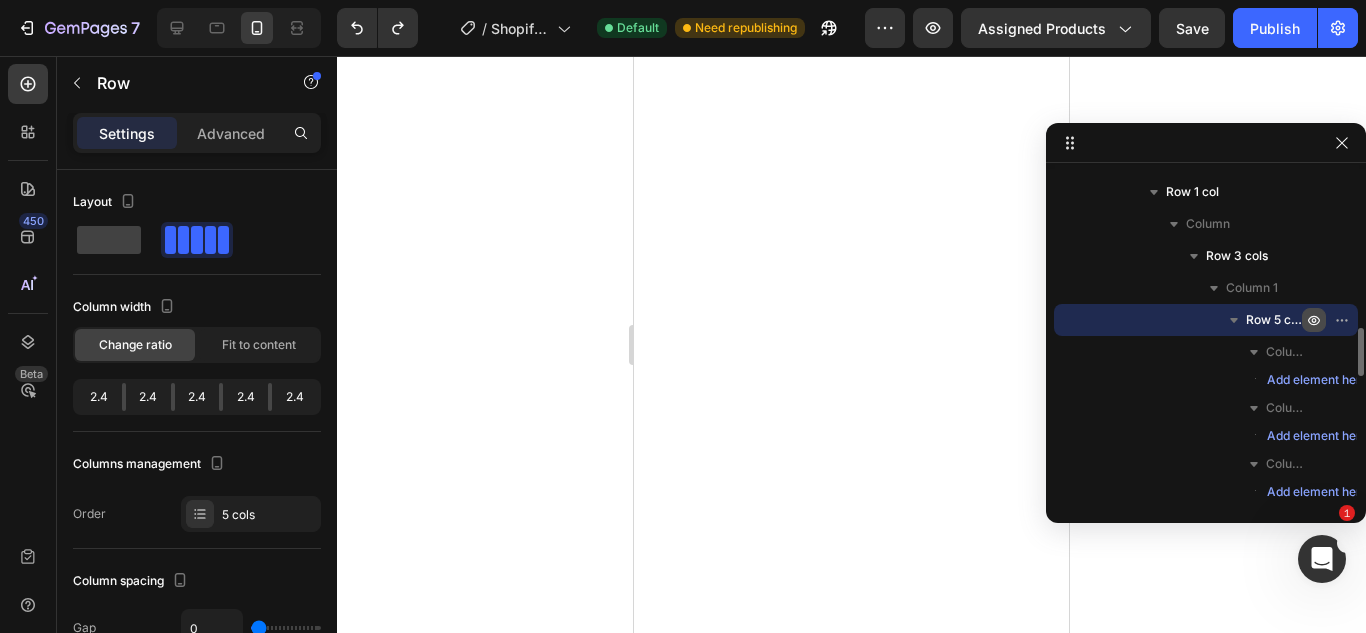 click 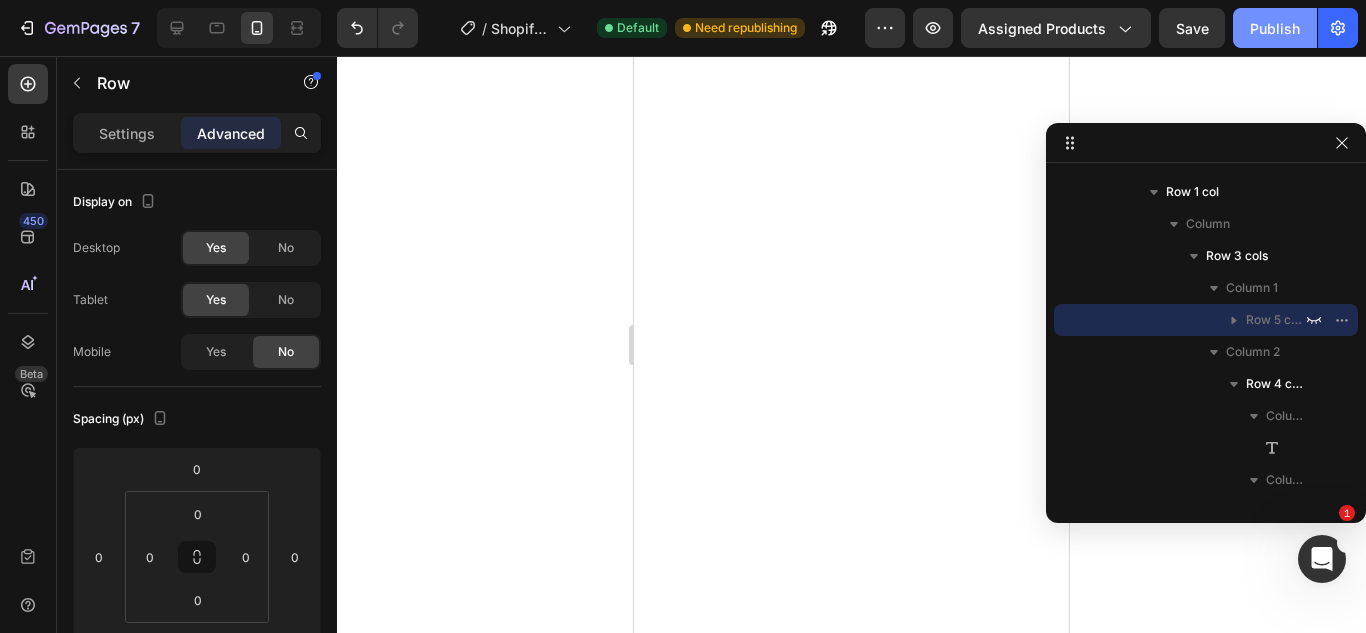 click on "Publish" at bounding box center [1275, 28] 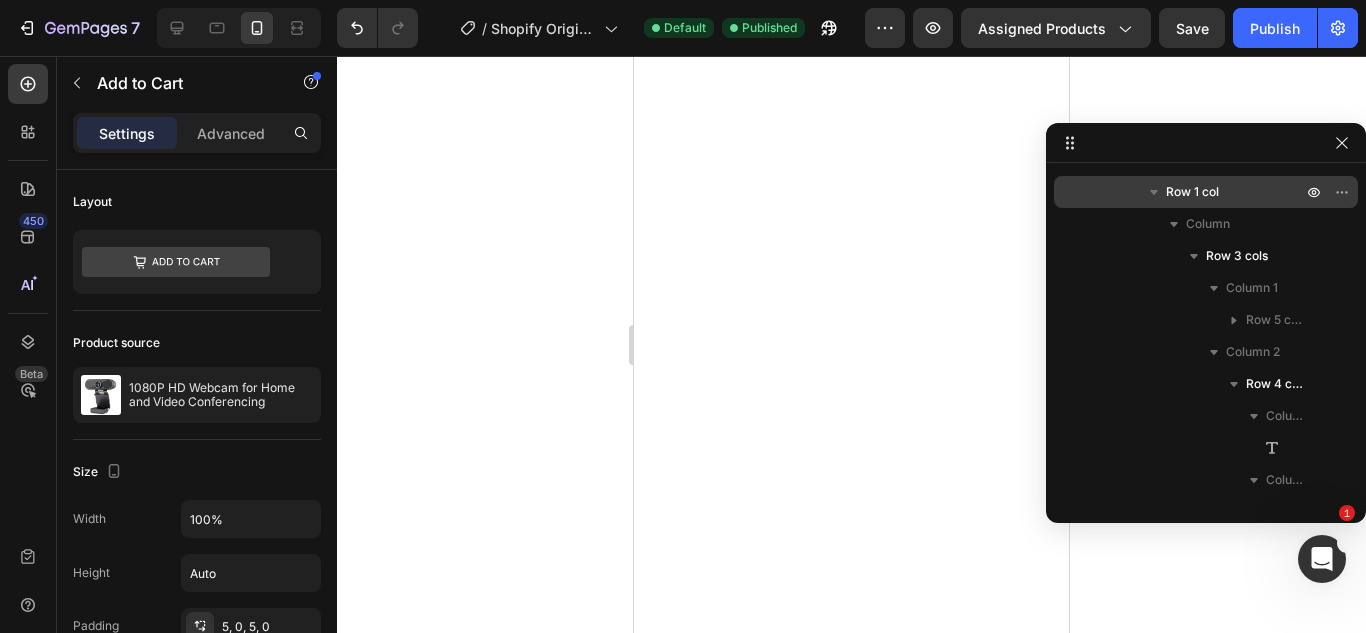 scroll, scrollTop: 1395, scrollLeft: 0, axis: vertical 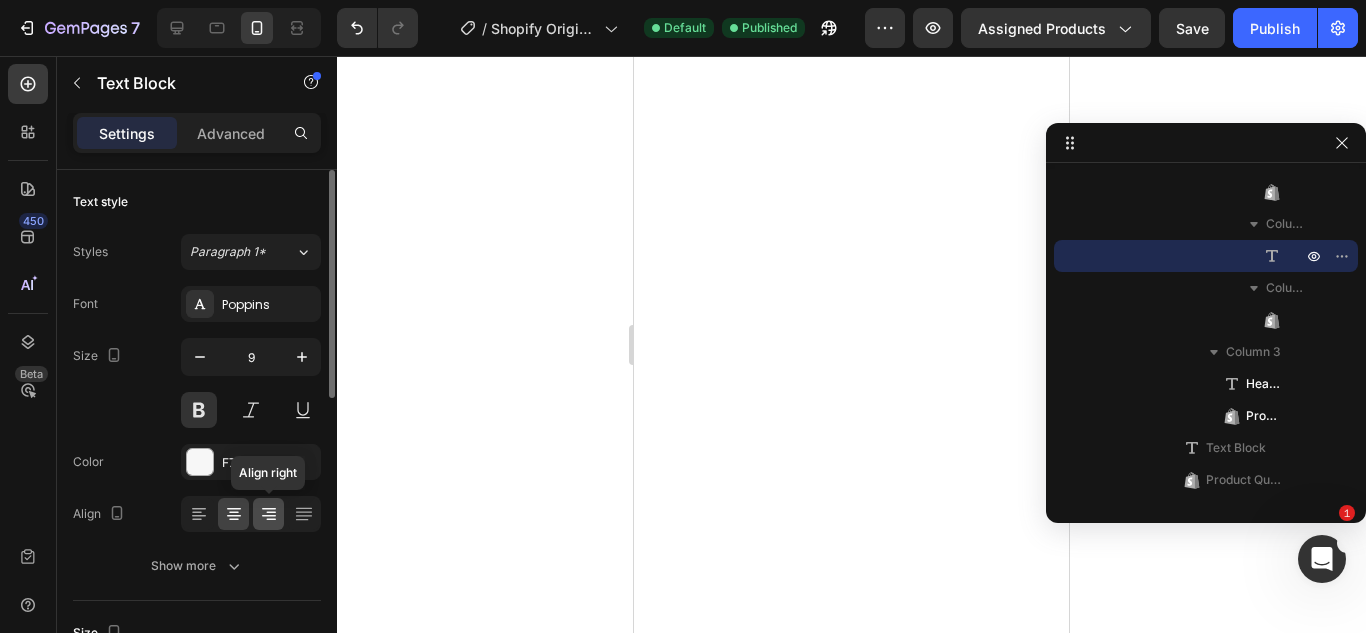 click 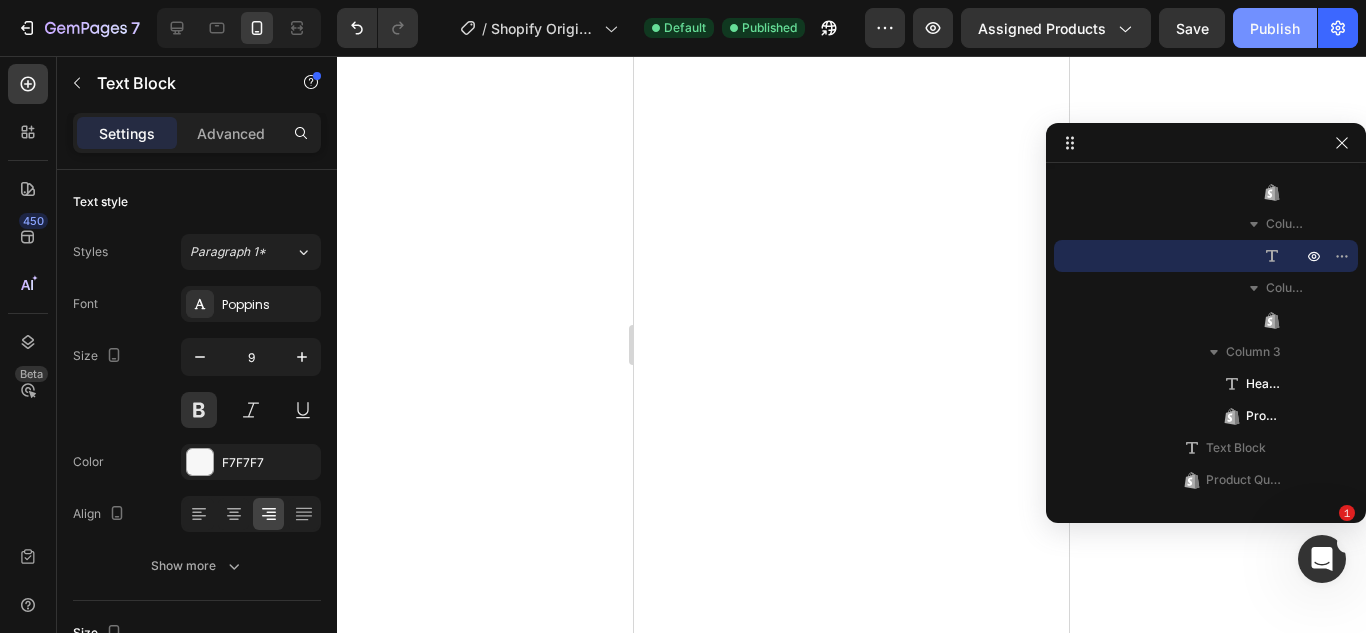 click on "Publish" at bounding box center (1275, 28) 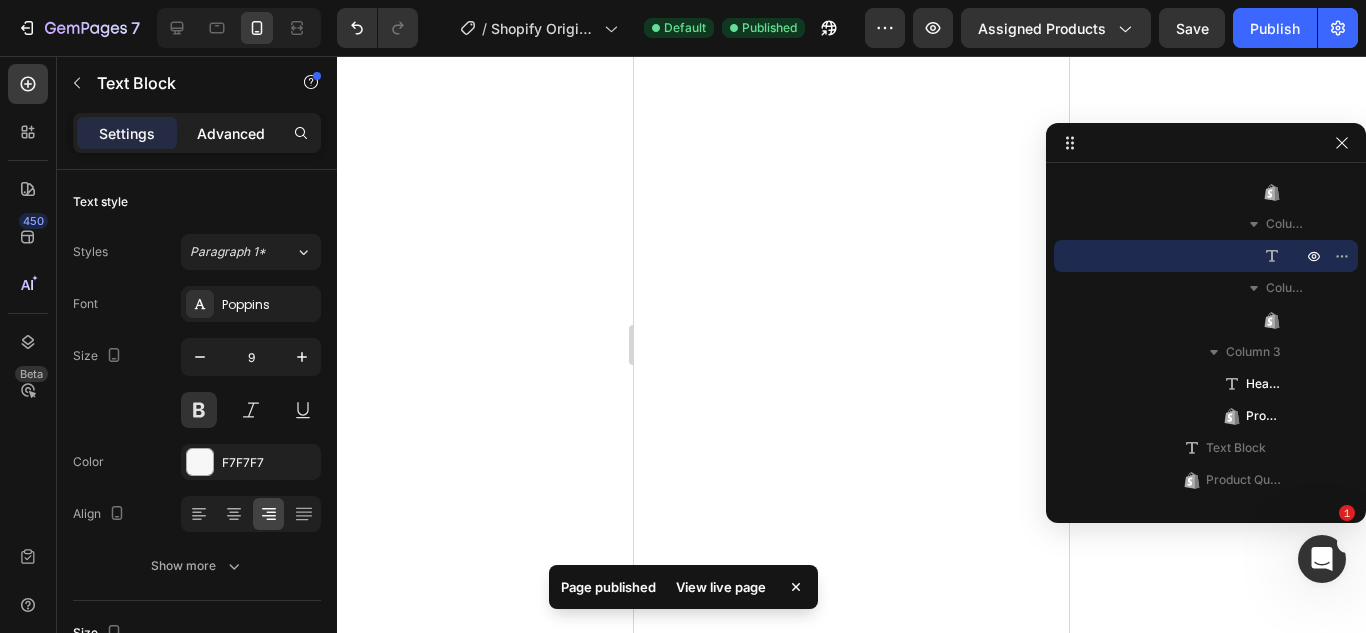 click on "Advanced" at bounding box center [231, 133] 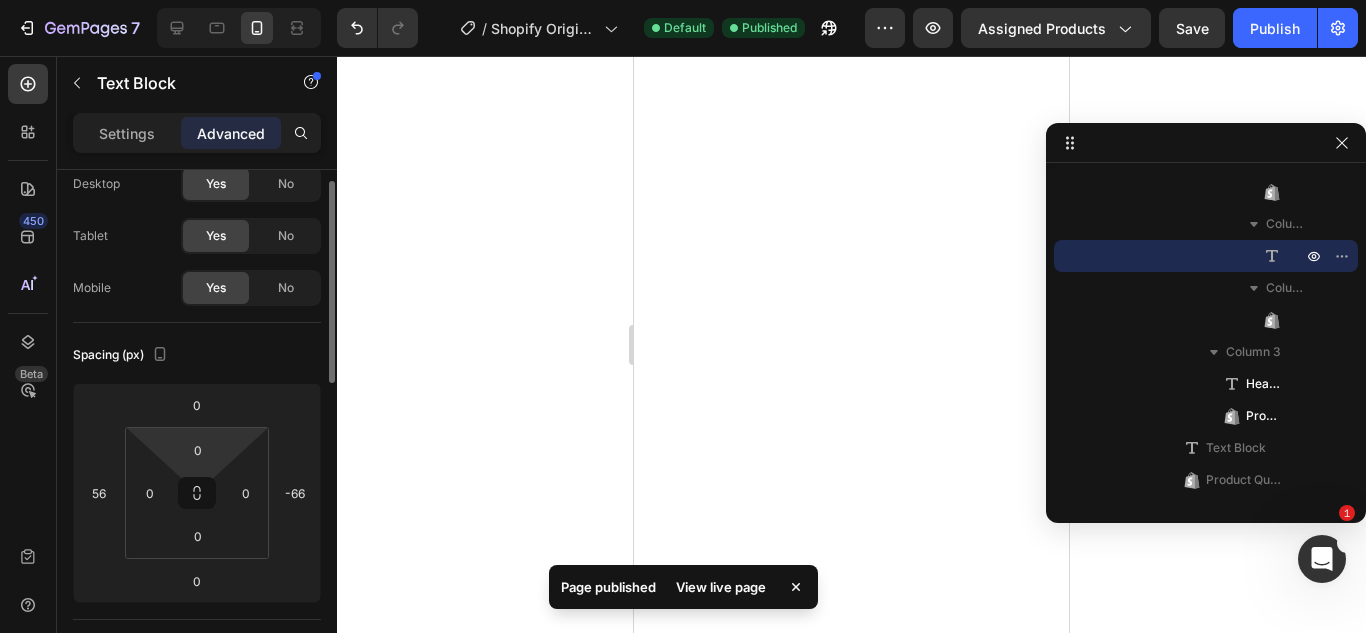 scroll, scrollTop: 65, scrollLeft: 0, axis: vertical 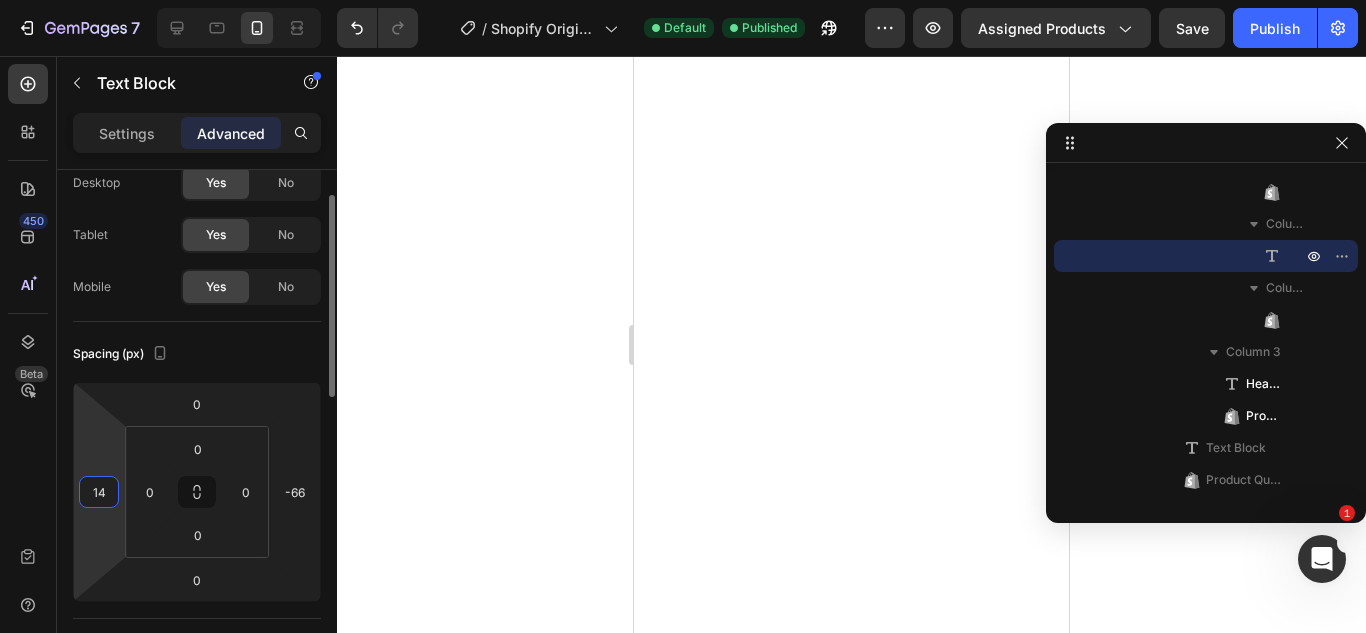drag, startPoint x: 110, startPoint y: 468, endPoint x: 92, endPoint y: 484, distance: 24.083189 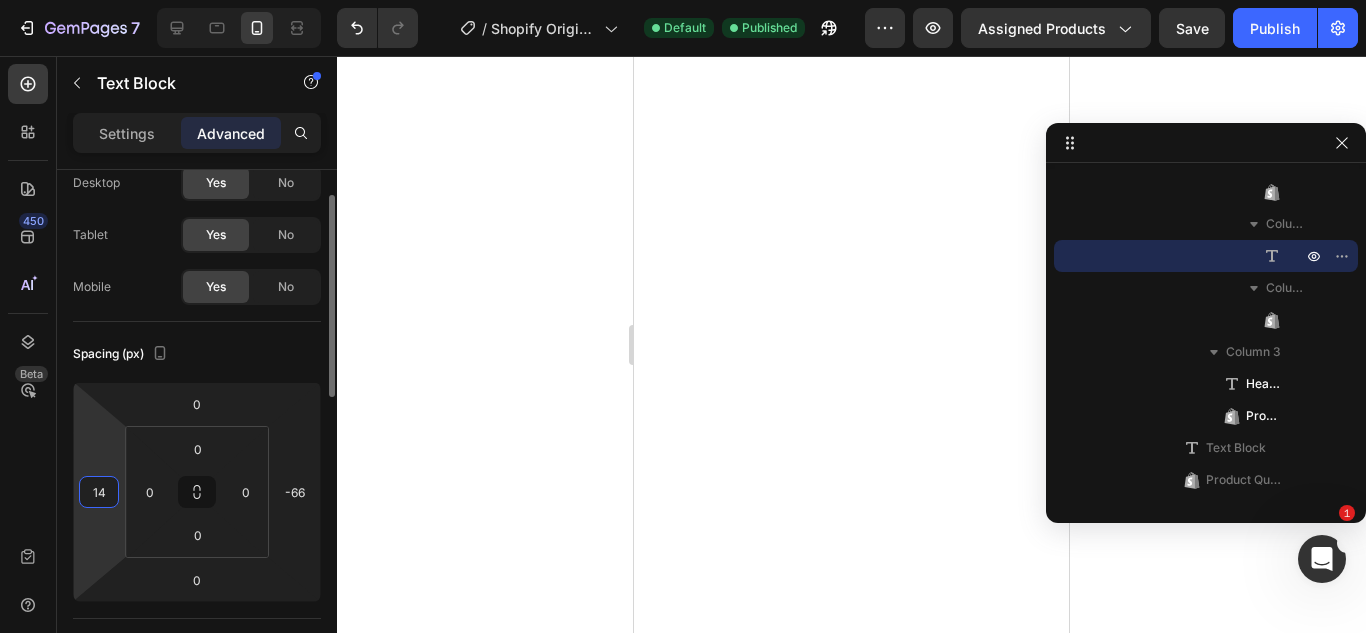click on "7   /  Shopify Original Product Template Default Published Preview Assigned Products  Save   Publish  450 Beta Sections(18) Elements(84) Section Element Hero Section Product Detail Brands Trusted Badges Guarantee Product Breakdown How to use Testimonials Compare Bundle FAQs Social Proof Brand Story Product List Collection Blog List Contact Sticky Add to Cart Custom Footer Browse Library 450 Layout
Row
Row
Row
Row Text
Heading
Text Block Button
Button
Button Media
Image
Image
Video" at bounding box center (683, 0) 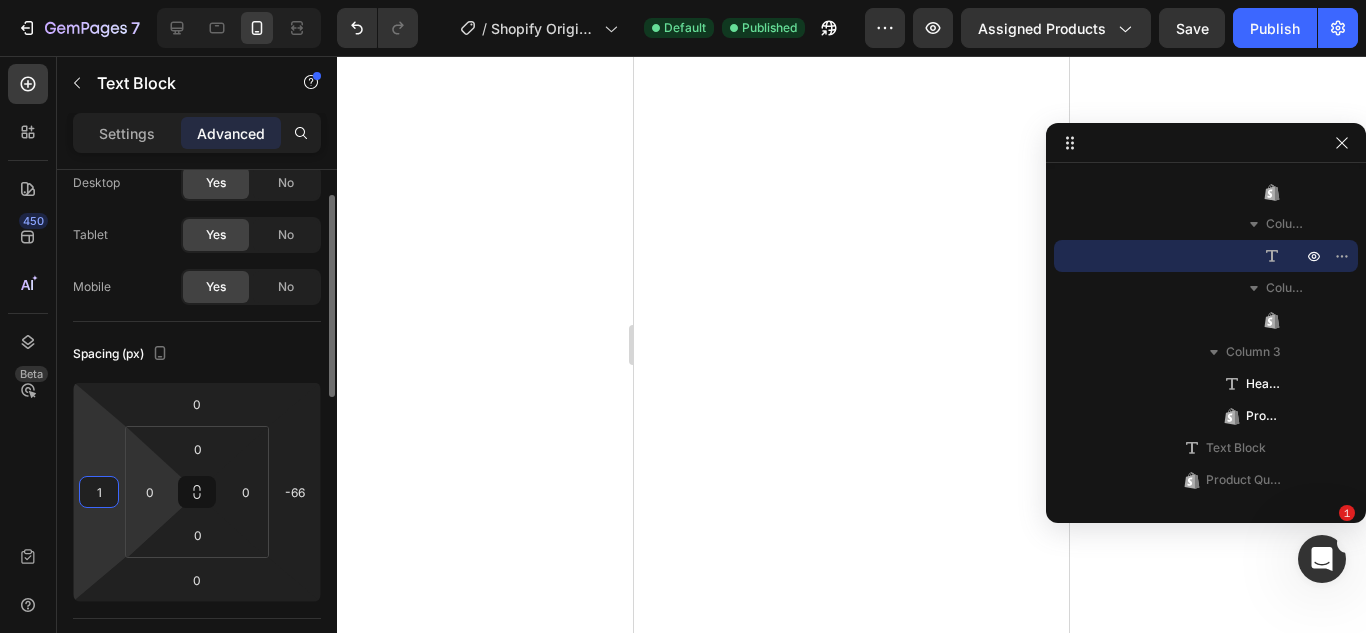 type on "15" 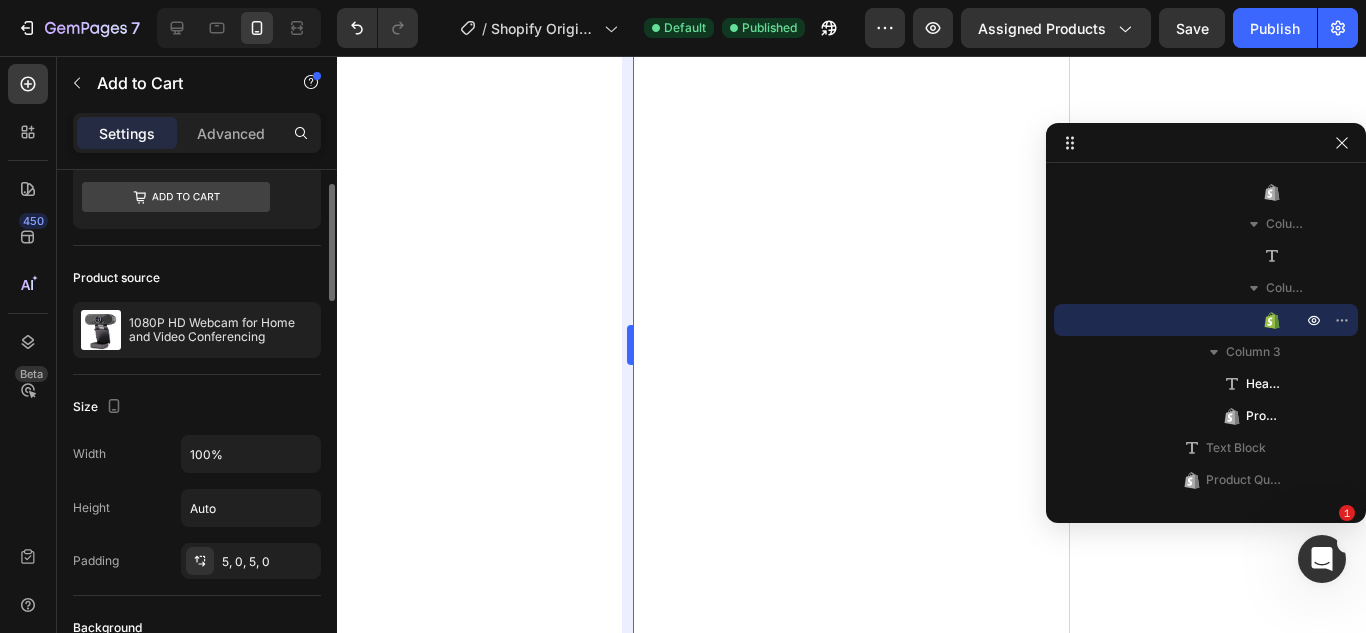 scroll, scrollTop: 0, scrollLeft: 0, axis: both 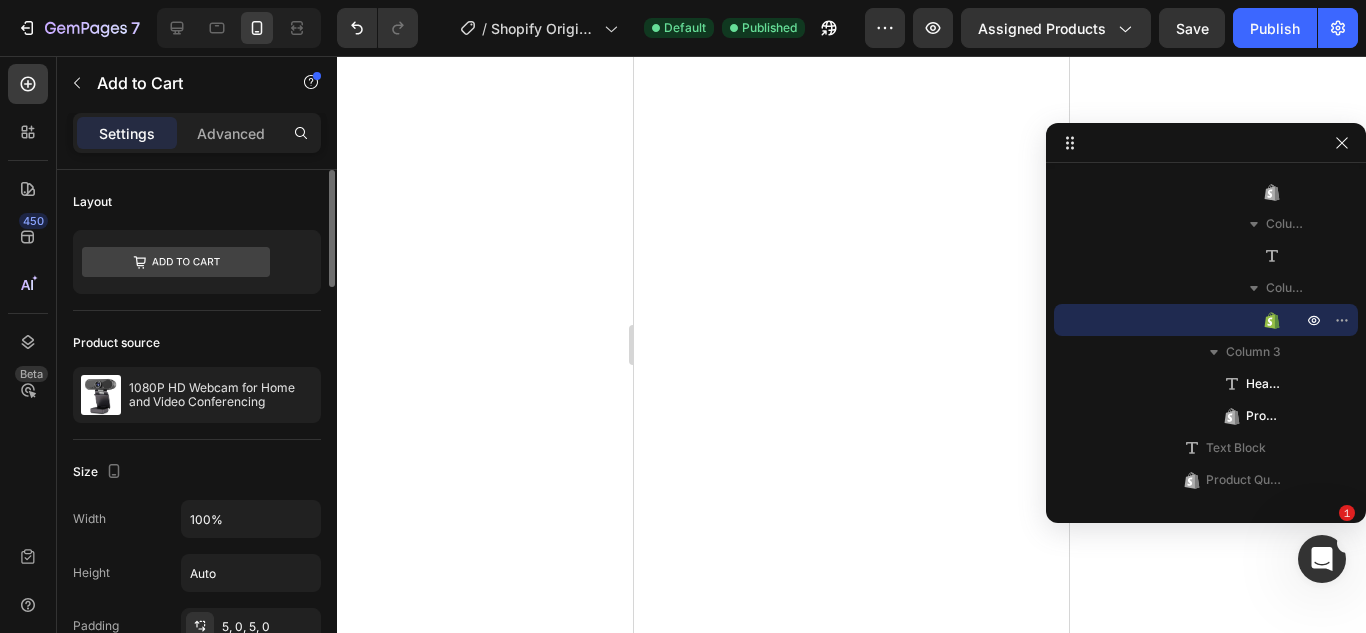 click on "Settings Advanced" at bounding box center (197, 133) 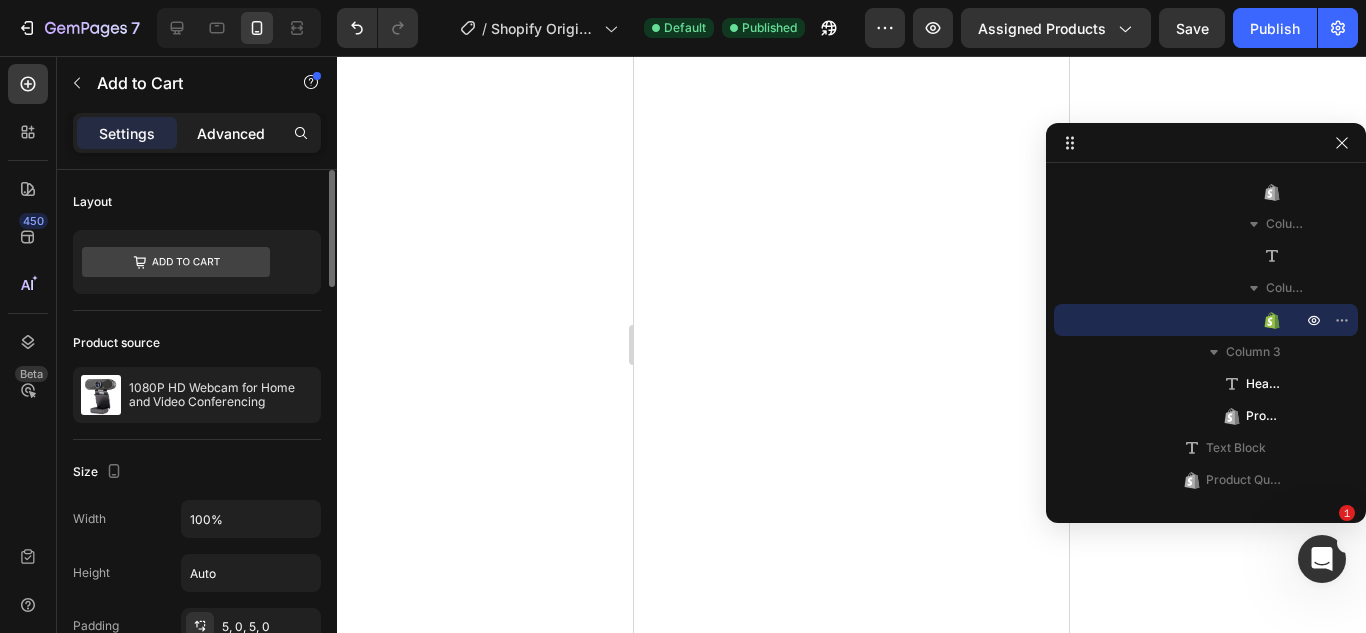 click on "Advanced" at bounding box center [231, 133] 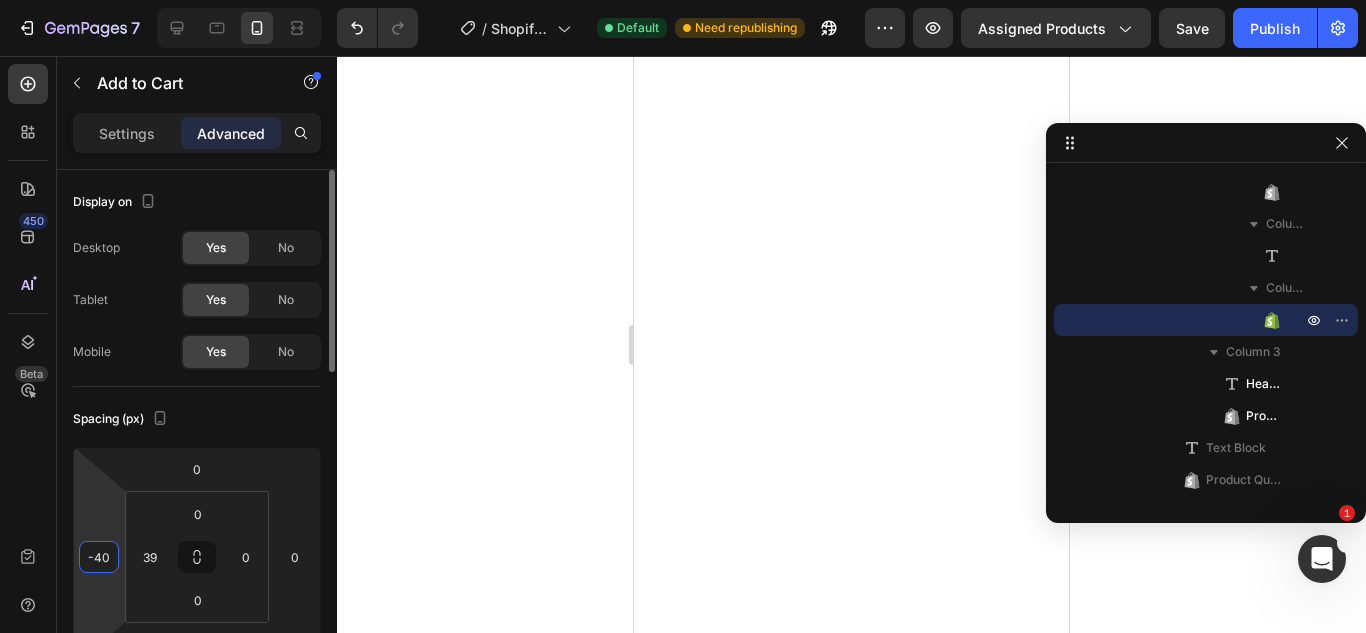 drag, startPoint x: 107, startPoint y: 518, endPoint x: 87, endPoint y: 534, distance: 25.612497 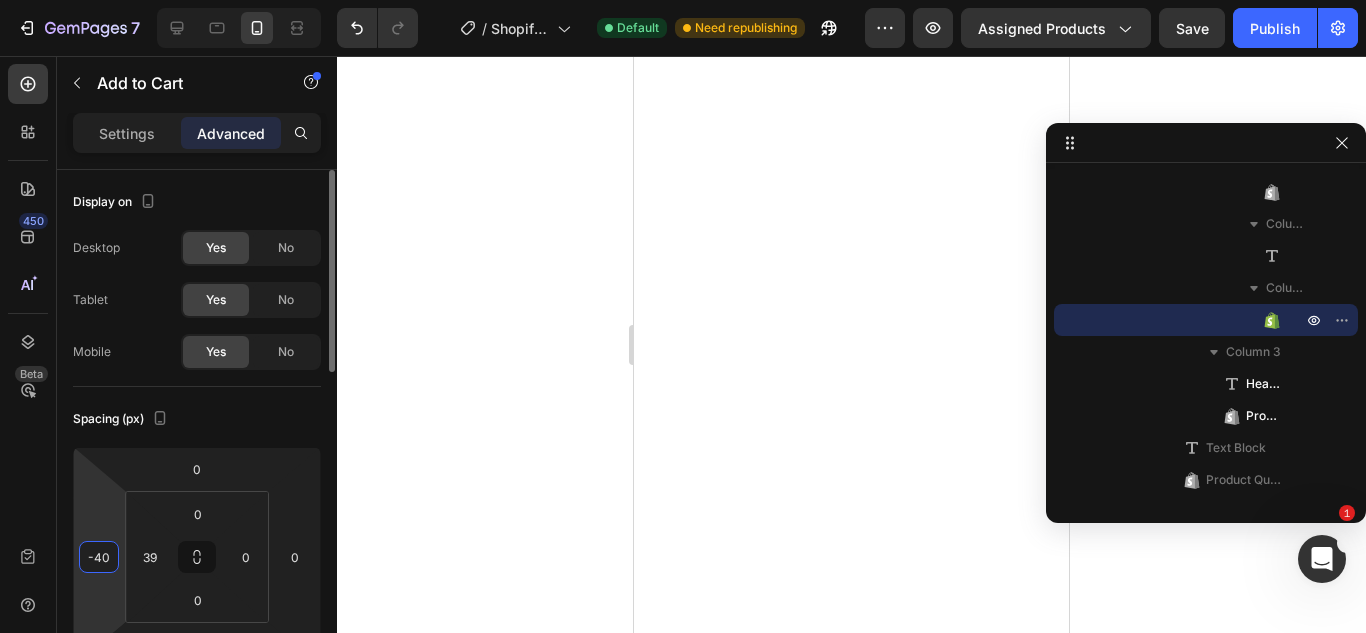 click on "7   /  Shopify Original Product Template Default Need republishing Preview Assigned Products  Save   Publish  450 Beta Sections(18) Elements(84) Section Element Hero Section Product Detail Brands Trusted Badges Guarantee Product Breakdown How to use Testimonials Compare Bundle FAQs Social Proof Brand Story Product List Collection Blog List Contact Sticky Add to Cart Custom Footer Browse Library 450 Layout
Row
Row
Row
Row Text
Heading
Text Block Button
Button
Button Media
Image
Image" at bounding box center [683, 0] 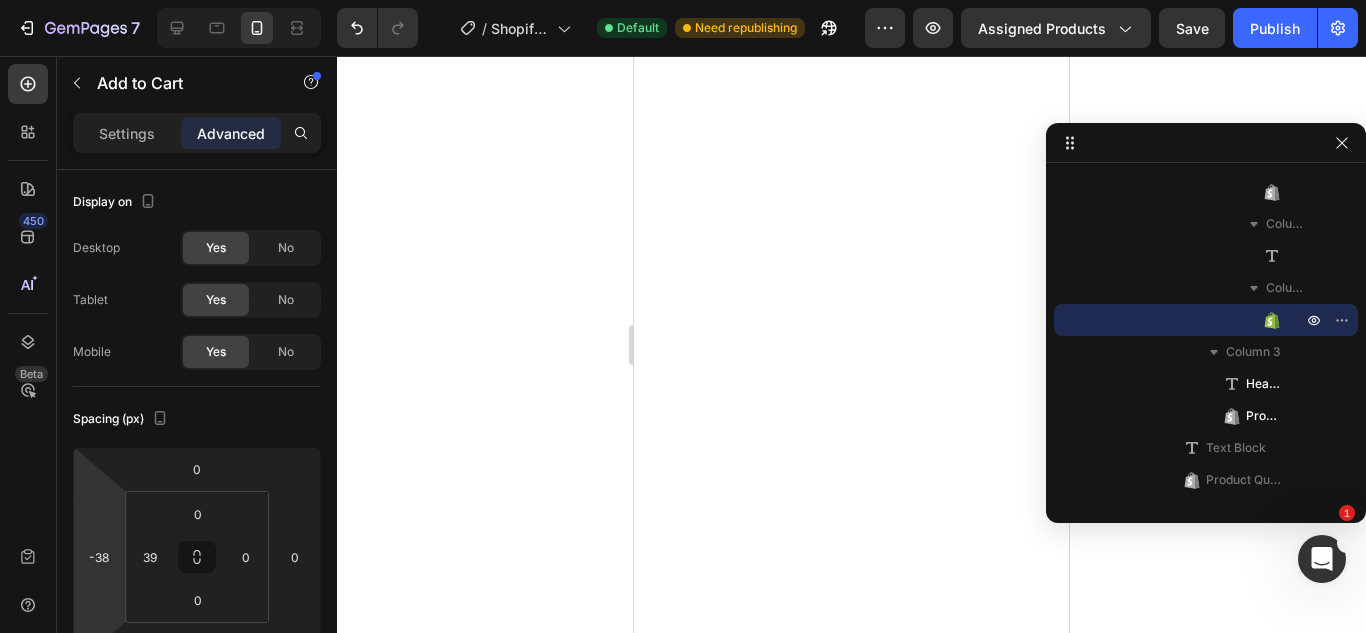 type on "-40" 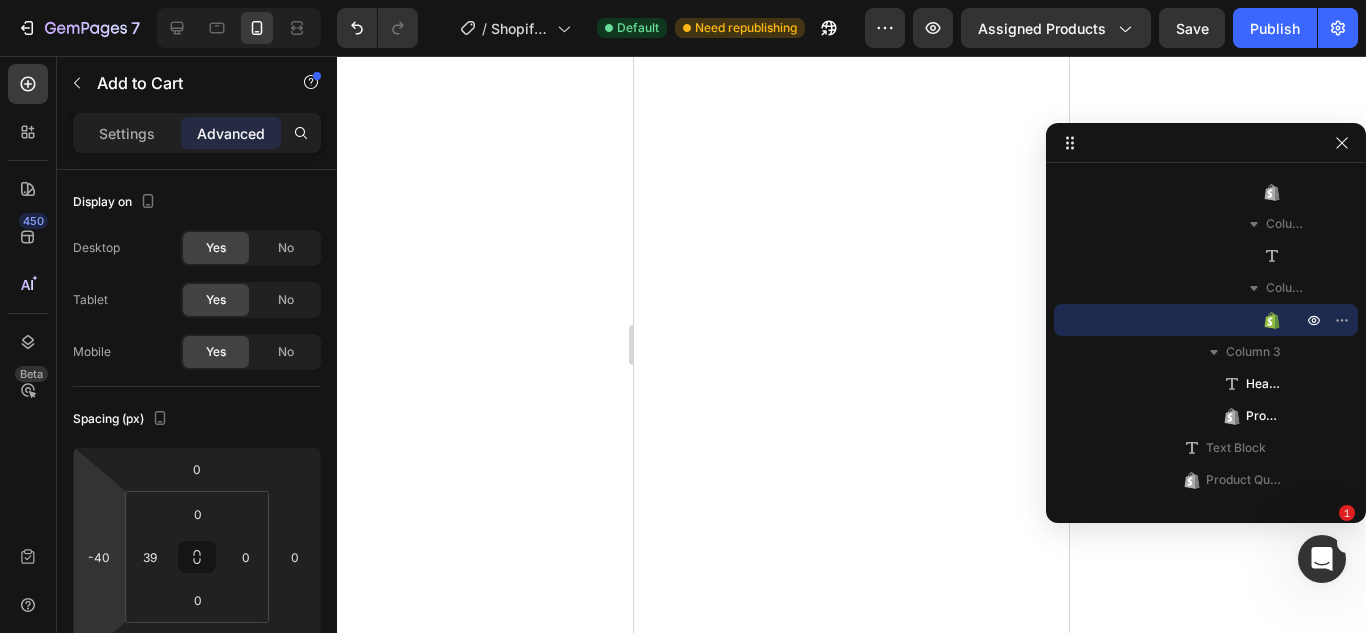click on "7   /  Shopify Original Product Template Default Need republishing Preview Assigned Products  Save   Publish  450 Beta Sections(18) Elements(84) Section Element Hero Section Product Detail Brands Trusted Badges Guarantee Product Breakdown How to use Testimonials Compare Bundle FAQs Social Proof Brand Story Product List Collection Blog List Contact Sticky Add to Cart Custom Footer Browse Library 450 Layout
Row
Row
Row
Row Text
Heading
Text Block Button
Button
Button Media
Image
Image" at bounding box center [683, 0] 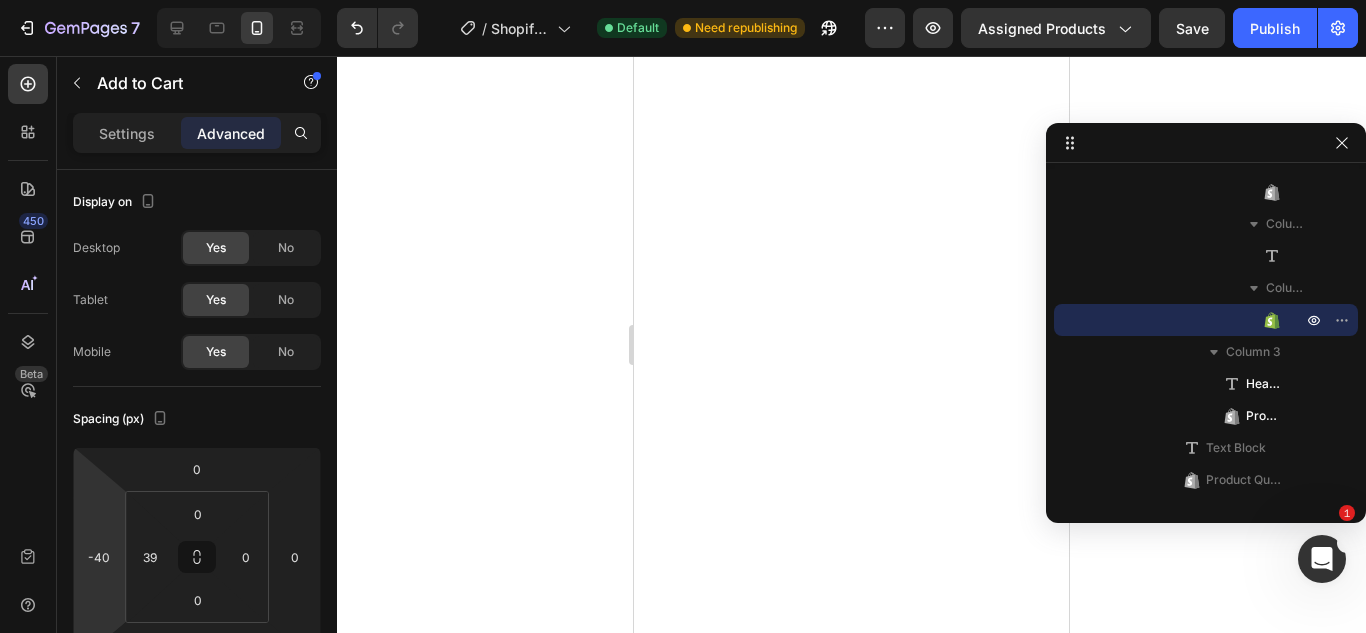 click on "7   /  Shopify Original Product Template Default Need republishing Preview Assigned Products  Save   Publish" 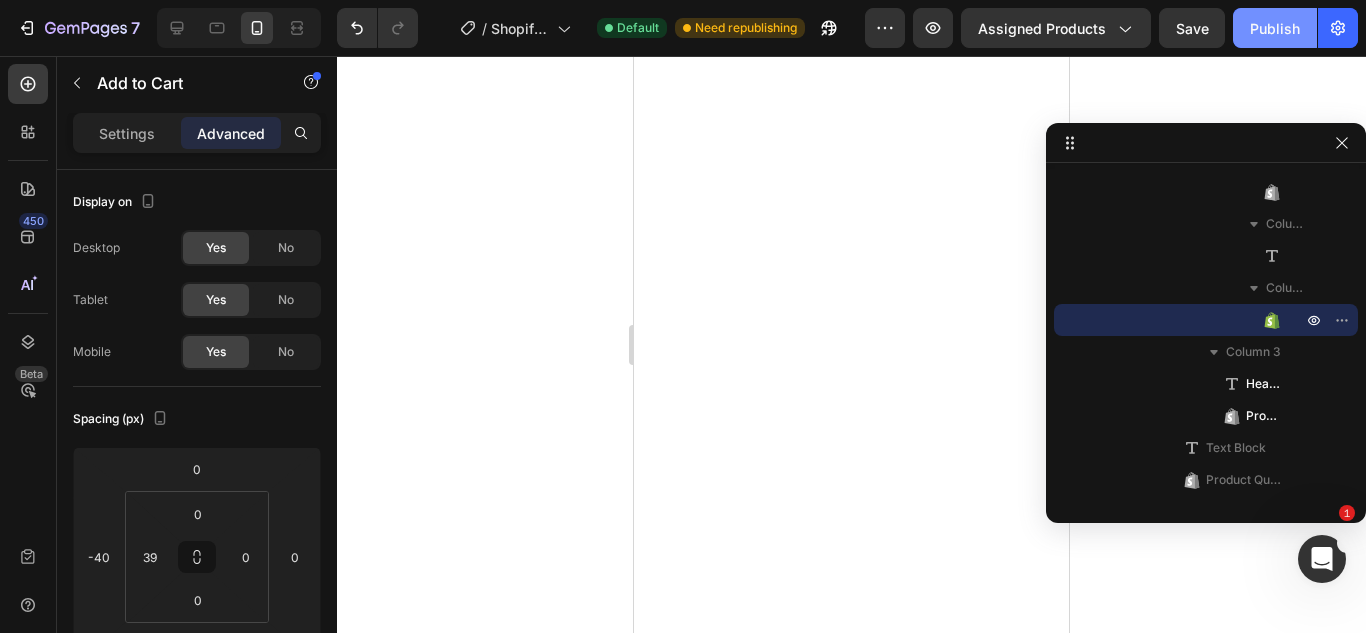 click on "Publish" 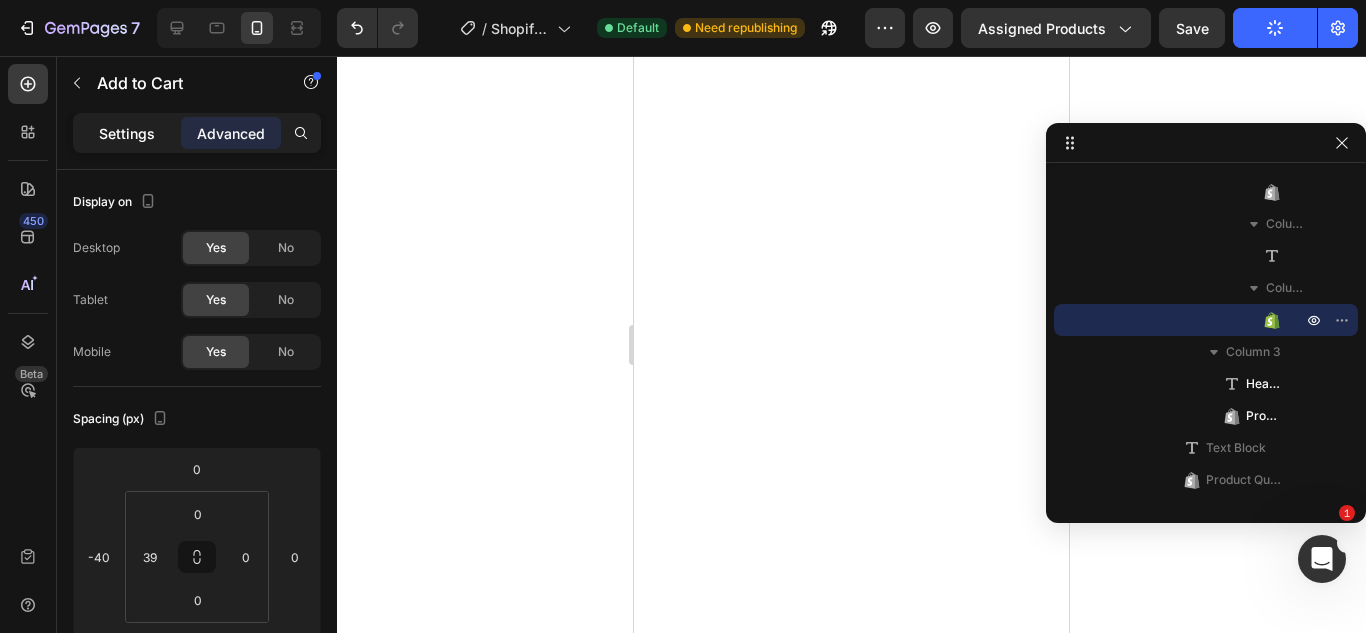 click on "Settings" at bounding box center [127, 133] 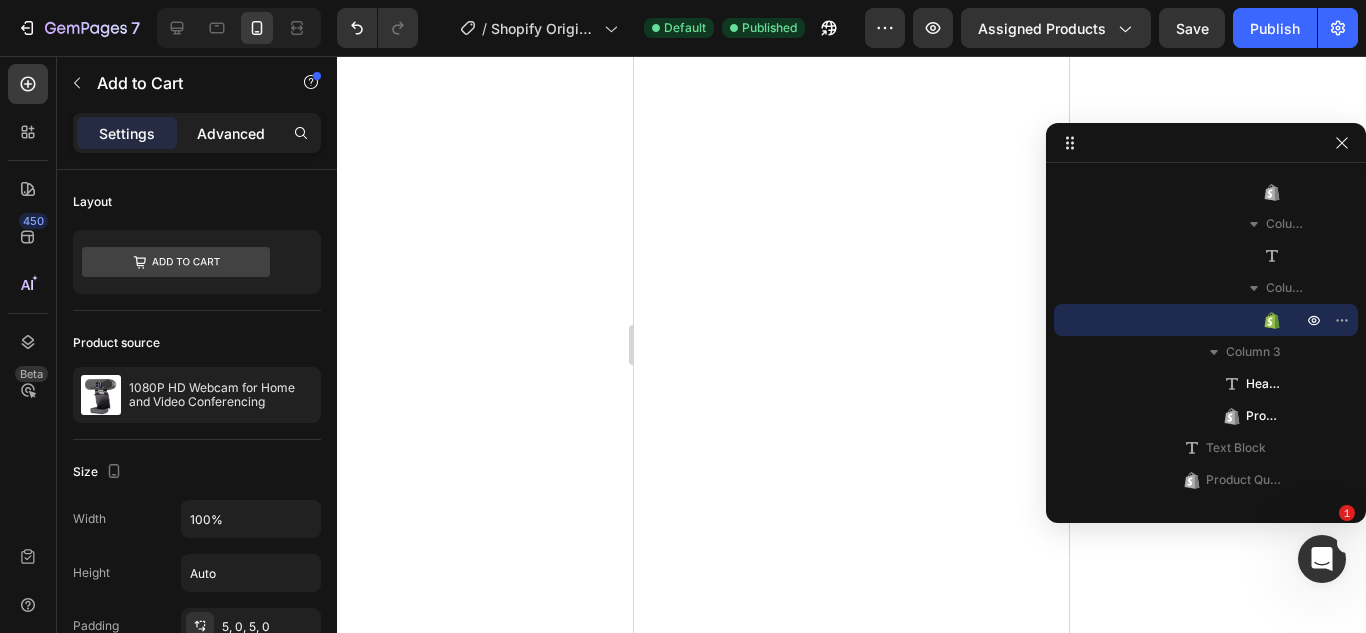 click on "Advanced" at bounding box center [231, 133] 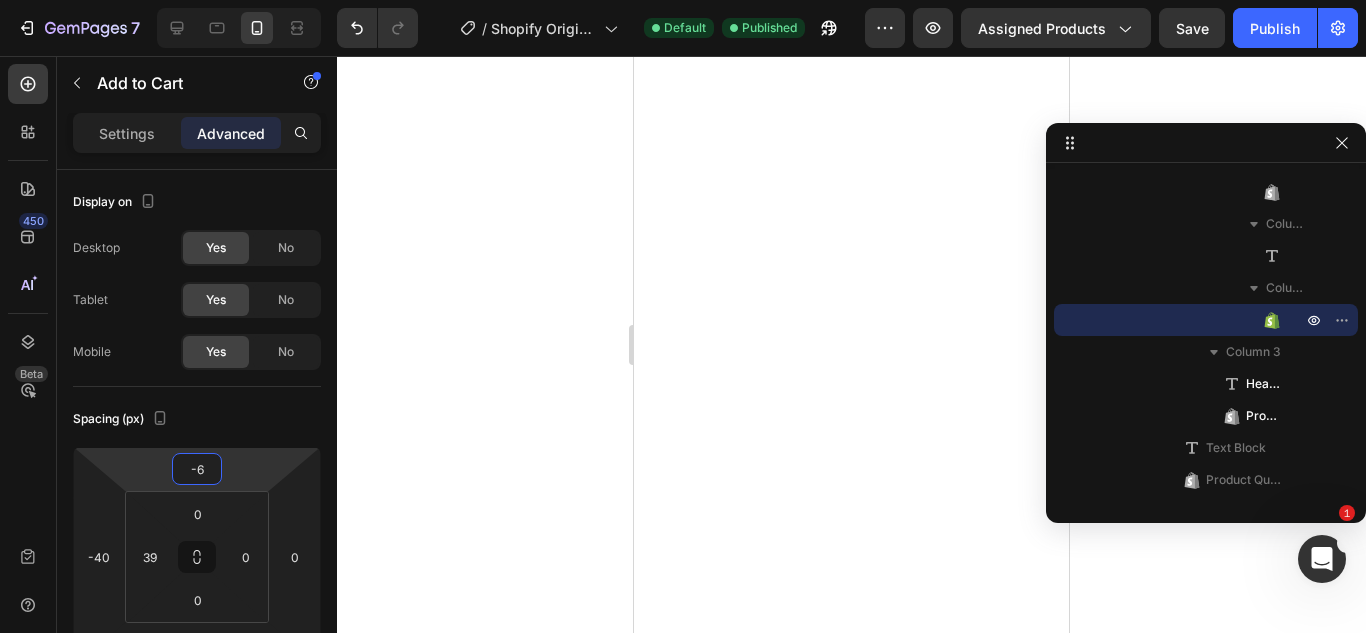 type on "-4" 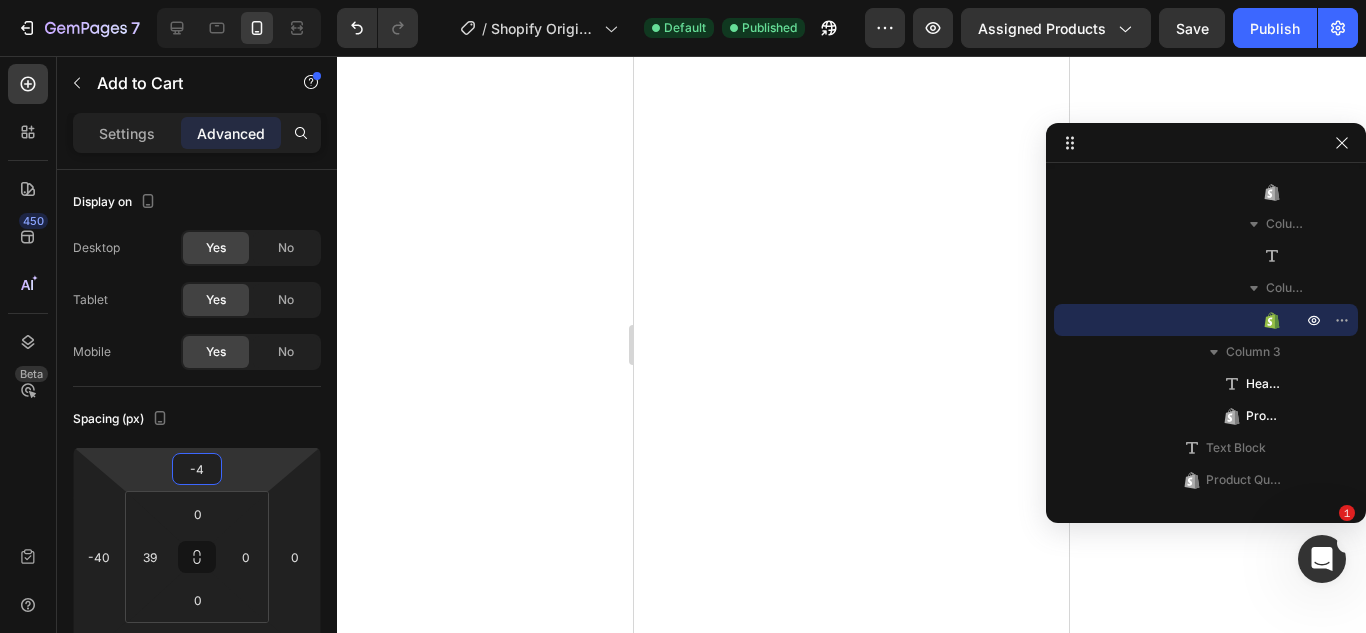 click on "7   /  Shopify Original Product Template Default Published Preview Assigned Products  Save   Publish  450 Beta Sections(18) Elements(84) Section Element Hero Section Product Detail Brands Trusted Badges Guarantee Product Breakdown How to use Testimonials Compare Bundle FAQs Social Proof Brand Story Product List Collection Blog List Contact Sticky Add to Cart Custom Footer Browse Library 450 Layout
Row
Row
Row
Row Text
Heading
Text Block Button
Button
Button Media
Image
Image
Video" at bounding box center [683, 0] 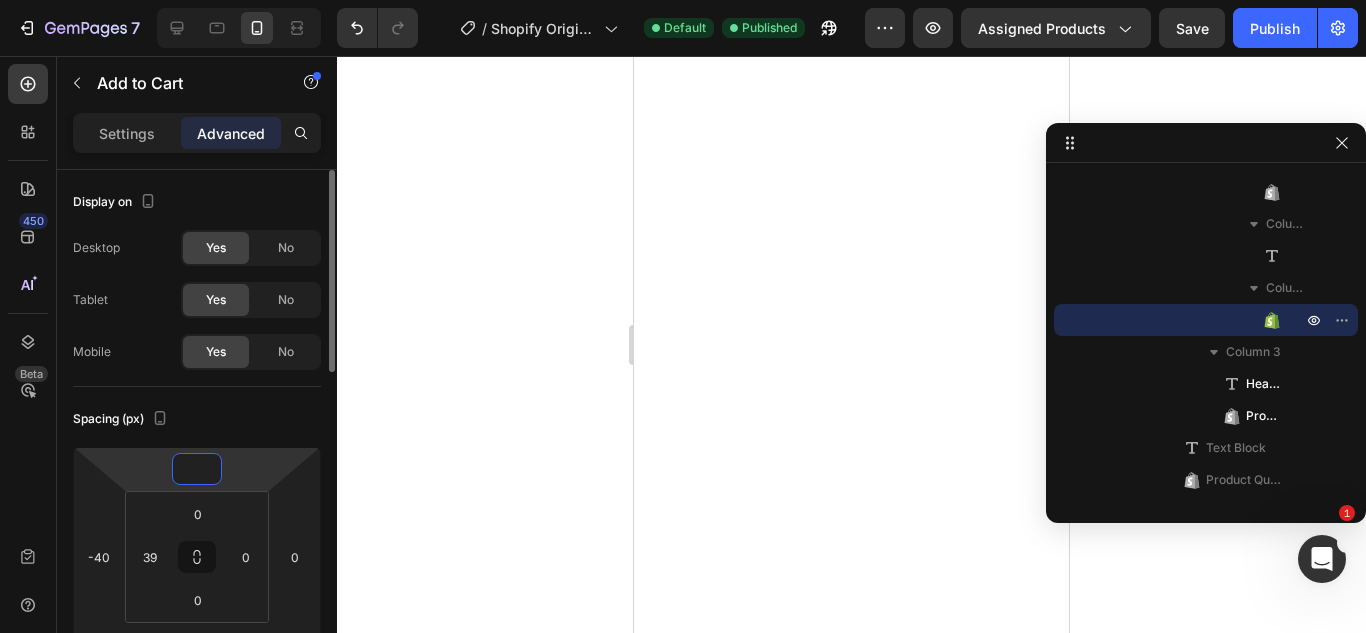 type on "-5" 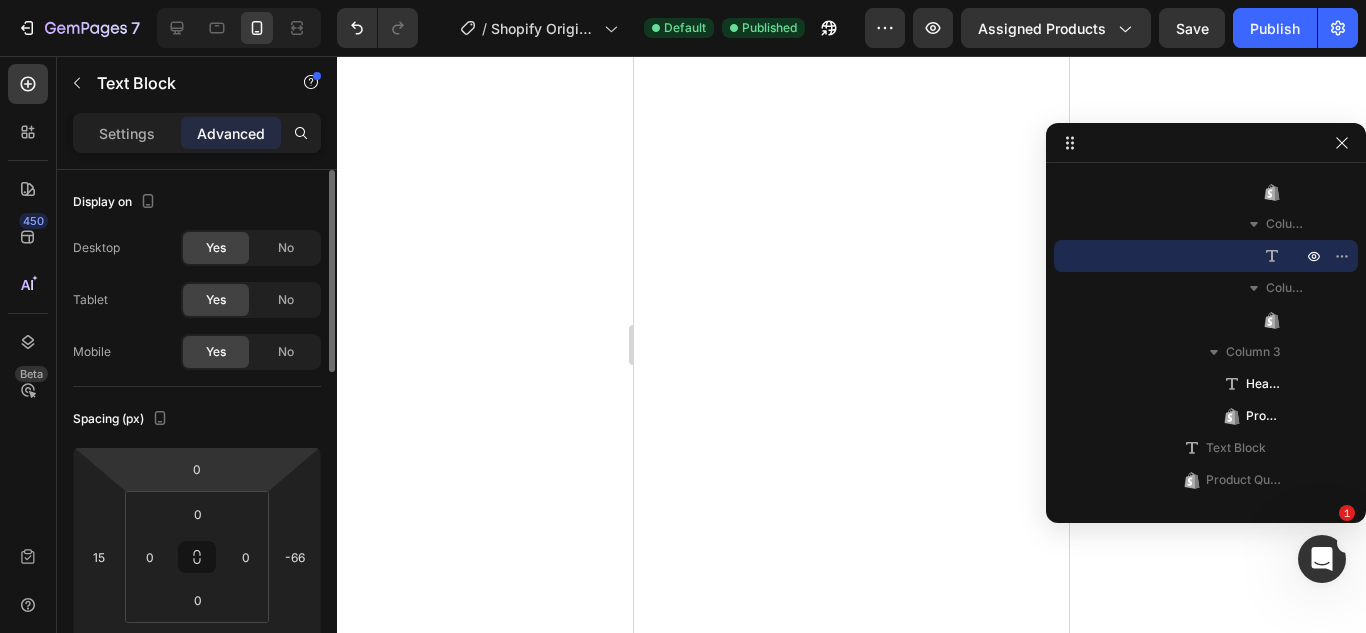 click on "7   /  Shopify Original Product Template Default Published Preview Assigned Products  Save   Publish  450 Beta Sections(18) Elements(84) Section Element Hero Section Product Detail Brands Trusted Badges Guarantee Product Breakdown How to use Testimonials Compare Bundle FAQs Social Proof Brand Story Product List Collection Blog List Contact Sticky Add to Cart Custom Footer Browse Library 450 Layout
Row
Row
Row
Row Text
Heading
Text Block Button
Button
Button Media
Image
Image
Video" at bounding box center [683, 0] 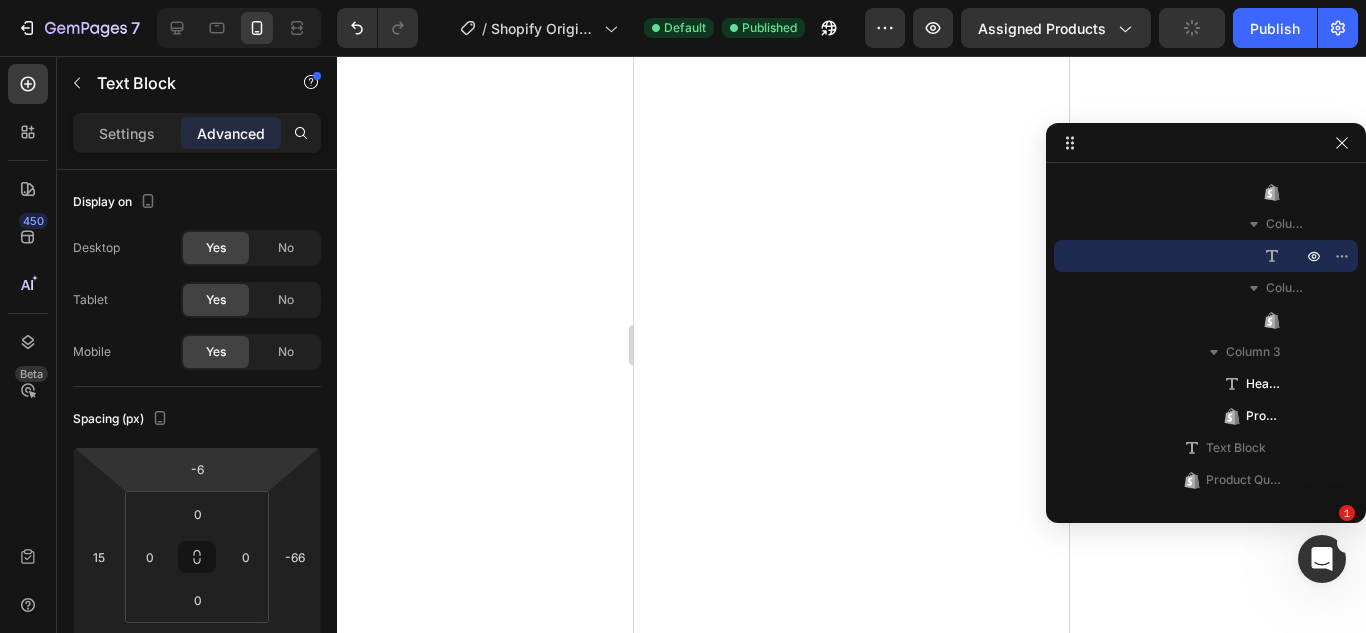 type on "-8" 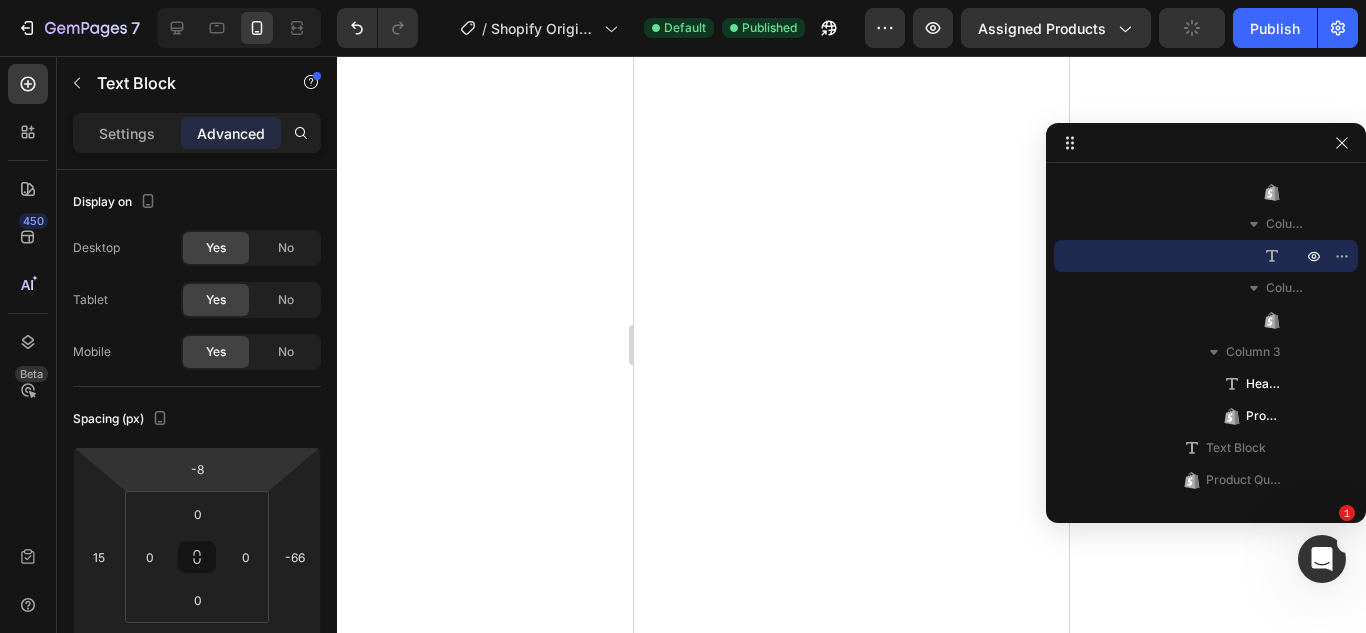 click on "7   /  Shopify Original Product Template Default Published Preview Assigned Products  Publish  450 Beta Sections(18) Elements(84) Section Element Hero Section Product Detail Brands Trusted Badges Guarantee Product Breakdown How to use Testimonials Compare Bundle FAQs Social Proof Brand Story Product List Collection Blog List Contact Sticky Add to Cart Custom Footer Browse Library 450 Layout
Row
Row
Row
Row Text
Heading
Text Block Button
Button
Button Media
Image
Image" at bounding box center [683, 0] 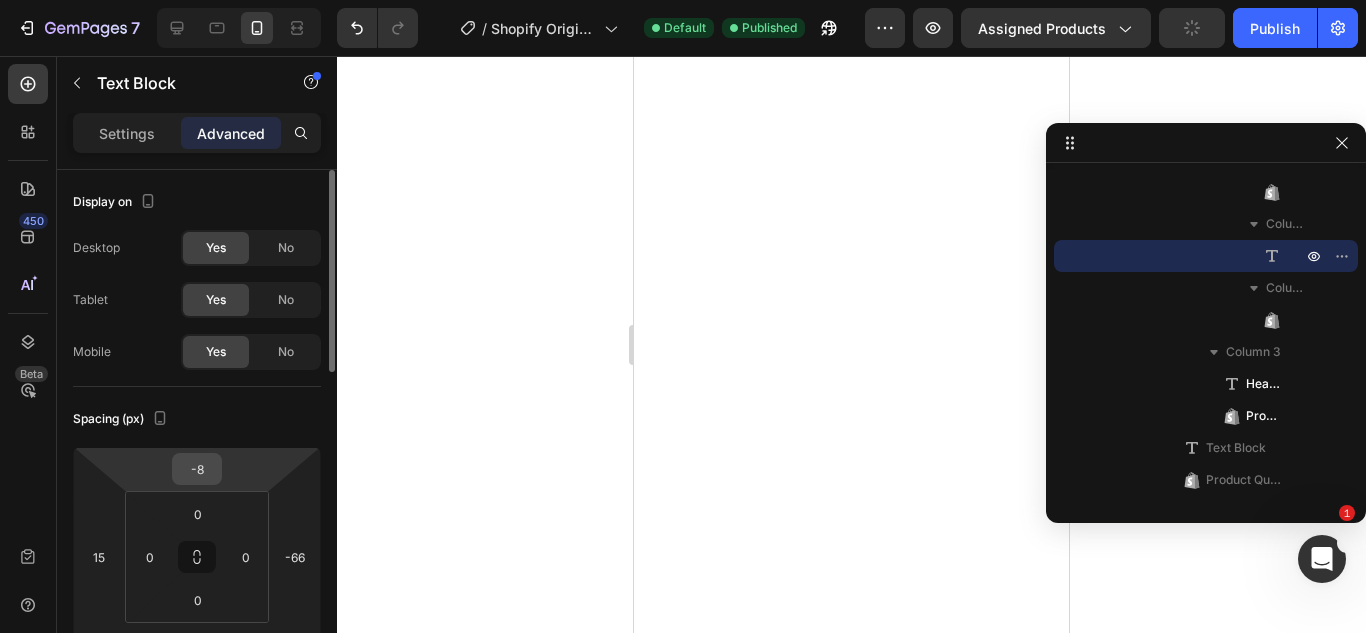 click on "-8" at bounding box center [197, 469] 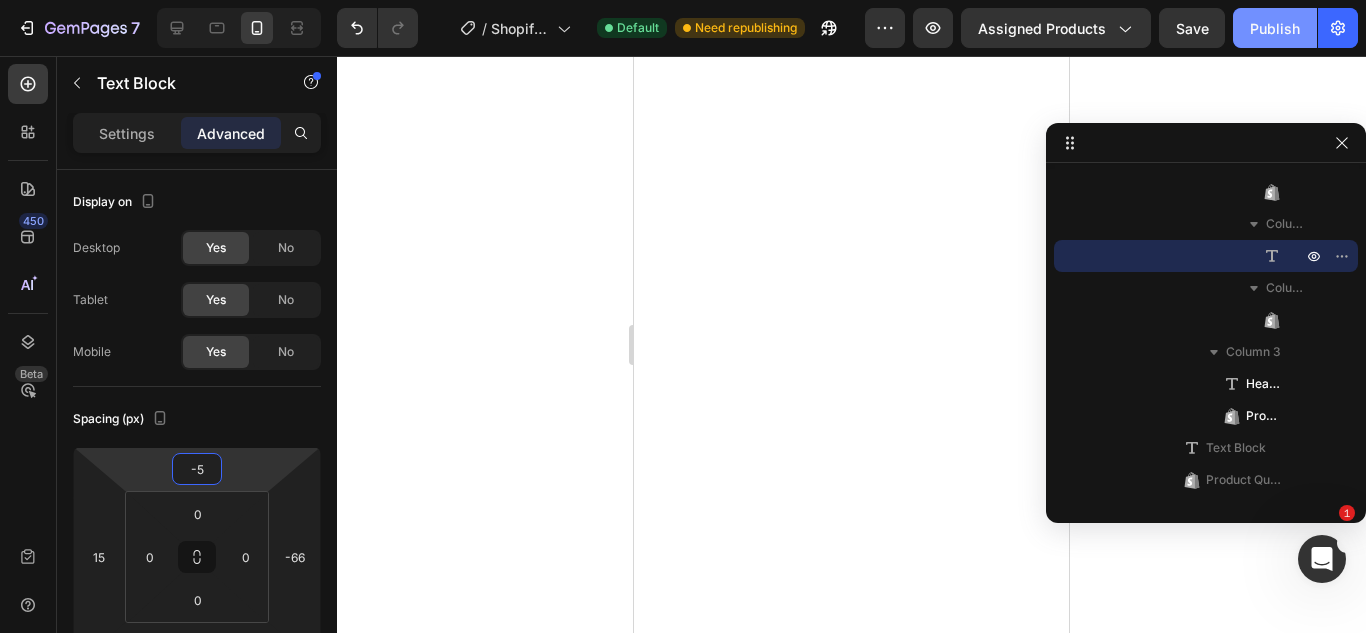 type on "-5" 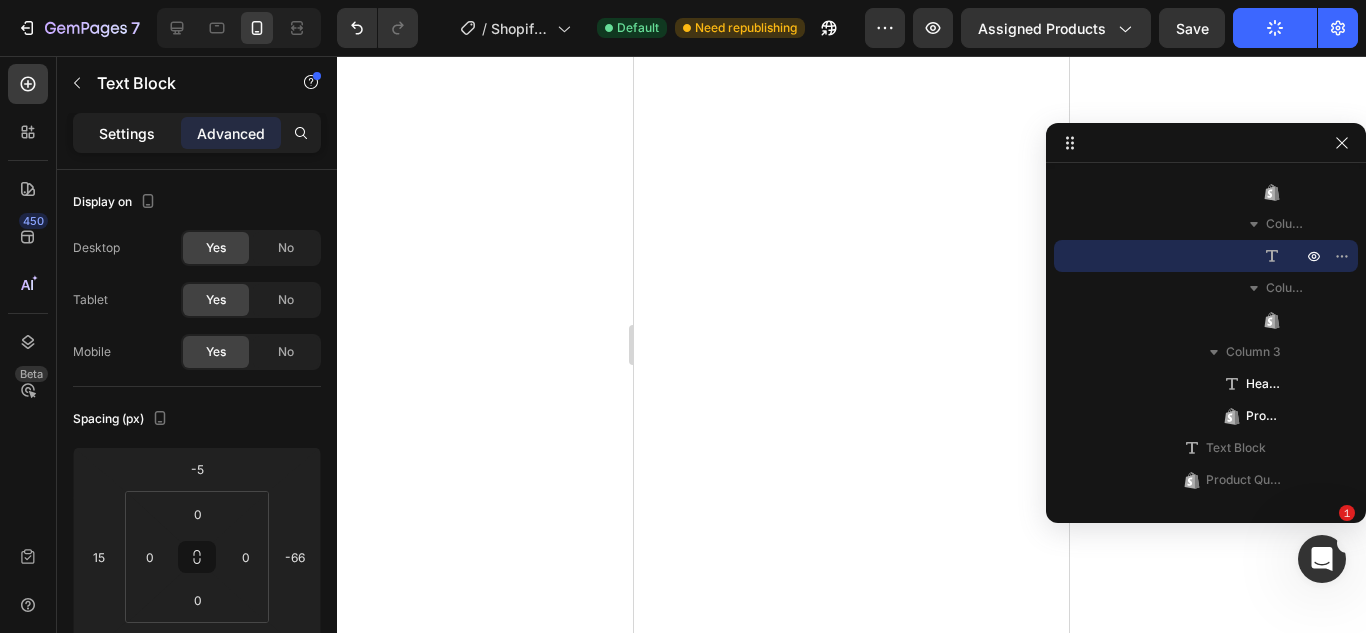 click on "Settings" at bounding box center [127, 133] 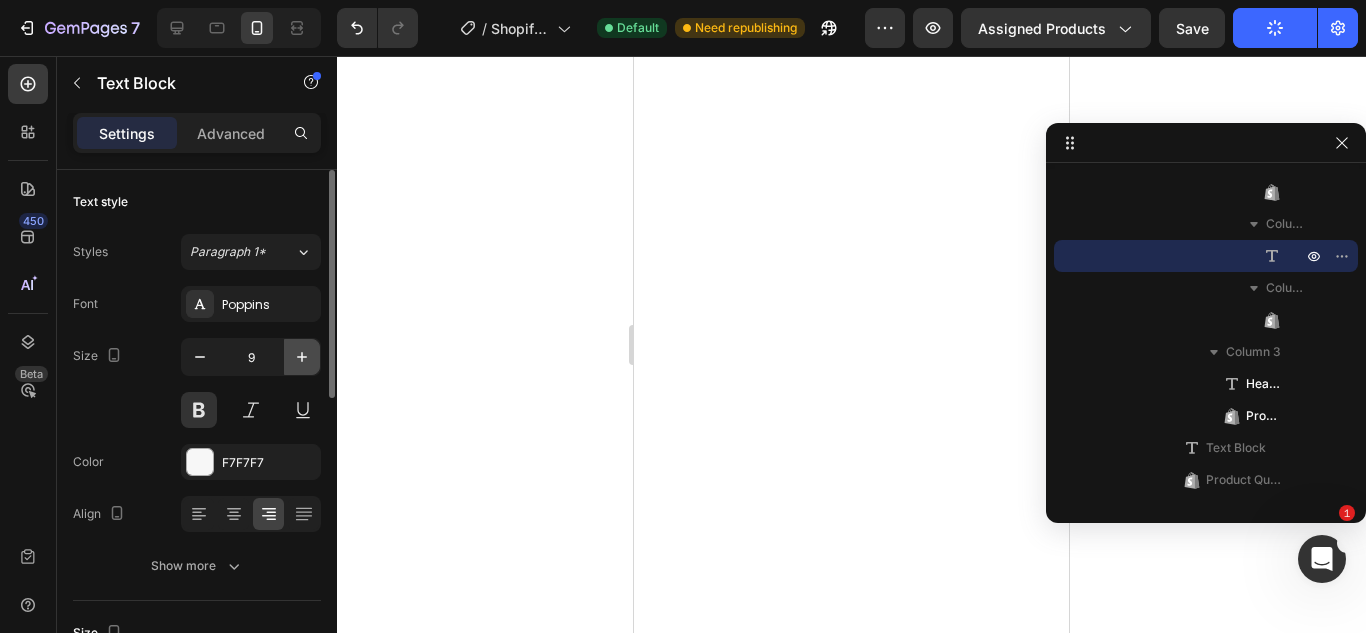 click 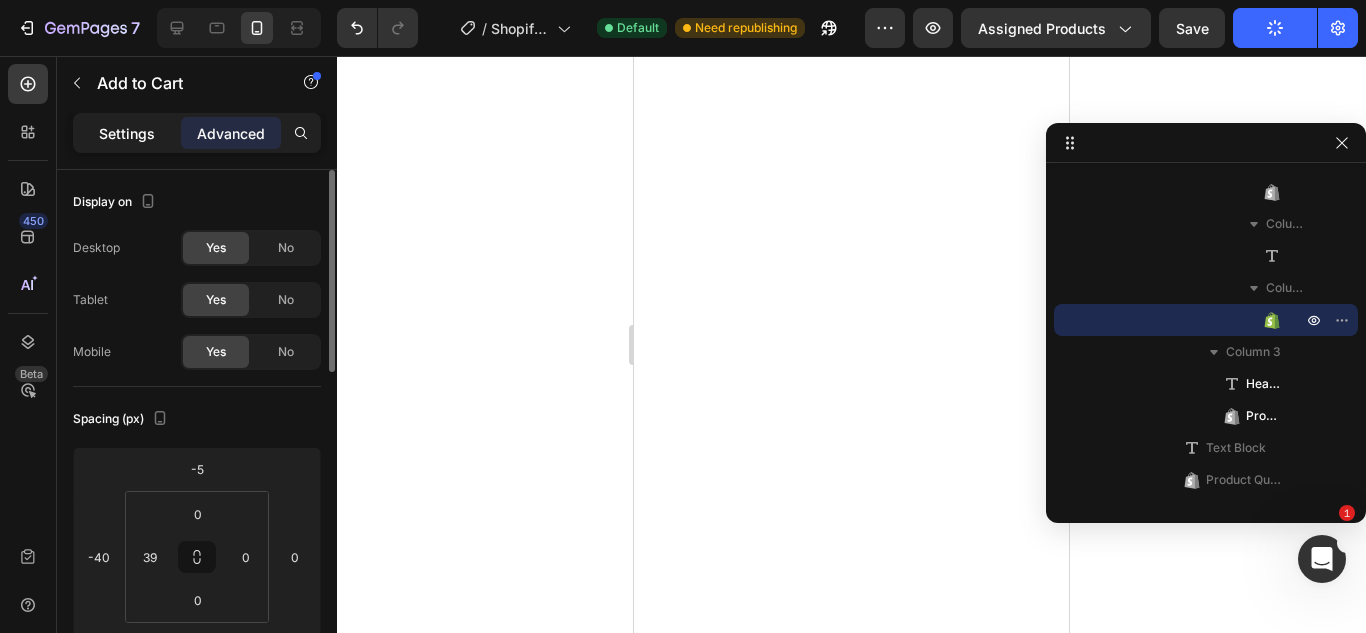 click on "Settings" at bounding box center [127, 133] 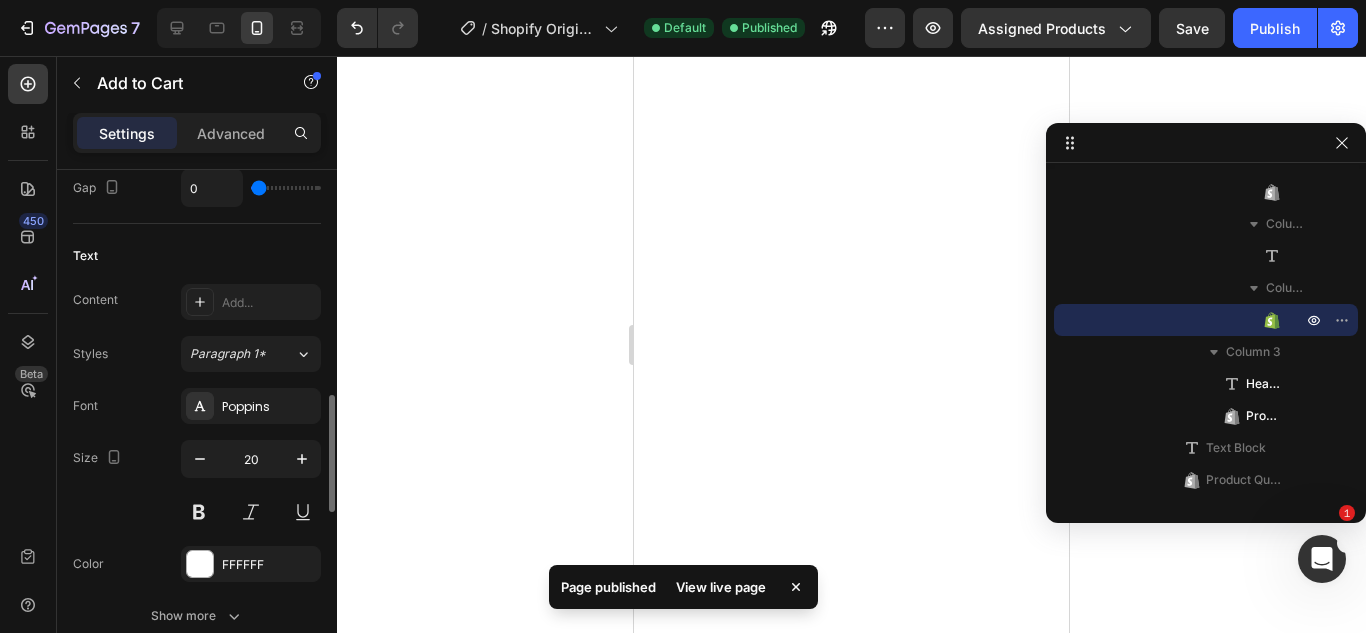 scroll, scrollTop: 992, scrollLeft: 0, axis: vertical 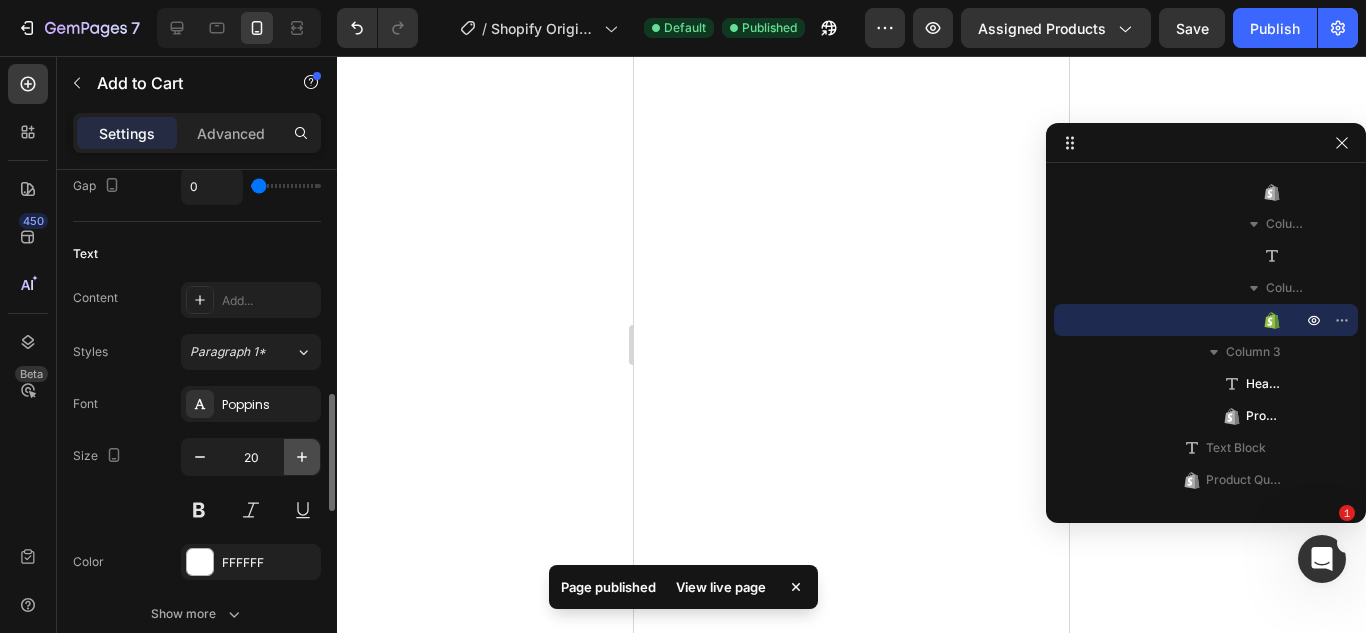 click 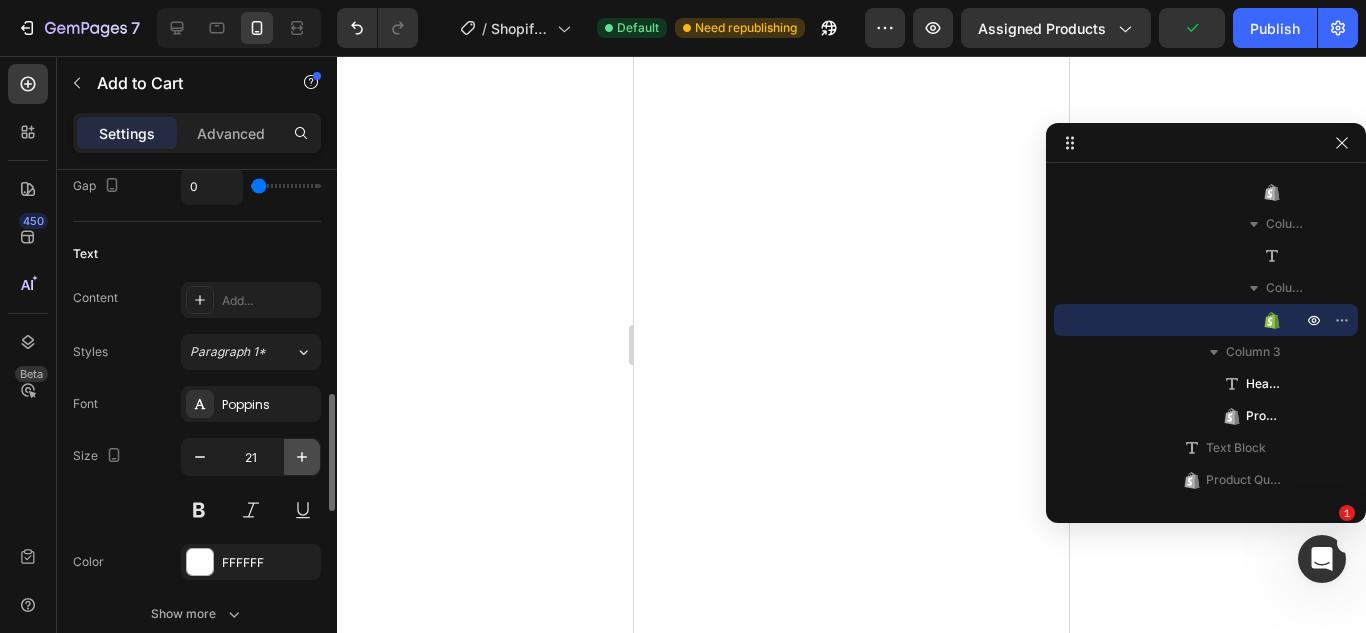 click 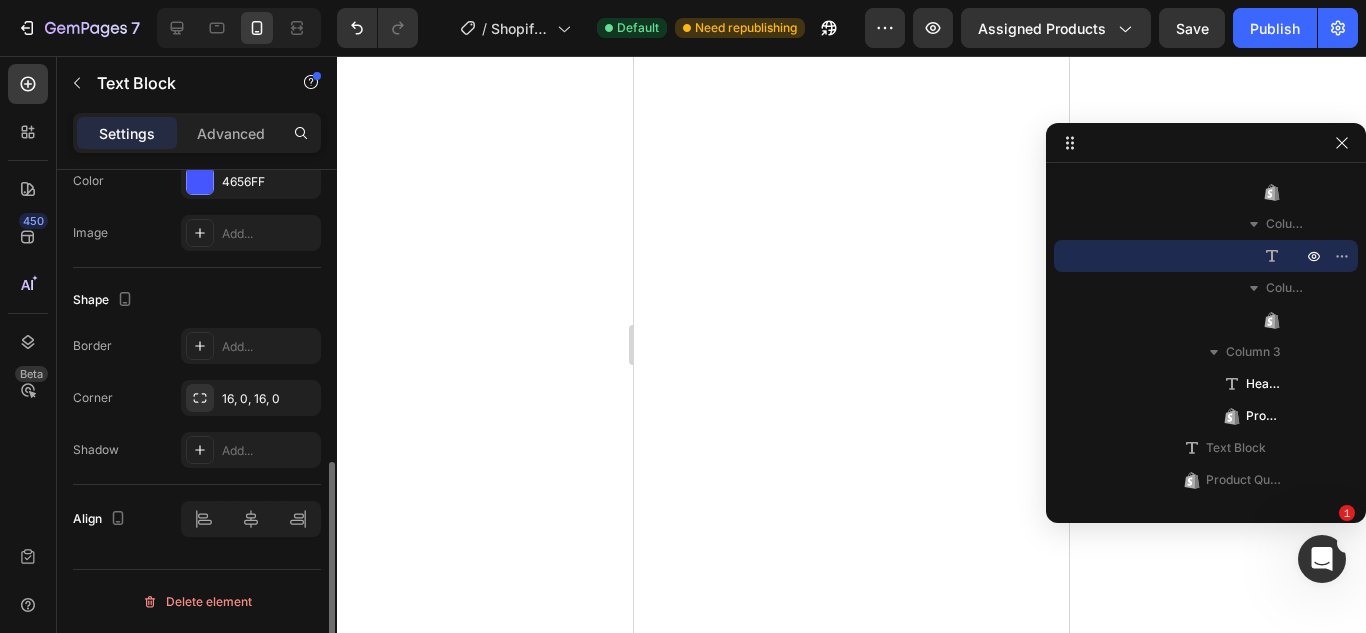 scroll, scrollTop: 0, scrollLeft: 0, axis: both 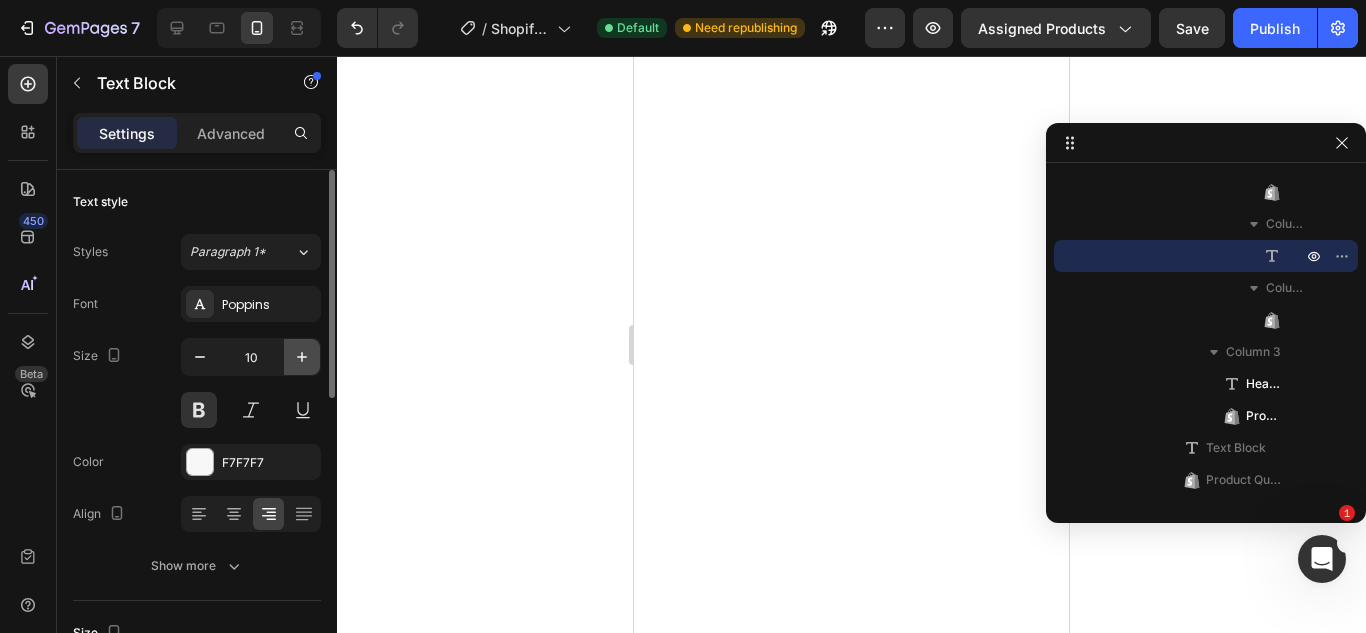 click at bounding box center [302, 357] 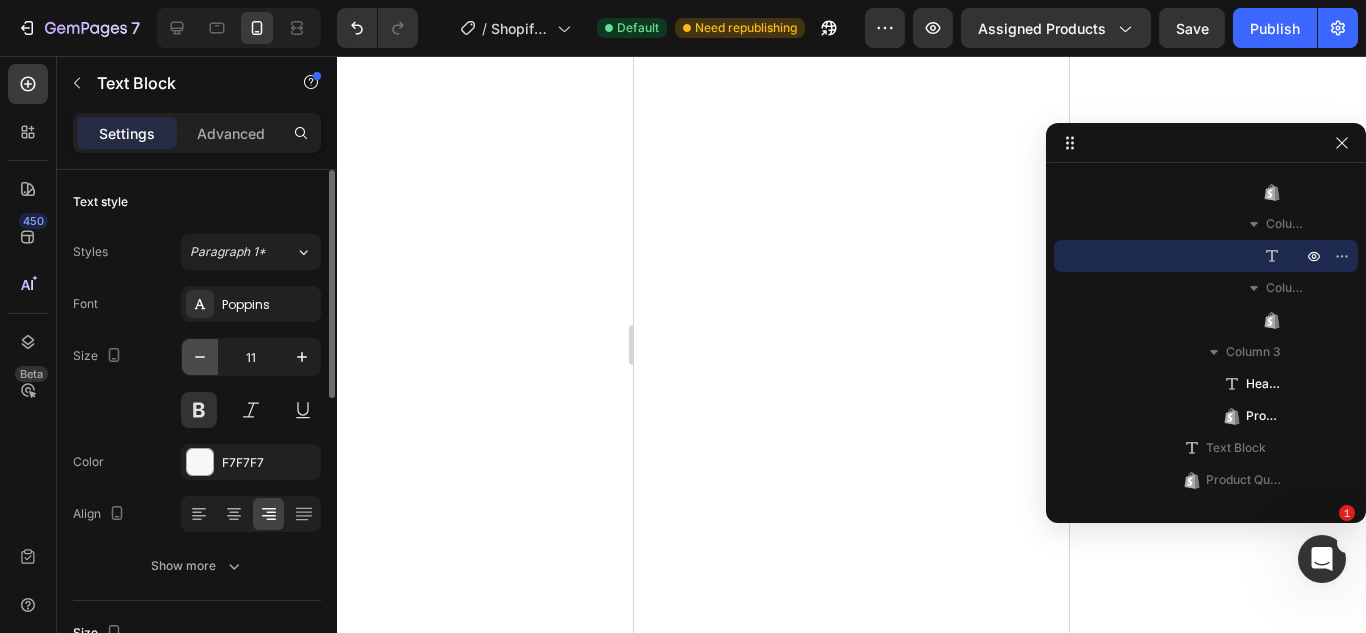 click 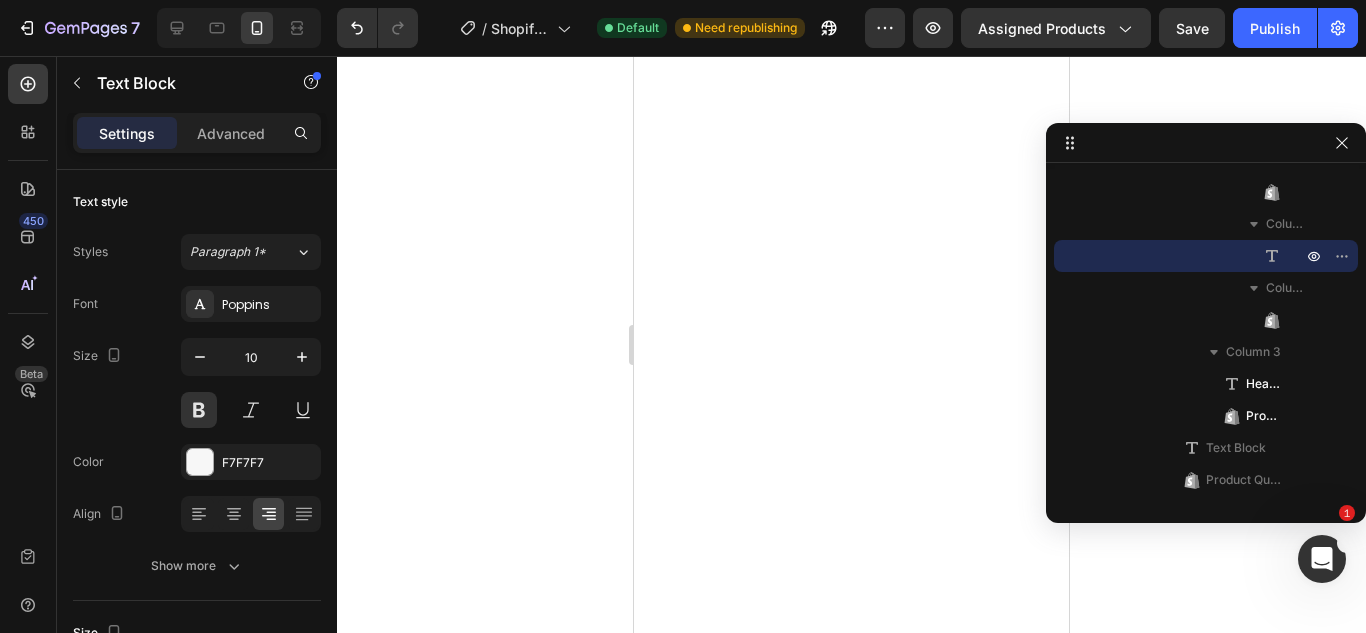 click 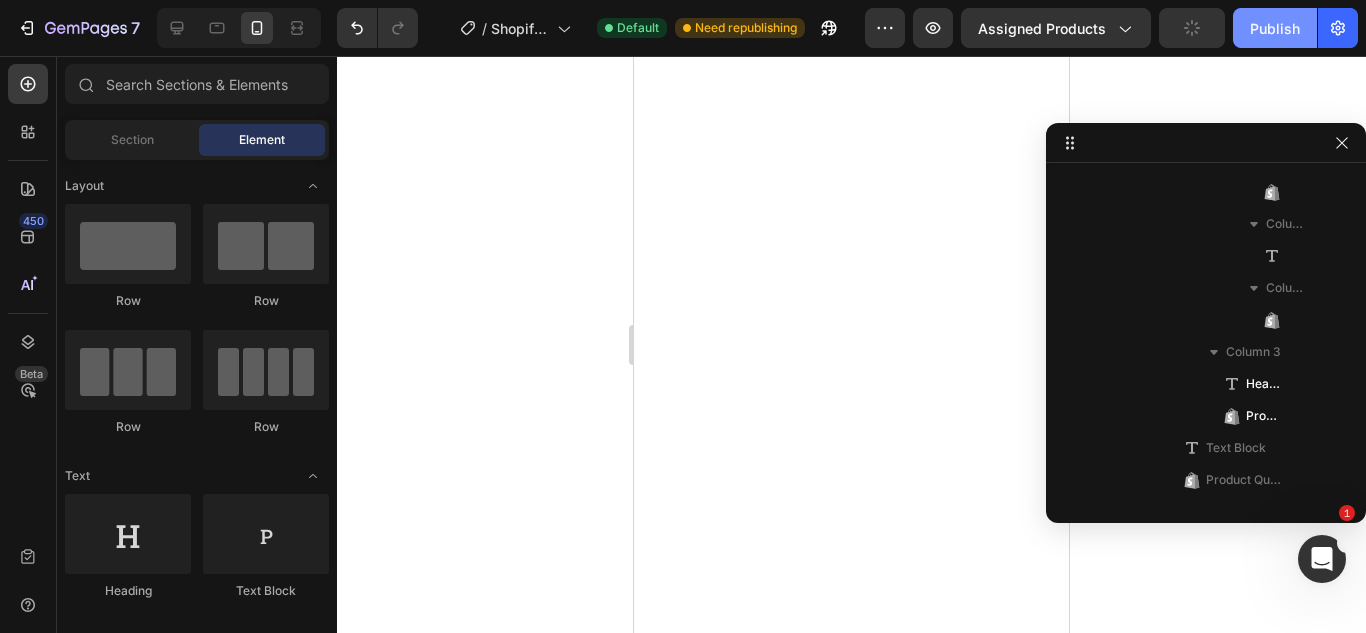 click on "Publish" at bounding box center (1275, 28) 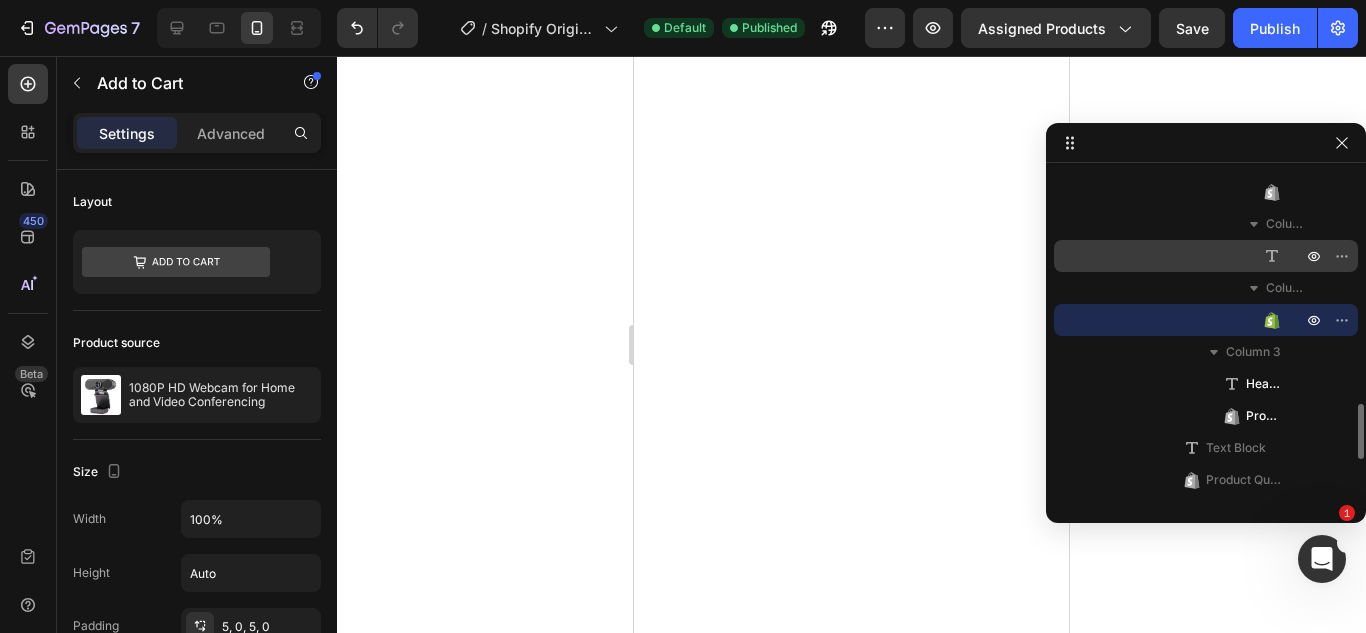 click 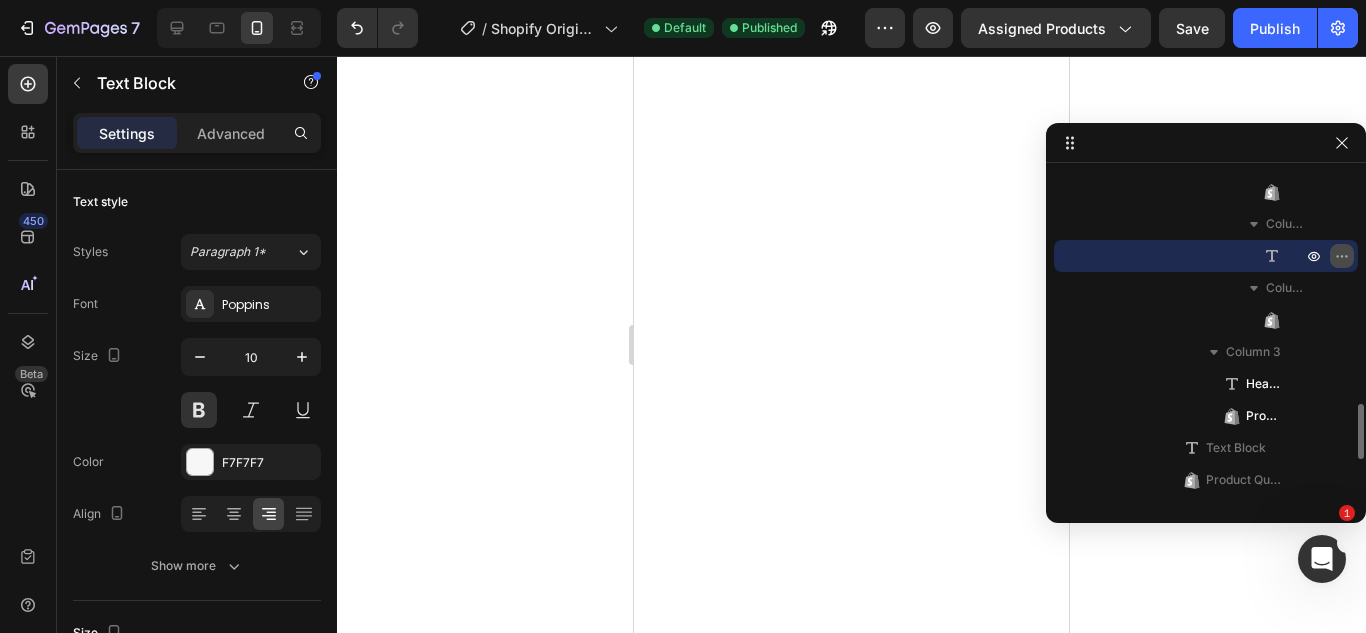 click 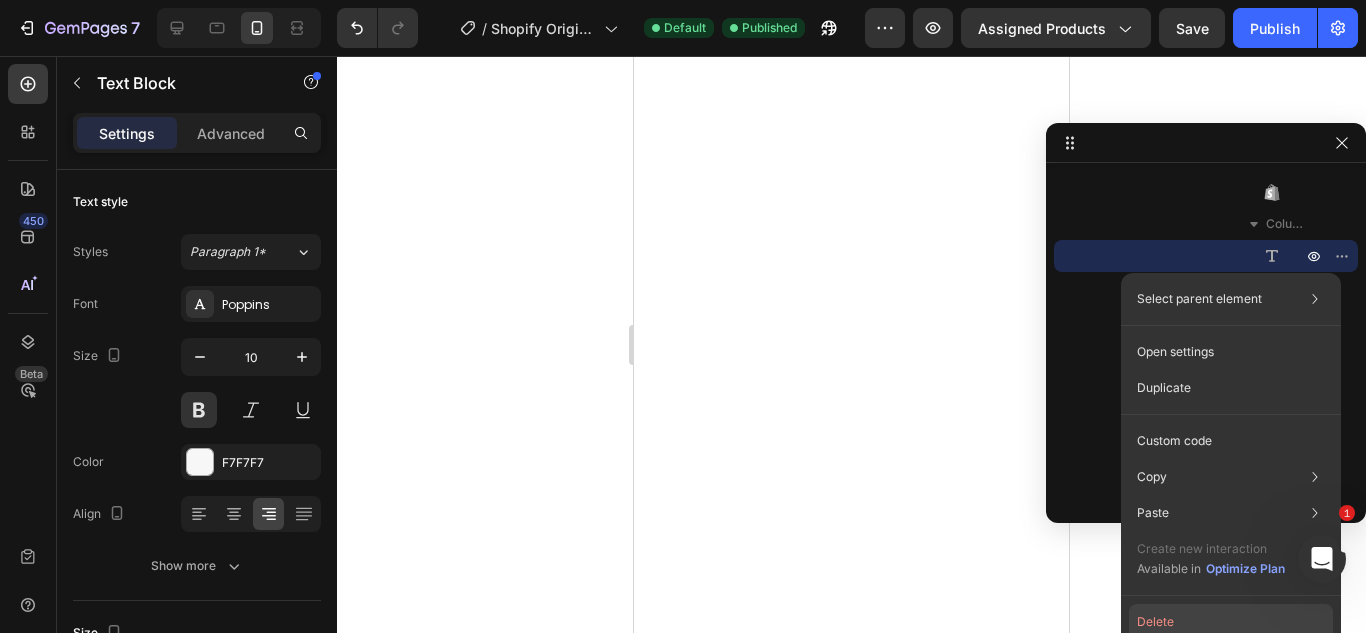 click on "Delete" 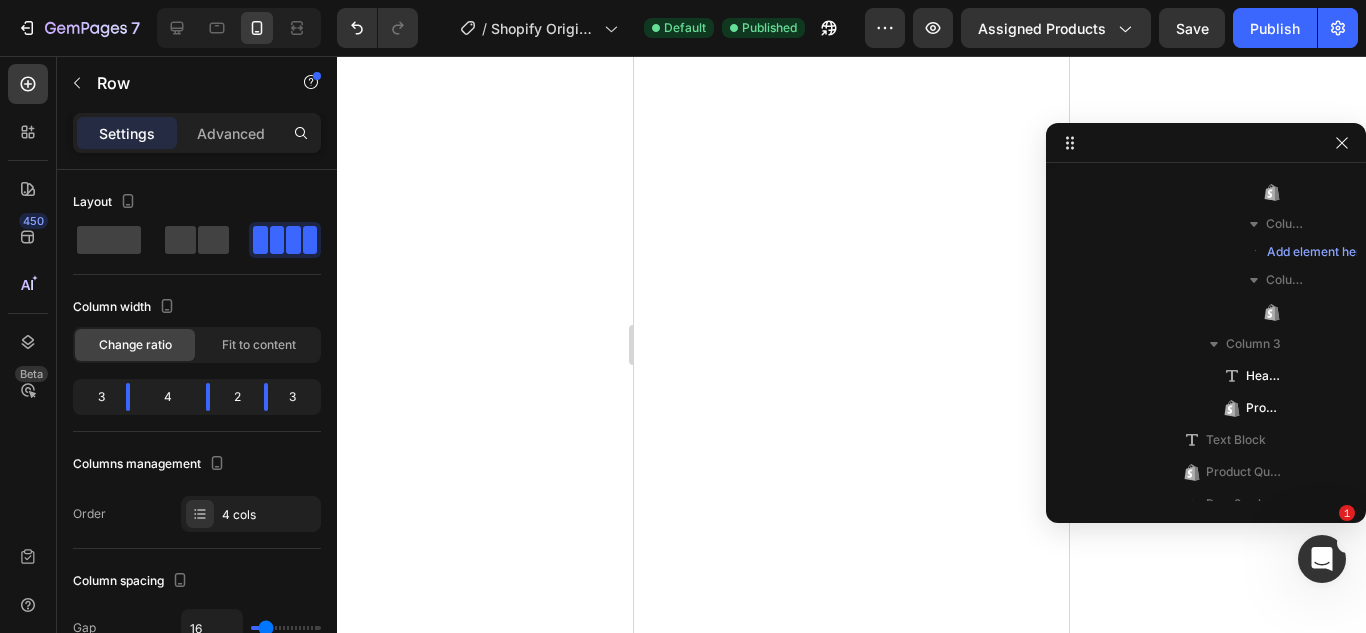 scroll, scrollTop: 1139, scrollLeft: 0, axis: vertical 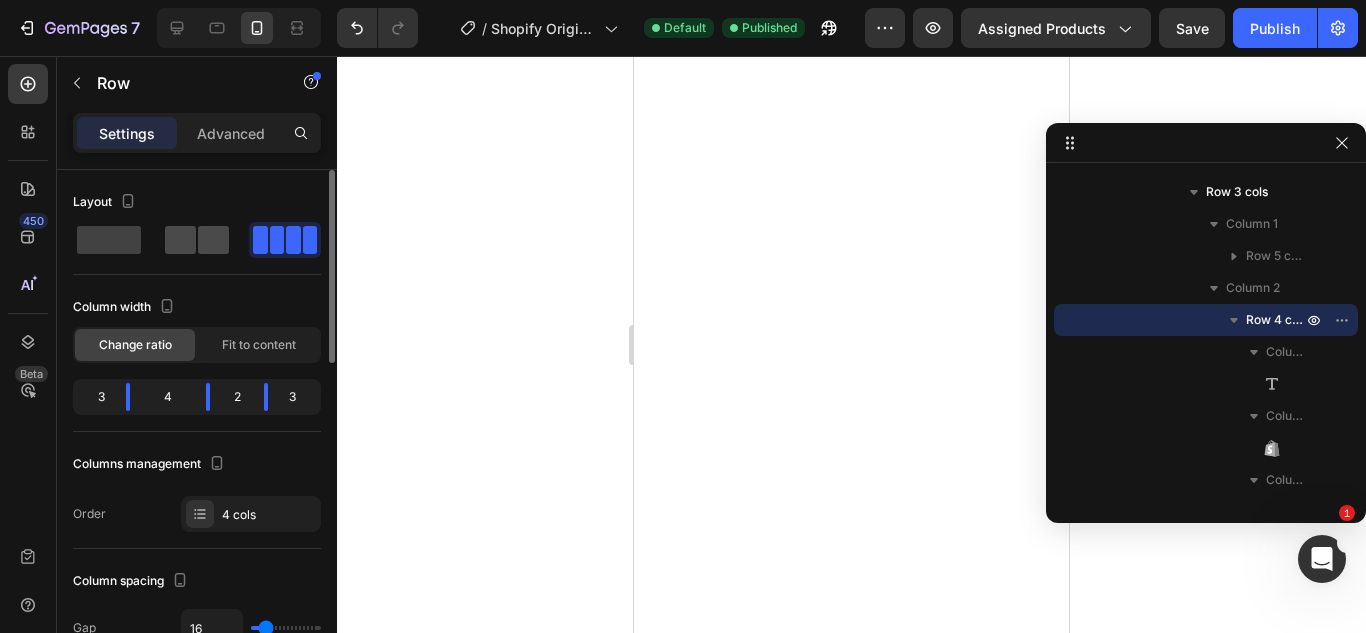 click 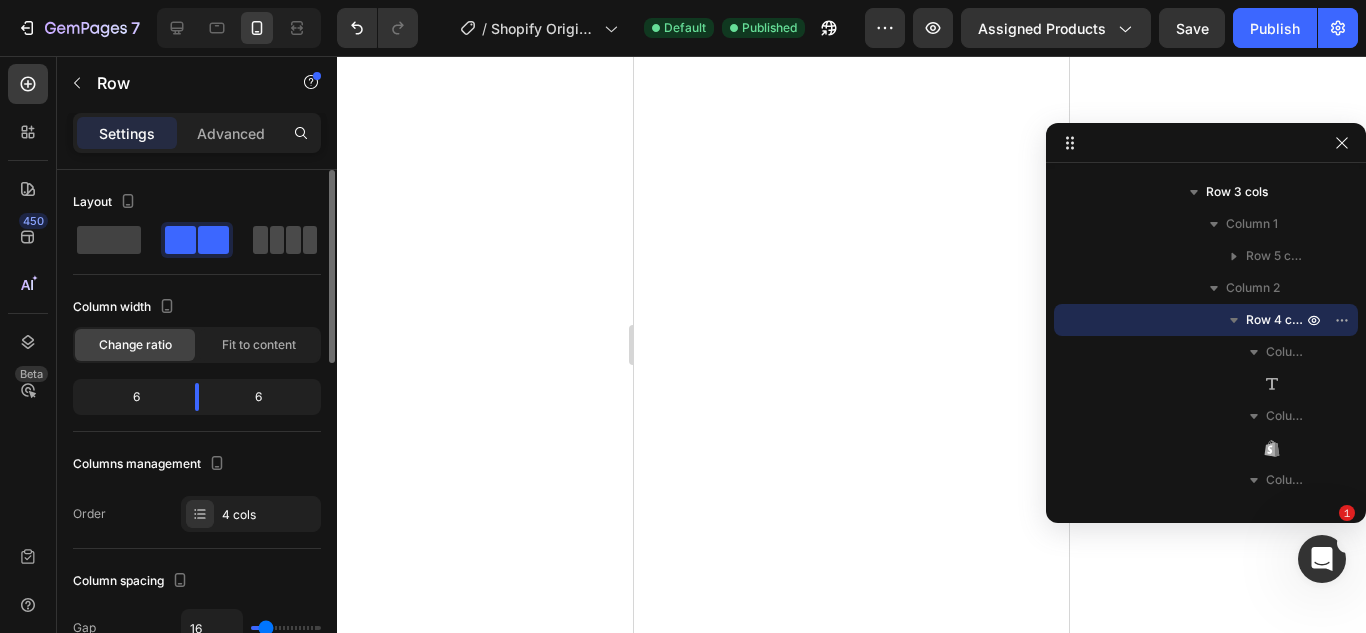 click 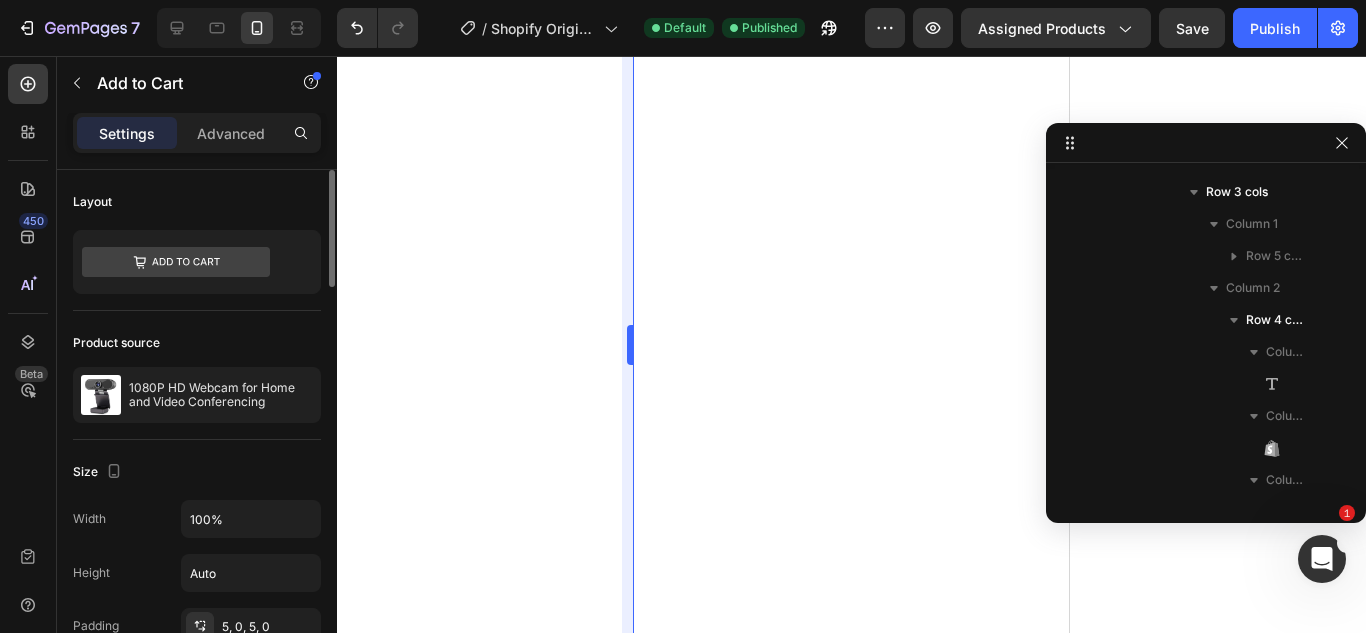 scroll, scrollTop: 1387, scrollLeft: 0, axis: vertical 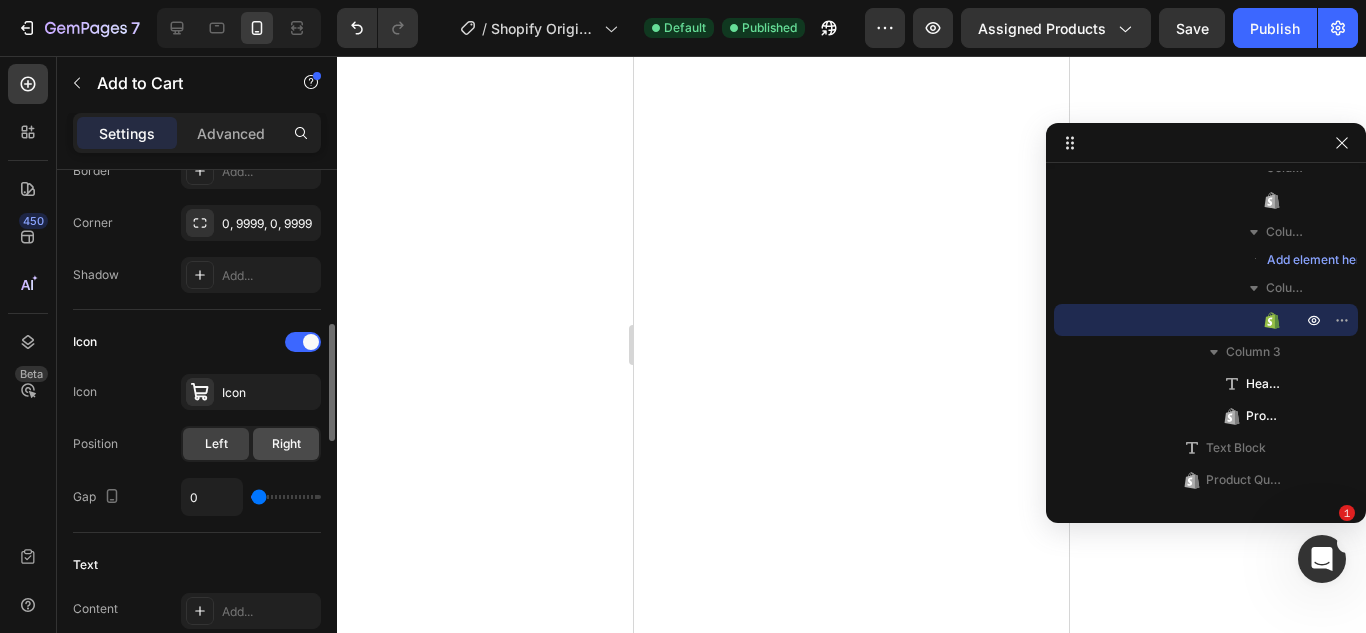 click on "Right" 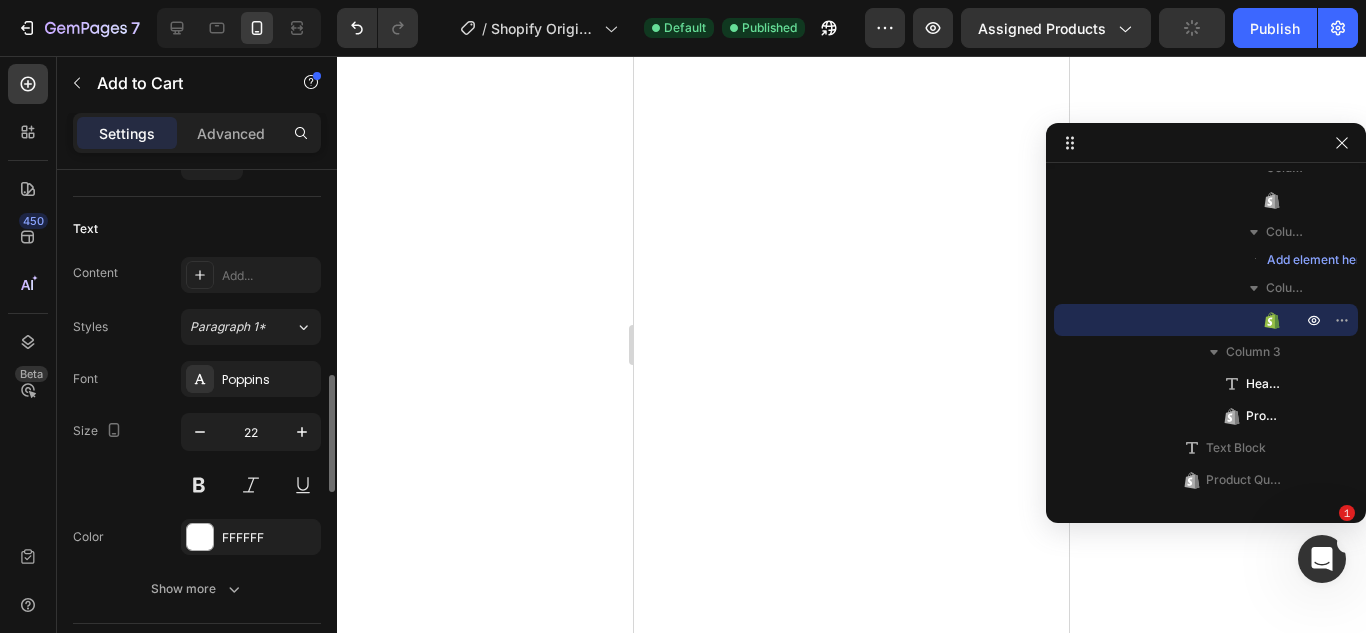 scroll, scrollTop: 996, scrollLeft: 0, axis: vertical 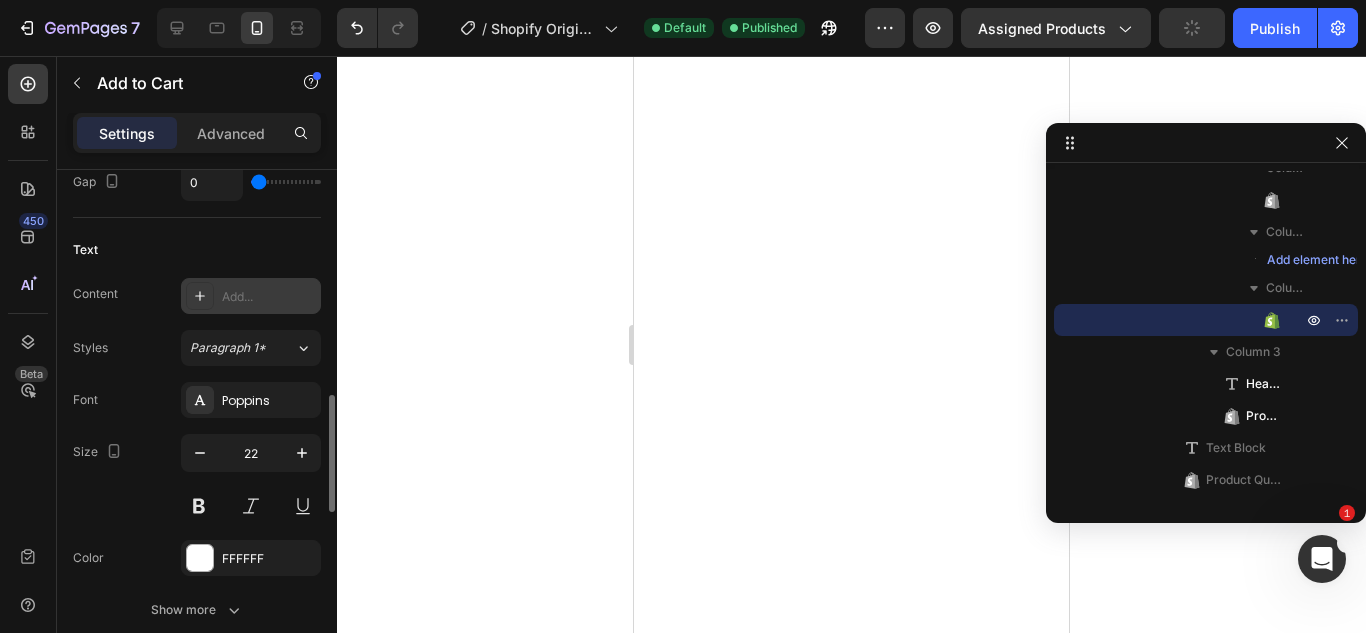 click on "Add..." at bounding box center [251, 296] 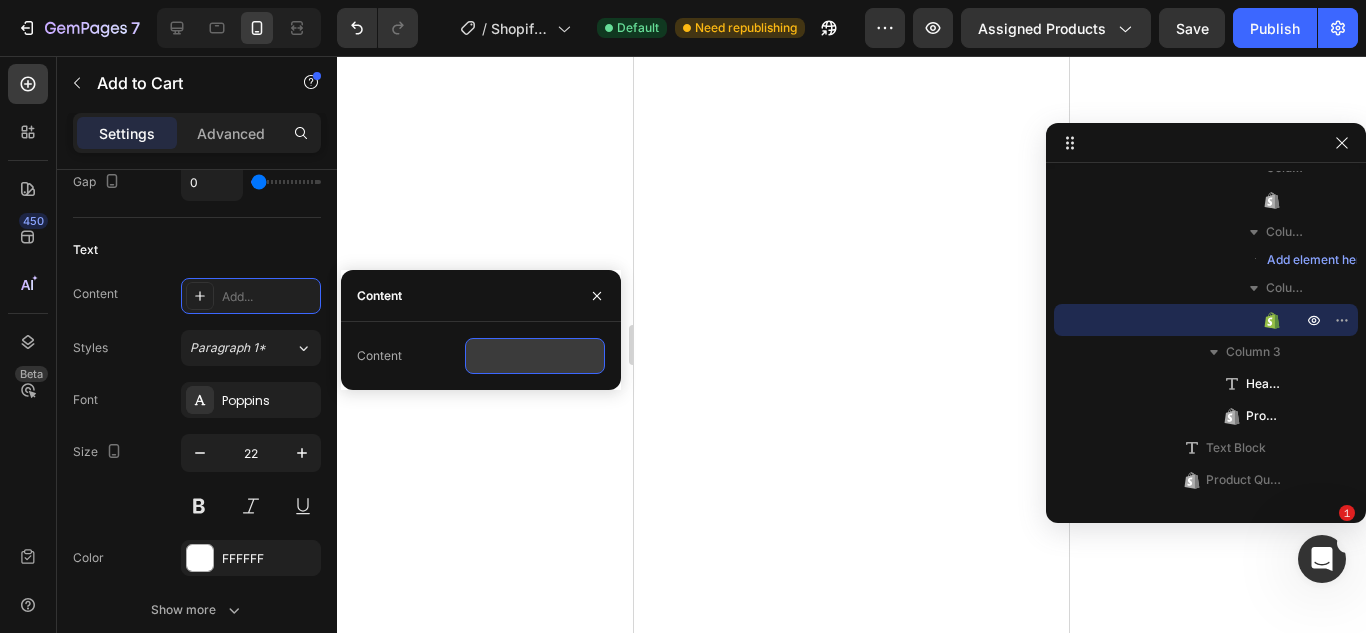 click at bounding box center (535, 356) 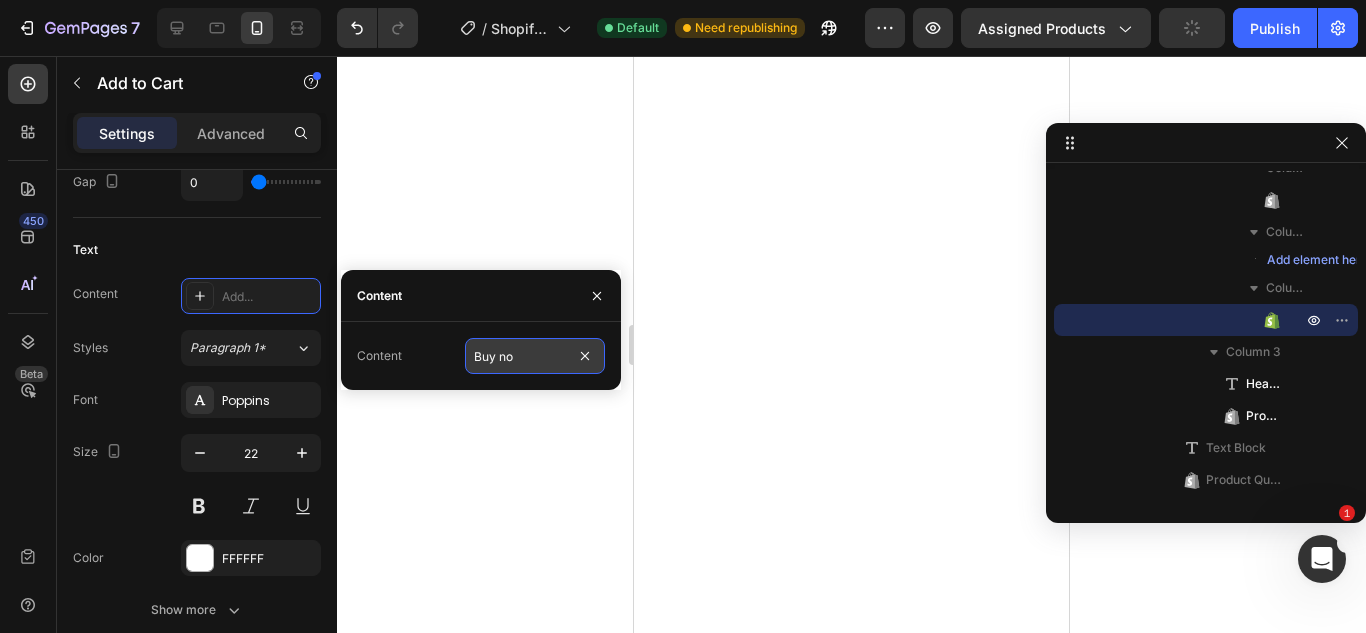type on "Buy now" 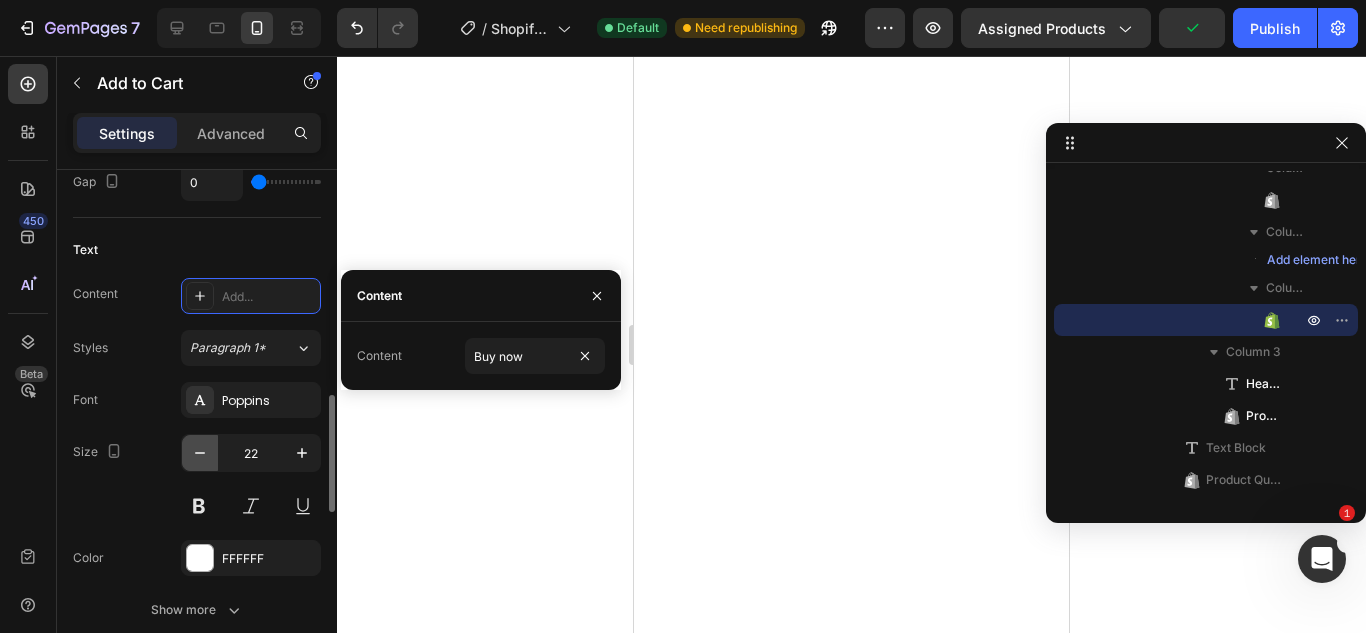 click 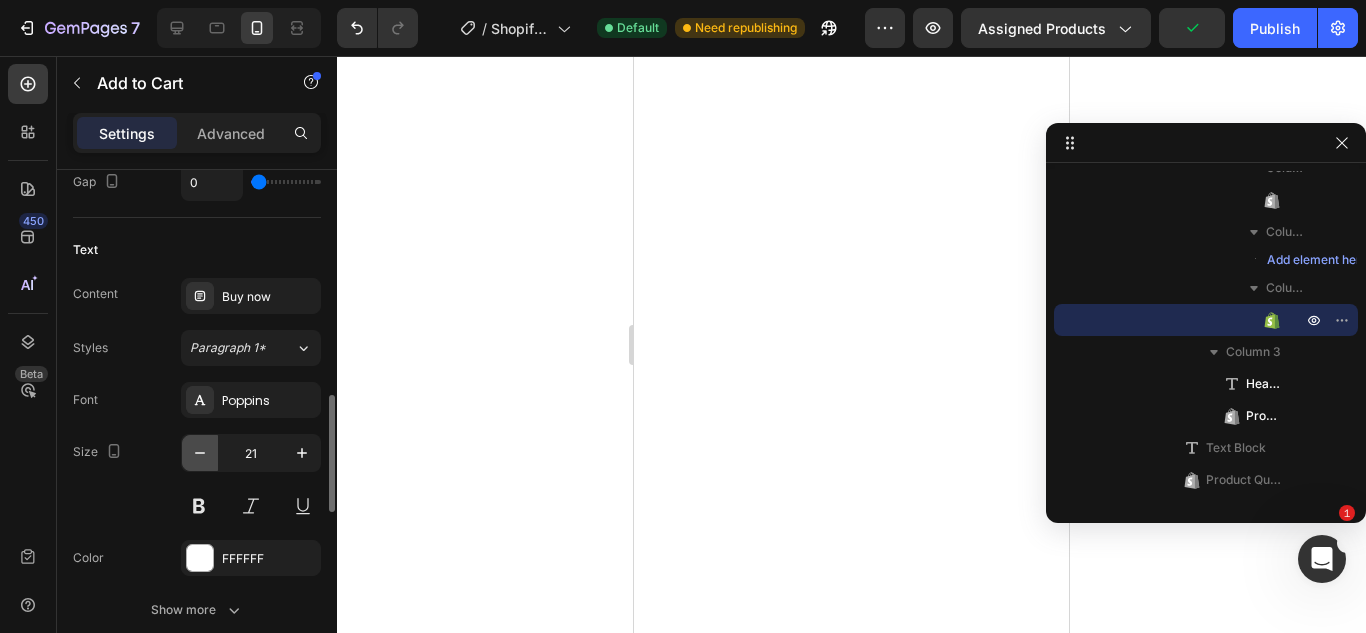 click 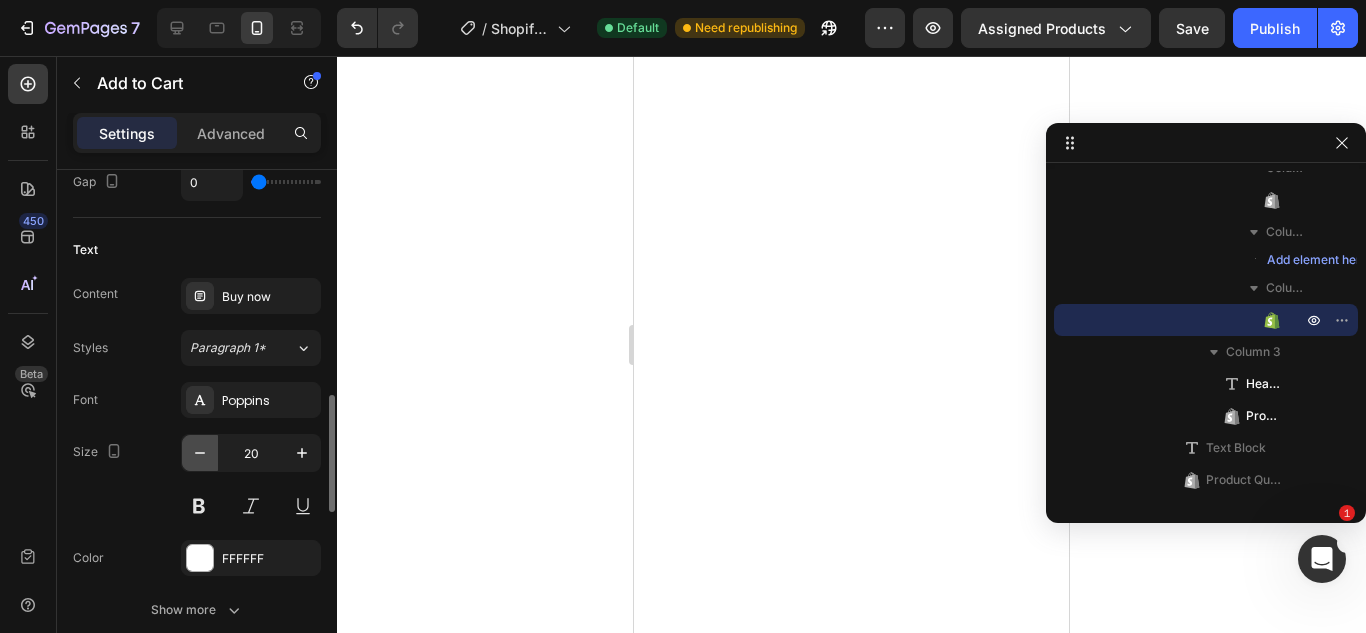 click 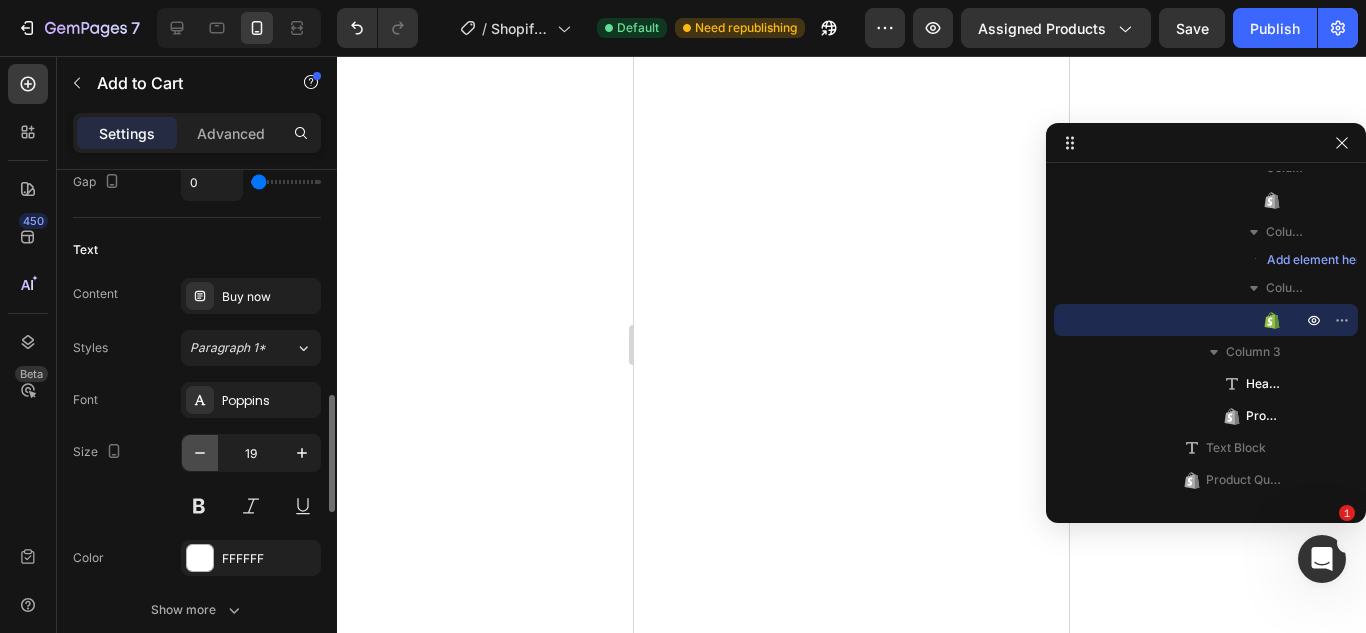 click 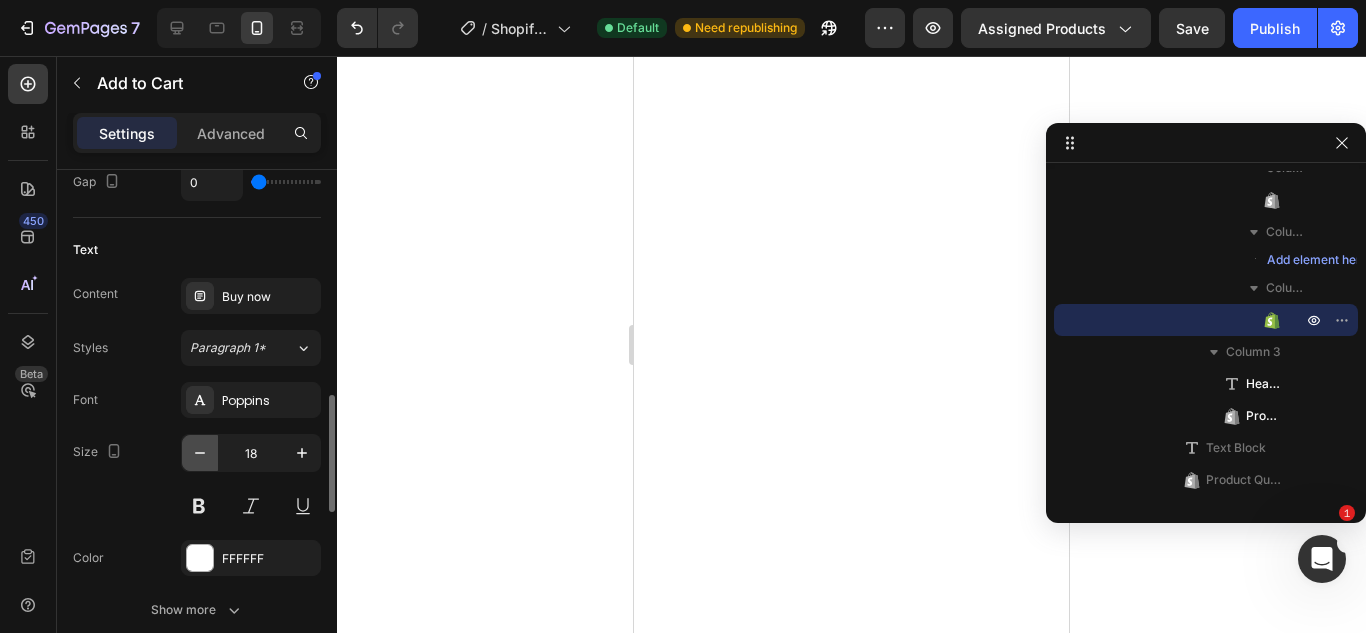 click 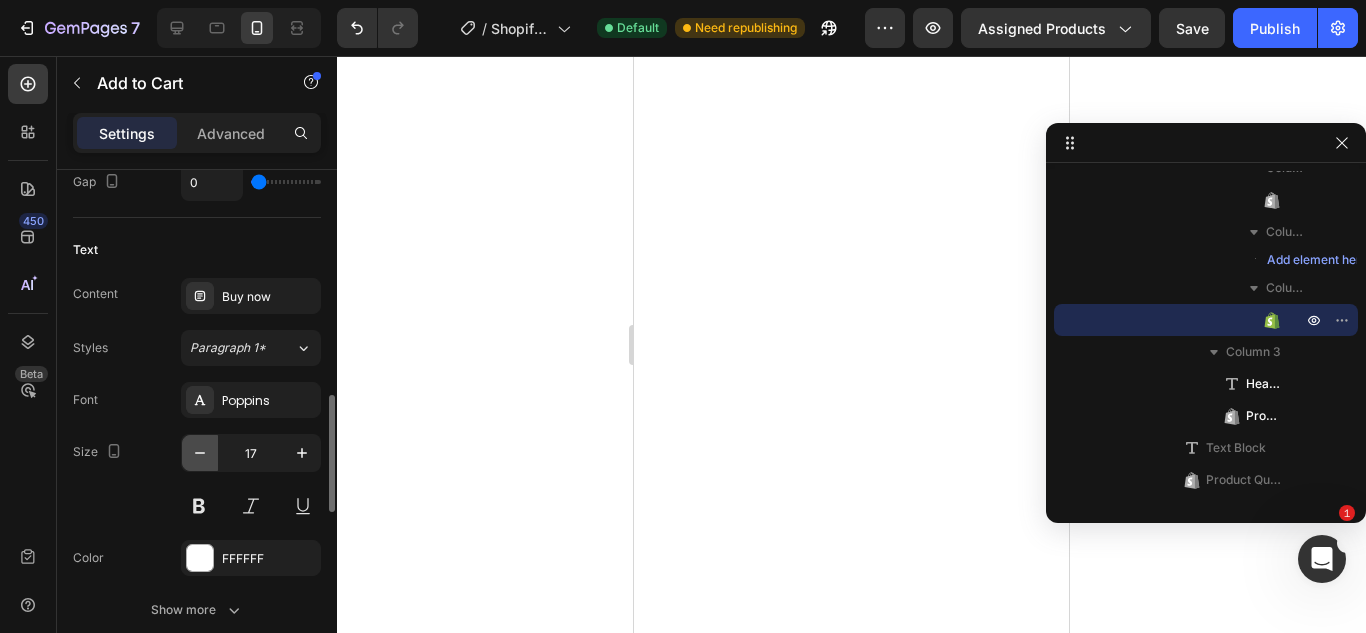 click 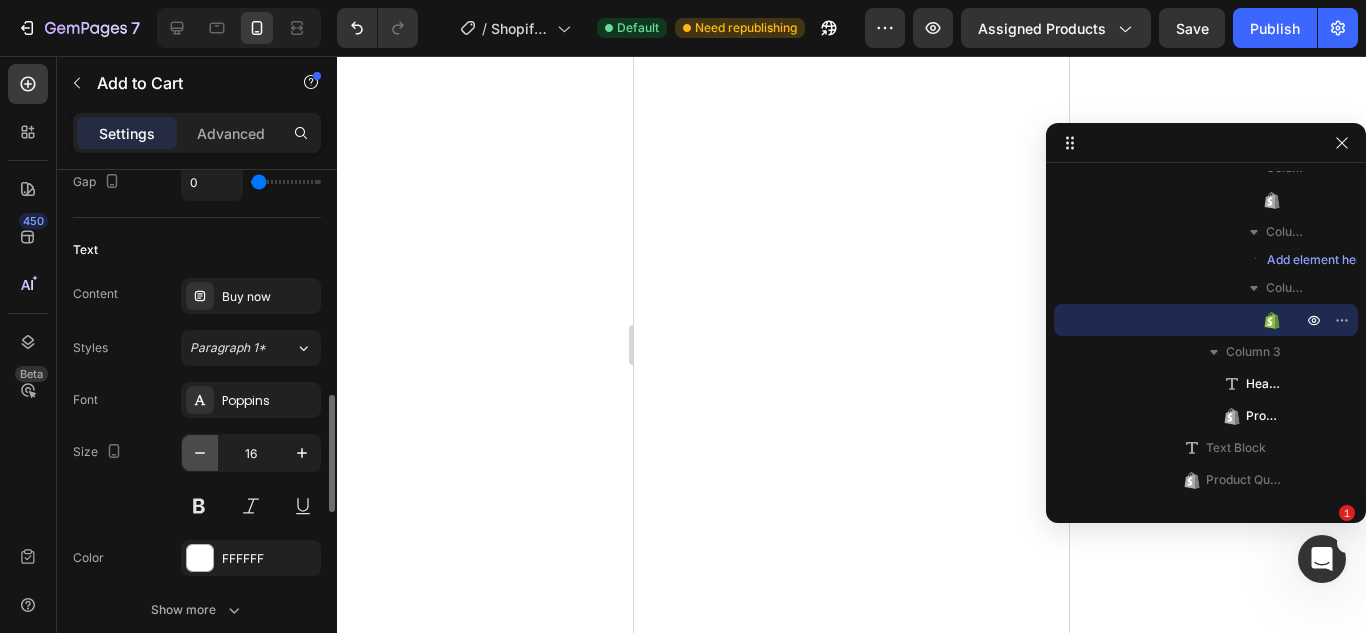 click 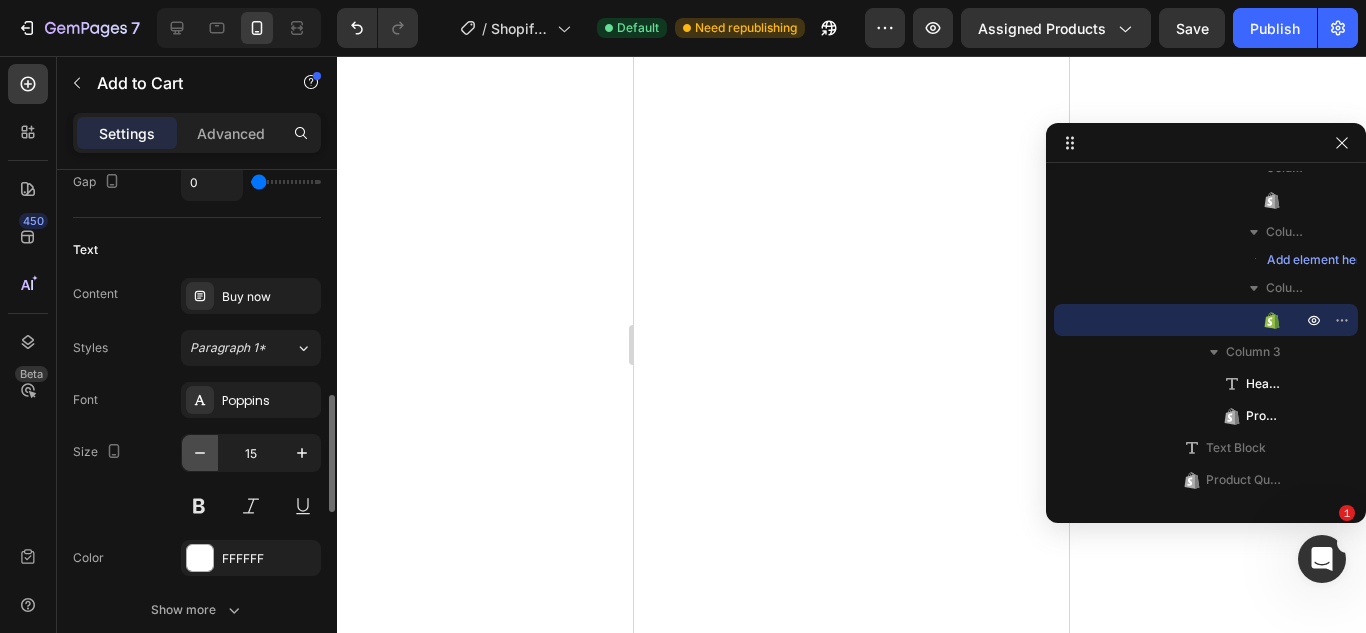 click 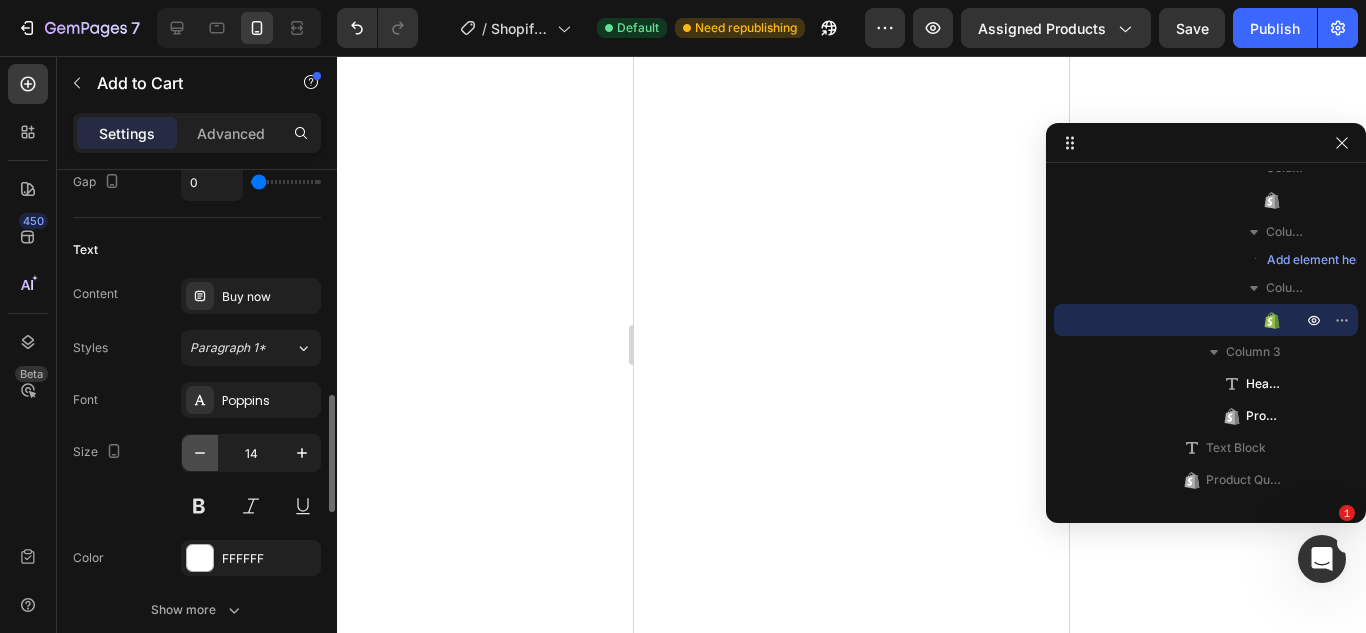 click 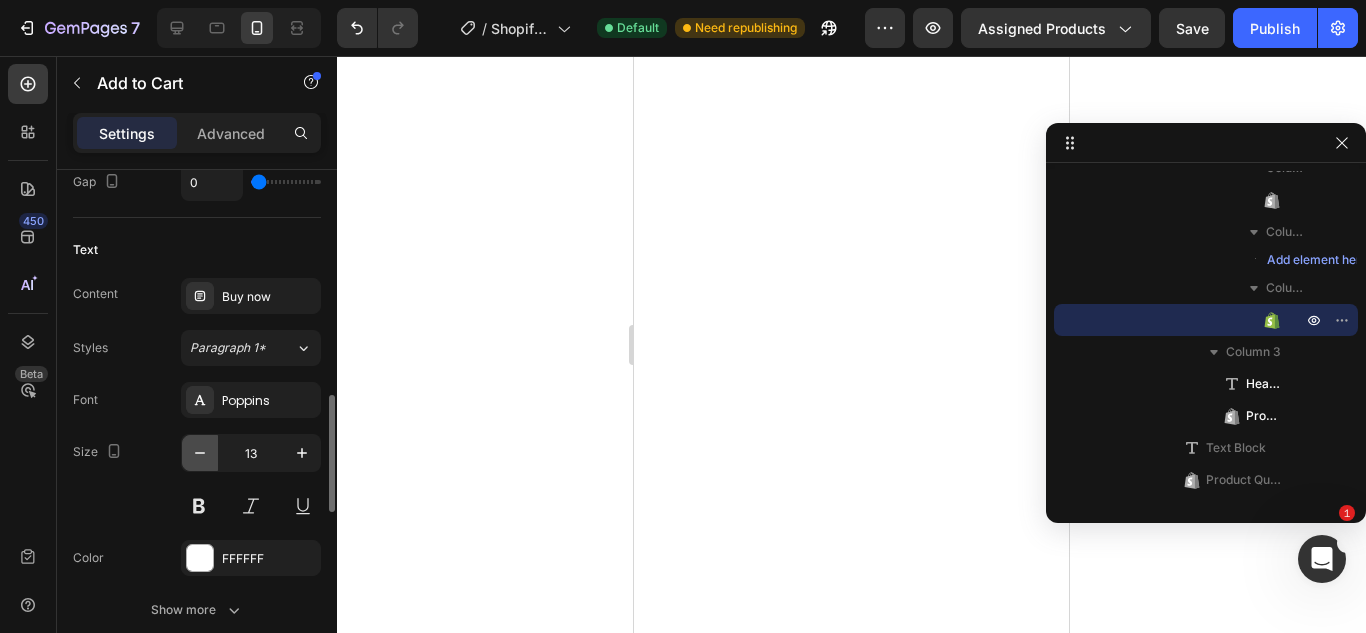 click 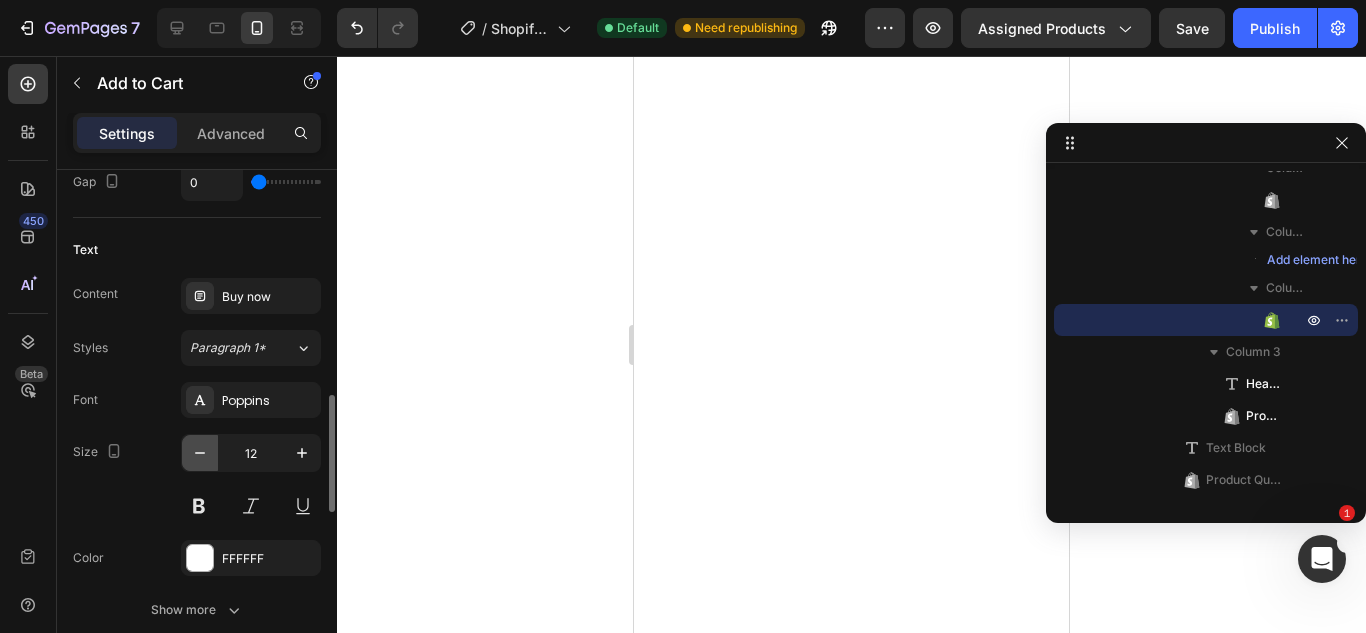 click 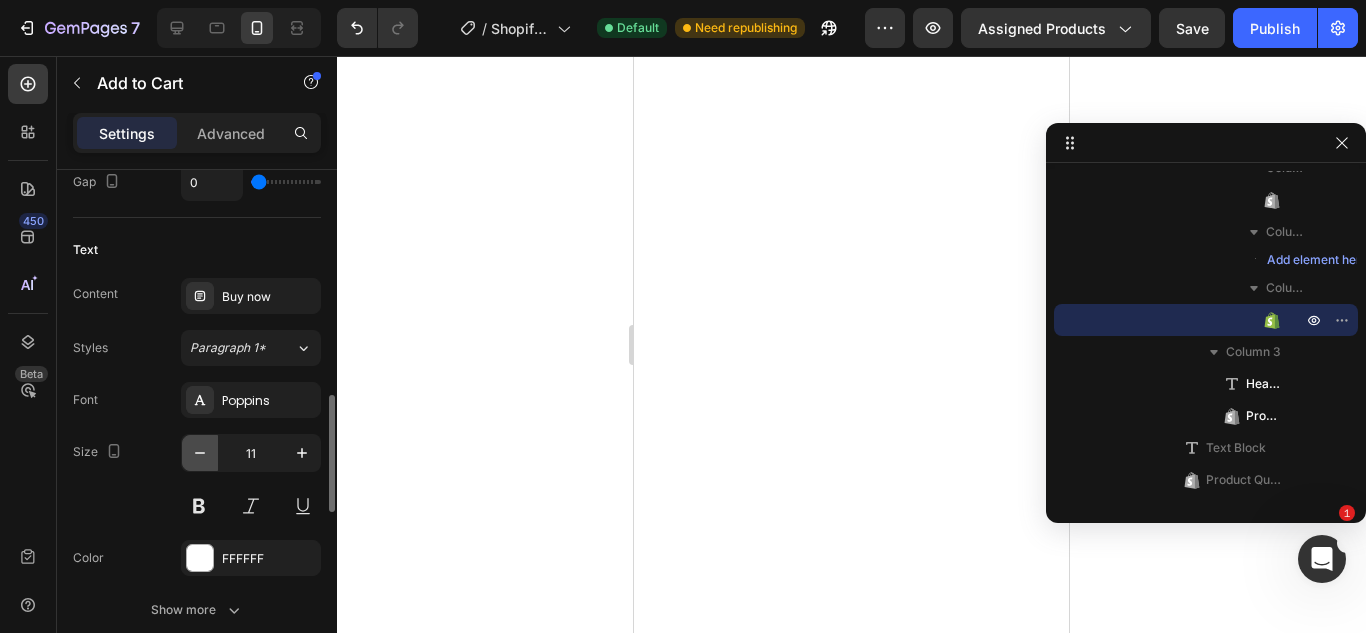 click 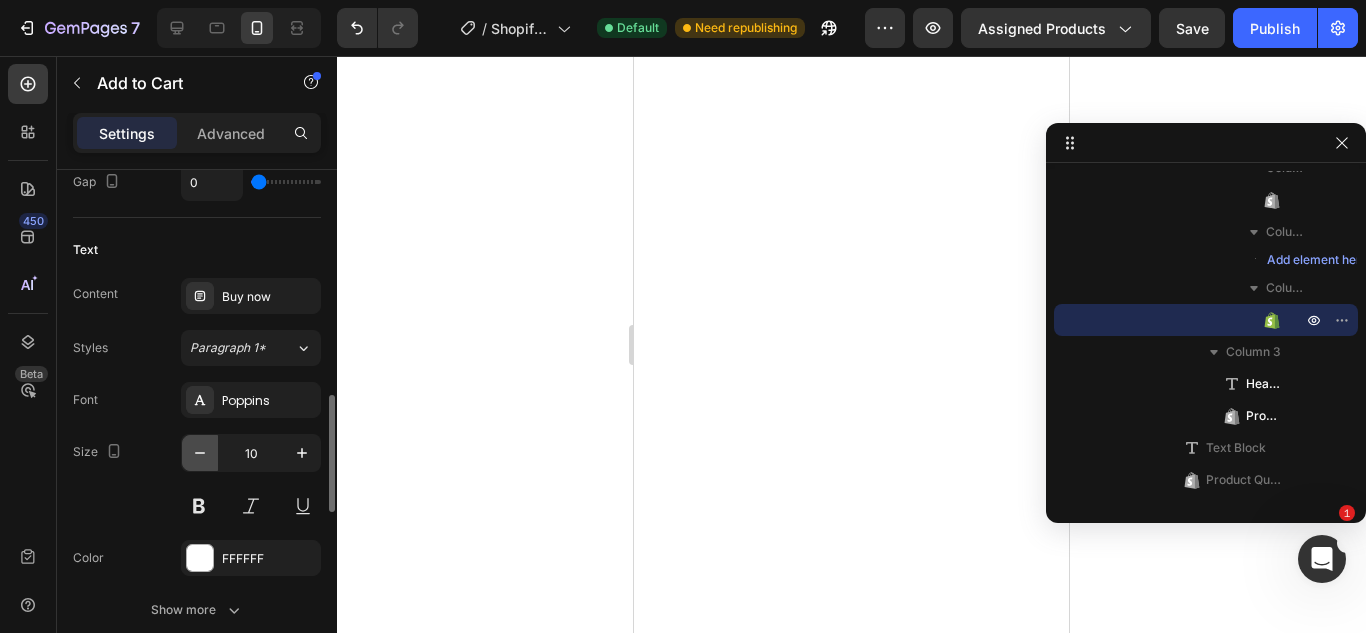 click 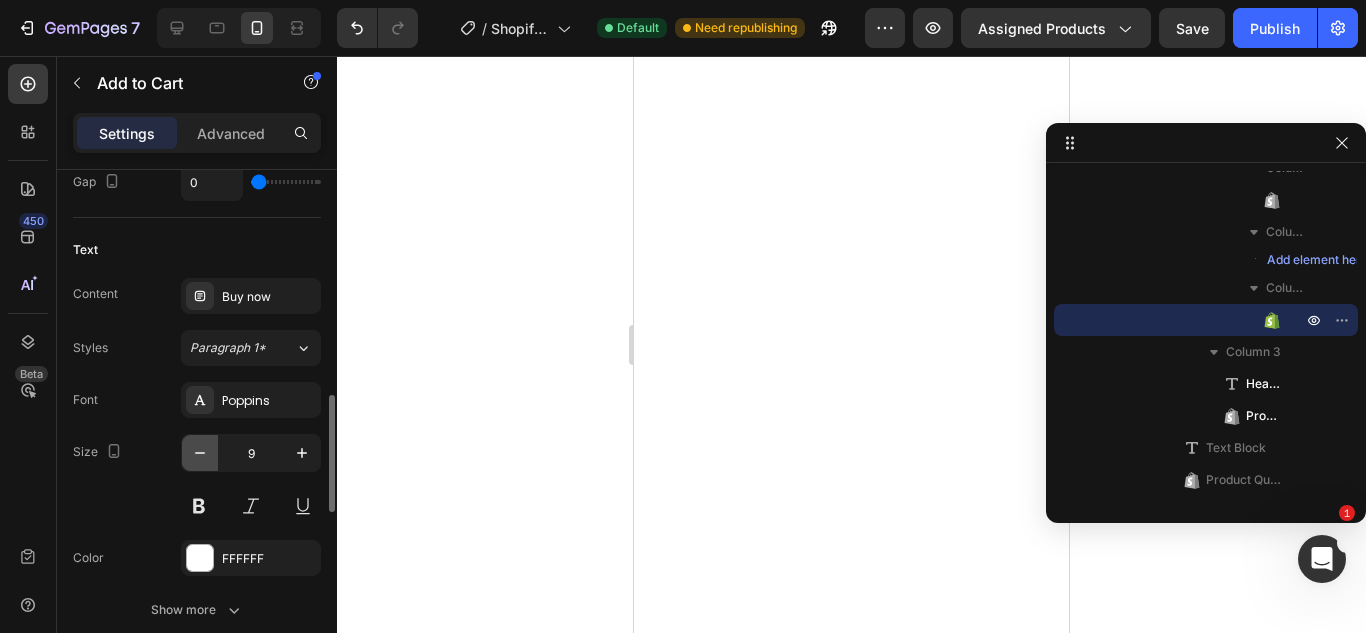 click 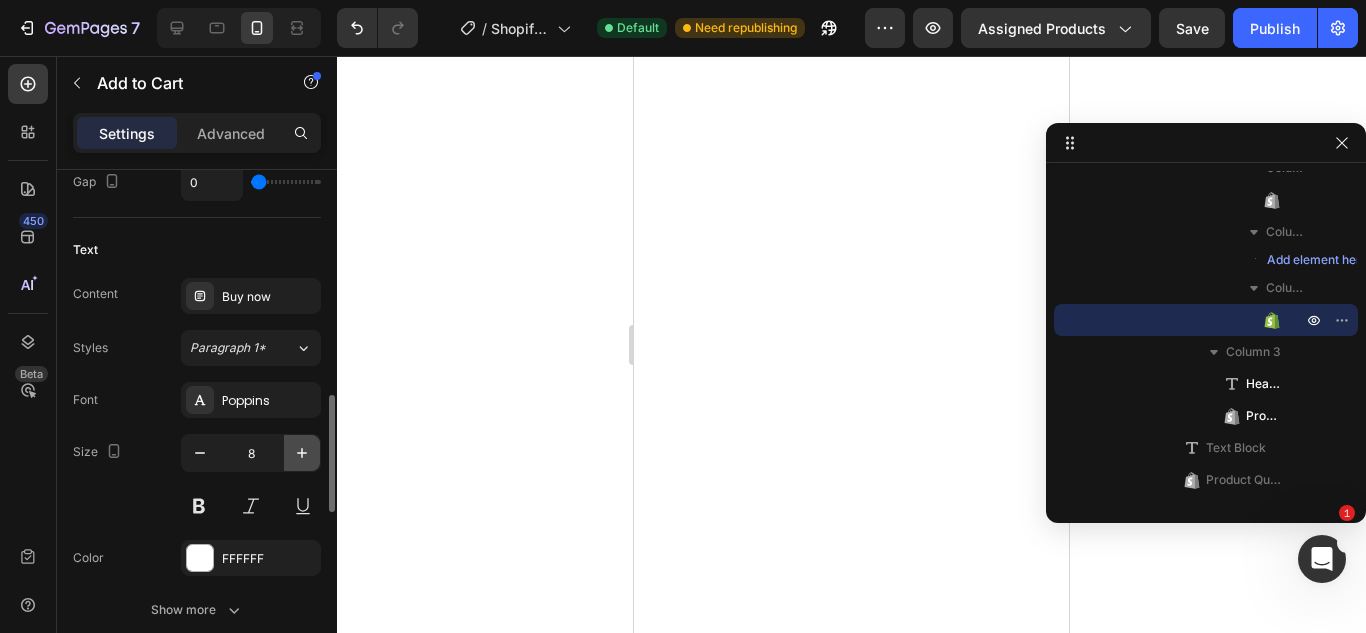 click 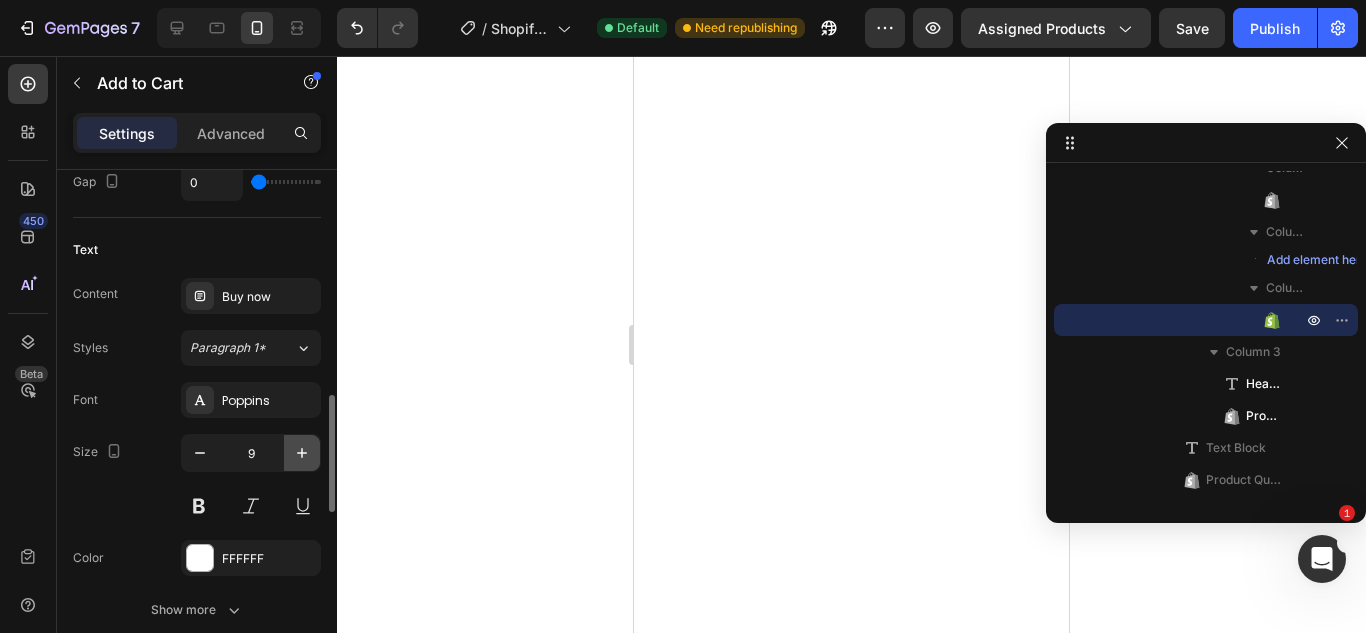click 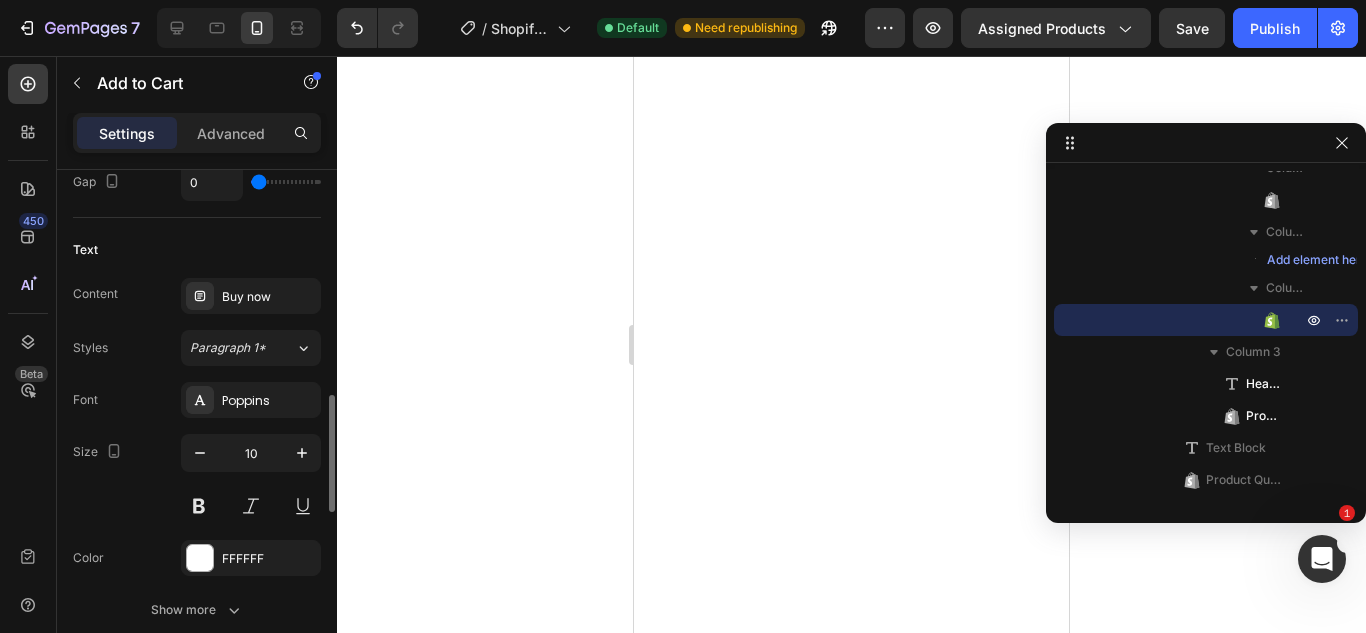 scroll, scrollTop: 987, scrollLeft: 0, axis: vertical 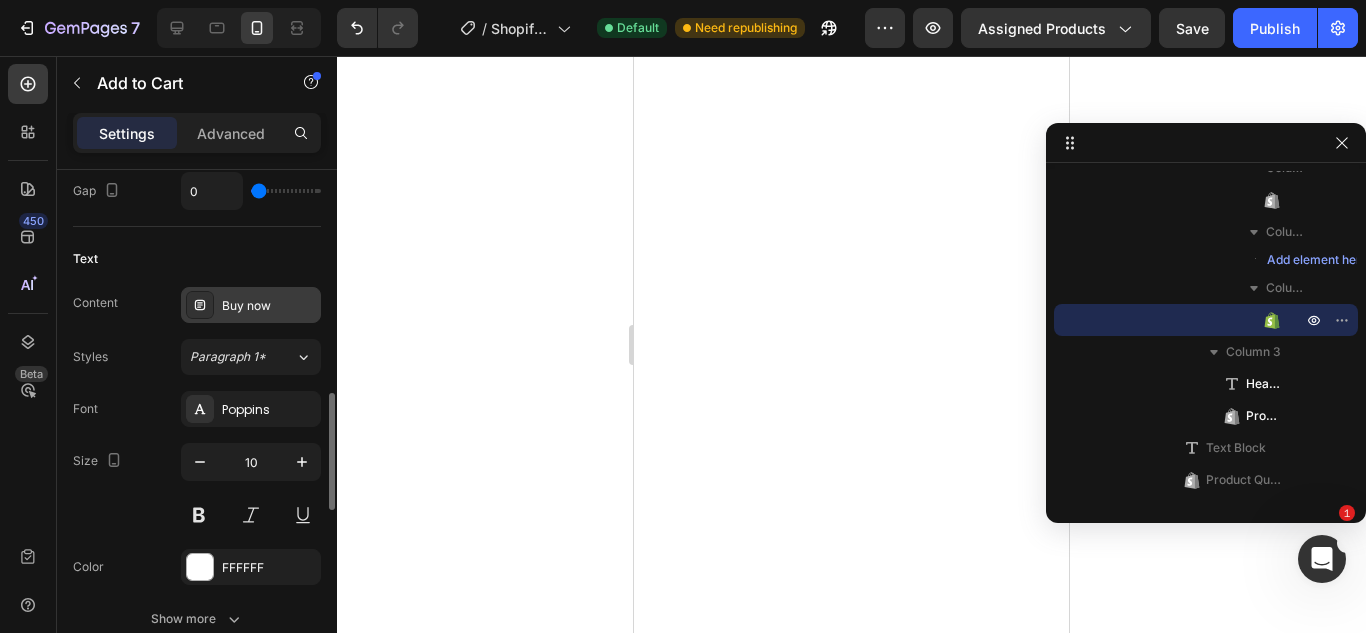 click on "Buy now" at bounding box center [251, 305] 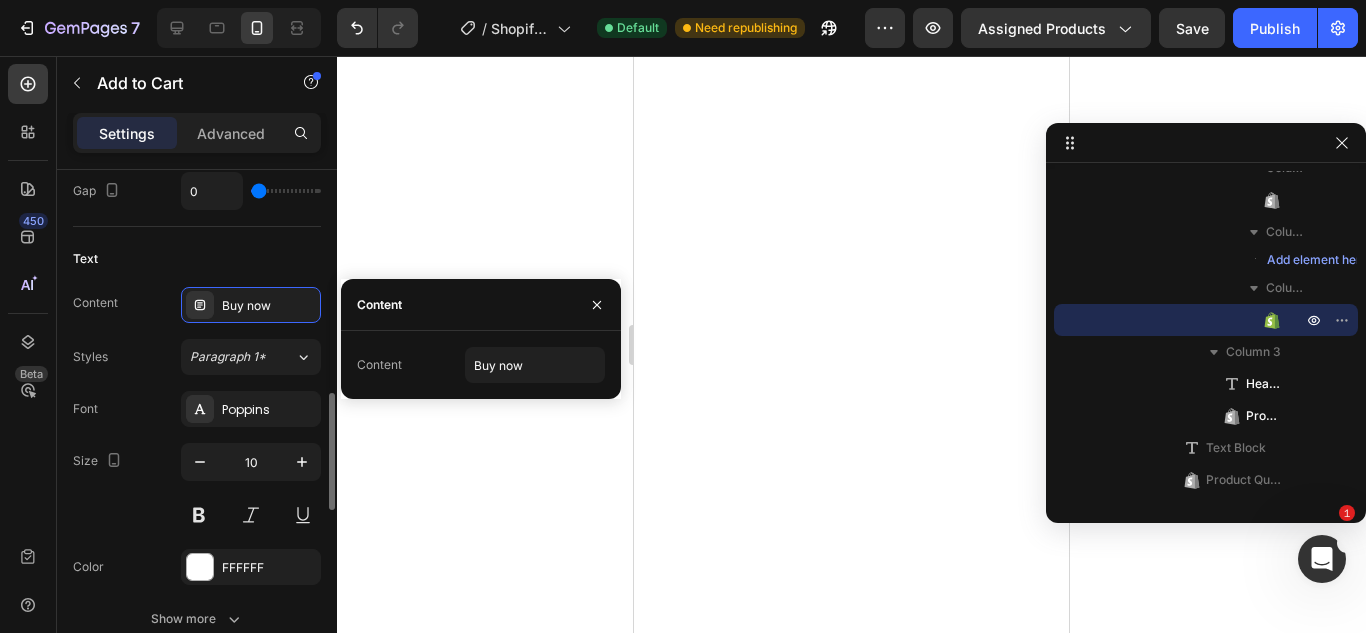 click on "Text" at bounding box center [197, 259] 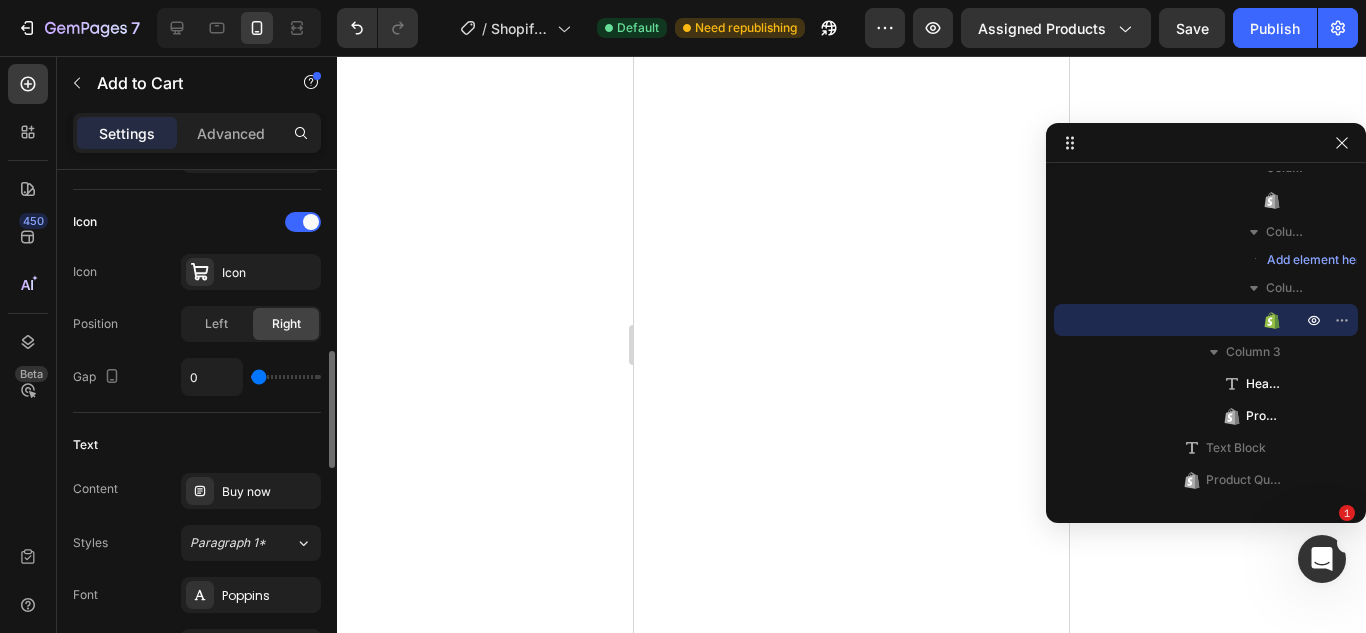 scroll, scrollTop: 800, scrollLeft: 0, axis: vertical 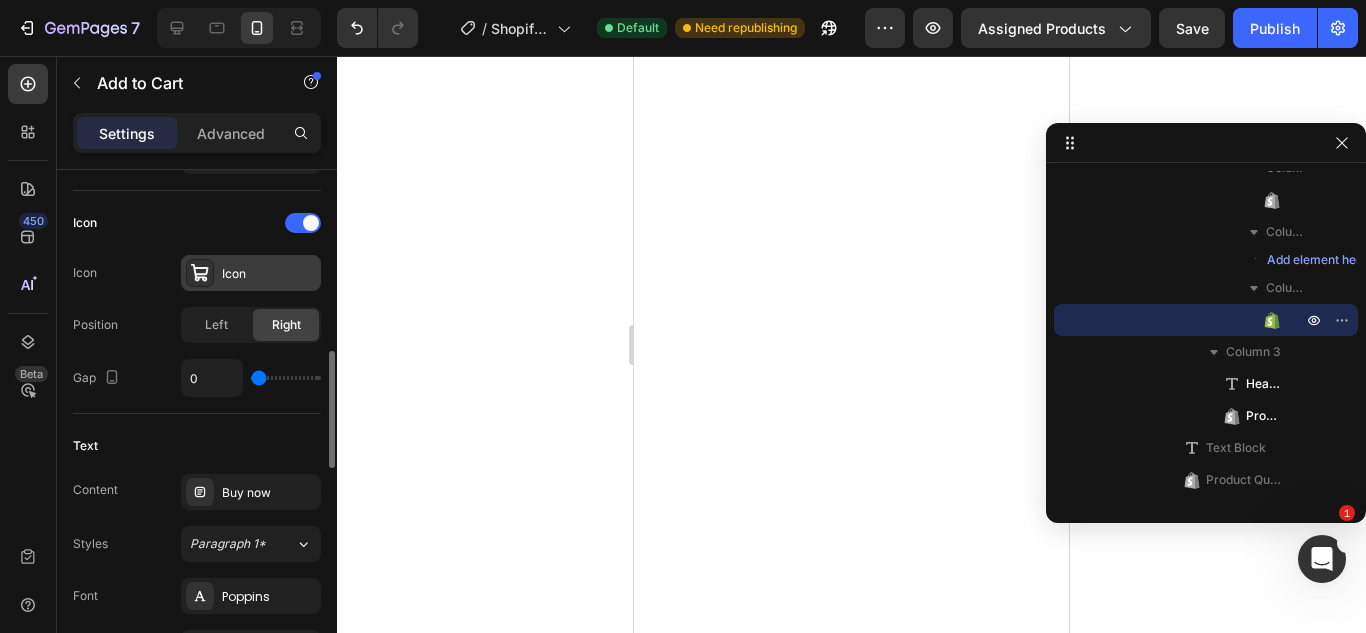 click on "Icon" at bounding box center (269, 274) 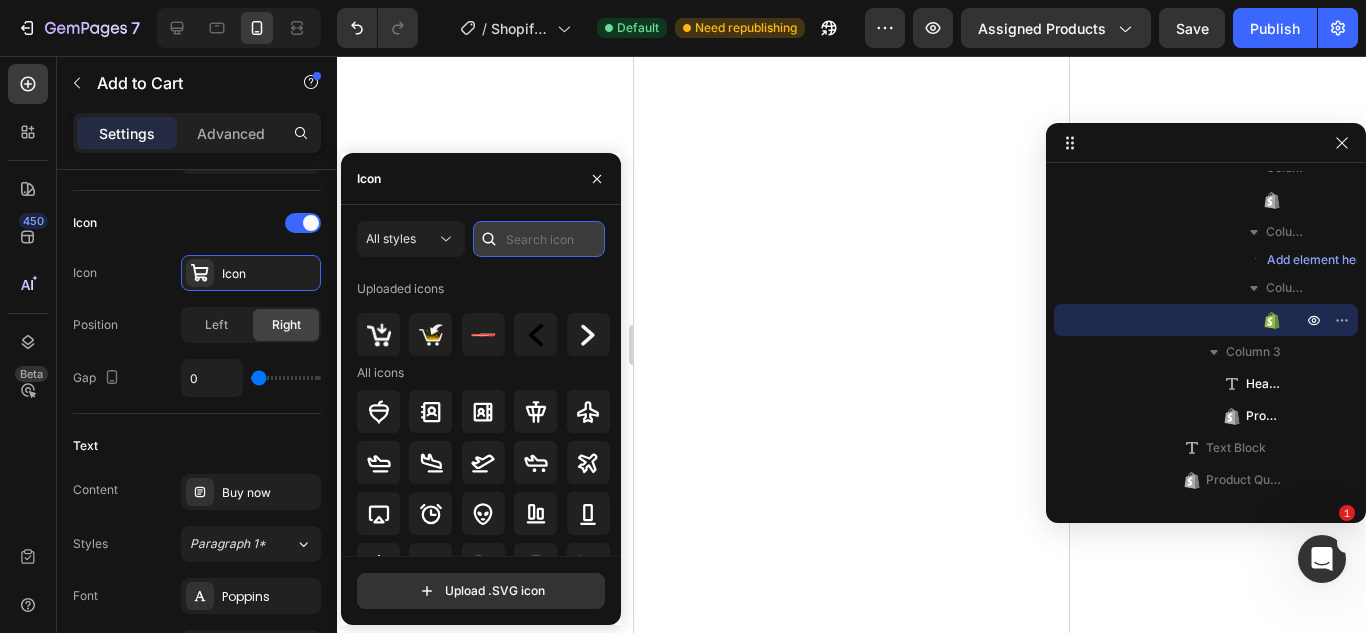 click at bounding box center (539, 239) 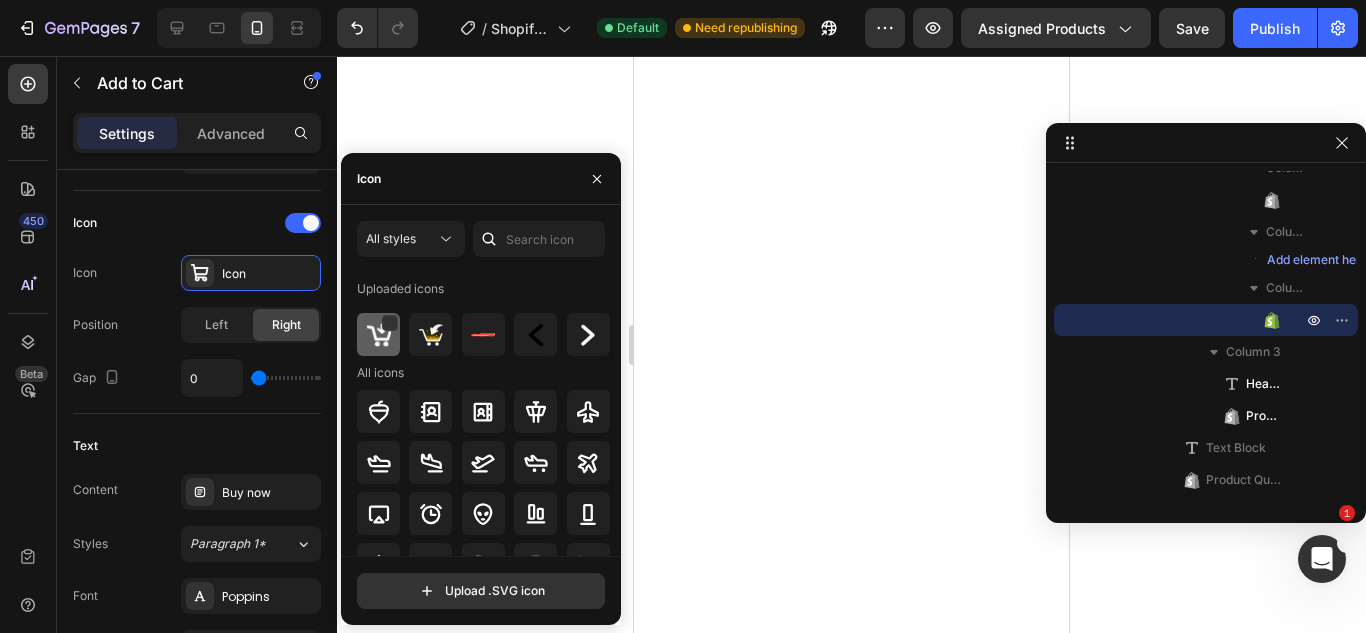 click at bounding box center [379, 335] 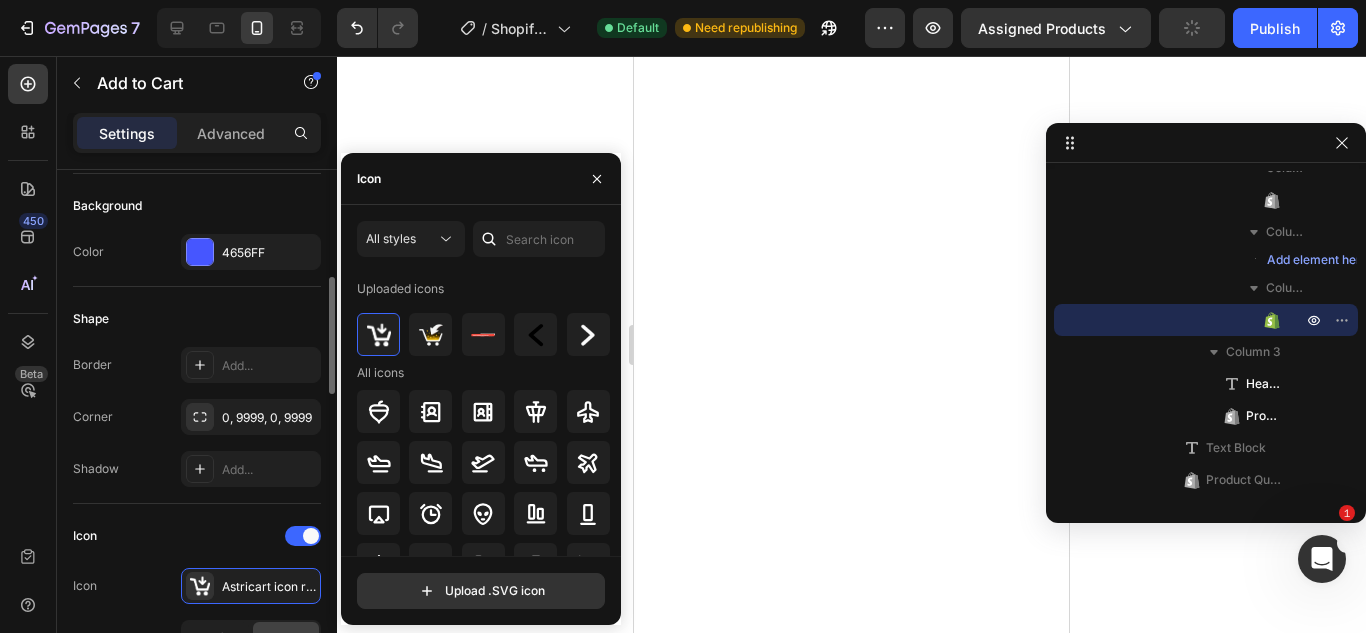 scroll, scrollTop: 485, scrollLeft: 0, axis: vertical 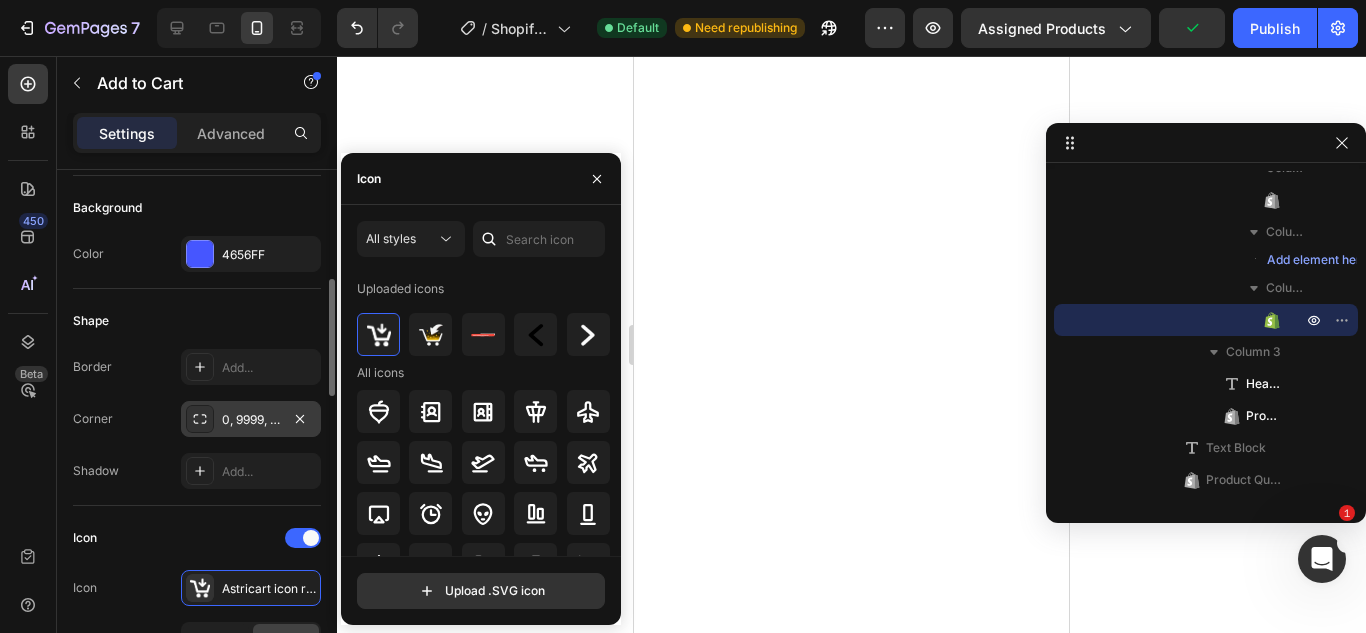 click on "0, 9999, 0, 9999" at bounding box center (251, 420) 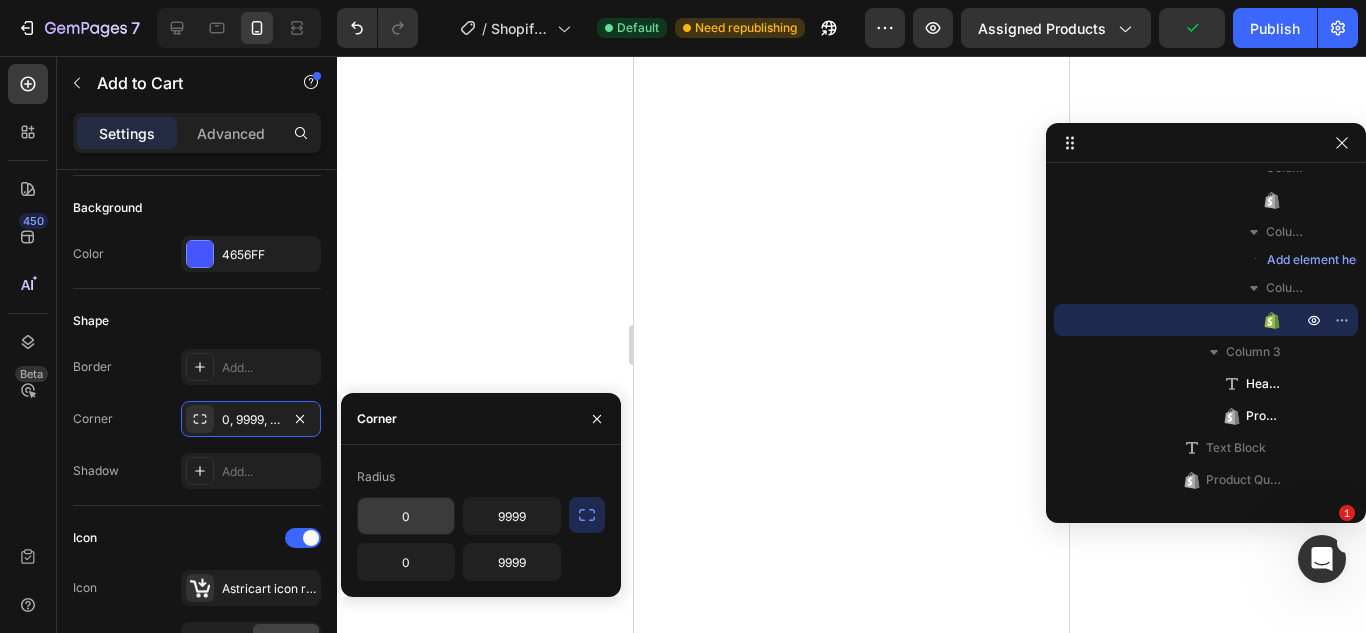click on "0" at bounding box center [406, 516] 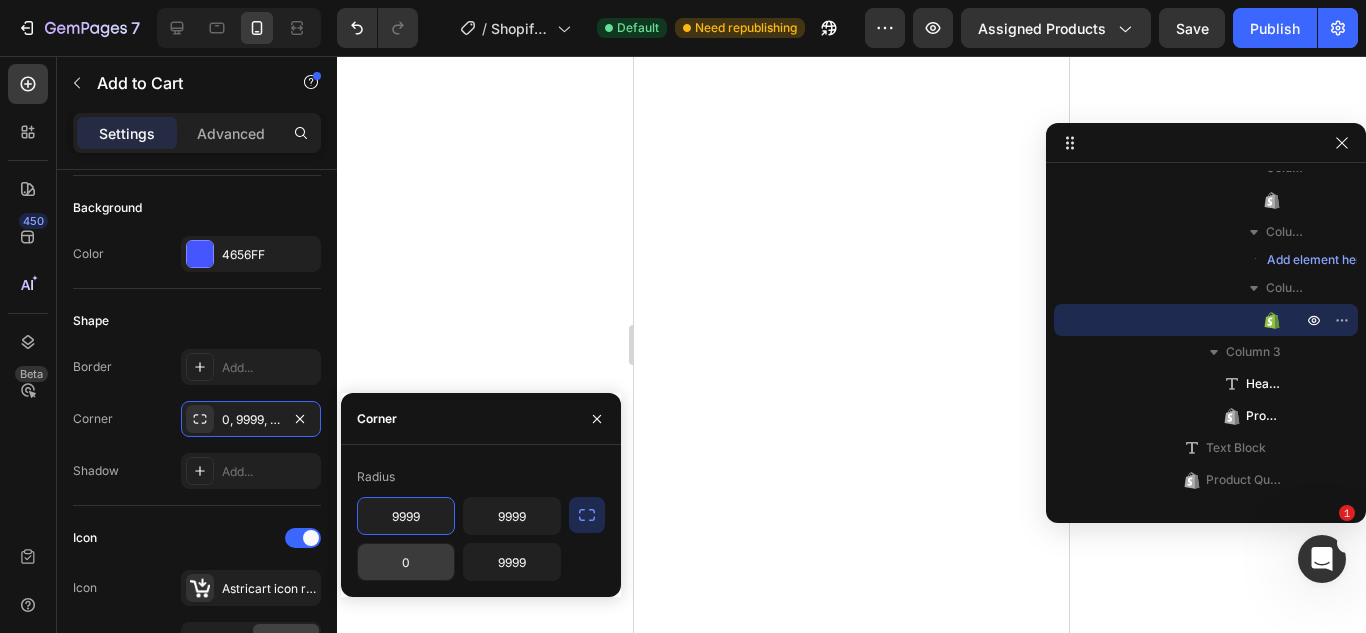 type on "9999" 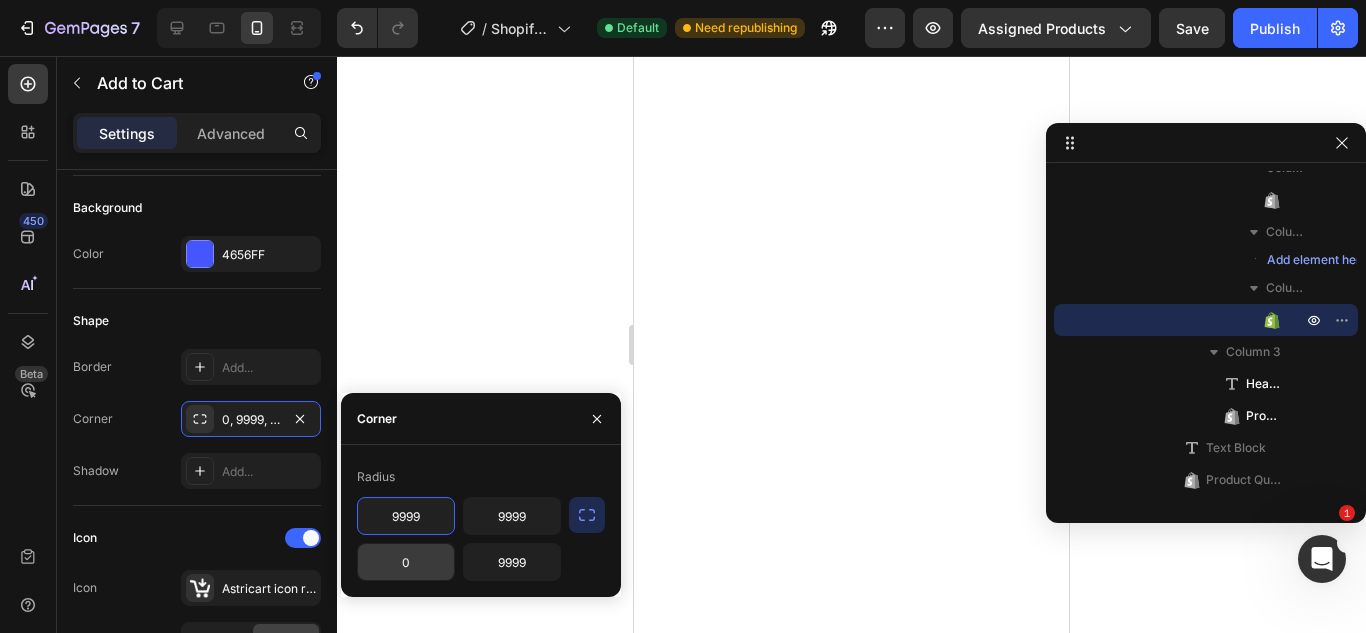 click on "0" at bounding box center [406, 562] 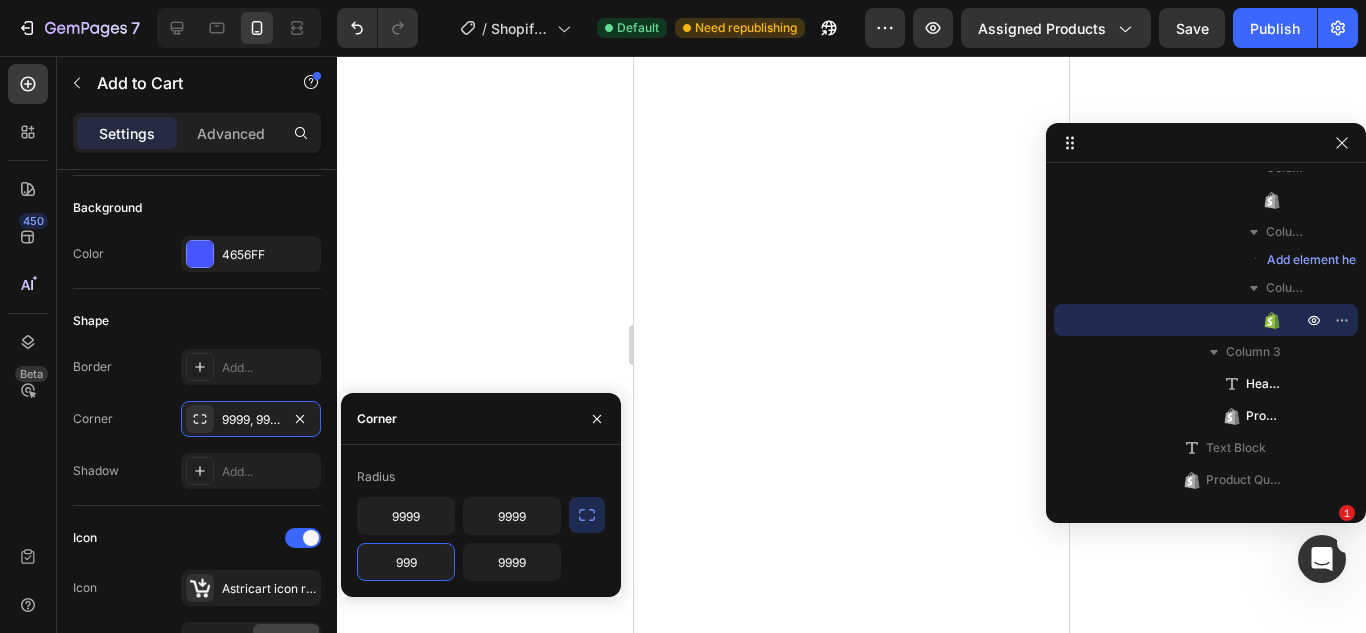 type on "9999" 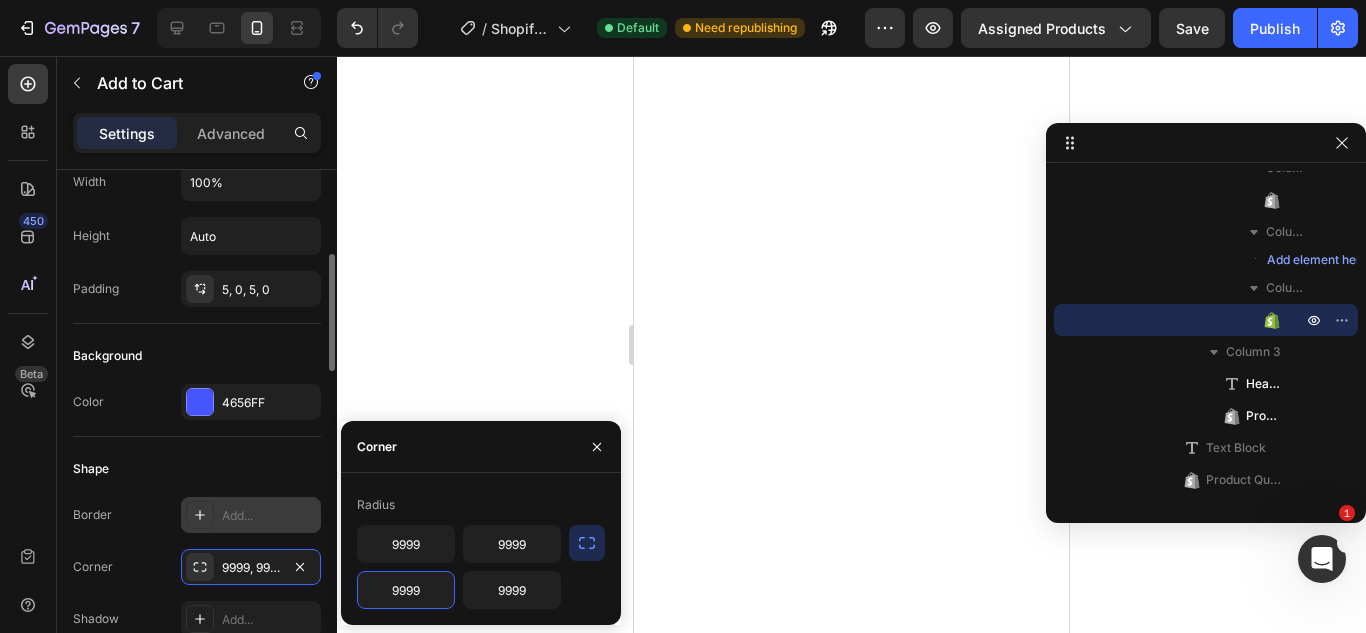 scroll, scrollTop: 334, scrollLeft: 0, axis: vertical 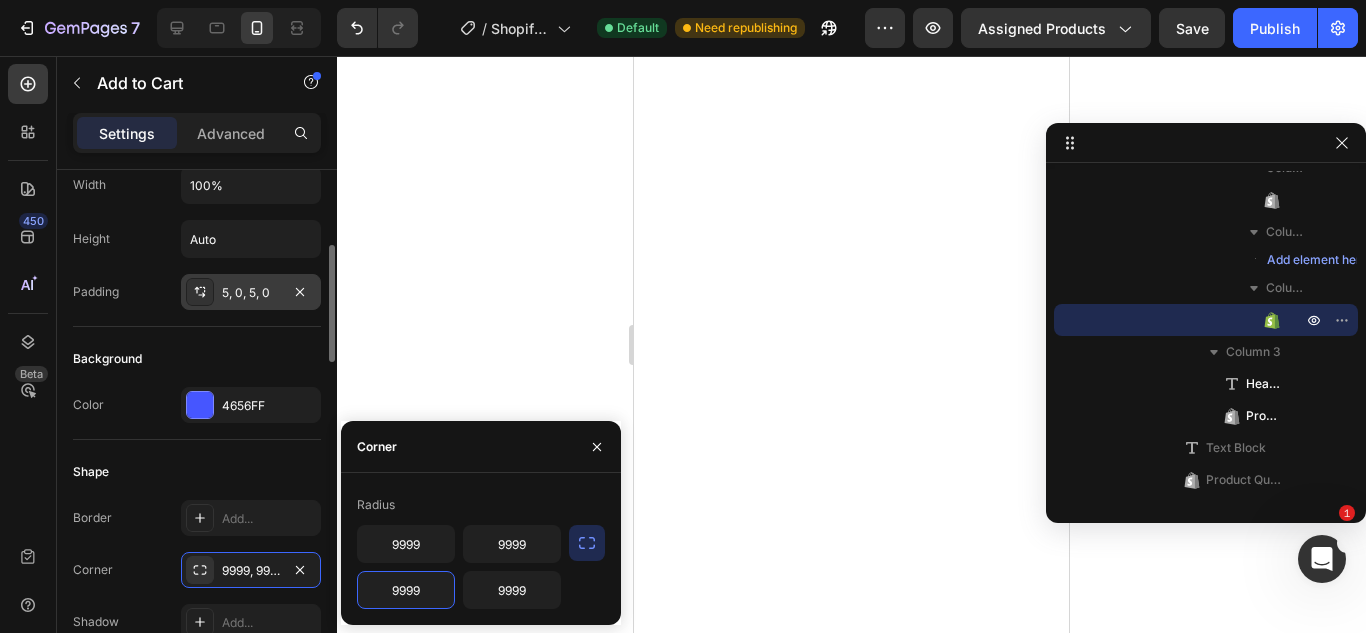 click on "5, 0, 5, 0" at bounding box center (251, 292) 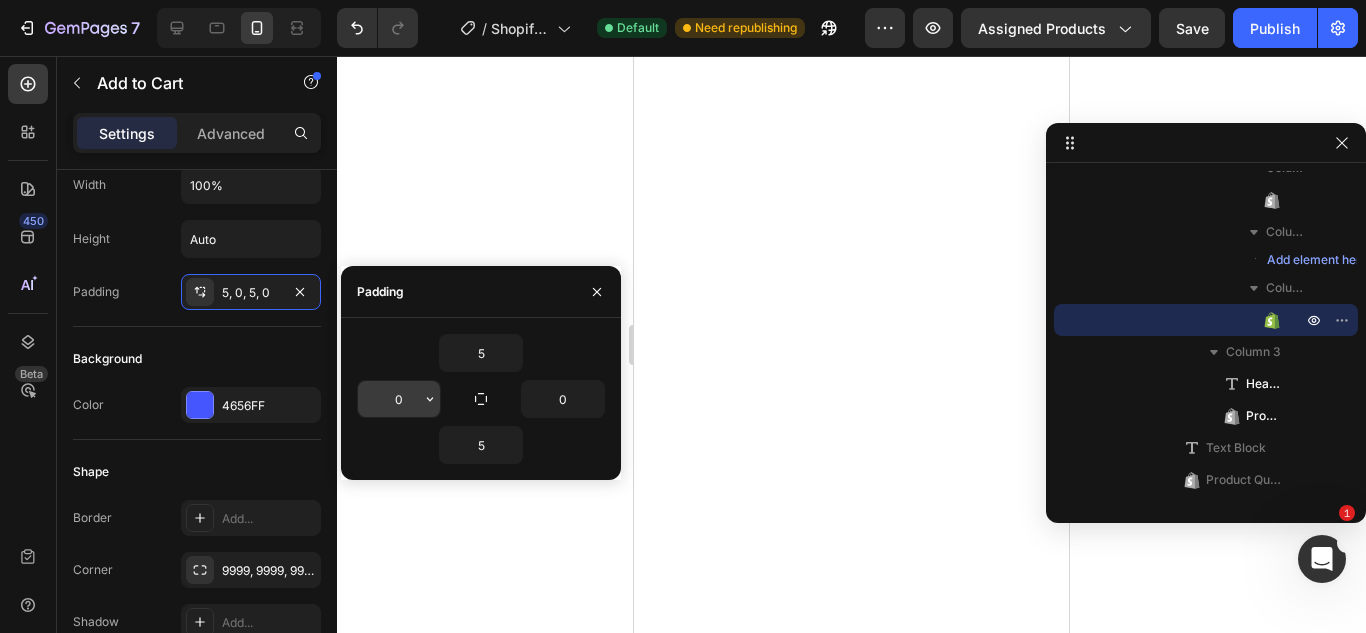 click on "0" at bounding box center [399, 399] 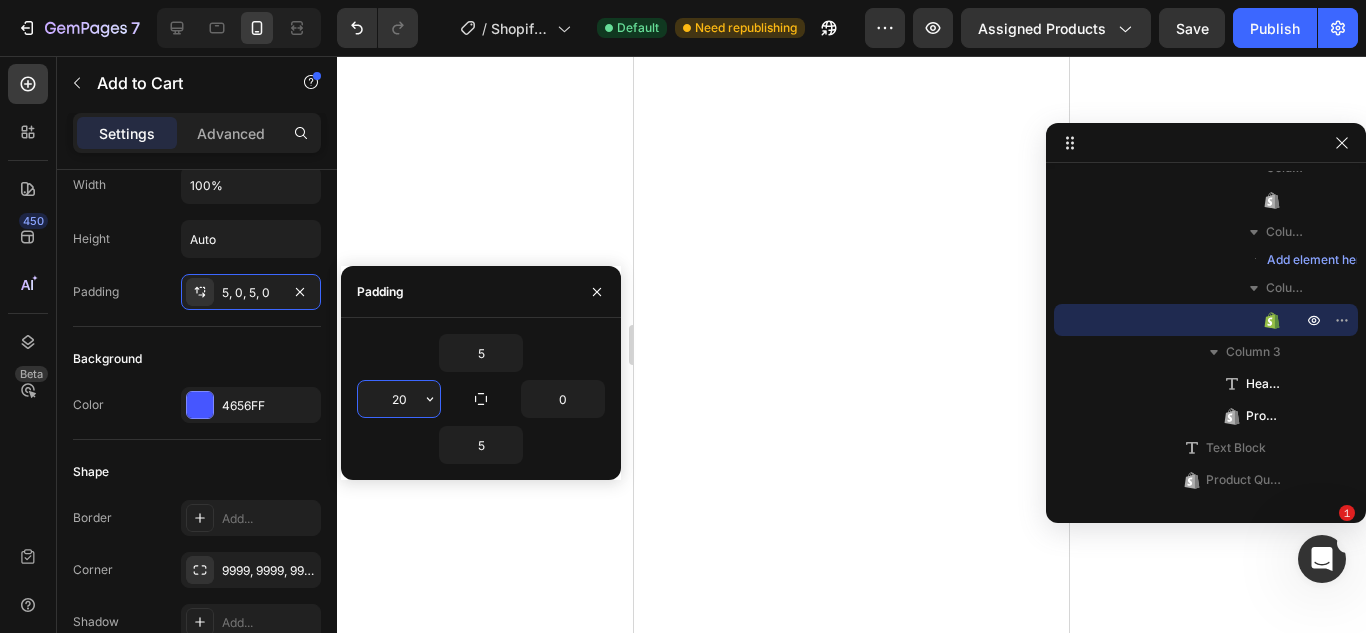 type on "2" 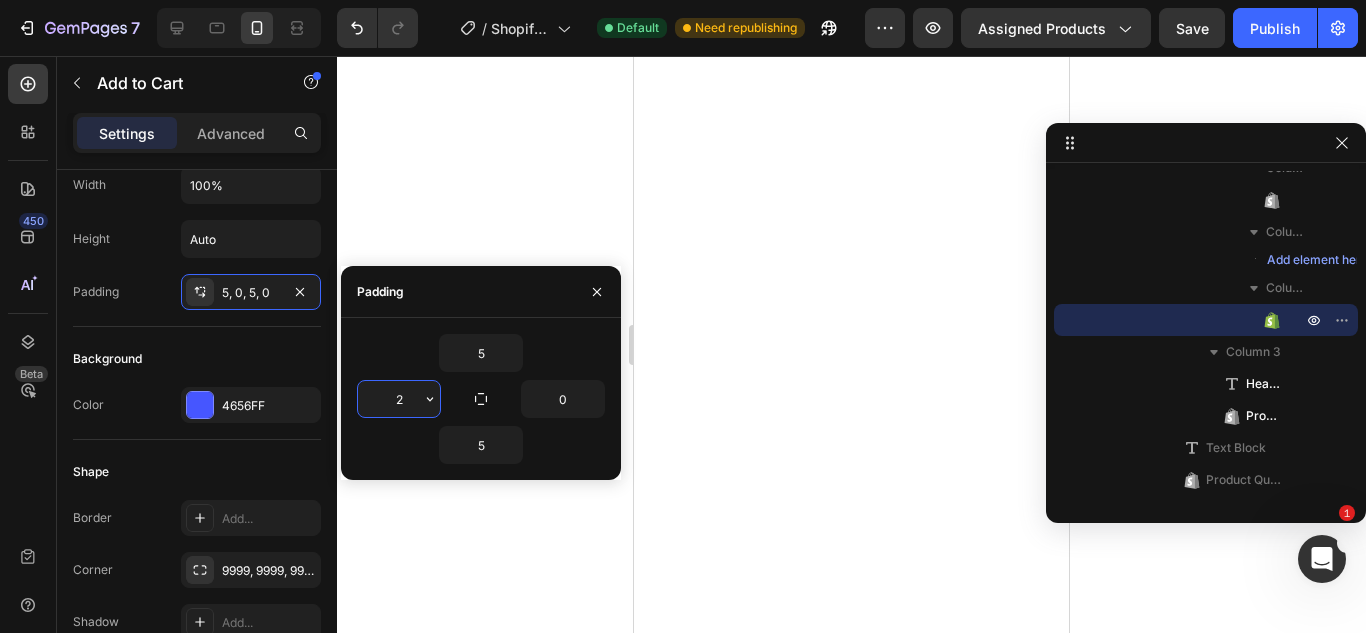 type 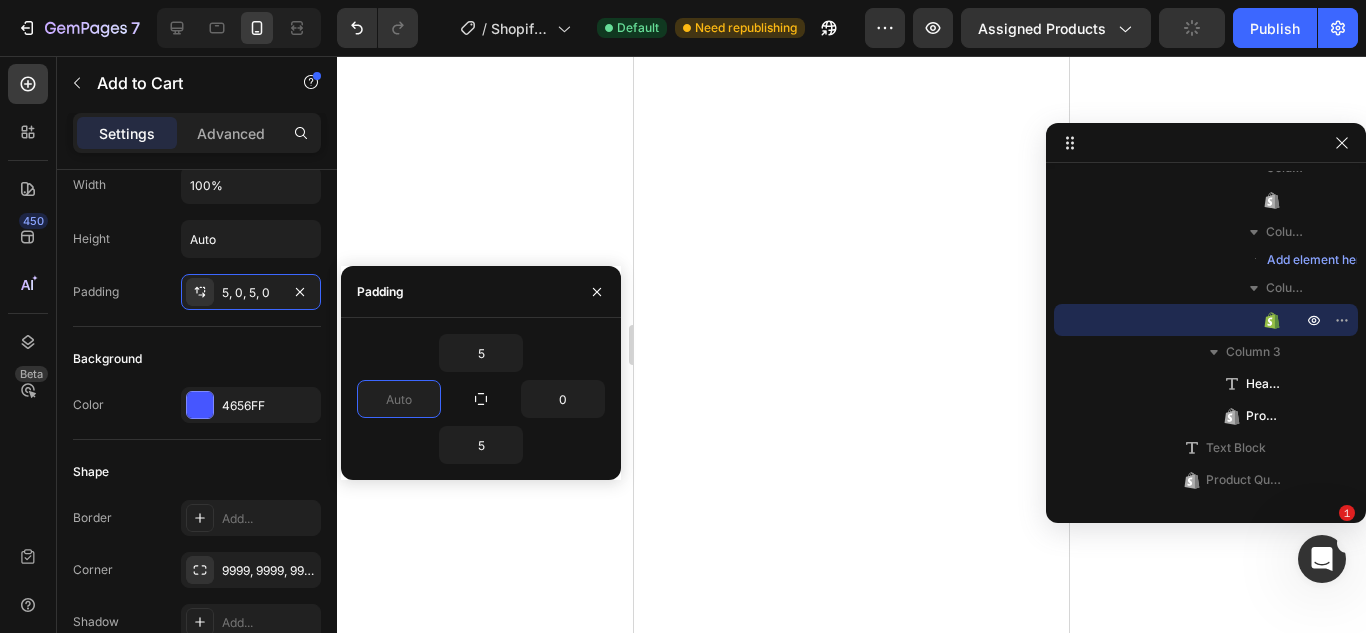click on "Settings Advanced" at bounding box center [197, 133] 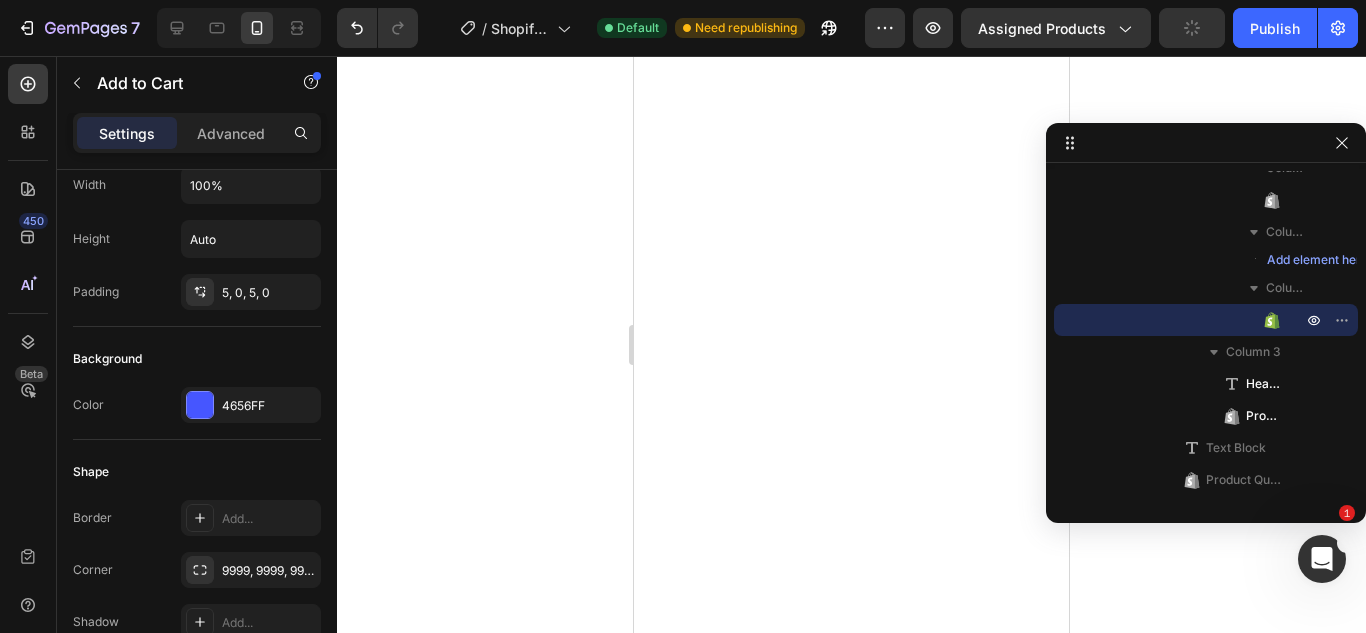 click on "Settings Advanced" at bounding box center [197, 133] 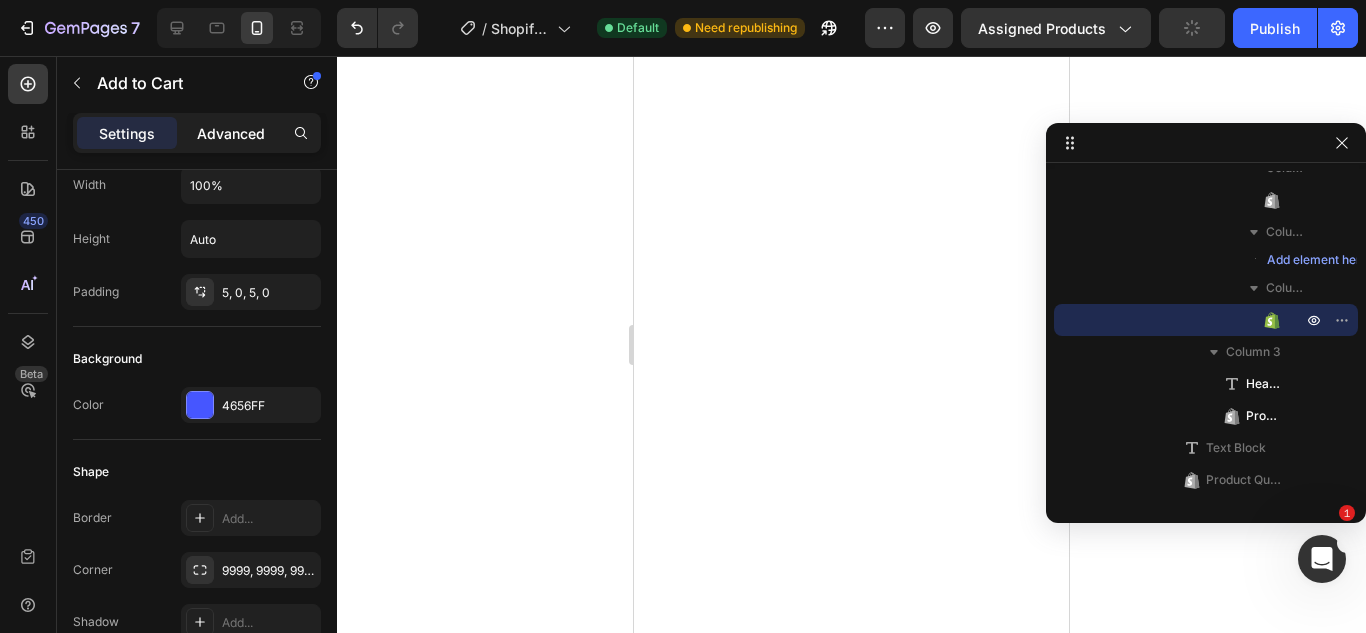 click on "Advanced" at bounding box center [231, 133] 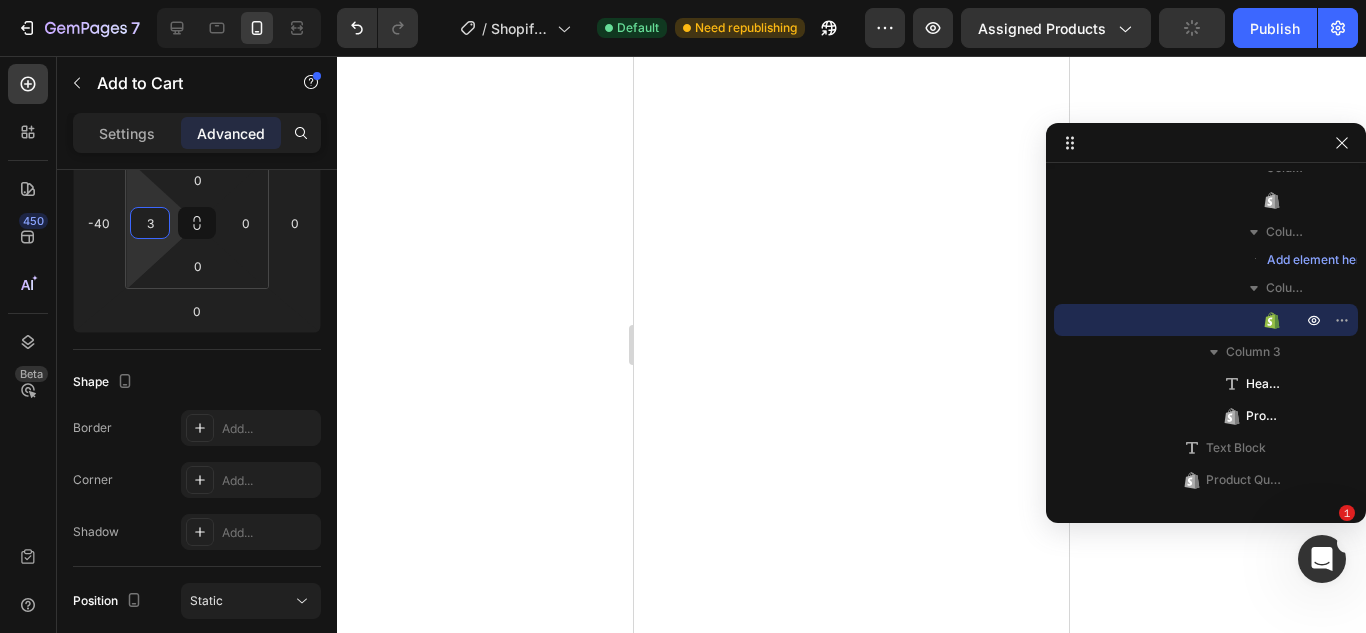 type on "0" 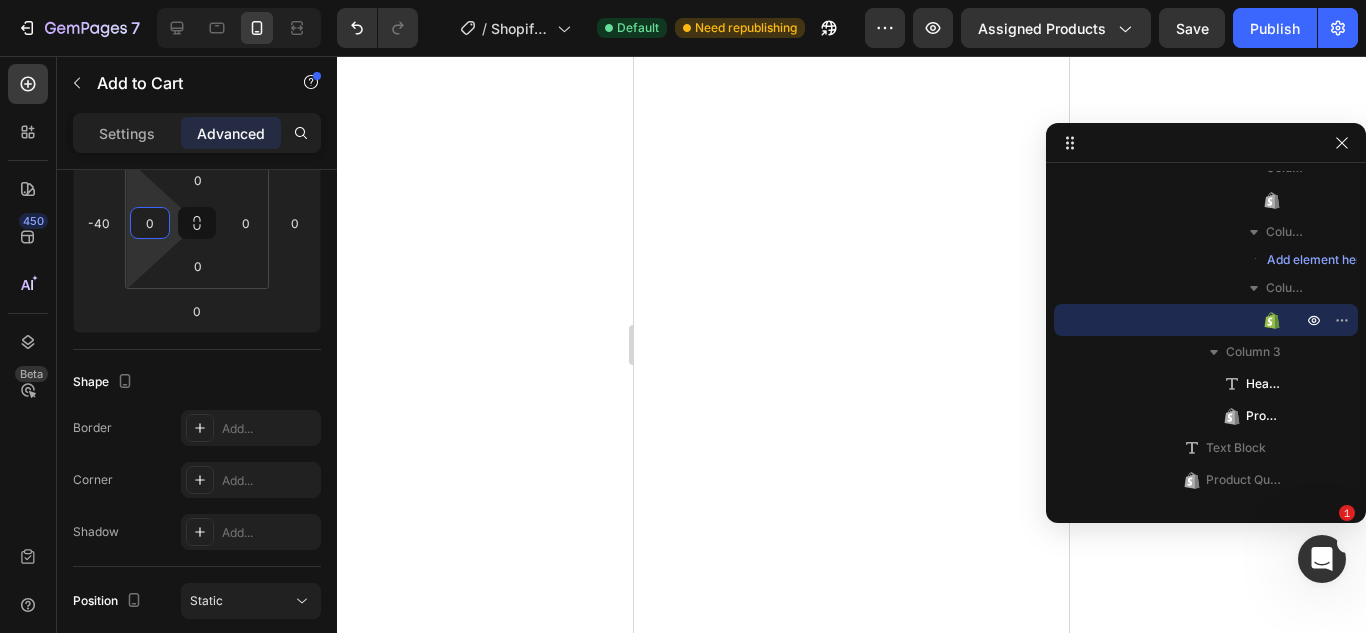 drag, startPoint x: 144, startPoint y: 197, endPoint x: 136, endPoint y: 236, distance: 39.812057 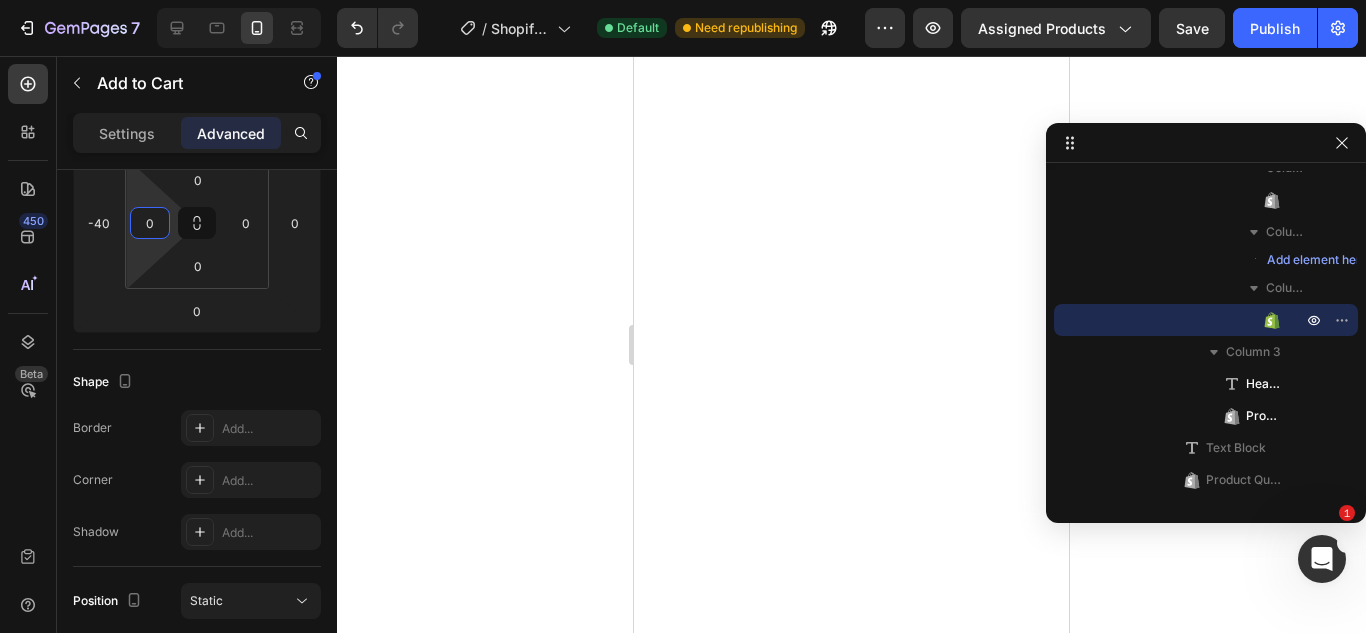 click on "7   /  Shopify Original Product Template Default Need republishing Preview Assigned Products  Save   Publish  450 Beta Sections(18) Elements(84) Section Element Hero Section Product Detail Brands Trusted Badges Guarantee Product Breakdown How to use Testimonials Compare Bundle FAQs Social Proof Brand Story Product List Collection Blog List Contact Sticky Add to Cart Custom Footer Browse Library 450 Layout
Row
Row
Row
Row Text
Heading
Text Block Button
Button
Button Media
Image
Image" at bounding box center [683, 0] 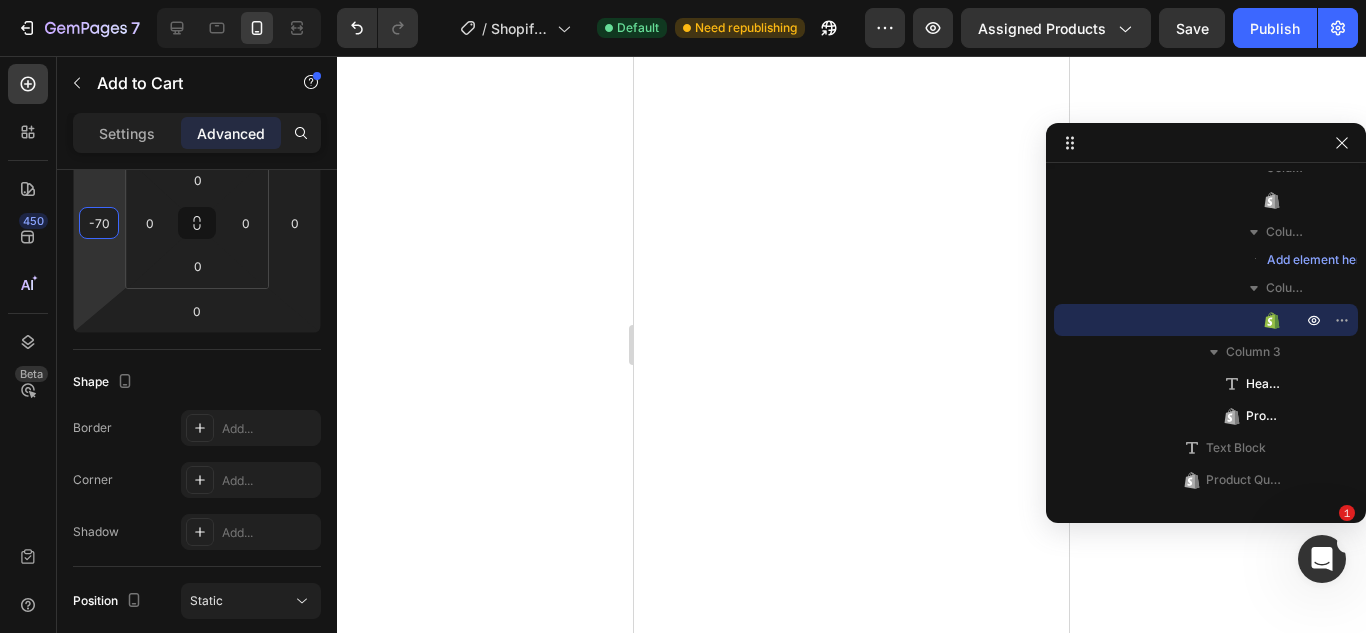 type on "-74" 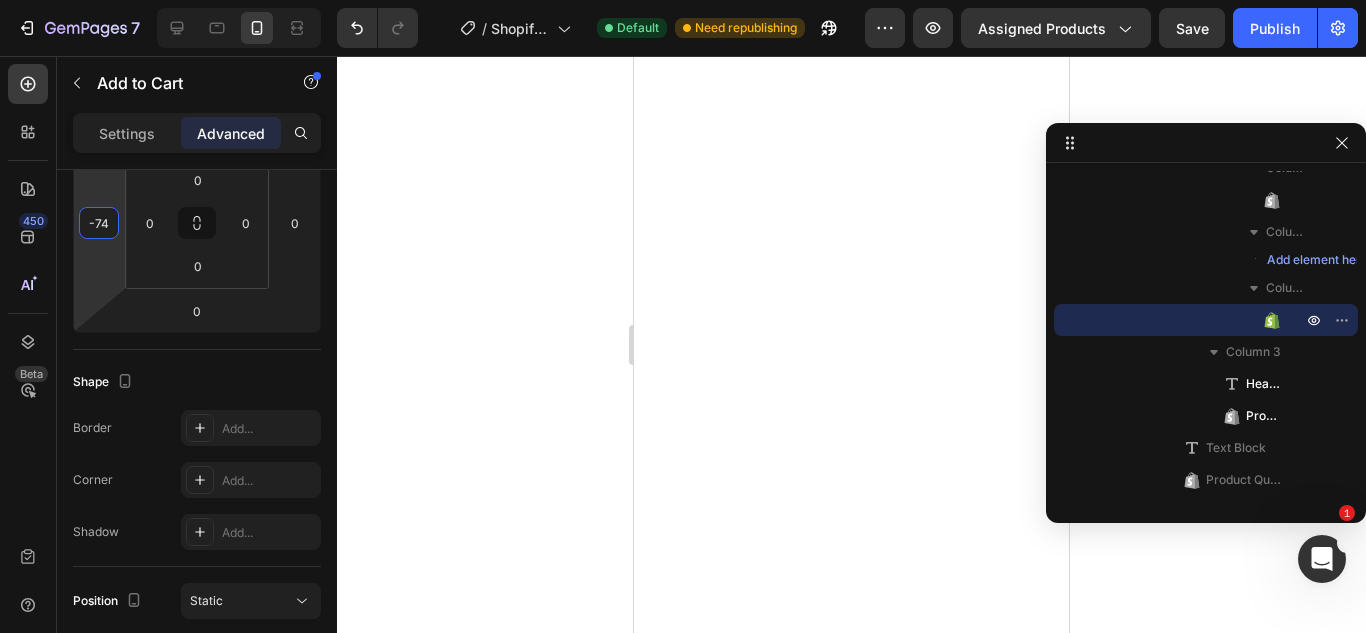drag, startPoint x: 82, startPoint y: 181, endPoint x: 79, endPoint y: 198, distance: 17.262676 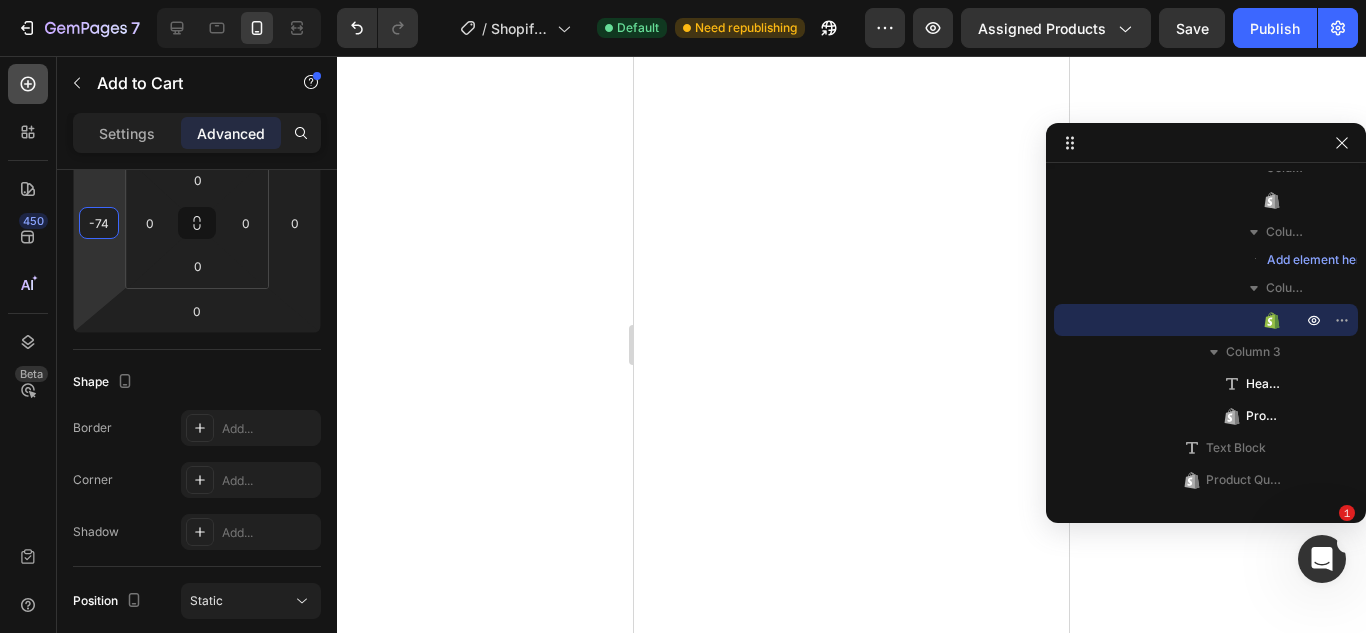 click 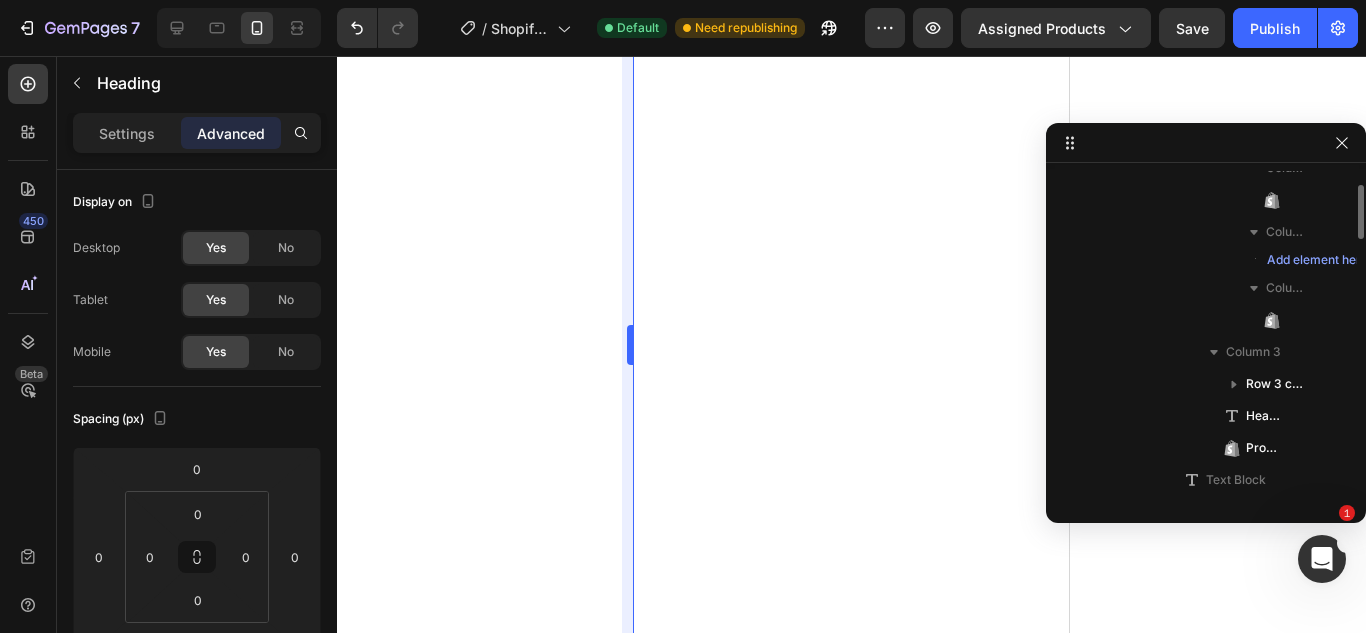 scroll, scrollTop: 1203, scrollLeft: 0, axis: vertical 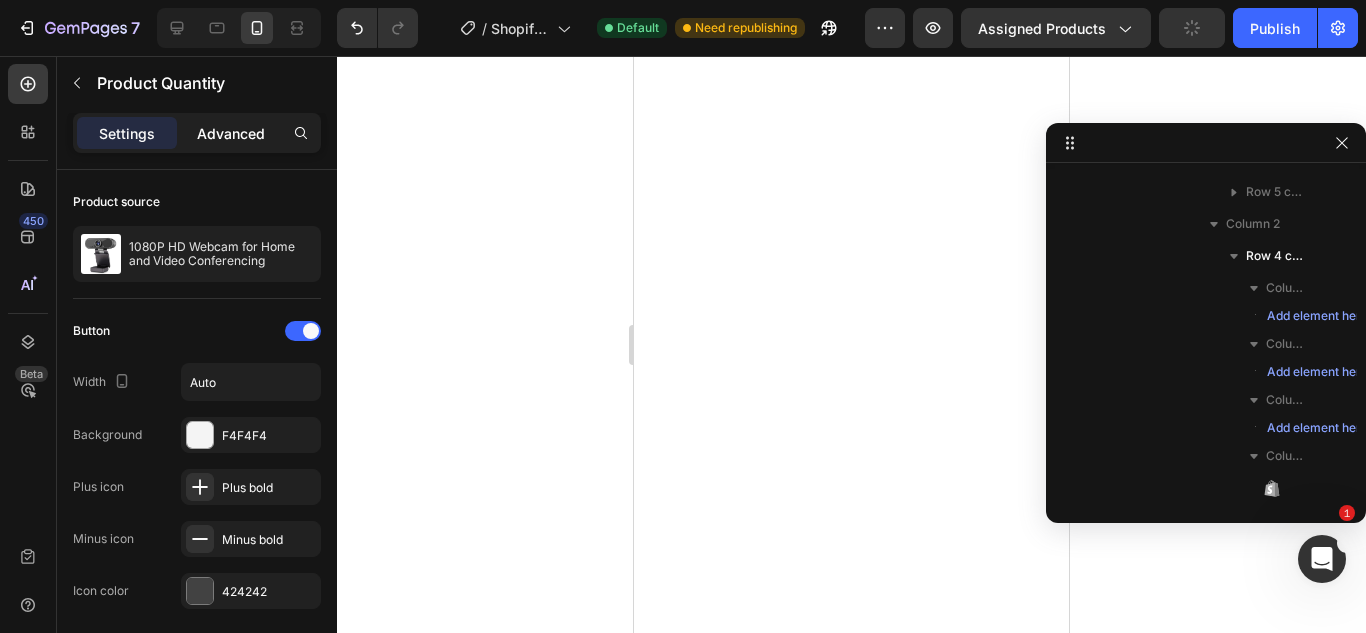click on "Advanced" at bounding box center [231, 133] 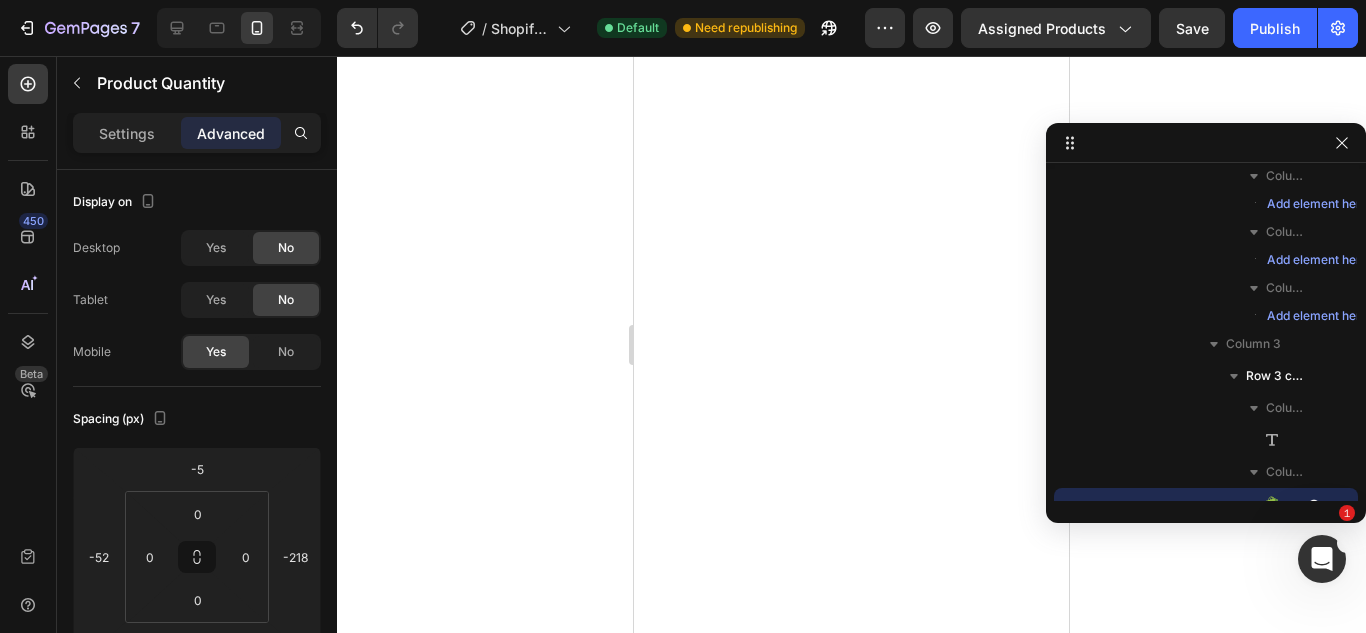 scroll, scrollTop: 1555, scrollLeft: 0, axis: vertical 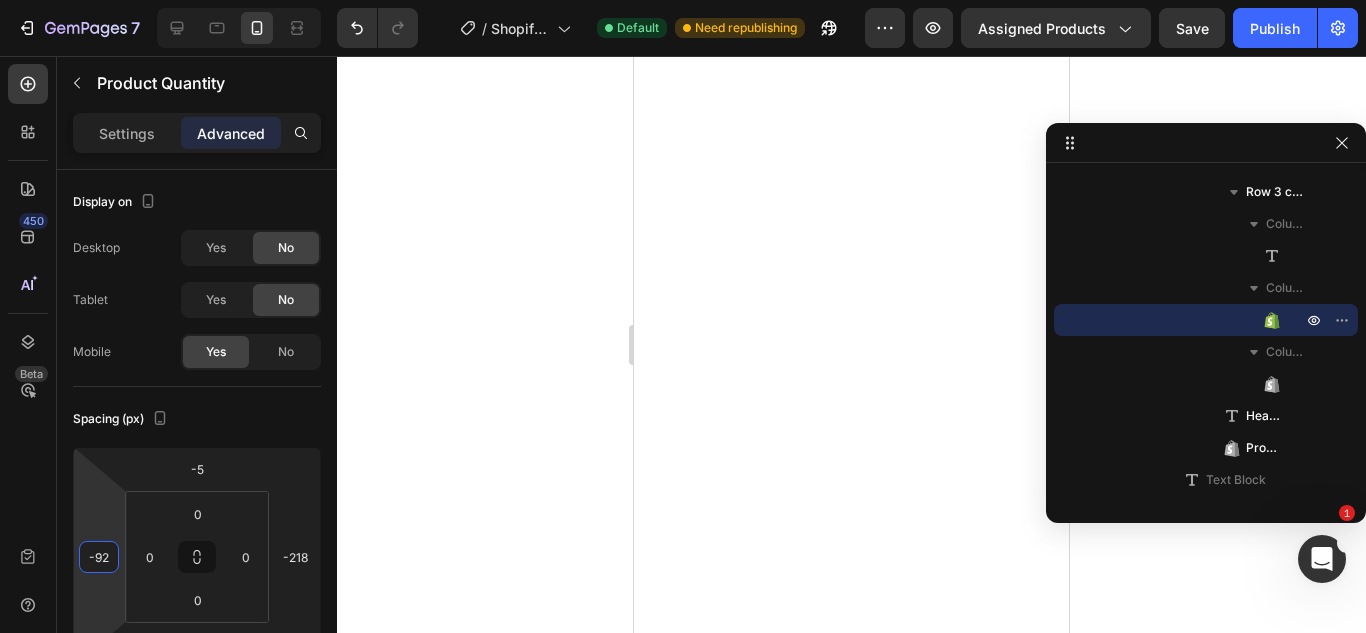 type on "-90" 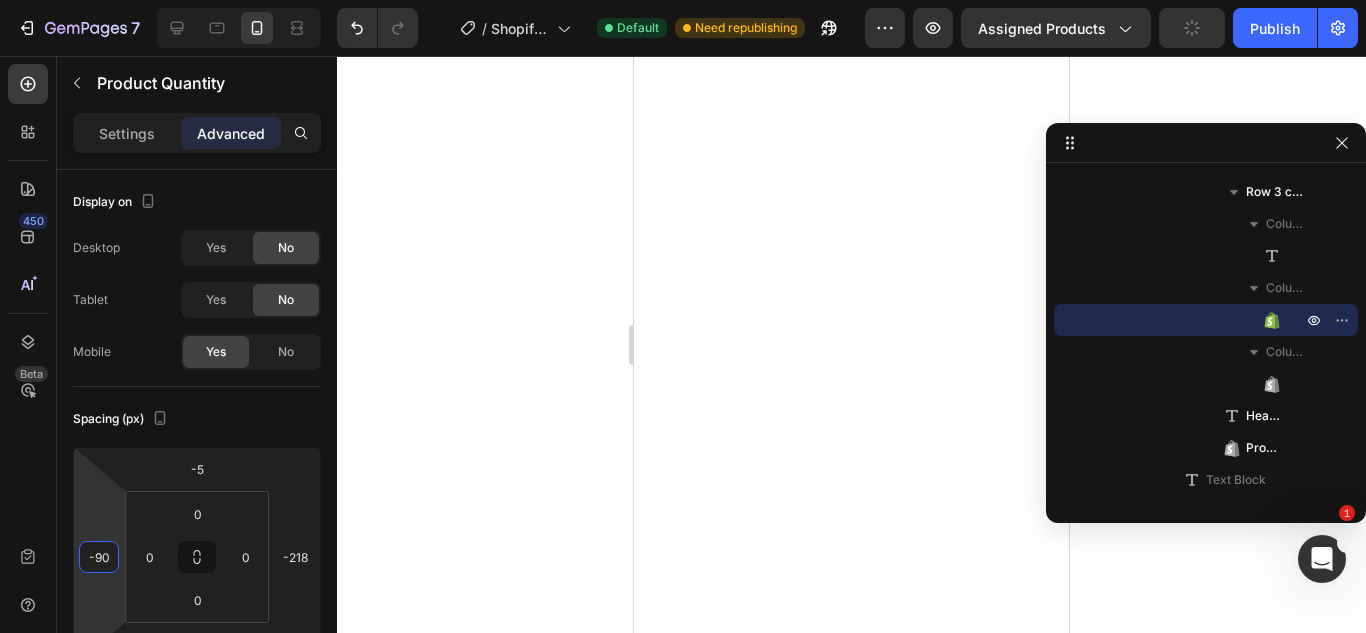 drag, startPoint x: 98, startPoint y: 518, endPoint x: 94, endPoint y: 537, distance: 19.416489 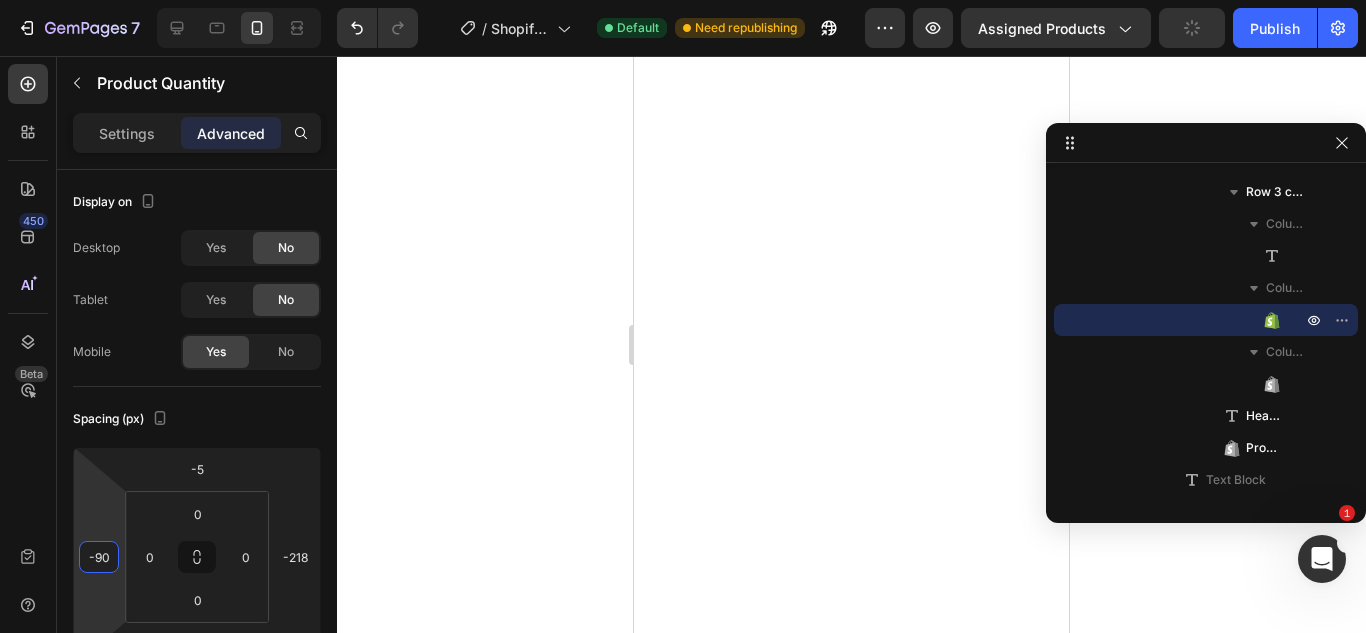 click on "7   /  Shopify Original Product Template Default Need republishing Preview Assigned Products  Publish  450 Beta Sections(18) Elements(84) Section Element Hero Section Product Detail Brands Trusted Badges Guarantee Product Breakdown How to use Testimonials Compare Bundle FAQs Social Proof Brand Story Product List Collection Blog List Contact Sticky Add to Cart Custom Footer Browse Library 450 Layout
Row
Row
Row
Row Text
Heading
Text Block Button
Button
Button Media
Image
Image" at bounding box center [683, 0] 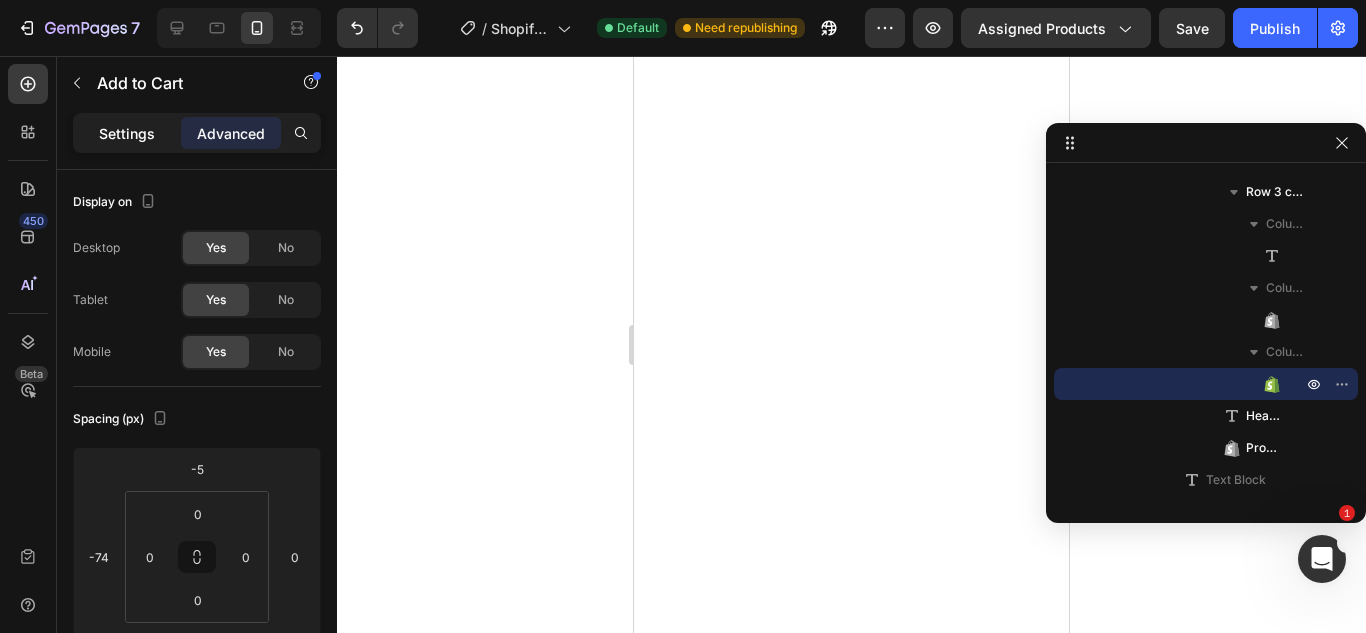 click on "Settings" at bounding box center [127, 133] 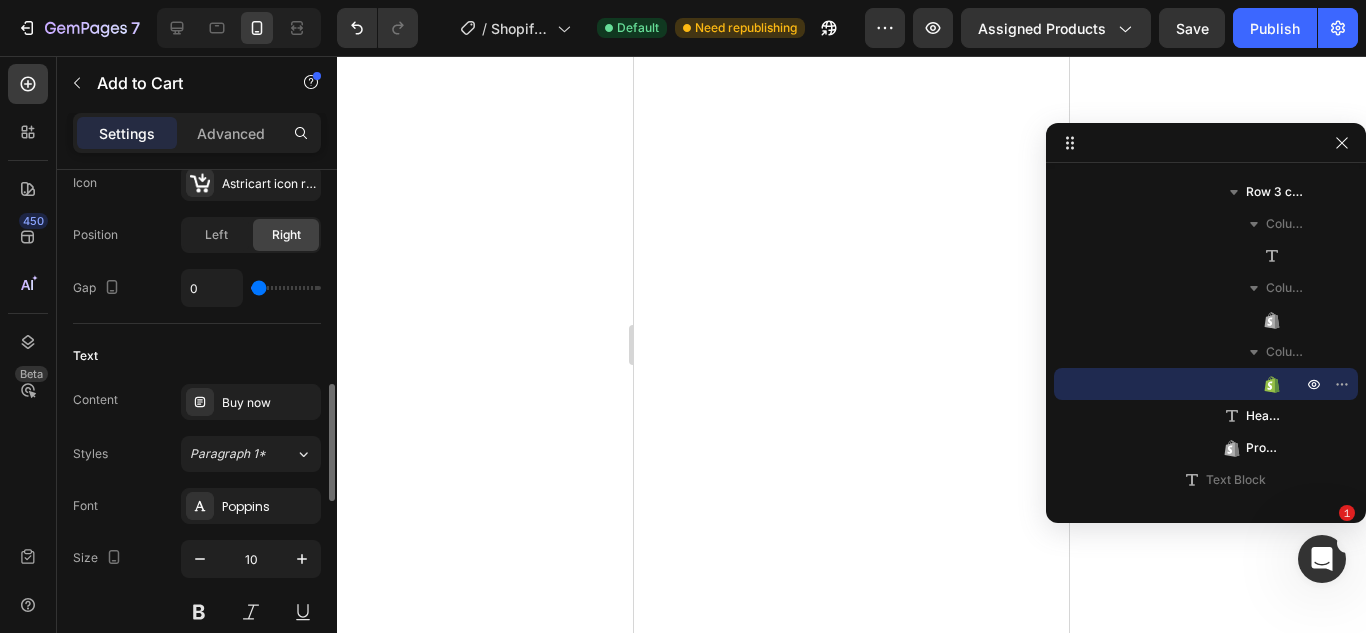 scroll, scrollTop: 906, scrollLeft: 0, axis: vertical 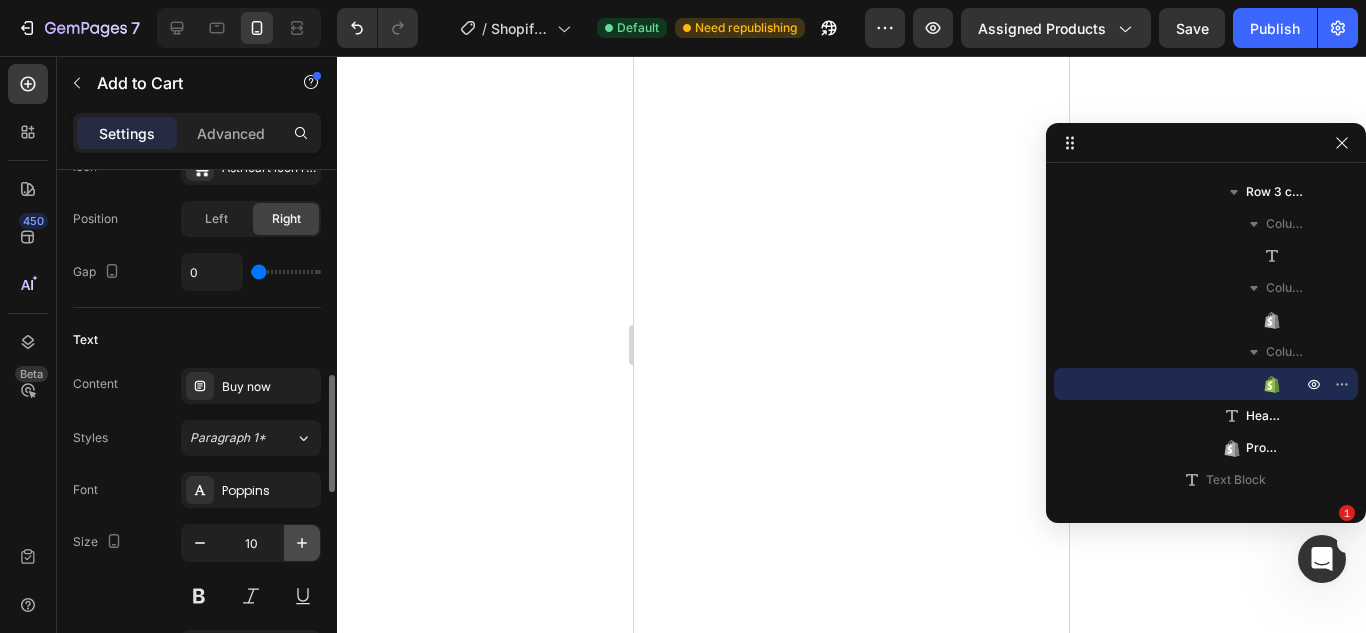 click at bounding box center [302, 543] 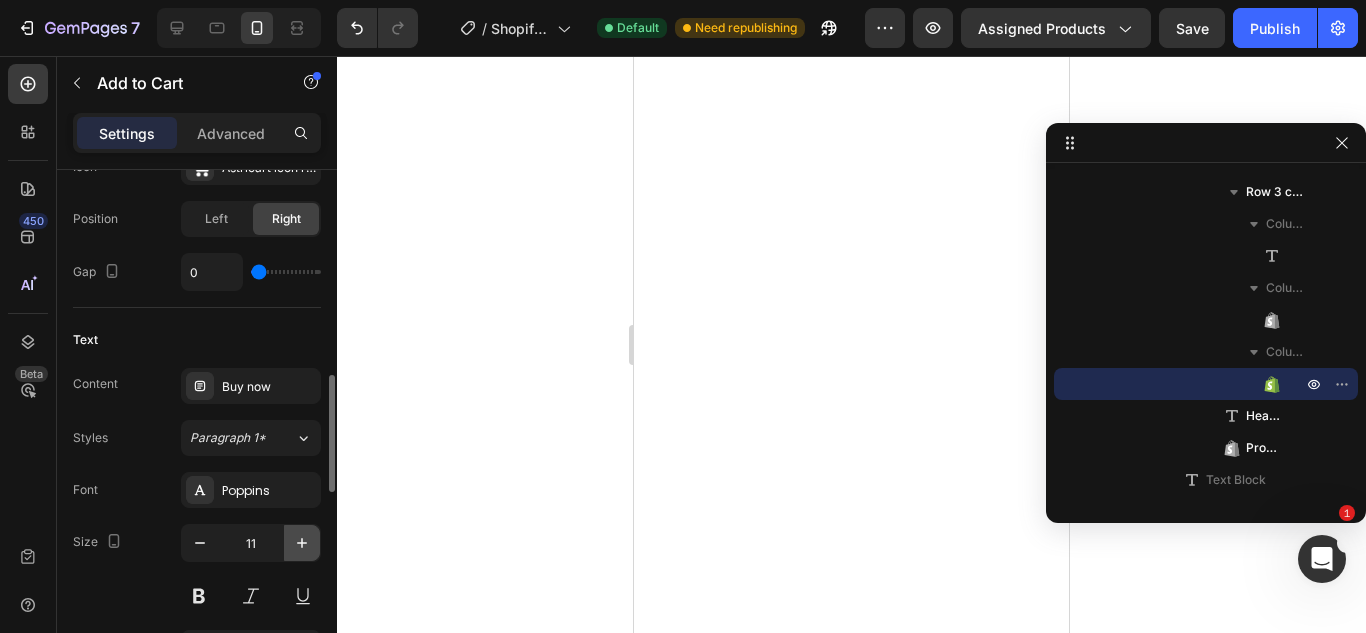 click at bounding box center (302, 543) 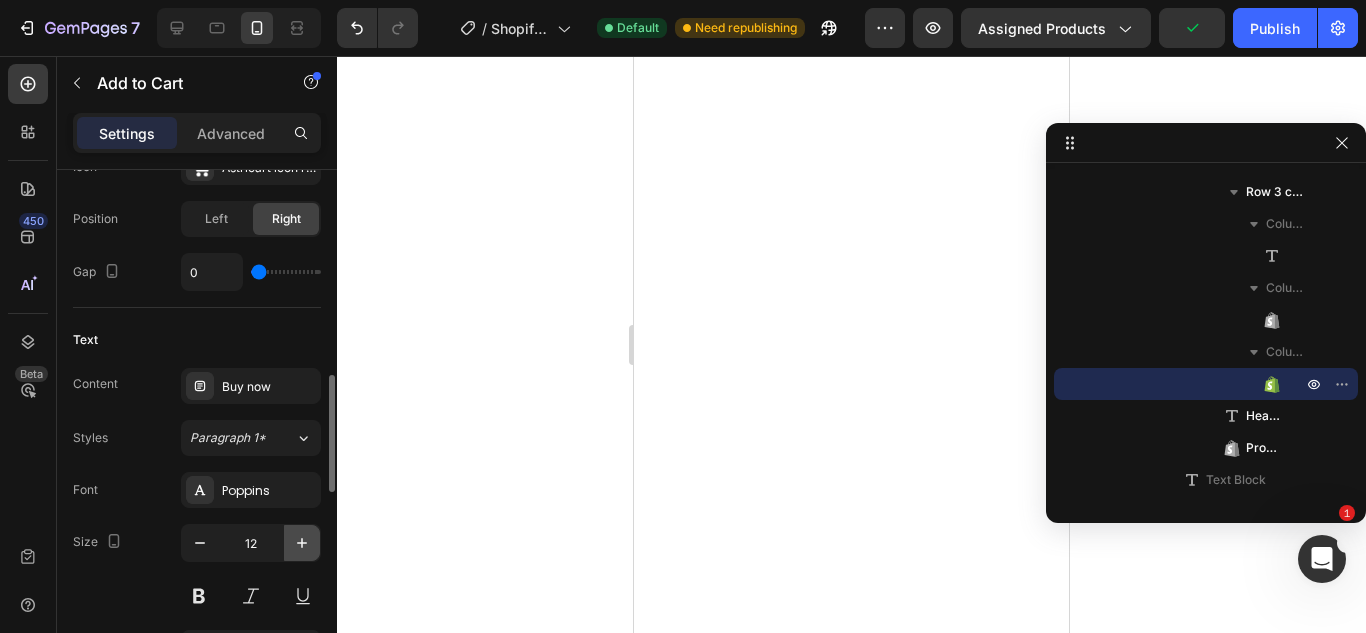 click 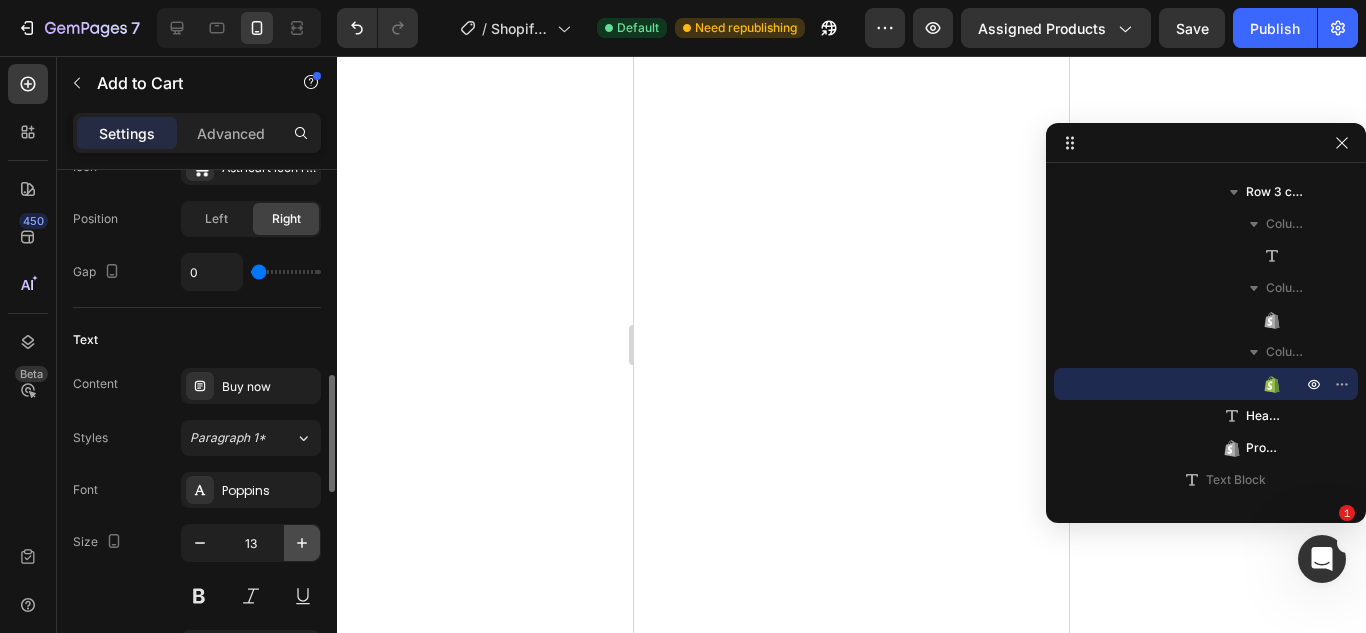 click 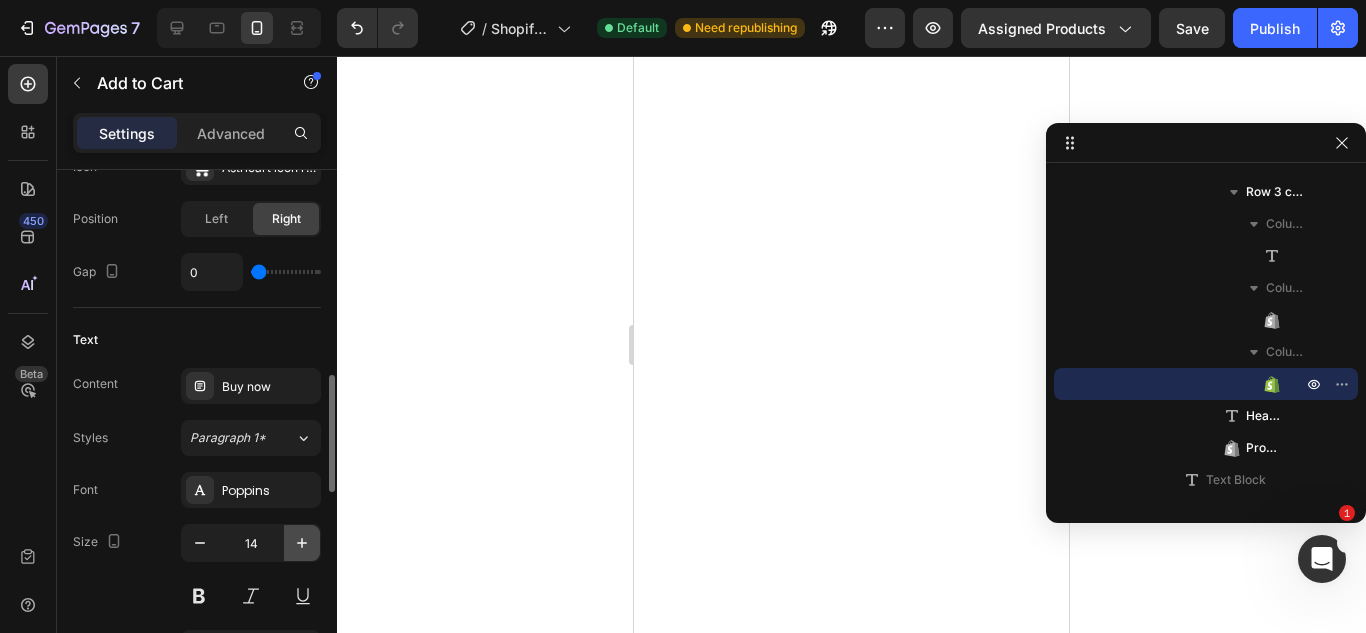 click 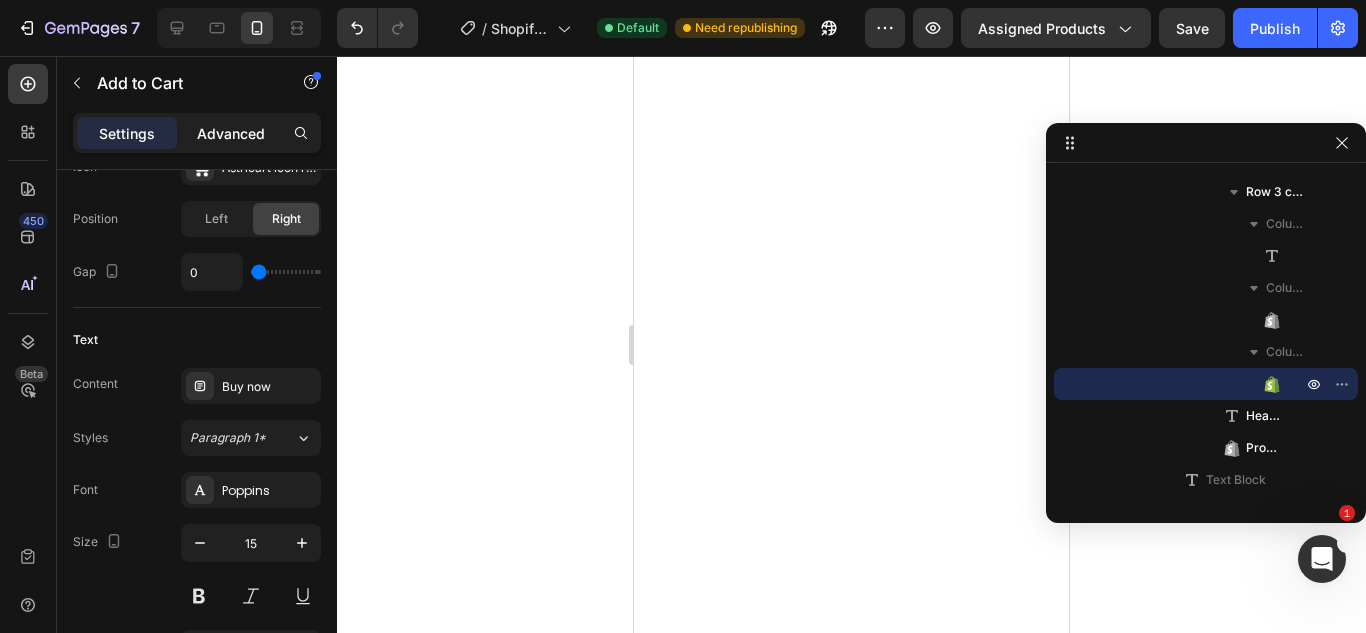 click on "Advanced" at bounding box center (231, 133) 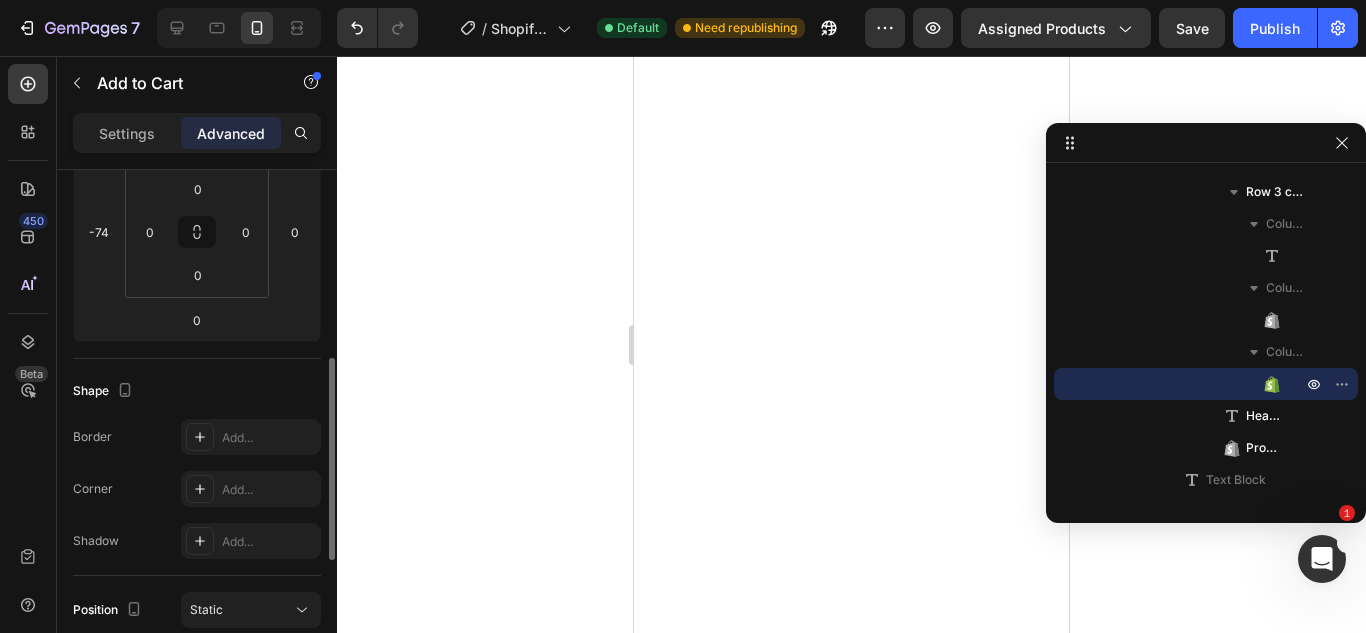 scroll, scrollTop: 261, scrollLeft: 0, axis: vertical 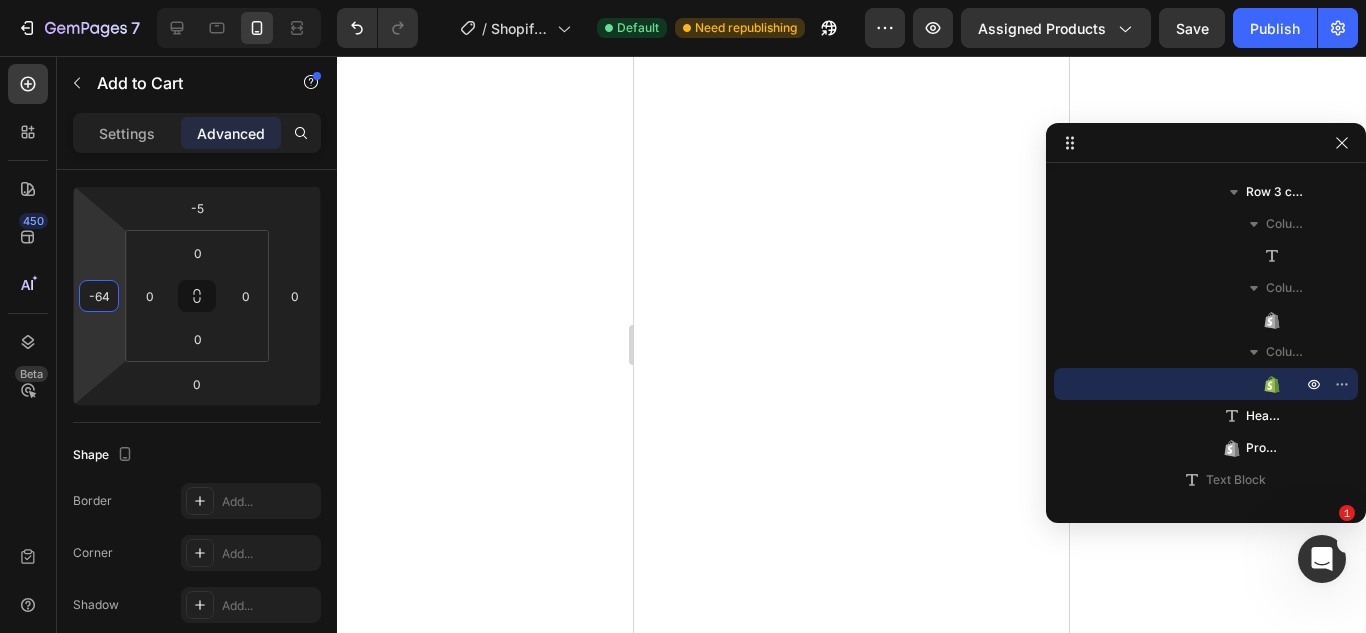 type on "-62" 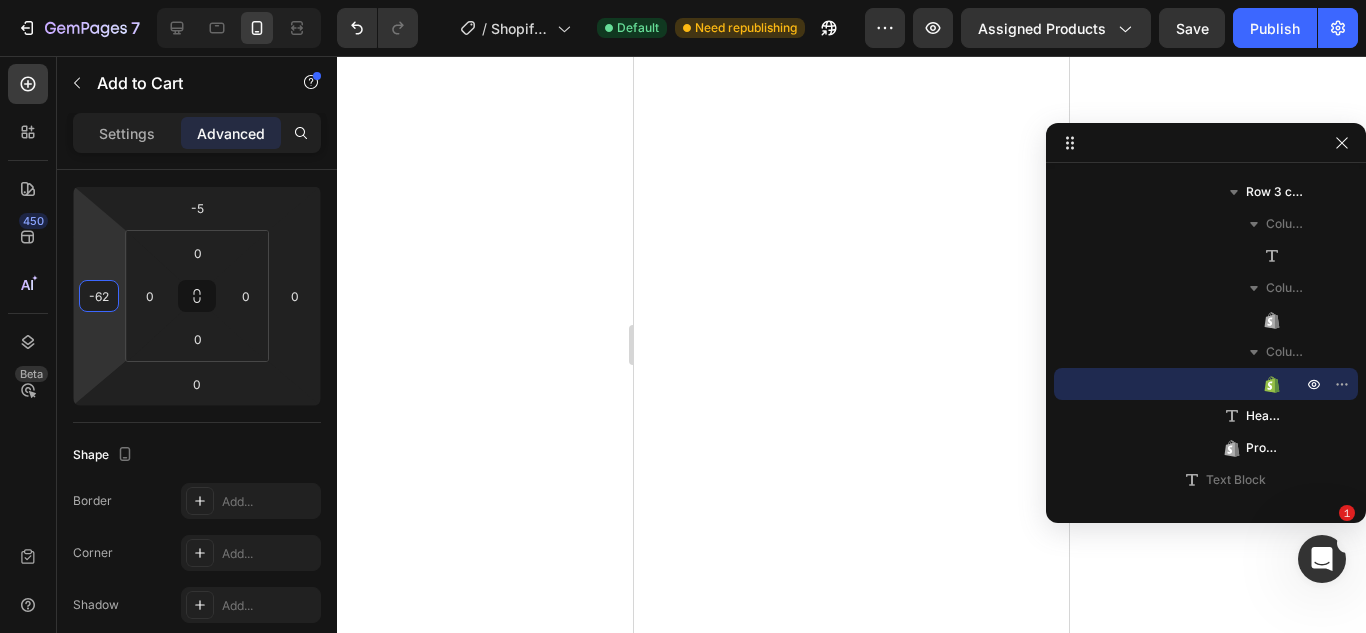 click on "7   /  Shopify Original Product Template Default Need republishing Preview Assigned Products  Save   Publish  450 Beta Sections(18) Elements(84) Section Element Hero Section Product Detail Brands Trusted Badges Guarantee Product Breakdown How to use Testimonials Compare Bundle FAQs Social Proof Brand Story Product List Collection Blog List Contact Sticky Add to Cart Custom Footer Browse Library 450 Layout
Row
Row
Row
Row Text
Heading
Text Block Button
Button
Button Media
Image
Image" at bounding box center (683, 0) 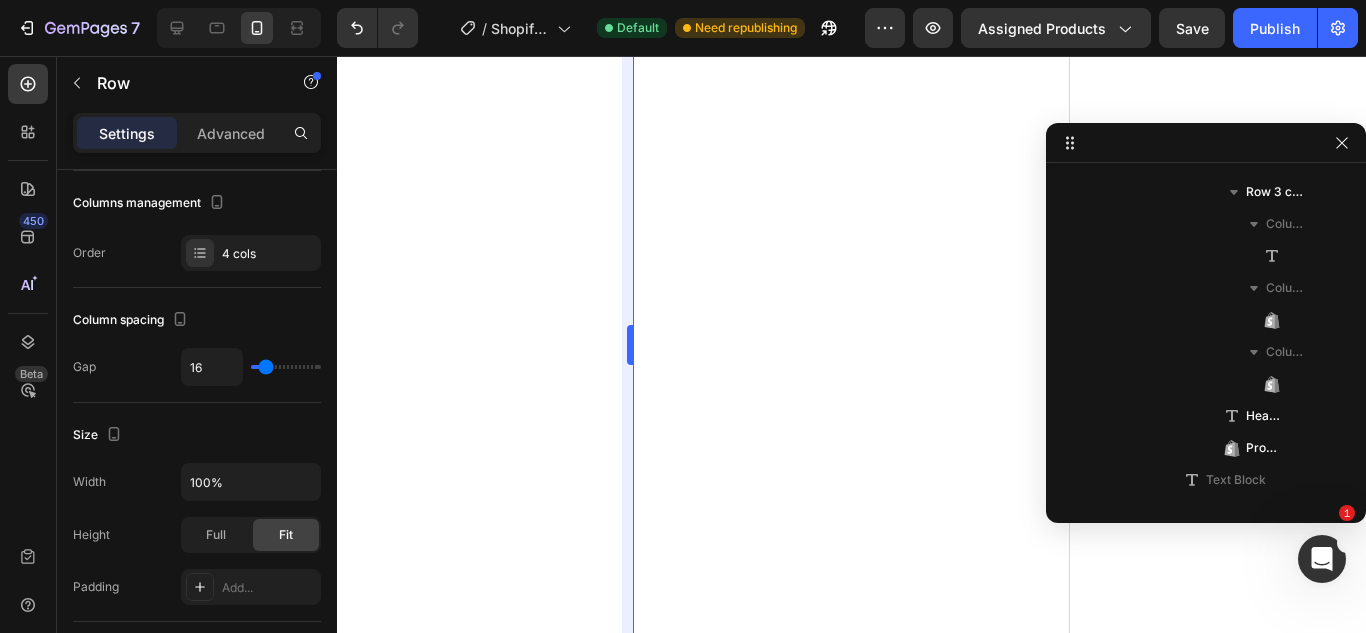 scroll, scrollTop: 1139, scrollLeft: 0, axis: vertical 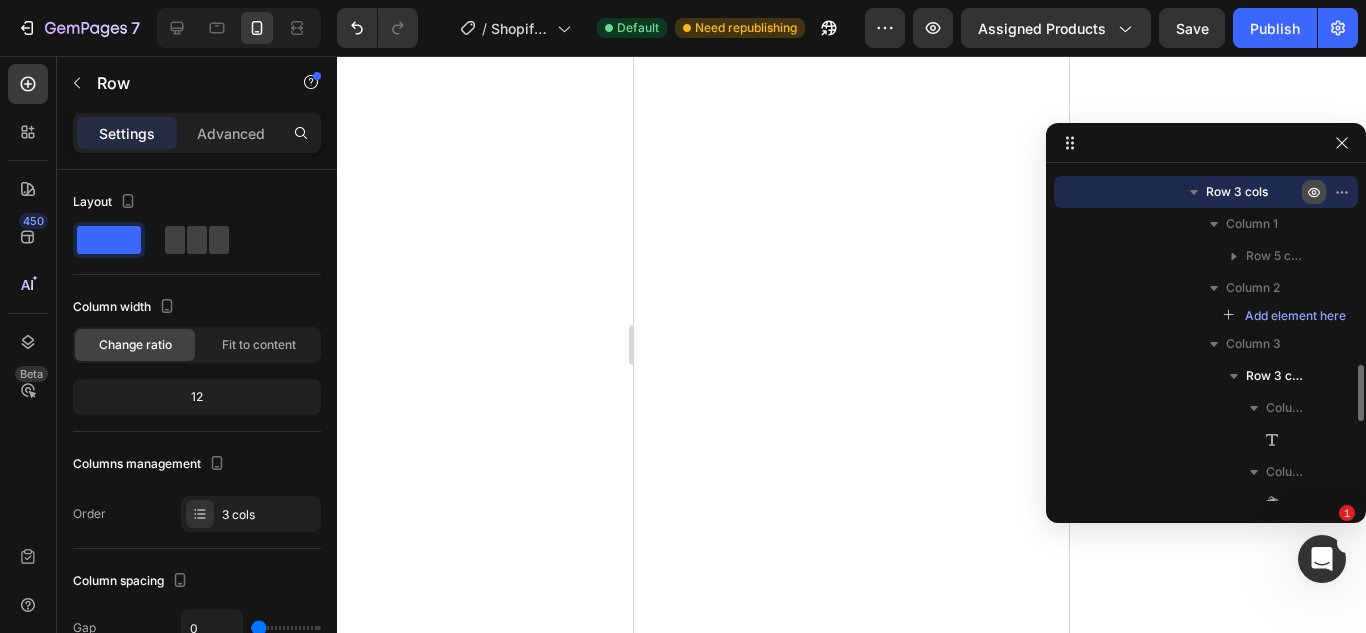 click at bounding box center [1314, 192] 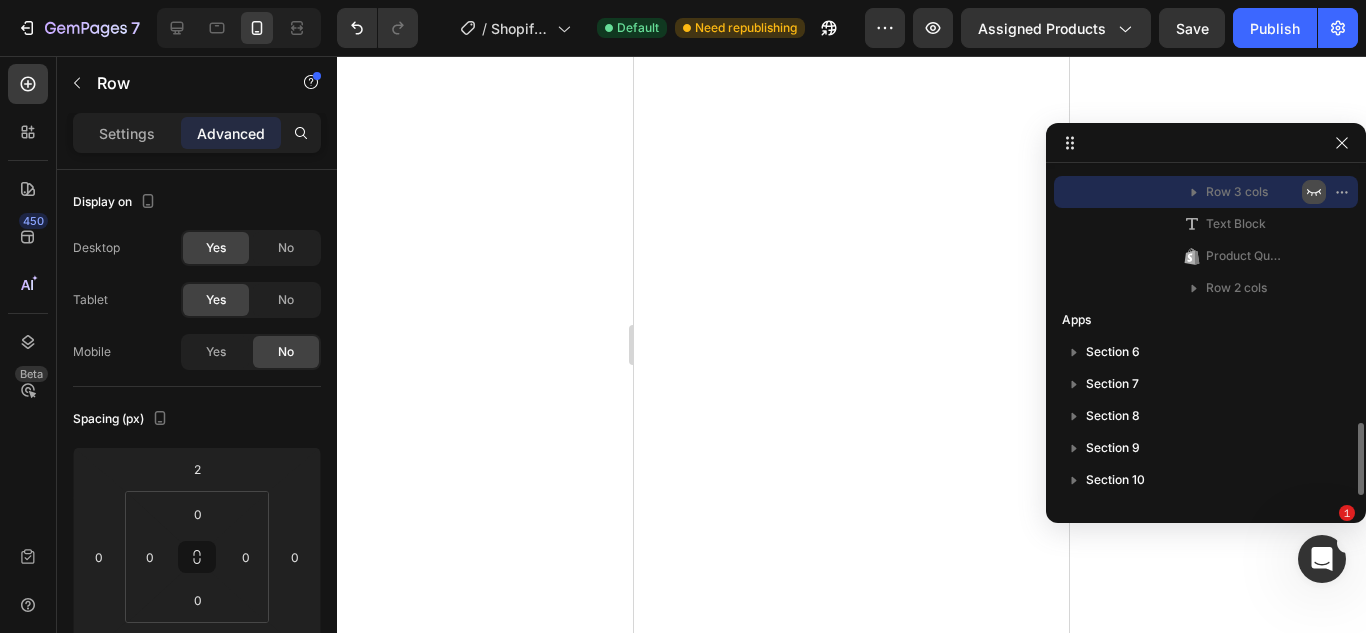 click at bounding box center (1314, 192) 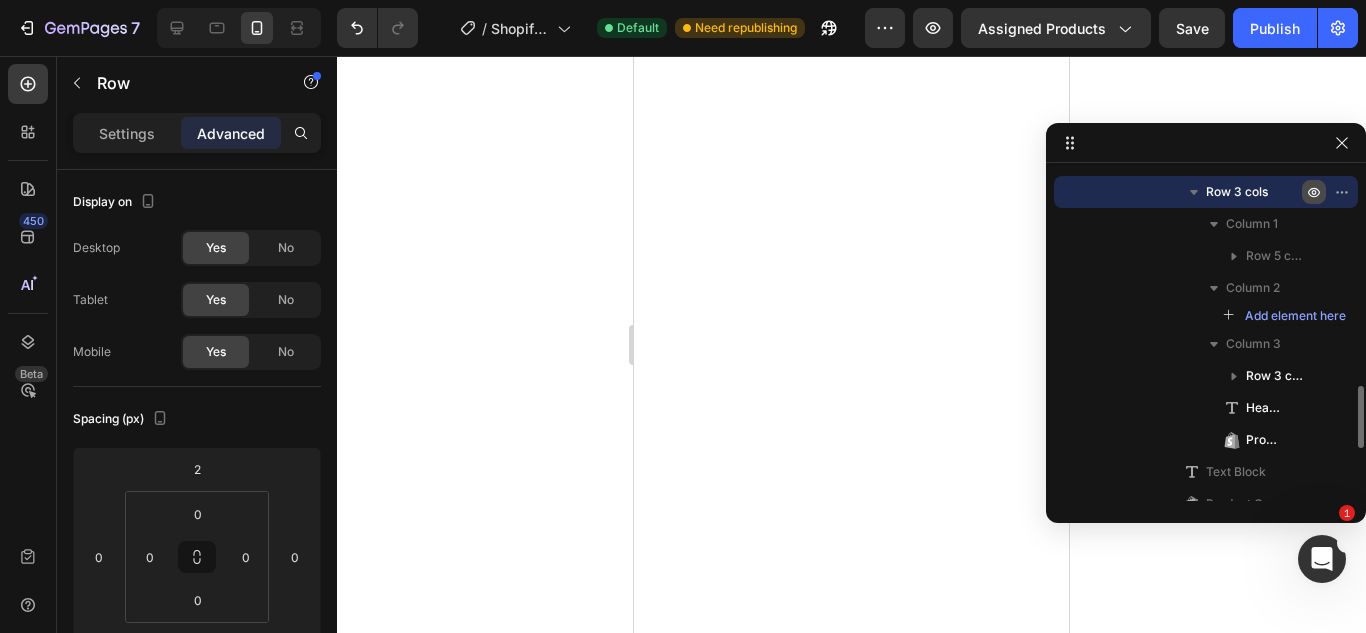 type 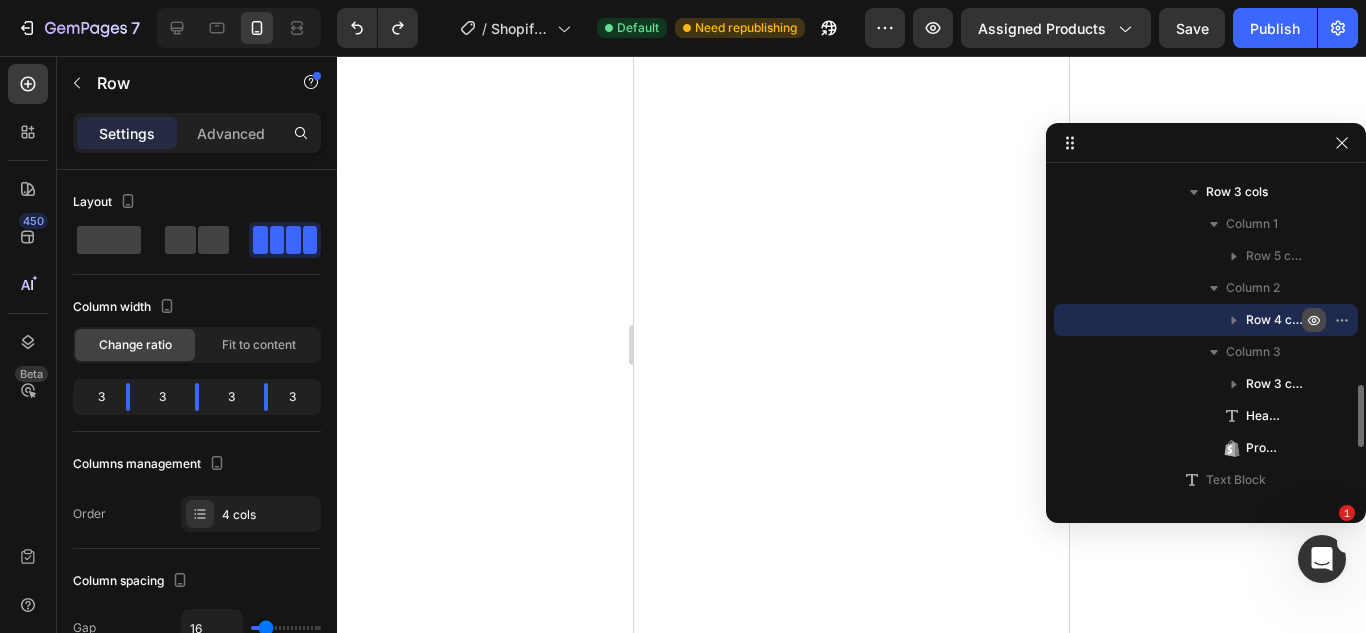click 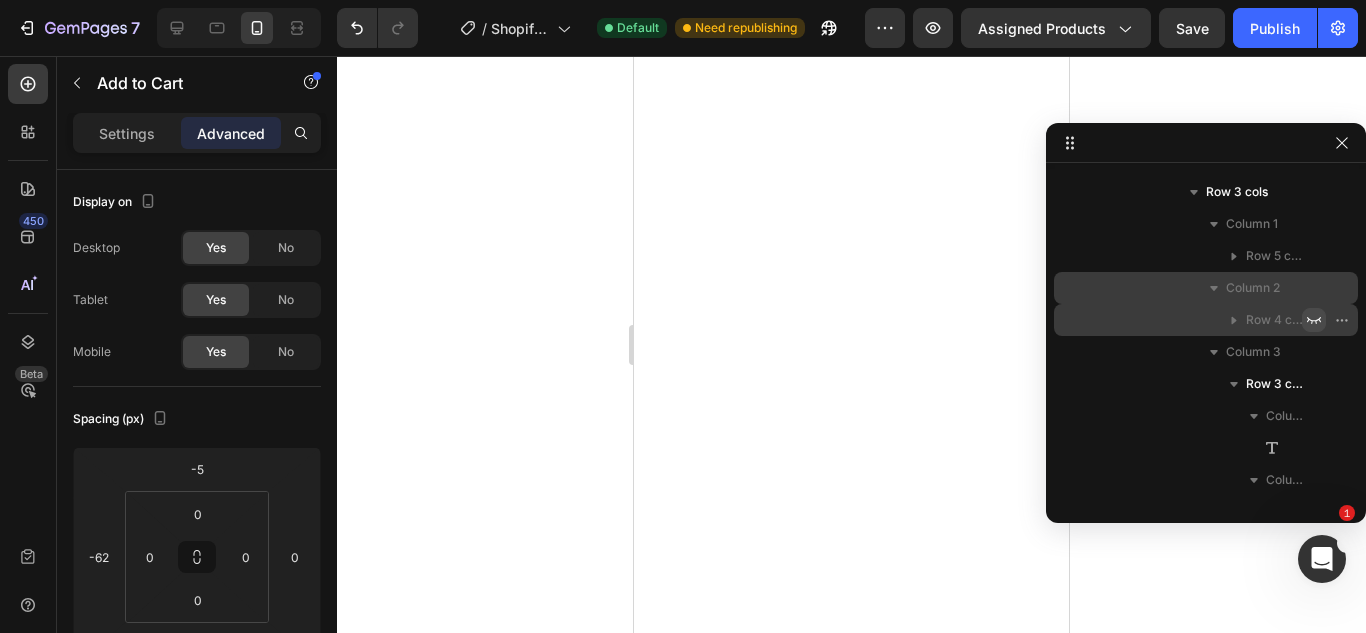 scroll, scrollTop: 1395, scrollLeft: 0, axis: vertical 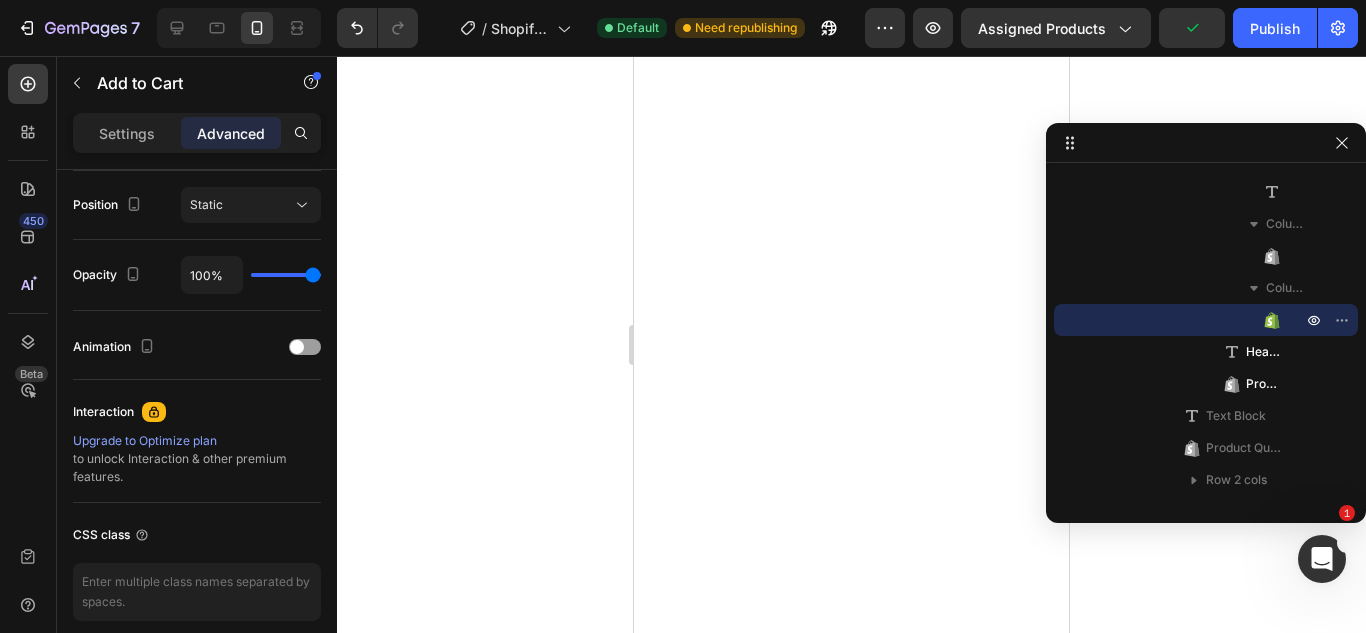 click on "Settings Advanced" at bounding box center [197, 133] 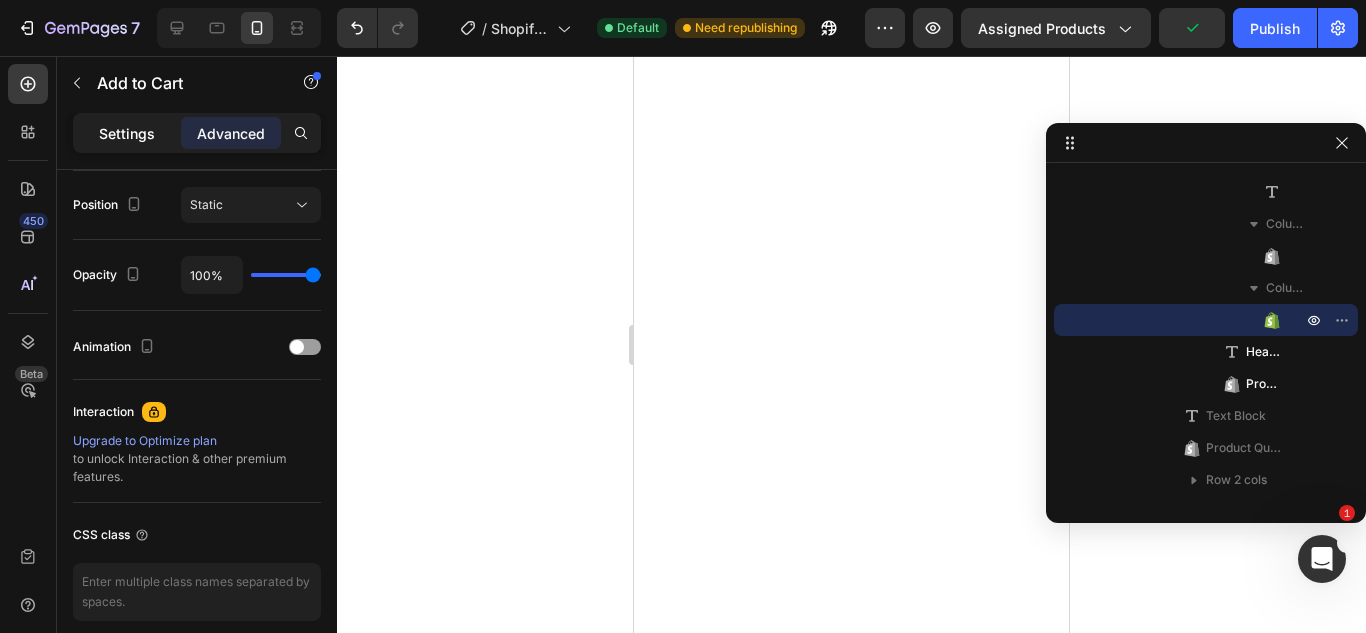 click on "Settings" 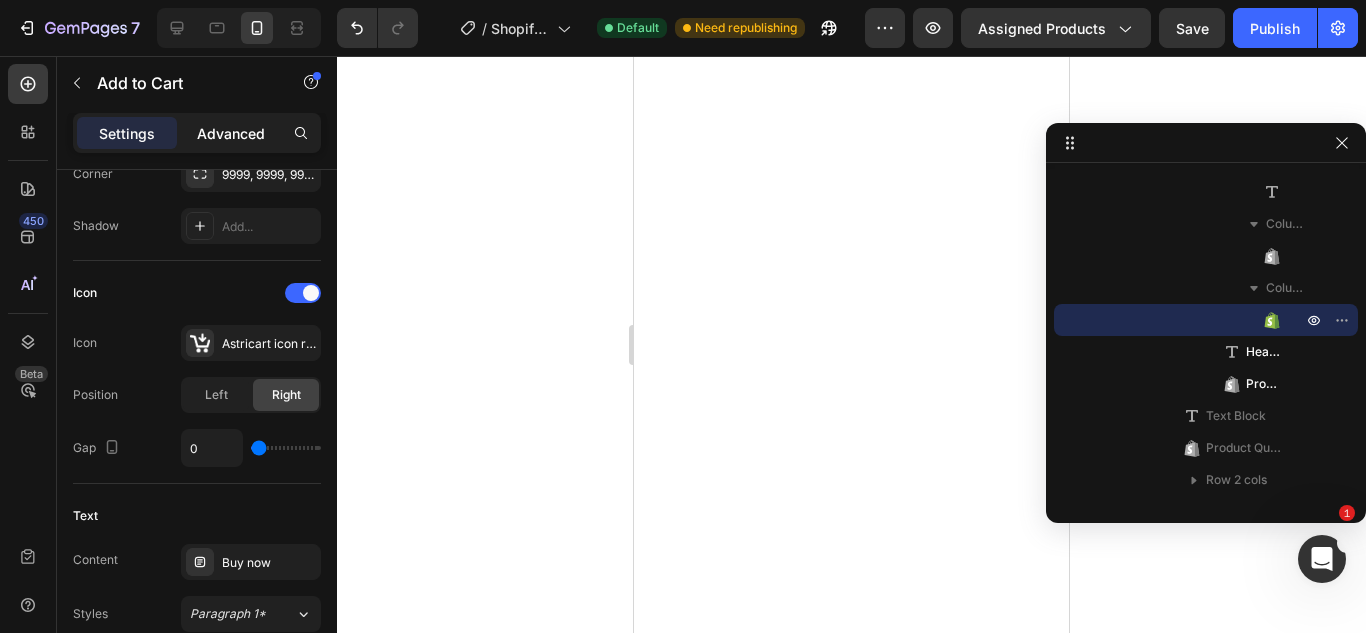 click on "Advanced" at bounding box center [231, 133] 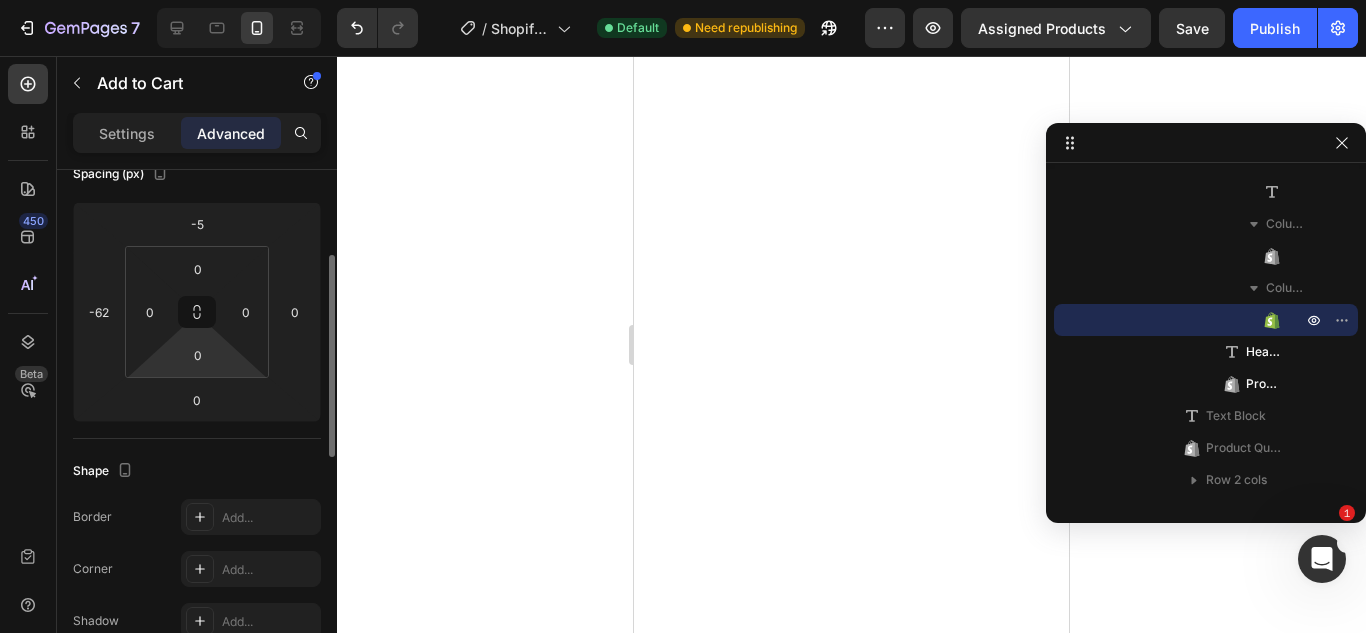 scroll, scrollTop: 221, scrollLeft: 0, axis: vertical 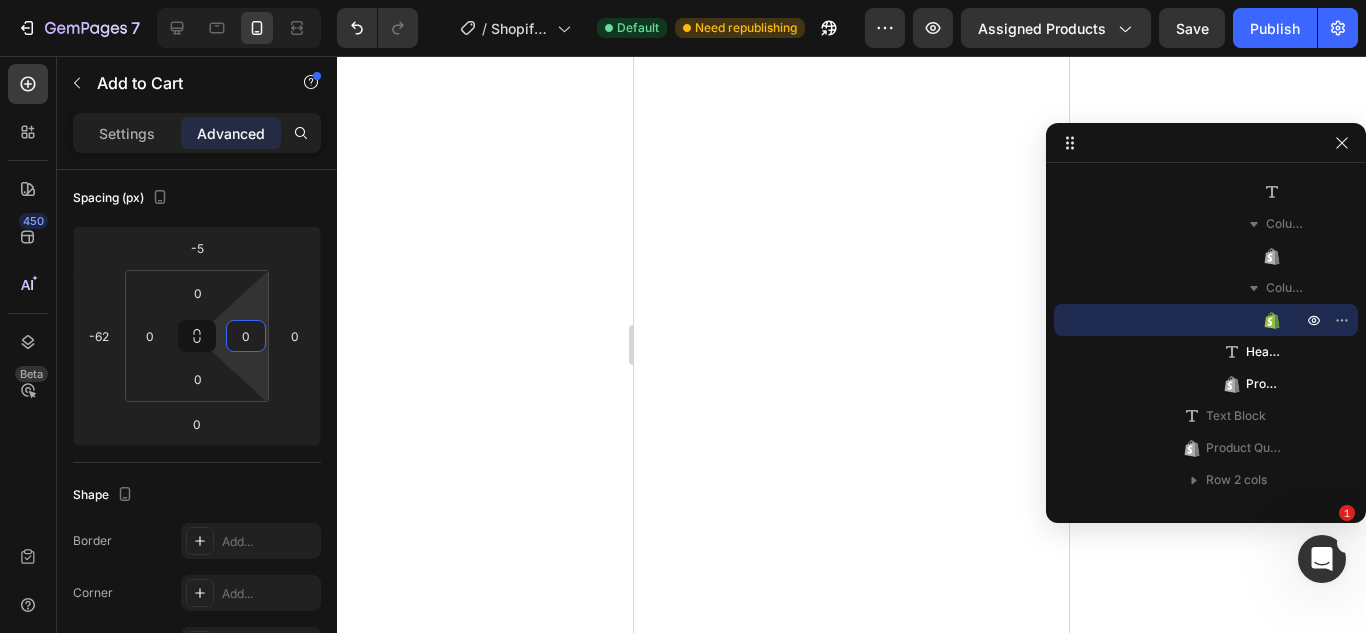 click on "7   /  Shopify Original Product Template Default Need republishing Preview Assigned Products  Save   Publish  450 Beta Sections(18) Elements(84) Section Element Hero Section Product Detail Brands Trusted Badges Guarantee Product Breakdown How to use Testimonials Compare Bundle FAQs Social Proof Brand Story Product List Collection Blog List Contact Sticky Add to Cart Custom Footer Browse Library 450 Layout
Row
Row
Row
Row Text
Heading
Text Block Button
Button
Button Media
Image
Image" at bounding box center [683, 0] 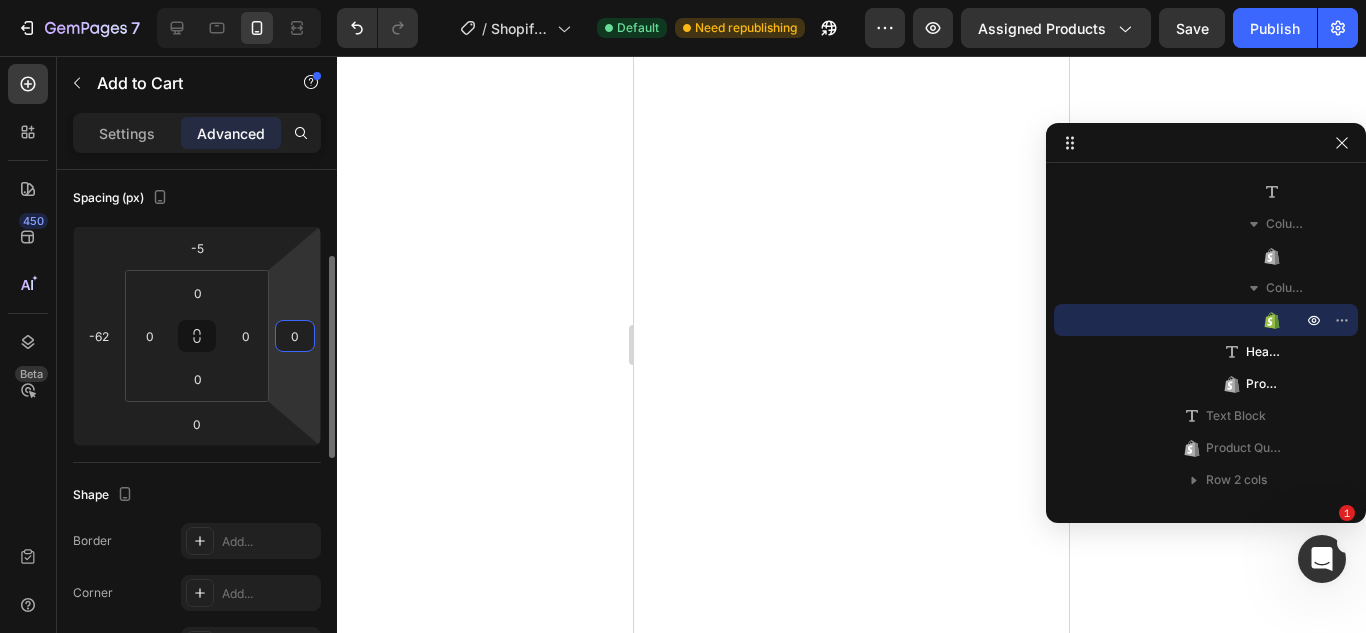 click on "7   /  Shopify Original Product Template Default Need republishing Preview Assigned Products  Save   Publish  450 Beta Sections(18) Elements(84) Section Element Hero Section Product Detail Brands Trusted Badges Guarantee Product Breakdown How to use Testimonials Compare Bundle FAQs Social Proof Brand Story Product List Collection Blog List Contact Sticky Add to Cart Custom Footer Browse Library 450 Layout
Row
Row
Row
Row Text
Heading
Text Block Button
Button
Button Media
Image
Image" at bounding box center (683, 0) 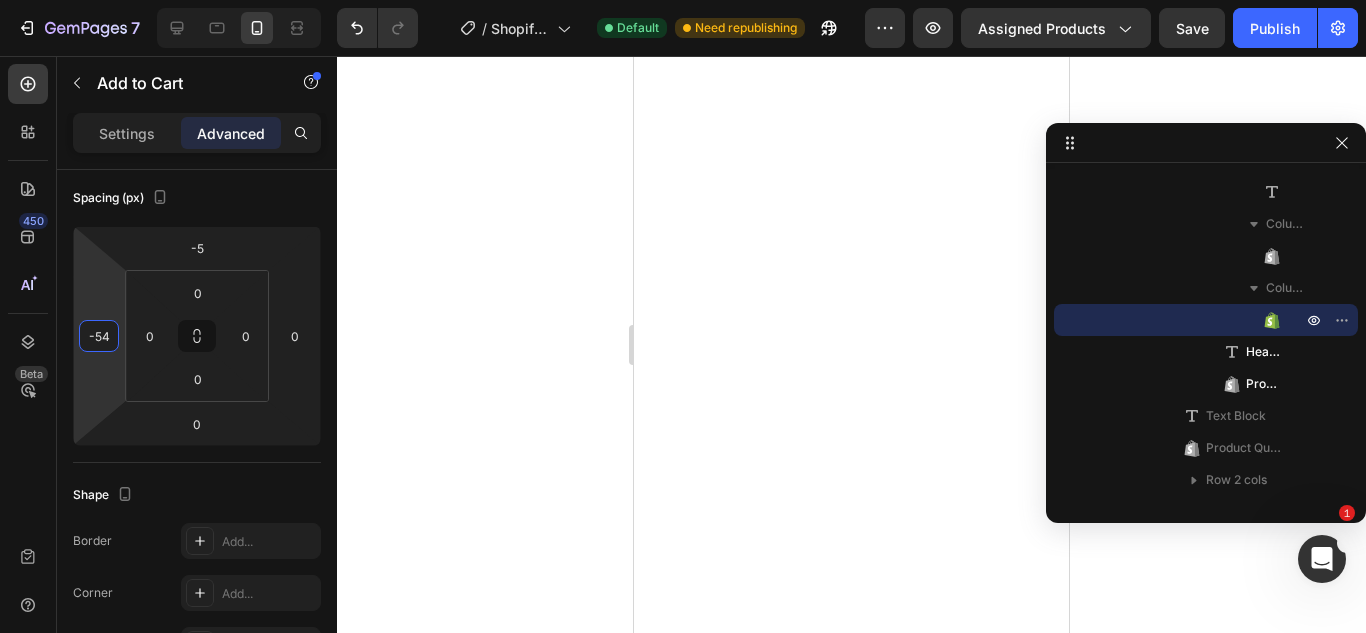 click on "7   /  Shopify Original Product Template Default Need republishing Preview Assigned Products  Save   Publish  450 Beta Sections(18) Elements(84) Section Element Hero Section Product Detail Brands Trusted Badges Guarantee Product Breakdown How to use Testimonials Compare Bundle FAQs Social Proof Brand Story Product List Collection Blog List Contact Sticky Add to Cart Custom Footer Browse Library 450 Layout
Row
Row
Row
Row Text
Heading
Text Block Button
Button
Button Media
Image
Image" at bounding box center (683, 0) 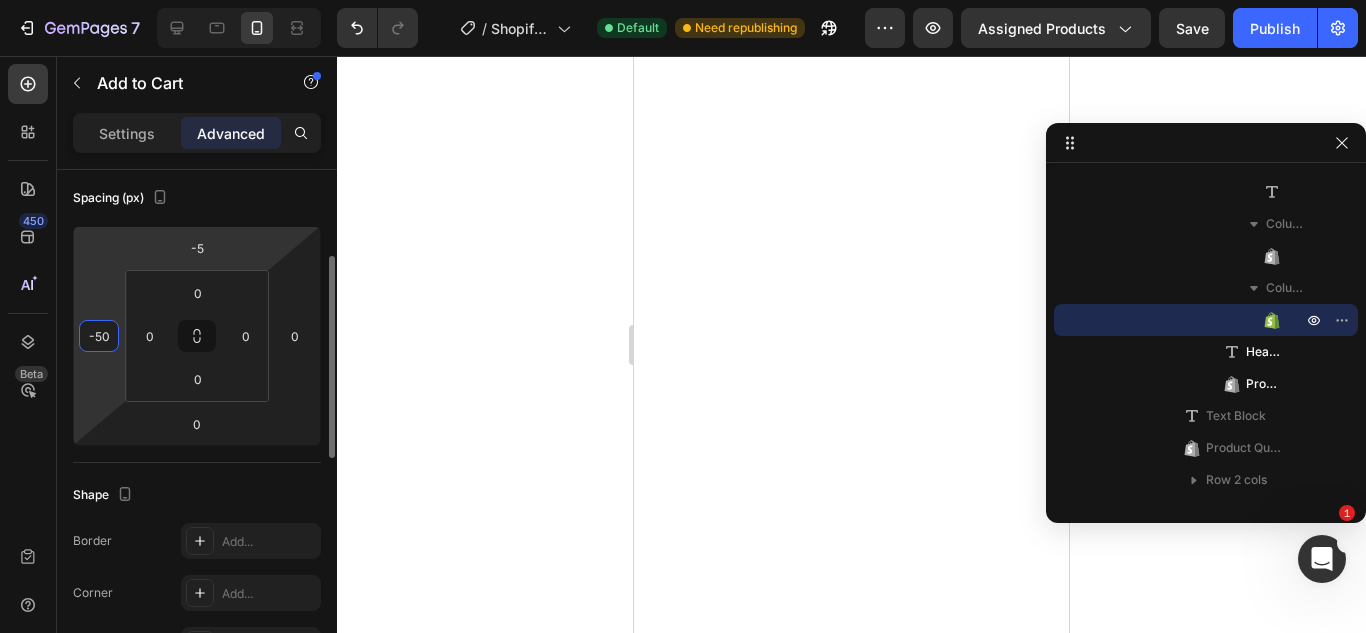 type on "-50" 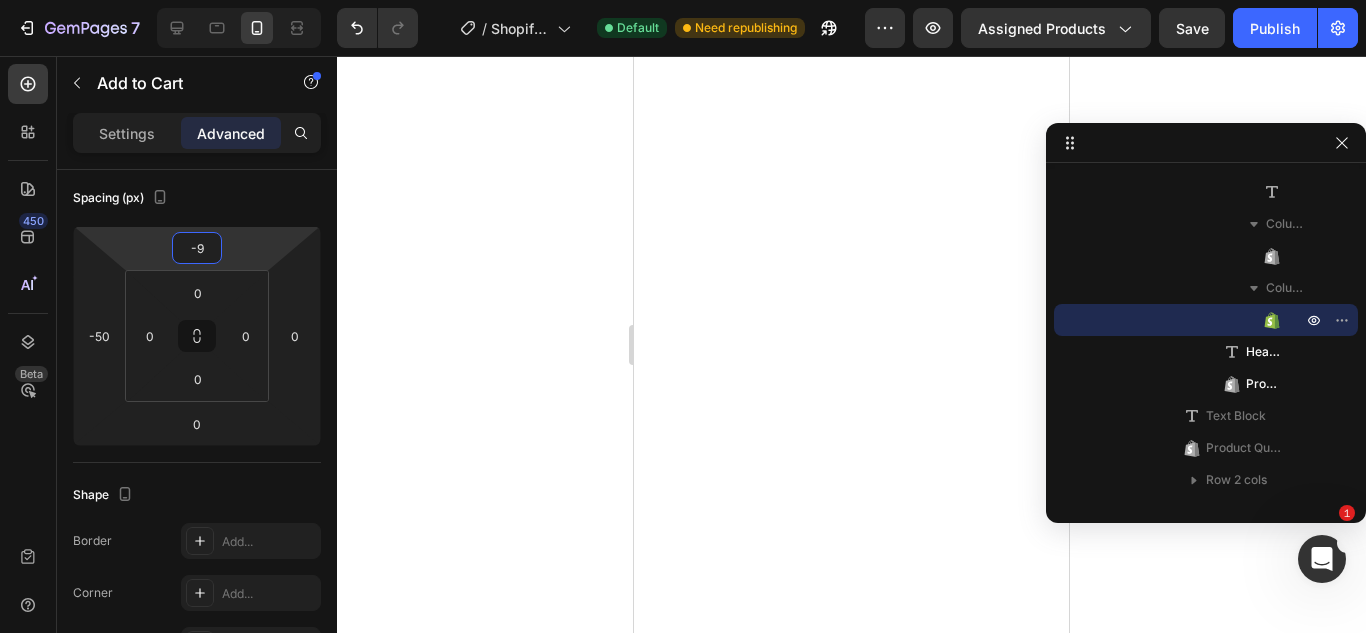 type on "-7" 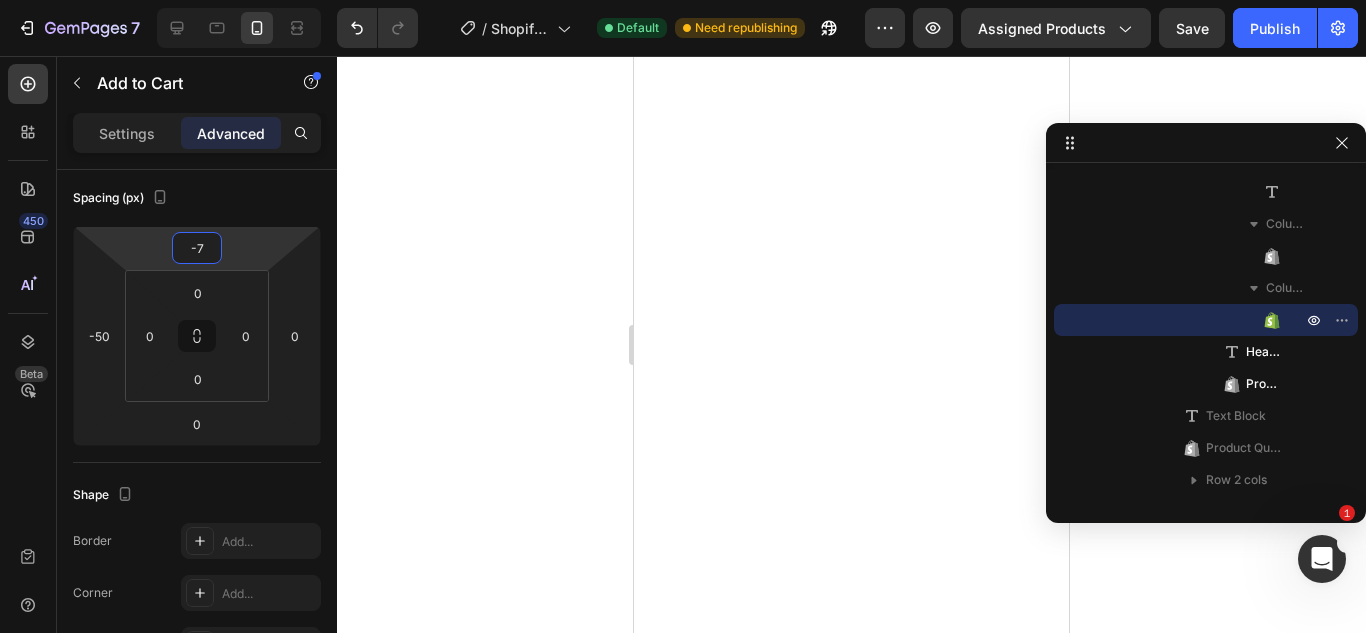 click on "7   /  Shopify Original Product Template Default Need republishing Preview Assigned Products  Save   Publish  450 Beta Sections(18) Elements(84) Section Element Hero Section Product Detail Brands Trusted Badges Guarantee Product Breakdown How to use Testimonials Compare Bundle FAQs Social Proof Brand Story Product List Collection Blog List Contact Sticky Add to Cart Custom Footer Browse Library 450 Layout
Row
Row
Row
Row Text
Heading
Text Block Button
Button
Button Media
Image
Image" at bounding box center (683, 0) 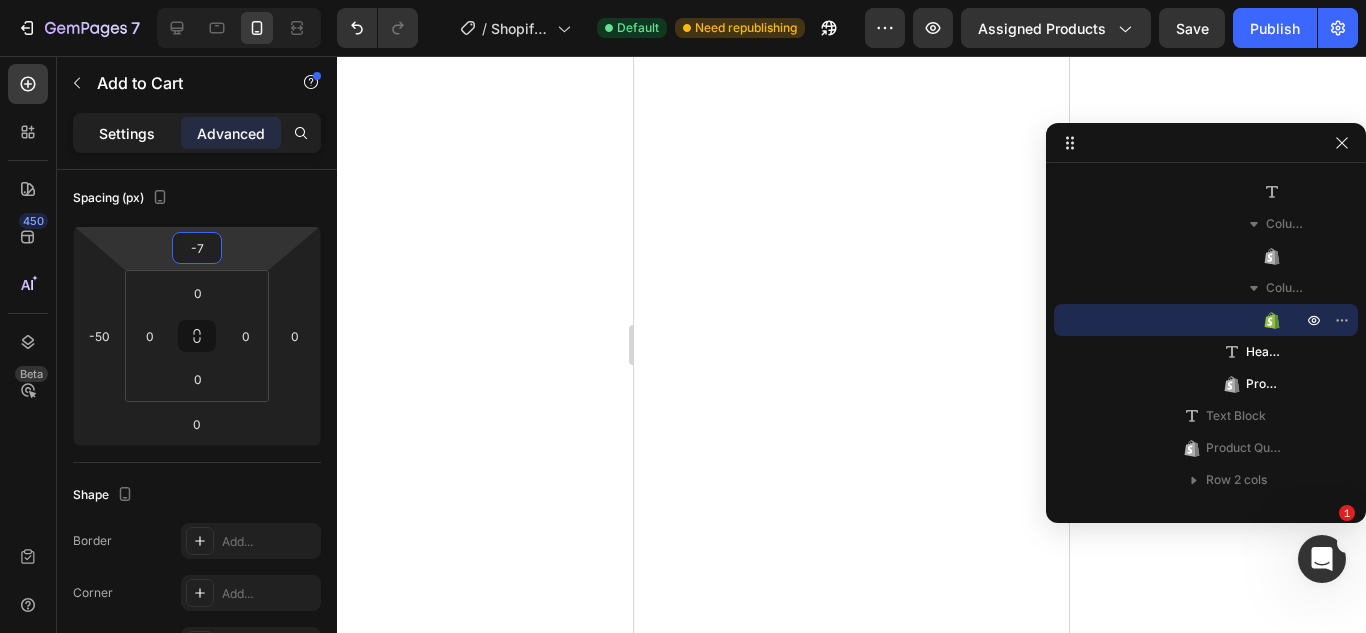 click on "Settings" at bounding box center [127, 133] 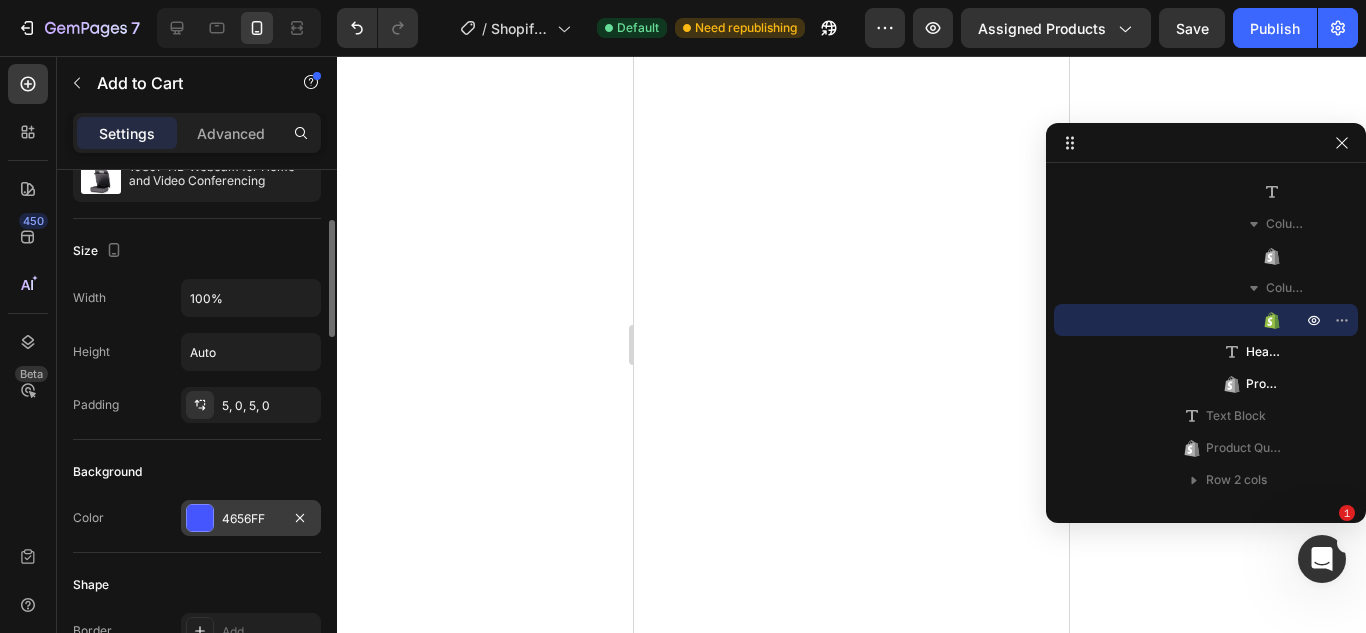 click on "4656FF" at bounding box center (251, 518) 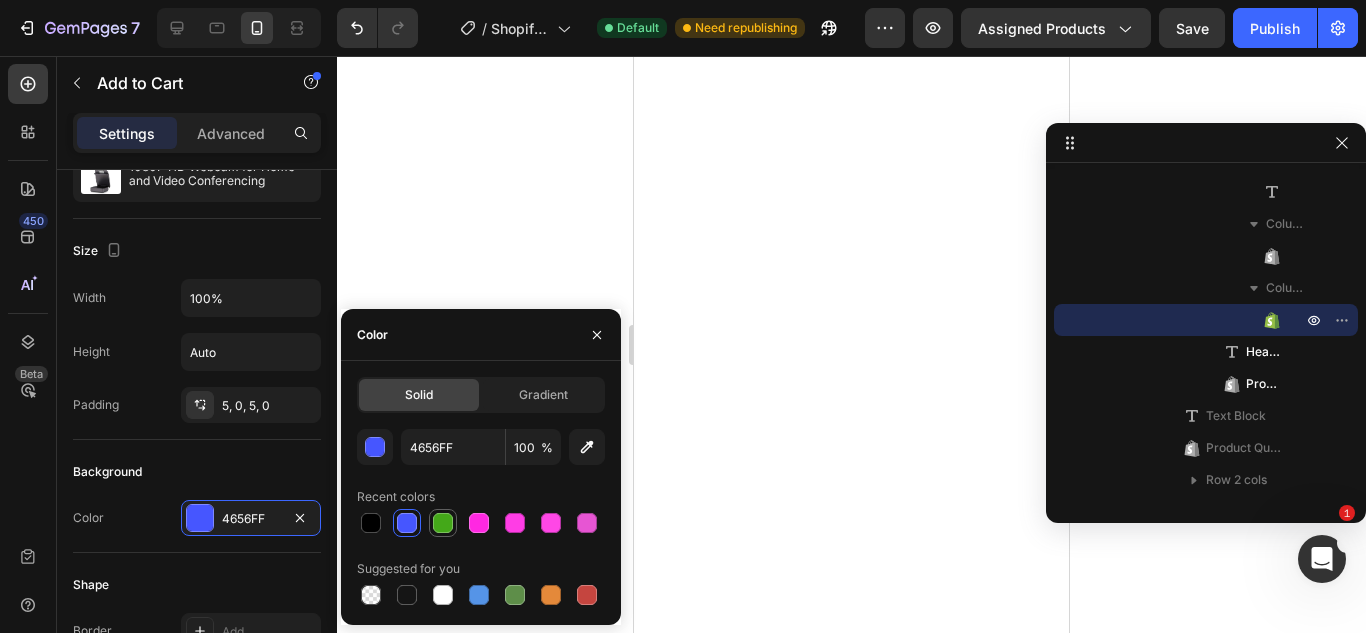 click at bounding box center (443, 523) 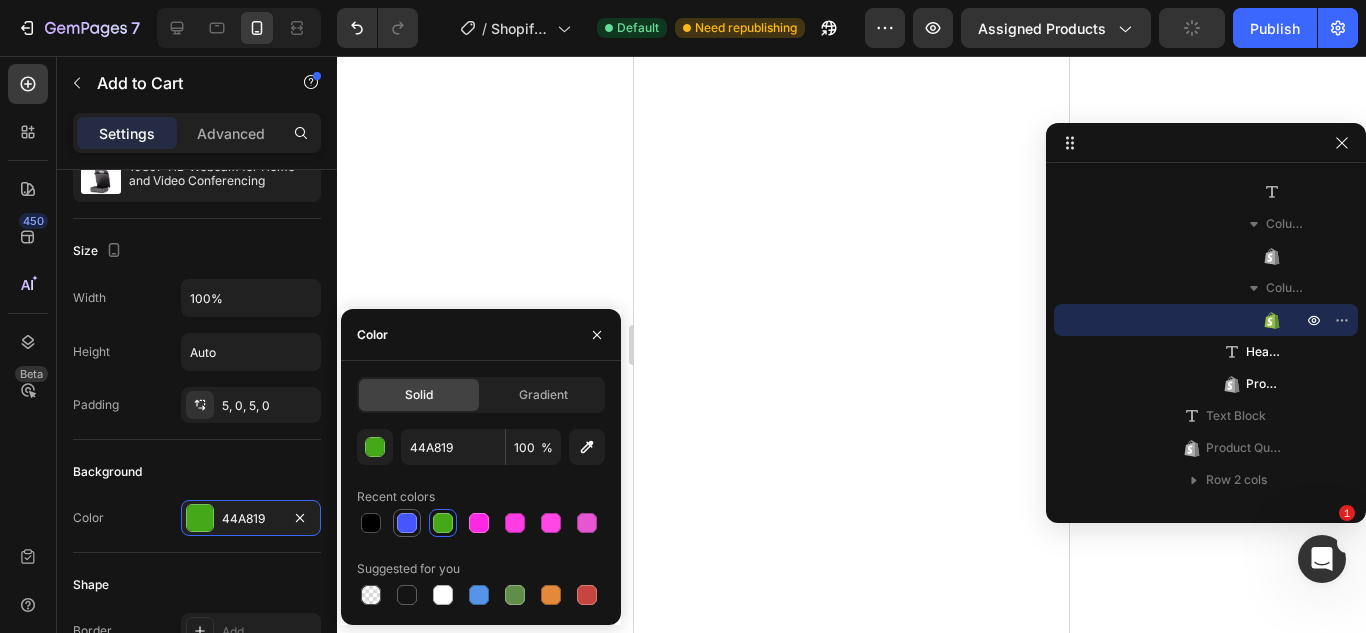 click at bounding box center [407, 523] 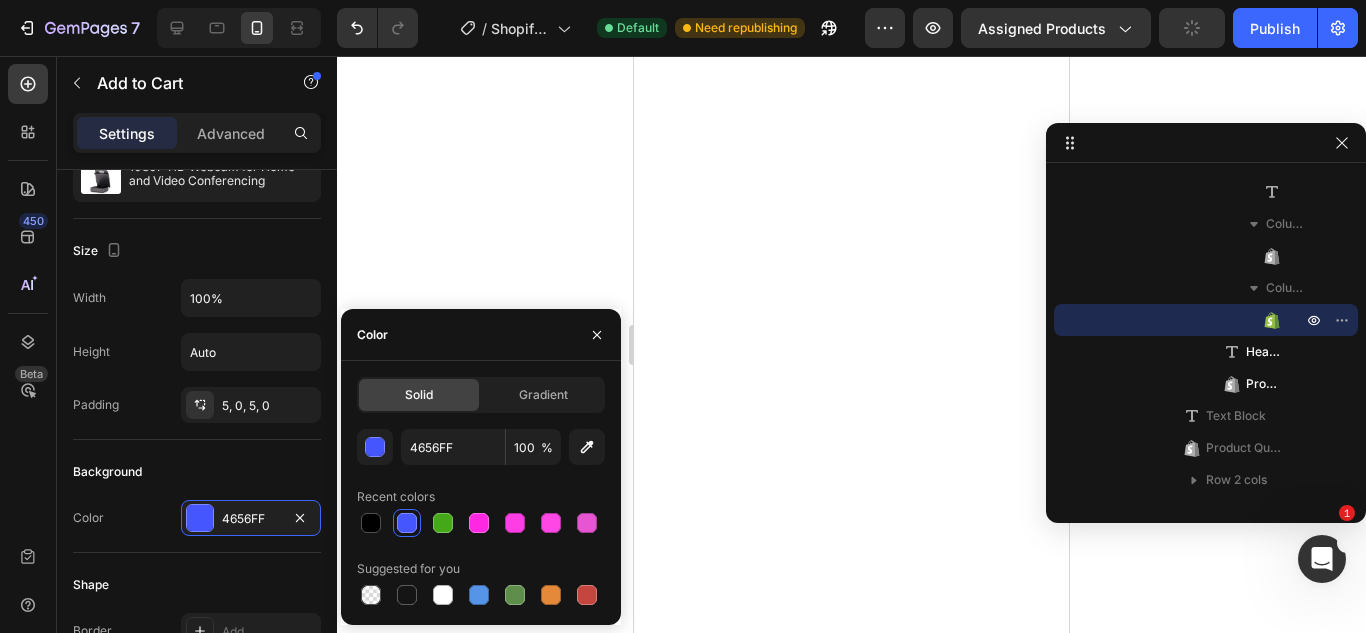 click at bounding box center (407, 523) 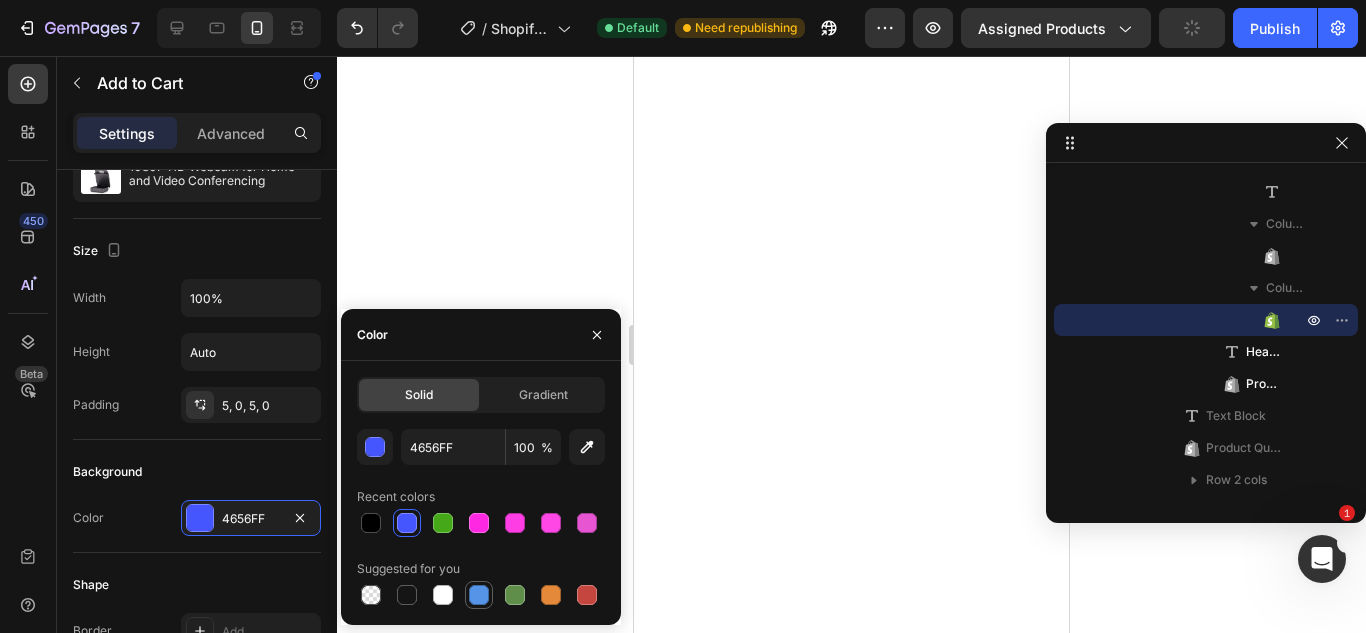 click at bounding box center [479, 595] 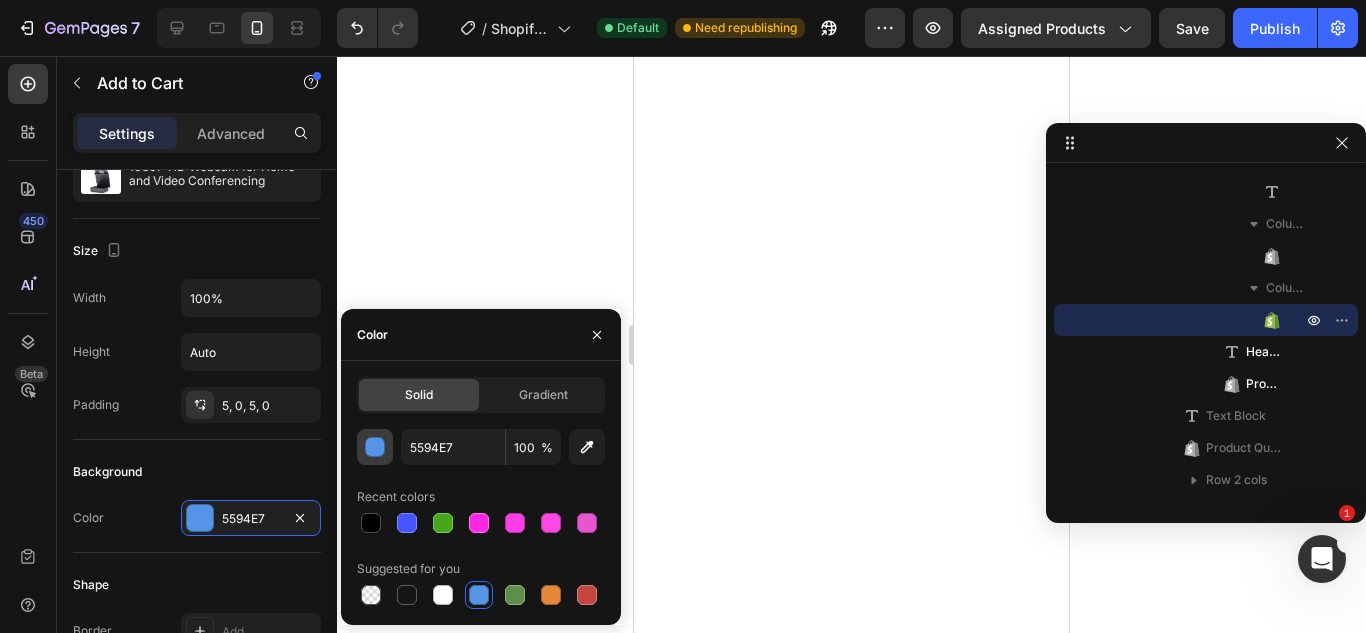 click at bounding box center [375, 447] 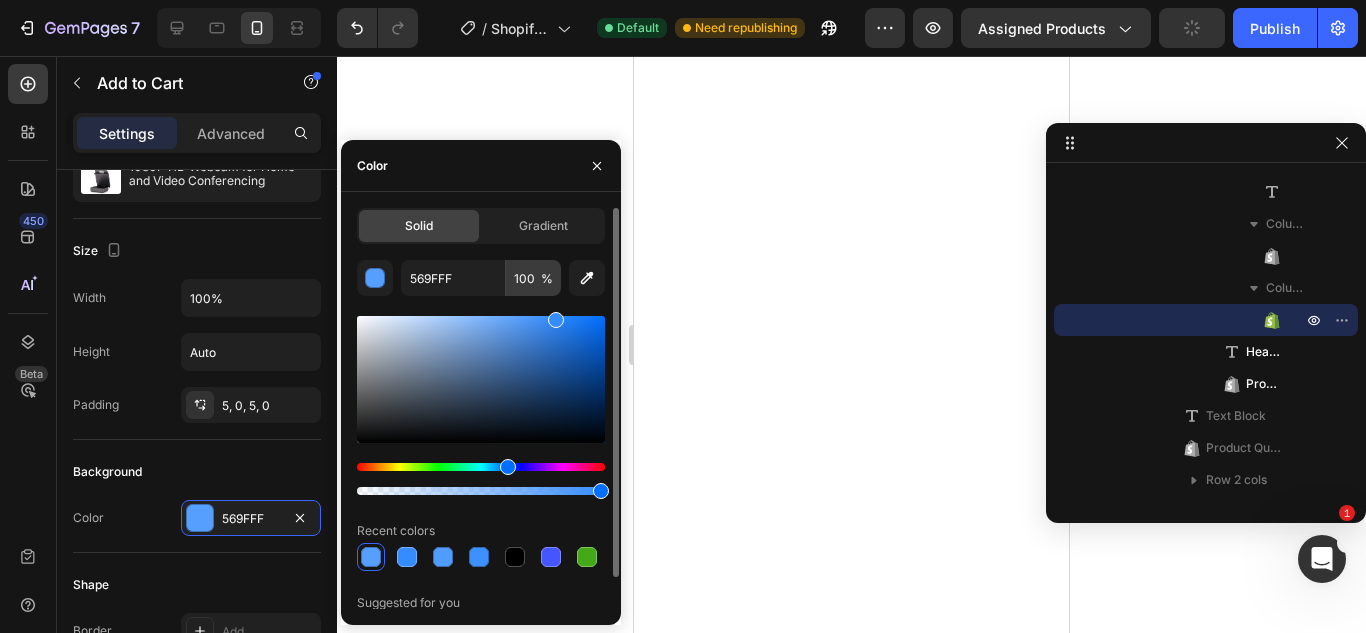 drag, startPoint x: 522, startPoint y: 333, endPoint x: 554, endPoint y: 265, distance: 75.153175 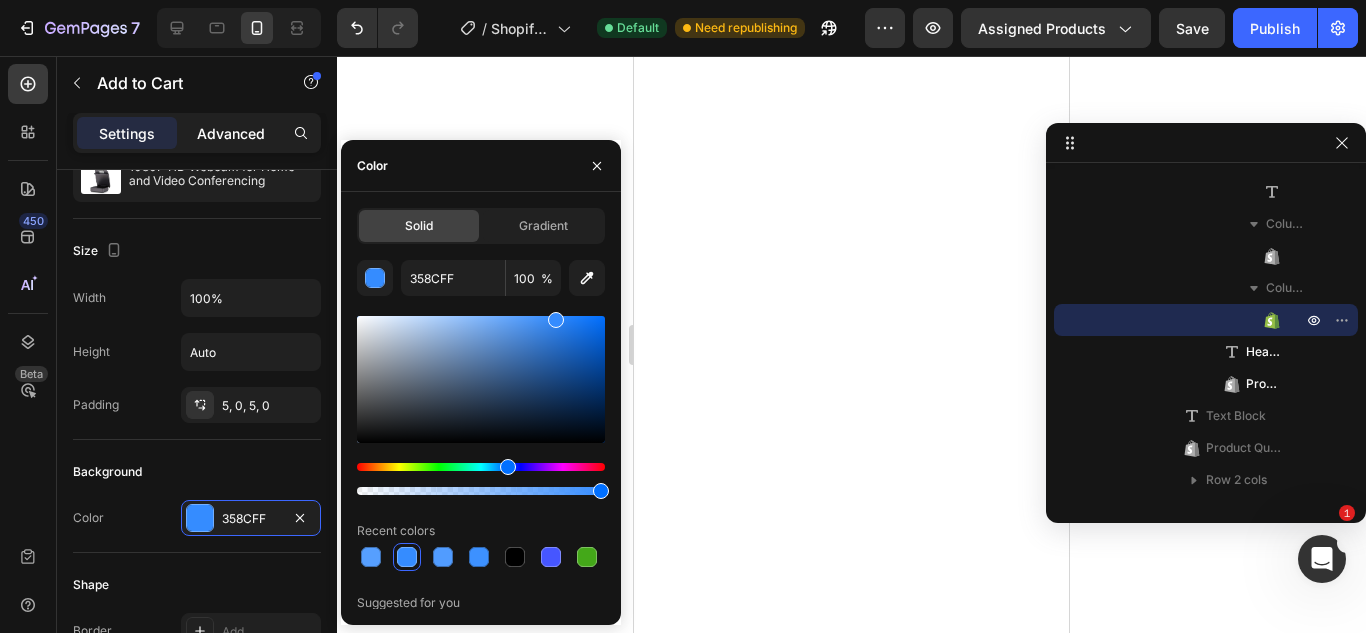 click on "Advanced" at bounding box center [231, 133] 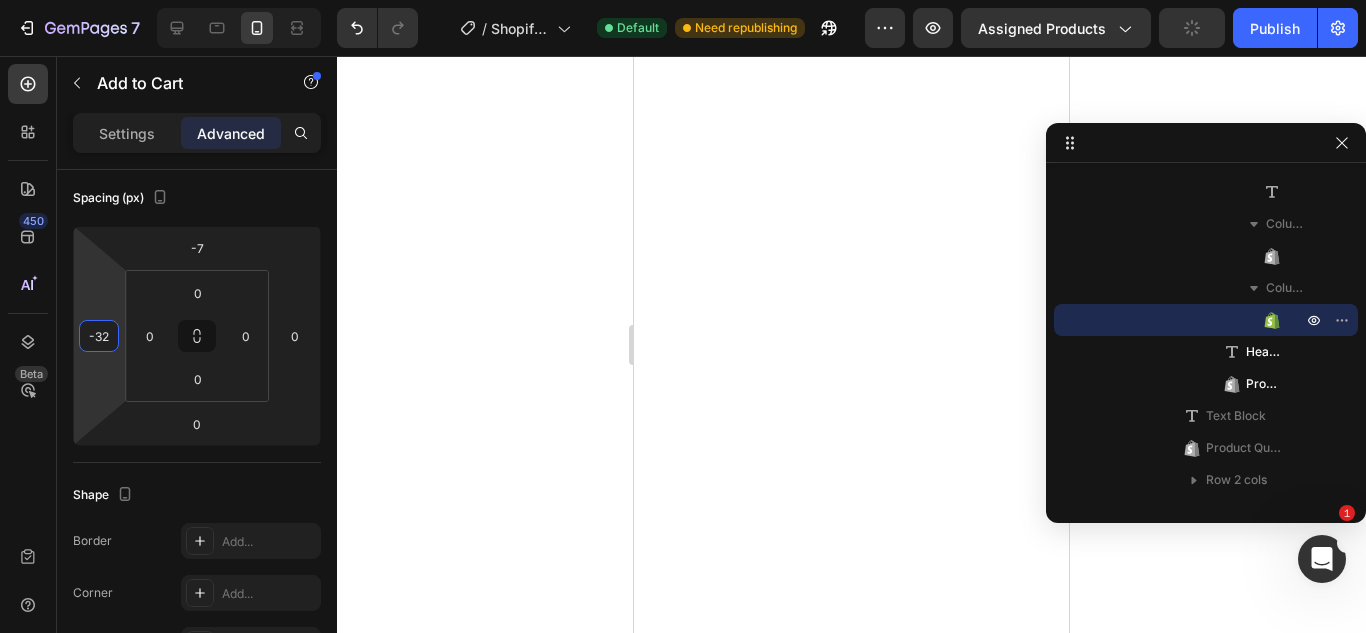 click on "7   /  Shopify Original Product Template Default Need republishing Preview Assigned Products  Publish  450 Beta Sections(18) Elements(84) Section Element Hero Section Product Detail Brands Trusted Badges Guarantee Product Breakdown How to use Testimonials Compare Bundle FAQs Social Proof Brand Story Product List Collection Blog List Contact Sticky Add to Cart Custom Footer Browse Library 450 Layout
Row
Row
Row
Row Text
Heading
Text Block Button
Button
Button Media
Image
Image" at bounding box center (683, 0) 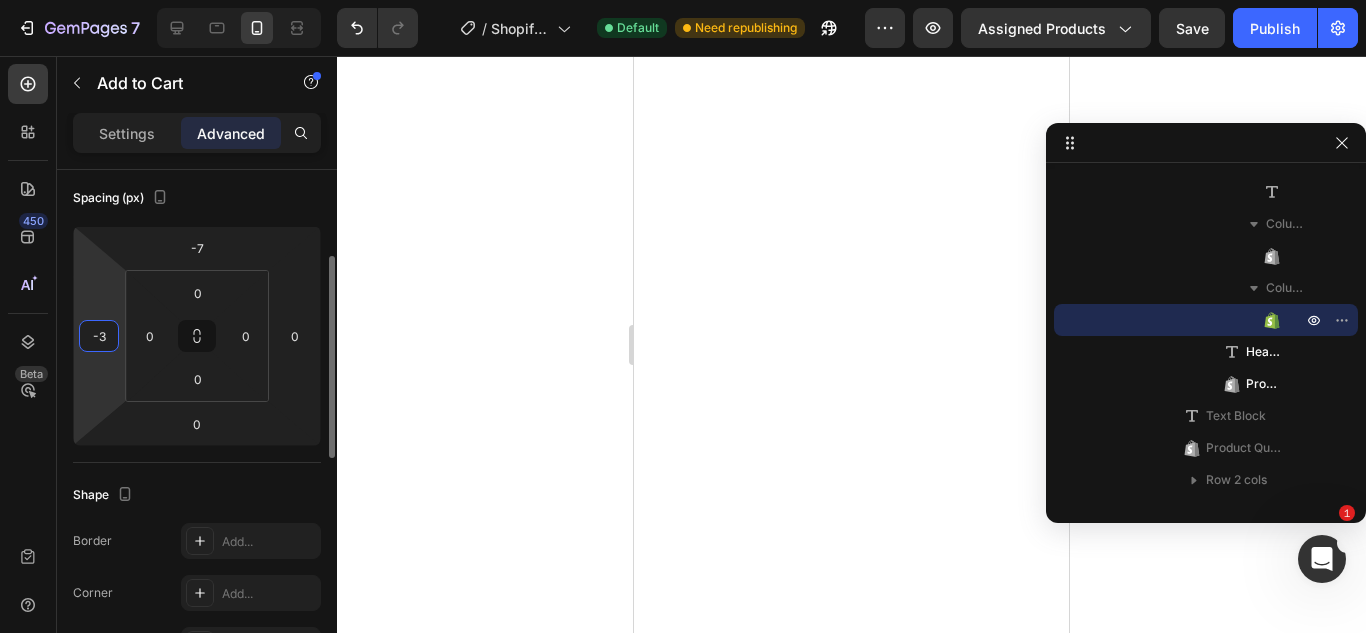 type on "-30" 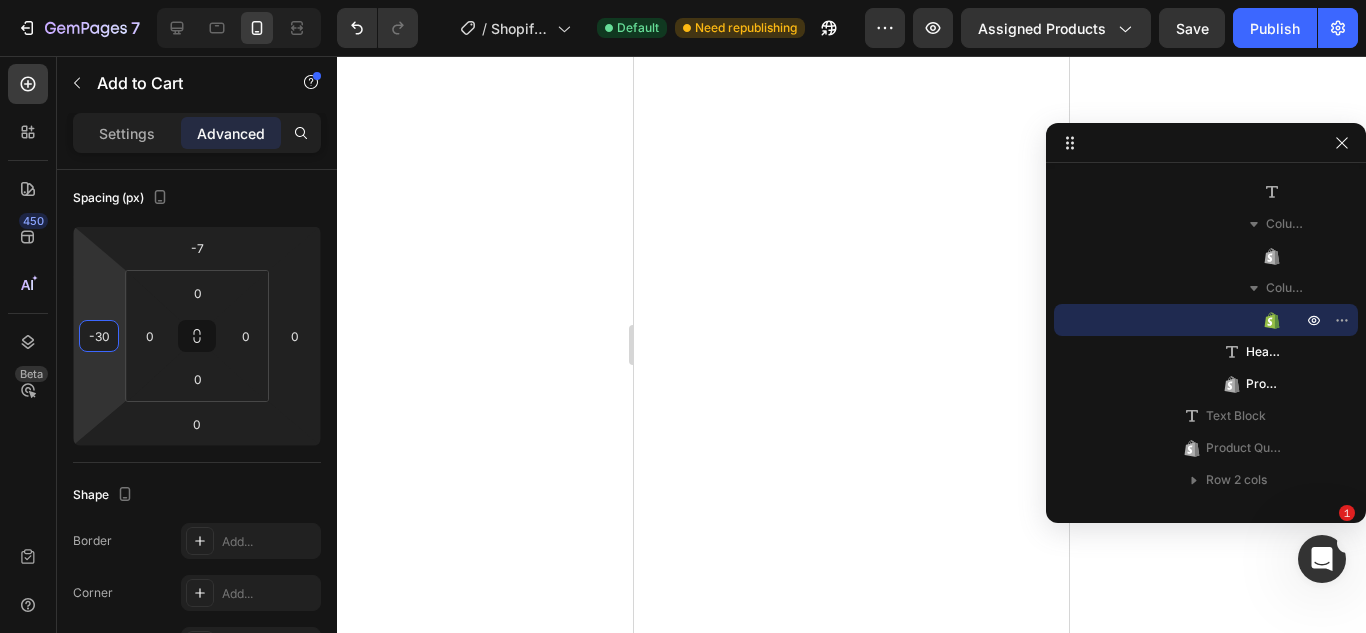click 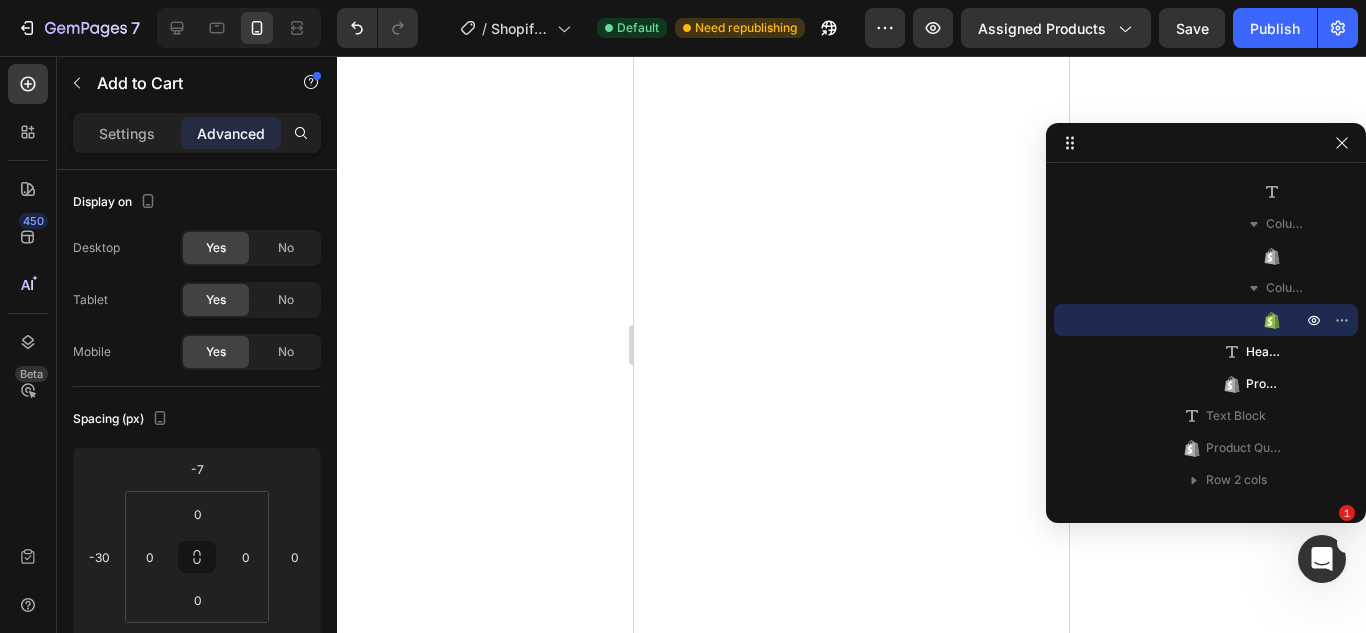 click on "Settings" at bounding box center [127, 133] 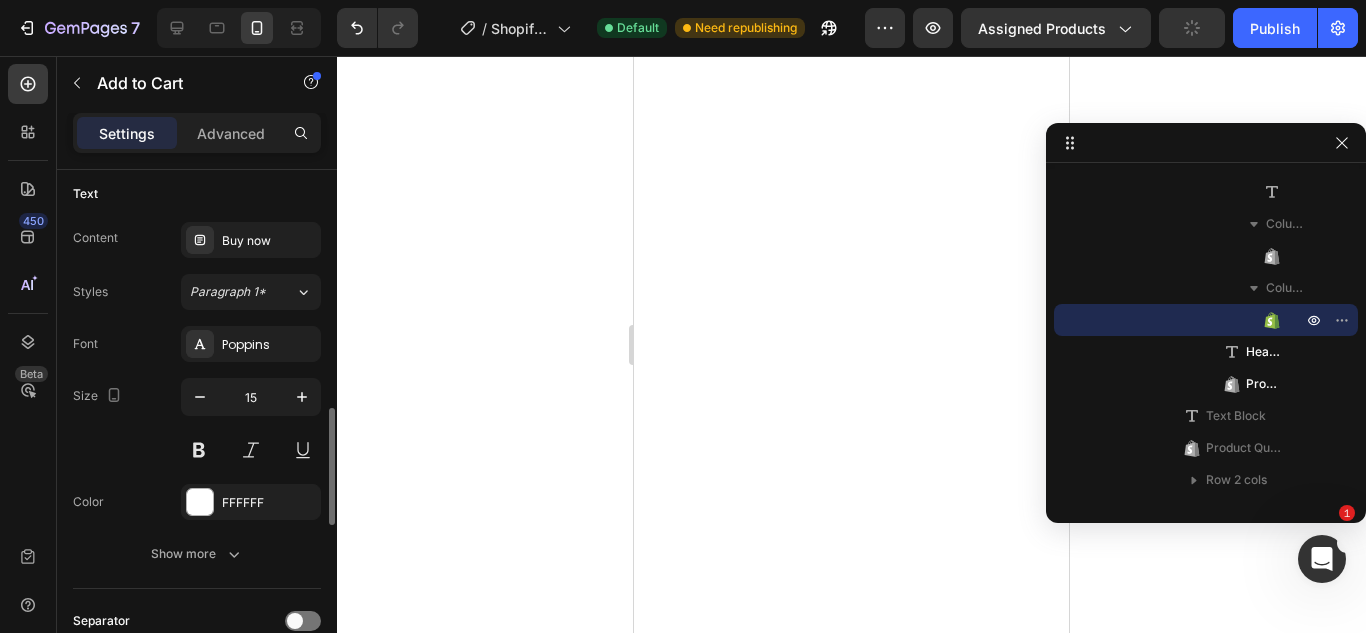 scroll, scrollTop: 1051, scrollLeft: 0, axis: vertical 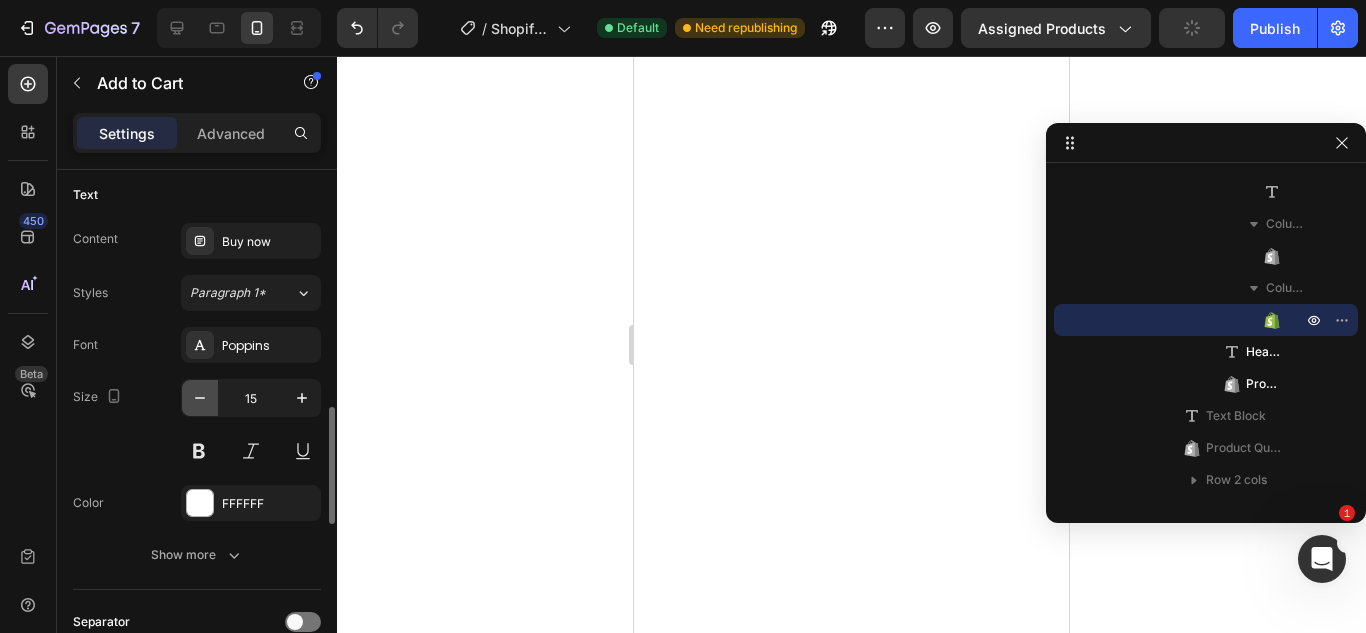 click at bounding box center [200, 398] 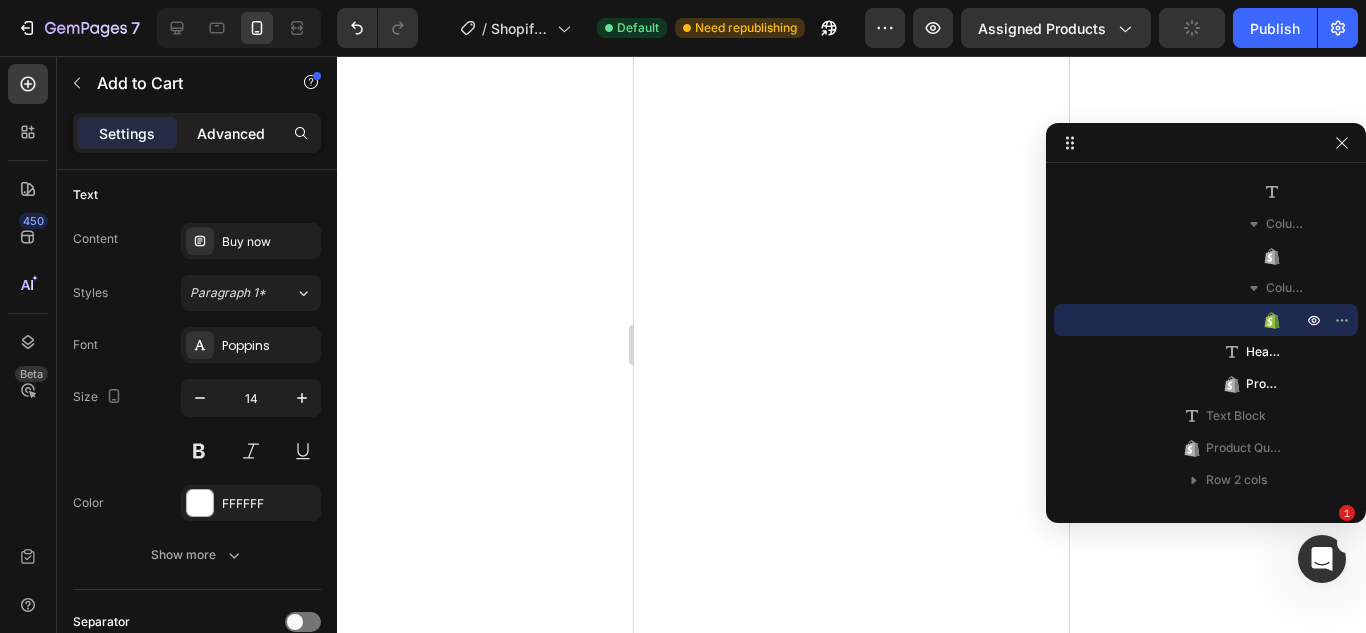 click on "Advanced" 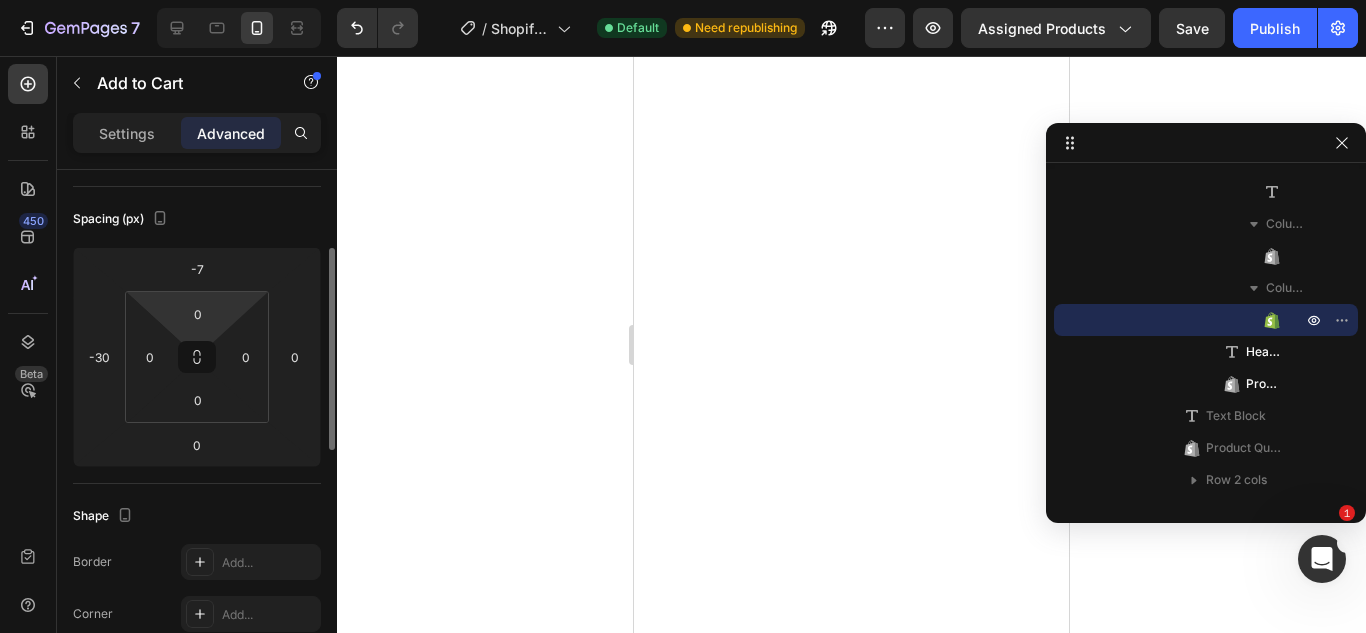 scroll, scrollTop: 195, scrollLeft: 0, axis: vertical 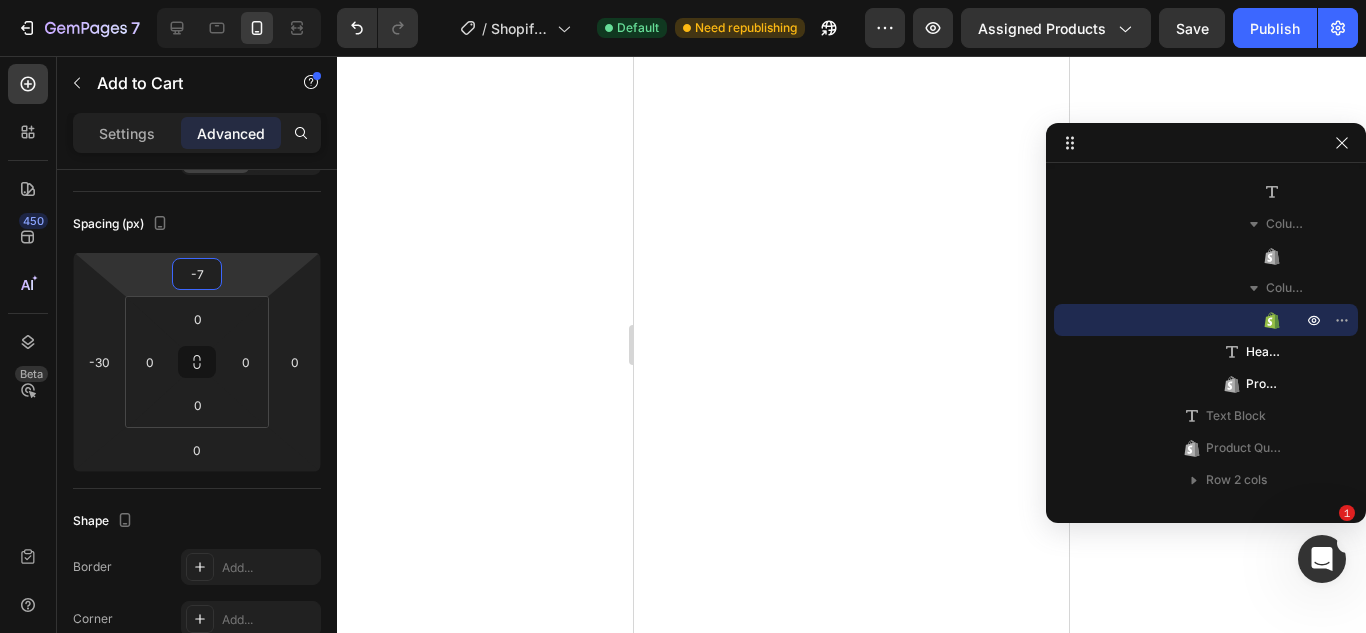 type on "-5" 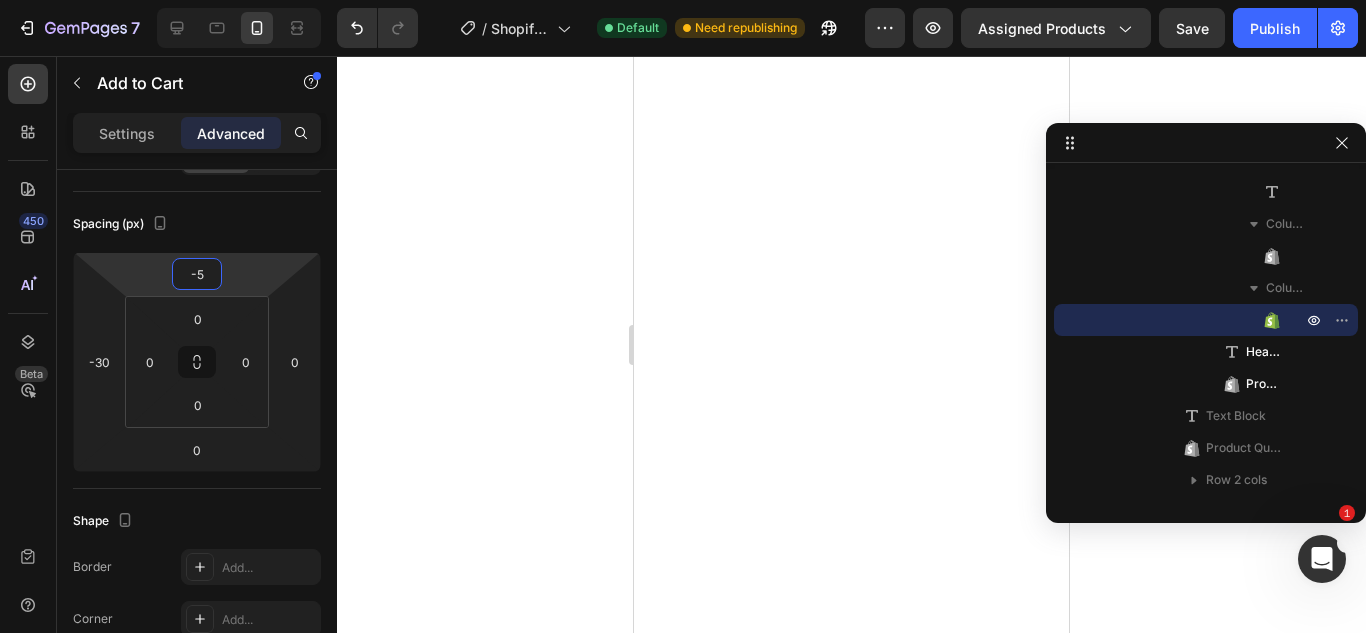 click on "7   /  Shopify Original Product Template Default Need republishing Preview Assigned Products  Save   Publish  450 Beta Sections(18) Elements(84) Section Element Hero Section Product Detail Brands Trusted Badges Guarantee Product Breakdown How to use Testimonials Compare Bundle FAQs Social Proof Brand Story Product List Collection Blog List Contact Sticky Add to Cart Custom Footer Browse Library 450 Layout
Row
Row
Row
Row Text
Heading
Text Block Button
Button
Button Media
Image
Image" at bounding box center (683, 0) 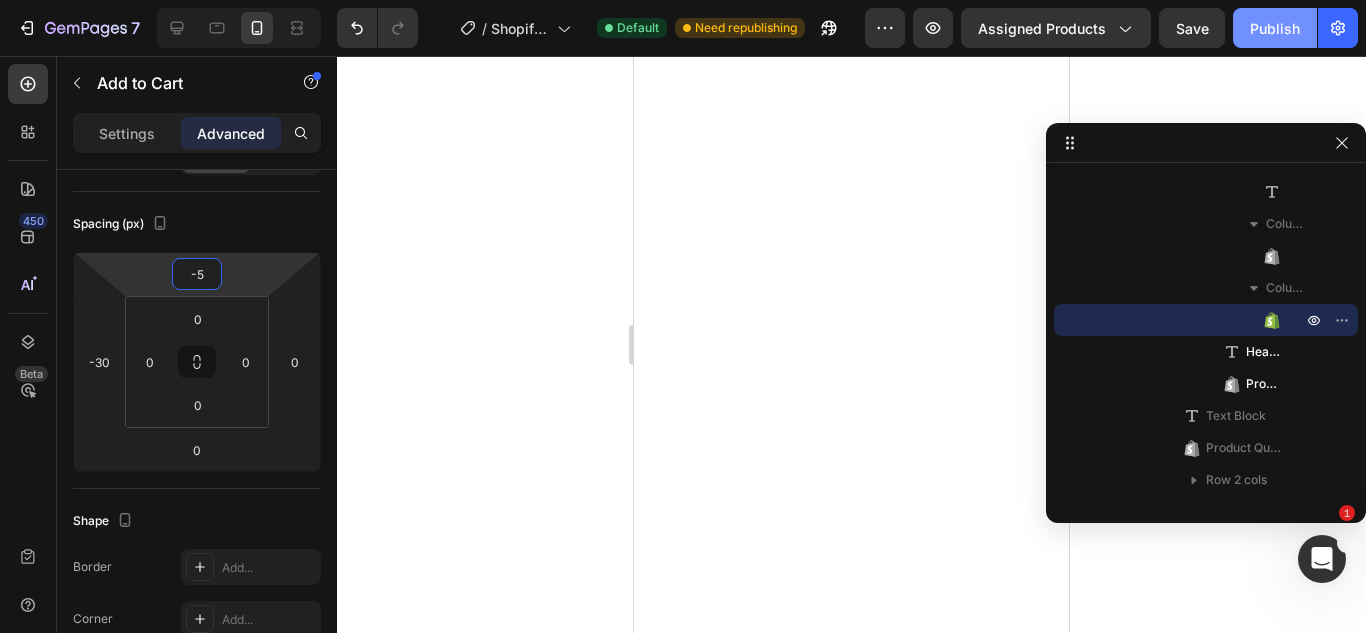 click on "Publish" 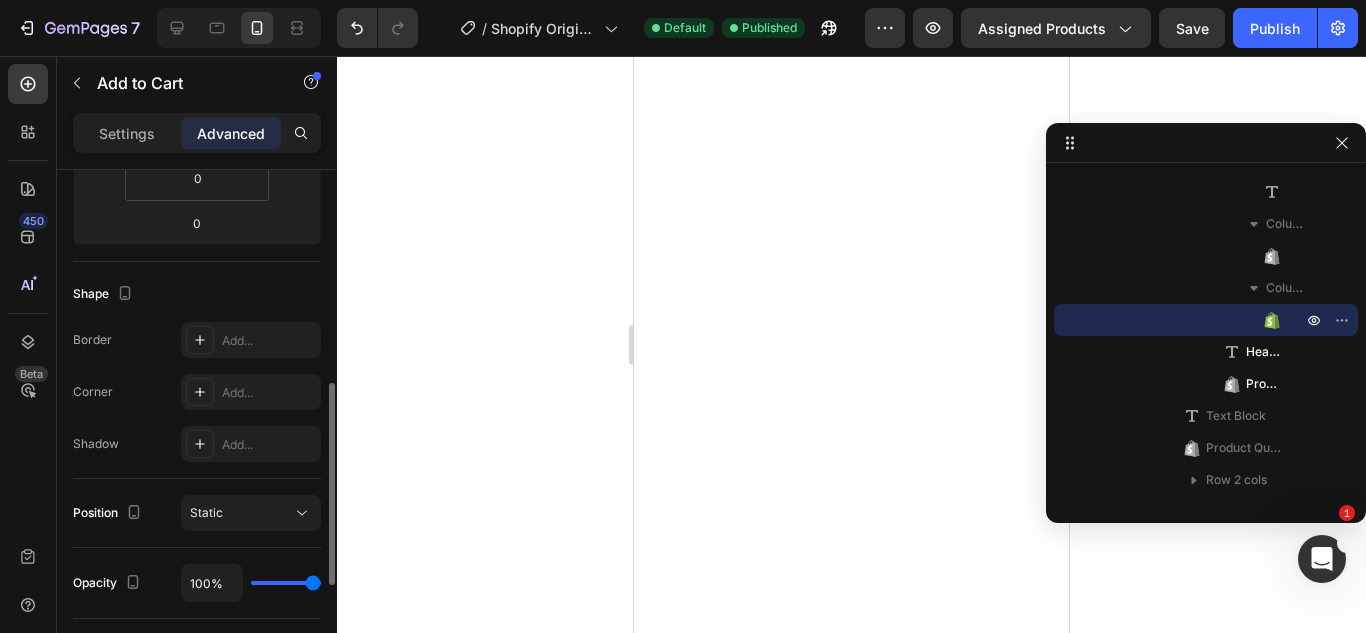 scroll, scrollTop: 457, scrollLeft: 0, axis: vertical 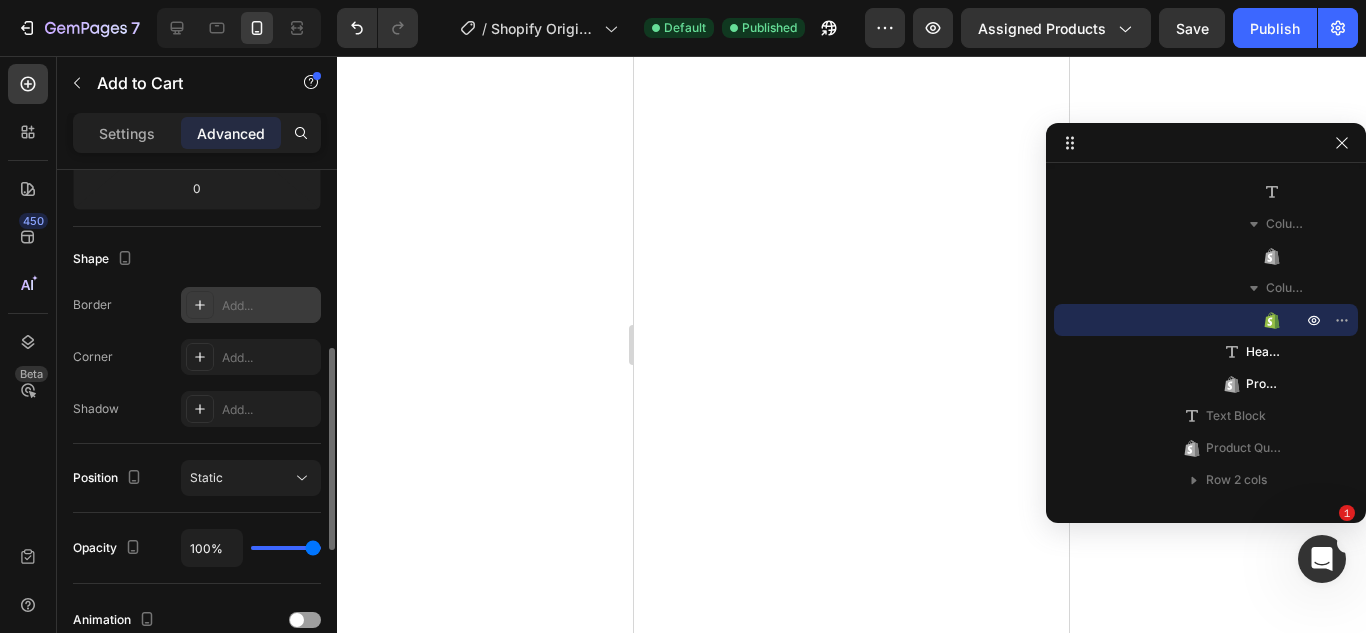 click on "Add..." at bounding box center [251, 305] 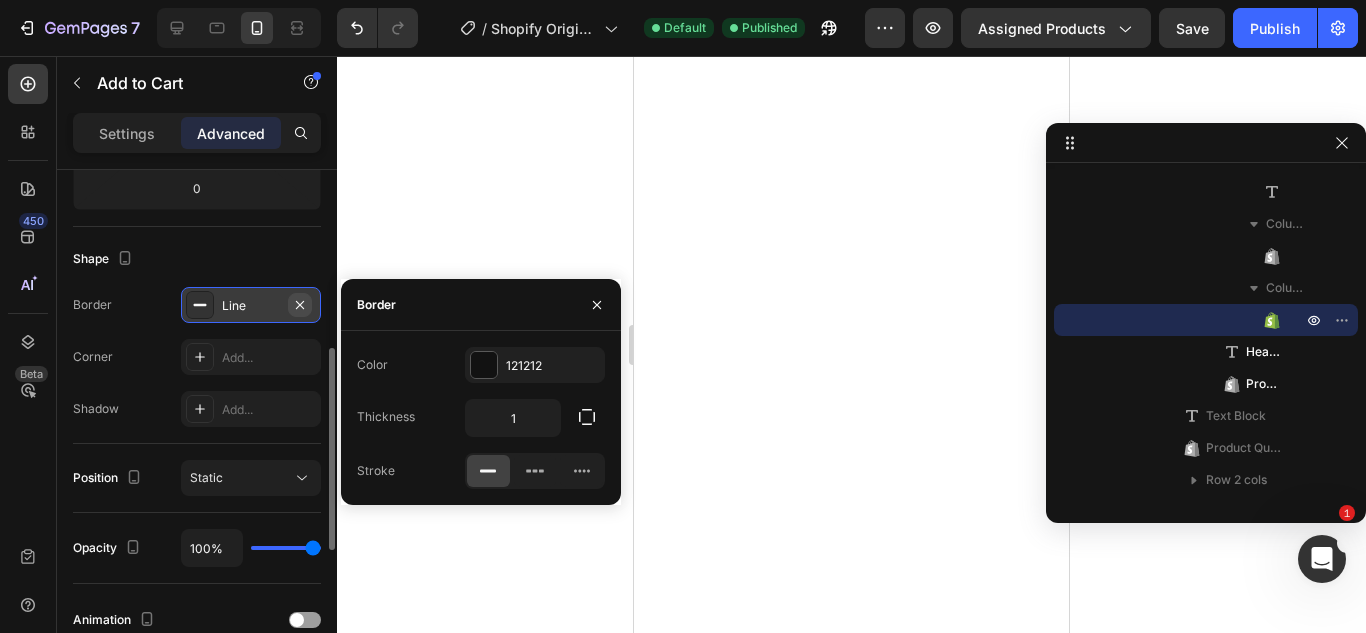 click 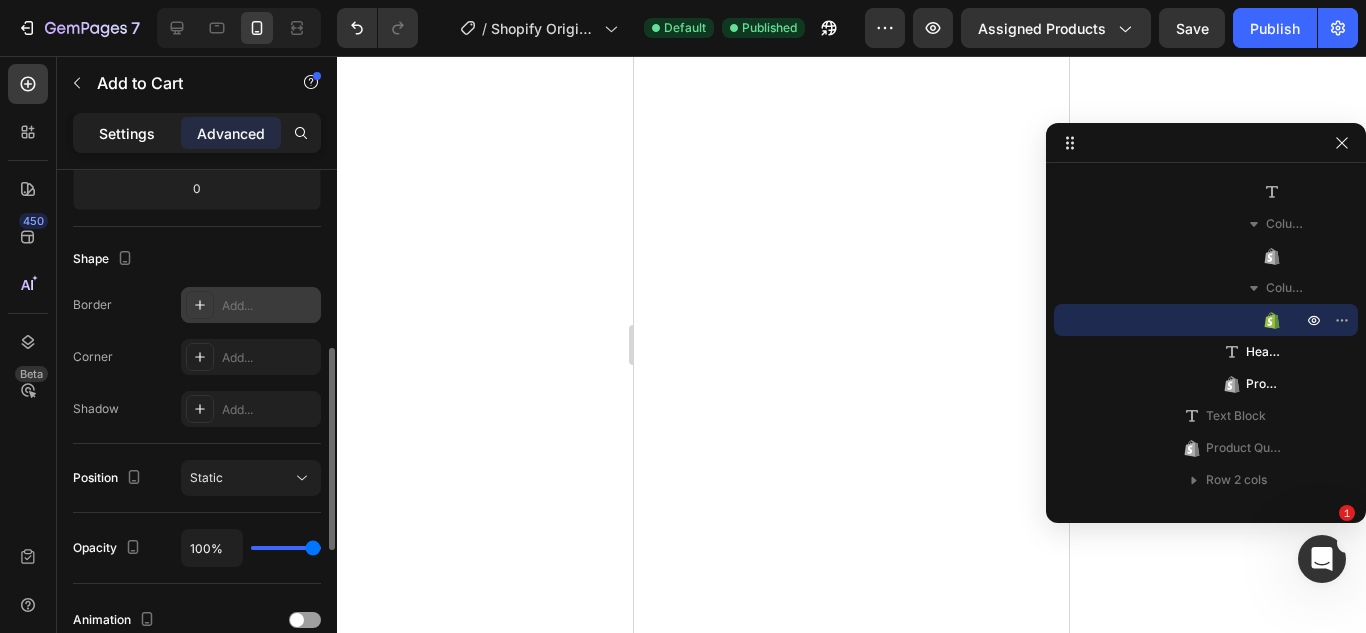 click on "Settings" 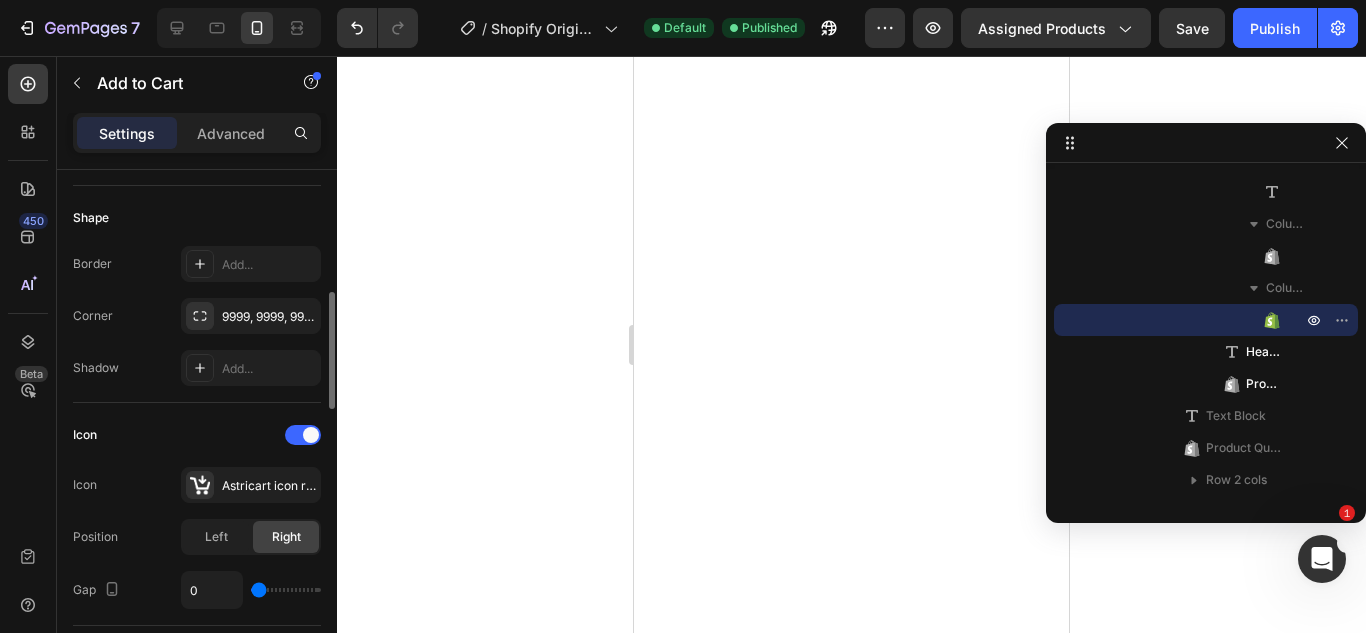 scroll, scrollTop: 593, scrollLeft: 0, axis: vertical 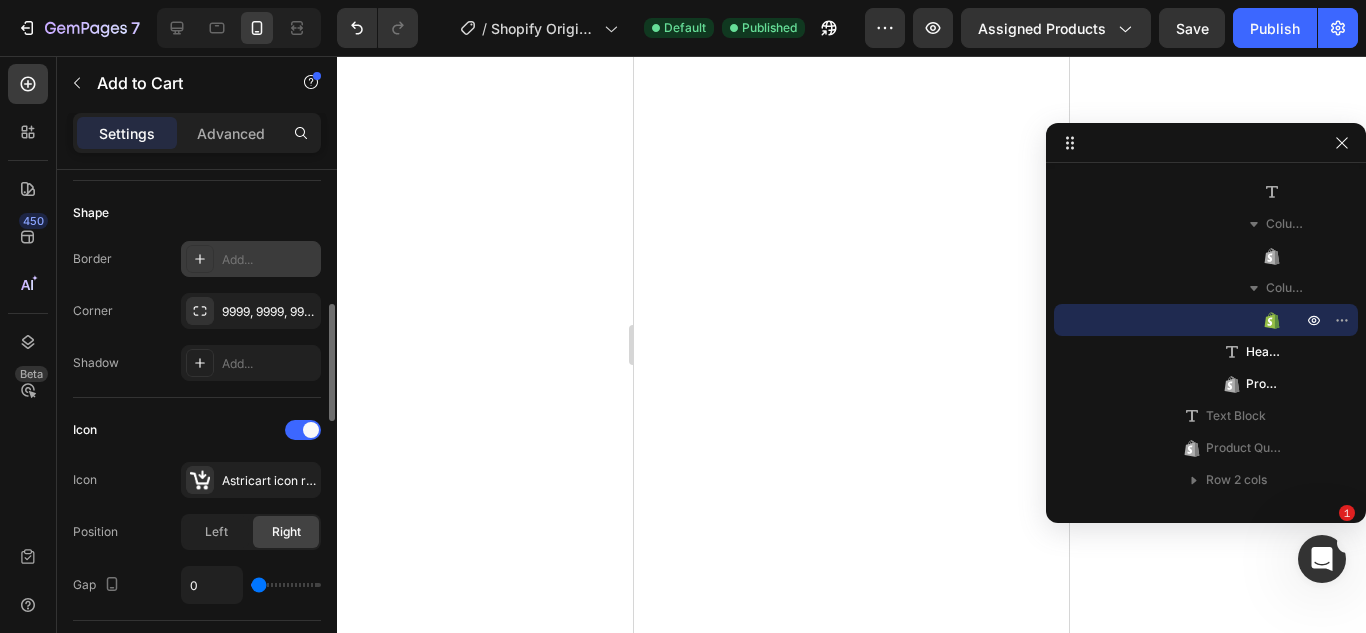 click on "Add..." at bounding box center [251, 259] 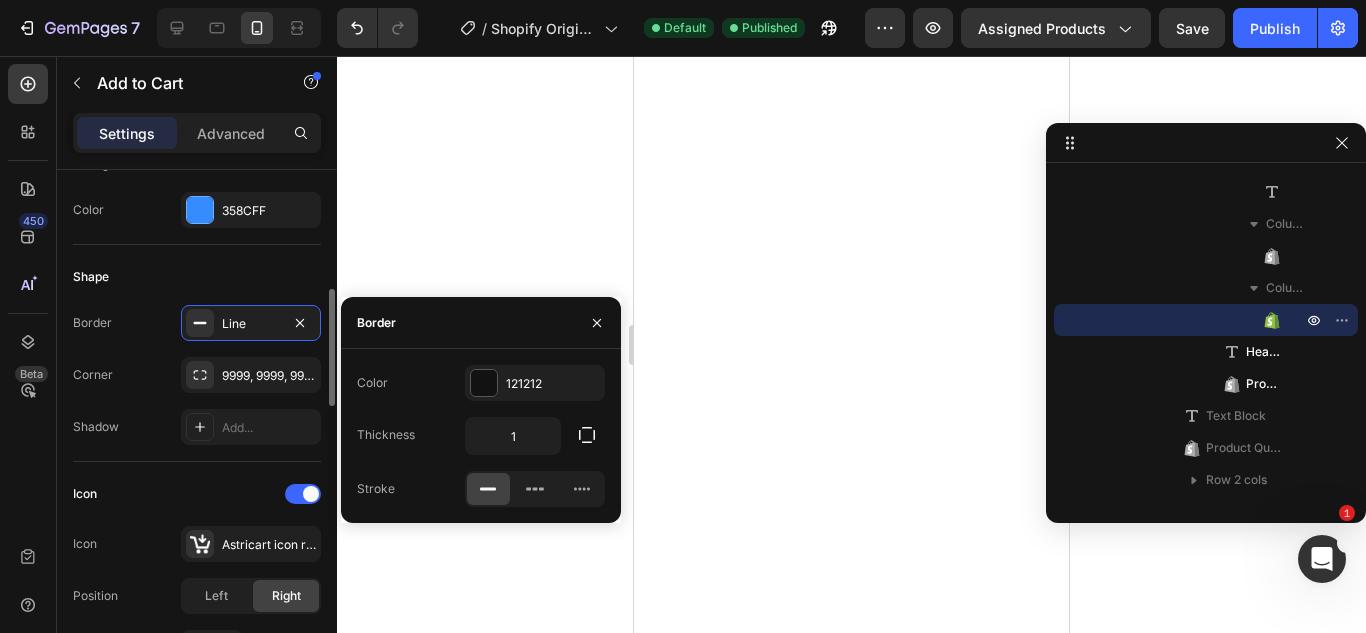 scroll, scrollTop: 528, scrollLeft: 0, axis: vertical 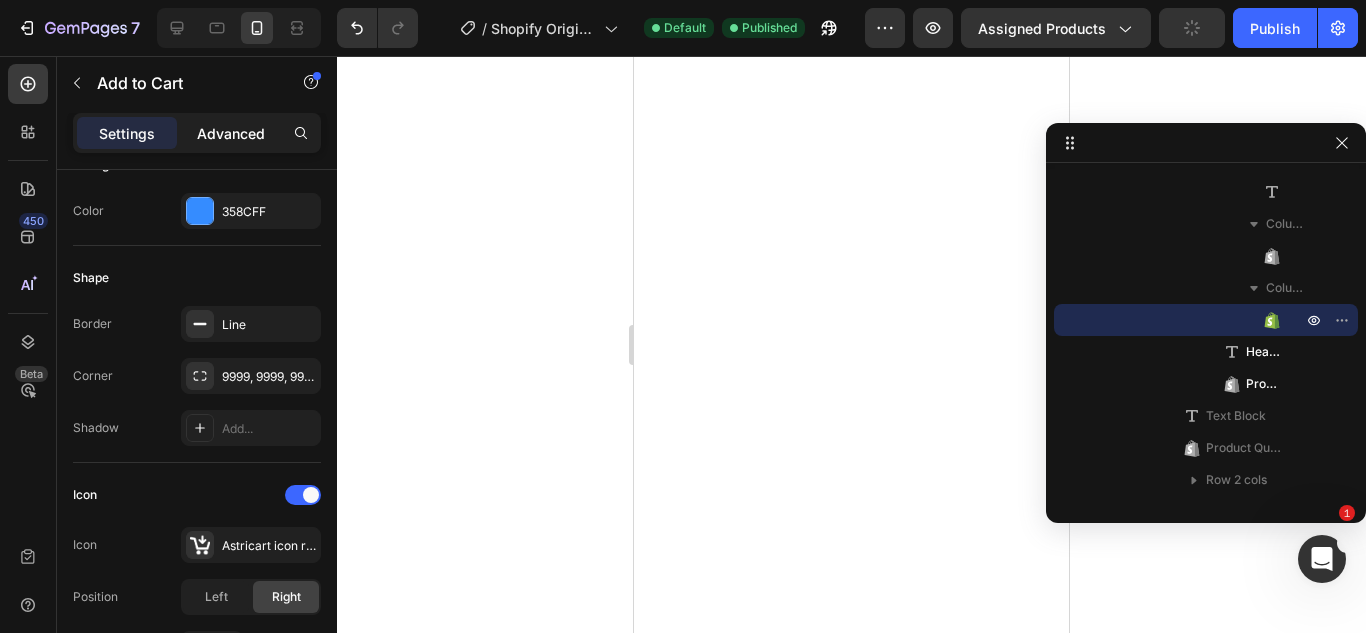 click on "Advanced" at bounding box center (231, 133) 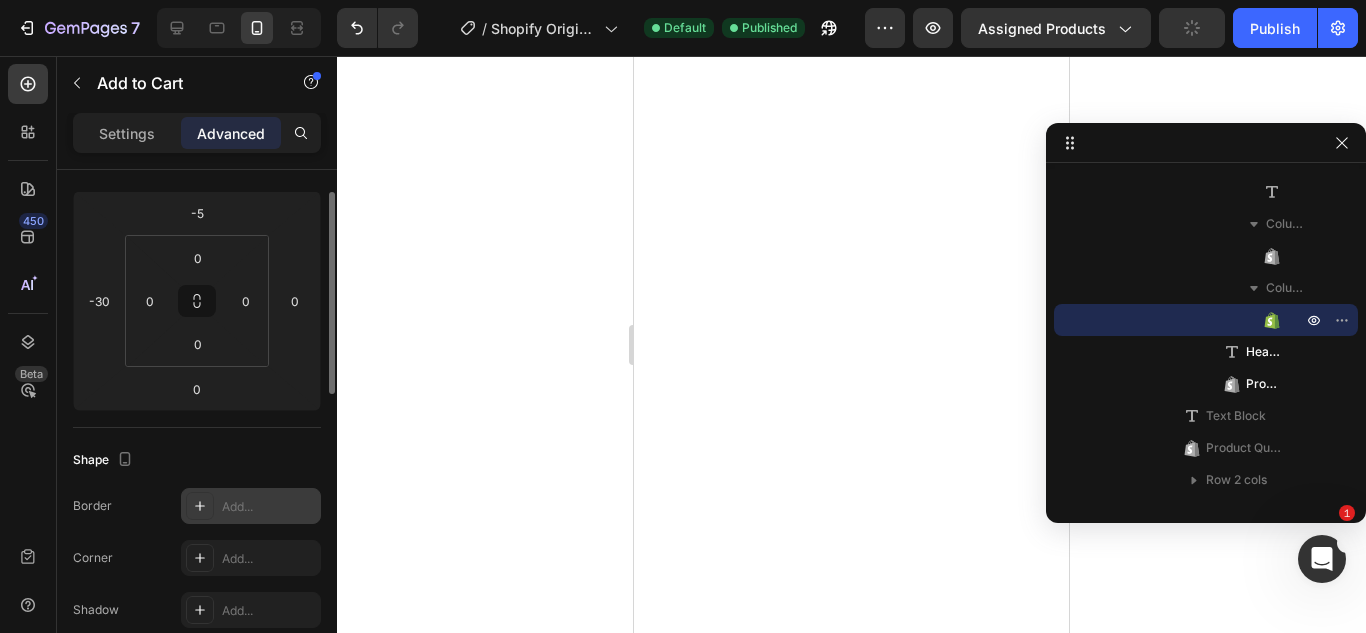 scroll, scrollTop: 188, scrollLeft: 0, axis: vertical 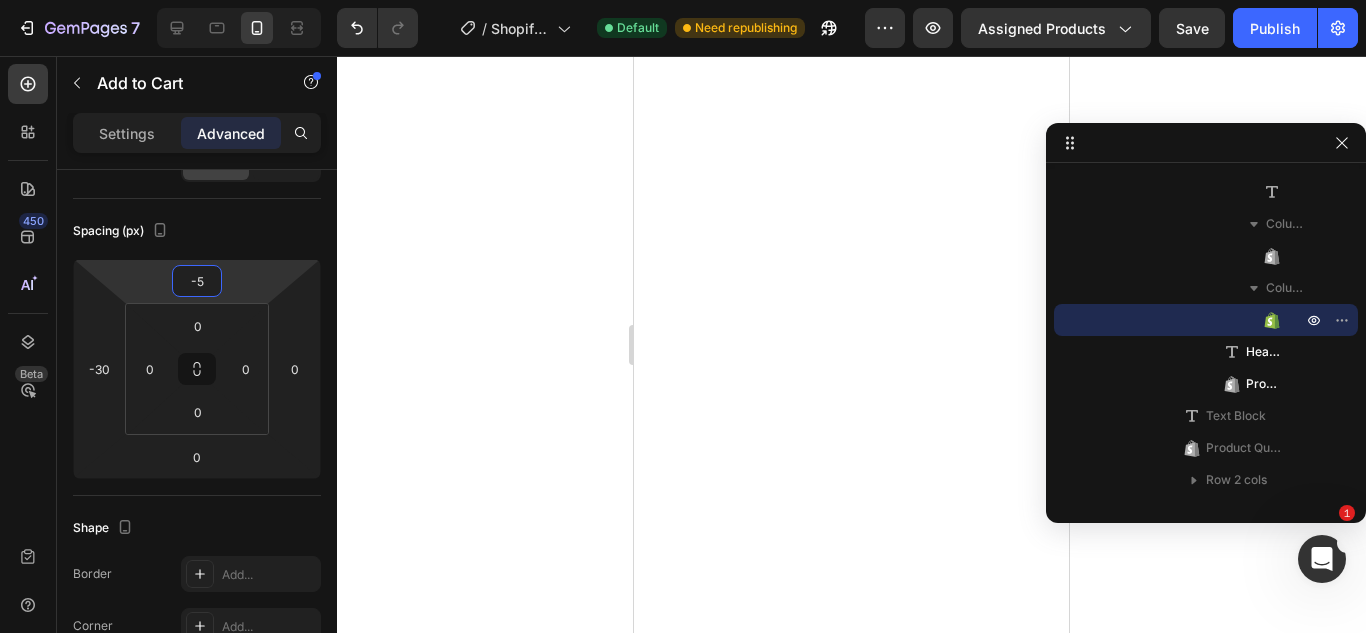 type on "-7" 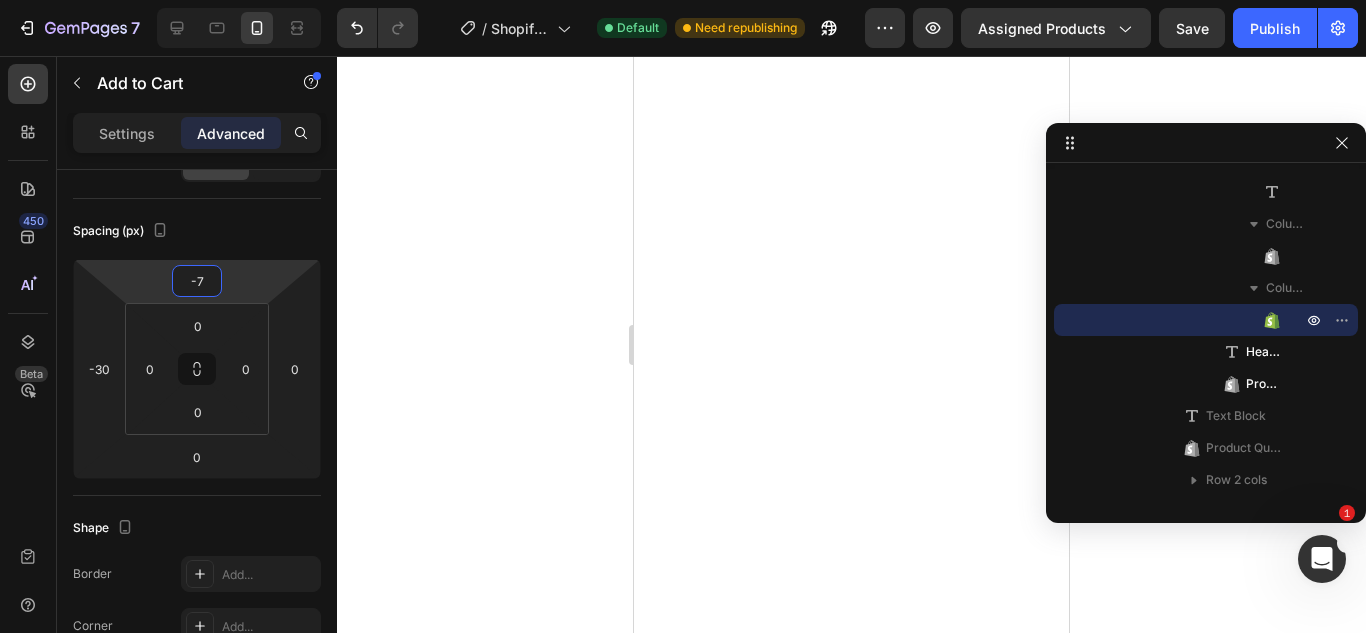click on "7   /  Shopify Original Product Template Default Need republishing Preview Assigned Products  Save   Publish  450 Beta Sections(18) Elements(84) Section Element Hero Section Product Detail Brands Trusted Badges Guarantee Product Breakdown How to use Testimonials Compare Bundle FAQs Social Proof Brand Story Product List Collection Blog List Contact Sticky Add to Cart Custom Footer Browse Library 450 Layout
Row
Row
Row
Row Text
Heading
Text Block Button
Button
Button Media
Image
Image" at bounding box center (683, 0) 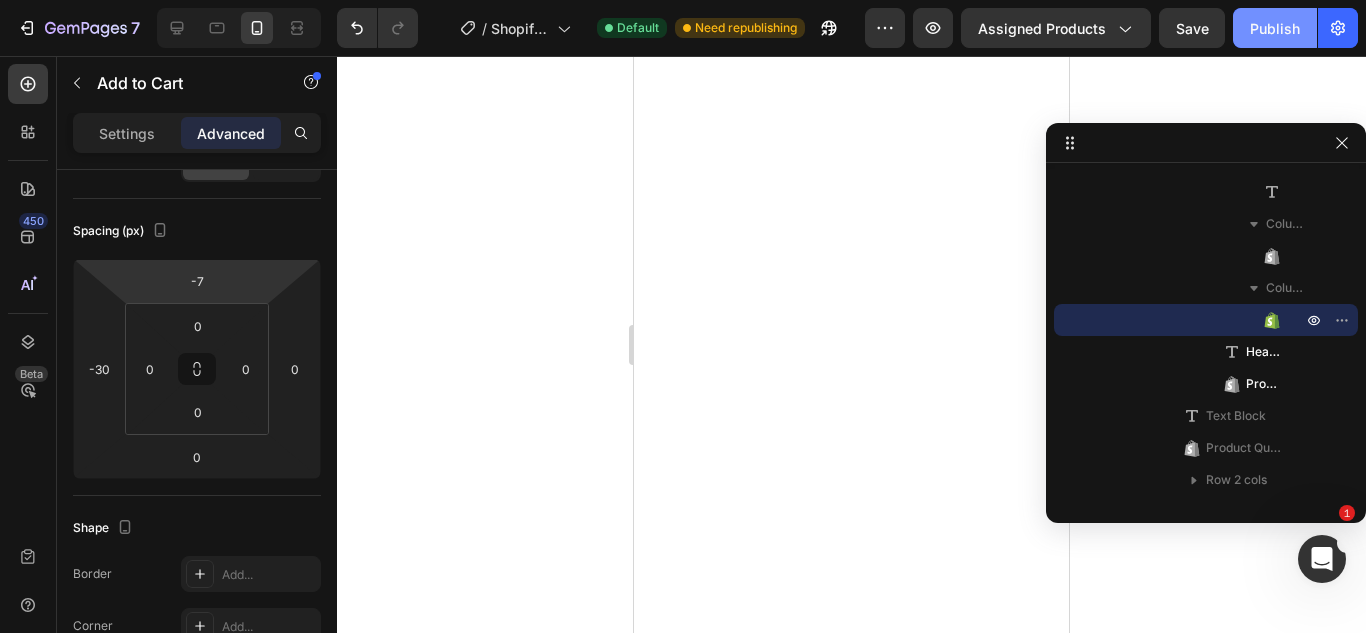 click on "Publish" at bounding box center [1275, 28] 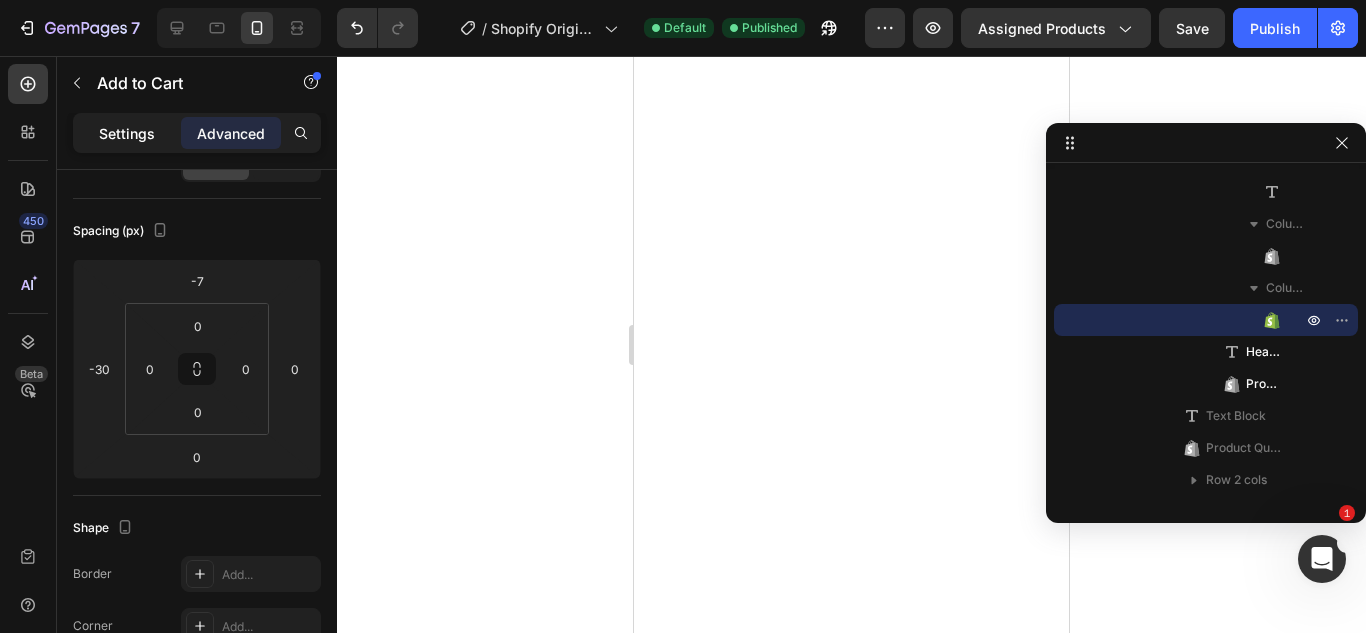 click on "Settings" at bounding box center [127, 133] 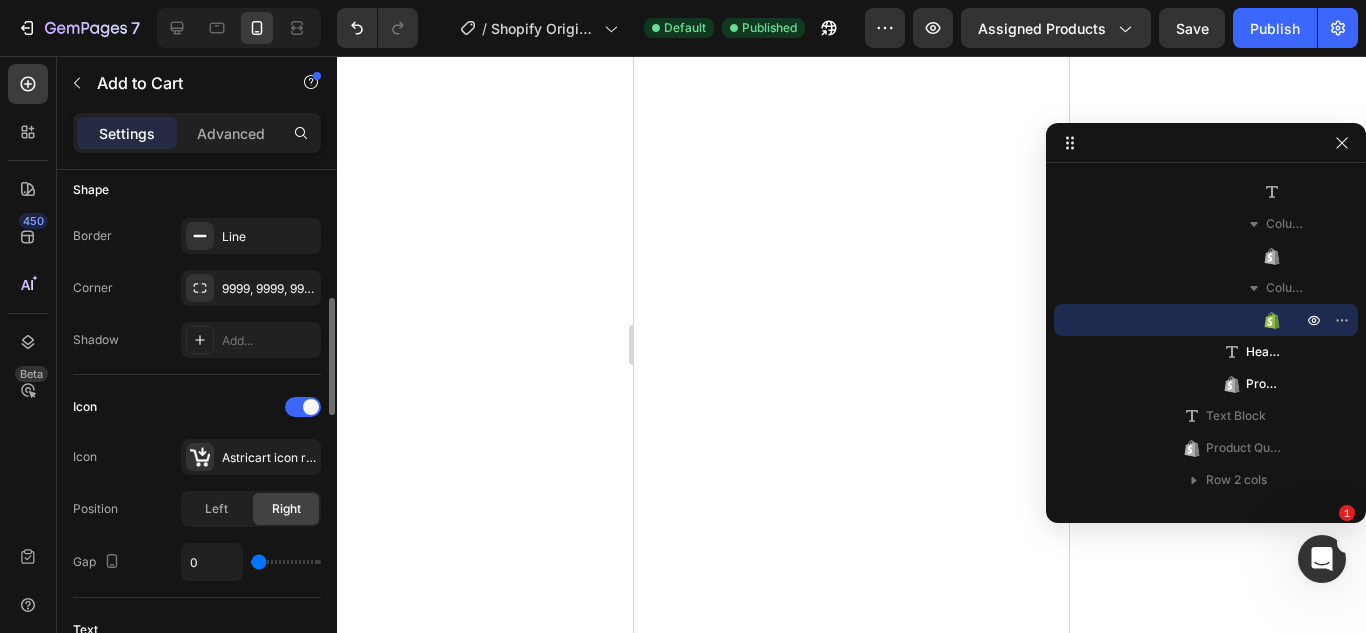 scroll, scrollTop: 617, scrollLeft: 0, axis: vertical 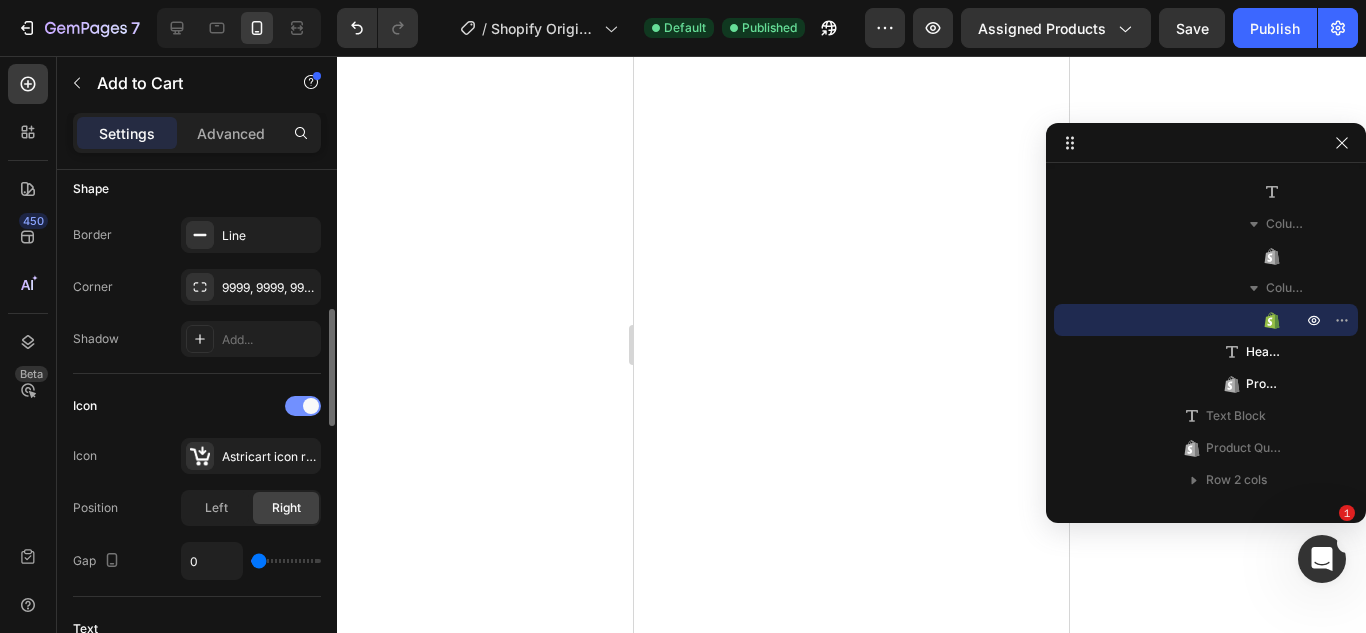 click at bounding box center (303, 406) 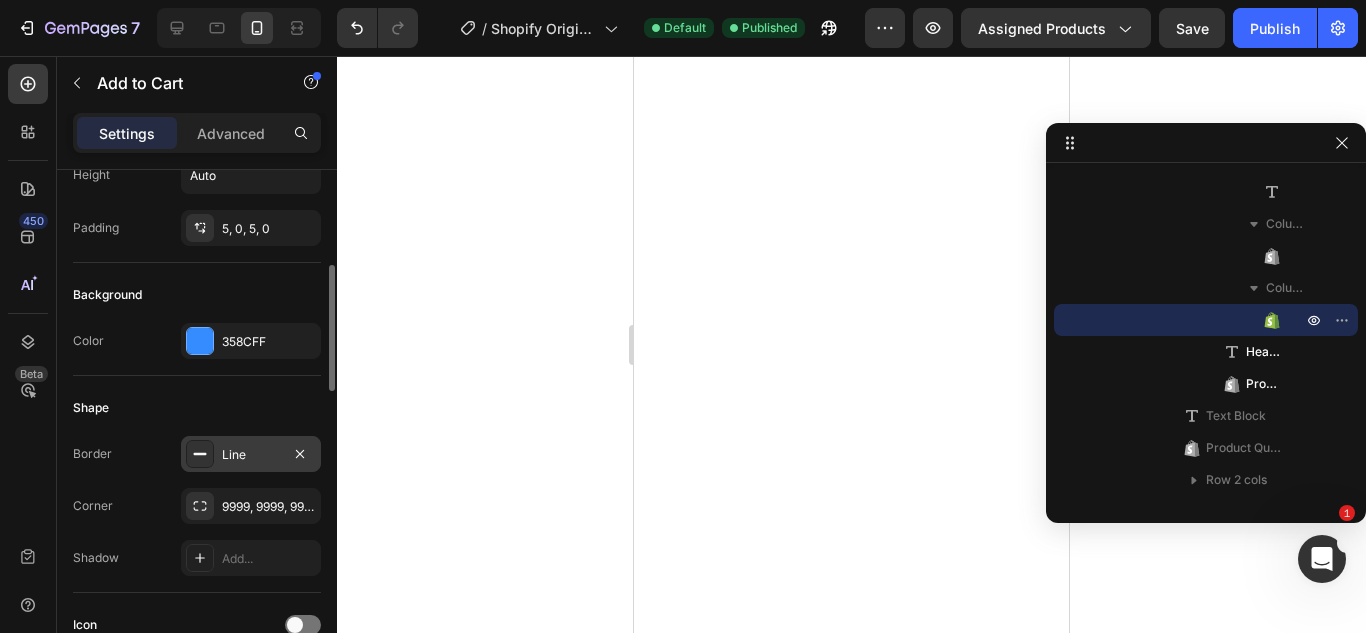 scroll, scrollTop: 397, scrollLeft: 0, axis: vertical 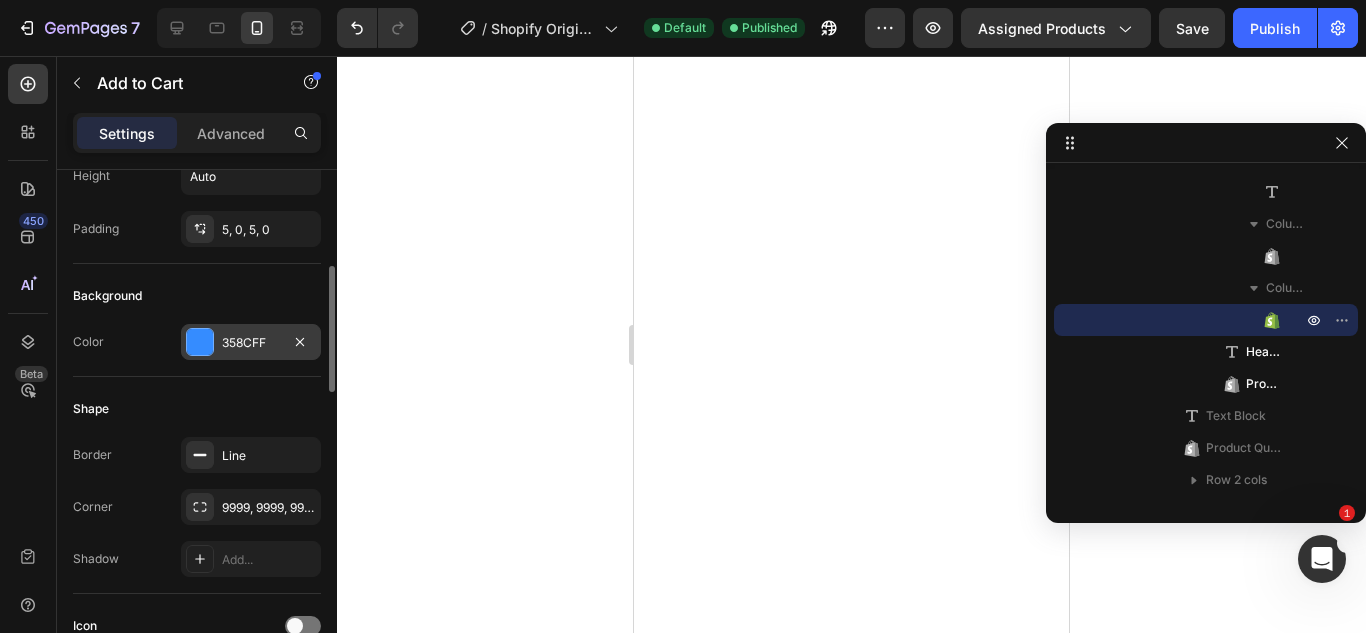 click at bounding box center [200, 342] 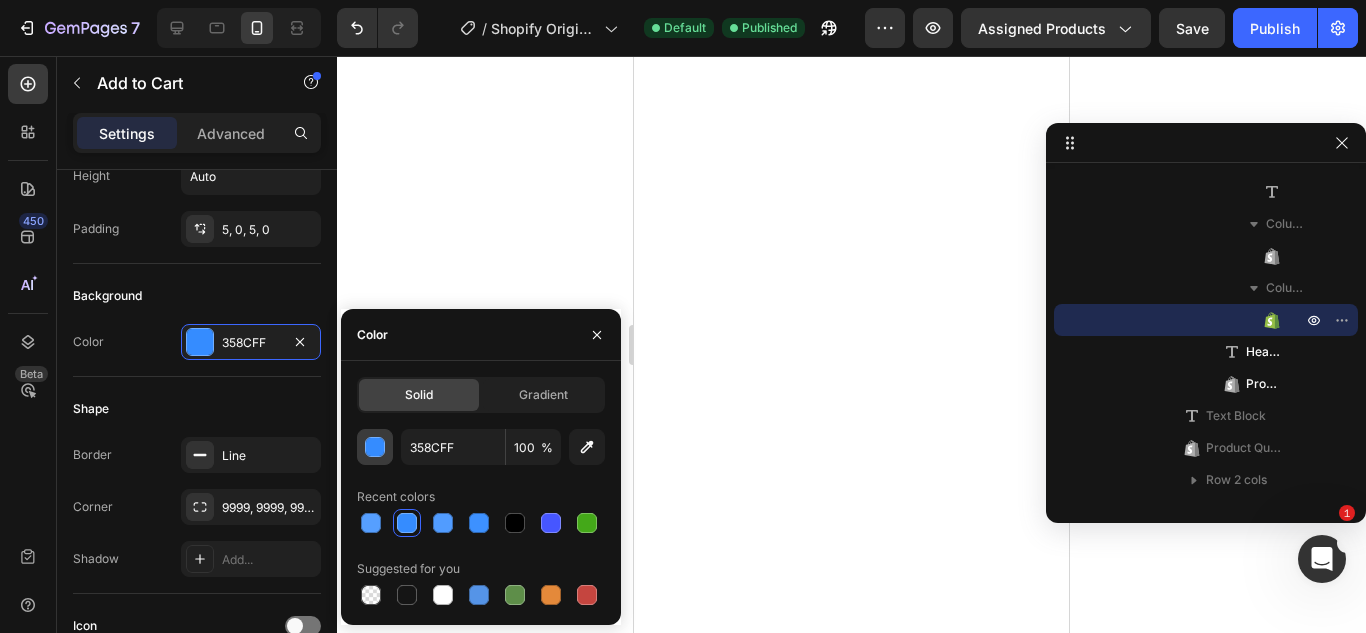 click at bounding box center [376, 448] 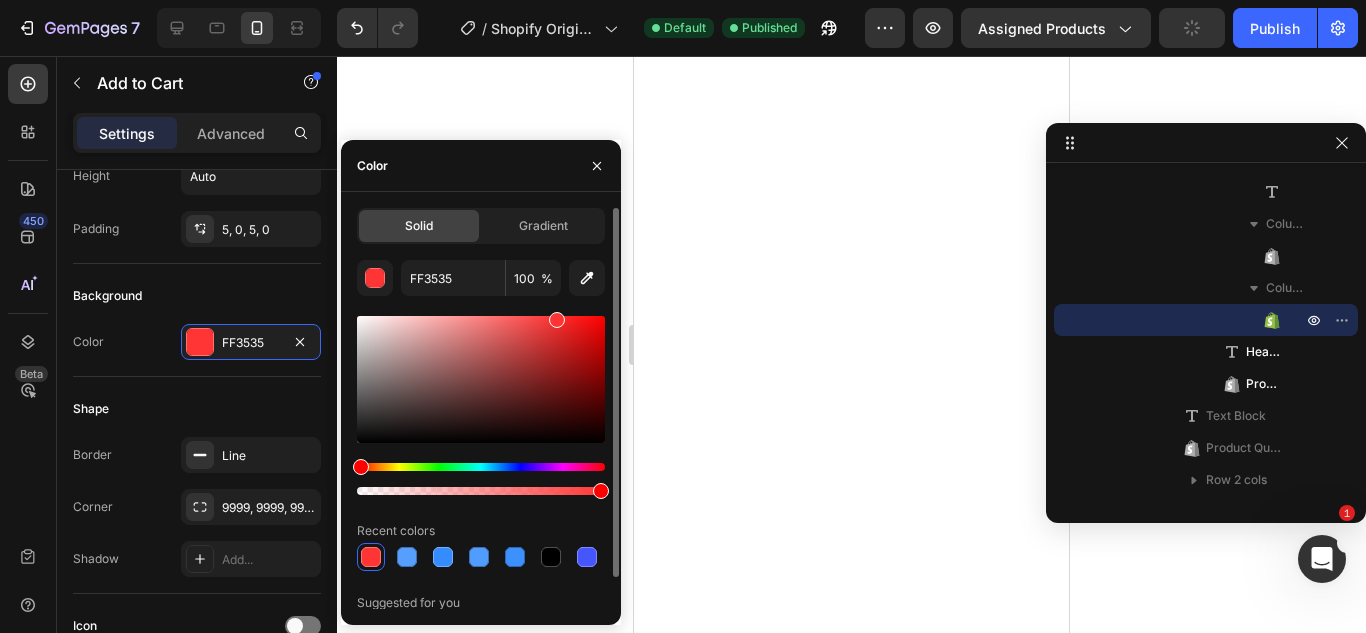 drag, startPoint x: 381, startPoint y: 467, endPoint x: 351, endPoint y: 472, distance: 30.413813 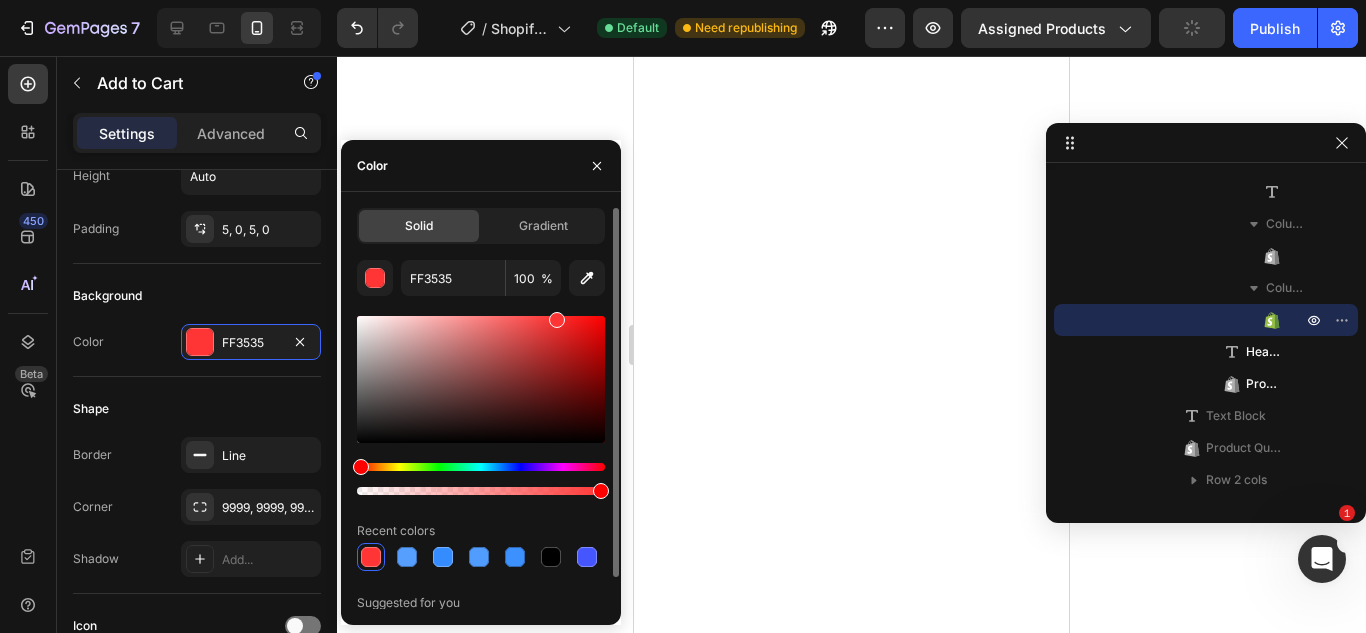 click on "Solid Gradient FF3535 100 % Recent colors Suggested for you" at bounding box center (481, 425) 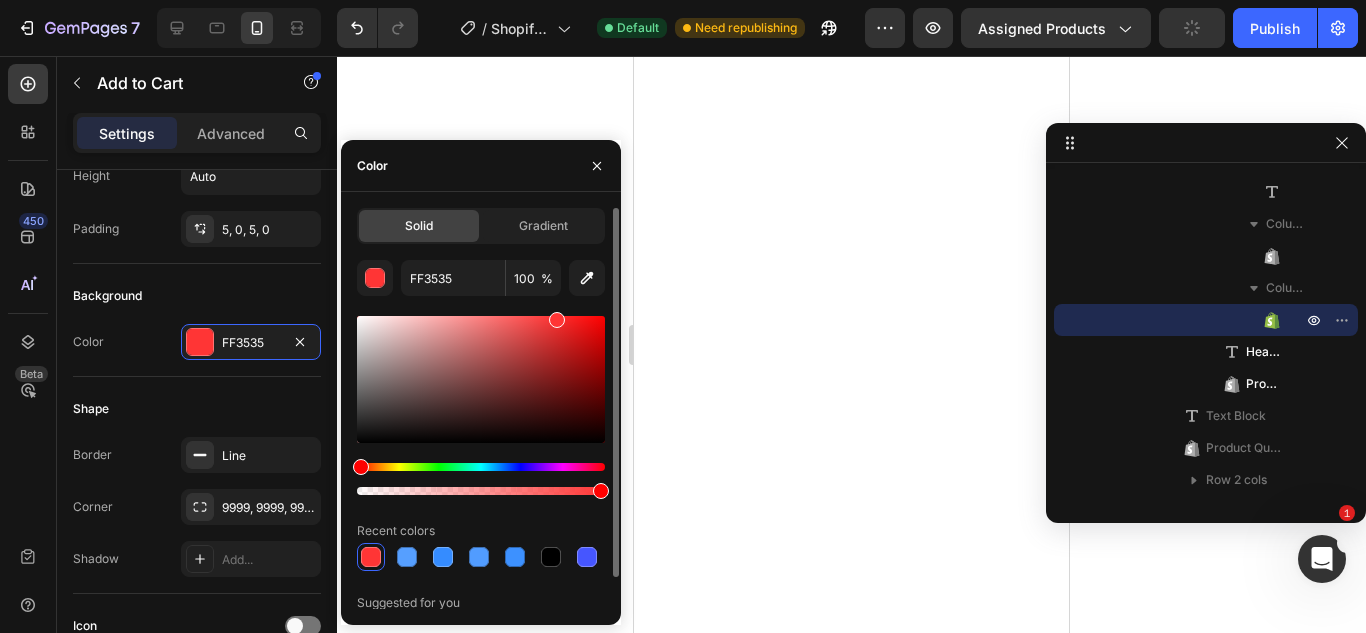 click at bounding box center (481, 405) 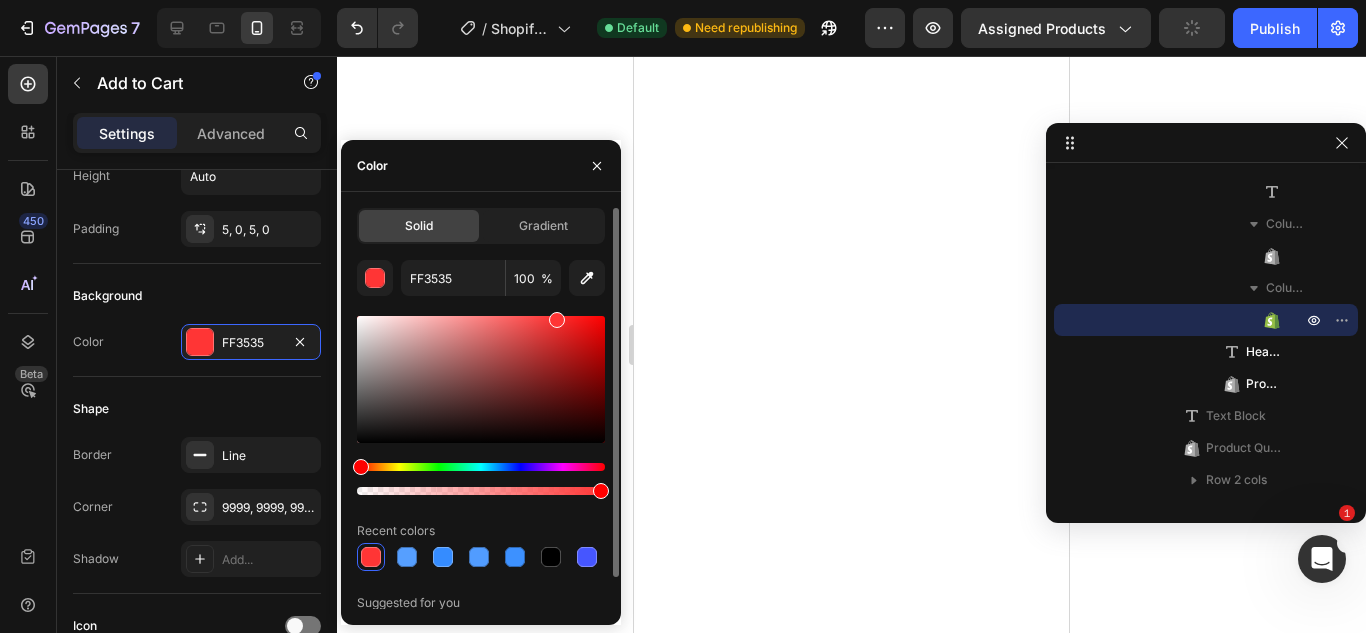 click at bounding box center [481, 467] 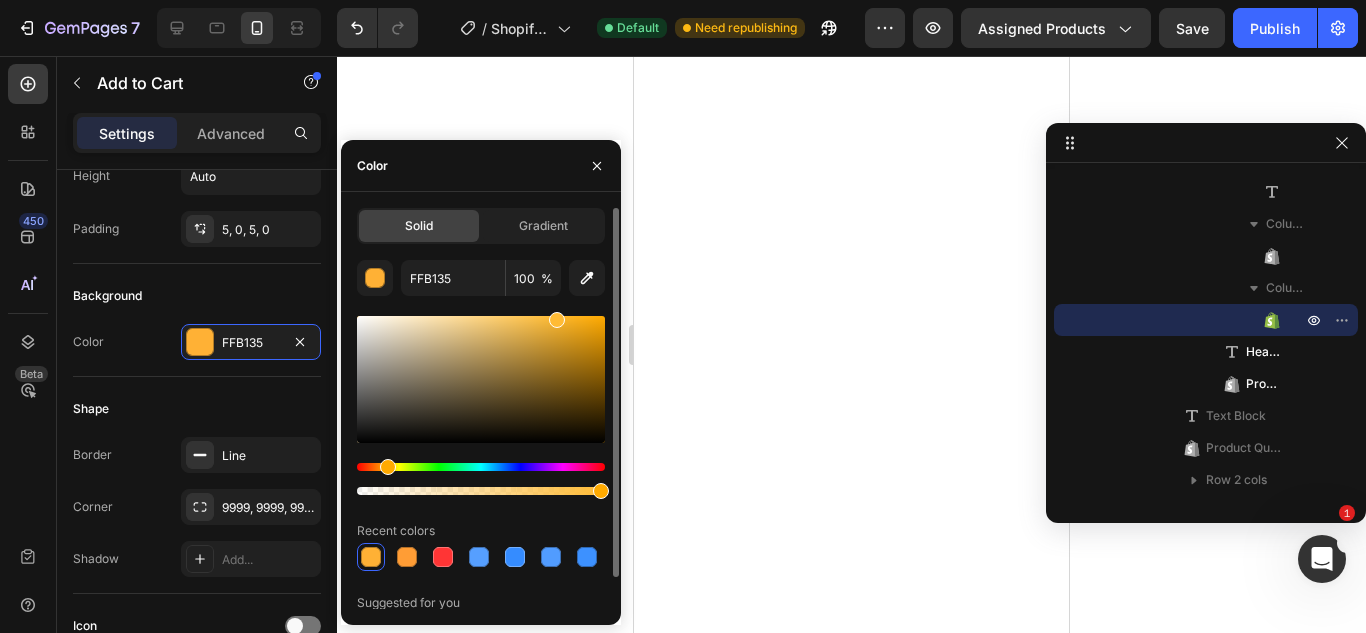 drag, startPoint x: 358, startPoint y: 463, endPoint x: 385, endPoint y: 467, distance: 27.294687 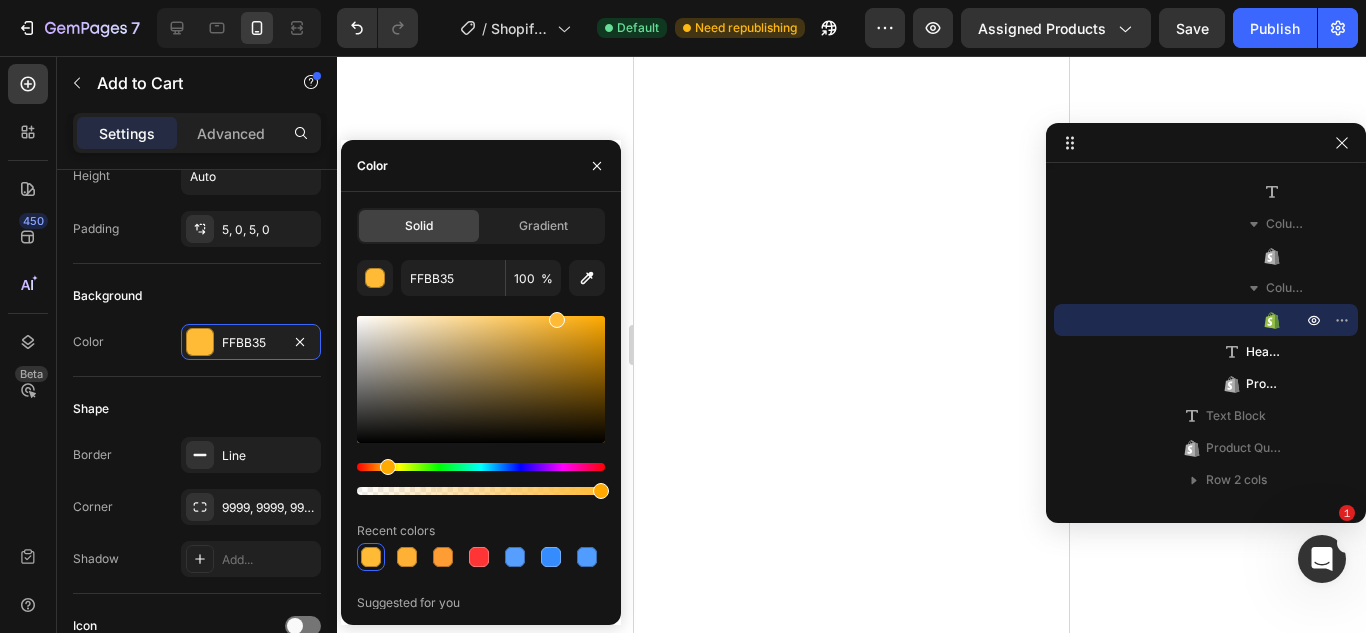 click on "Publish" at bounding box center [1275, 28] 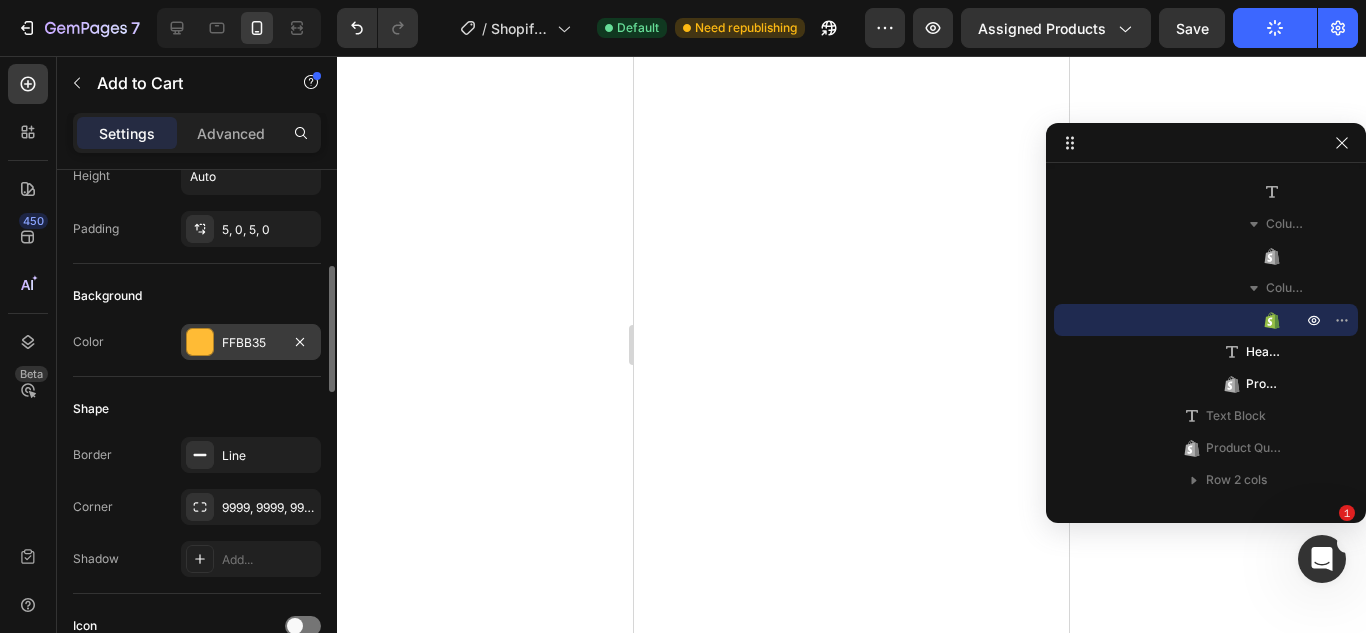 click on "FFBB35" at bounding box center [251, 342] 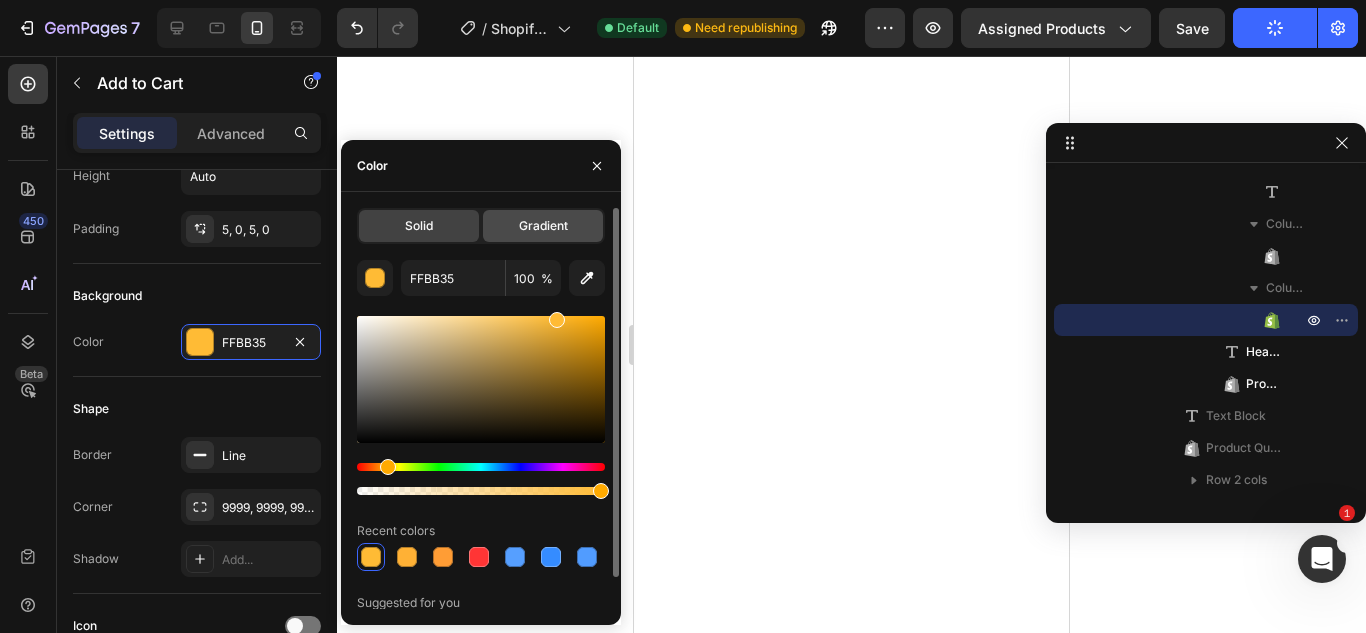 click on "Gradient" 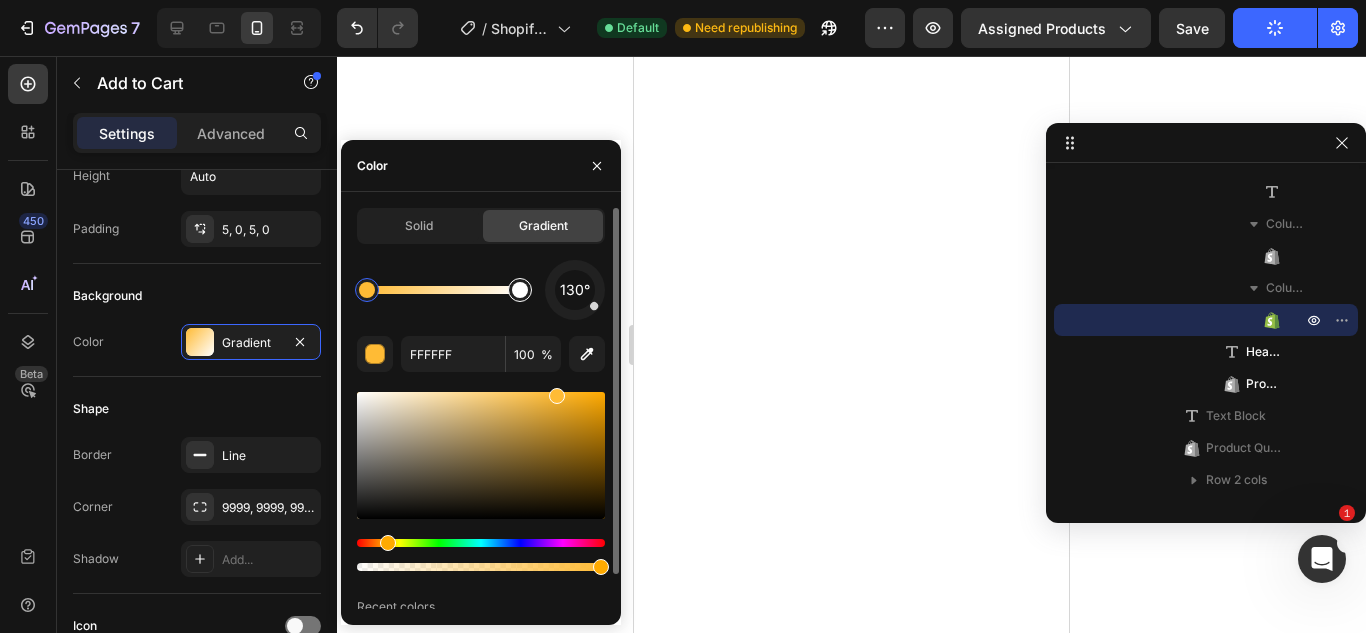 click at bounding box center (520, 290) 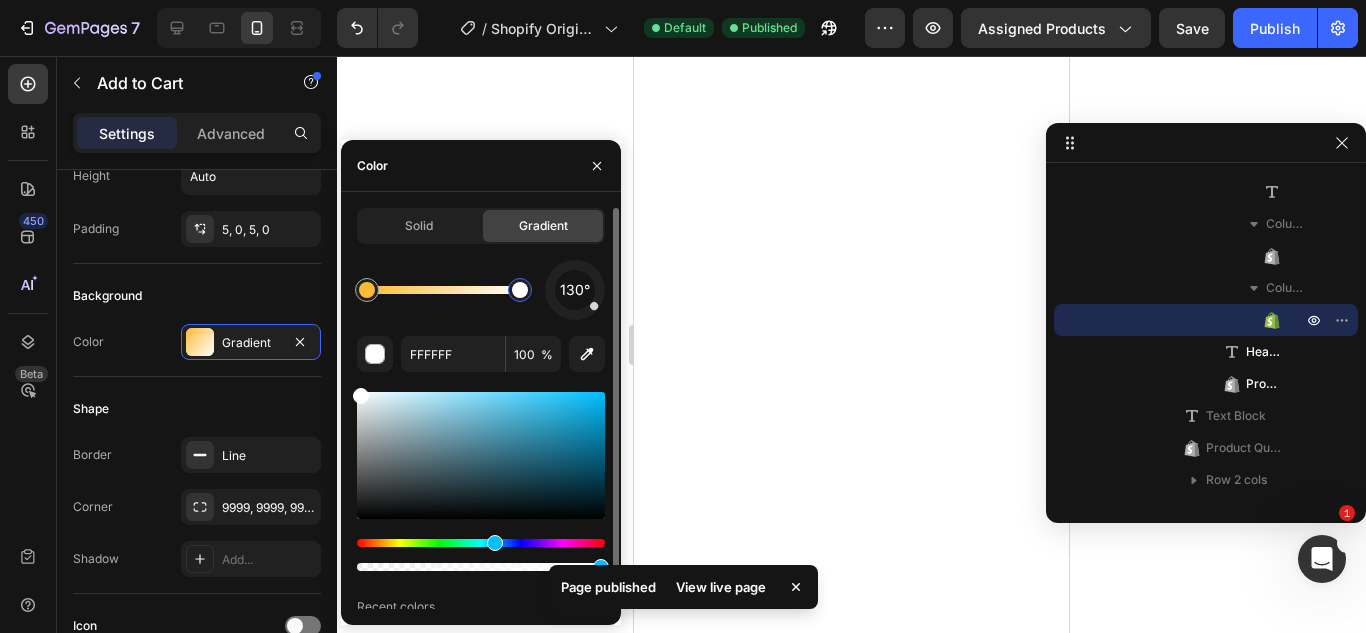 drag, startPoint x: 440, startPoint y: 541, endPoint x: 504, endPoint y: 543, distance: 64.03124 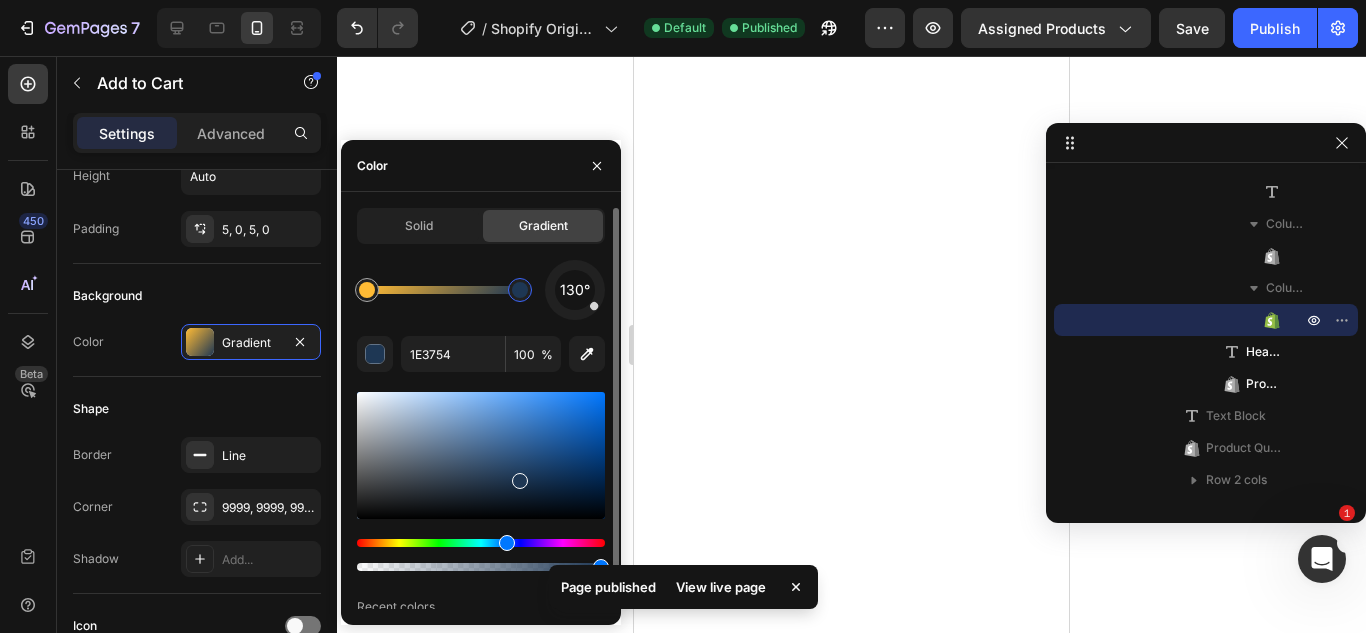drag, startPoint x: 517, startPoint y: 476, endPoint x: 562, endPoint y: 360, distance: 124.42267 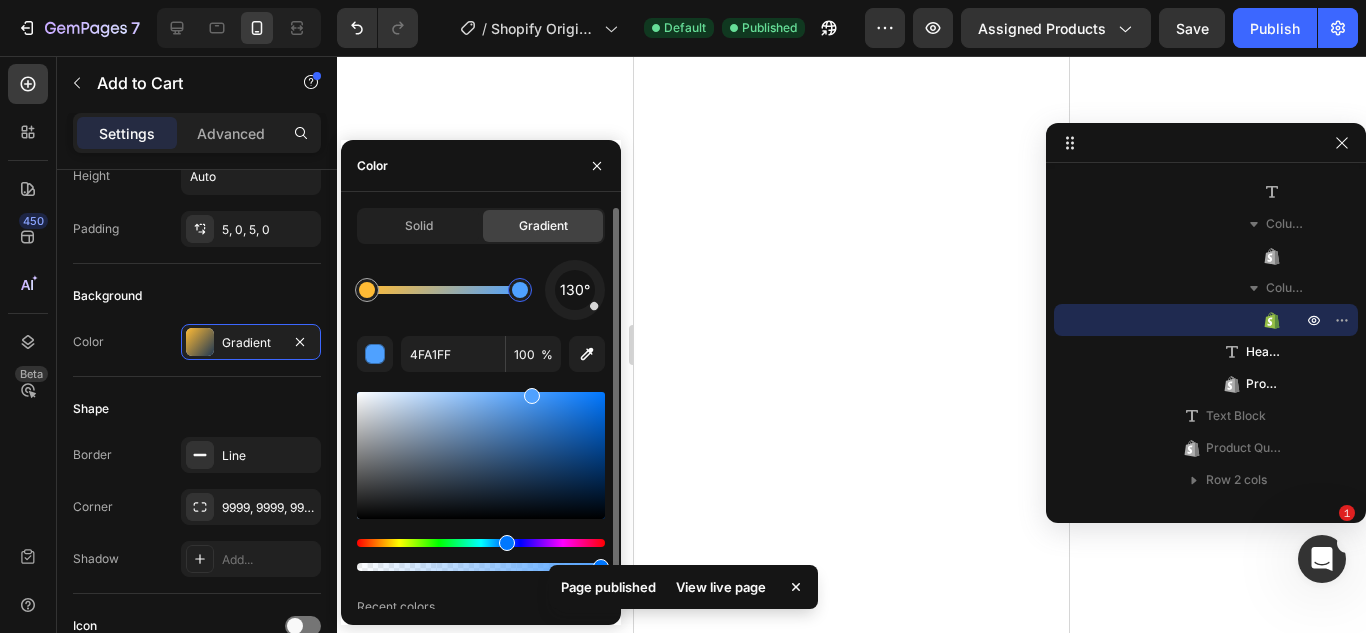 click at bounding box center [481, 455] 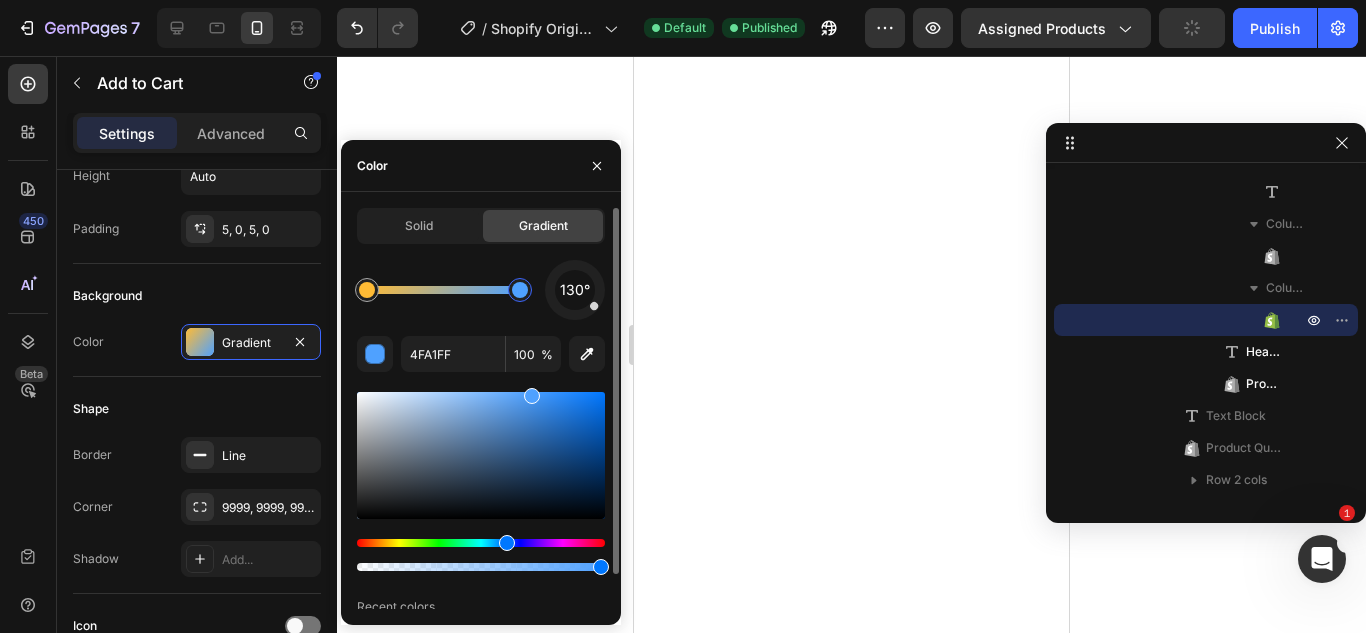 click at bounding box center (481, 481) 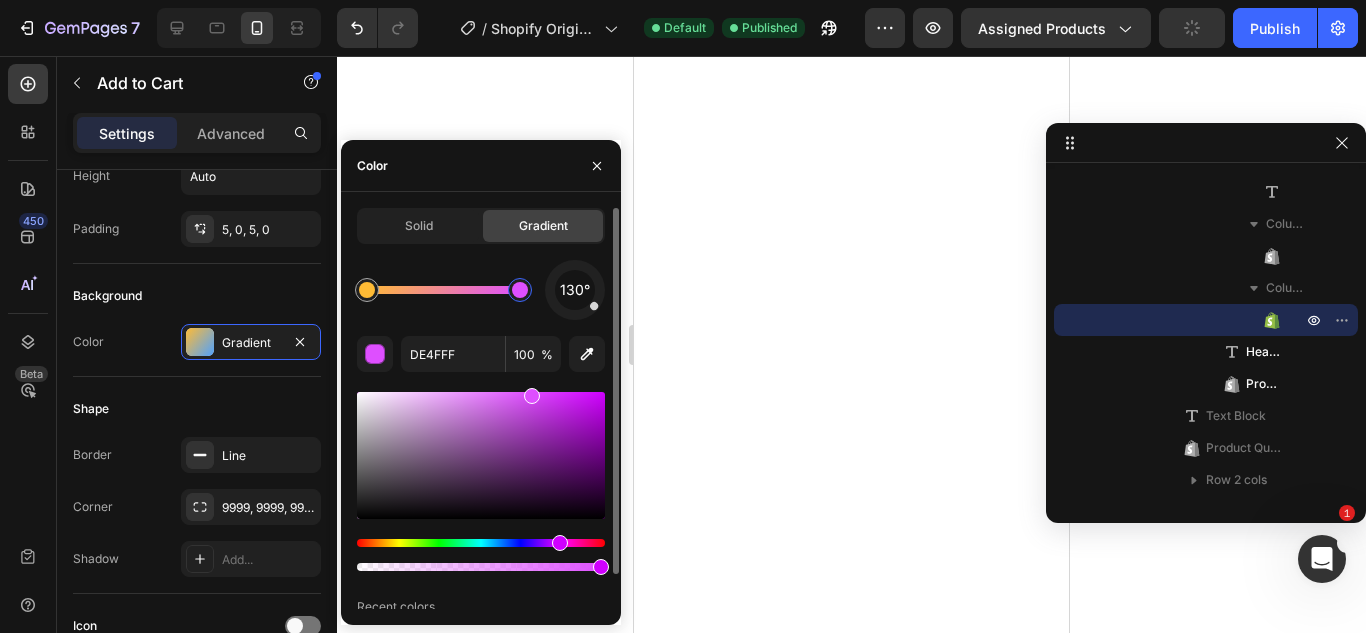 click at bounding box center (481, 543) 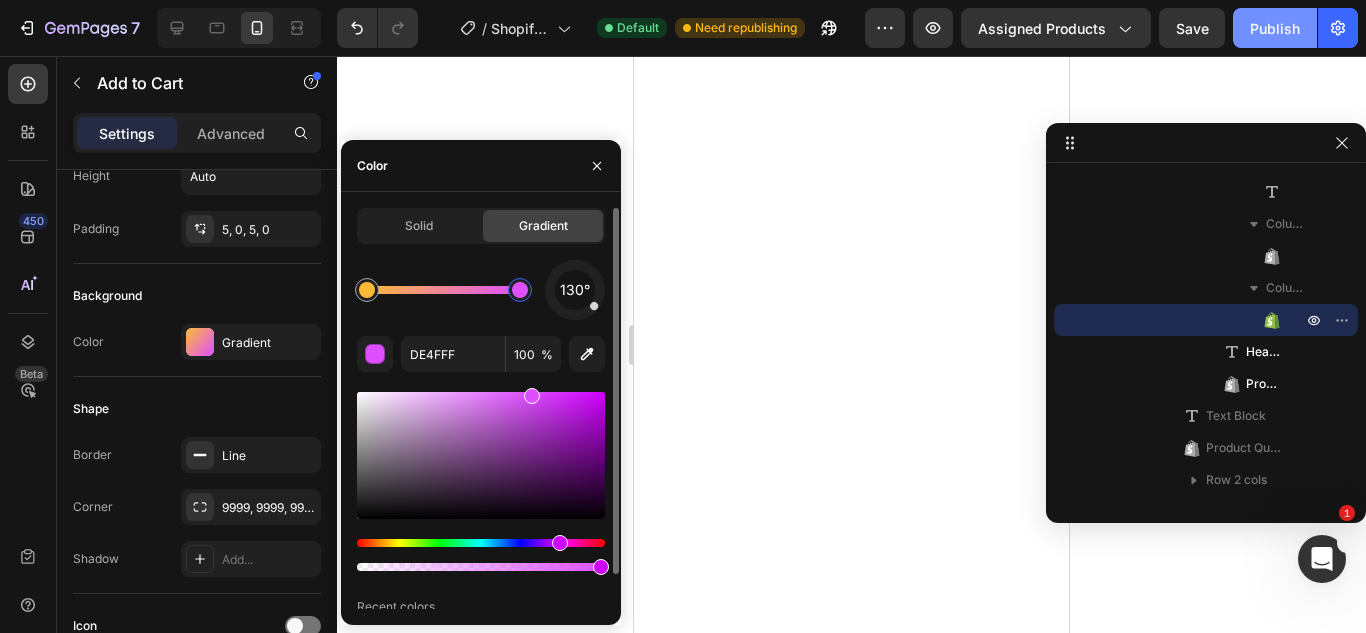 click on "Publish" 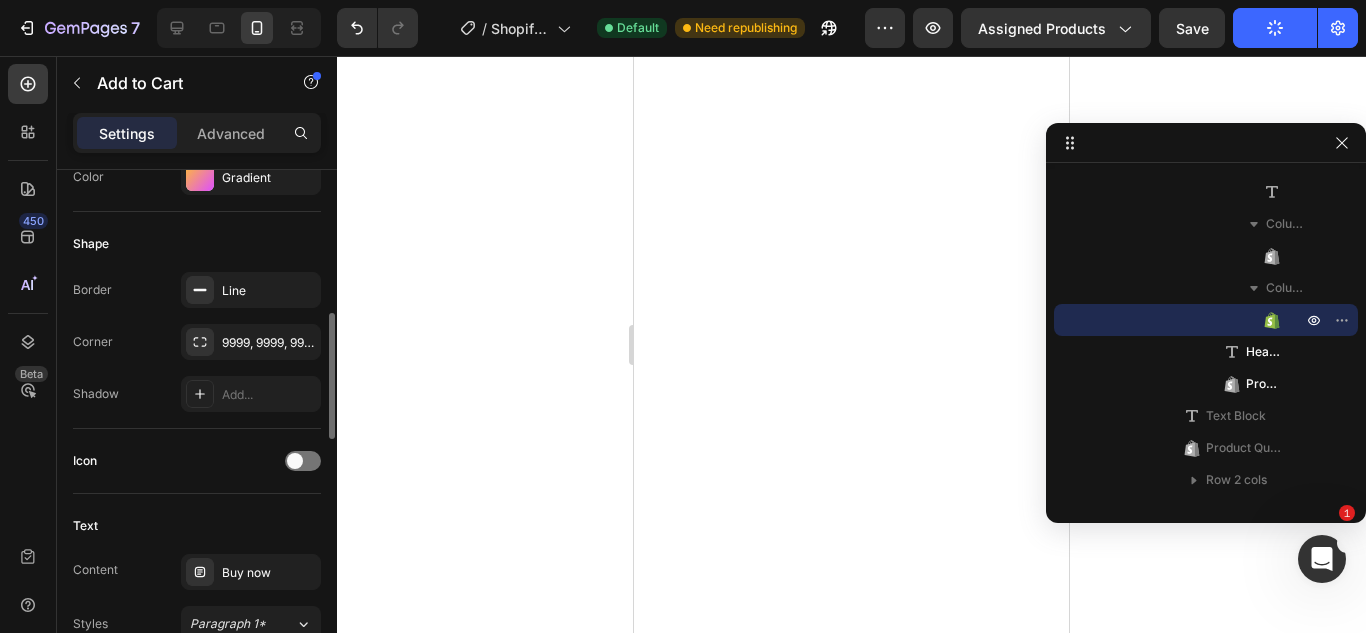 scroll, scrollTop: 571, scrollLeft: 0, axis: vertical 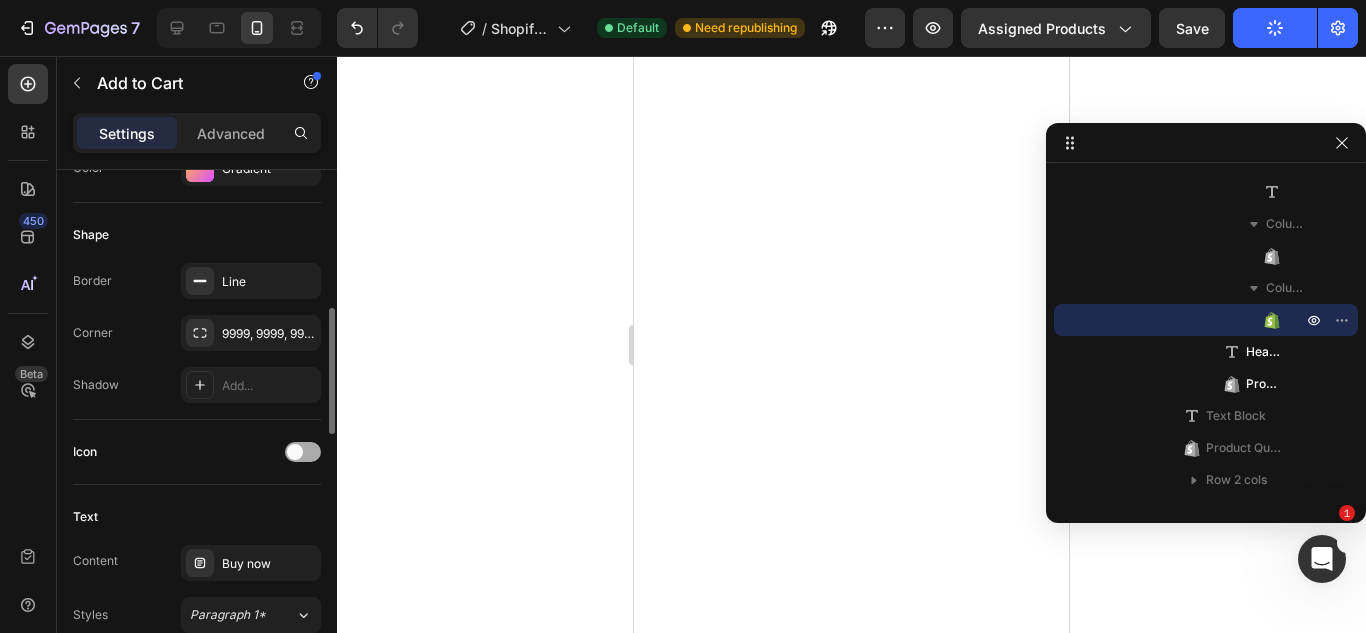 click at bounding box center [303, 452] 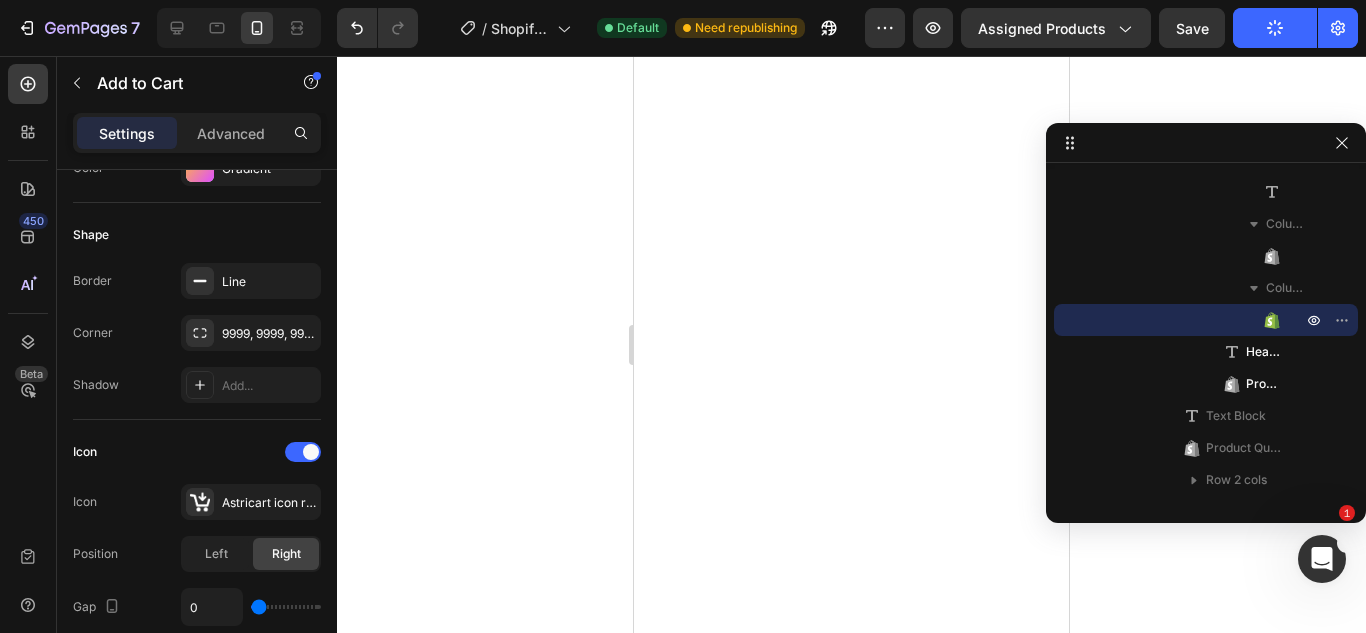 click 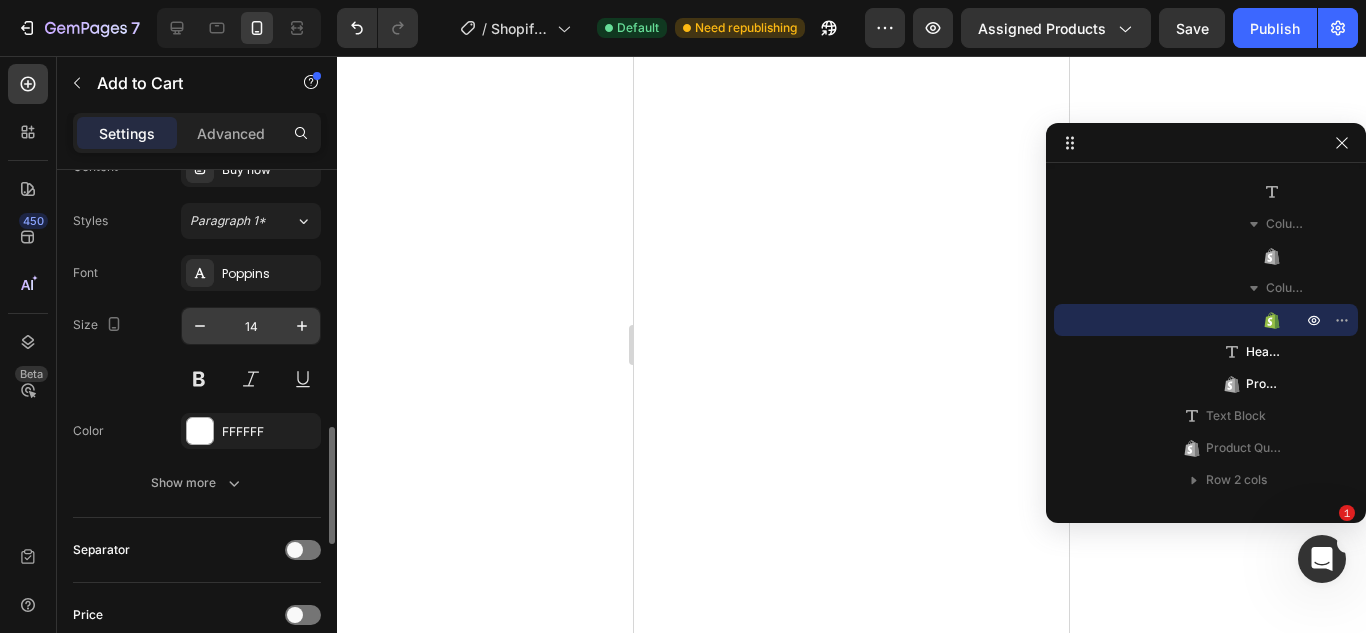 scroll, scrollTop: 1126, scrollLeft: 0, axis: vertical 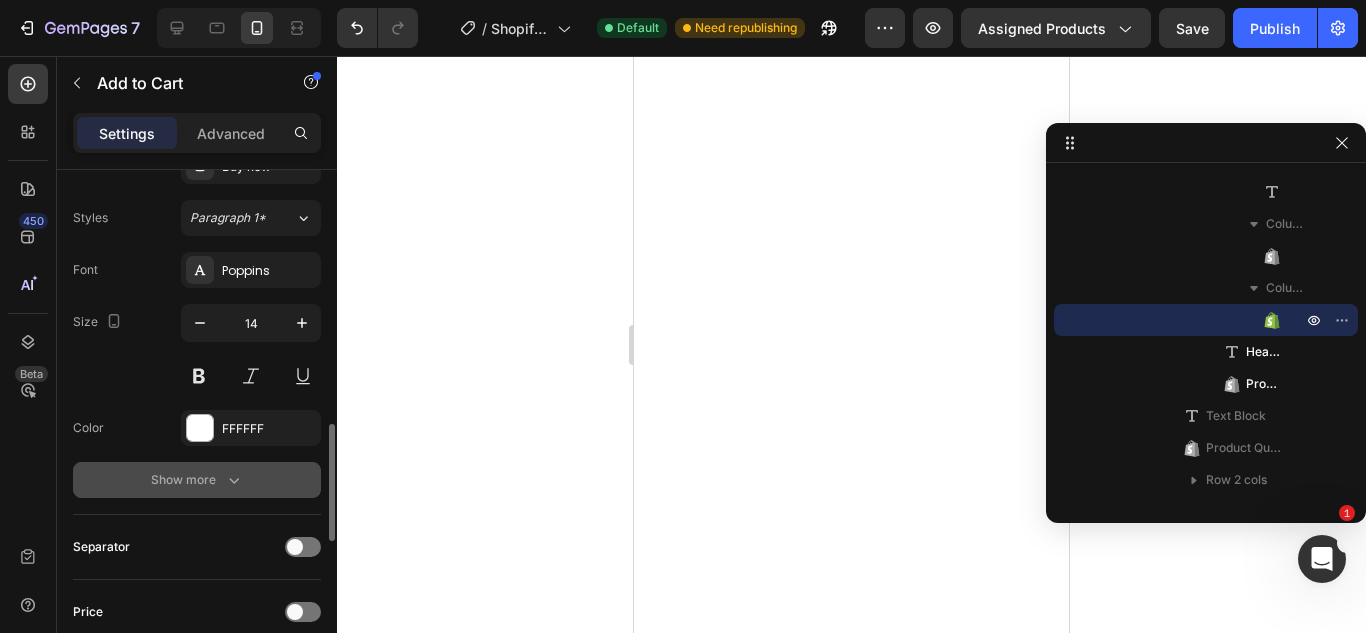 click on "Show more" at bounding box center [197, 480] 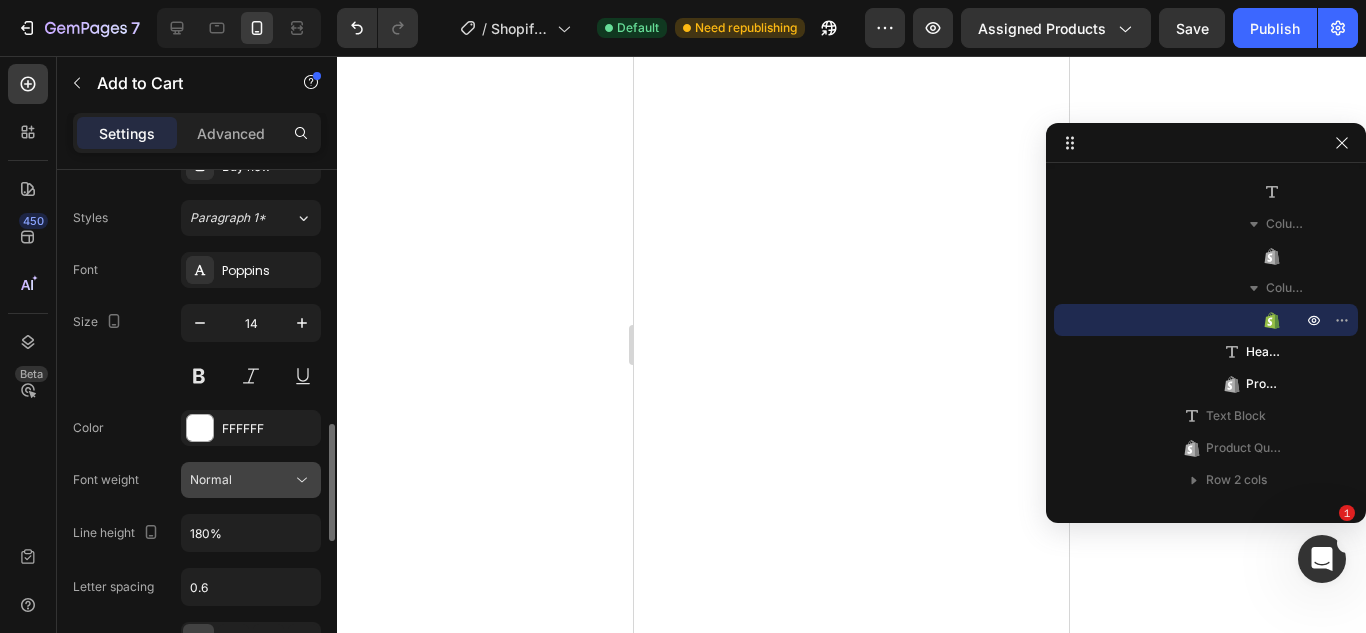 click on "Normal" at bounding box center [241, 480] 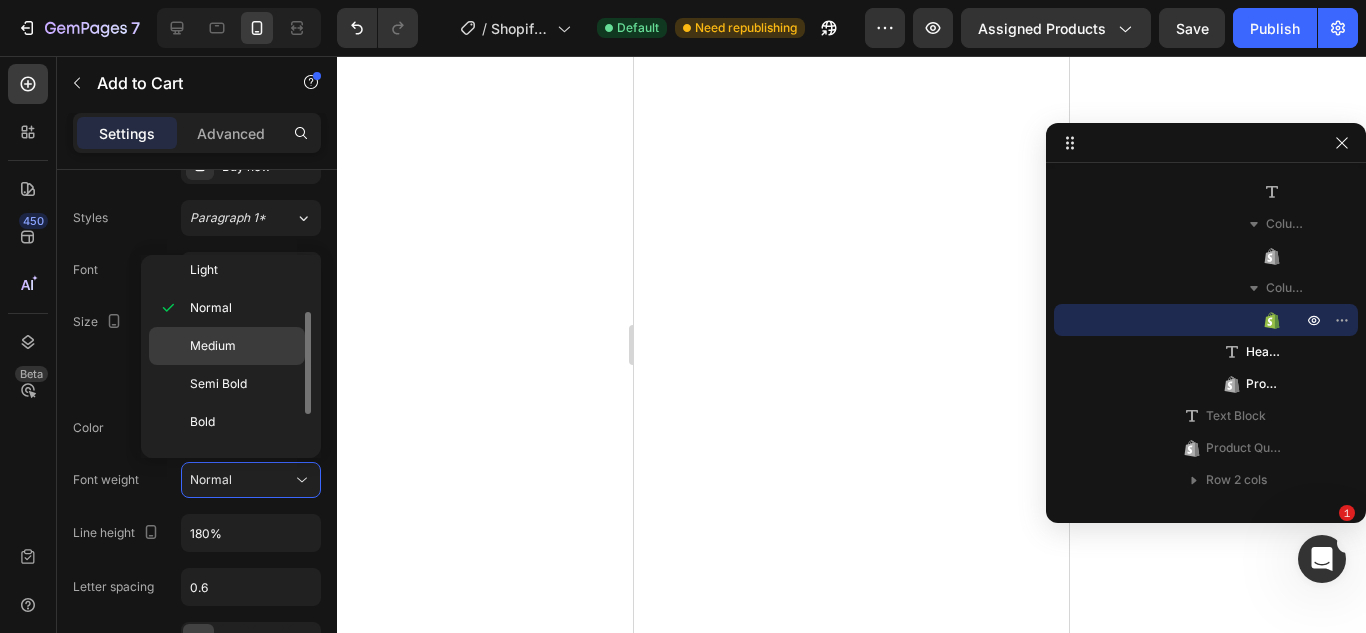 scroll, scrollTop: 89, scrollLeft: 0, axis: vertical 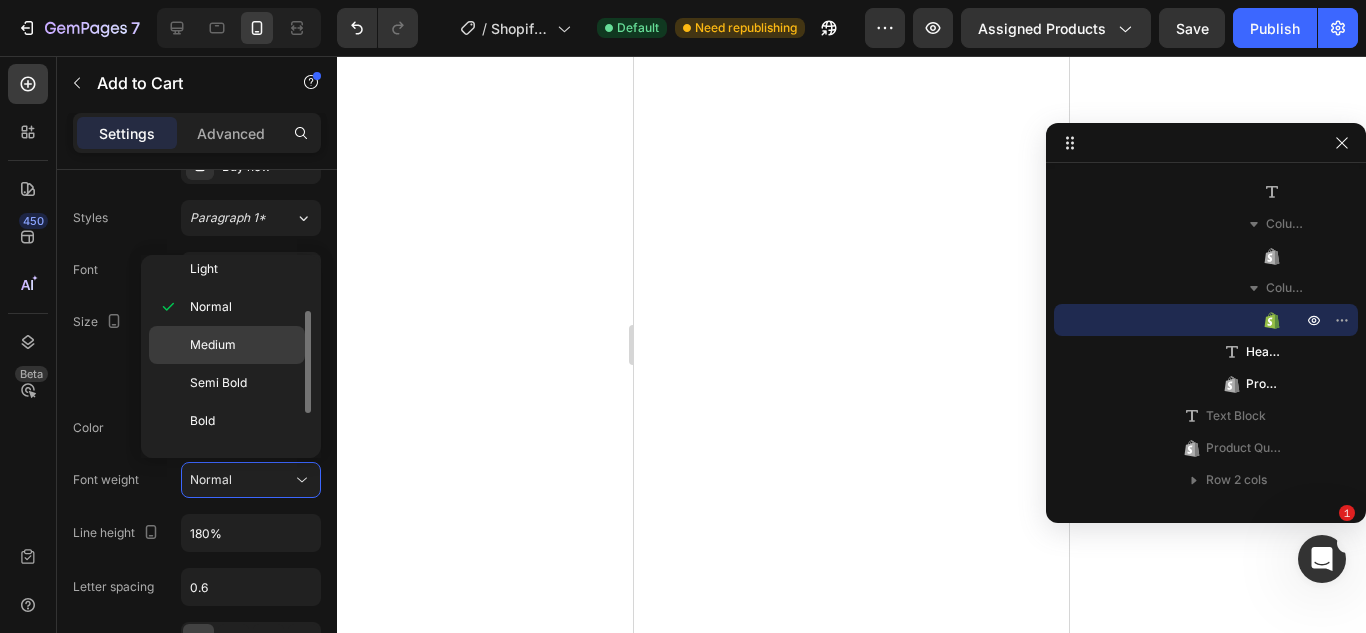 click on "Medium" 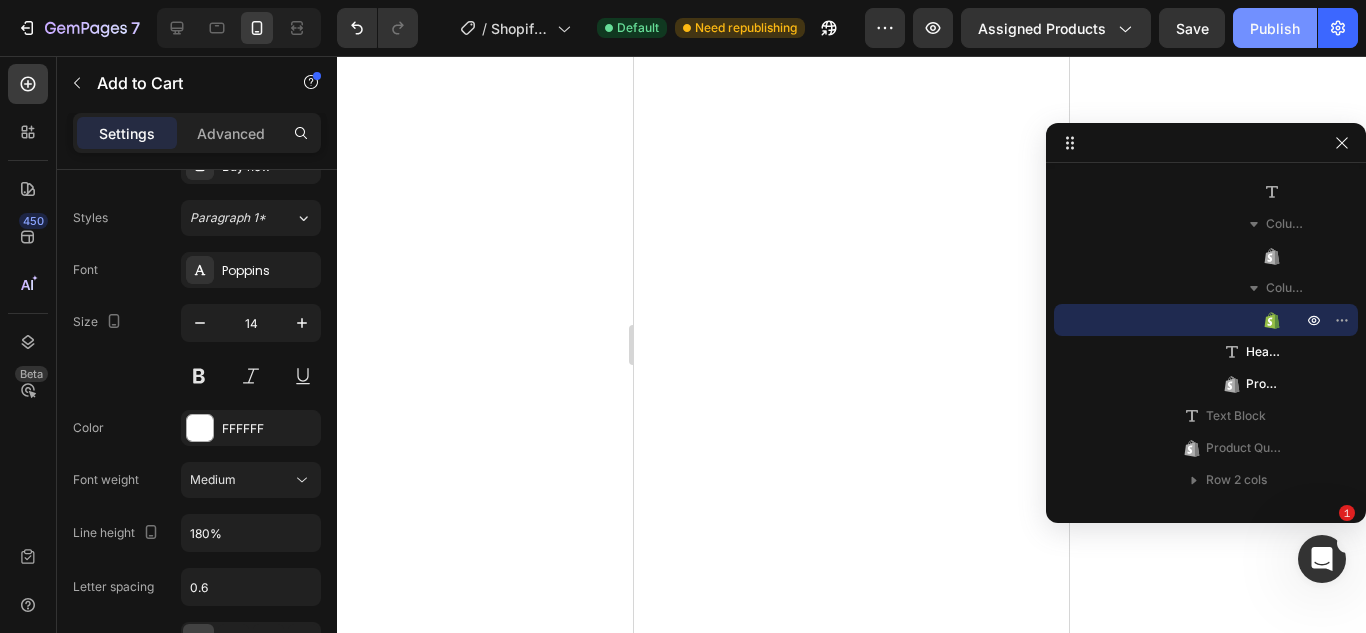 click on "Publish" at bounding box center (1275, 28) 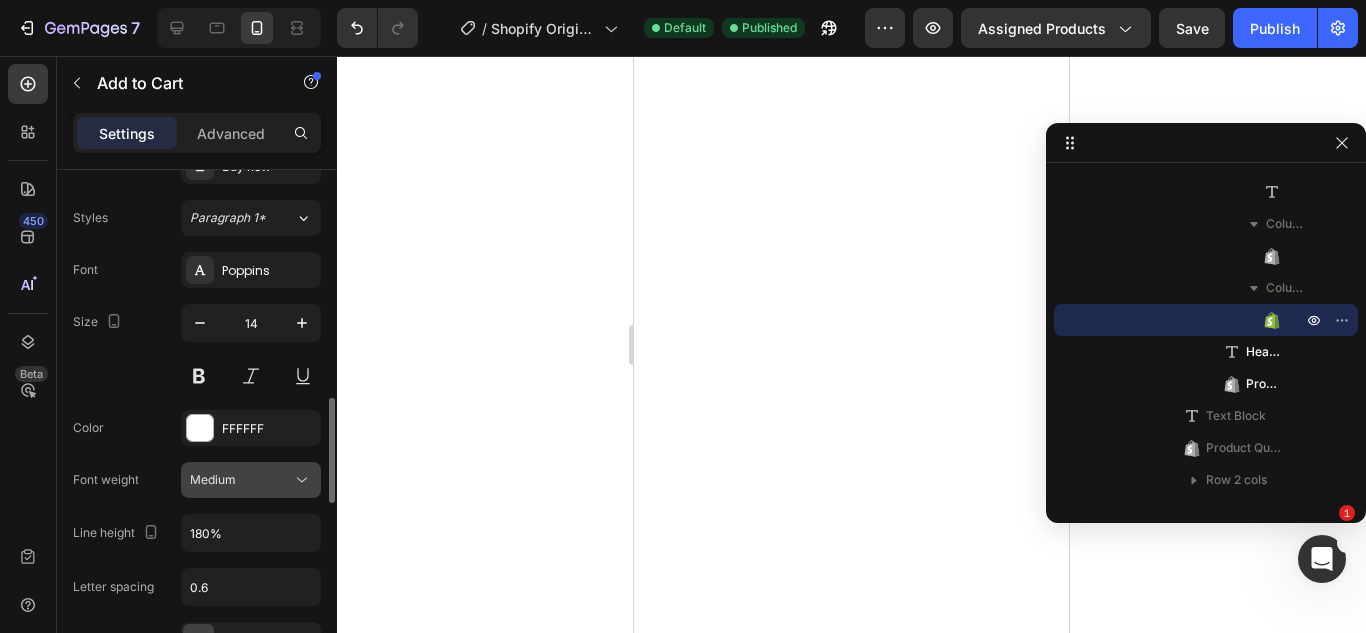 click on "Medium" at bounding box center [241, 480] 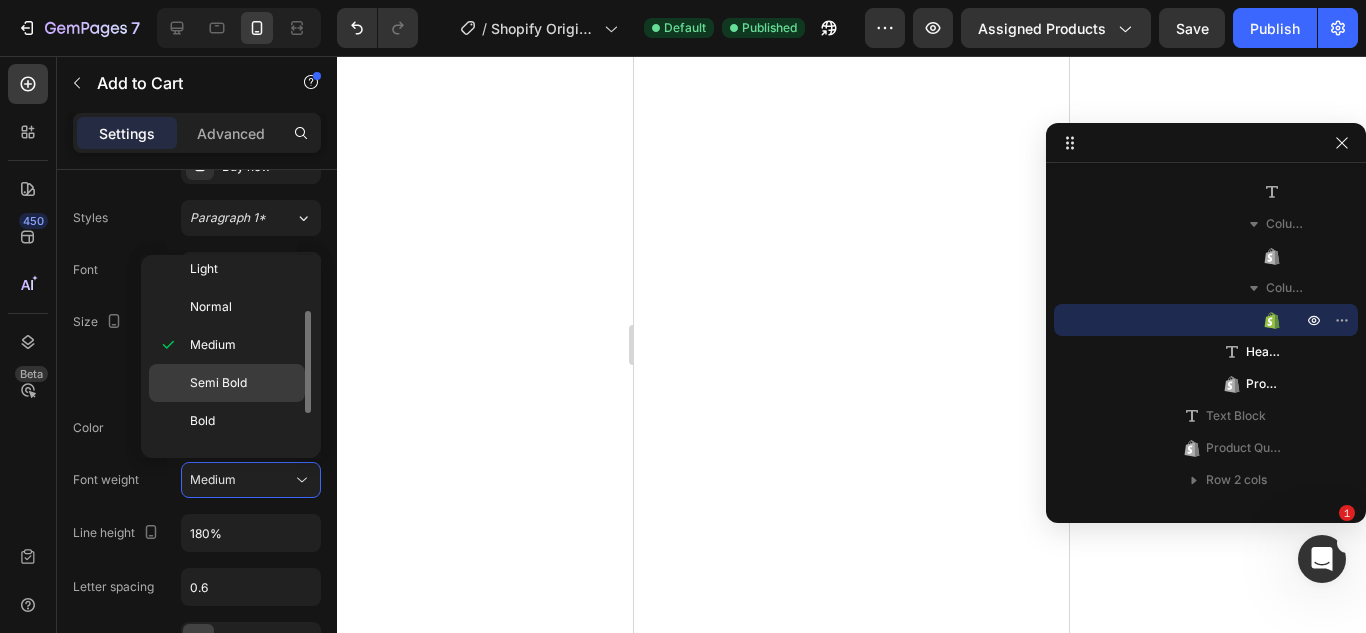 click on "Semi Bold" at bounding box center (243, 383) 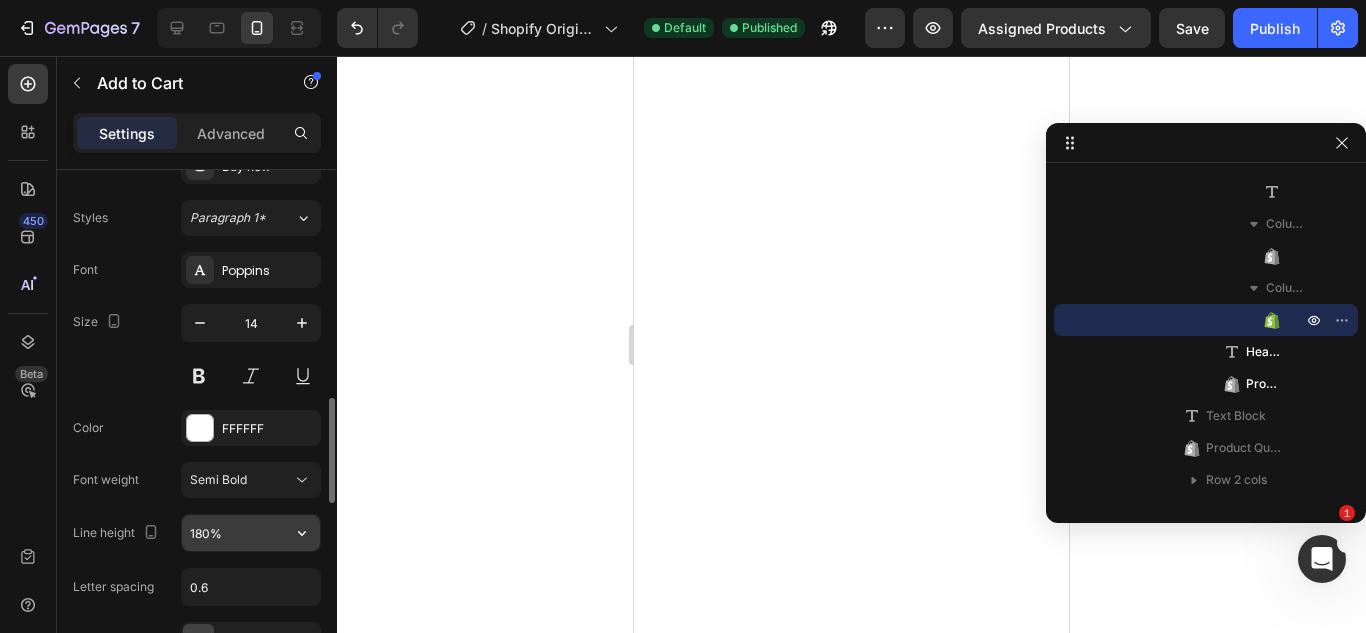 click on "180%" at bounding box center [251, 533] 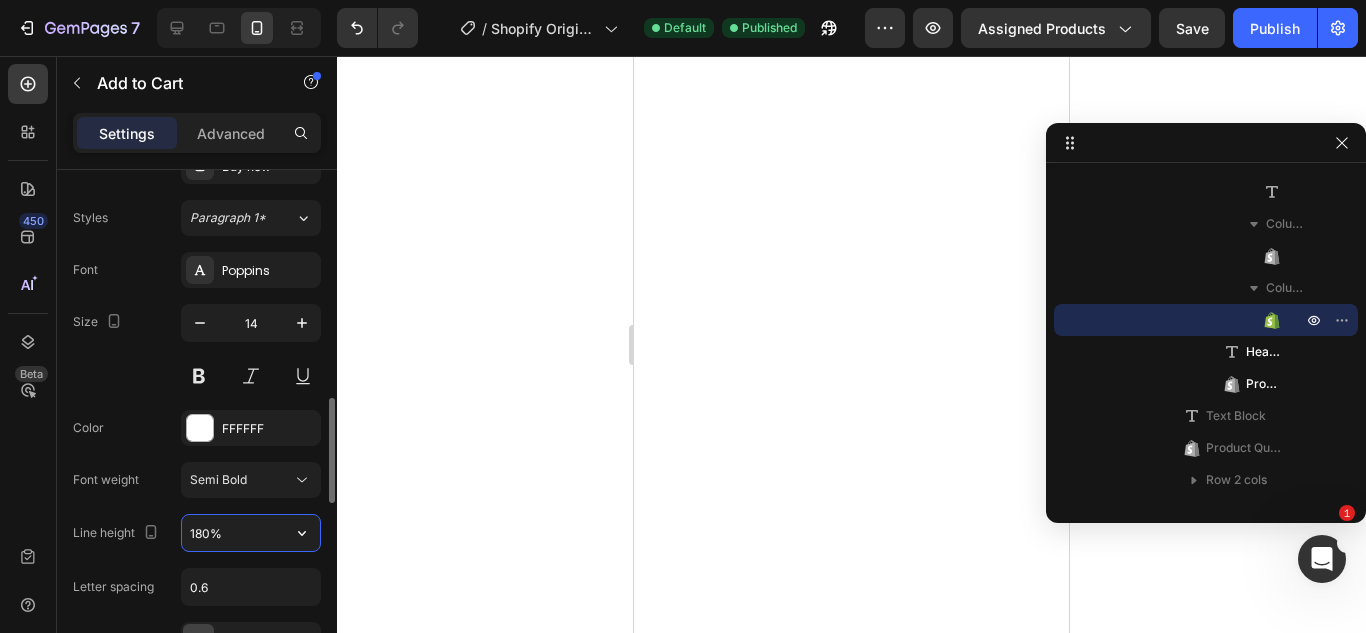 click on "180%" at bounding box center [251, 533] 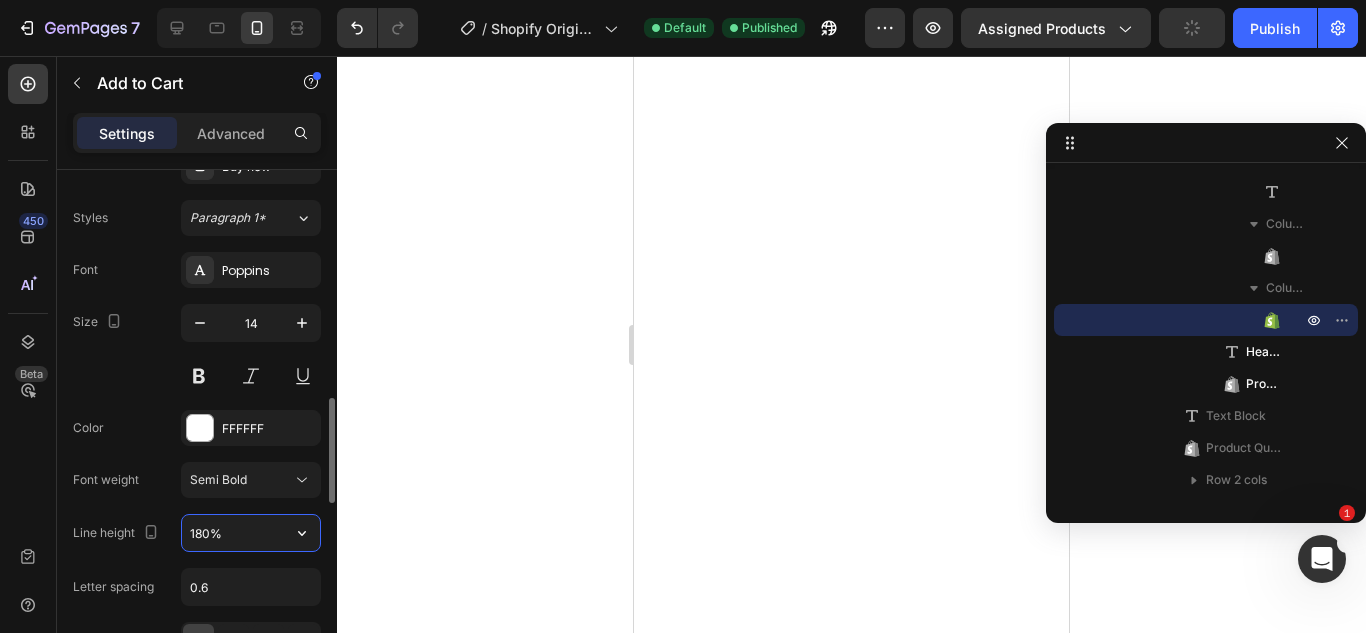click on "180%" at bounding box center (251, 533) 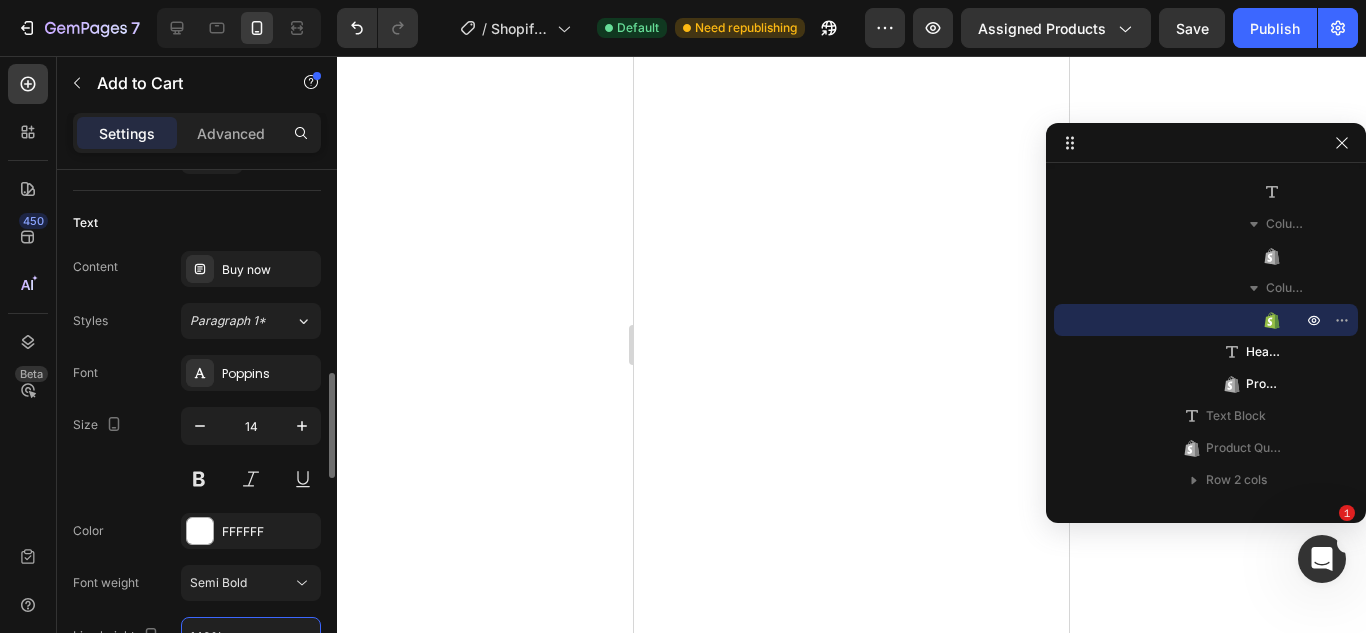scroll, scrollTop: 1030, scrollLeft: 0, axis: vertical 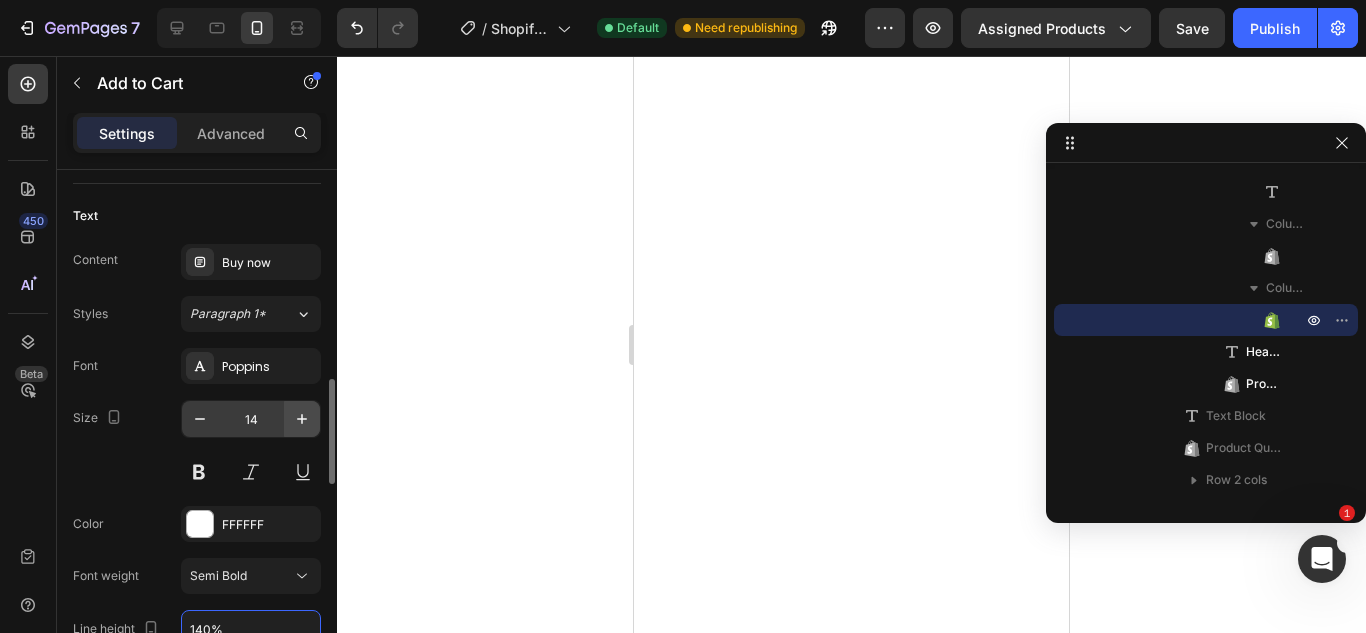 type on "140%" 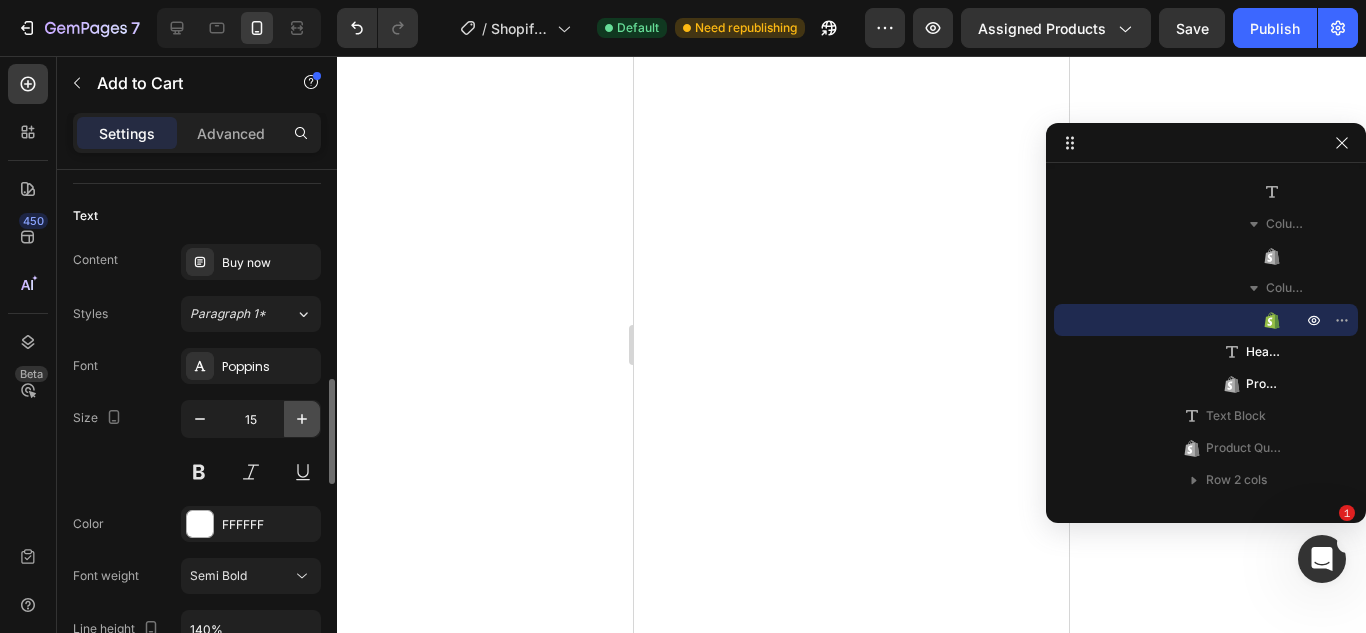 click at bounding box center (302, 419) 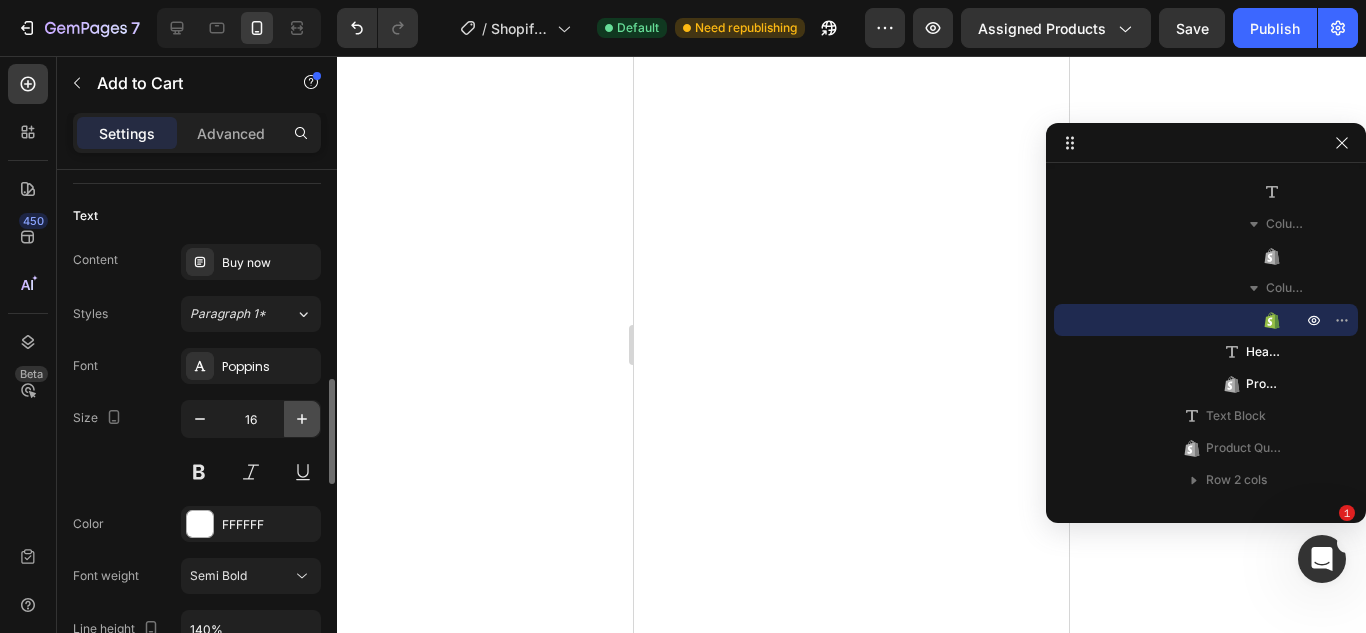 click 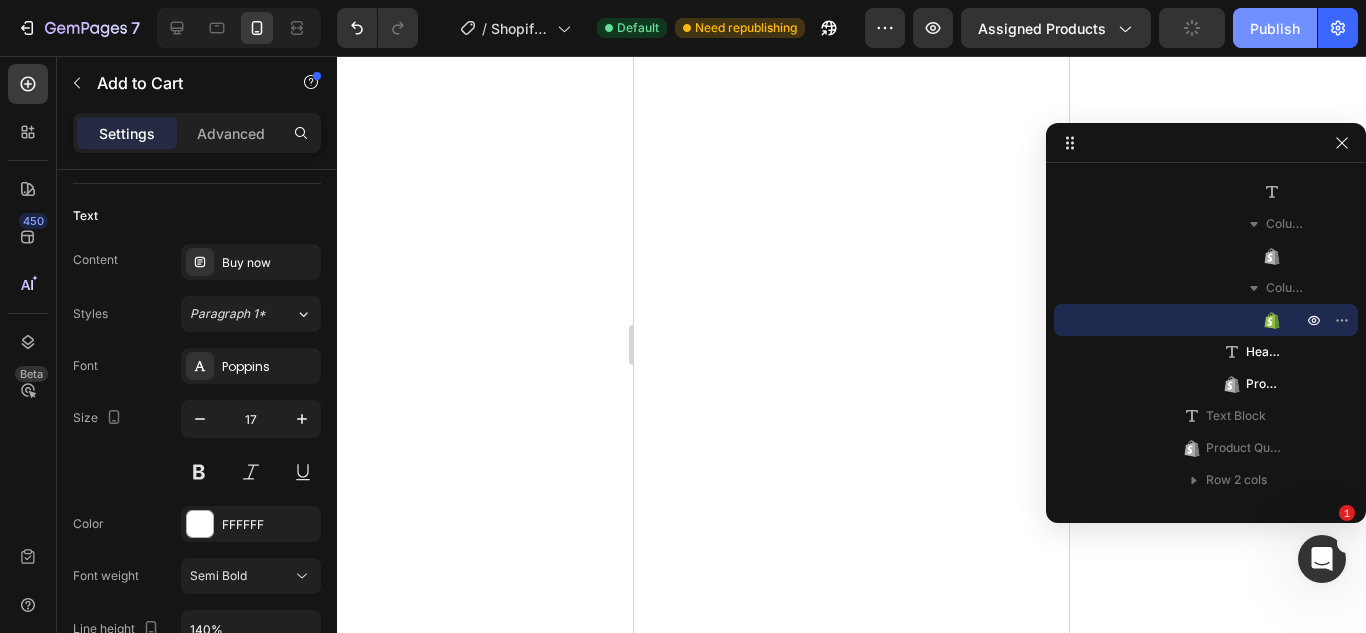 click on "Publish" 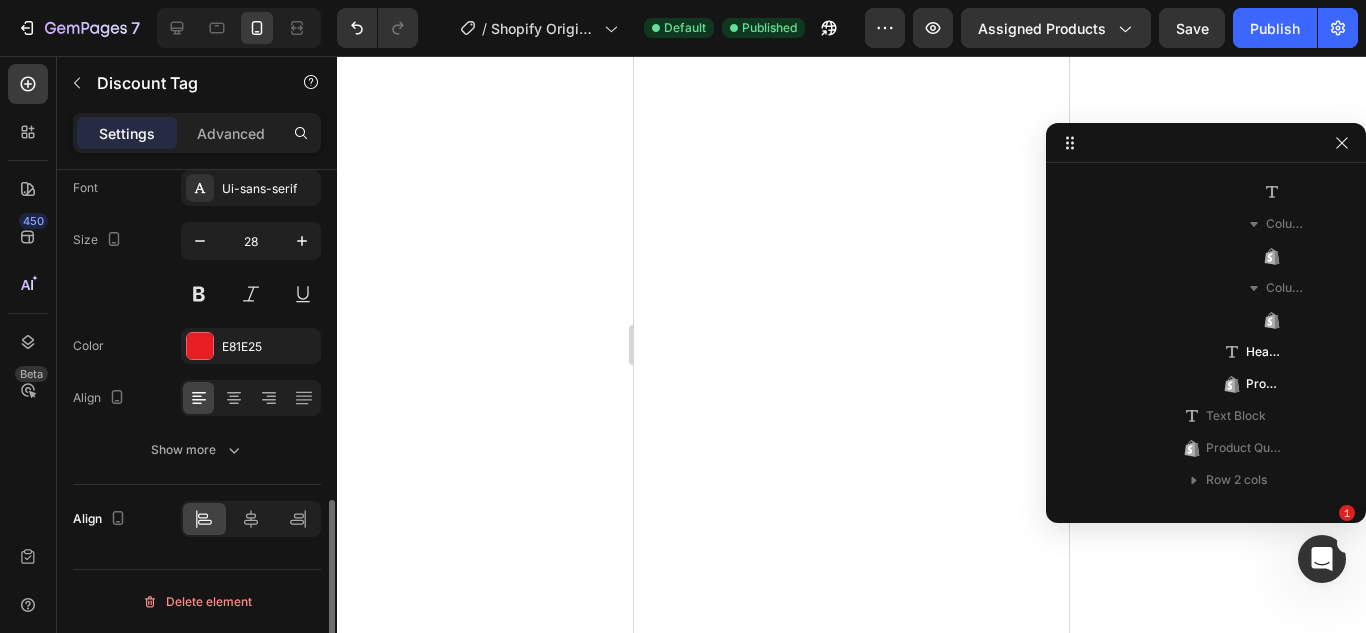 scroll, scrollTop: 699, scrollLeft: 0, axis: vertical 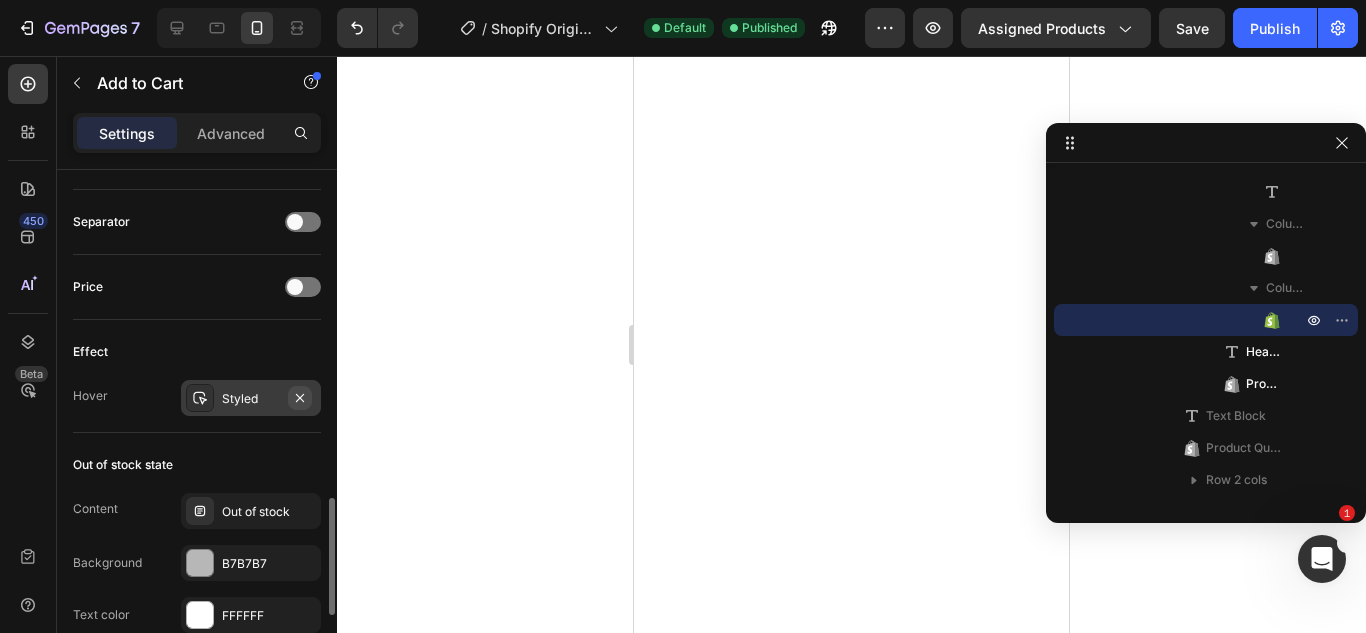 click 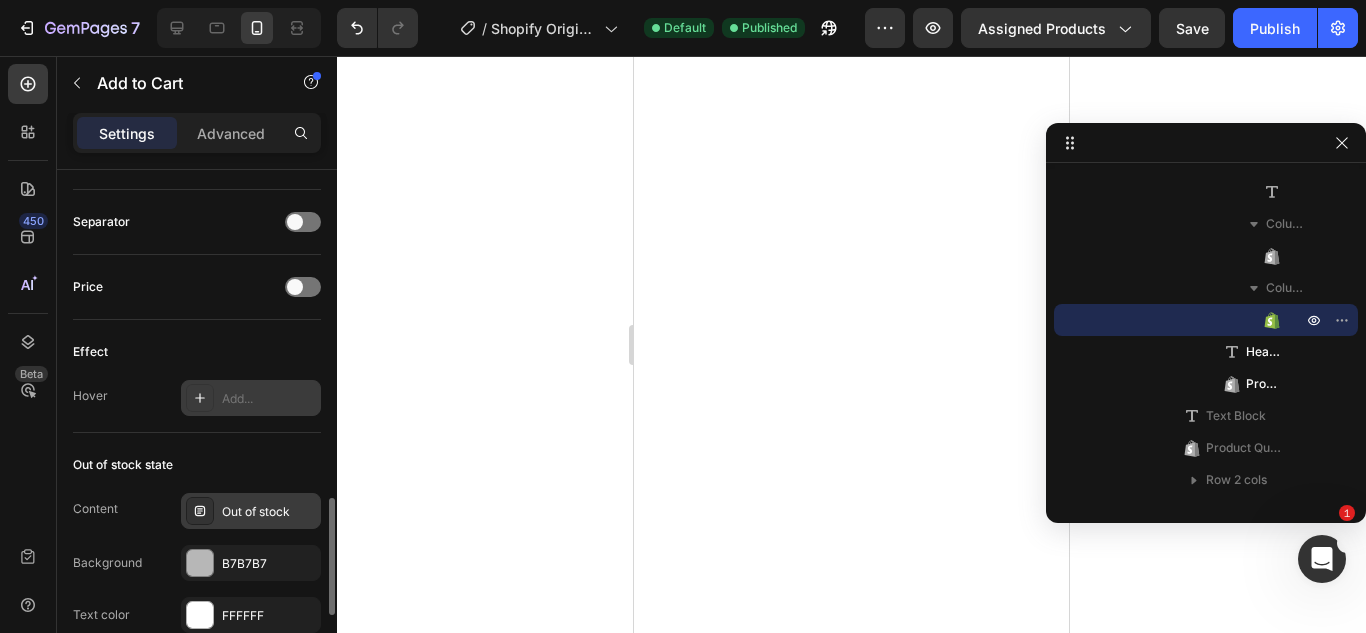 click on "Out of stock" at bounding box center [269, 512] 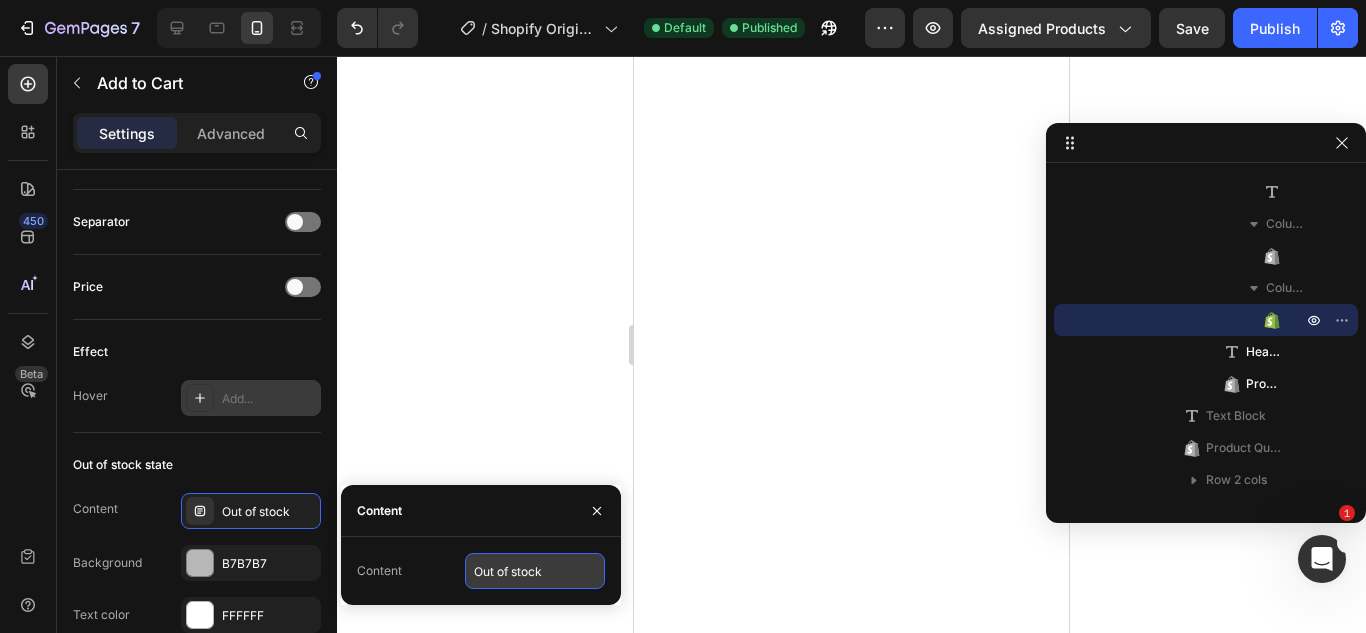 click on "Out of stock" at bounding box center [535, 571] 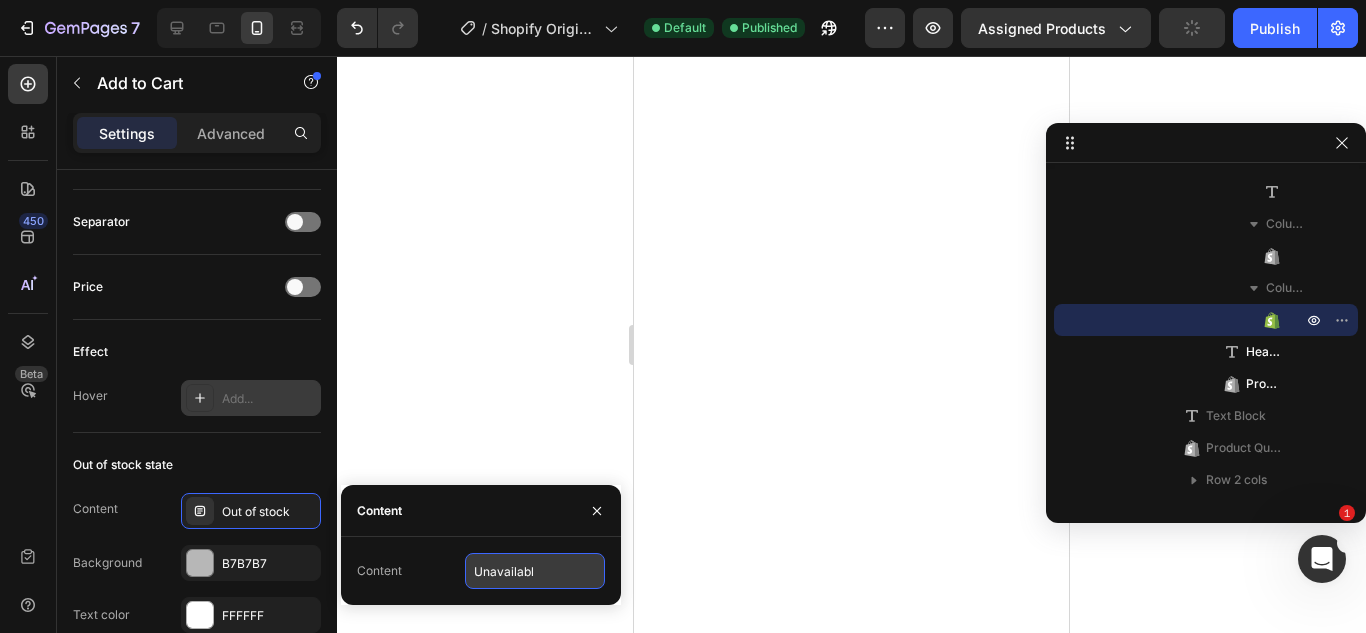type on "Unavailable" 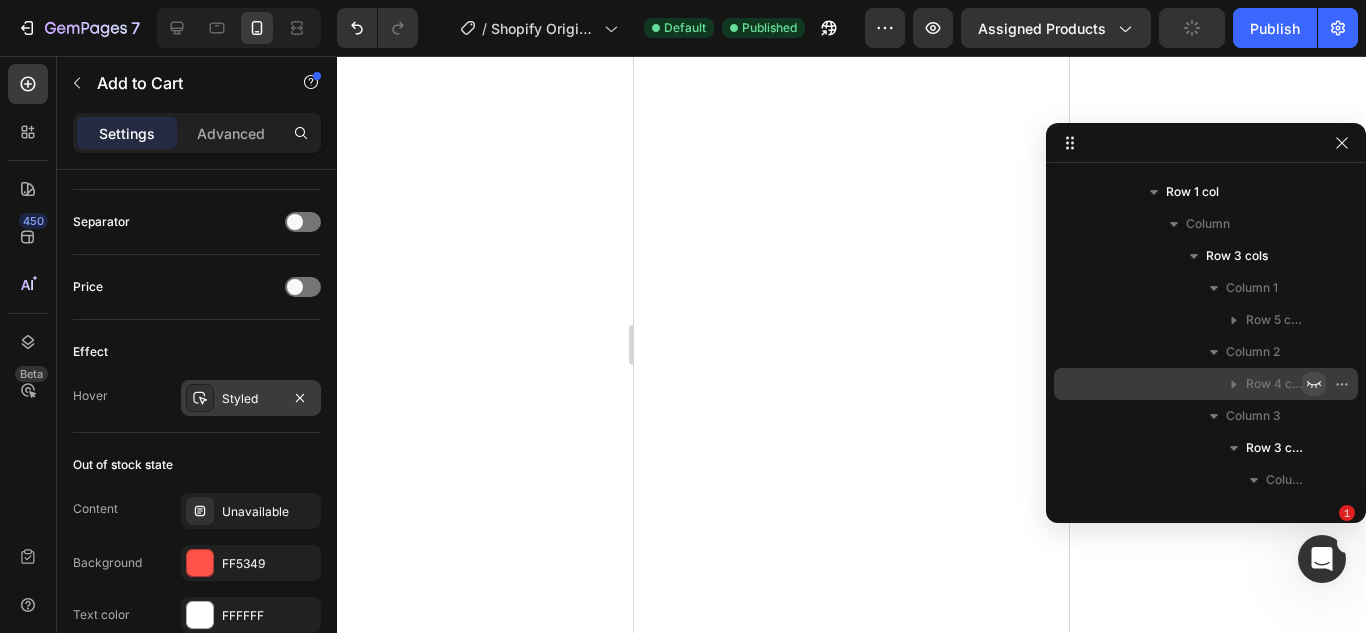 scroll, scrollTop: 219, scrollLeft: 0, axis: vertical 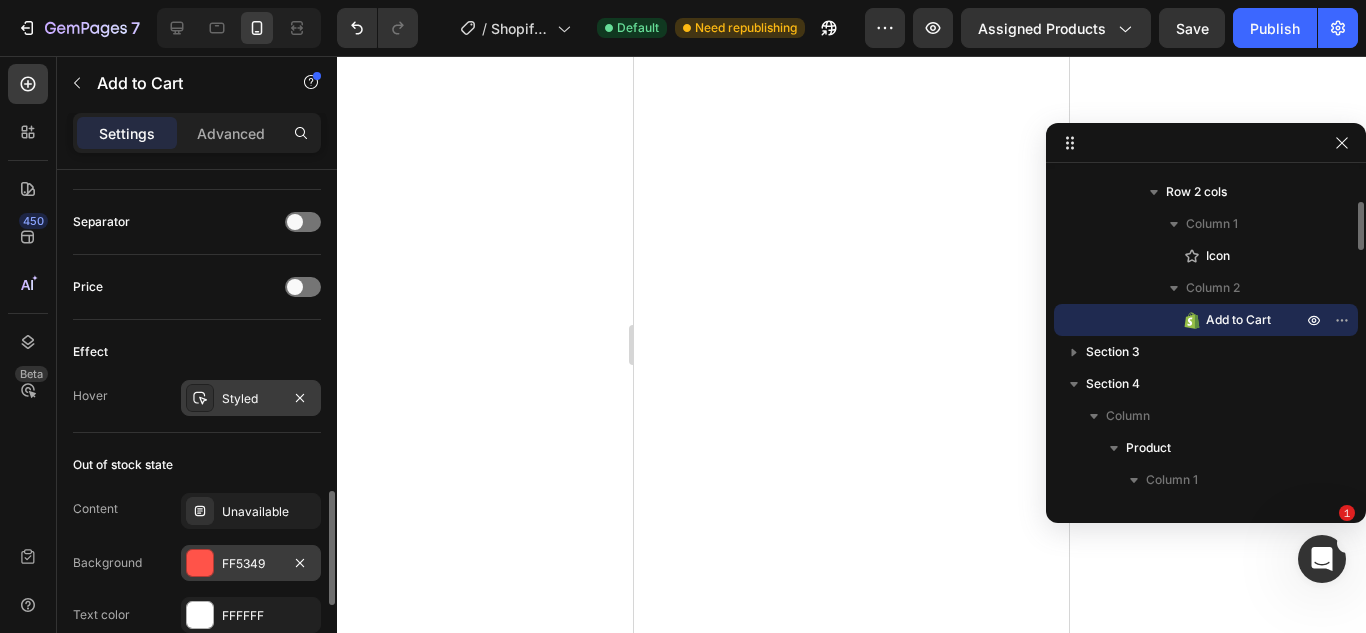 click on "FF5349" at bounding box center [251, 563] 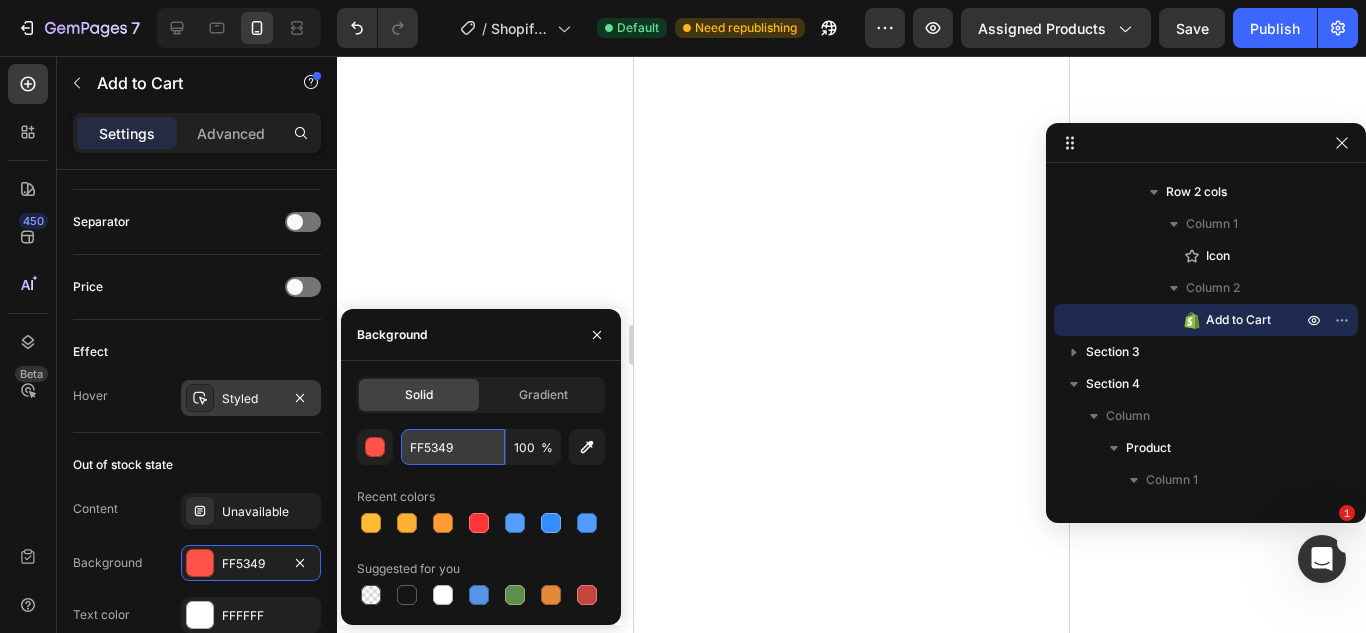 click on "FF5349" at bounding box center [453, 447] 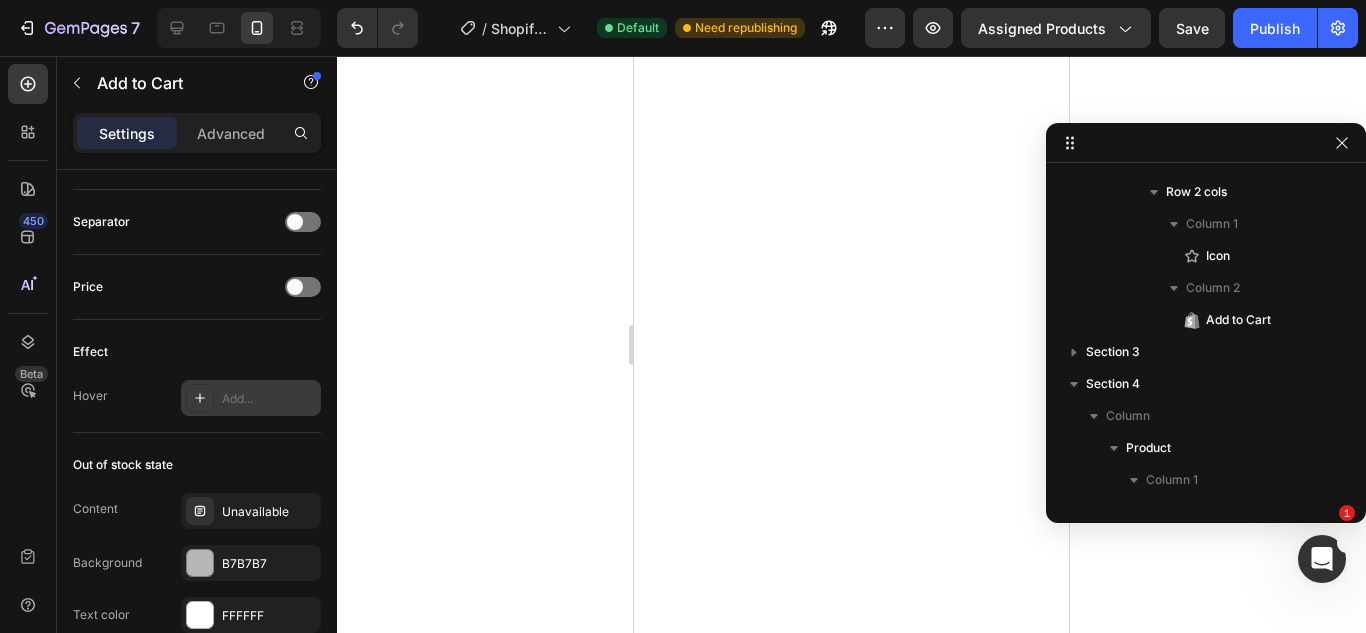 scroll, scrollTop: 1715, scrollLeft: 0, axis: vertical 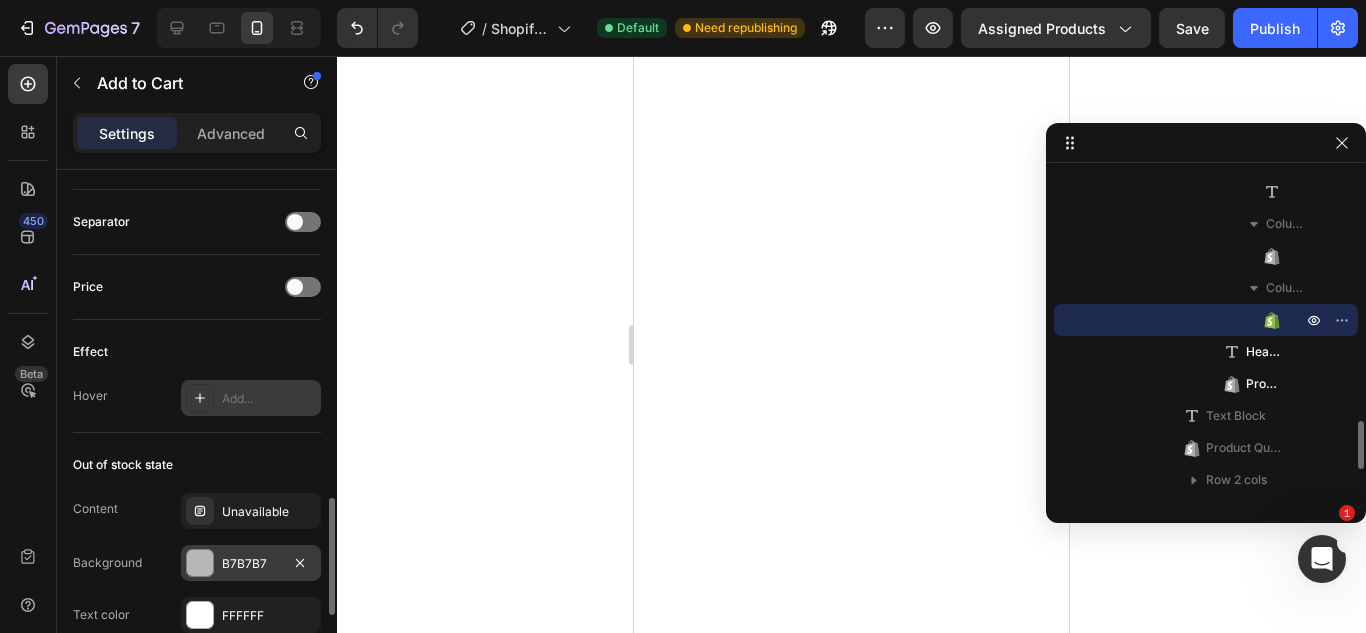 click on "B7B7B7" at bounding box center [251, 564] 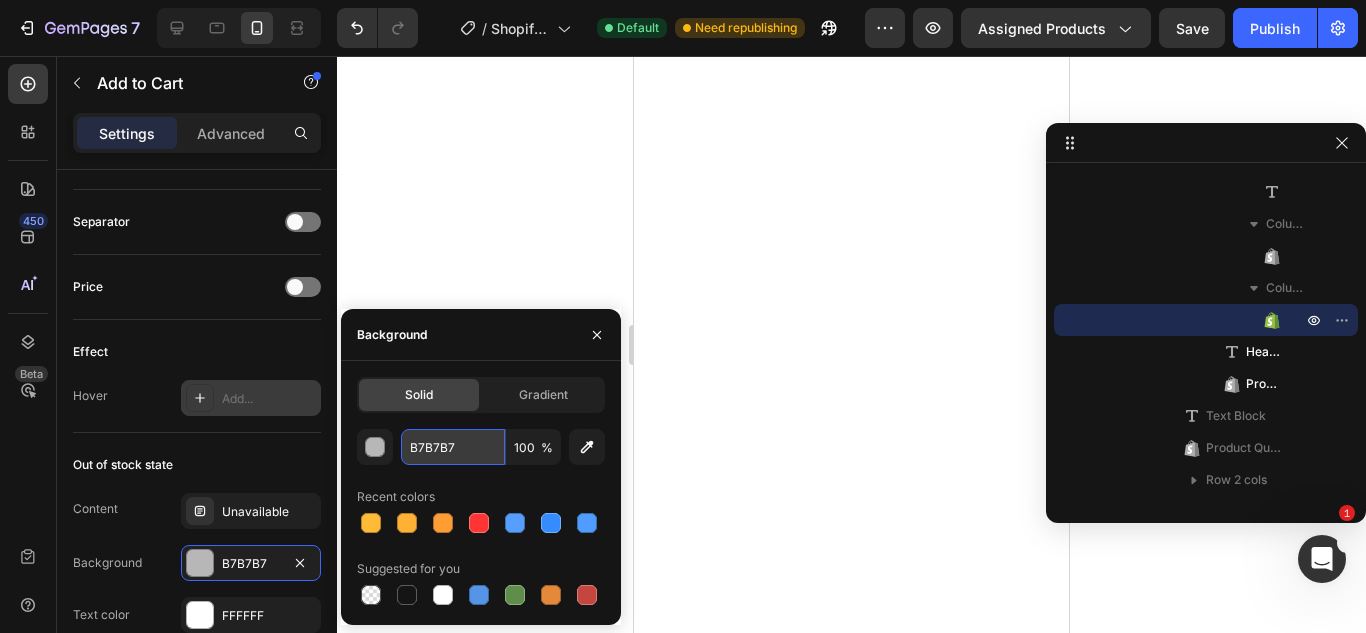 click on "B7B7B7" at bounding box center (453, 447) 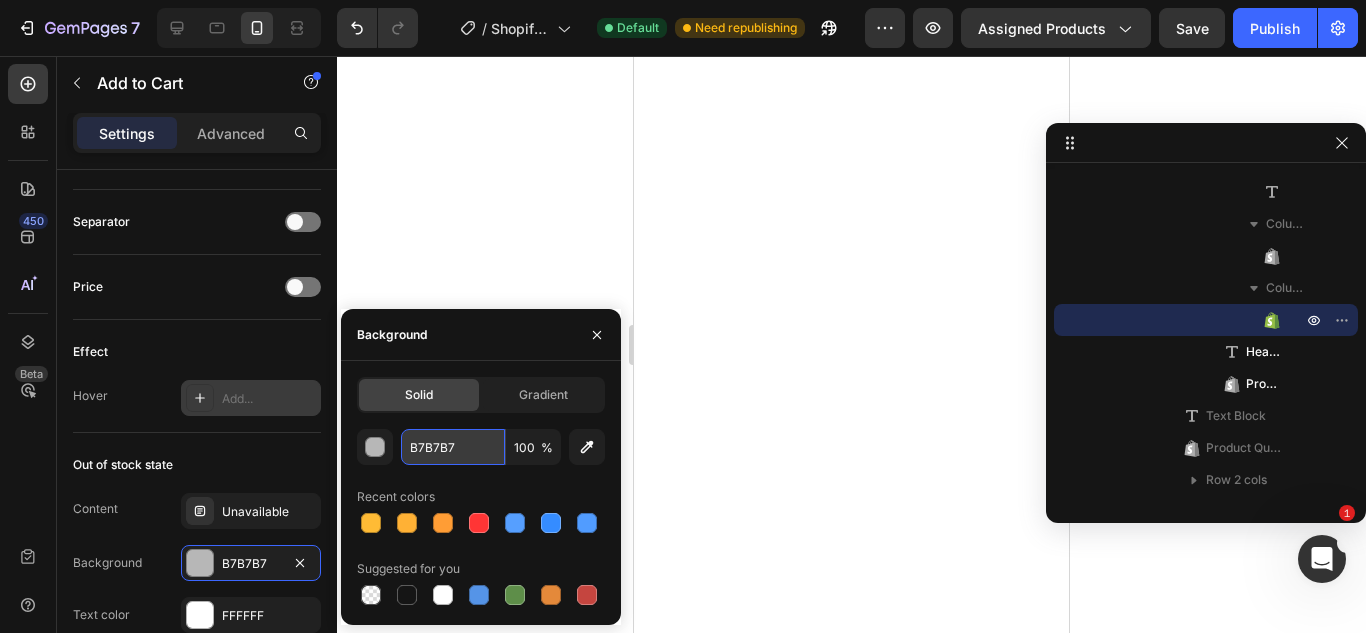 paste on "FF5349" 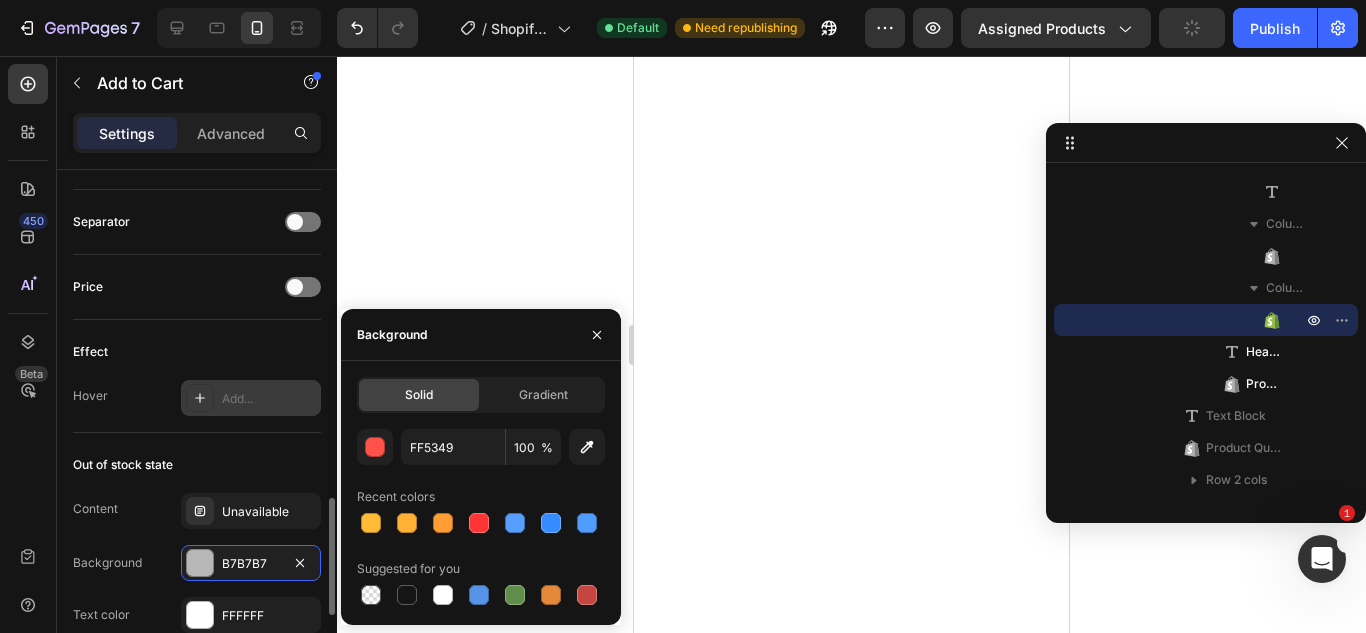 click on "Out of stock state Content Unavailable Background B7B7B7 Text color FFFFFF Show more" 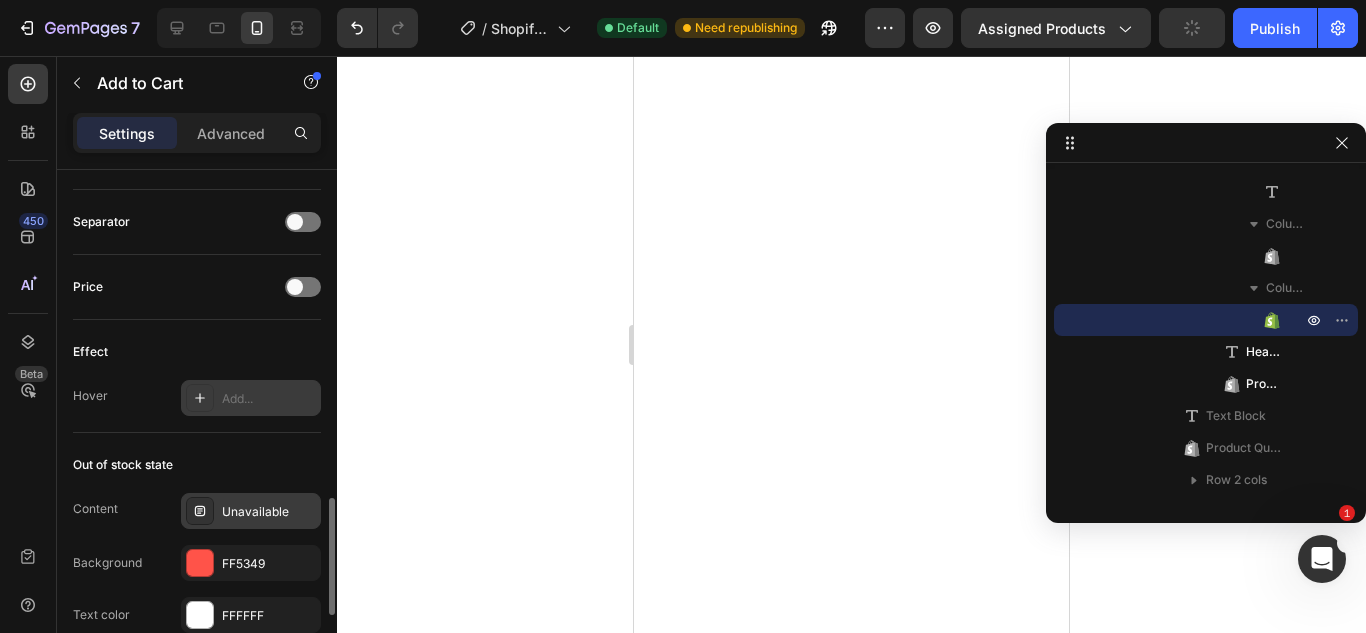 click on "Unavailable" at bounding box center (251, 511) 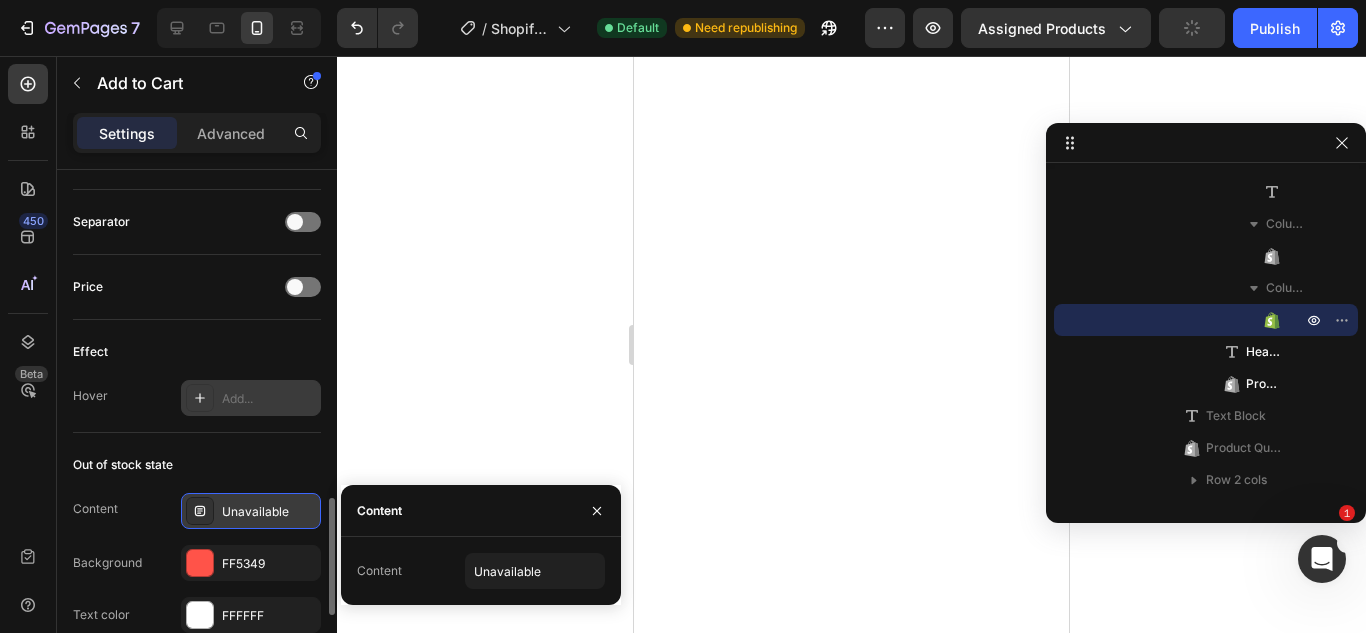 click on "Unavailable" at bounding box center [251, 511] 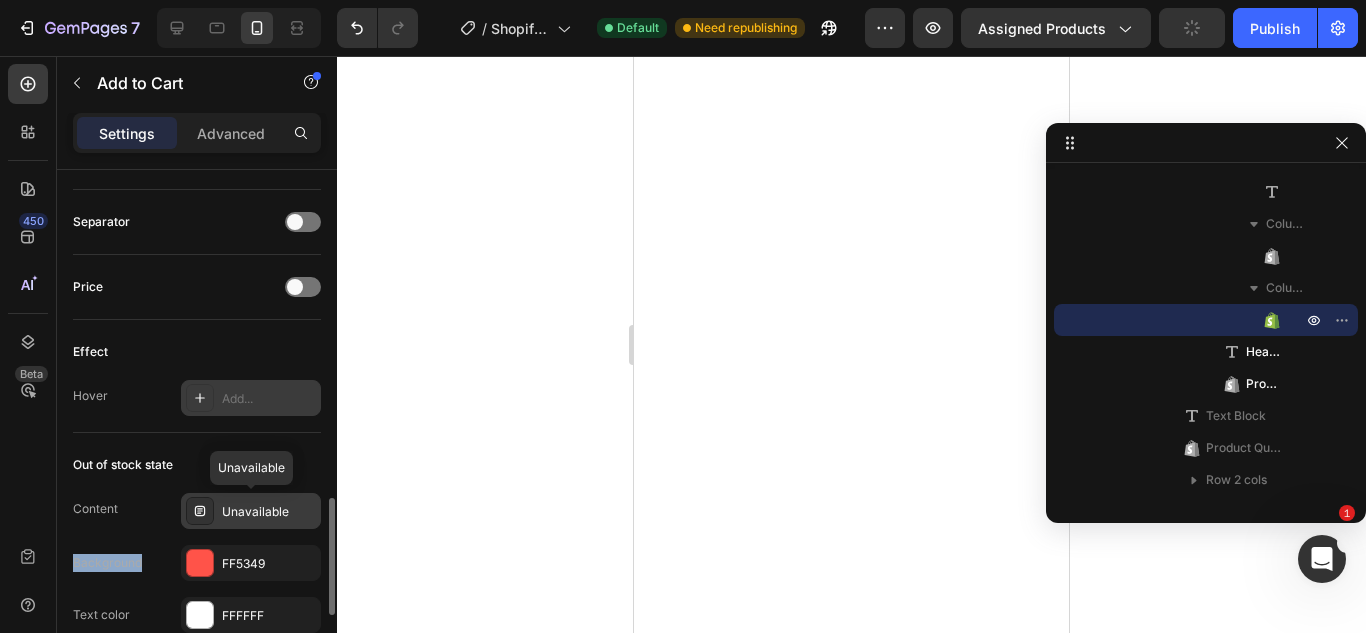 click on "Unavailable" at bounding box center (251, 511) 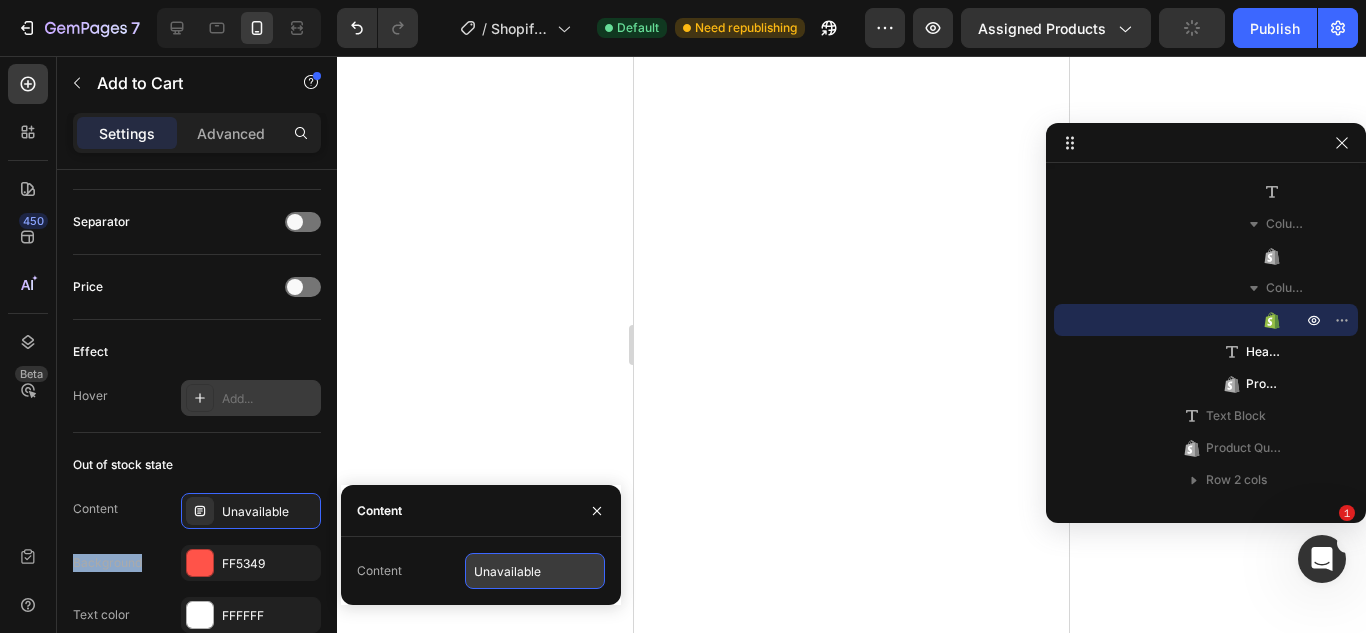 click on "Unavailable" at bounding box center (535, 571) 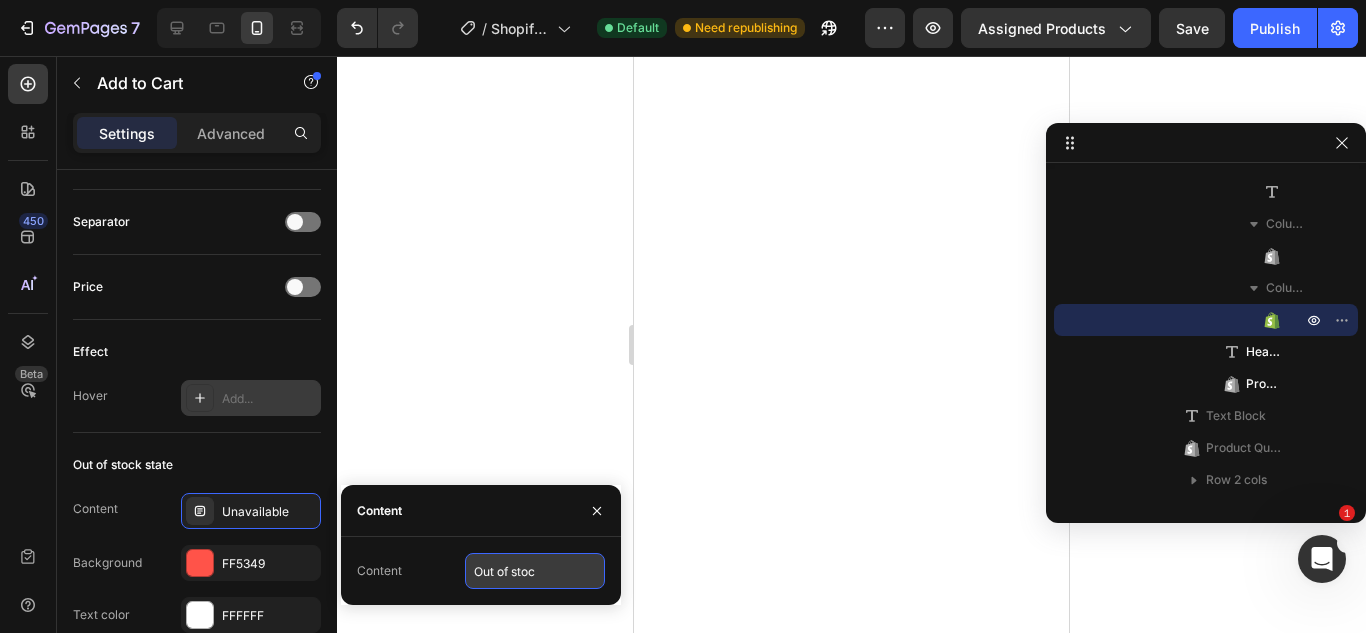 type on "Out of stock" 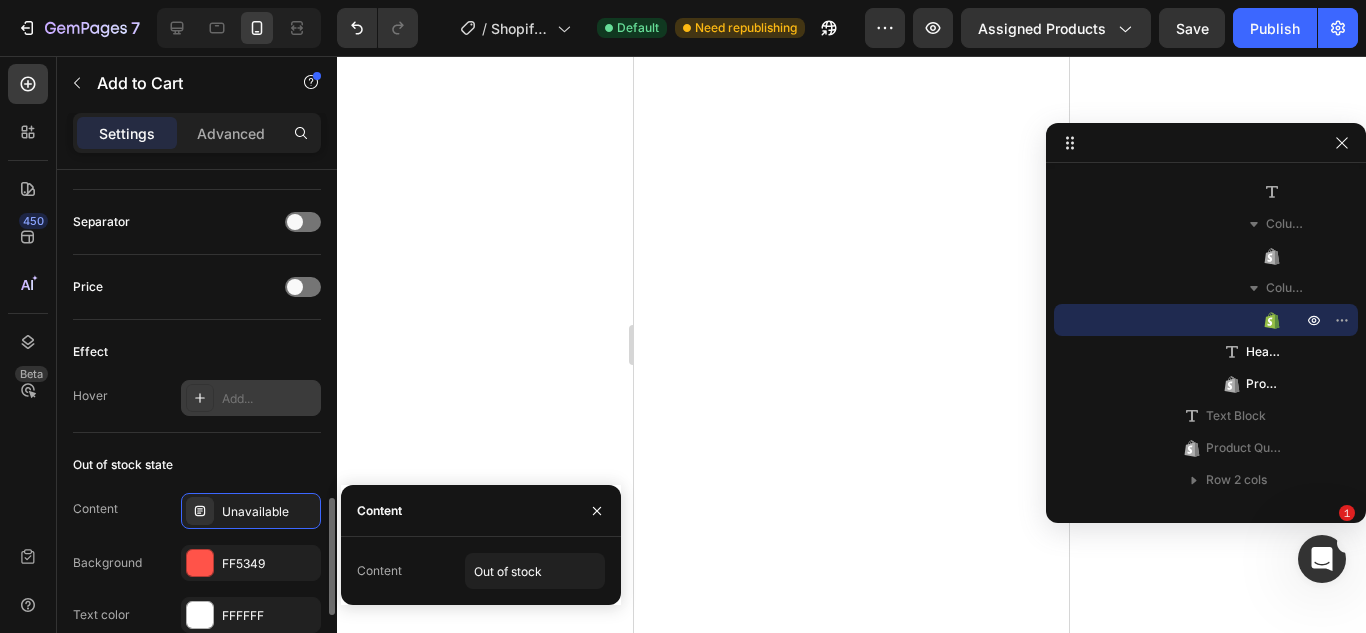 click on "Out of stock state" at bounding box center (197, 465) 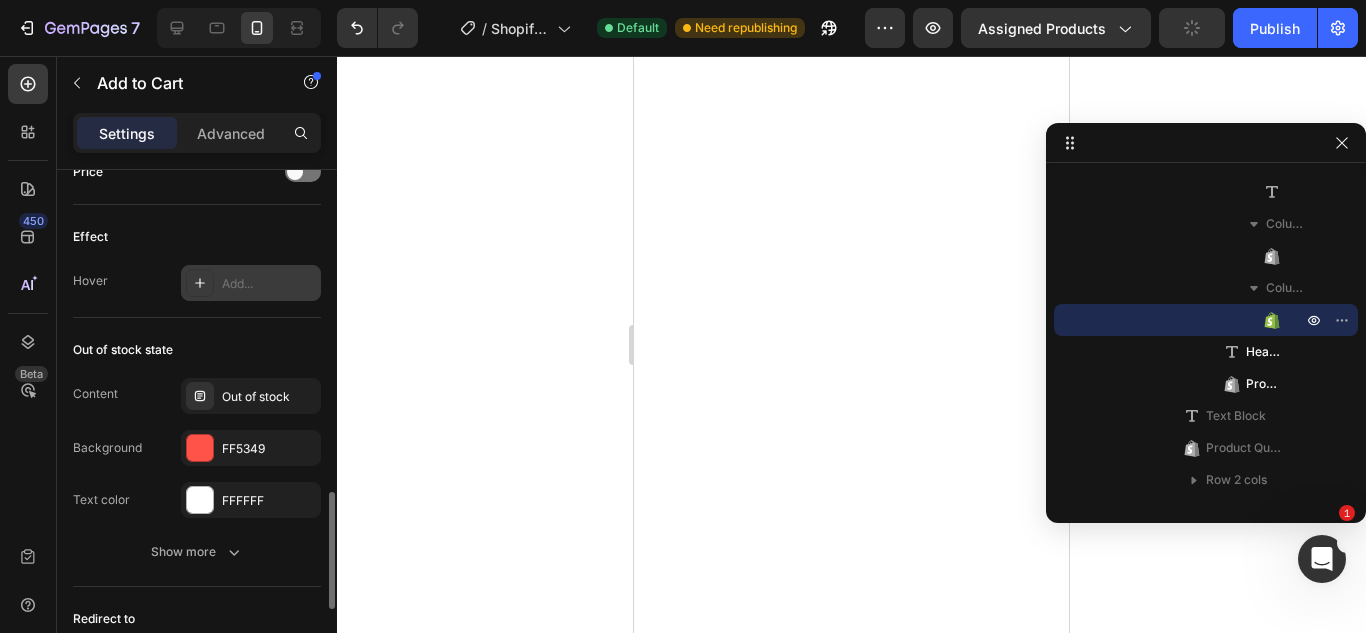 scroll, scrollTop: 1573, scrollLeft: 0, axis: vertical 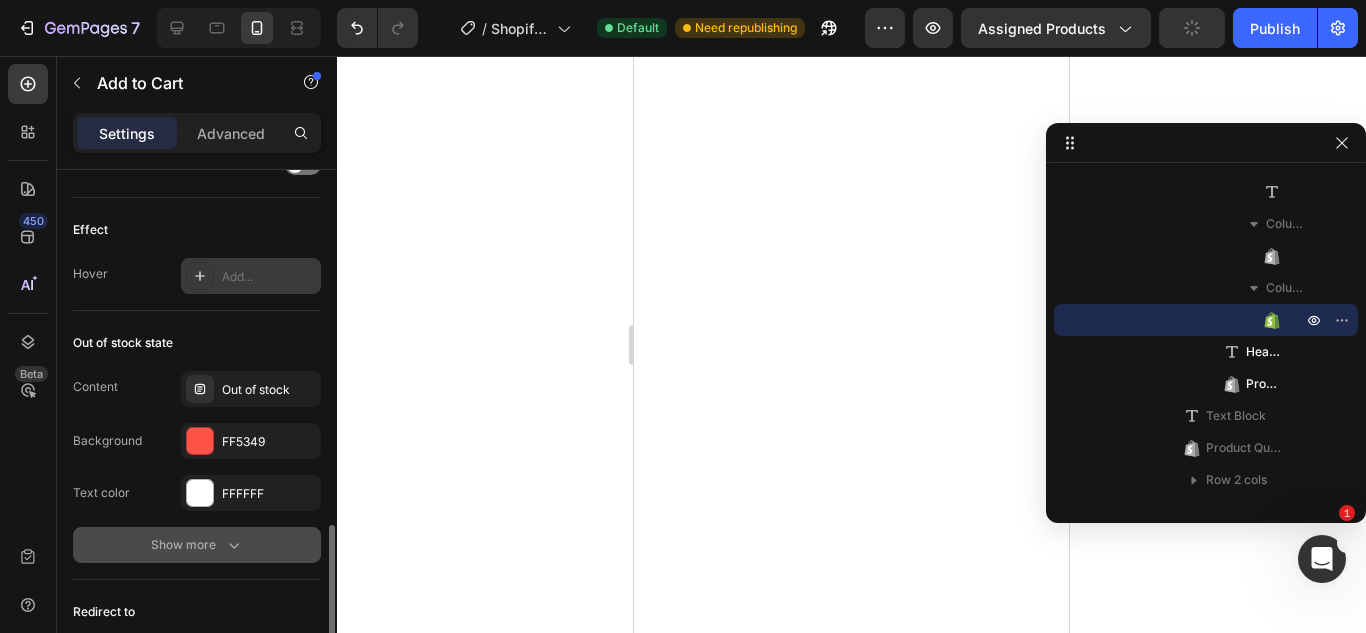 click on "Show more" at bounding box center (197, 545) 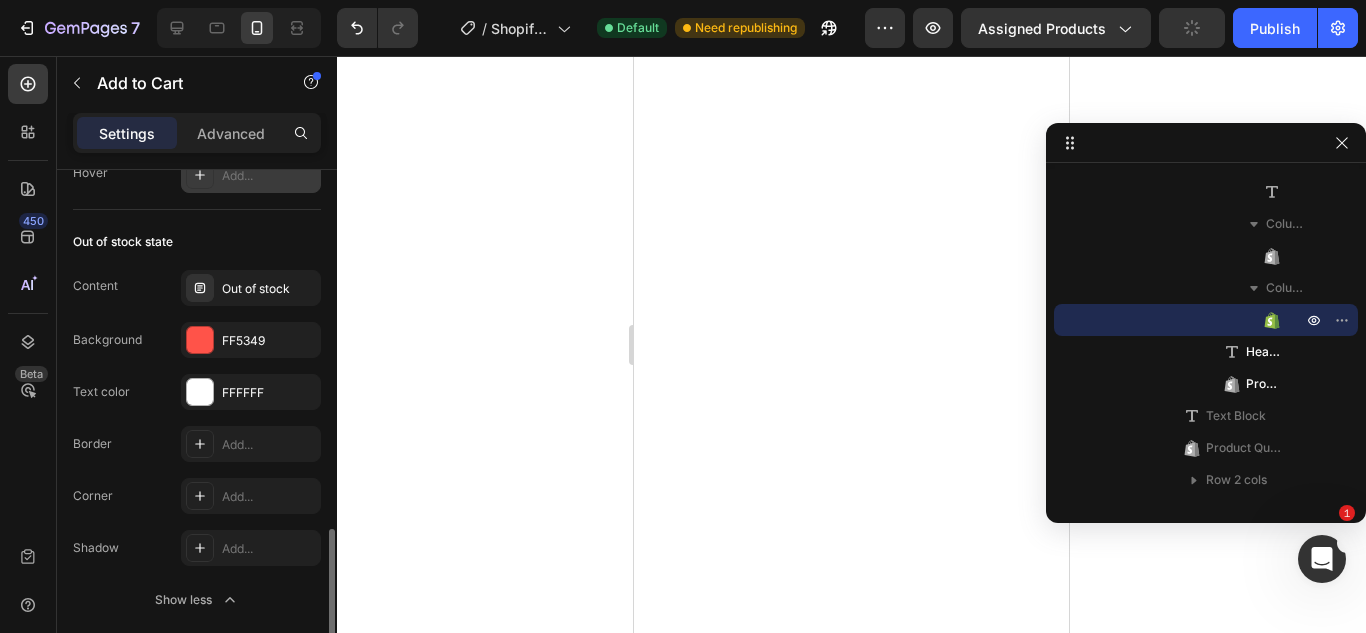 scroll, scrollTop: 1677, scrollLeft: 0, axis: vertical 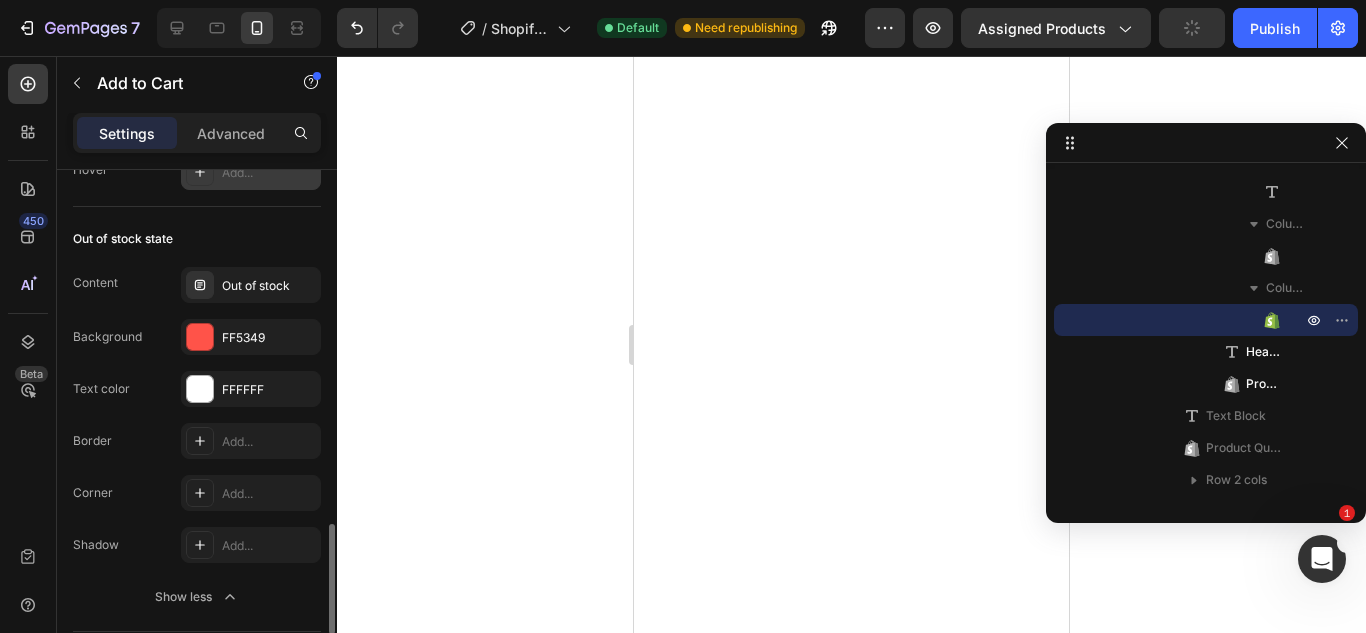 click on "Border Add... Corner Add... Shadow Add..." 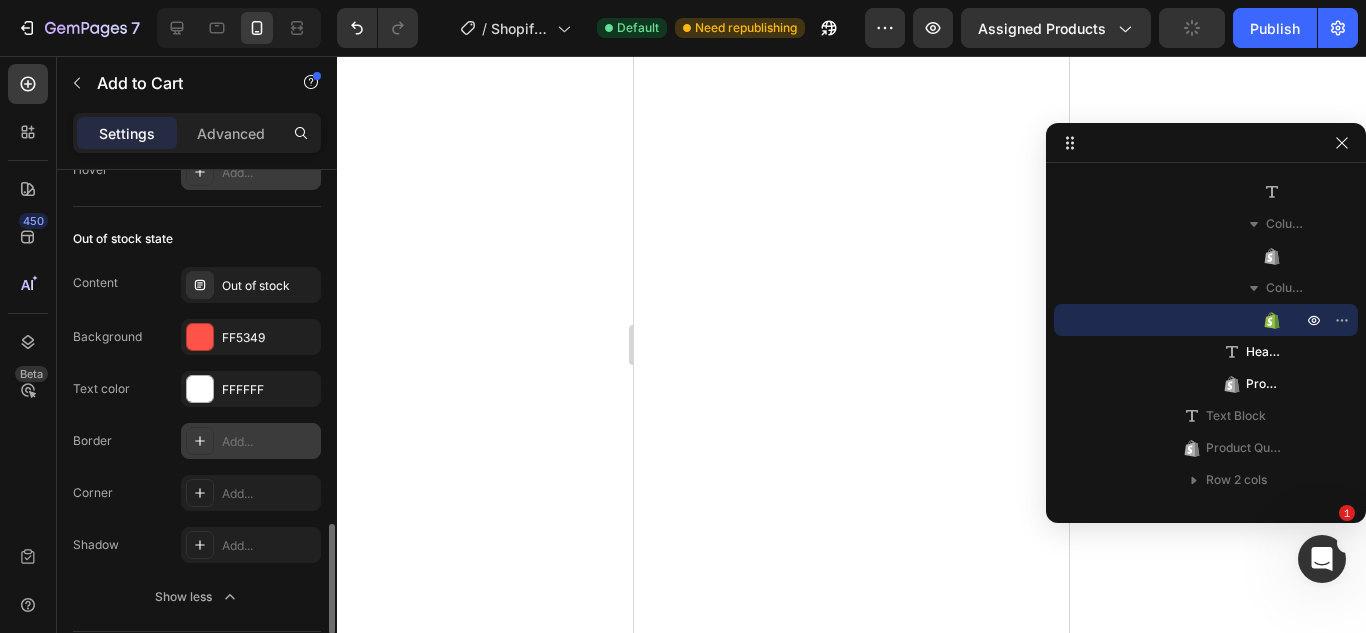click at bounding box center (200, 441) 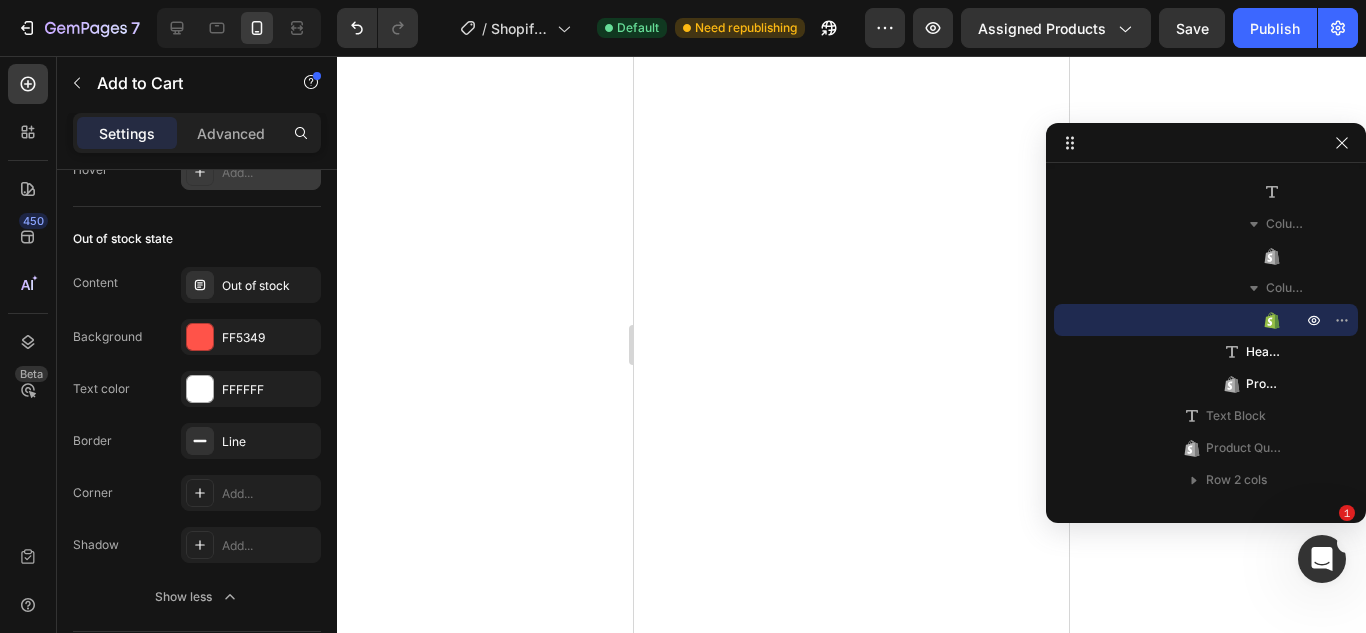 click on "Border Line Corner Add... Shadow Add..." 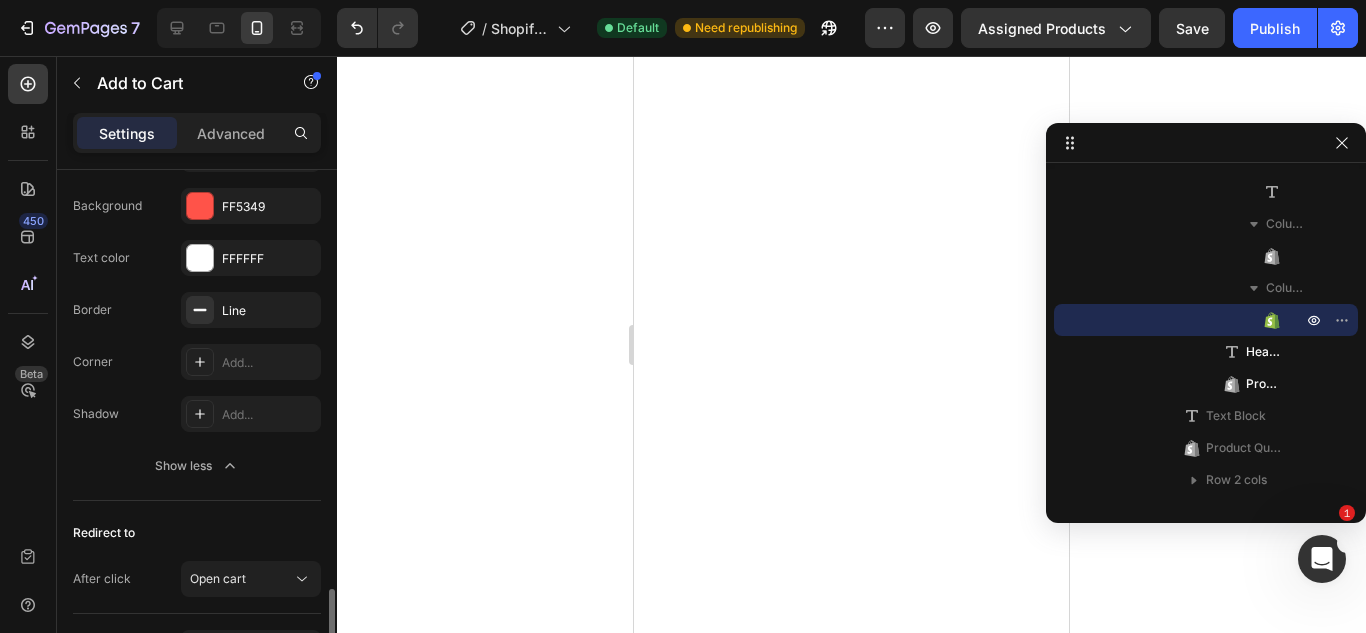 scroll, scrollTop: 1937, scrollLeft: 0, axis: vertical 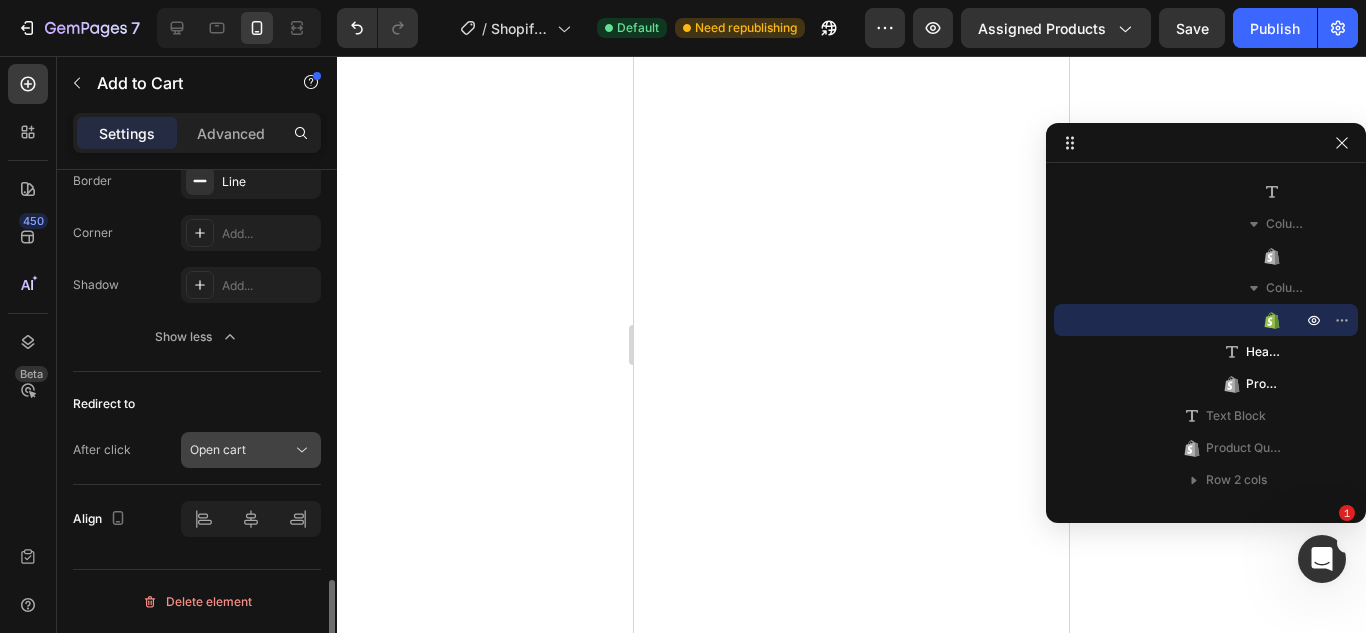 click on "Open cart" at bounding box center [218, 449] 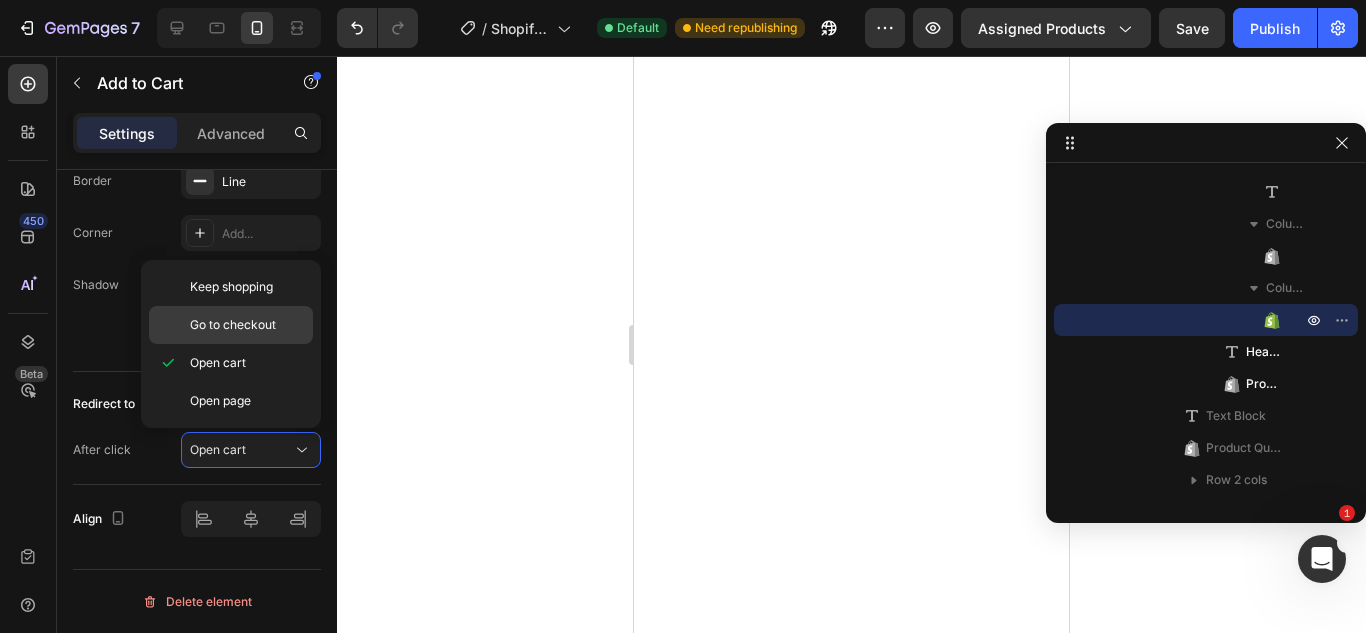 click on "Go to checkout" at bounding box center (233, 325) 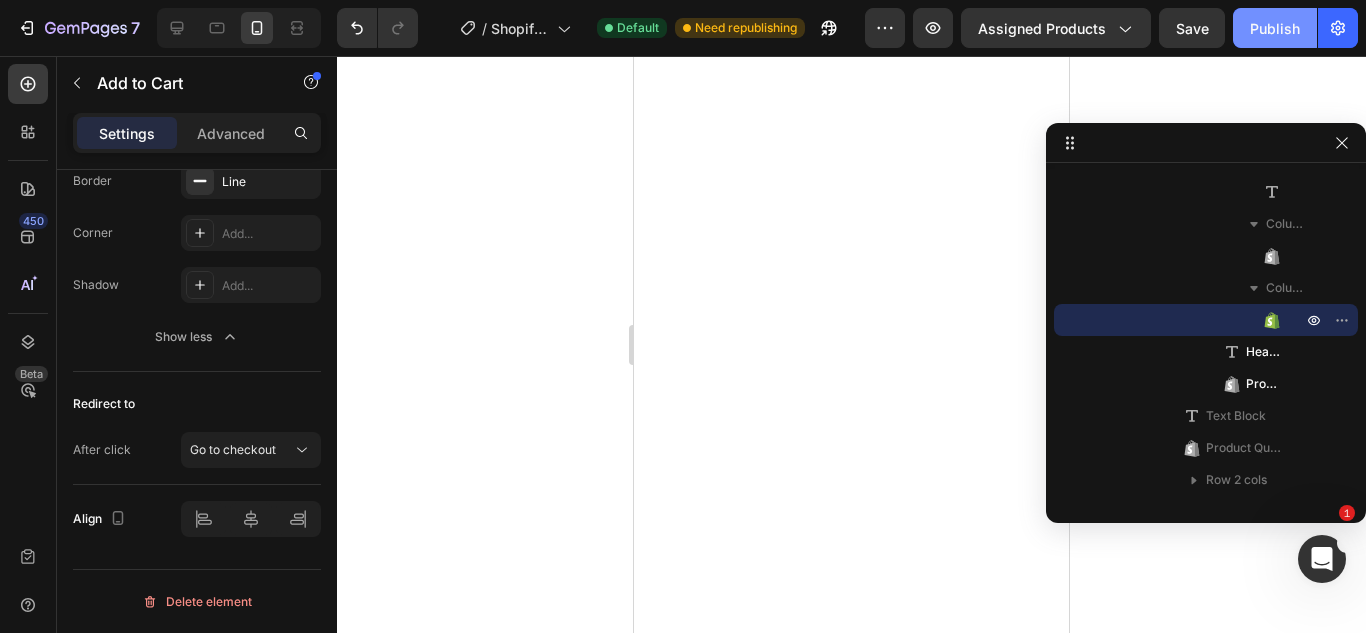 click on "Publish" 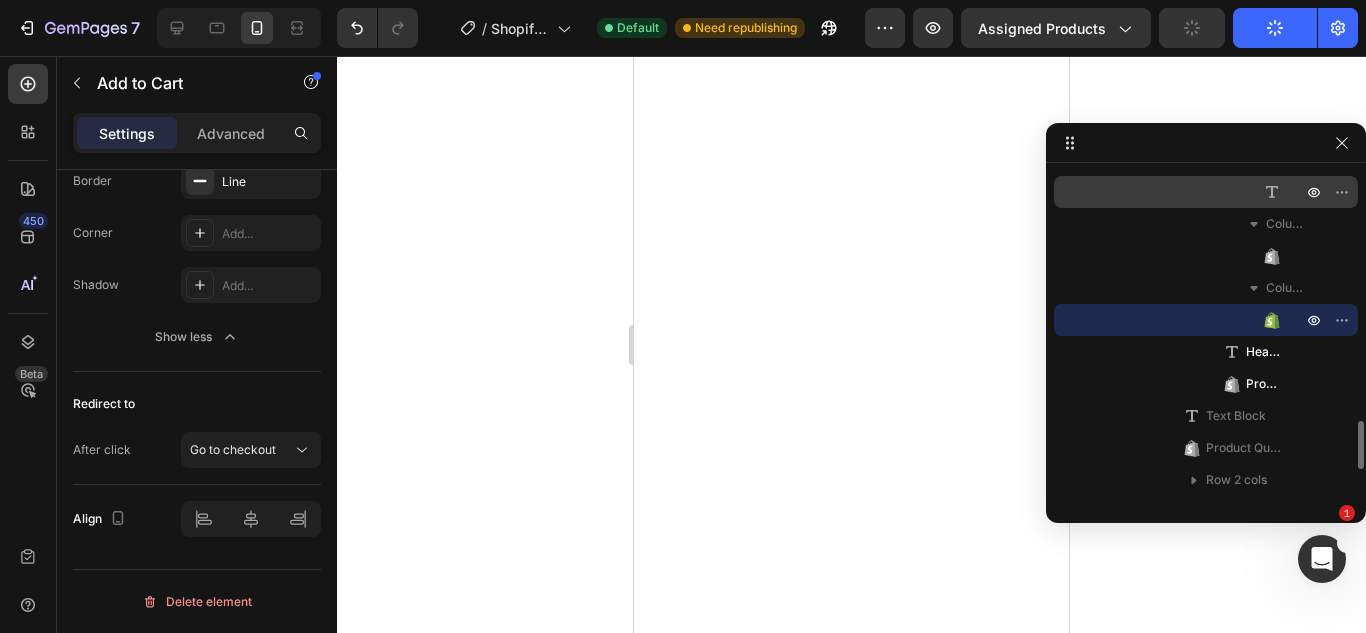 type 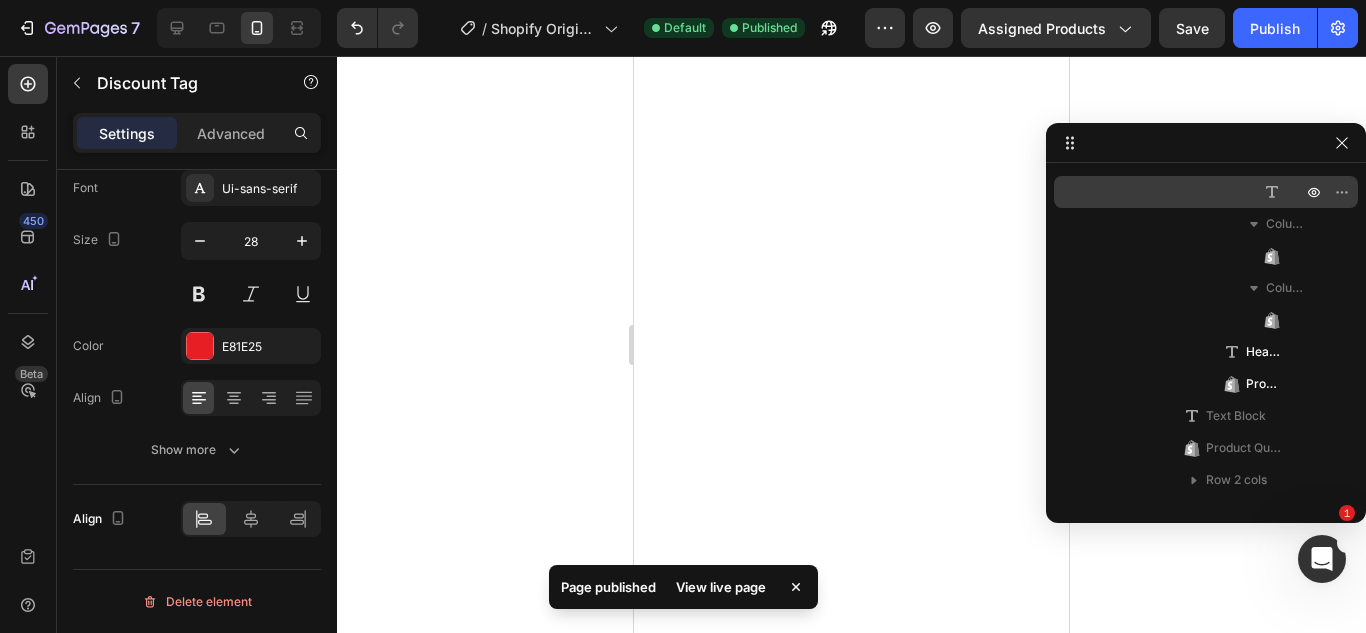 scroll, scrollTop: 1019, scrollLeft: 0, axis: vertical 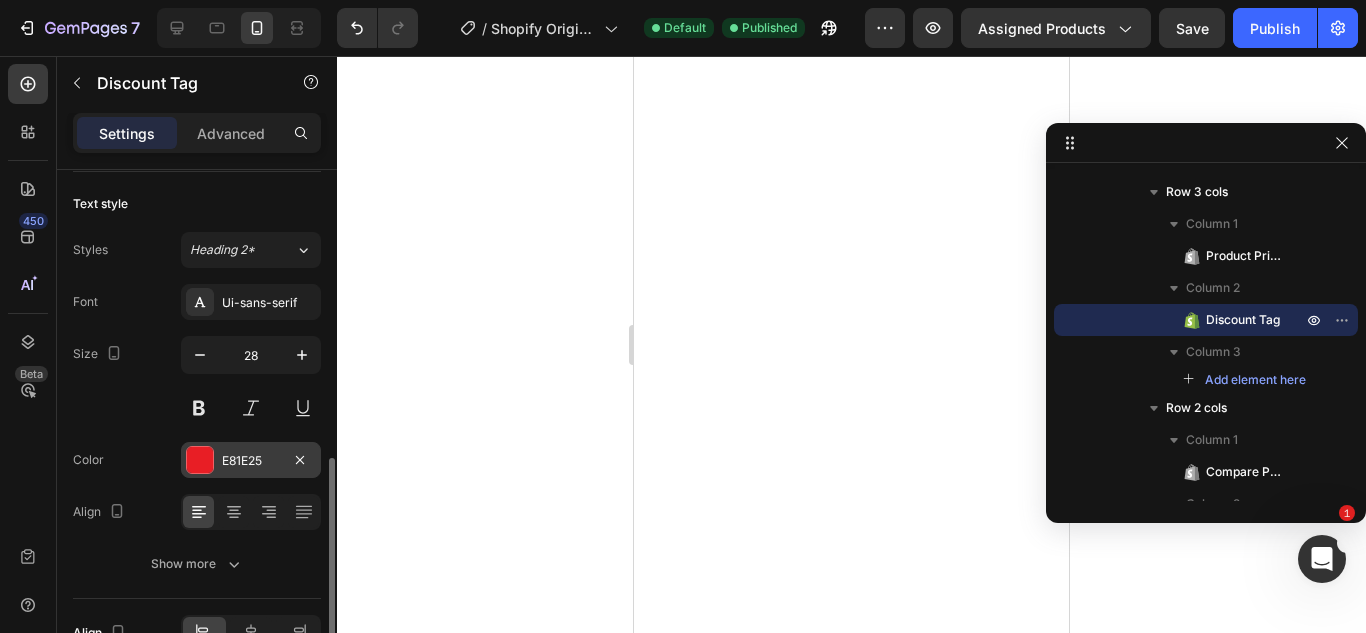 click at bounding box center (200, 460) 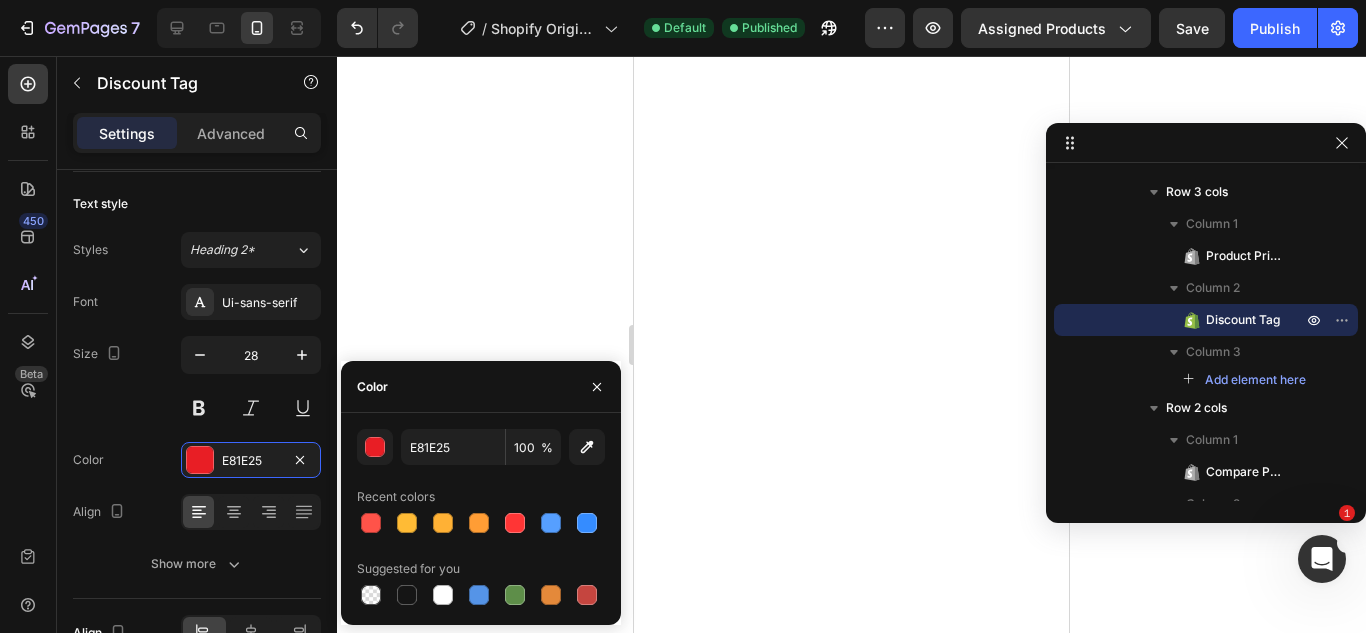 click 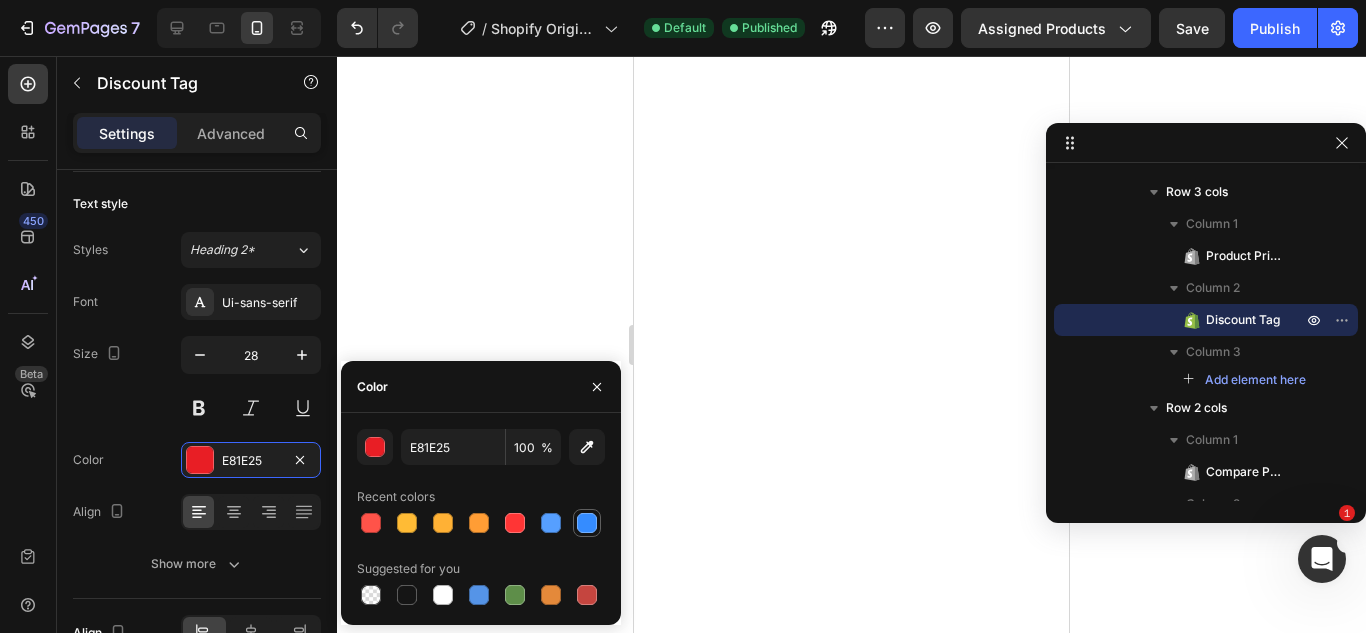 click at bounding box center [587, 523] 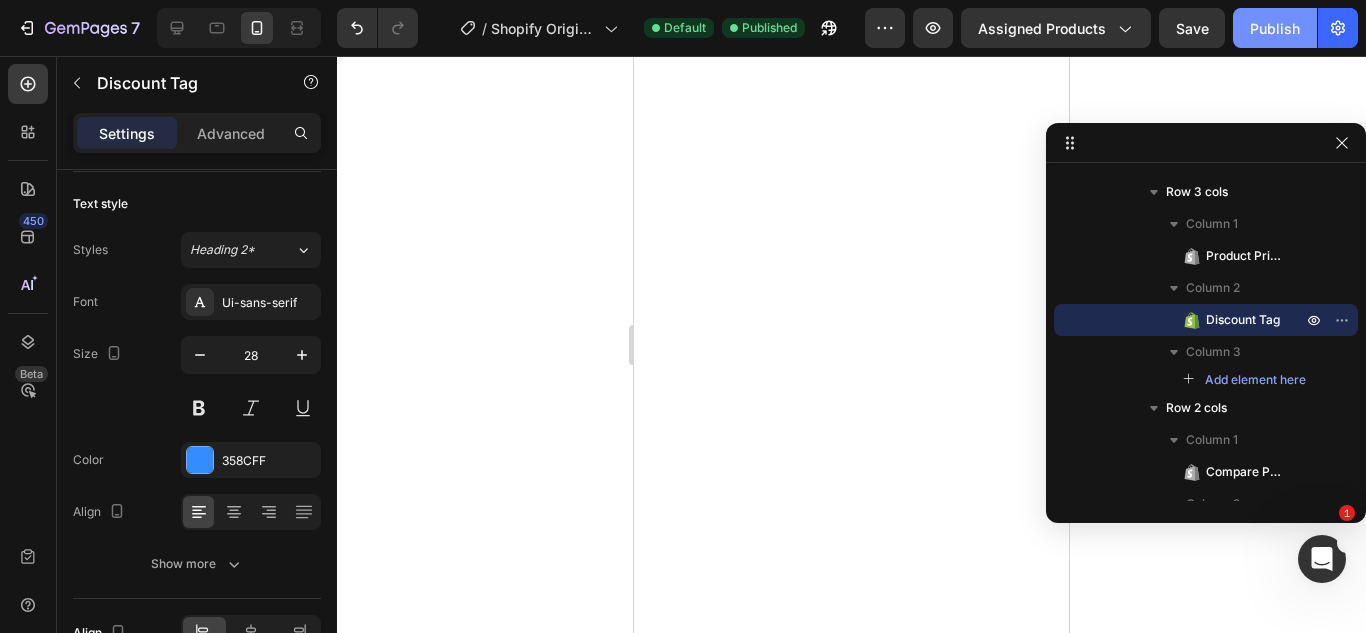 click on "Publish" at bounding box center [1275, 28] 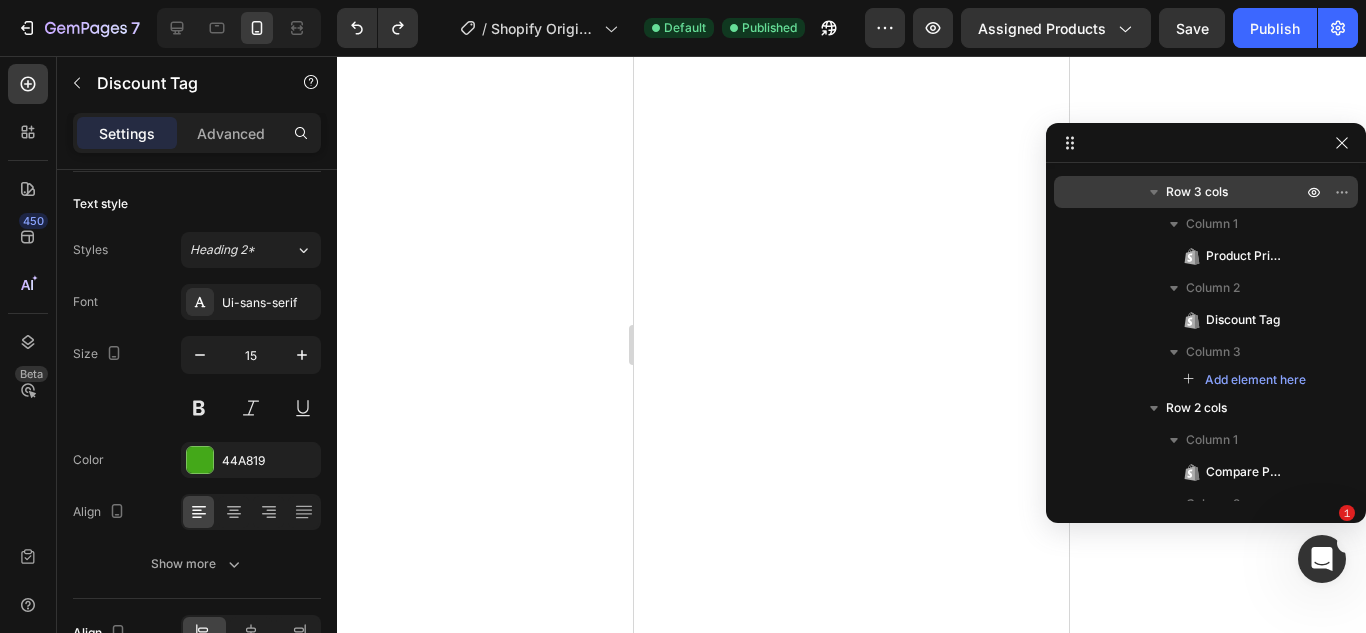 scroll, scrollTop: 1235, scrollLeft: 0, axis: vertical 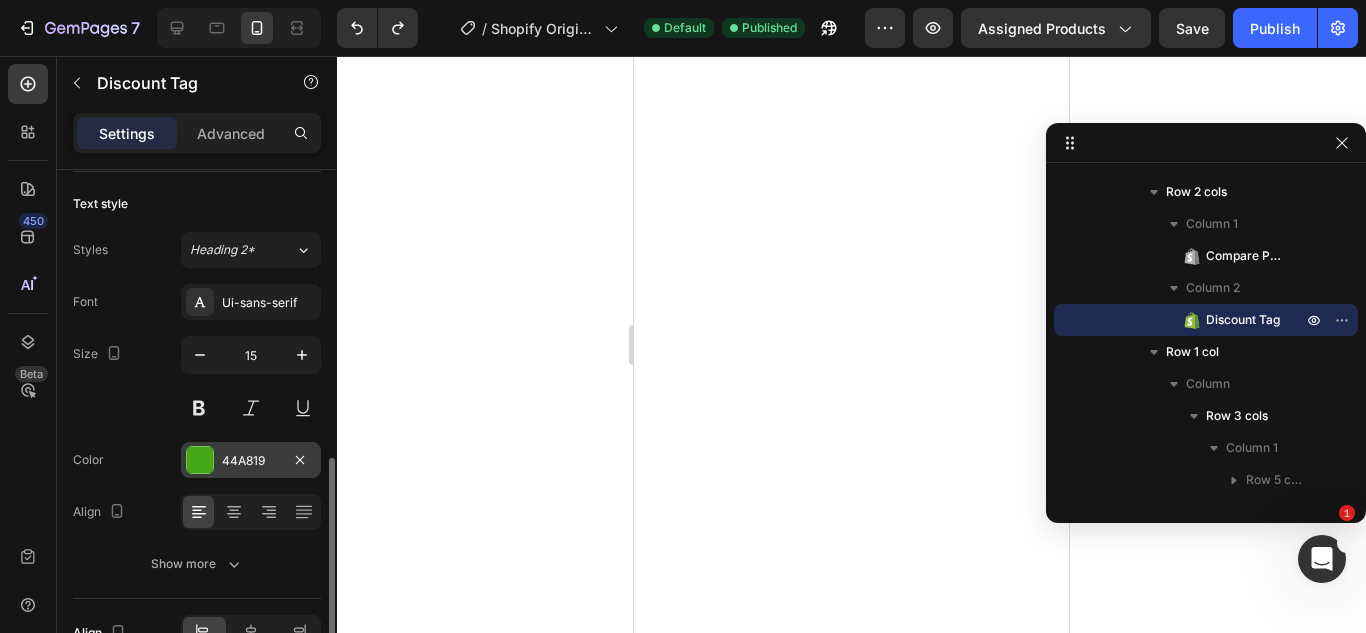 click at bounding box center [200, 460] 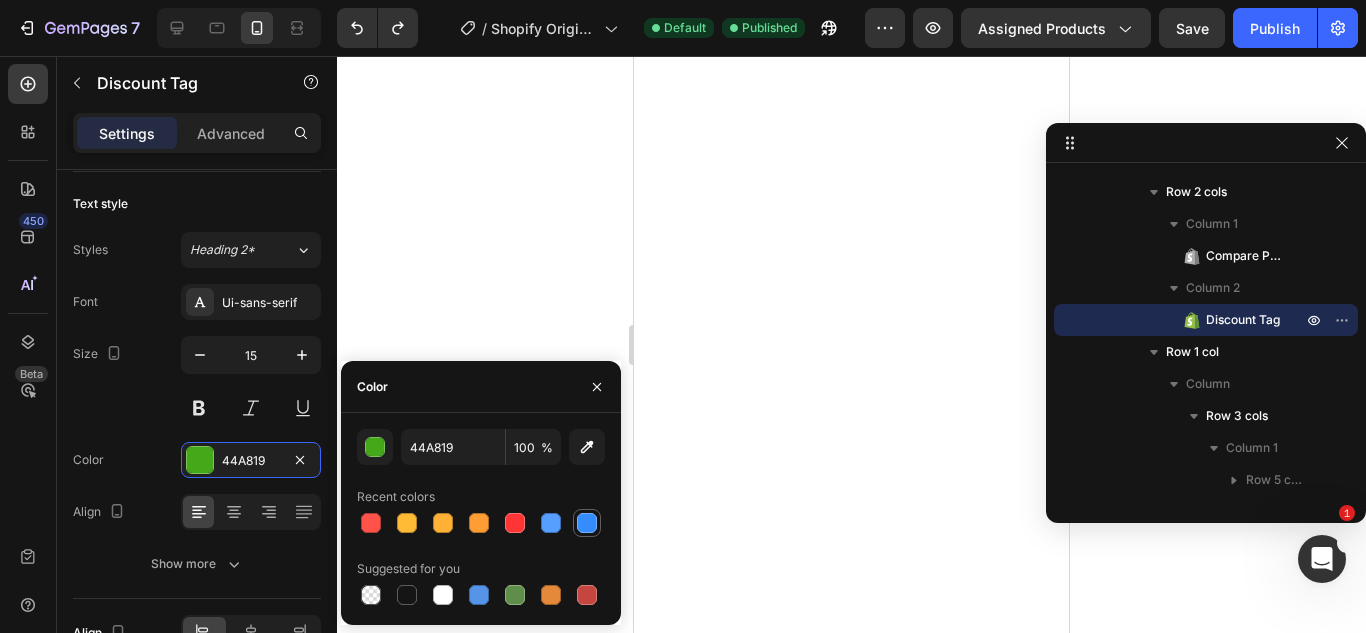 click at bounding box center [587, 523] 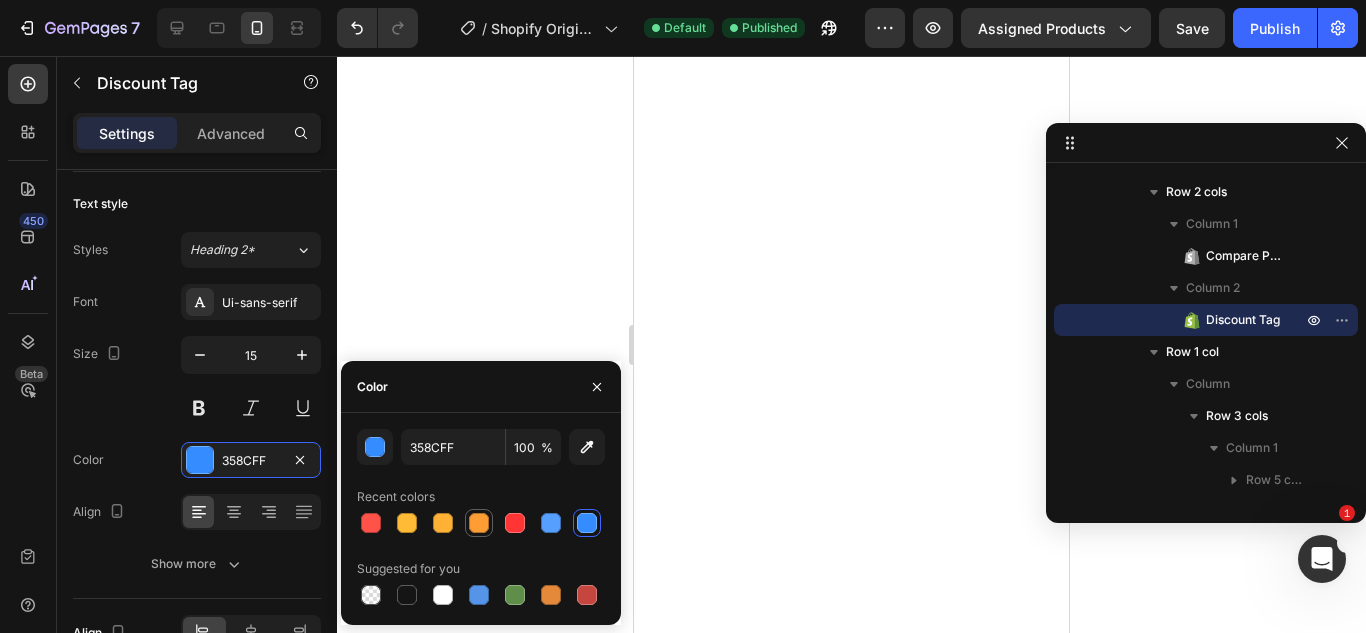 click at bounding box center (479, 523) 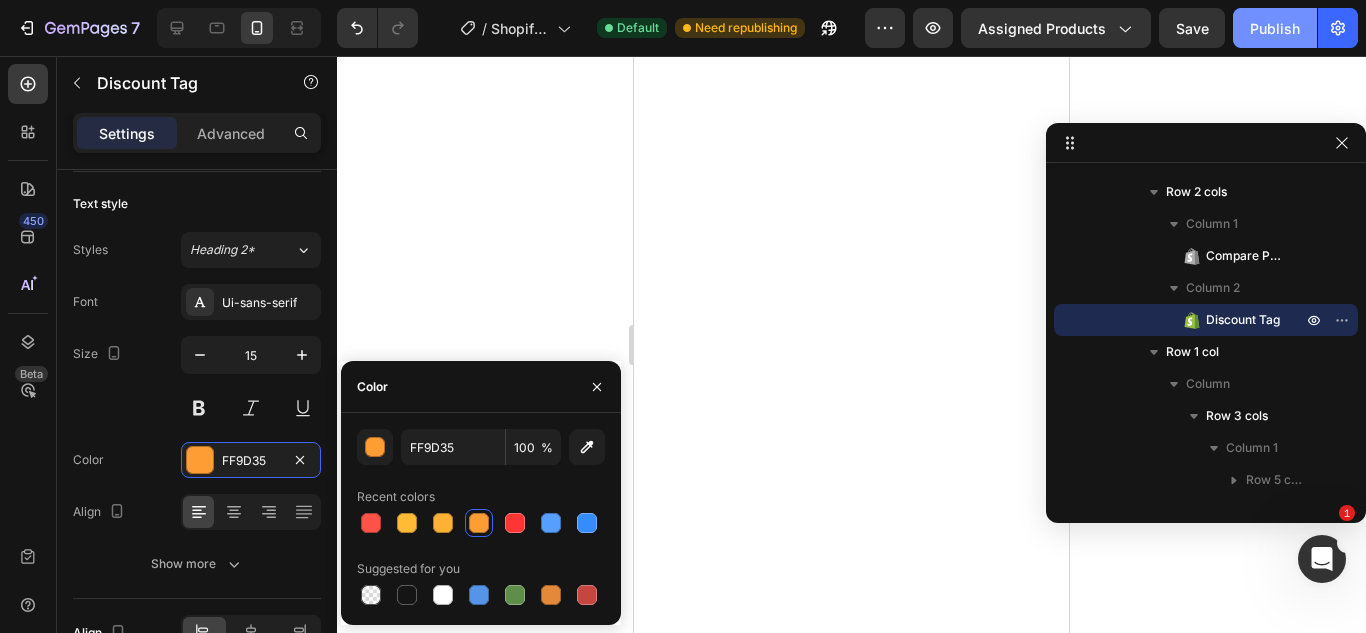 click on "Publish" at bounding box center [1275, 28] 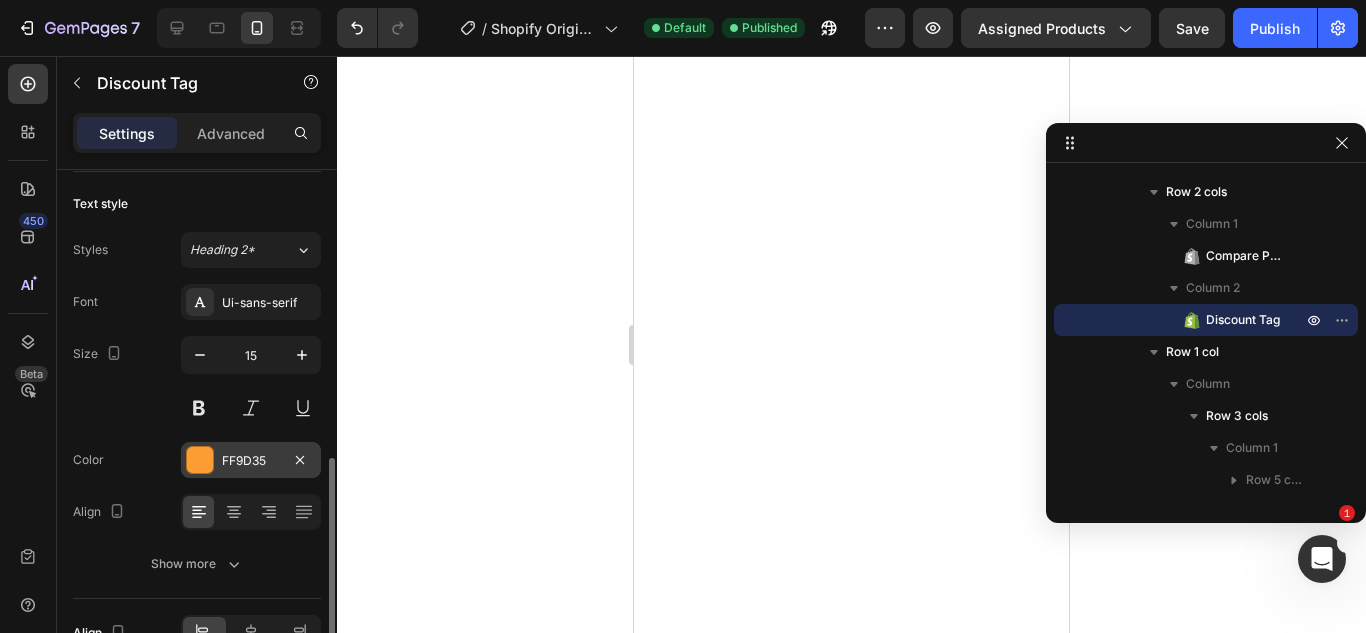 click at bounding box center (200, 460) 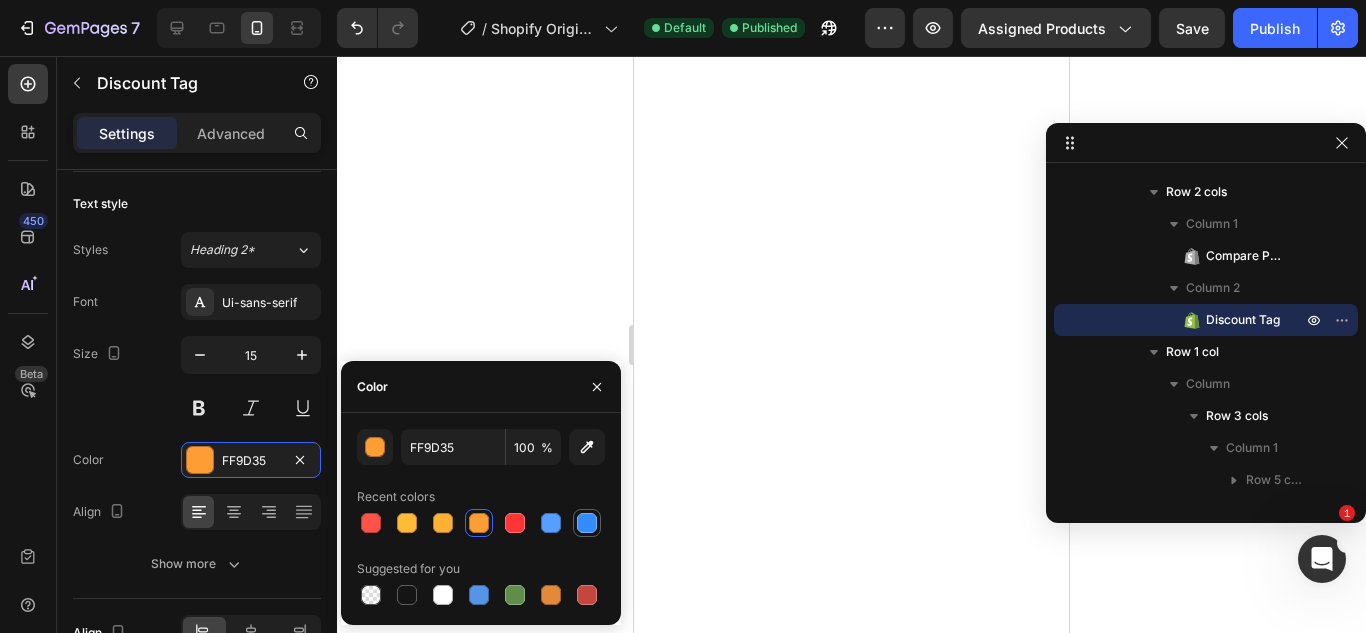 click at bounding box center [587, 523] 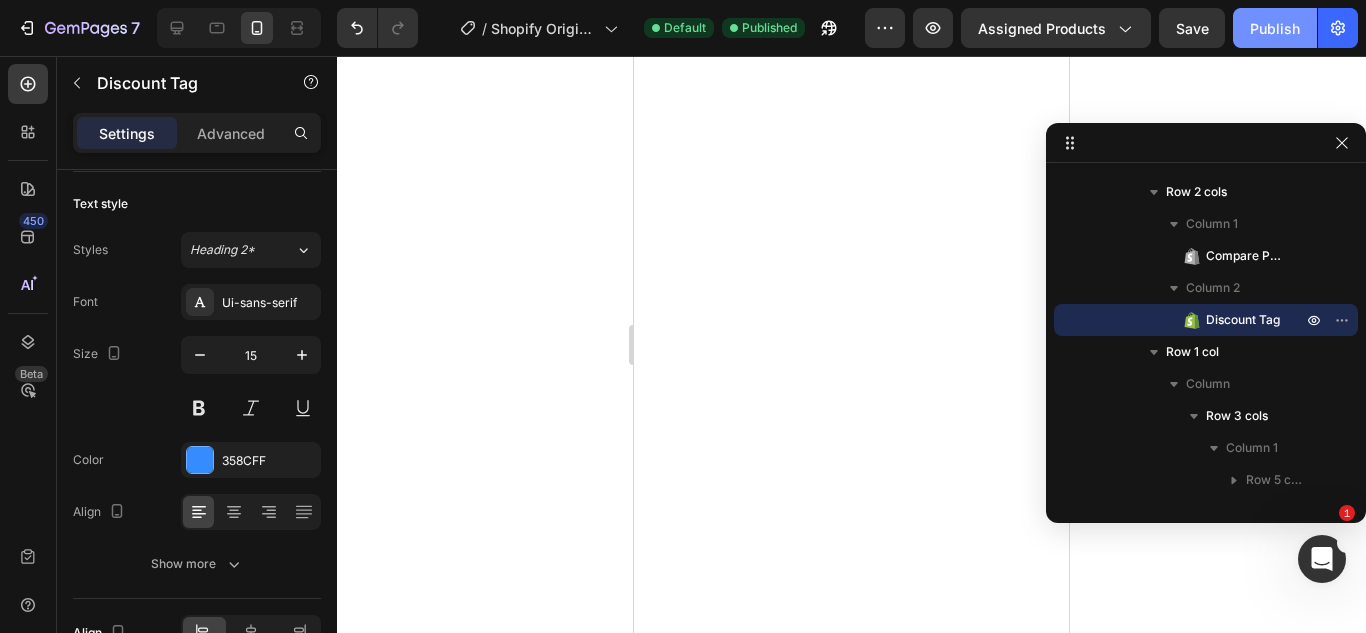 click on "Publish" at bounding box center (1275, 28) 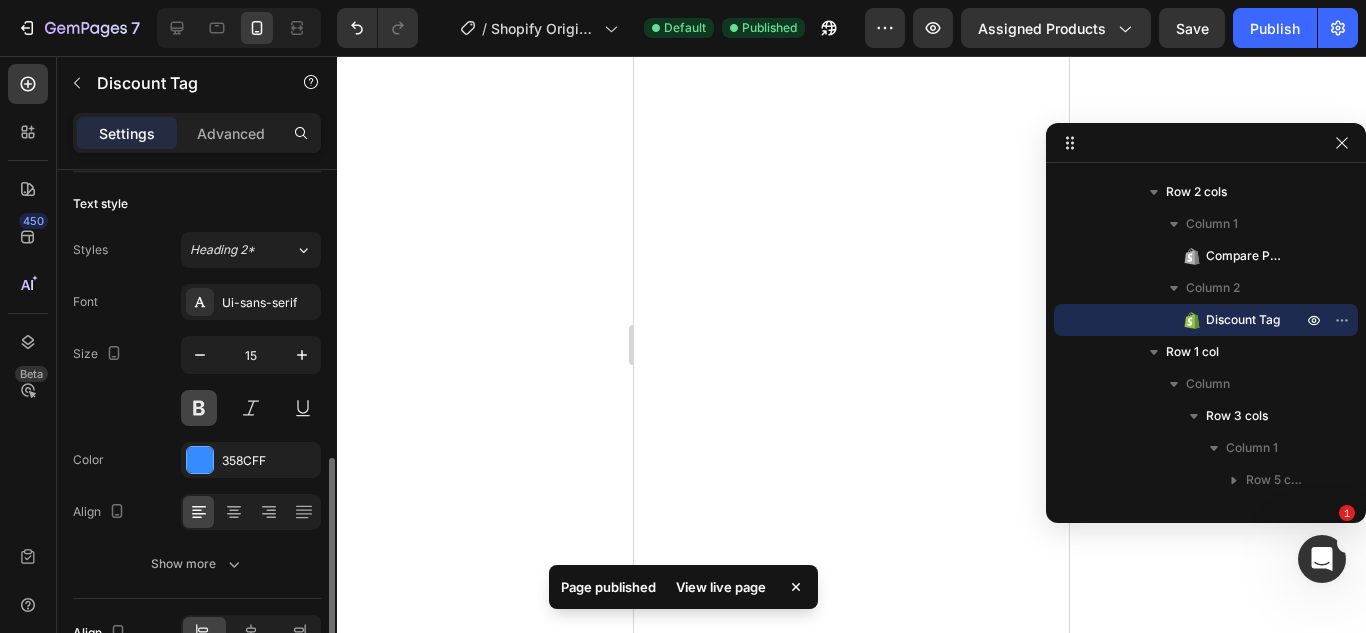 scroll, scrollTop: 897, scrollLeft: 0, axis: vertical 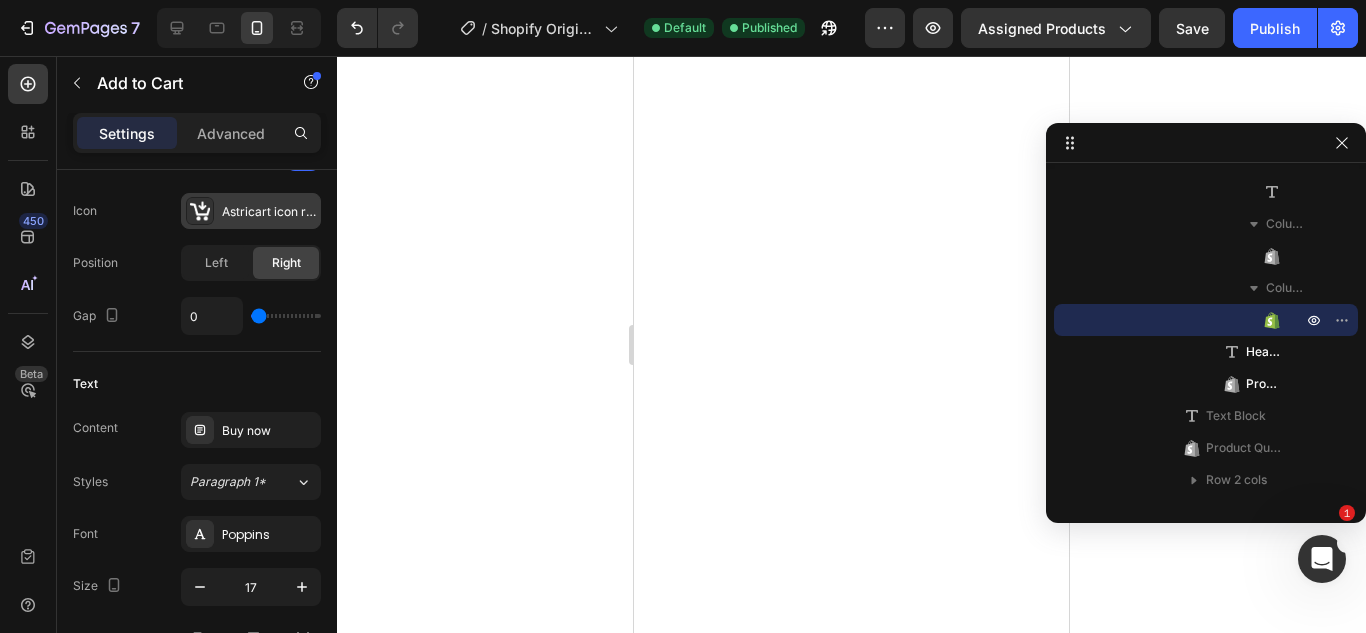 click on "Astricart icon ready" at bounding box center (251, 211) 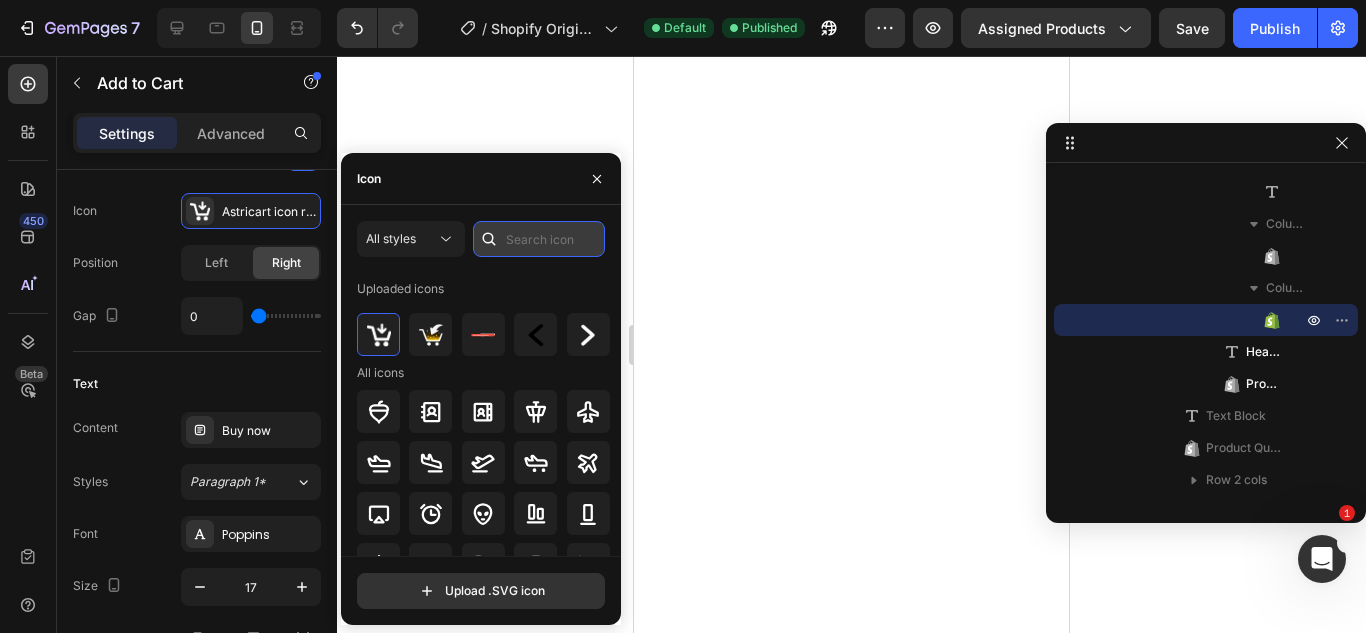 click at bounding box center [539, 239] 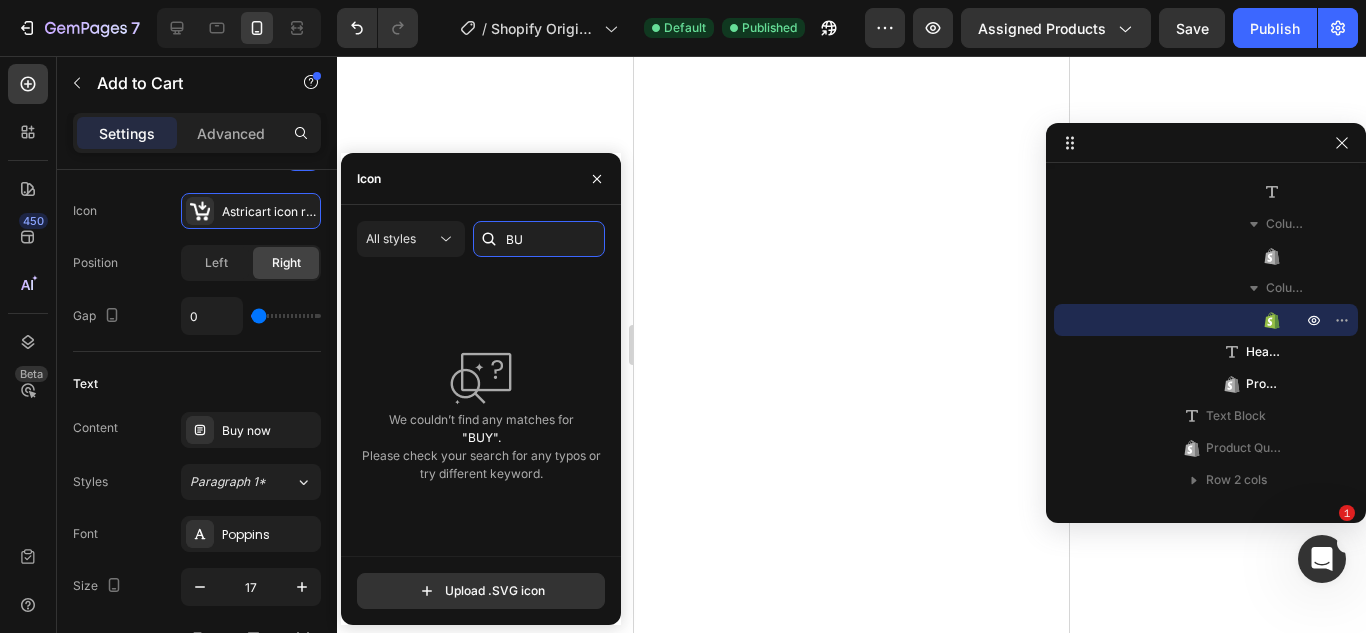 type on "B" 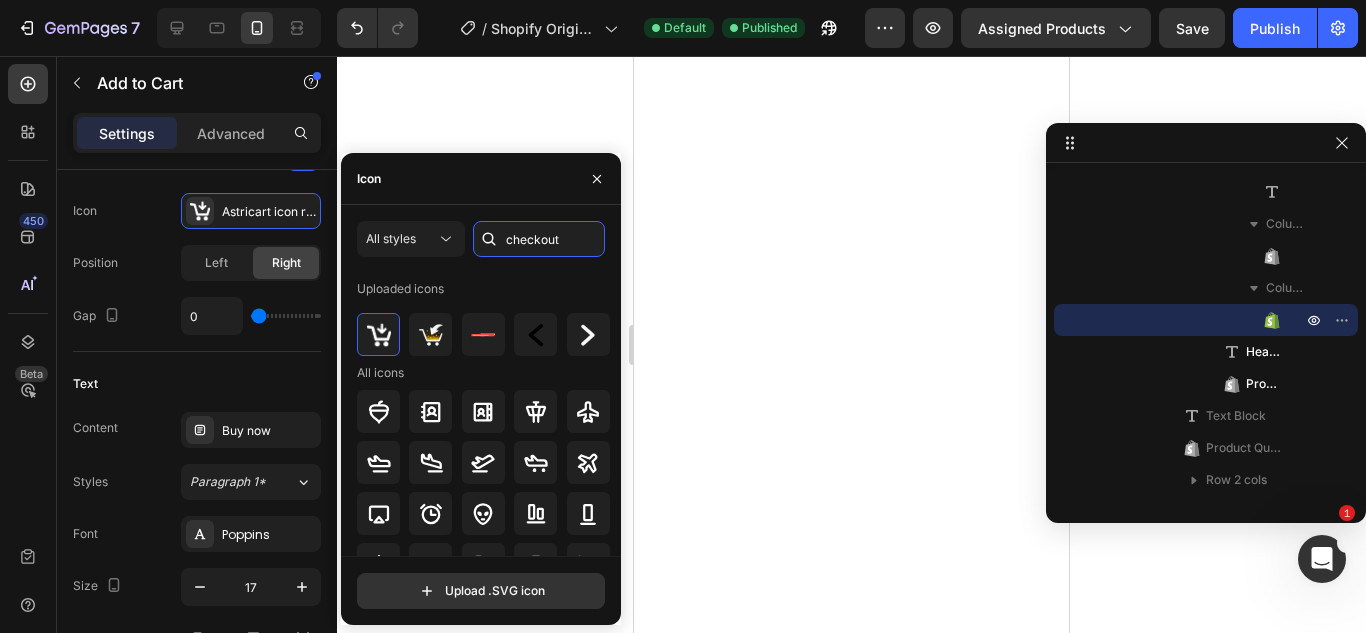 type on "checkout" 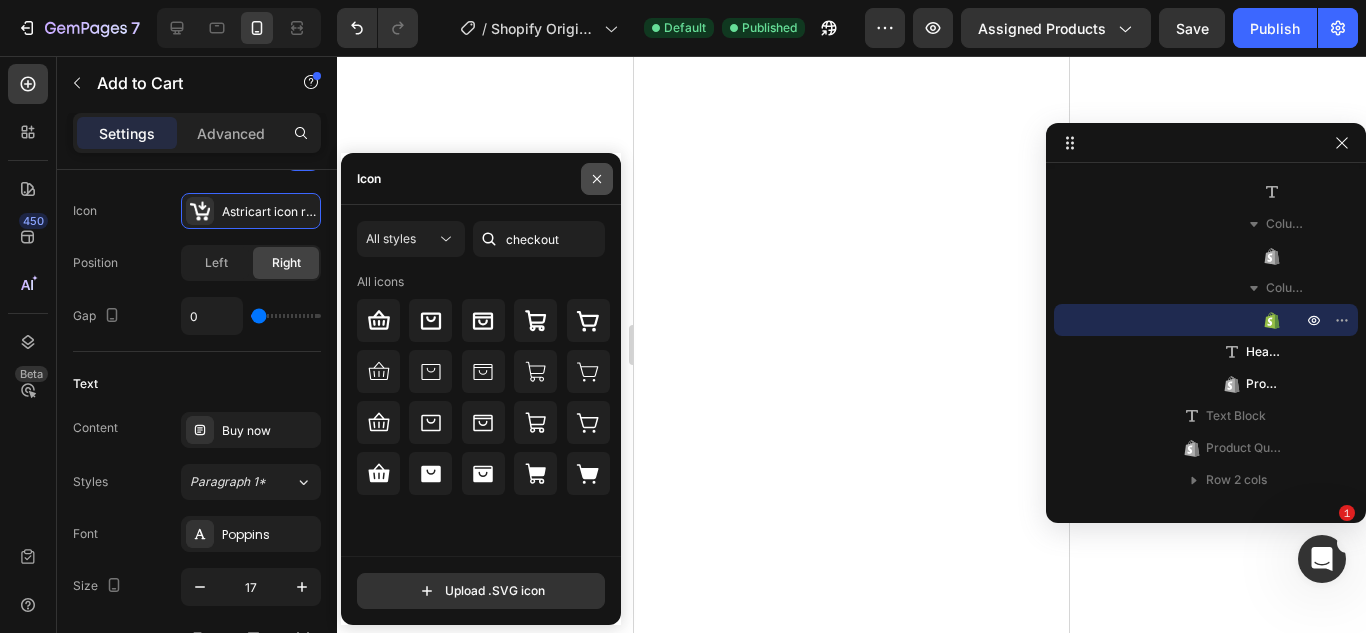 click at bounding box center (597, 179) 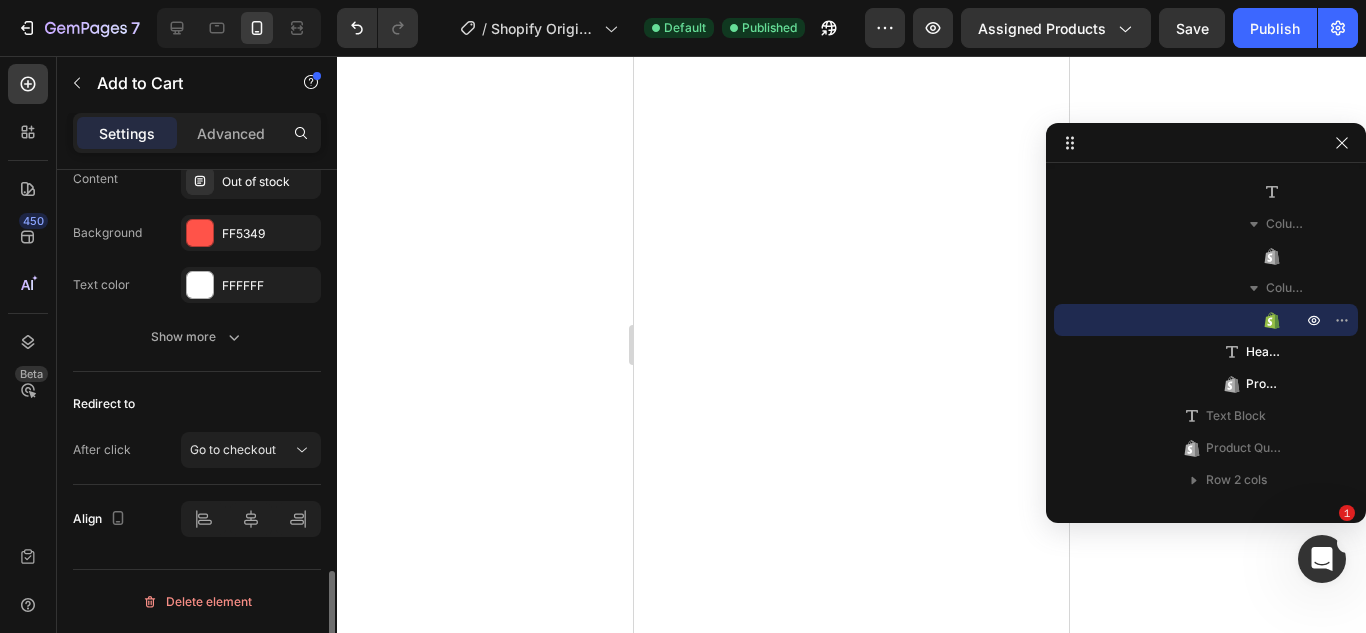 scroll, scrollTop: 1780, scrollLeft: 0, axis: vertical 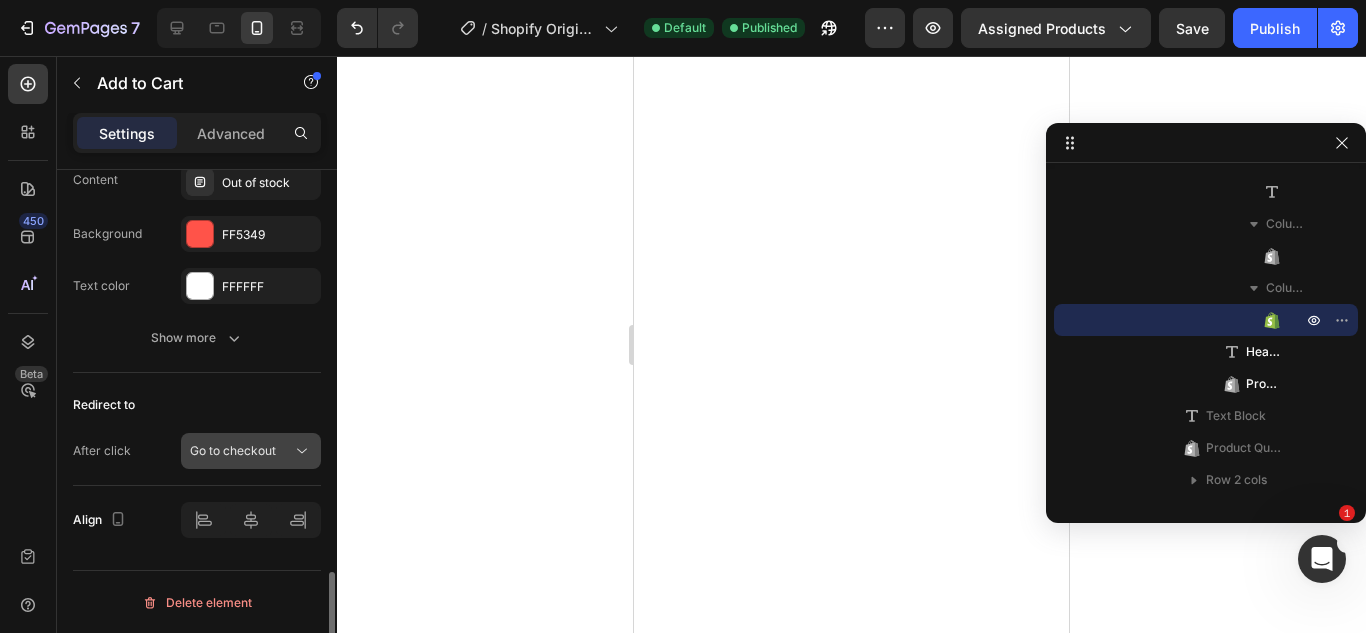 click on "Go to checkout" at bounding box center (233, 450) 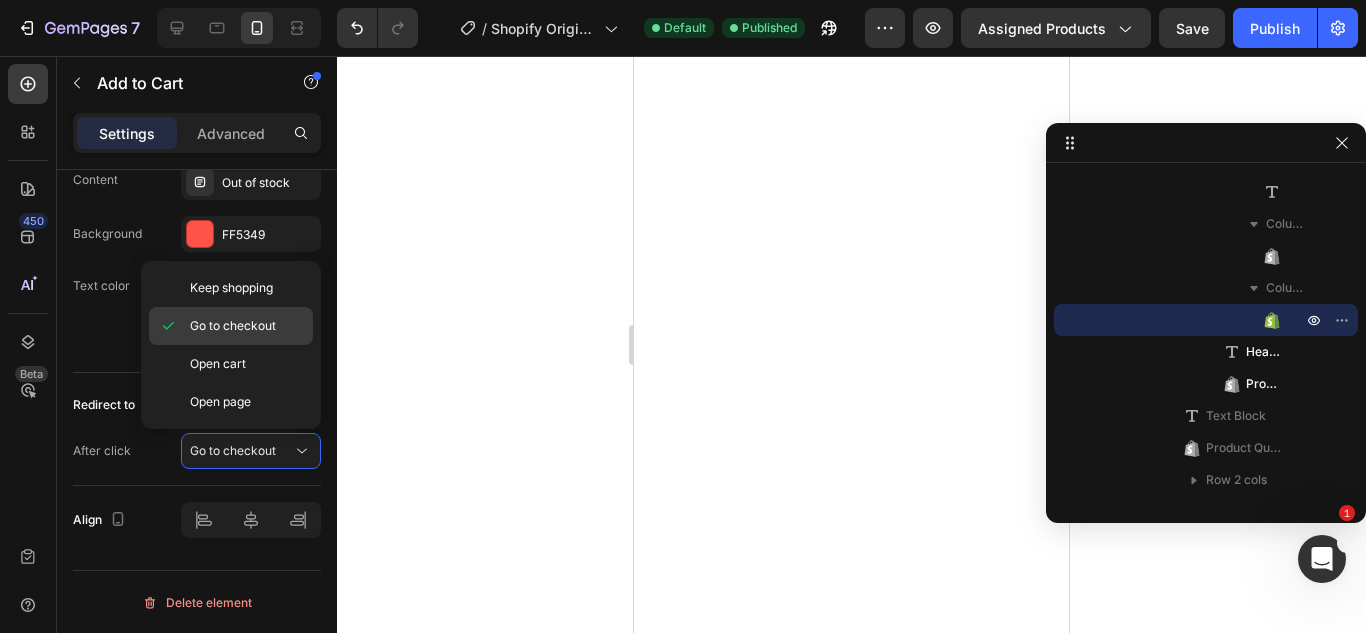 click on "Go to checkout" at bounding box center (233, 326) 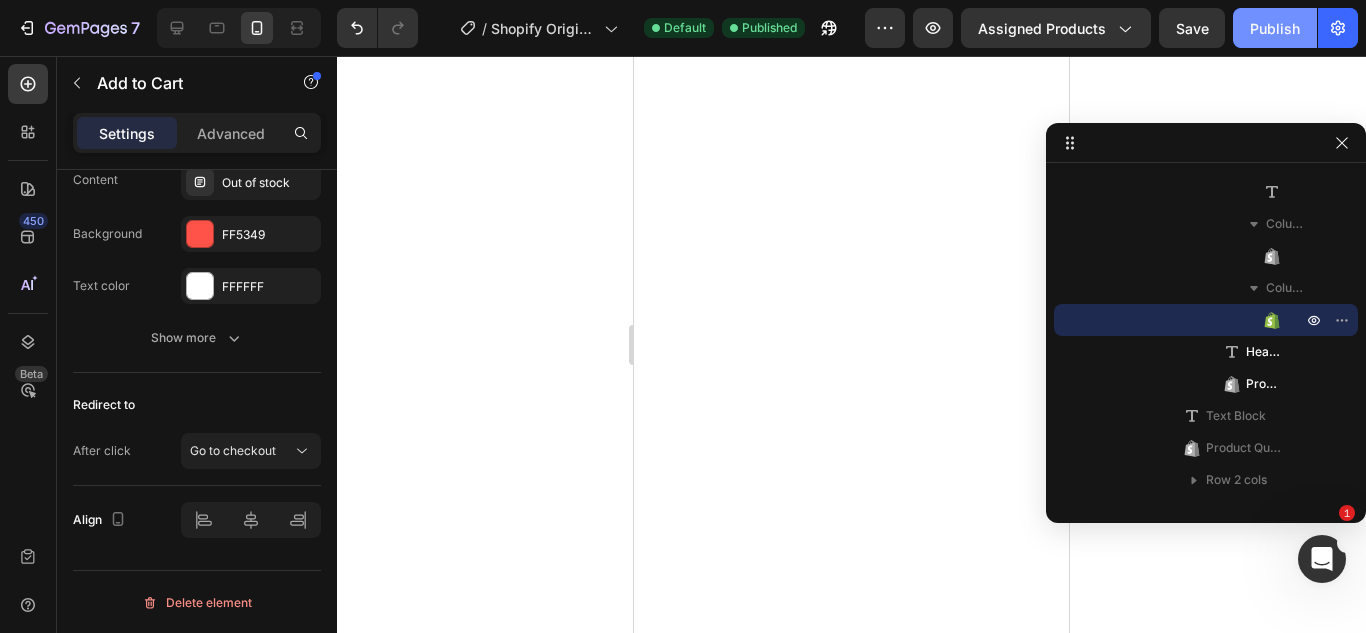 click on "Publish" 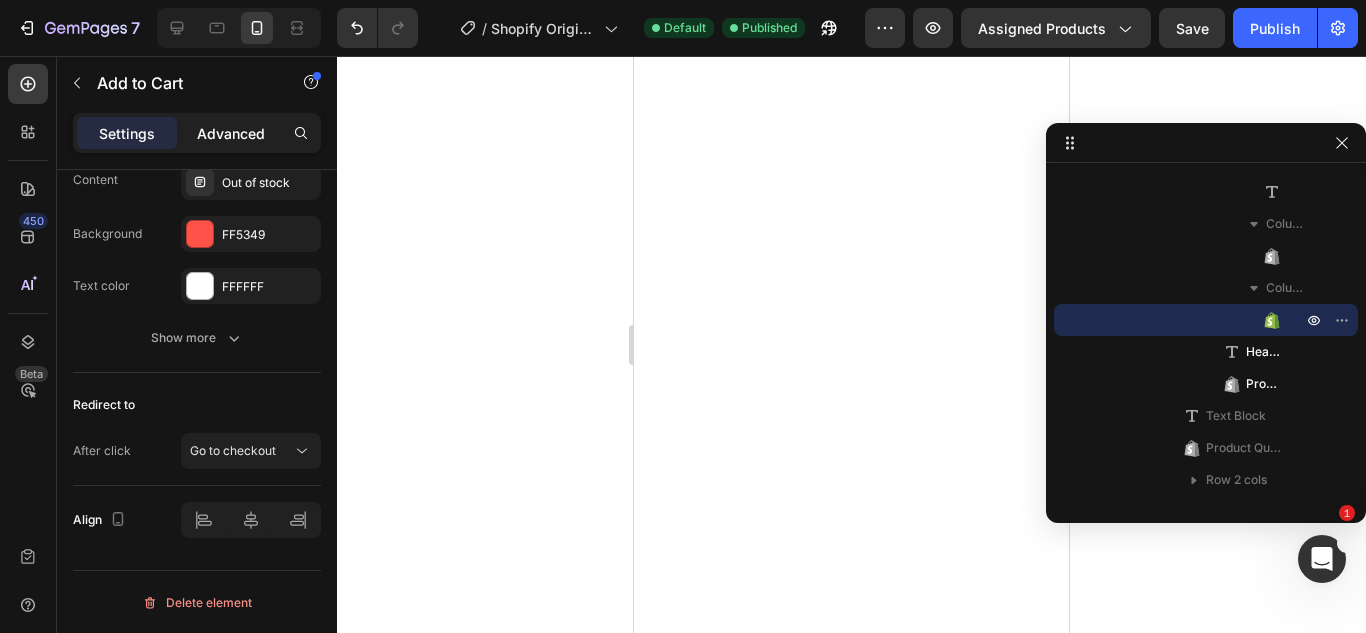 click on "Advanced" 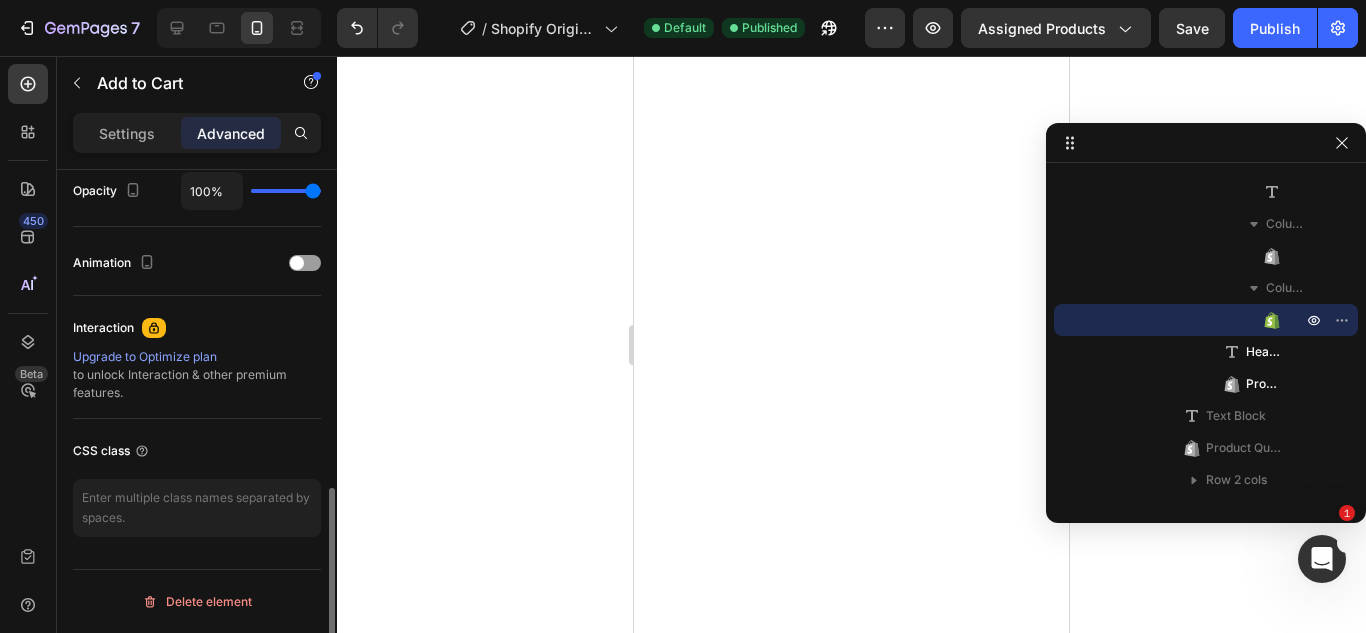 scroll, scrollTop: 814, scrollLeft: 0, axis: vertical 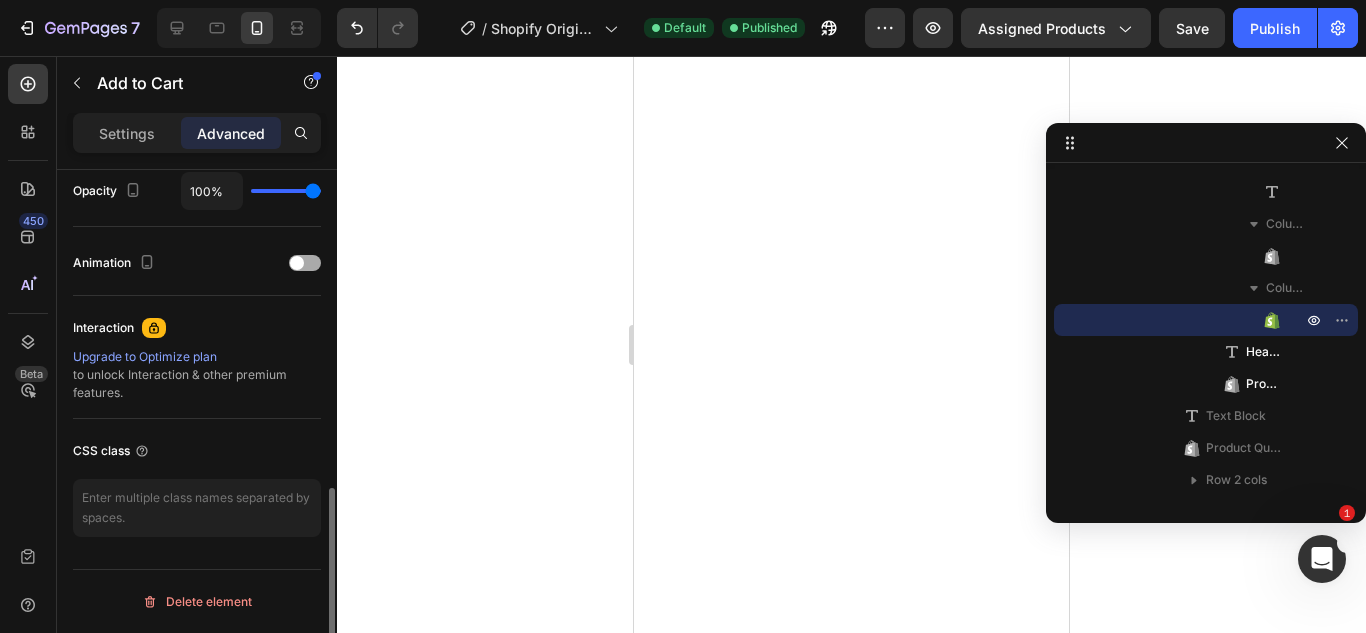 click at bounding box center [305, 263] 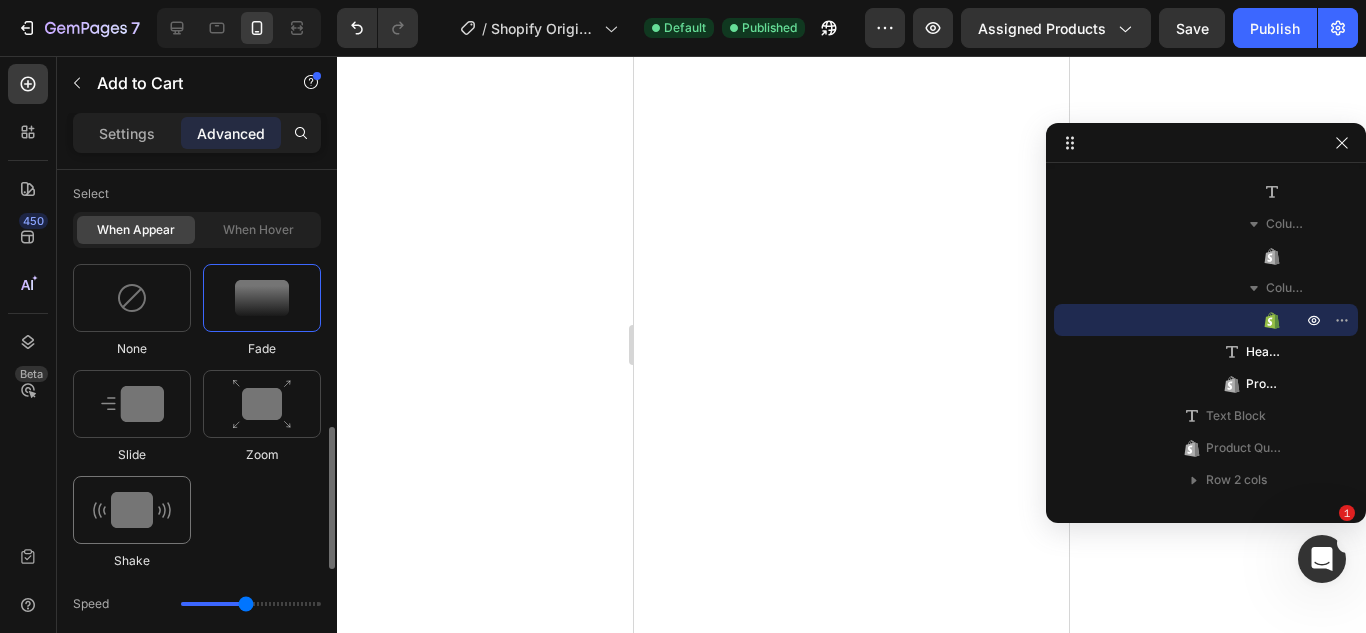 scroll, scrollTop: 927, scrollLeft: 0, axis: vertical 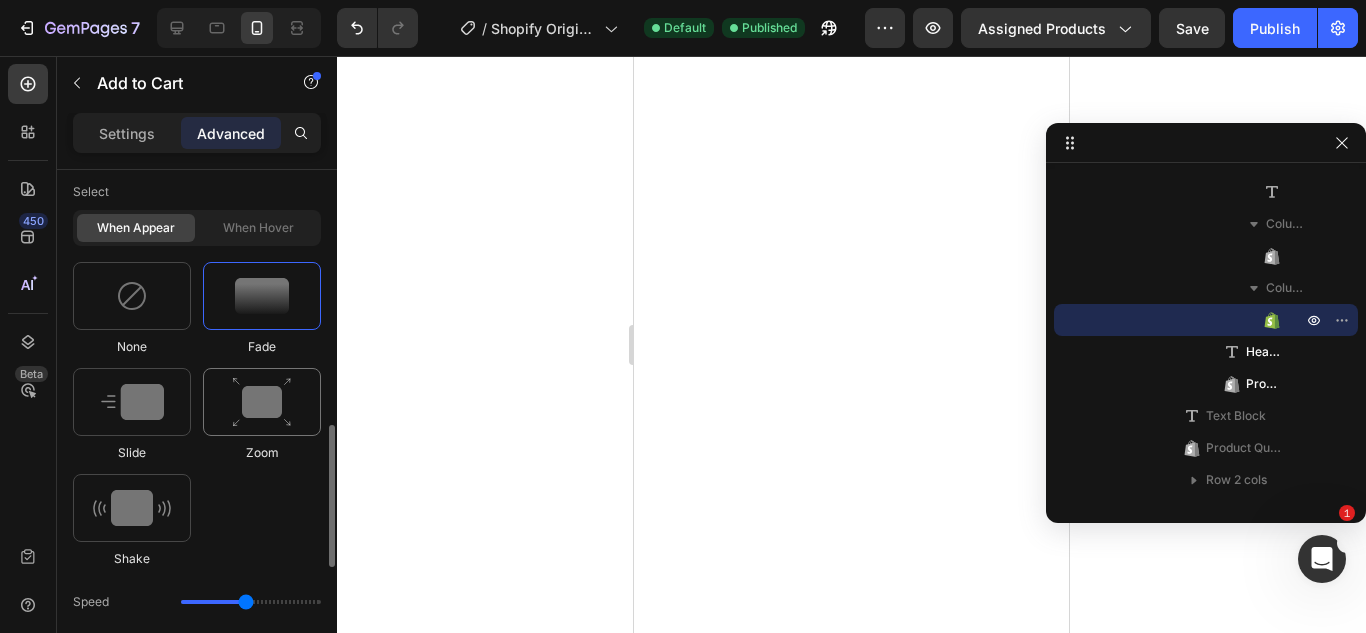 click at bounding box center (262, 402) 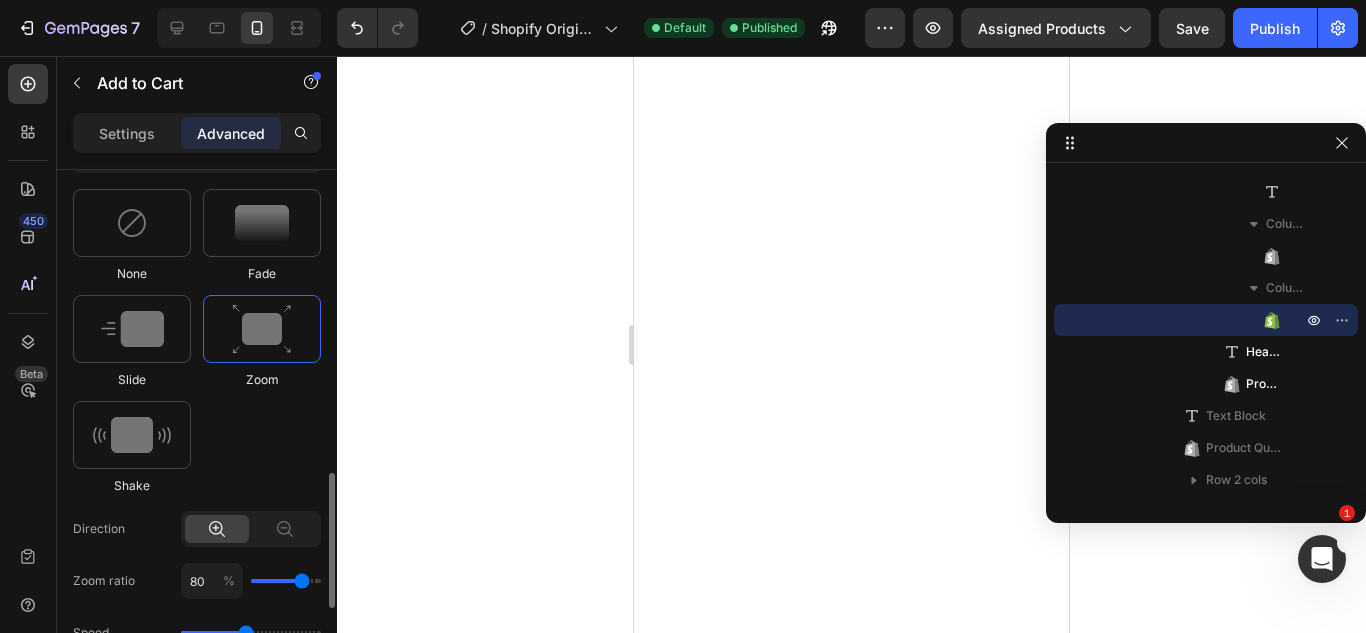 scroll, scrollTop: 1048, scrollLeft: 0, axis: vertical 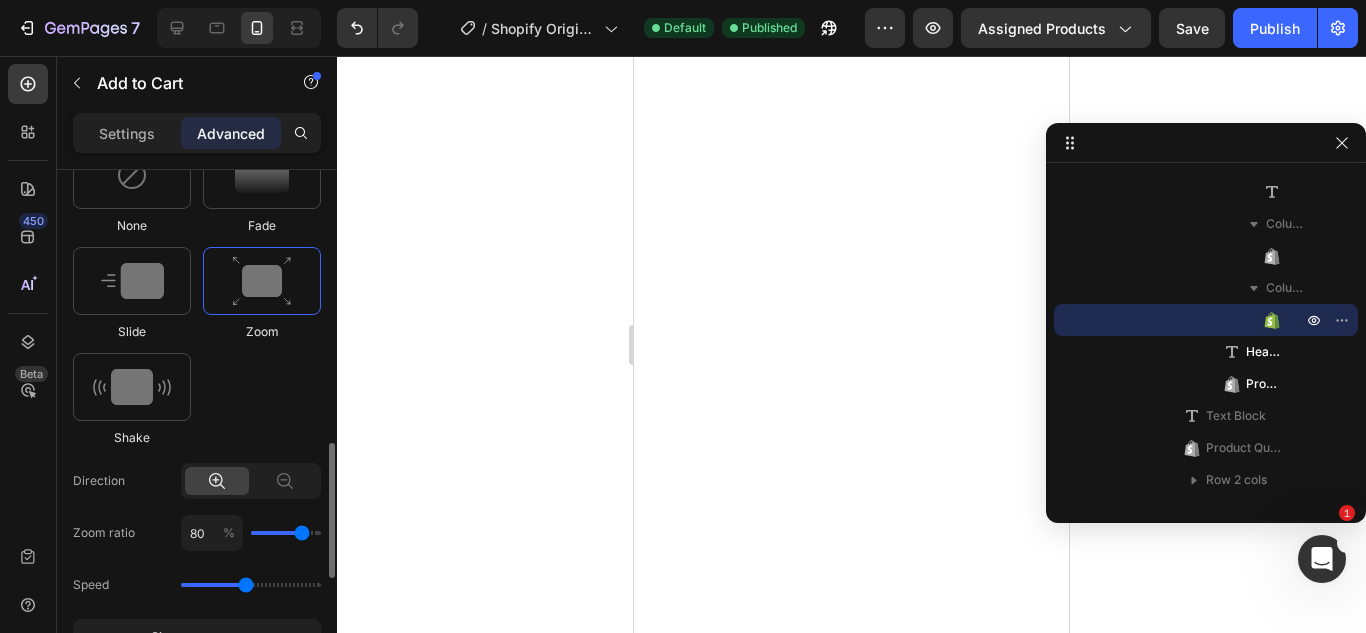 type on "70" 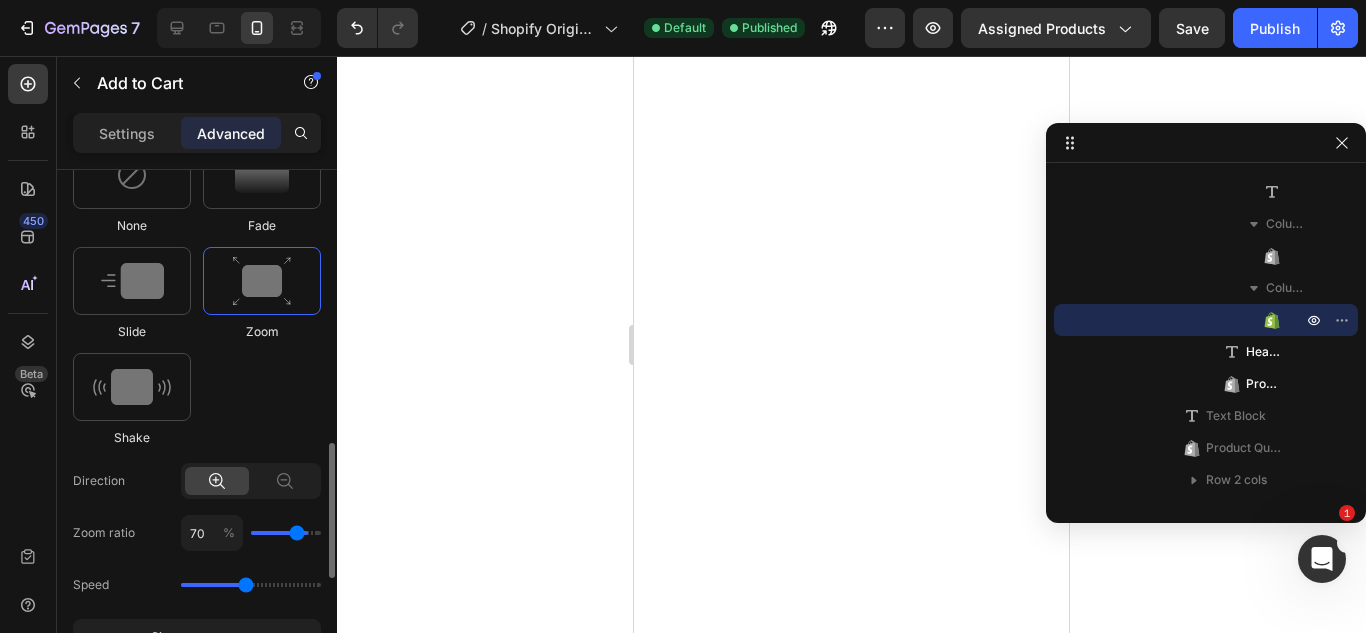 type on "60" 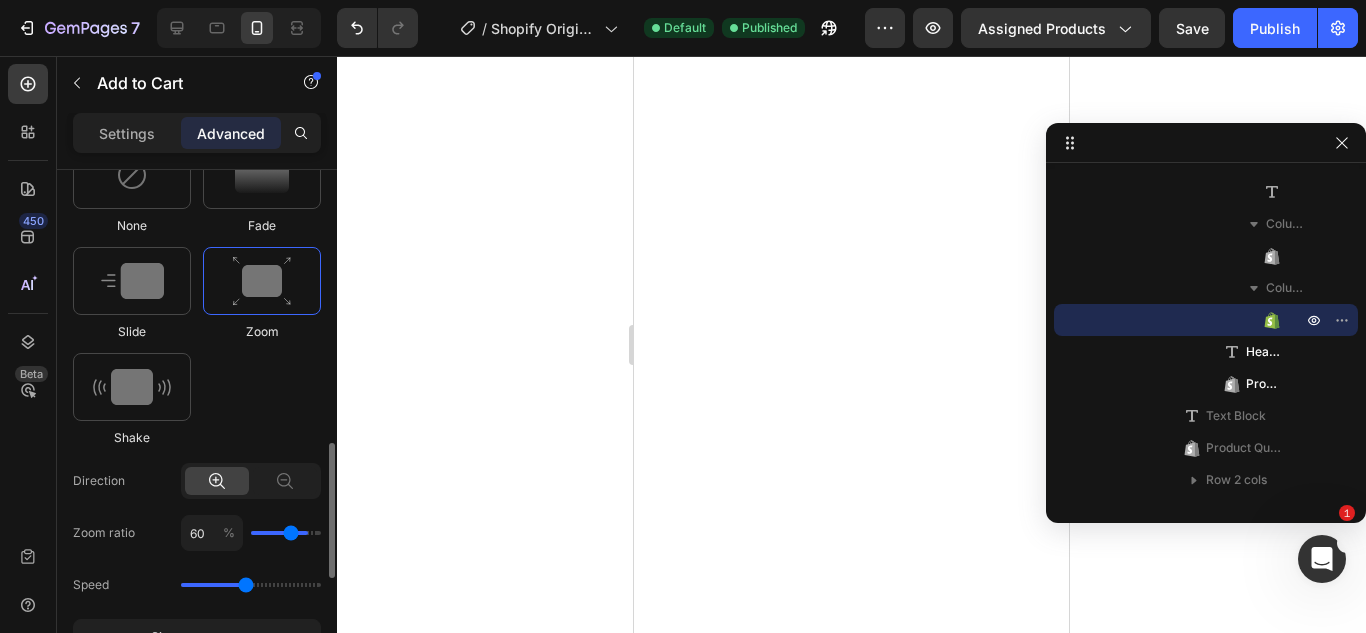 type on "50" 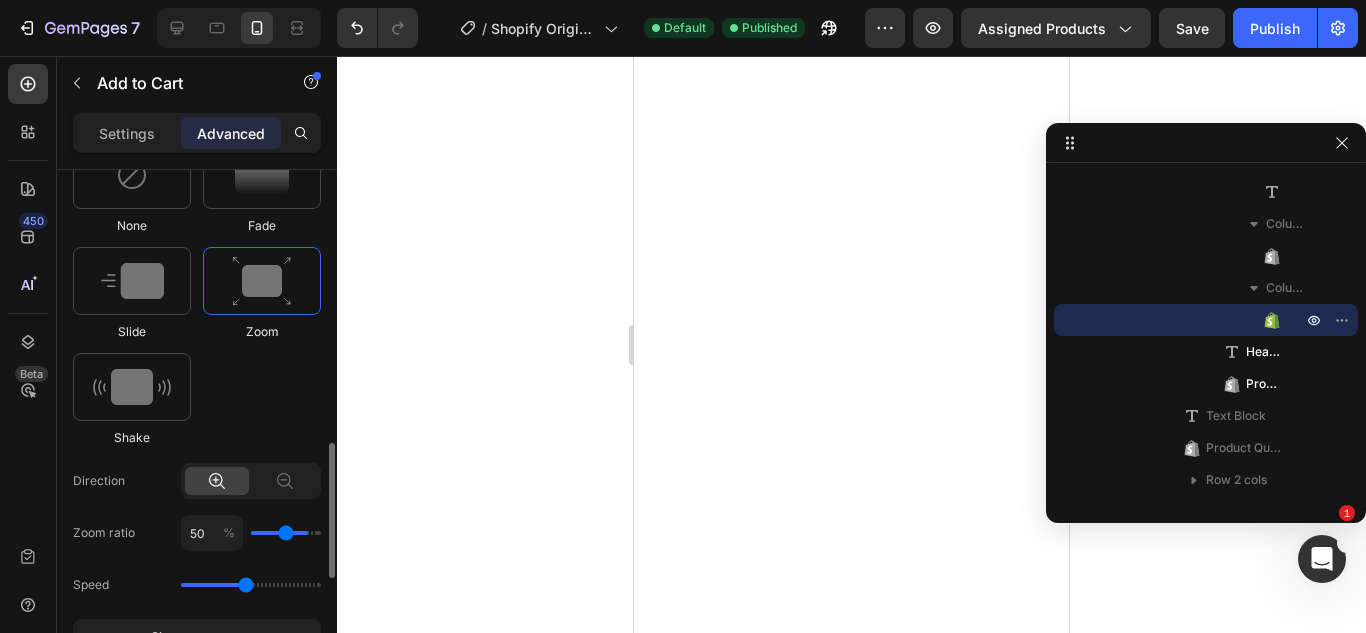 type on "40" 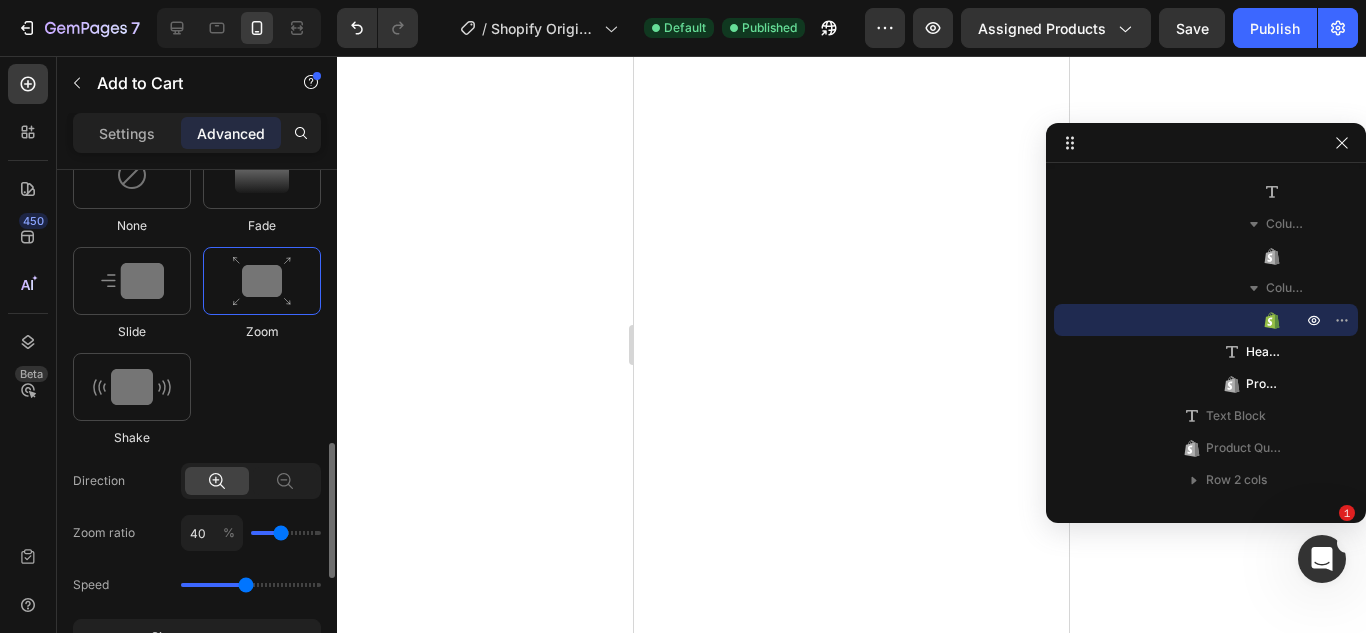type on "30" 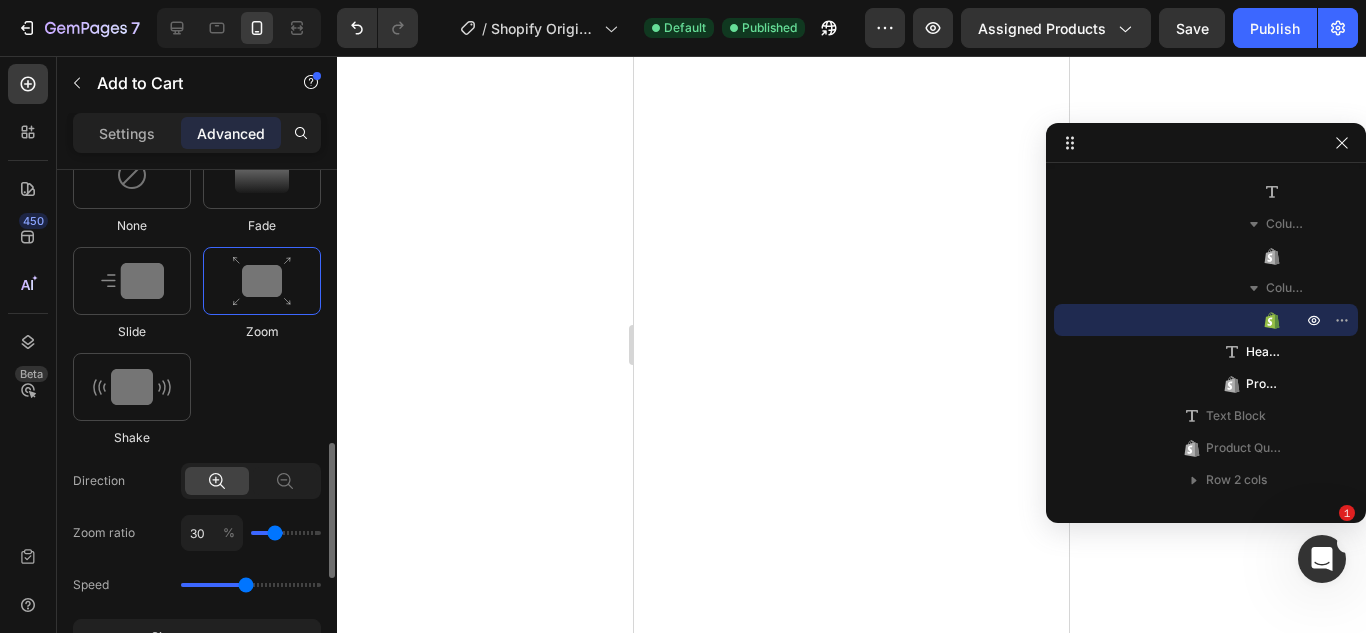 drag, startPoint x: 304, startPoint y: 530, endPoint x: 276, endPoint y: 533, distance: 28.160255 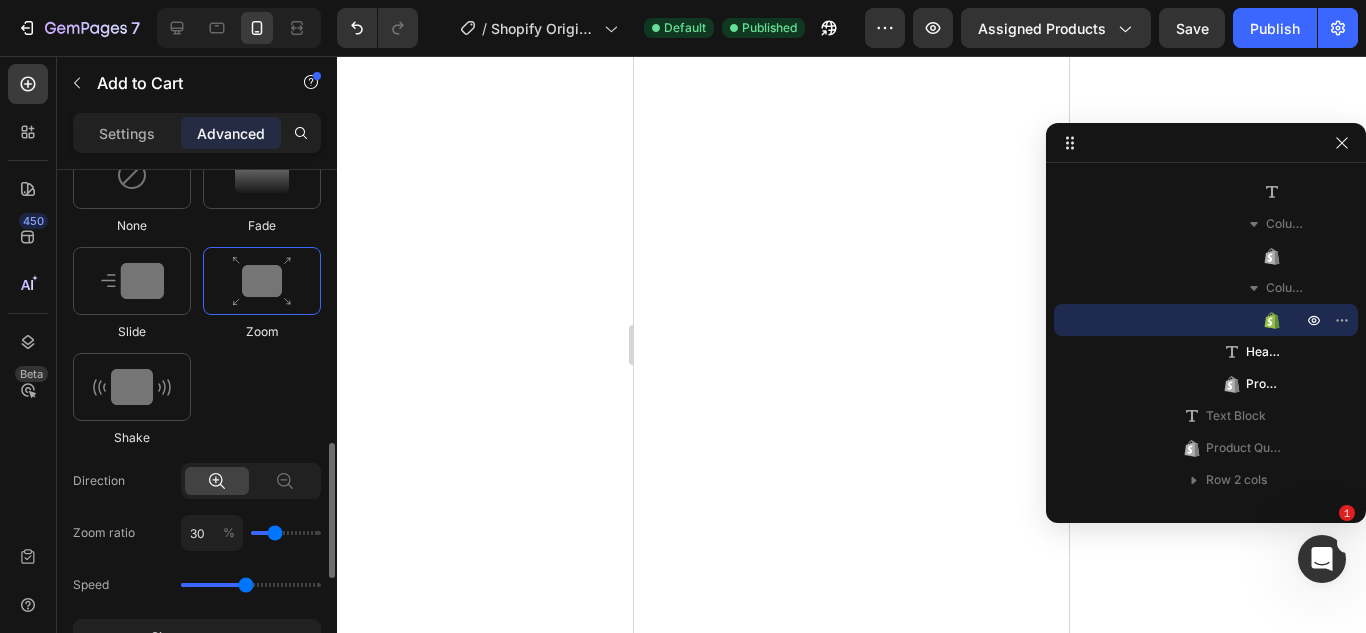 type on "40" 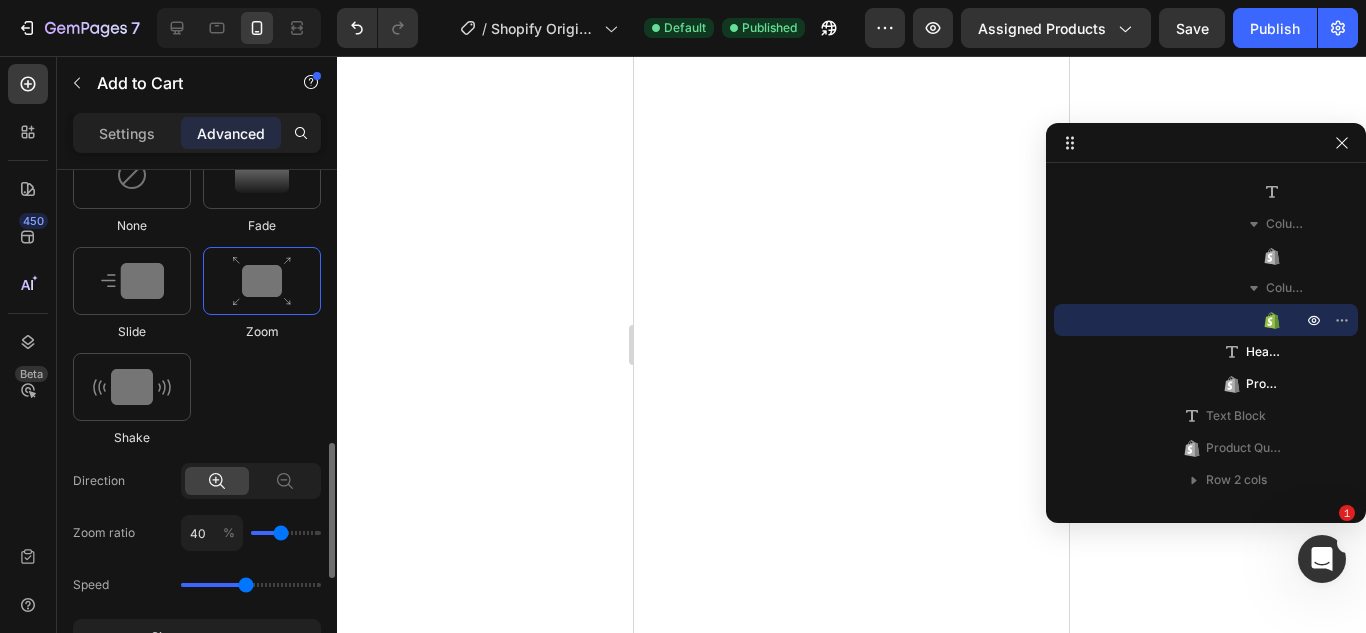 type on "60" 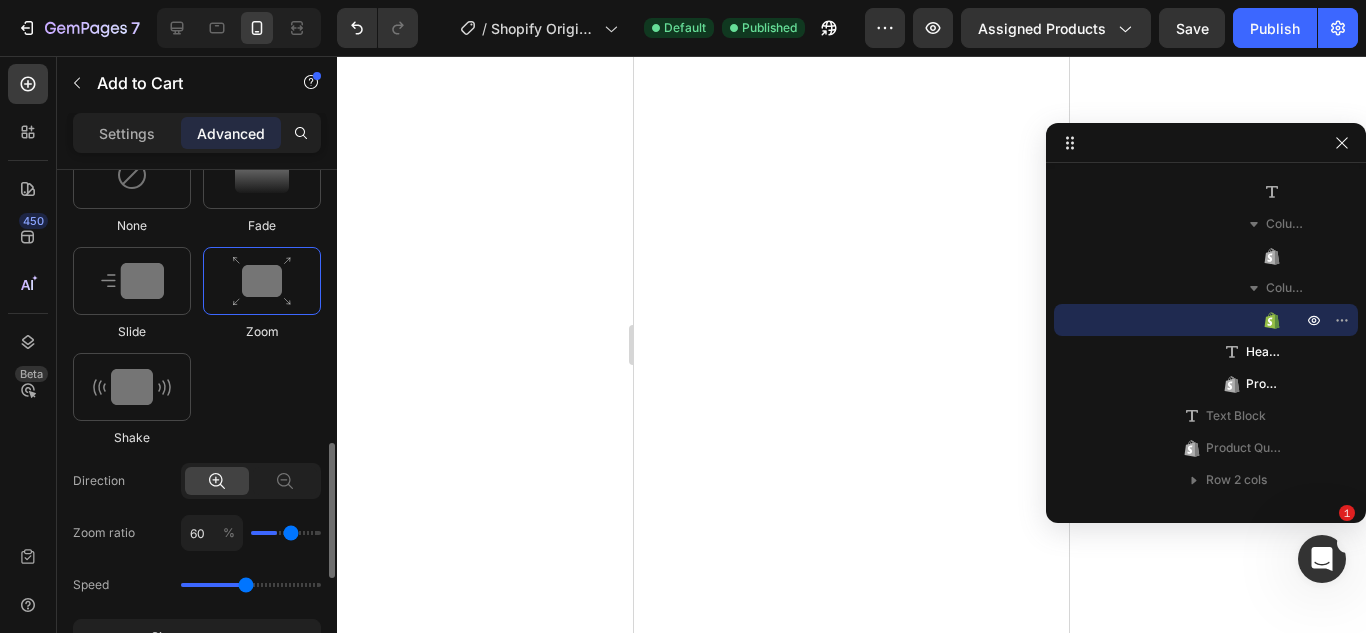 type on "70" 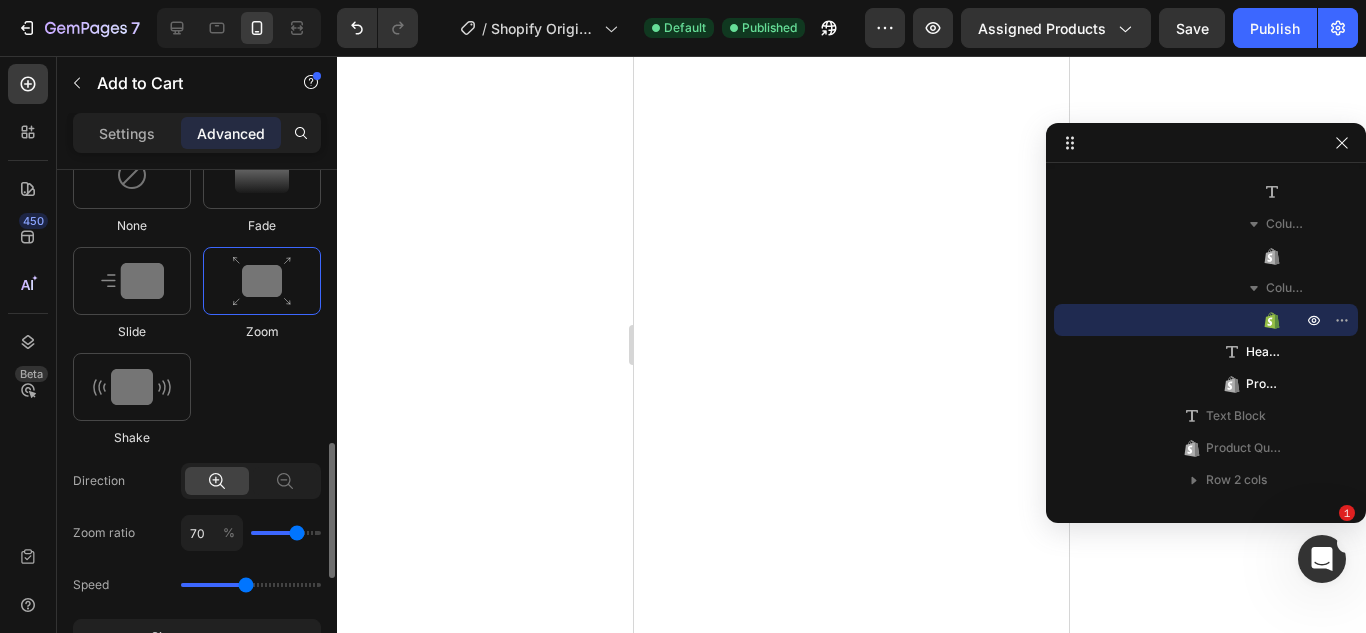 type on "80" 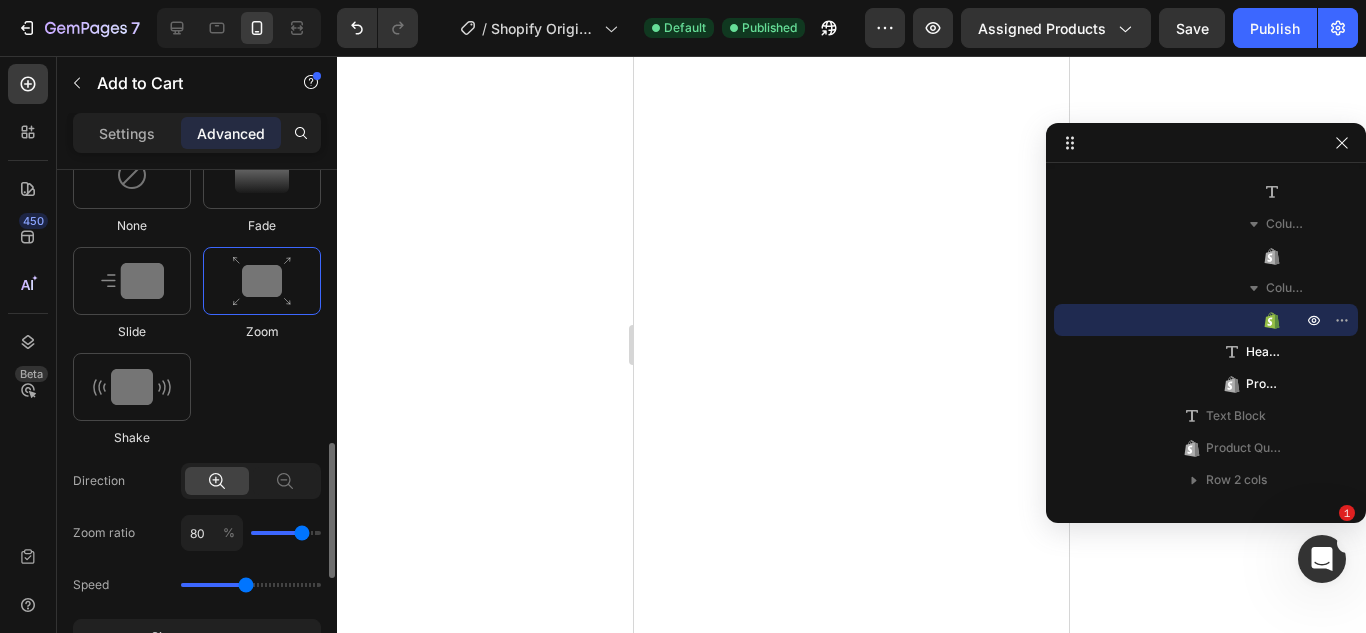 drag, startPoint x: 276, startPoint y: 527, endPoint x: 300, endPoint y: 523, distance: 24.33105 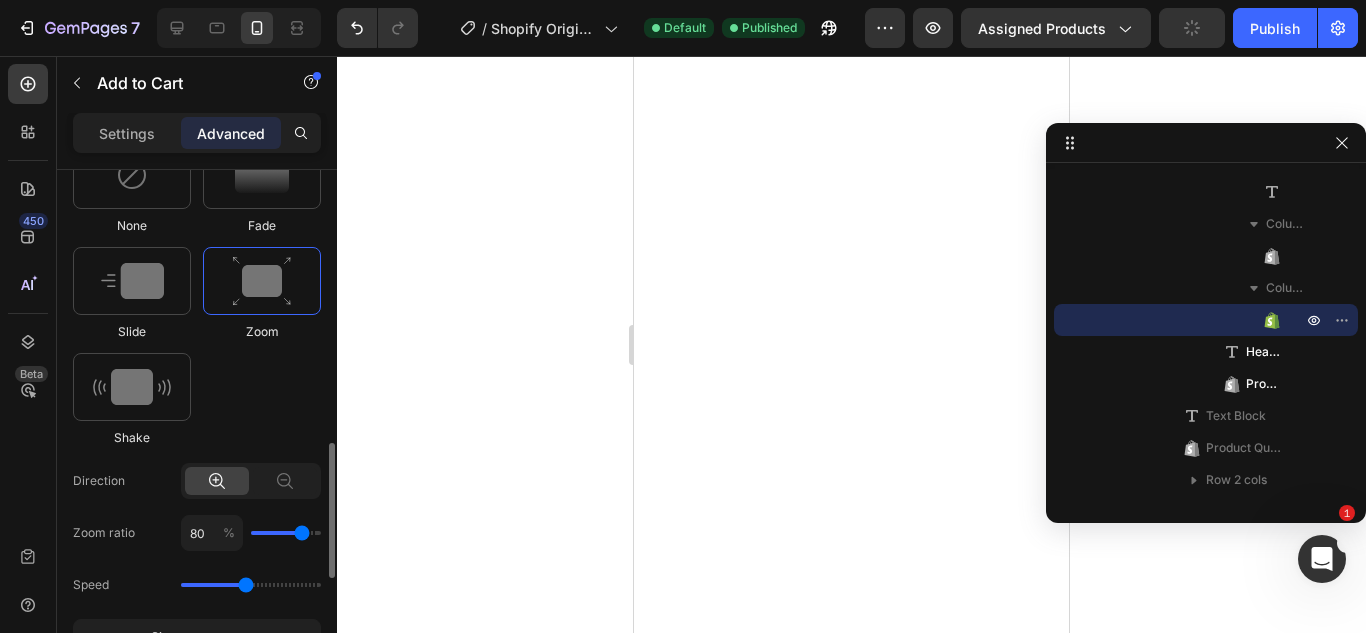 type on "90" 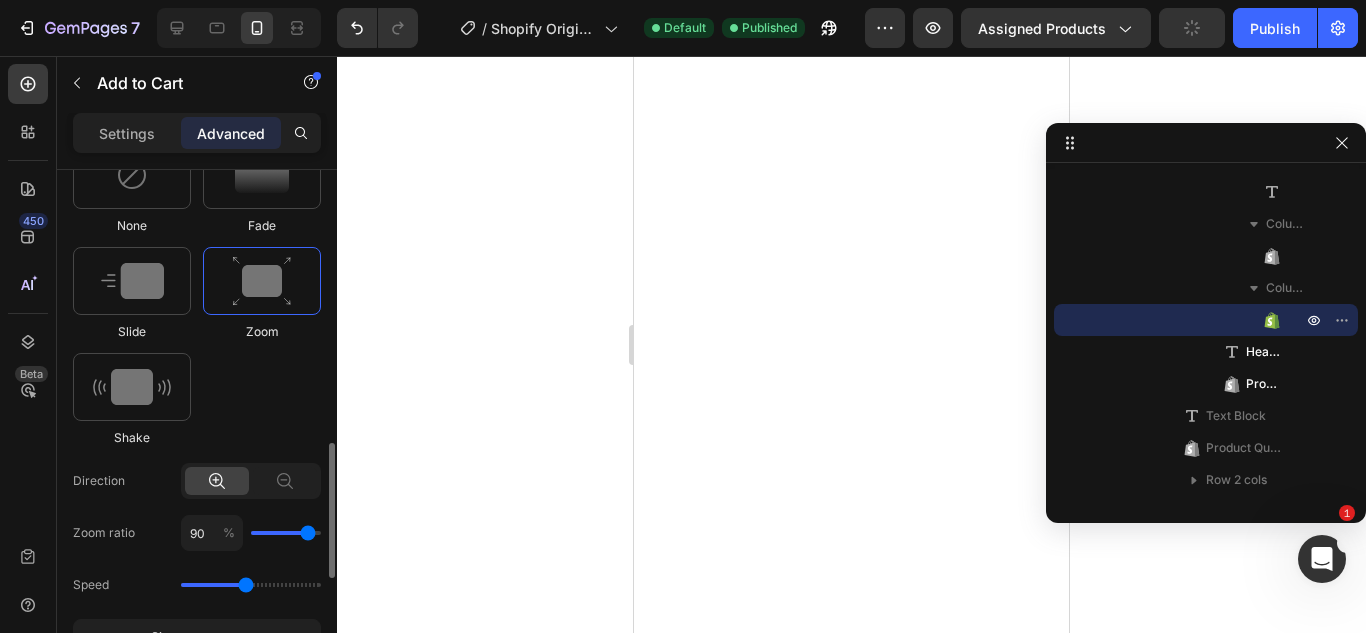 type on "90" 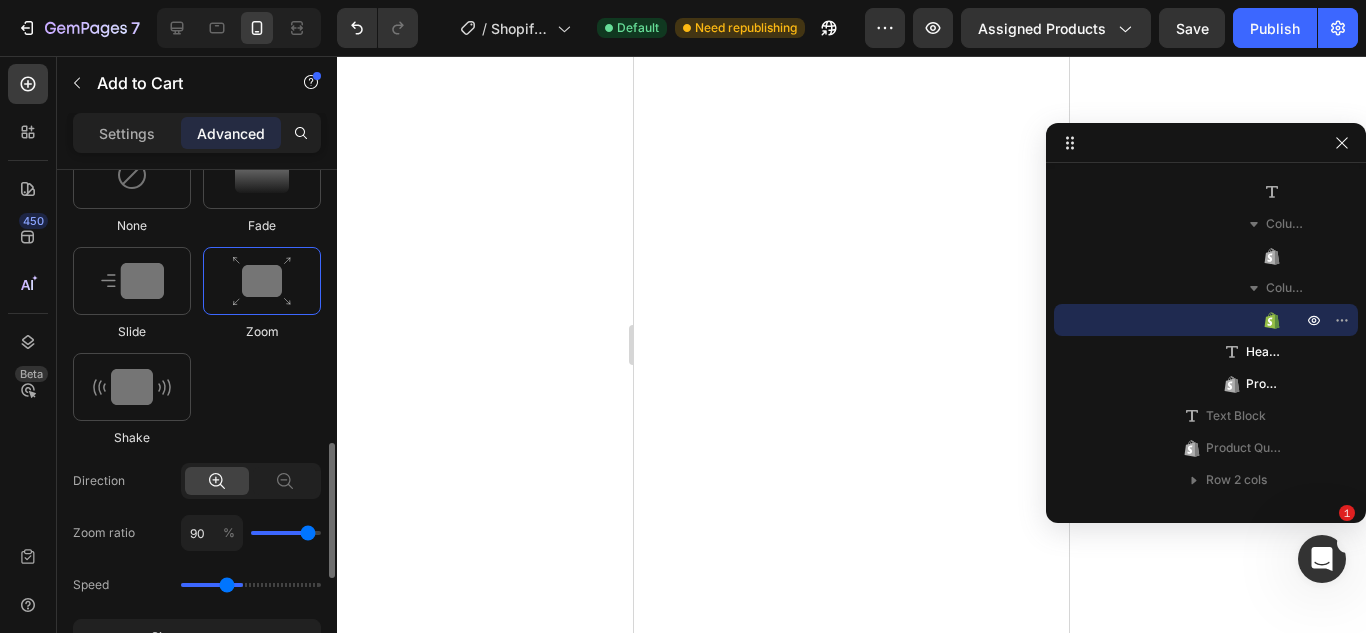 drag, startPoint x: 242, startPoint y: 586, endPoint x: 229, endPoint y: 588, distance: 13.152946 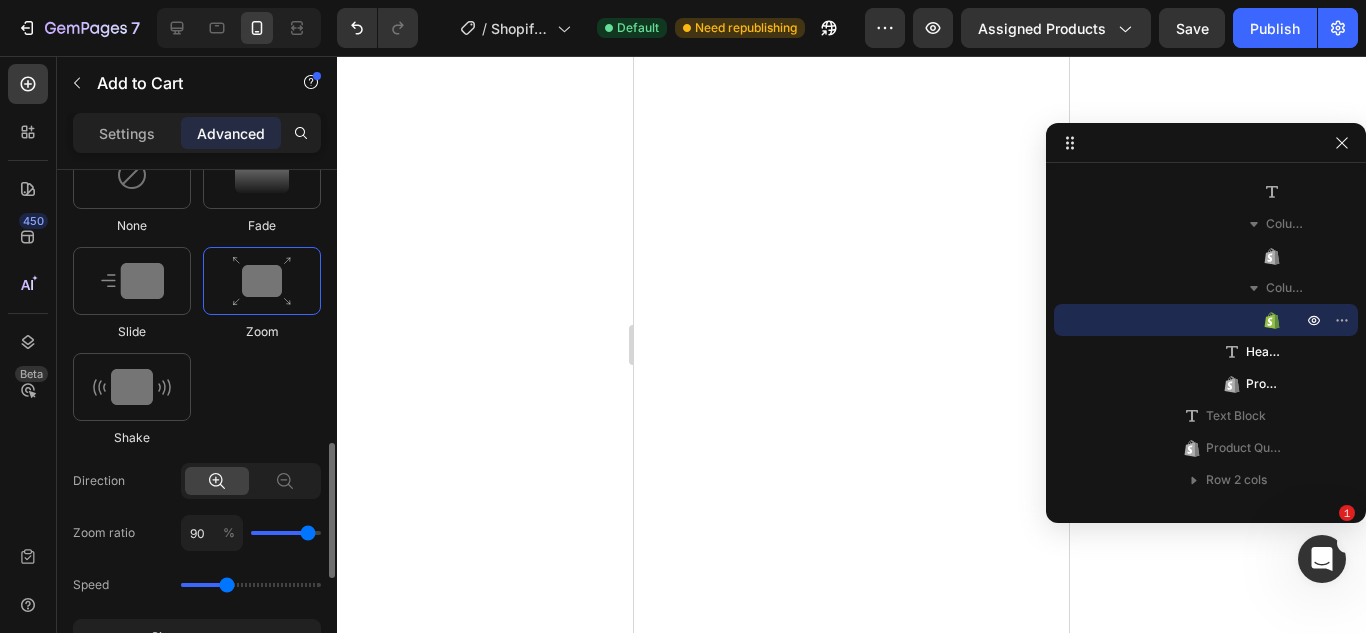 click at bounding box center (251, 585) 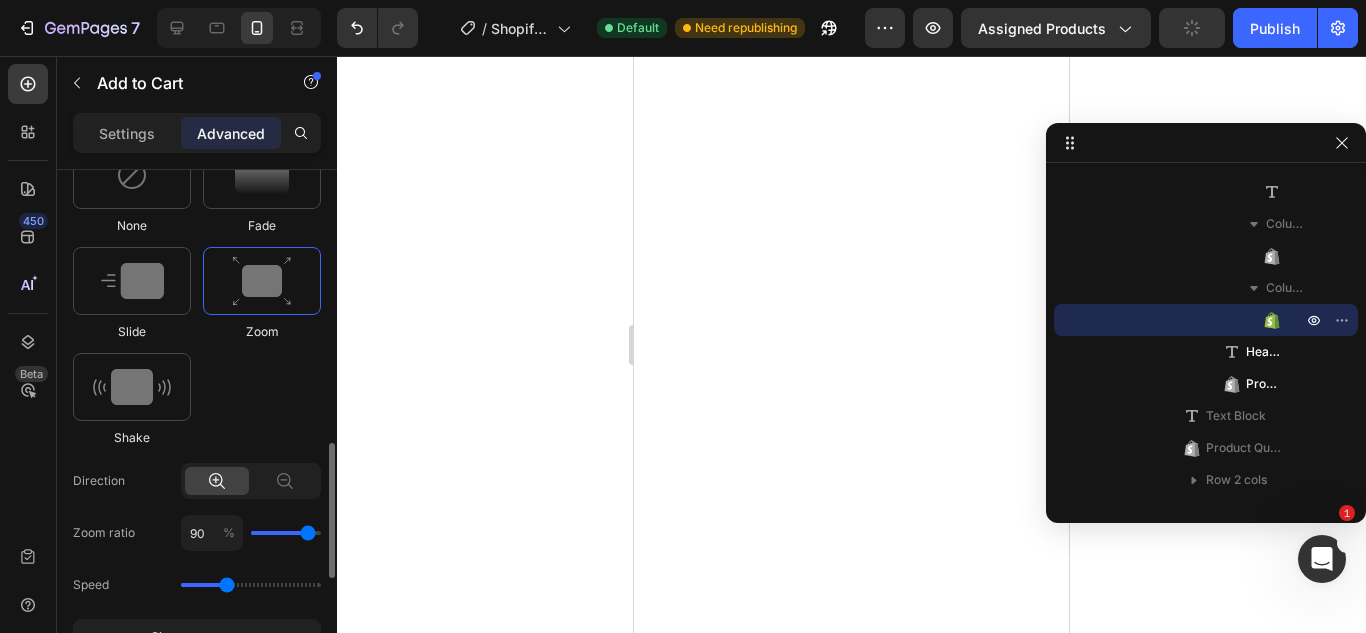 click at bounding box center [251, 585] 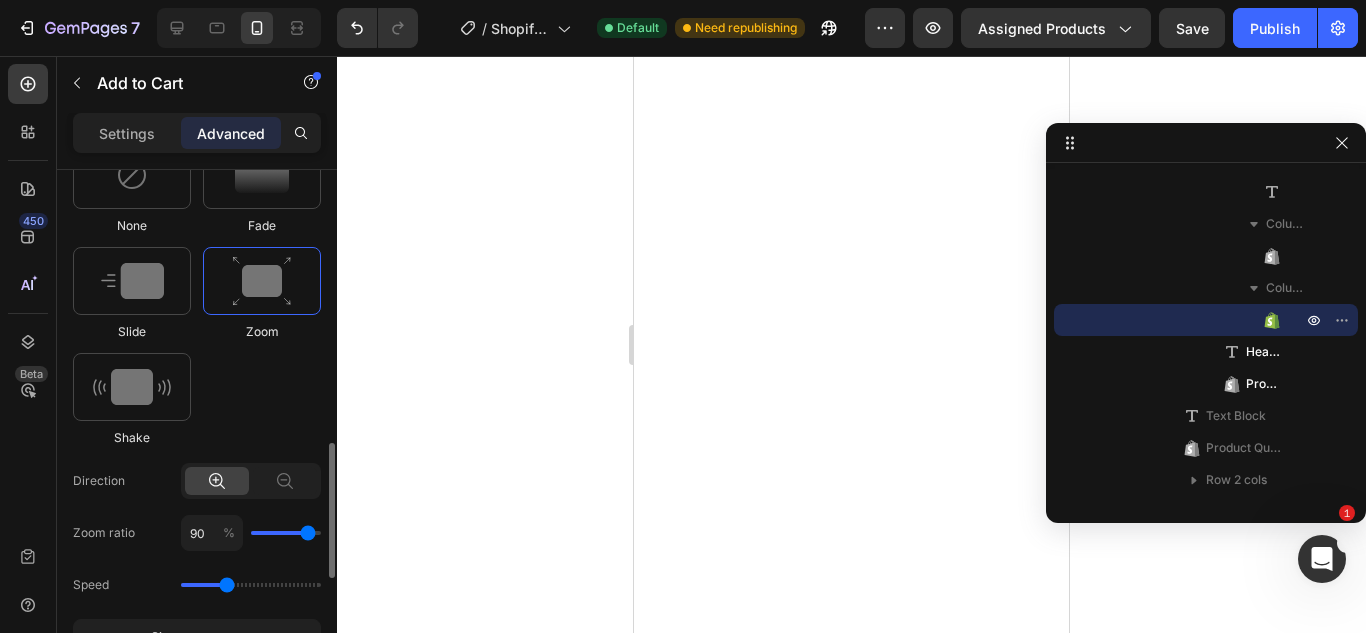 click at bounding box center [251, 585] 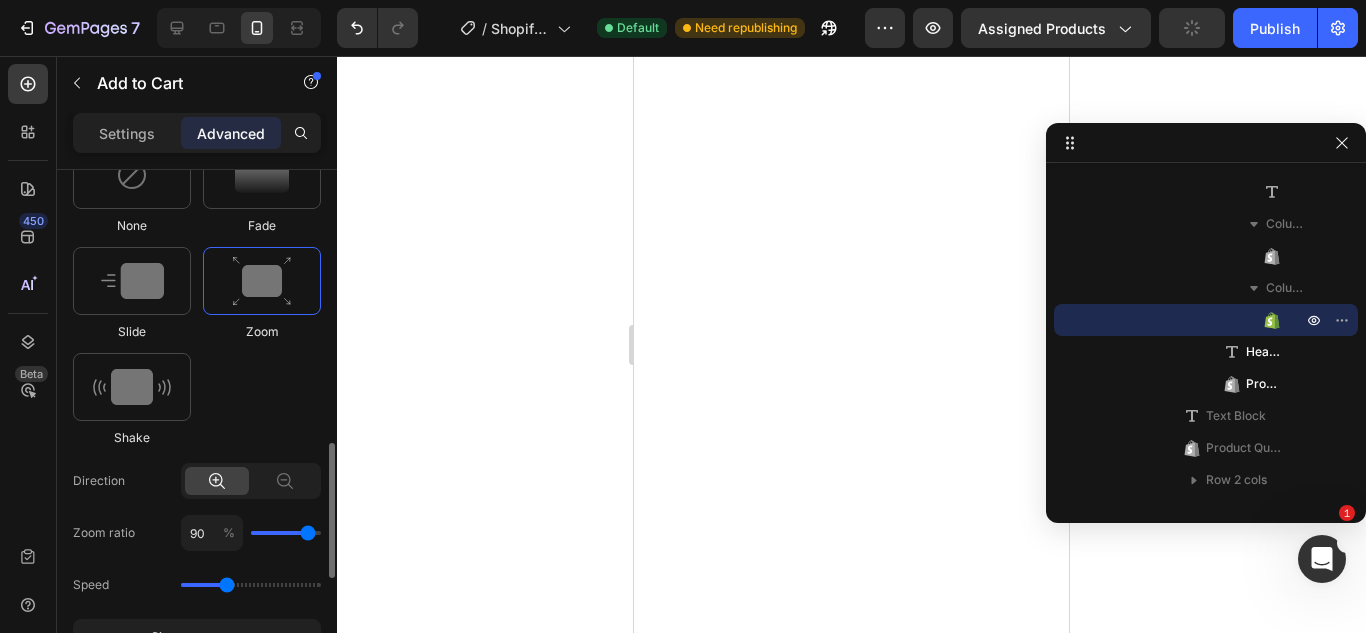 click at bounding box center [251, 585] 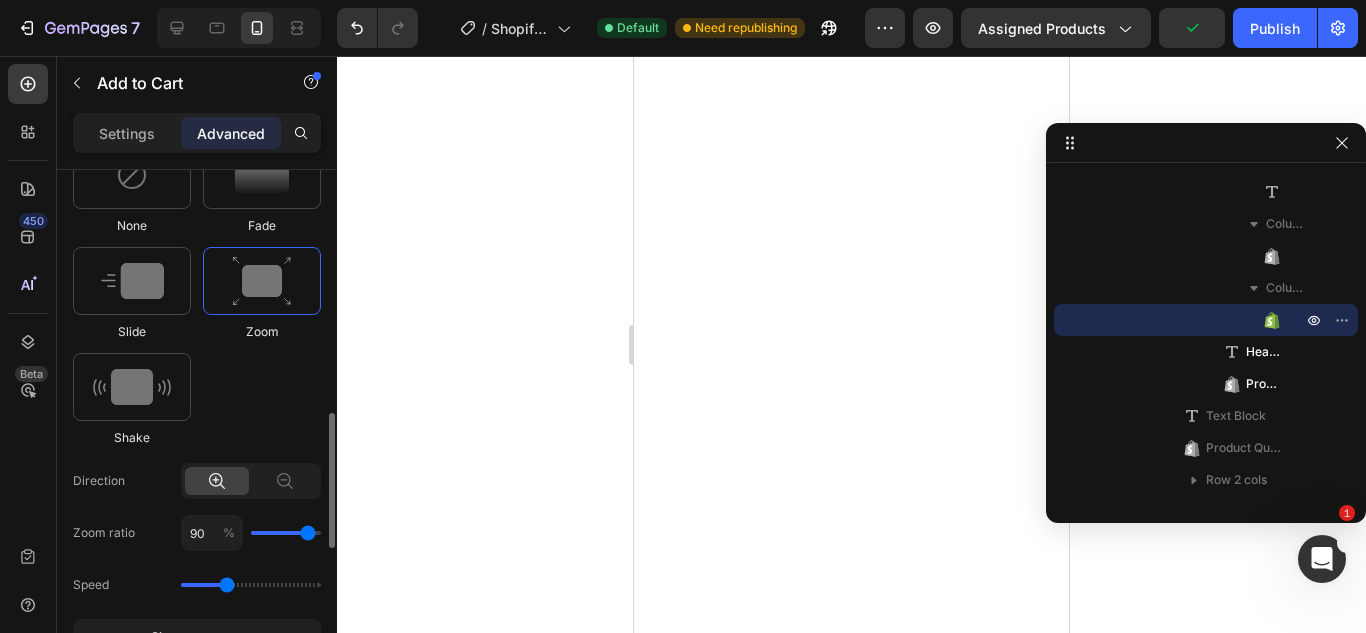 scroll, scrollTop: 975, scrollLeft: 0, axis: vertical 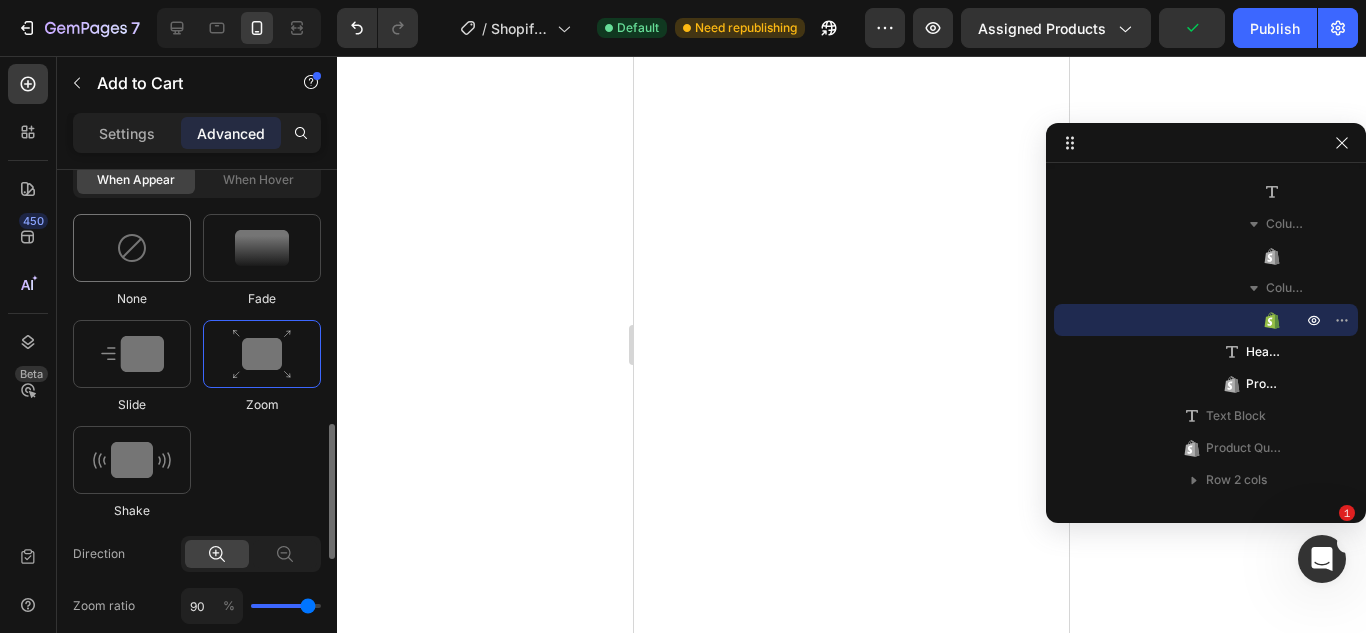 click at bounding box center [132, 248] 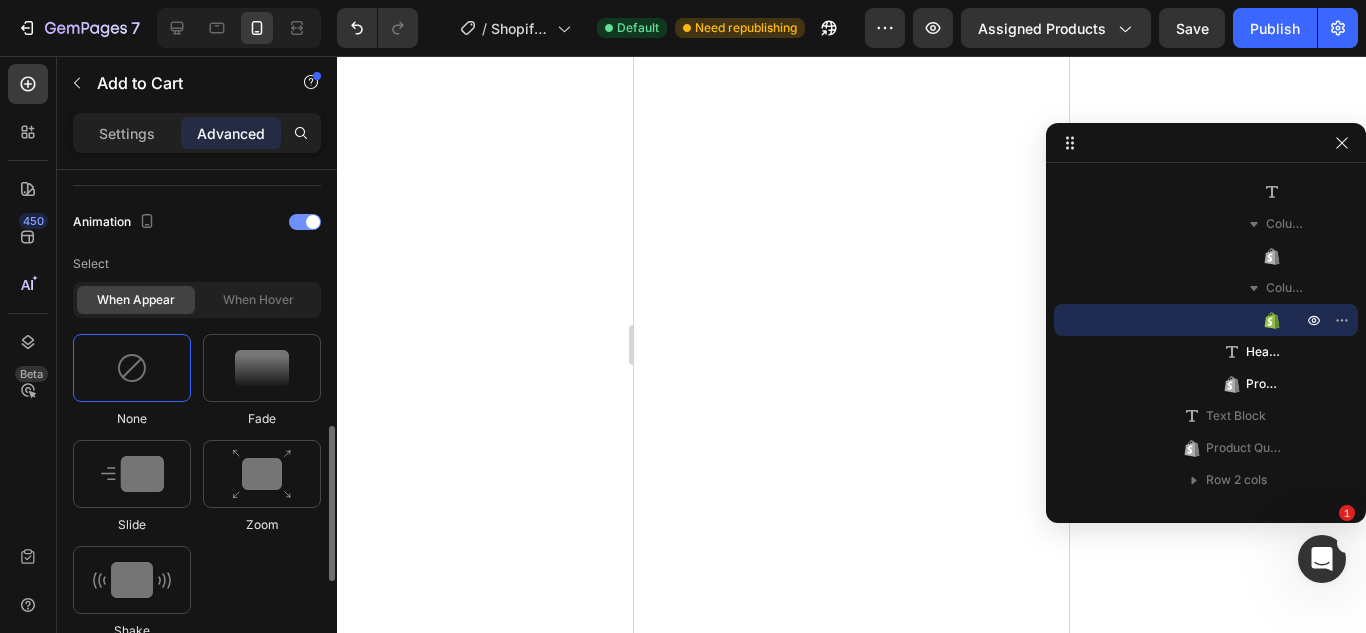click at bounding box center (305, 222) 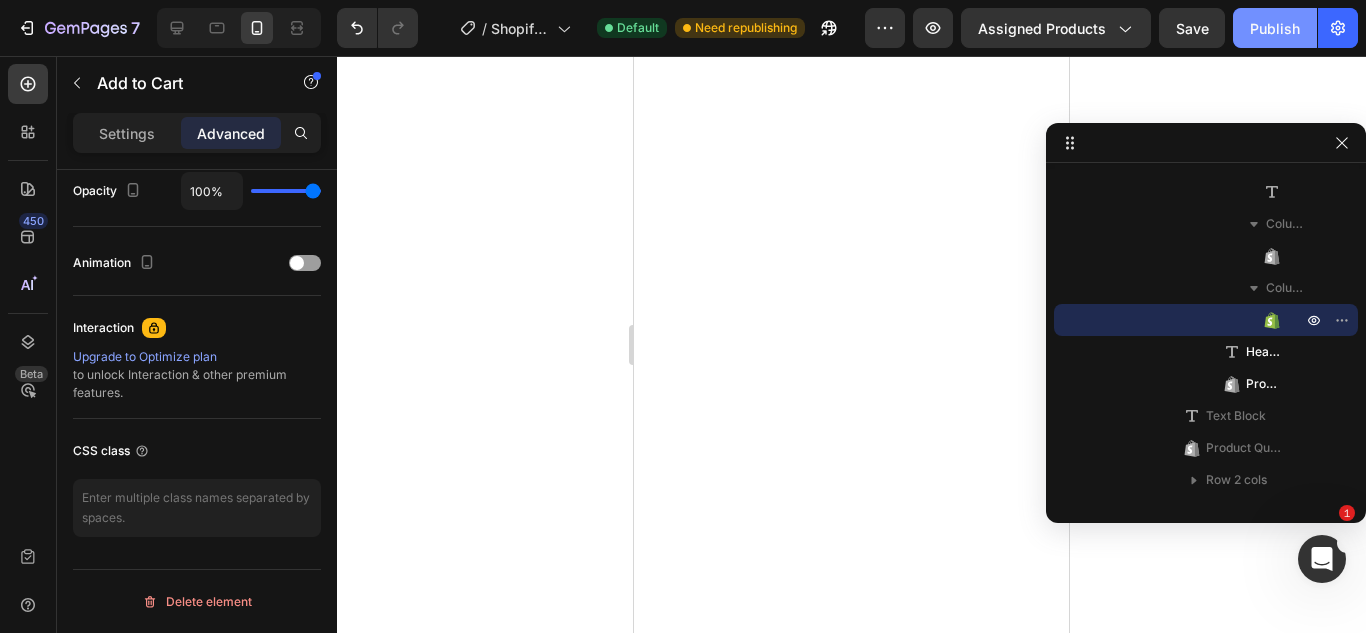 click on "Publish" at bounding box center [1275, 28] 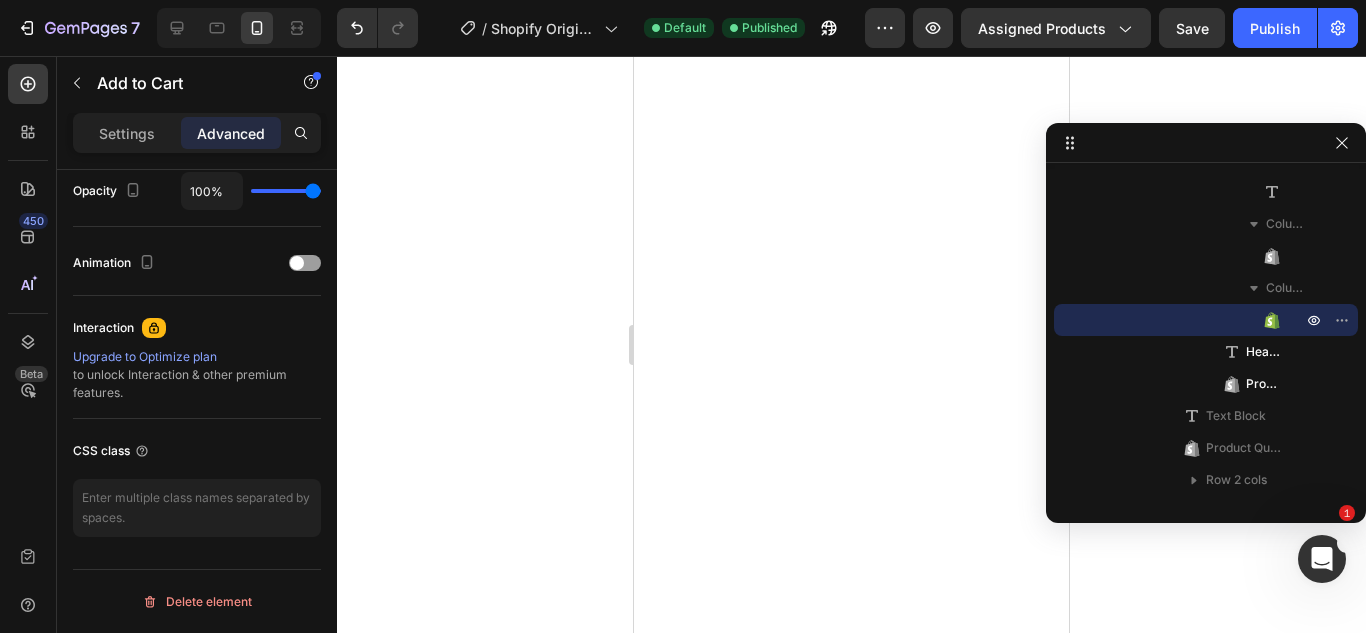 click 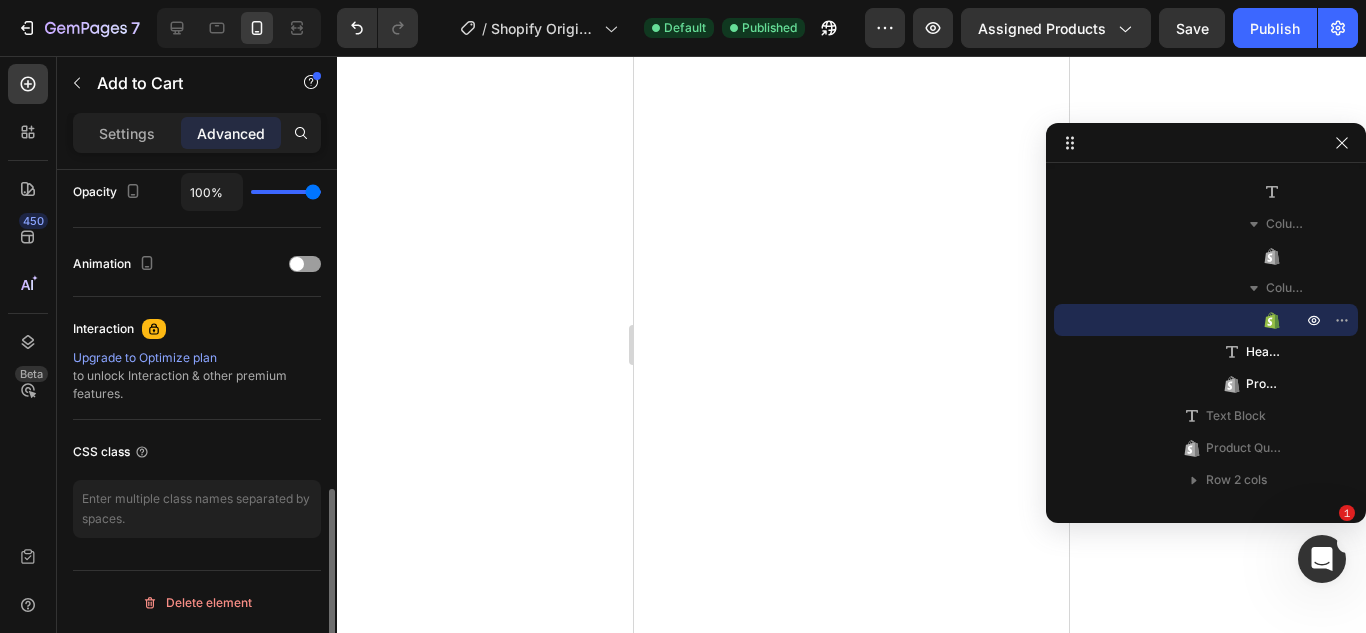 scroll, scrollTop: 814, scrollLeft: 0, axis: vertical 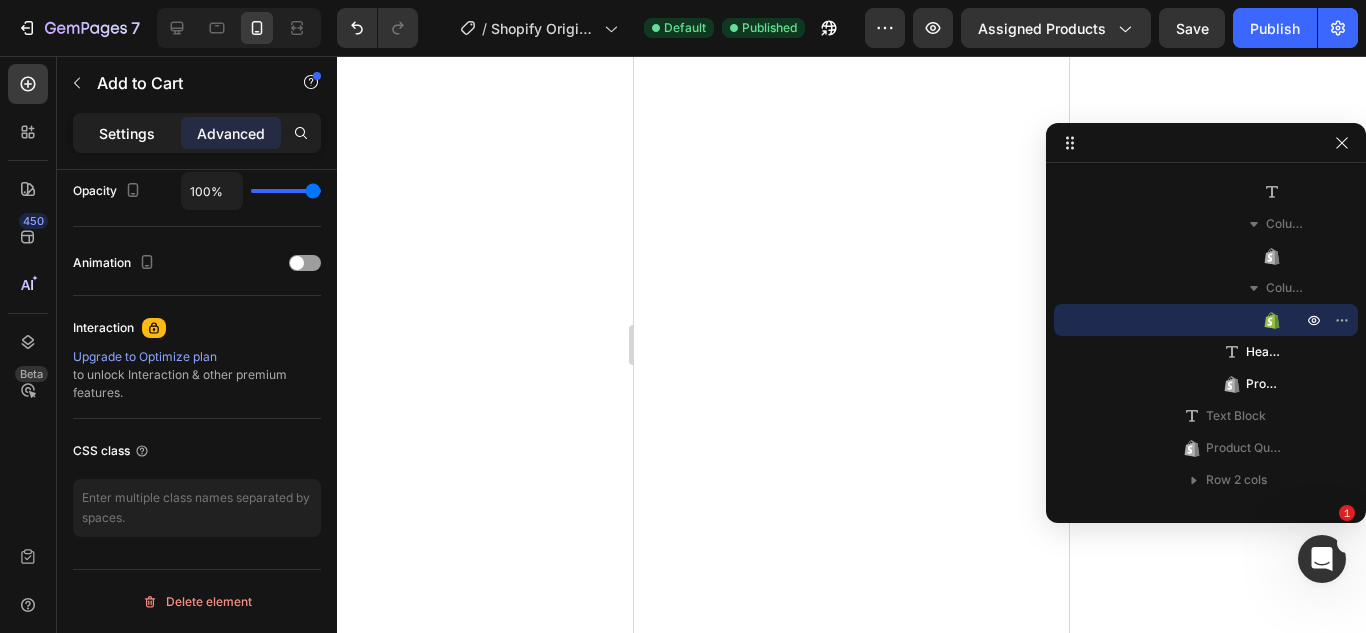 click on "Settings" 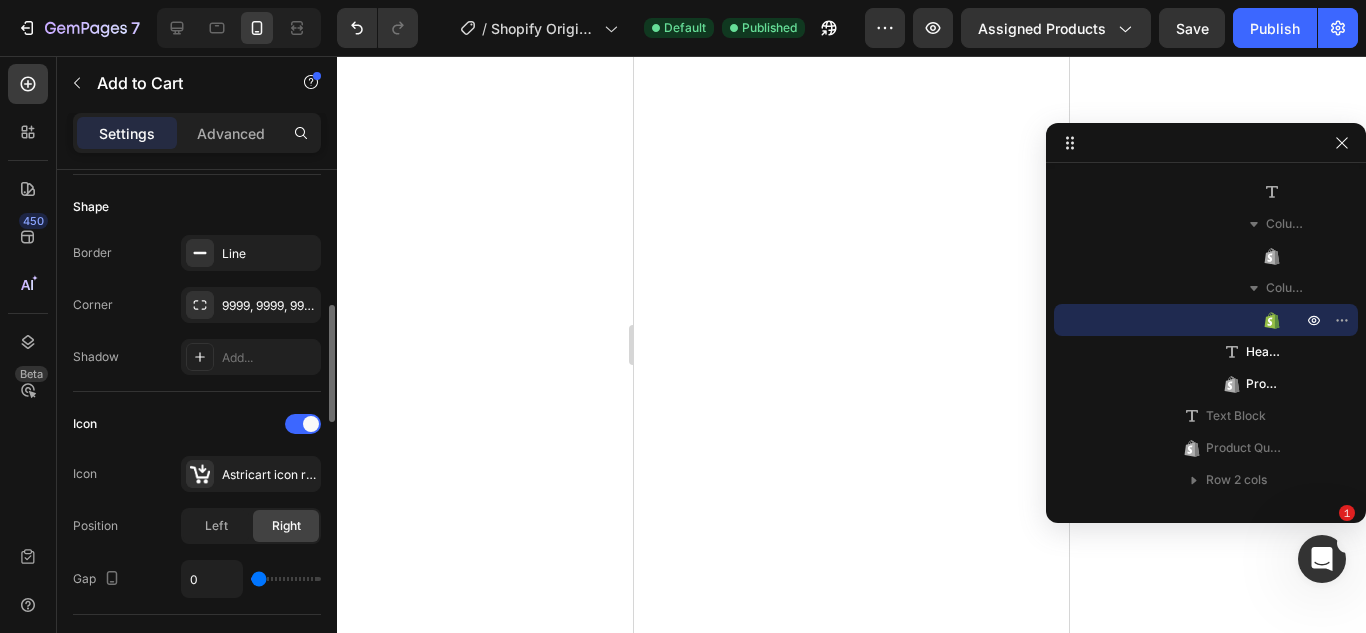 scroll, scrollTop: 546, scrollLeft: 0, axis: vertical 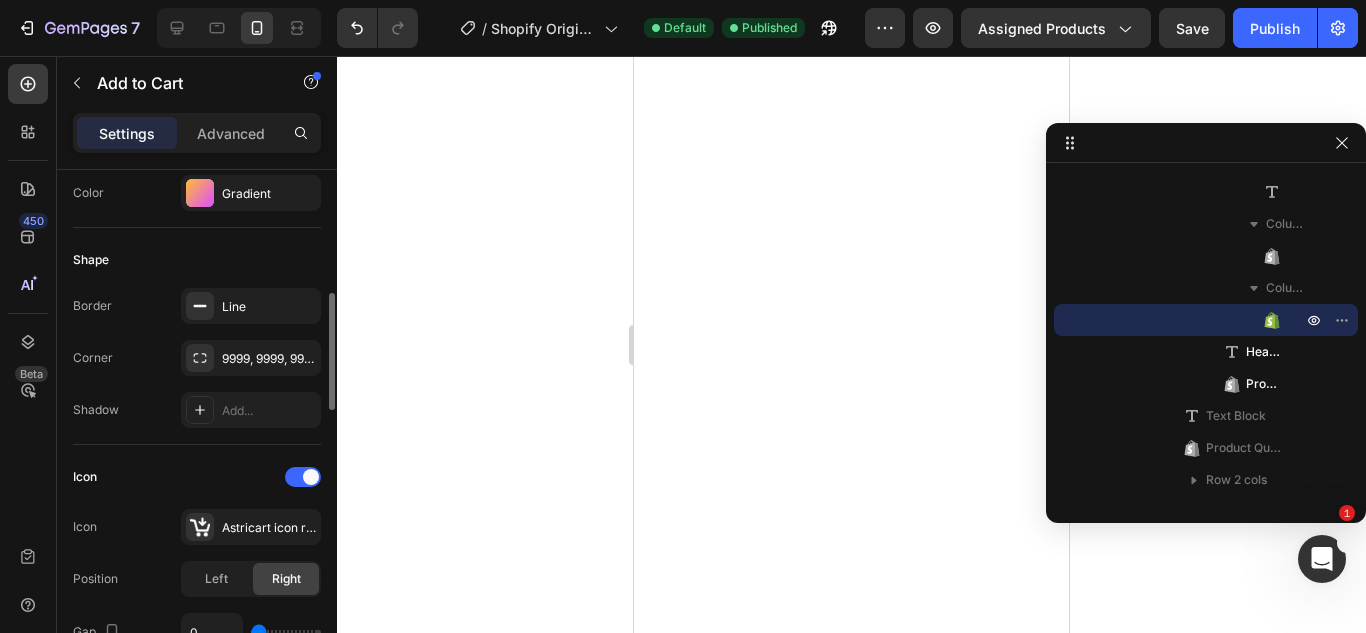 click on "Background Color Gradient" 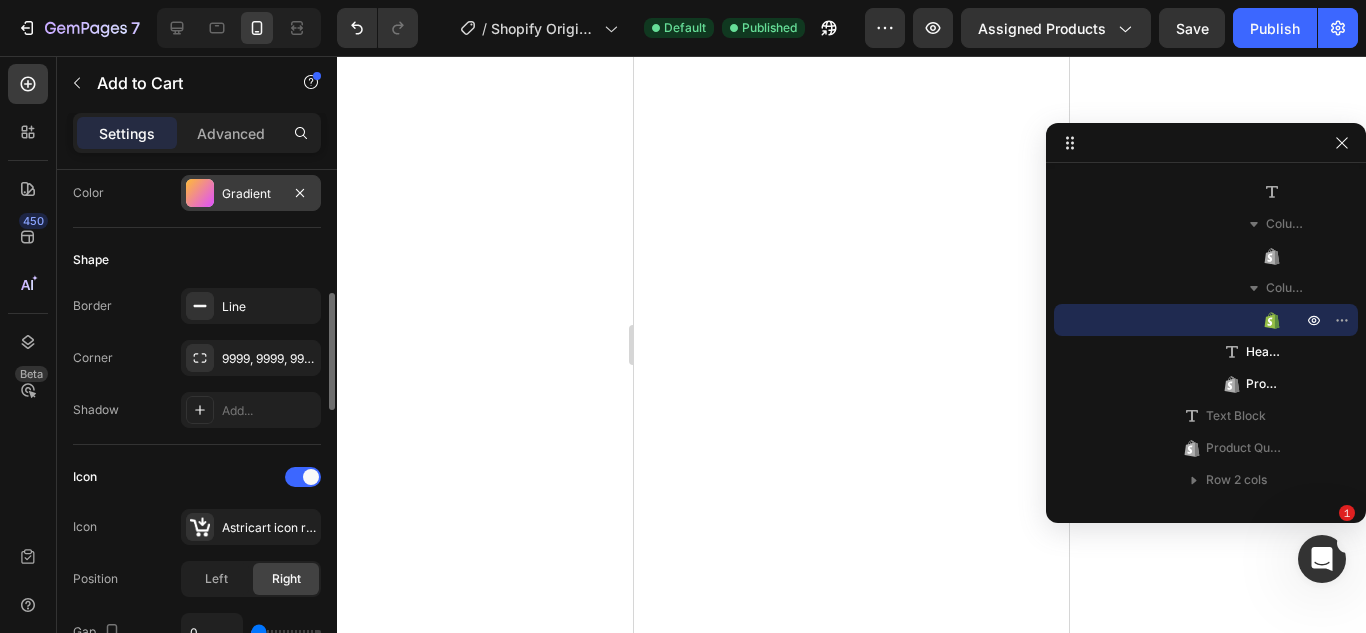 click on "Gradient" at bounding box center [251, 194] 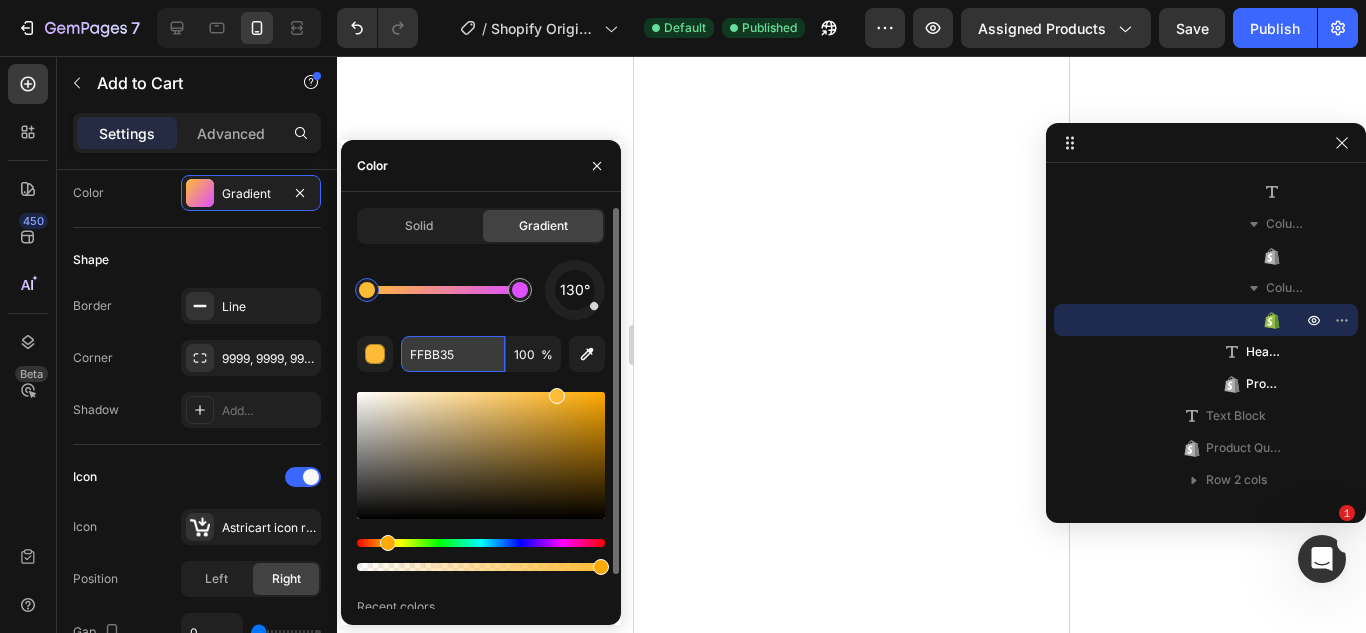 click on "FFBB35" at bounding box center [453, 354] 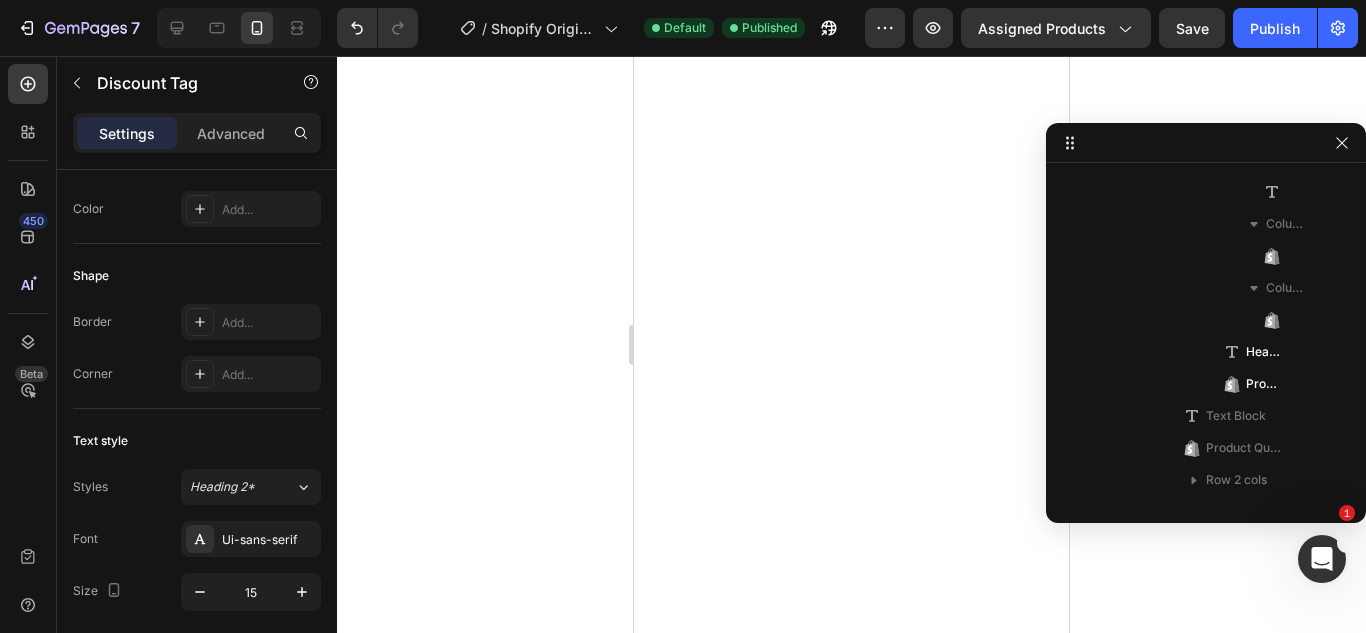 scroll, scrollTop: 1235, scrollLeft: 0, axis: vertical 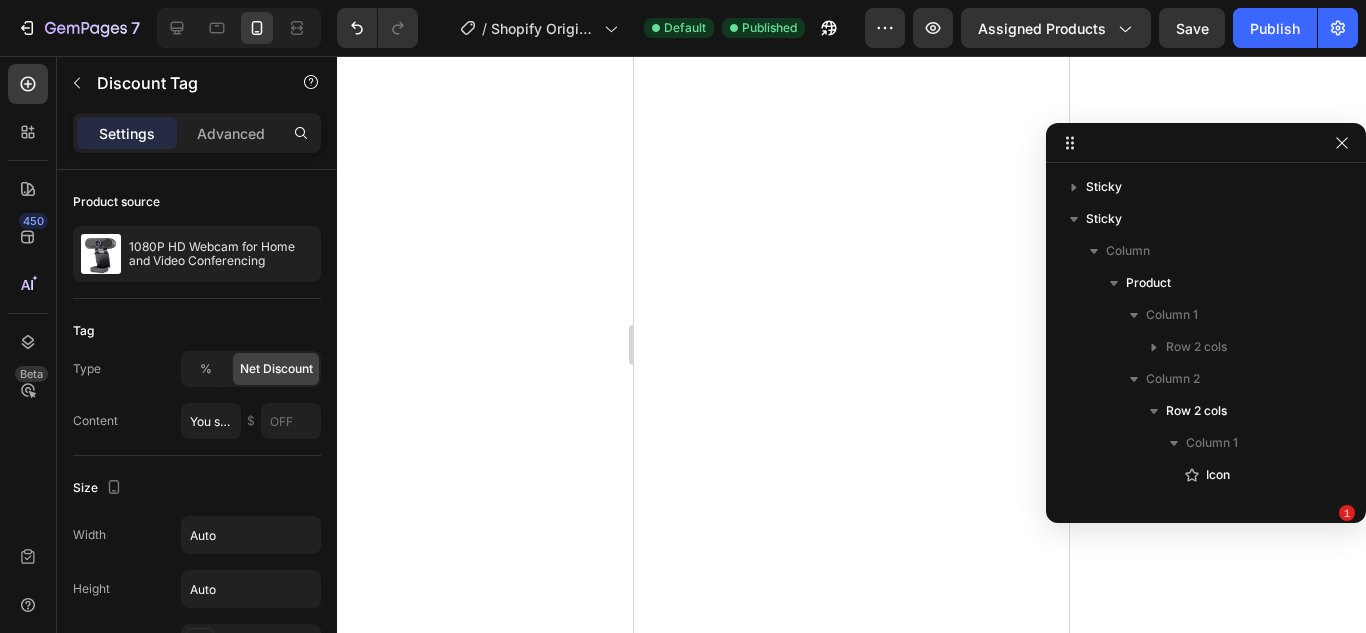 click on "358CFF" at bounding box center (251, 1243) 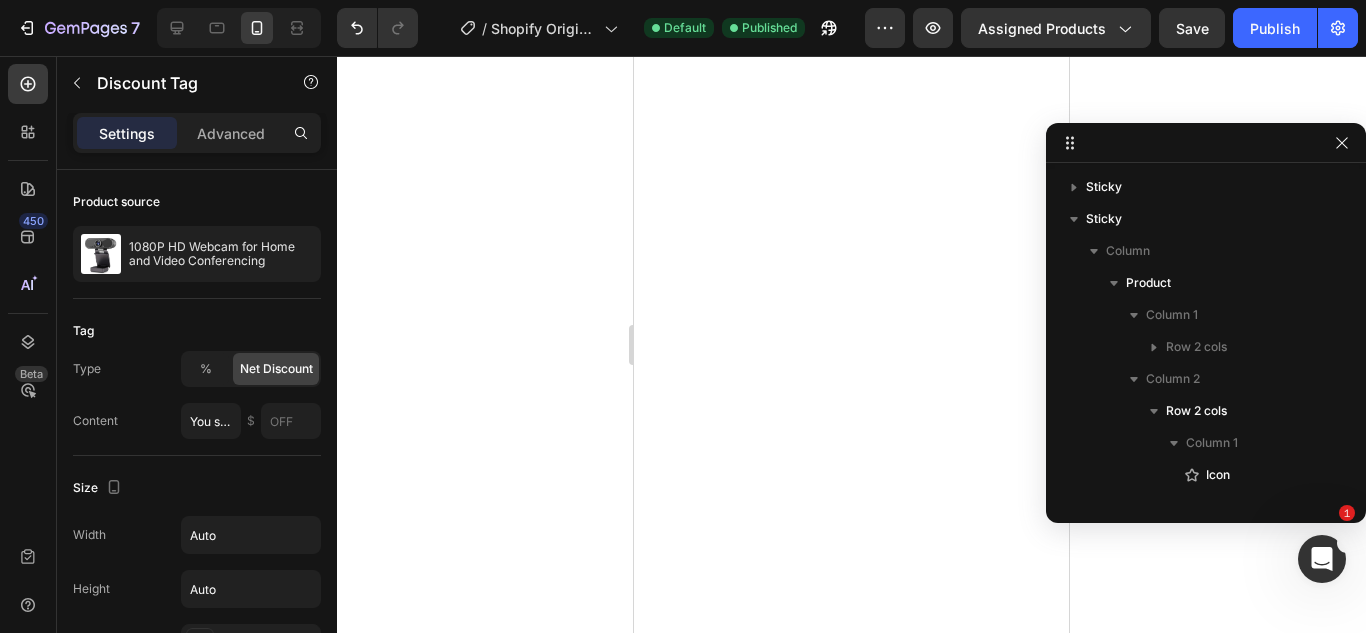 scroll, scrollTop: 0, scrollLeft: 0, axis: both 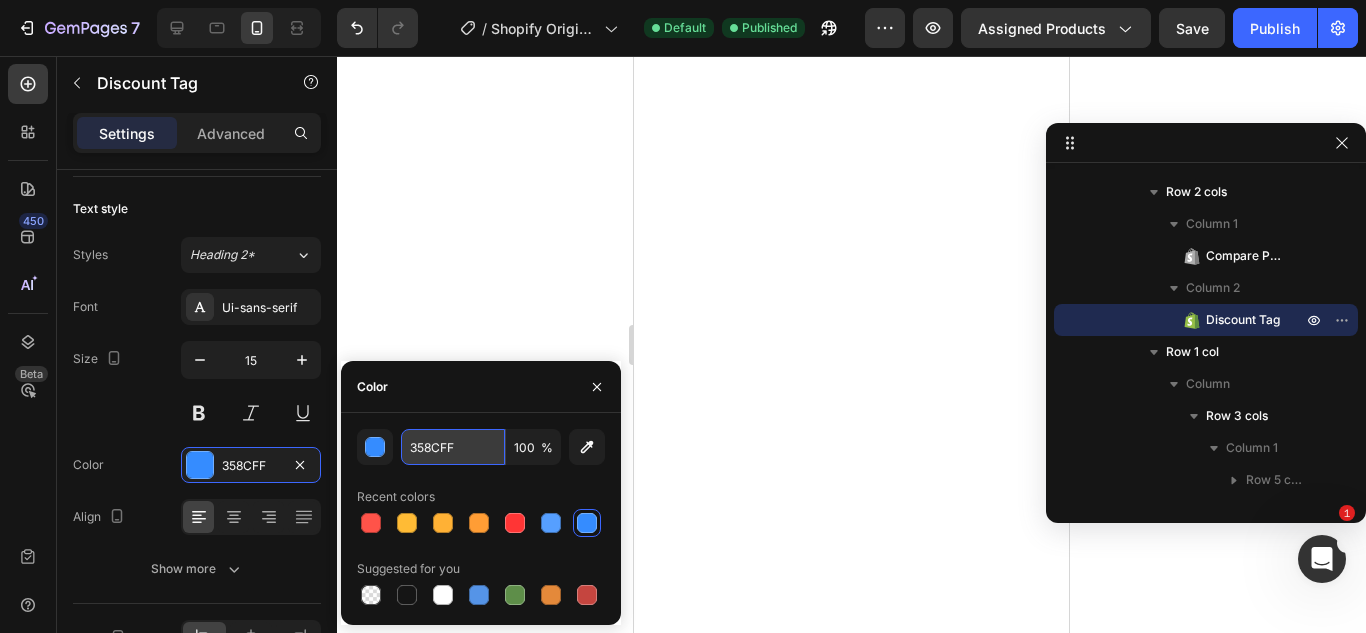 click on "358CFF" at bounding box center (453, 447) 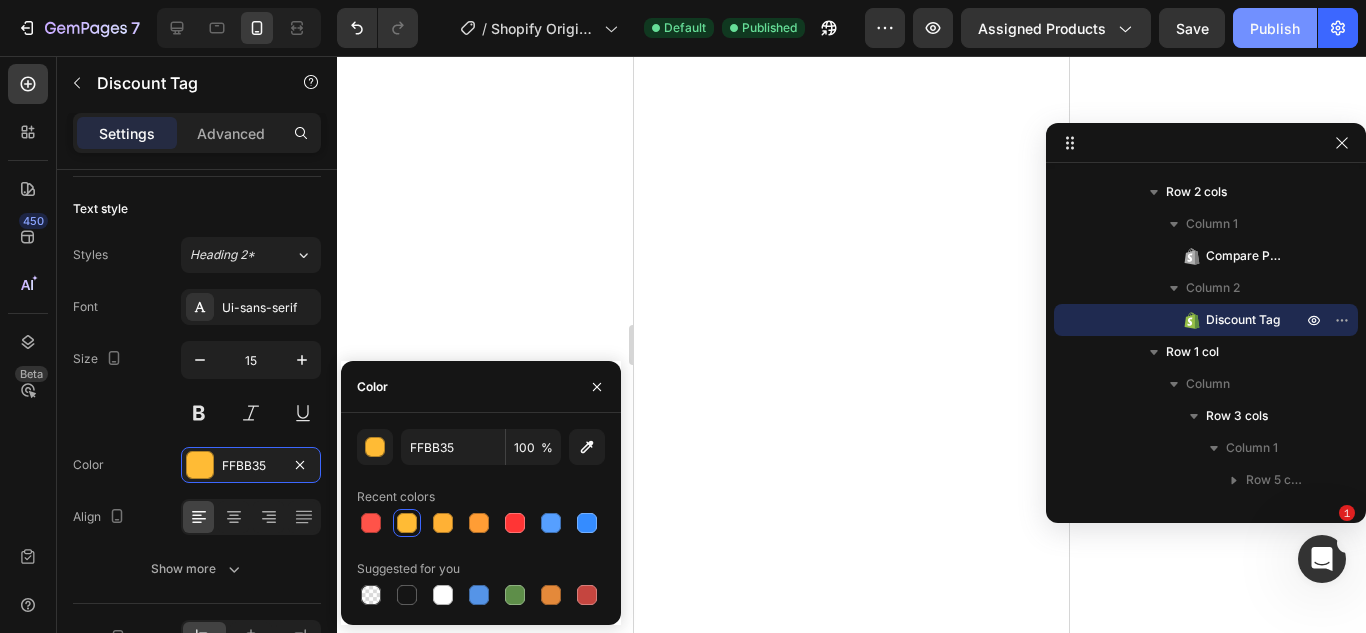 click on "Publish" 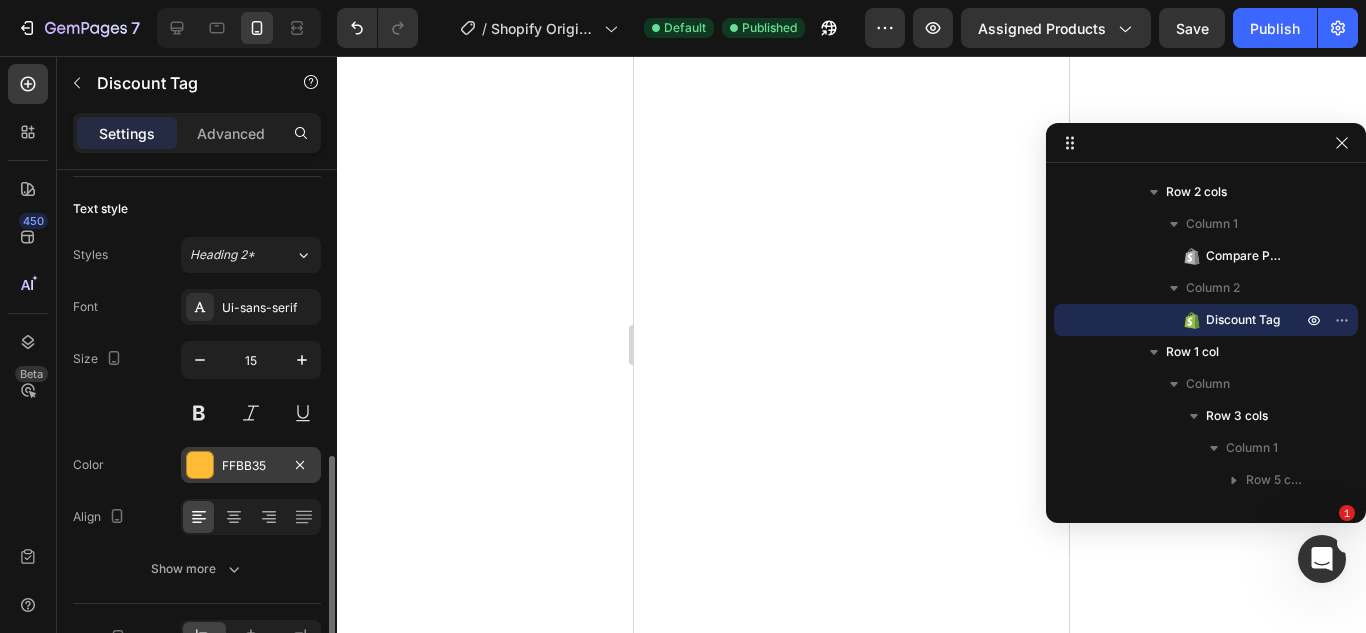 click on "FFBB35" at bounding box center (251, 465) 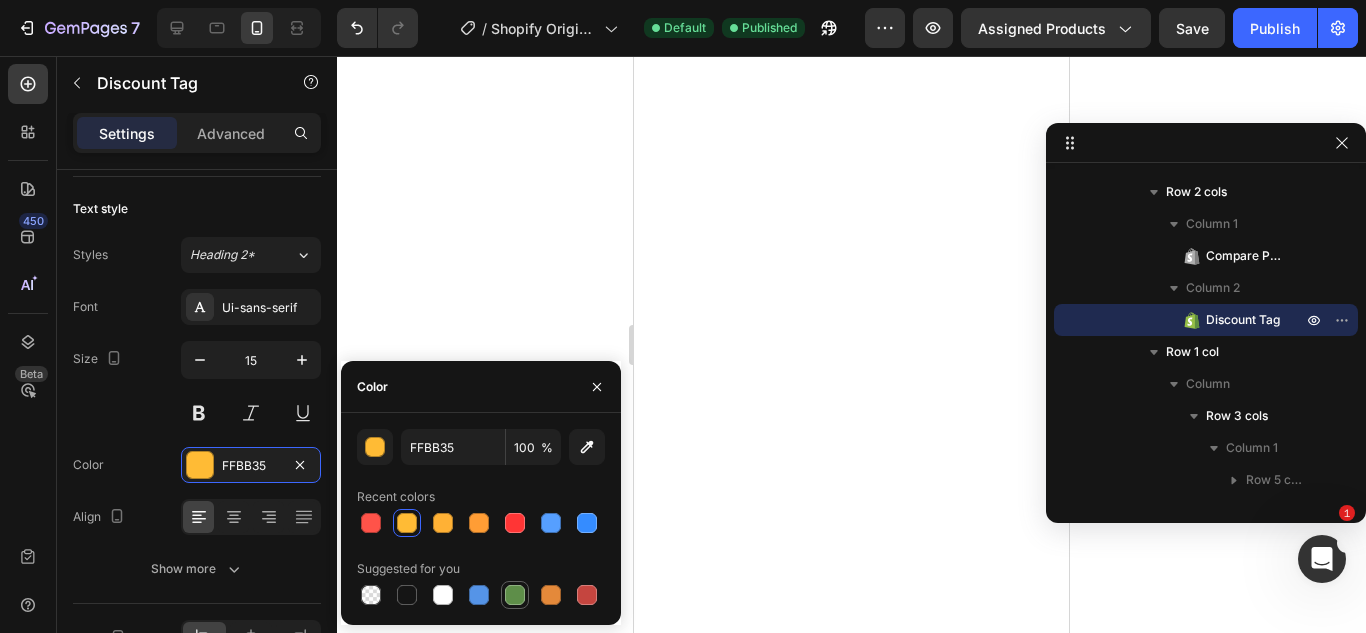 click at bounding box center (515, 595) 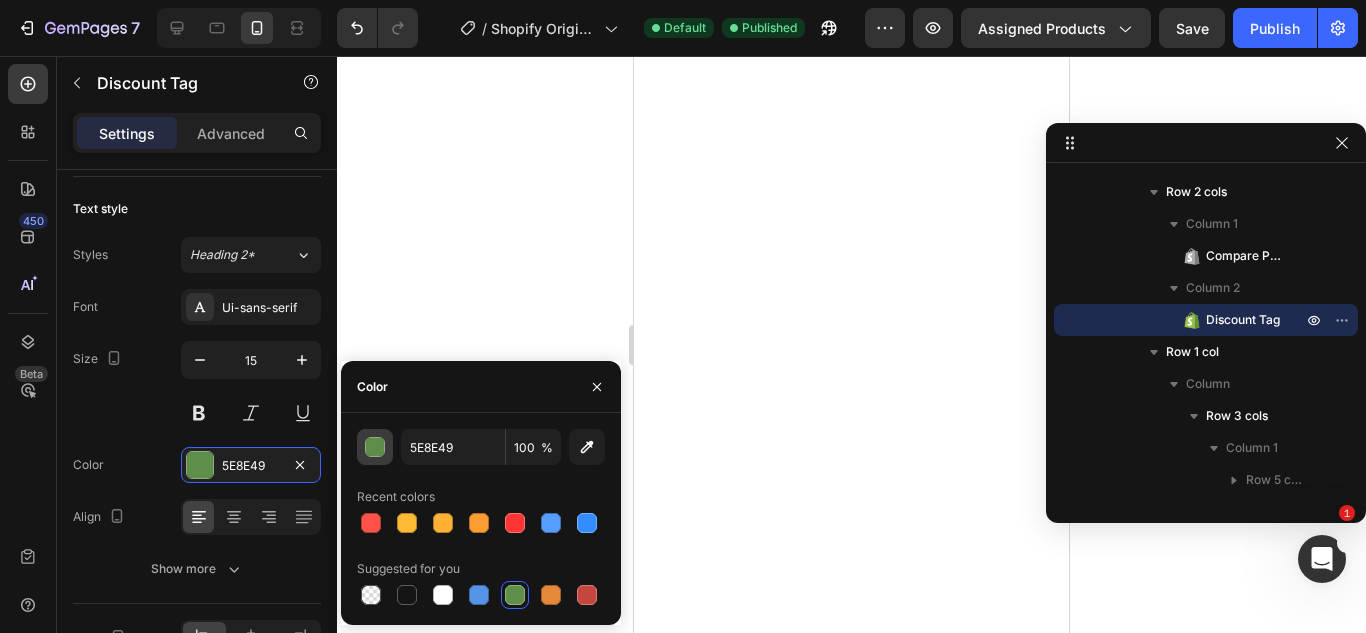 click at bounding box center [375, 447] 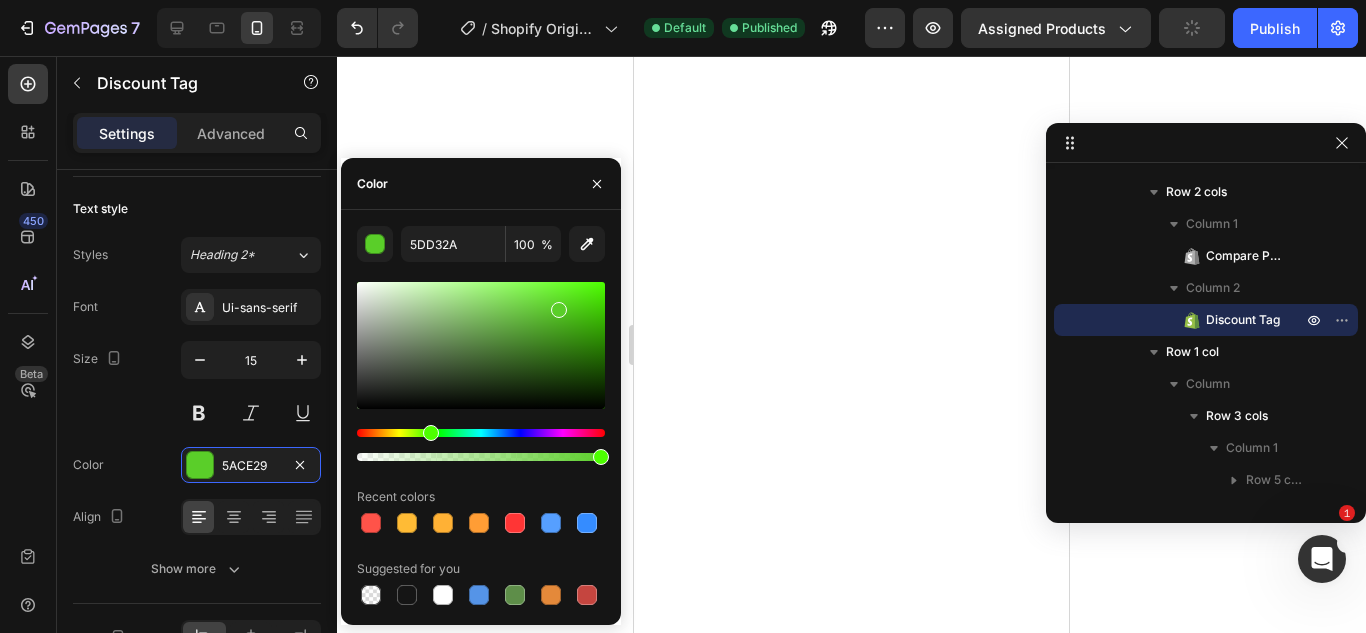 drag, startPoint x: 519, startPoint y: 296, endPoint x: 557, endPoint y: 308, distance: 39.849716 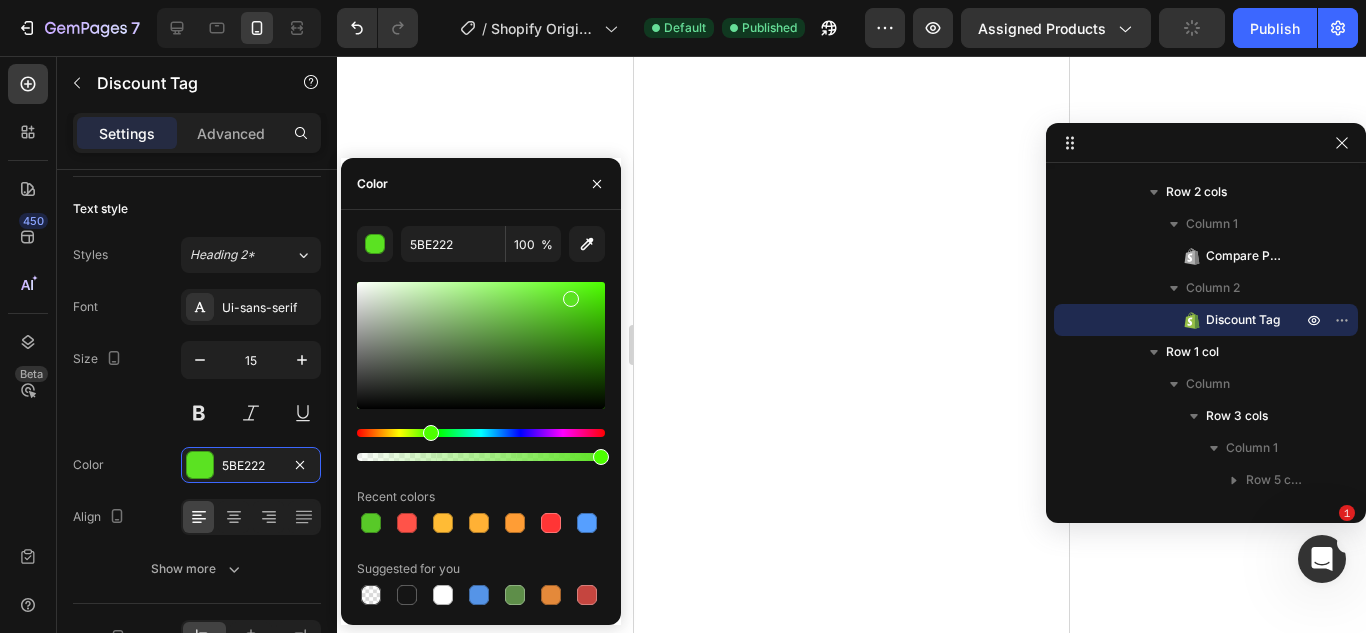 drag, startPoint x: 588, startPoint y: 297, endPoint x: 569, endPoint y: 295, distance: 19.104973 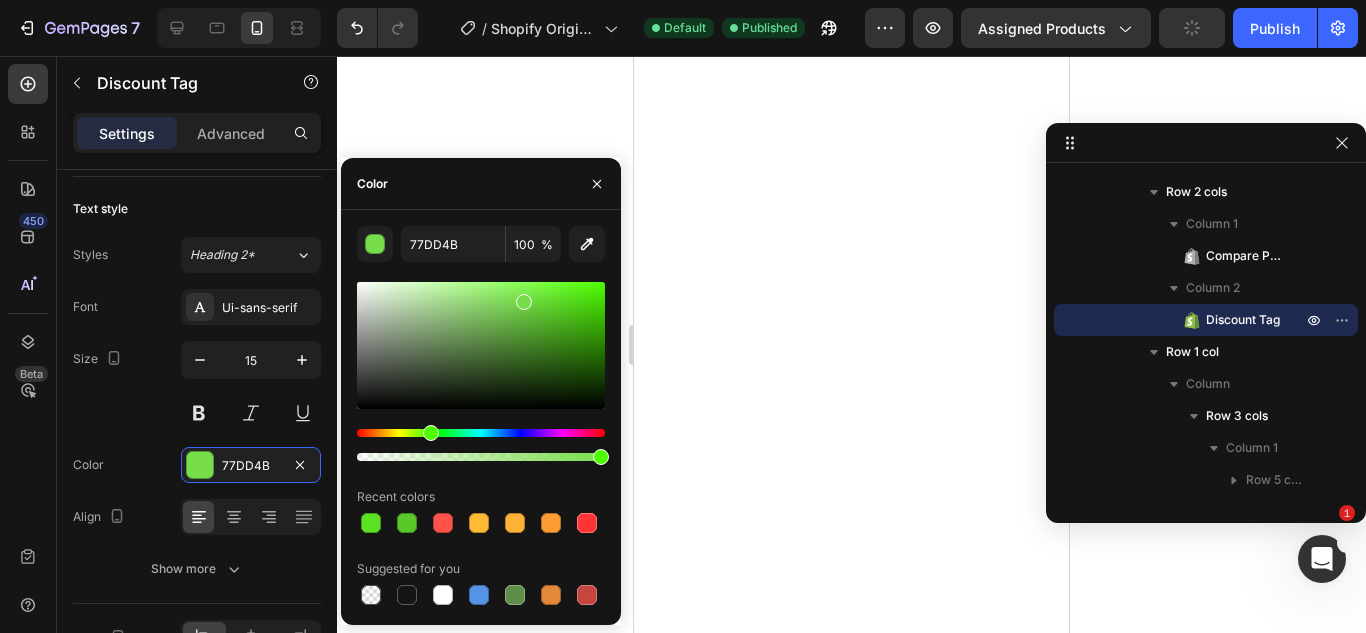 drag, startPoint x: 569, startPoint y: 294, endPoint x: 521, endPoint y: 298, distance: 48.166378 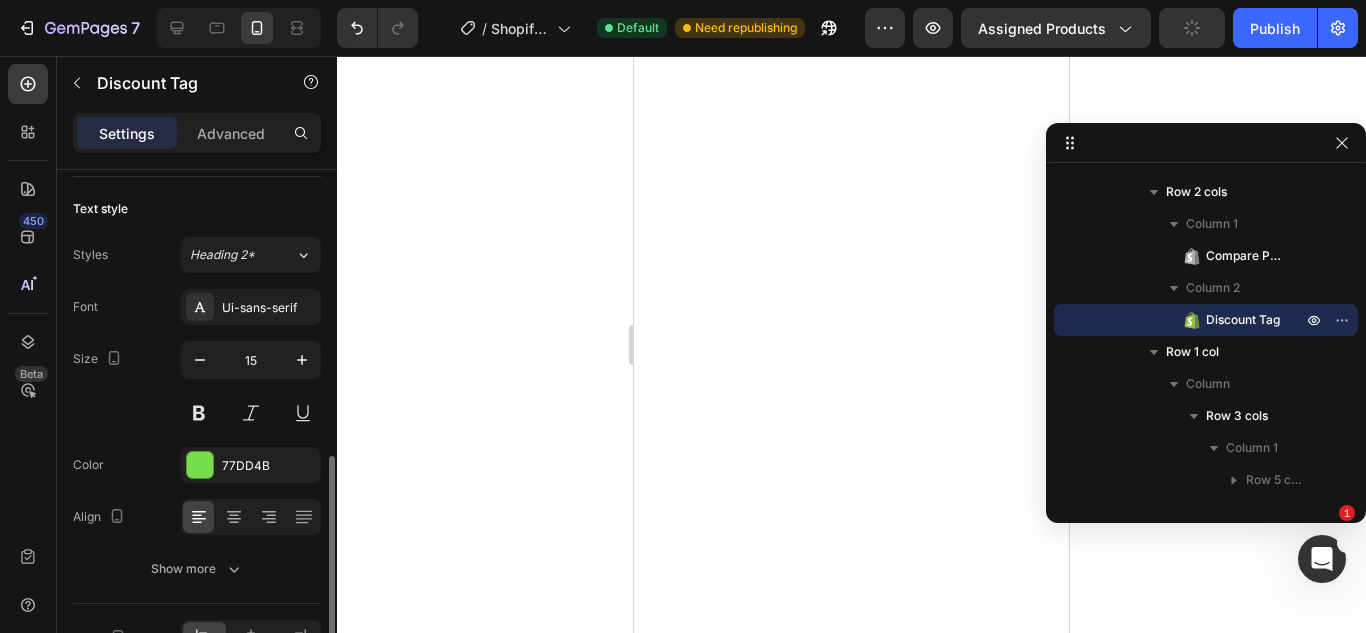 click on "Size 15" at bounding box center [197, 386] 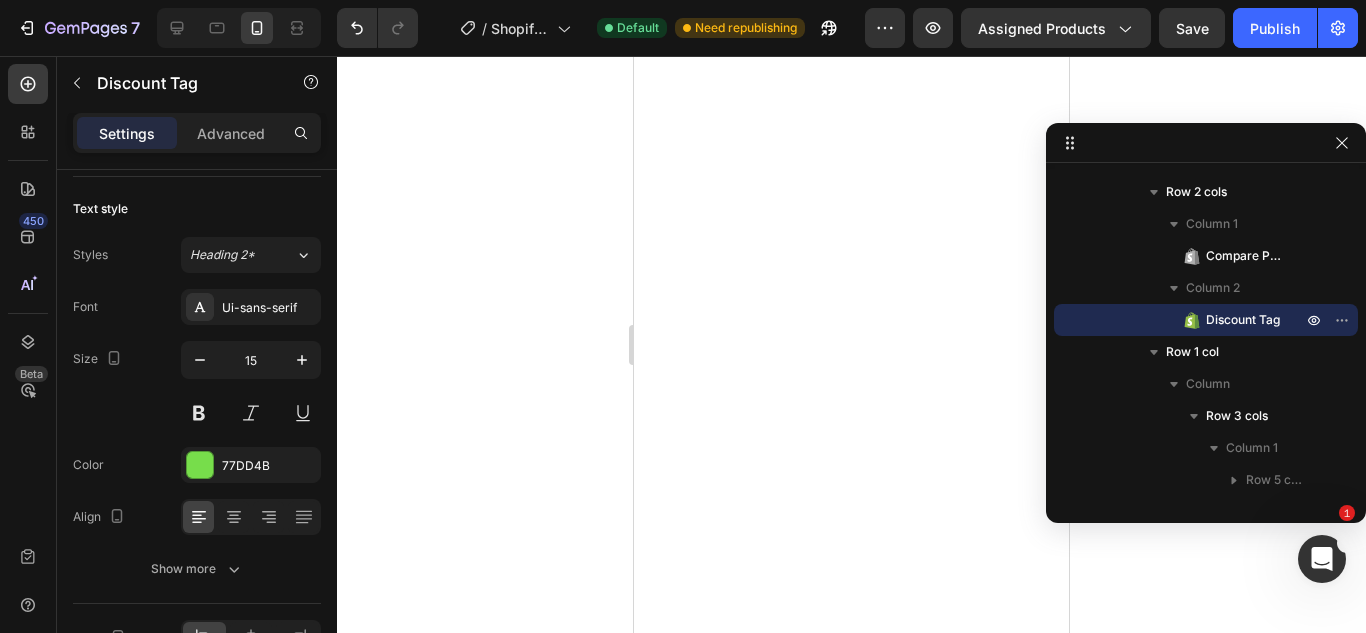 click on "7   /  Shopify Original Product Template Default Need republishing Preview Assigned Products  Save   Publish" 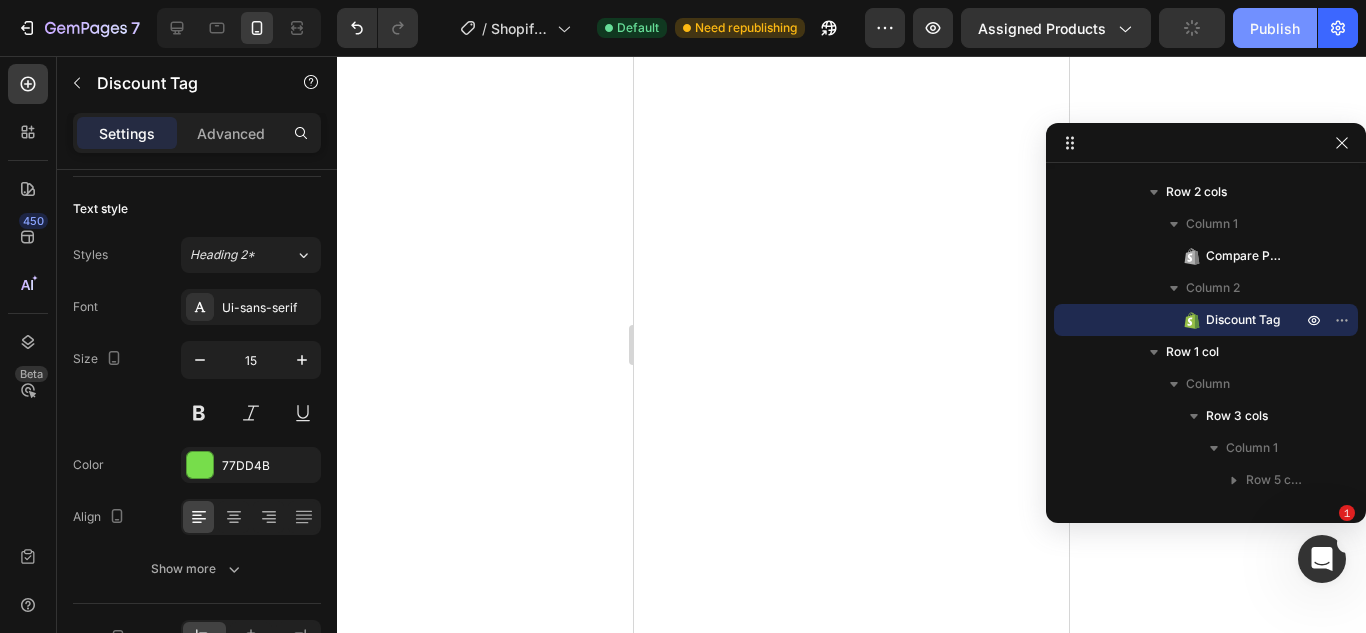 click on "Publish" 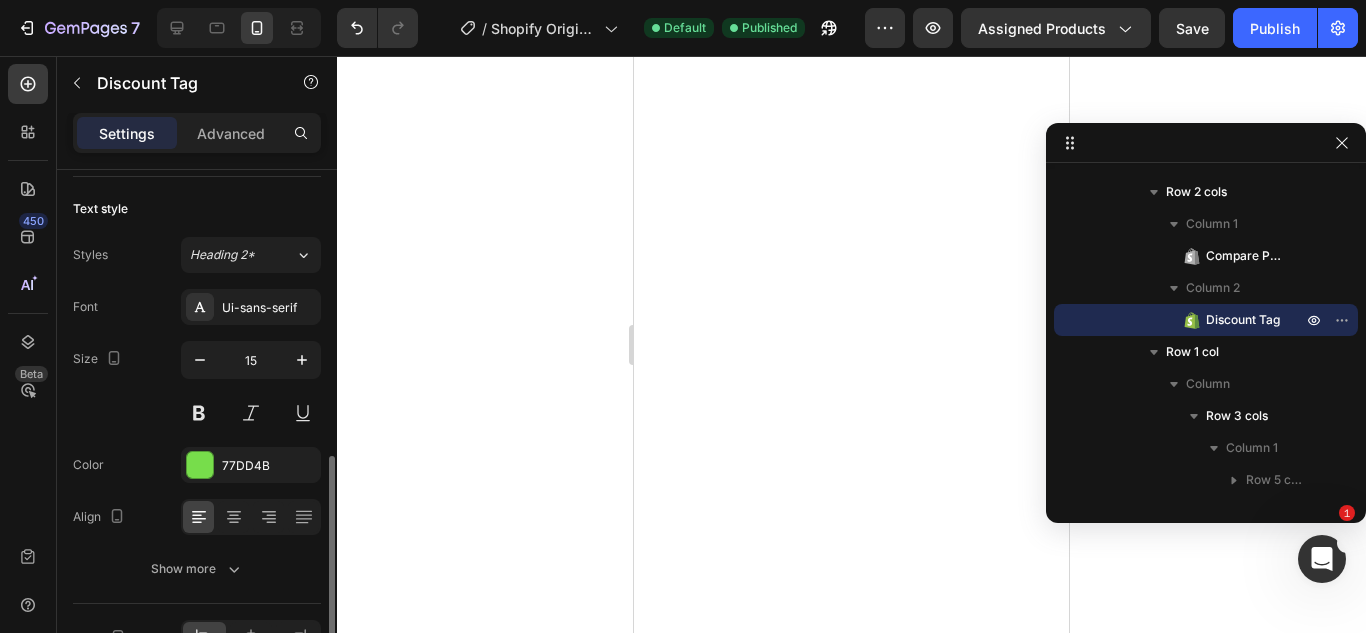 click on "Font Ui-sans-serif Size 15 Color 77DD4B Align Show more" at bounding box center (197, 438) 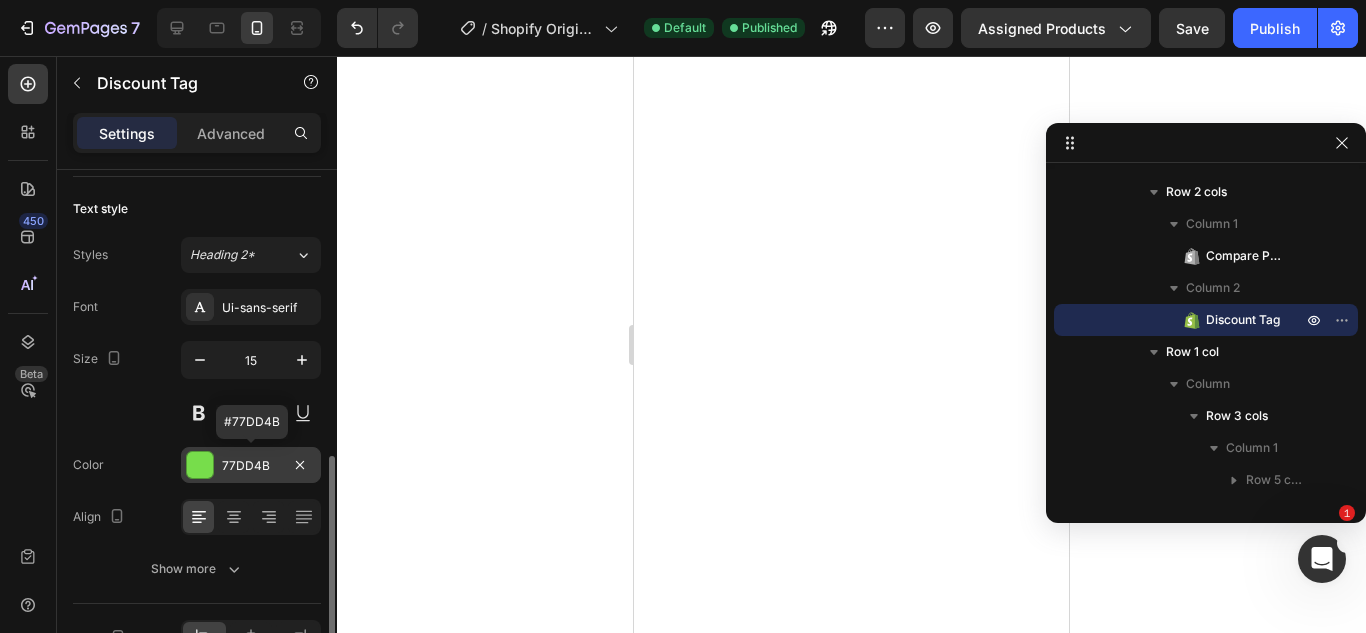 click at bounding box center (200, 465) 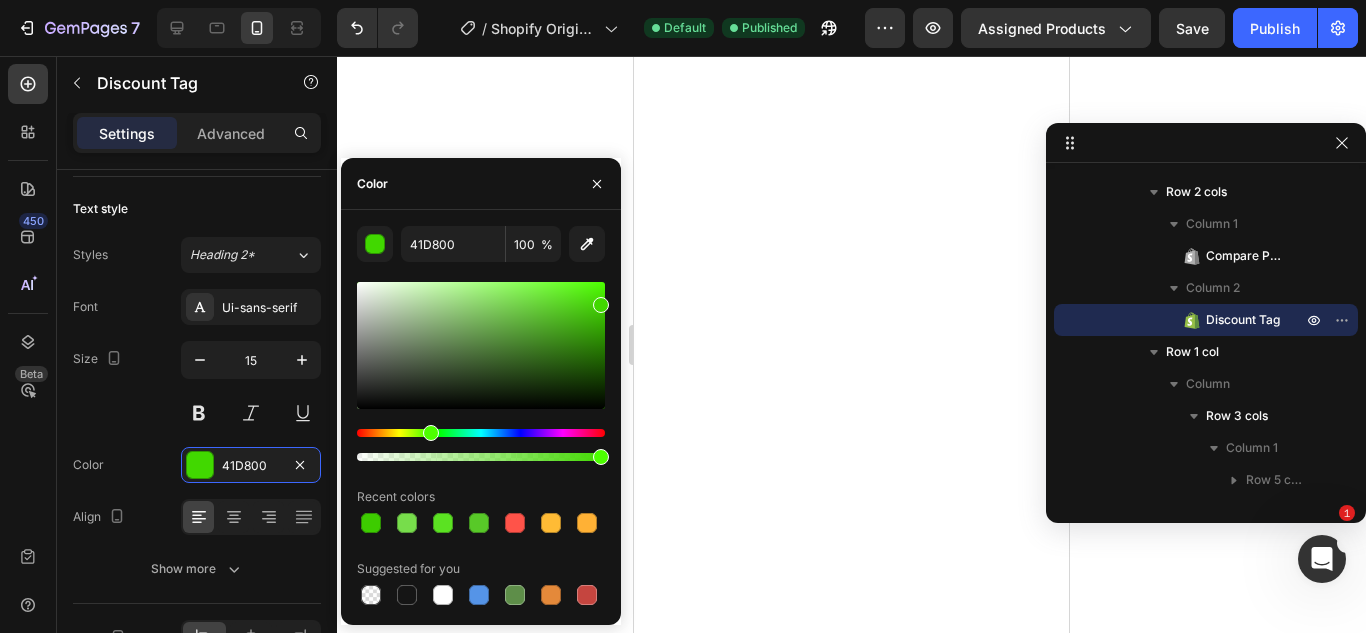 drag, startPoint x: 562, startPoint y: 311, endPoint x: 613, endPoint y: 301, distance: 51.971146 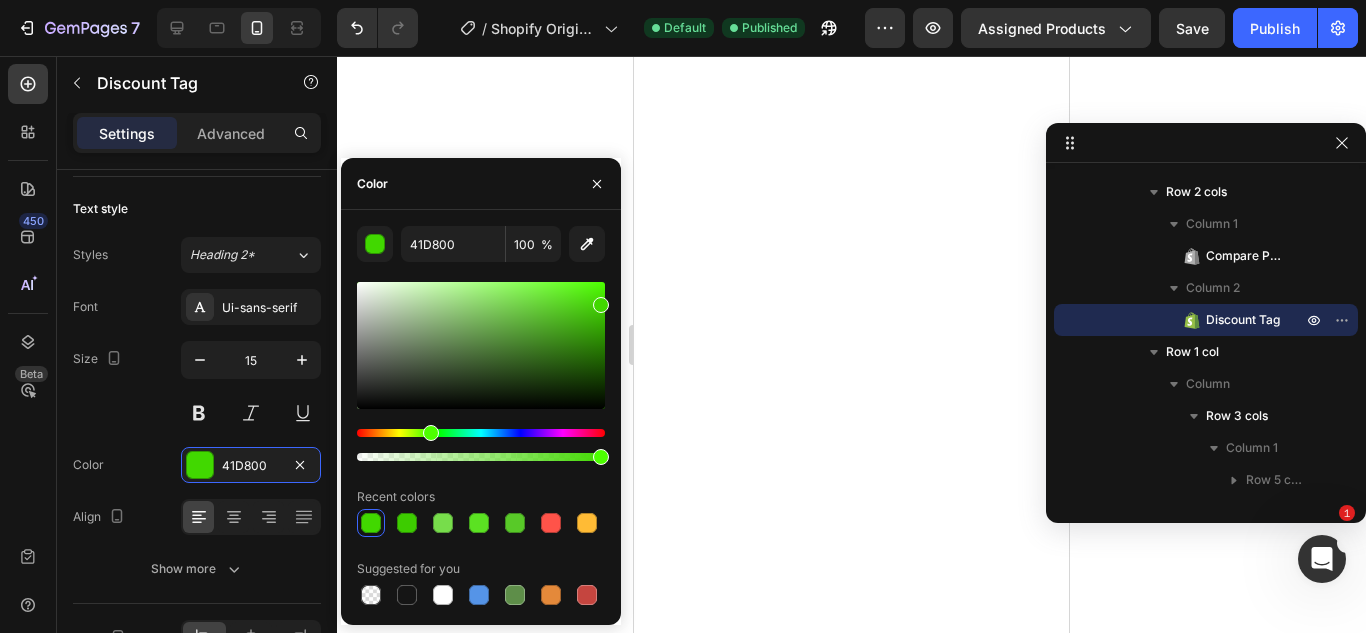 click on "41D800 100 % Recent colors Suggested for you" at bounding box center [481, 417] 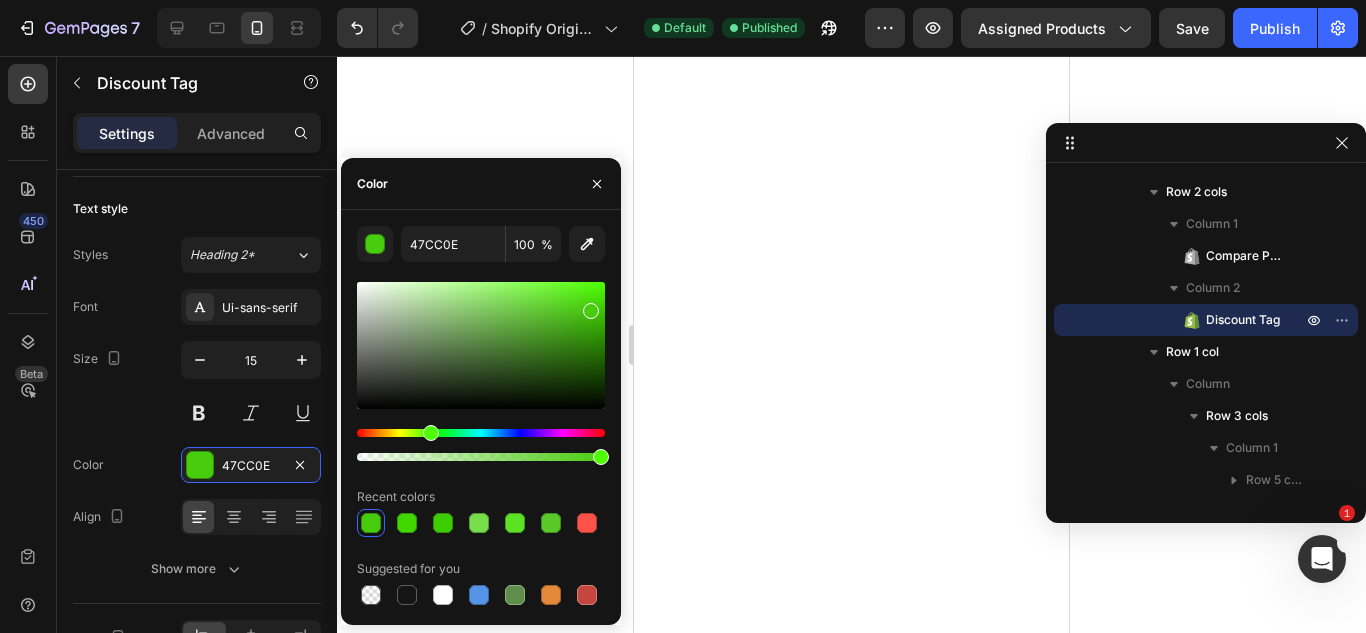 click at bounding box center (591, 311) 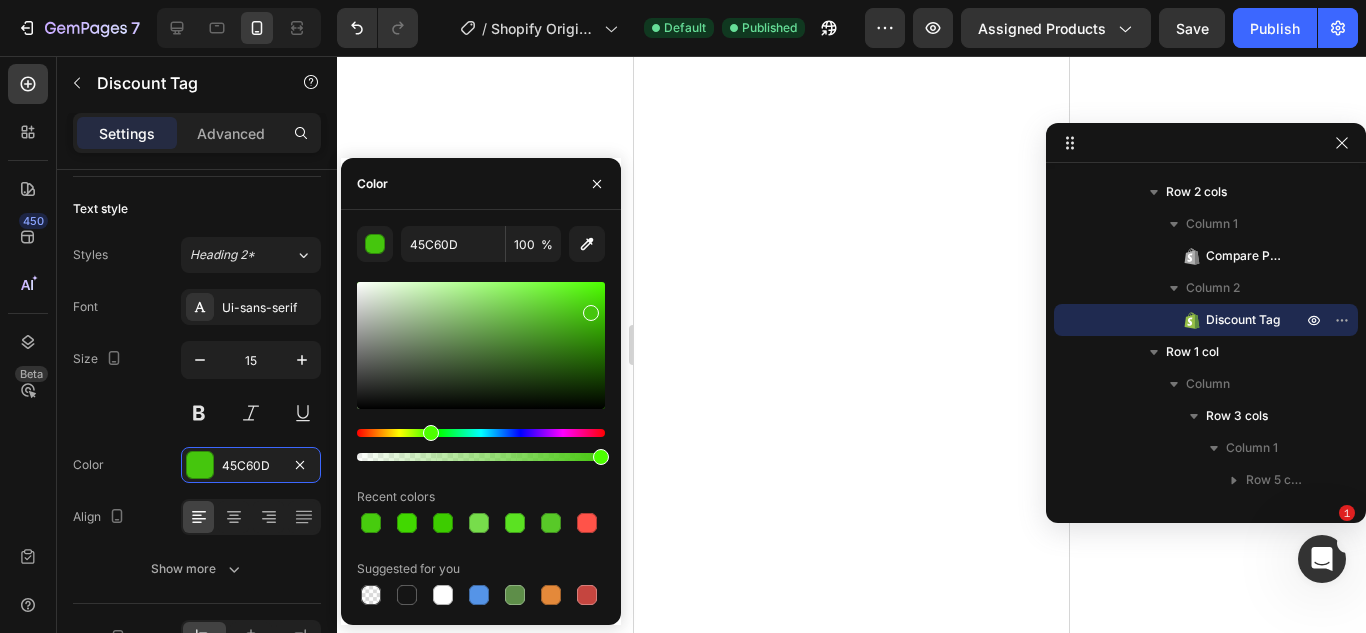 type on "47C411" 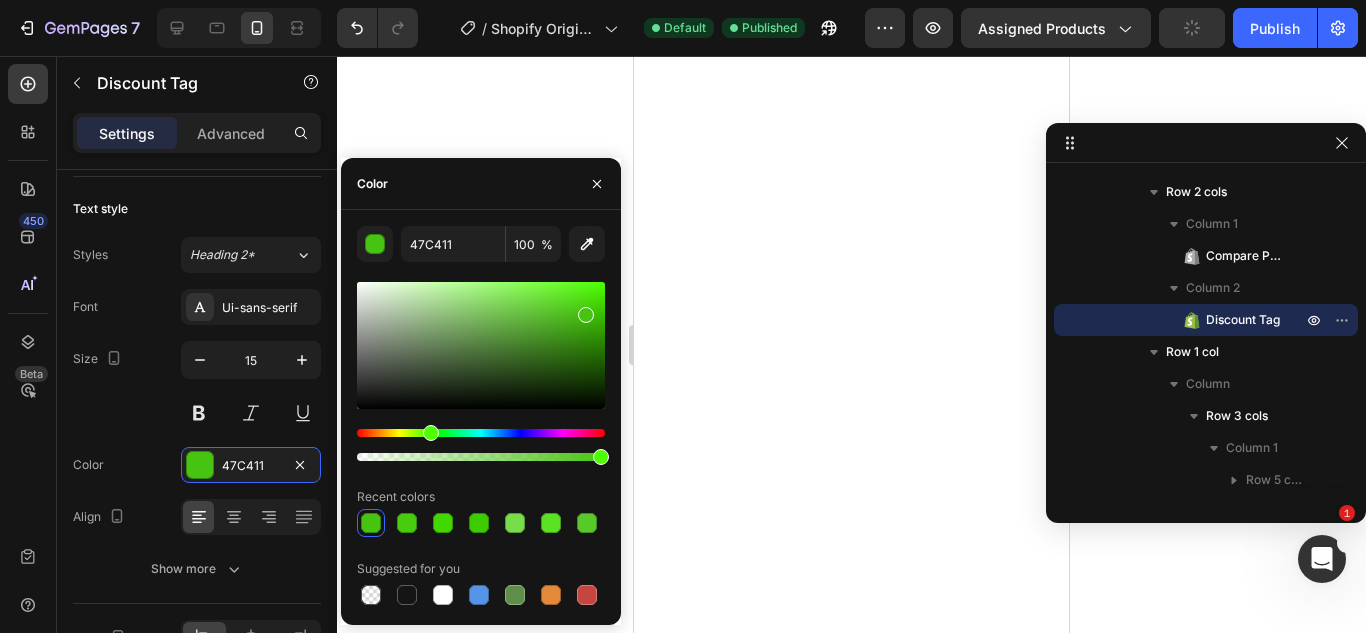 click at bounding box center [586, 315] 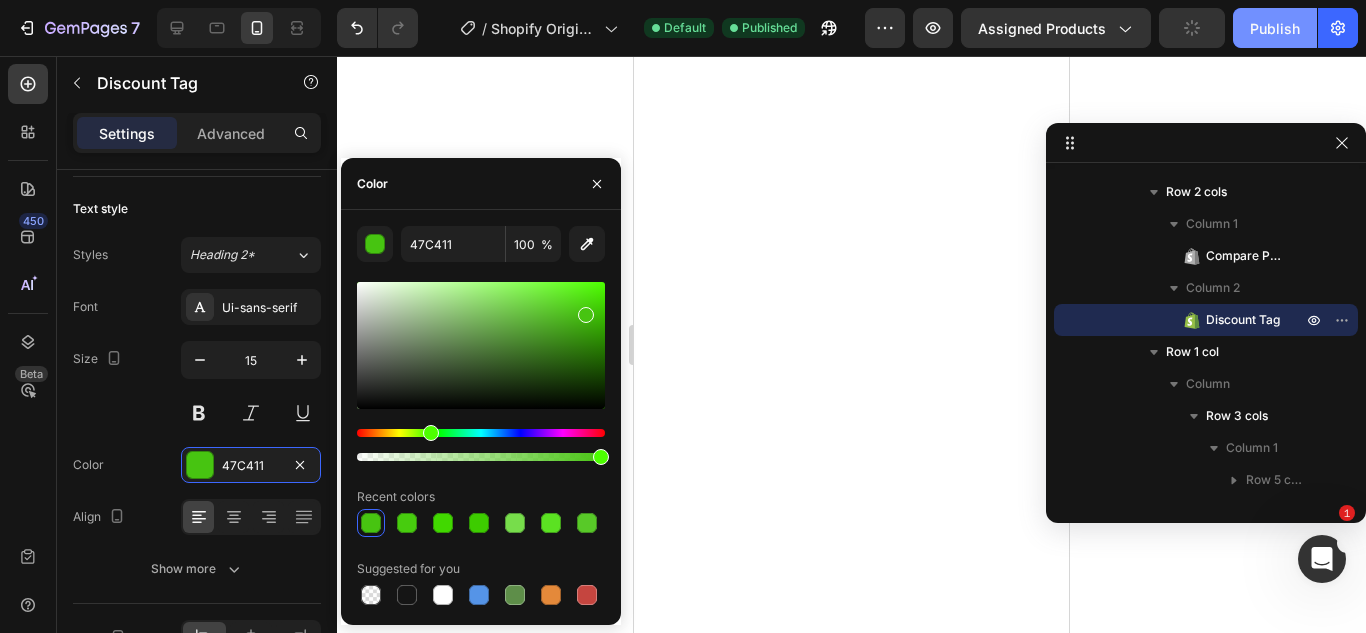 click on "Publish" at bounding box center (1275, 28) 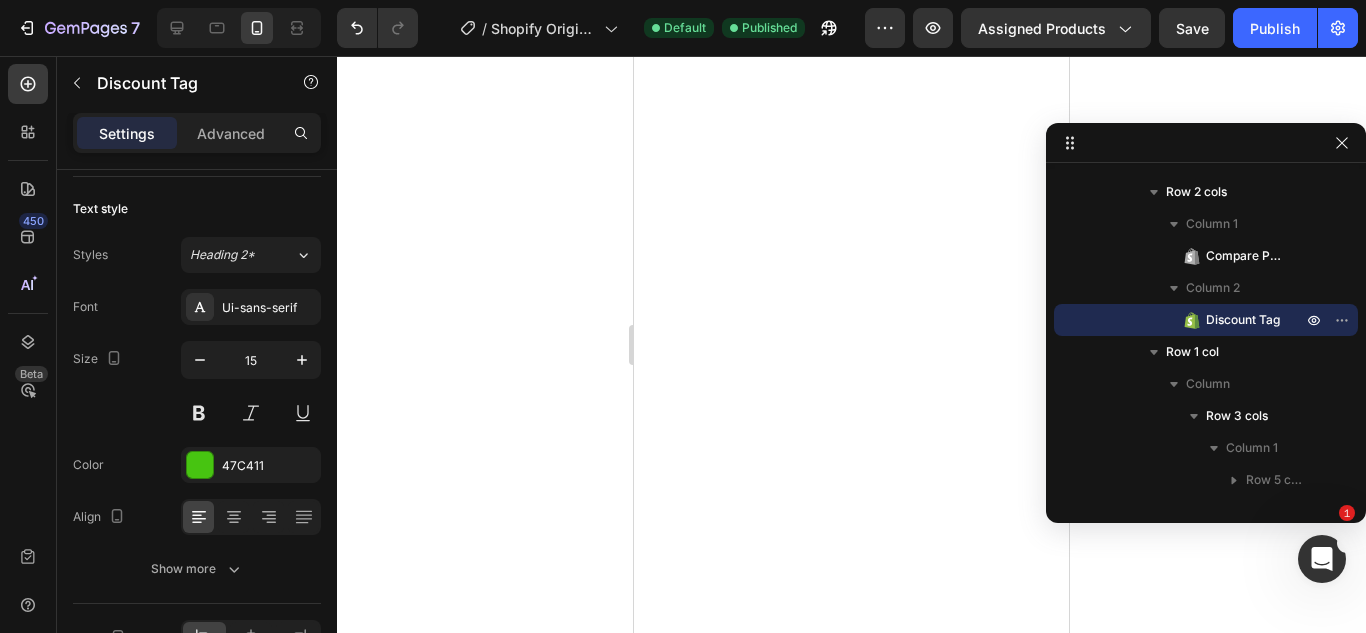scroll, scrollTop: 1779, scrollLeft: 0, axis: vertical 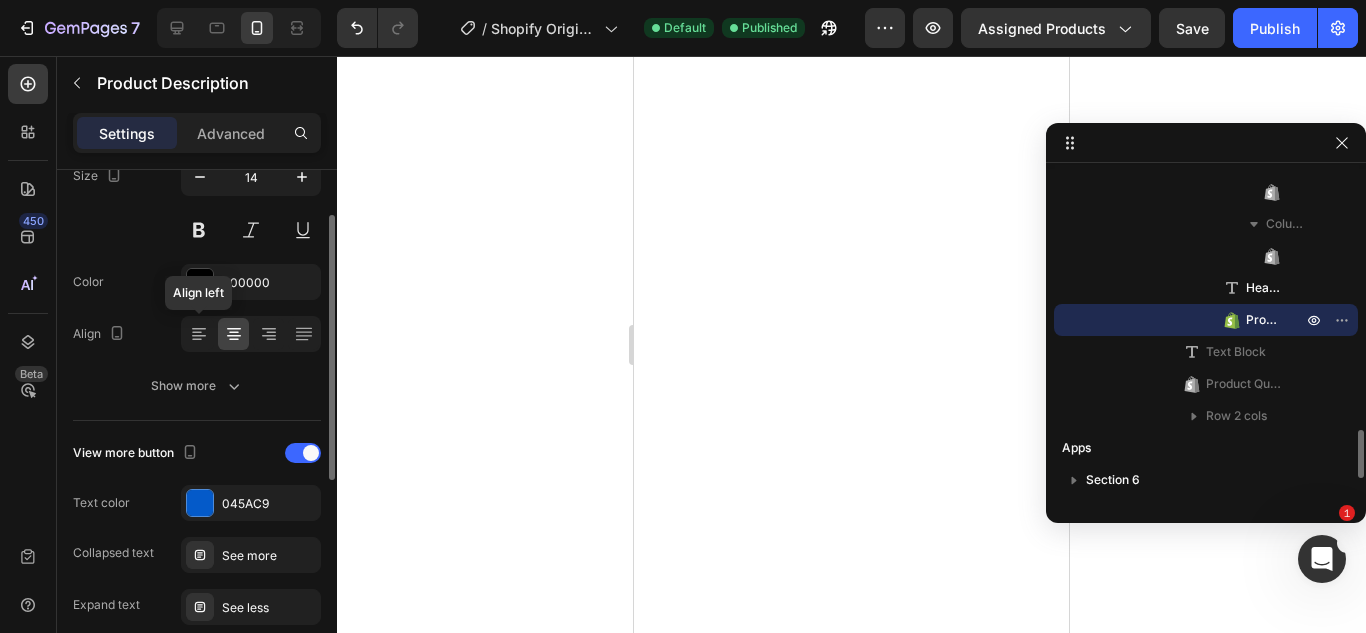 click on "View more button Text color 045AC9 Collapsed text See more Expand text See less Icon Yes No Max lines 3" at bounding box center (197, 584) 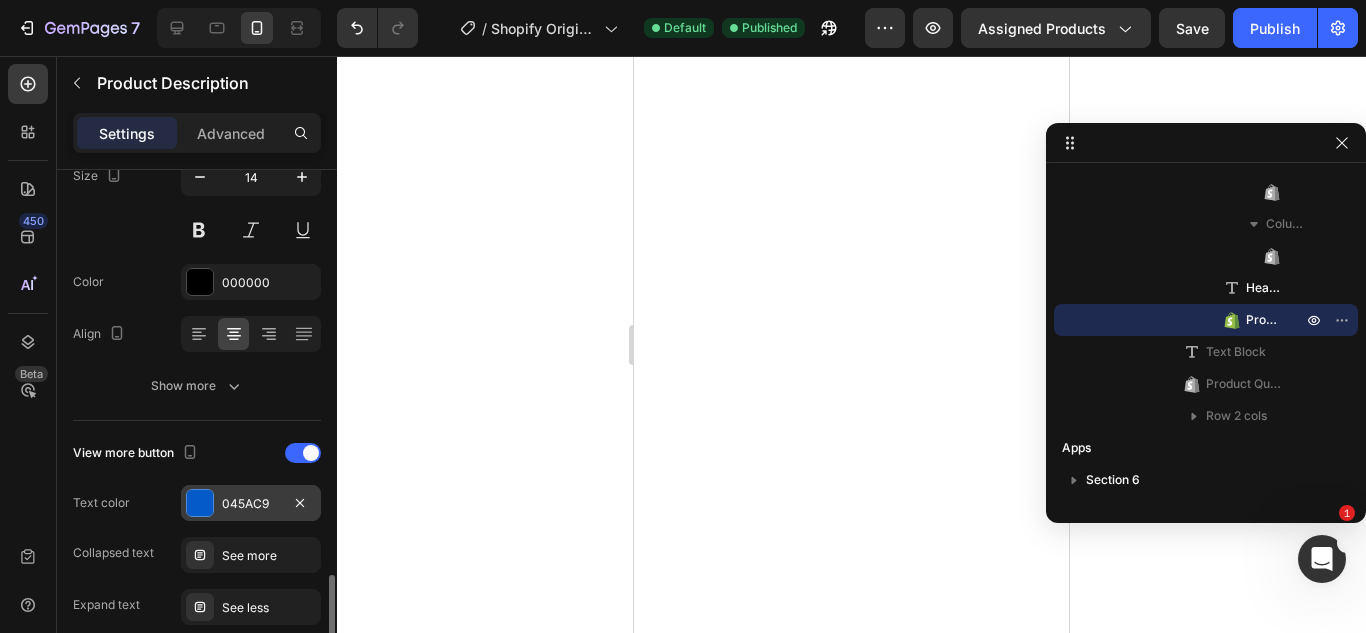 click at bounding box center [200, 503] 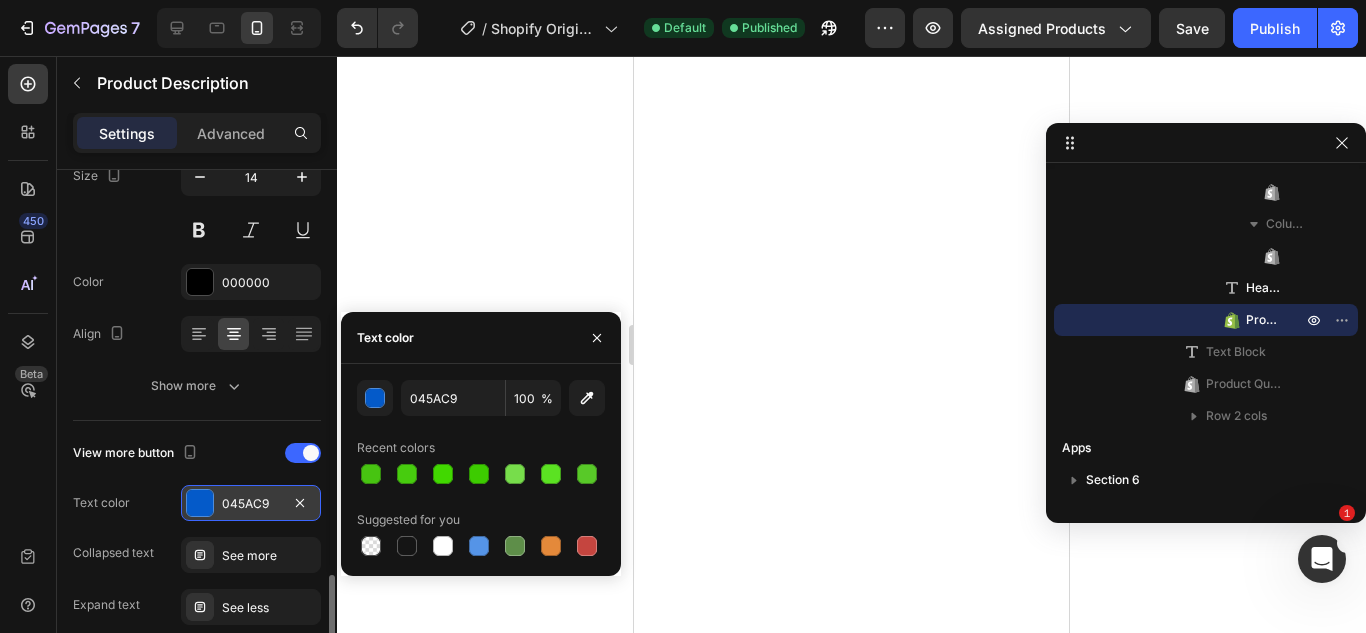 scroll, scrollTop: 470, scrollLeft: 0, axis: vertical 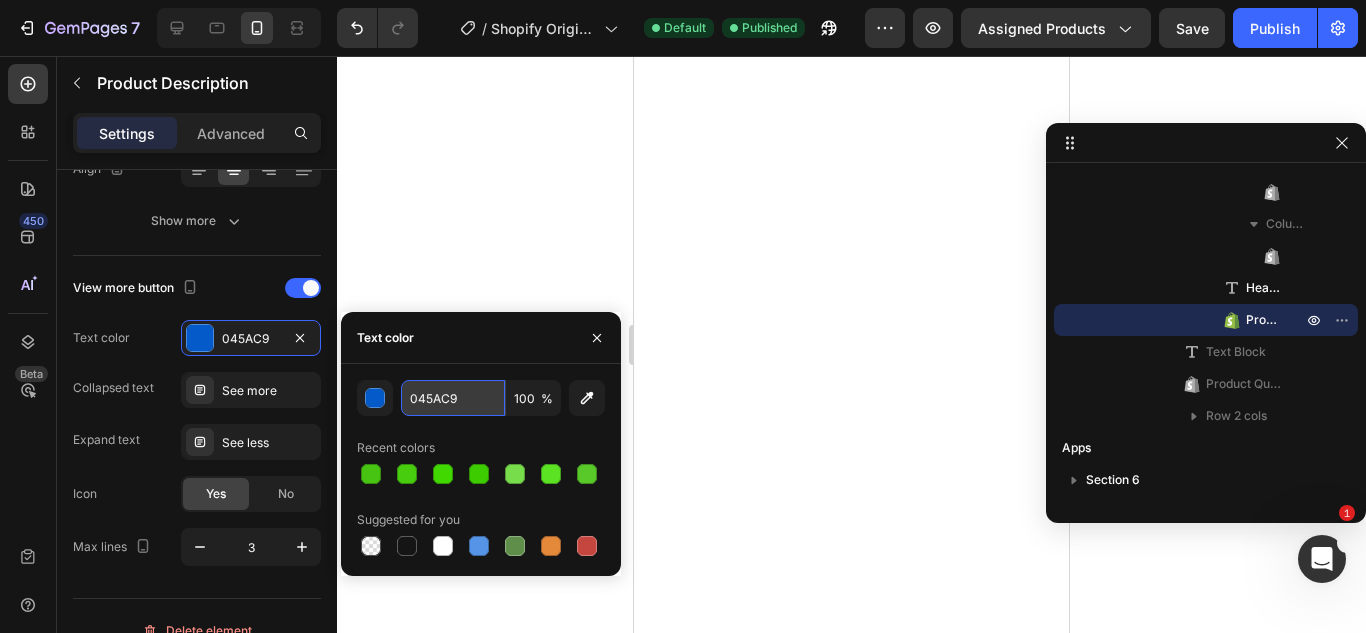 click on "045AC9" at bounding box center (453, 398) 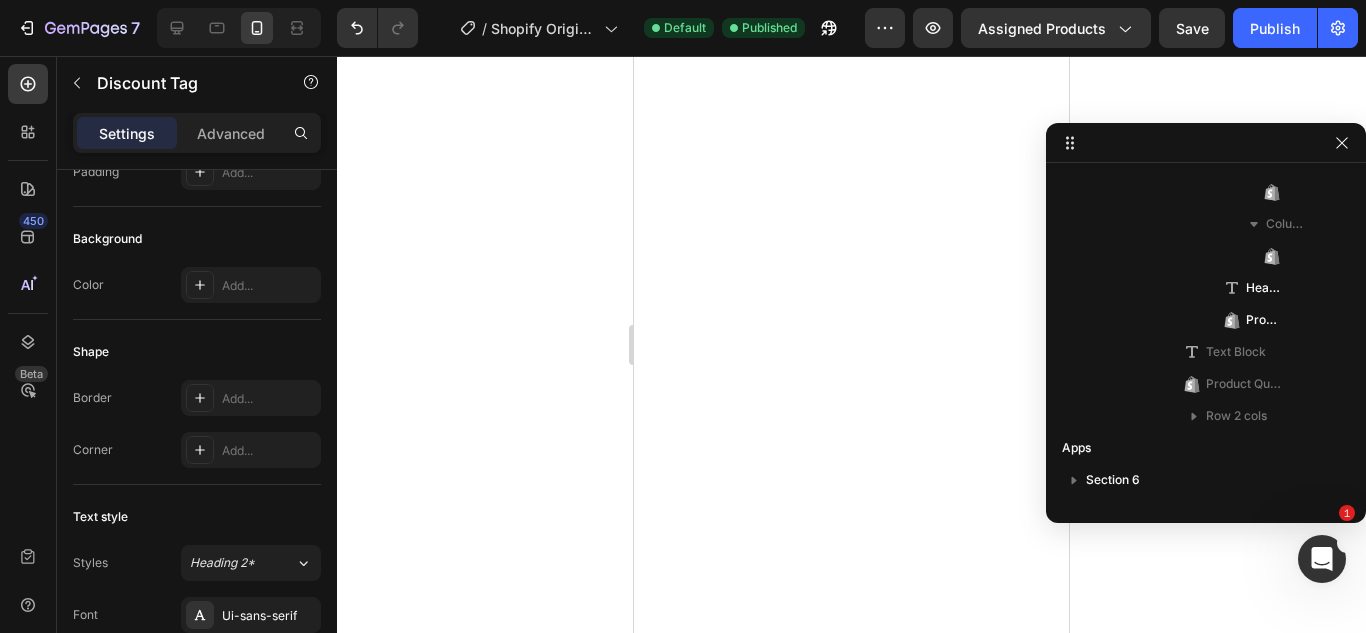 scroll, scrollTop: 1235, scrollLeft: 0, axis: vertical 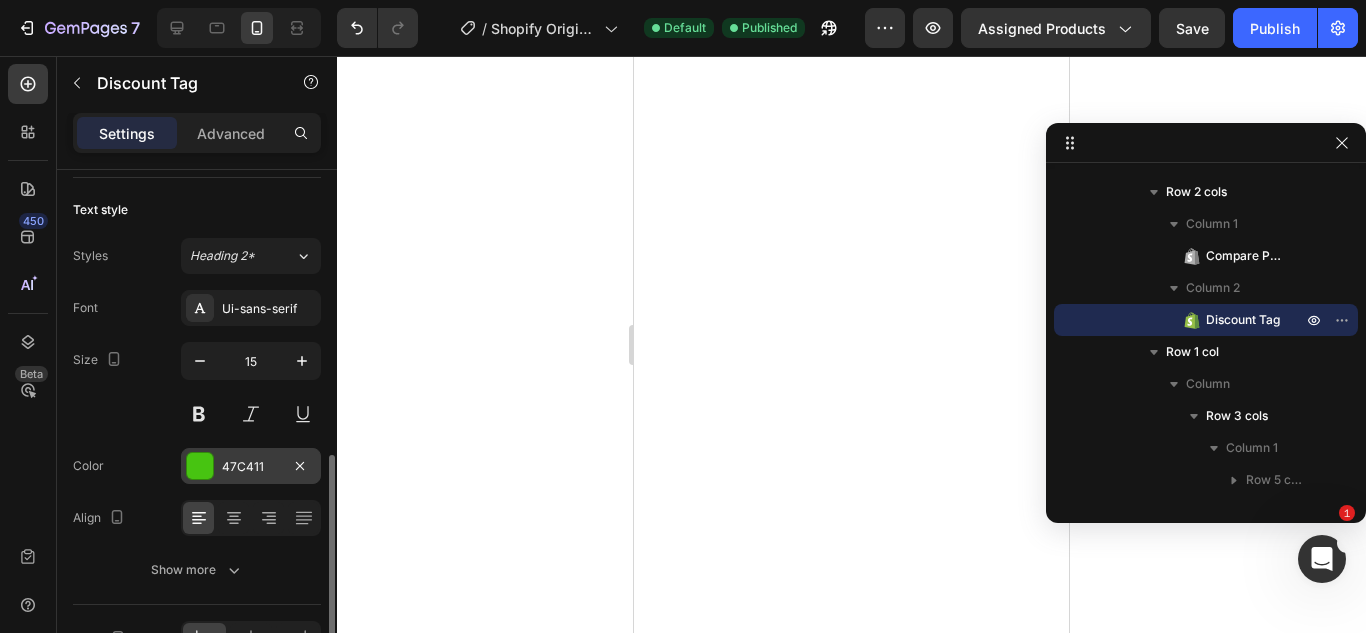 click on "47C411" at bounding box center [251, 467] 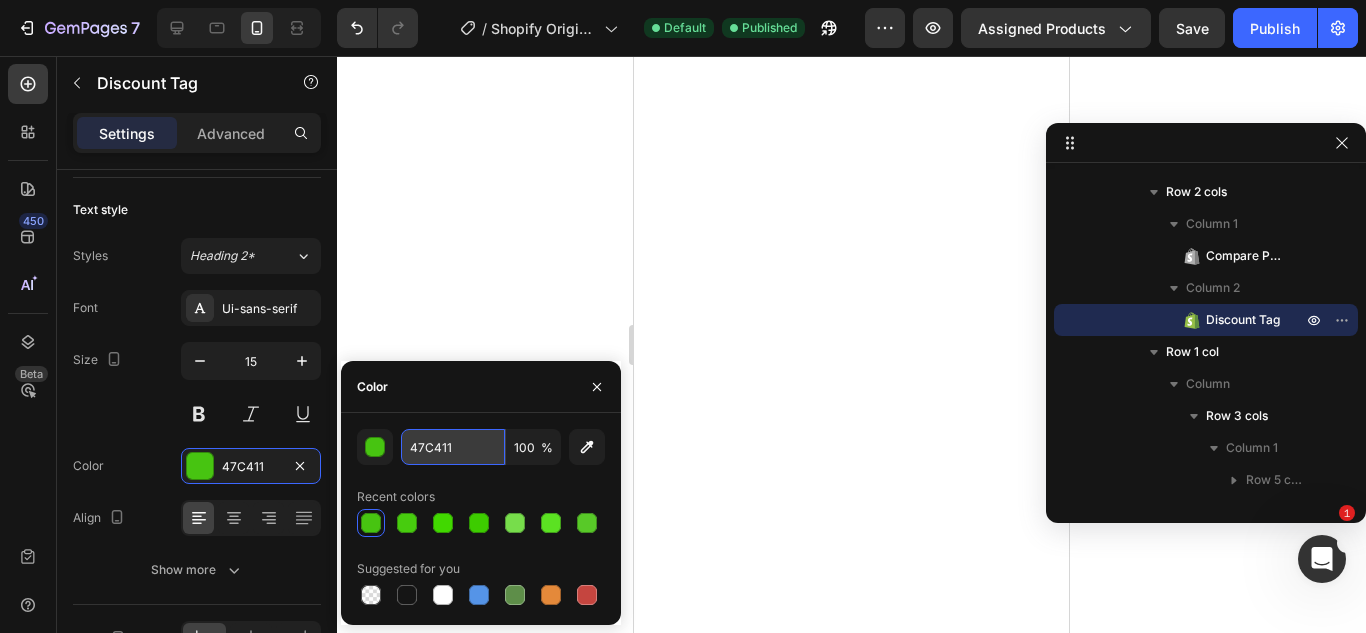 click on "47C411" at bounding box center (453, 447) 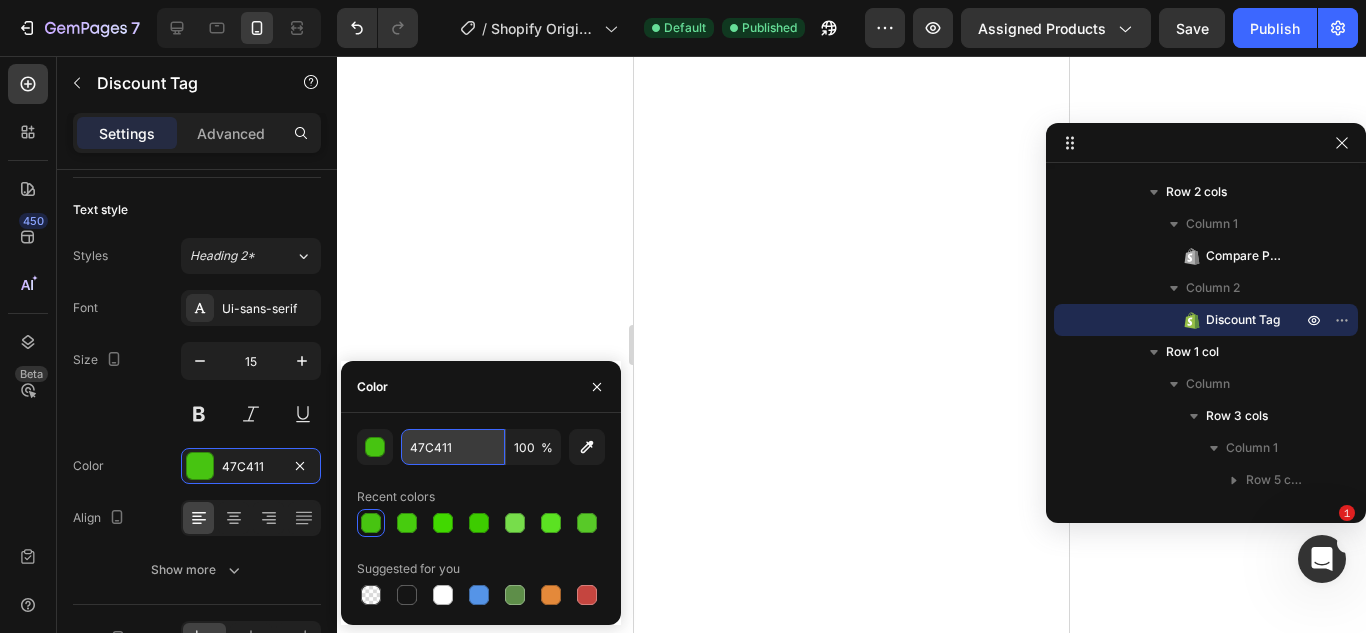paste on "045AC9" 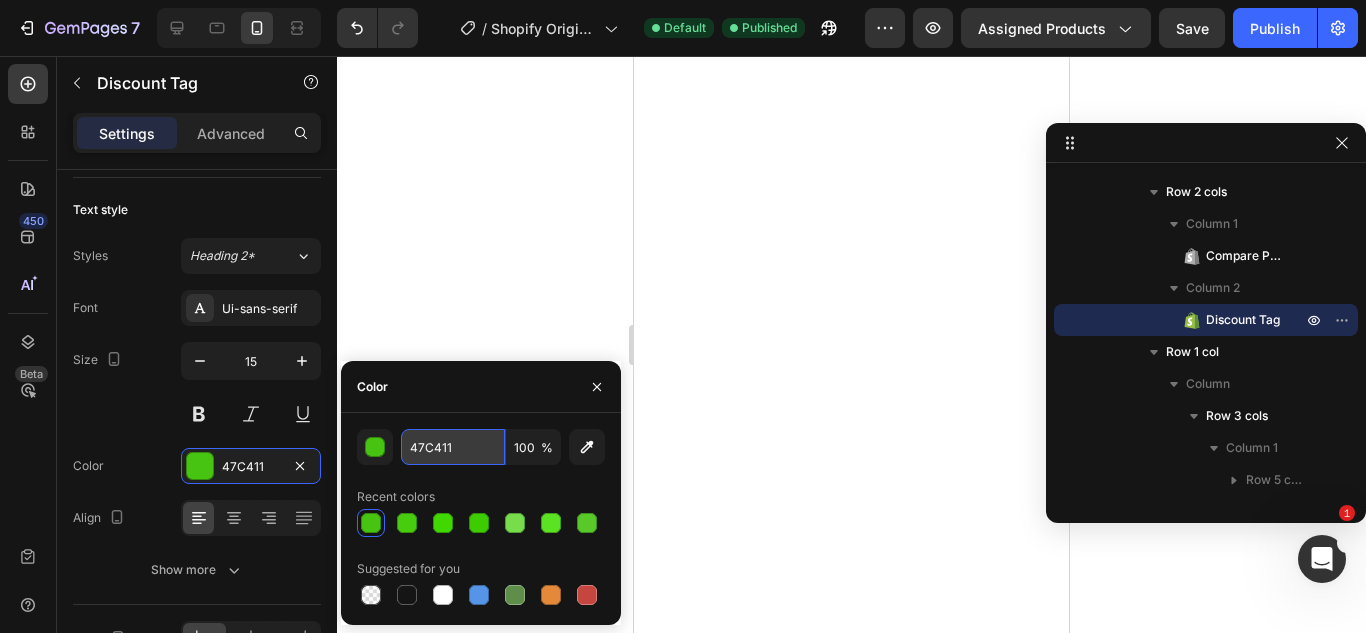 type on "045AC9" 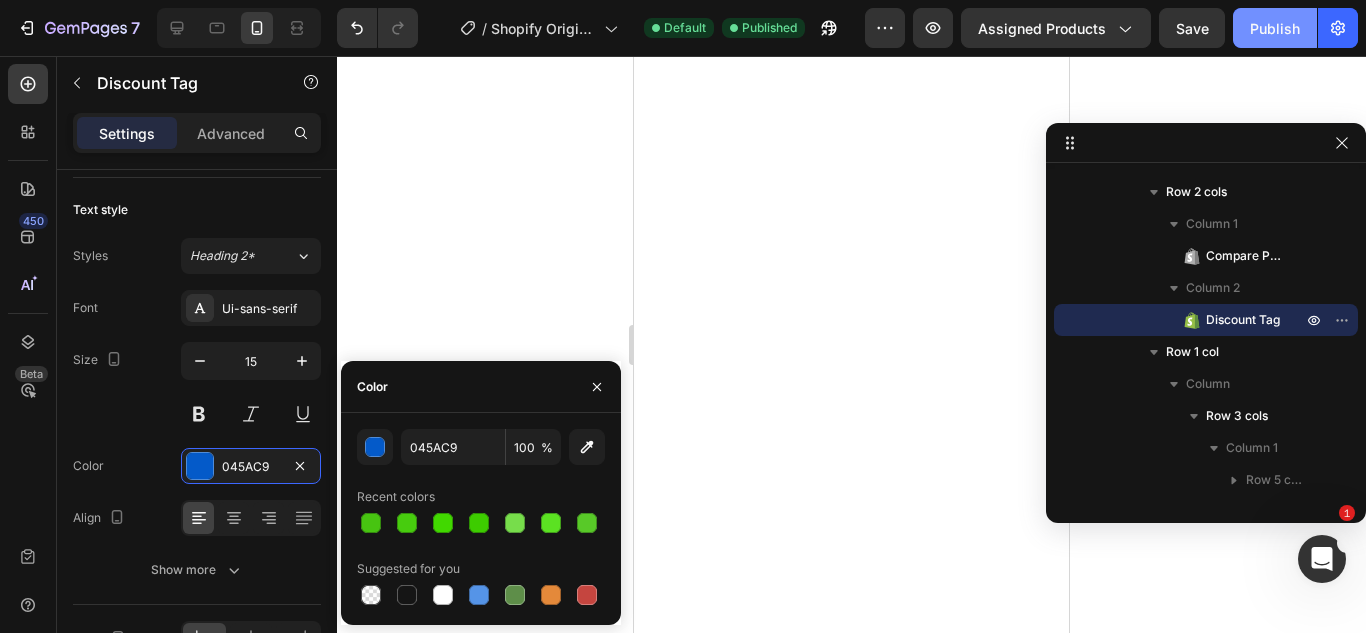click on "Publish" 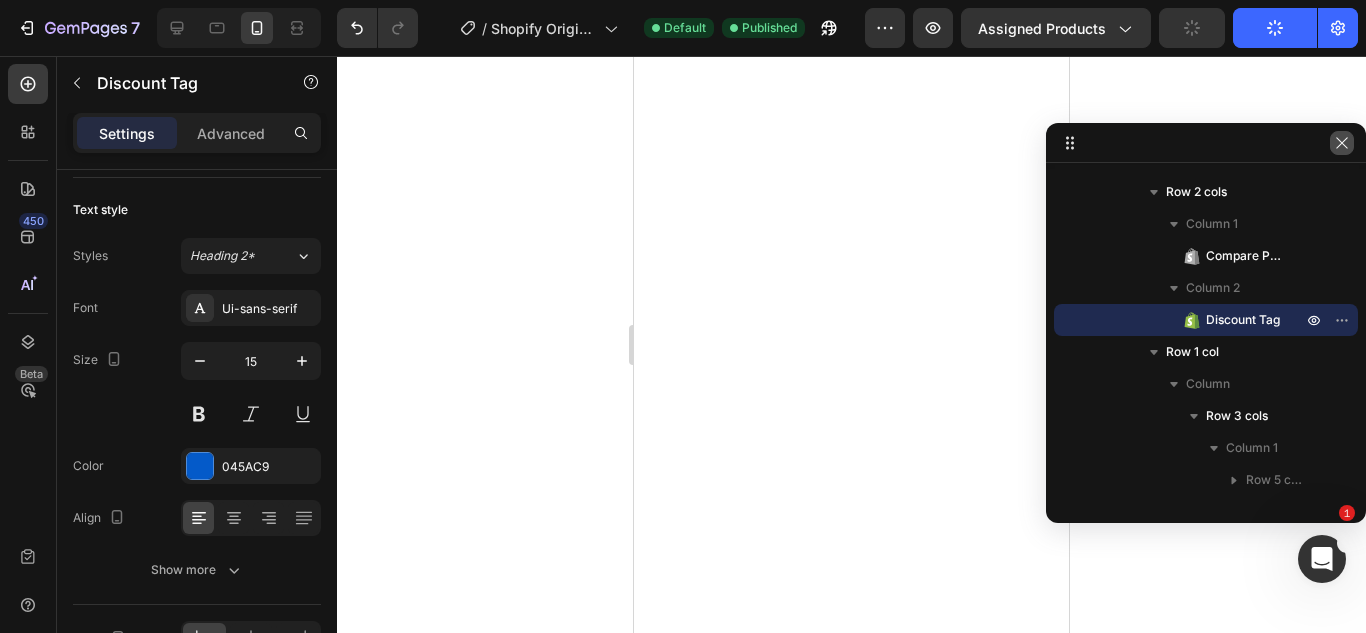 click 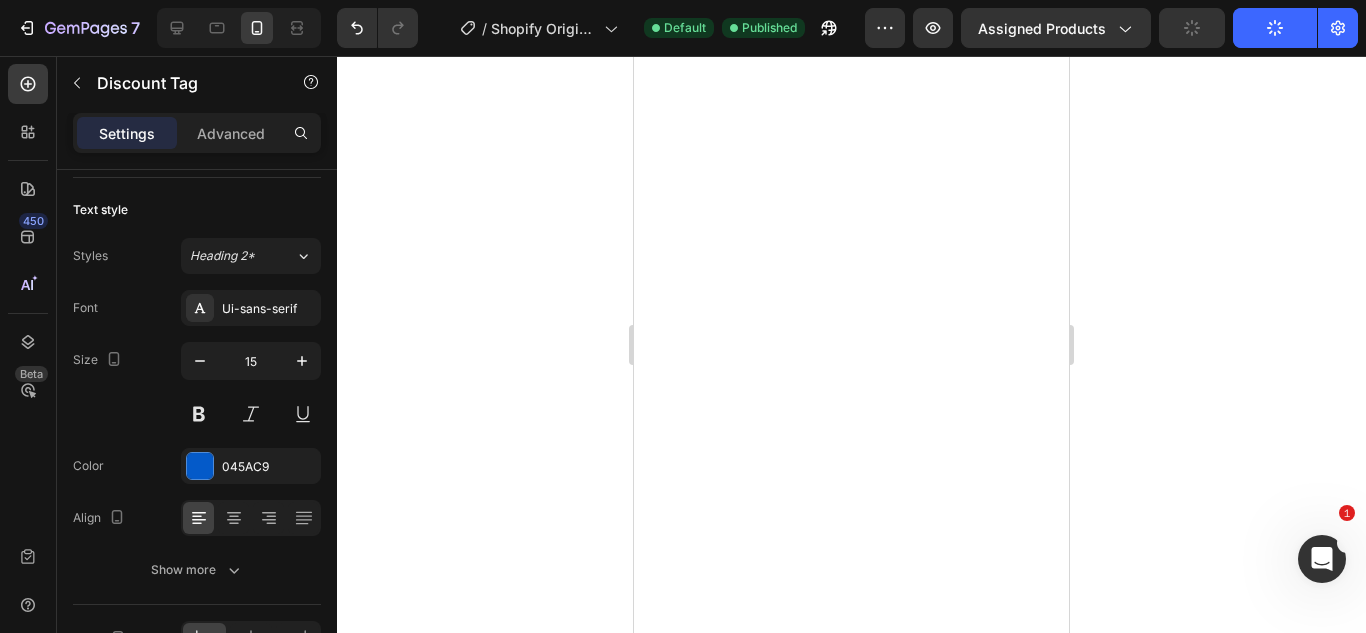click 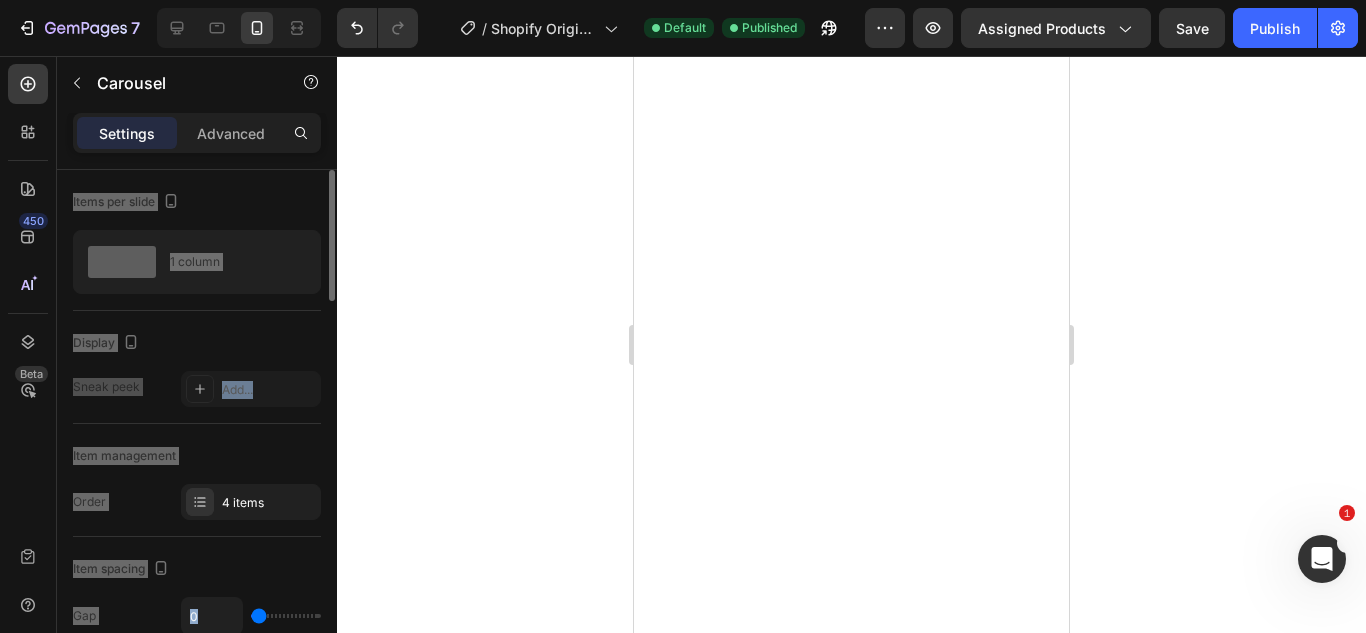 click on "Items per slide" at bounding box center (197, 202) 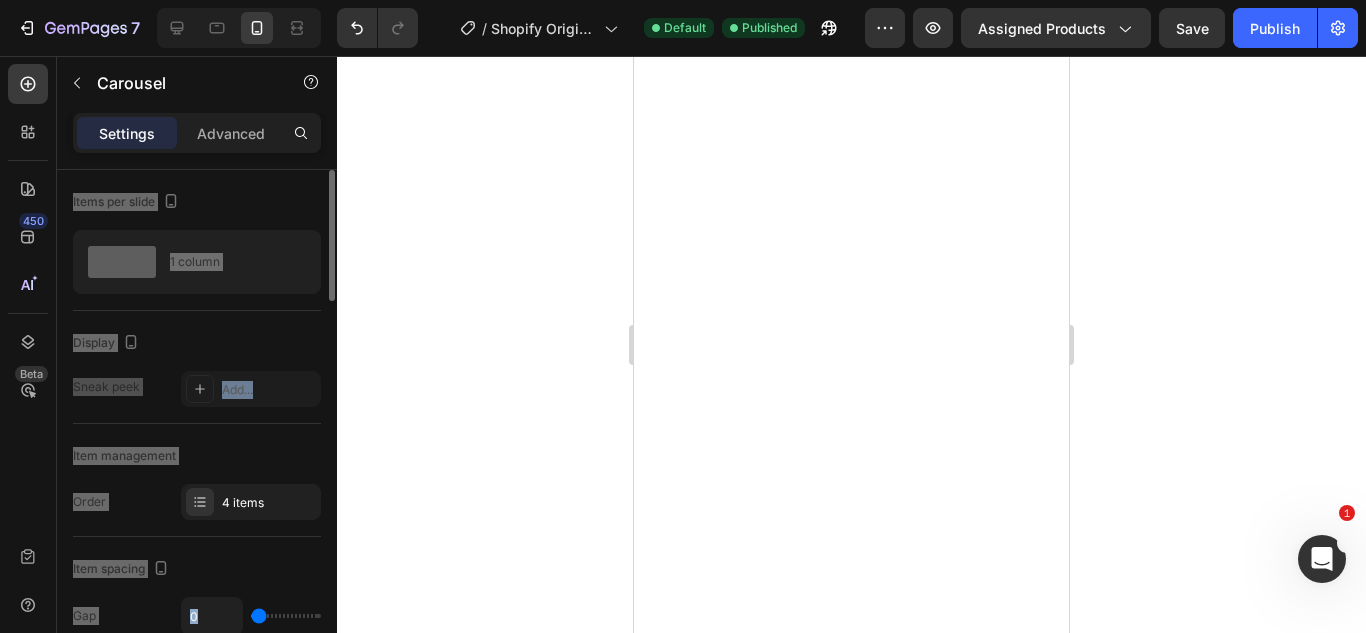 click on "Display" at bounding box center (197, 343) 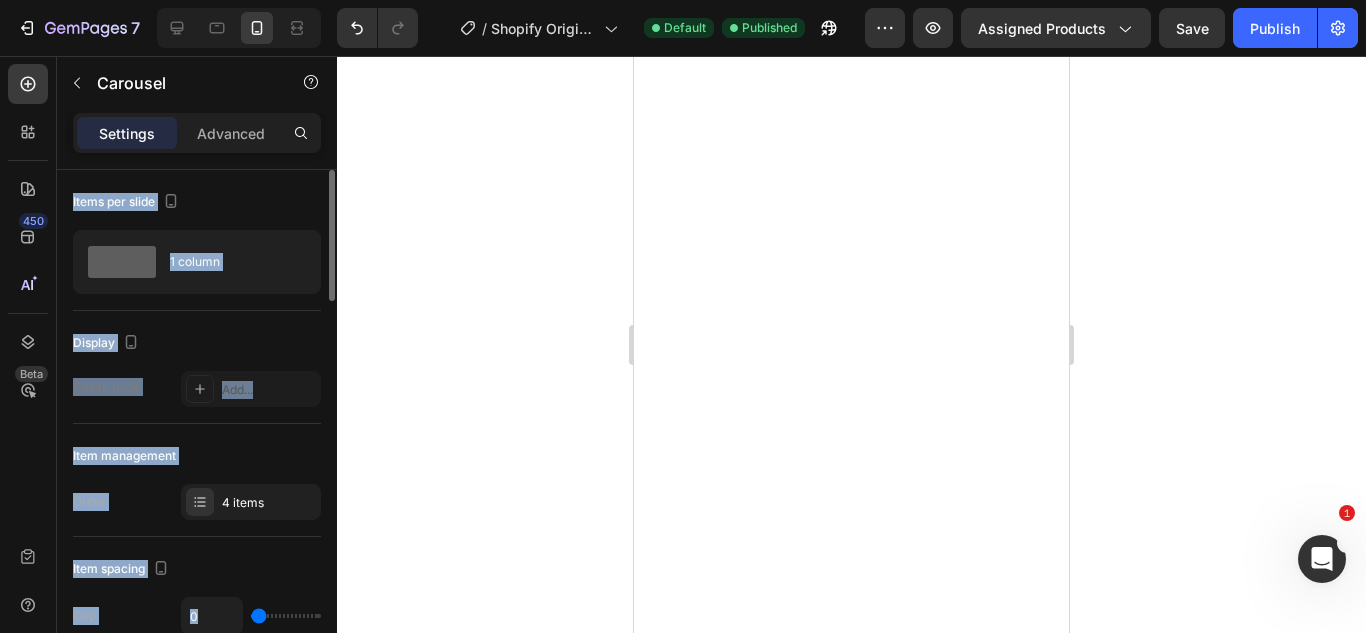 click on "Display Sneak peek Add..." 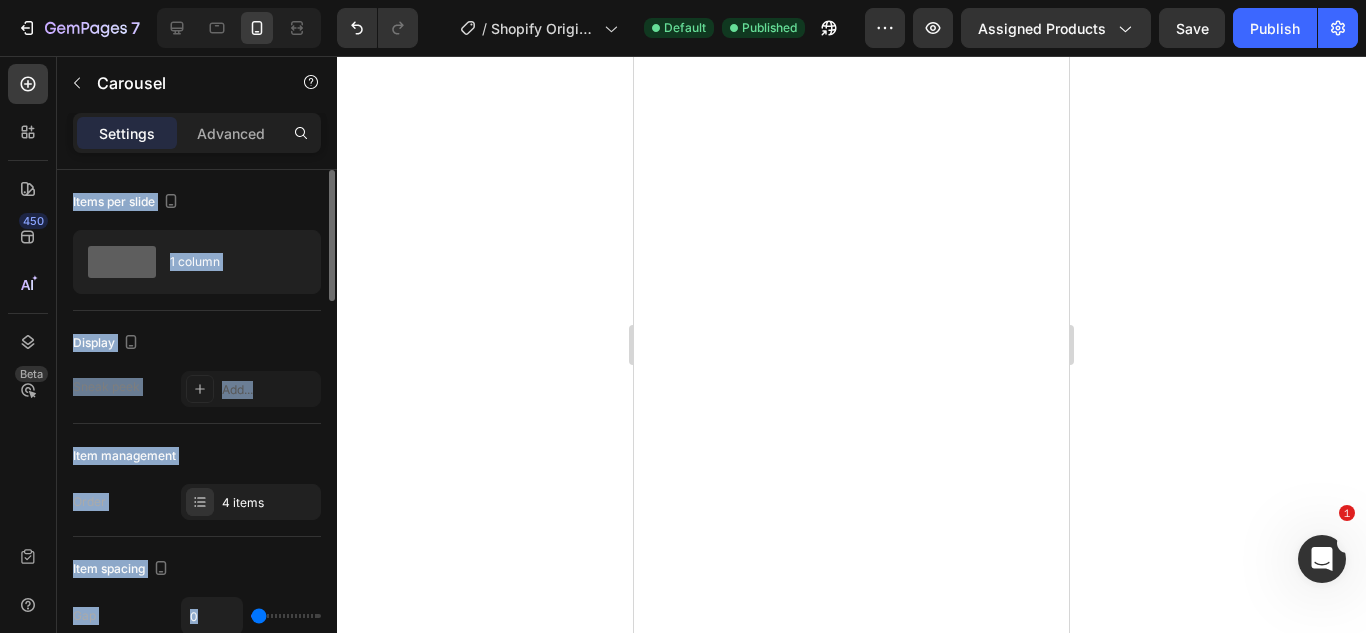 click on "Item management" at bounding box center [197, 456] 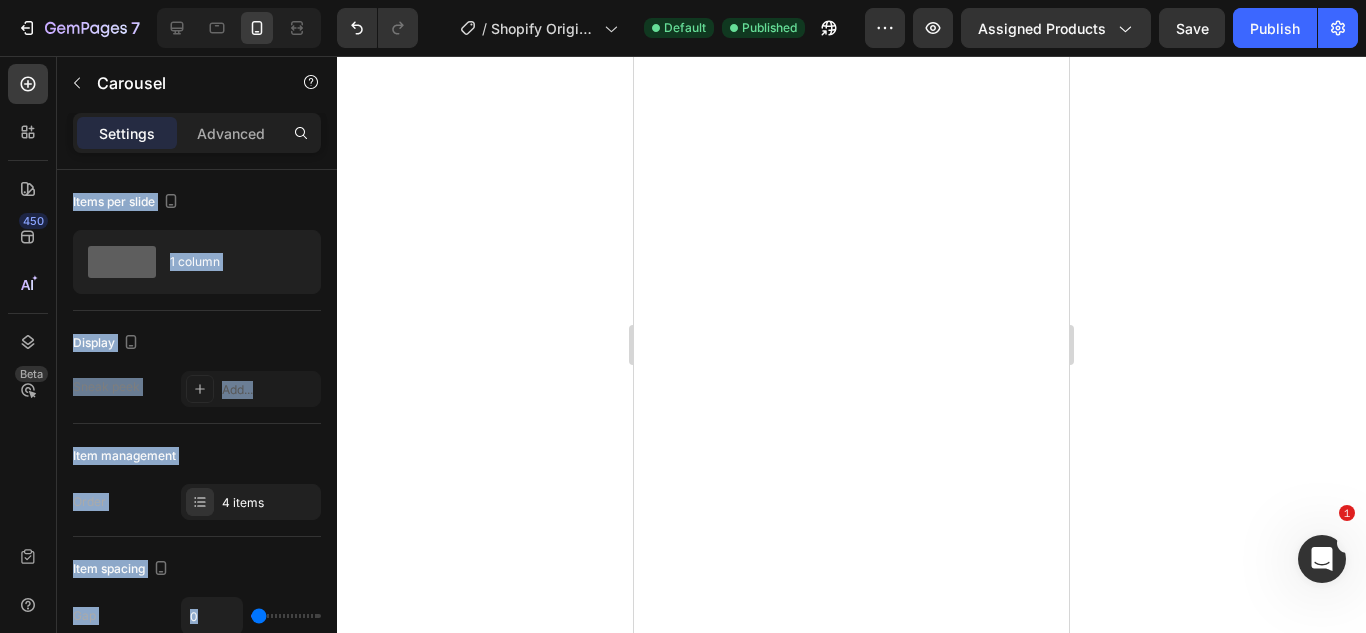 click 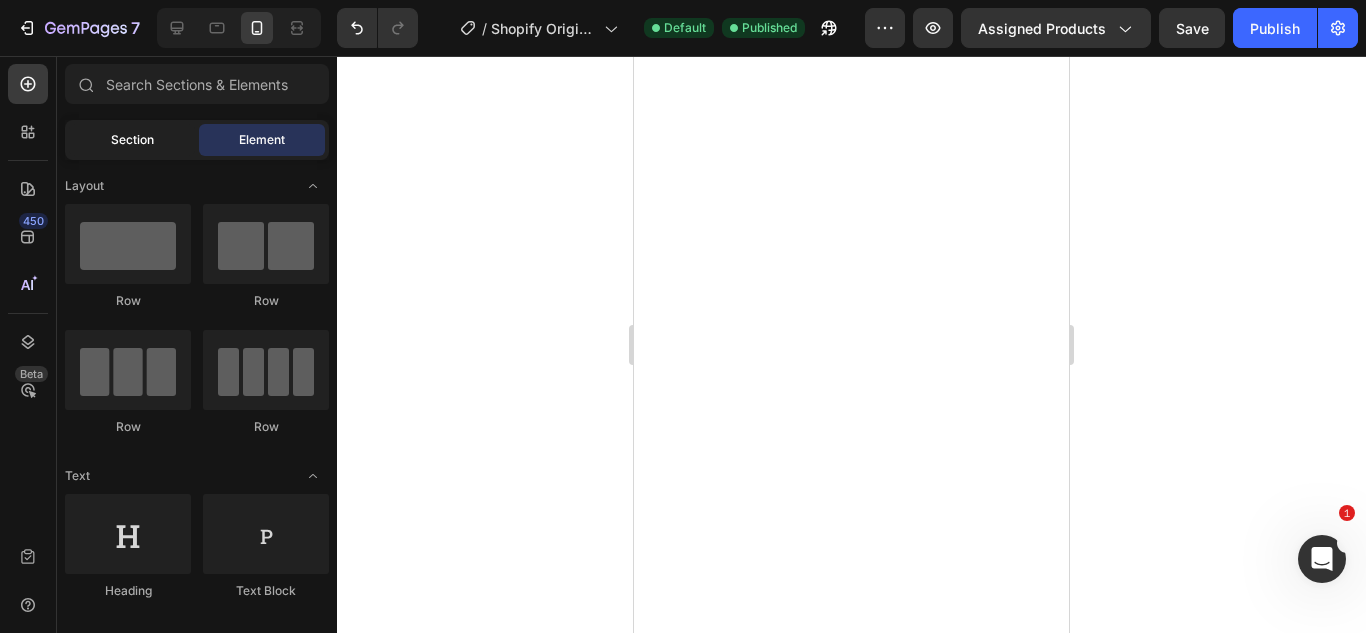 click on "Section" at bounding box center (132, 140) 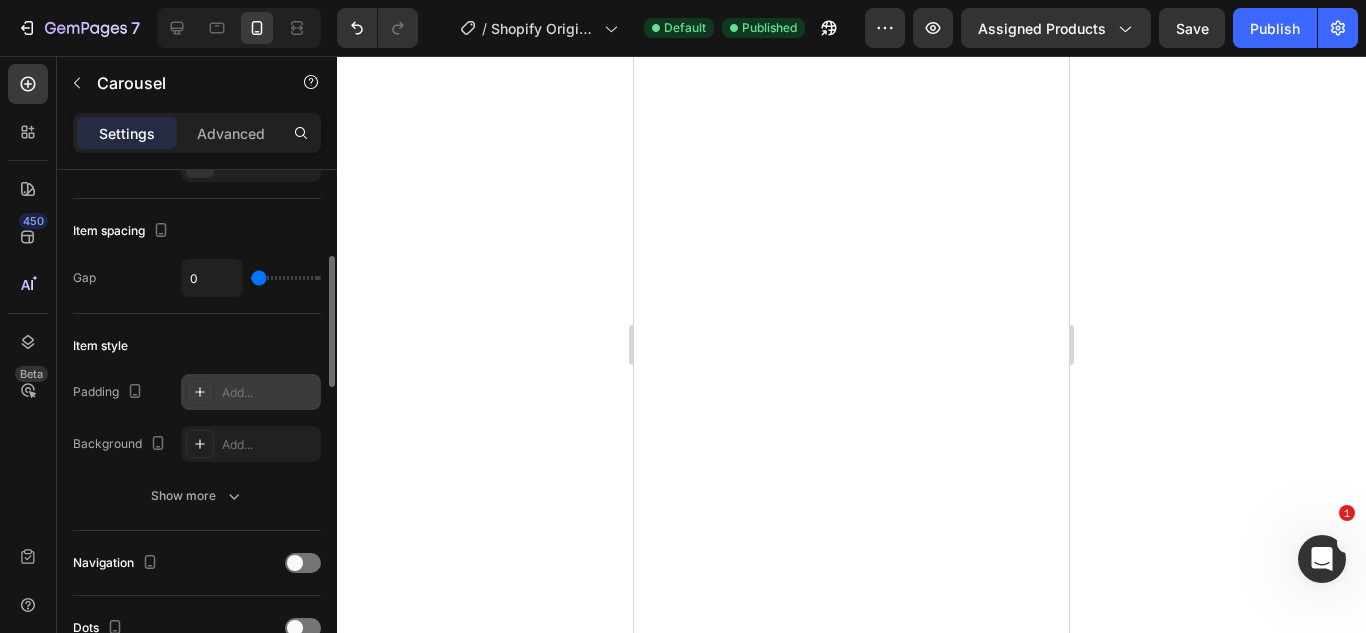 scroll, scrollTop: 343, scrollLeft: 0, axis: vertical 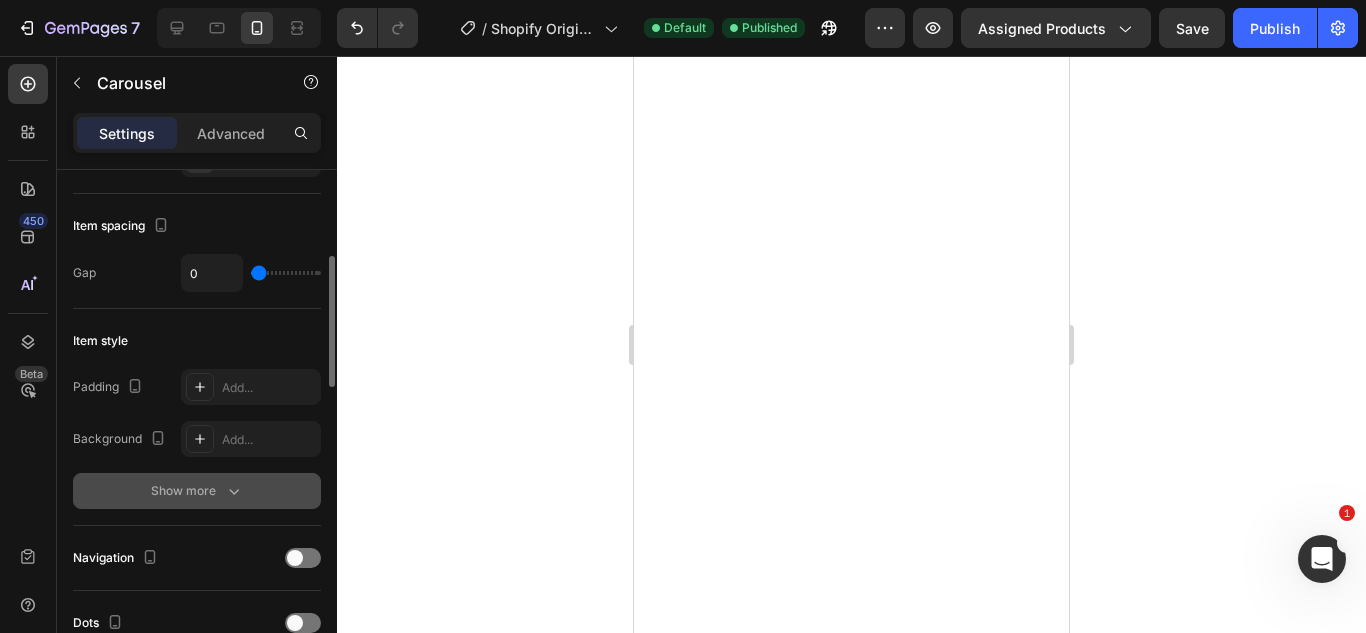 click on "Show more" at bounding box center (197, 491) 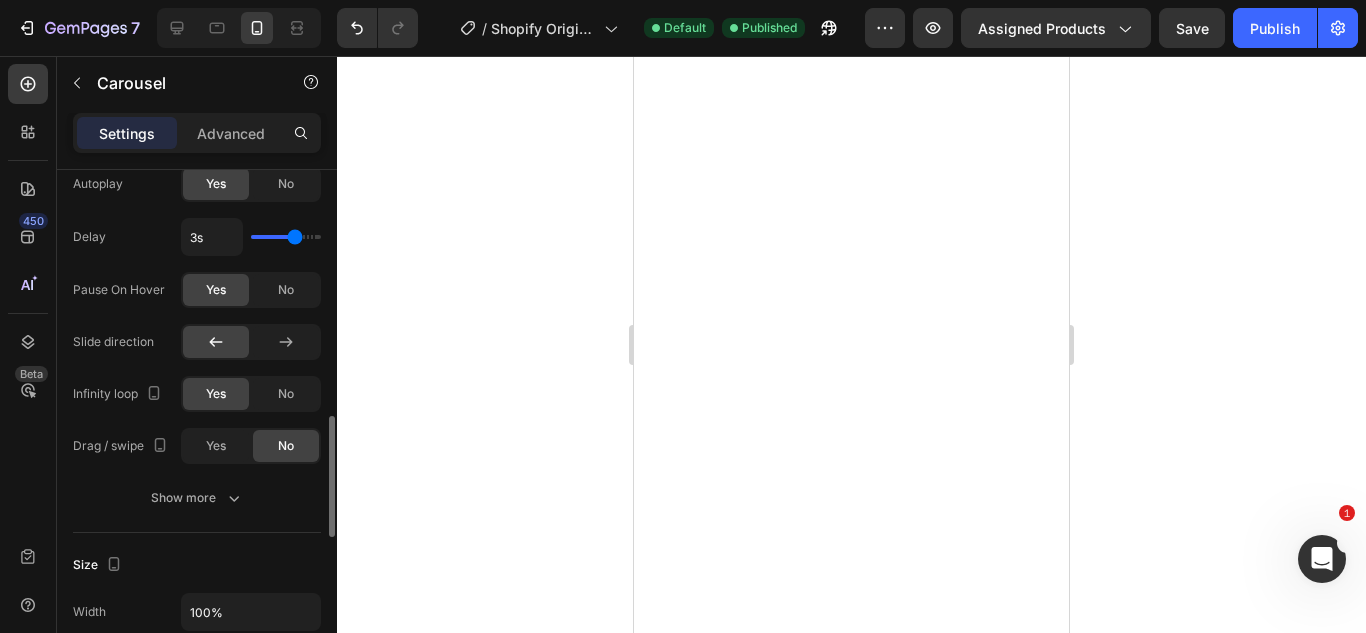 scroll, scrollTop: 1050, scrollLeft: 0, axis: vertical 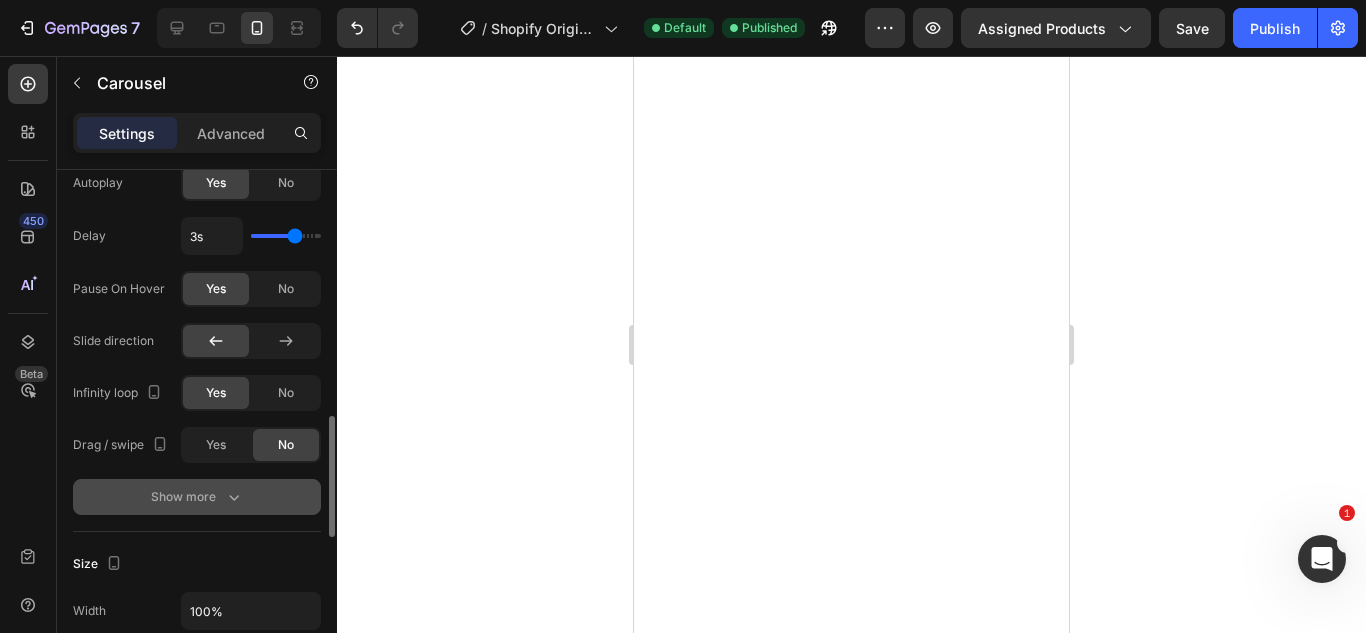 click on "Show more" at bounding box center (197, 497) 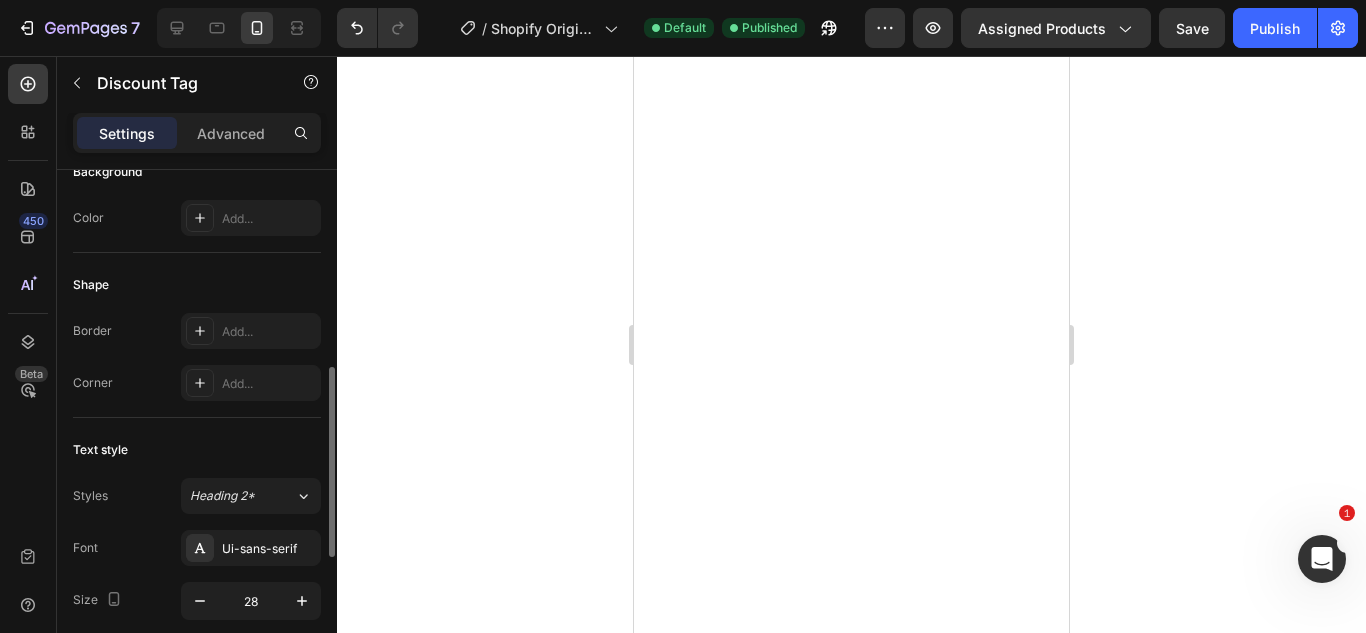 scroll, scrollTop: 897, scrollLeft: 0, axis: vertical 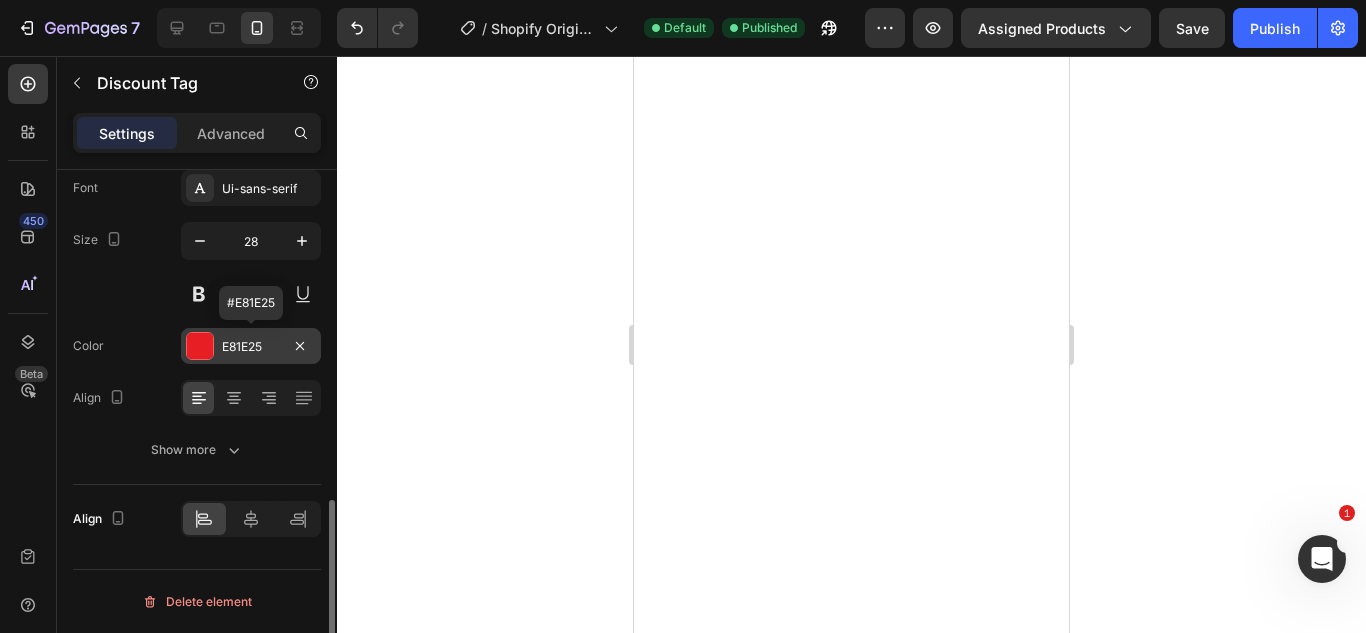 click on "E81E25" at bounding box center (251, 347) 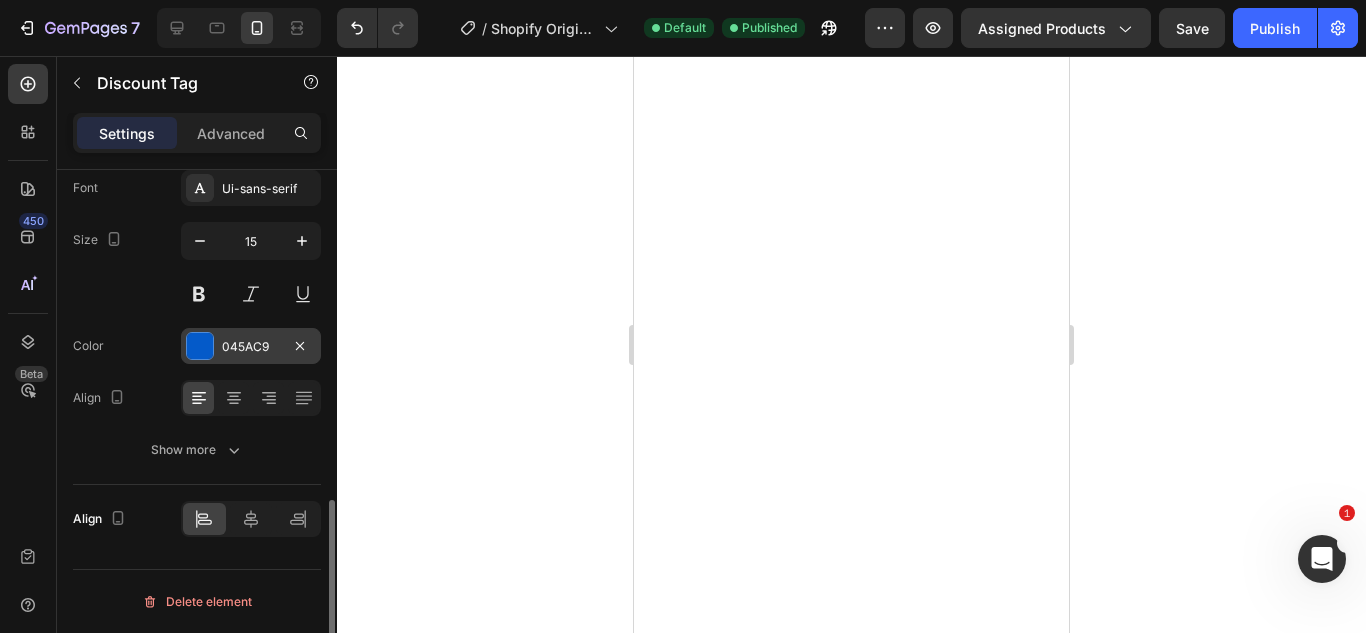 click on "045AC9" at bounding box center (251, 346) 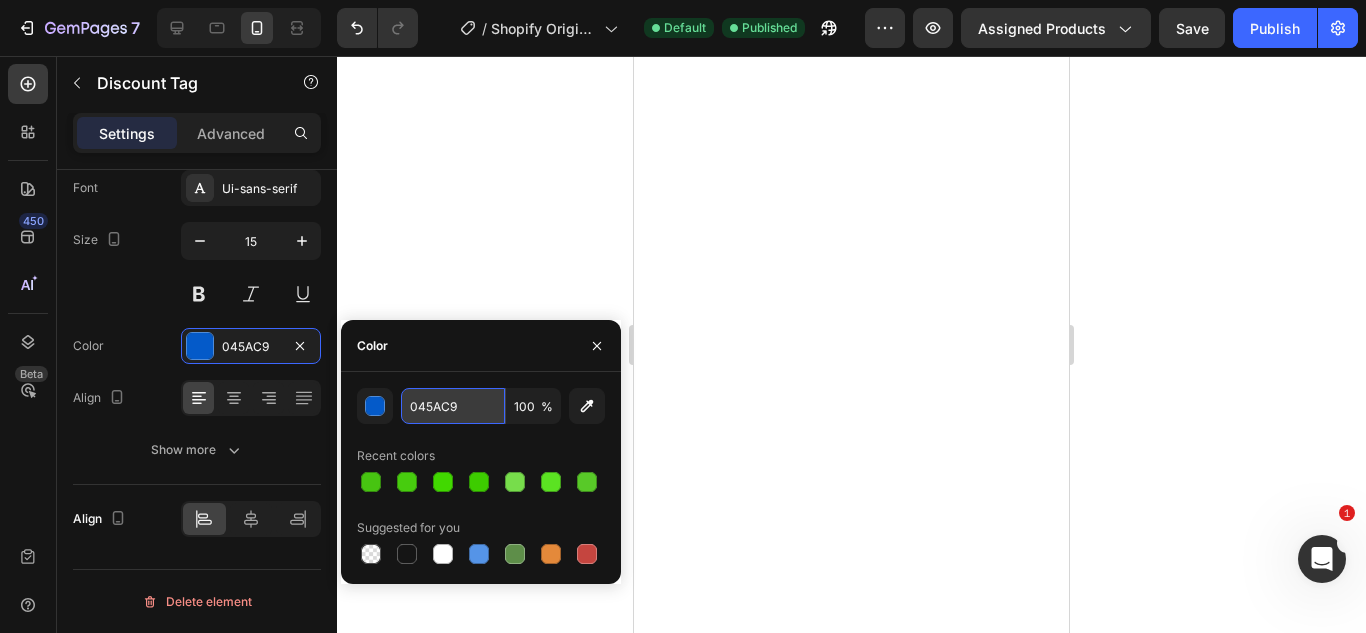 click on "045AC9" at bounding box center [453, 406] 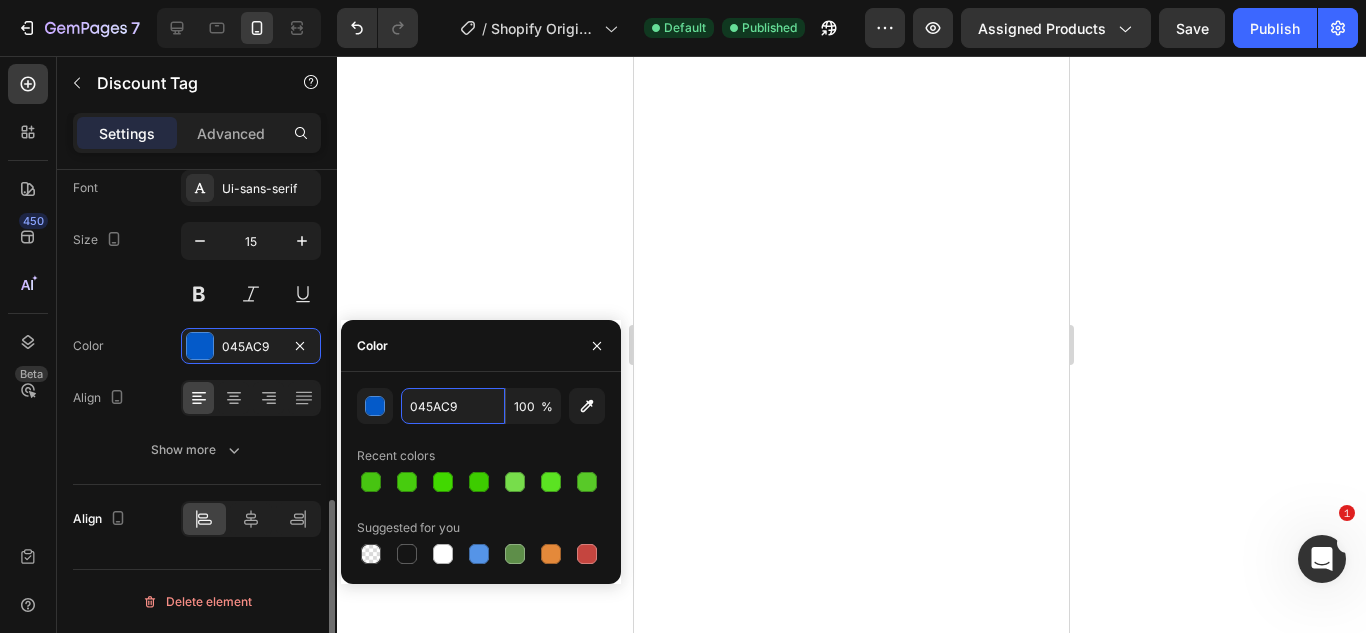 paste on "28A745" 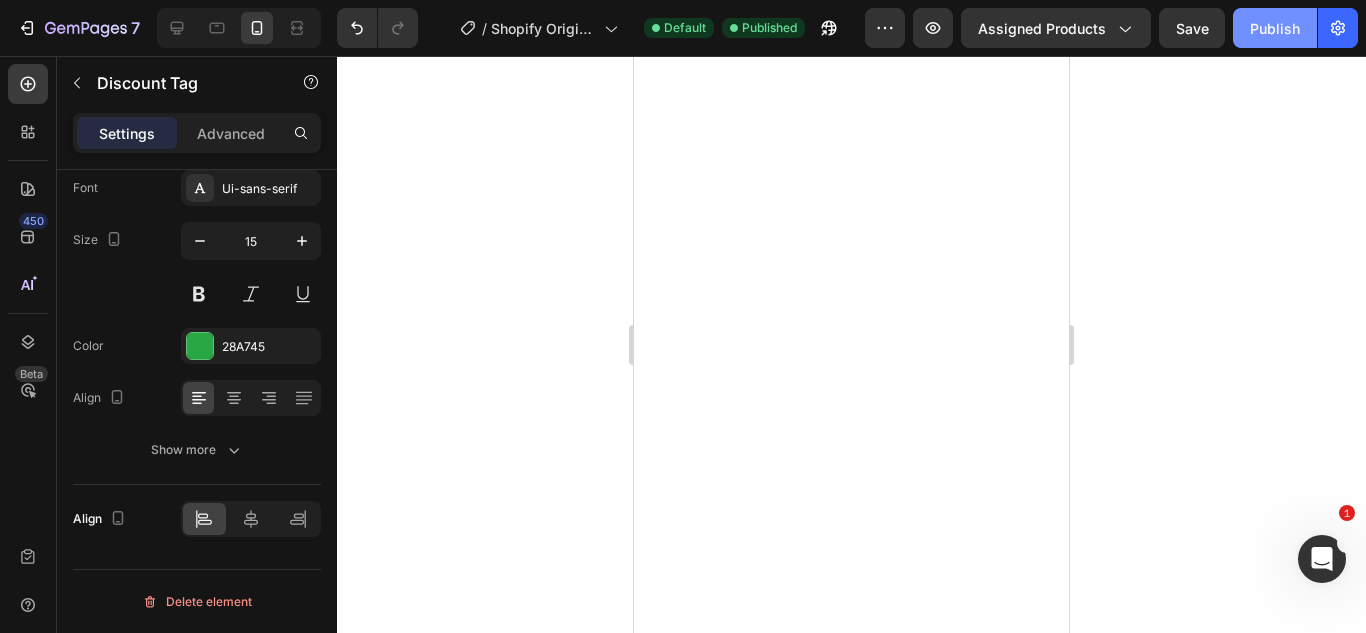 click on "Publish" at bounding box center (1275, 28) 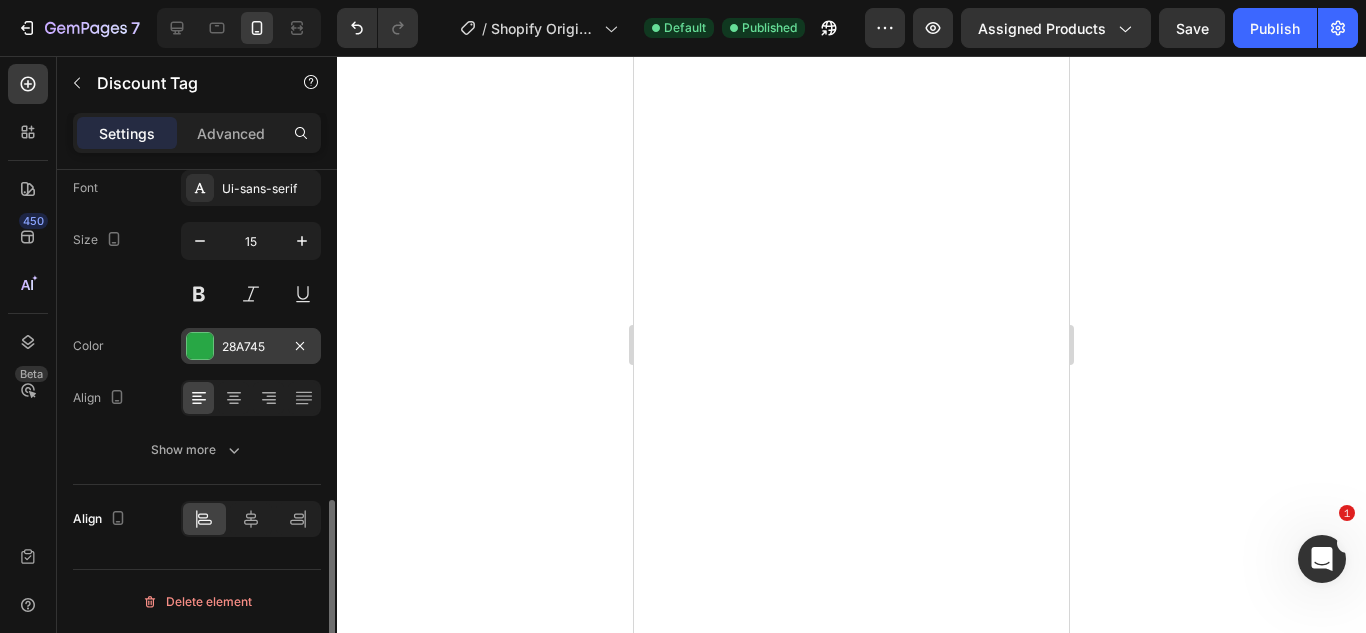 click on "28A745" at bounding box center [251, 347] 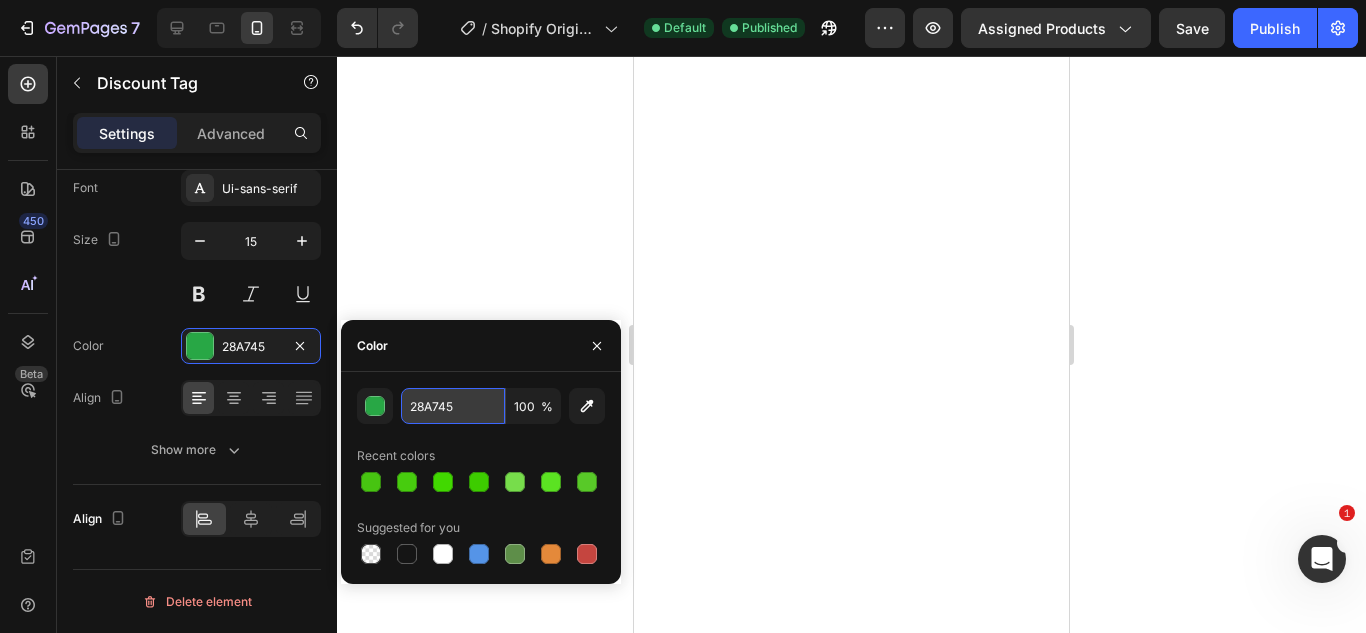 click on "28A745" at bounding box center (453, 406) 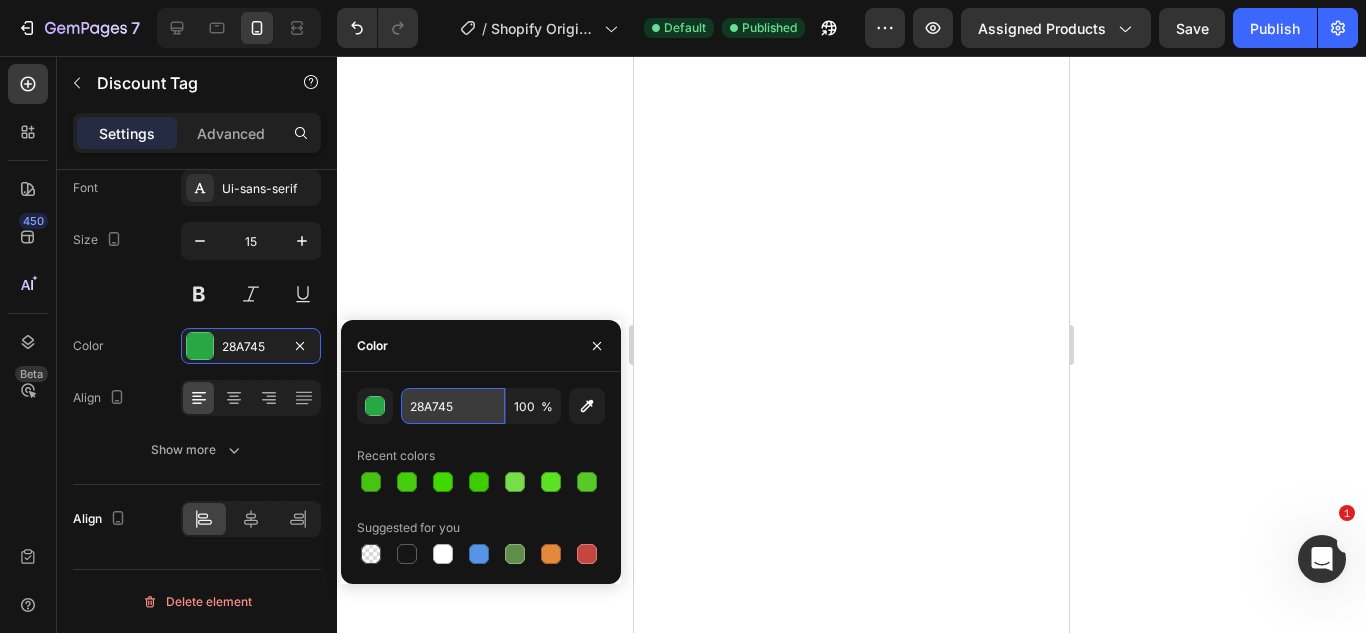 click on "28A745" at bounding box center (453, 406) 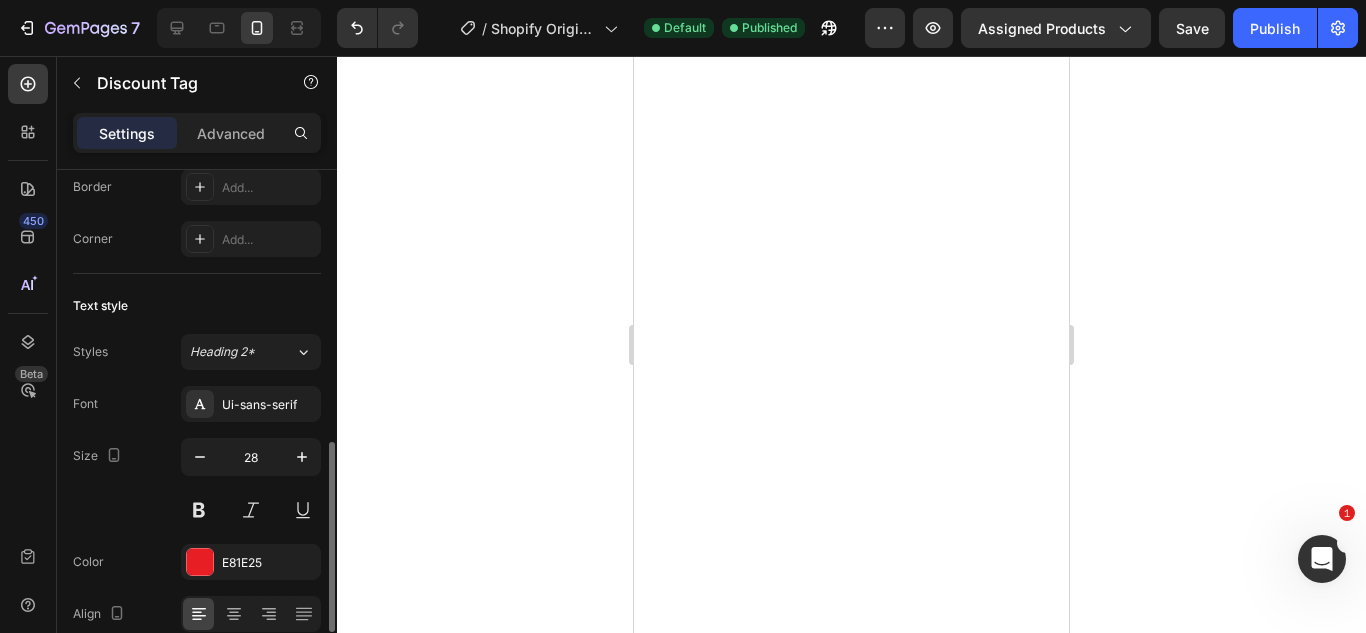 scroll, scrollTop: 697, scrollLeft: 0, axis: vertical 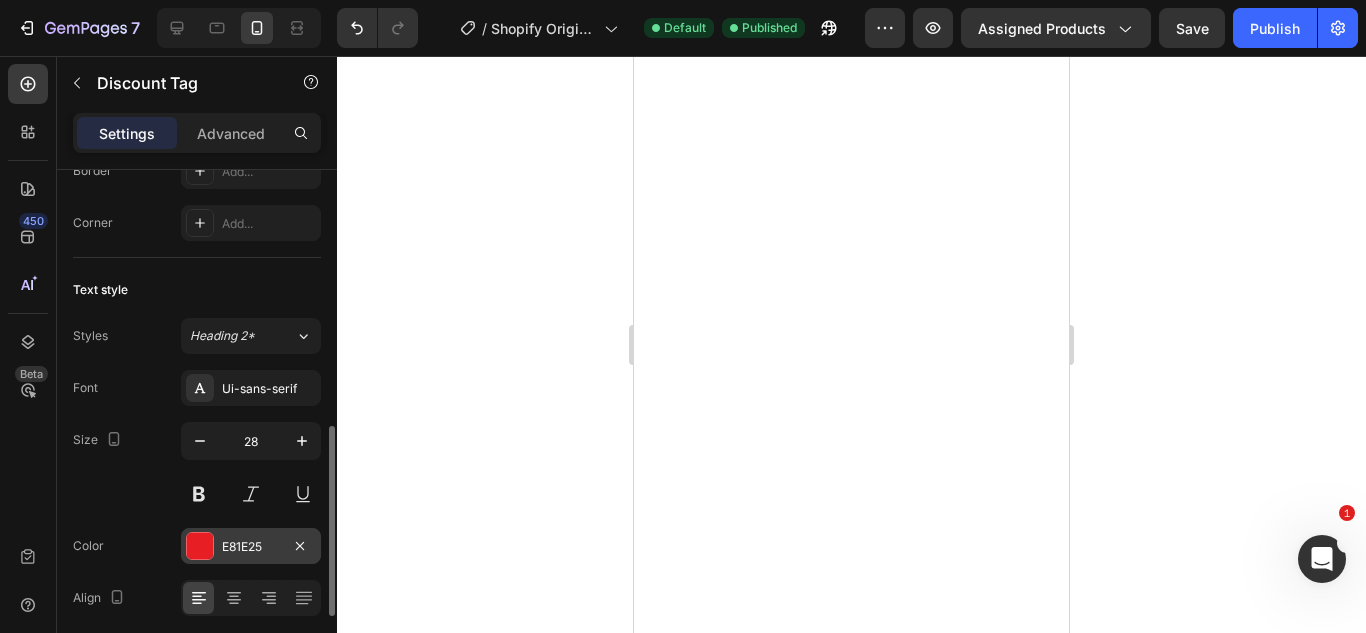 click on "E81E25" at bounding box center (251, 547) 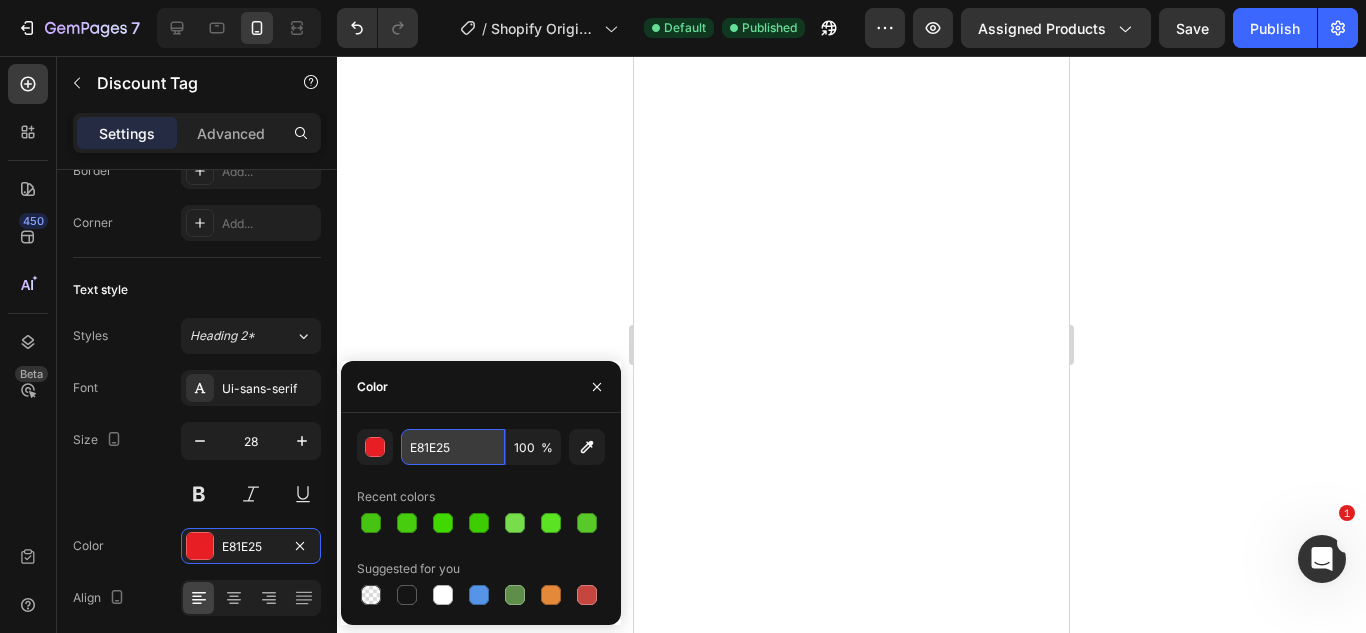 click on "E81E25" at bounding box center (453, 447) 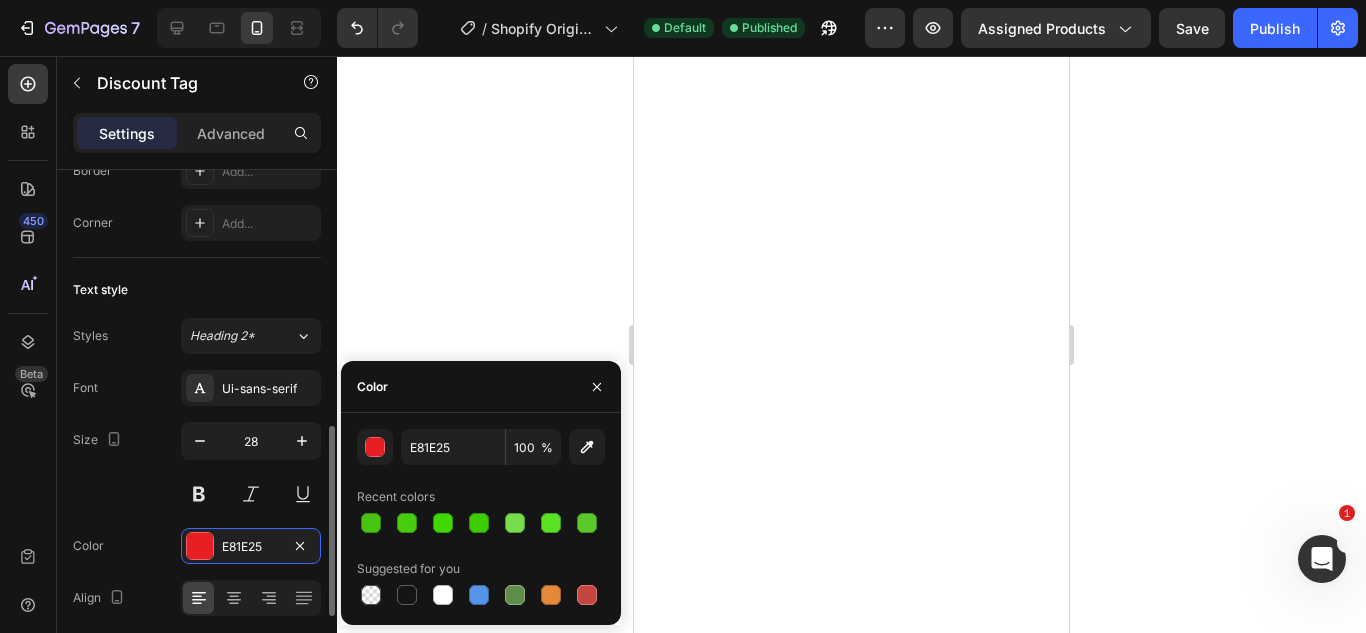click on "Text style Styles Heading 2* Font Ui-sans-serif Size 28 Color E81E25 Align Show more" 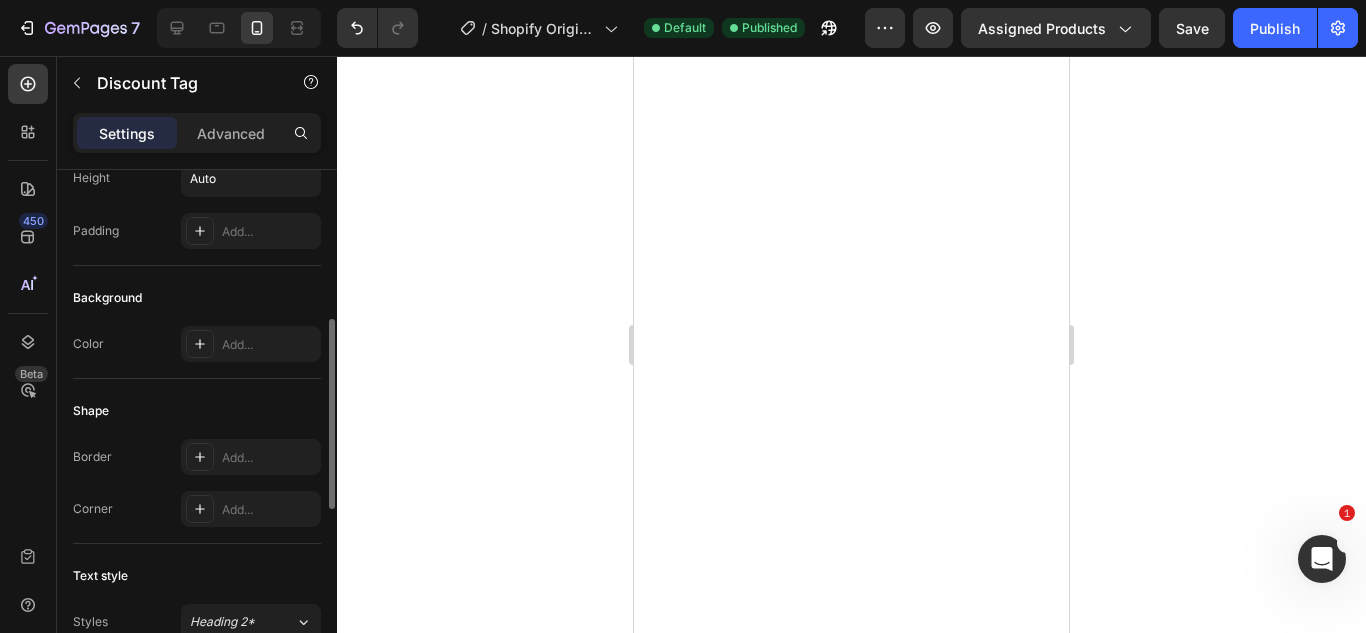 scroll, scrollTop: 410, scrollLeft: 0, axis: vertical 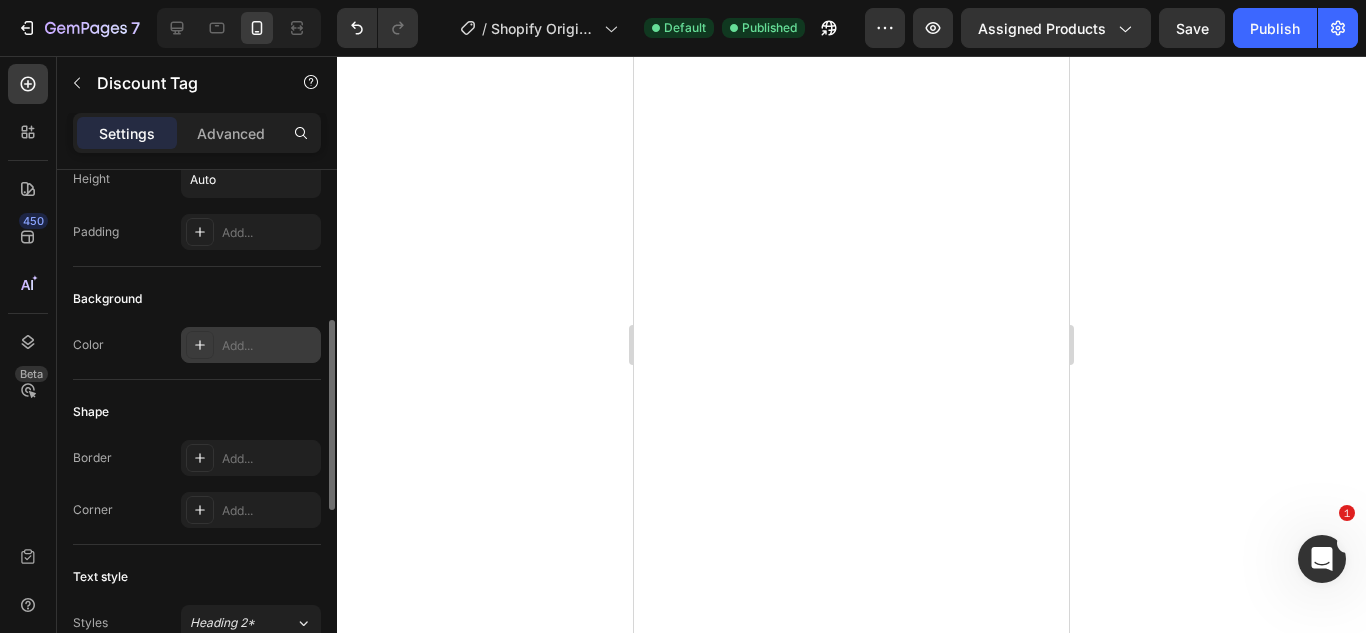 click on "Add..." at bounding box center [251, 345] 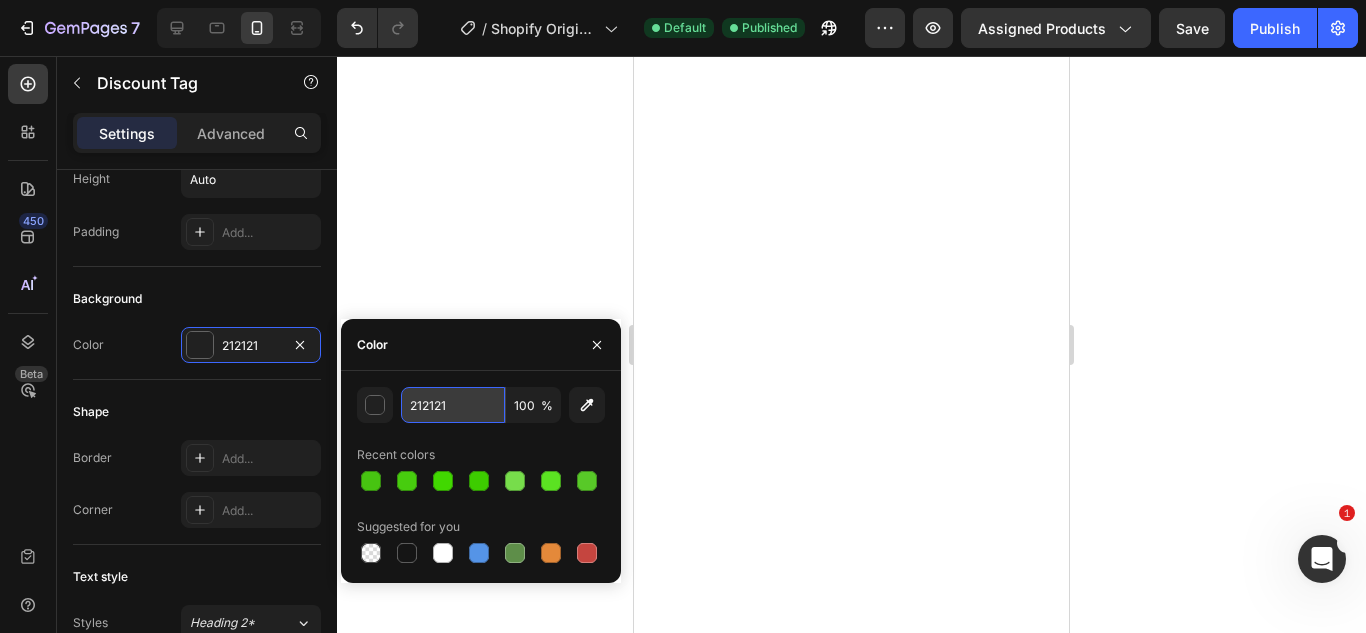click on "212121" at bounding box center (453, 405) 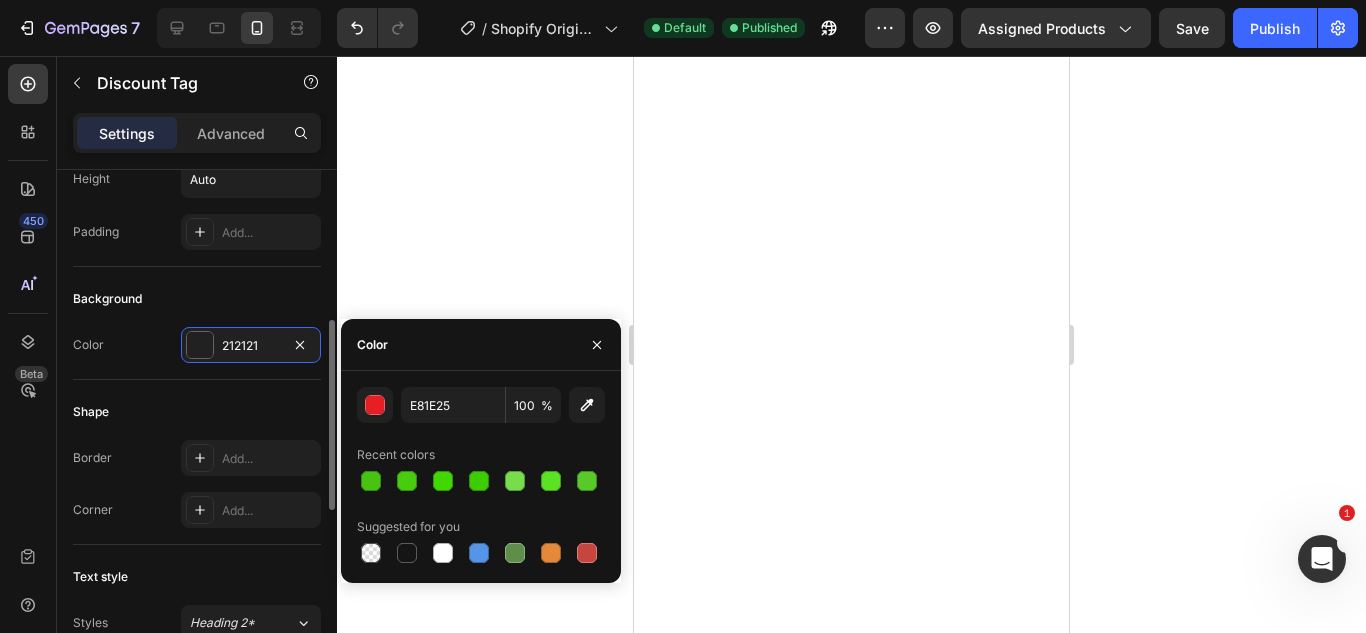 click on "Shape" at bounding box center (197, 412) 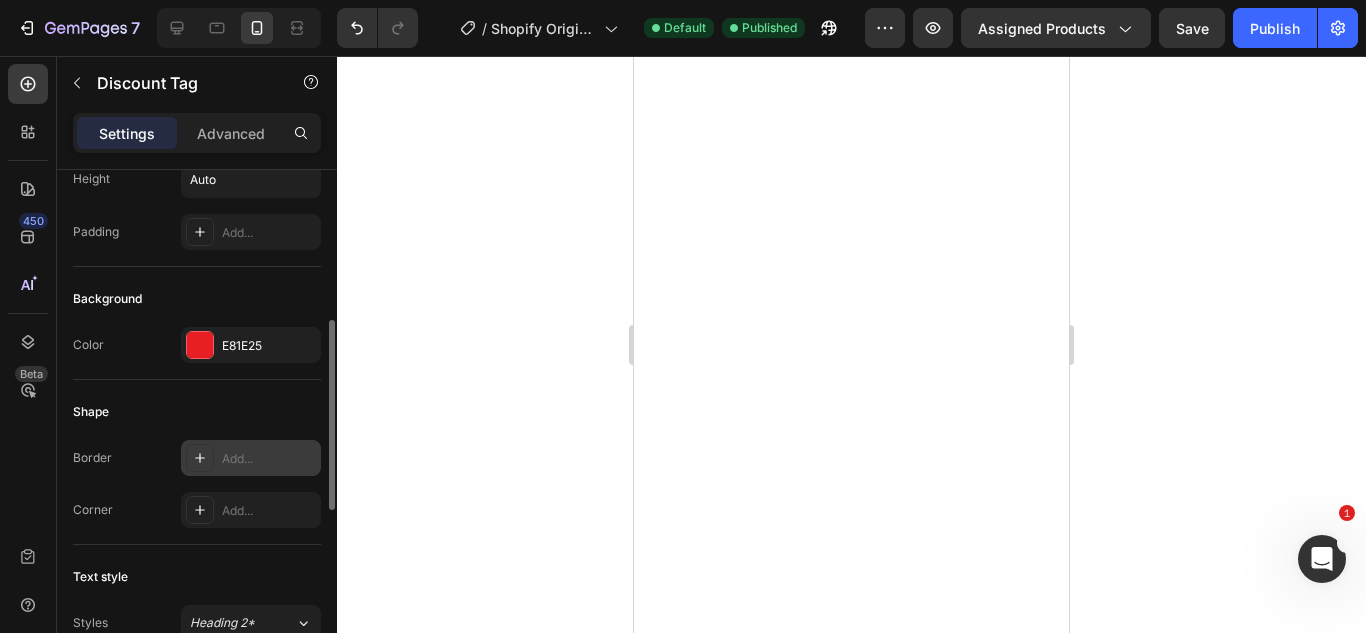 click on "Add..." at bounding box center [269, 459] 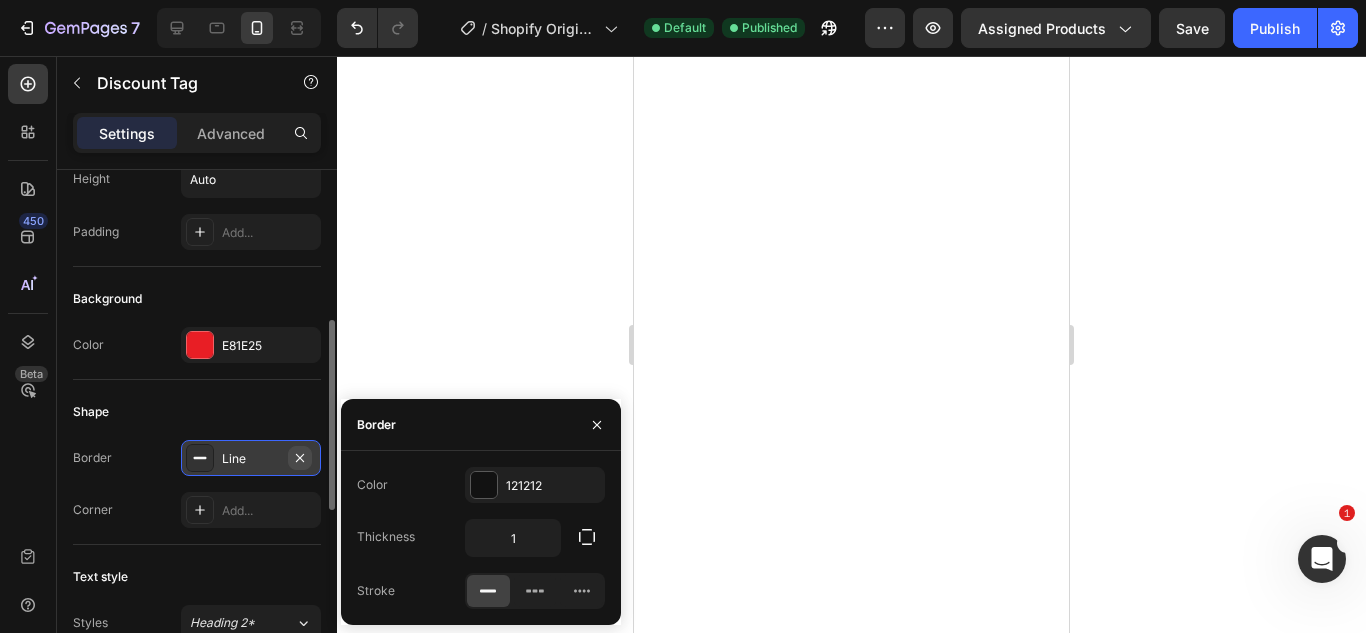 click 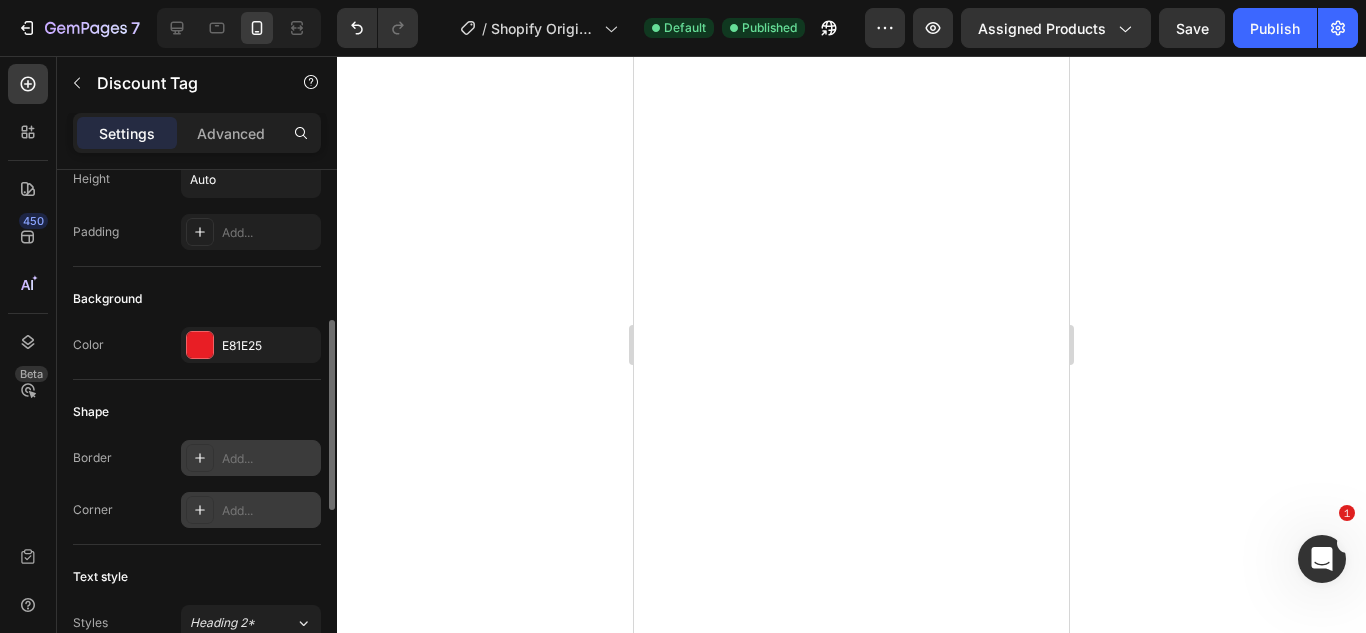 click on "Add..." at bounding box center [269, 511] 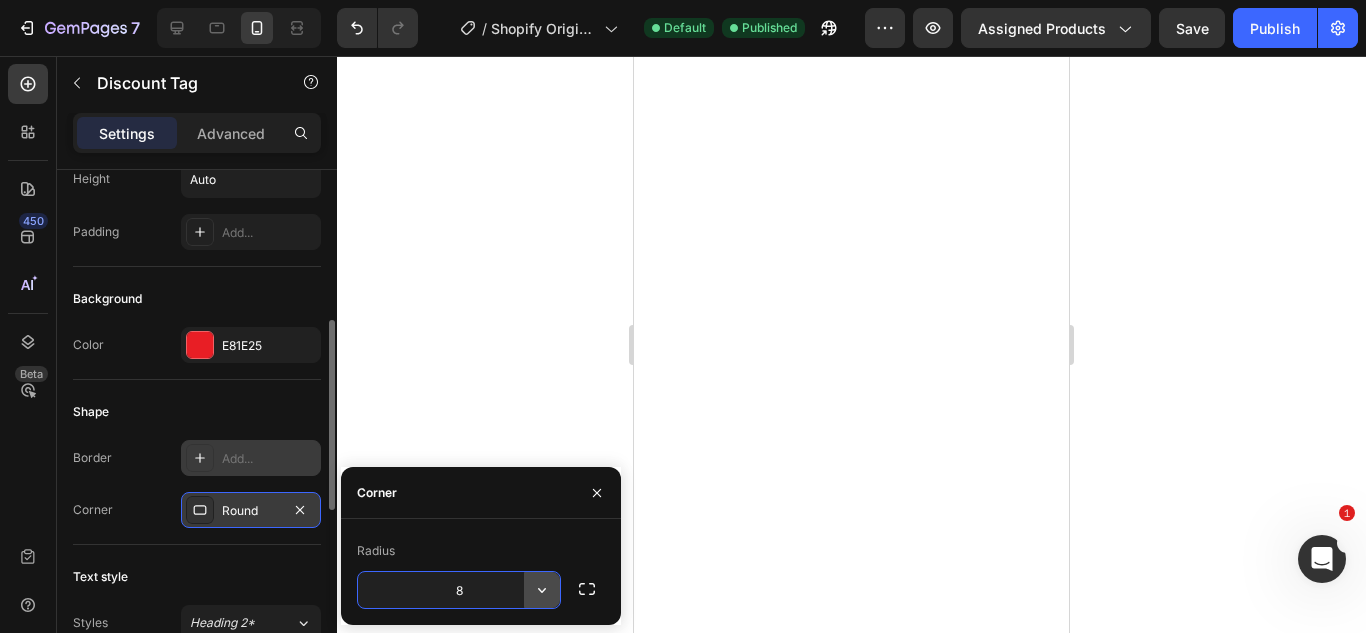 click 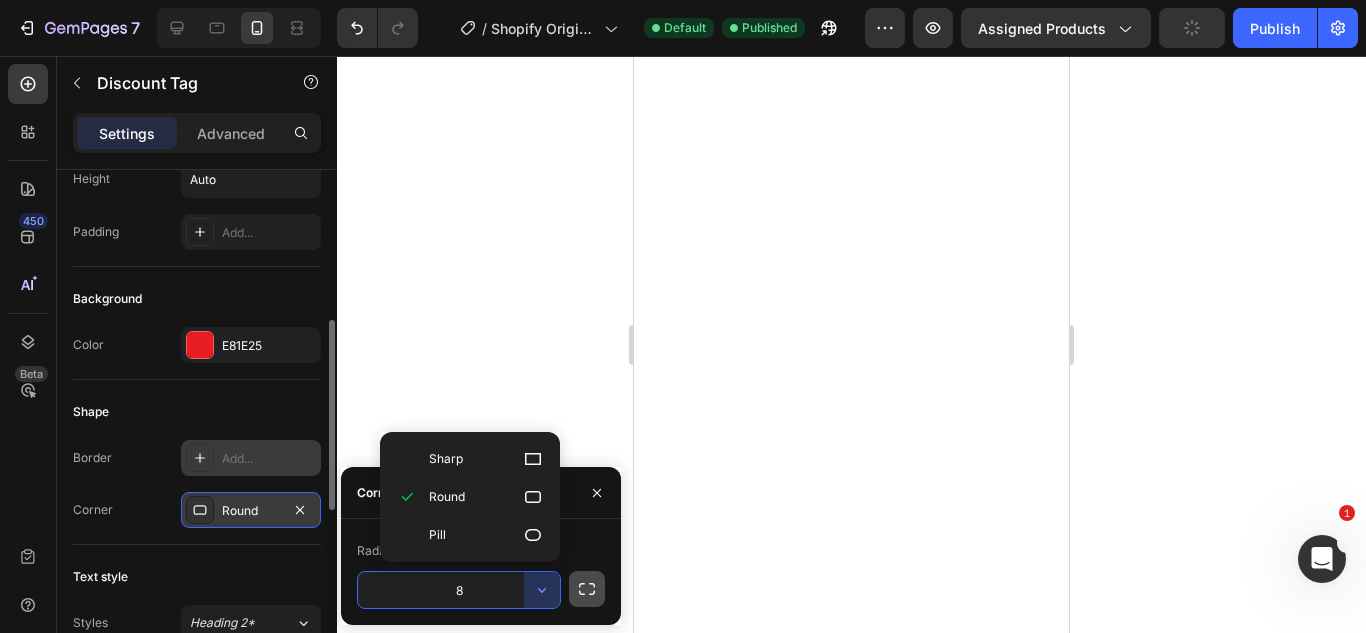 click 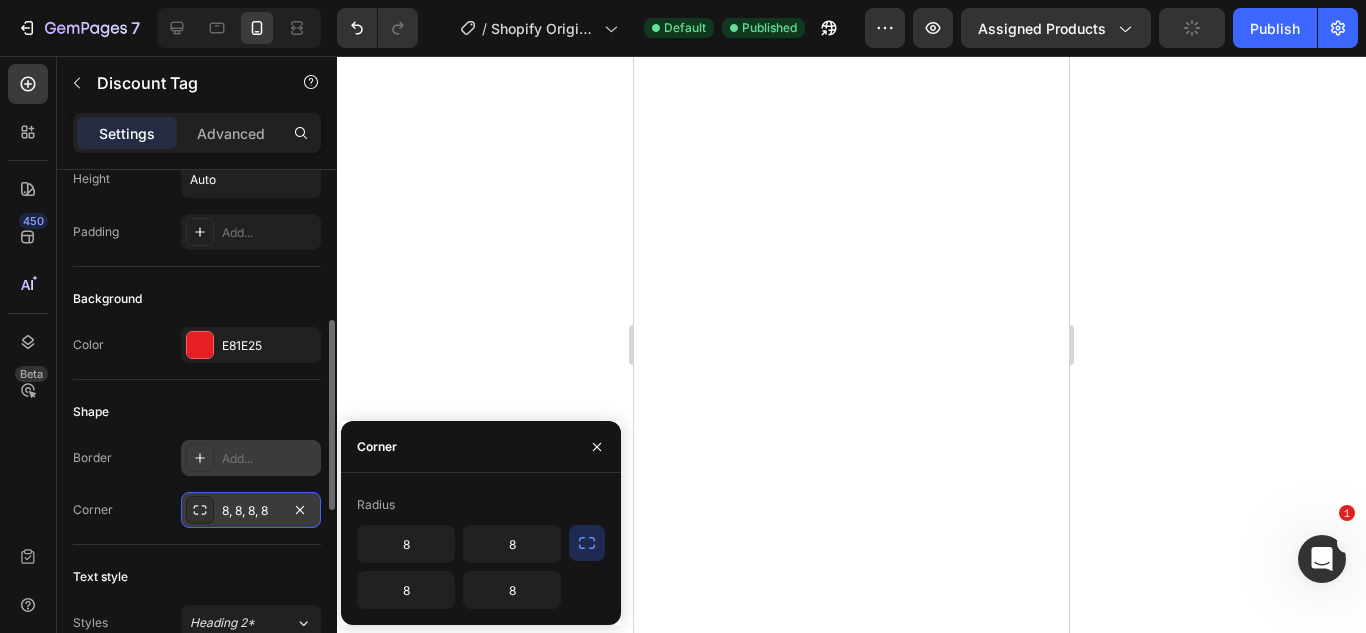 click at bounding box center [587, 543] 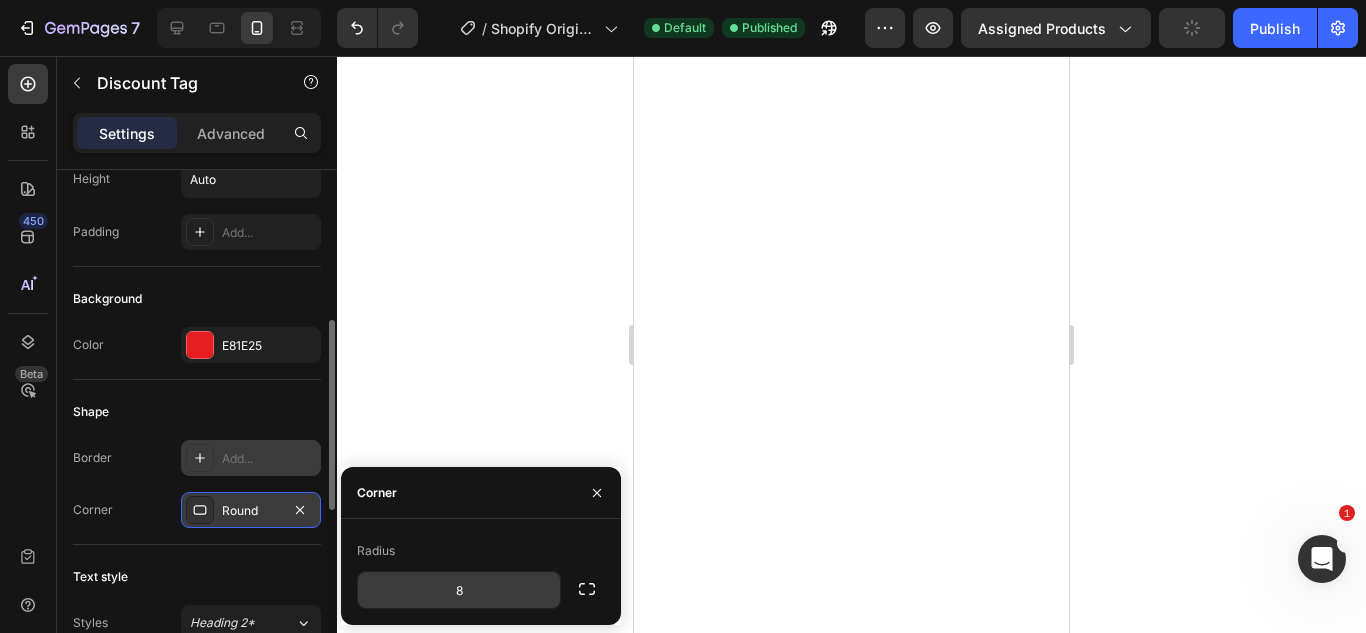 click on "8" at bounding box center (459, 590) 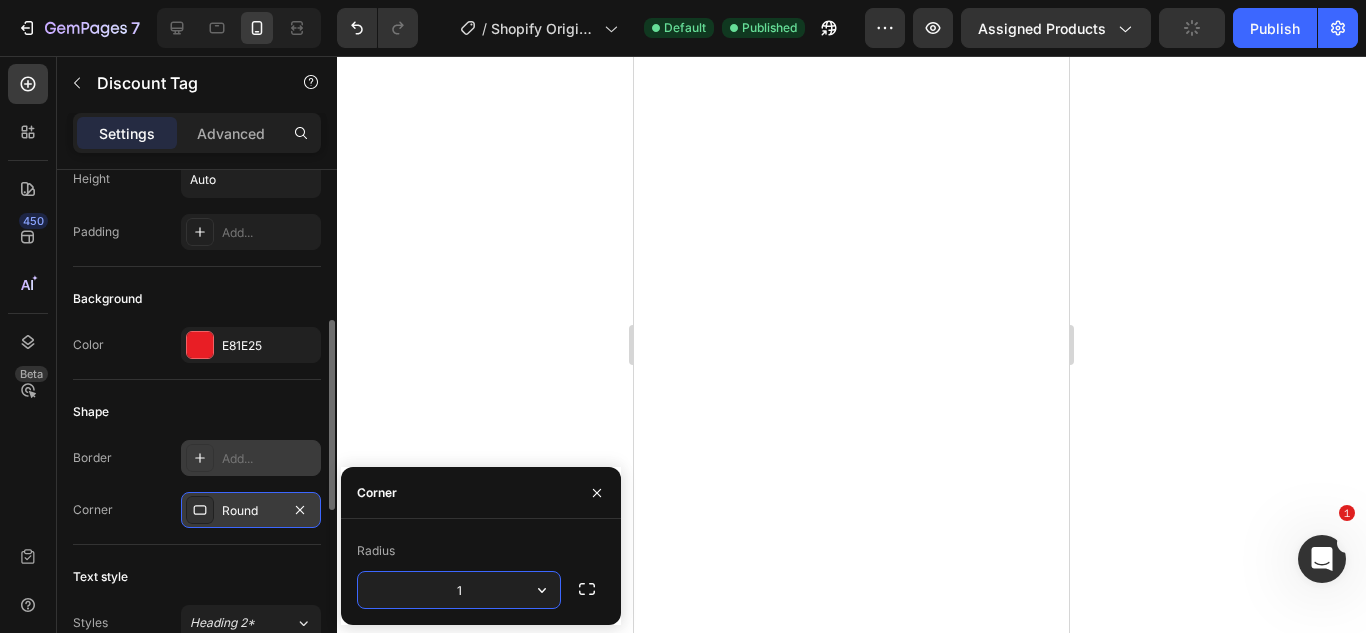 type on "16" 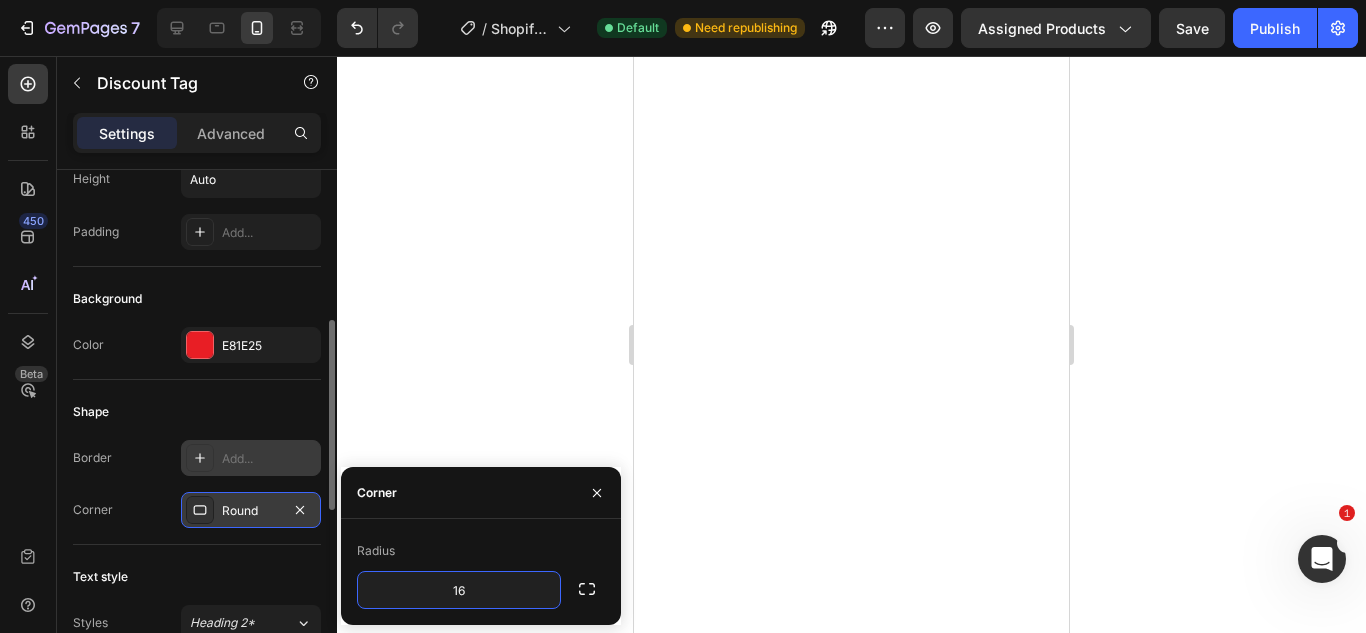 click on "Shape" at bounding box center [197, 412] 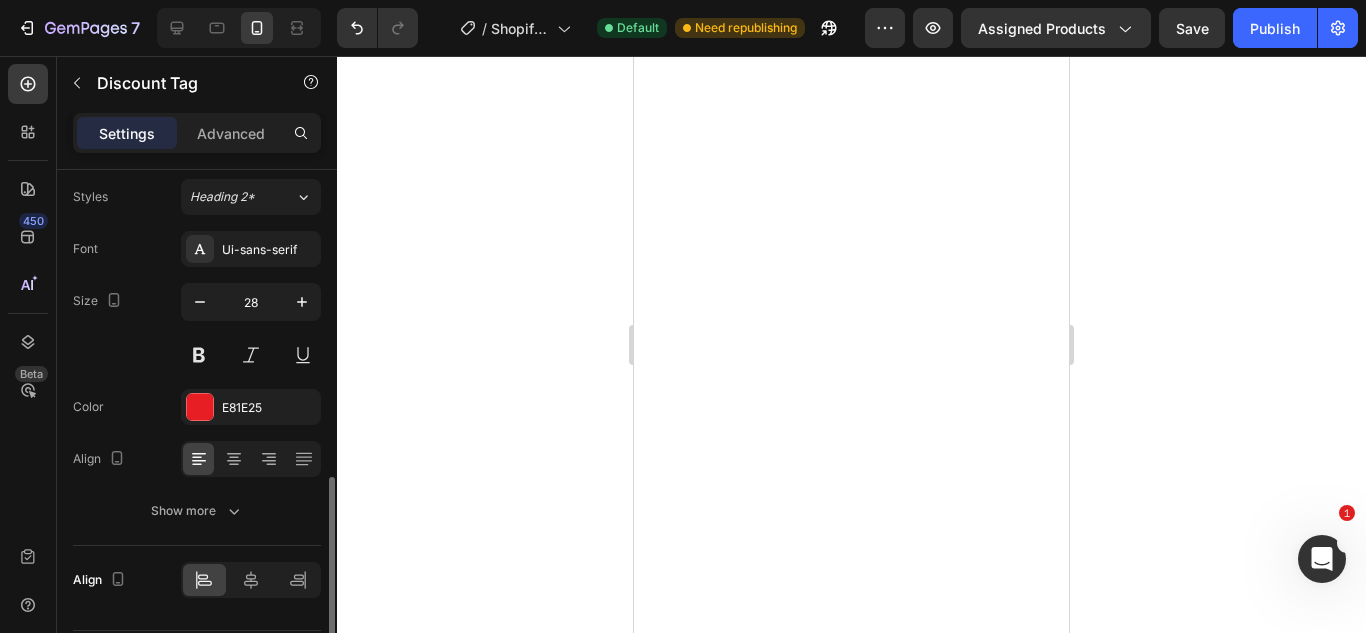 scroll, scrollTop: 897, scrollLeft: 0, axis: vertical 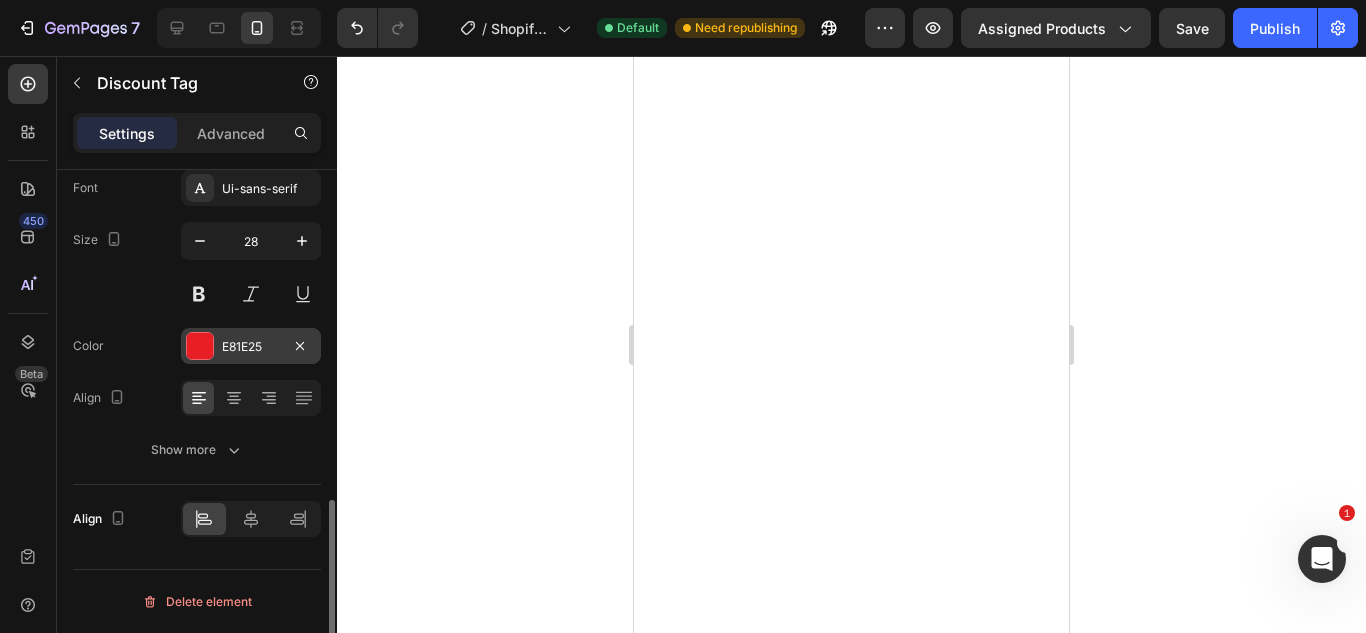 click at bounding box center [200, 346] 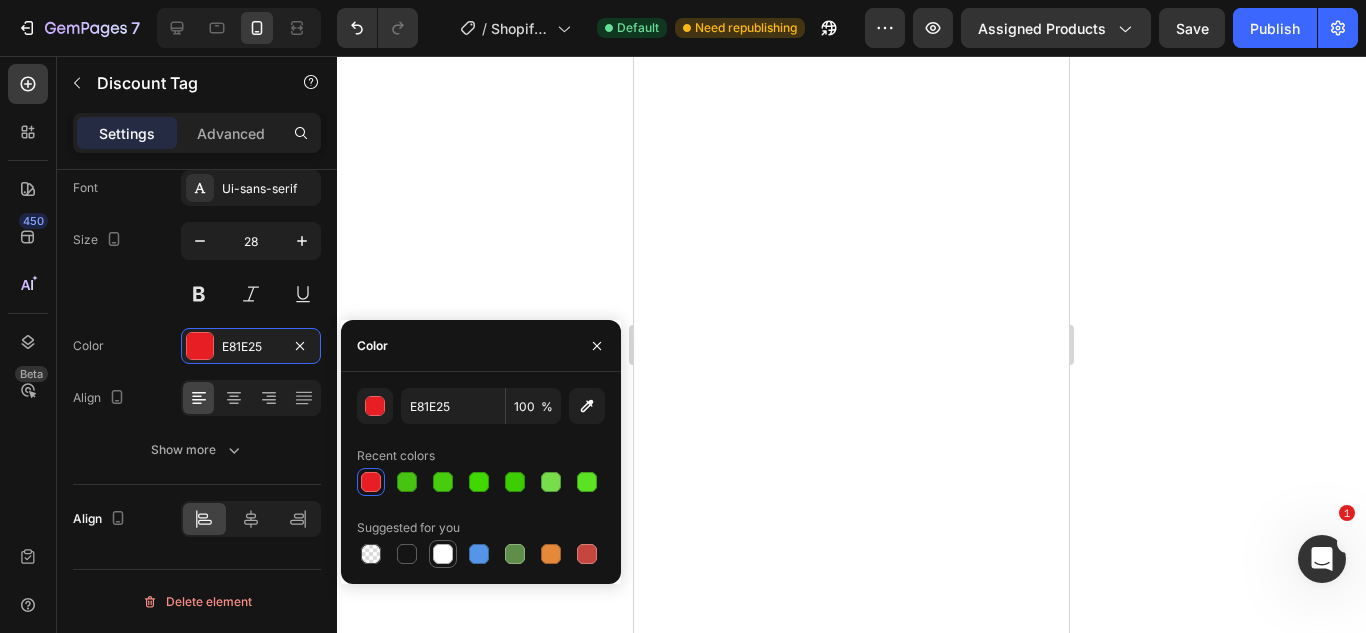 click at bounding box center [443, 554] 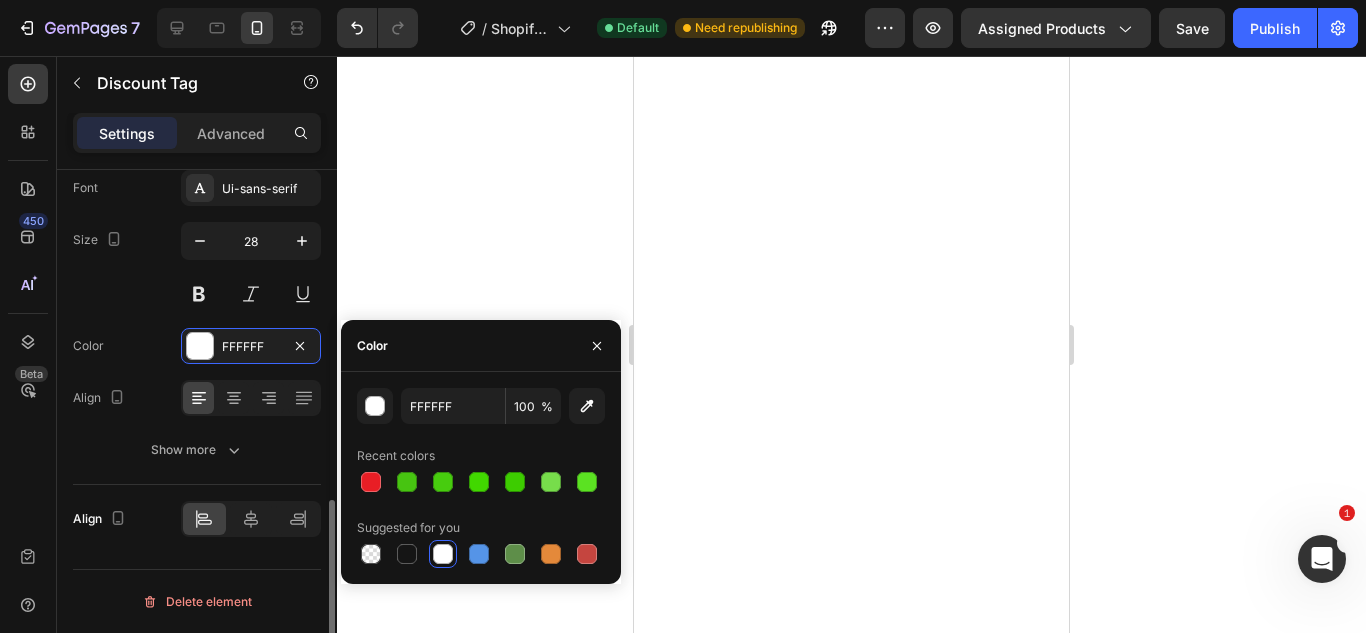 click on "Align" at bounding box center [197, 398] 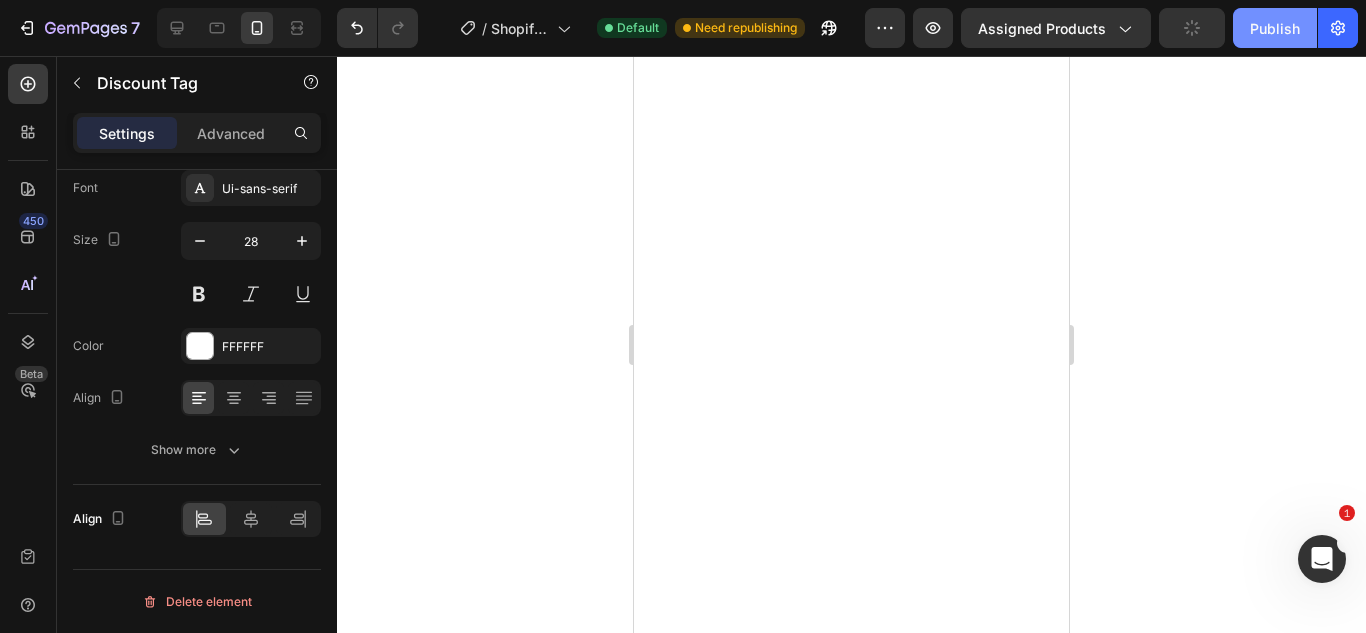 click on "Publish" at bounding box center [1275, 28] 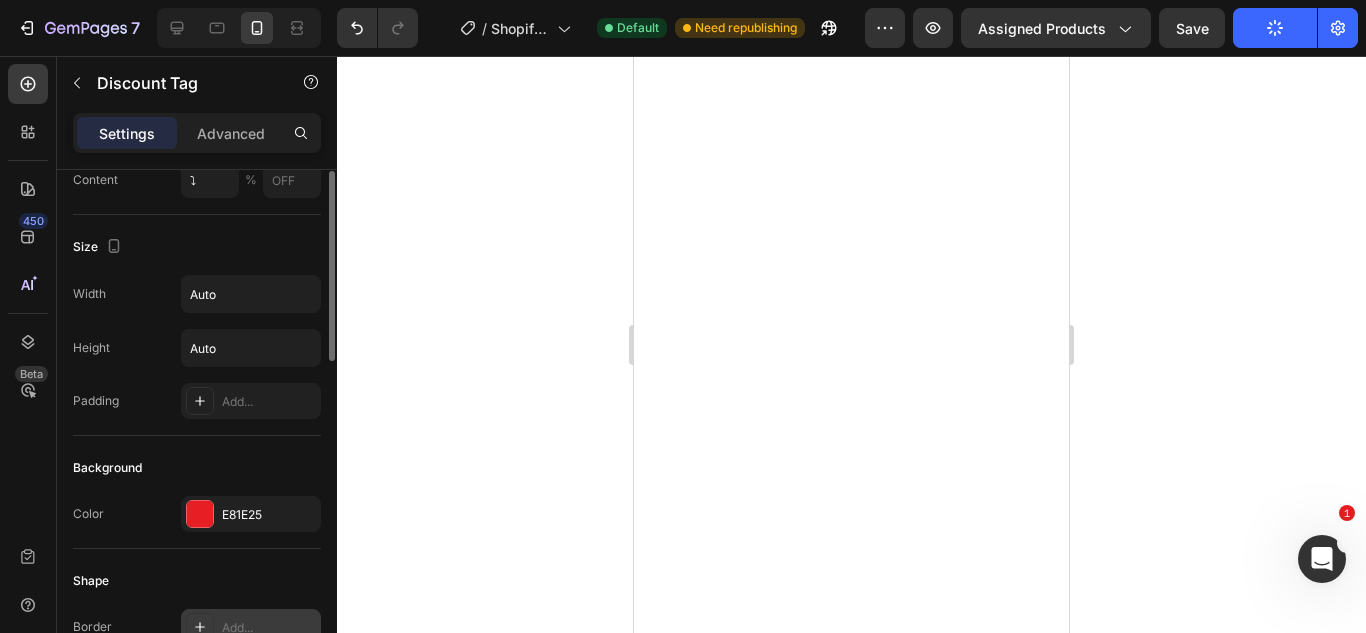 scroll, scrollTop: 248, scrollLeft: 0, axis: vertical 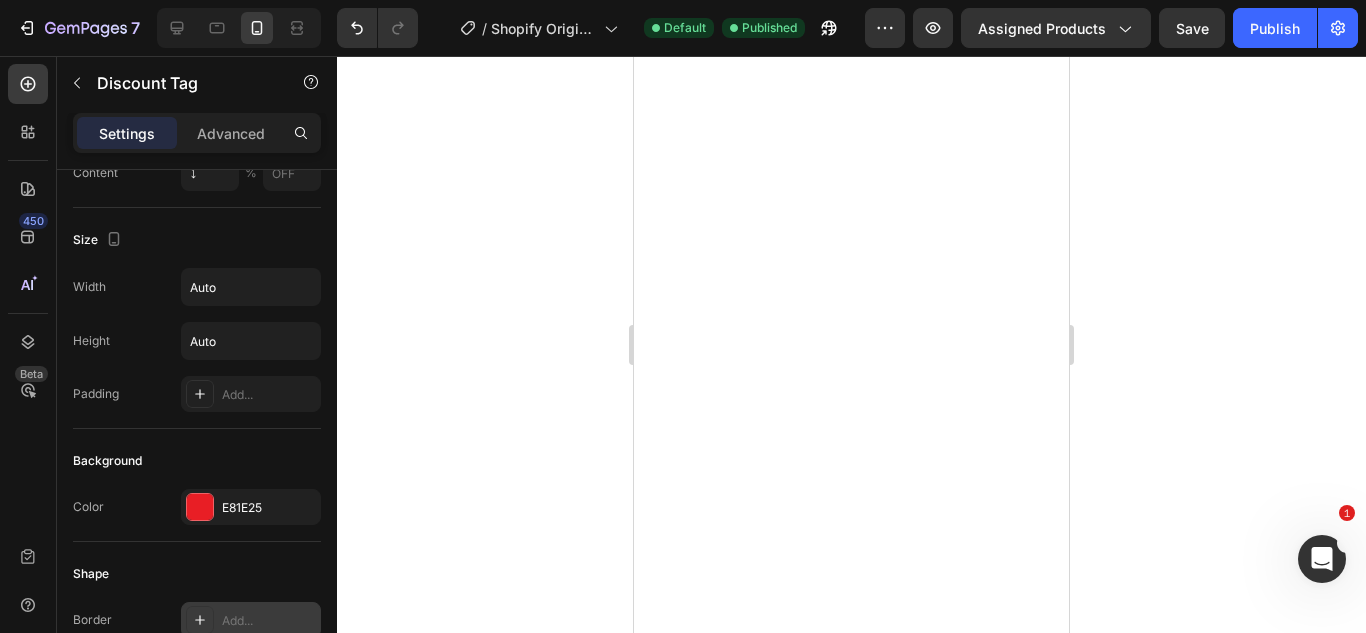 type 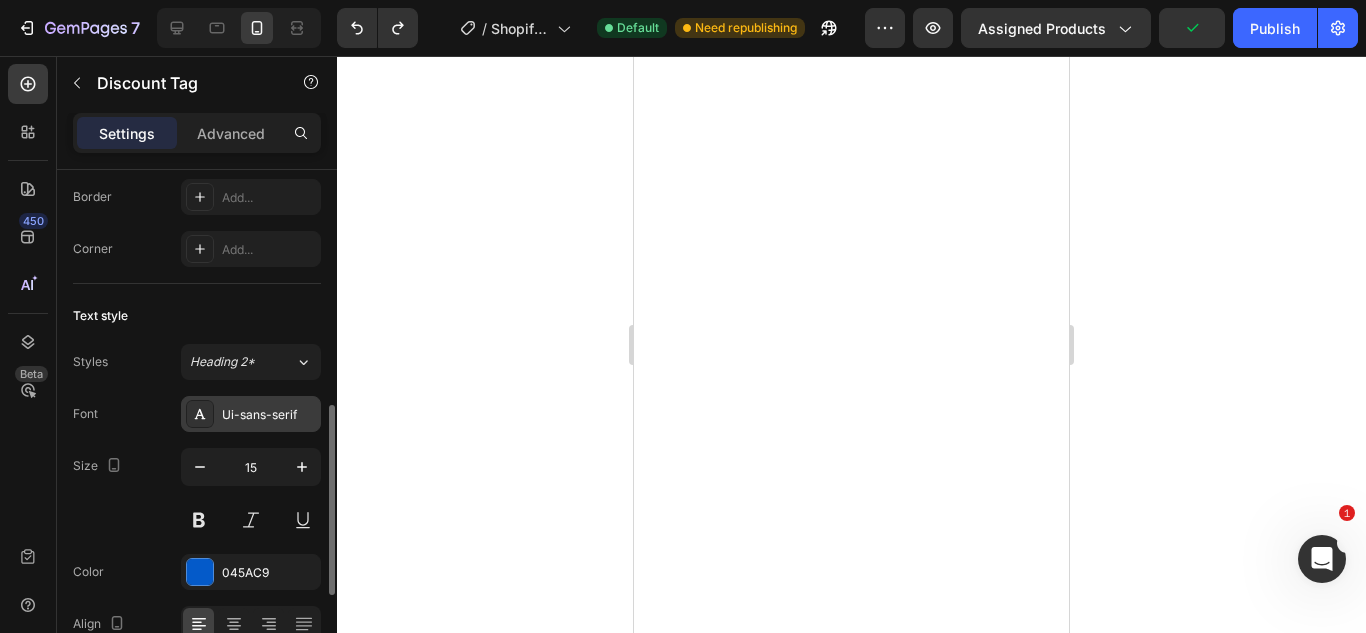 scroll, scrollTop: 693, scrollLeft: 0, axis: vertical 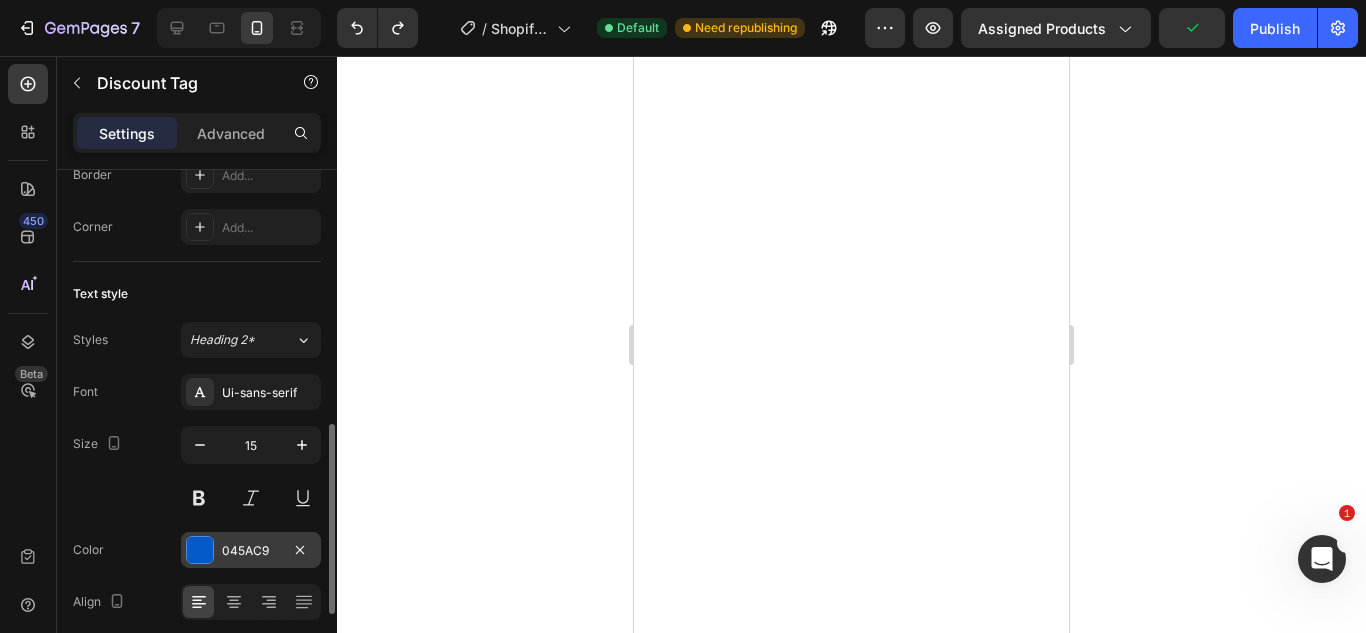 click at bounding box center (200, 550) 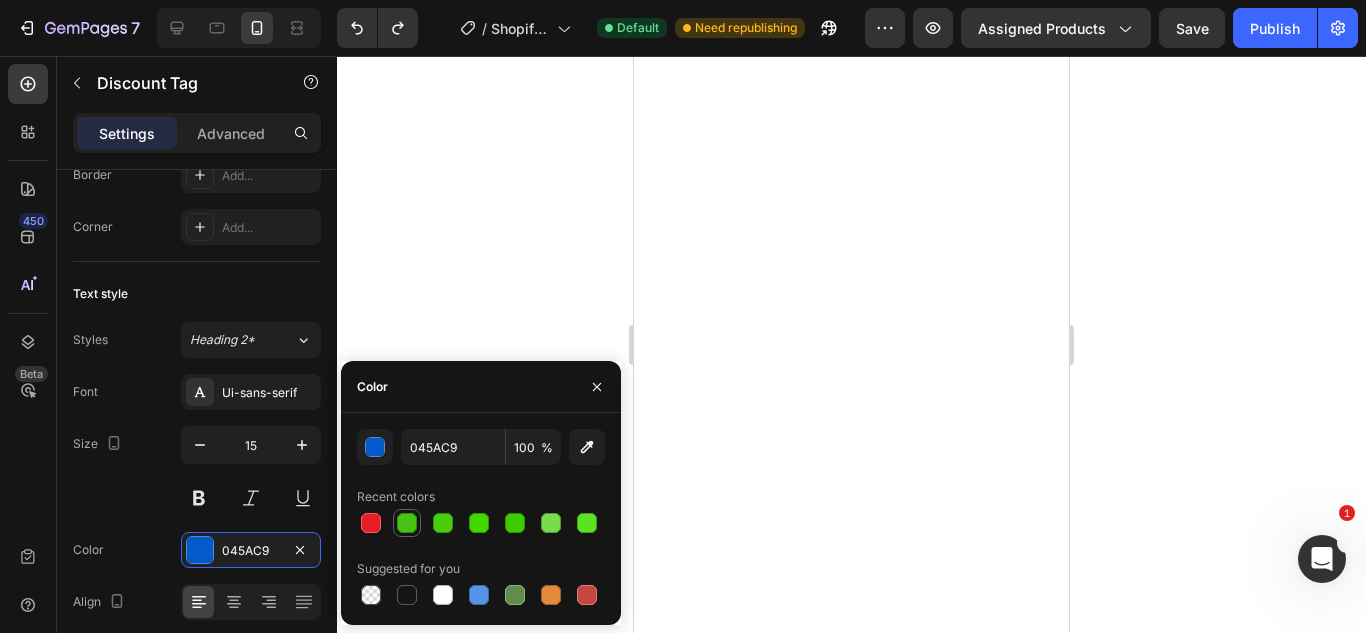 click at bounding box center (407, 523) 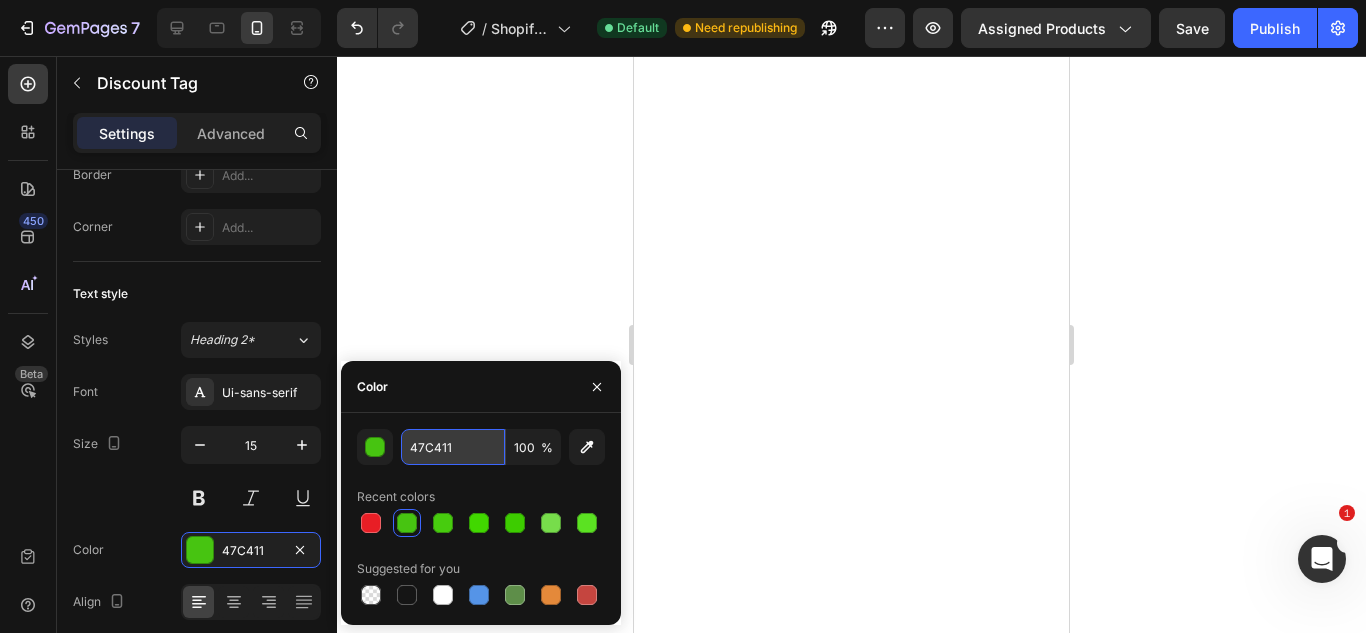click on "47C411" at bounding box center (453, 447) 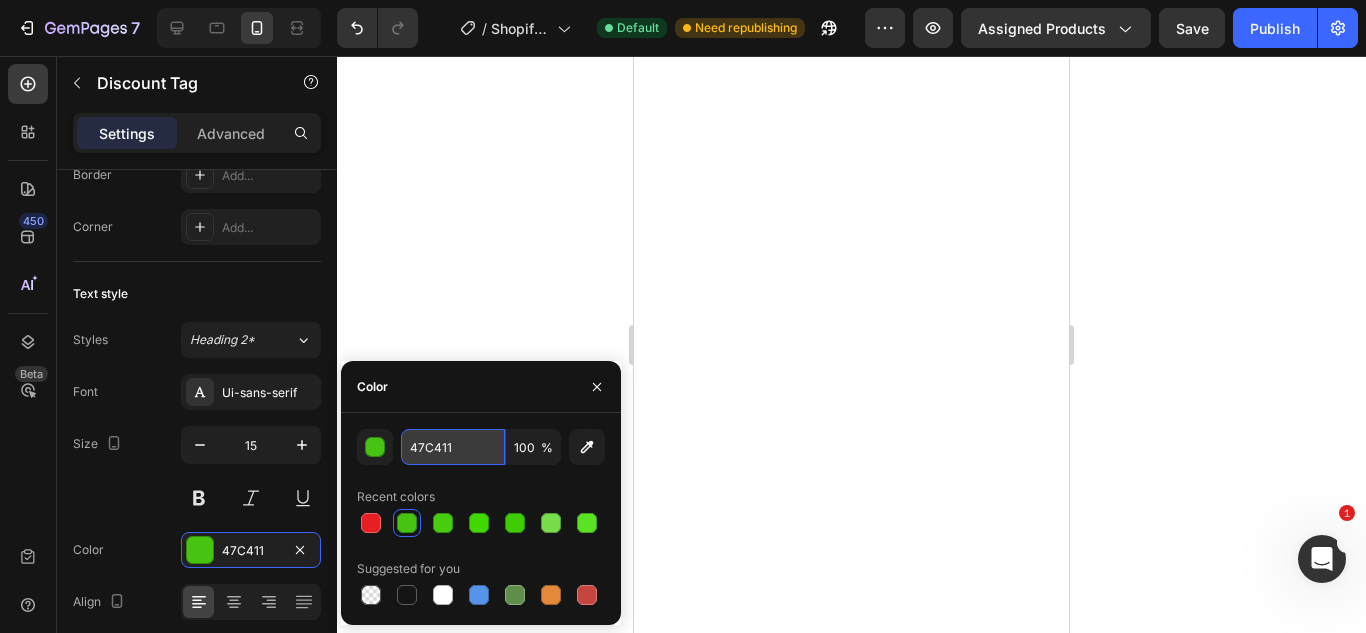 paste on "079455" 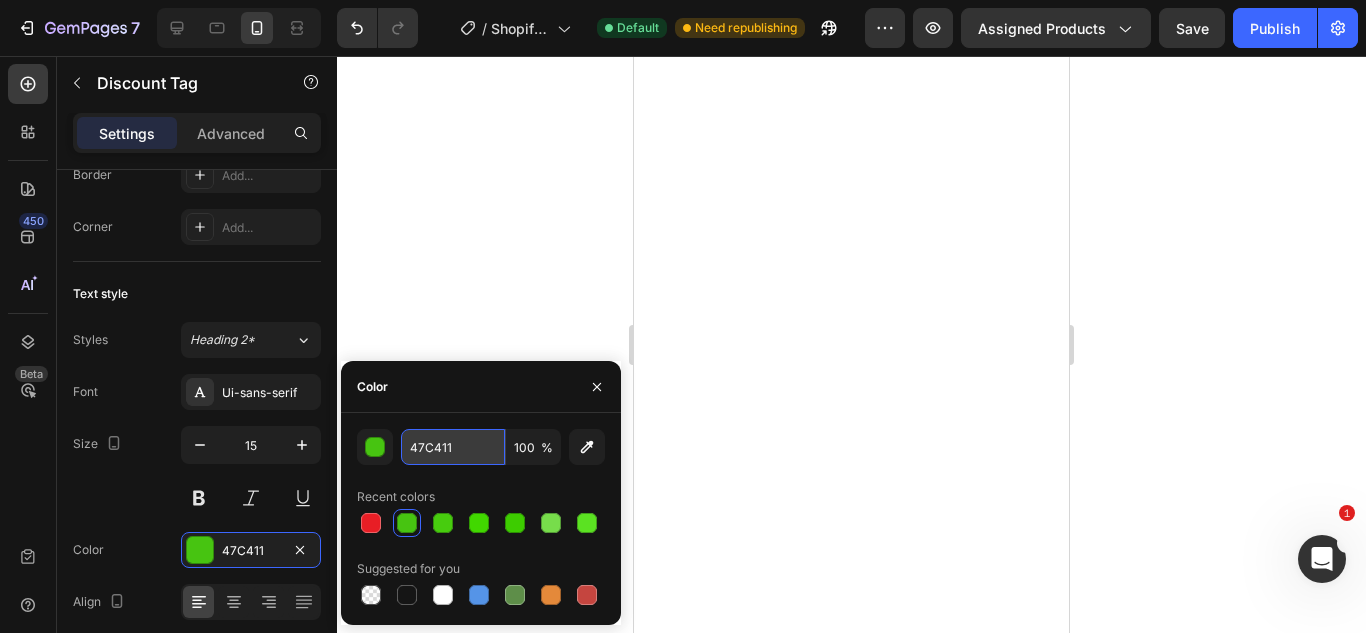 type on "079455" 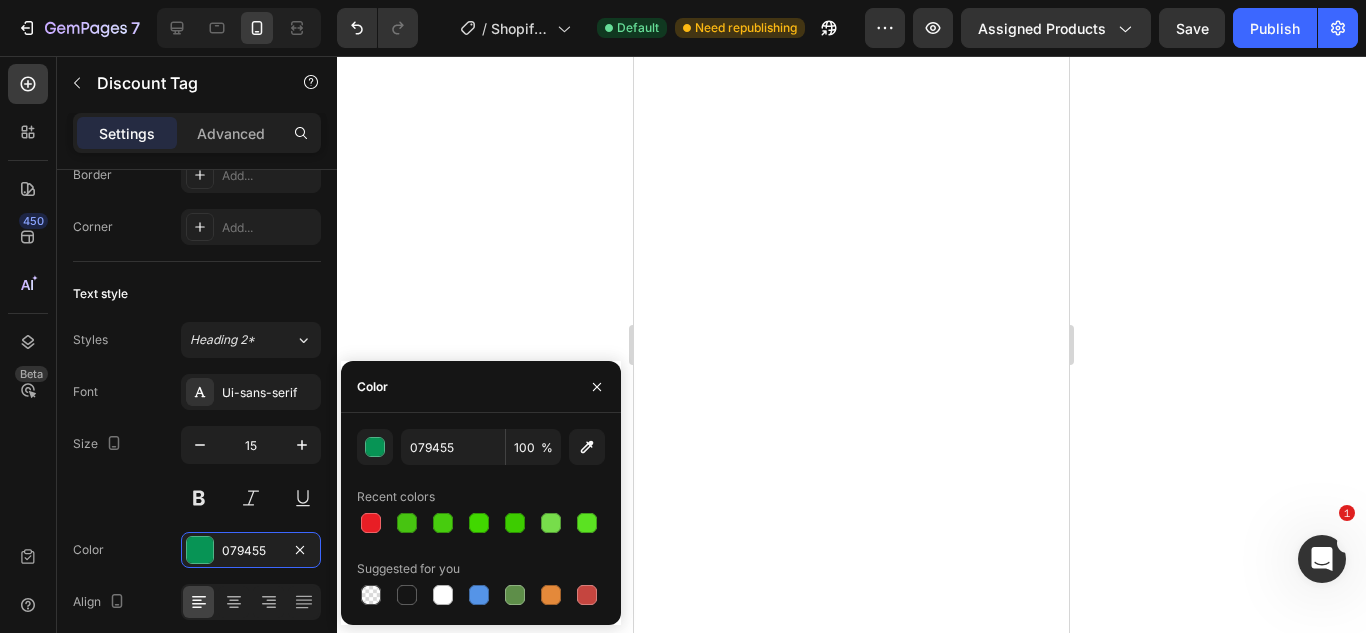 click 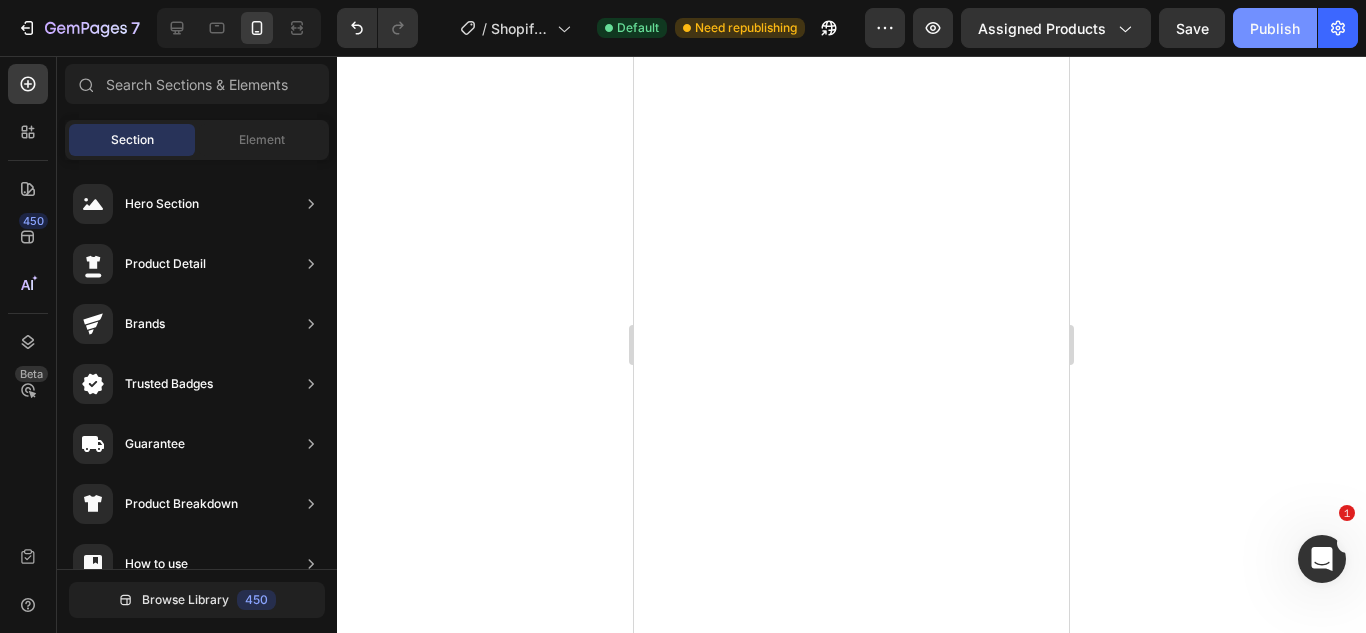 click on "Publish" 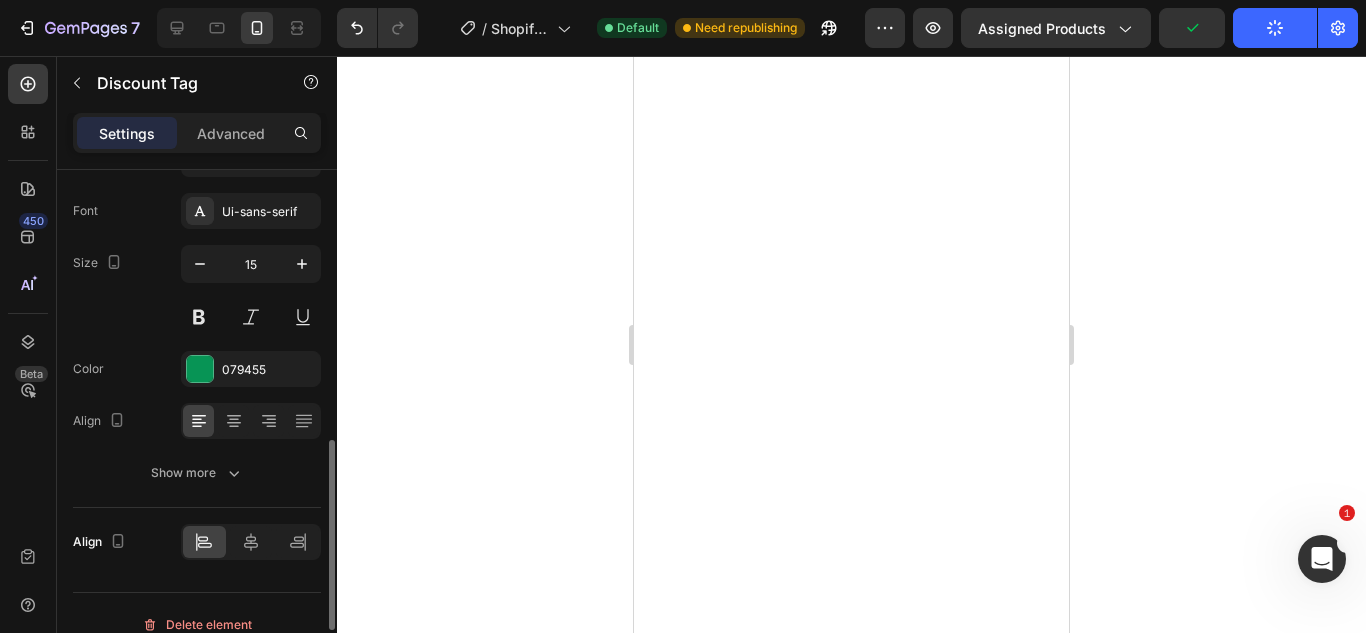 scroll, scrollTop: 834, scrollLeft: 0, axis: vertical 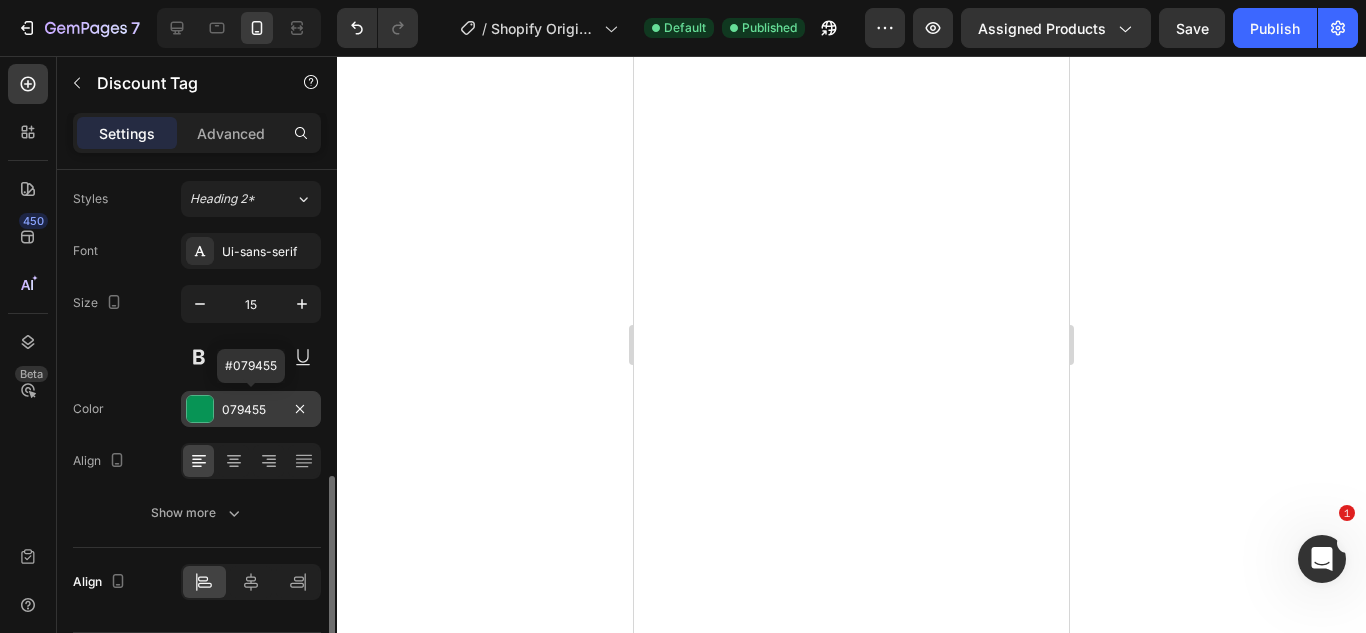 click on "079455" at bounding box center [251, 410] 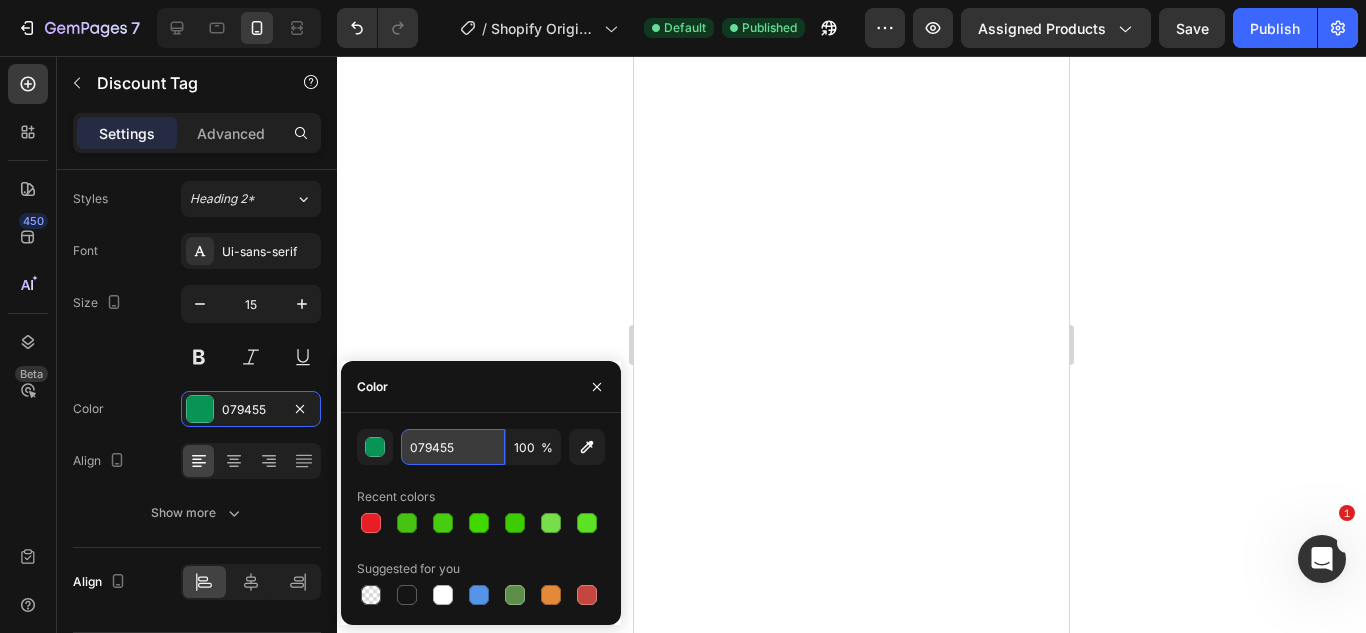 click on "079455" at bounding box center [453, 447] 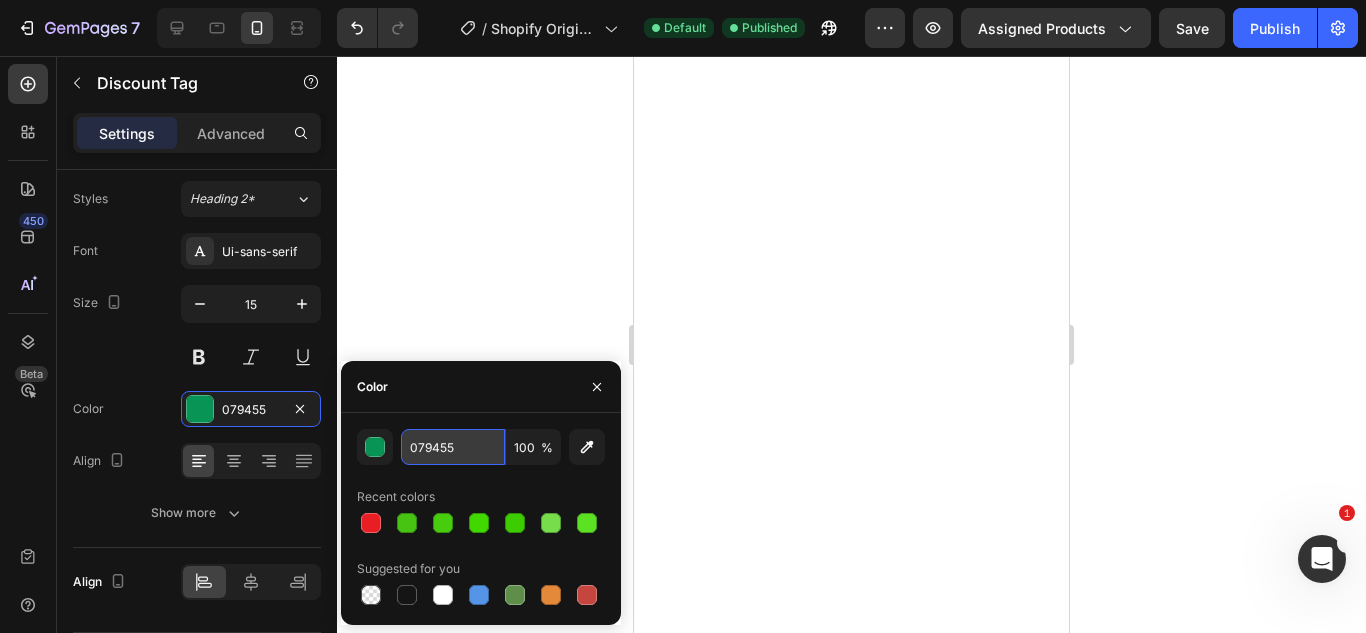 paste on "28A74" 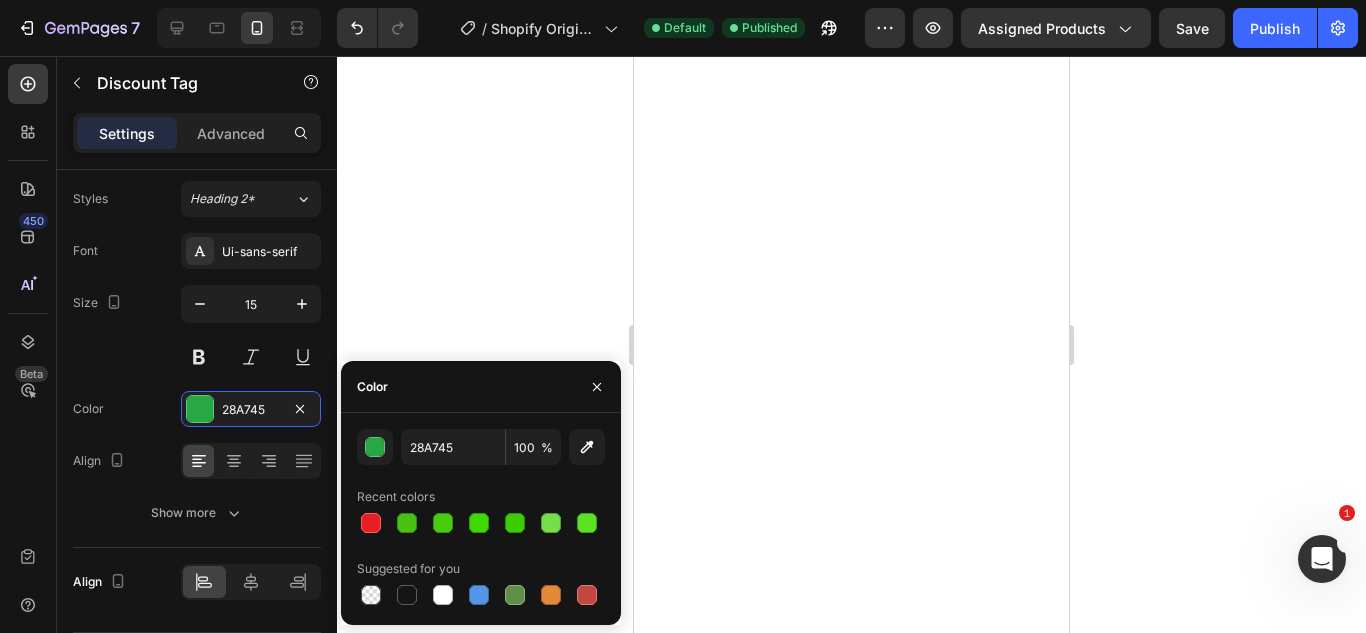 click 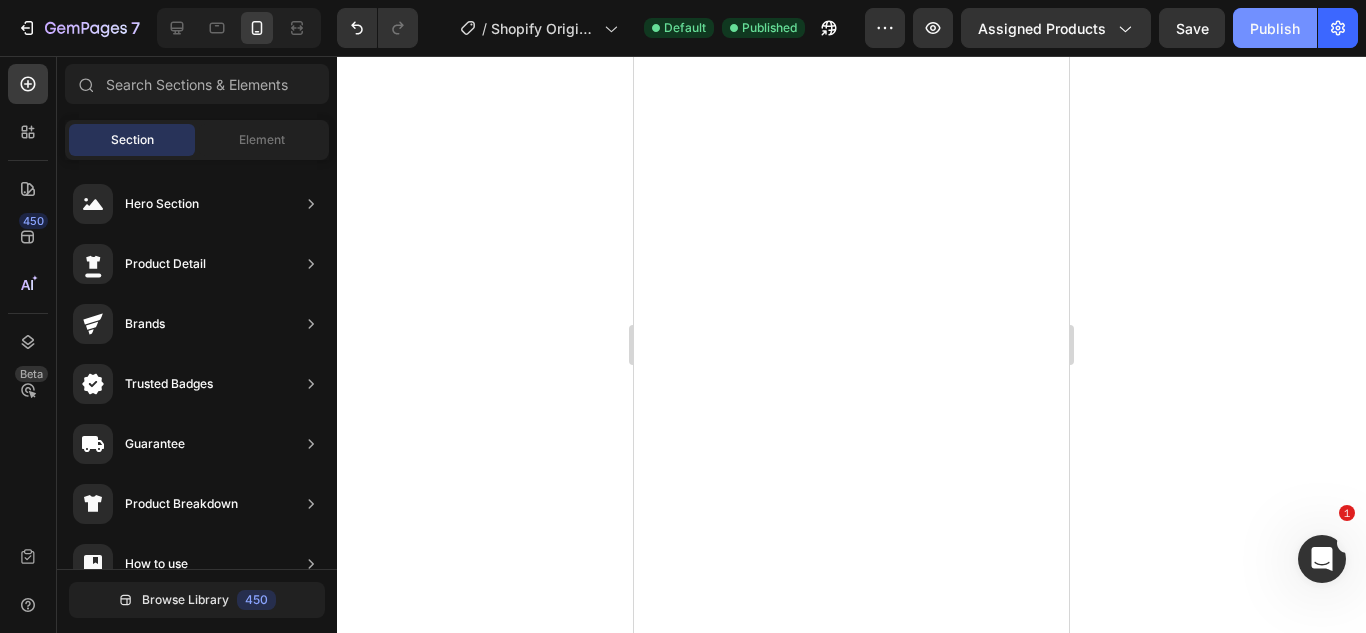 click on "Publish" at bounding box center (1275, 28) 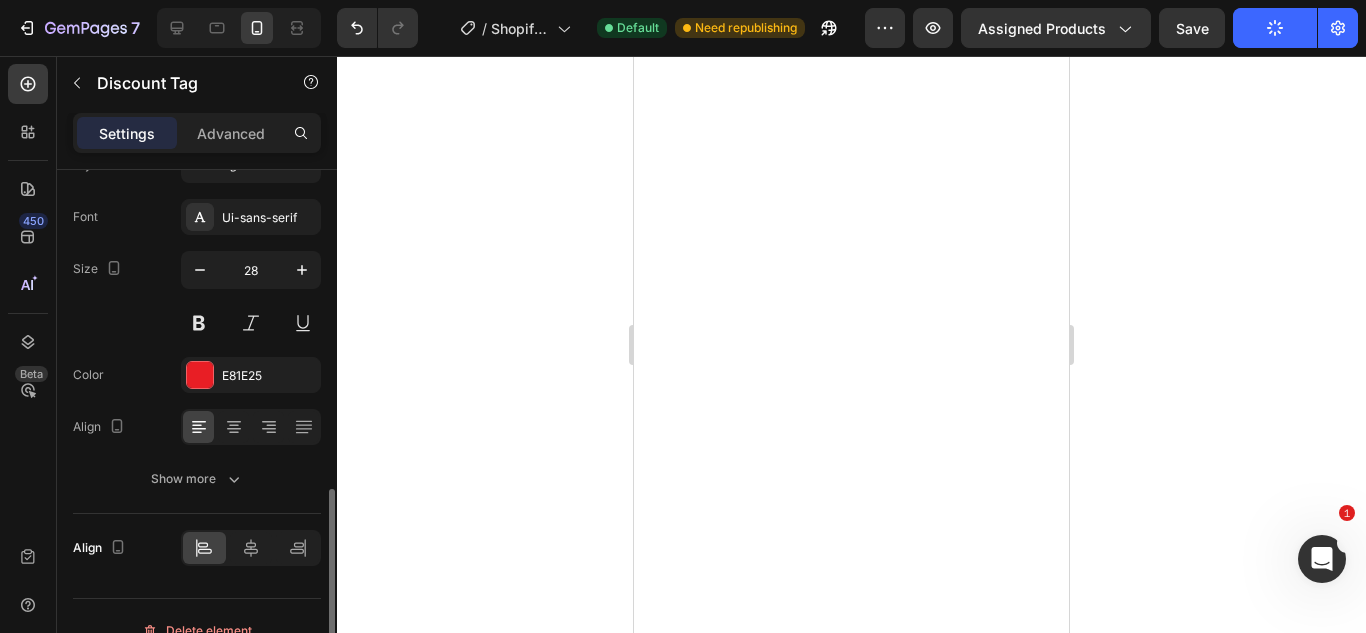 scroll, scrollTop: 897, scrollLeft: 0, axis: vertical 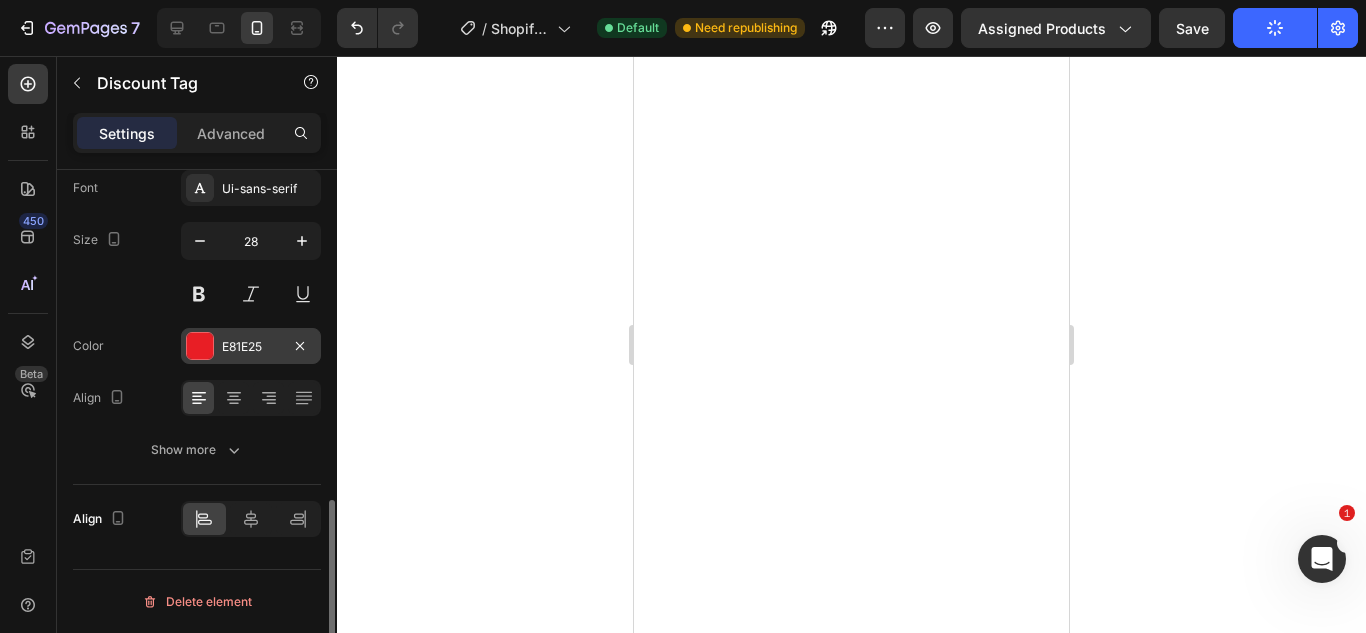 click on "E81E25" at bounding box center (251, 347) 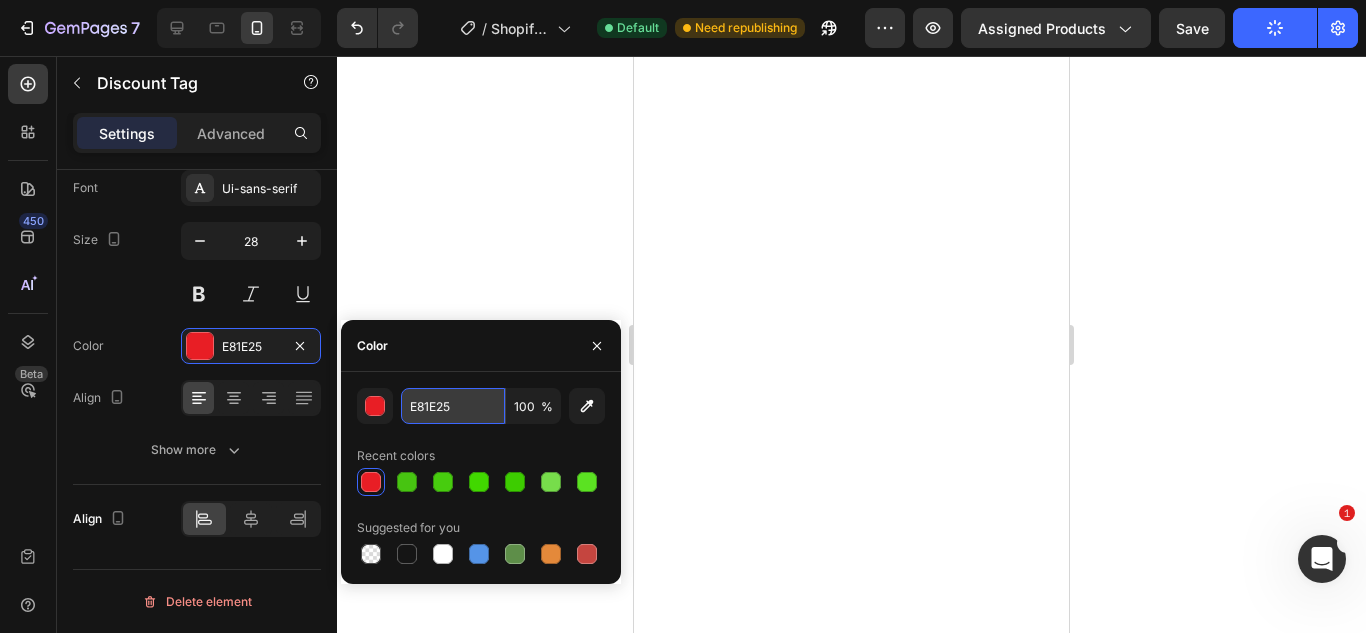 click on "E81E25" at bounding box center (453, 406) 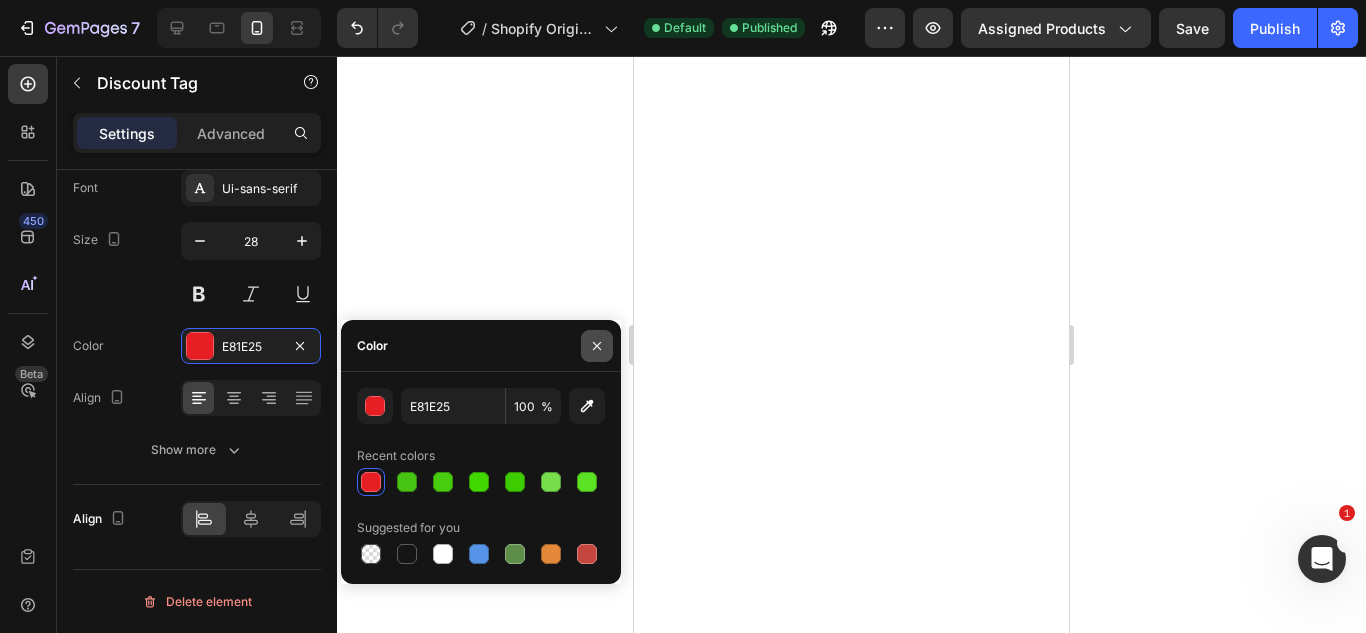 click 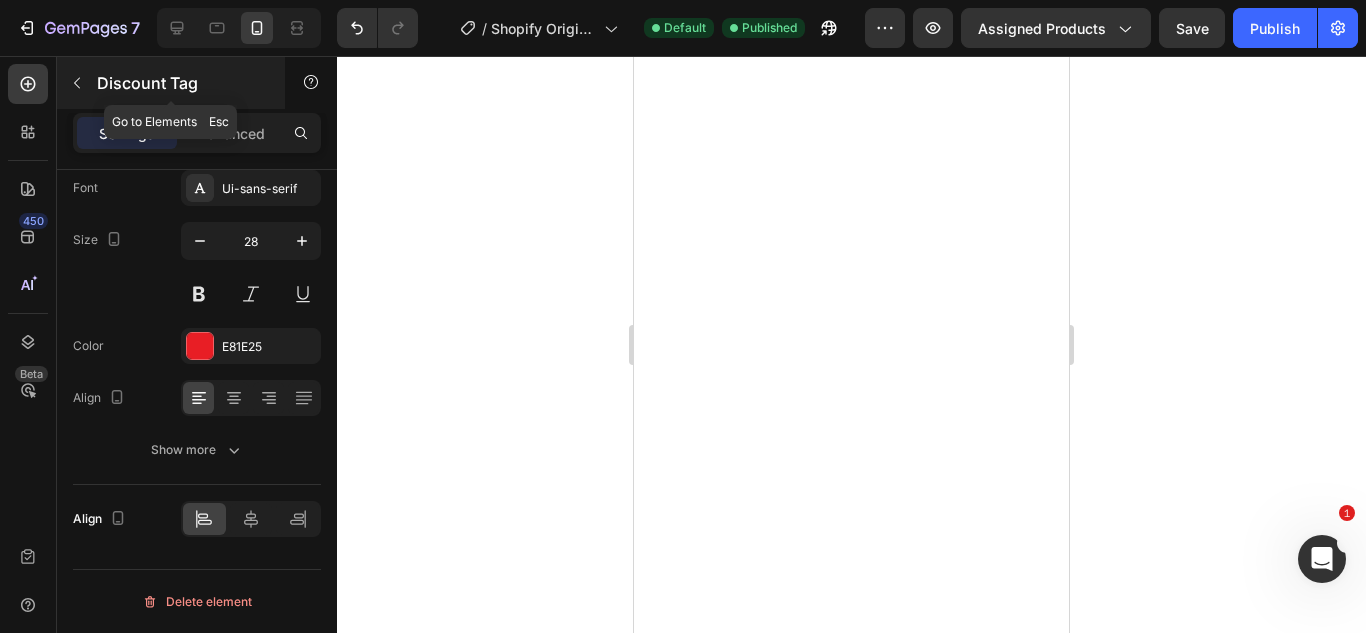 click 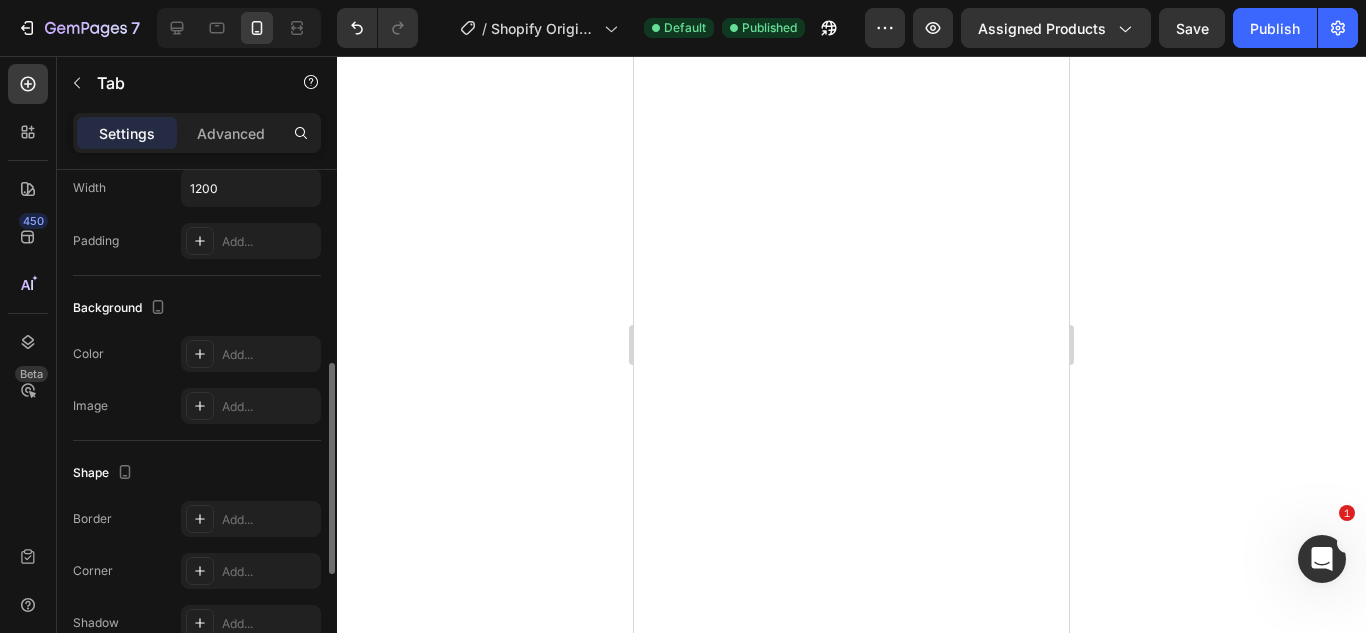 scroll, scrollTop: 474, scrollLeft: 0, axis: vertical 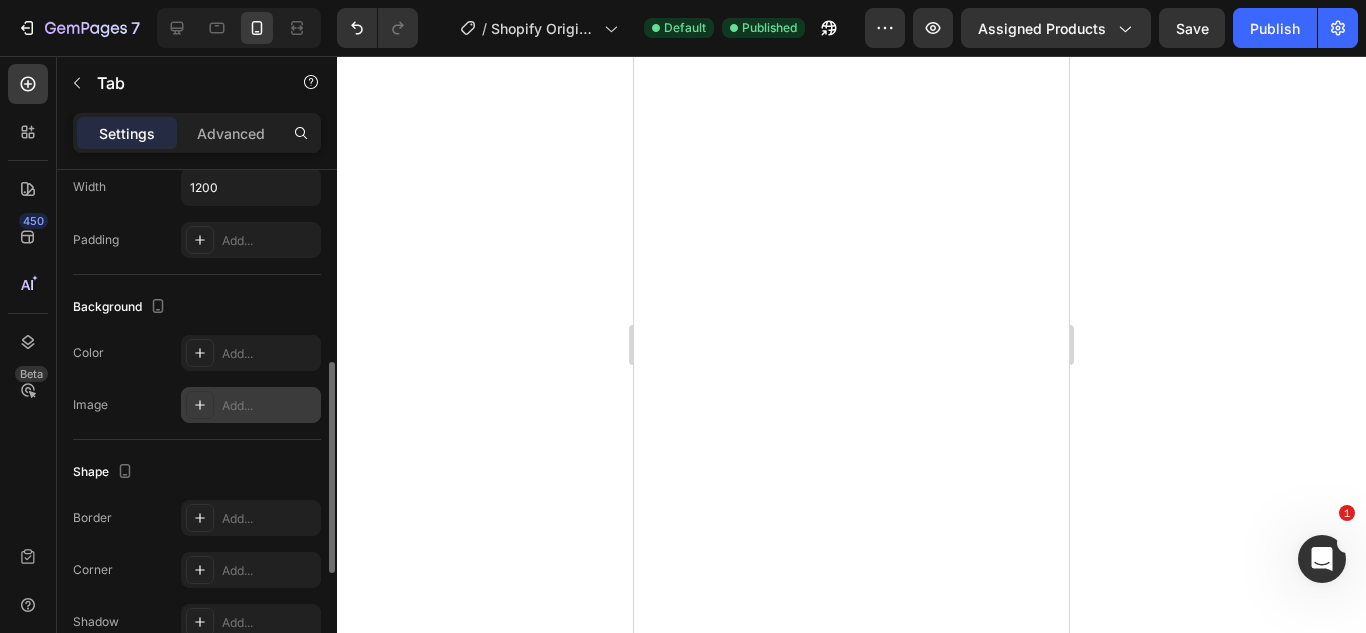click on "Add..." at bounding box center (251, 405) 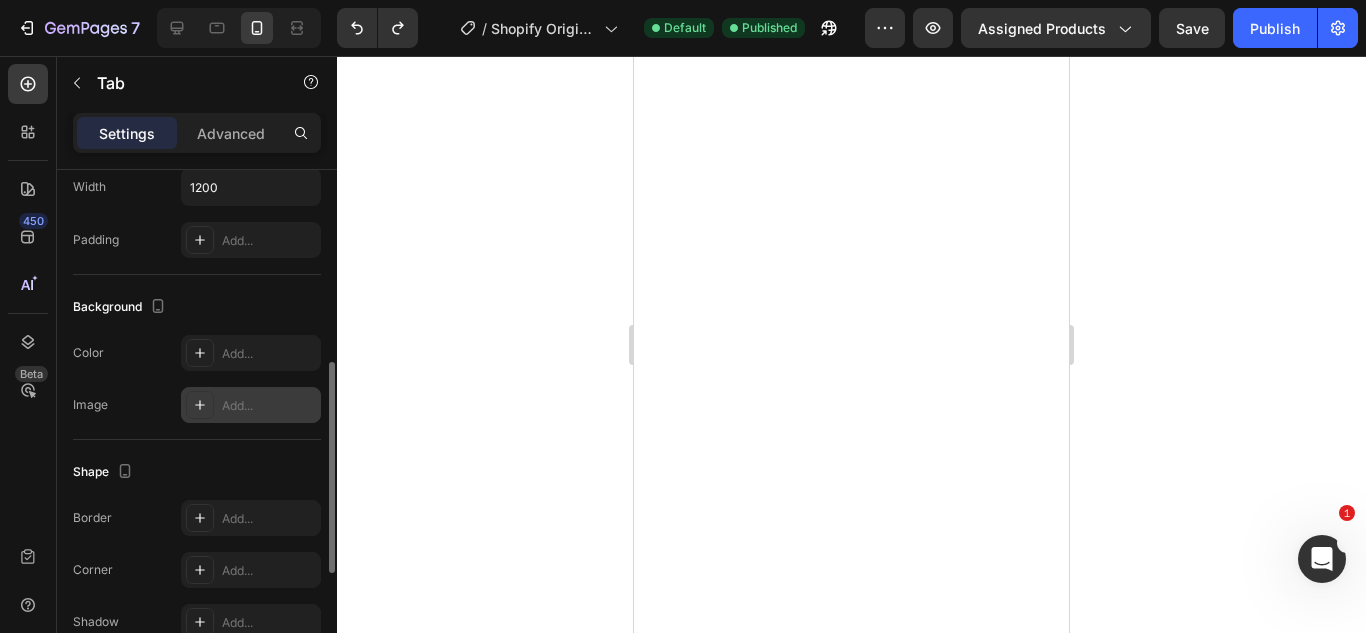 click on "Add..." at bounding box center [269, 406] 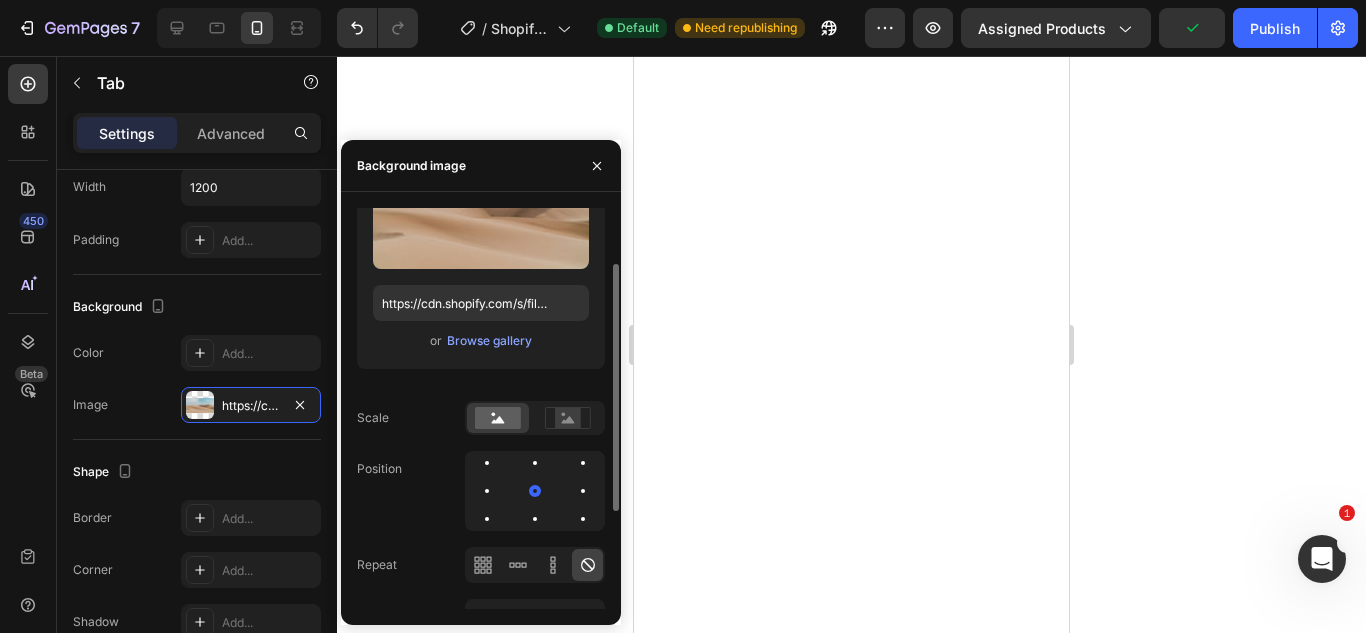 scroll, scrollTop: 119, scrollLeft: 0, axis: vertical 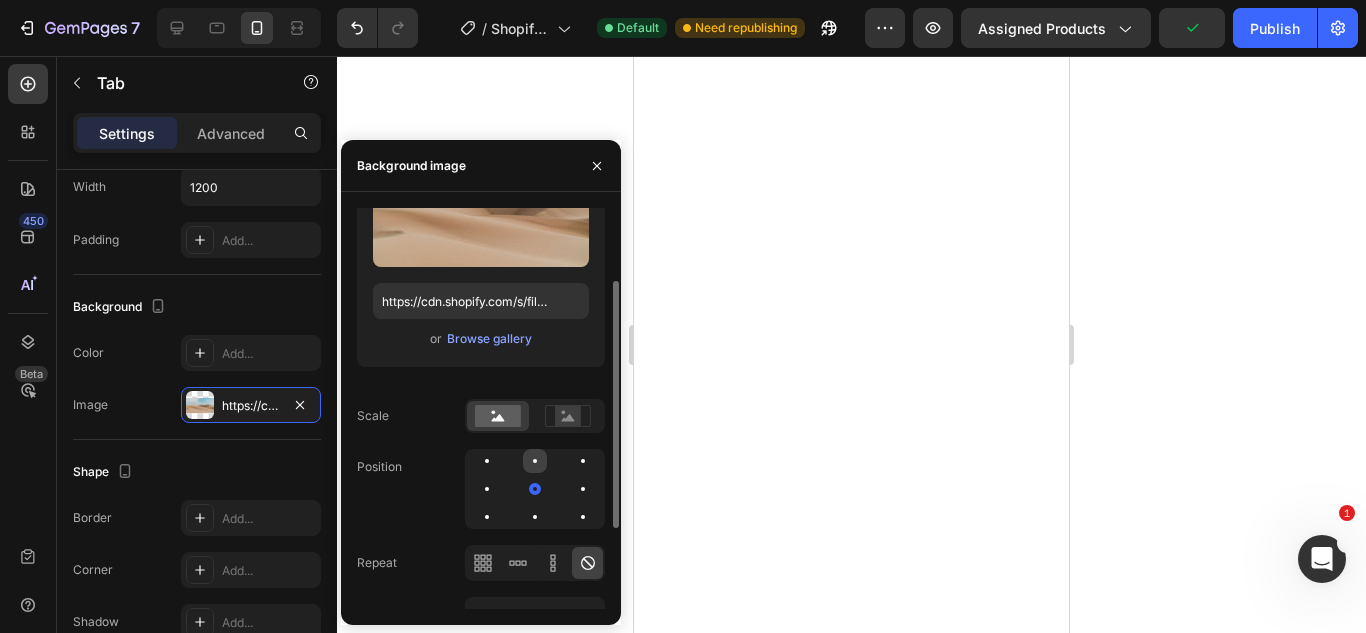 click 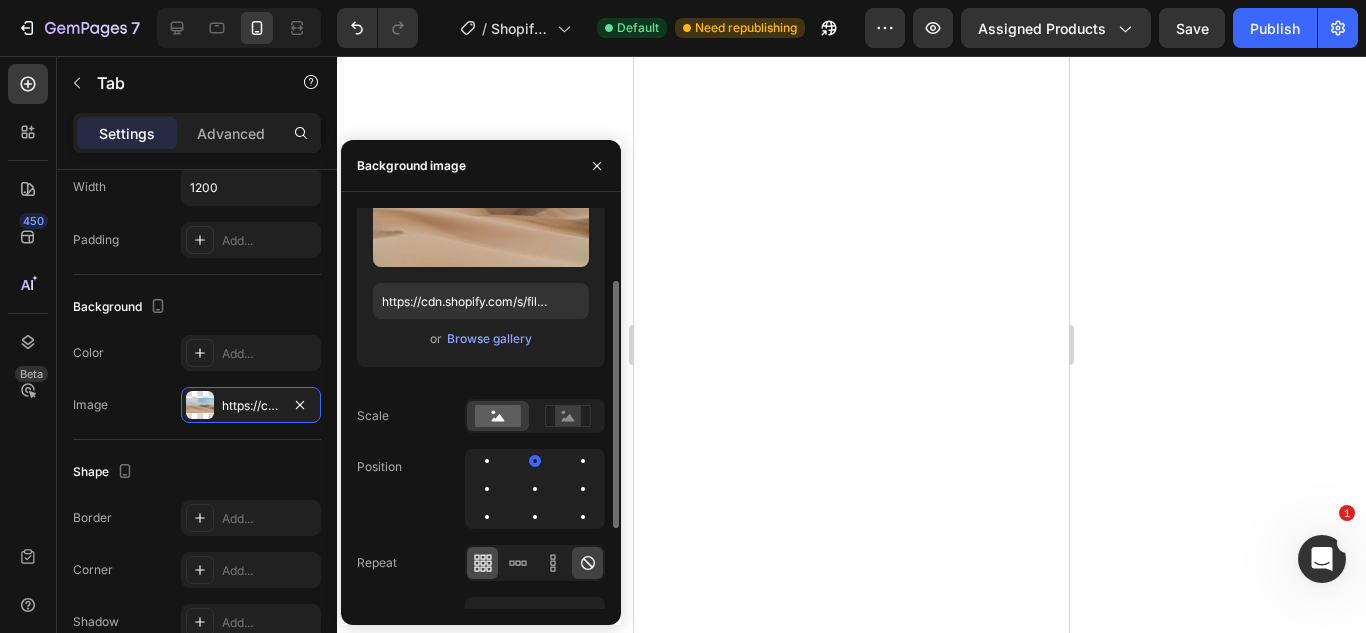 click 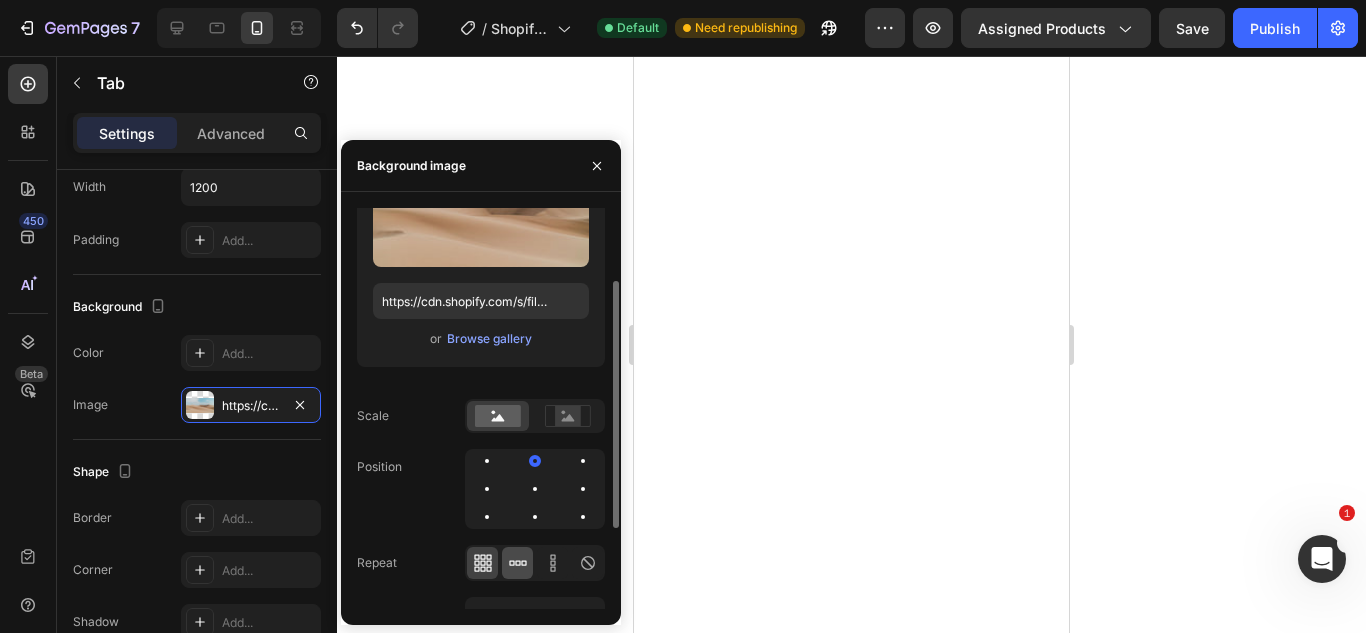 click 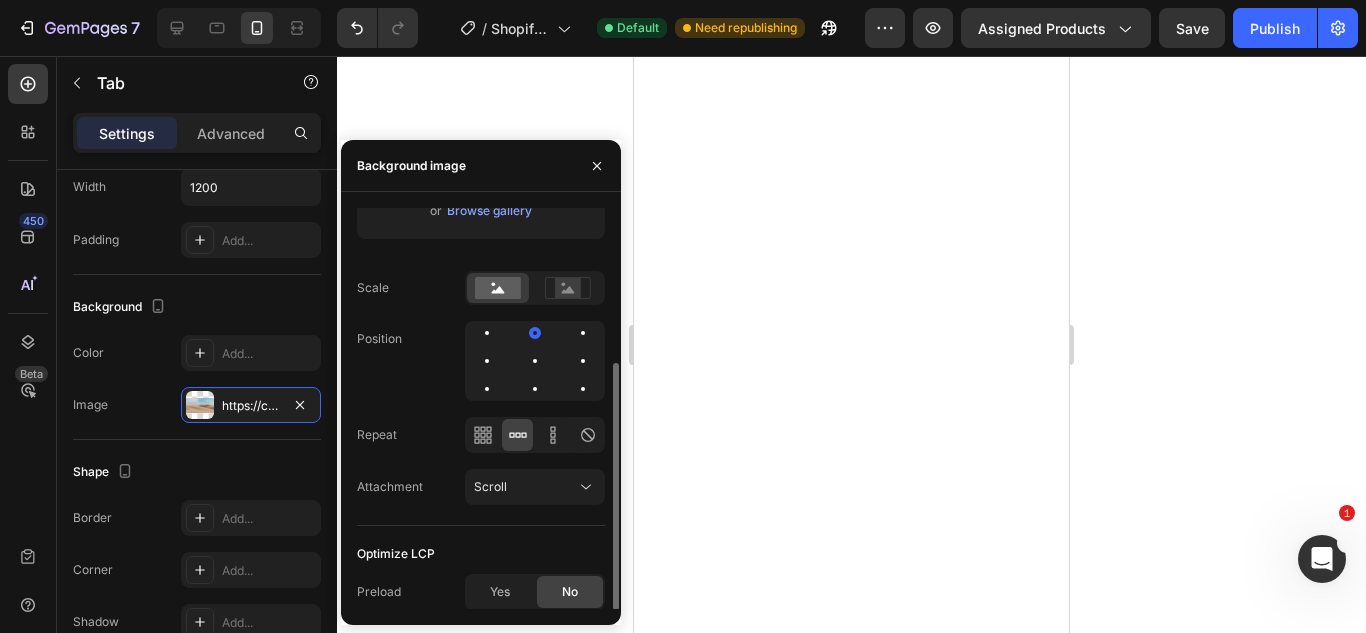 scroll, scrollTop: 248, scrollLeft: 0, axis: vertical 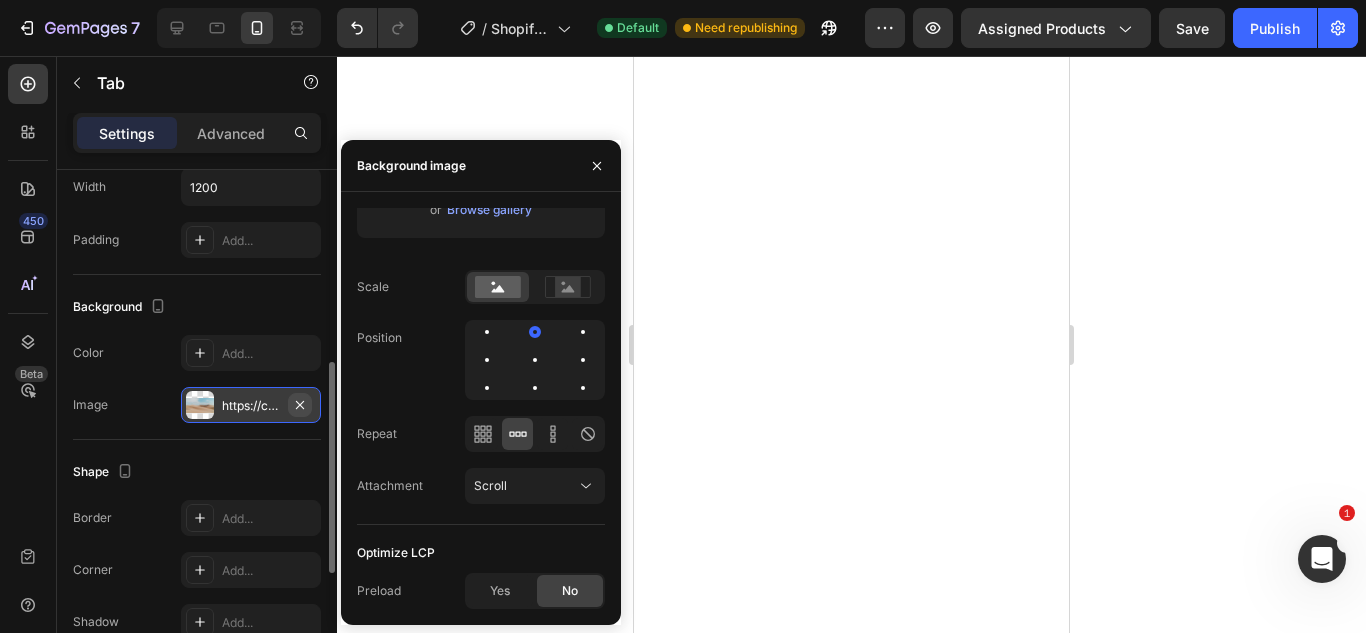 click 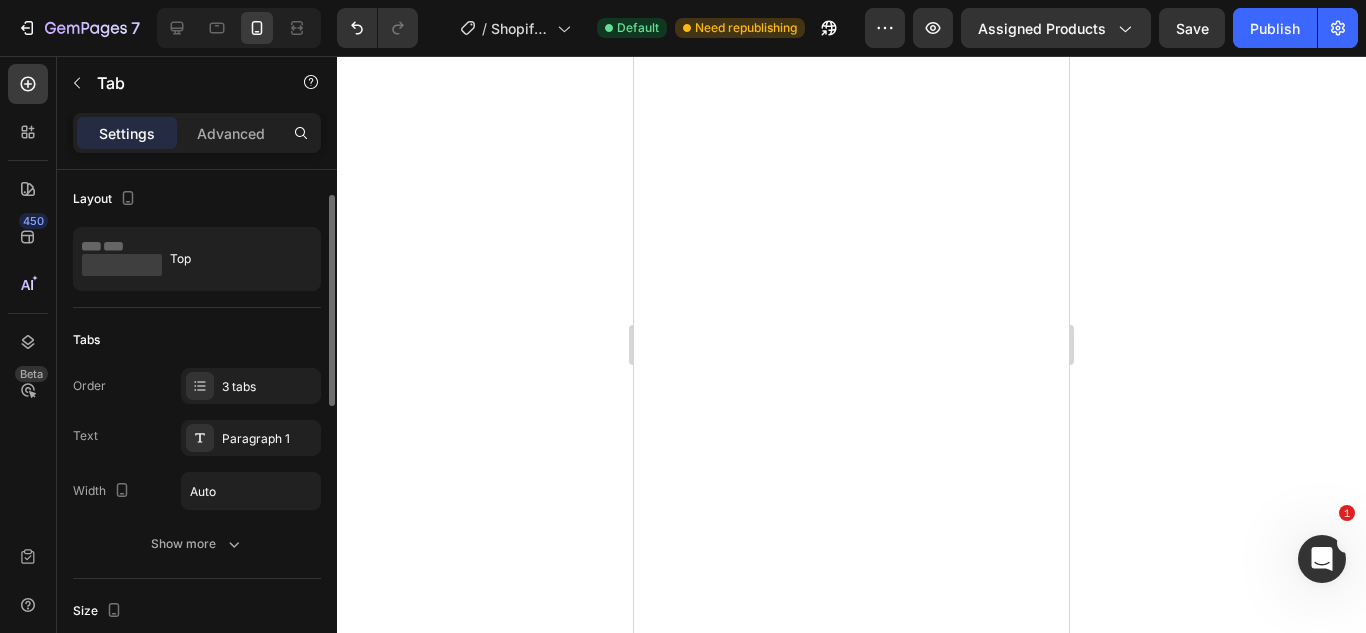 scroll, scrollTop: 0, scrollLeft: 0, axis: both 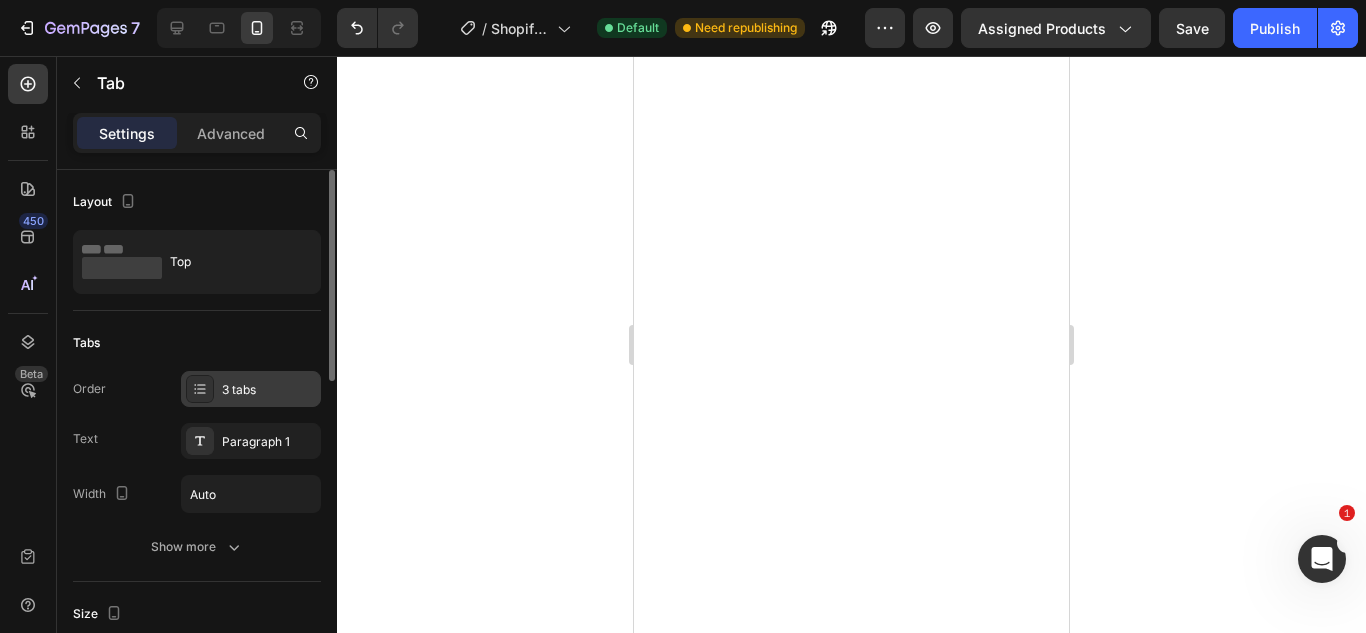 click on "3 tabs" at bounding box center [251, 389] 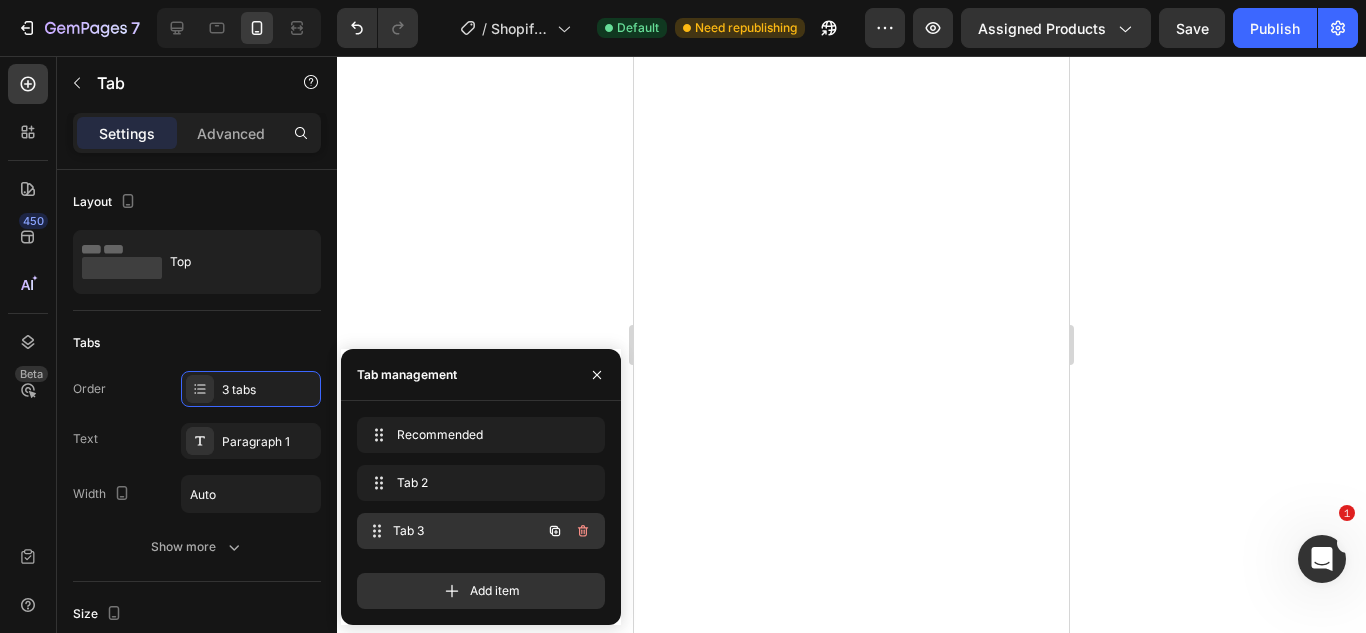 click on "Tab 3 Tab 3" at bounding box center (481, 531) 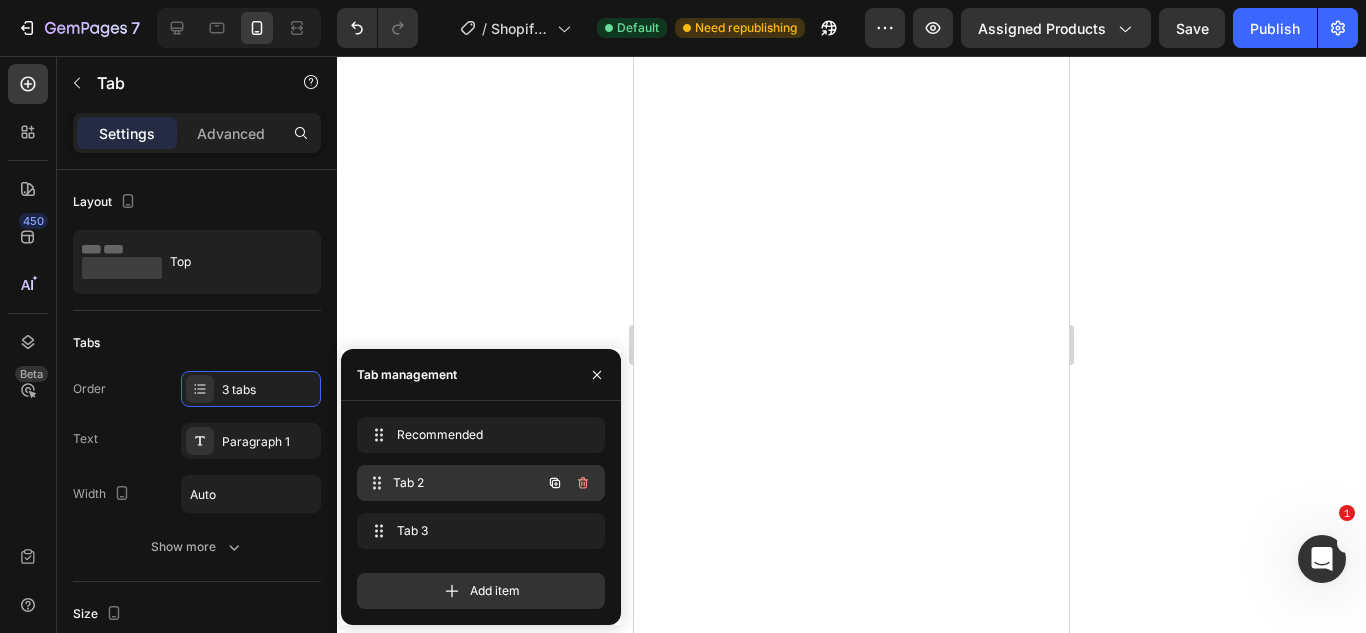 click on "Tab 2 Tab 2" at bounding box center (481, 483) 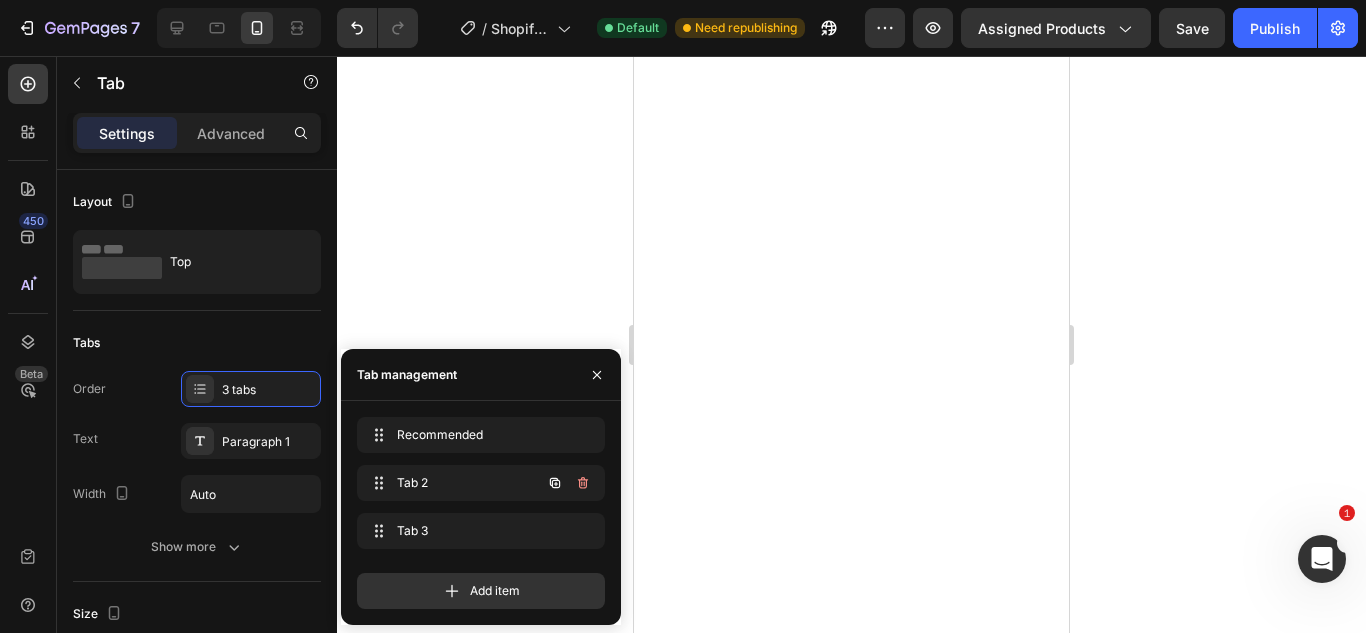 click on "Recommended Recommended" 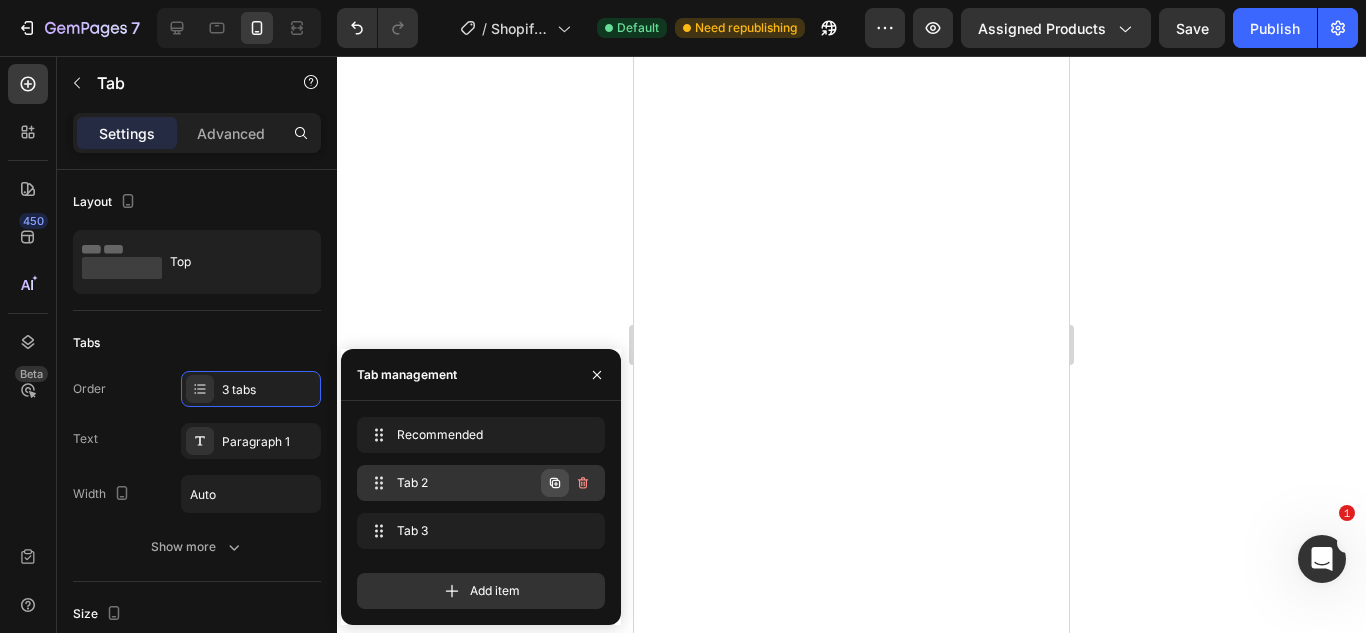 click 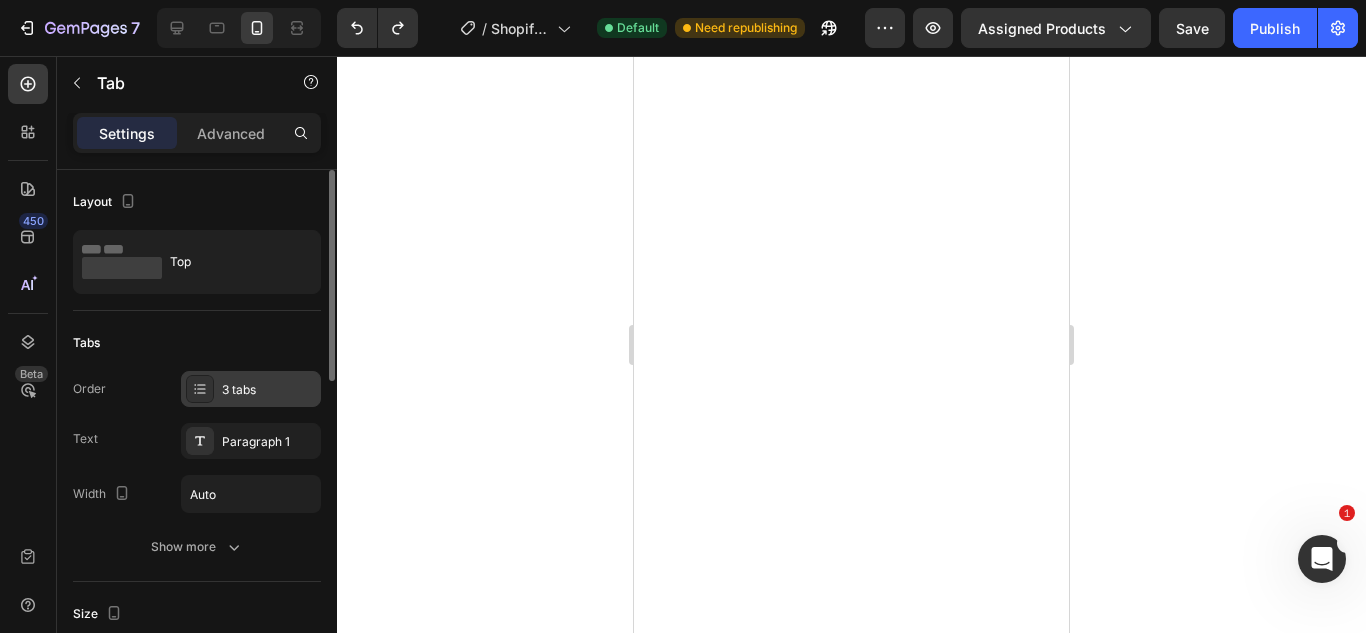click on "3 tabs" at bounding box center (251, 389) 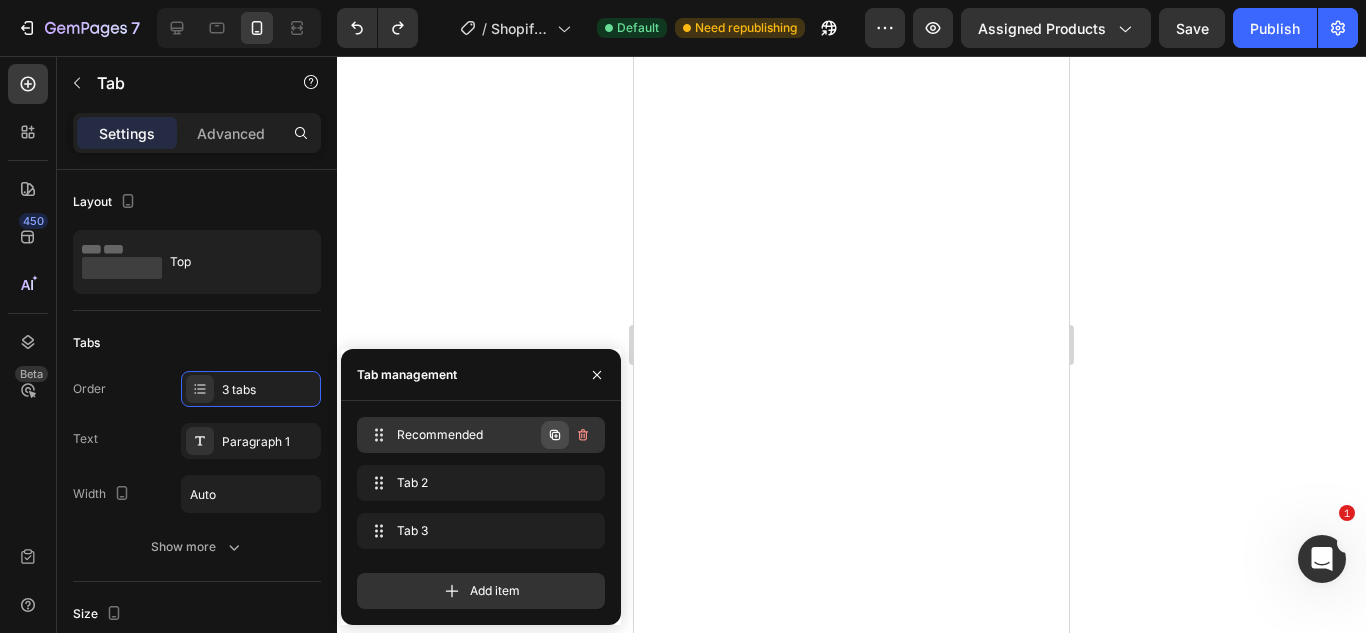 click 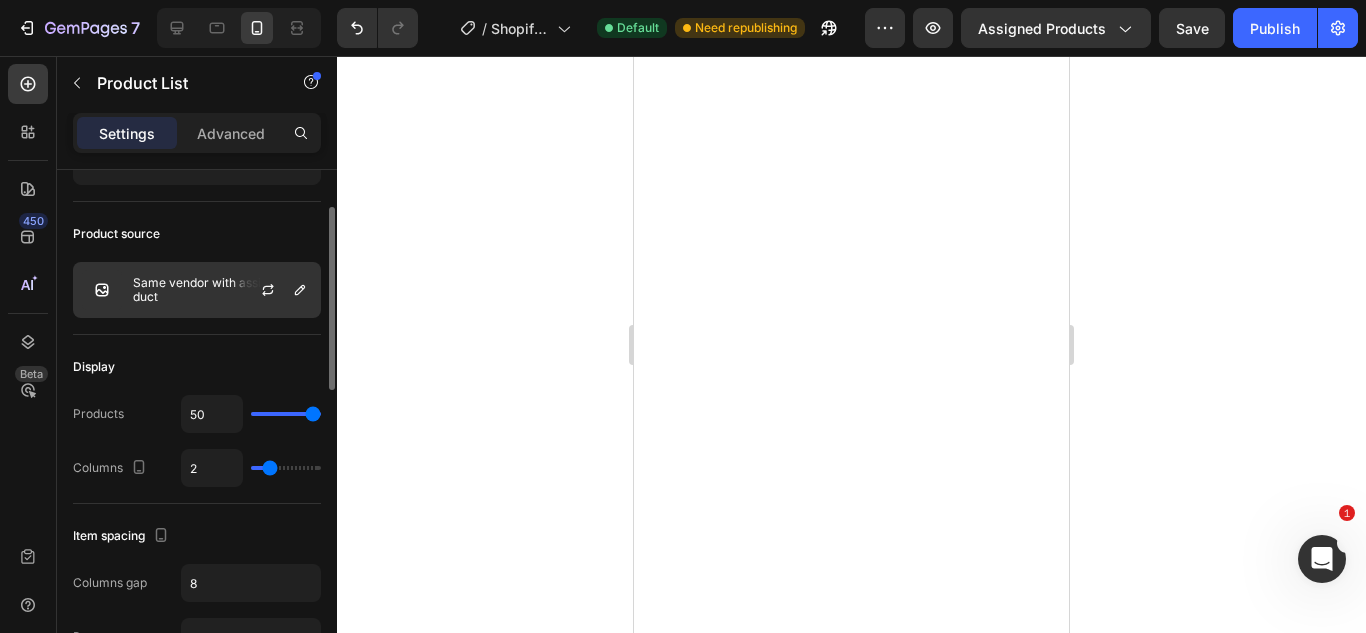 scroll, scrollTop: 102, scrollLeft: 0, axis: vertical 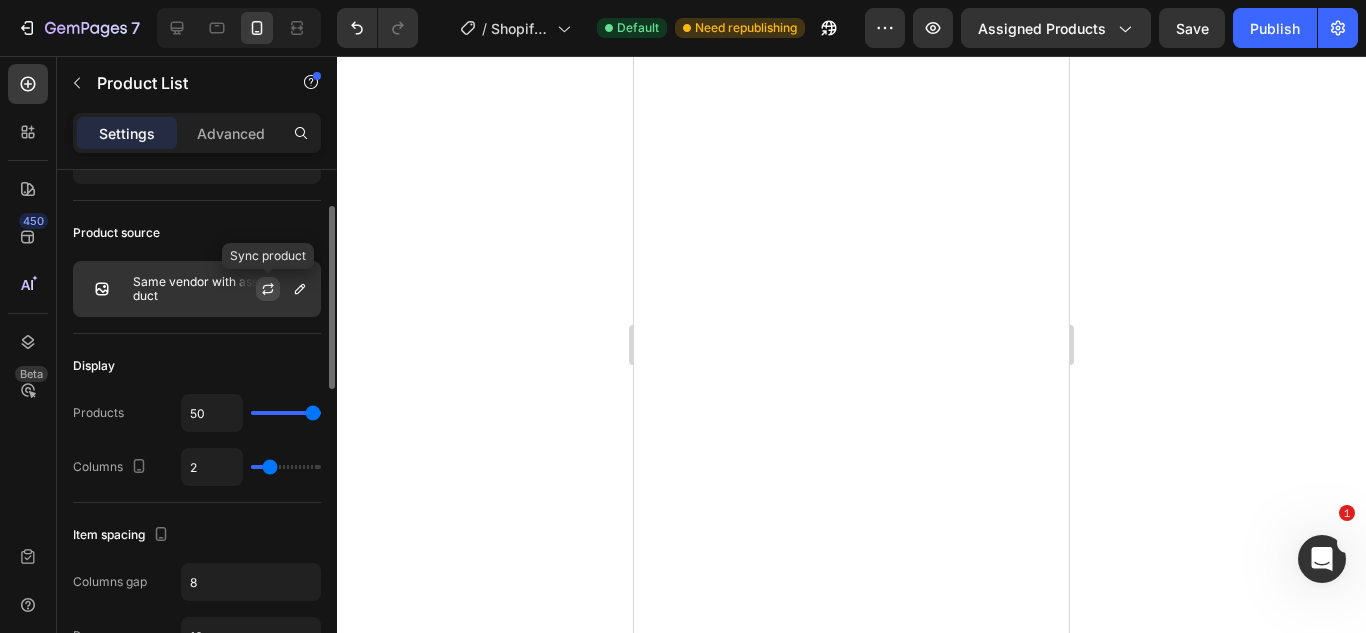click 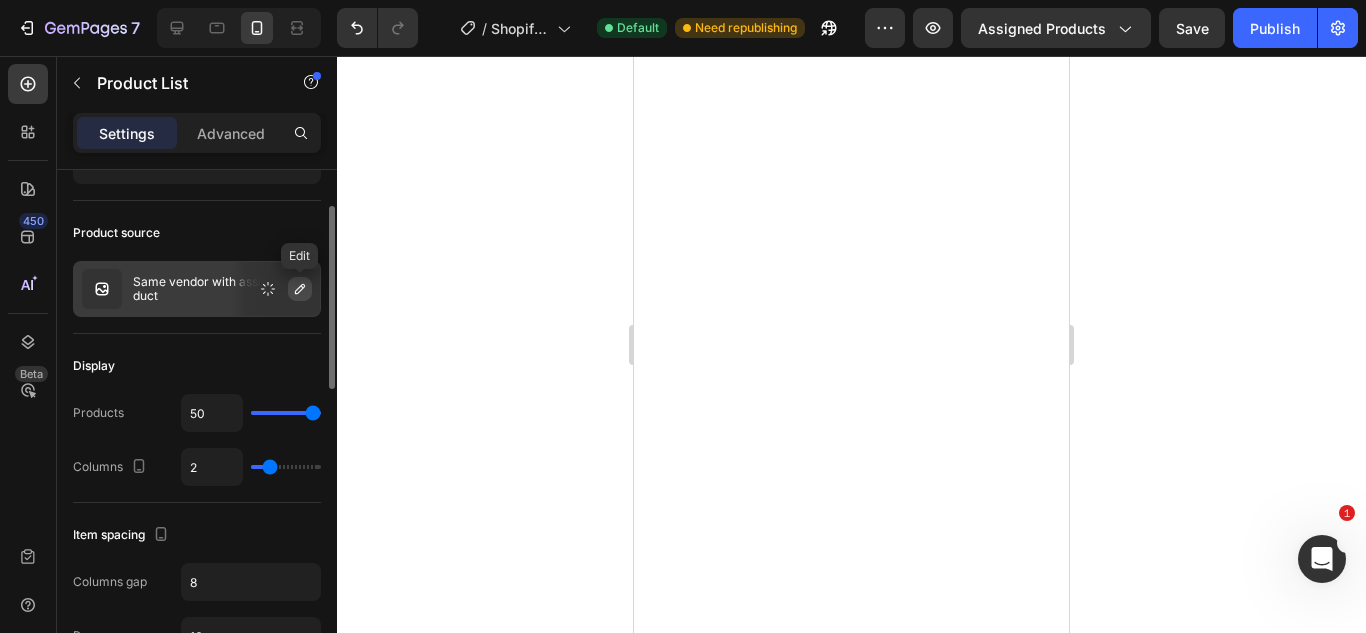 click 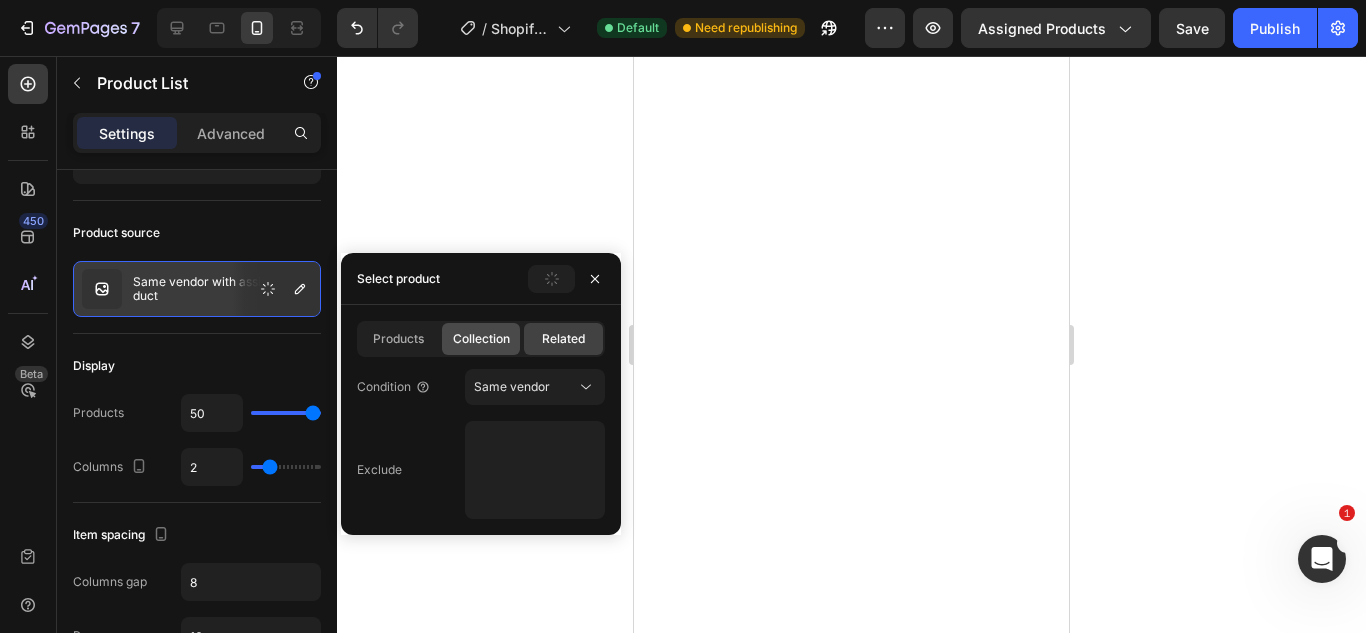 click on "Collection" 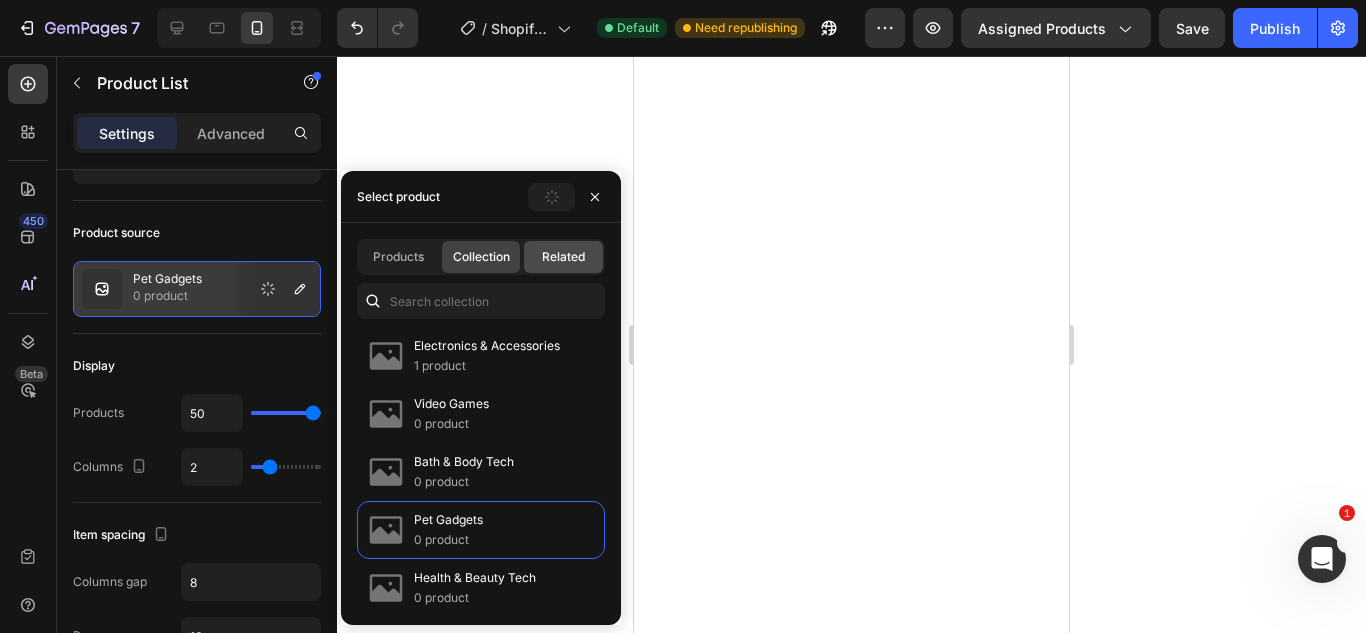 click on "Related" 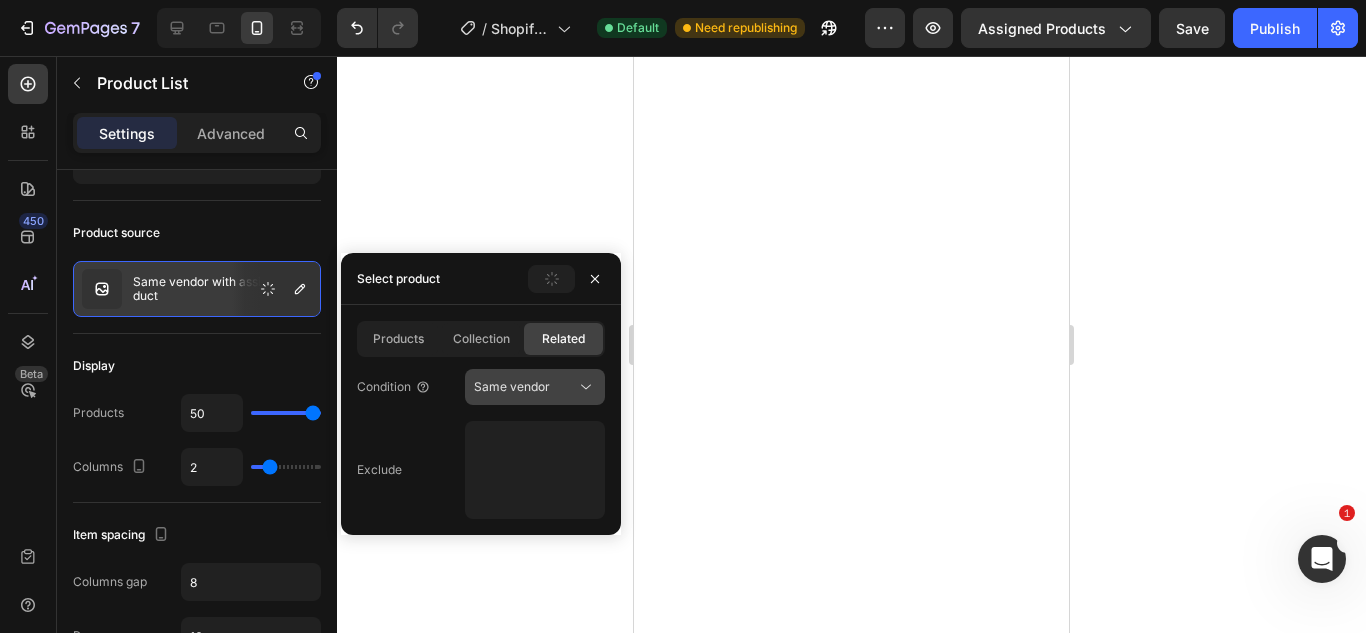 click on "Same vendor" at bounding box center (512, 386) 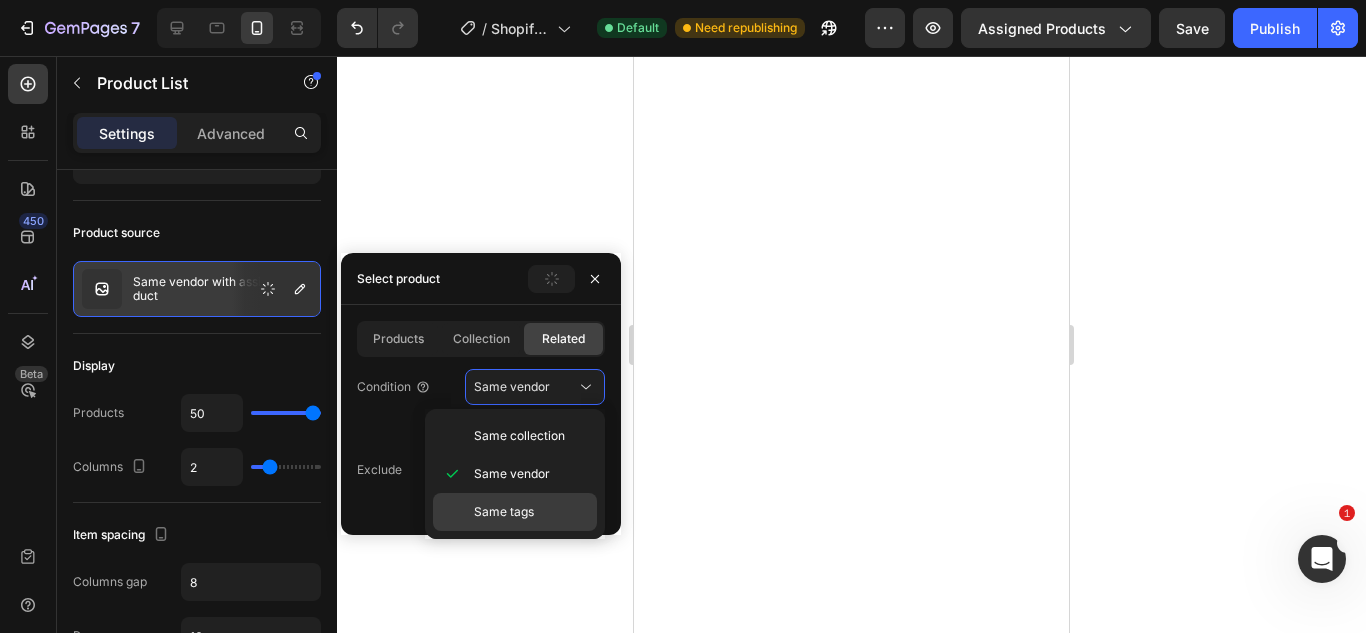 click on "Same tags" at bounding box center [504, 512] 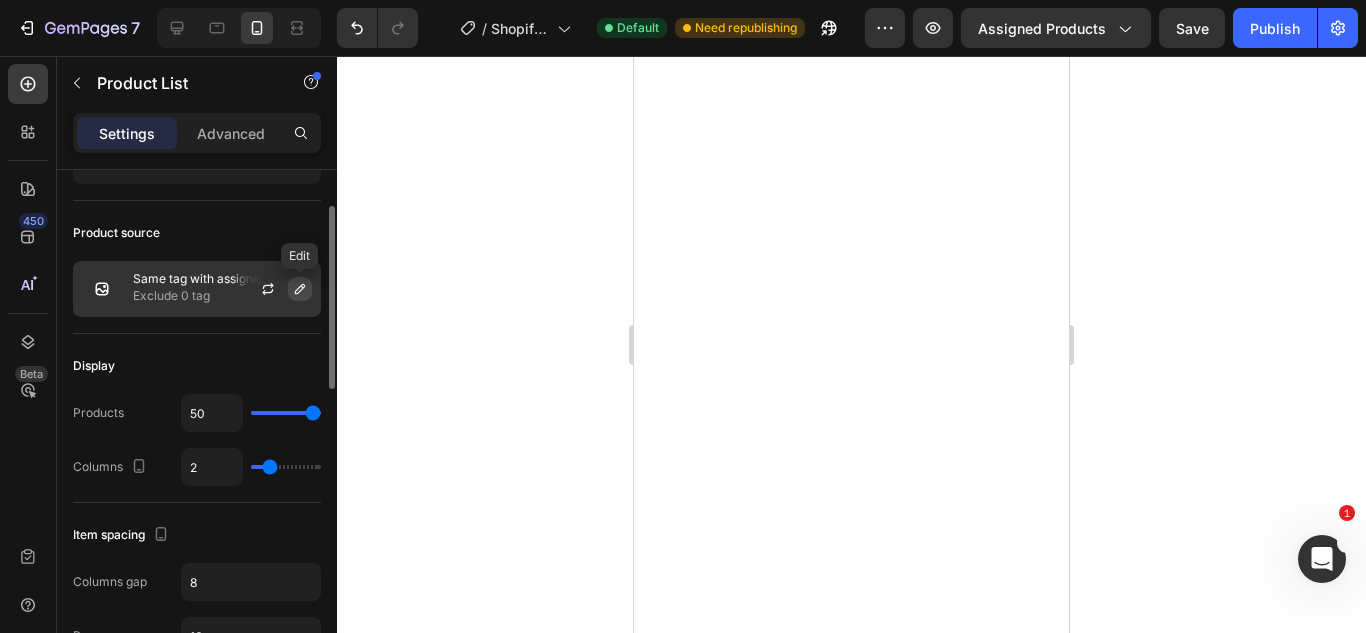 click 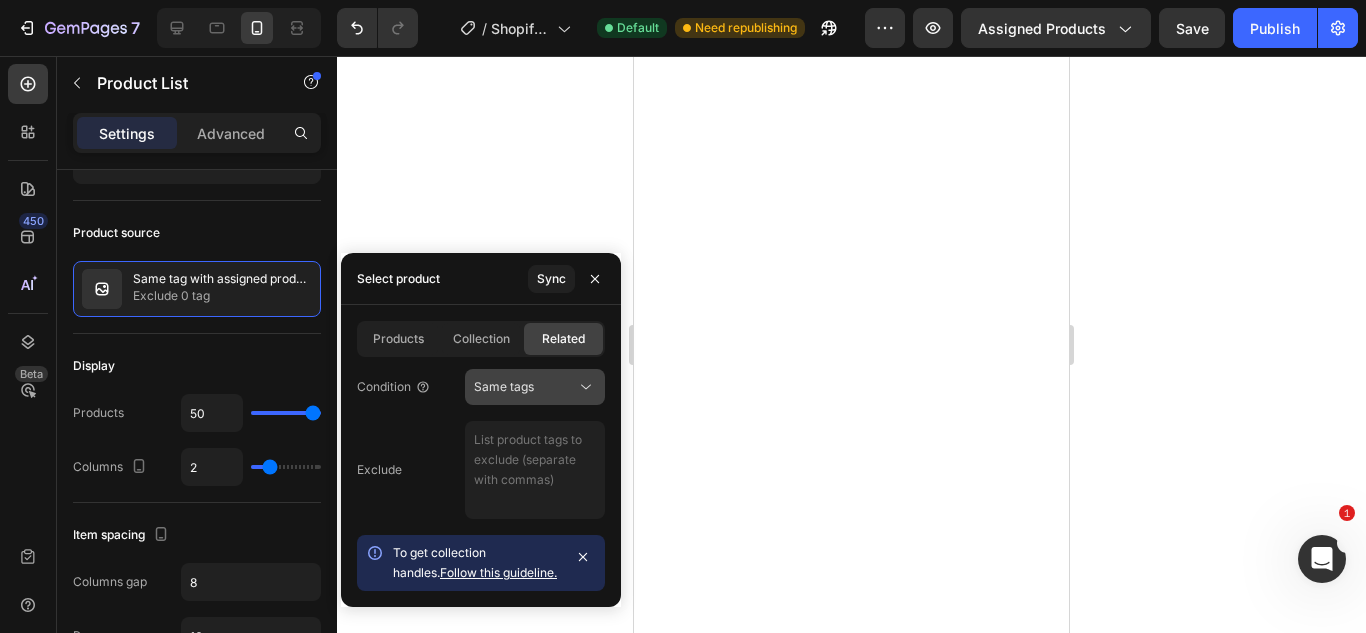 click on "Same tags" at bounding box center (535, 387) 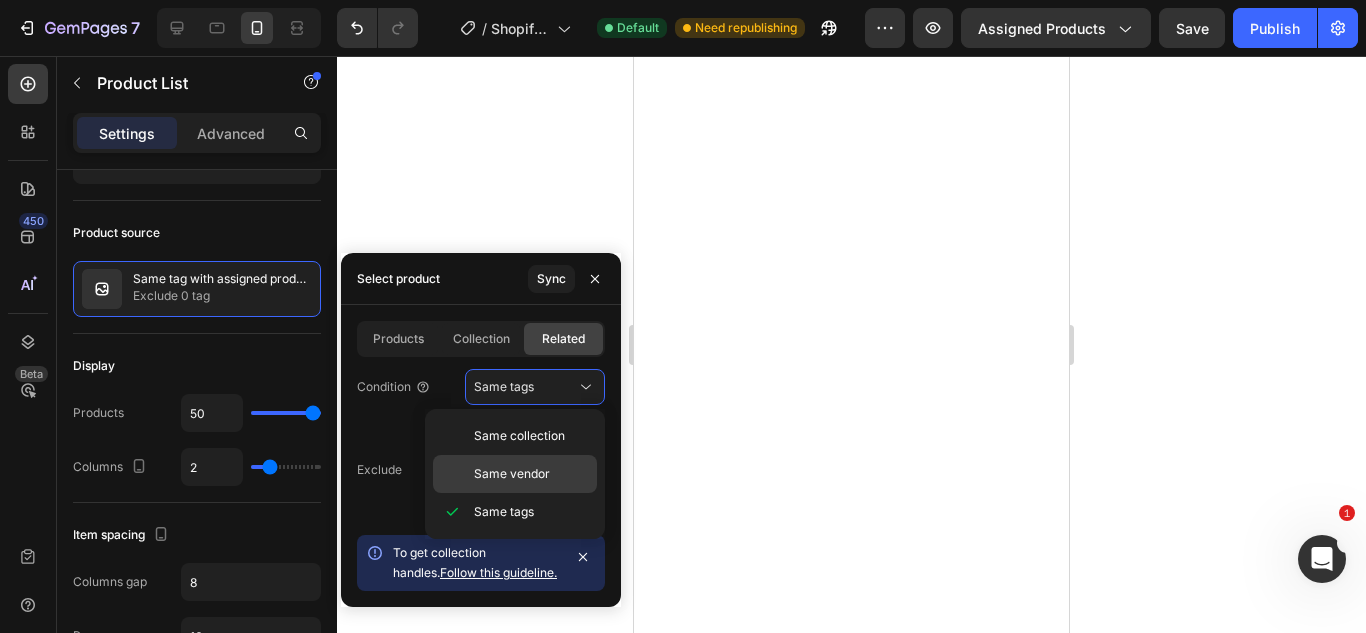 click on "Same vendor" 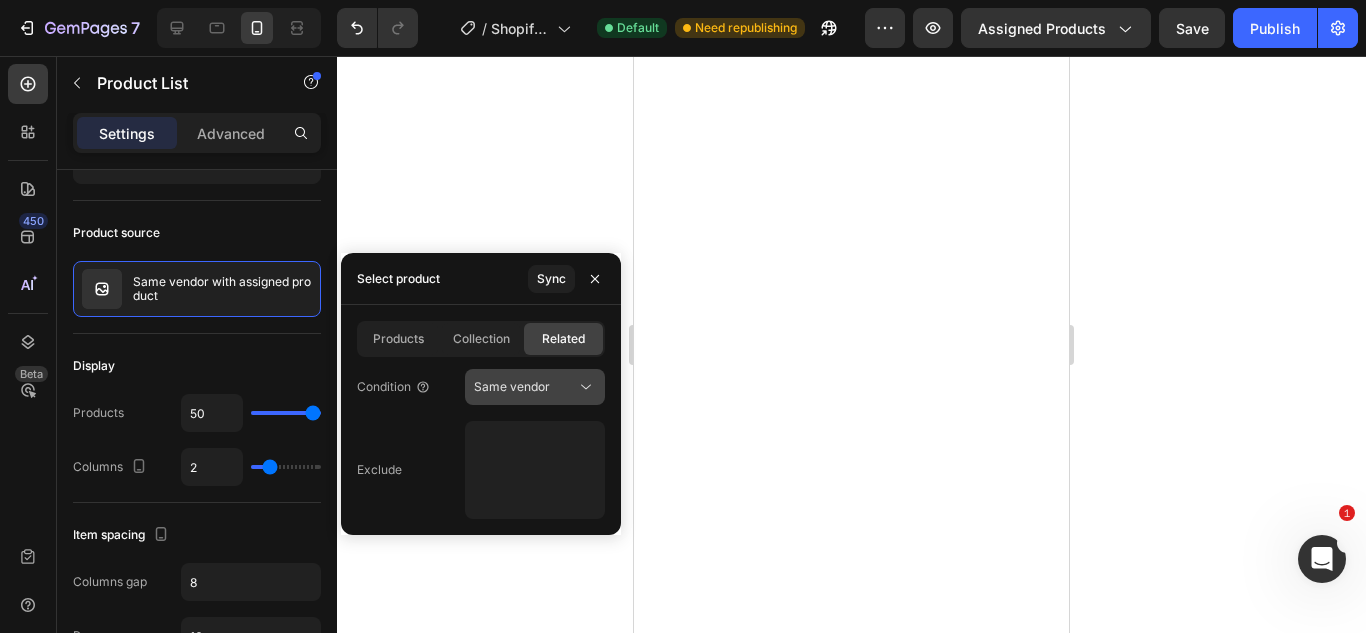 click on "Same vendor" at bounding box center [535, 387] 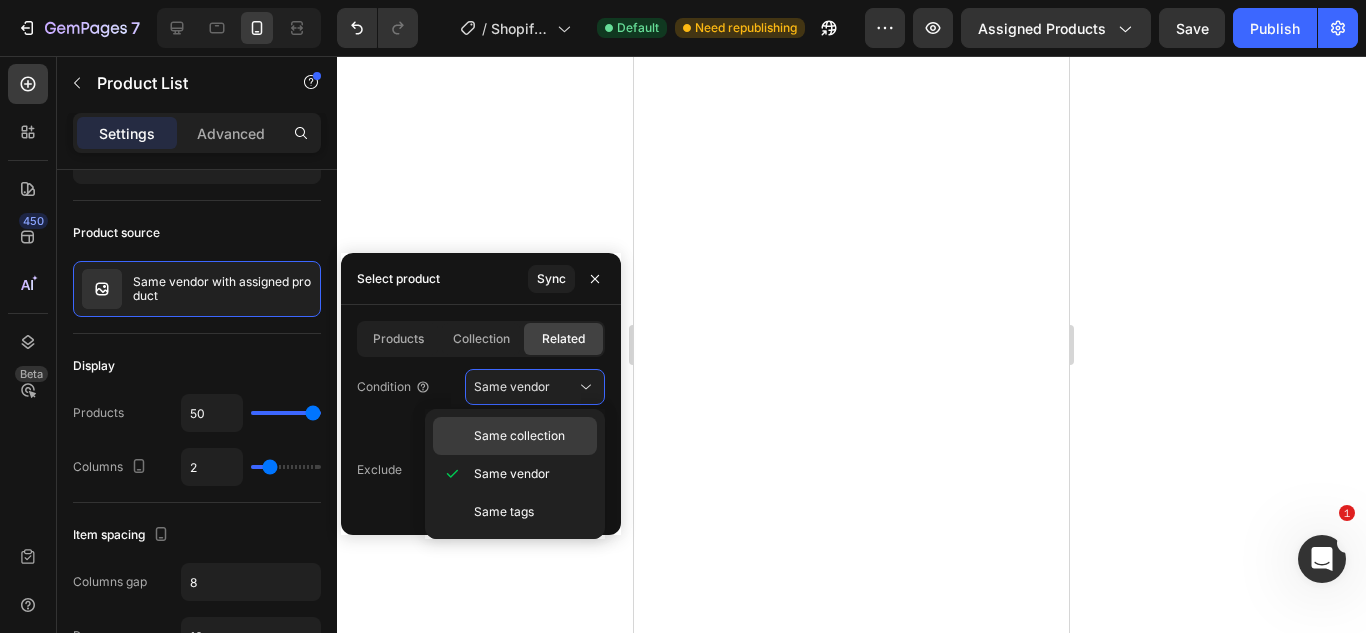click on "Same collection" 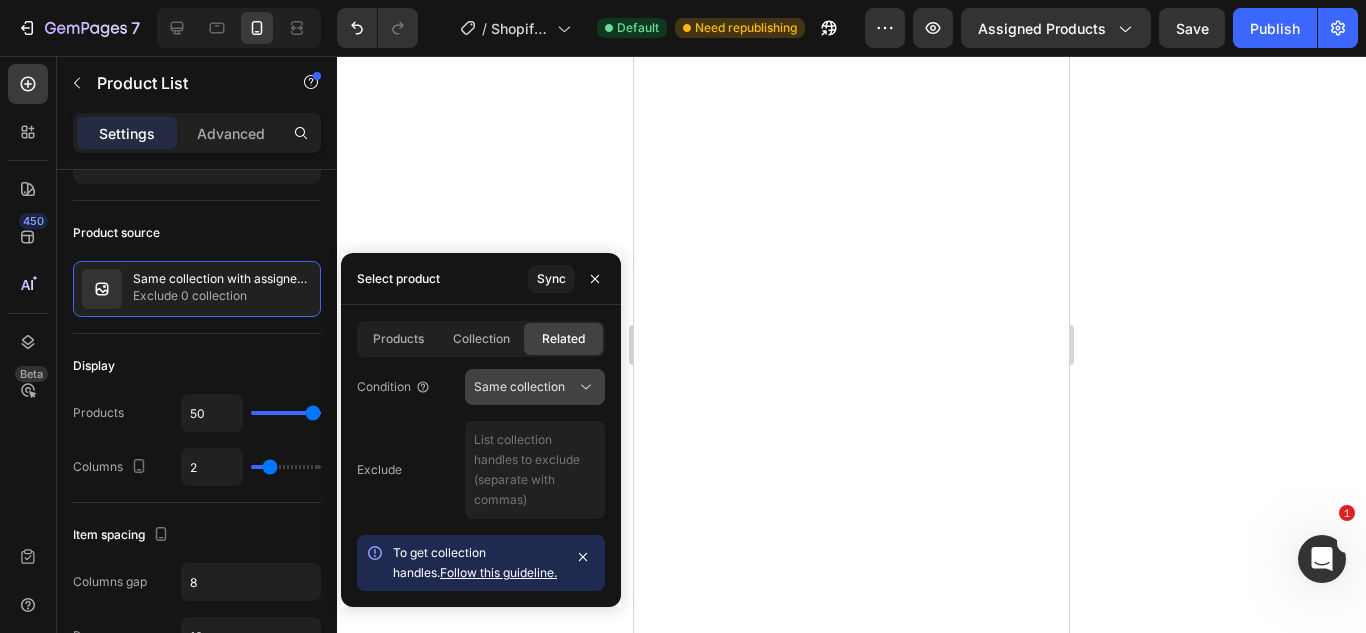 click on "Same collection" 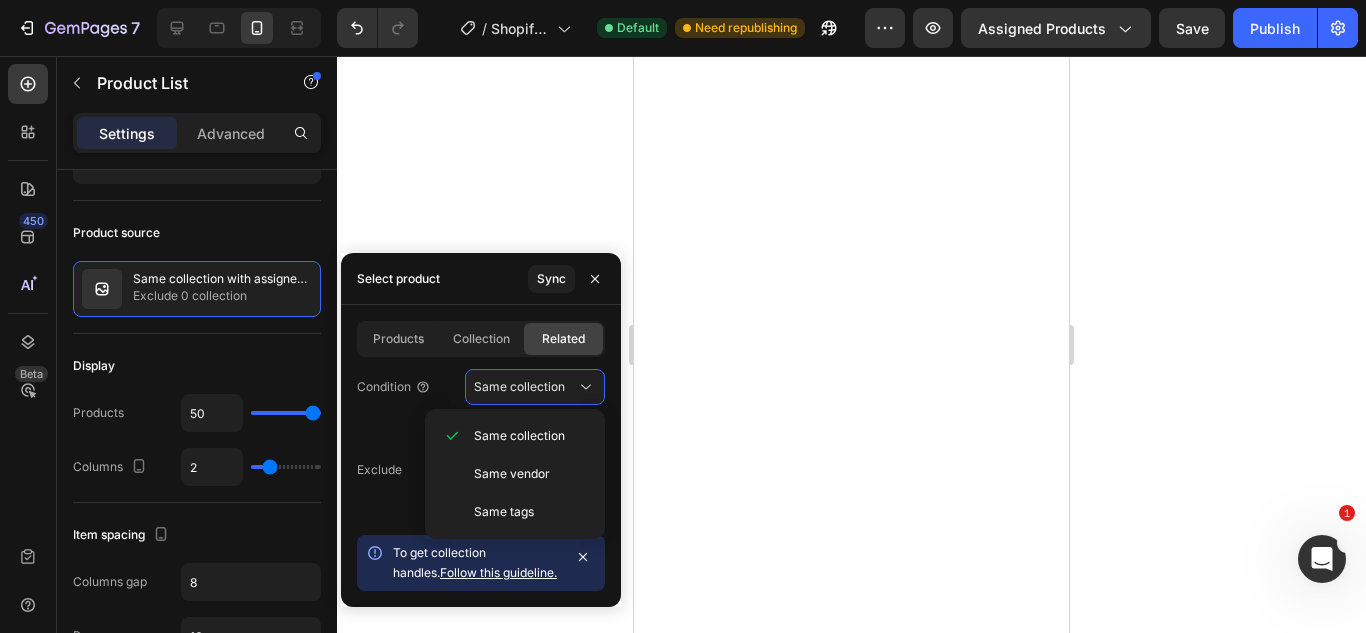 click on "Condition Same collection" at bounding box center [481, 387] 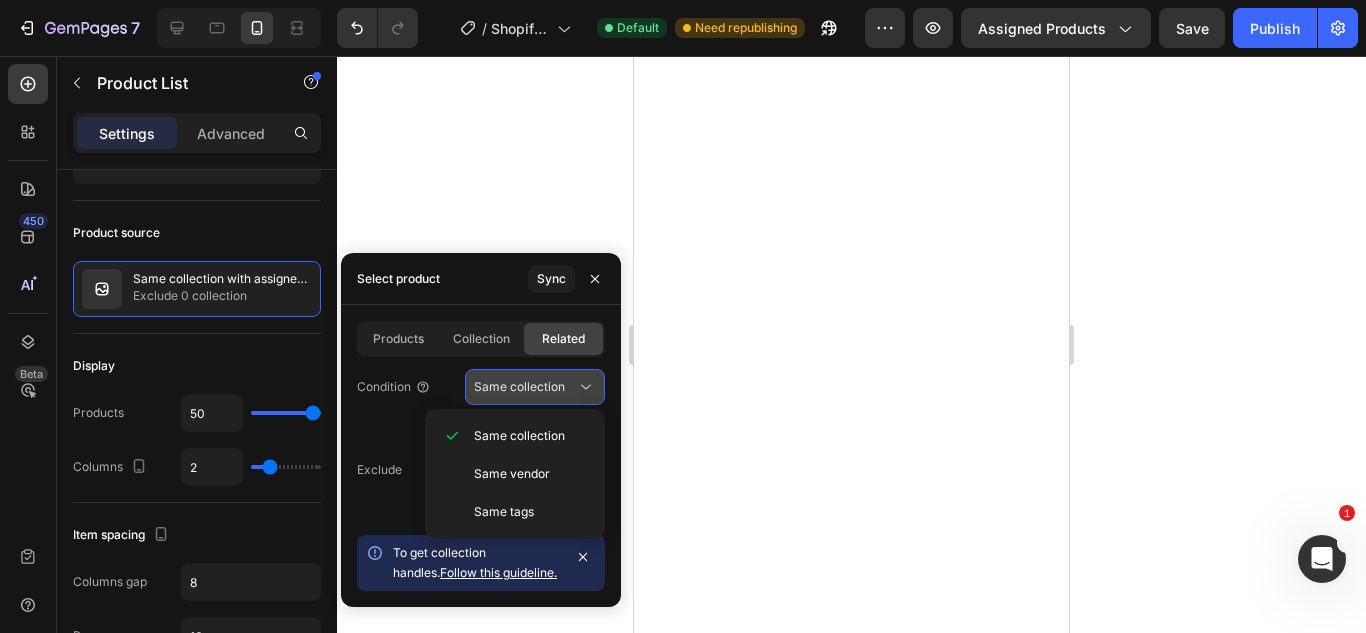click on "Same collection" at bounding box center [519, 387] 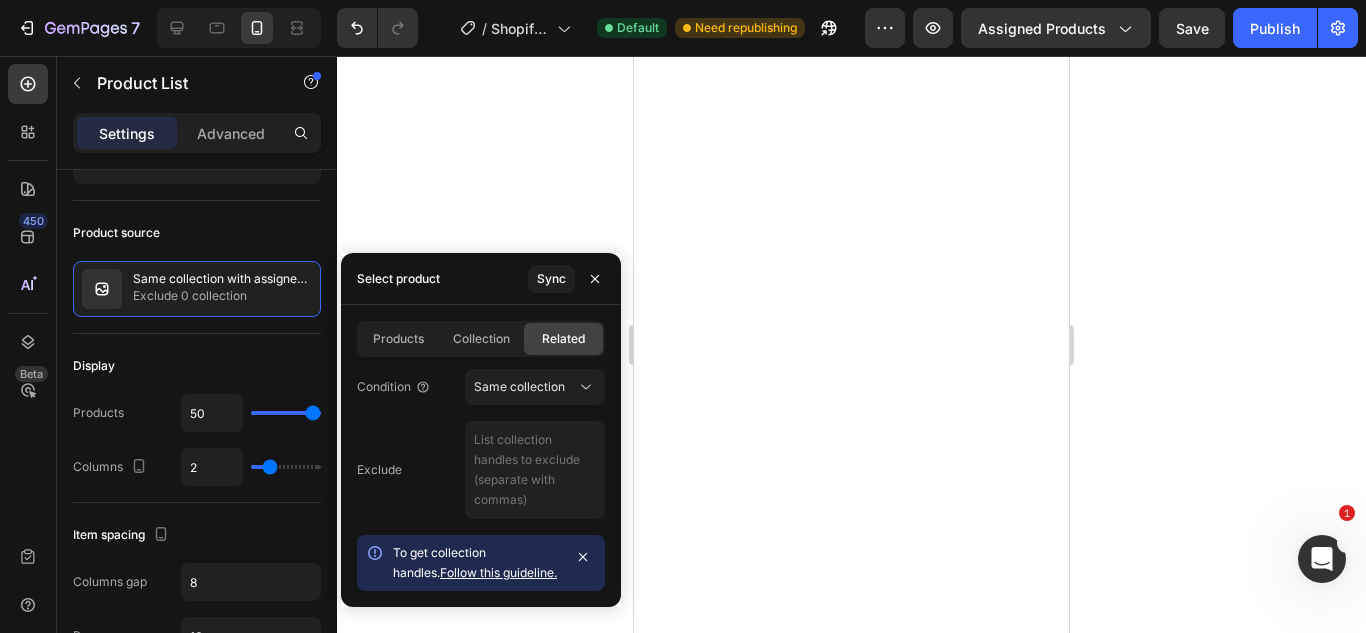 click on "Exclude" at bounding box center (481, 470) 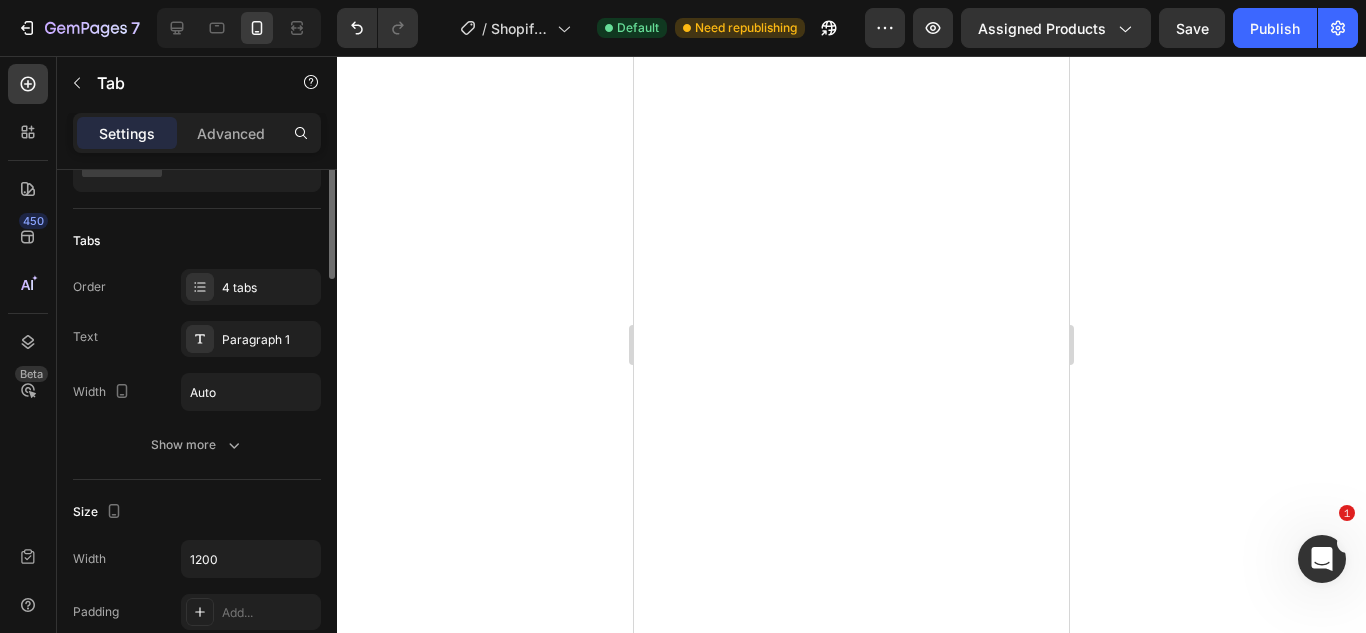 scroll, scrollTop: 0, scrollLeft: 0, axis: both 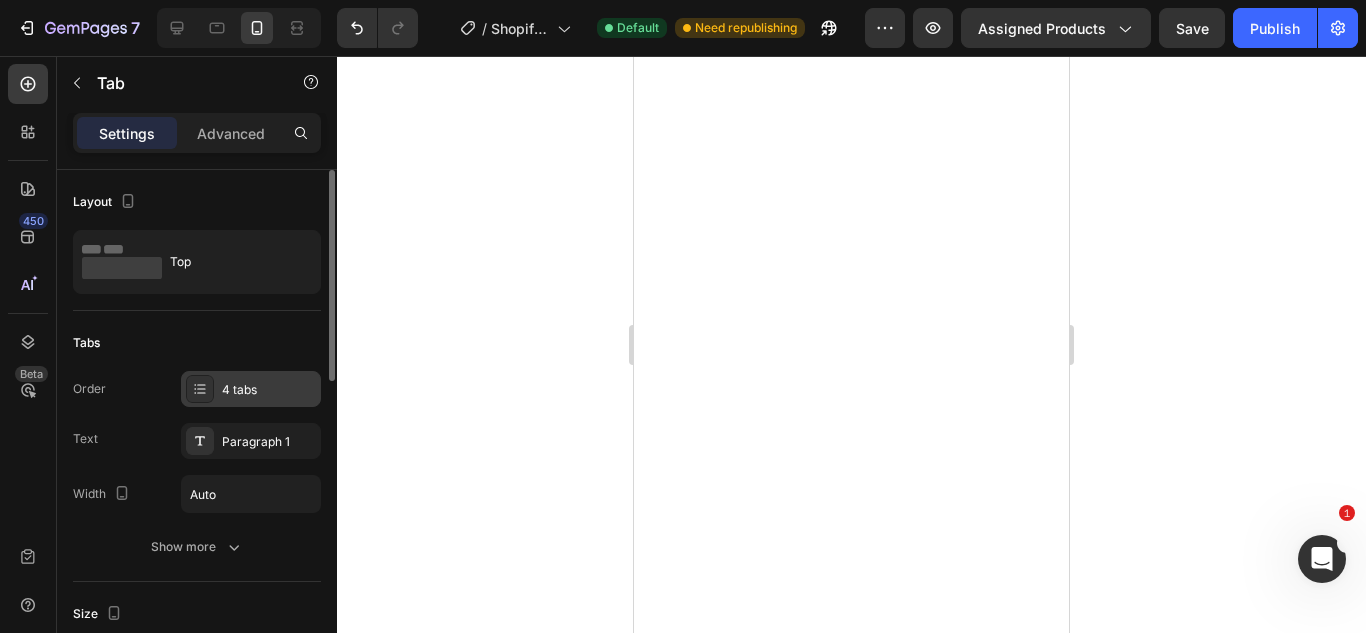 click on "4 tabs" at bounding box center (269, 390) 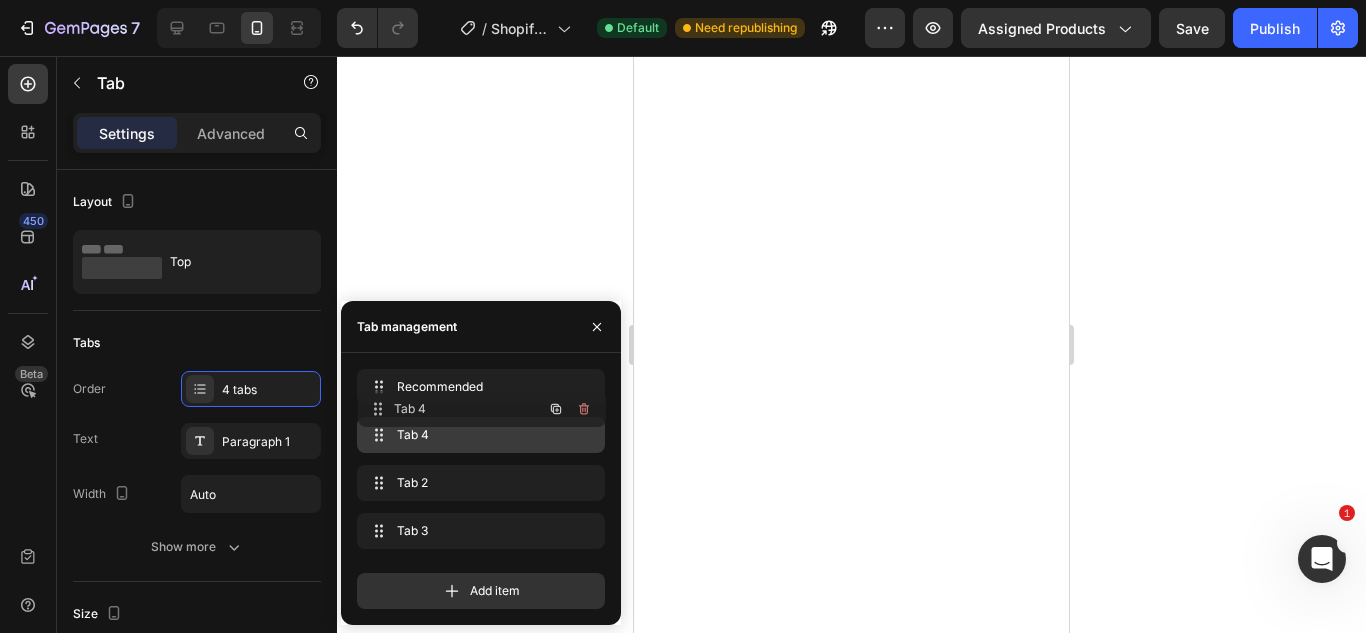 type 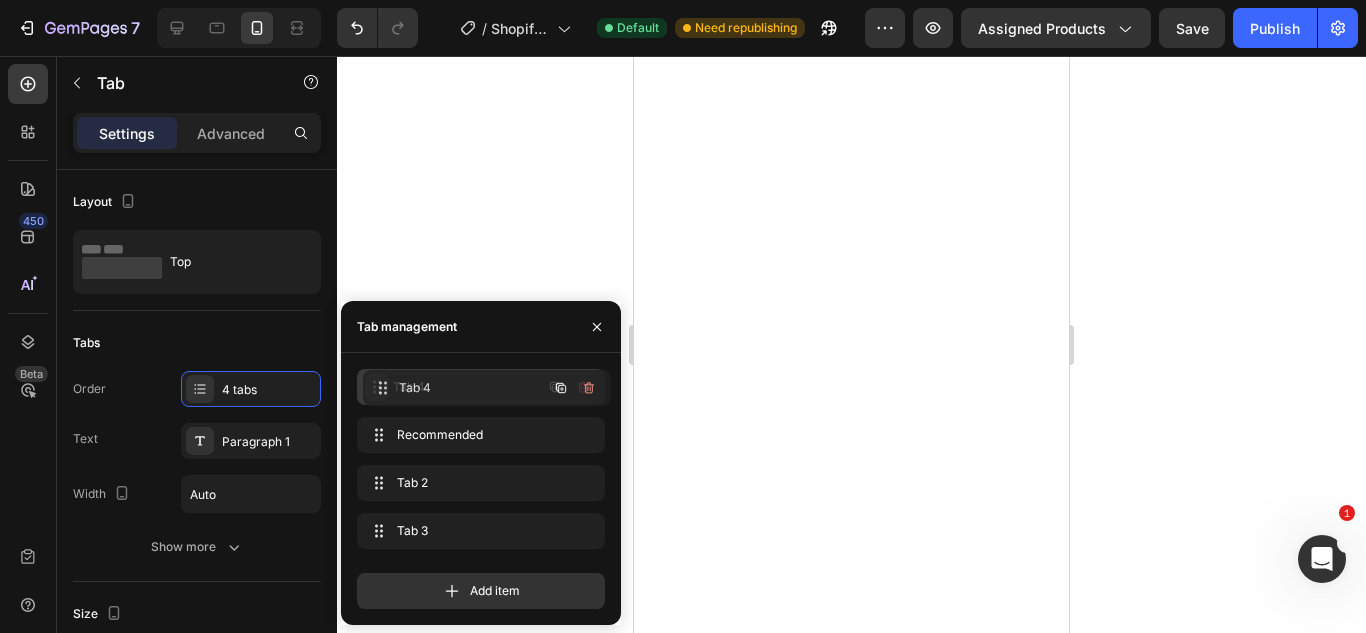 drag, startPoint x: 374, startPoint y: 441, endPoint x: 380, endPoint y: 392, distance: 49.365982 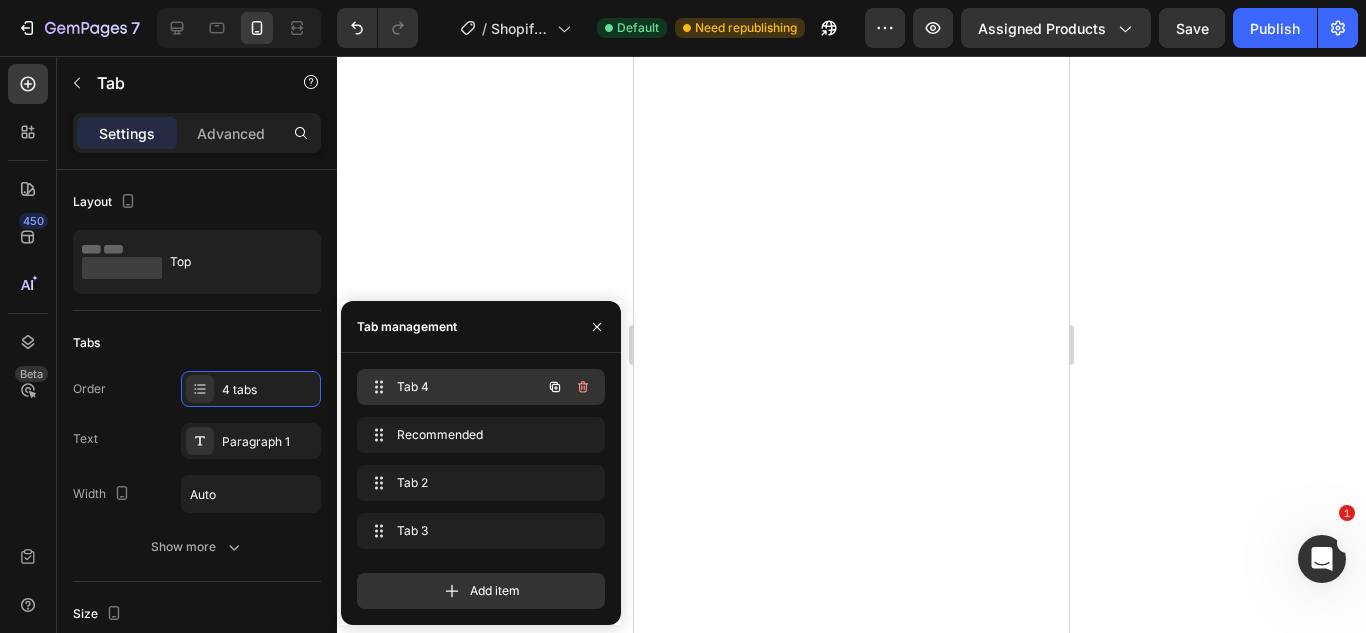 click on "Tab 4" at bounding box center (453, 387) 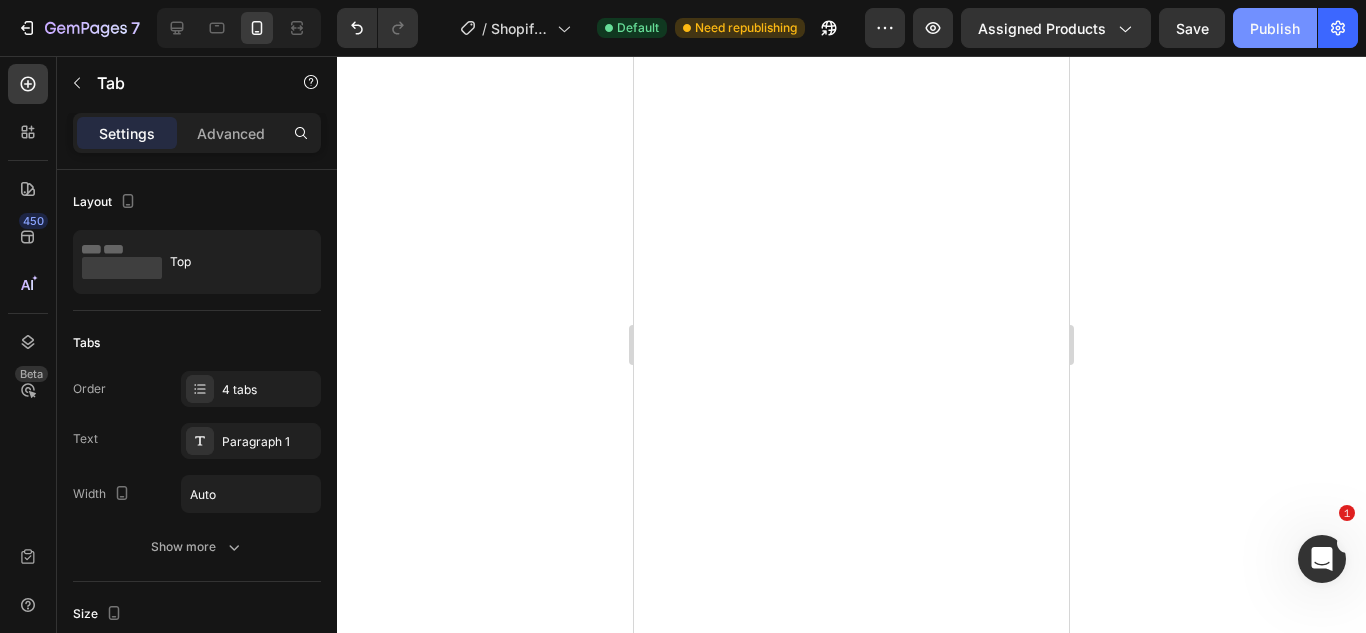 click on "Publish" at bounding box center (1275, 28) 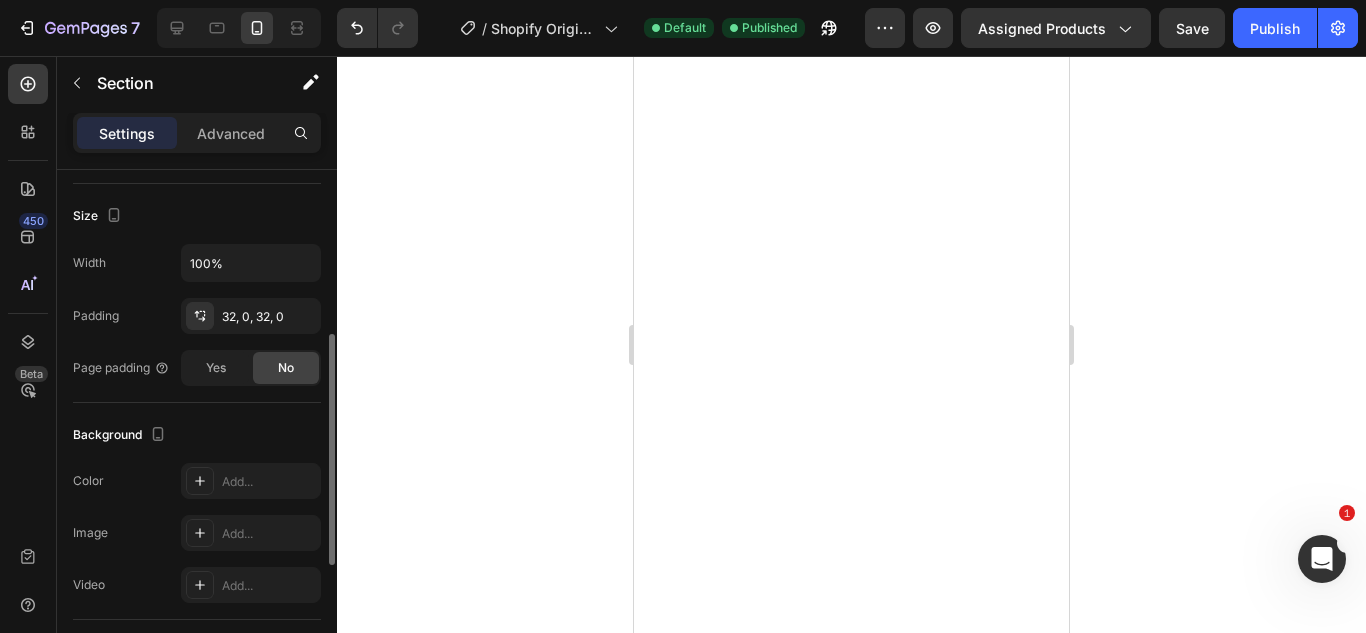 scroll, scrollTop: 366, scrollLeft: 0, axis: vertical 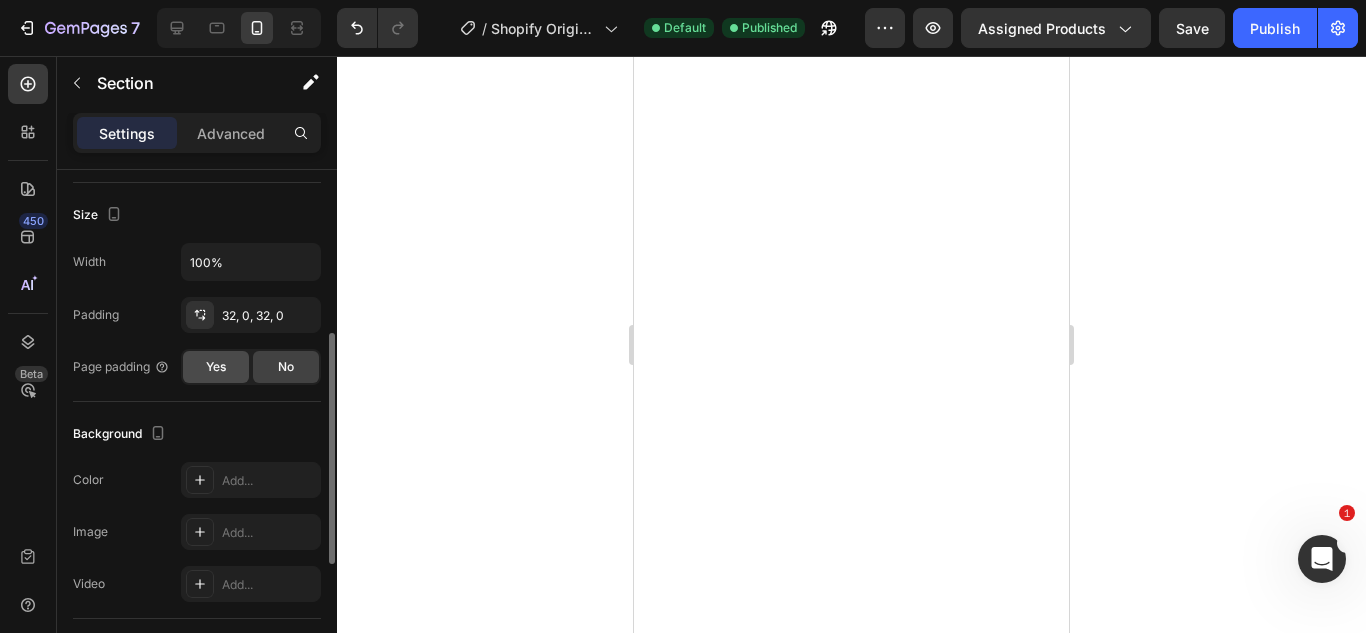 click on "Yes" 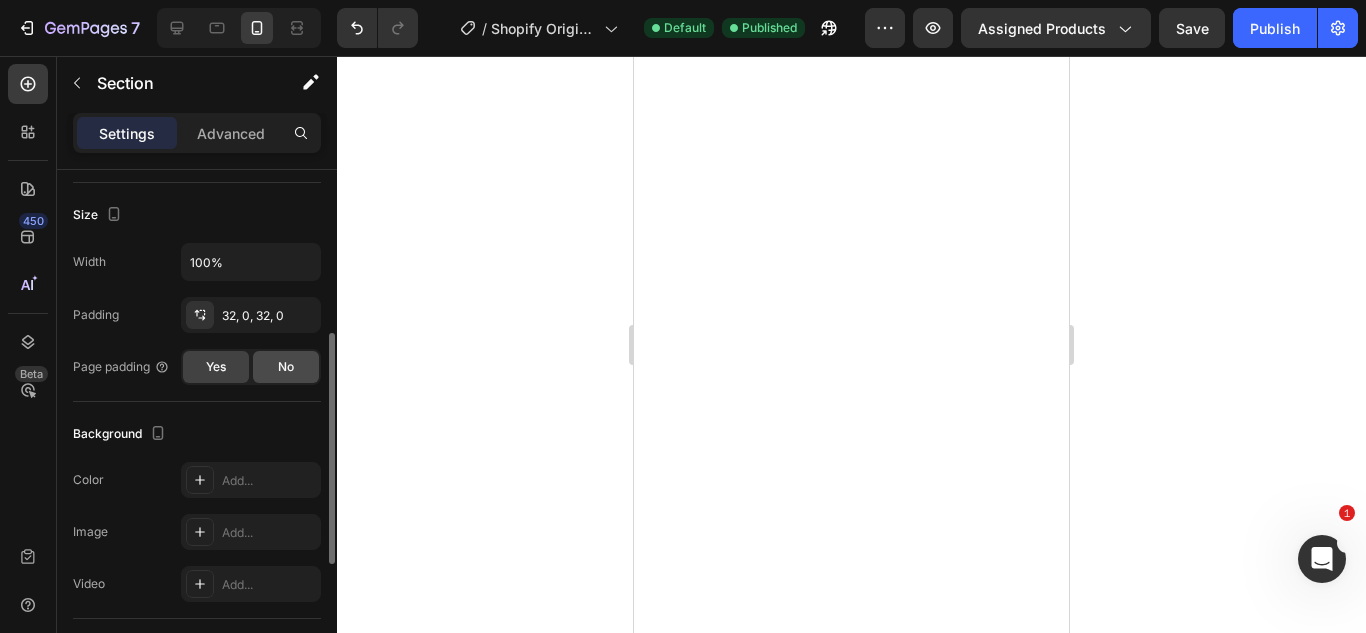click on "No" 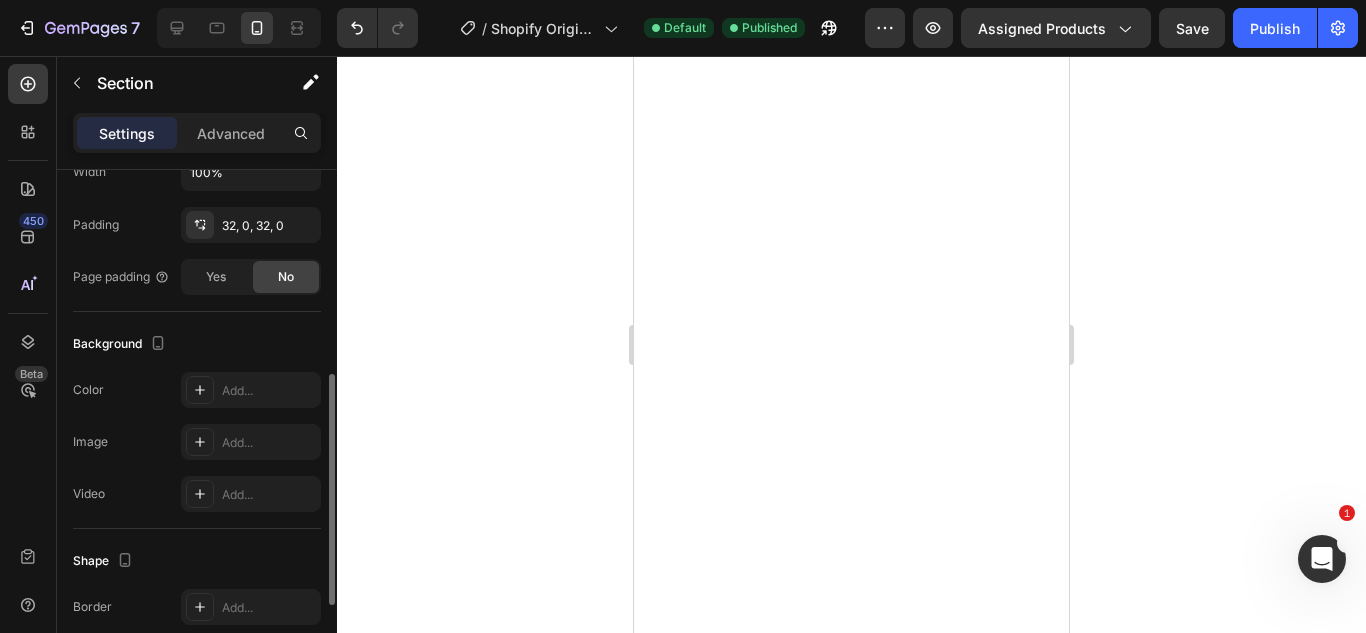 scroll, scrollTop: 458, scrollLeft: 0, axis: vertical 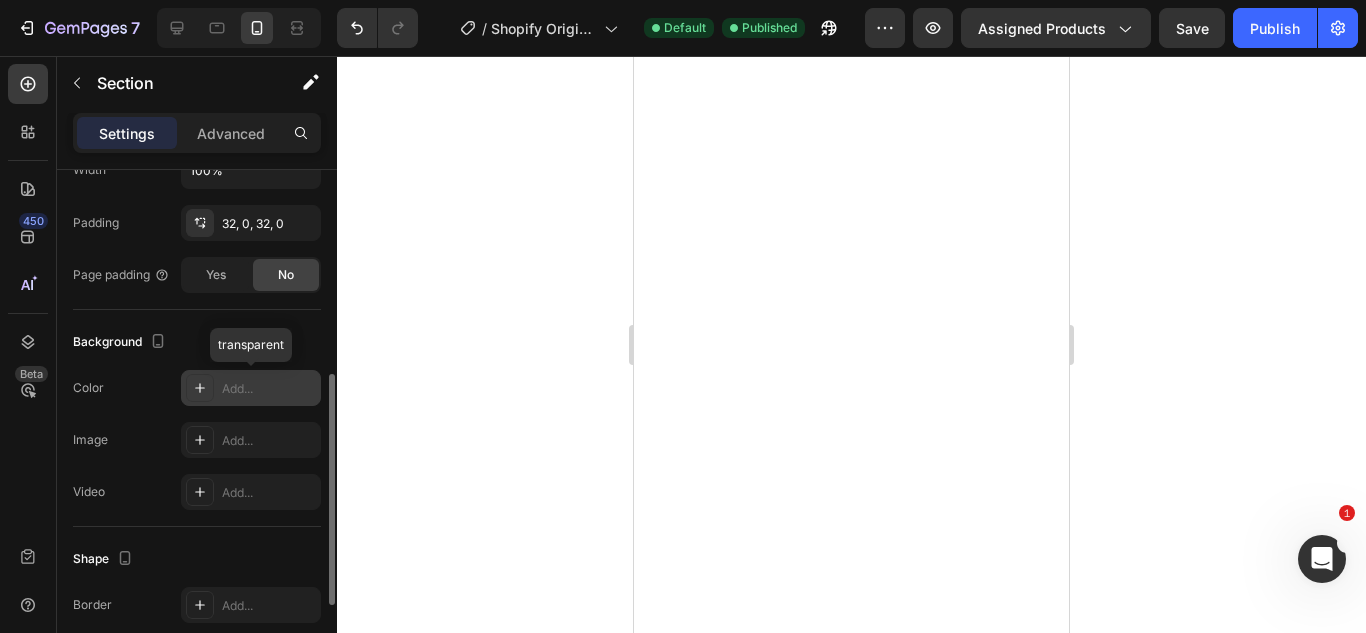 click 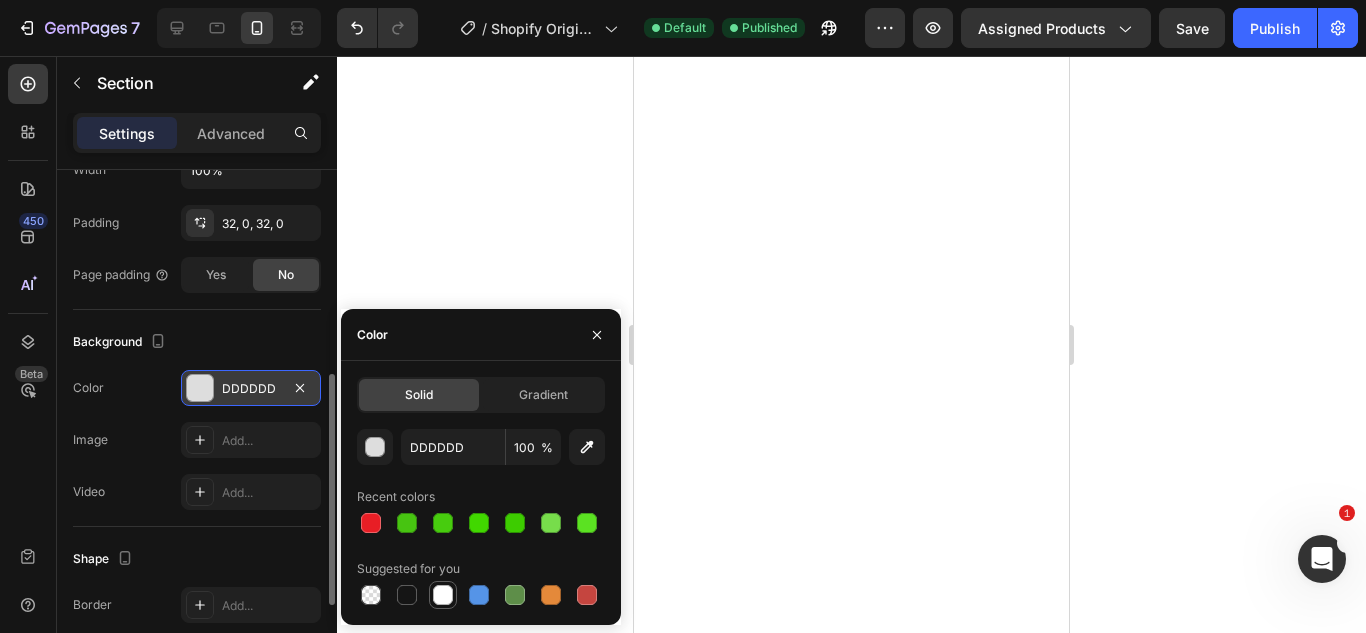 click at bounding box center [443, 595] 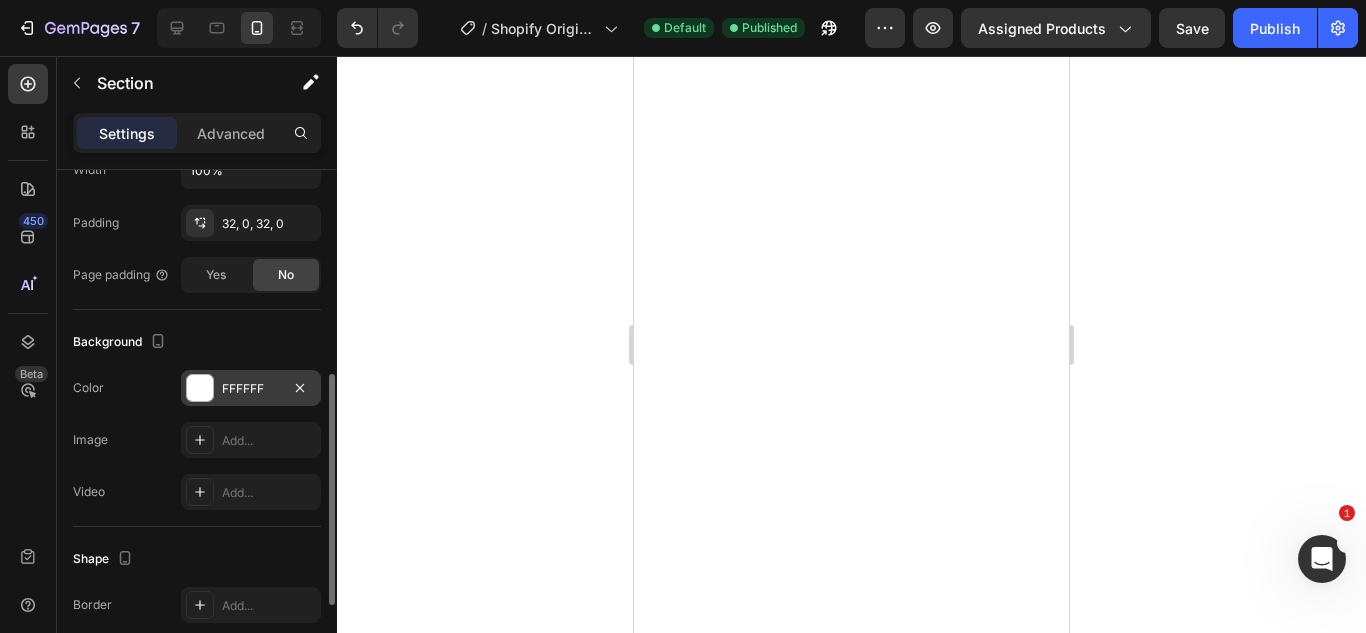click on "Image Add..." at bounding box center (197, 440) 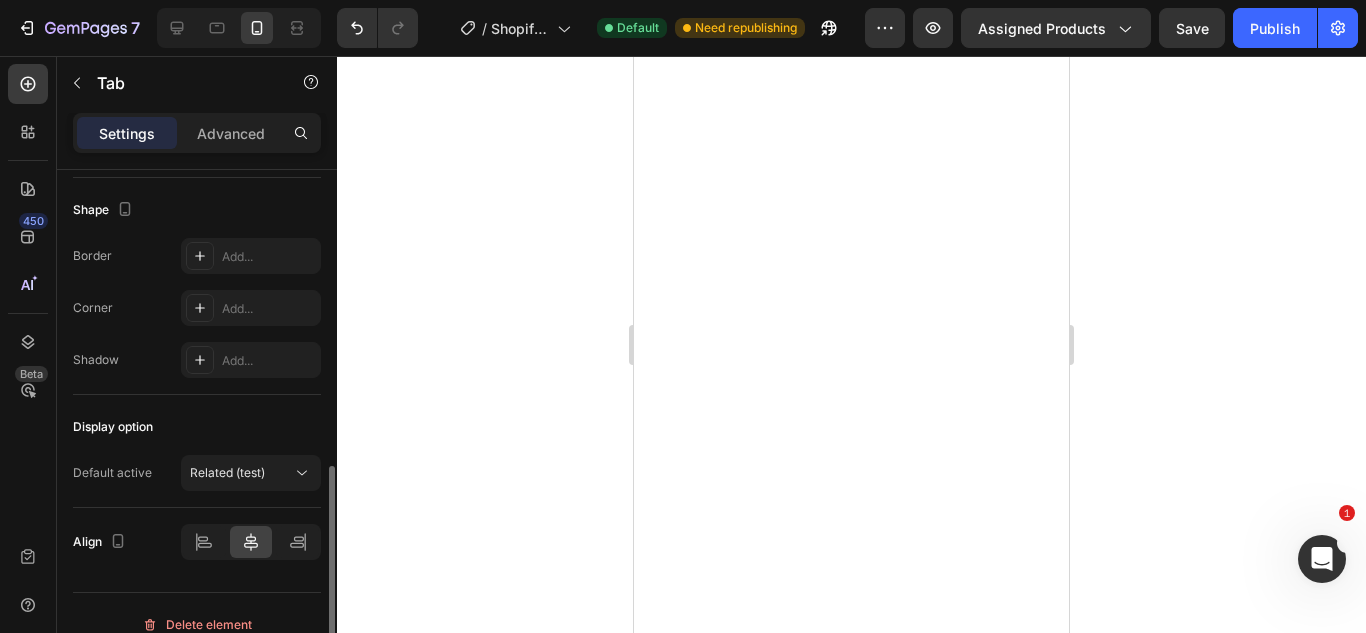 scroll, scrollTop: 738, scrollLeft: 0, axis: vertical 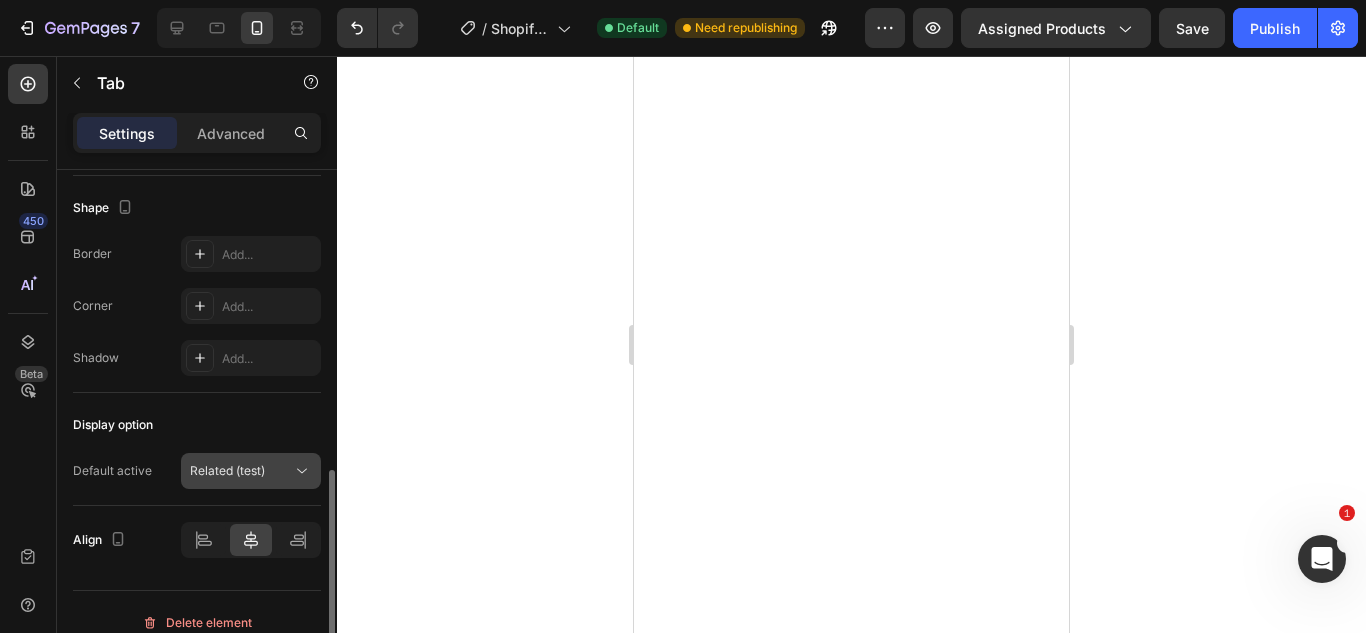 click on "Related (test)" at bounding box center (227, 471) 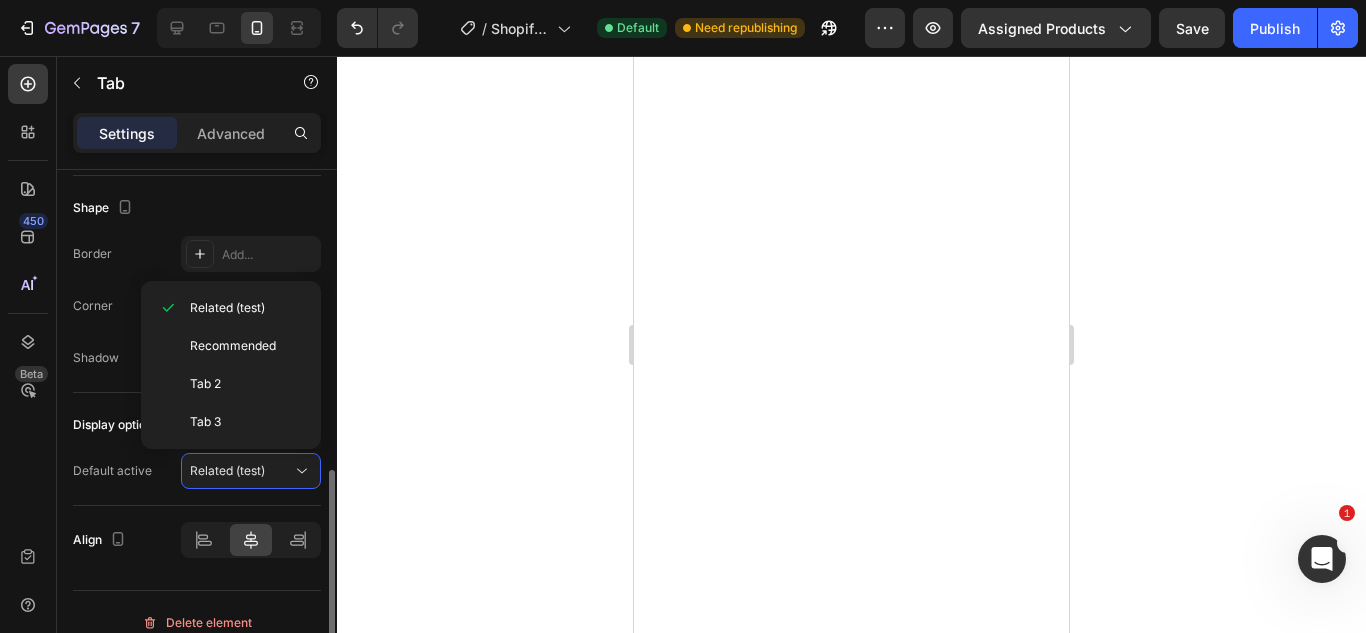 click on "Default active" at bounding box center (112, 471) 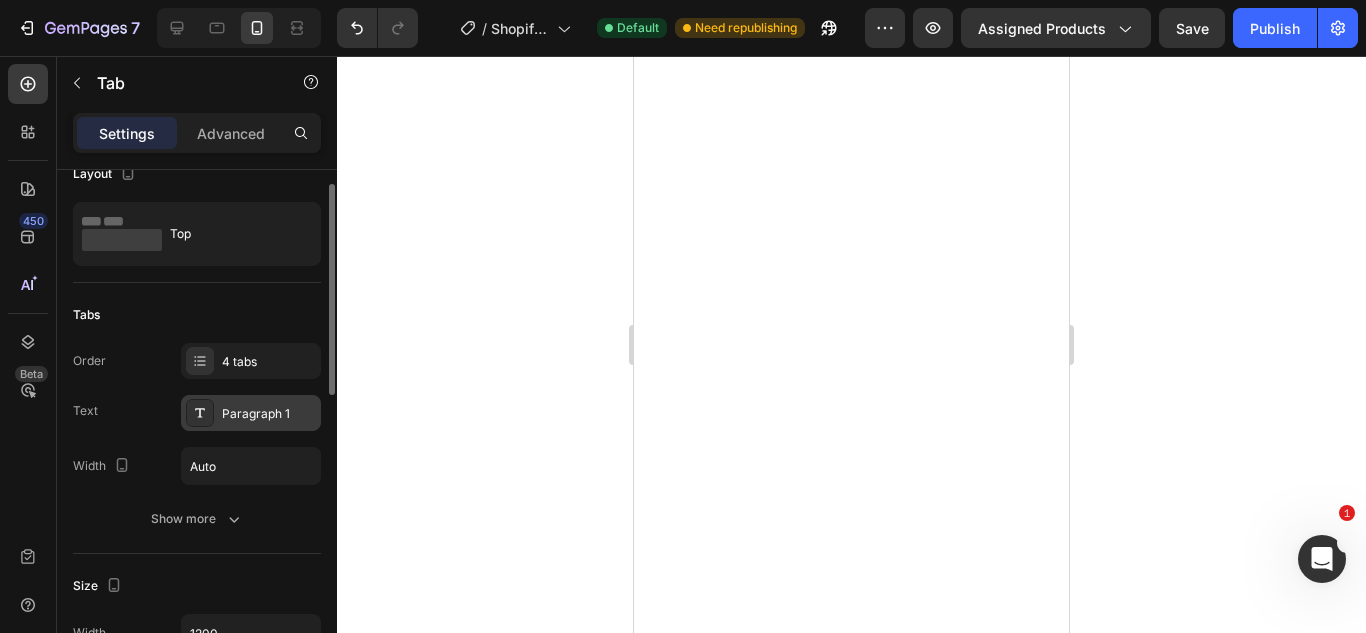 scroll, scrollTop: 30, scrollLeft: 0, axis: vertical 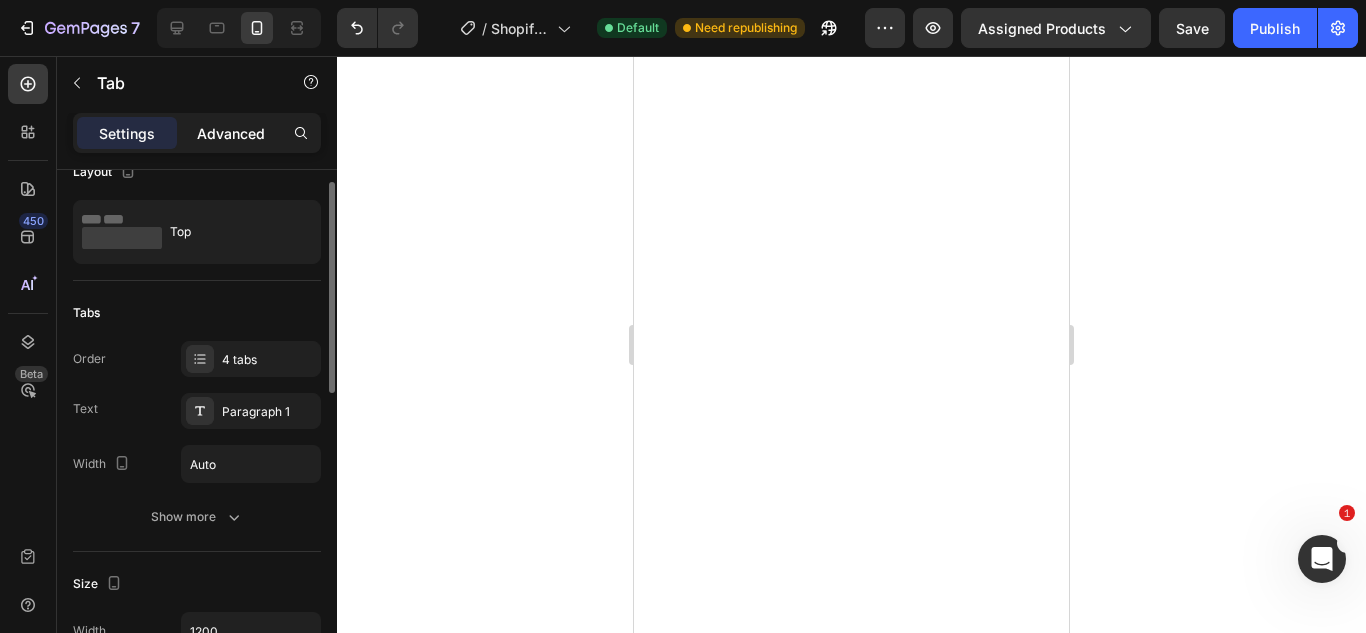 click on "Advanced" at bounding box center [231, 133] 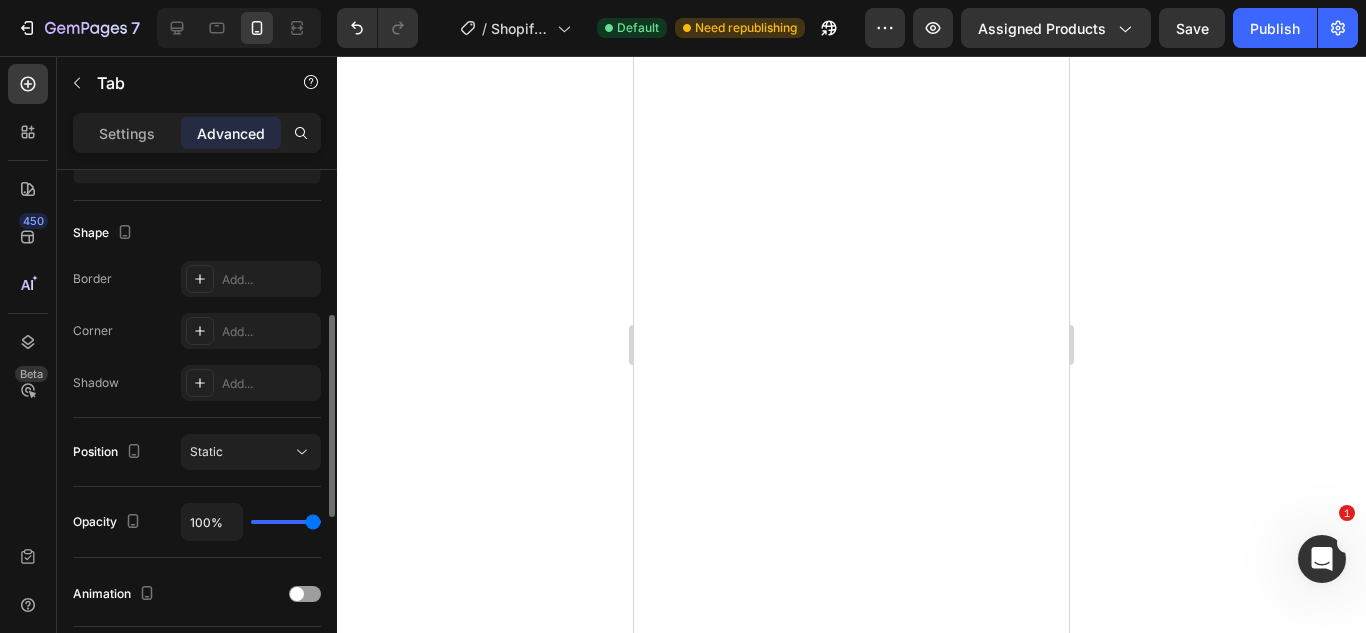 scroll, scrollTop: 486, scrollLeft: 0, axis: vertical 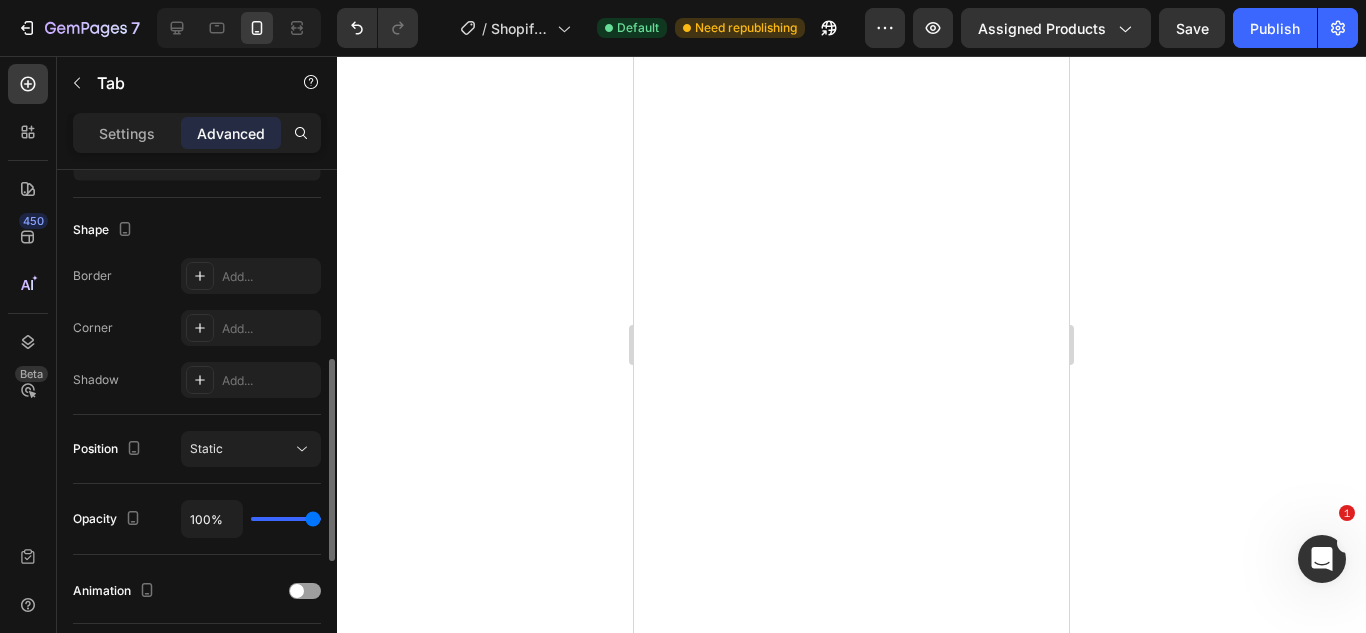 click on "Settings Advanced" at bounding box center (197, 133) 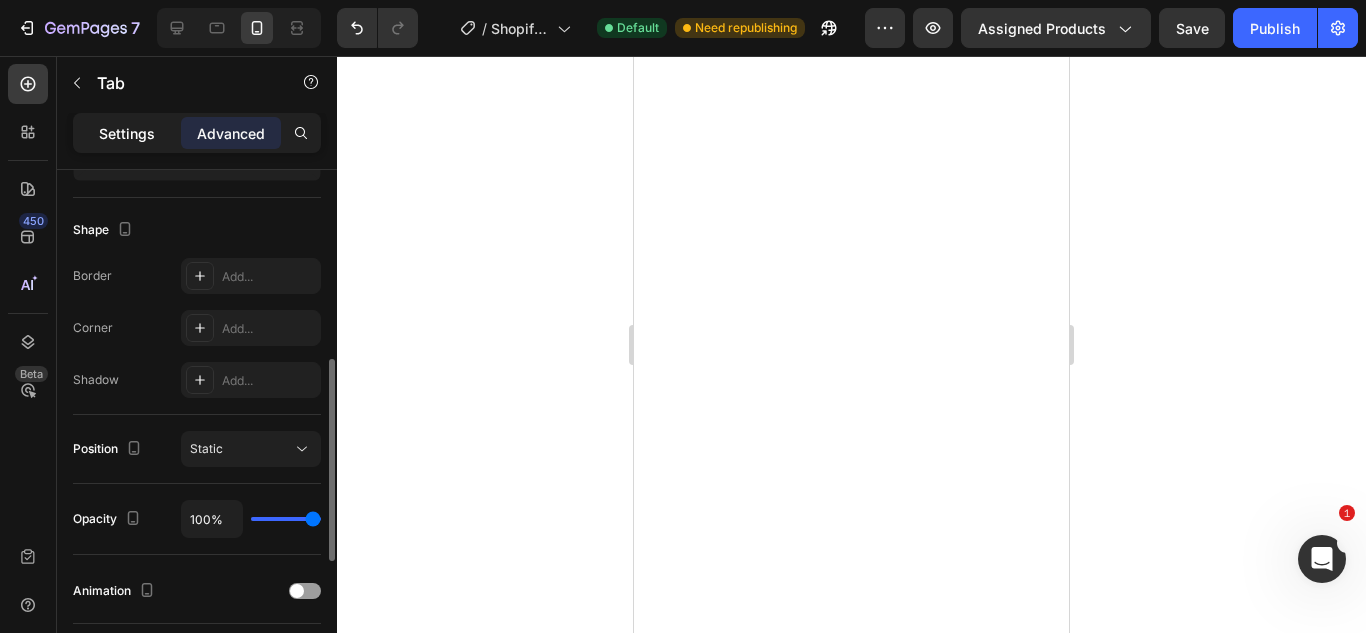 click on "Settings" 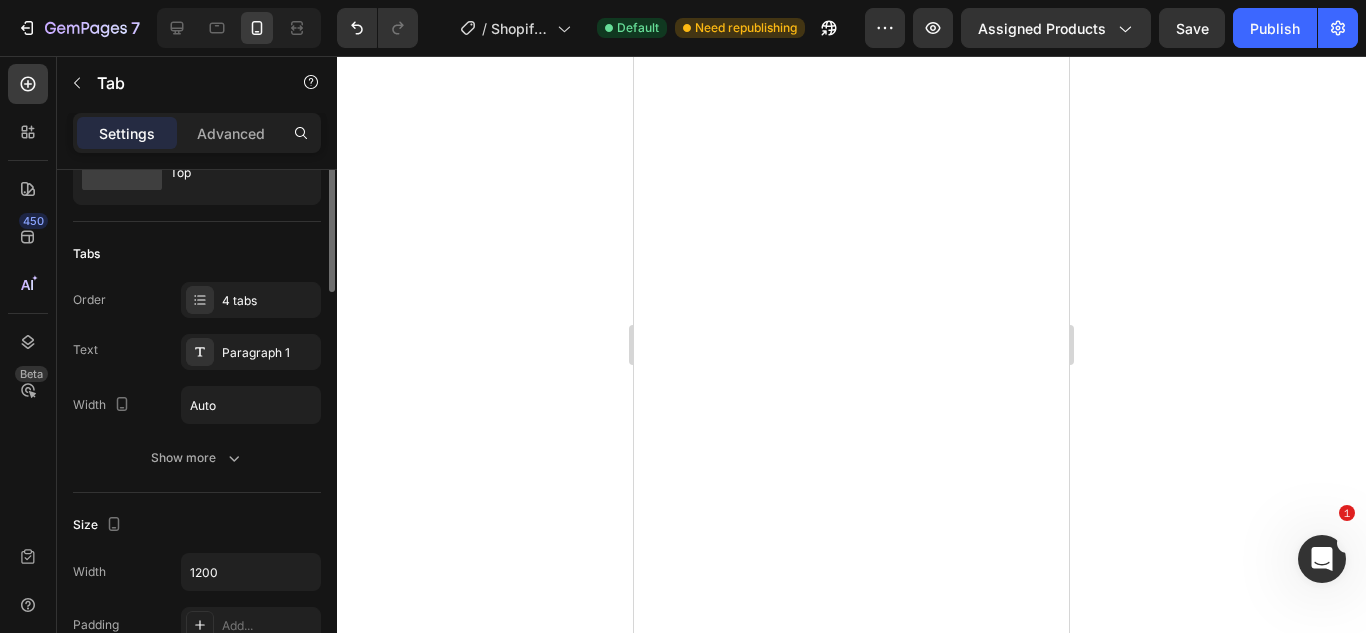 scroll, scrollTop: 0, scrollLeft: 0, axis: both 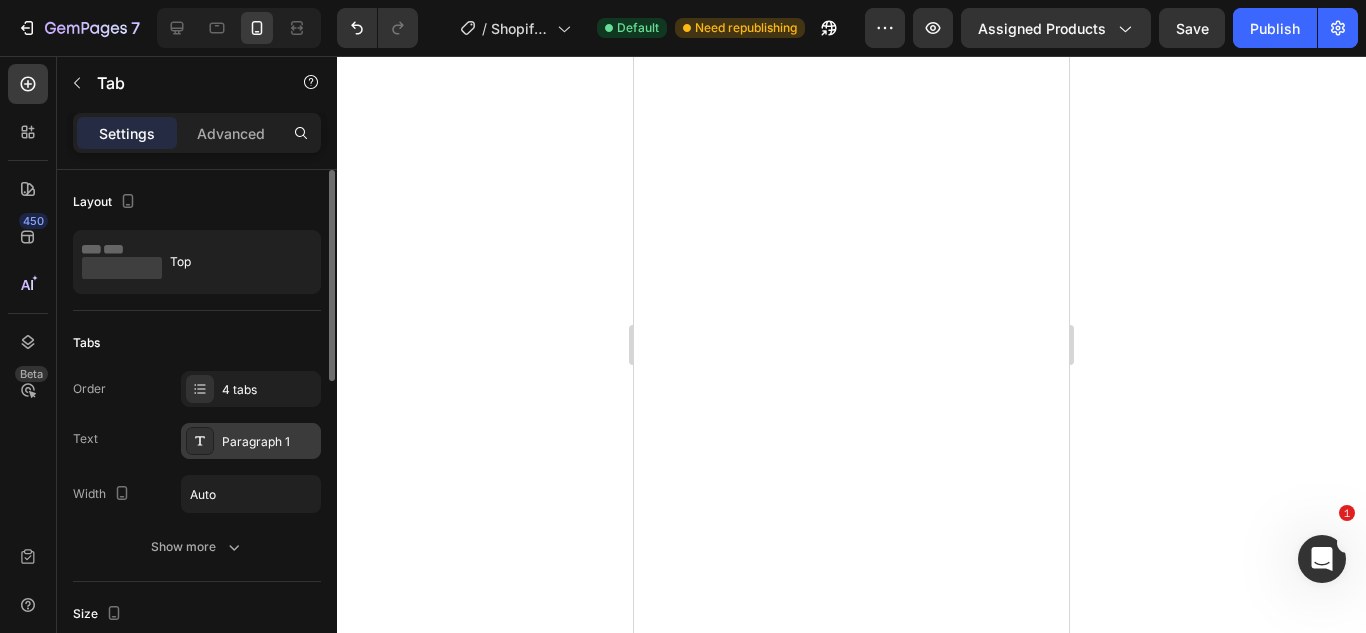 click on "Paragraph 1" at bounding box center (251, 441) 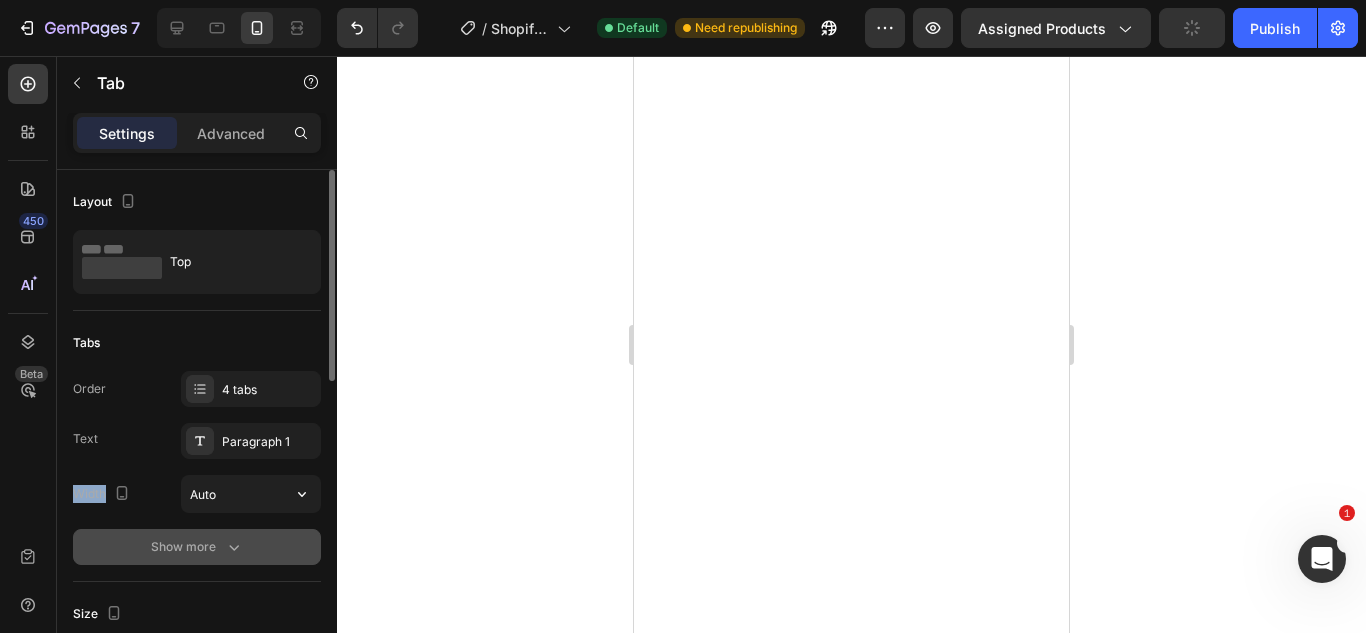 click 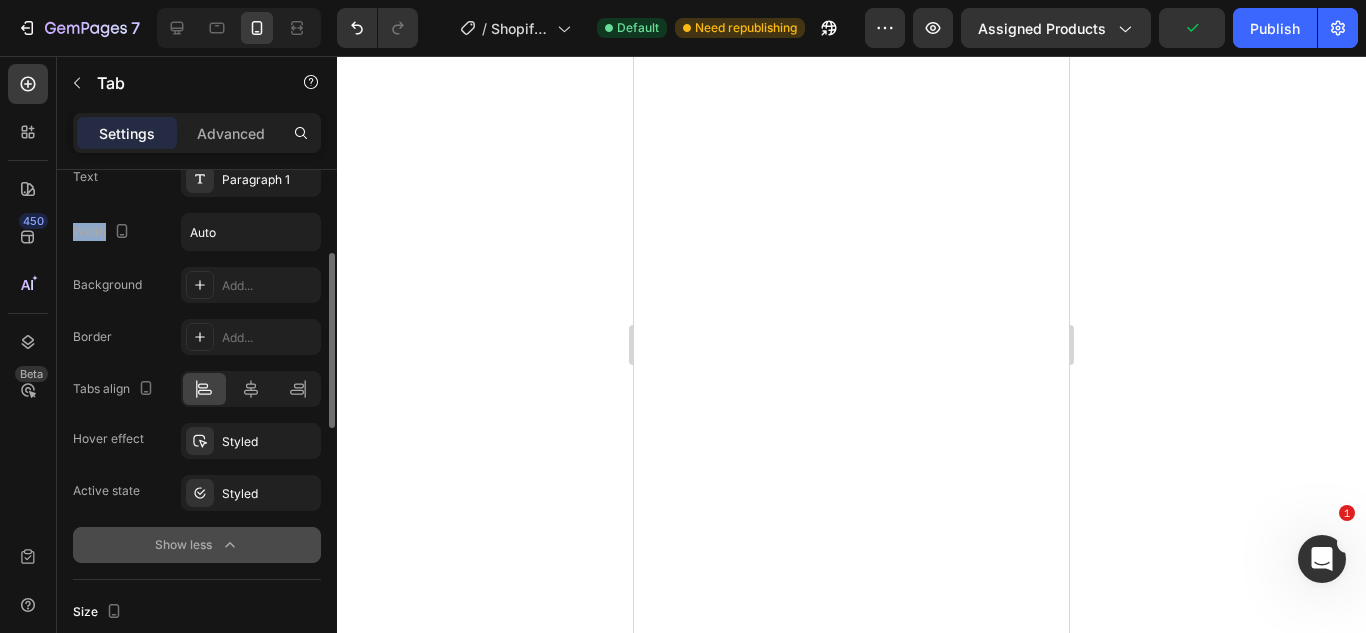 scroll, scrollTop: 264, scrollLeft: 0, axis: vertical 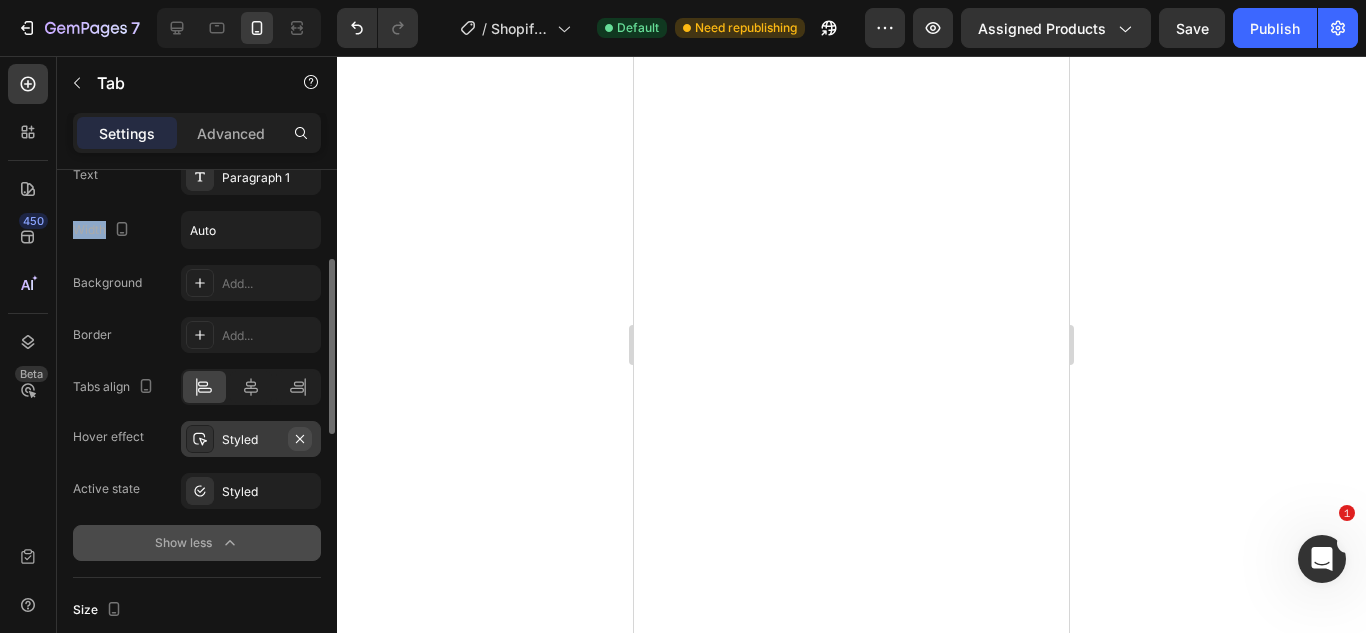 click 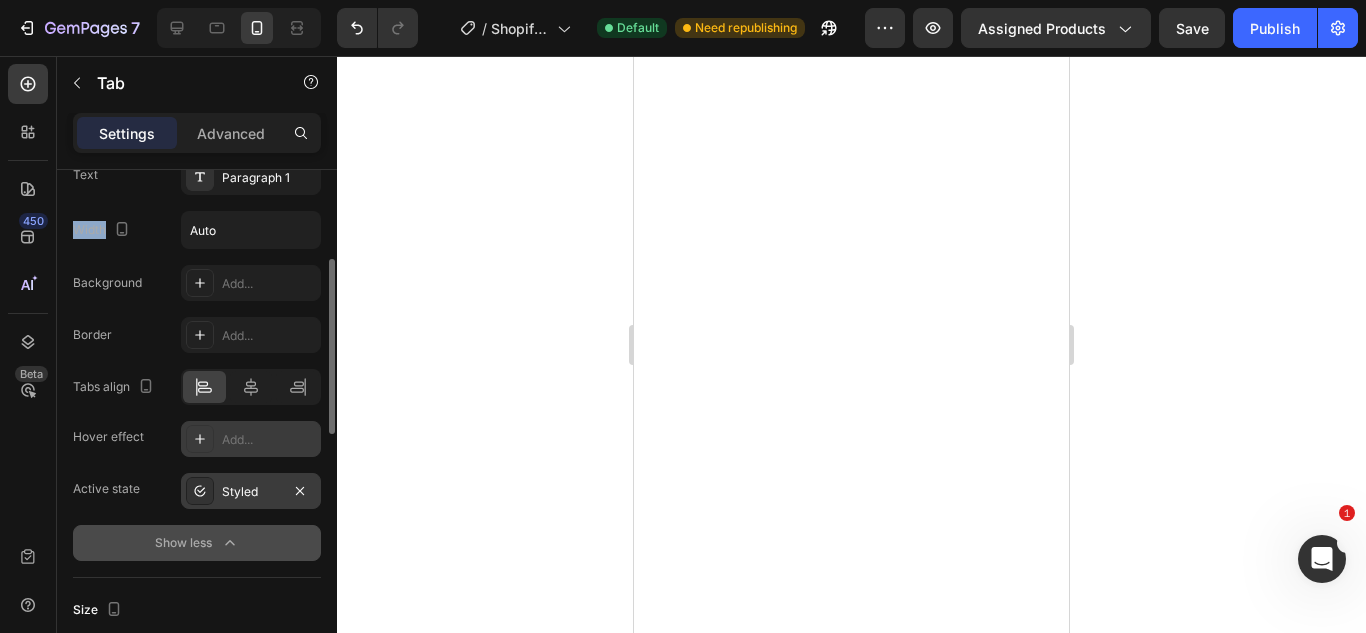 click on "Styled" at bounding box center (251, 492) 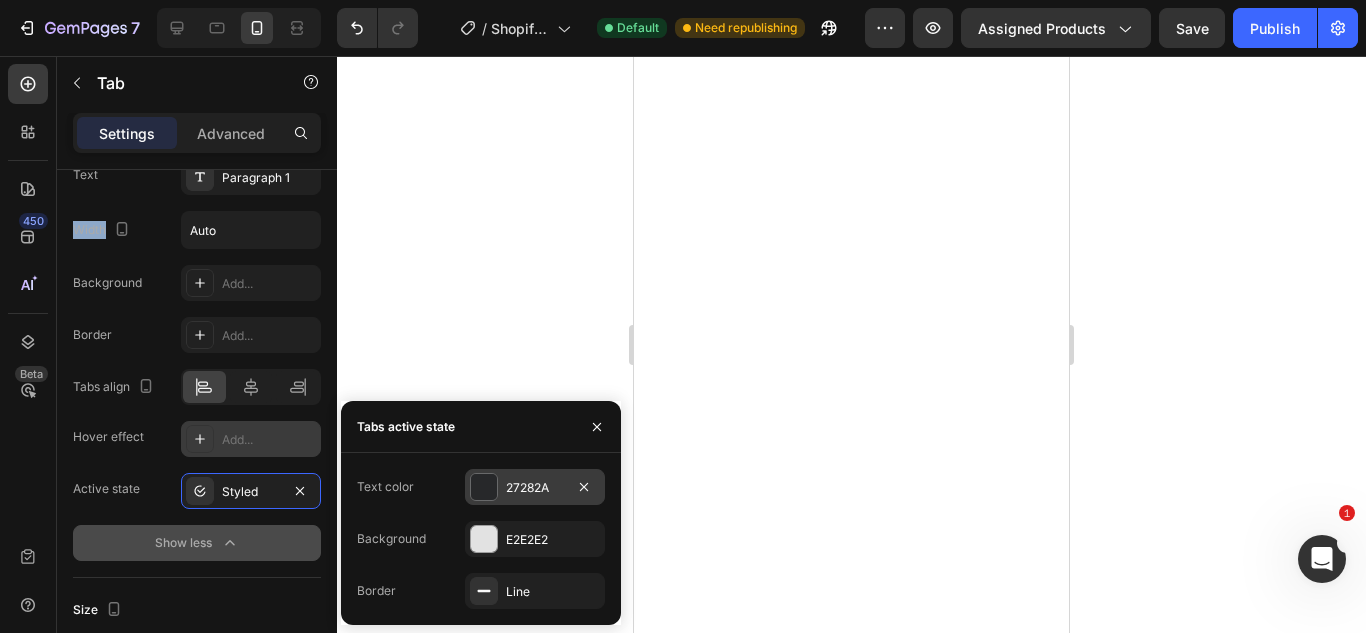 click at bounding box center (484, 487) 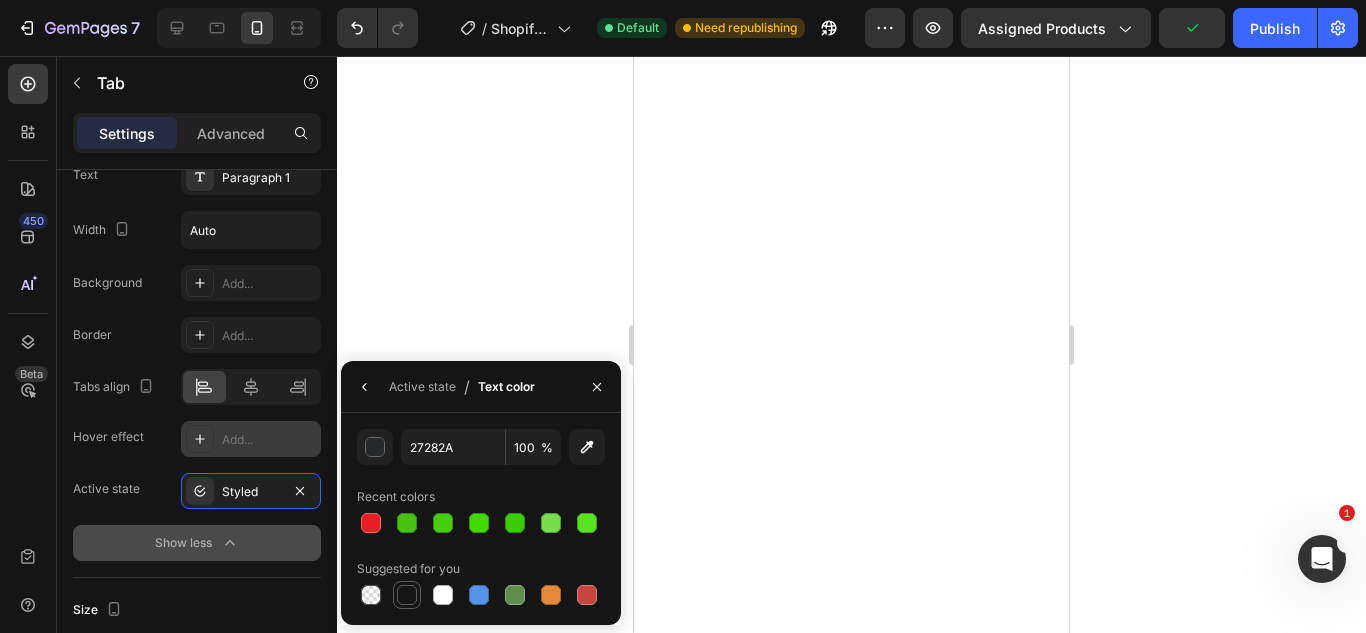 click at bounding box center [407, 595] 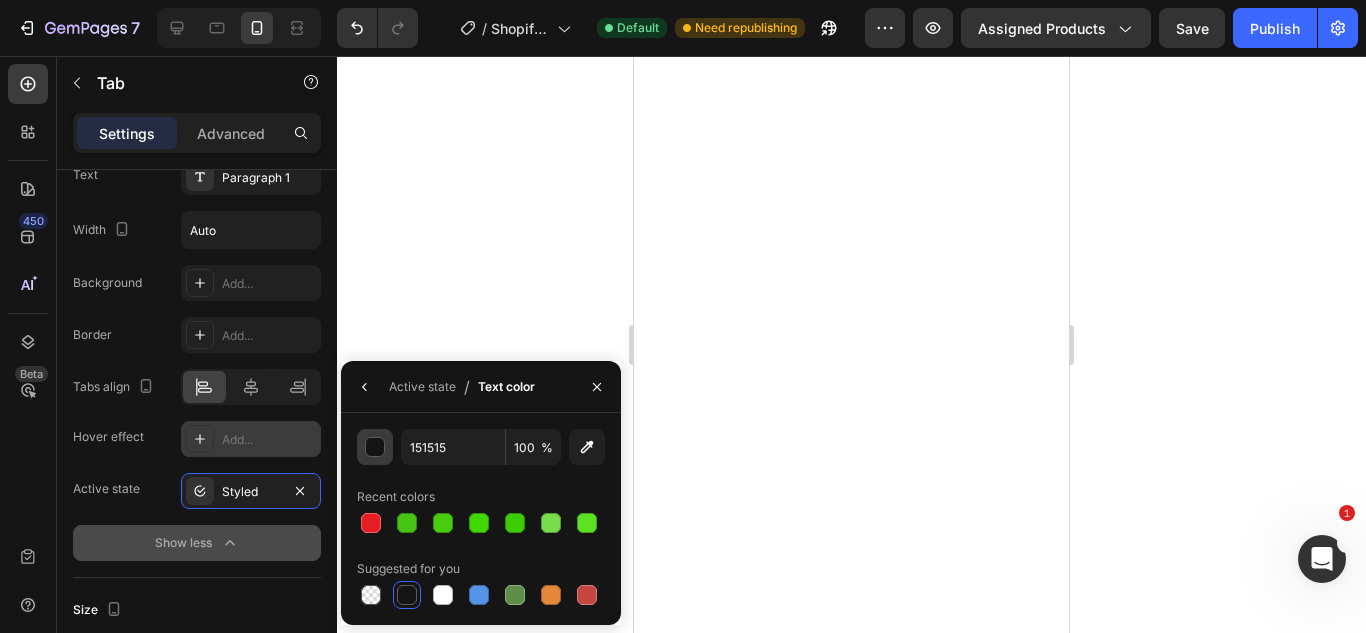 click at bounding box center [376, 448] 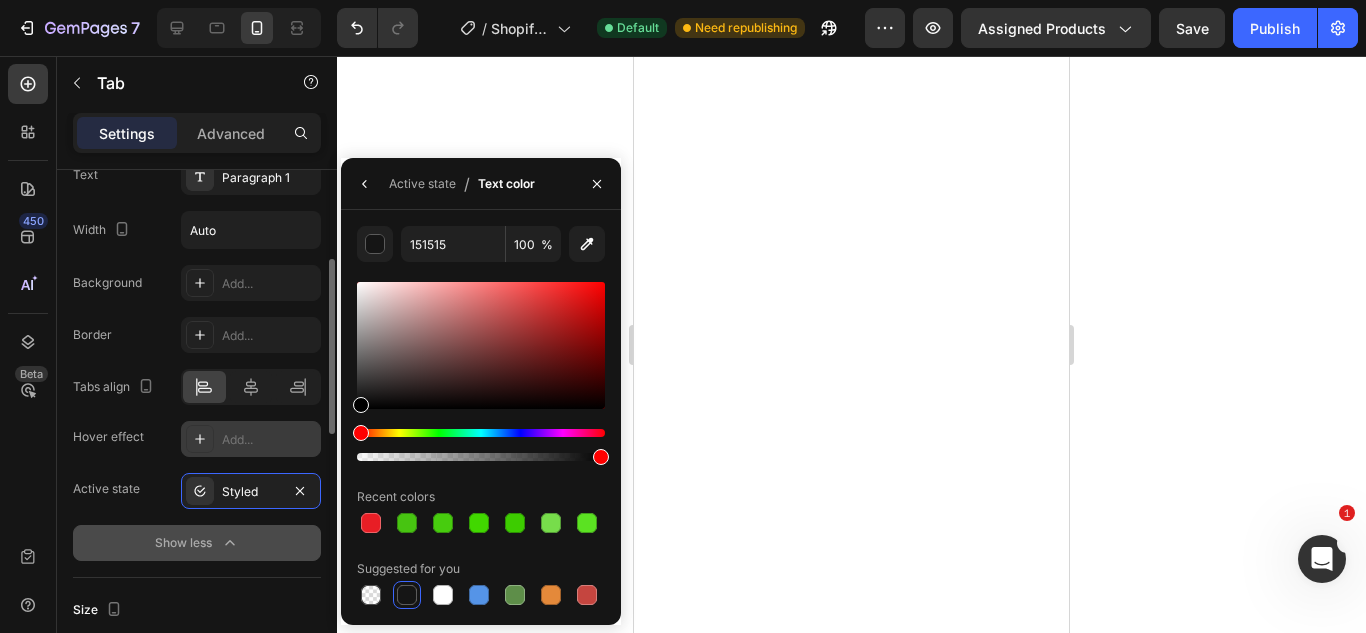 drag, startPoint x: 391, startPoint y: 393, endPoint x: 310, endPoint y: 461, distance: 105.75916 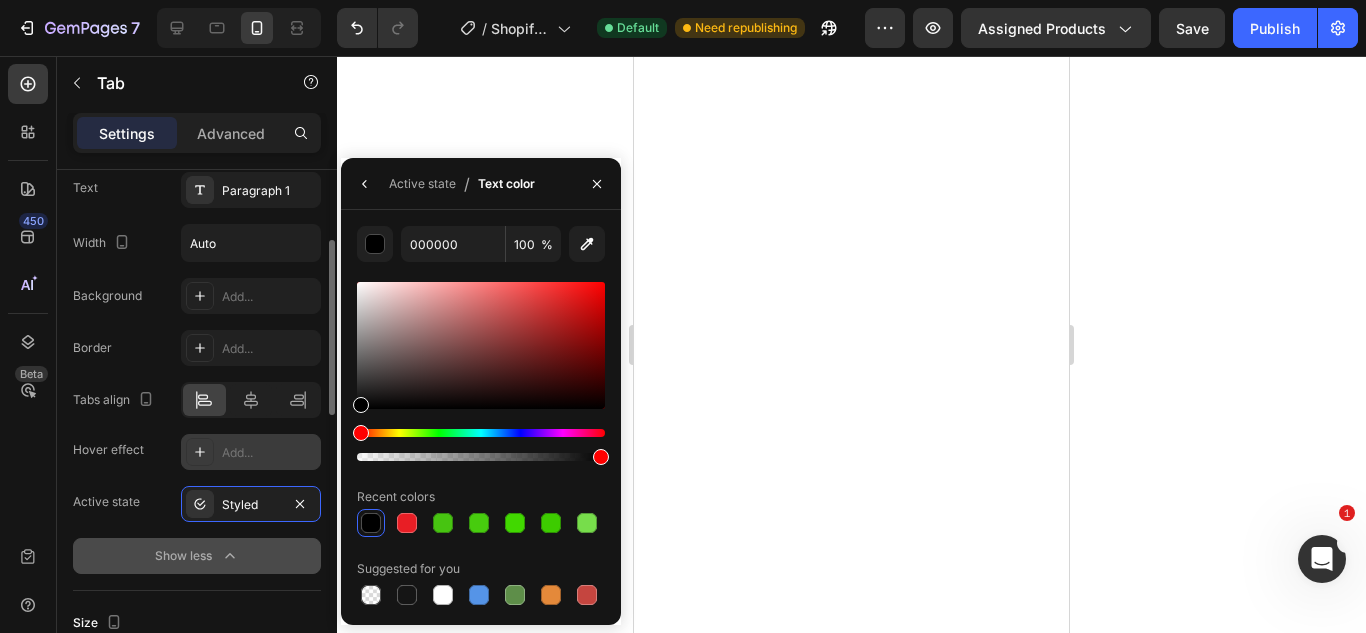 scroll, scrollTop: 265, scrollLeft: 0, axis: vertical 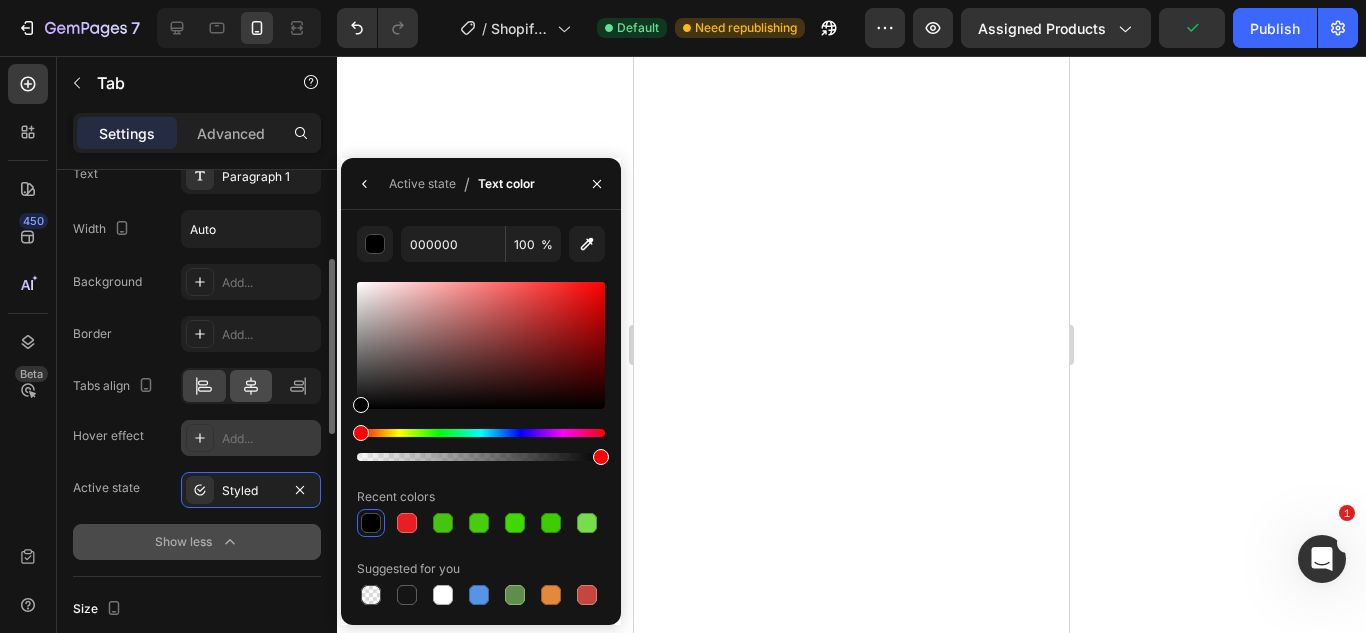 click 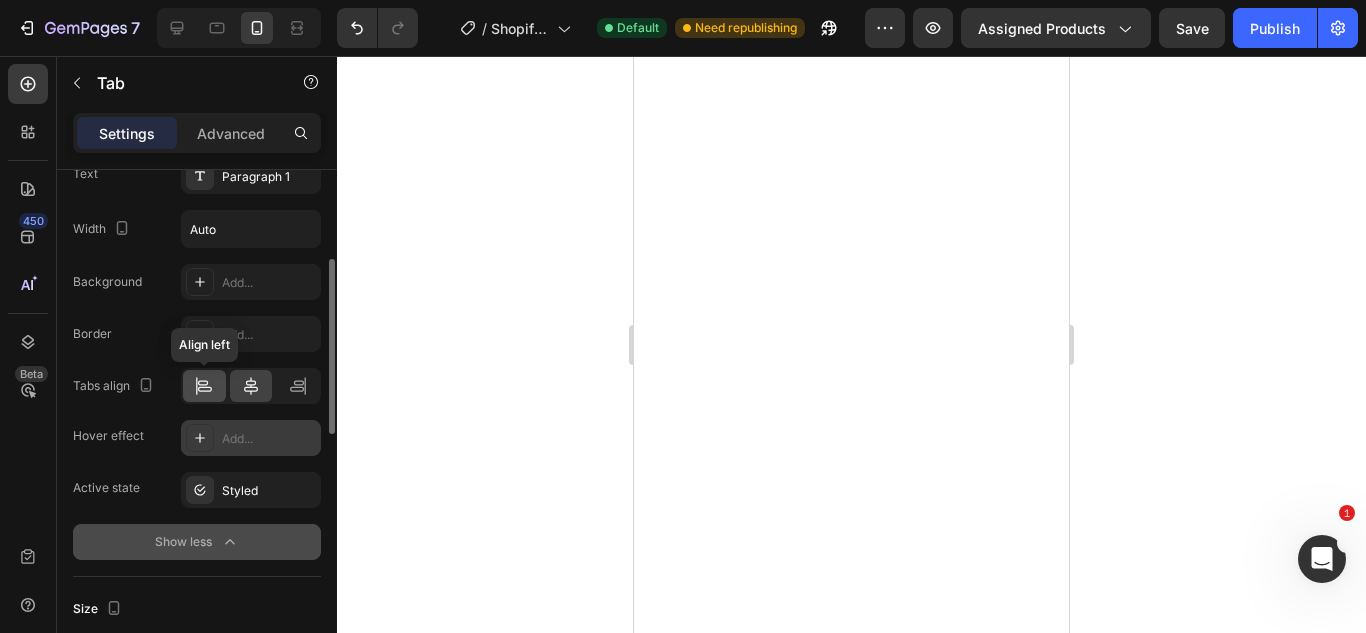 click 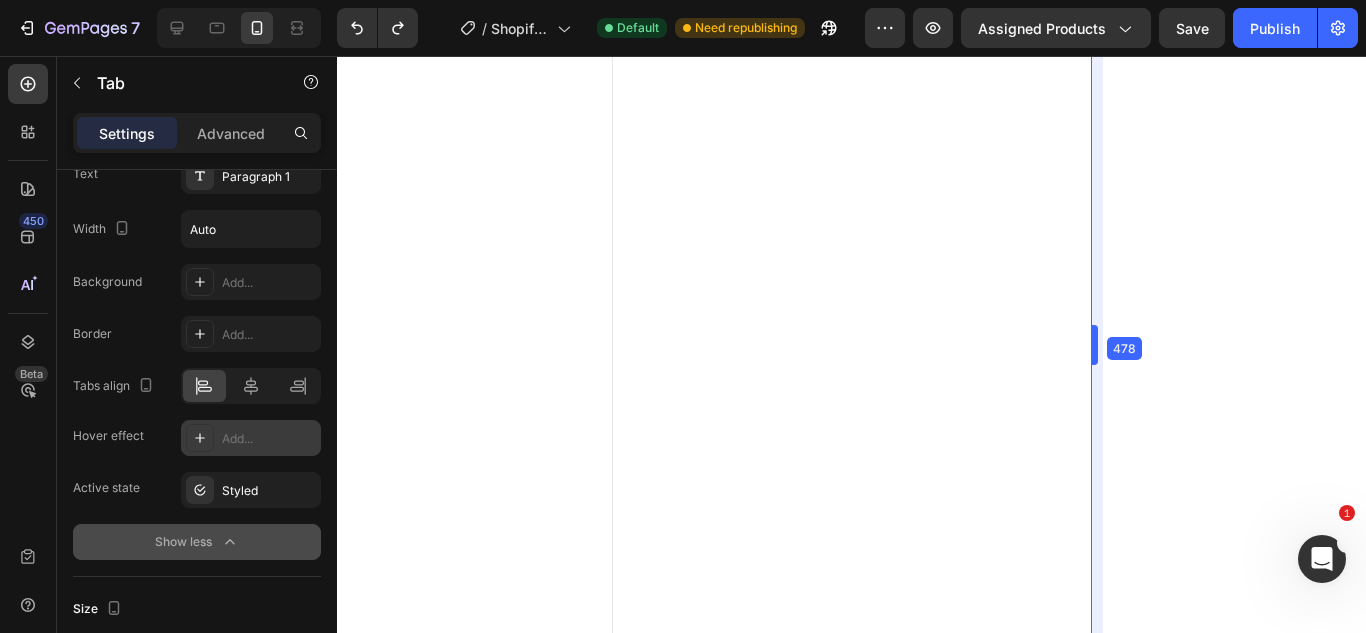 drag, startPoint x: 1073, startPoint y: 290, endPoint x: 1105, endPoint y: 362, distance: 78.79086 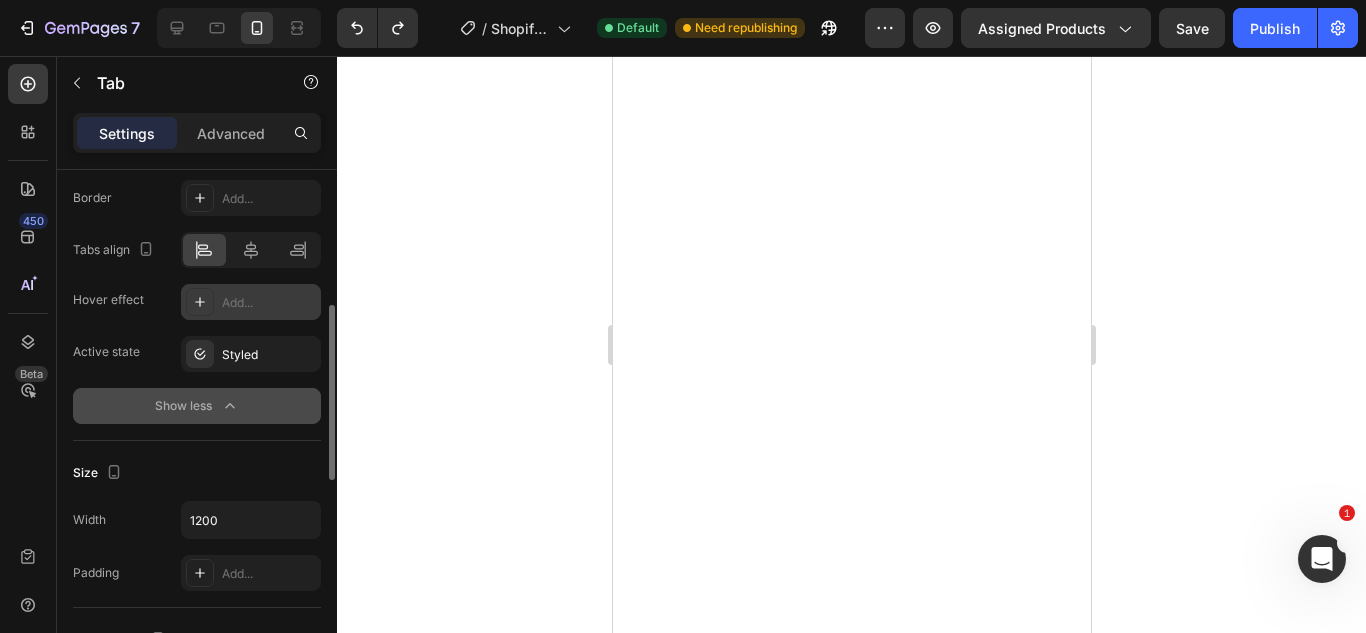 scroll, scrollTop: 453, scrollLeft: 0, axis: vertical 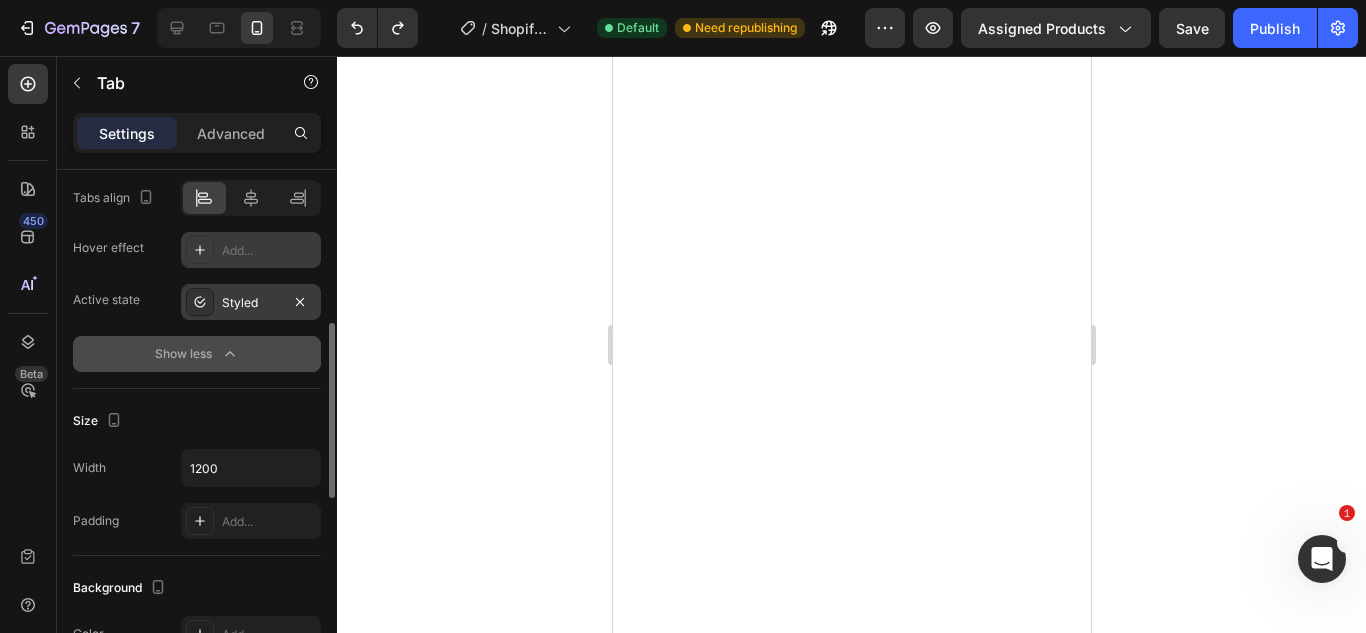 click on "Styled" at bounding box center [251, 303] 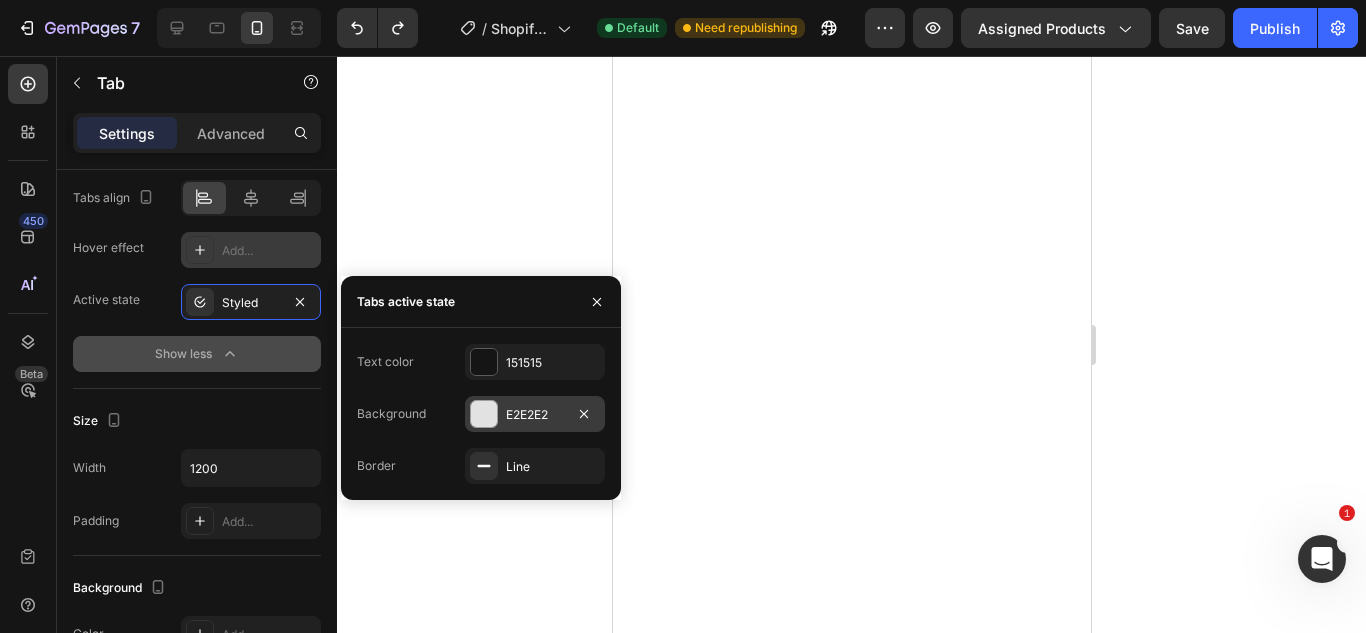 click at bounding box center (484, 414) 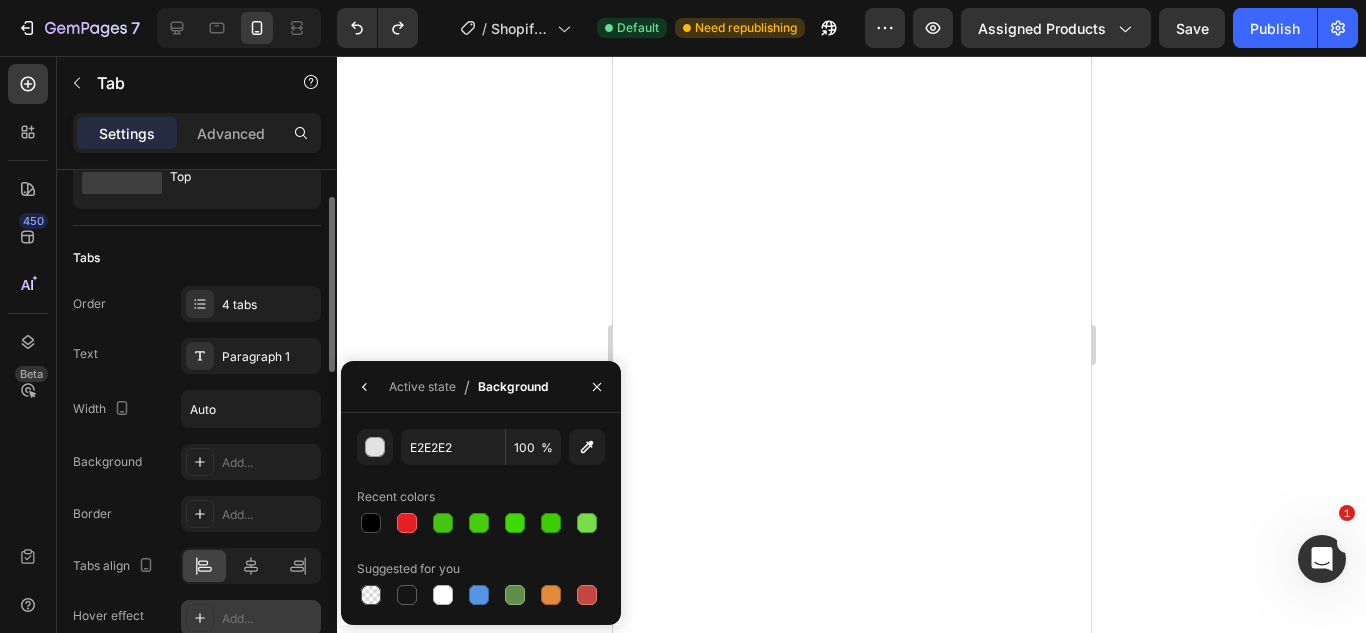 scroll, scrollTop: 84, scrollLeft: 0, axis: vertical 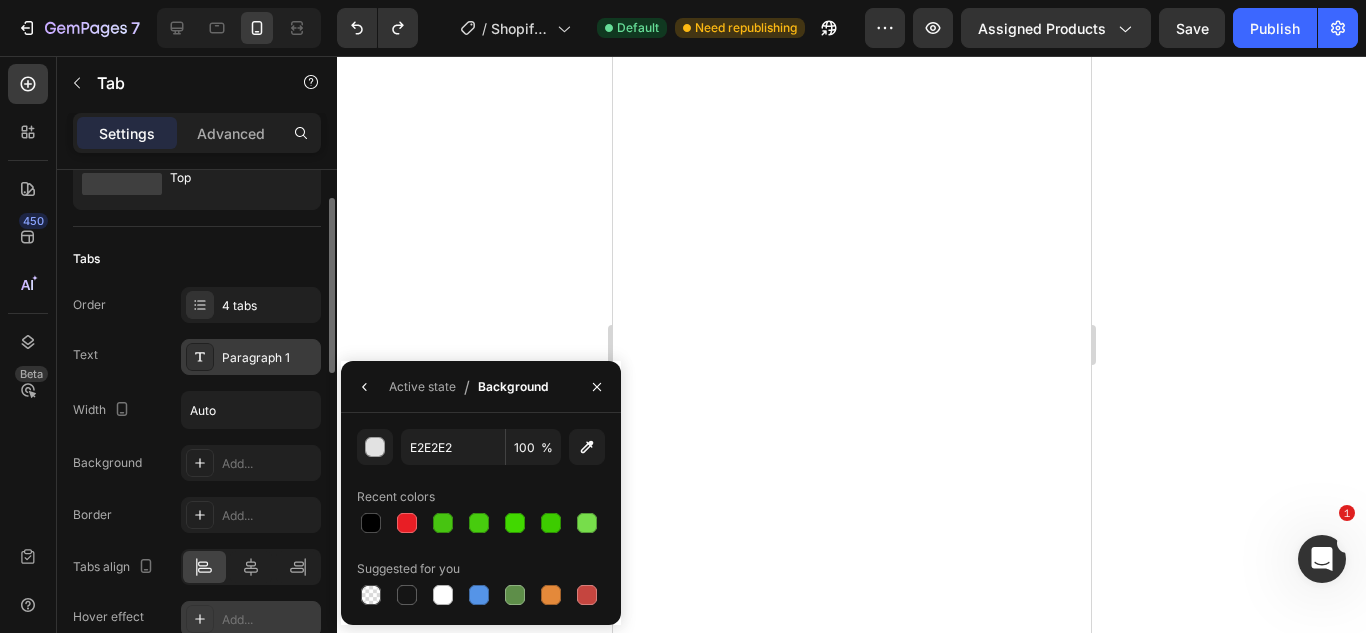 click on "Paragraph 1" at bounding box center [269, 358] 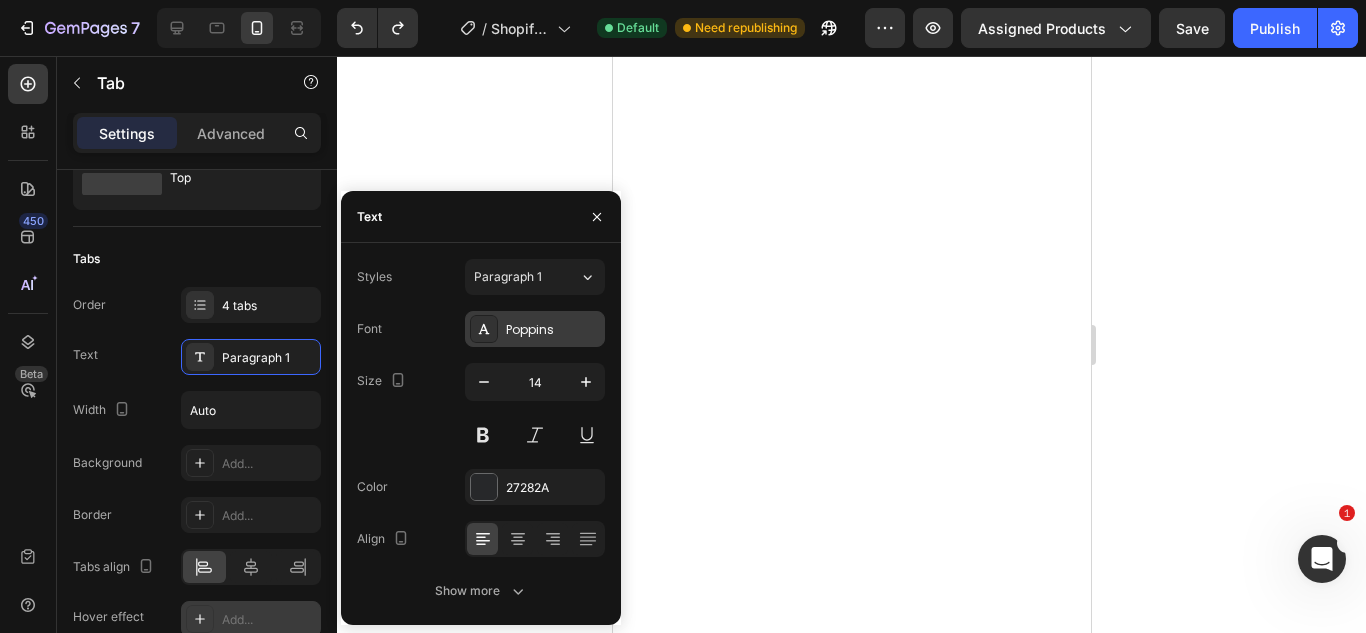 click on "Poppins" at bounding box center (553, 330) 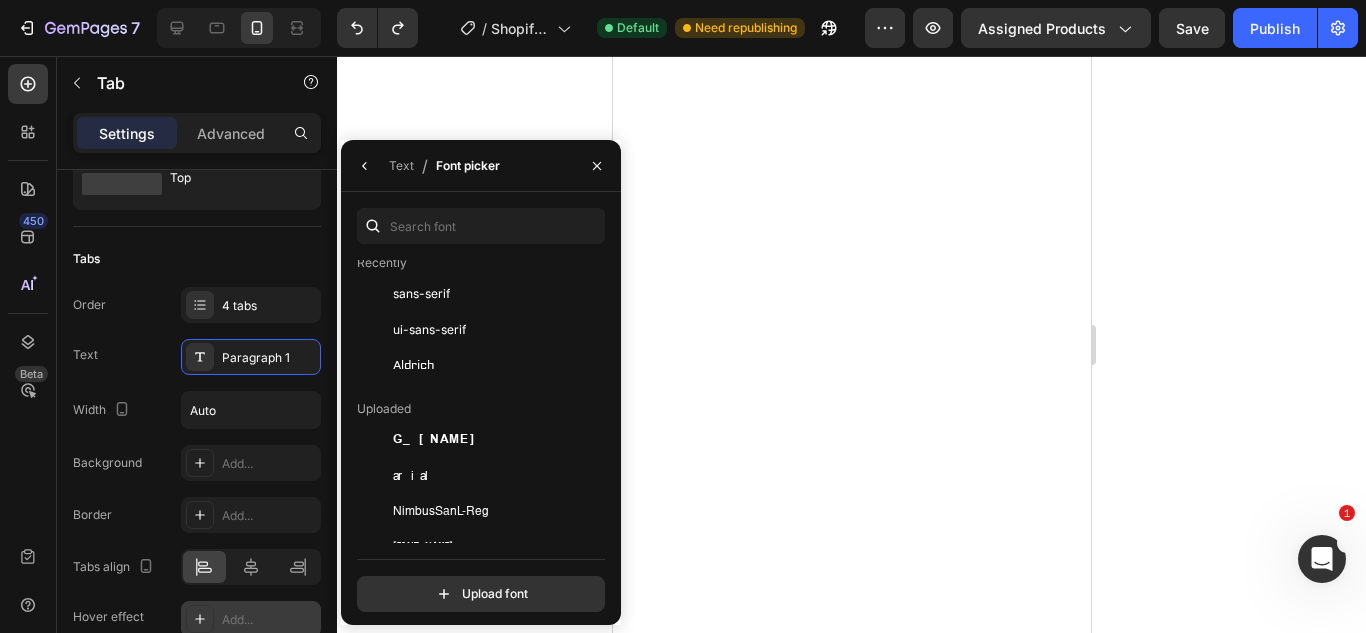 scroll, scrollTop: 0, scrollLeft: 0, axis: both 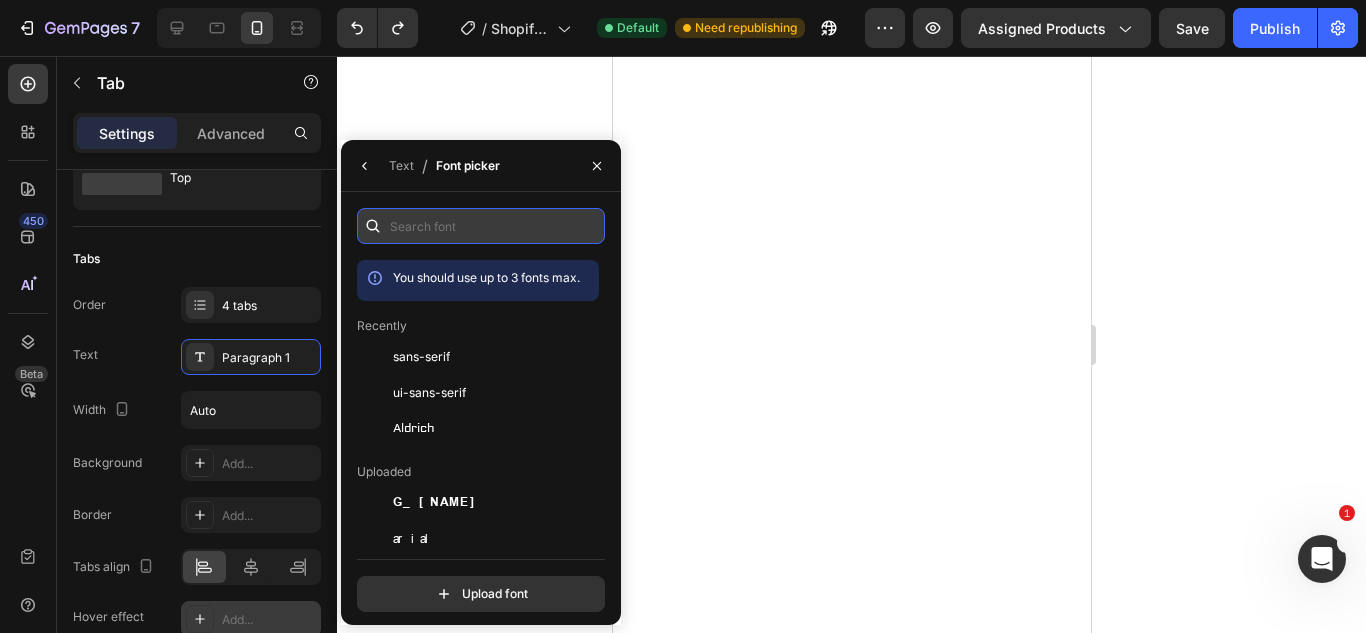 click at bounding box center [481, 226] 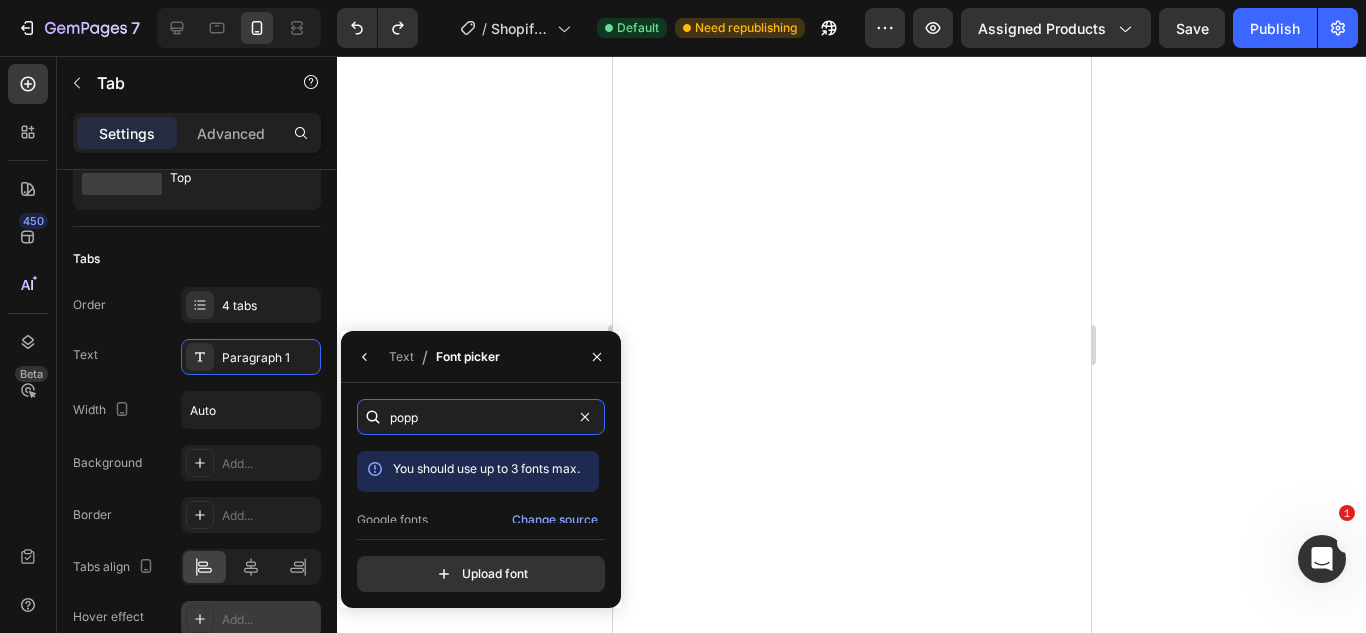 scroll, scrollTop: 49, scrollLeft: 0, axis: vertical 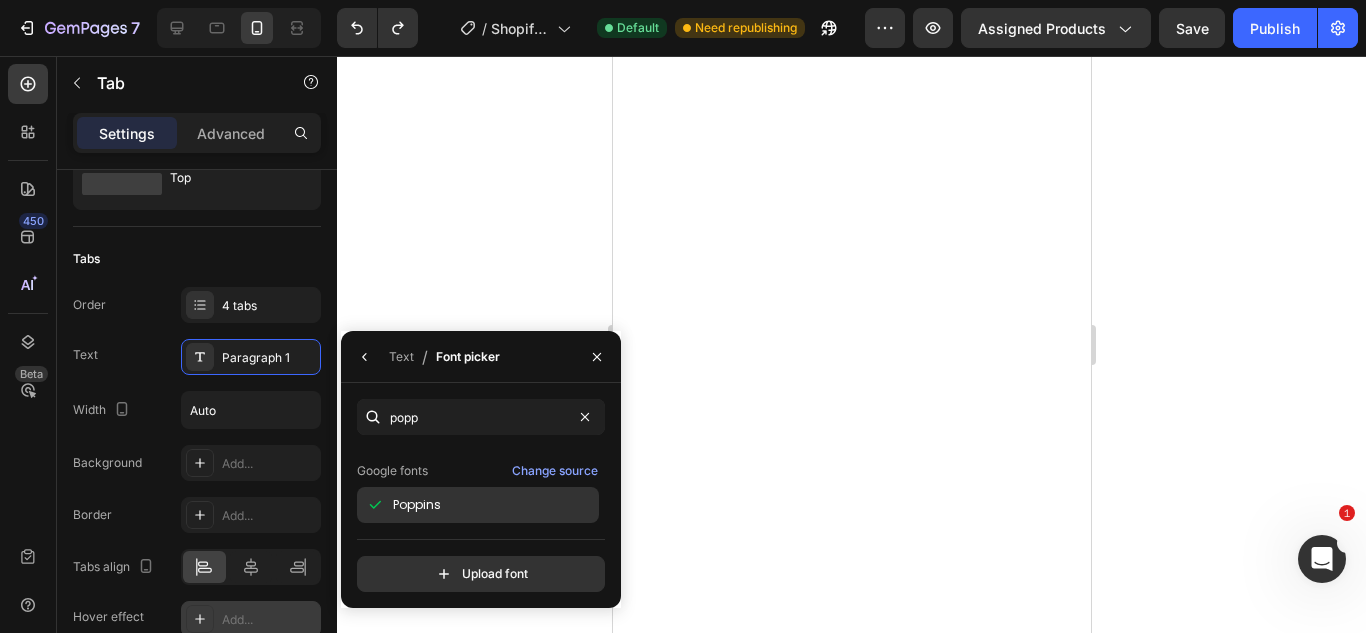 click on "Poppins" at bounding box center (494, 505) 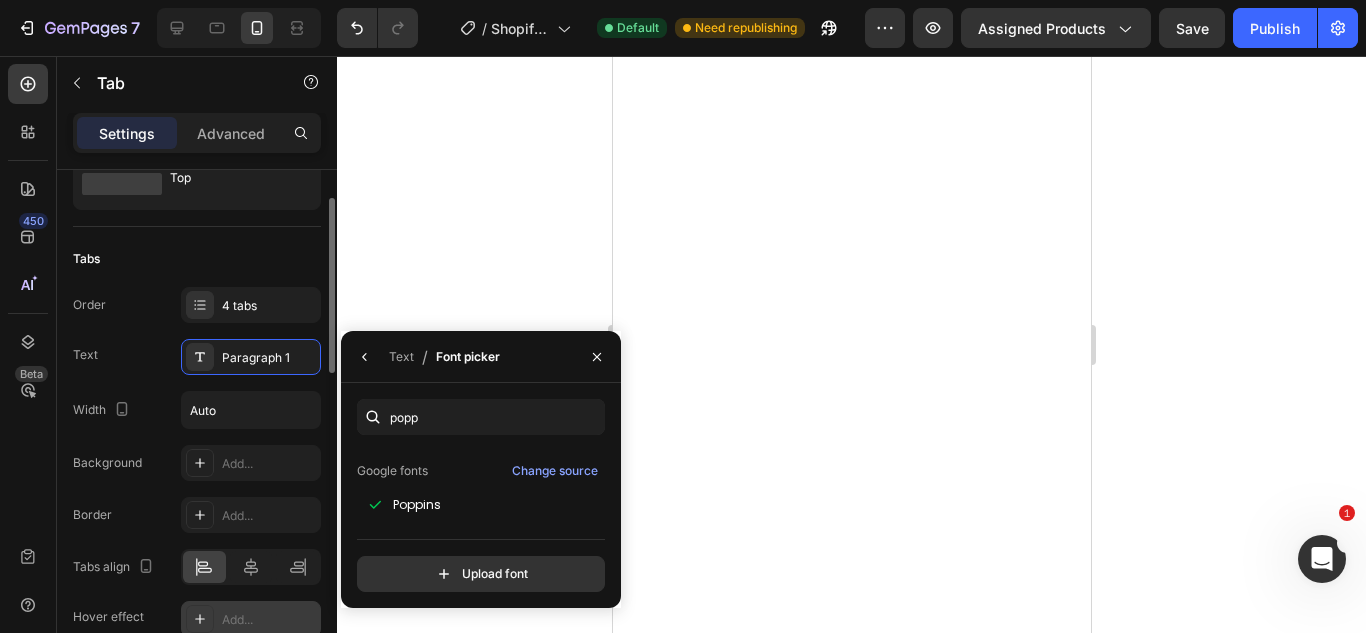click on "Width Auto" at bounding box center (197, 410) 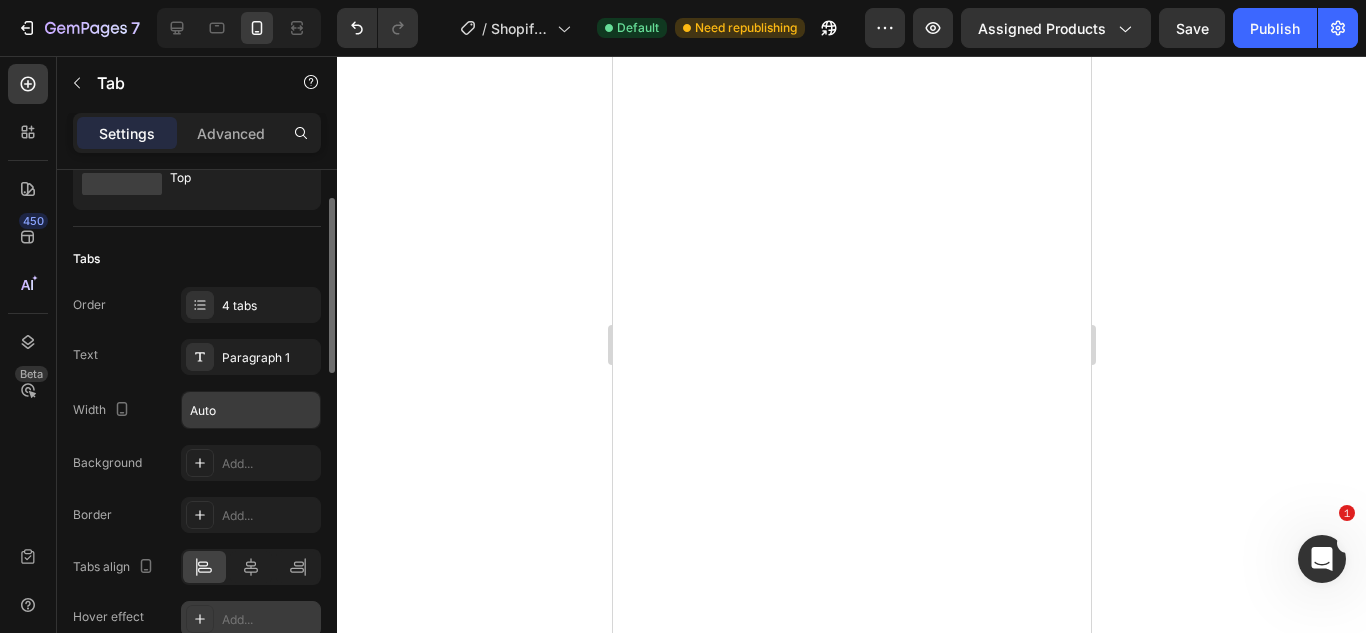 click on "Auto" at bounding box center [251, 410] 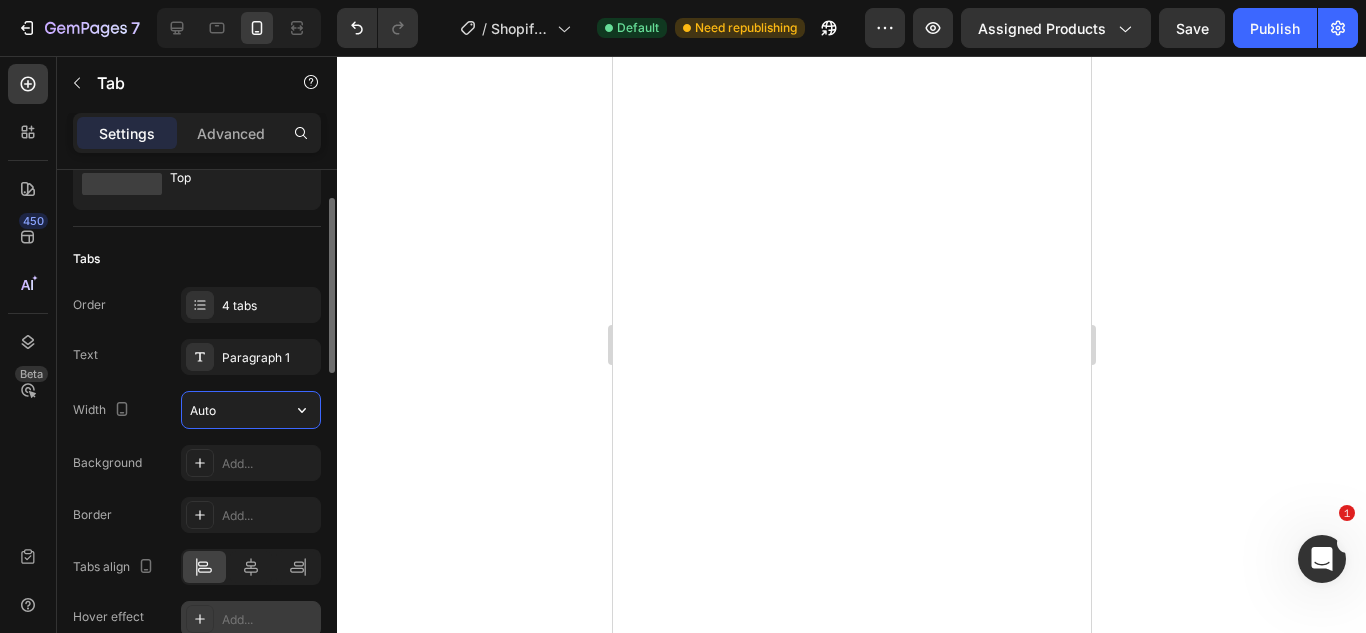 click on "Auto" at bounding box center (251, 410) 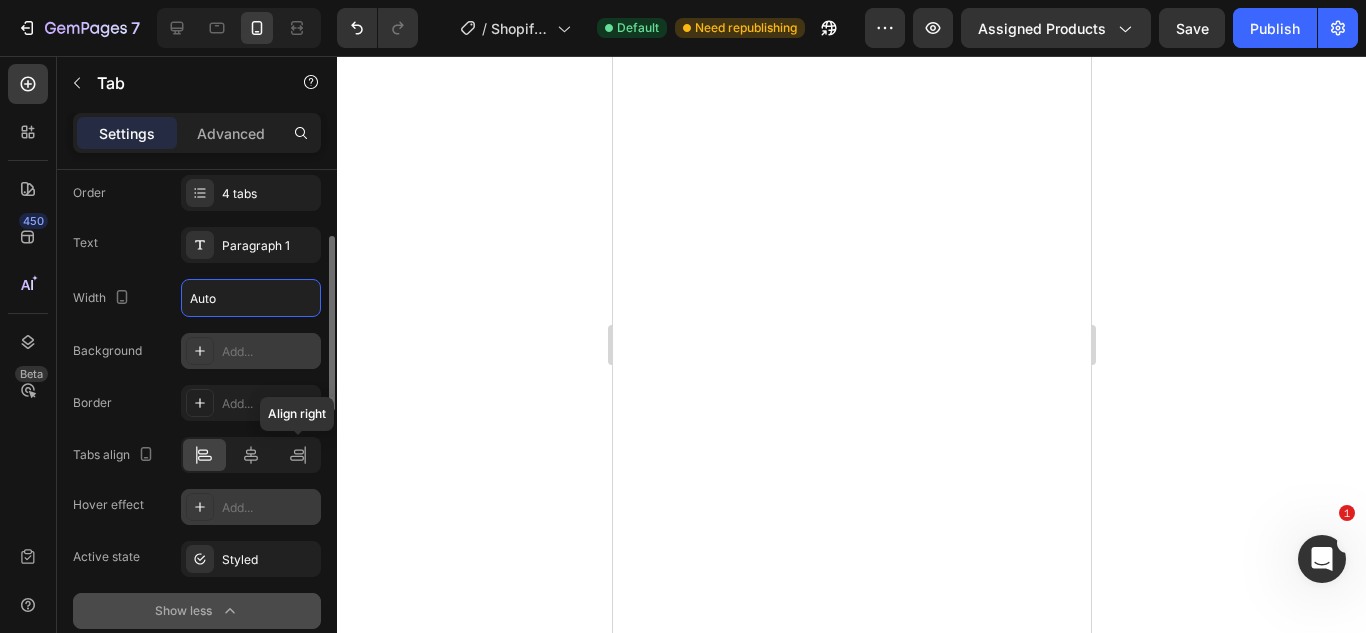 scroll, scrollTop: 199, scrollLeft: 0, axis: vertical 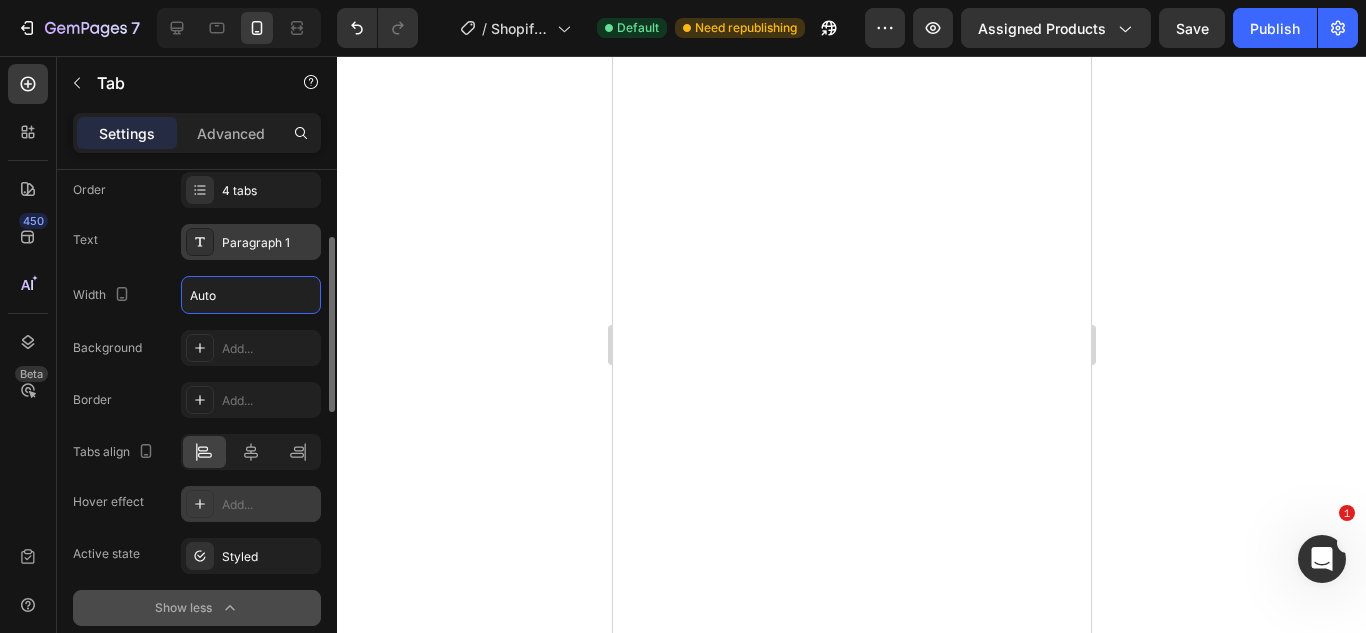 click on "Paragraph 1" at bounding box center (251, 242) 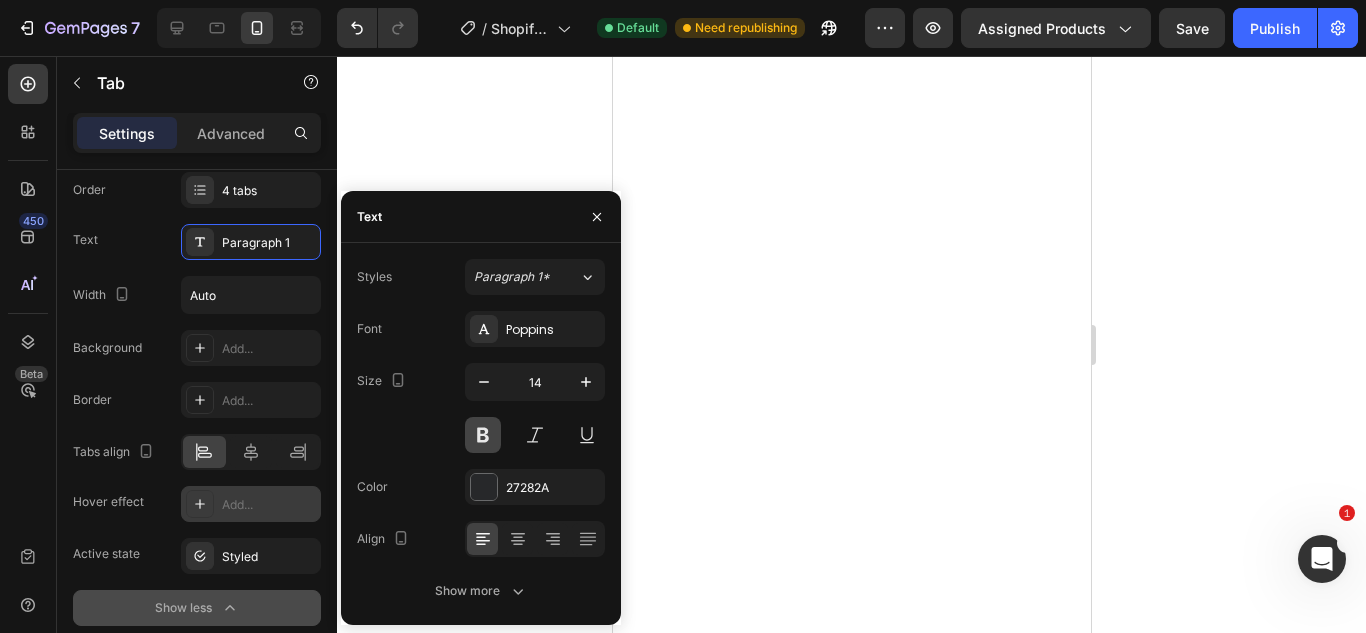 click at bounding box center [483, 435] 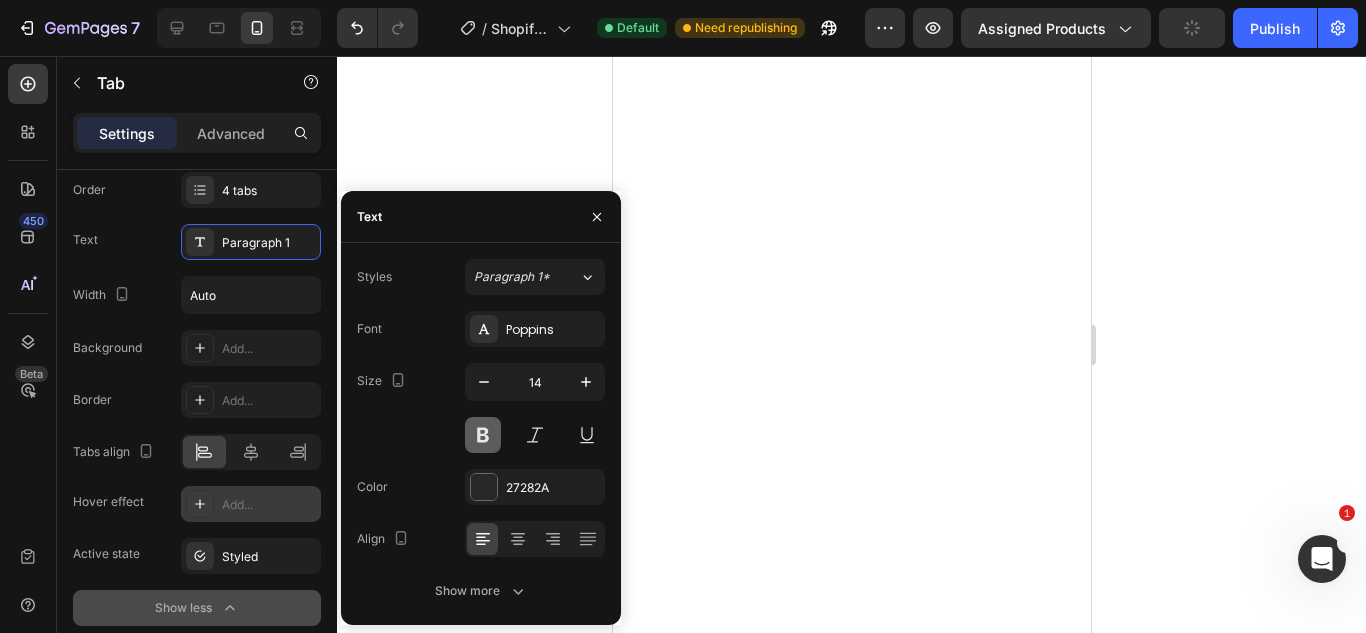 click at bounding box center [483, 435] 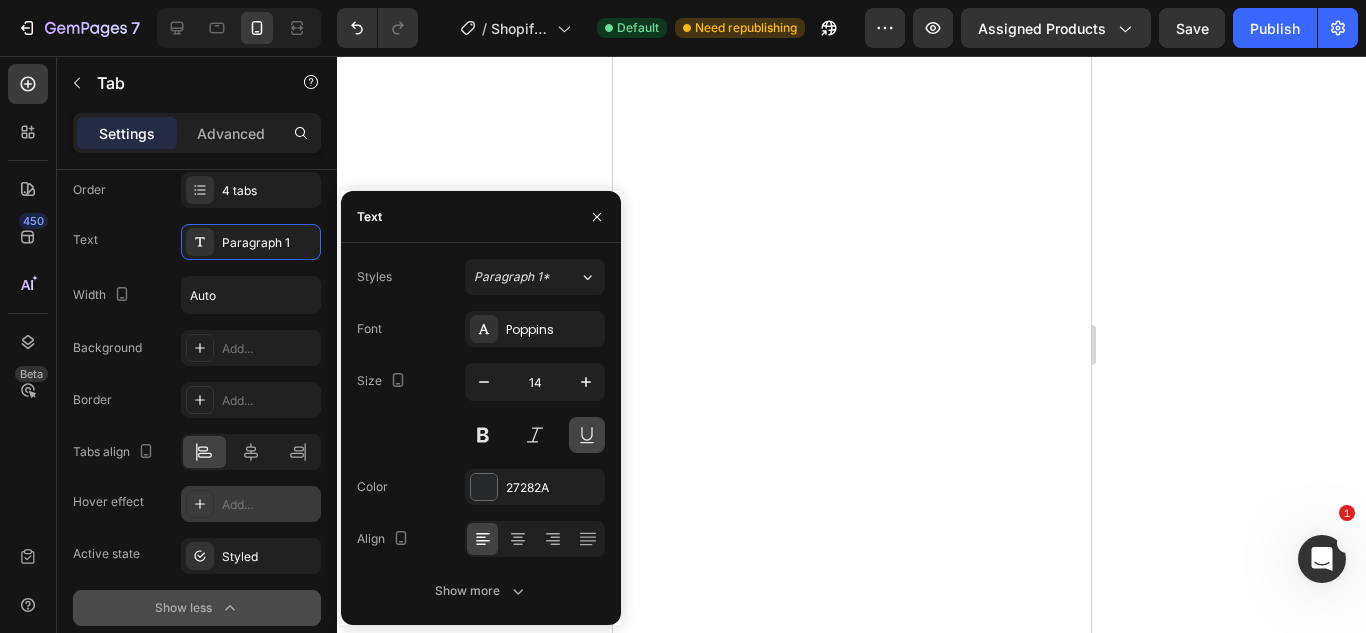 click at bounding box center (587, 435) 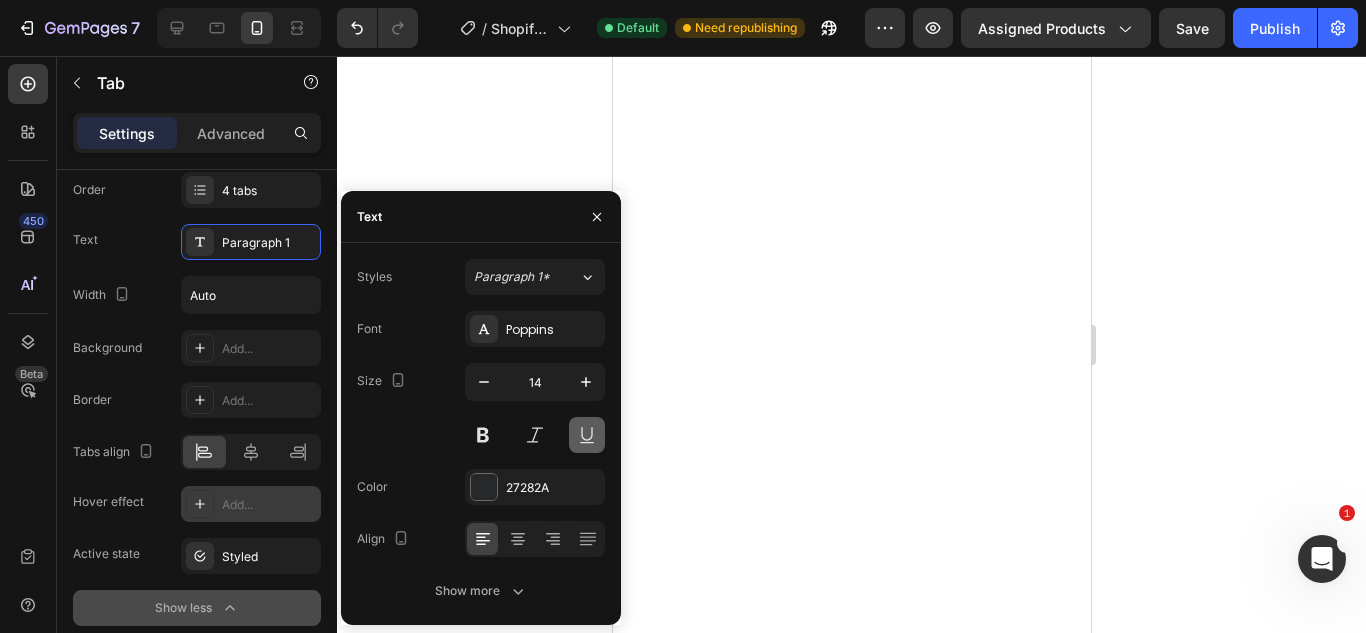 click at bounding box center (587, 435) 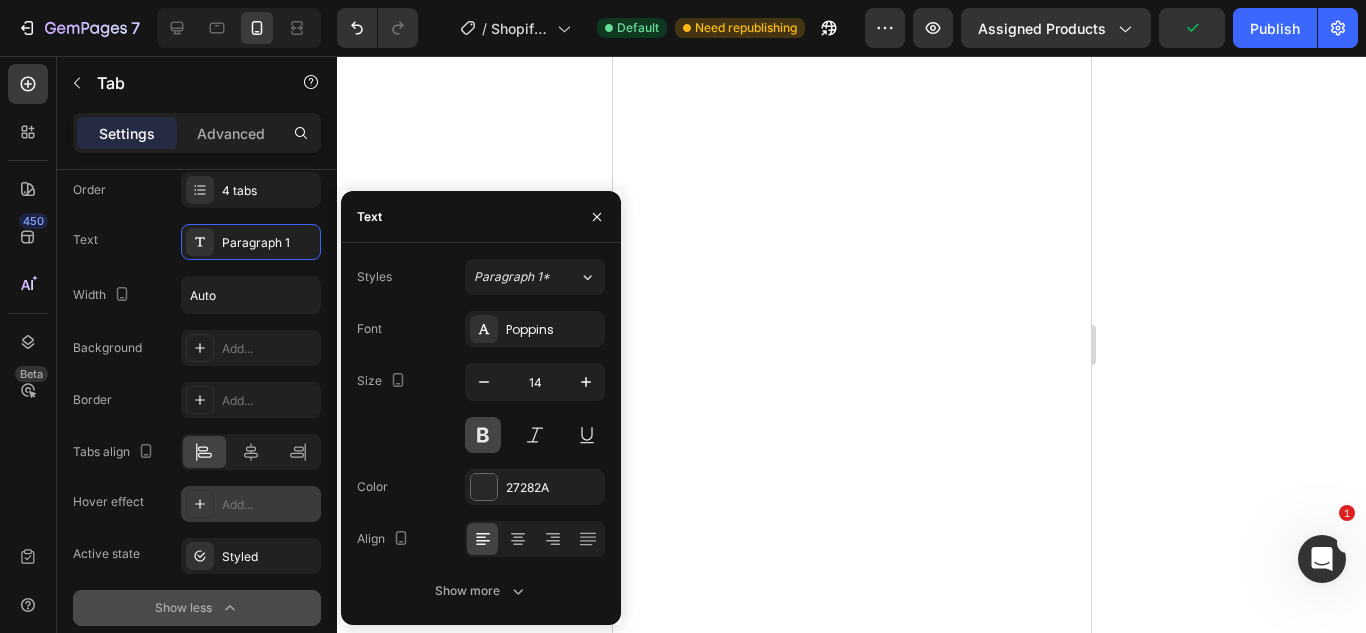 click at bounding box center [483, 435] 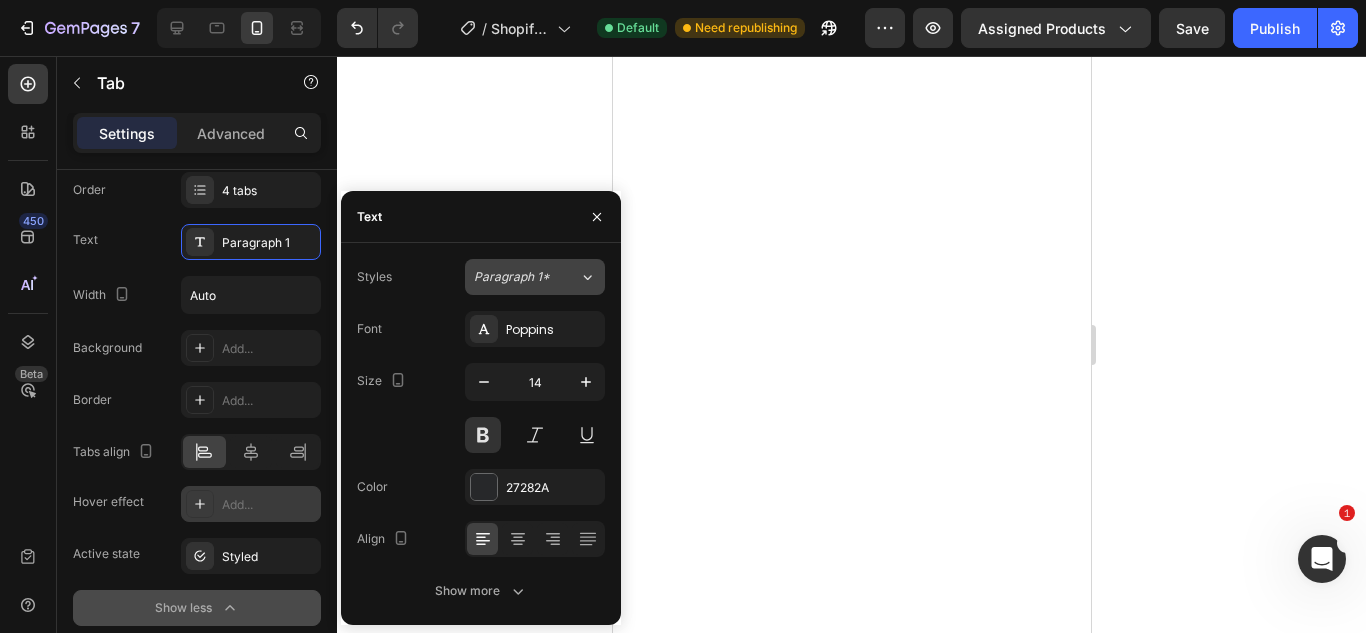 click on "Paragraph 1*" 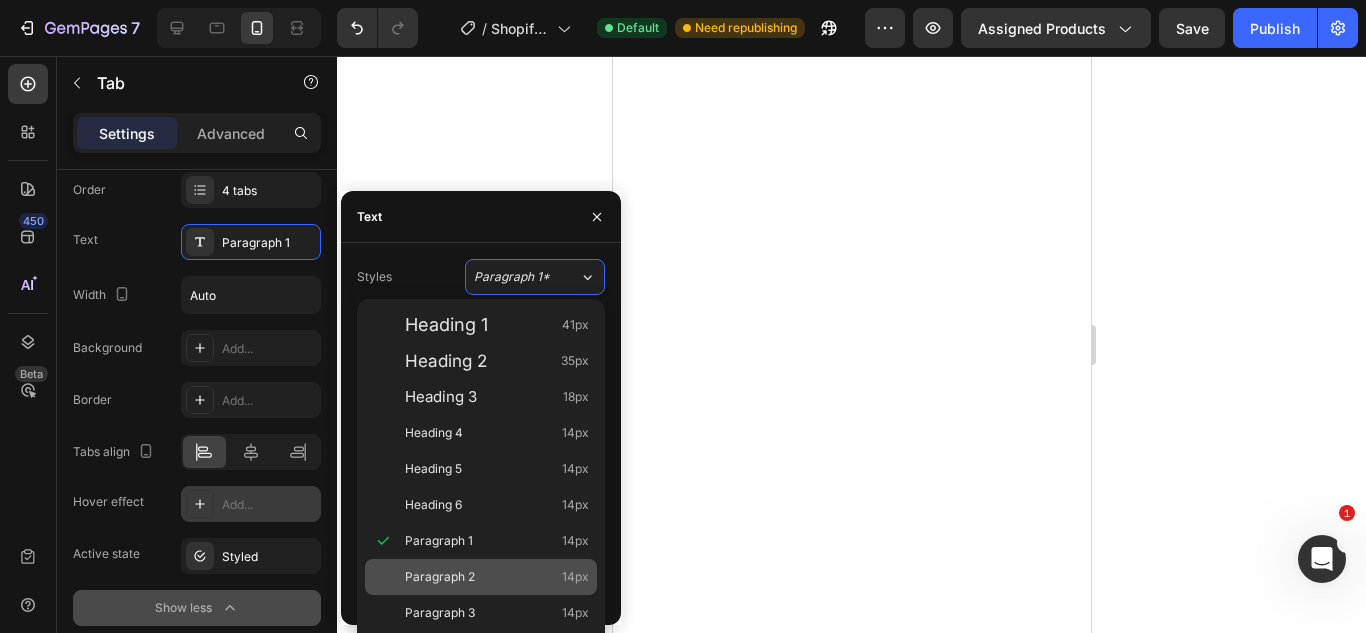 click on "Paragraph 2 14px" at bounding box center [481, 577] 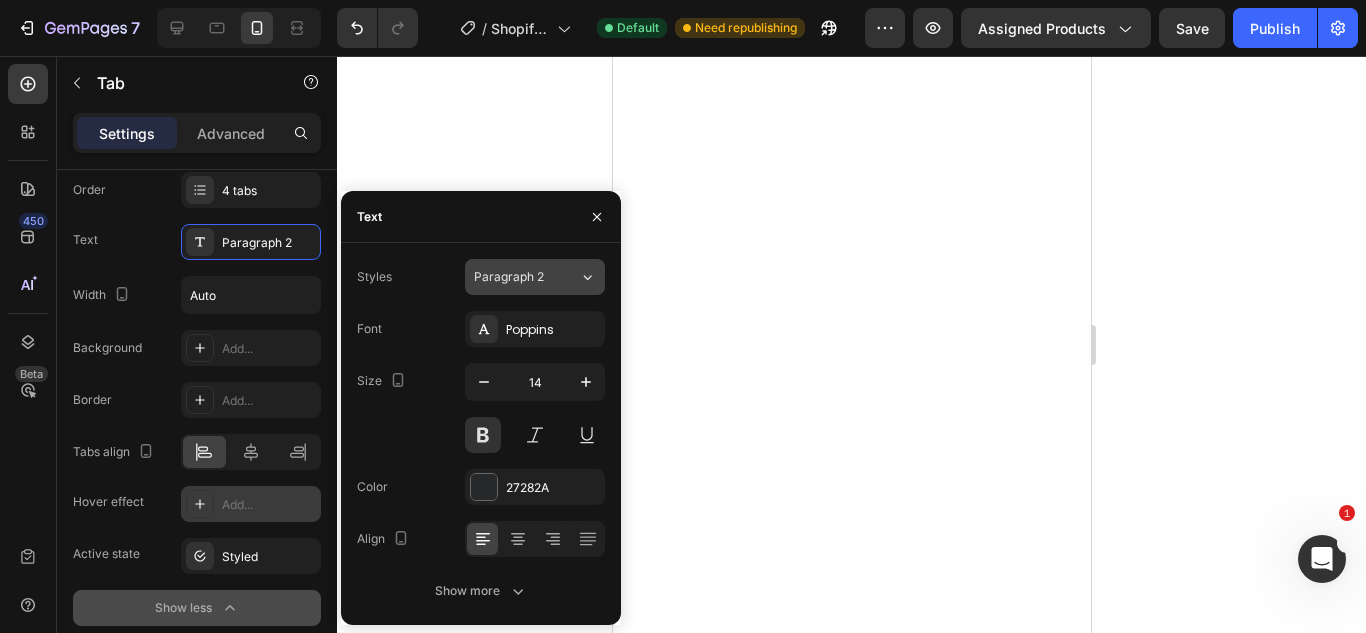 click on "Paragraph 2" 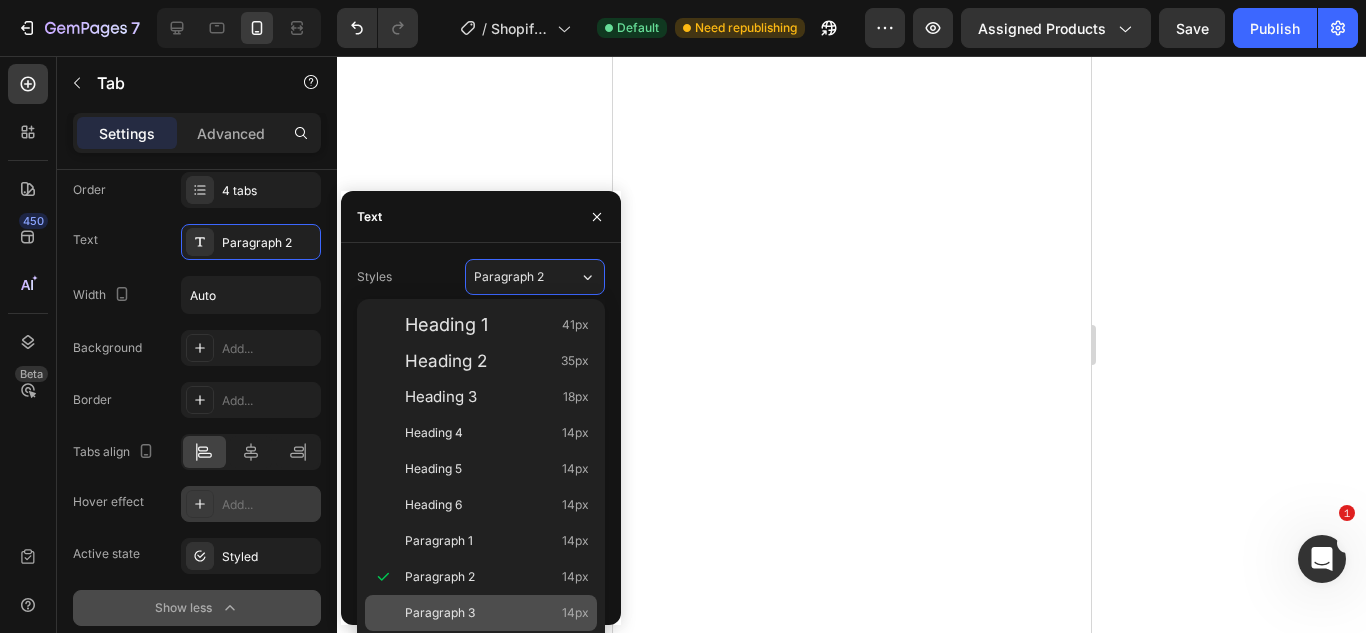 click on "Paragraph 3 14px" at bounding box center [481, 613] 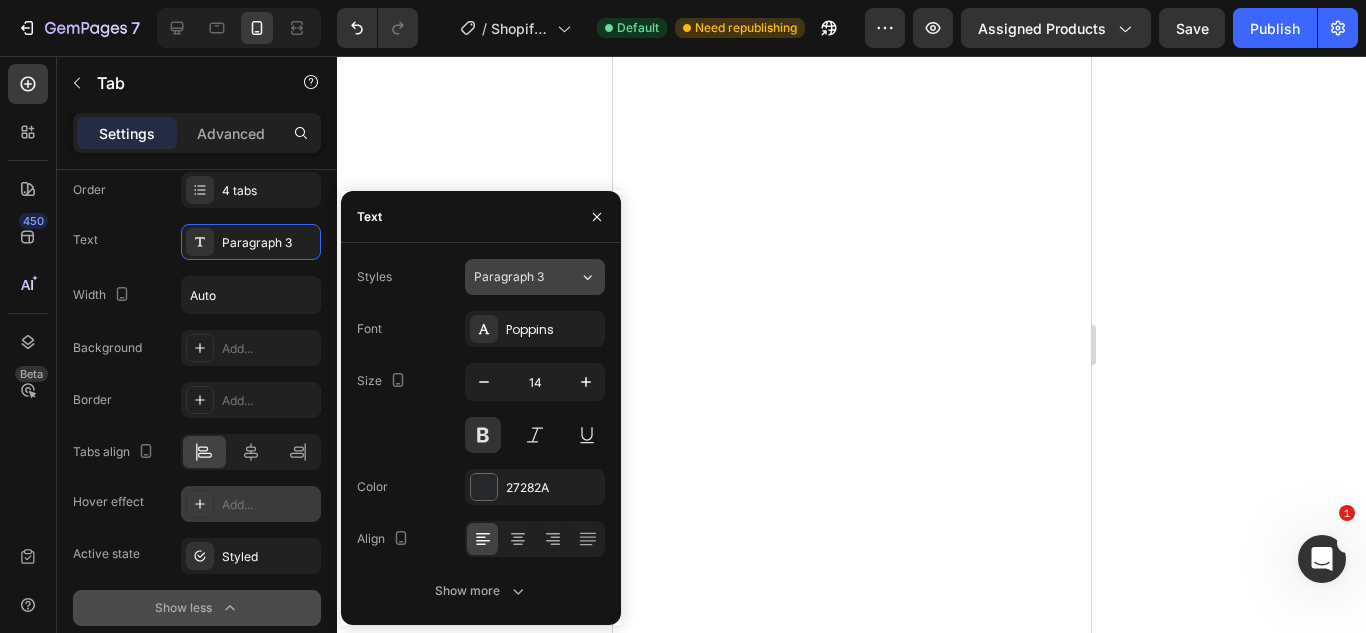 click on "Paragraph 3" 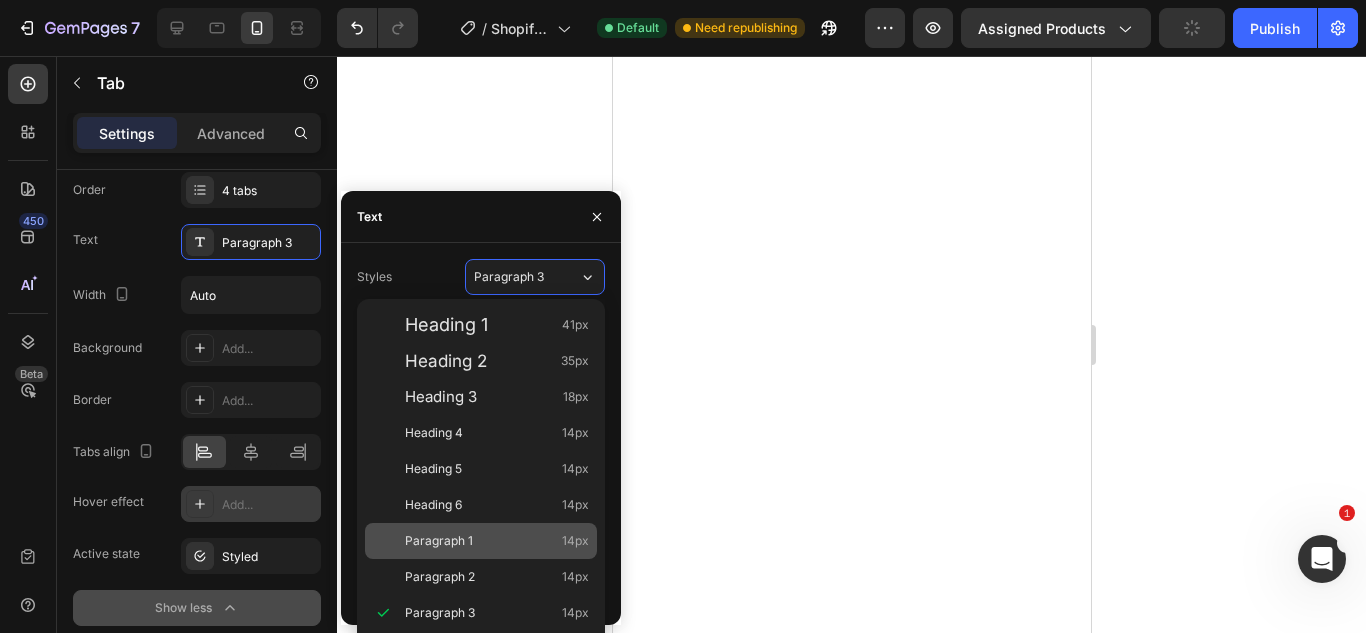 click on "Paragraph 1 14px" at bounding box center [481, 541] 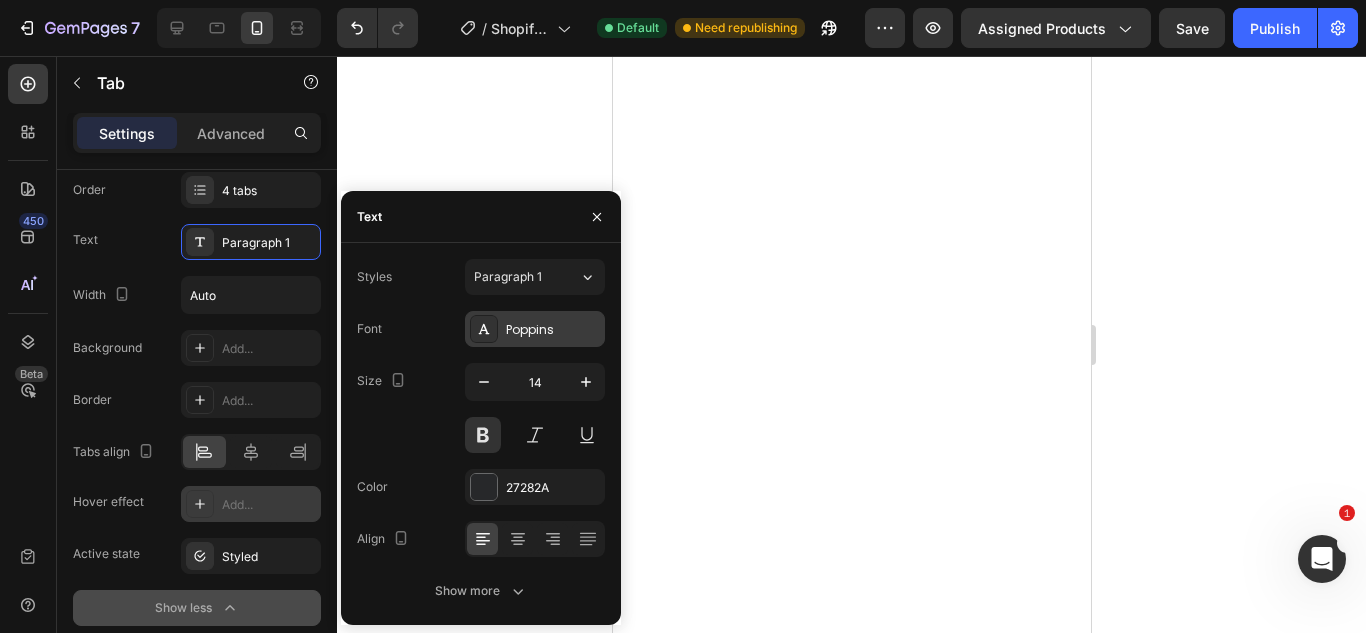 click on "Poppins" at bounding box center [553, 330] 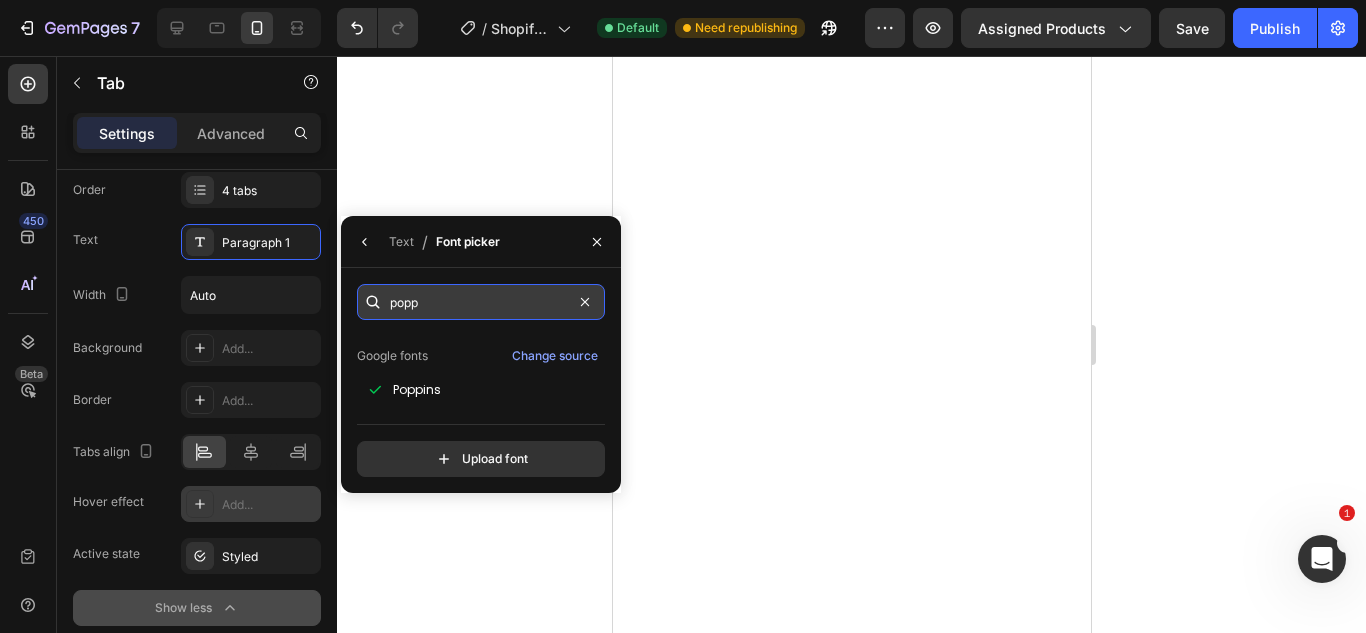 click on "popp" at bounding box center [481, 302] 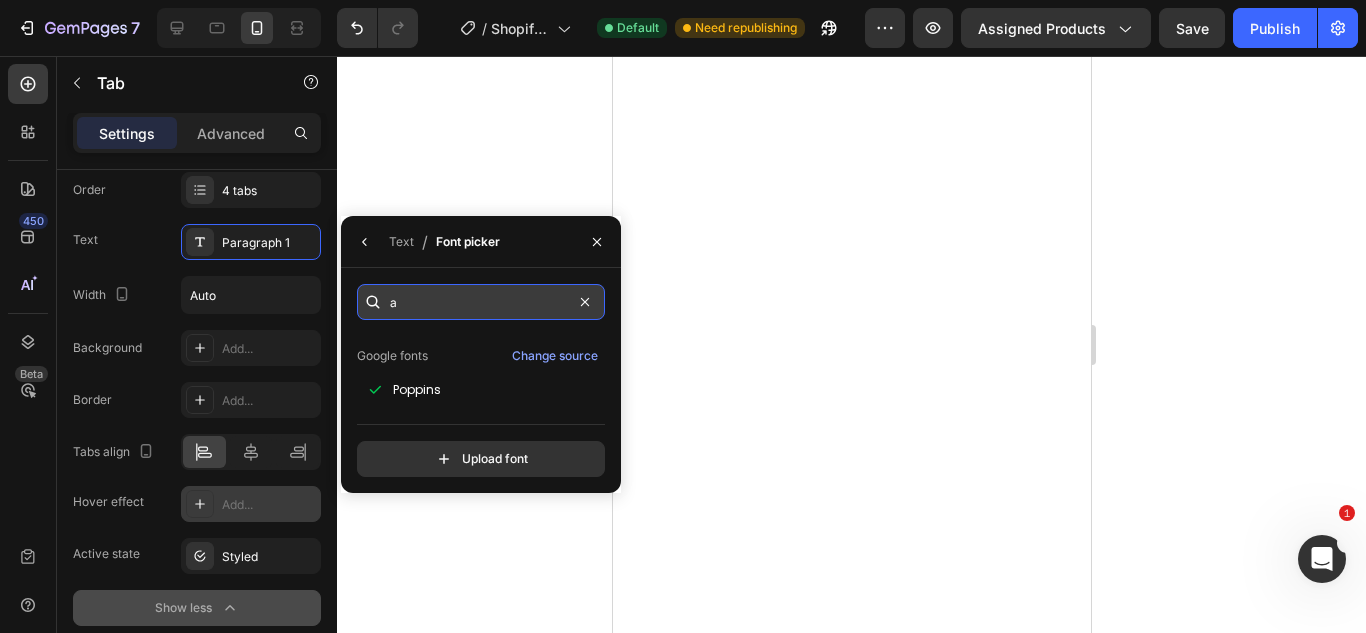 scroll, scrollTop: 0, scrollLeft: 0, axis: both 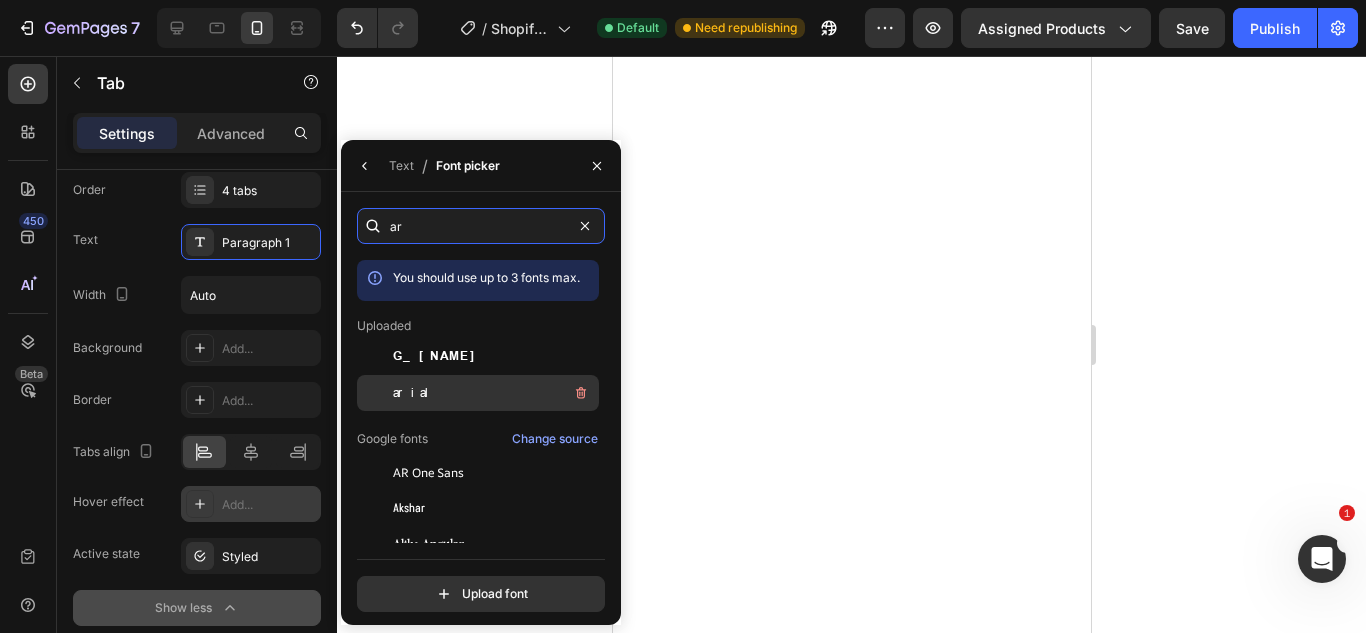 type on "ar" 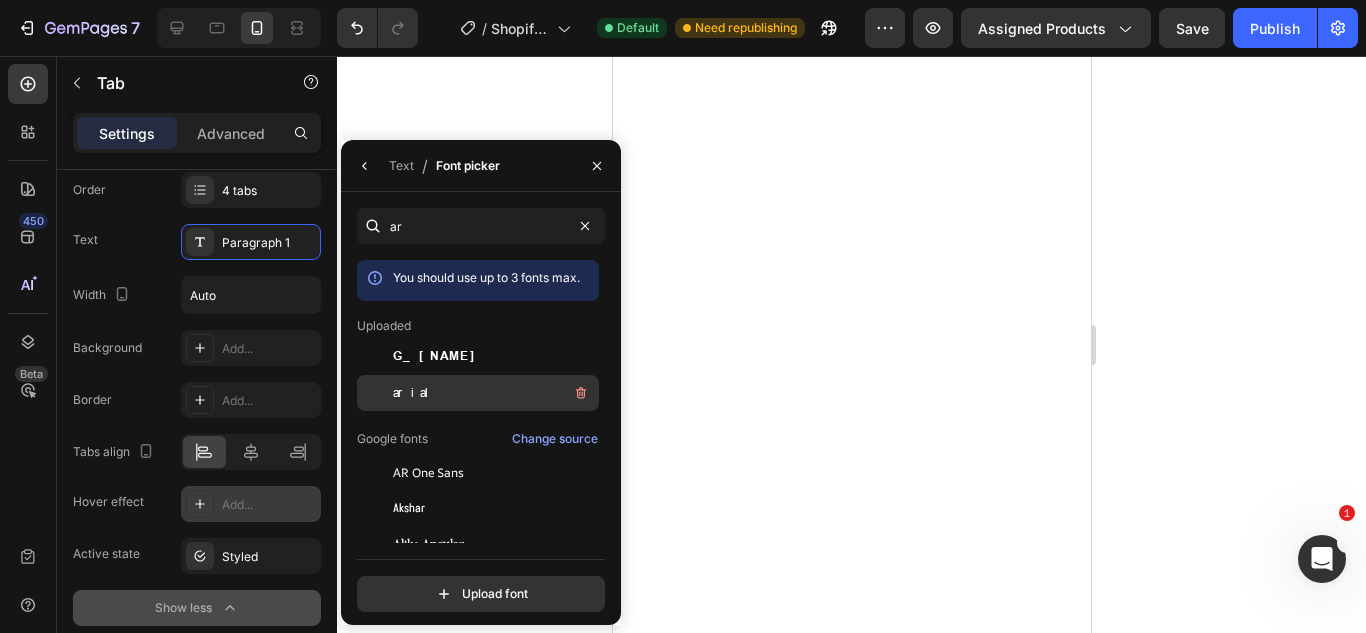 click on "arial" at bounding box center [494, 393] 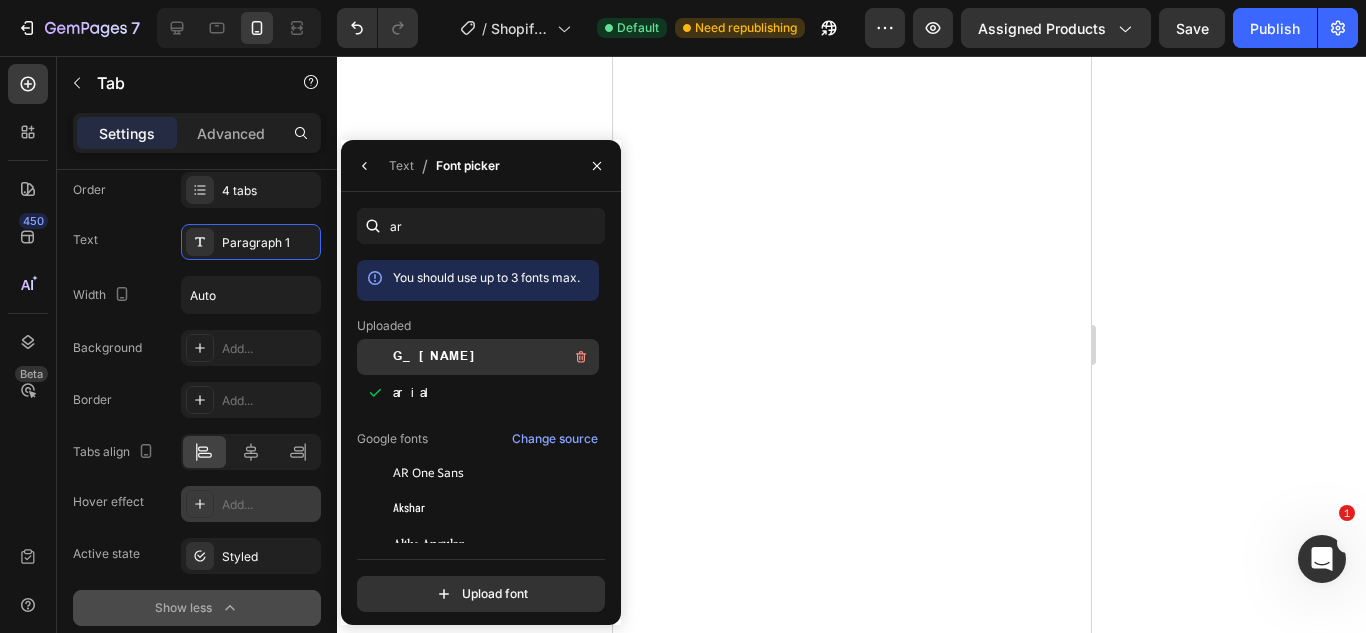 click on "G_ari_bd" at bounding box center [437, 357] 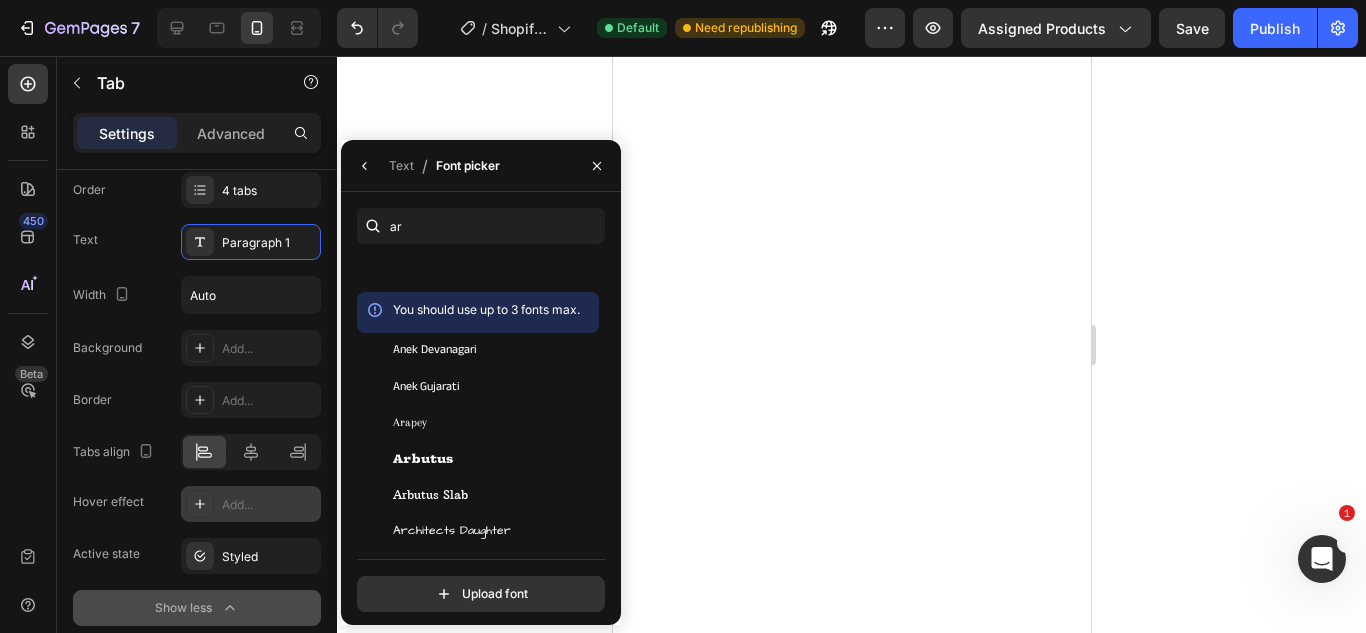 scroll, scrollTop: 762, scrollLeft: 0, axis: vertical 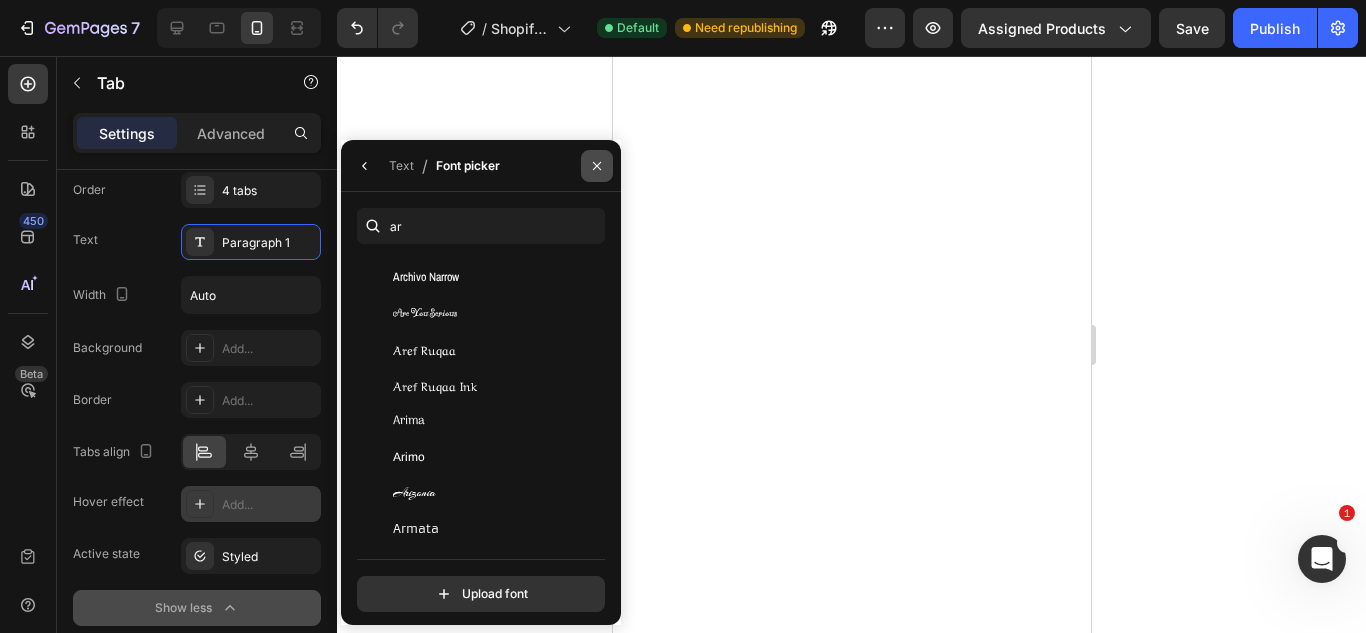 click at bounding box center (597, 166) 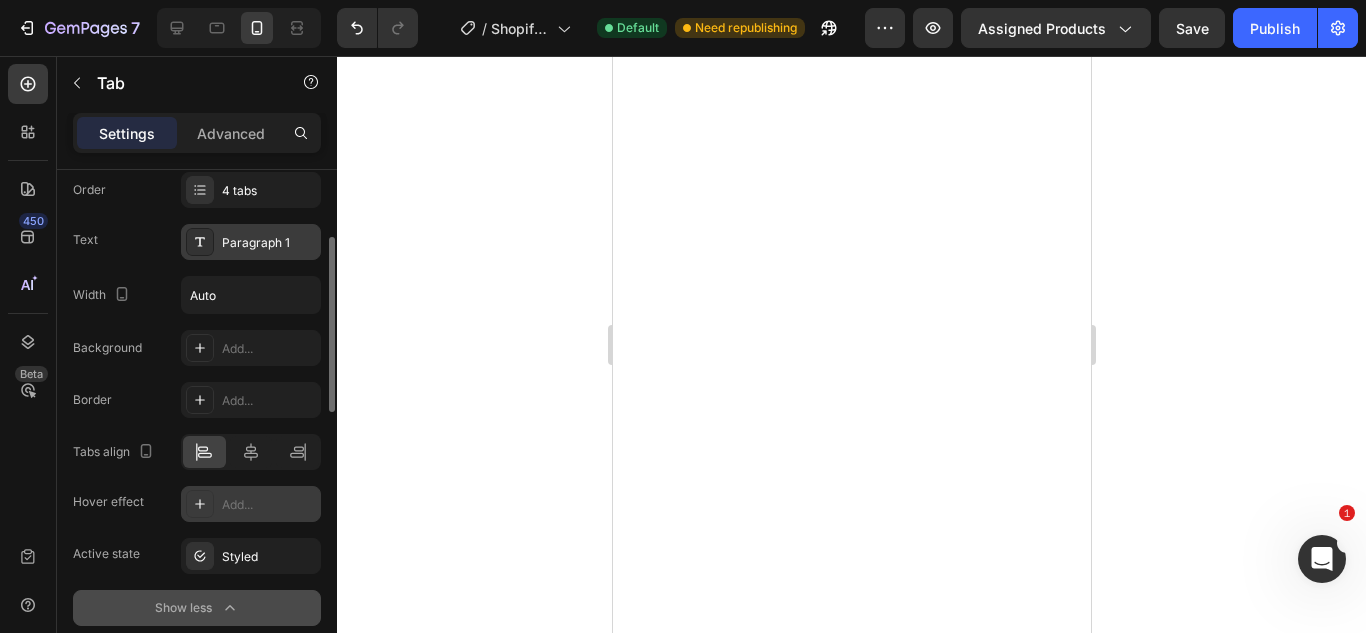 click on "Paragraph 1" at bounding box center (251, 242) 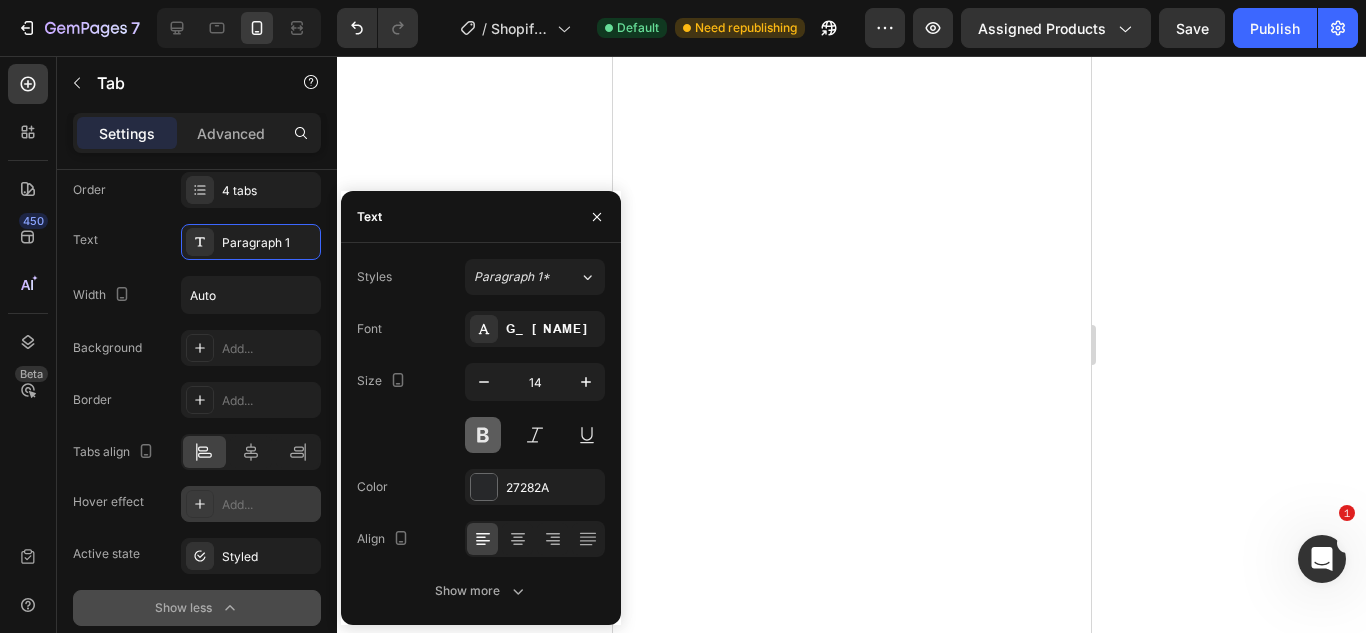 click at bounding box center (483, 435) 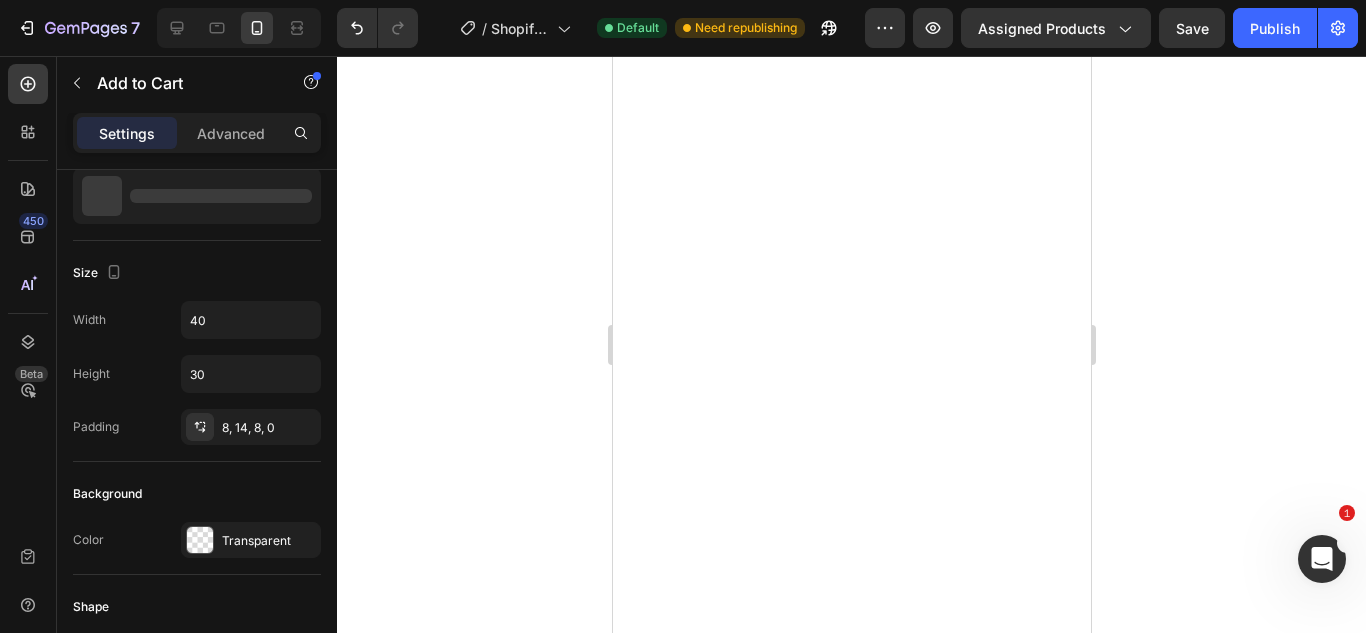 scroll, scrollTop: 0, scrollLeft: 0, axis: both 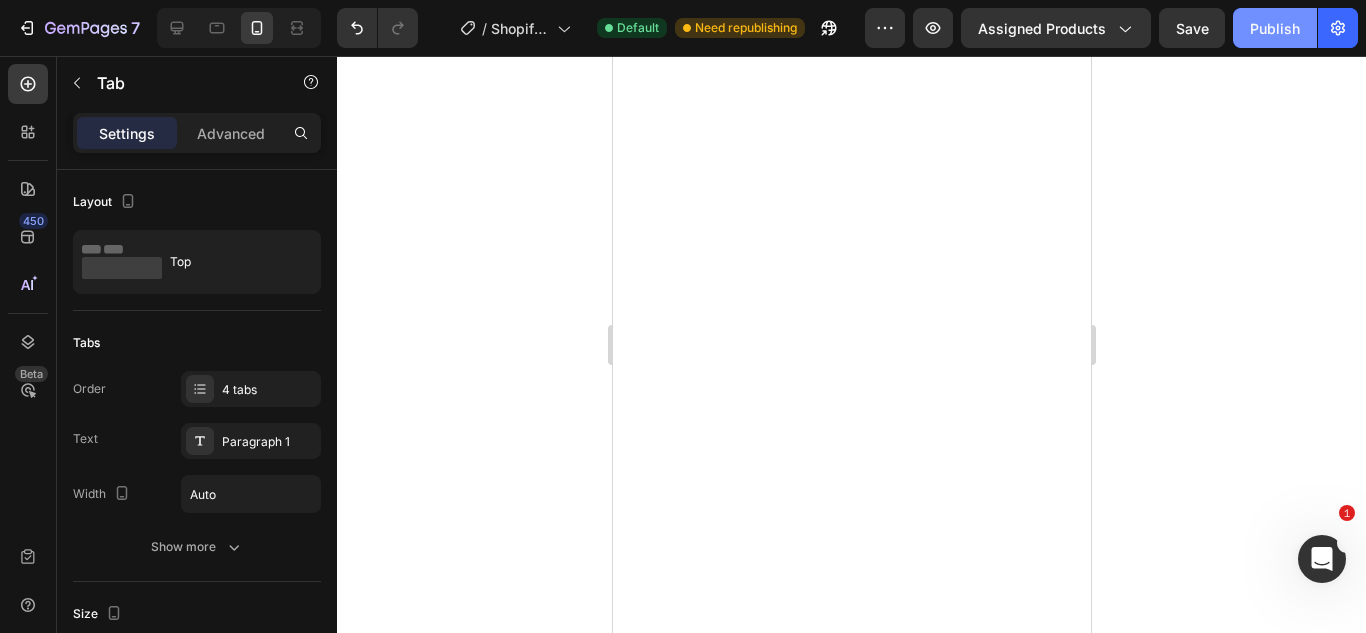 click on "Publish" at bounding box center (1275, 28) 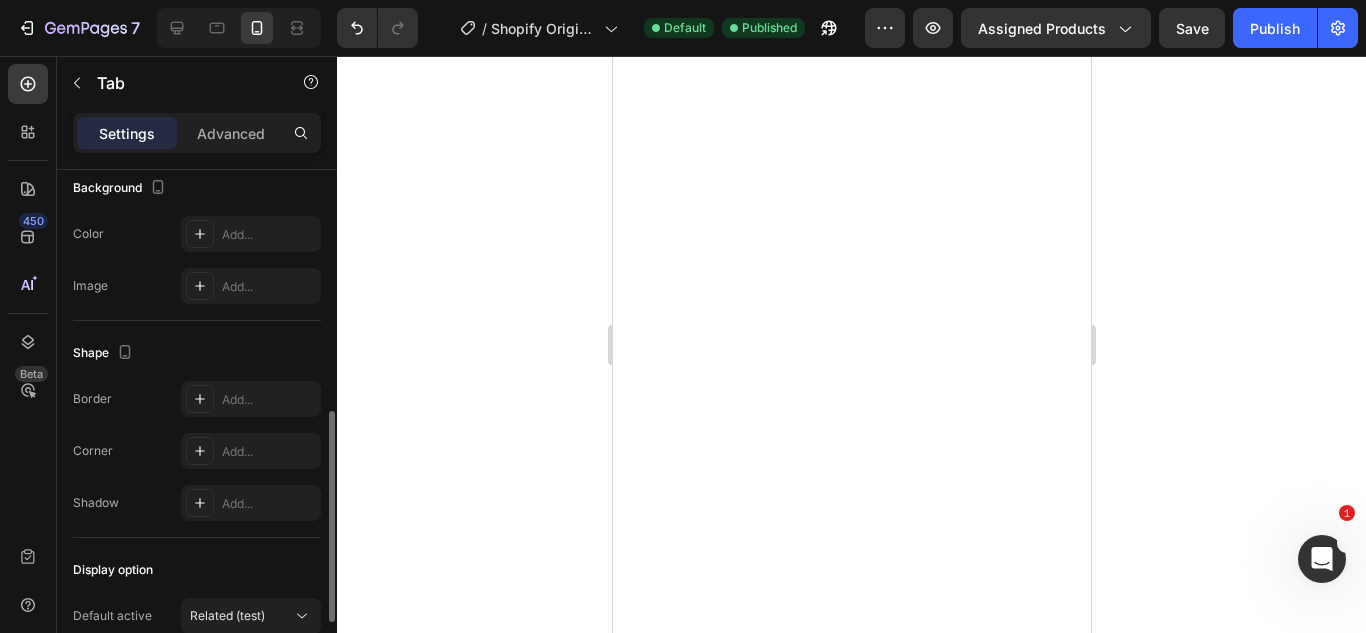 scroll, scrollTop: 594, scrollLeft: 0, axis: vertical 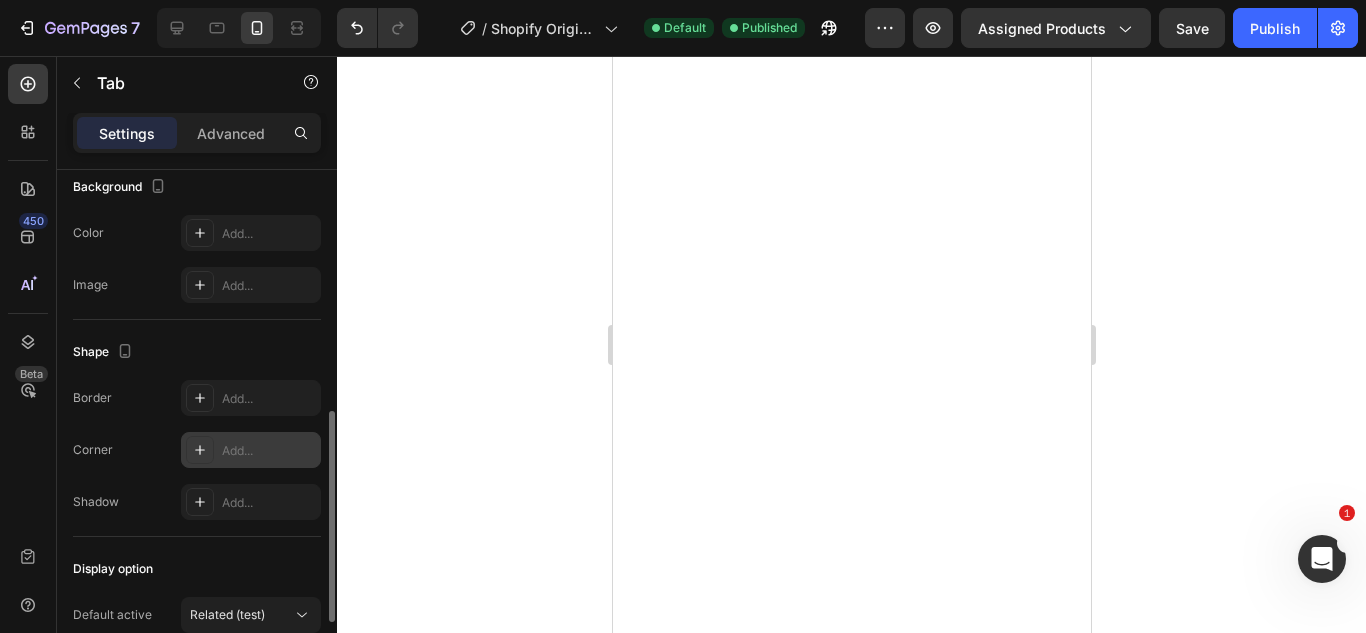 click at bounding box center [200, 450] 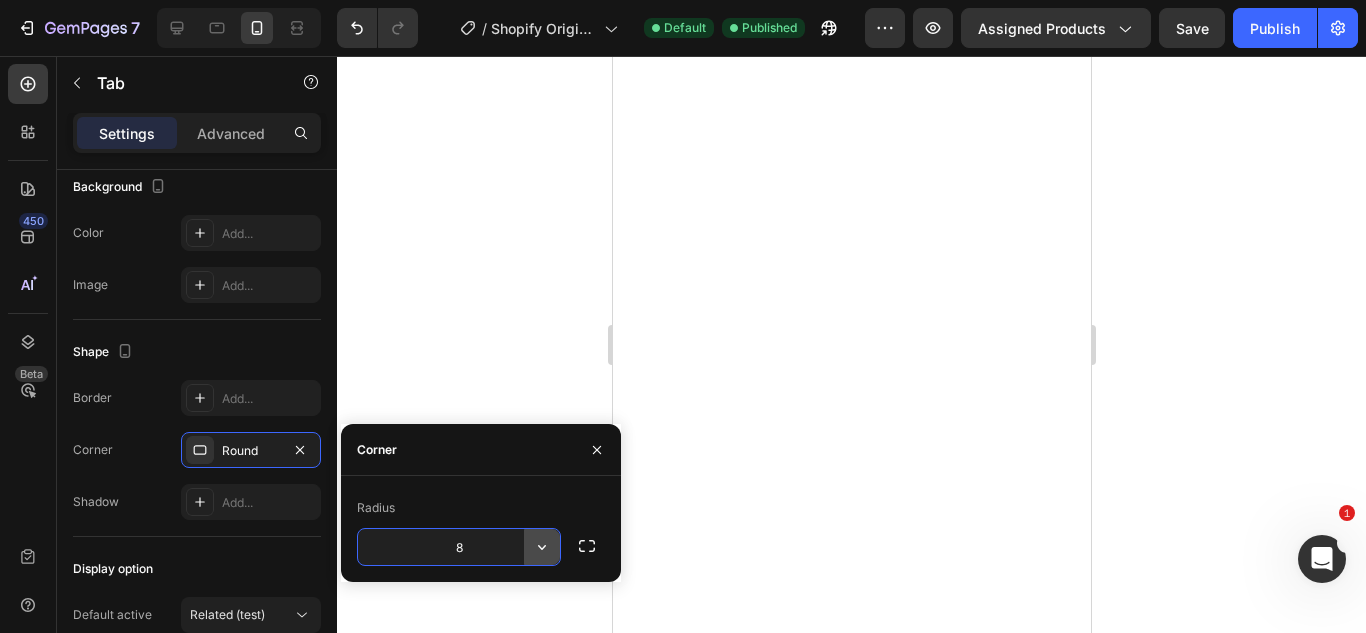 click 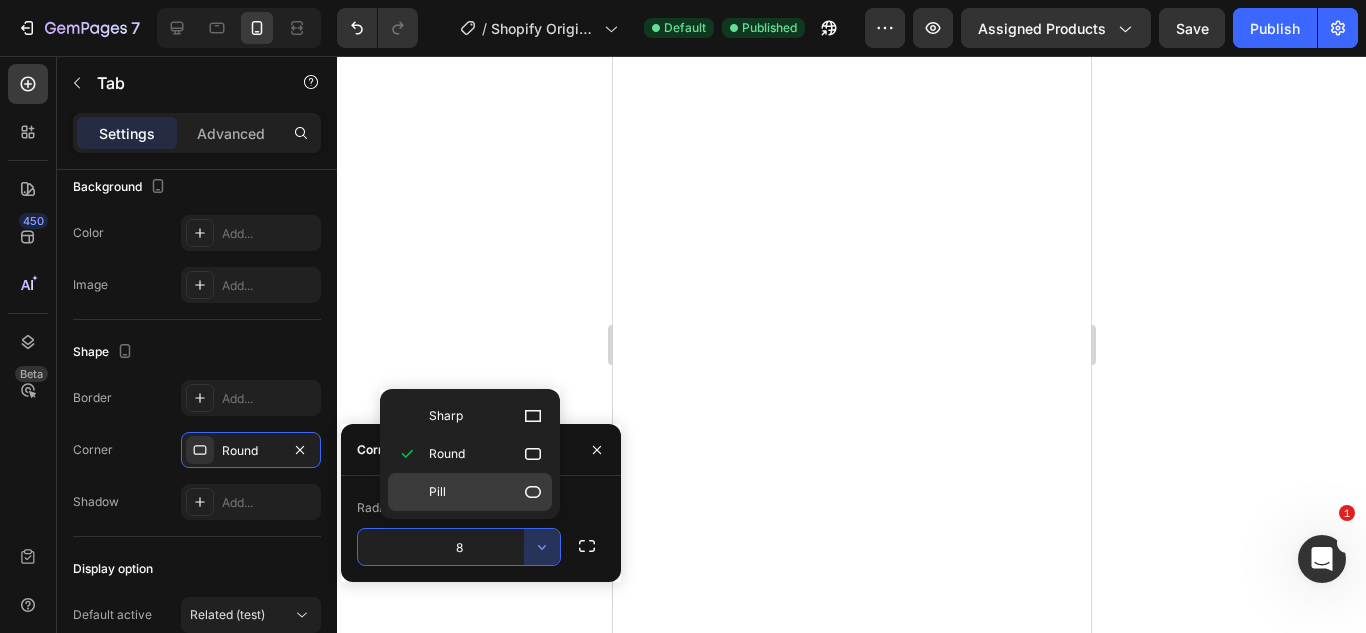 click 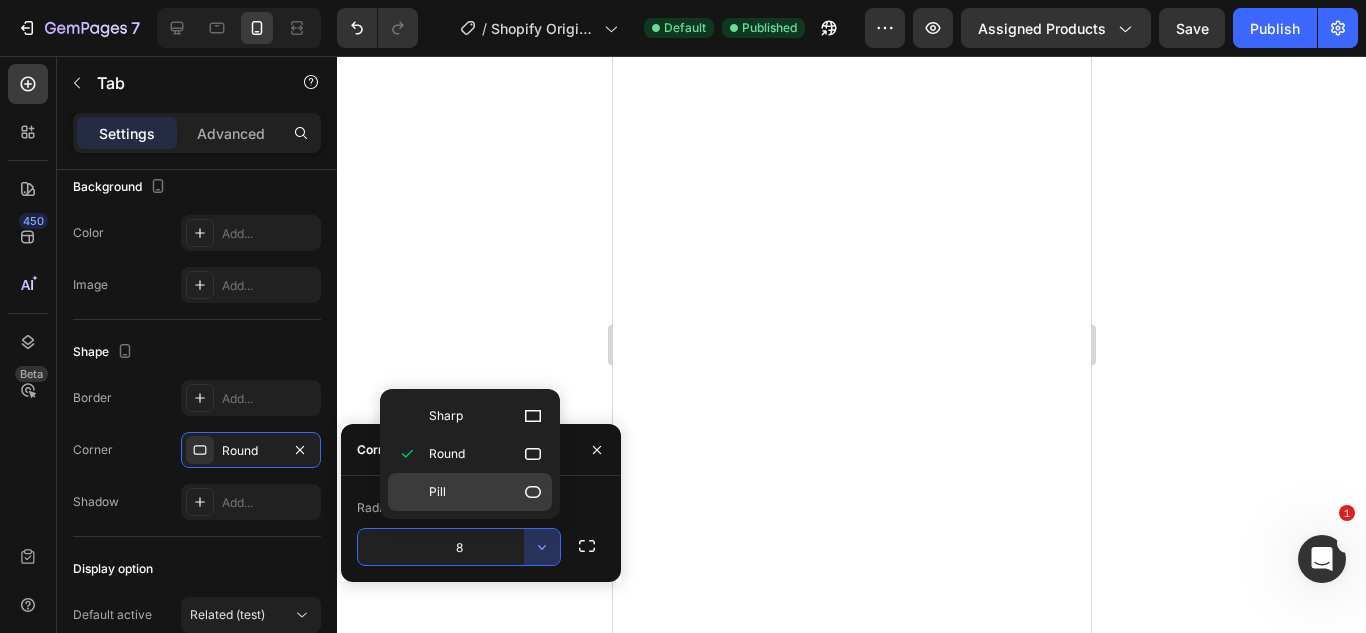 type on "9999" 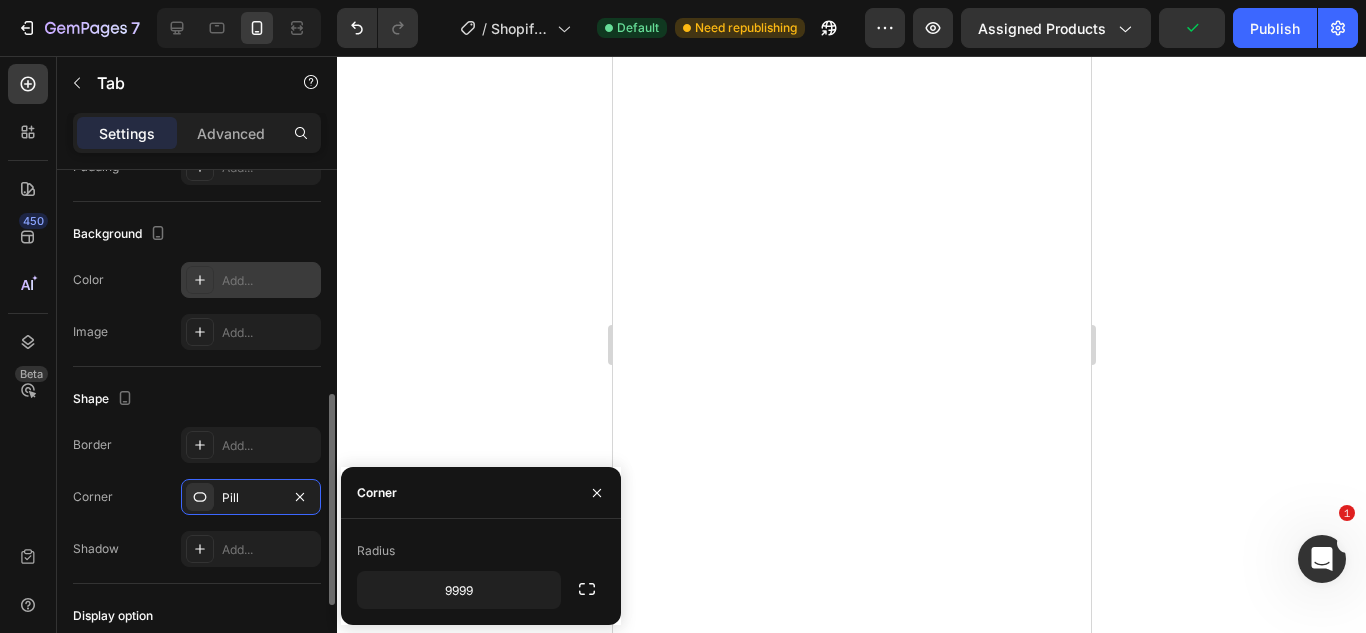 scroll, scrollTop: 554, scrollLeft: 0, axis: vertical 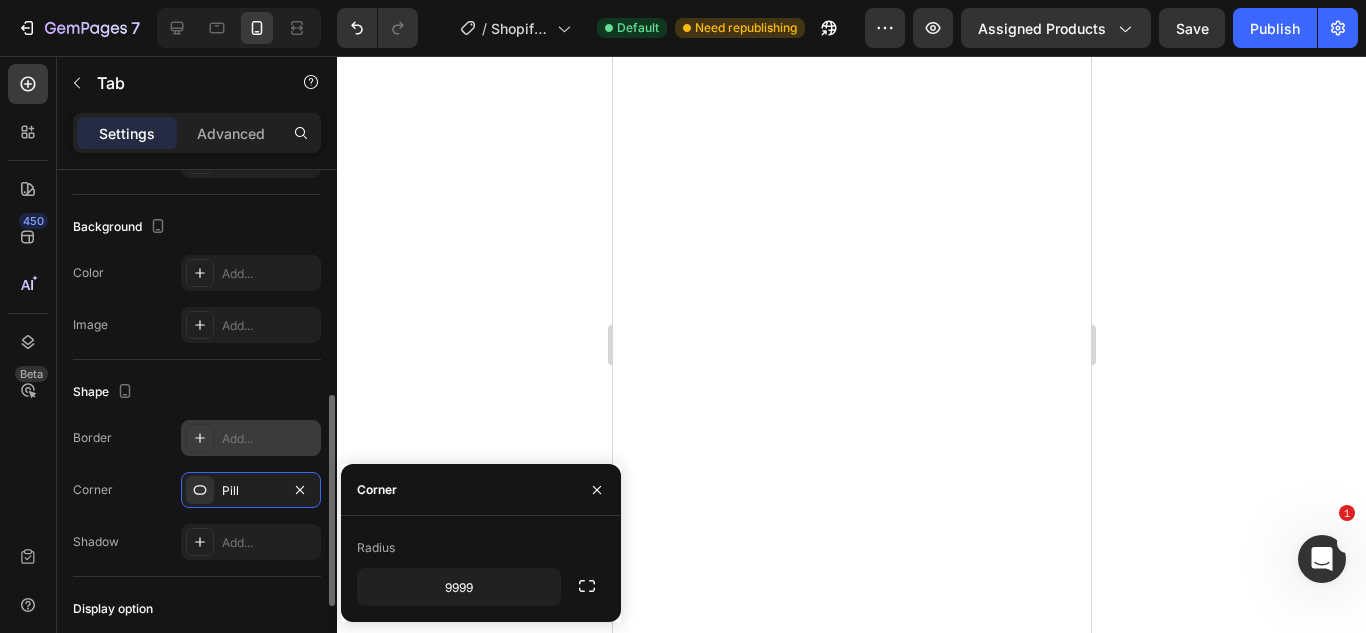 click on "Add..." at bounding box center [269, 439] 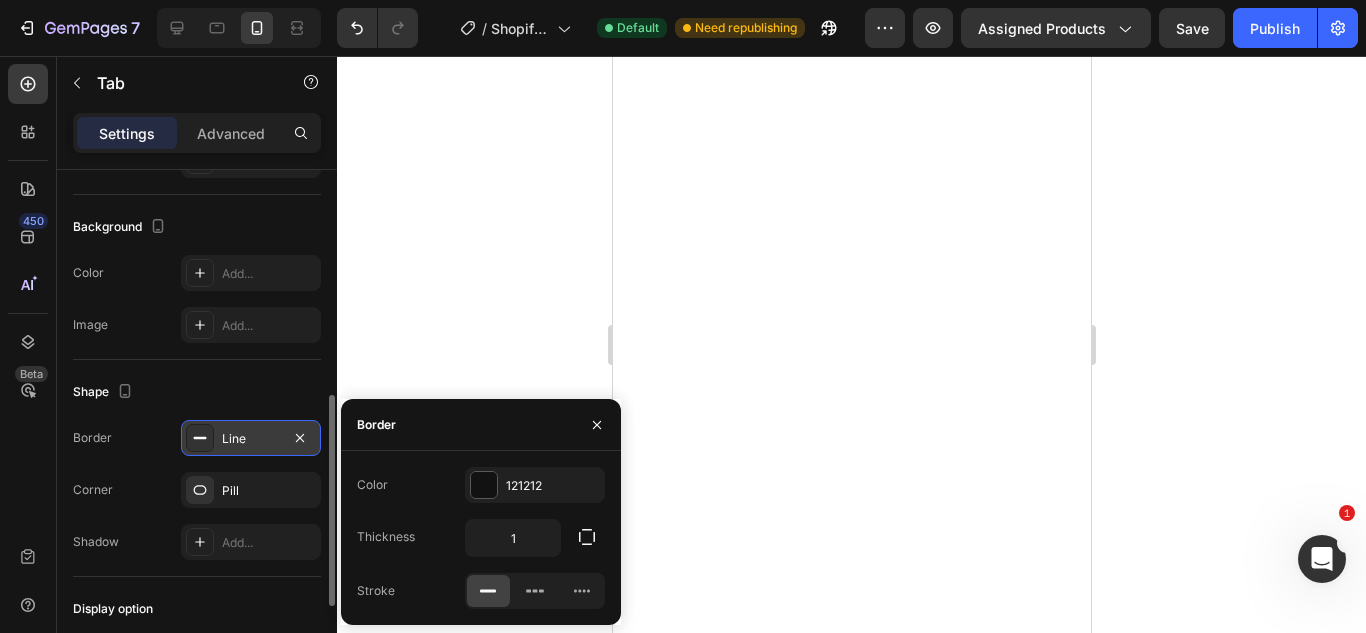 click 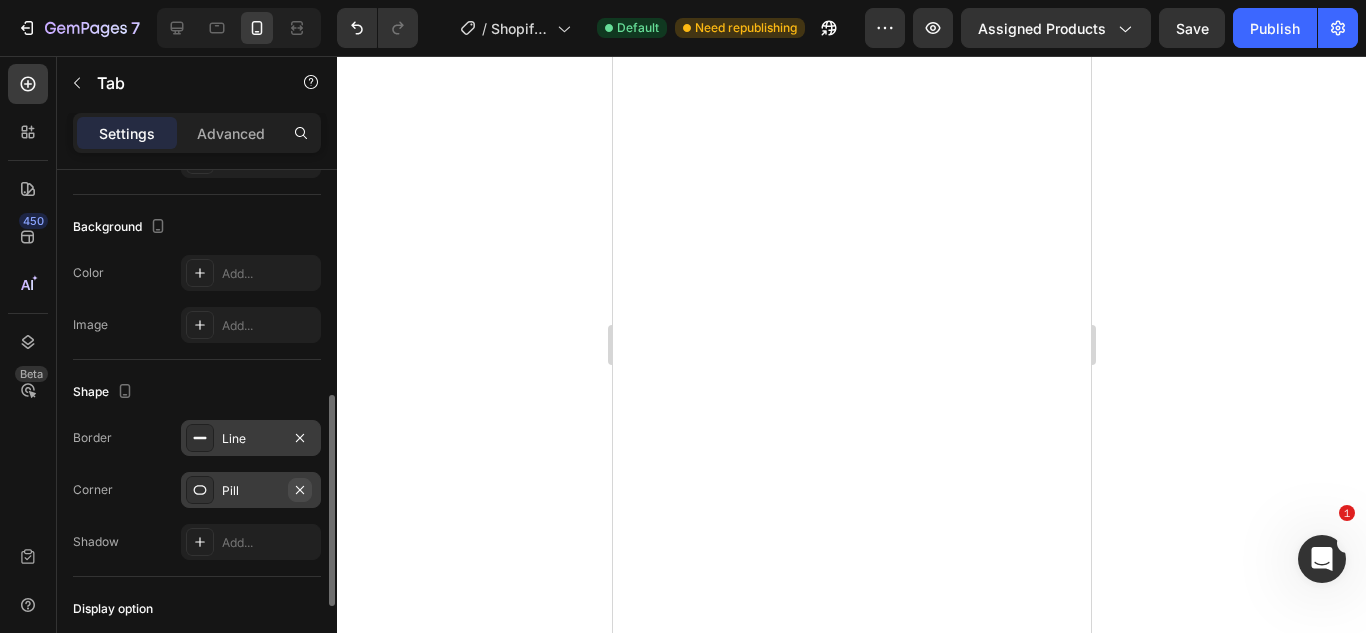 click 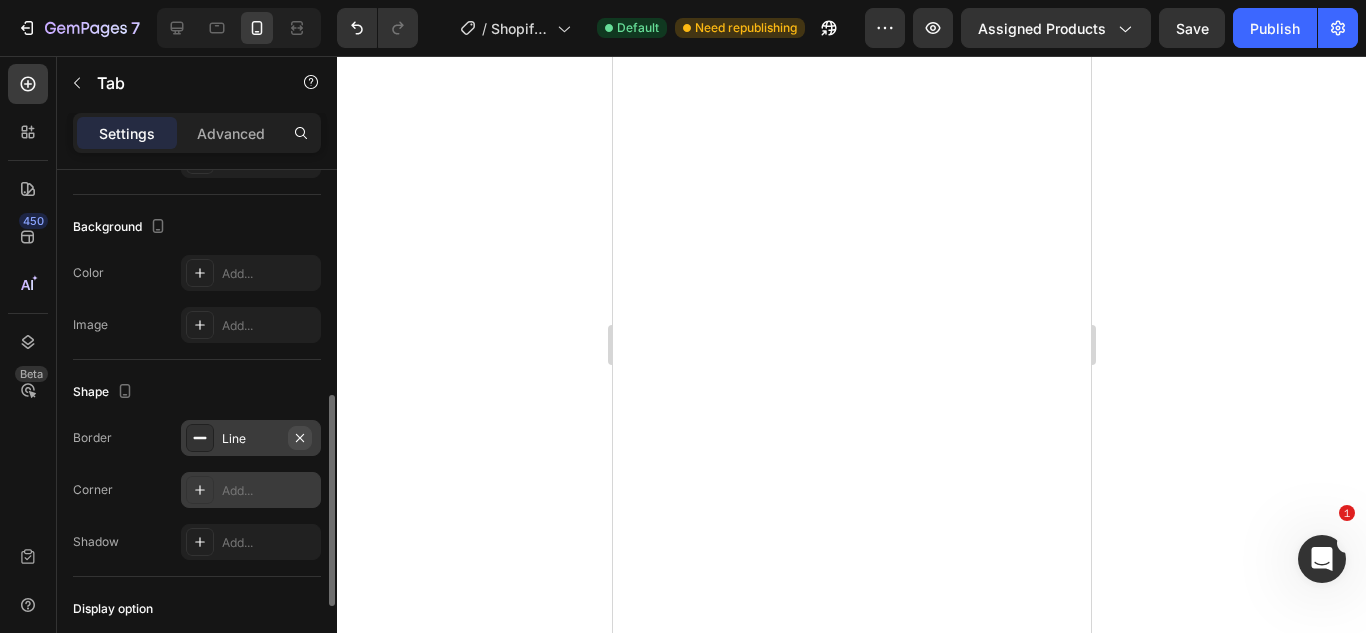 click 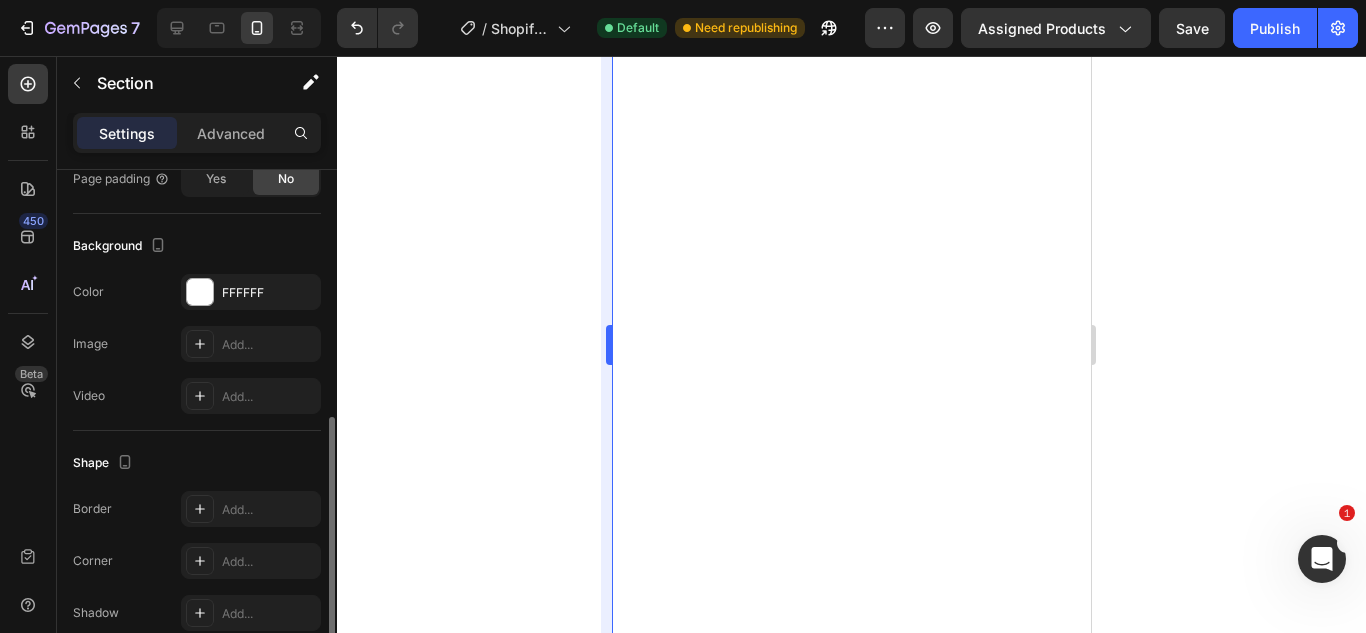 scroll, scrollTop: 0, scrollLeft: 0, axis: both 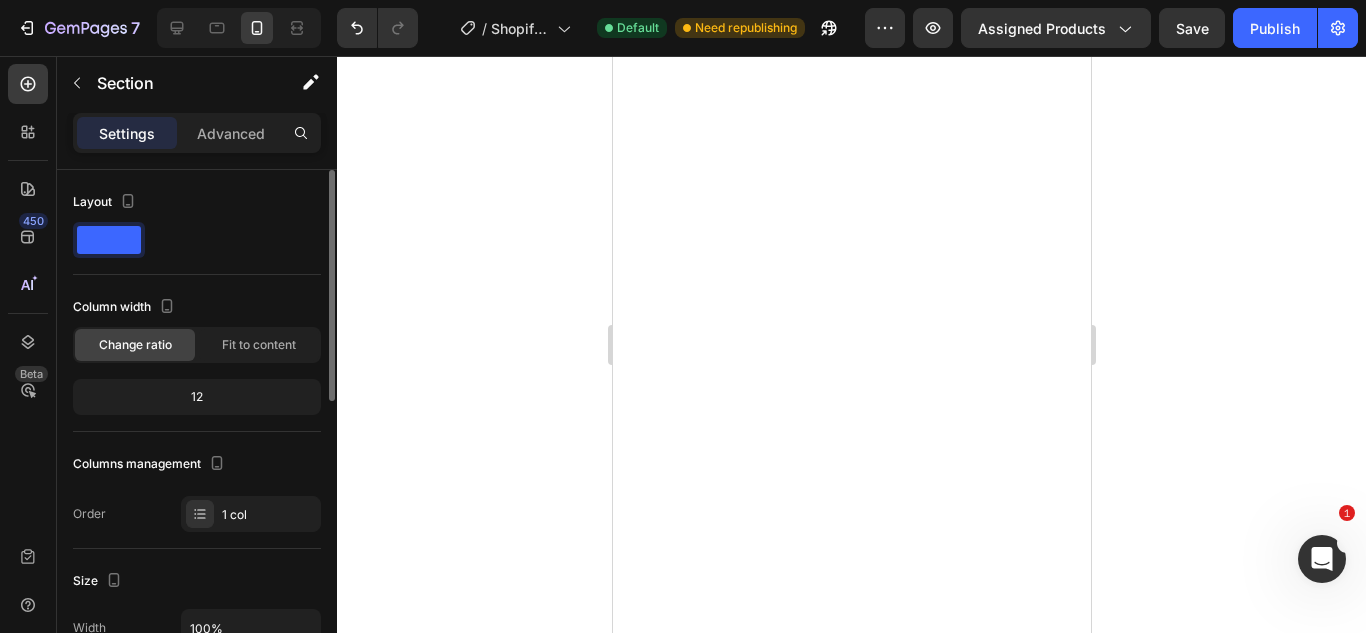 click 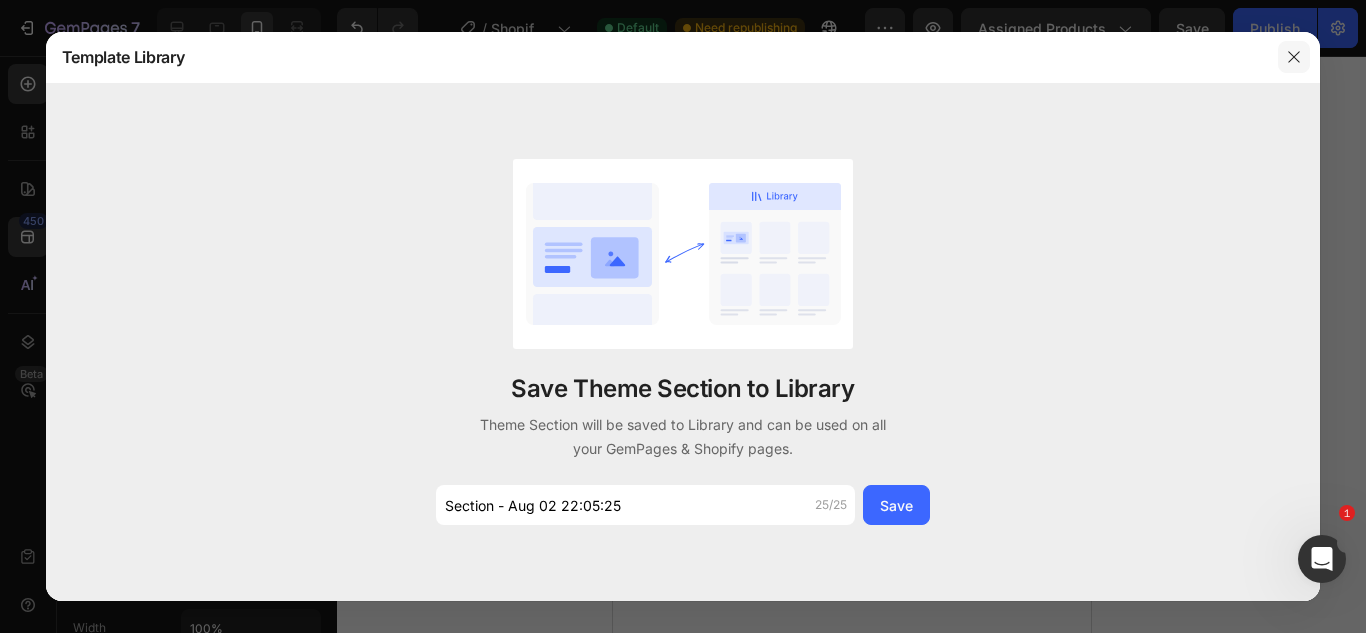 click at bounding box center (1294, 57) 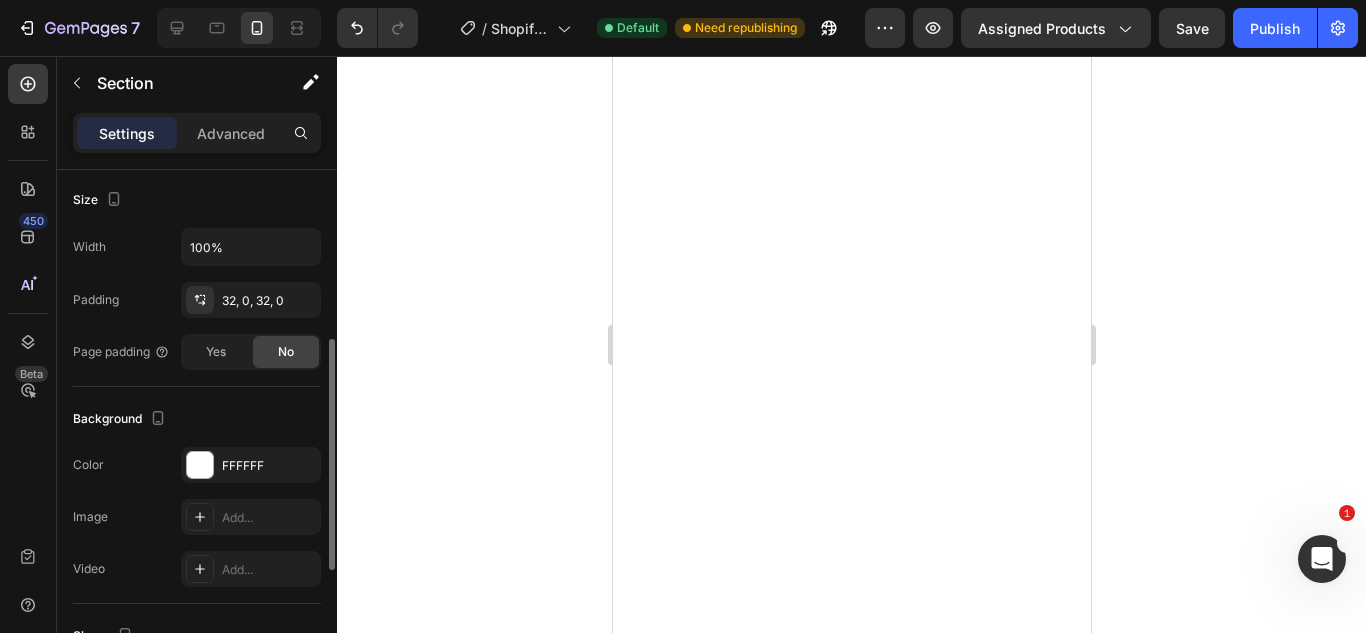 scroll, scrollTop: 382, scrollLeft: 0, axis: vertical 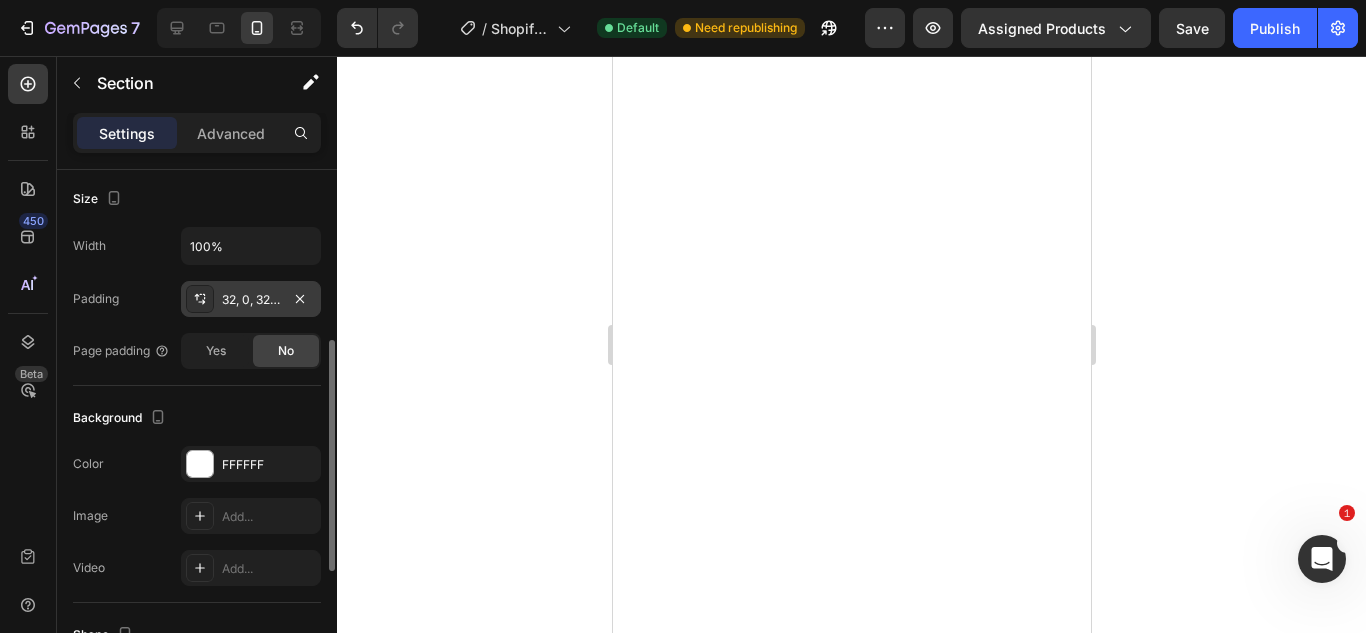 click at bounding box center [200, 299] 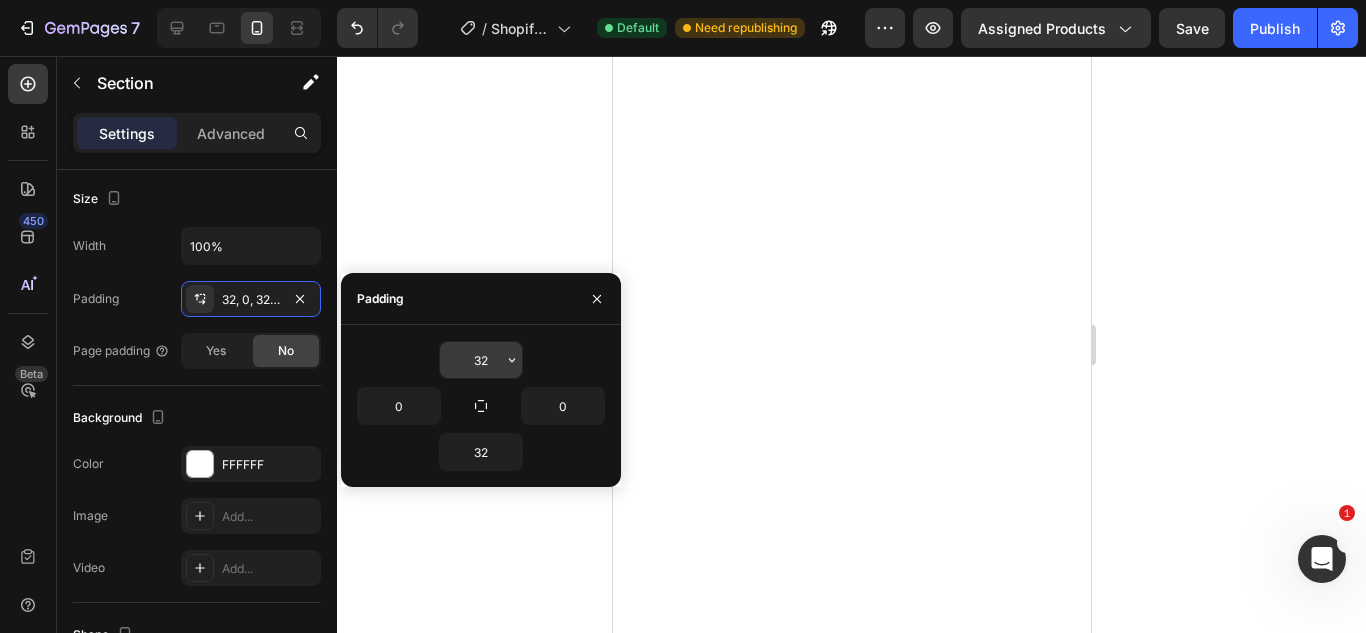 click on "32" at bounding box center [481, 360] 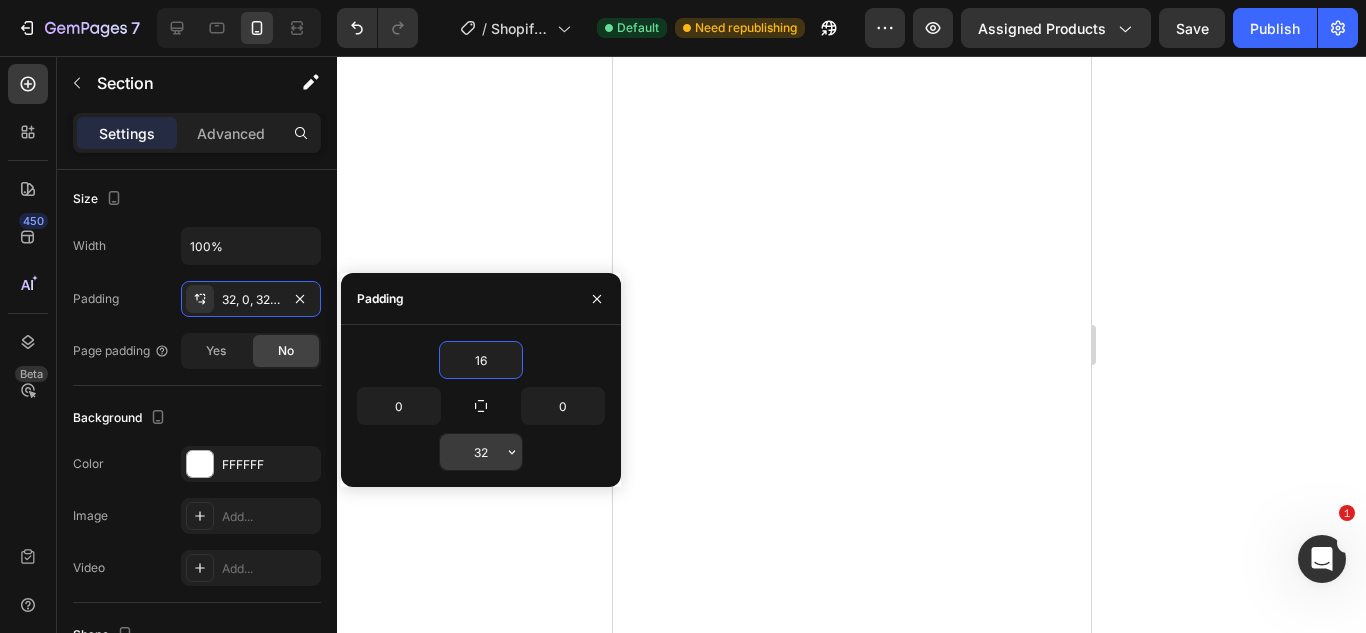 type on "16" 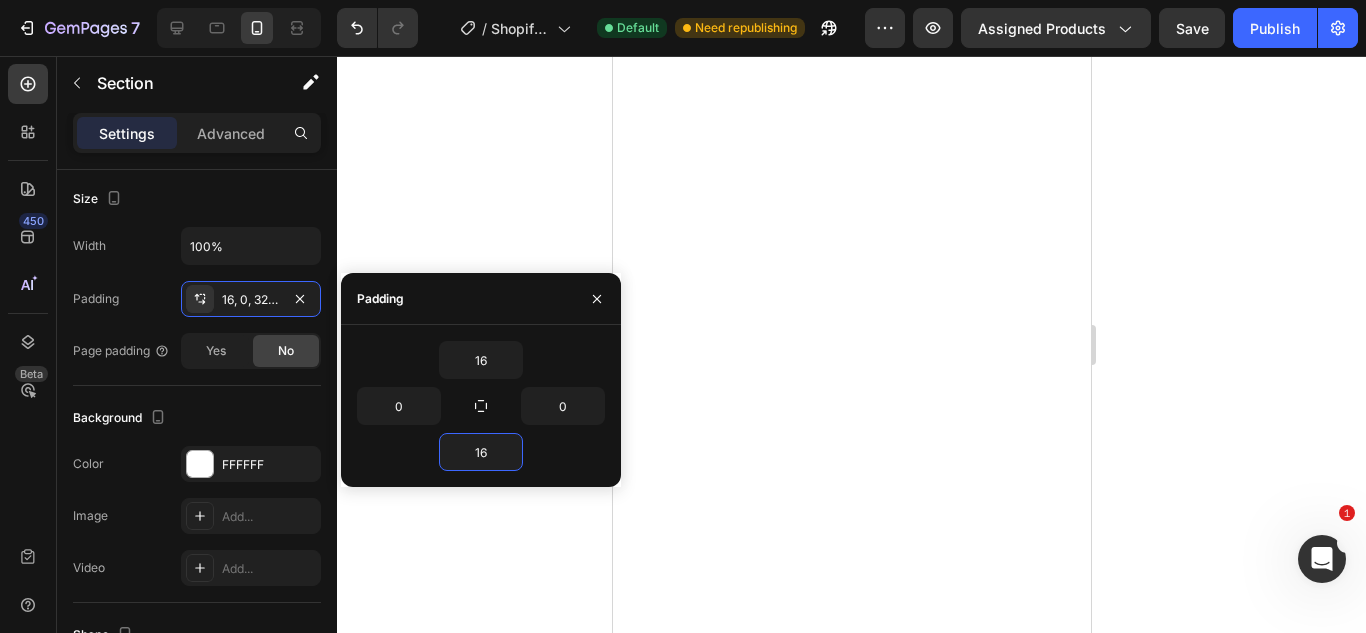 type on "1" 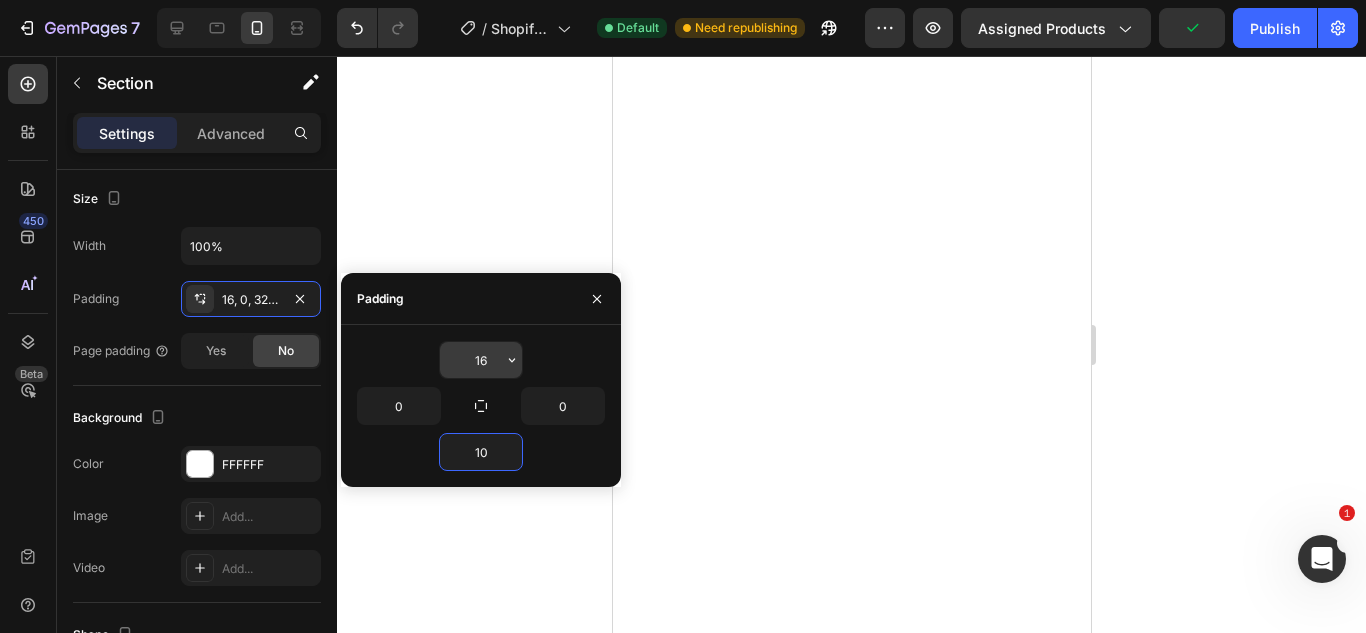 type on "10" 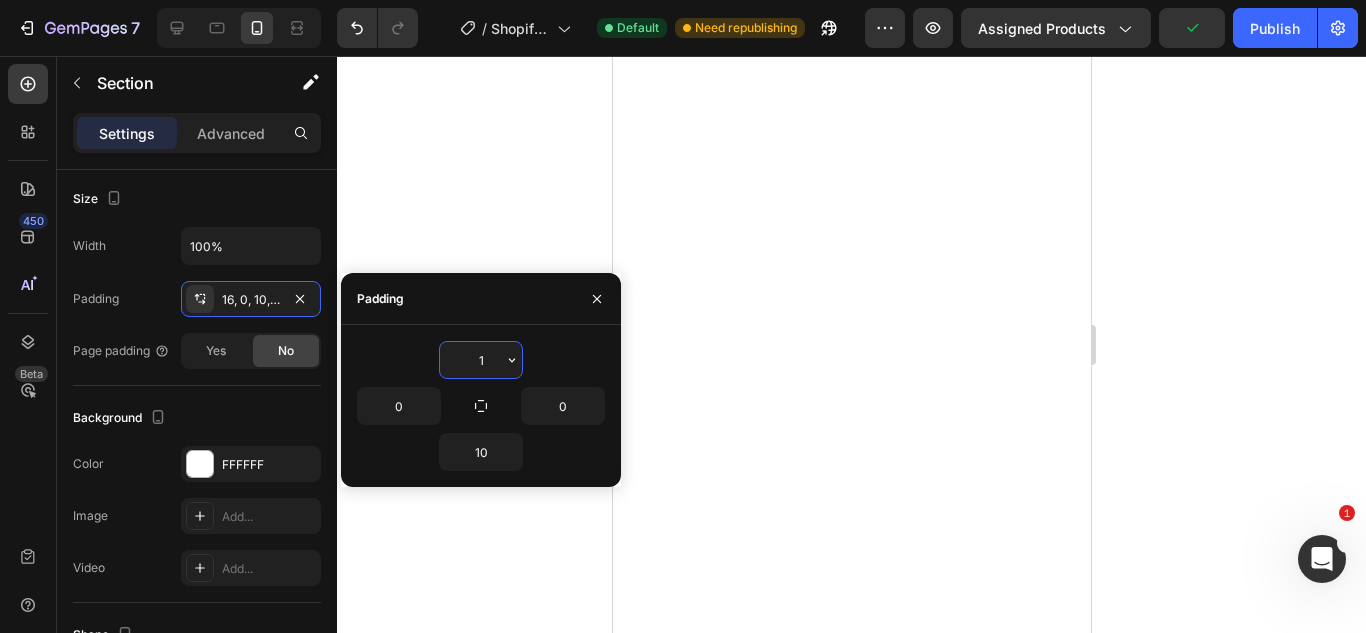 type on "10" 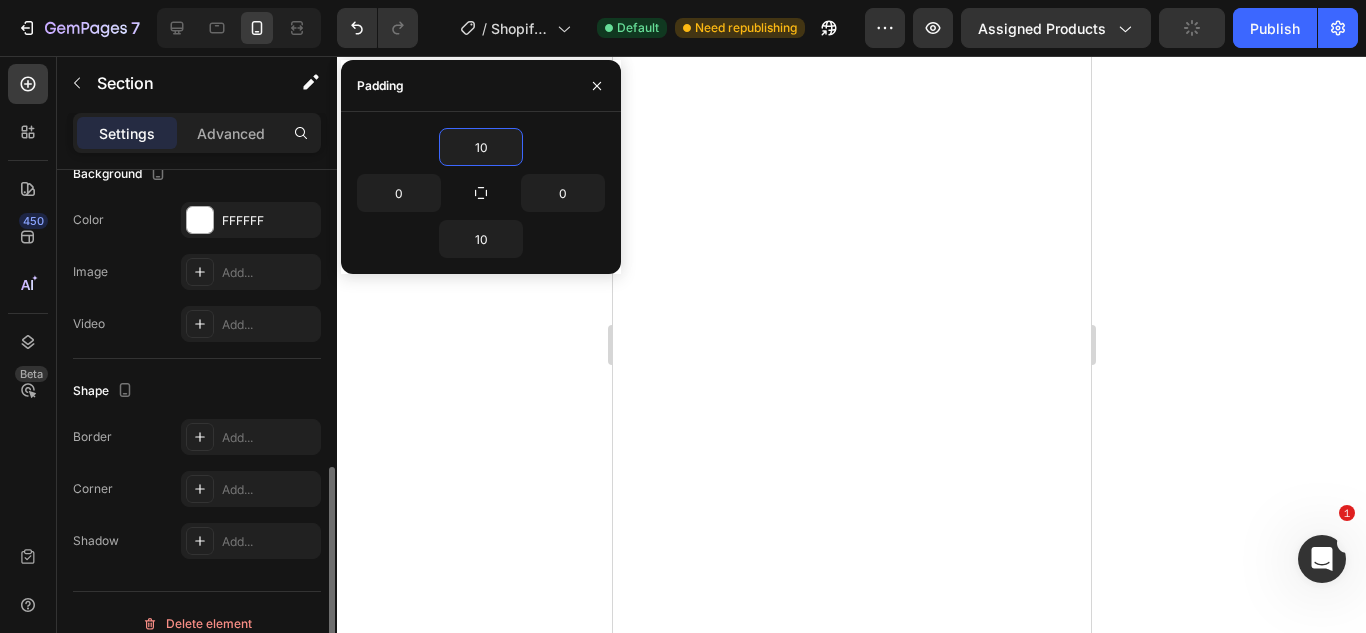 scroll, scrollTop: 648, scrollLeft: 0, axis: vertical 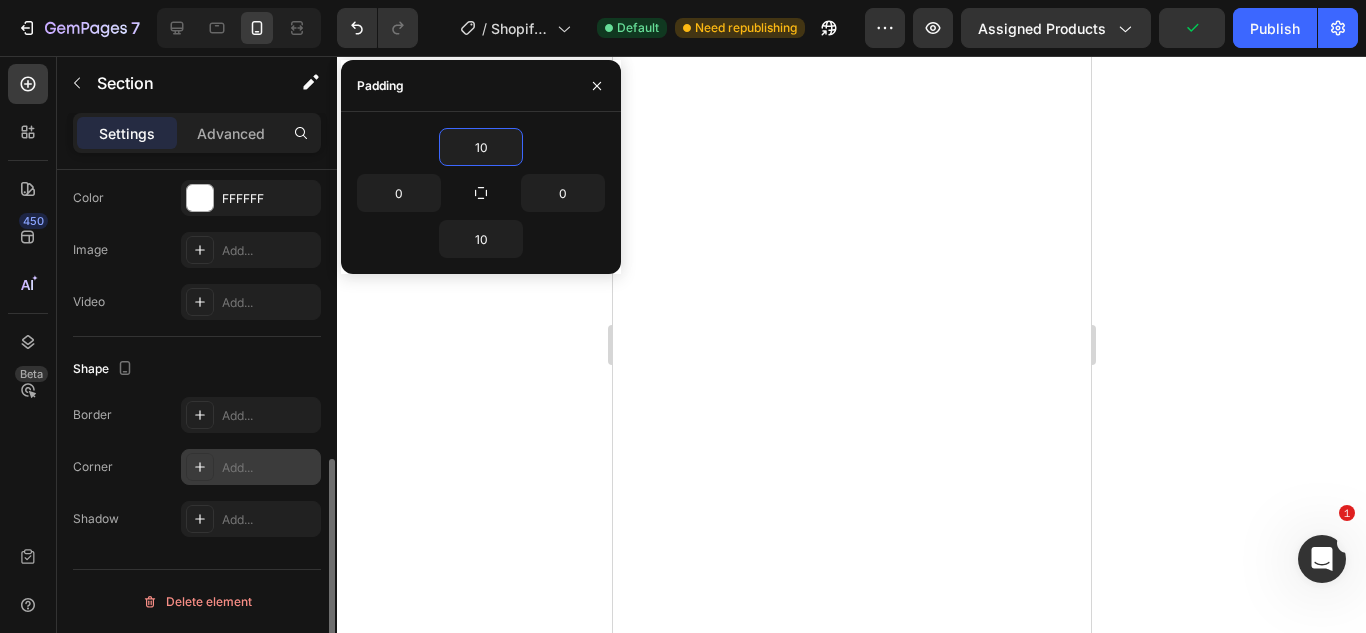 click 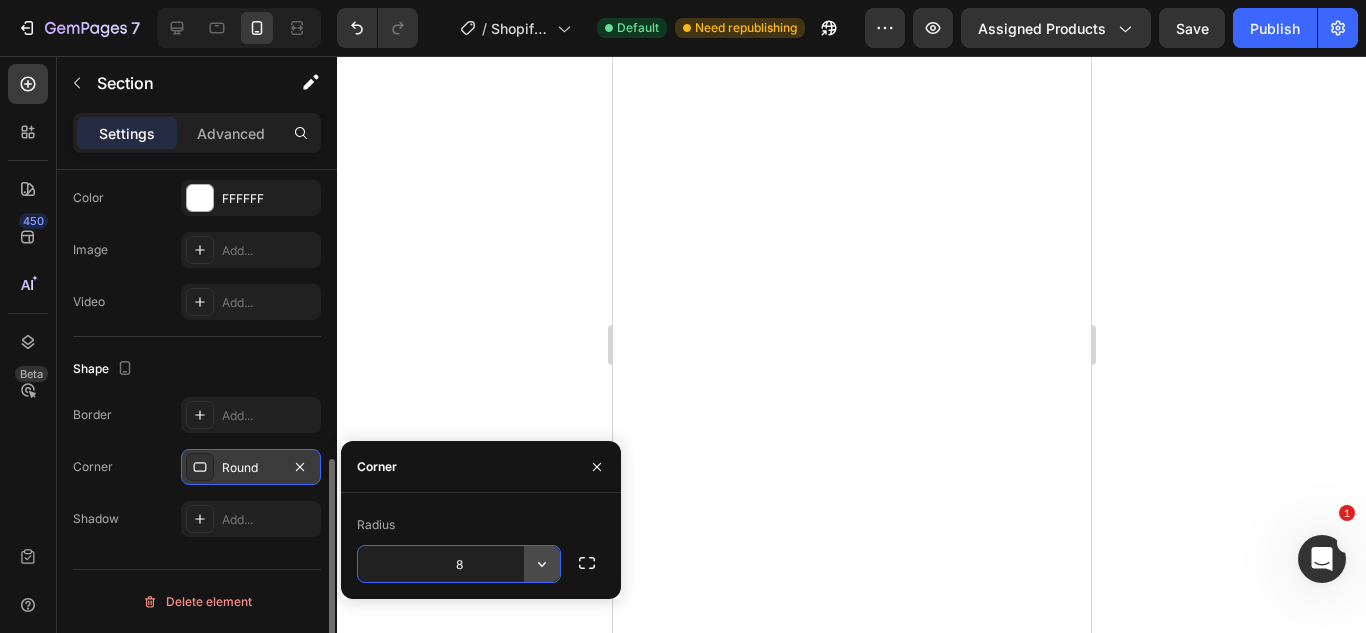 click 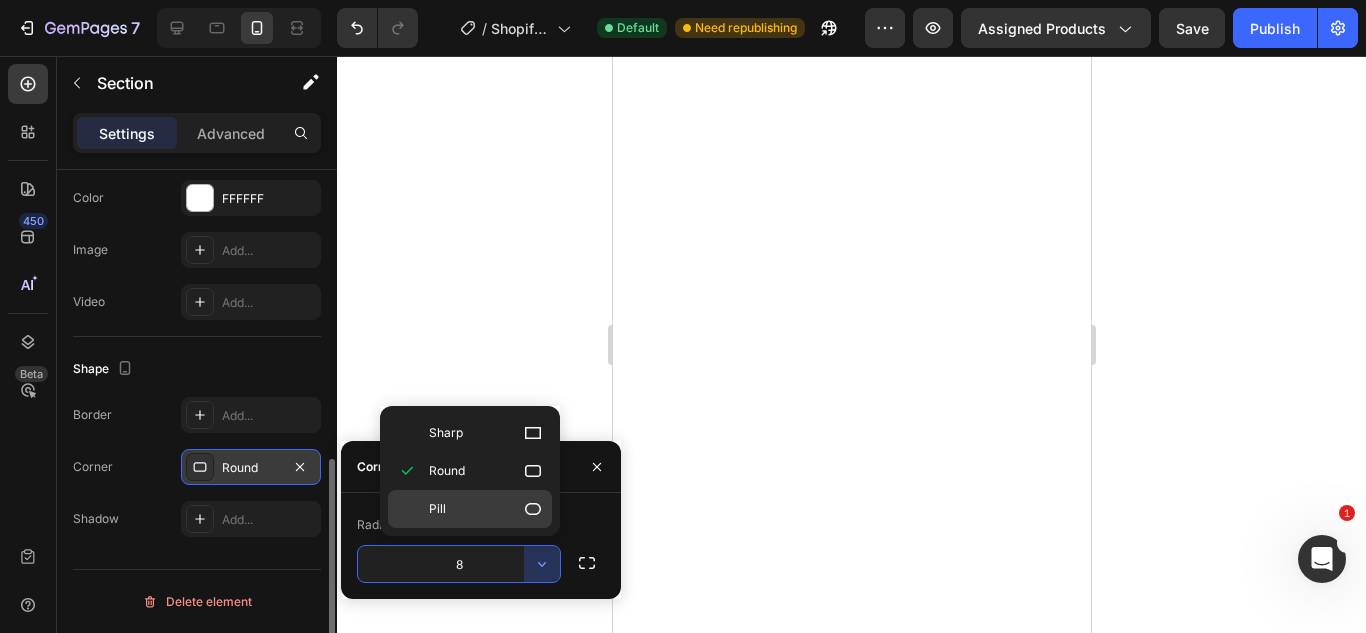 click on "Pill" 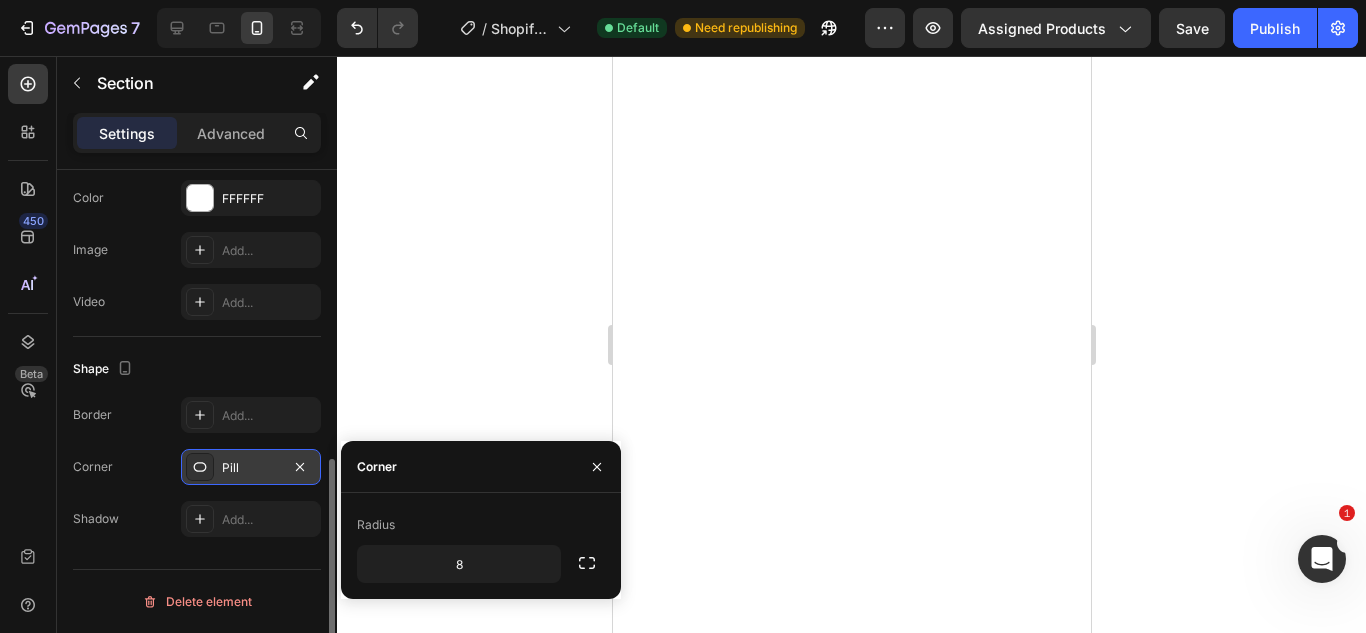 type on "9999" 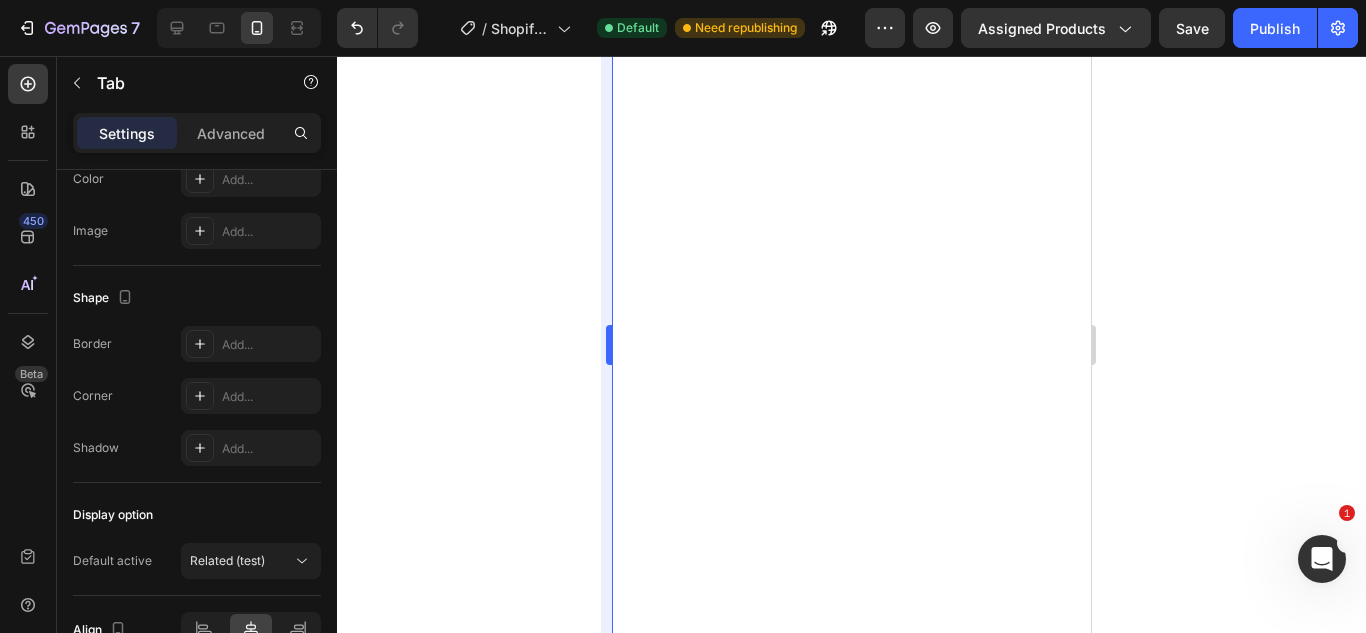 scroll, scrollTop: 0, scrollLeft: 0, axis: both 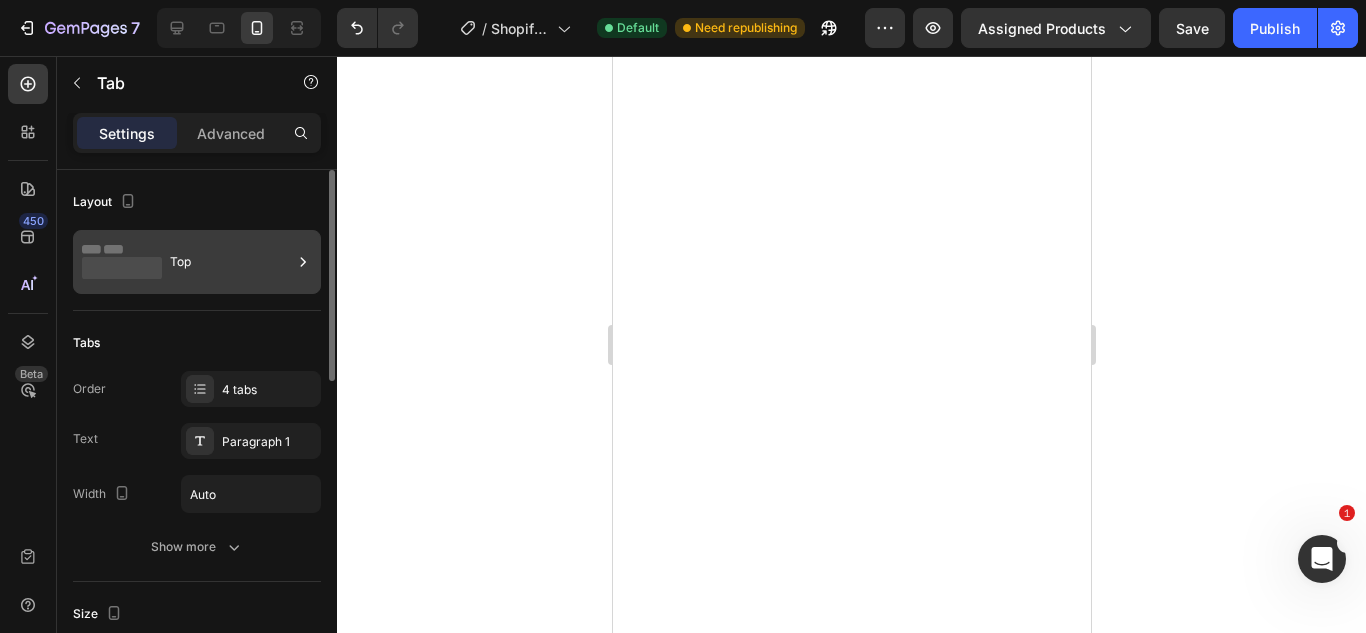 click on "Top" at bounding box center [231, 262] 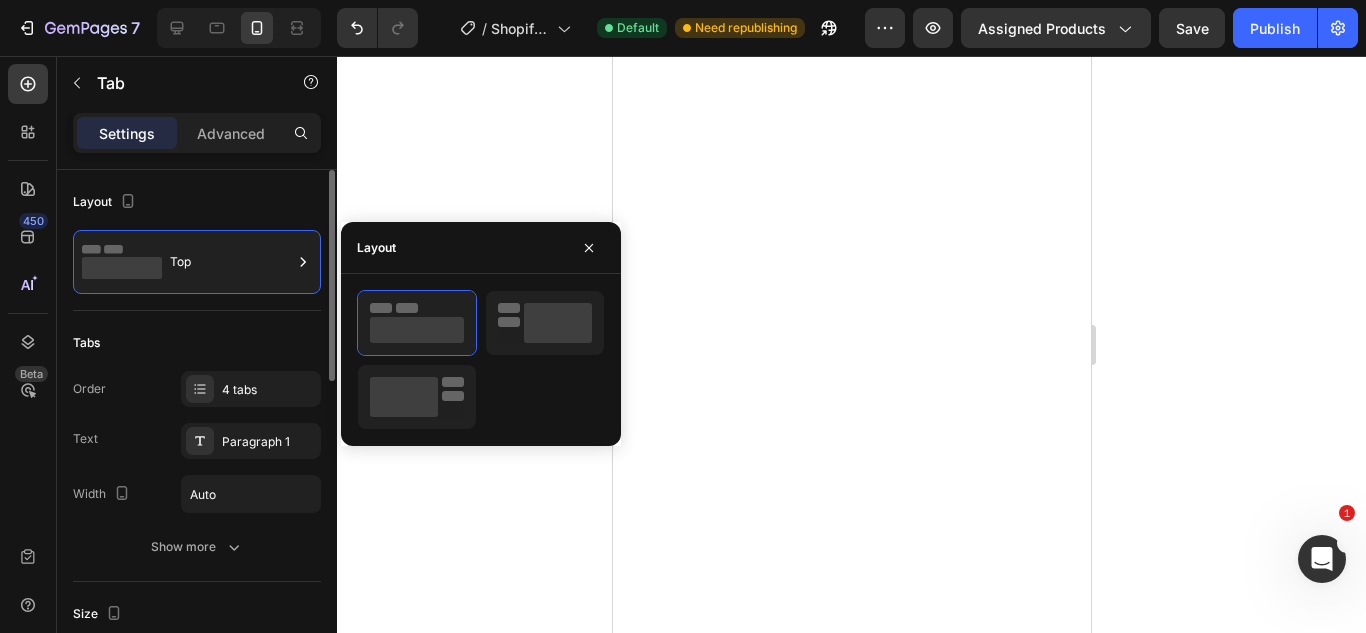click on "Tabs Order 4 tabs Text Paragraph 1 Width Auto Show more" 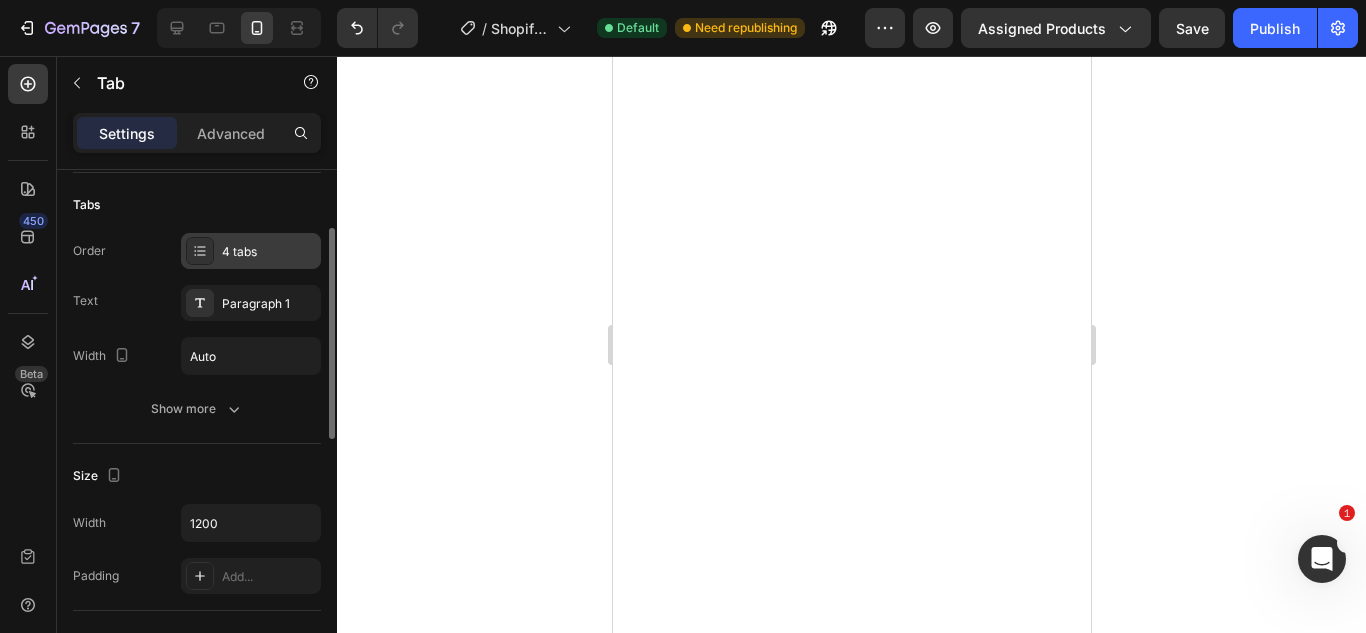 scroll, scrollTop: 141, scrollLeft: 0, axis: vertical 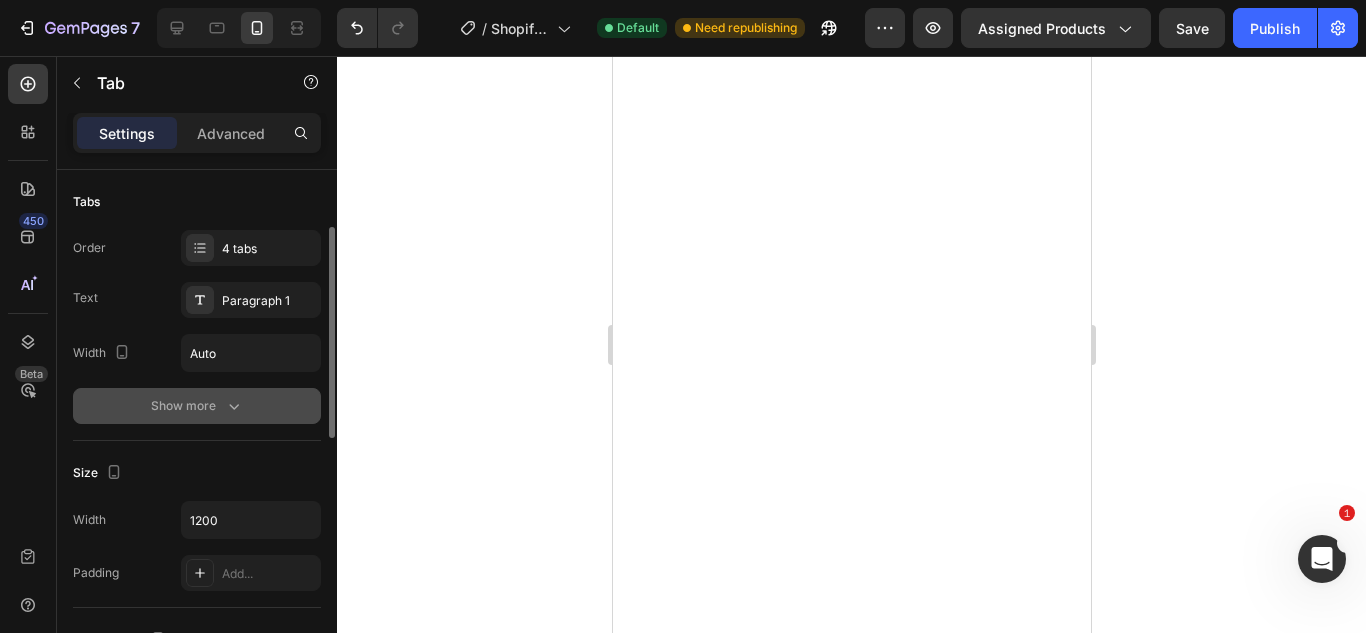 click on "Show more" at bounding box center [197, 406] 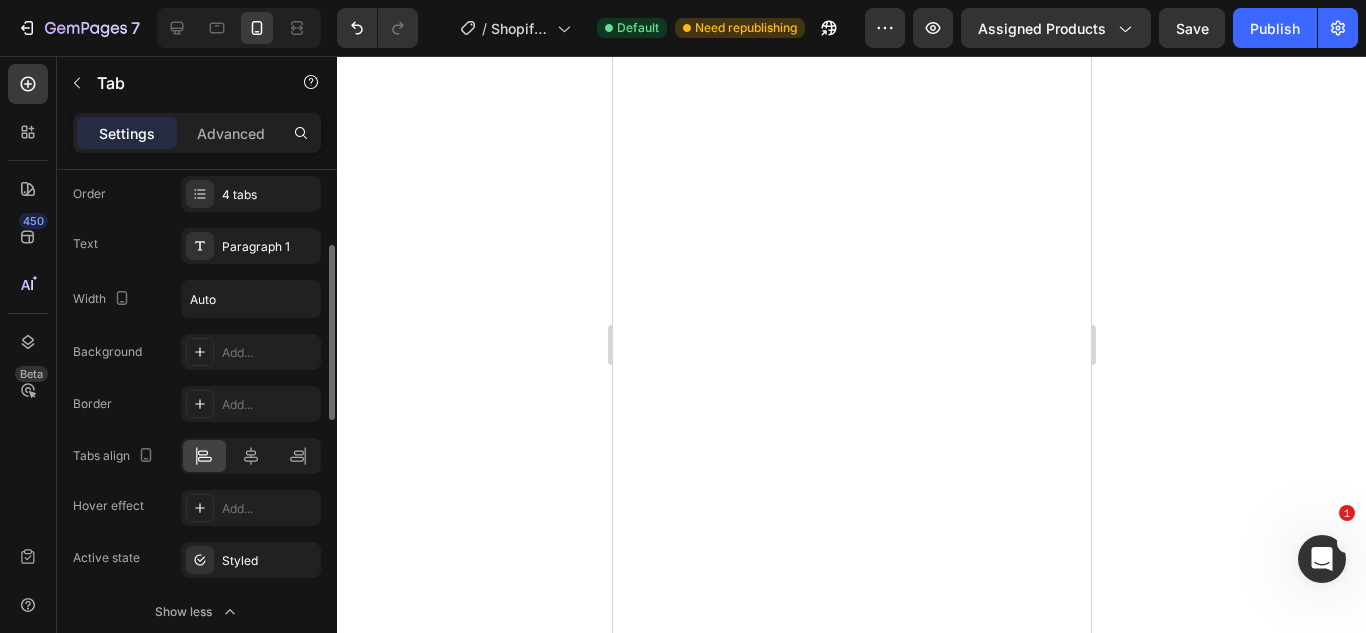 scroll, scrollTop: 203, scrollLeft: 0, axis: vertical 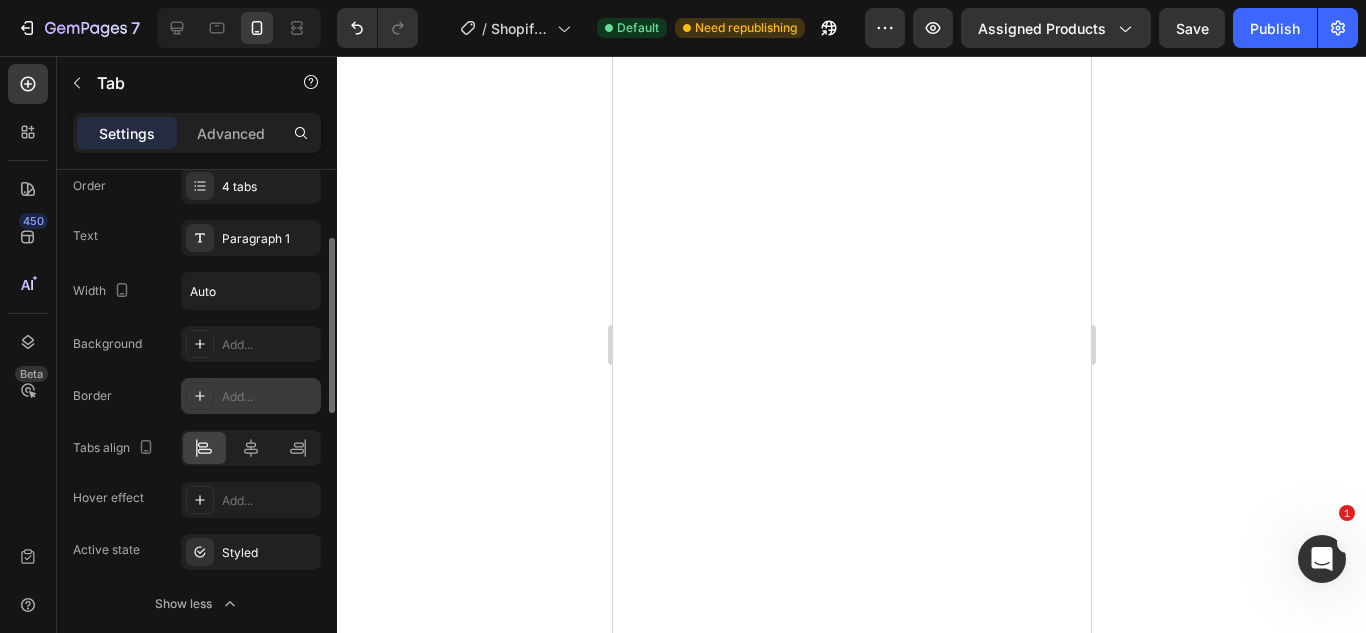 click at bounding box center [200, 396] 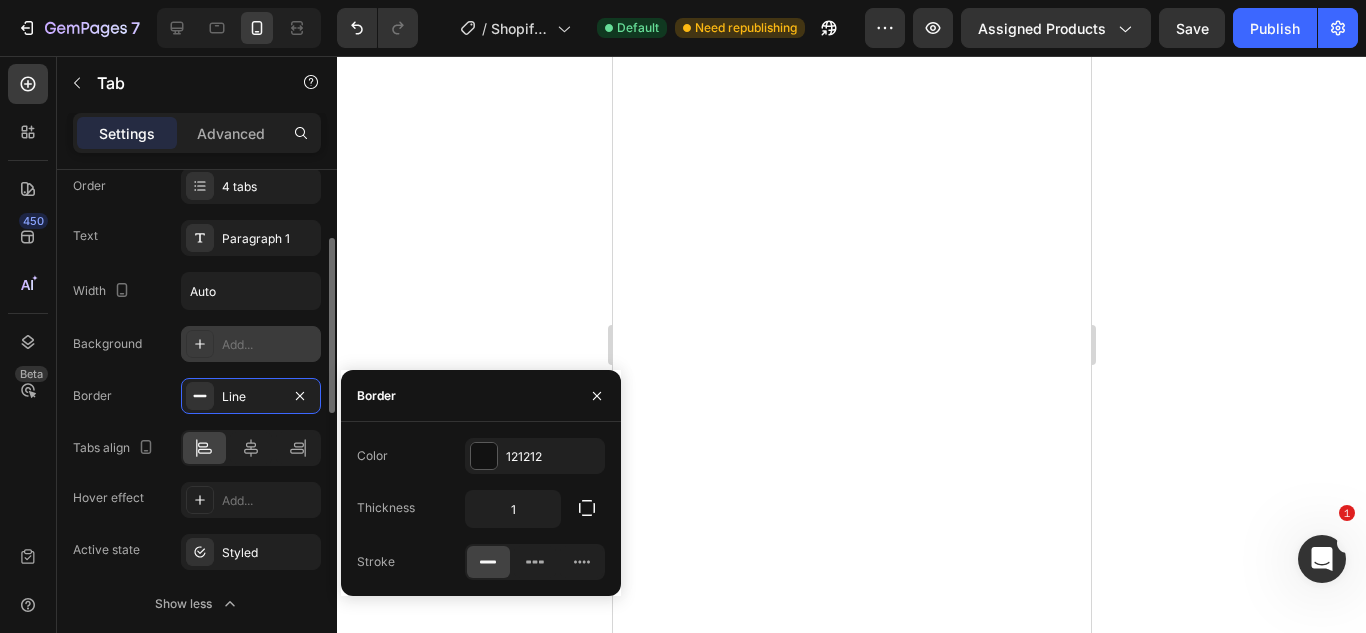 click 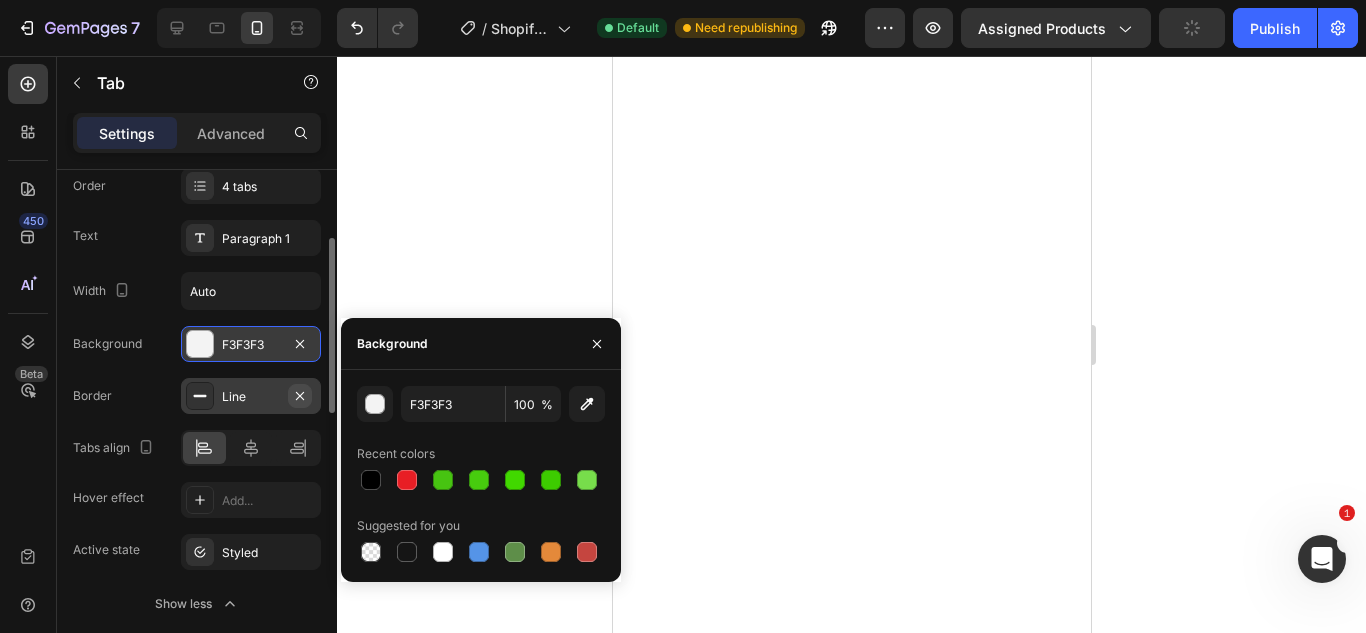 click 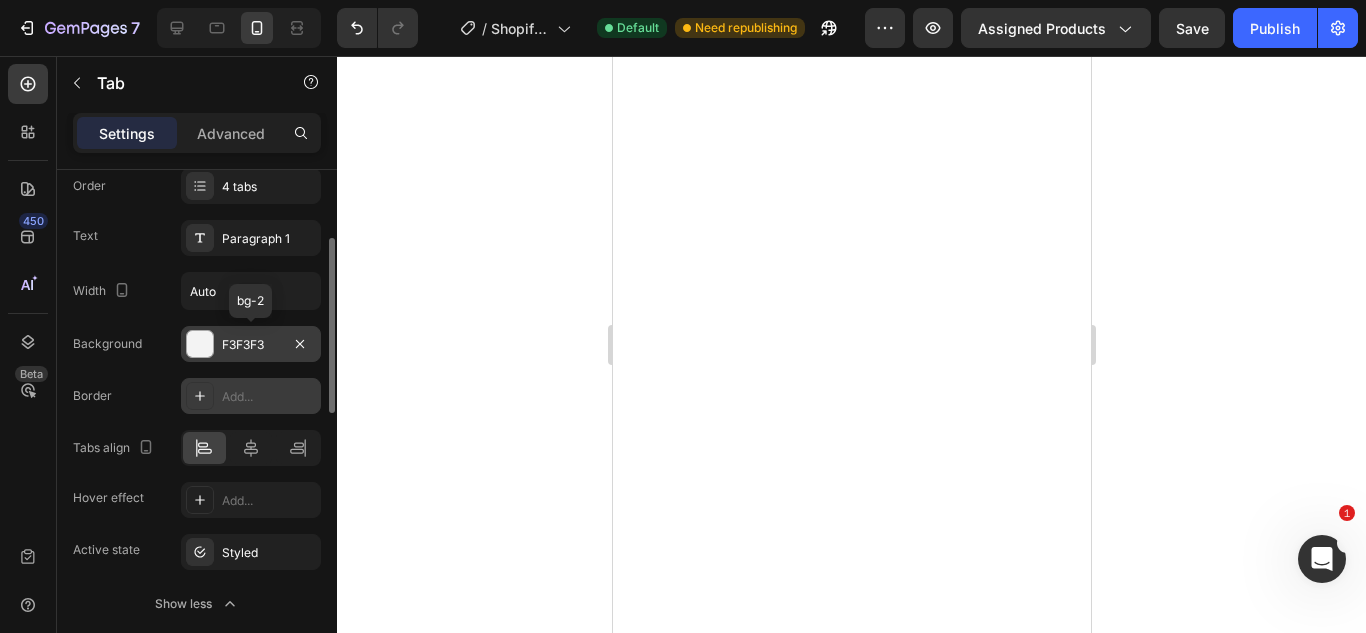 click on "Background F3F3F3 bg-2" at bounding box center (197, 344) 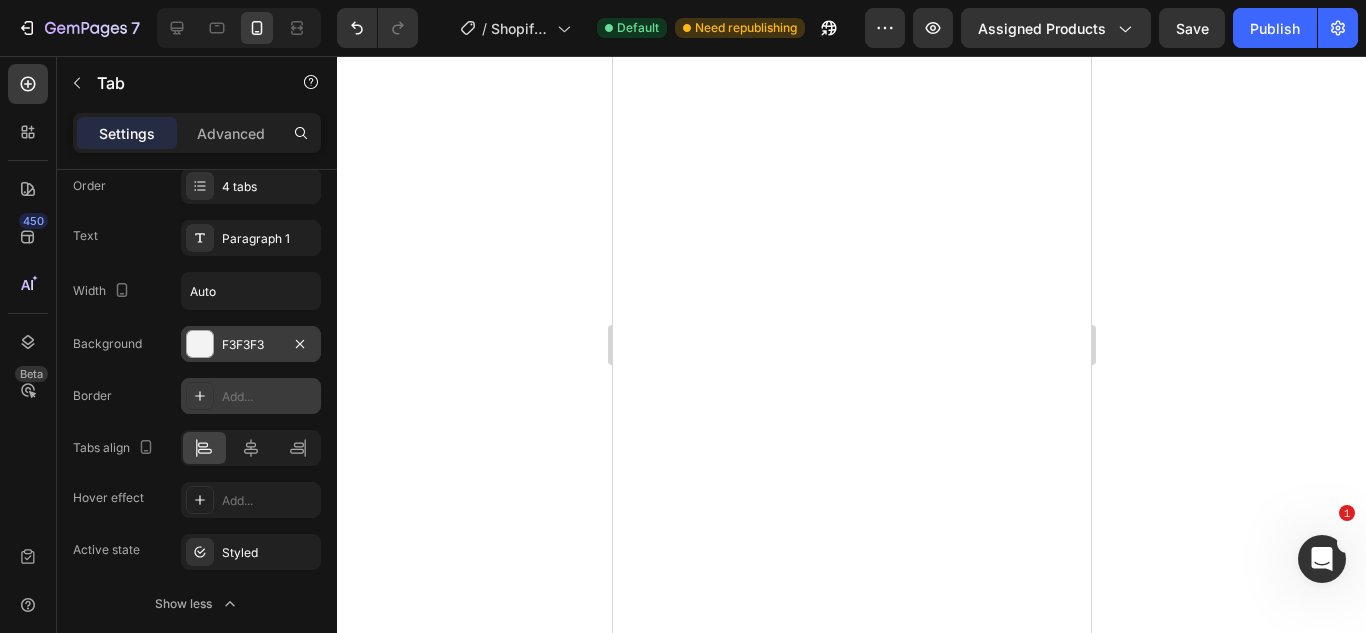 click at bounding box center [200, 344] 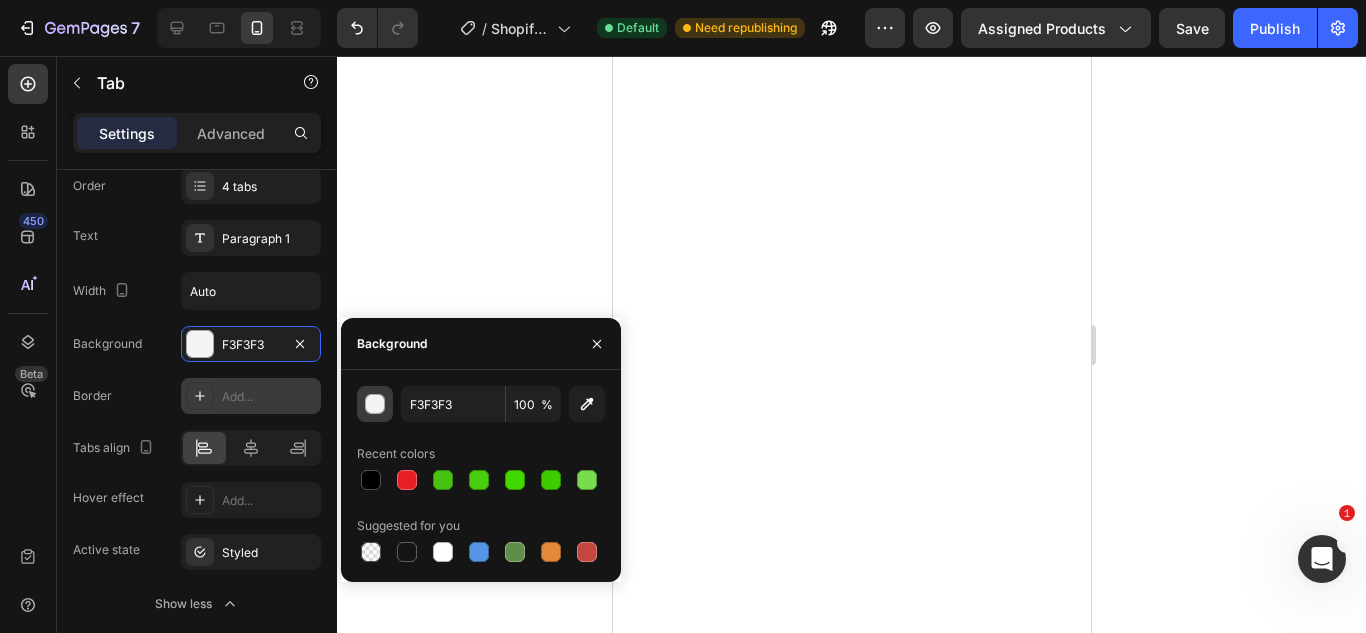 click at bounding box center [375, 404] 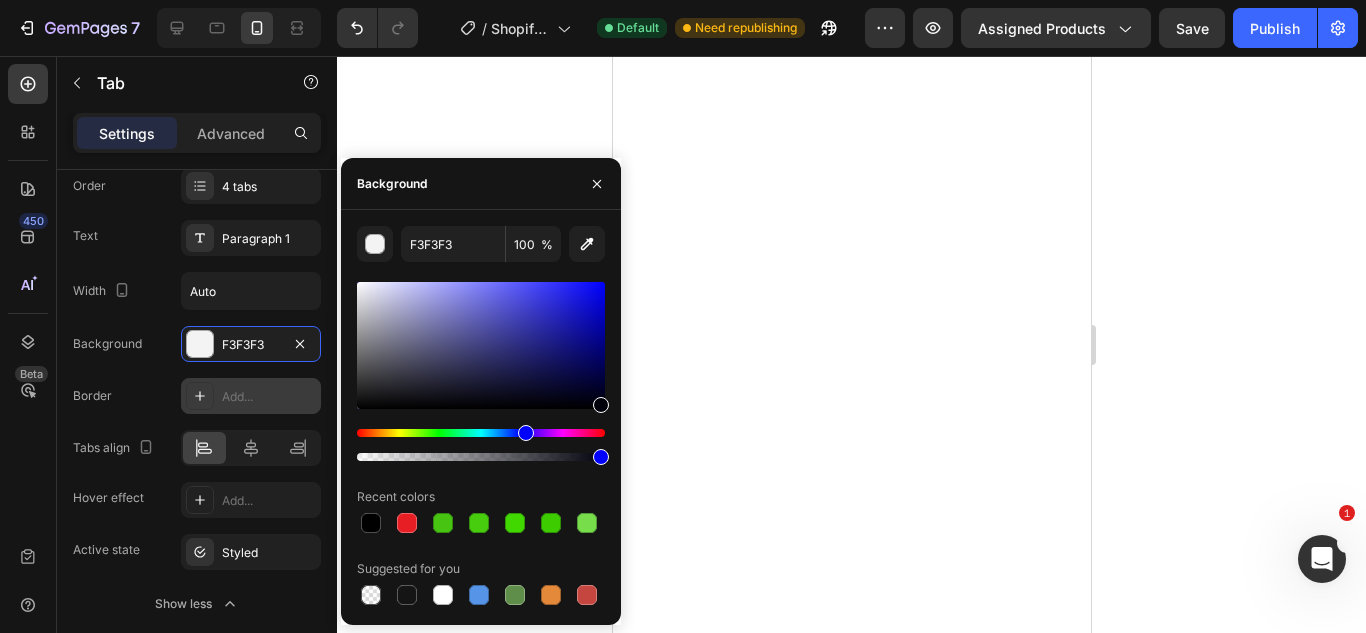 click at bounding box center [481, 433] 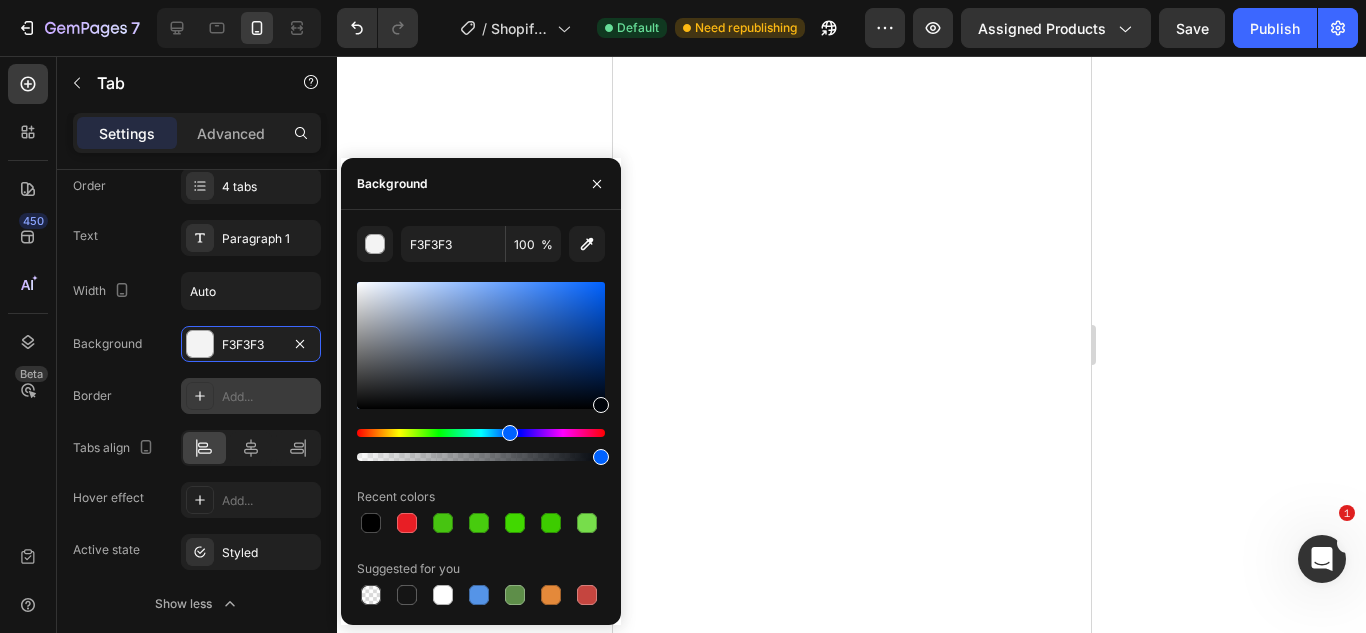 click at bounding box center (510, 433) 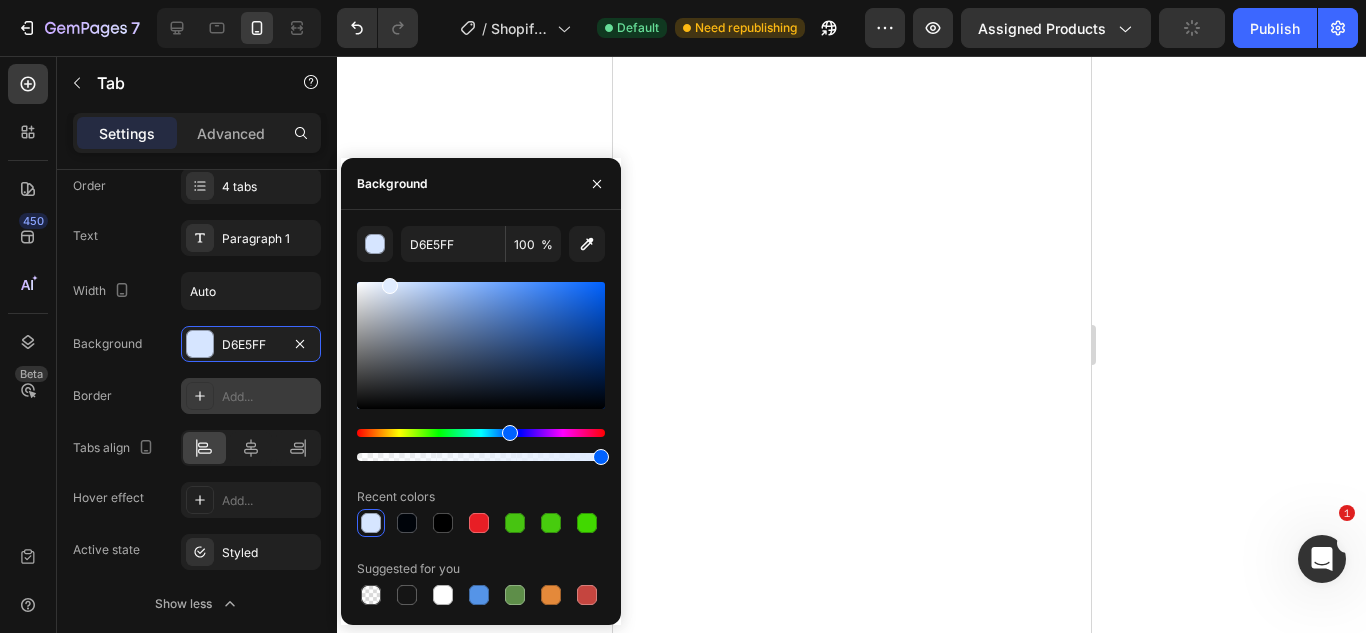 drag, startPoint x: 414, startPoint y: 299, endPoint x: 387, endPoint y: 277, distance: 34.828148 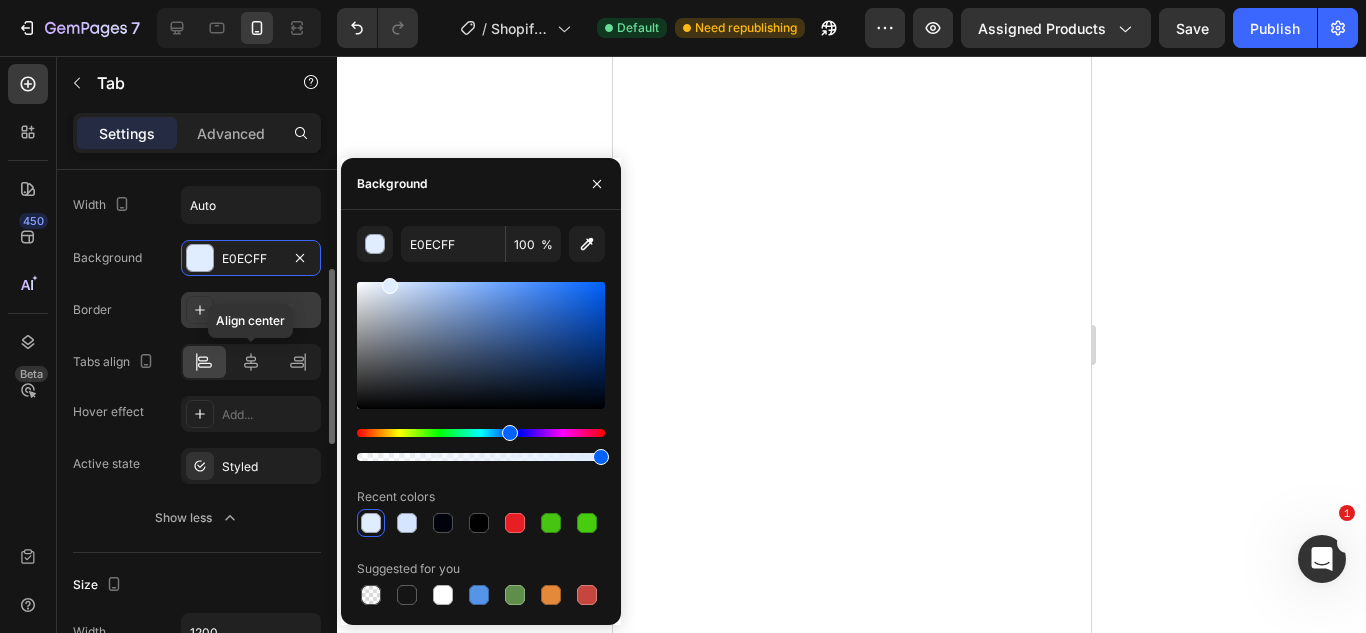 scroll, scrollTop: 290, scrollLeft: 0, axis: vertical 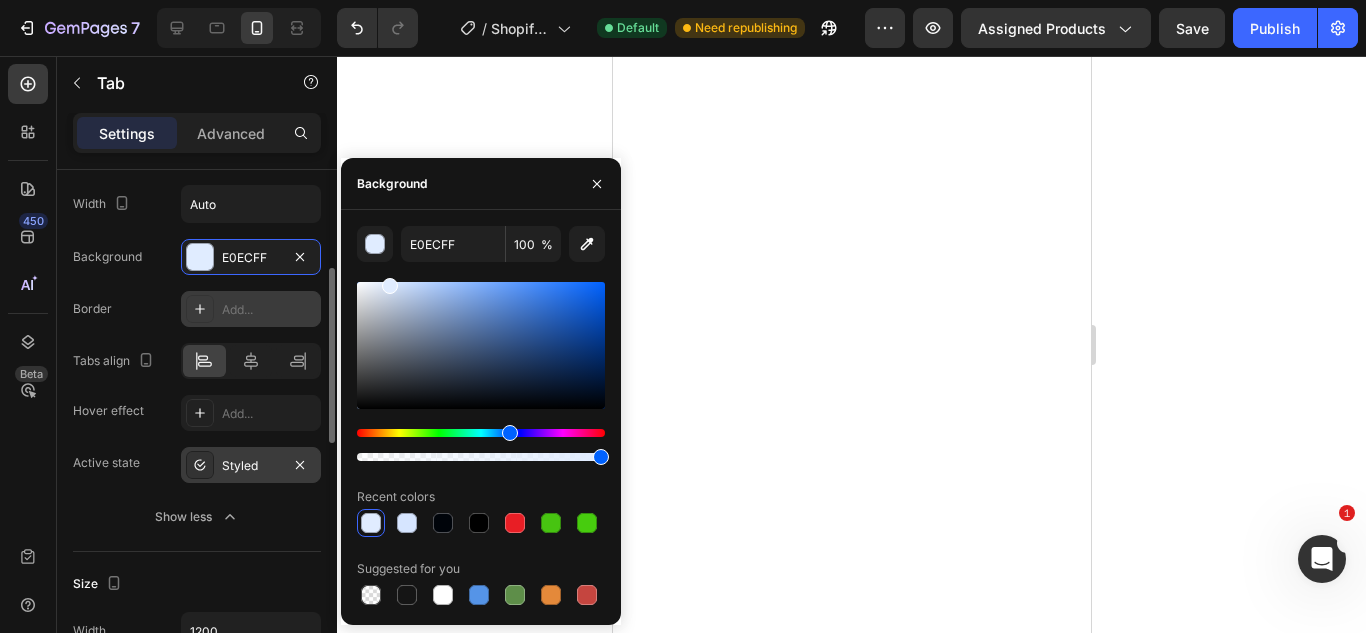 click on "Styled" at bounding box center (251, 466) 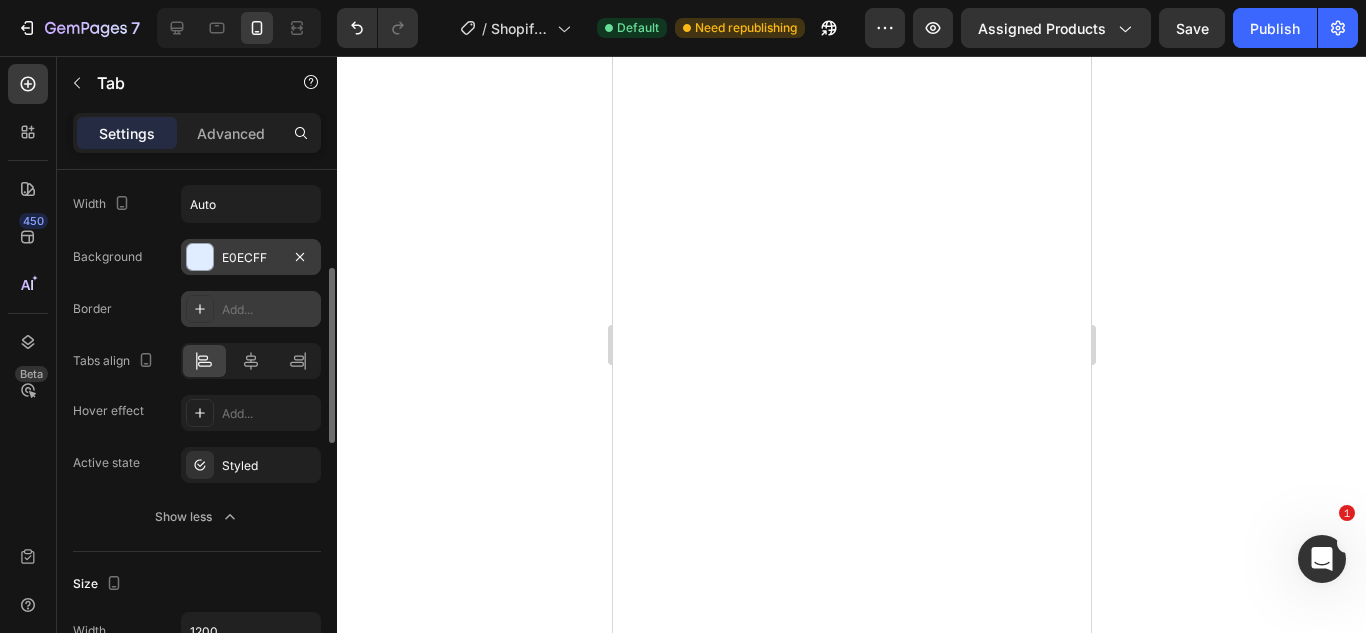 click on "E0ECFF" at bounding box center (251, 257) 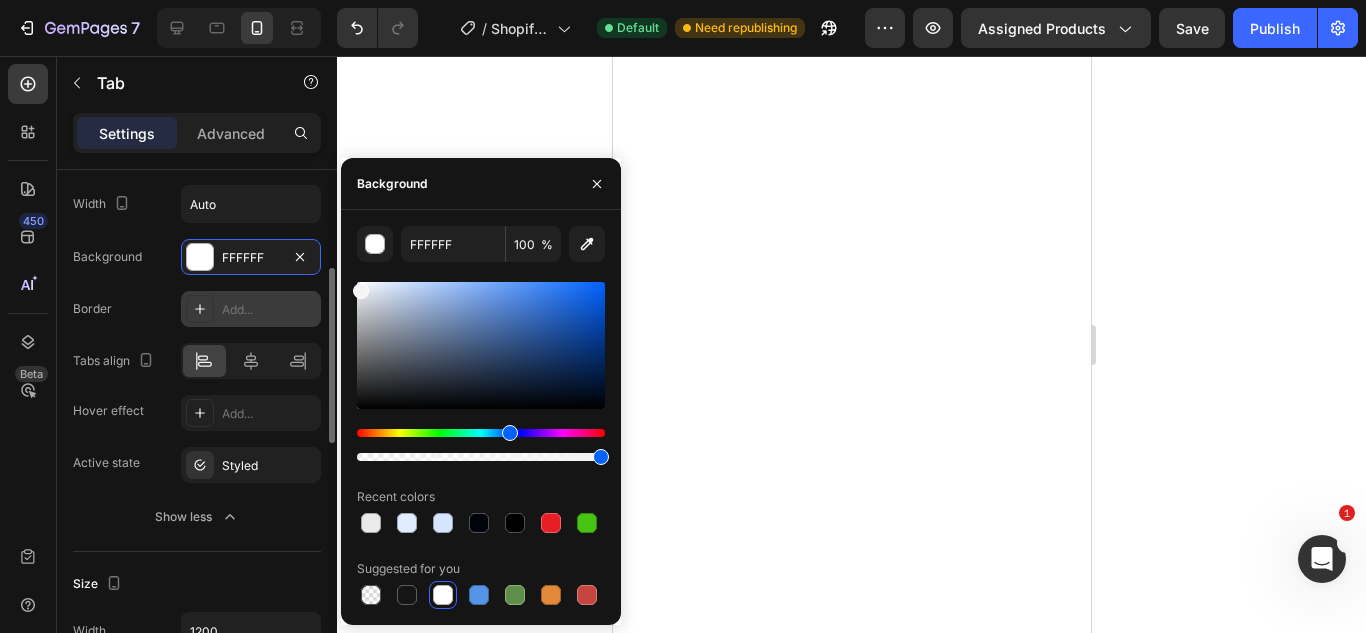 drag, startPoint x: 363, startPoint y: 314, endPoint x: 317, endPoint y: 287, distance: 53.338543 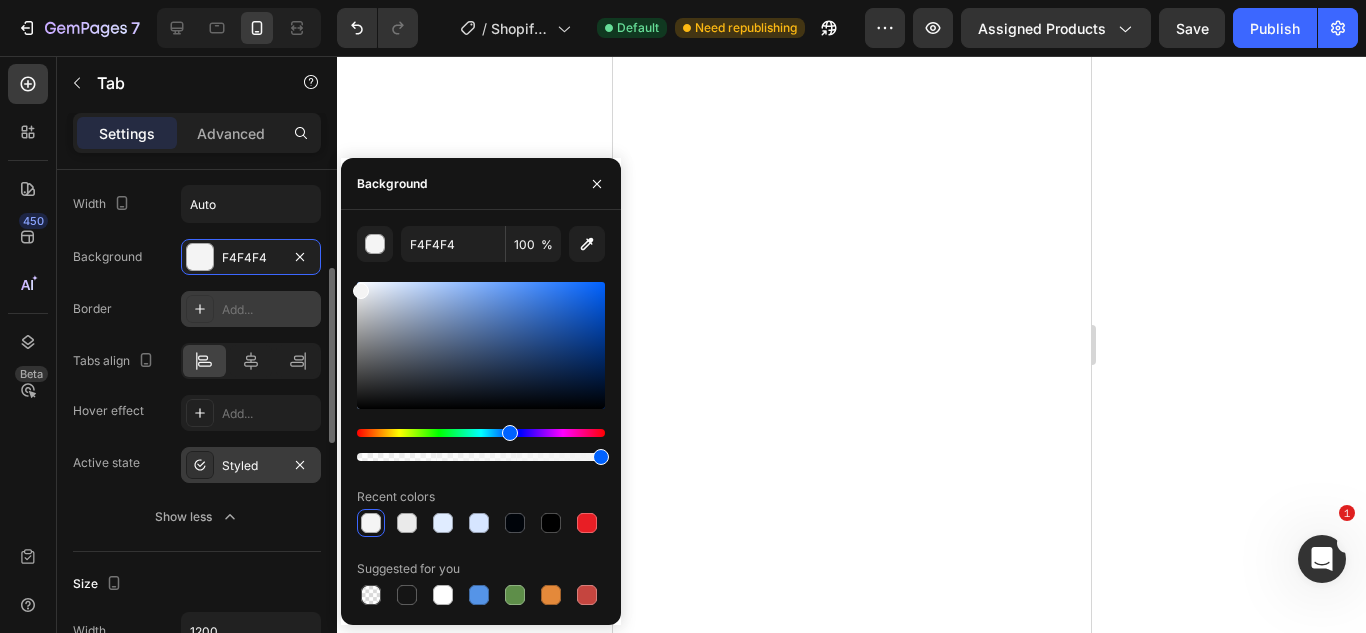 click on "Styled" at bounding box center [251, 465] 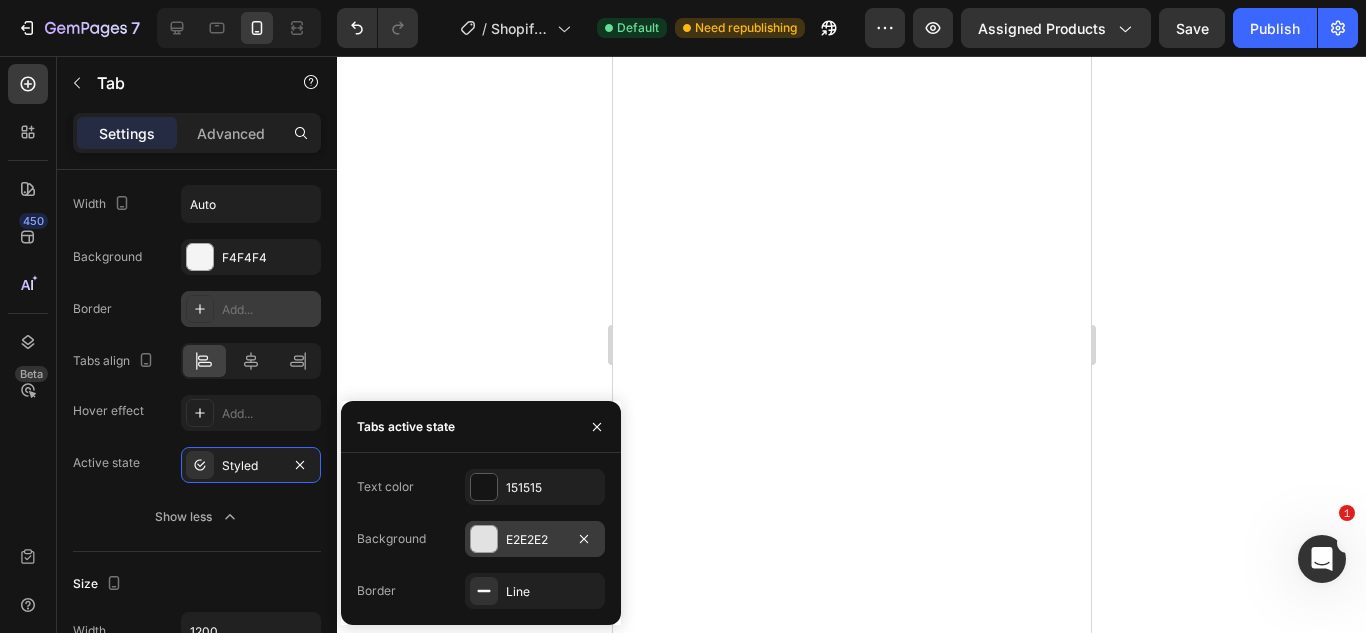 click at bounding box center [484, 539] 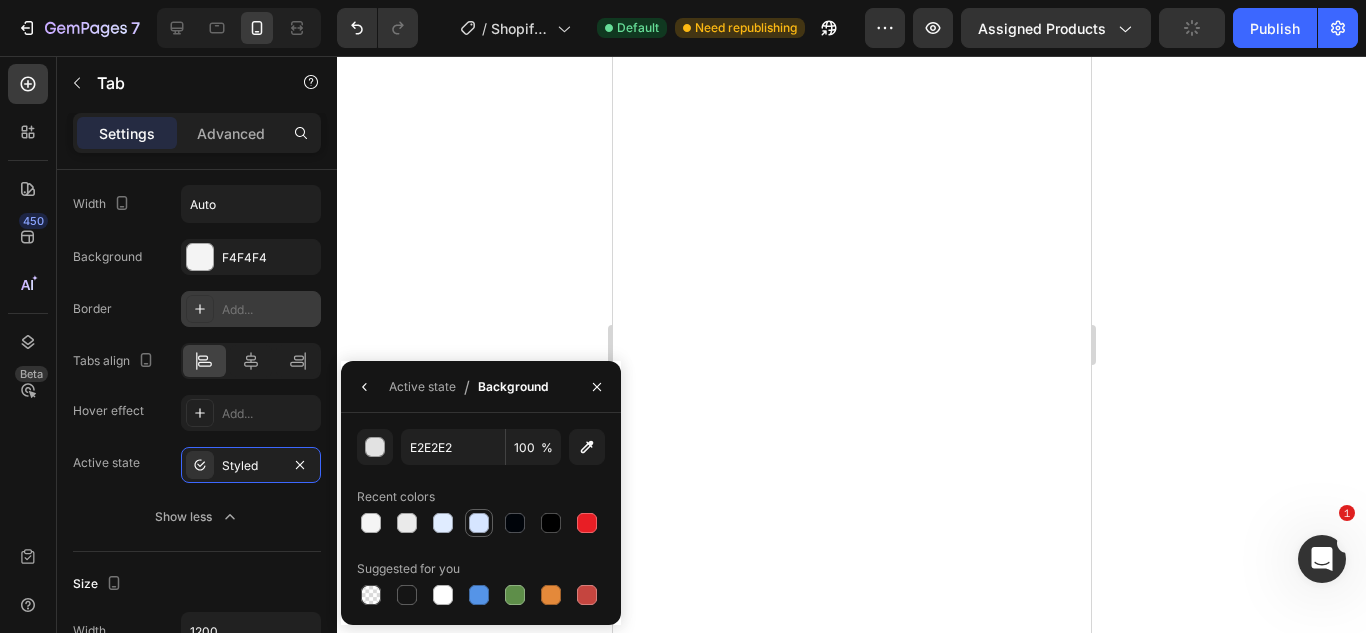 click at bounding box center [479, 523] 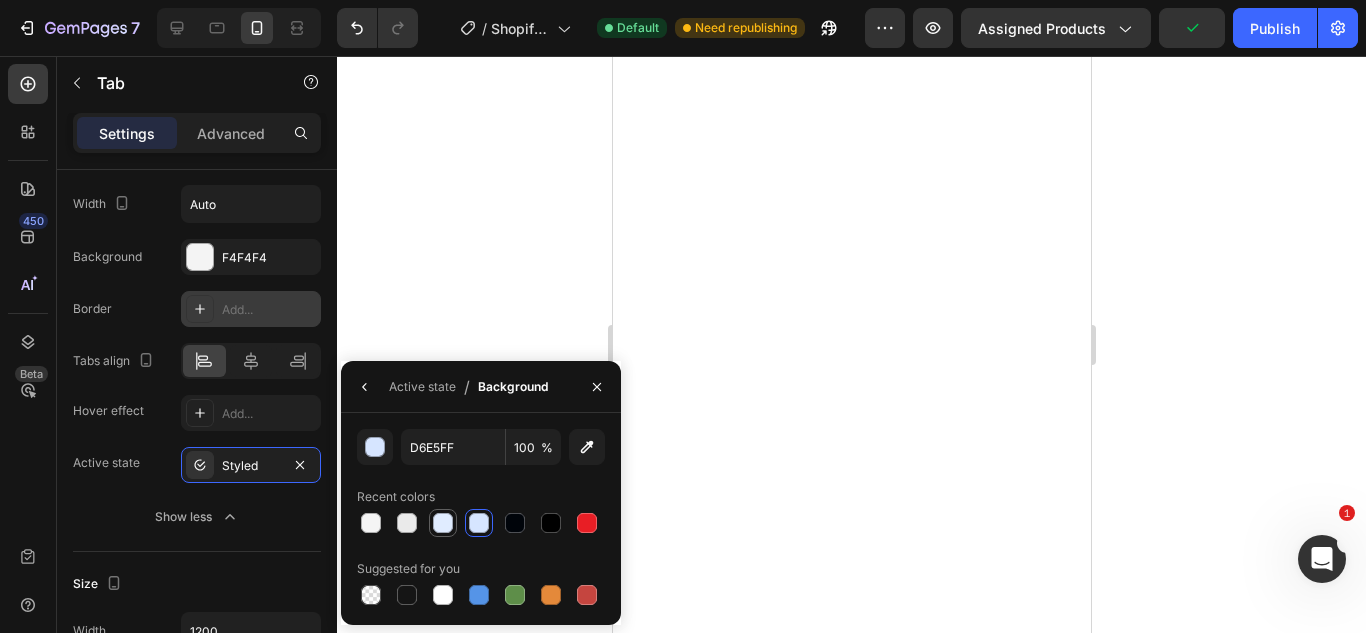 click at bounding box center (443, 523) 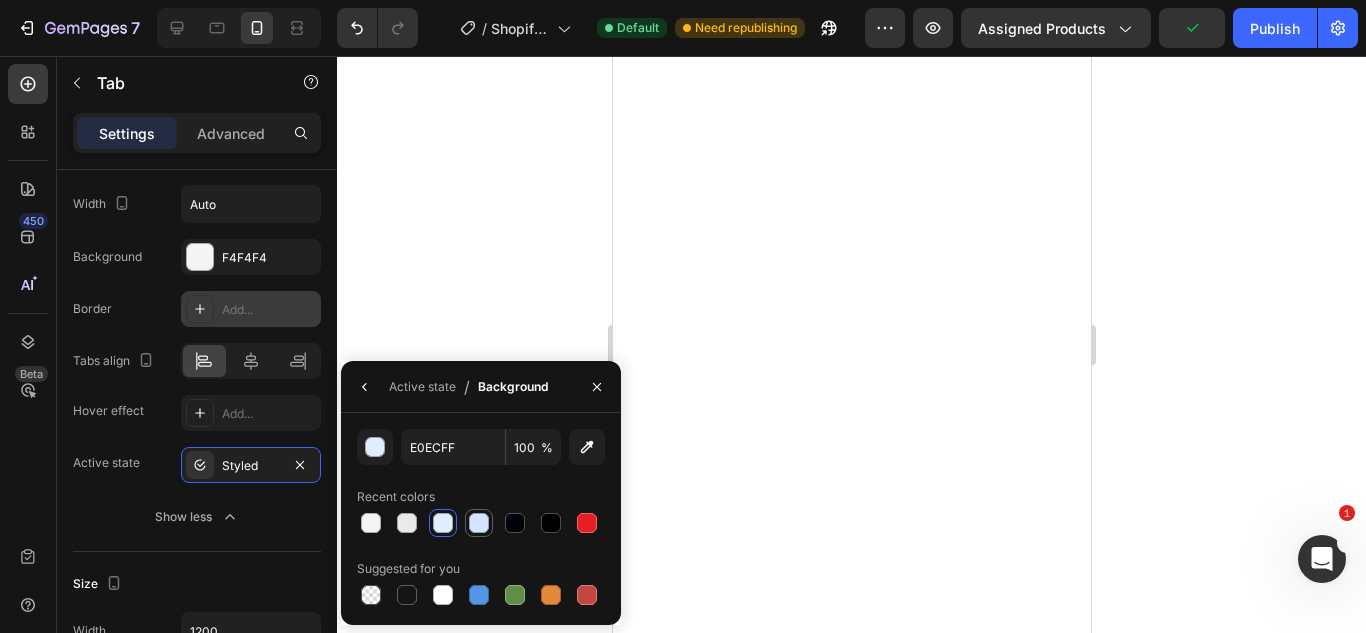 click at bounding box center (479, 523) 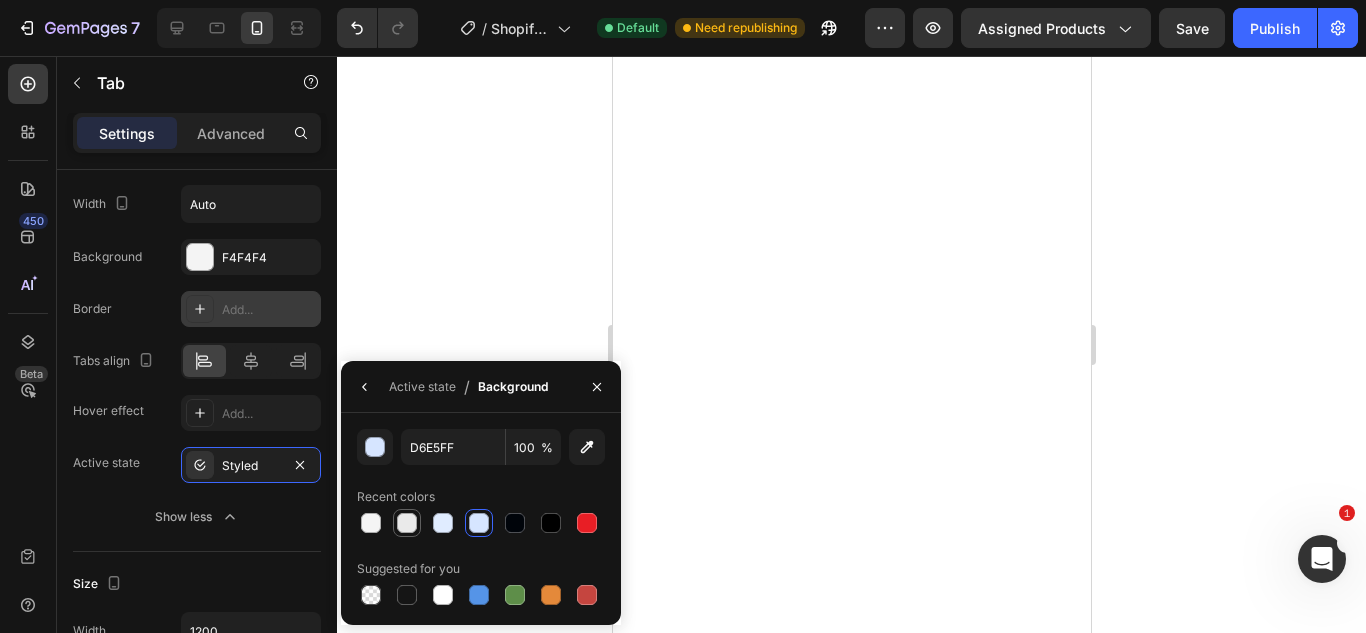 click at bounding box center (407, 523) 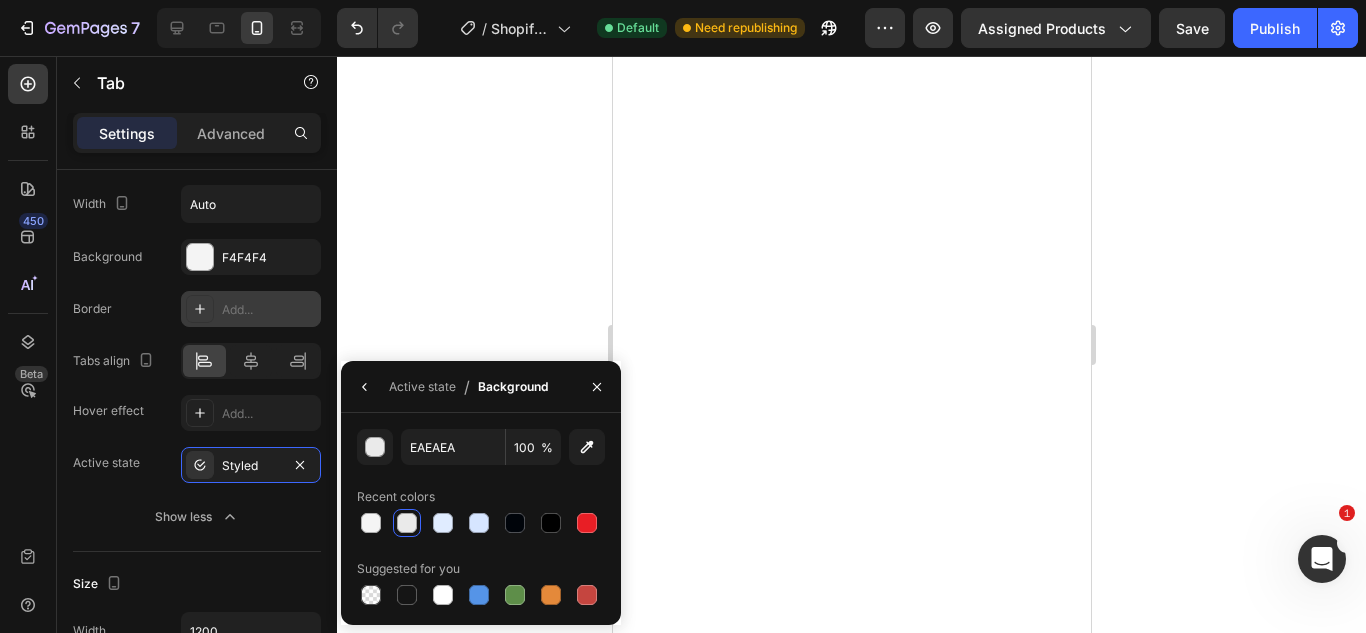 click at bounding box center (371, 523) 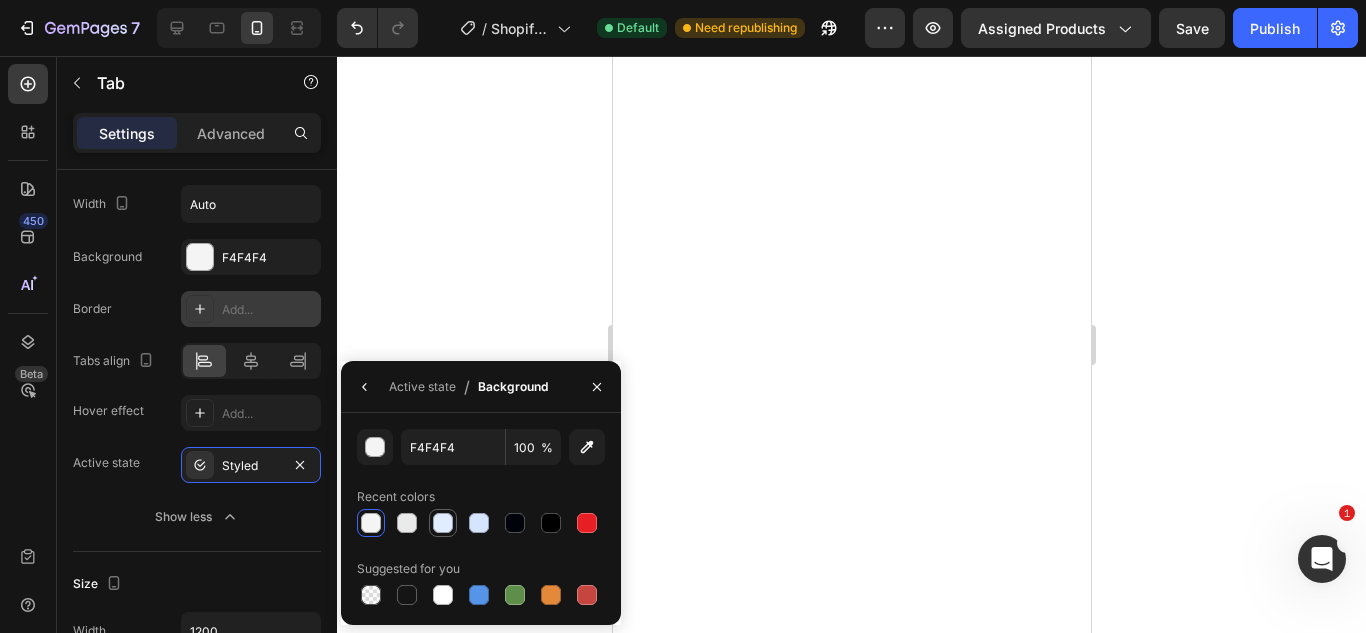 click at bounding box center (443, 523) 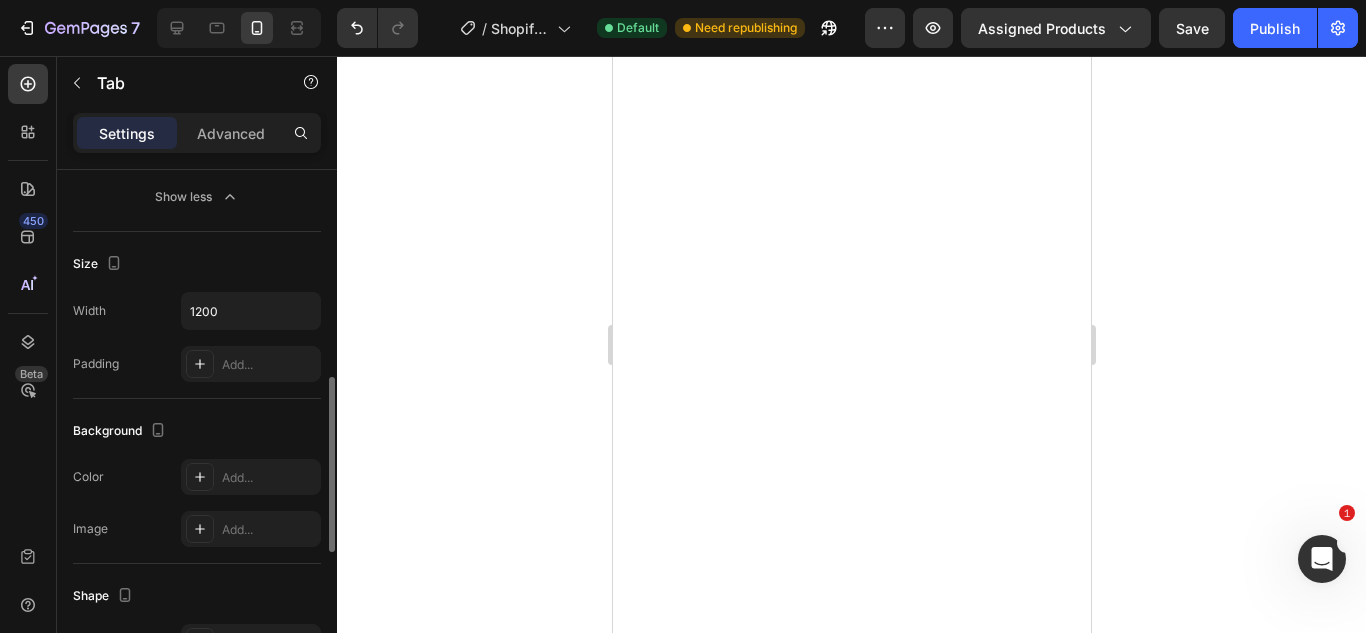 scroll, scrollTop: 611, scrollLeft: 0, axis: vertical 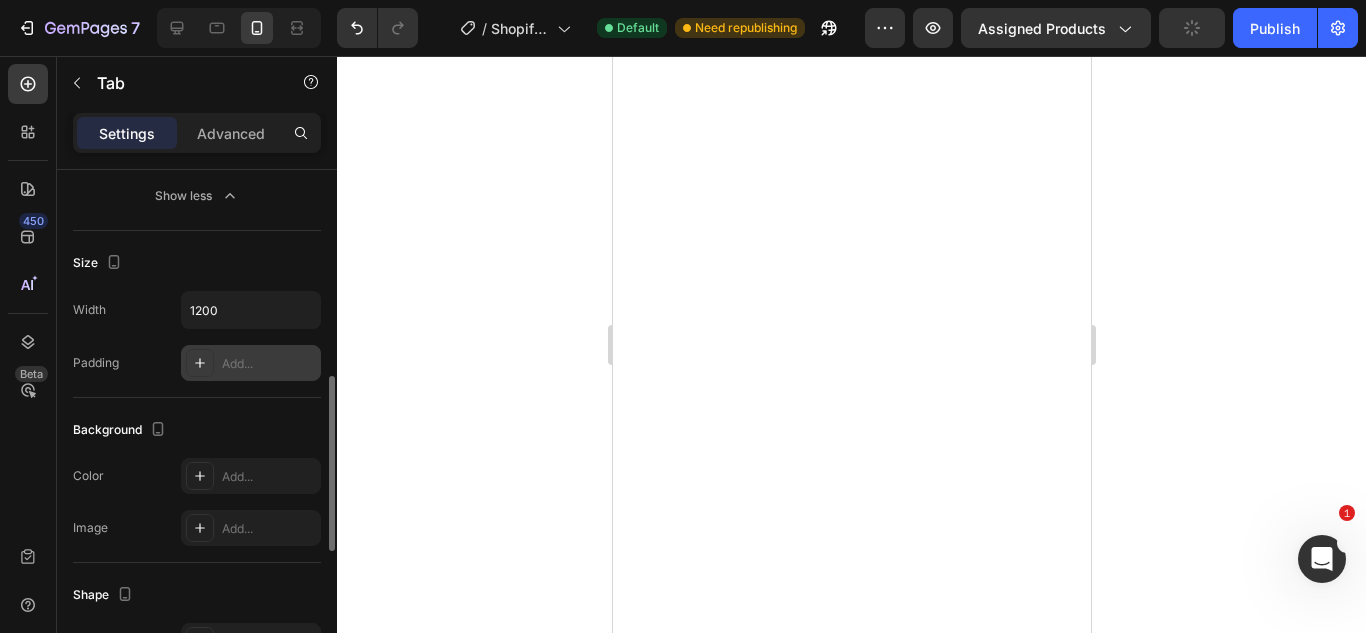 click at bounding box center (200, 363) 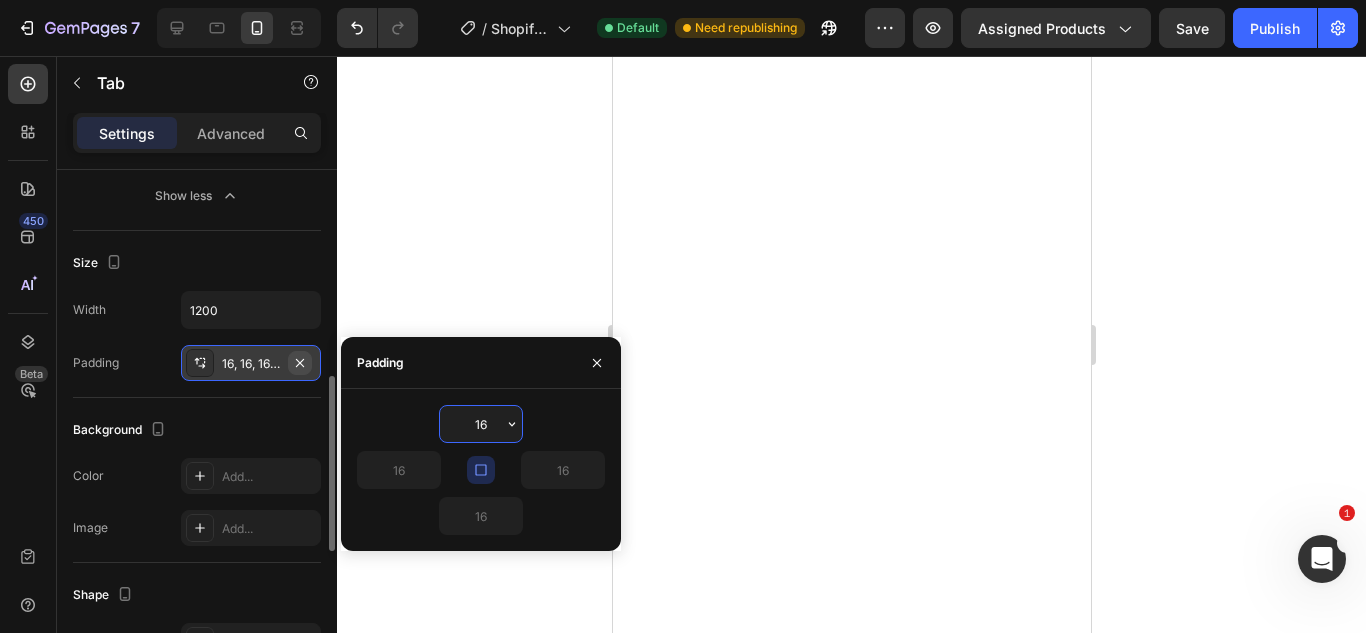 click 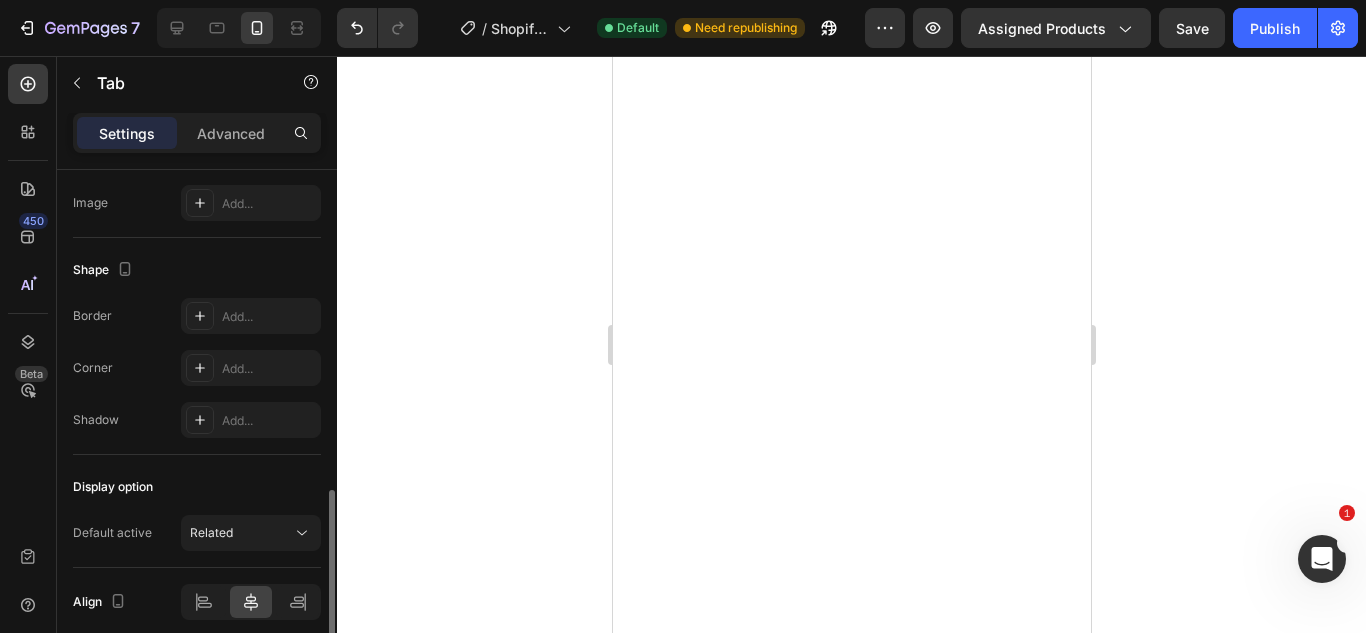 scroll, scrollTop: 940, scrollLeft: 0, axis: vertical 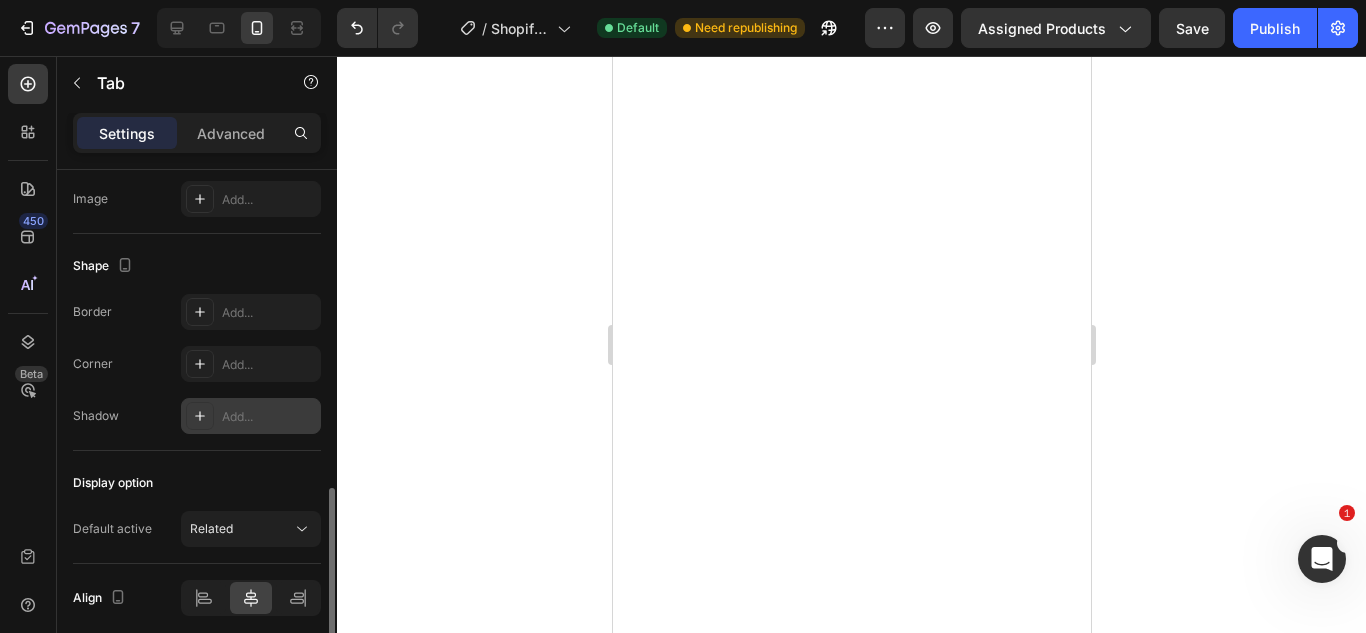 click 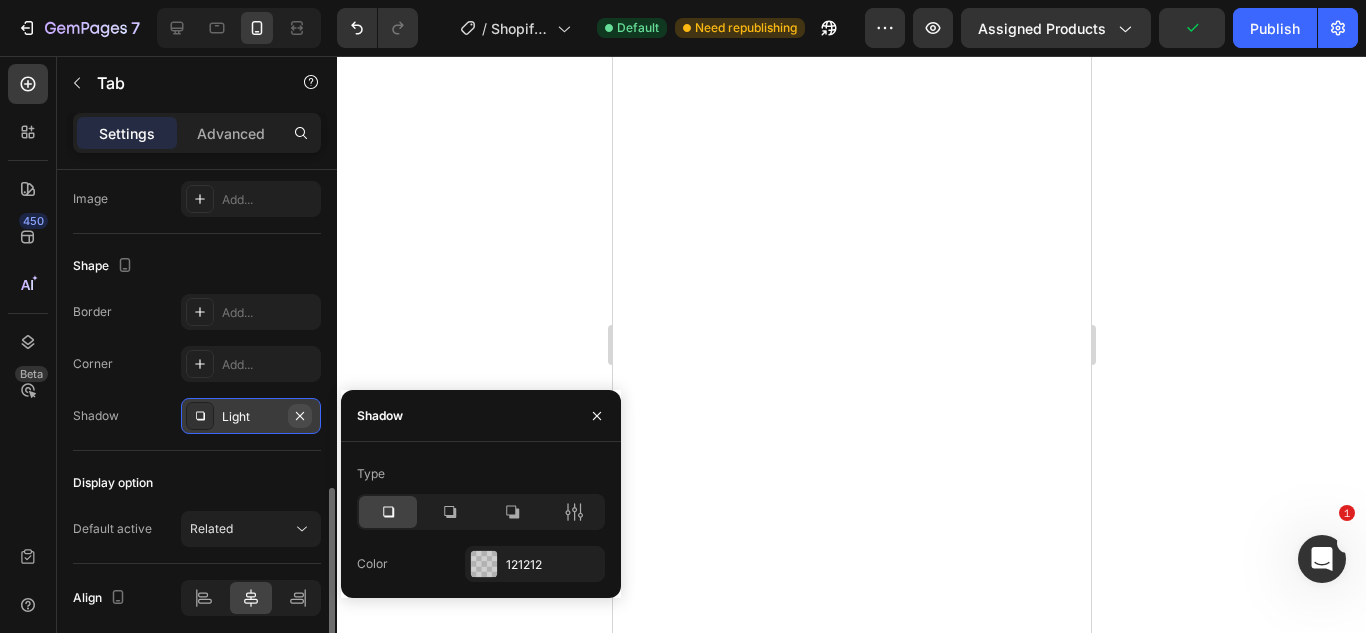 click 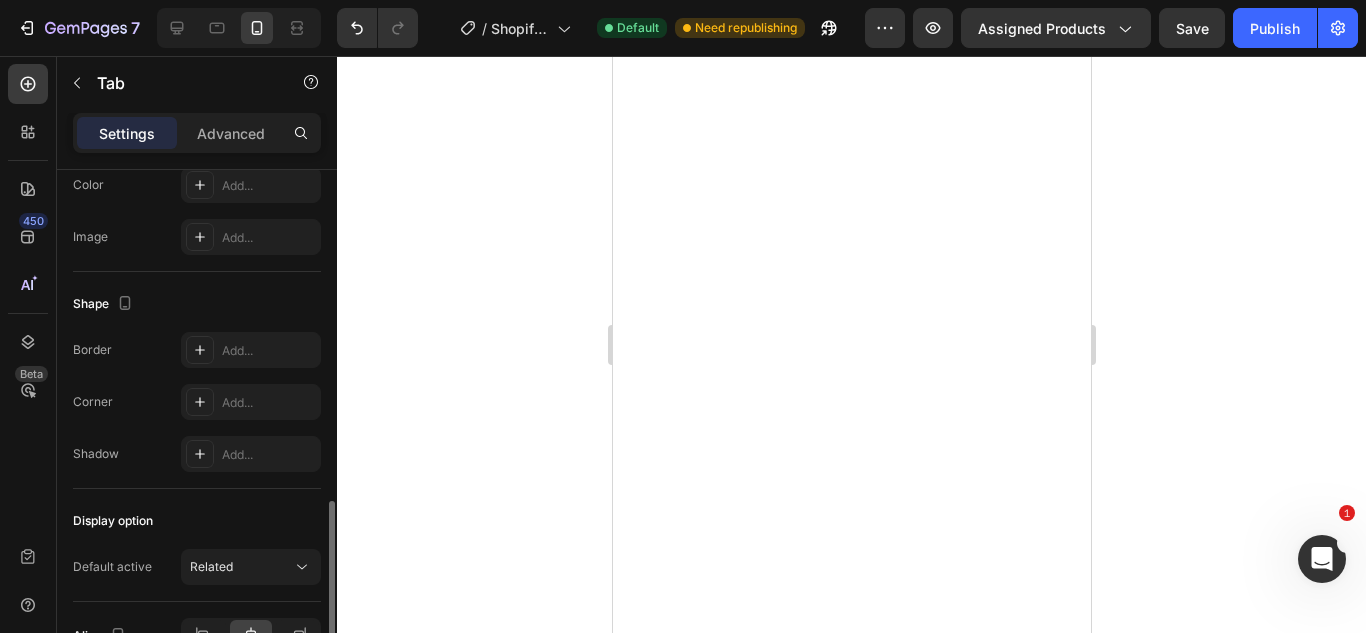 scroll, scrollTop: 759, scrollLeft: 0, axis: vertical 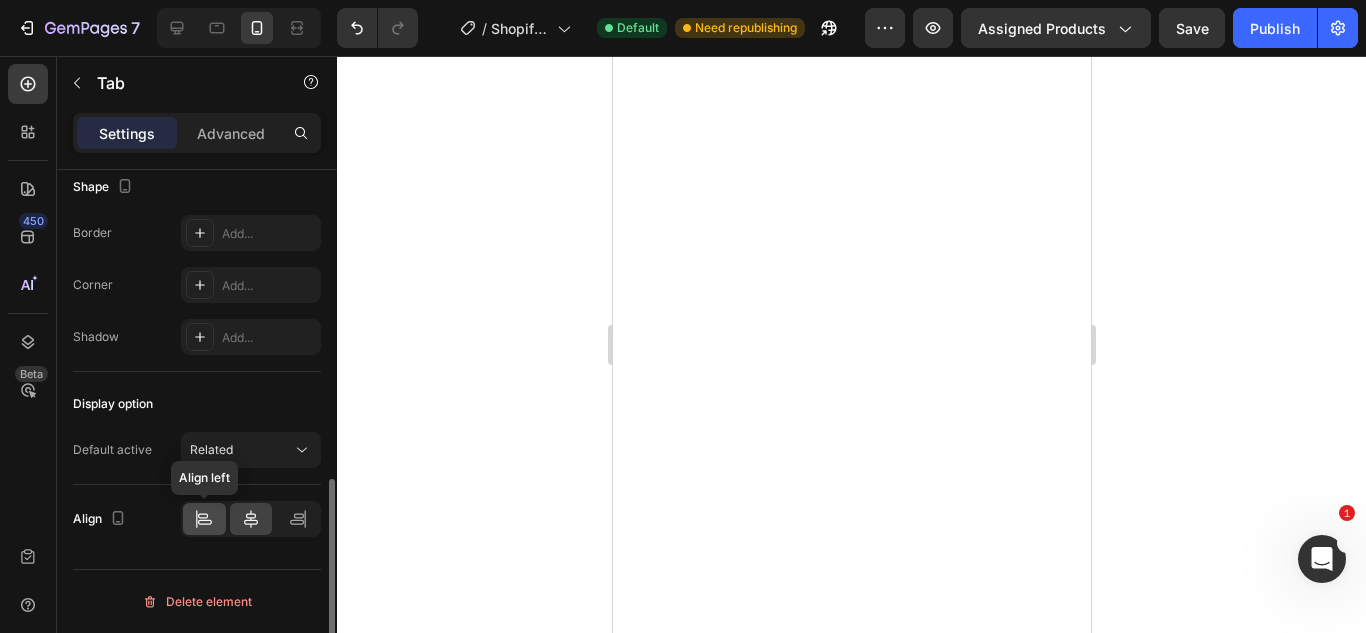 click 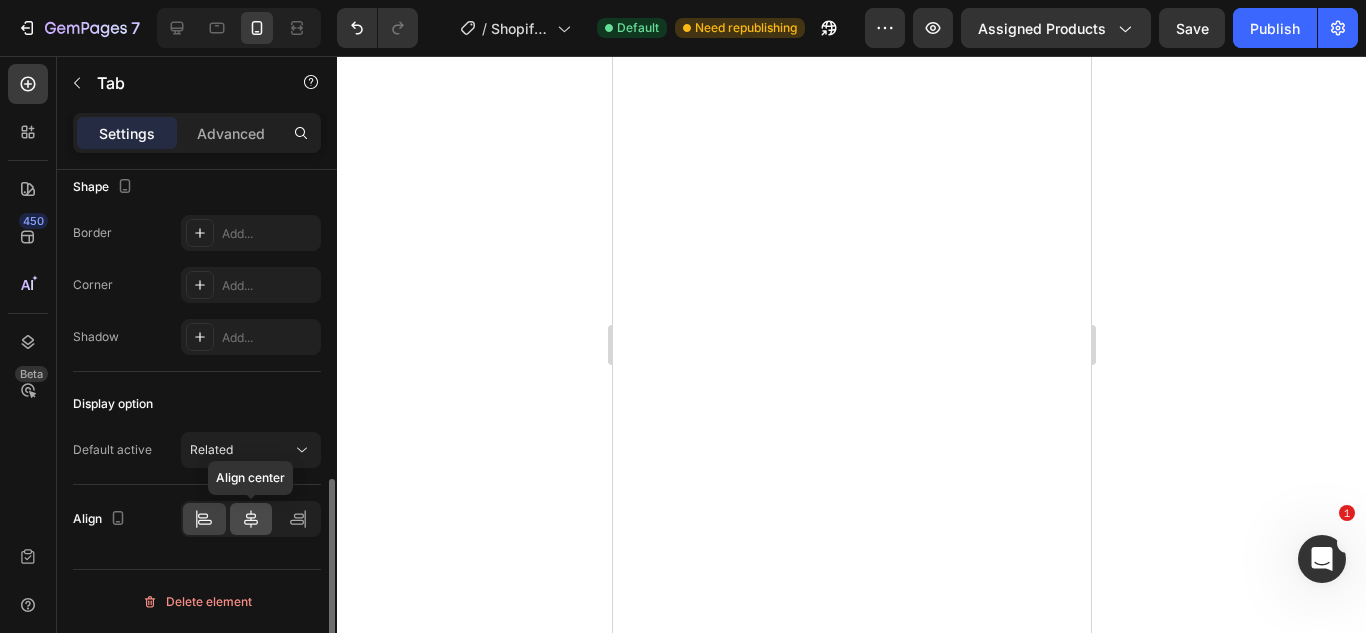 click 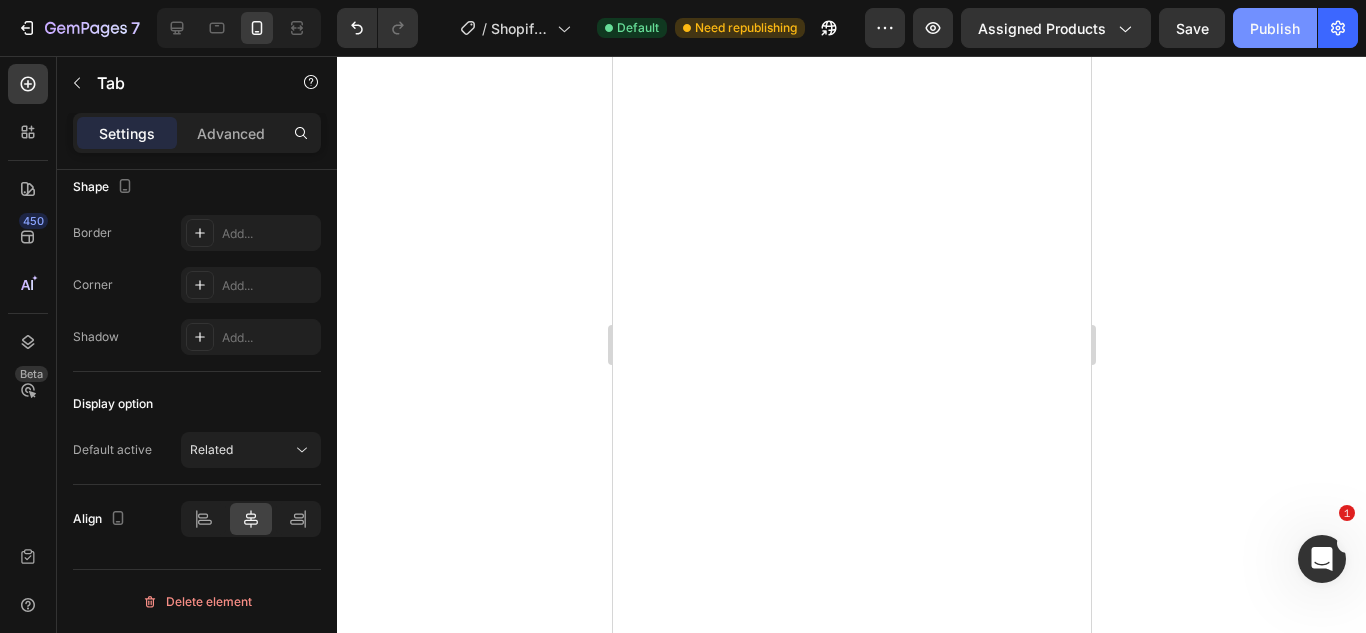 click on "Publish" at bounding box center (1275, 28) 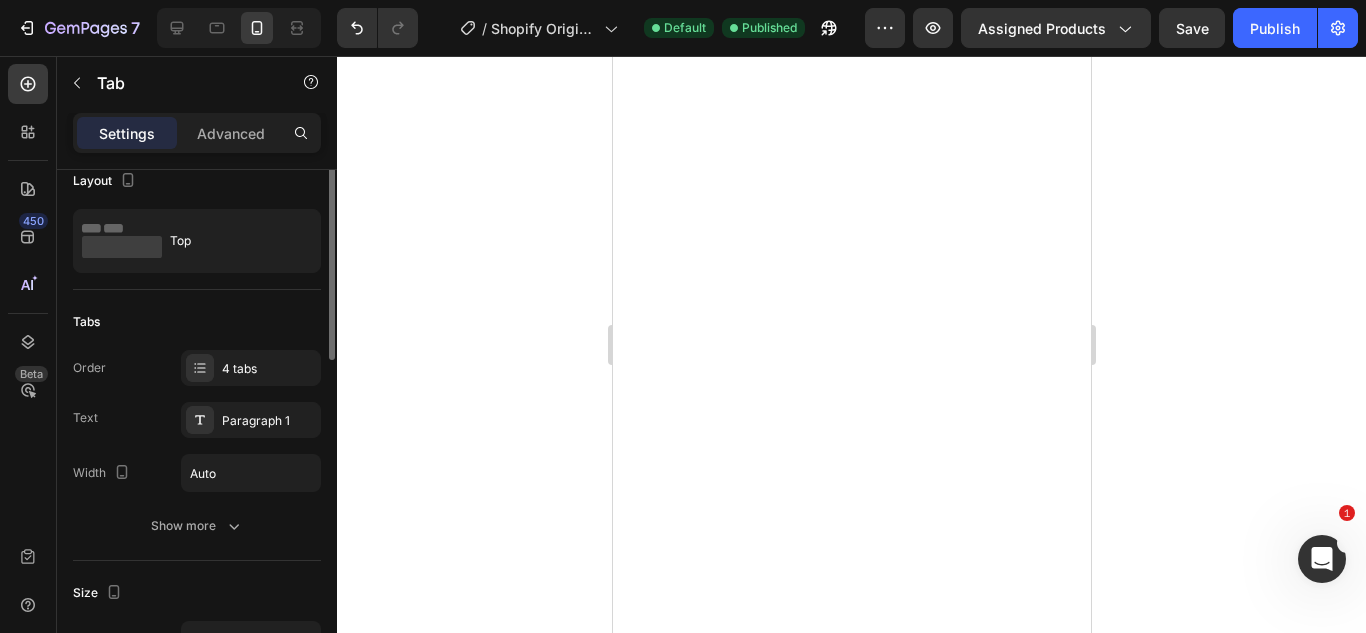 scroll, scrollTop: 0, scrollLeft: 0, axis: both 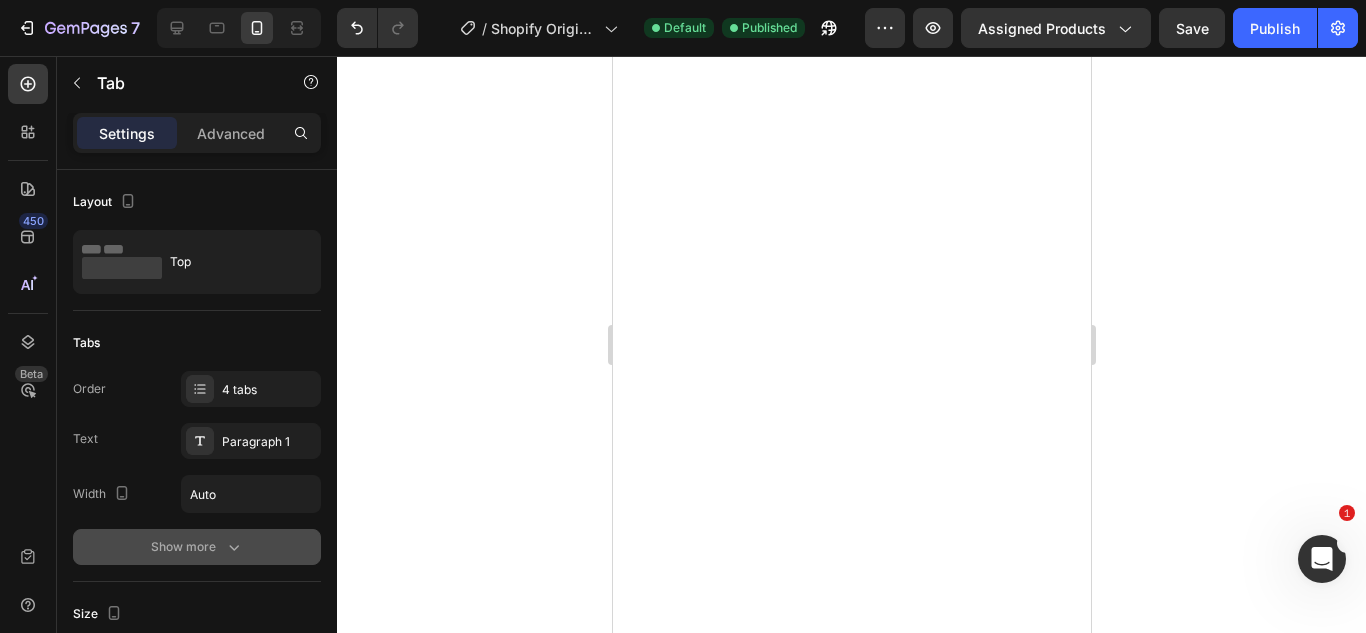 click 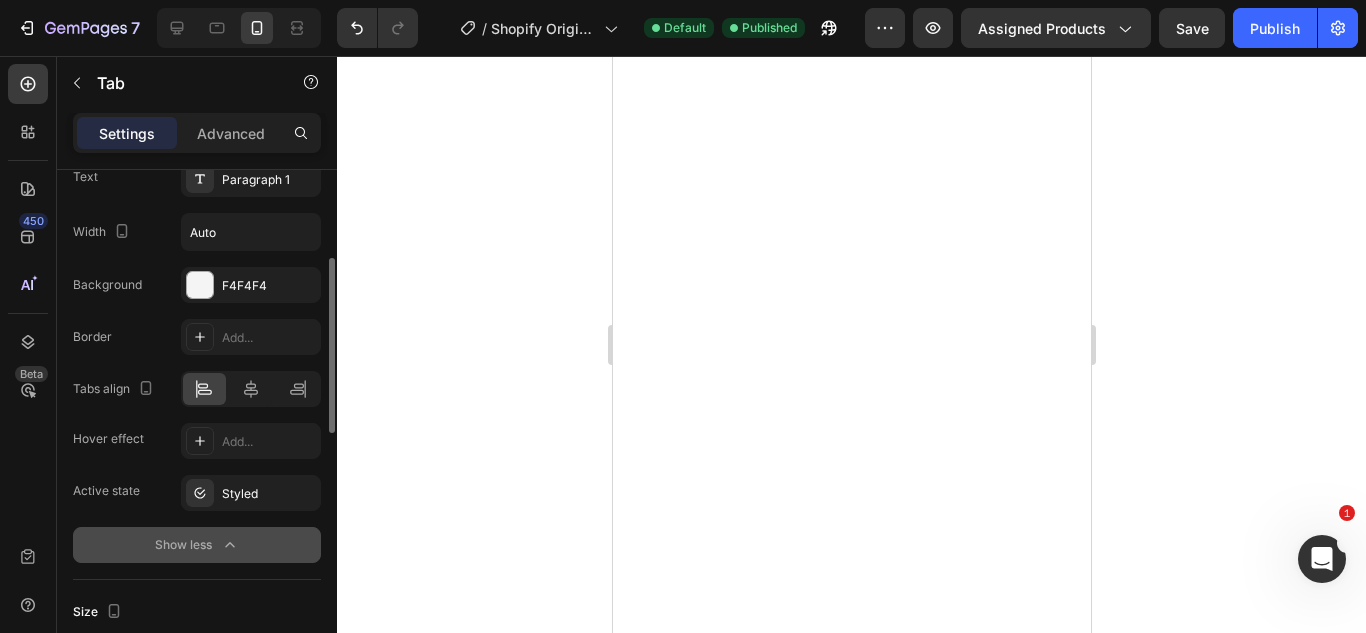 scroll, scrollTop: 263, scrollLeft: 0, axis: vertical 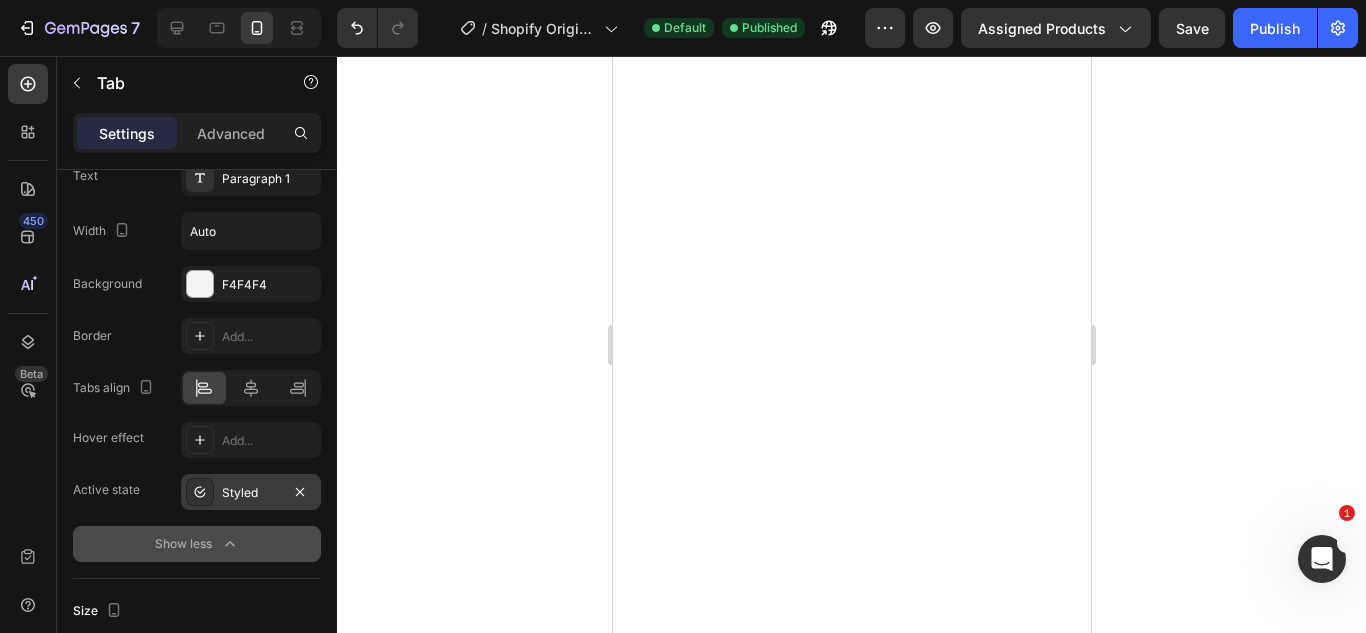 click on "Styled" at bounding box center [251, 492] 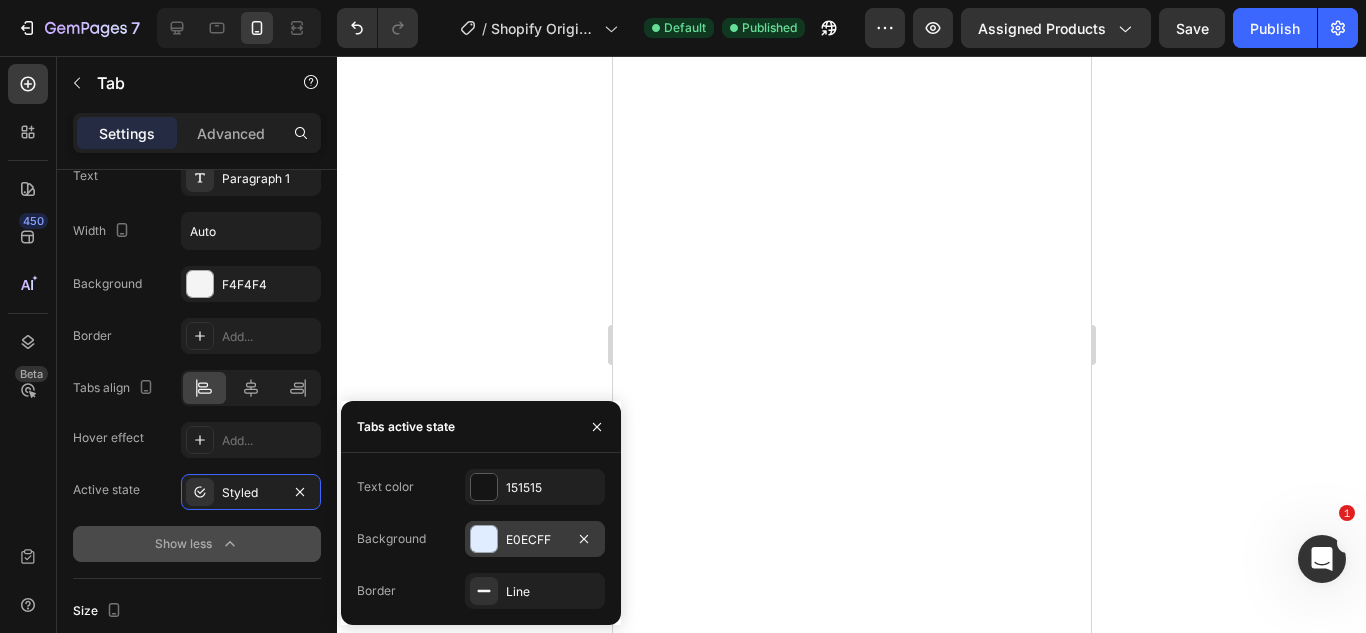 click at bounding box center (484, 539) 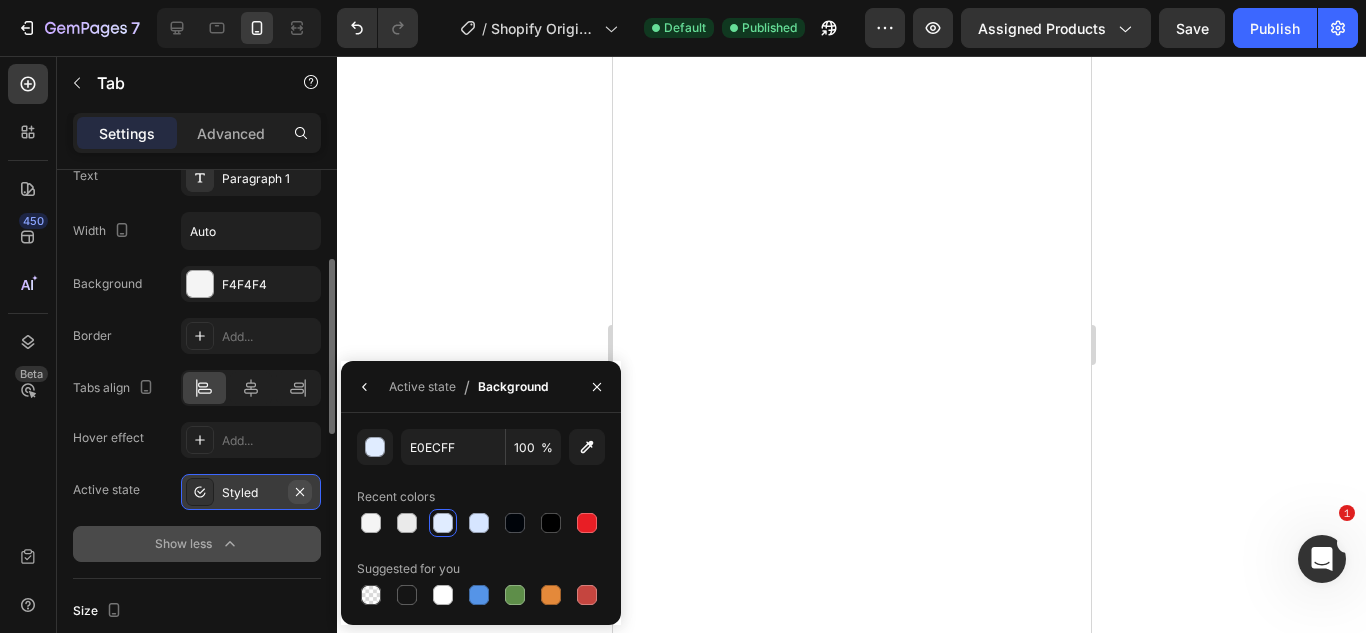 click 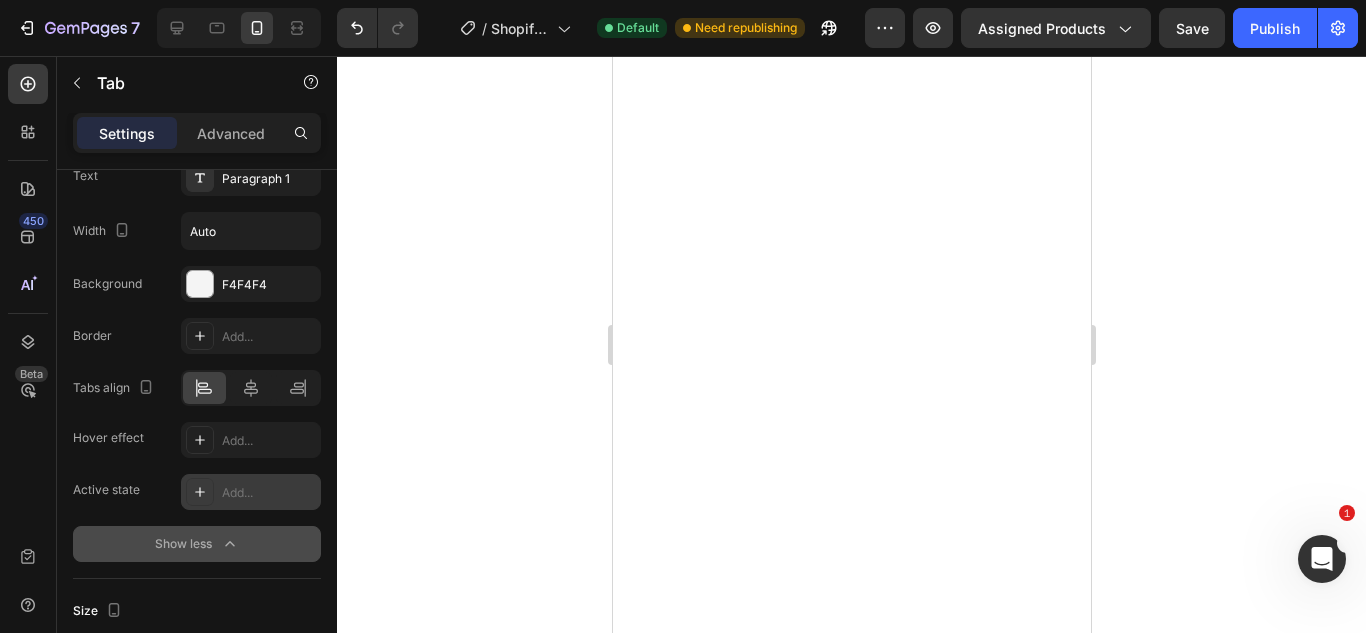 scroll, scrollTop: 0, scrollLeft: 0, axis: both 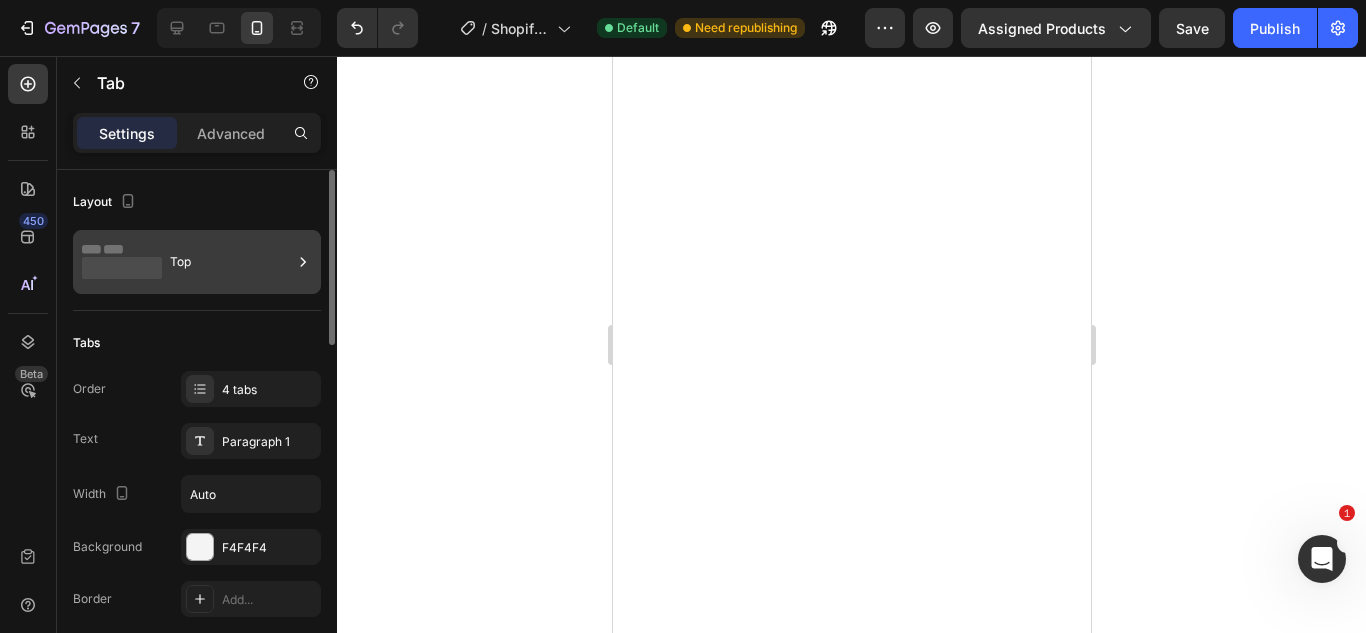 click on "Top" at bounding box center [231, 262] 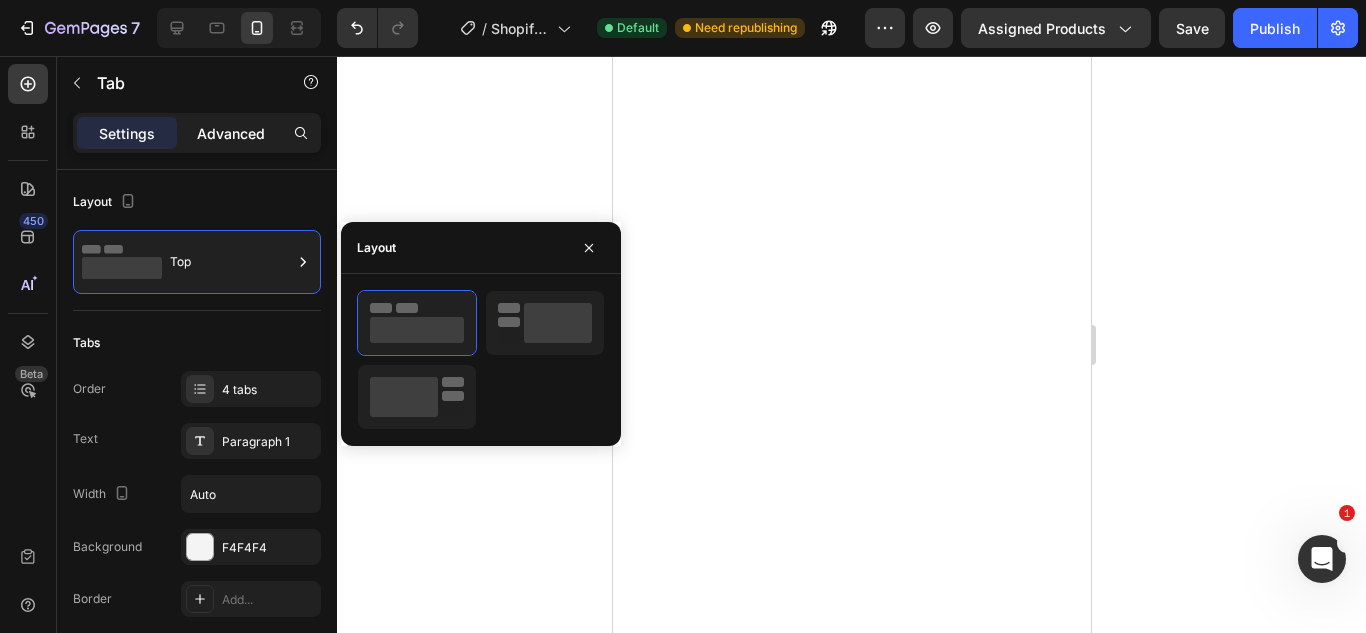 click on "Advanced" 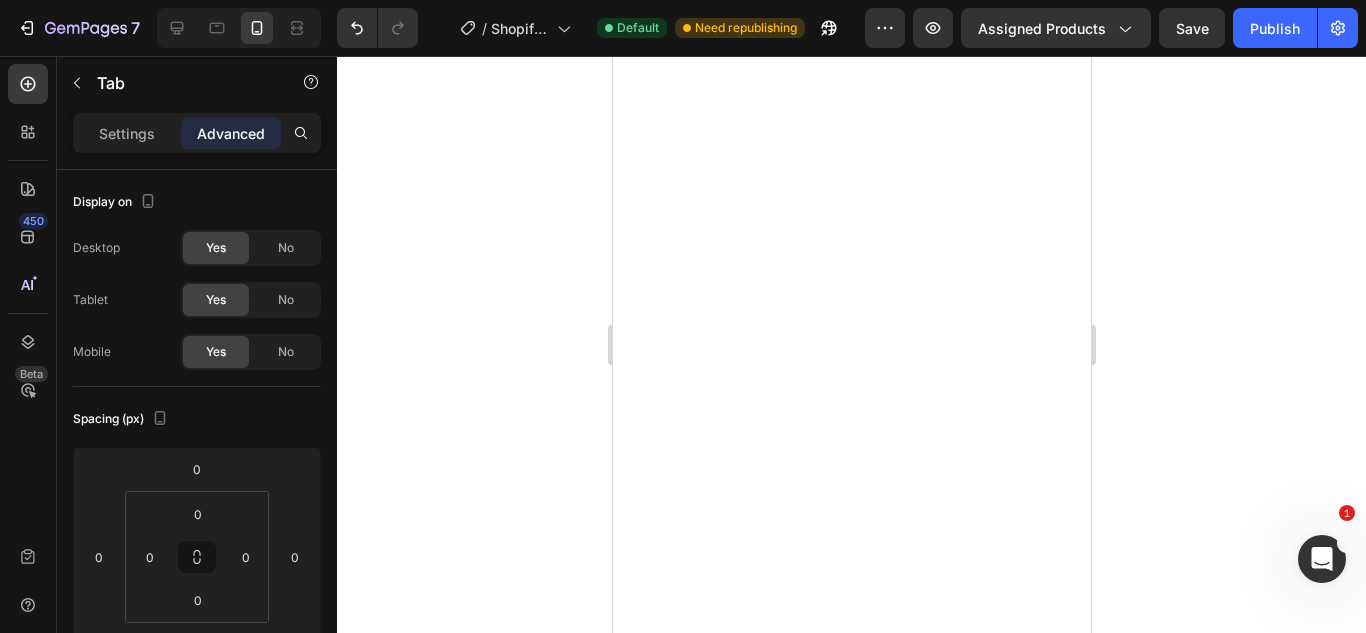 click on "Settings Advanced" at bounding box center [197, 133] 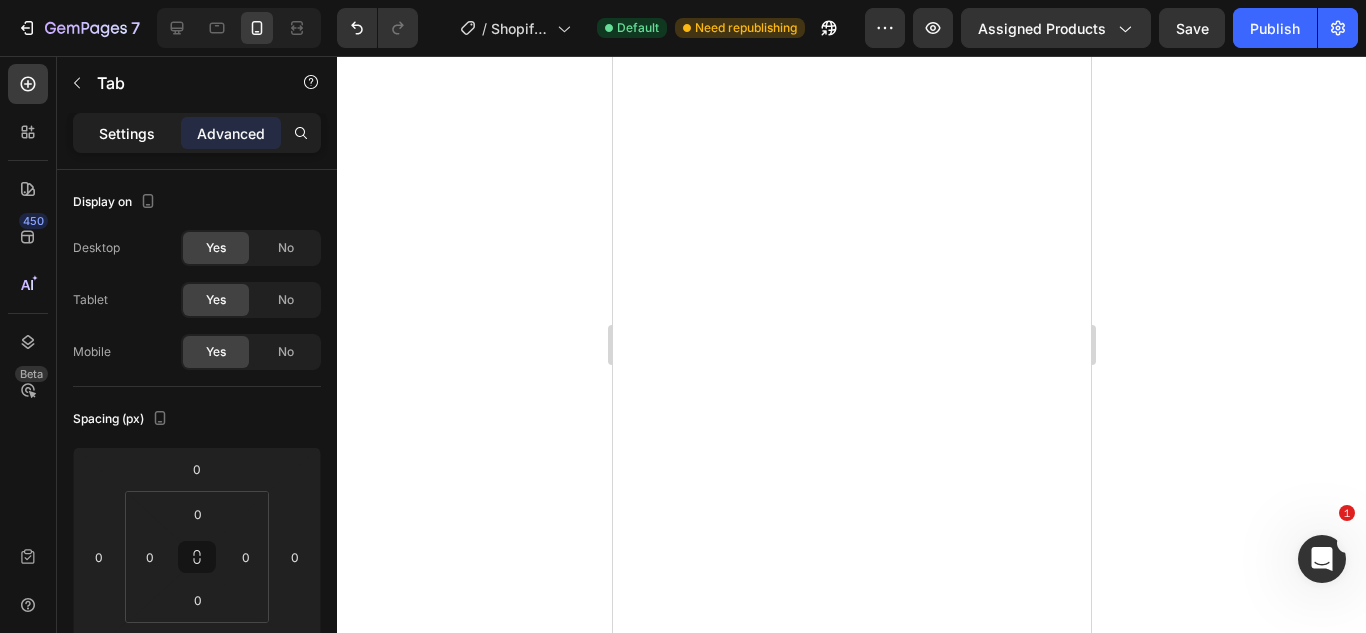 click on "Settings" at bounding box center [127, 133] 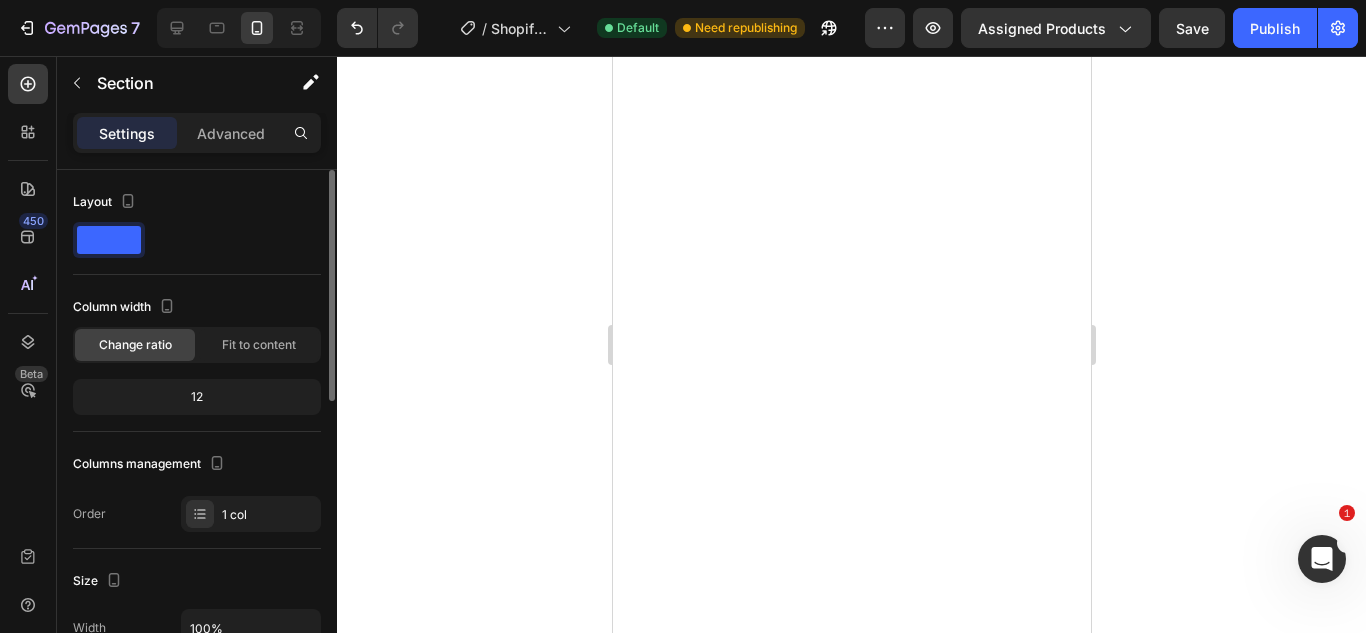 click on "Columns management Order 1 col" at bounding box center (197, 490) 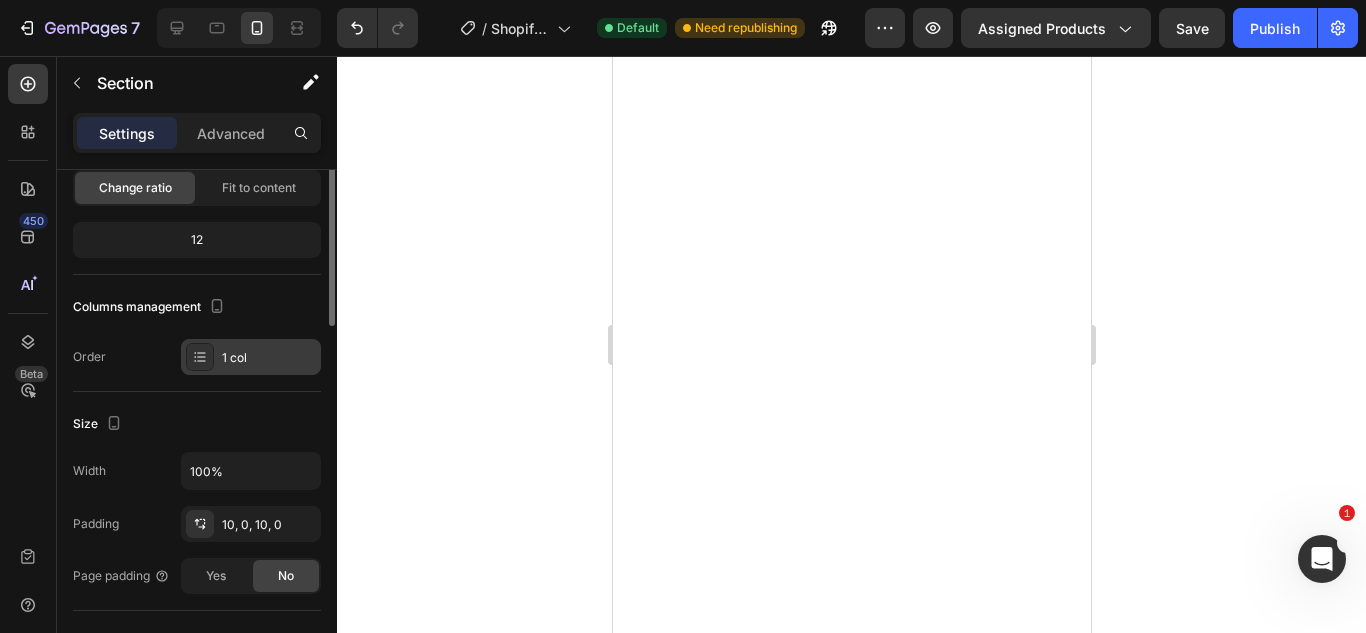 scroll, scrollTop: 0, scrollLeft: 0, axis: both 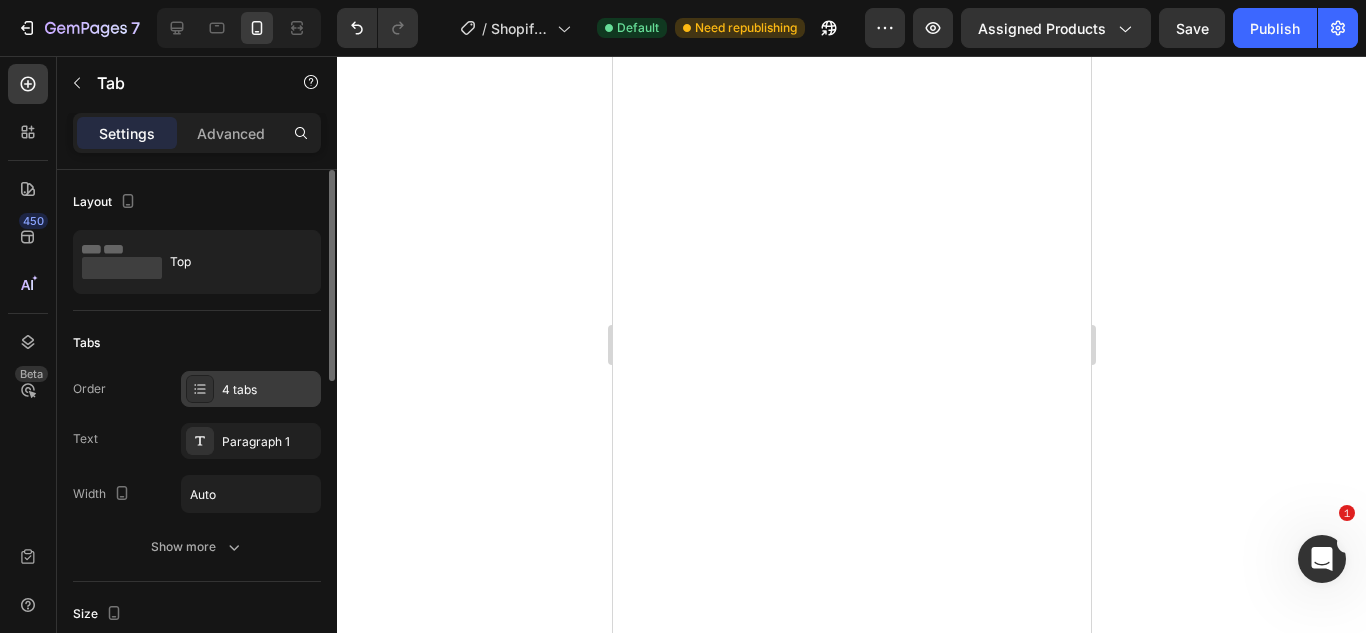 click on "4 tabs" at bounding box center (251, 389) 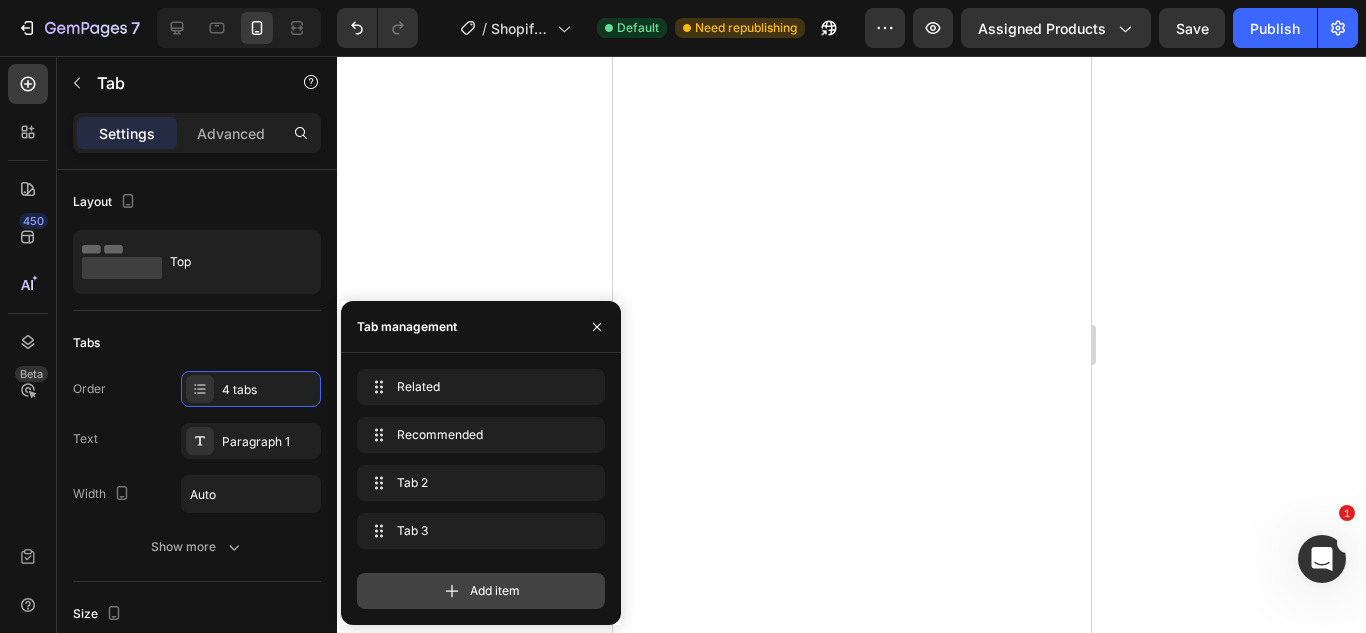 click on "Add item" at bounding box center [481, 591] 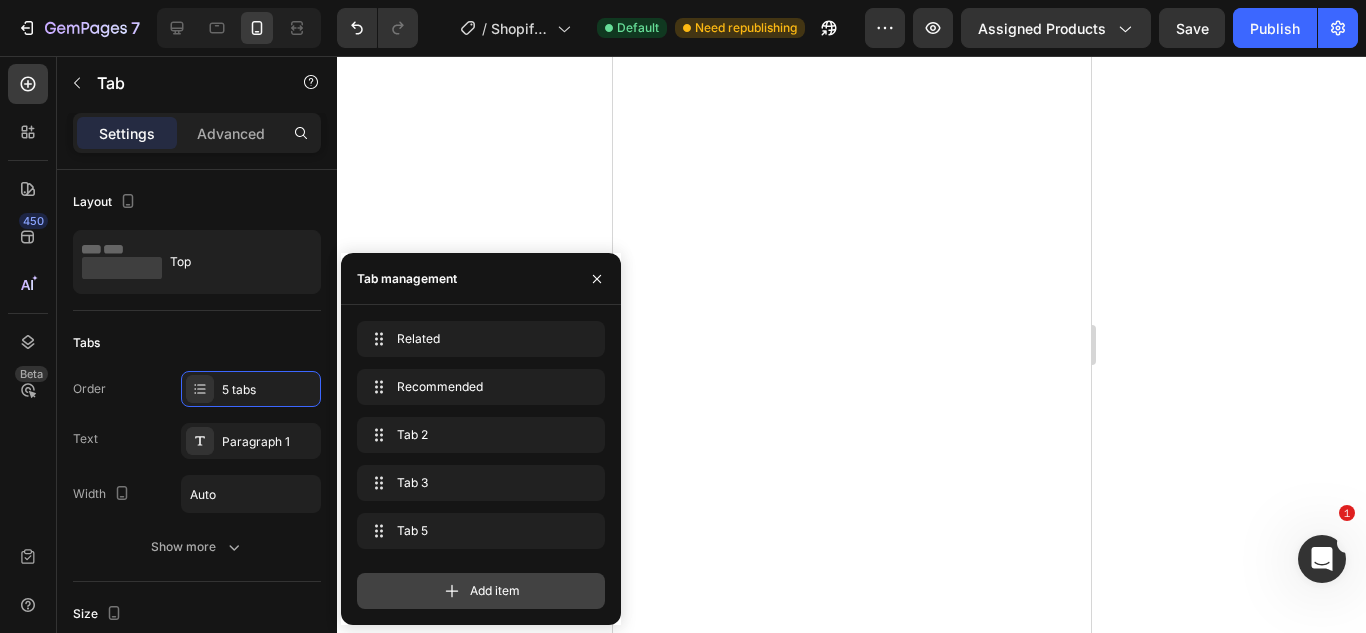 click 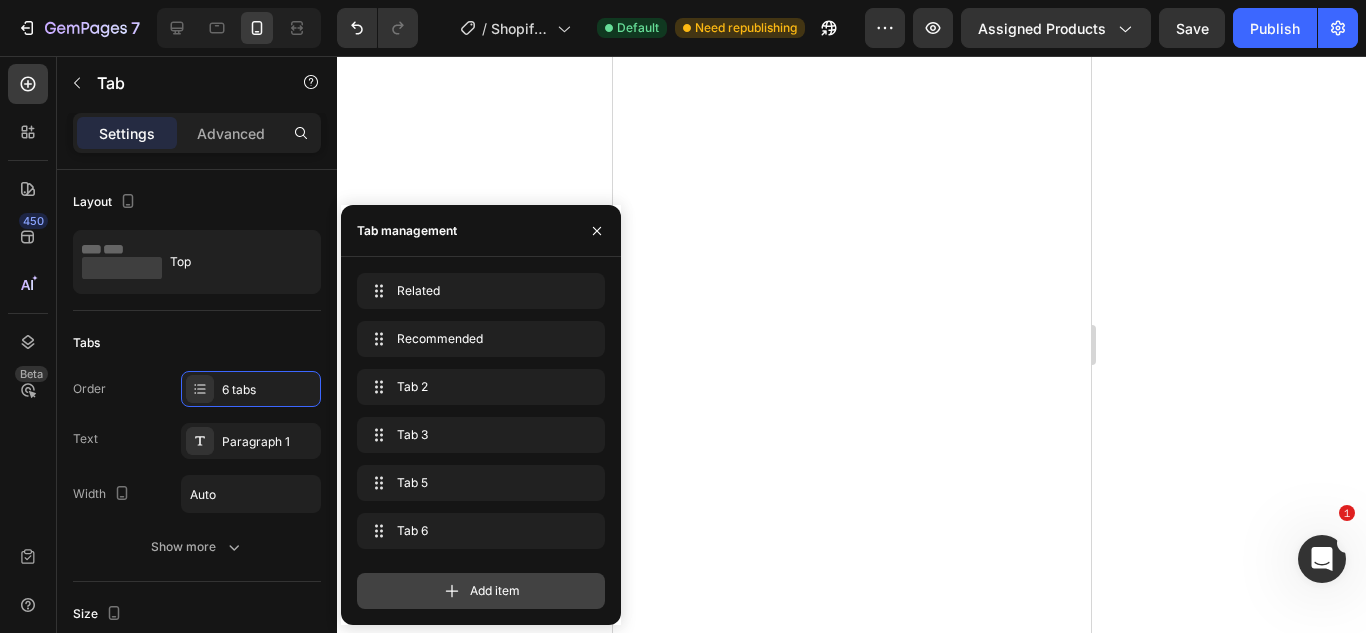 click 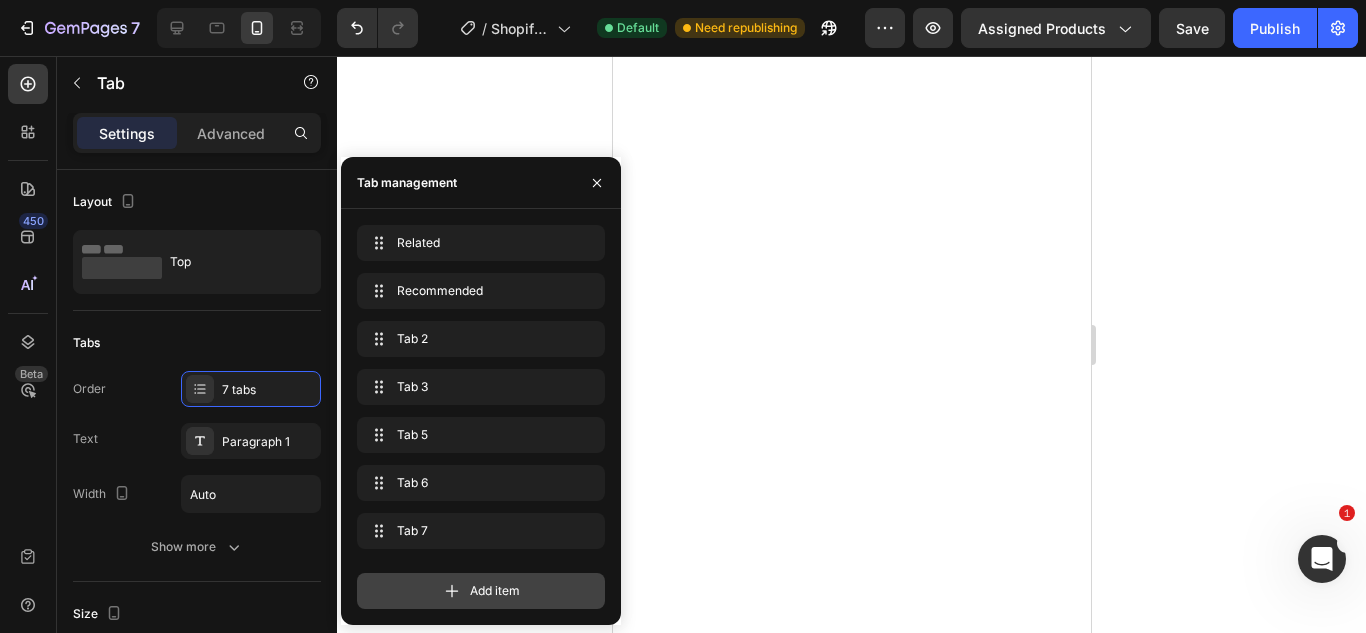 click 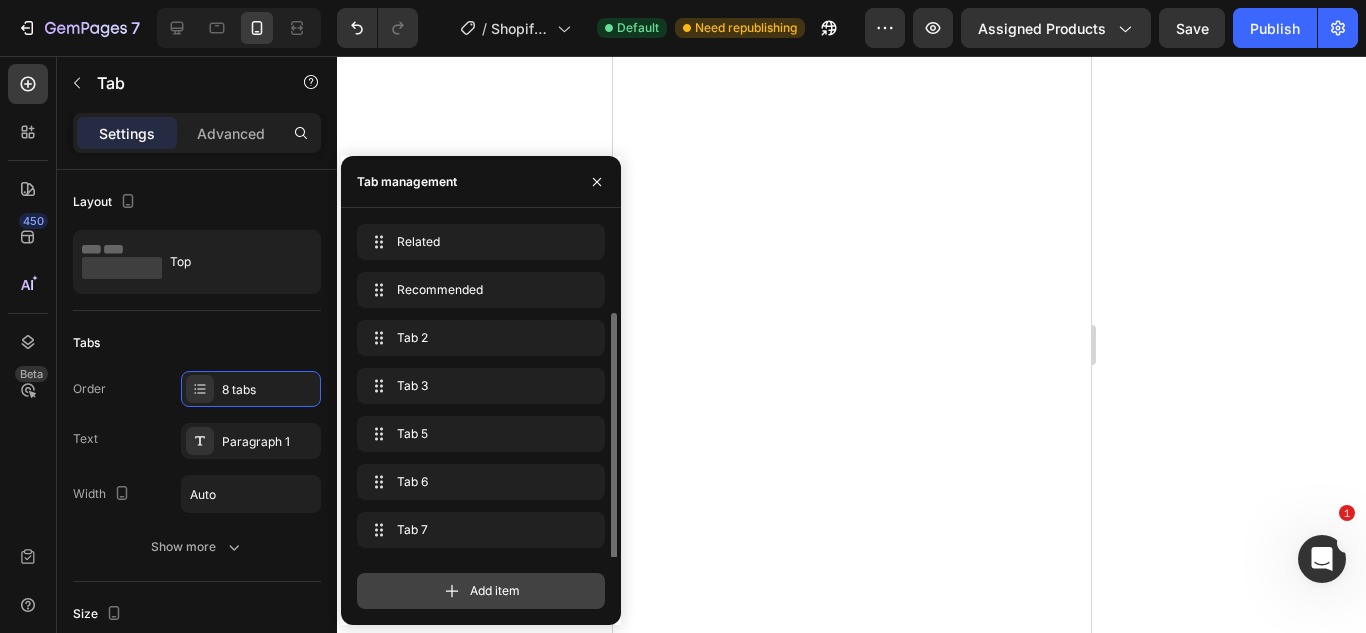 click 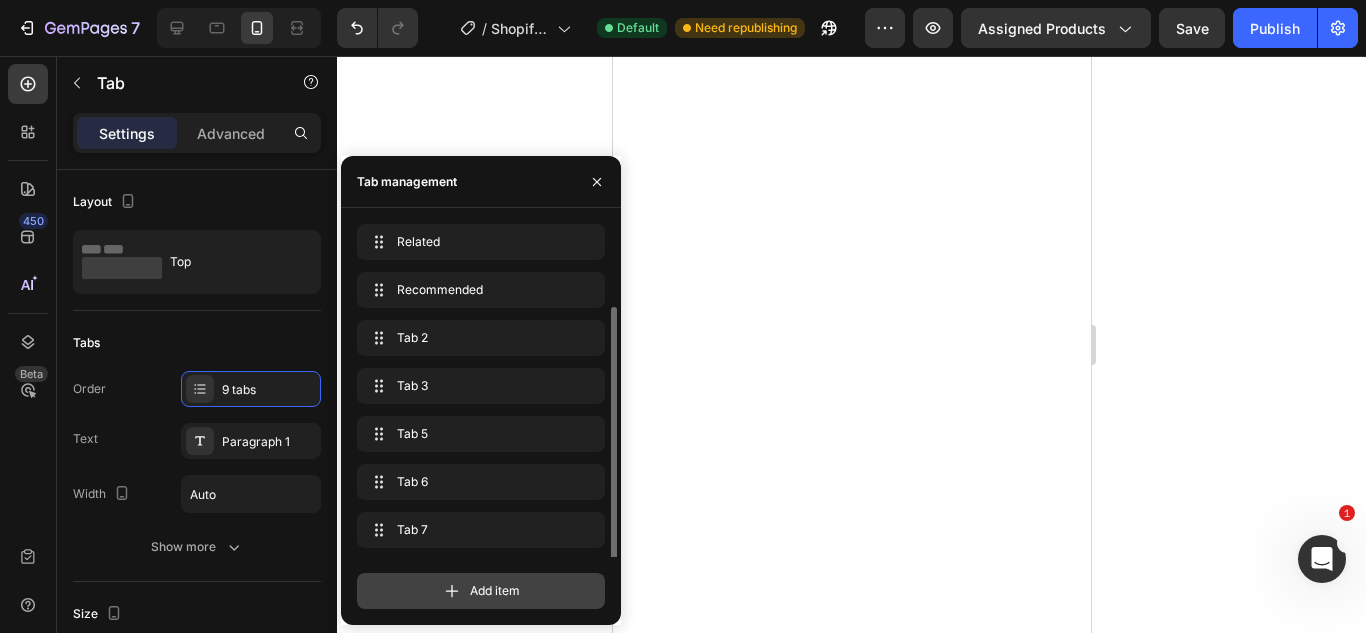 scroll, scrollTop: 95, scrollLeft: 0, axis: vertical 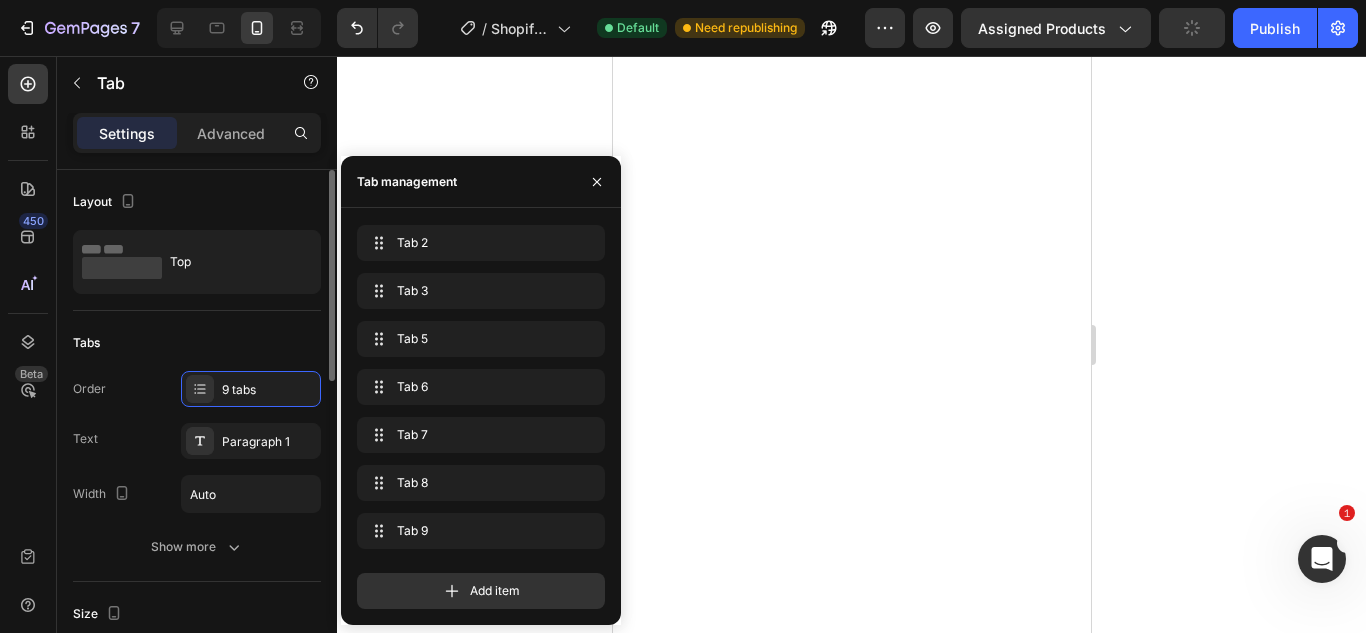 click on "Order 9 tabs Text Paragraph 1 Width Auto Show more" at bounding box center (197, 468) 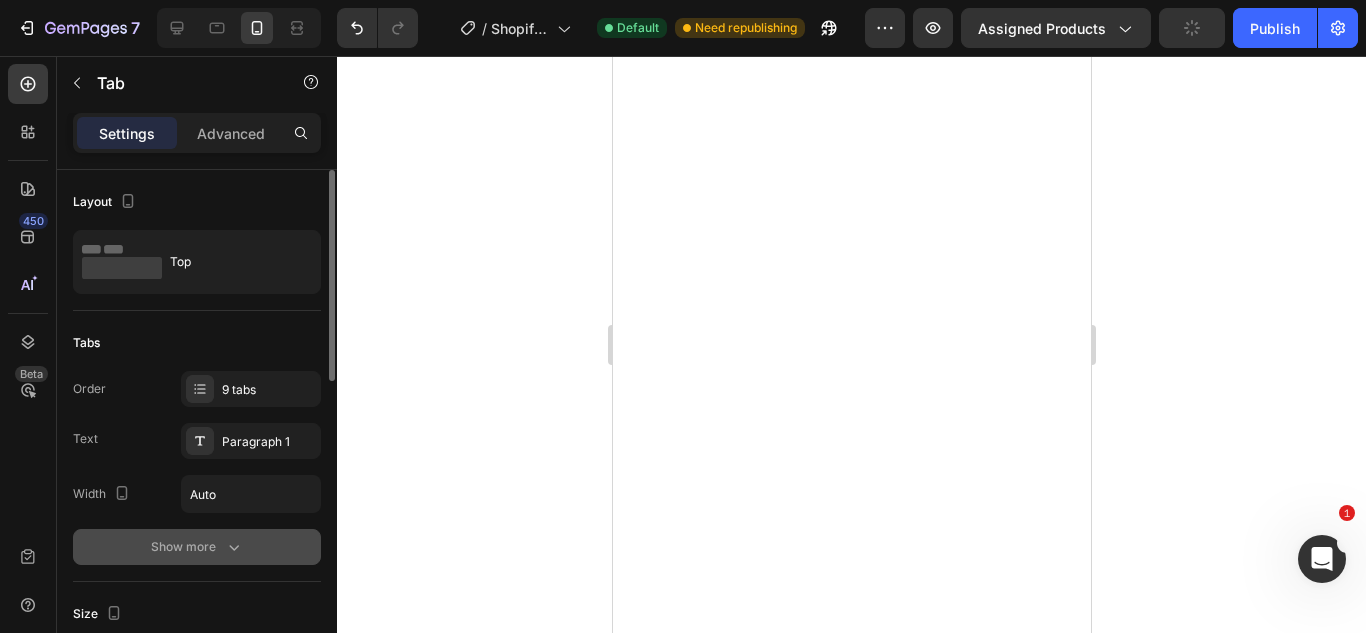 click on "Show more" at bounding box center [197, 547] 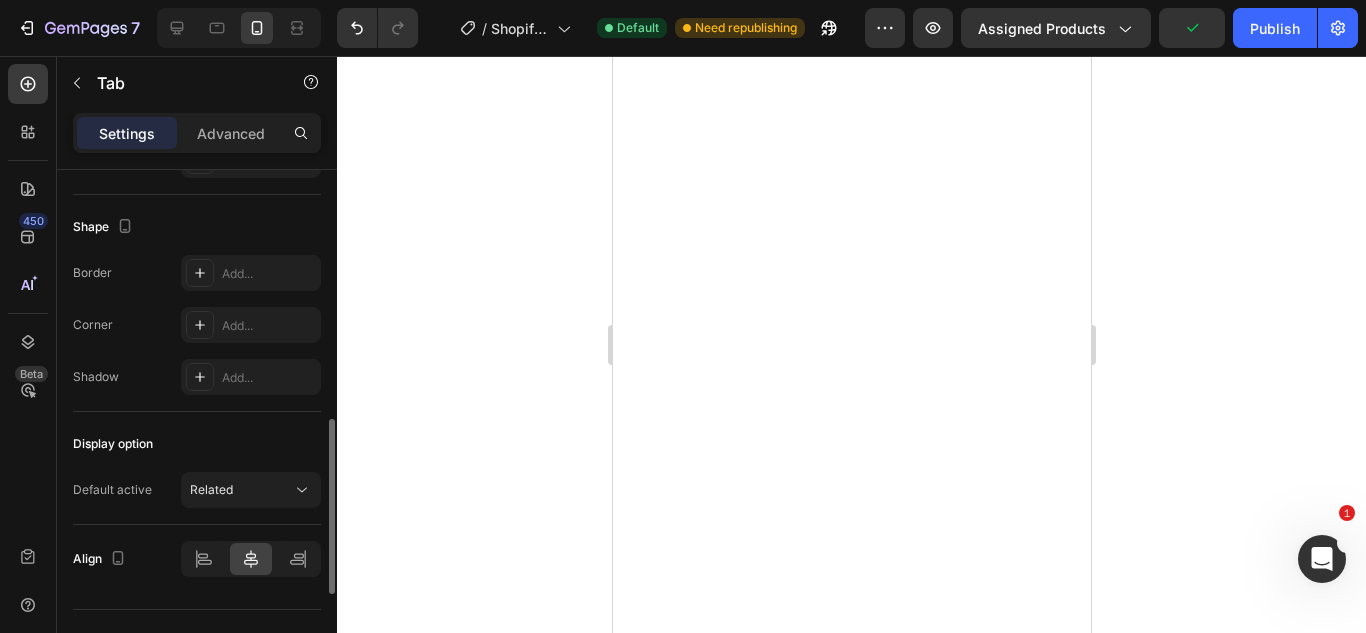 scroll, scrollTop: 1019, scrollLeft: 0, axis: vertical 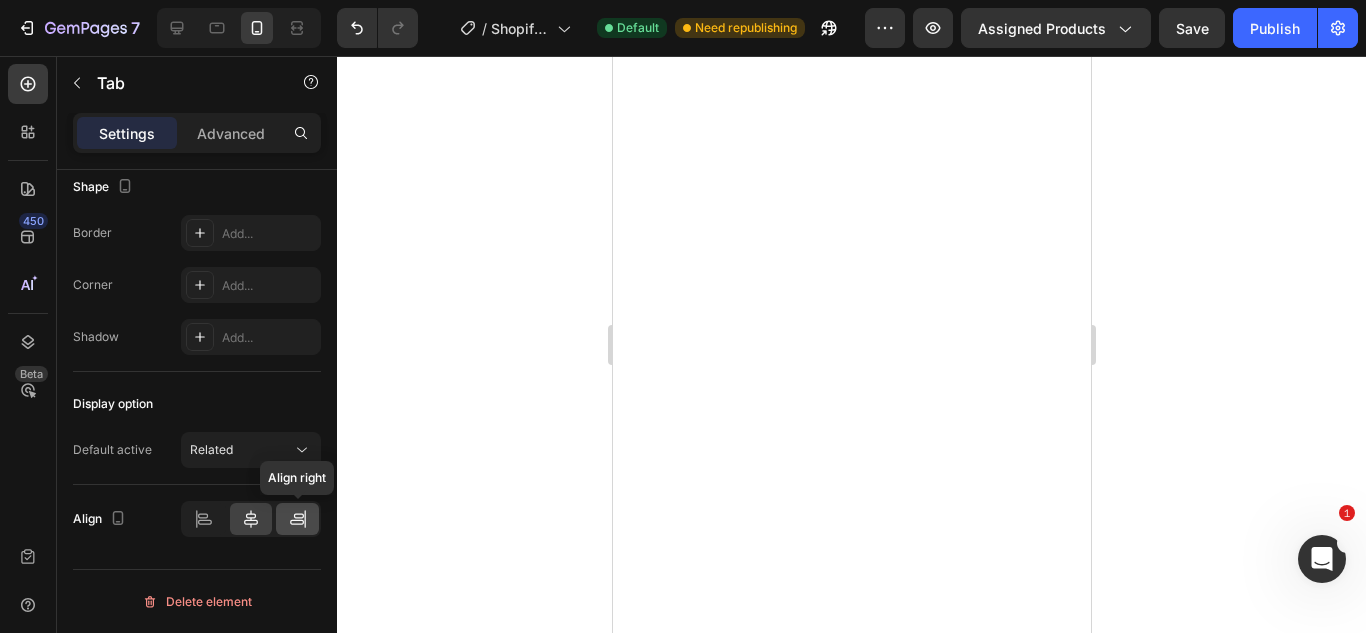 click 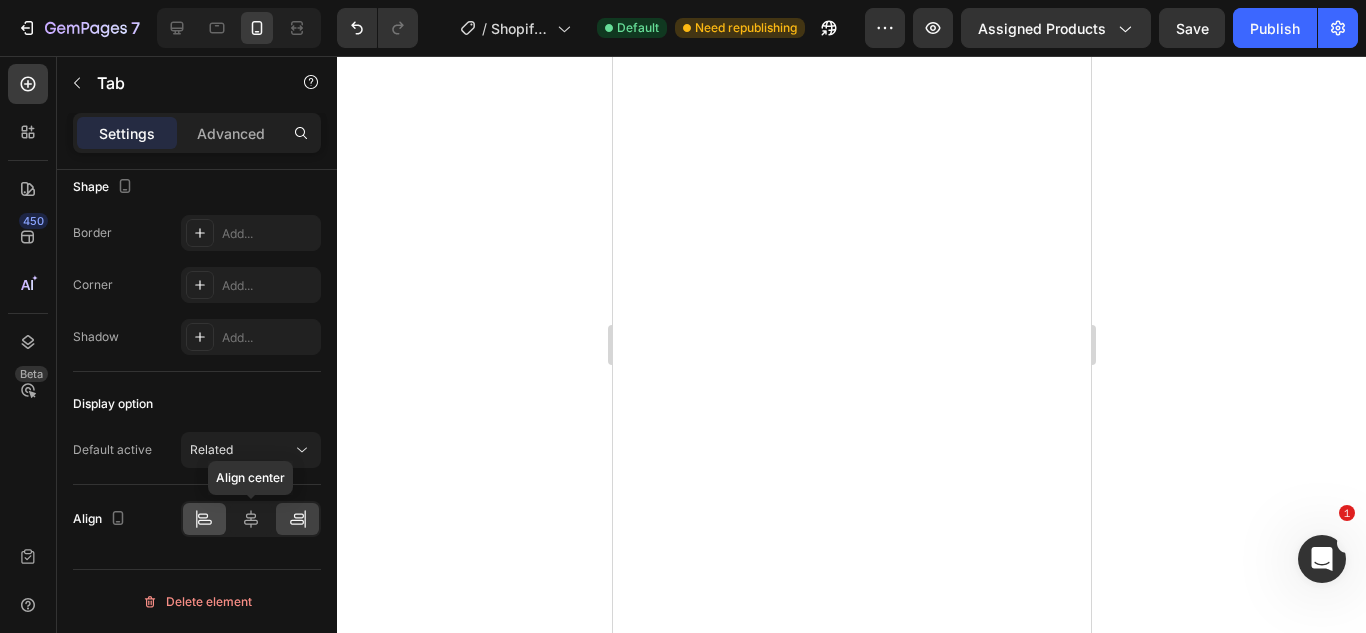 click 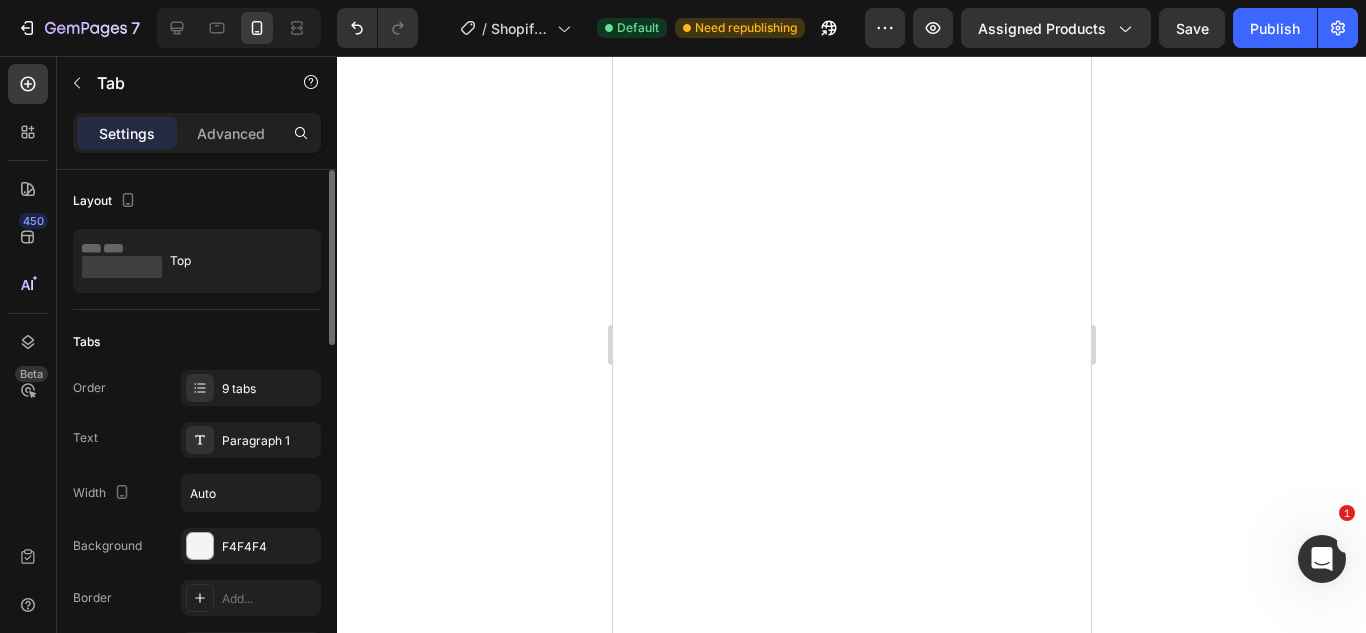 scroll, scrollTop: 0, scrollLeft: 0, axis: both 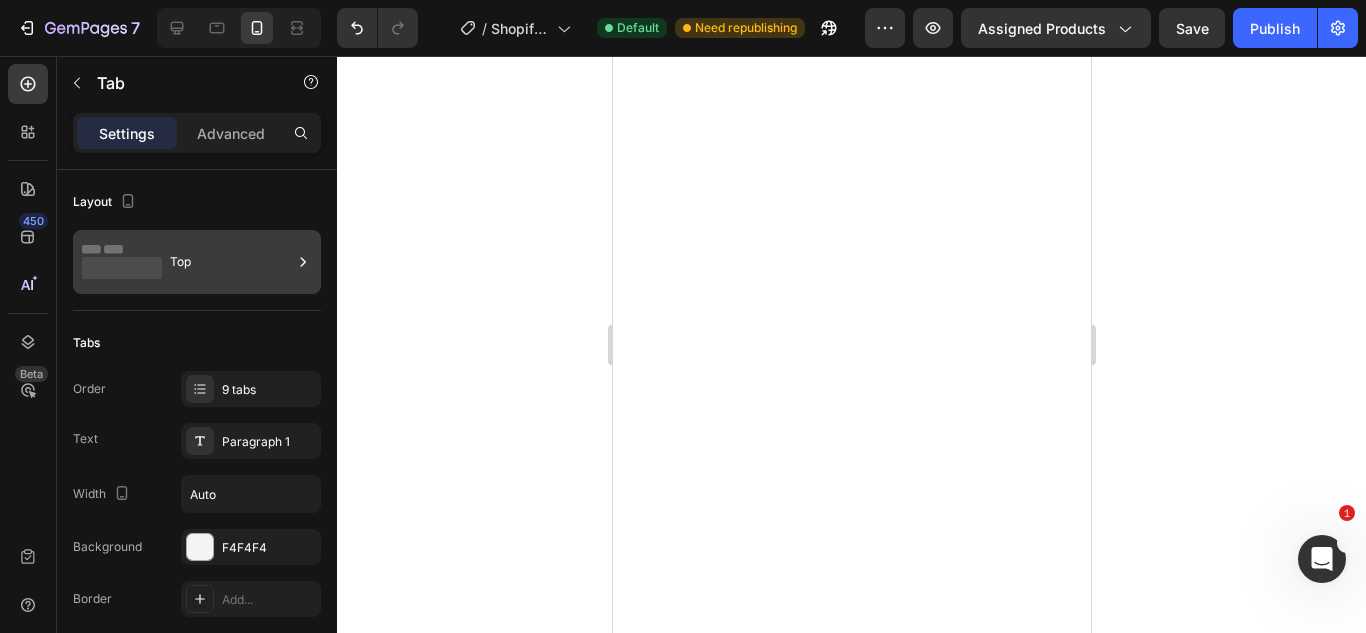 click on "Top" at bounding box center [231, 262] 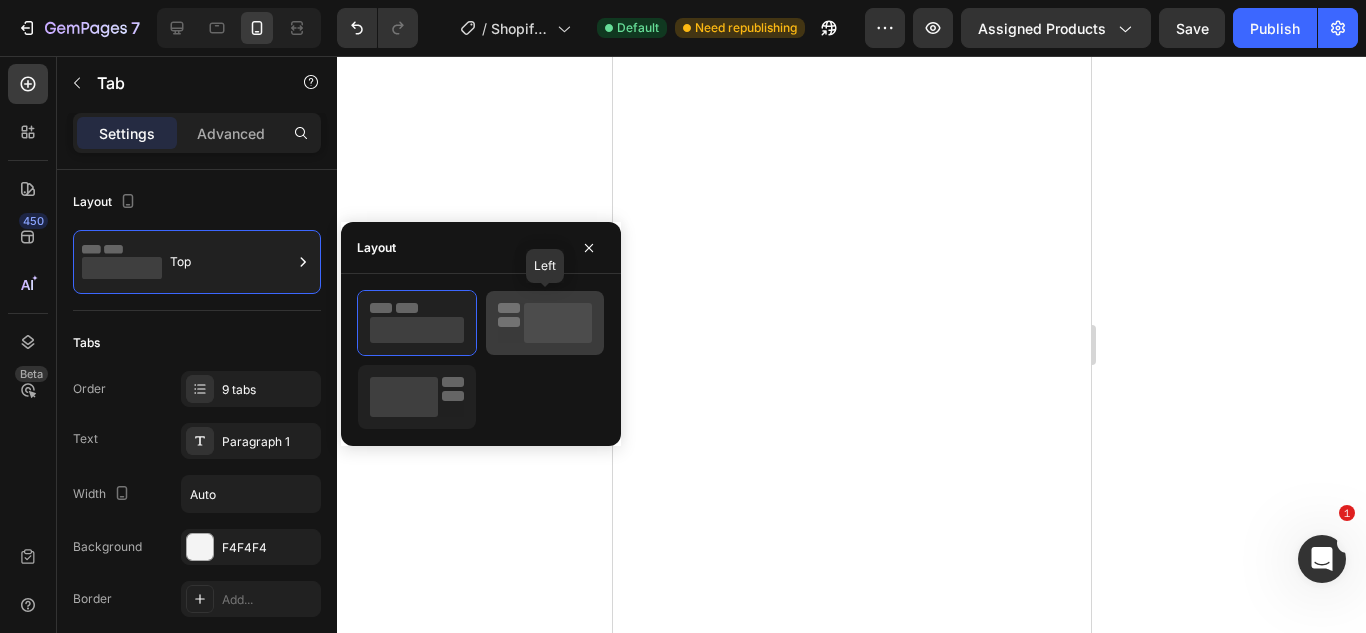 click 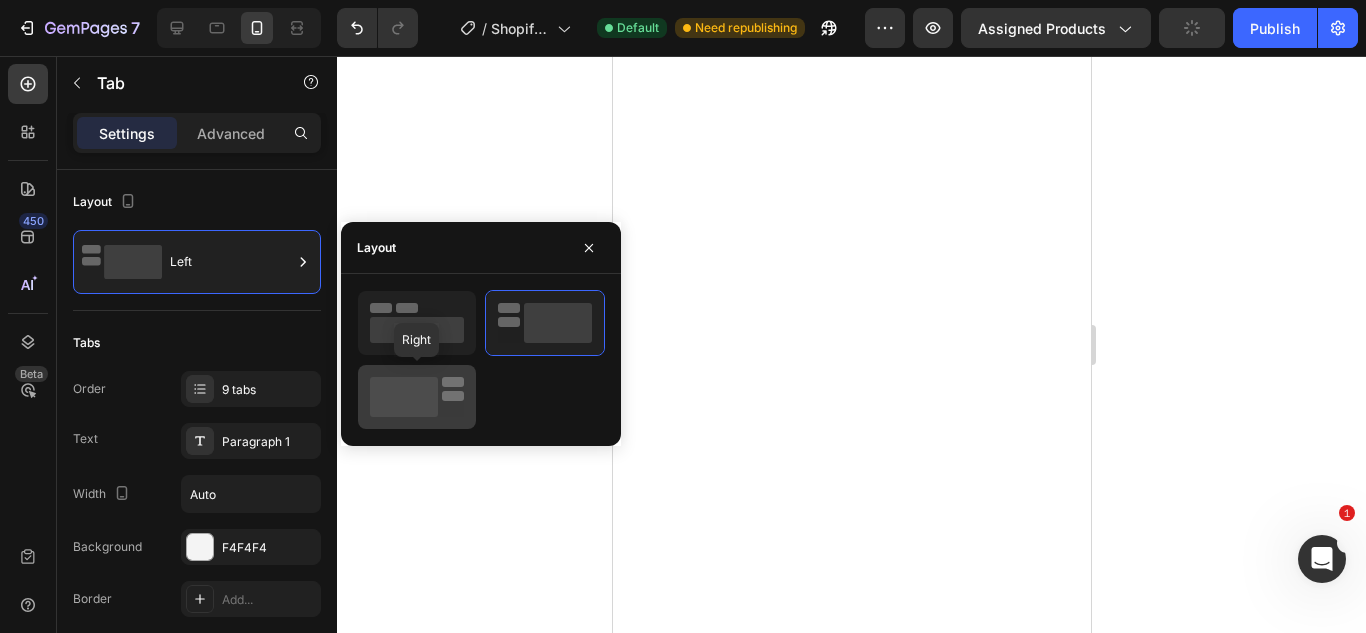 click 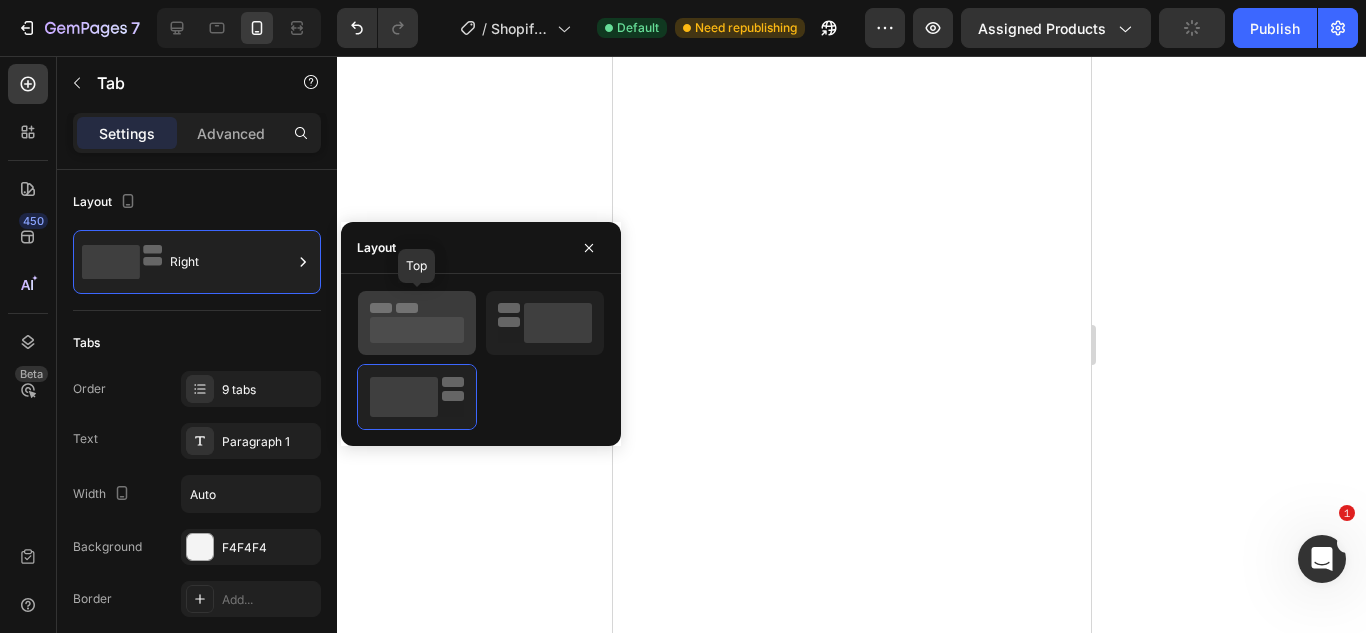 click 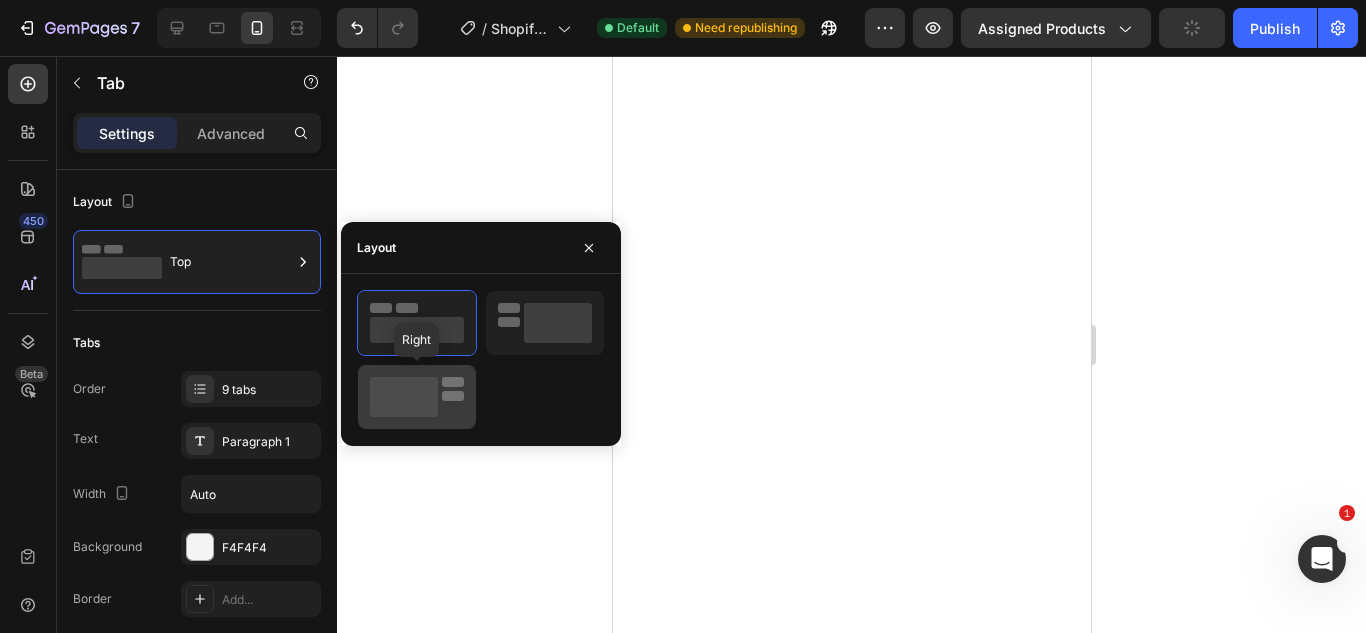 click 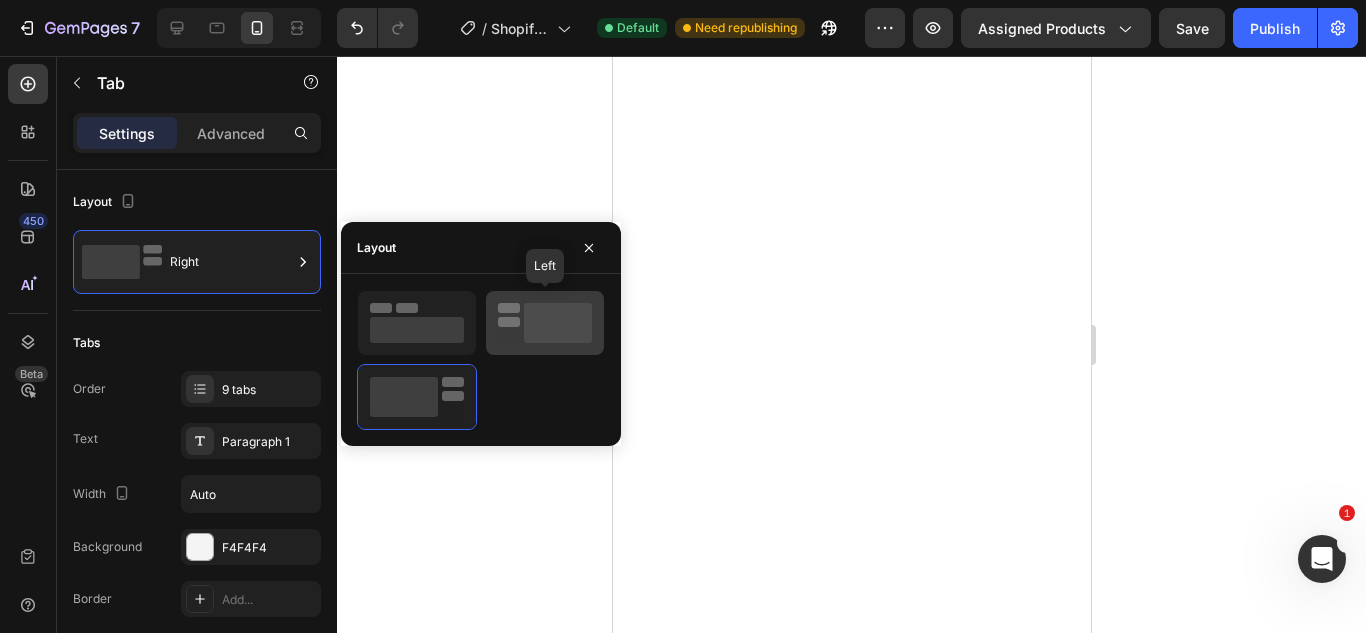 click 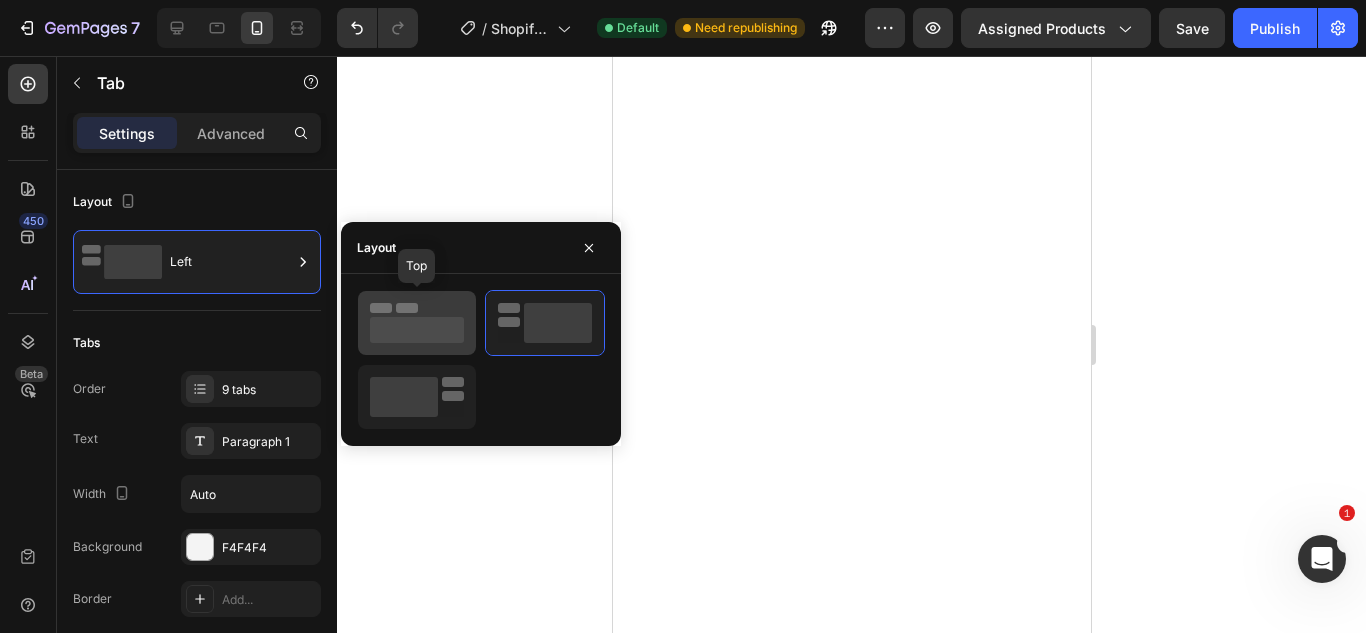 click 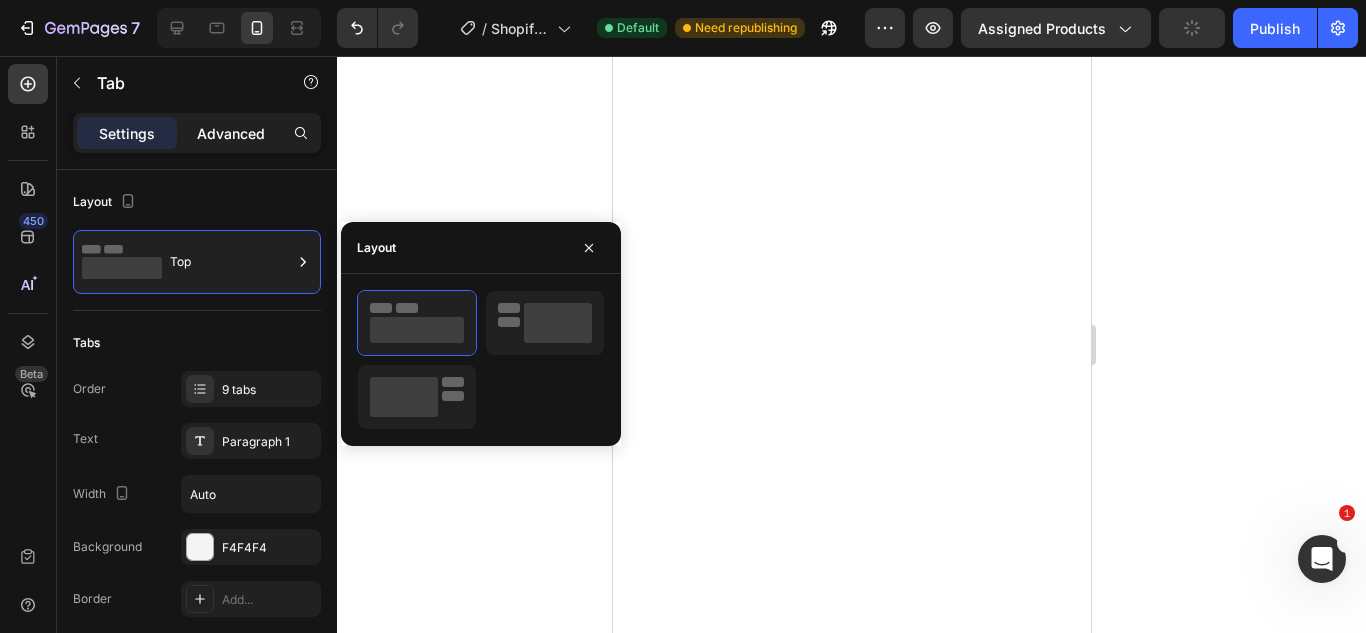 click on "Advanced" at bounding box center (231, 133) 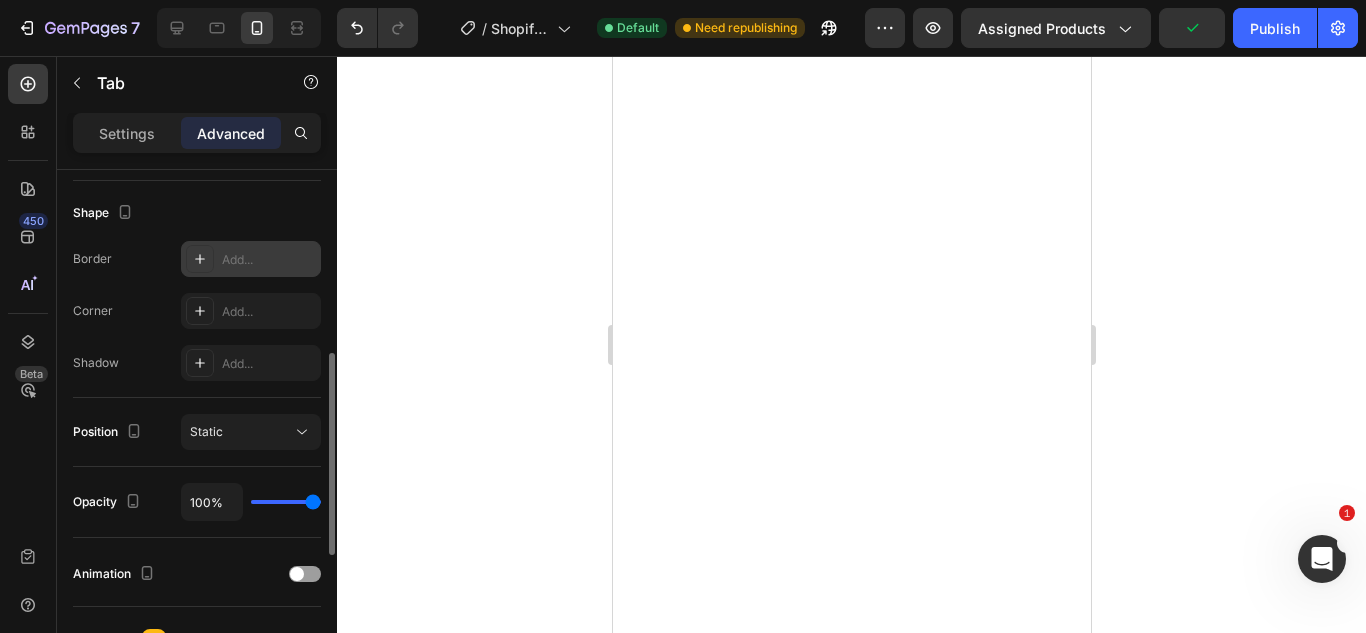 scroll, scrollTop: 512, scrollLeft: 0, axis: vertical 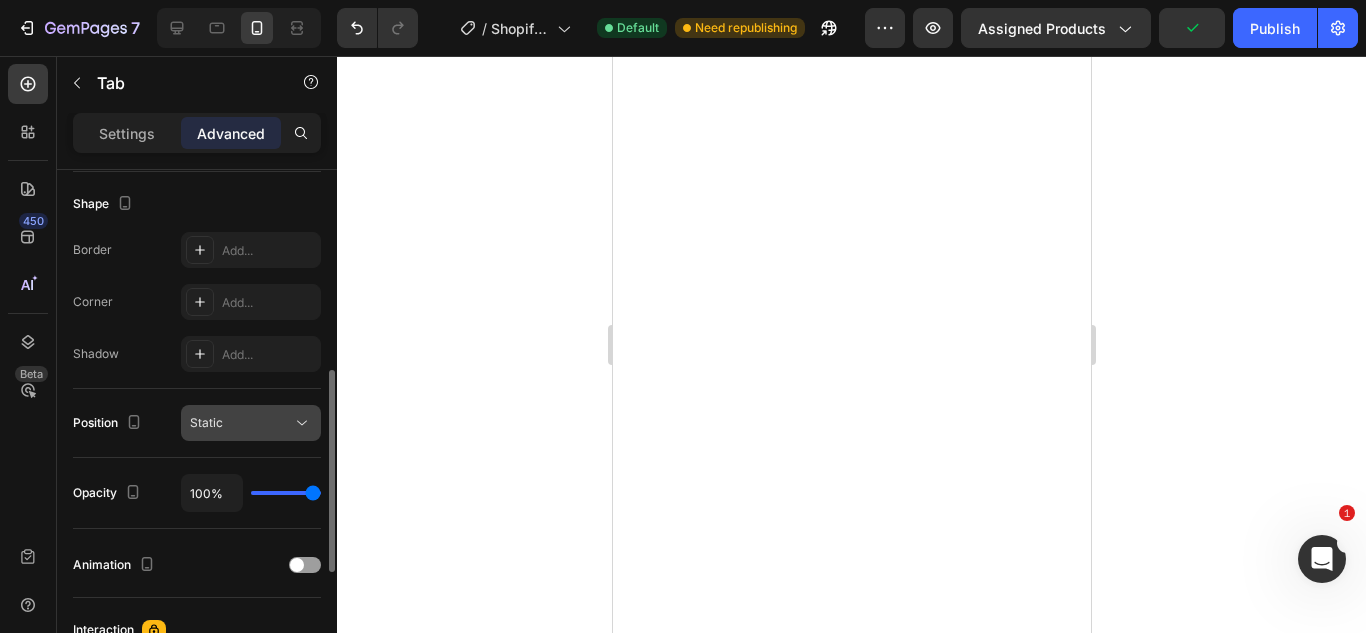click on "Static" 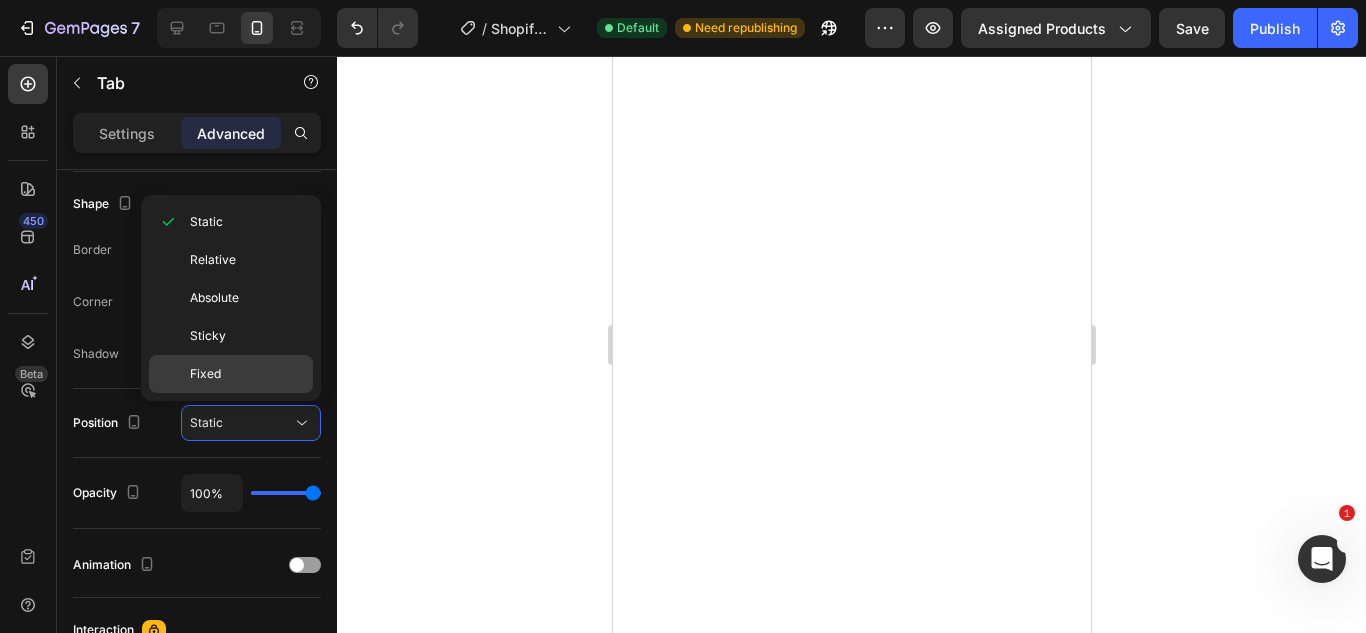 click on "Fixed" at bounding box center [205, 374] 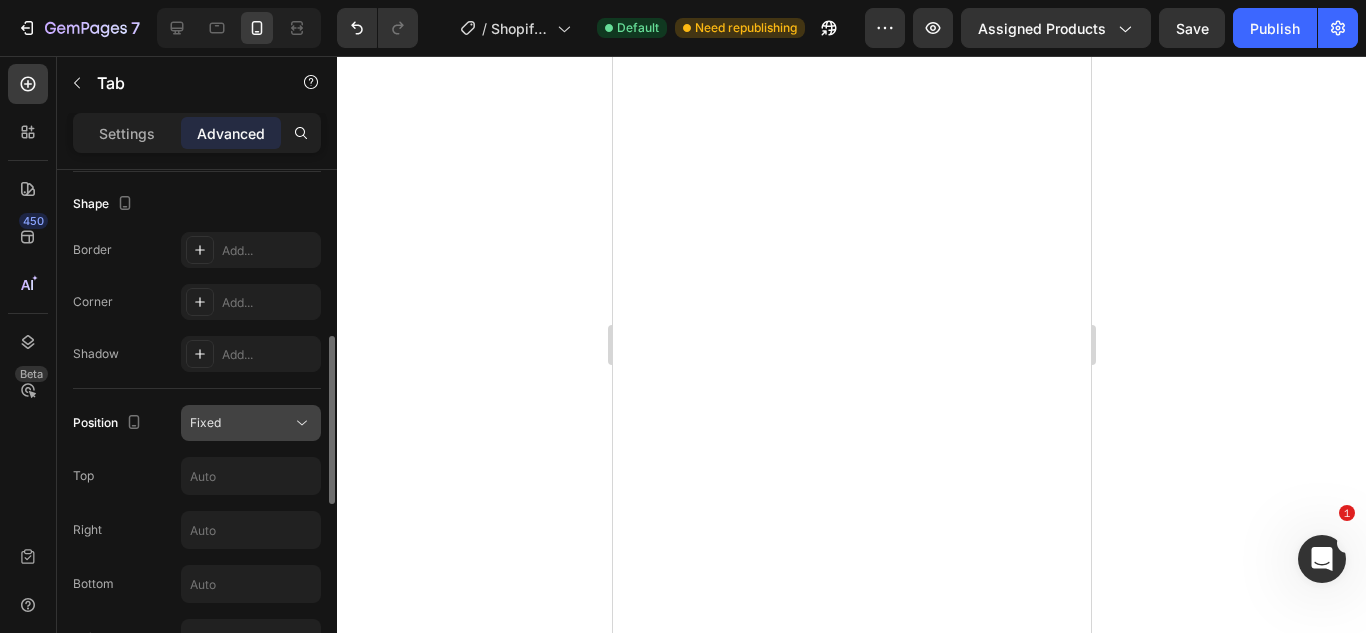 click 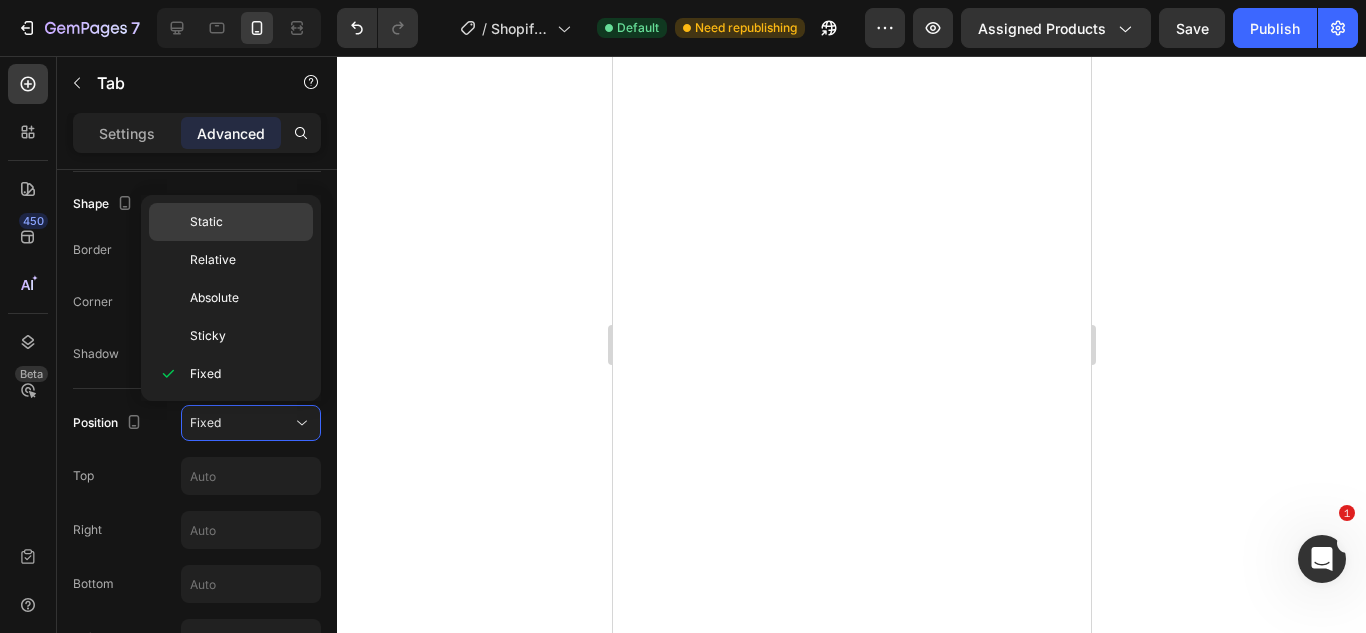 click on "Static" at bounding box center (206, 222) 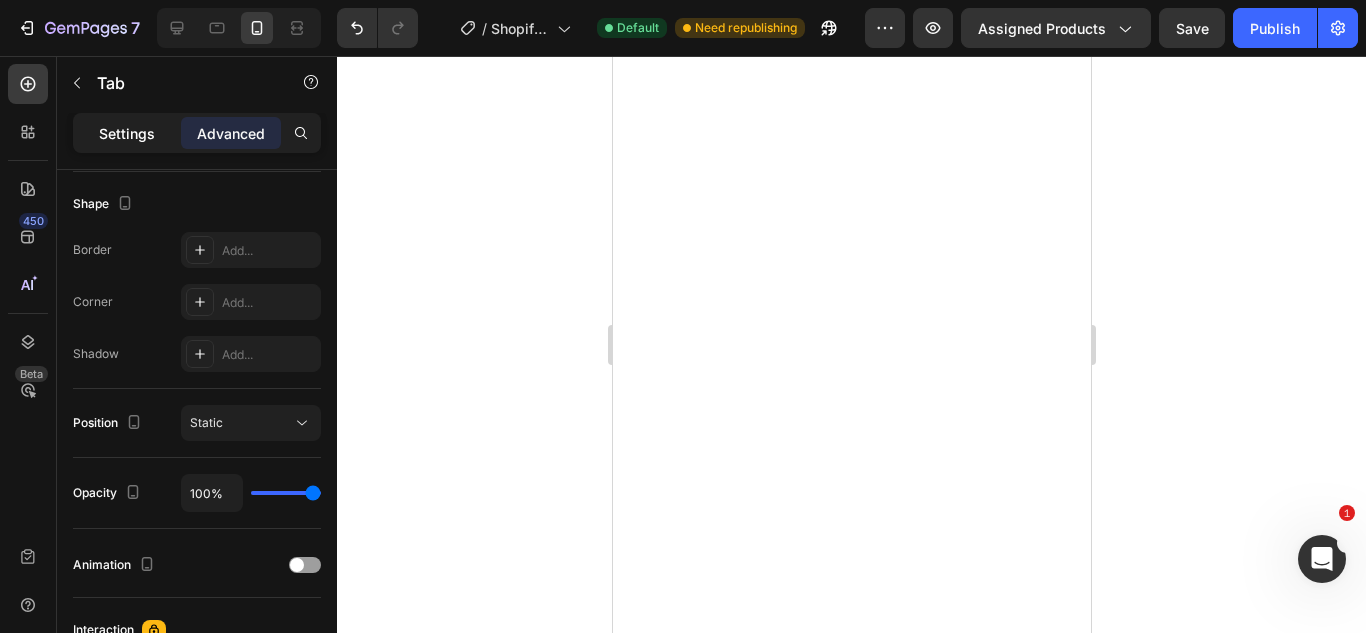 click on "Settings" at bounding box center [127, 133] 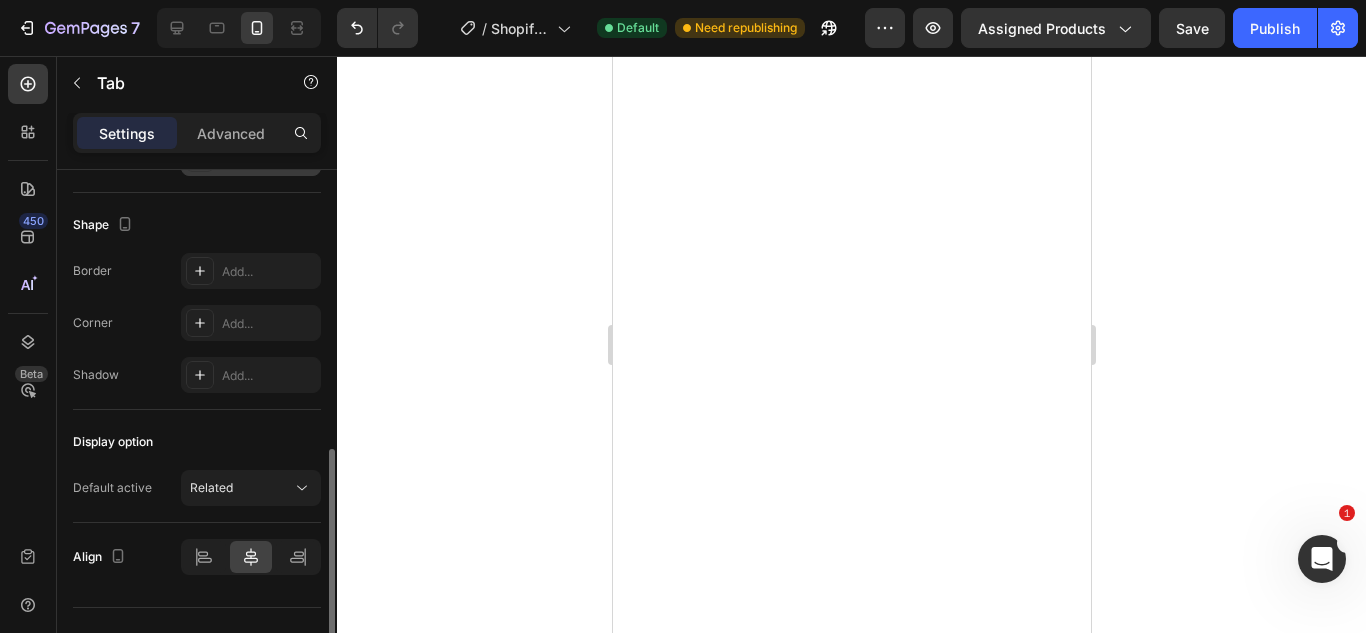 scroll, scrollTop: 759, scrollLeft: 0, axis: vertical 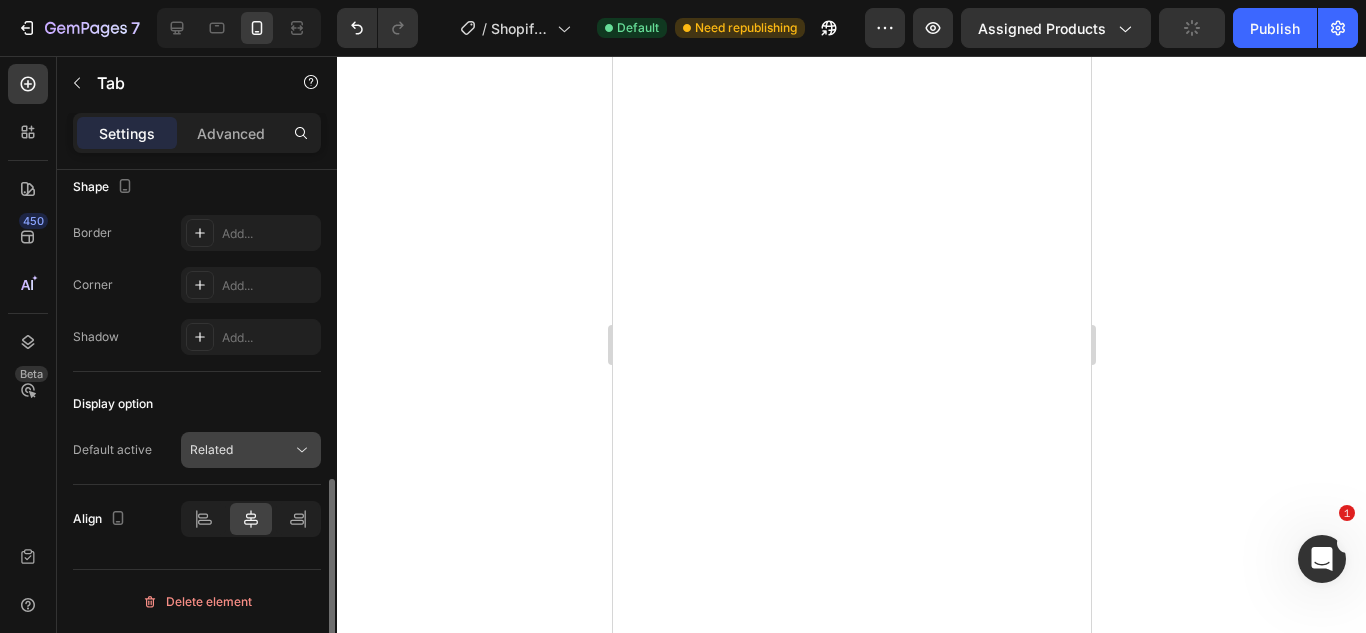 click on "Related" at bounding box center [241, 450] 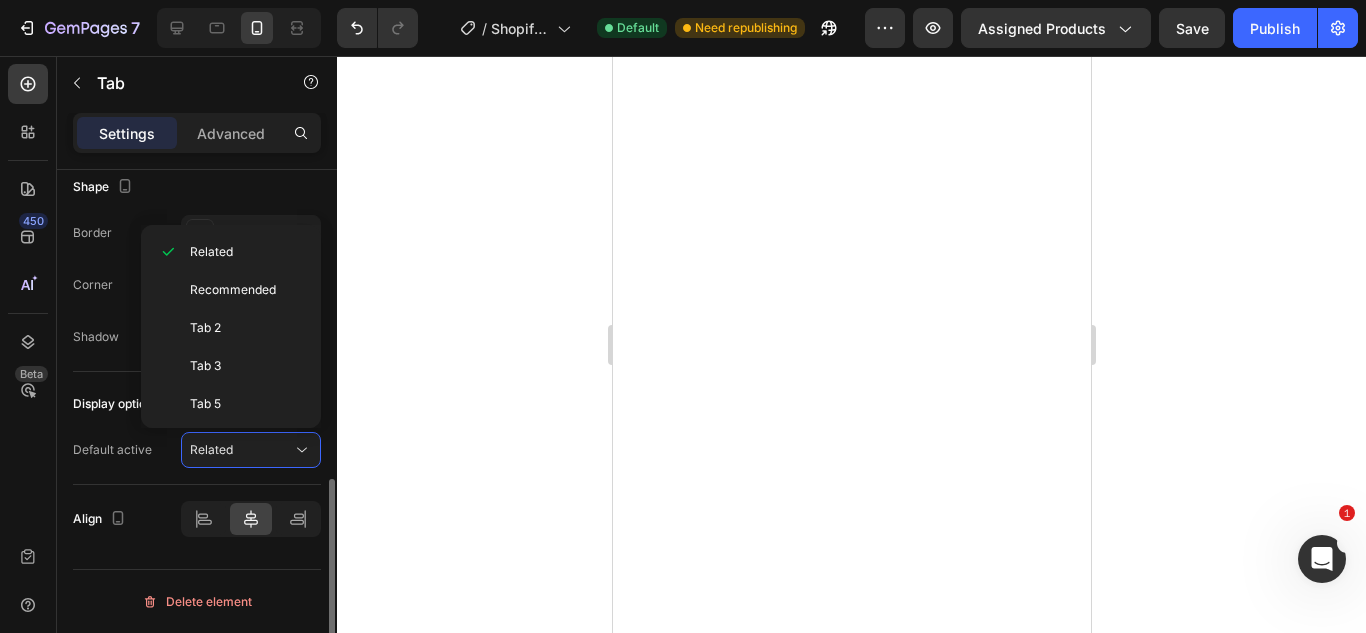 click on "Shadow" at bounding box center (96, 337) 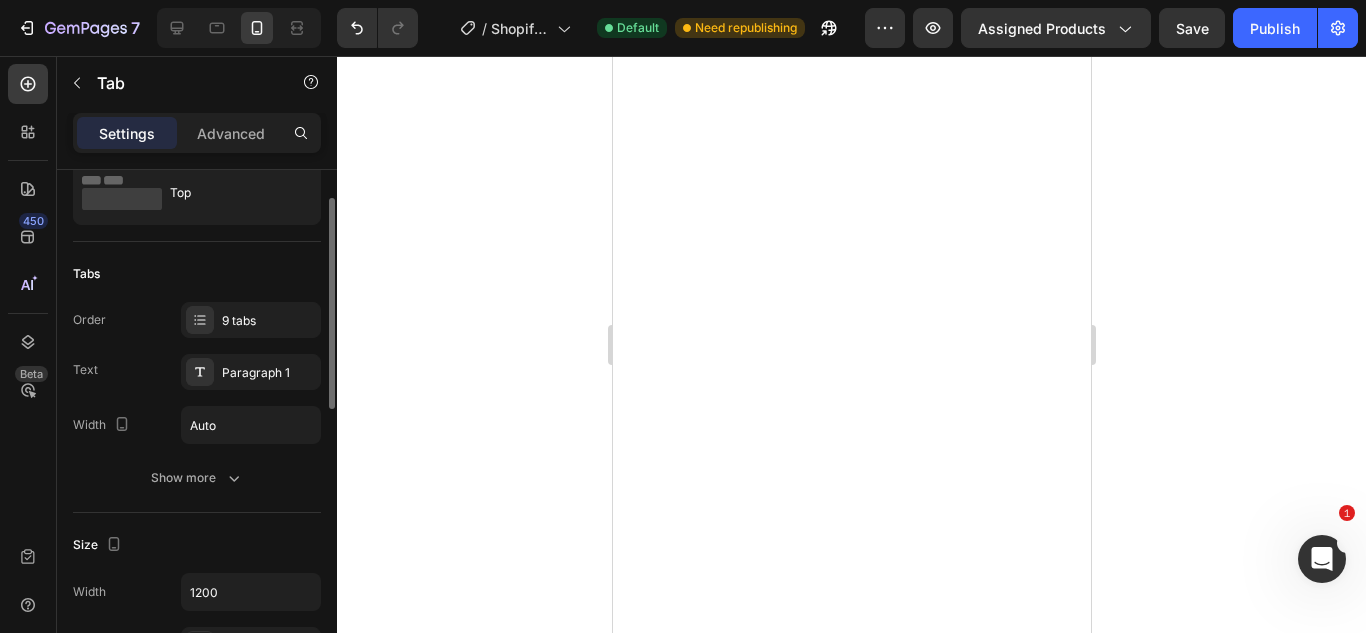 scroll, scrollTop: 0, scrollLeft: 0, axis: both 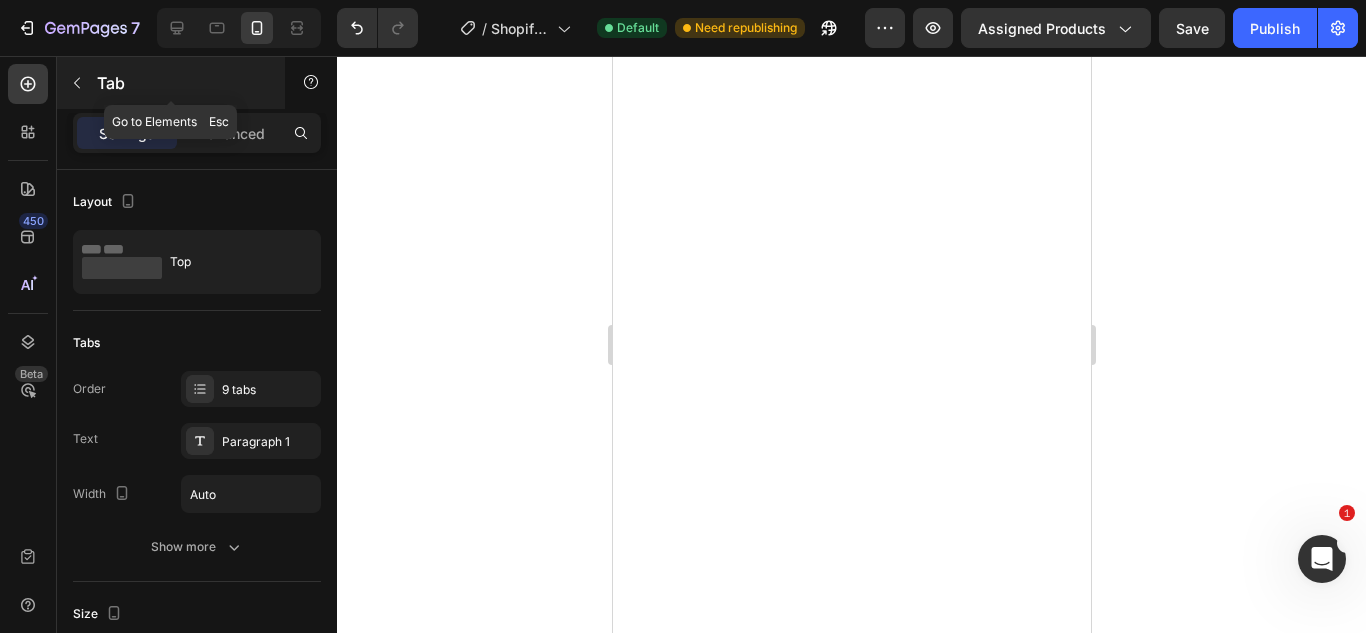 click 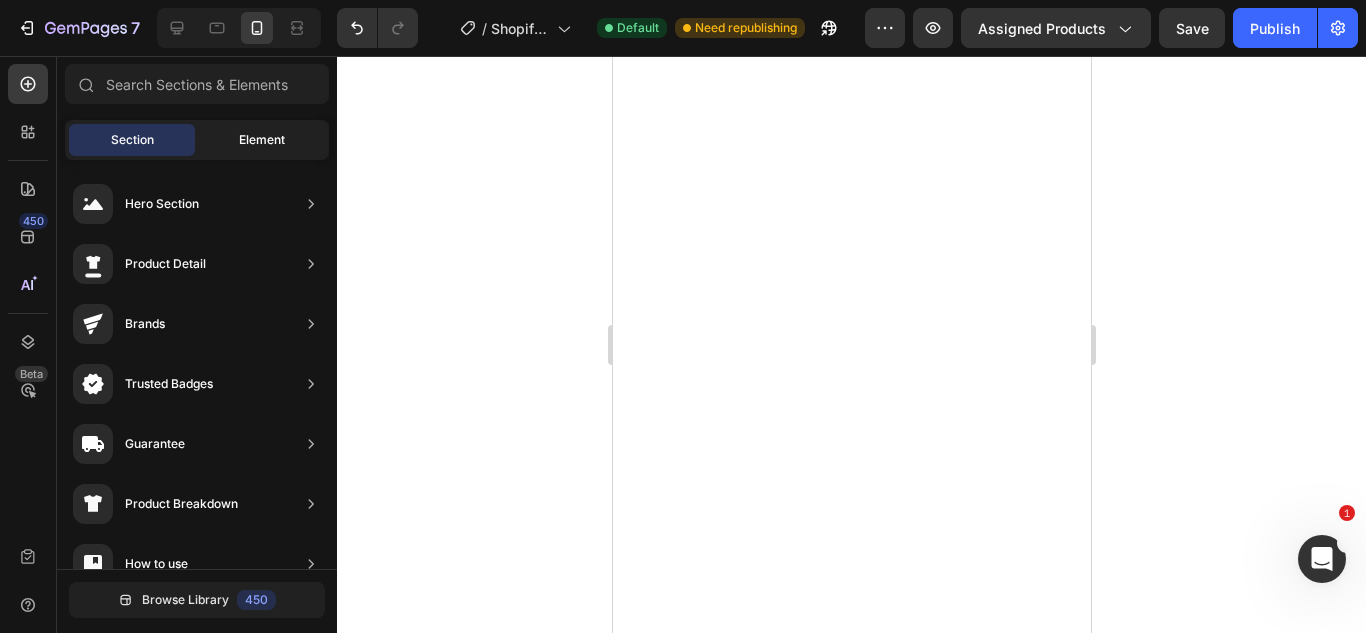 click on "Element" 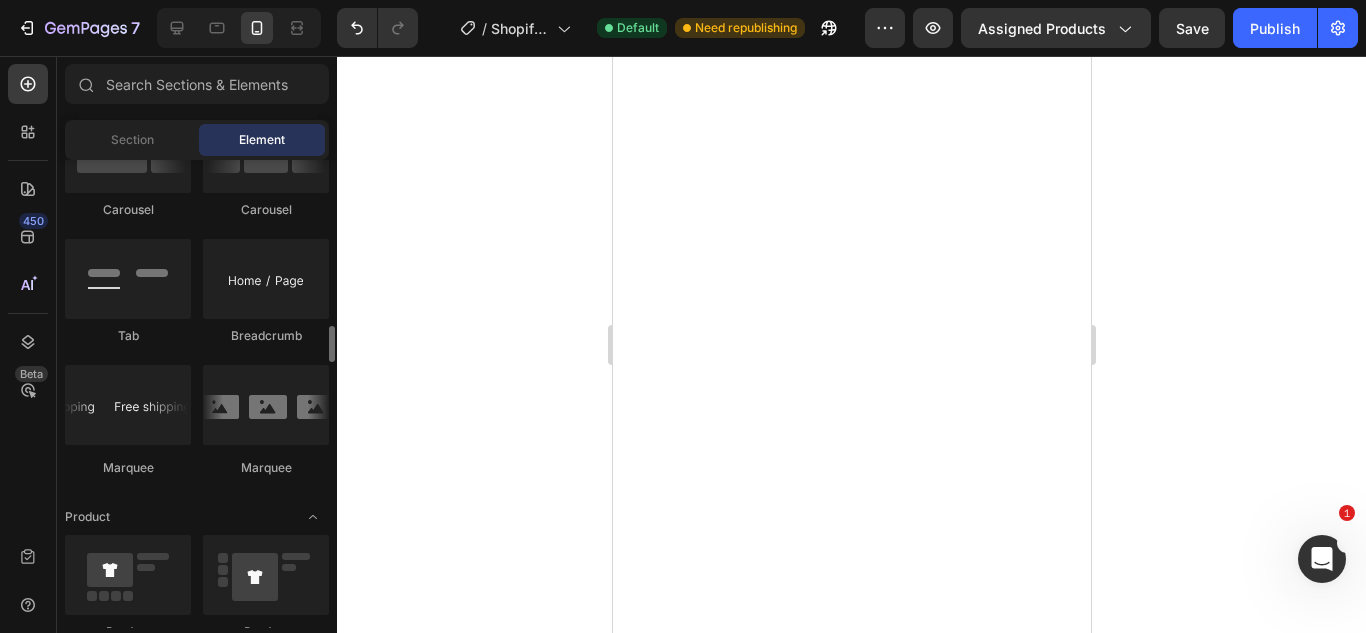 scroll, scrollTop: 2220, scrollLeft: 0, axis: vertical 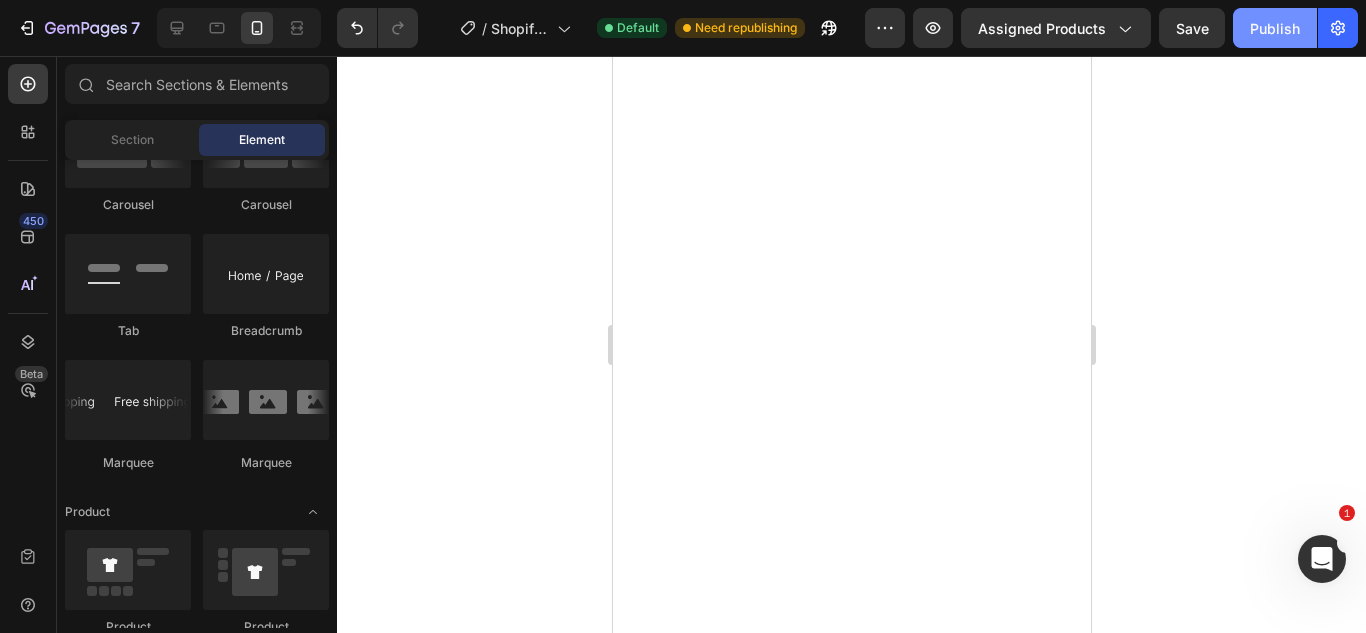 click on "Publish" at bounding box center (1275, 28) 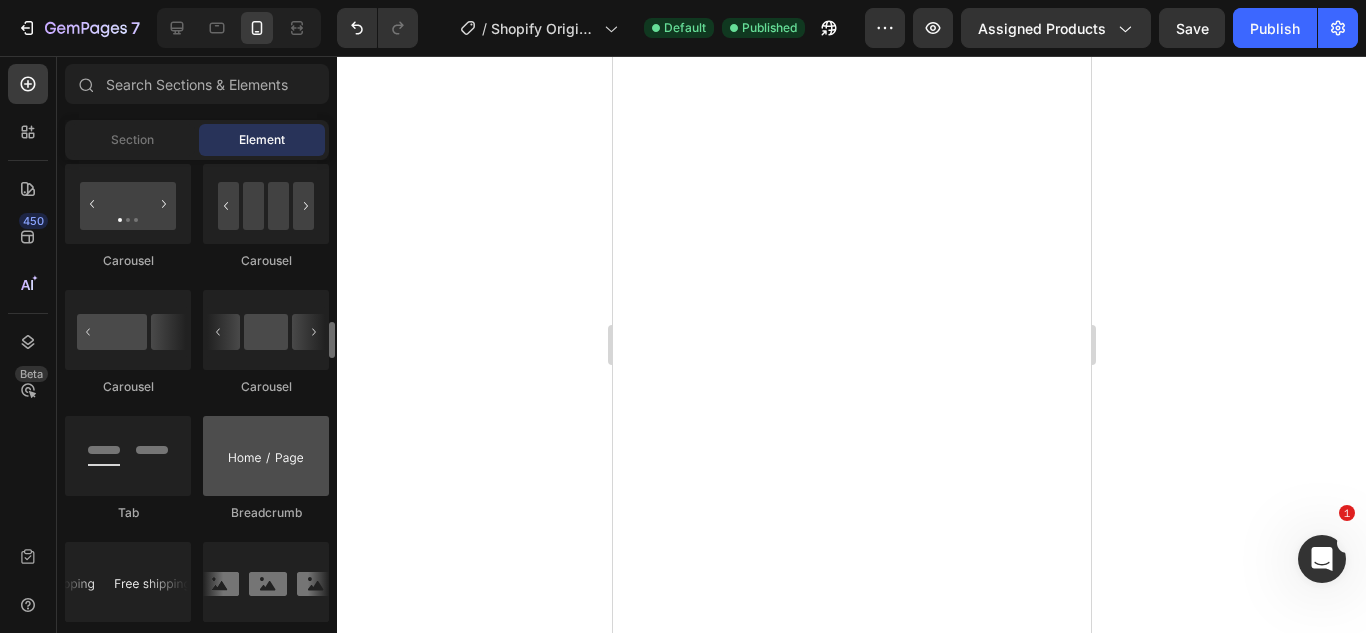 scroll, scrollTop: 2036, scrollLeft: 0, axis: vertical 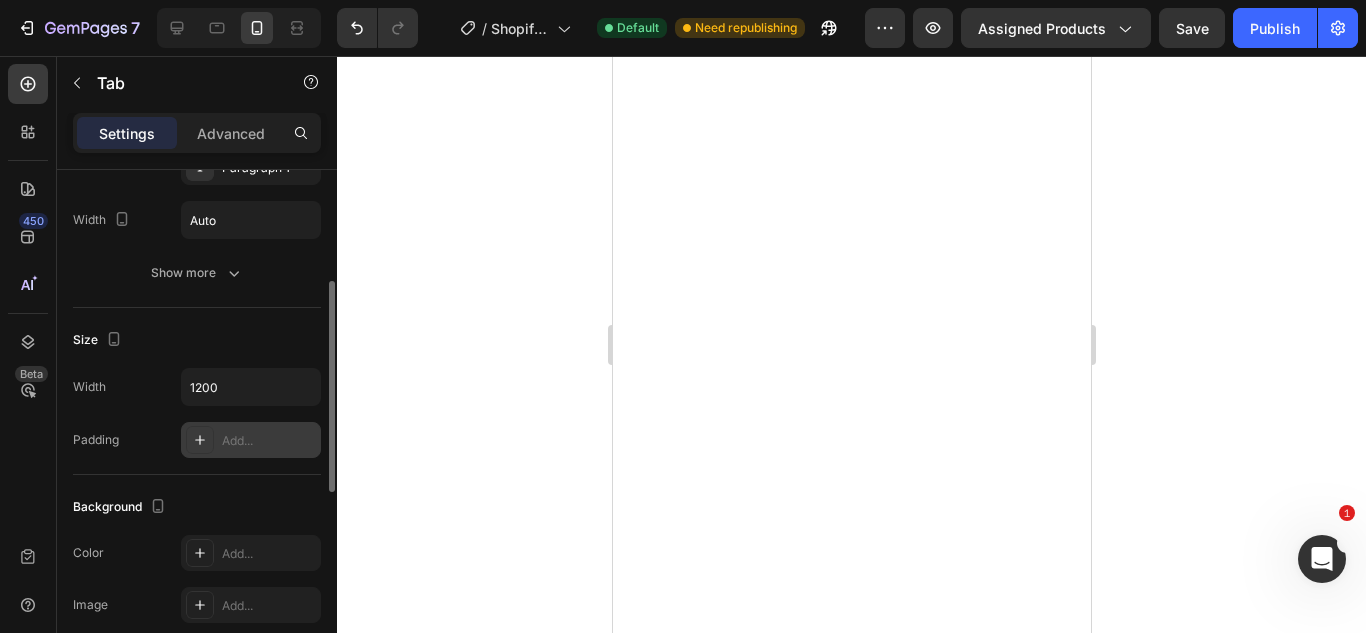click at bounding box center [200, 440] 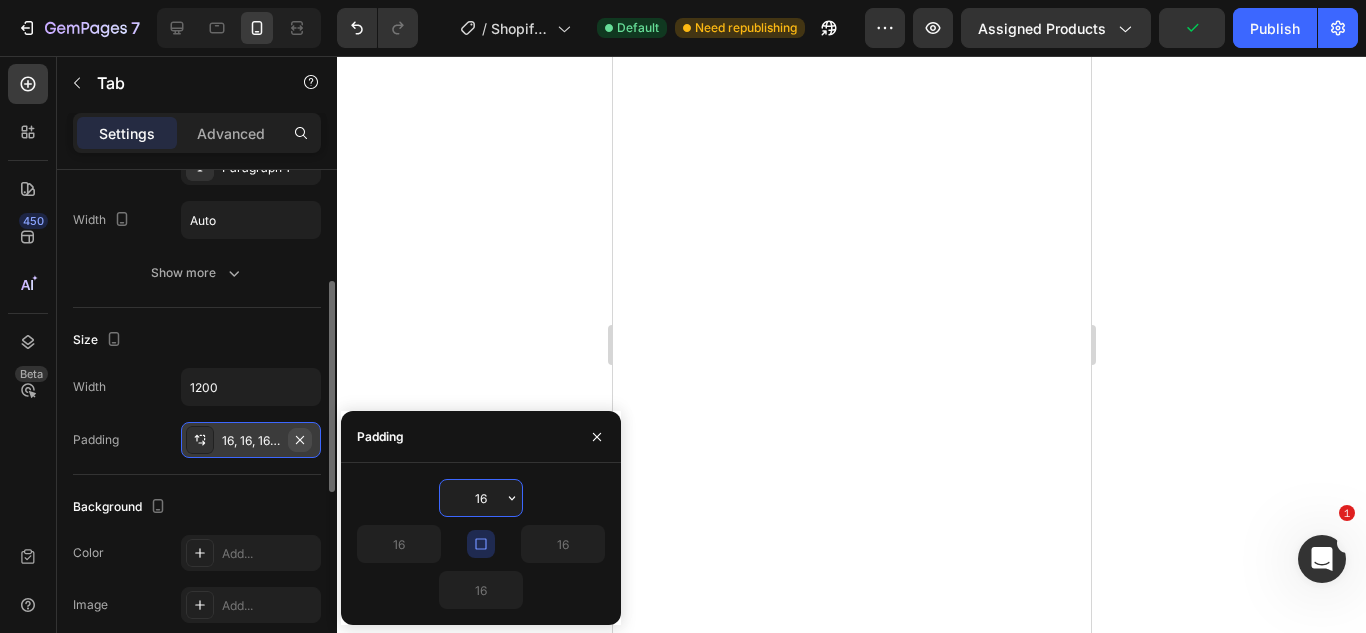 click 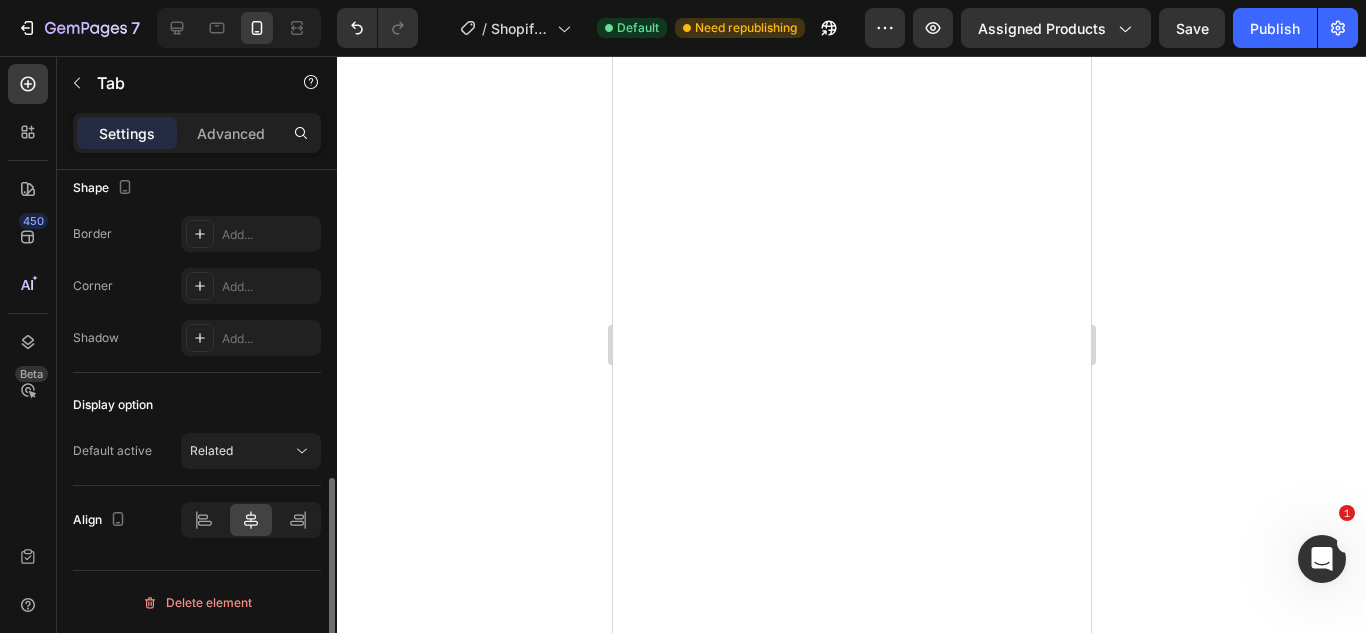 scroll, scrollTop: 759, scrollLeft: 0, axis: vertical 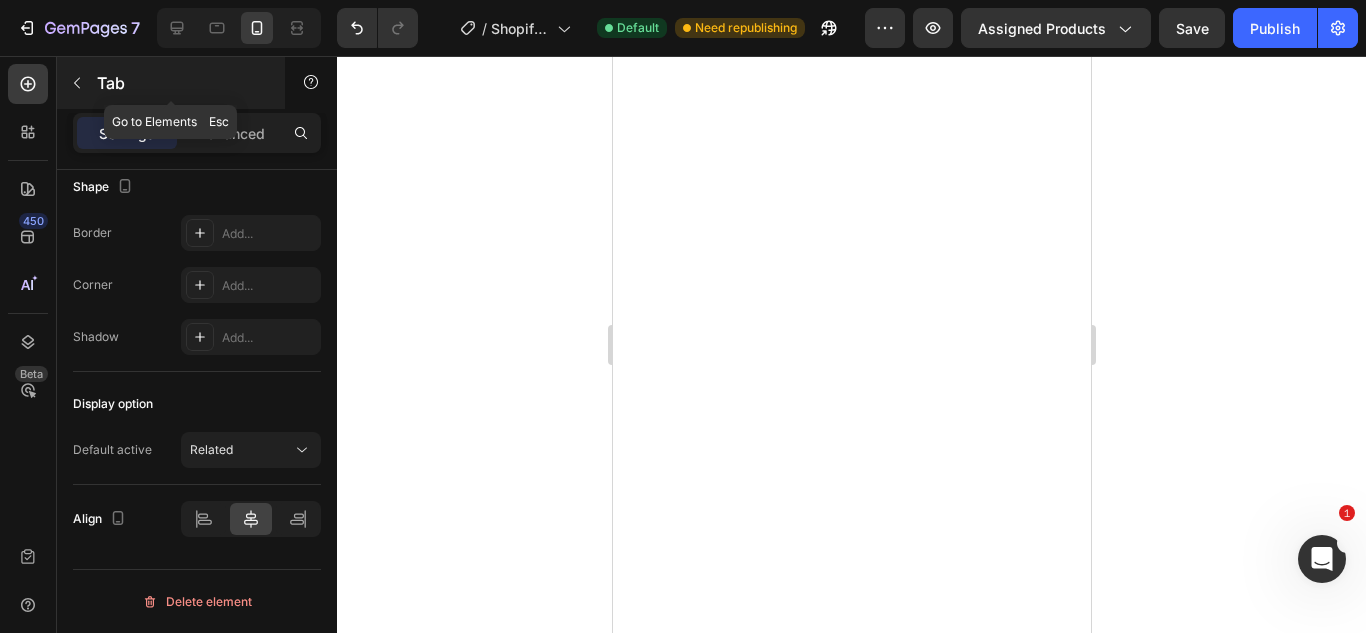click 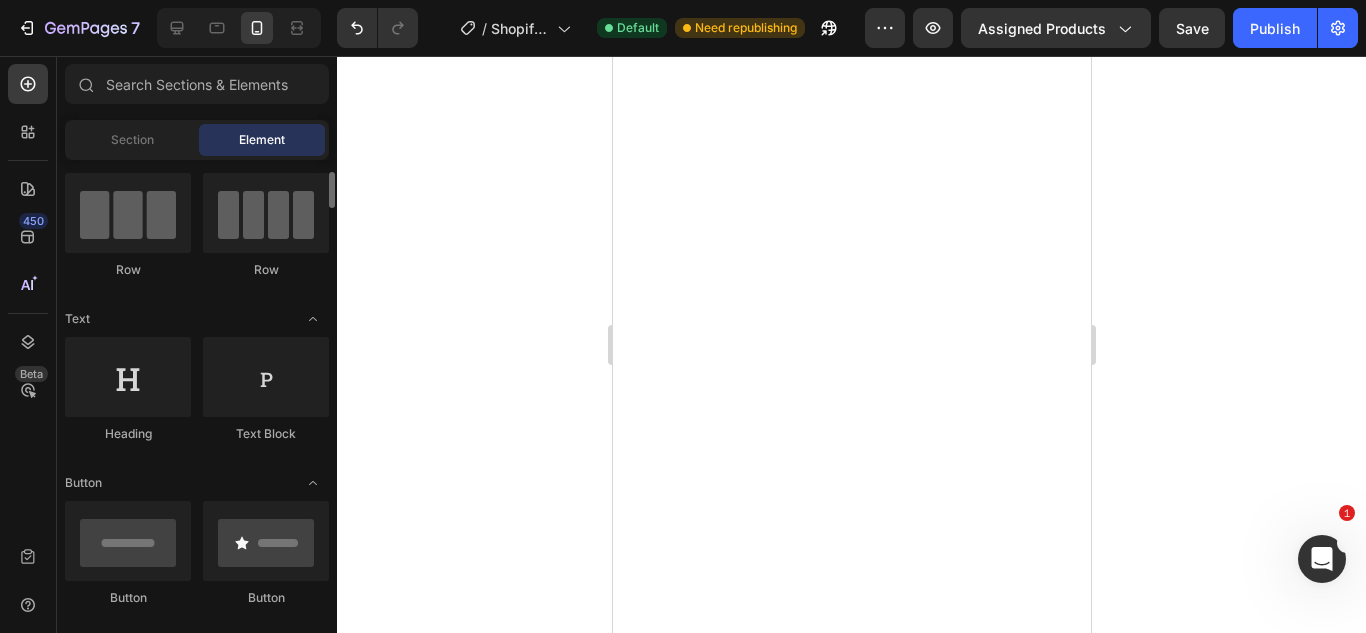 scroll, scrollTop: 0, scrollLeft: 0, axis: both 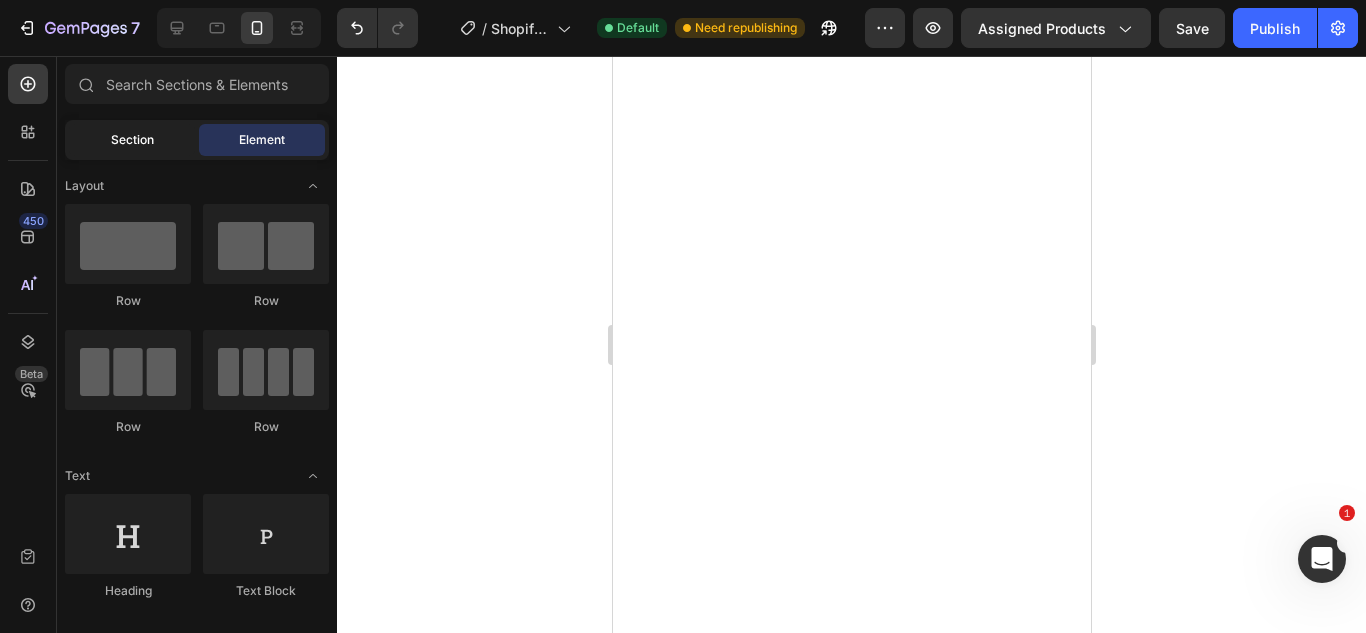 click on "Section" at bounding box center [132, 140] 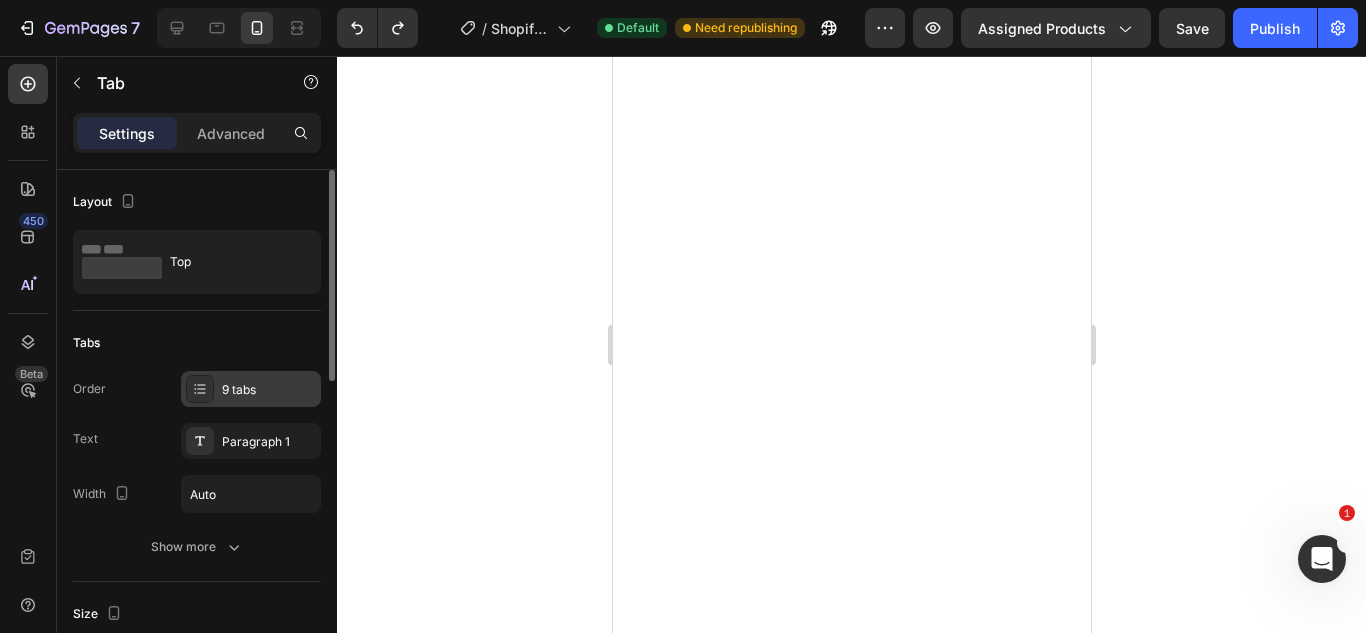 click on "9 tabs" at bounding box center (269, 390) 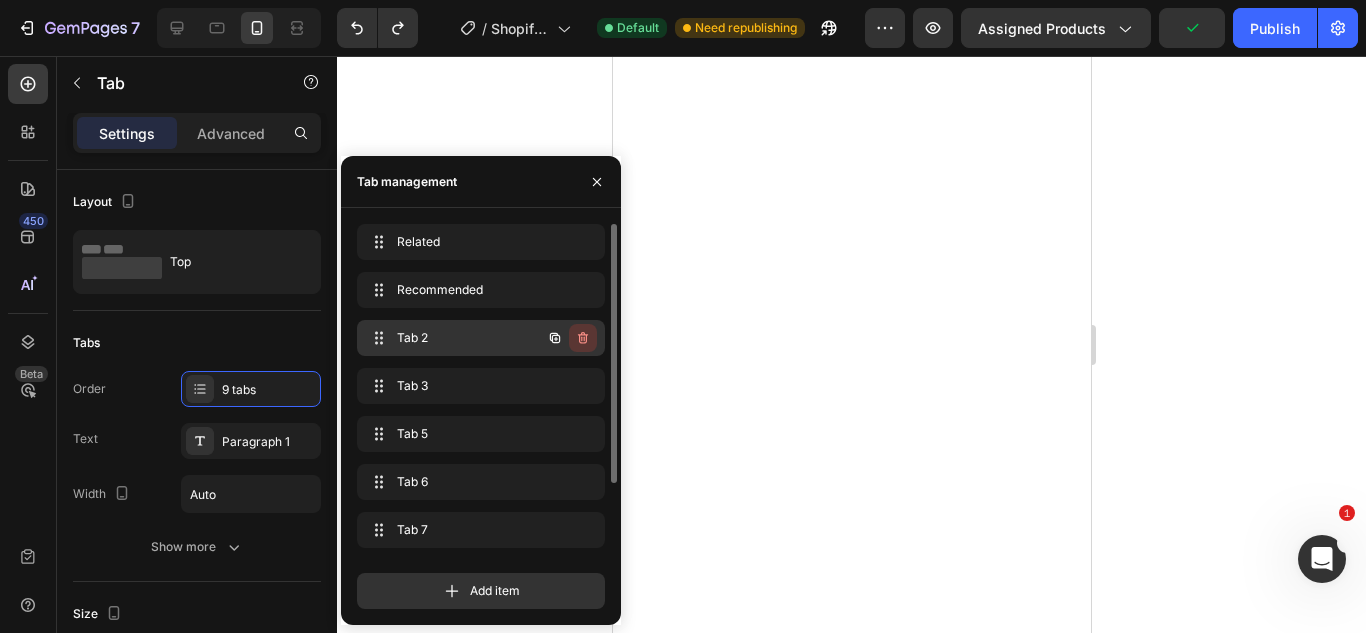 click 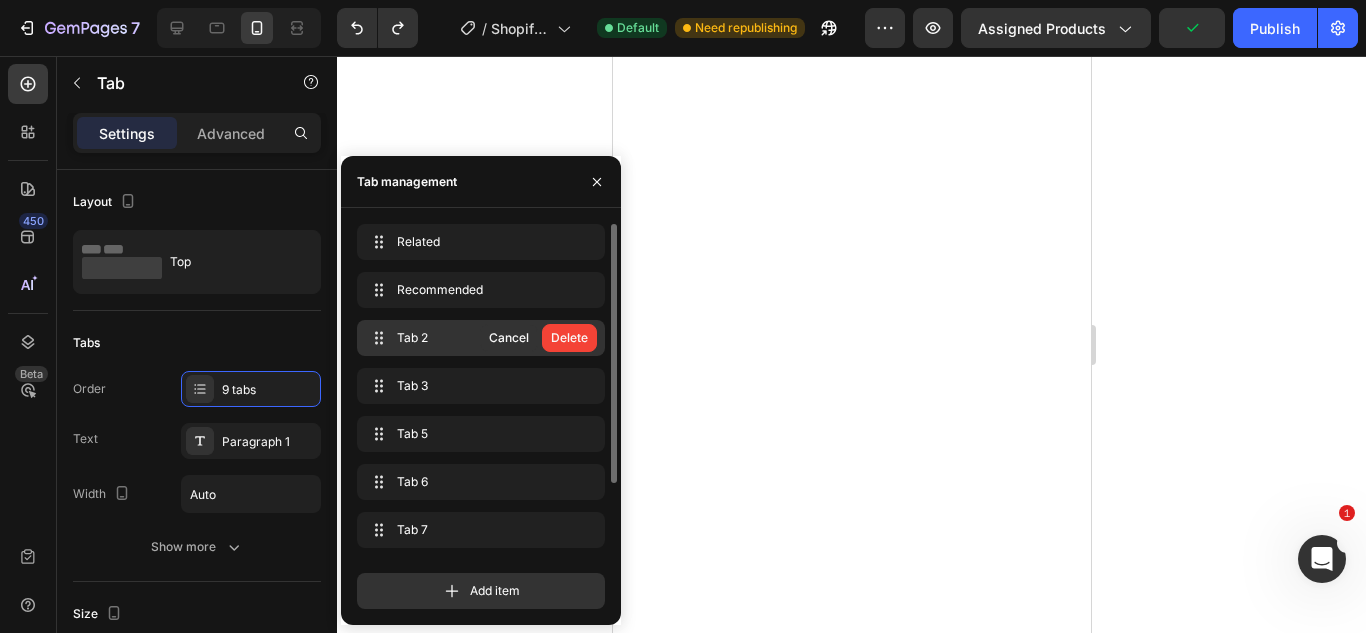 click on "Delete" at bounding box center [569, 338] 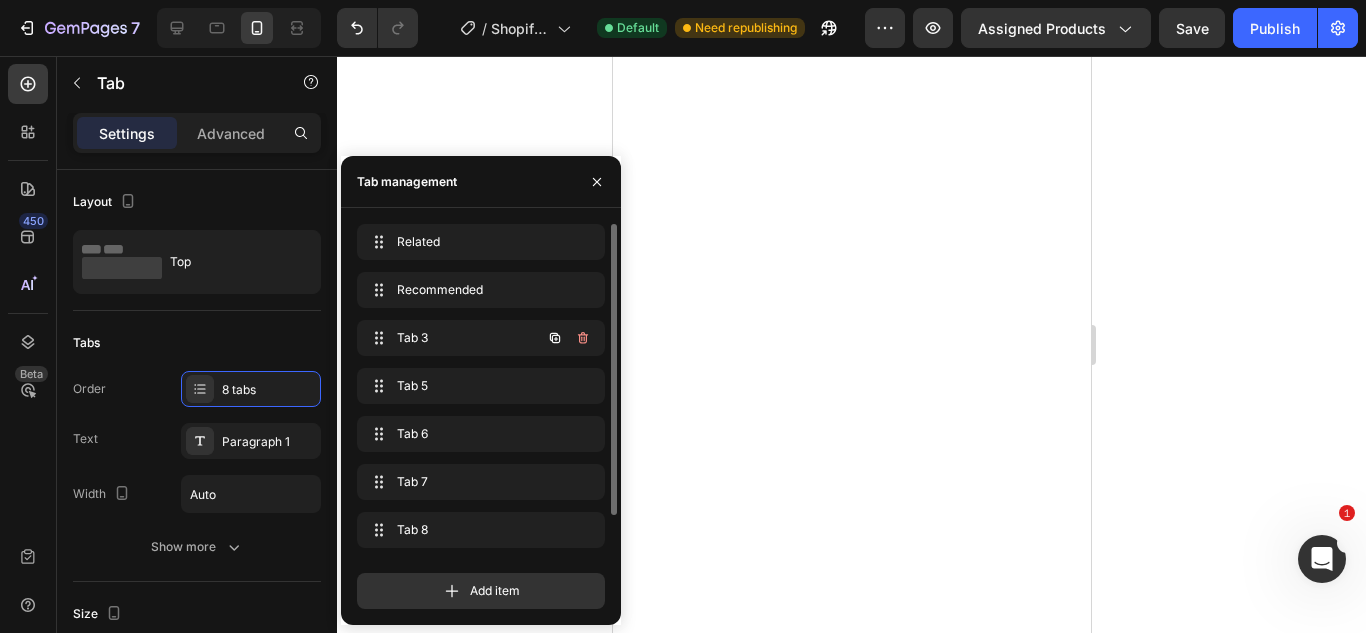 click 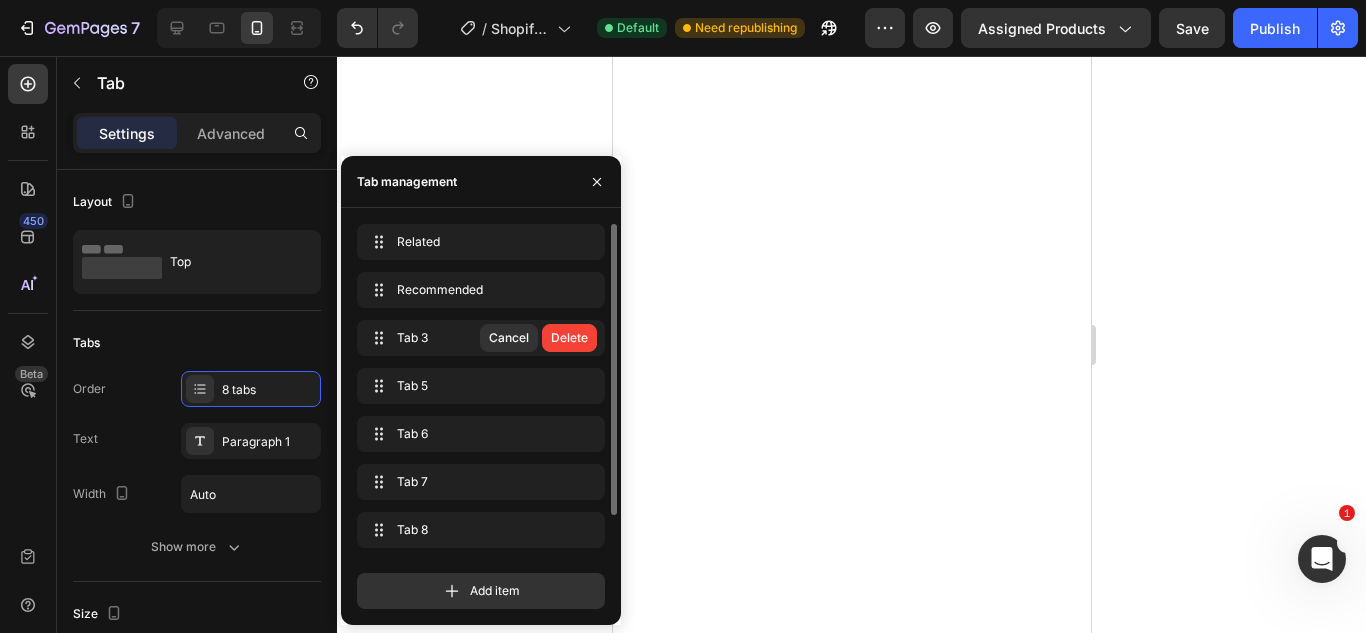 click on "Delete" at bounding box center [569, 338] 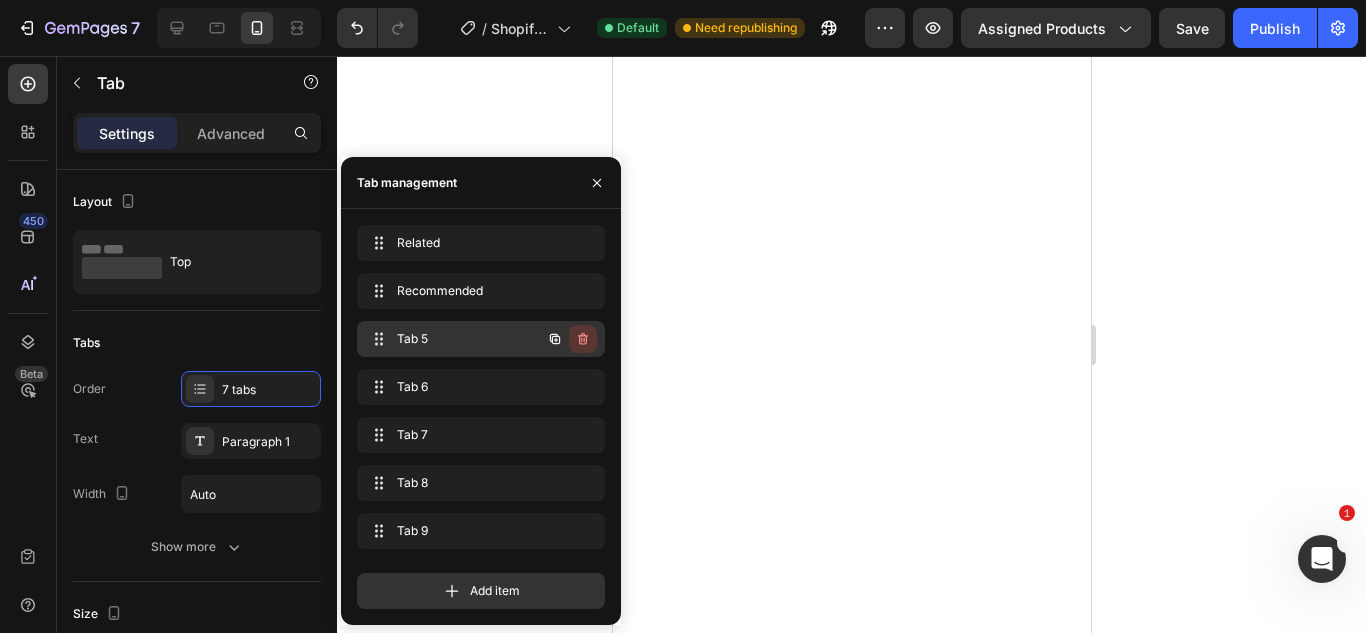 click 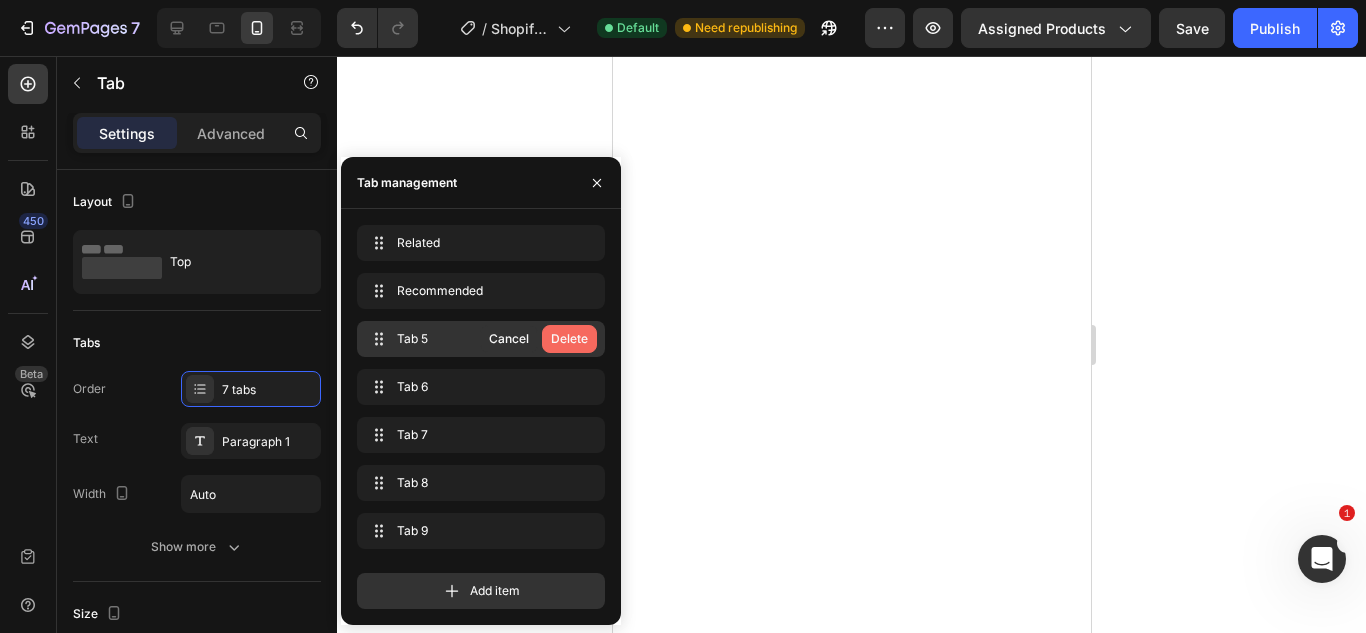 click on "Delete" at bounding box center (569, 339) 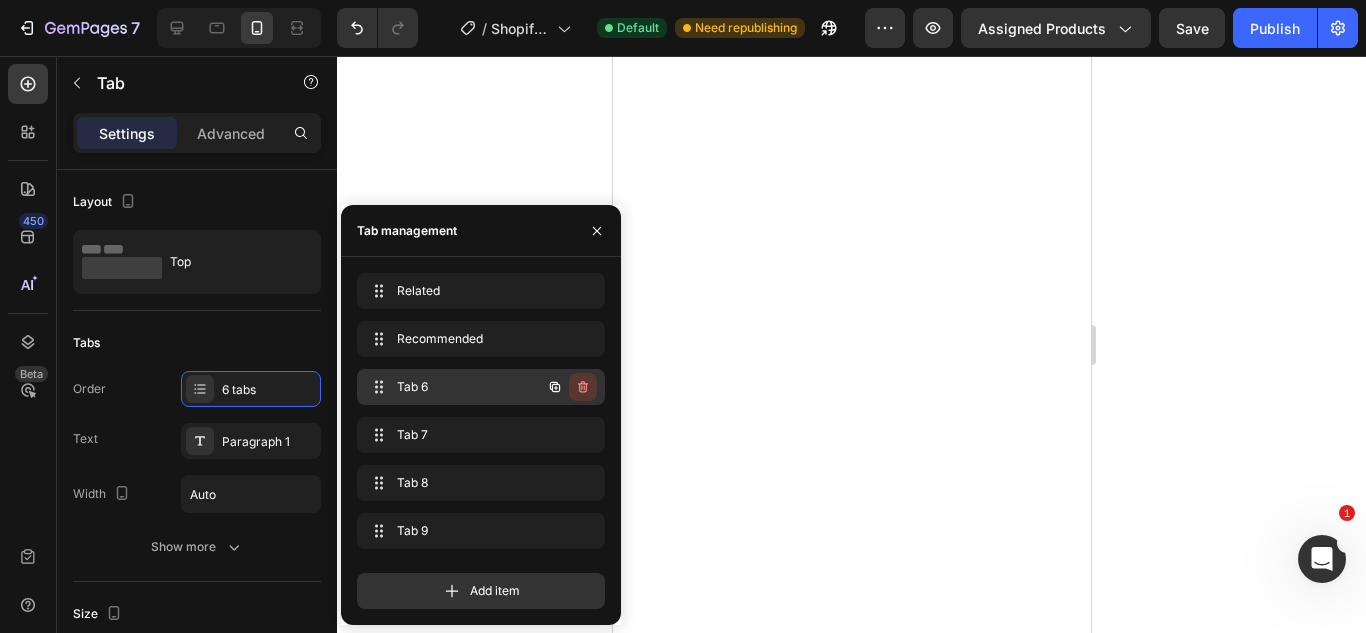 click 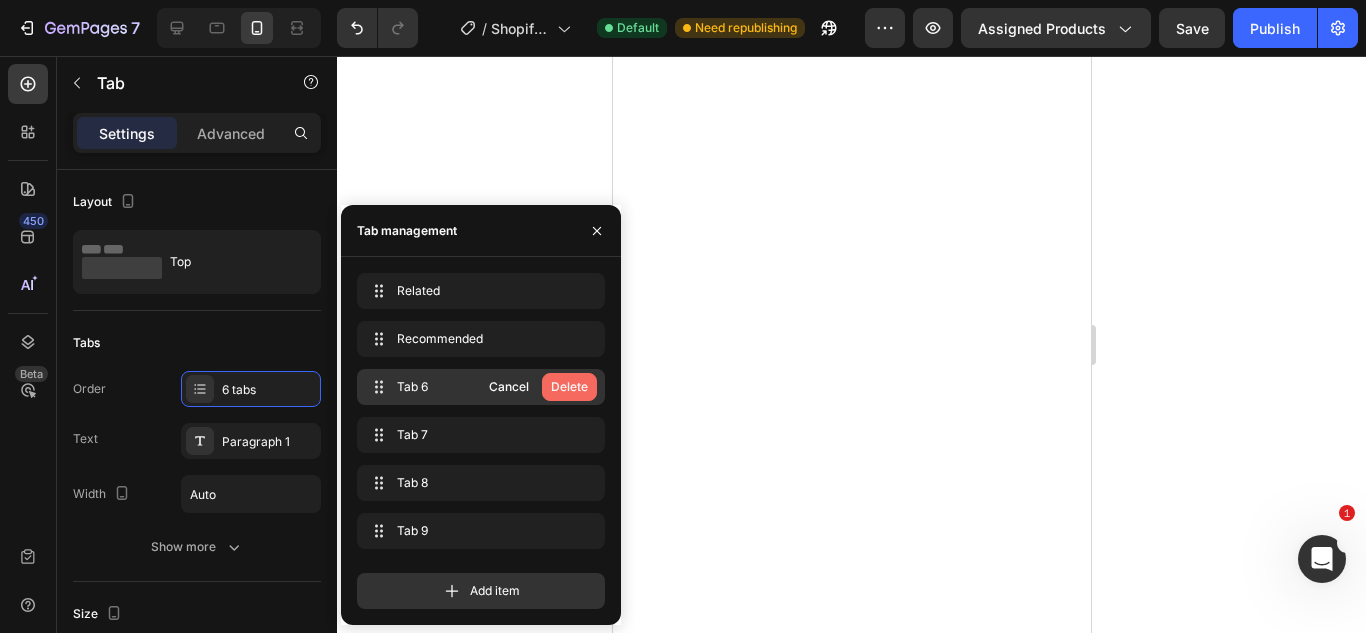 click on "Delete" at bounding box center [569, 387] 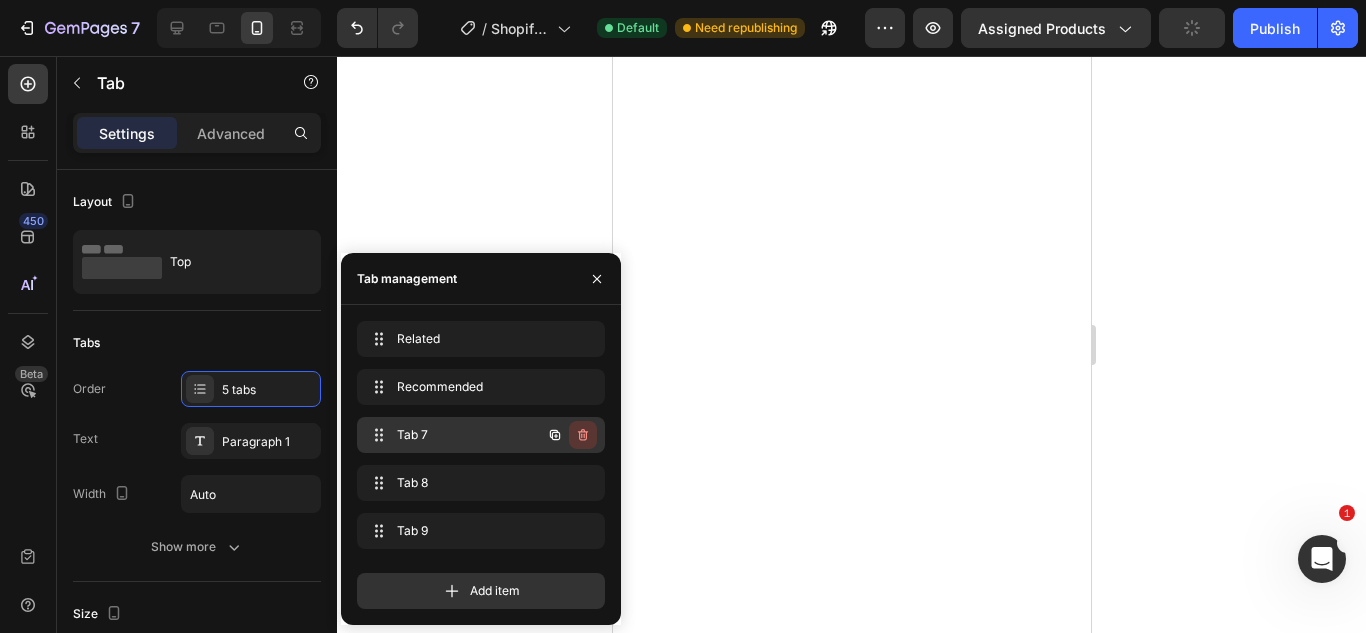 click 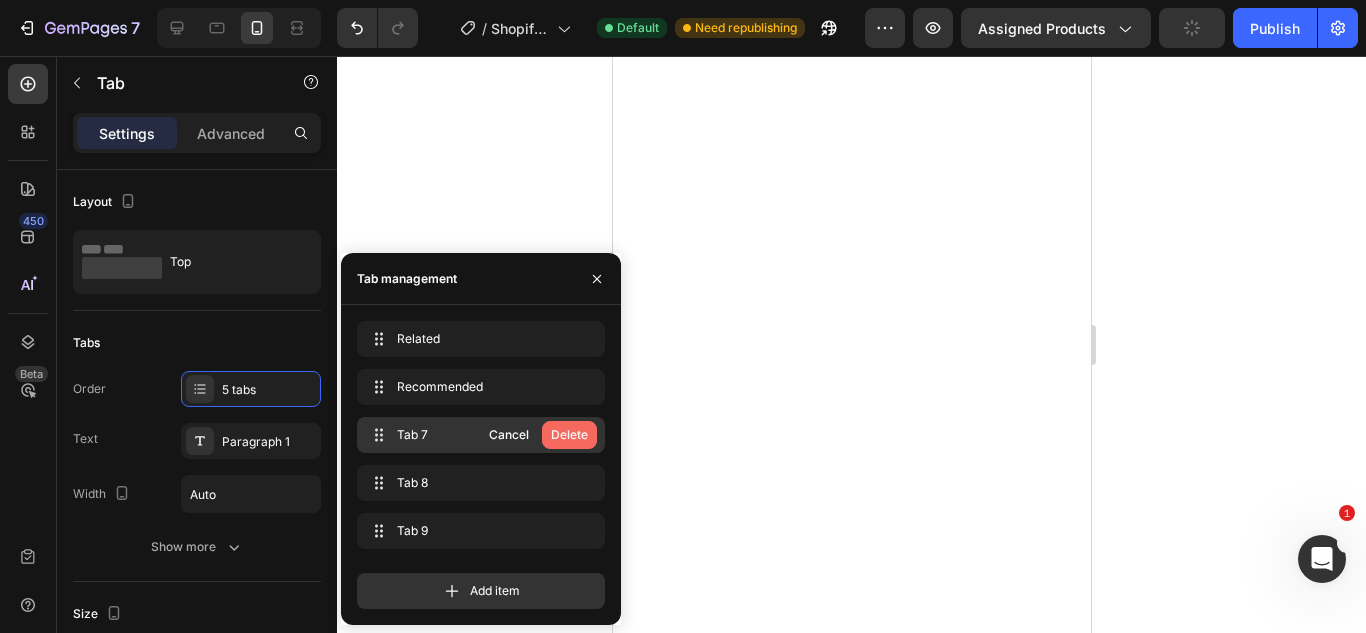 click on "Delete" at bounding box center [569, 435] 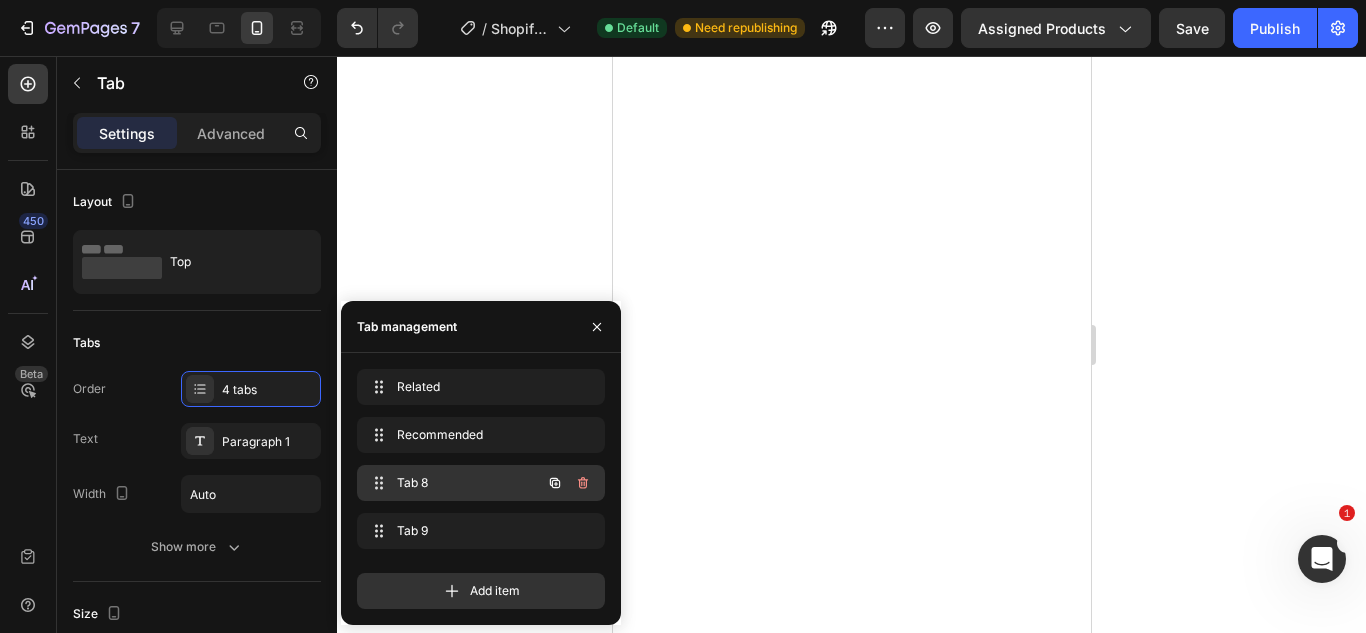 click 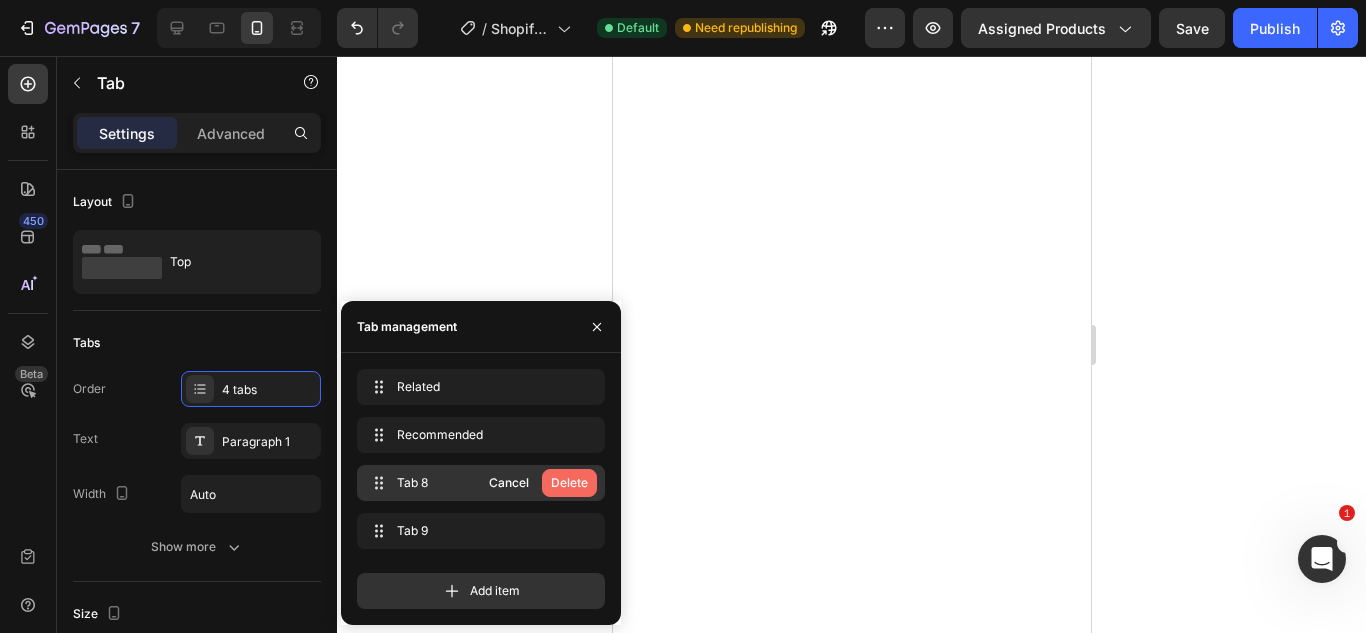 click on "Delete" at bounding box center (569, 483) 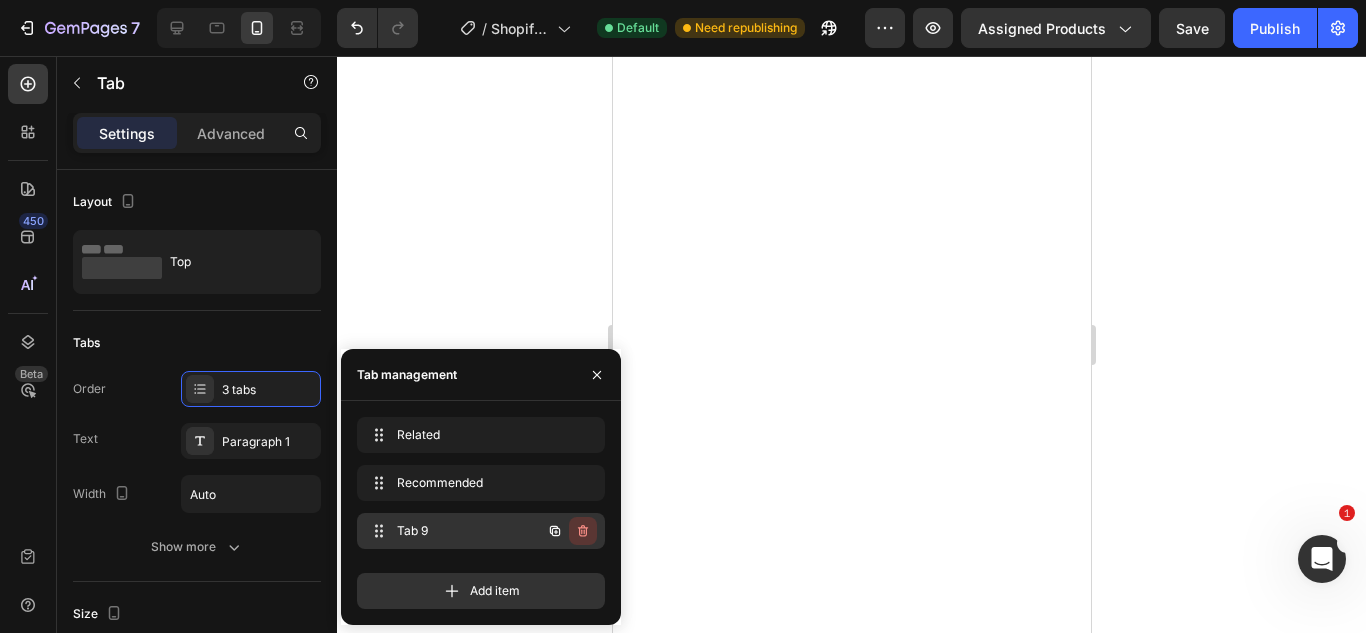 click 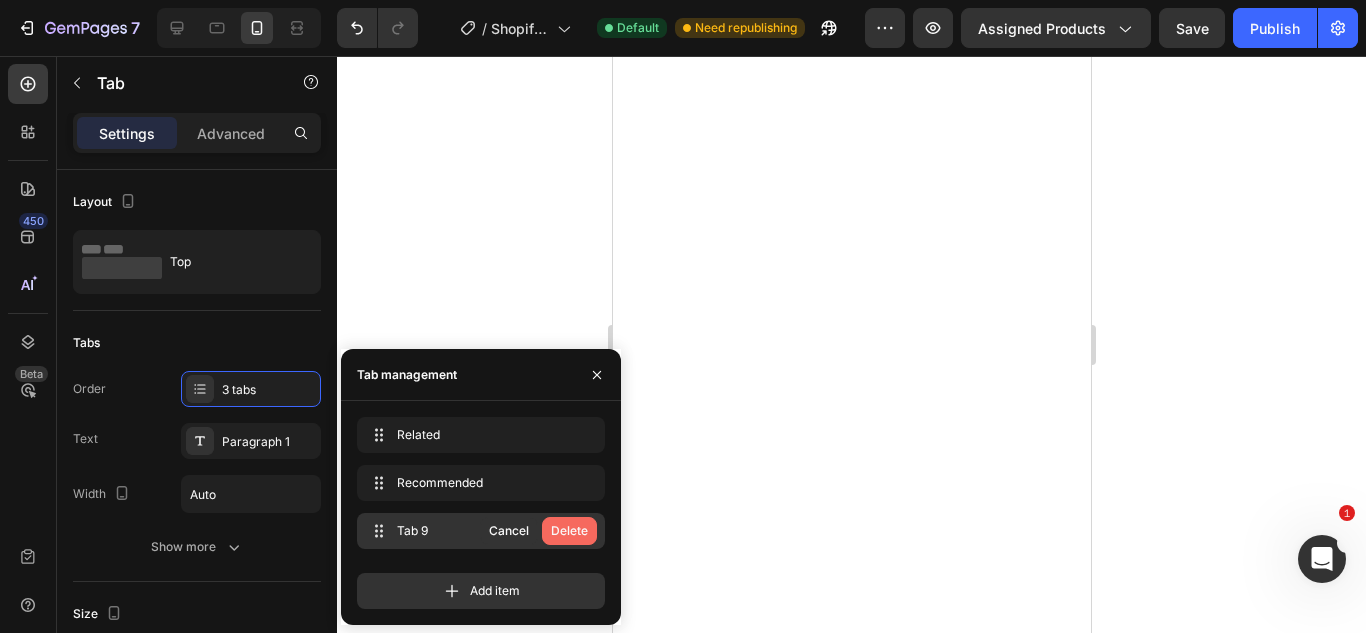 click on "Delete" at bounding box center (569, 531) 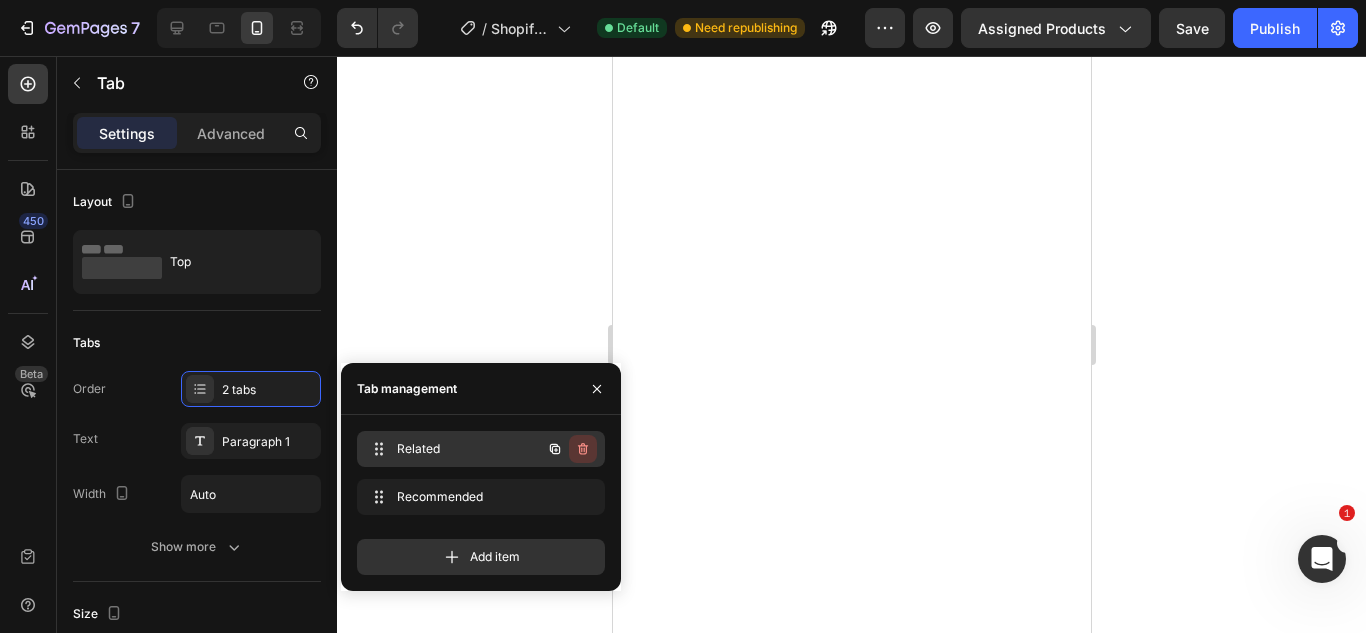 click 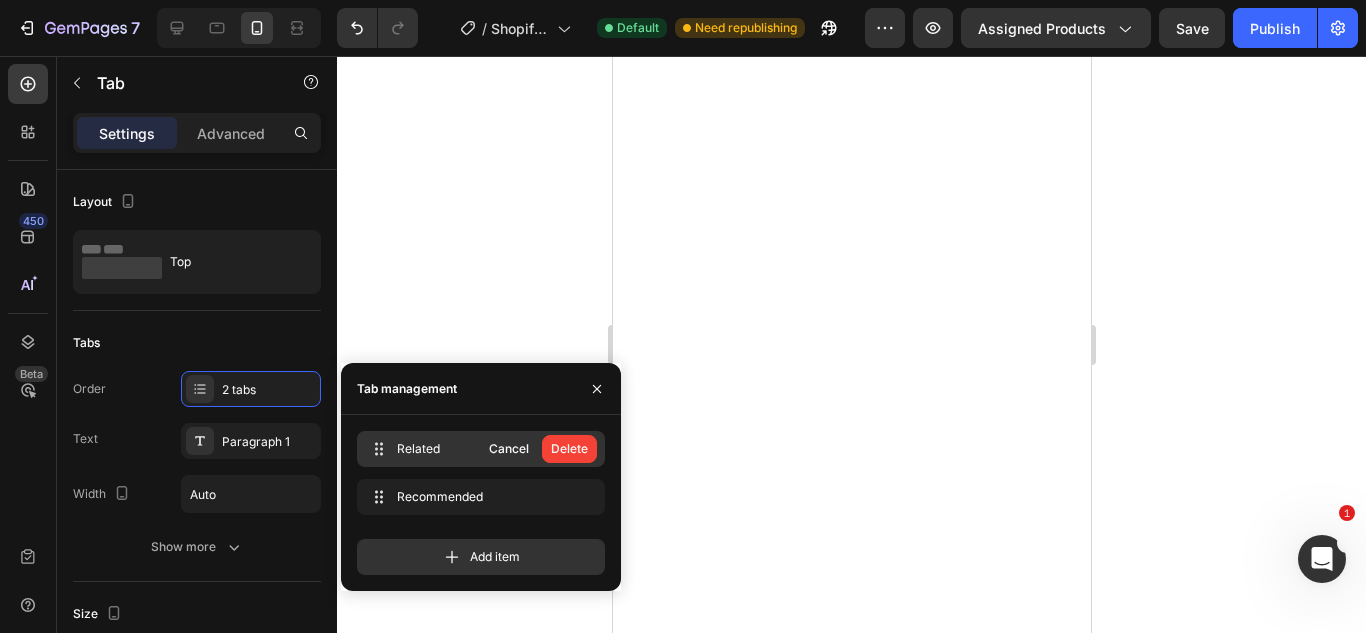 click on "Delete" at bounding box center [569, 449] 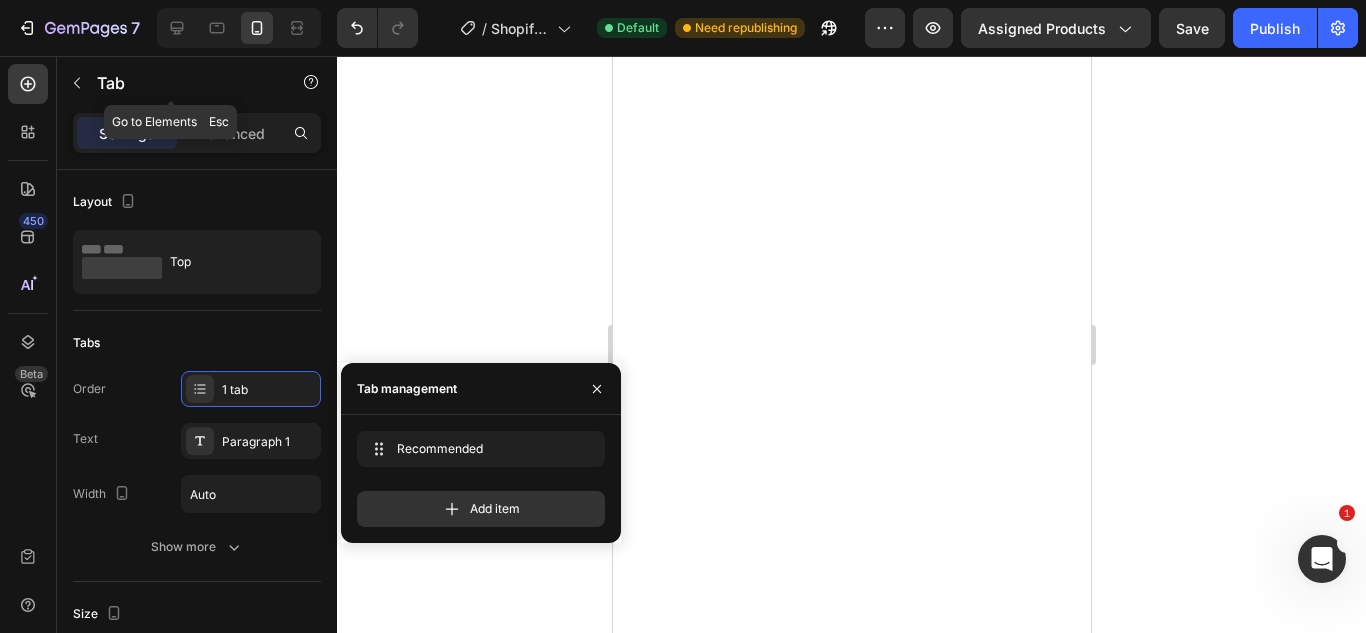 click 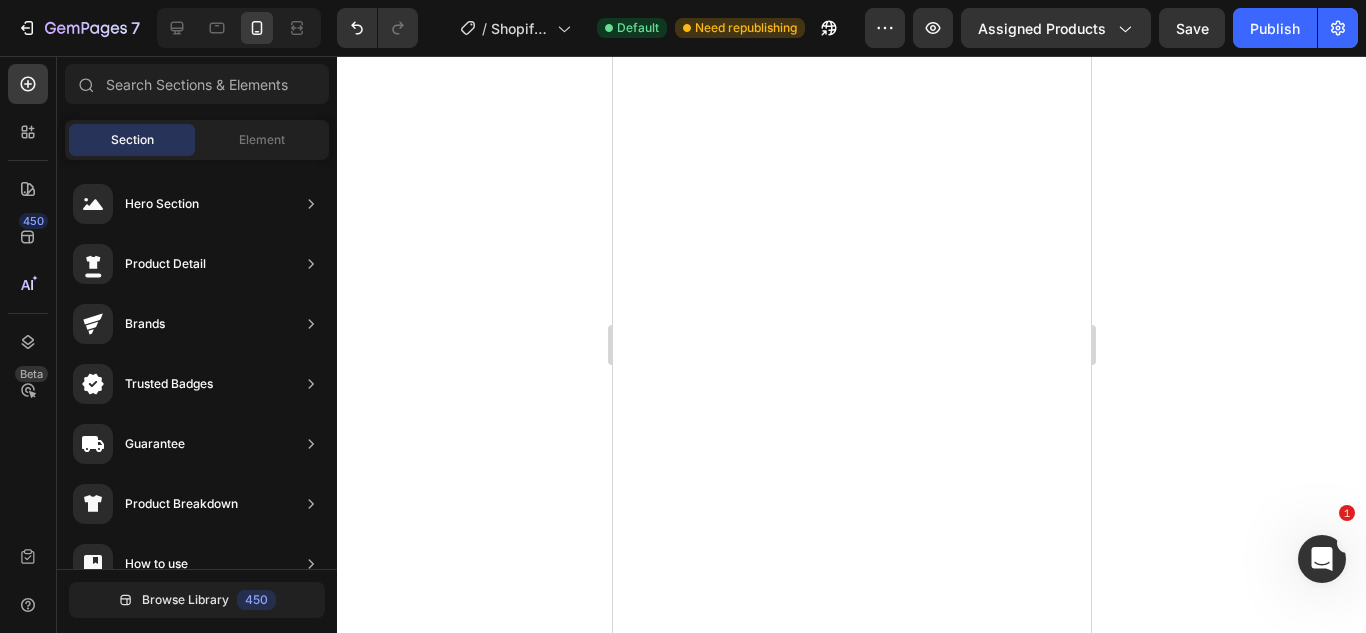click on "Section Element" at bounding box center [197, 140] 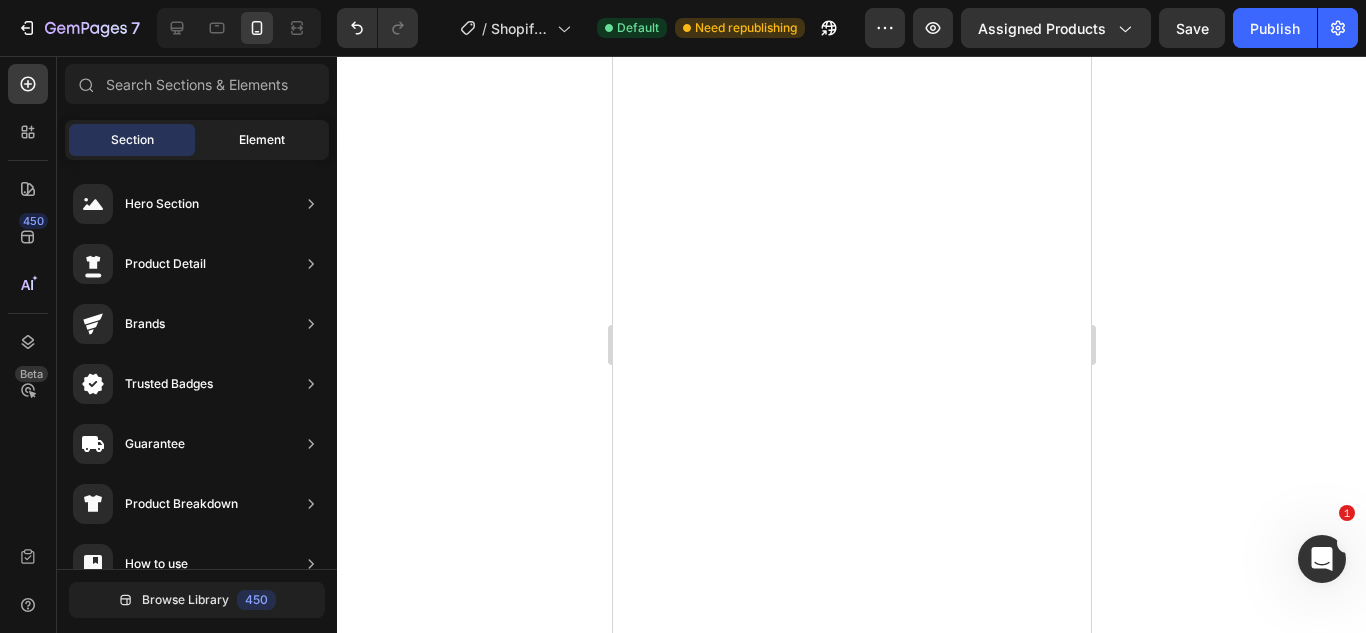 click on "Element" 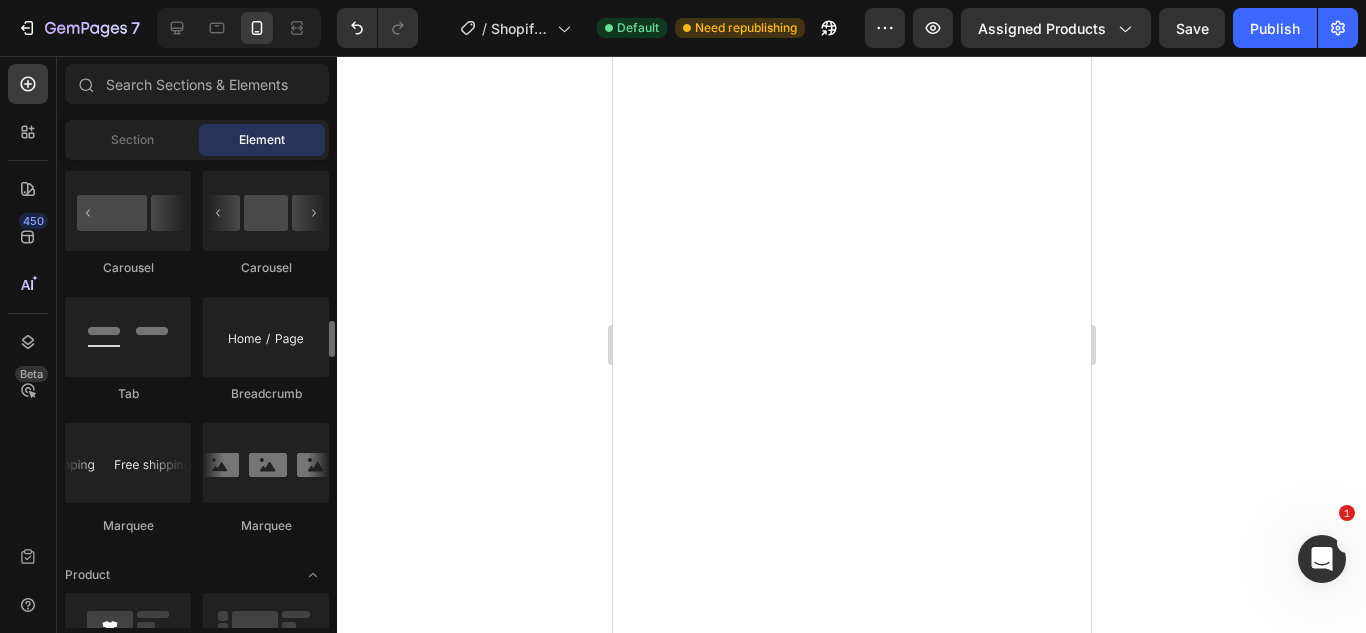 scroll, scrollTop: 2150, scrollLeft: 0, axis: vertical 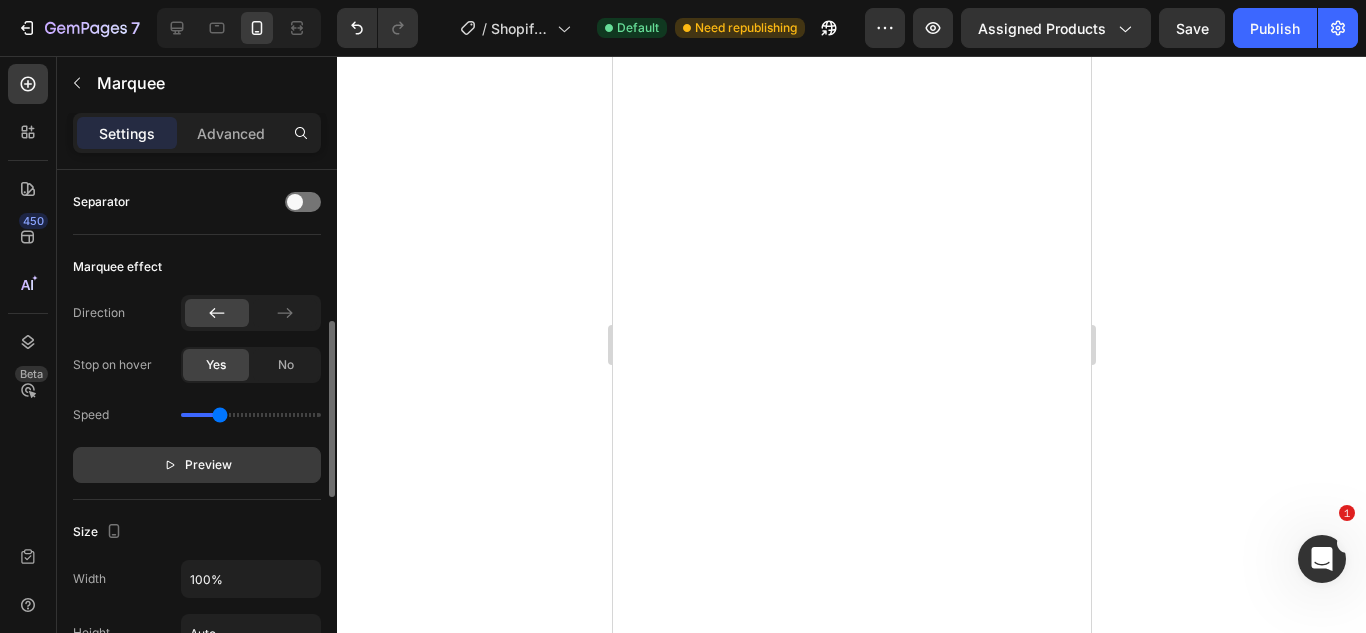 click on "Preview" at bounding box center [197, 465] 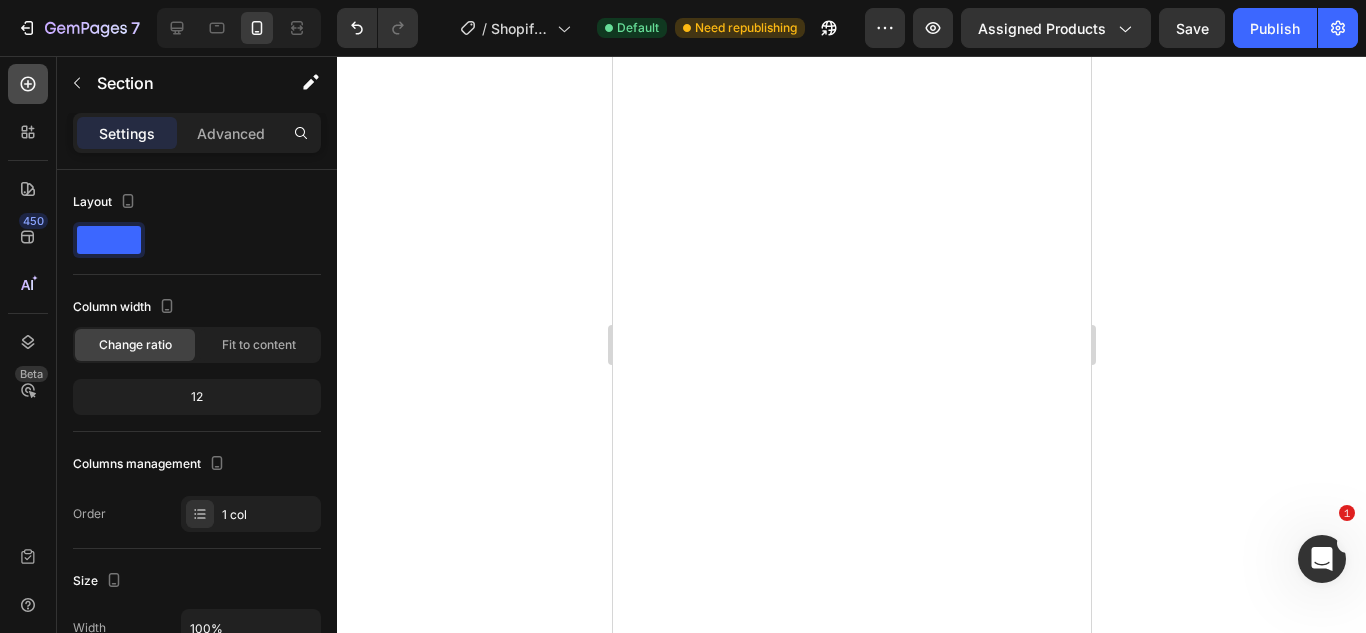 click 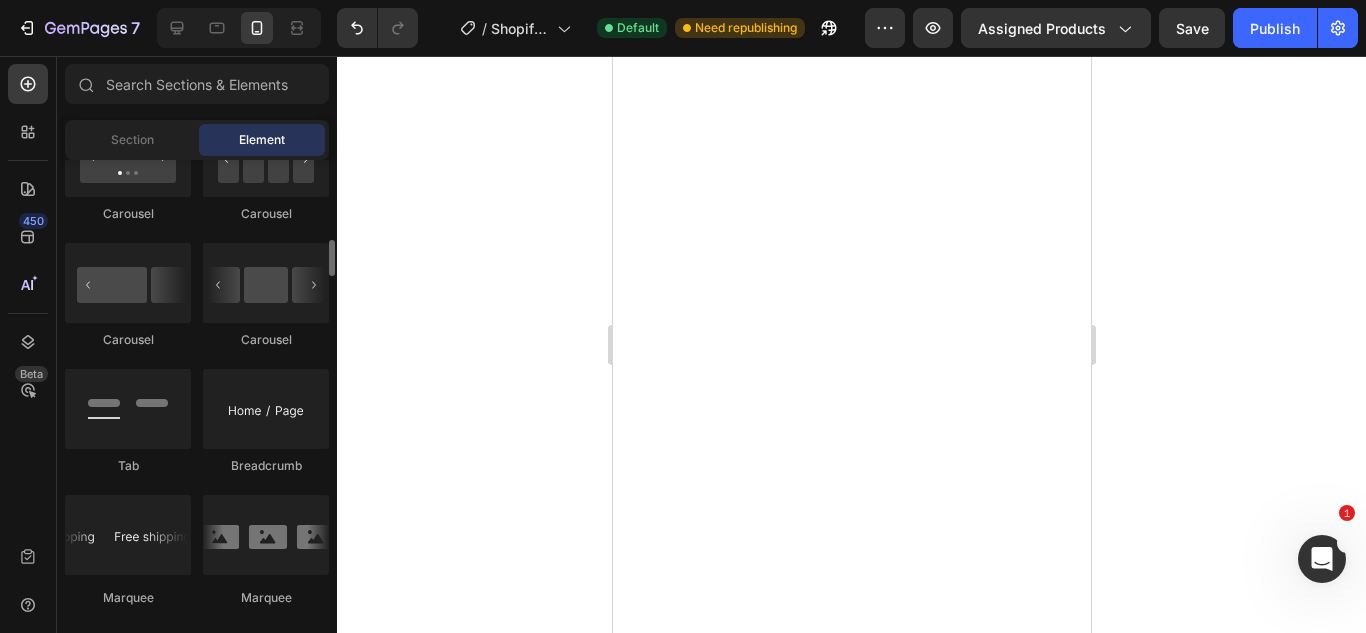 scroll, scrollTop: 1993, scrollLeft: 0, axis: vertical 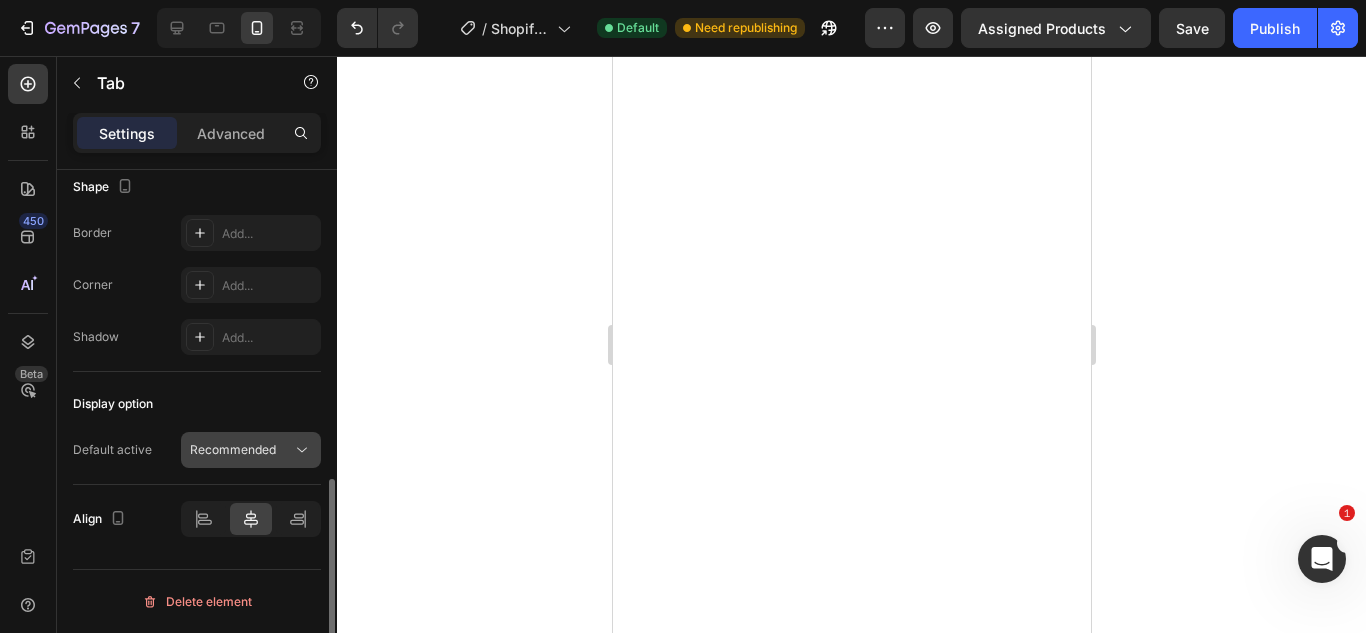click on "Recommended" at bounding box center (233, 450) 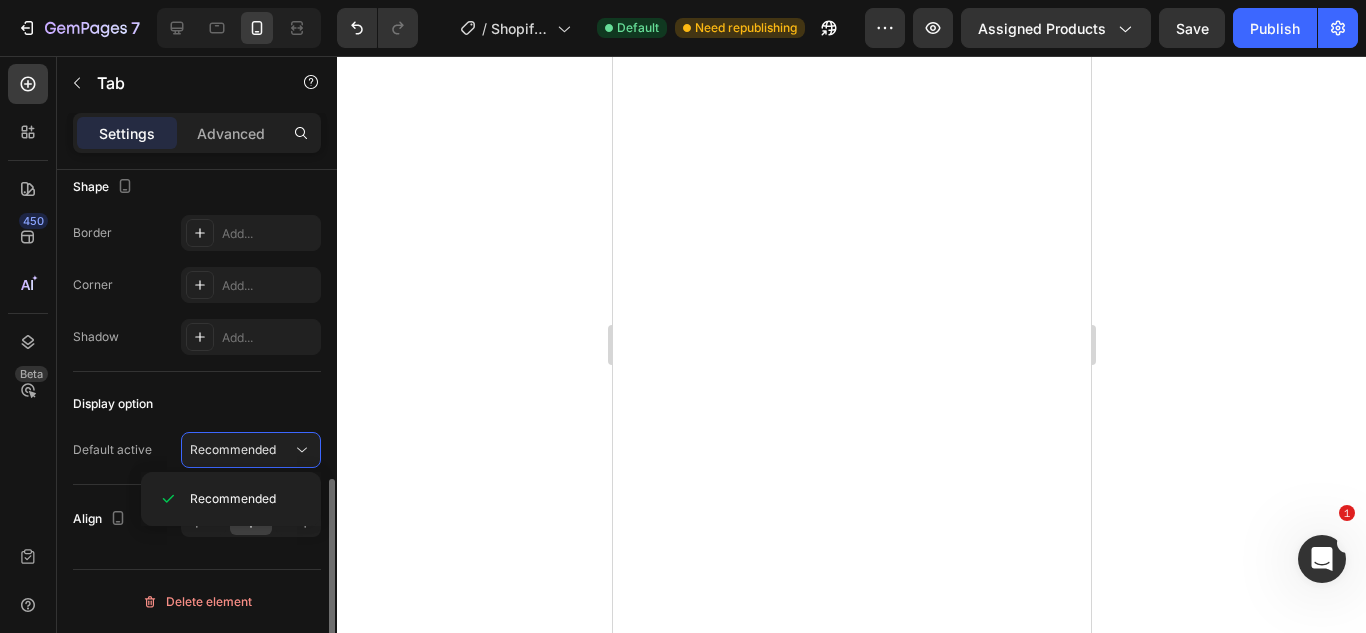 click on "Display option" at bounding box center (197, 404) 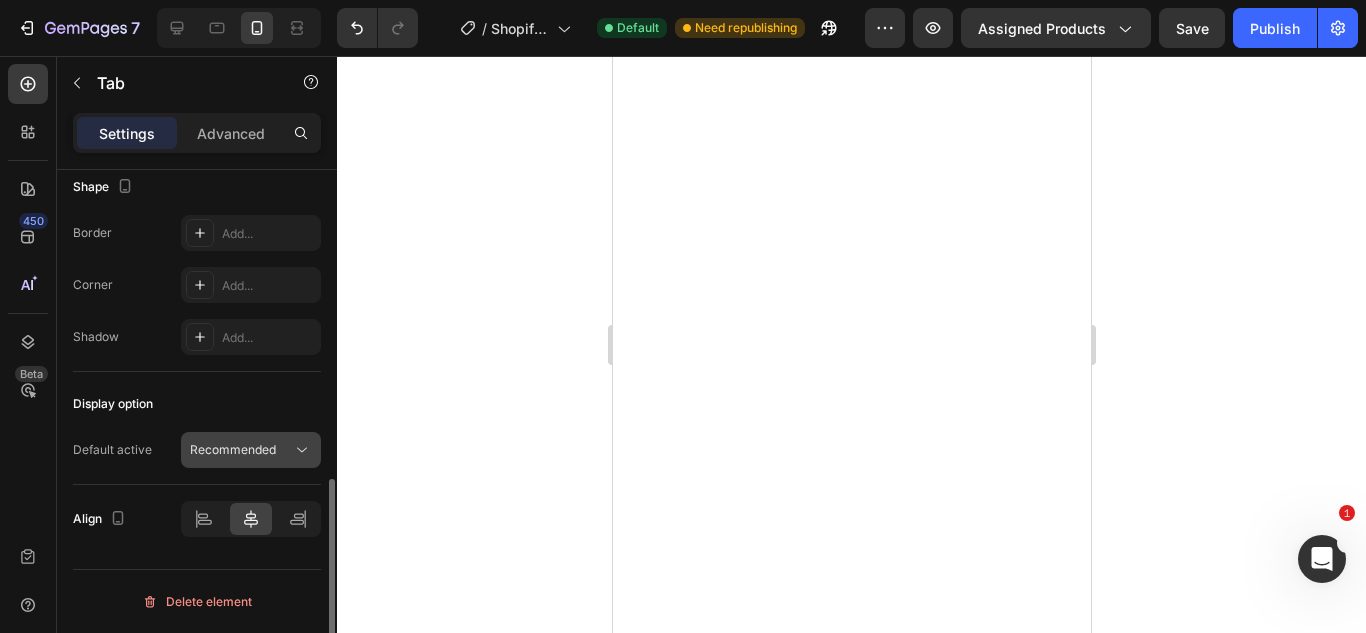 click on "Recommended" at bounding box center (233, 450) 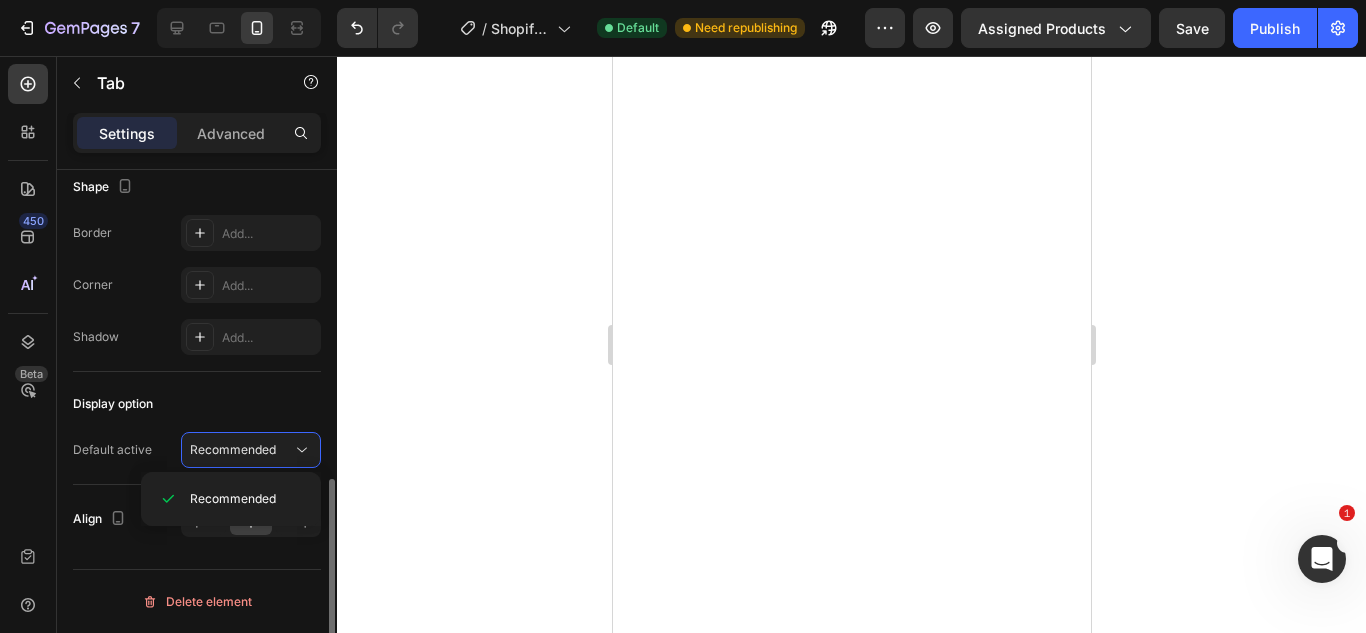 click on "Display option" at bounding box center [197, 404] 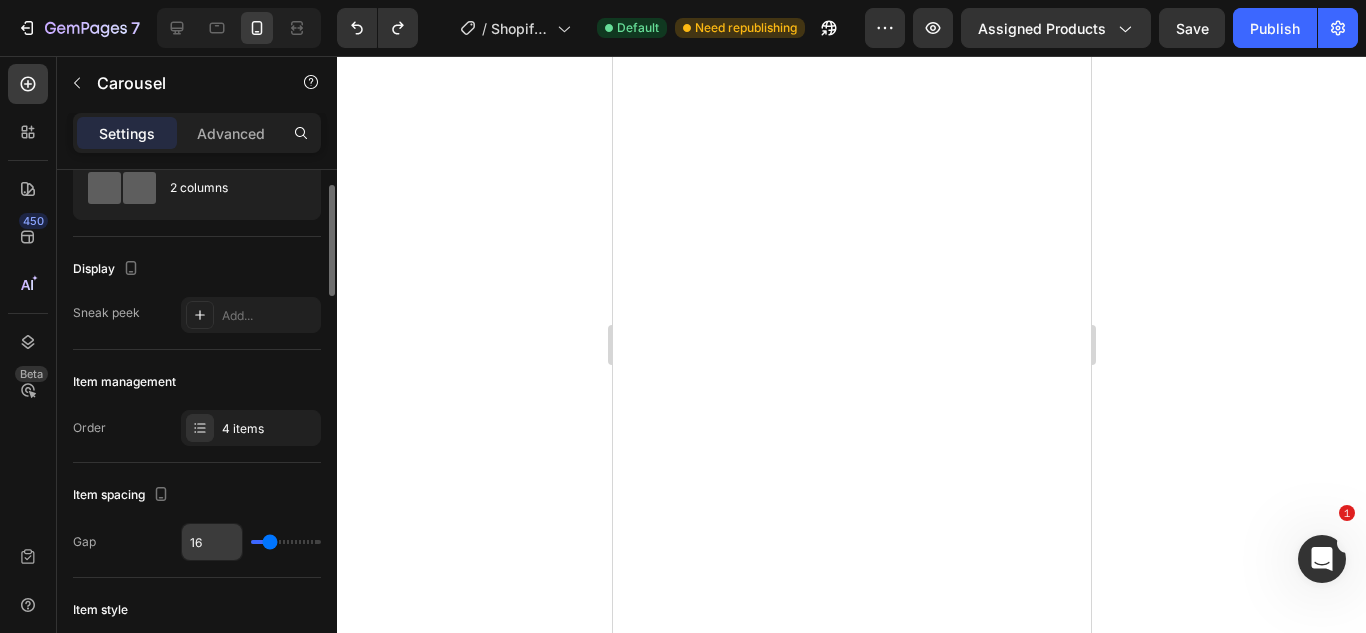 scroll, scrollTop: 74, scrollLeft: 0, axis: vertical 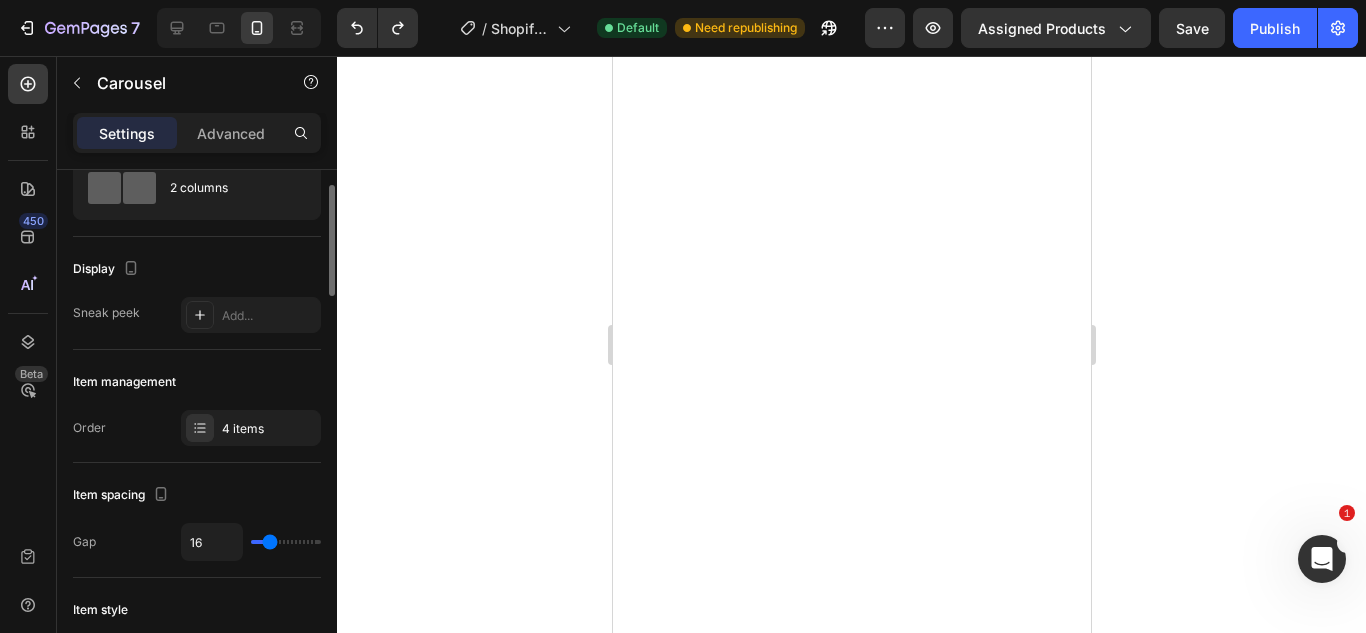 click on "Display" at bounding box center [197, 269] 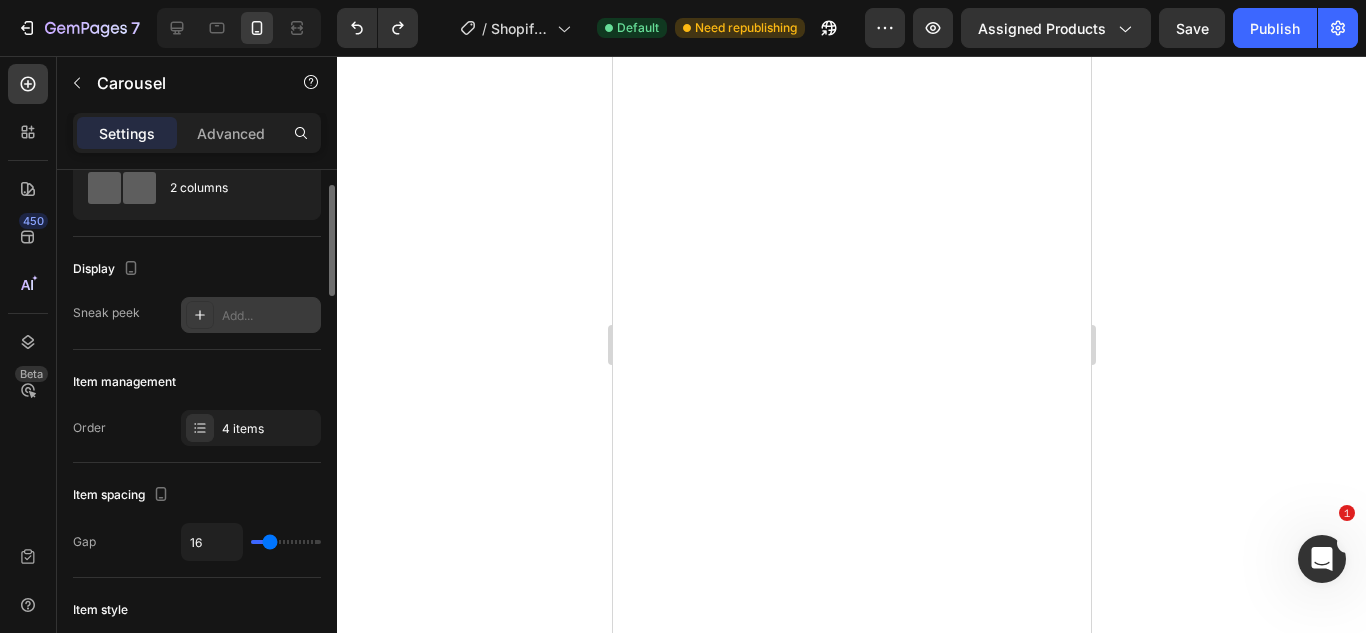 click on "Add..." at bounding box center [251, 315] 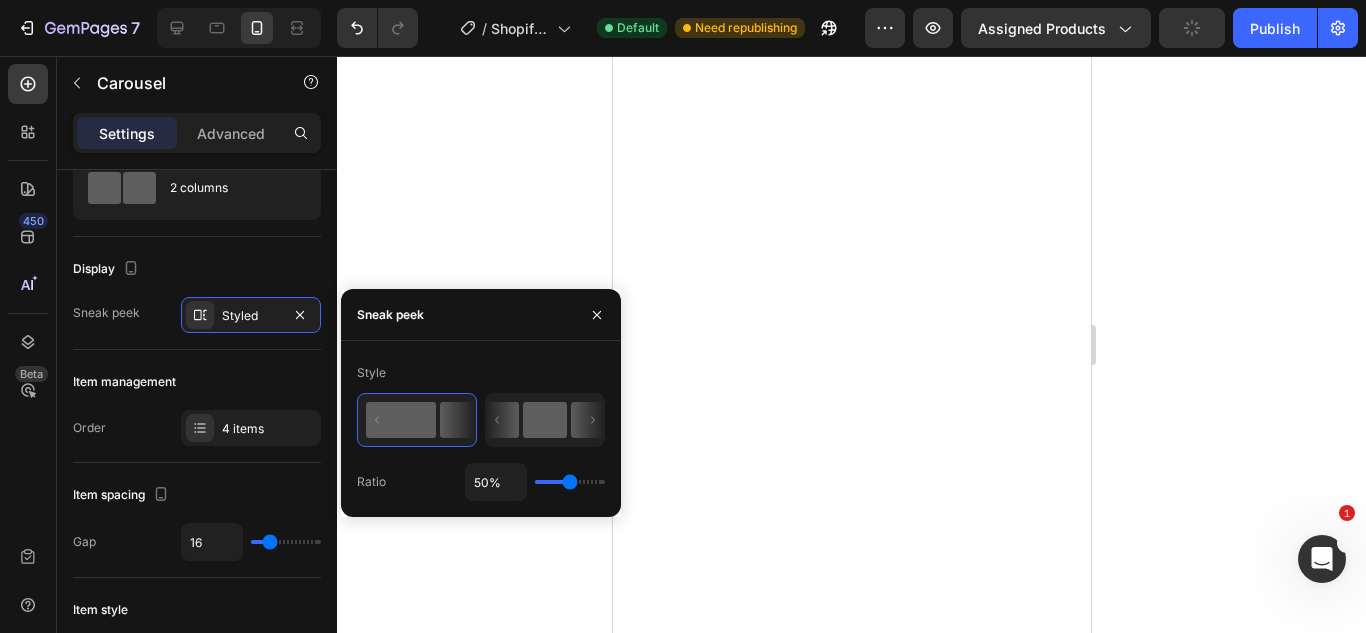 click 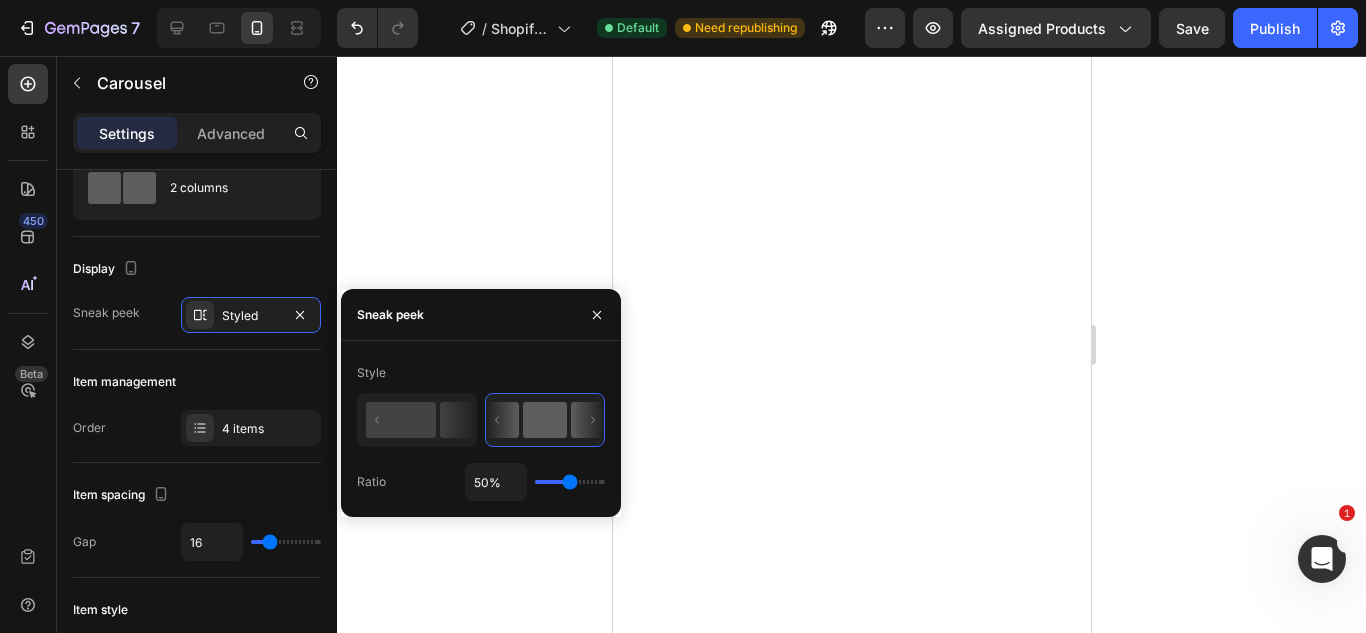 type on "41%" 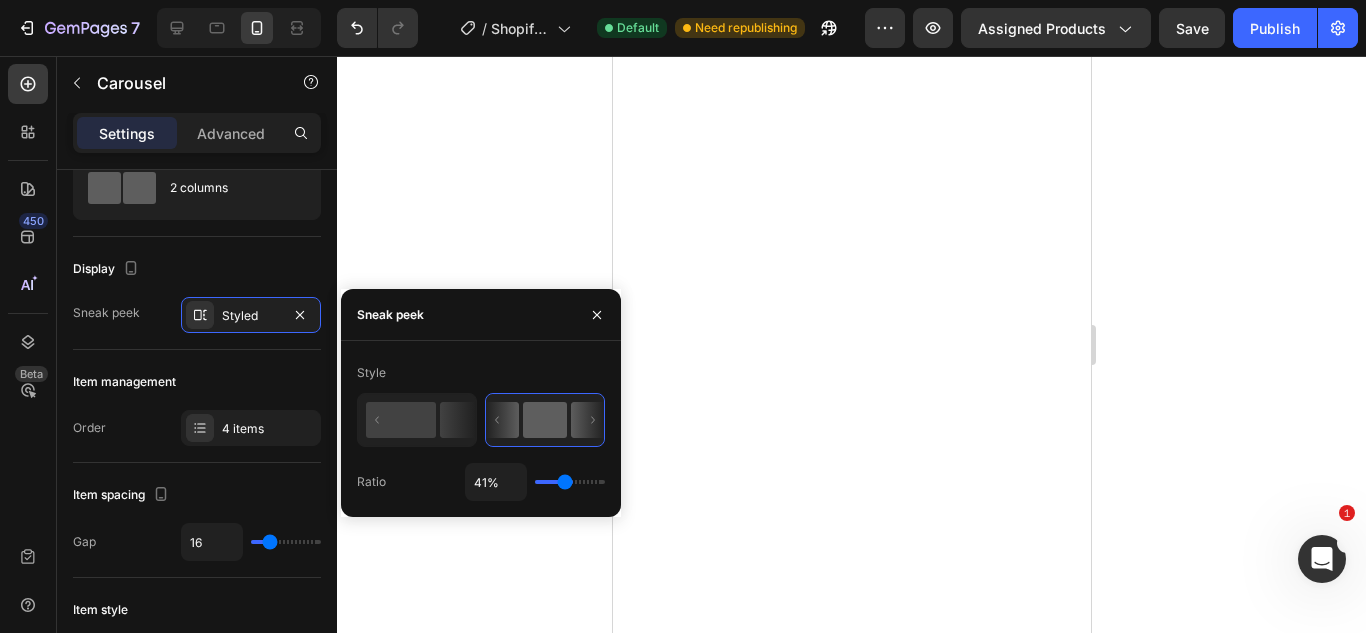 type on "54%" 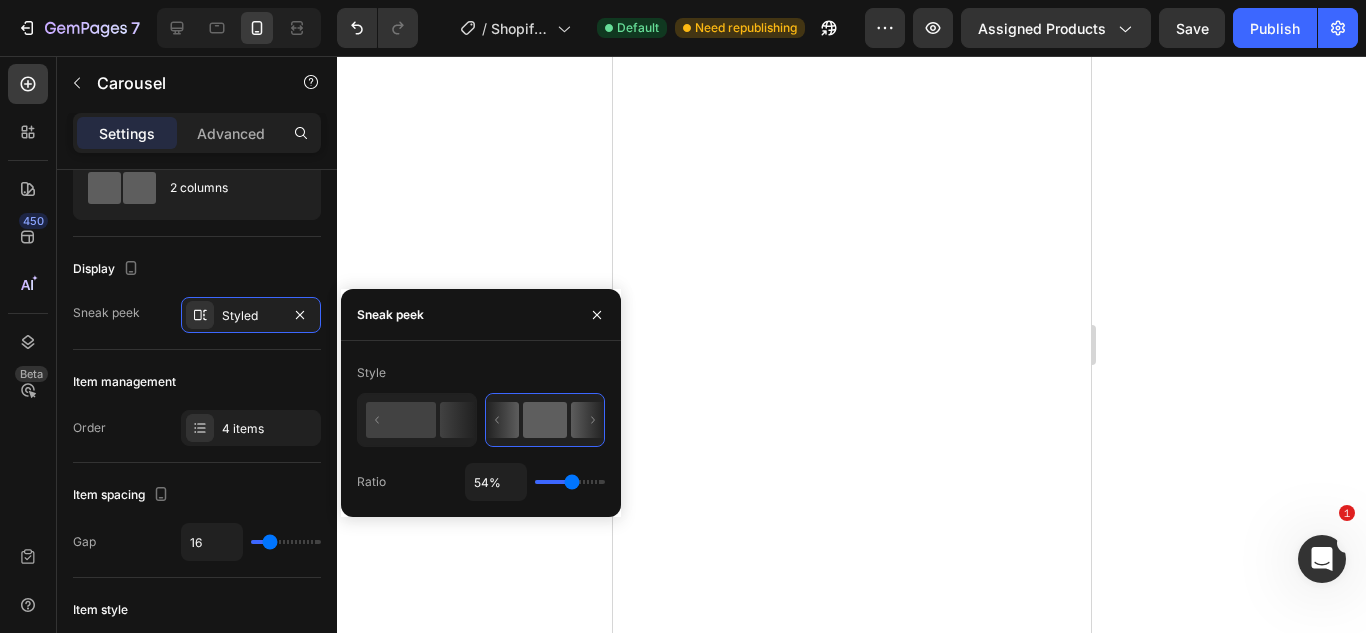 type on "58%" 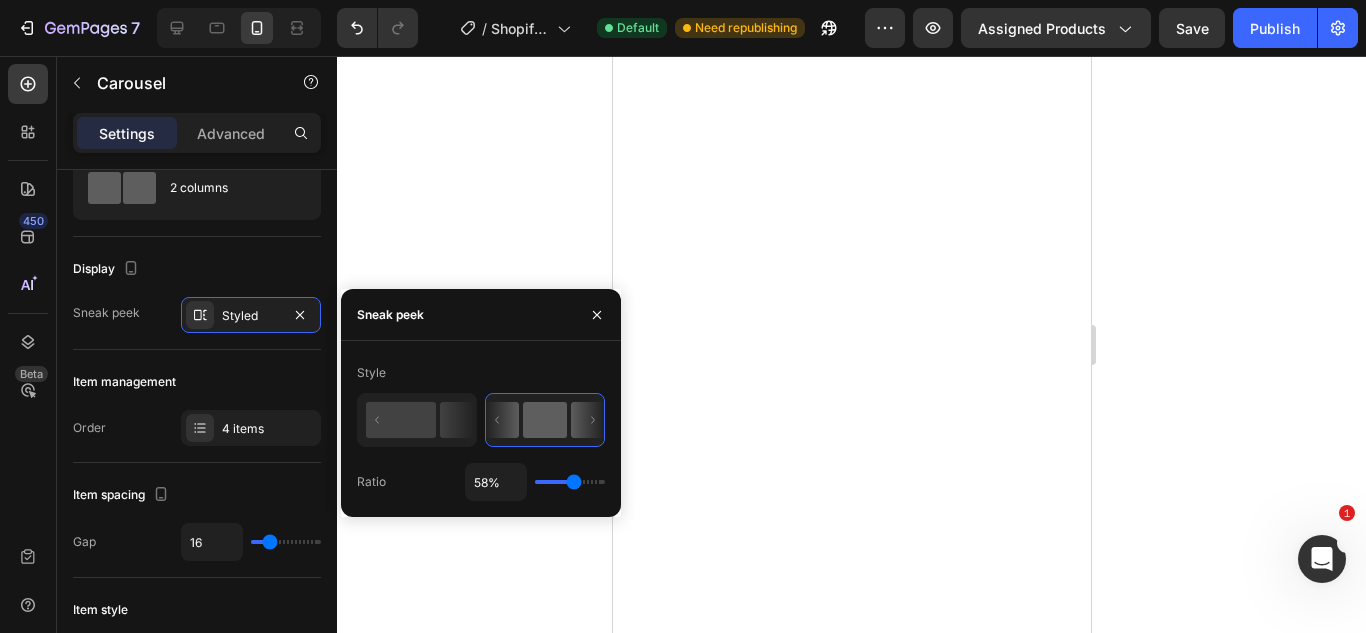 type on "62%" 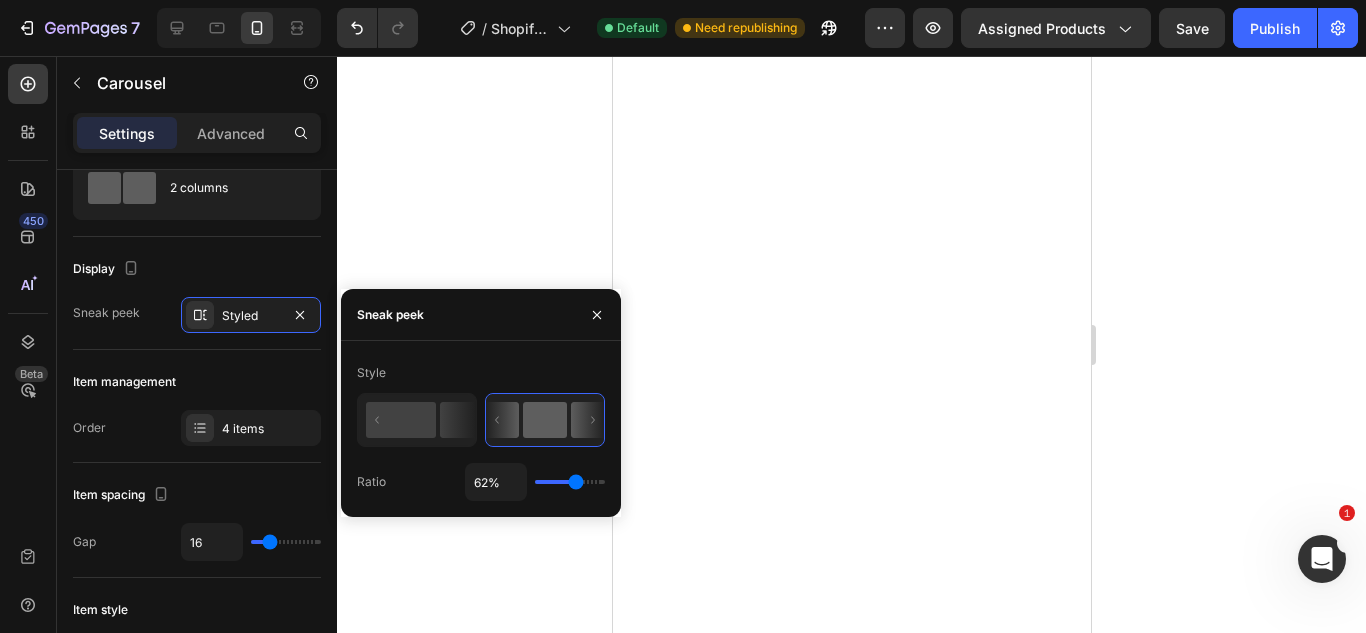 type on "65%" 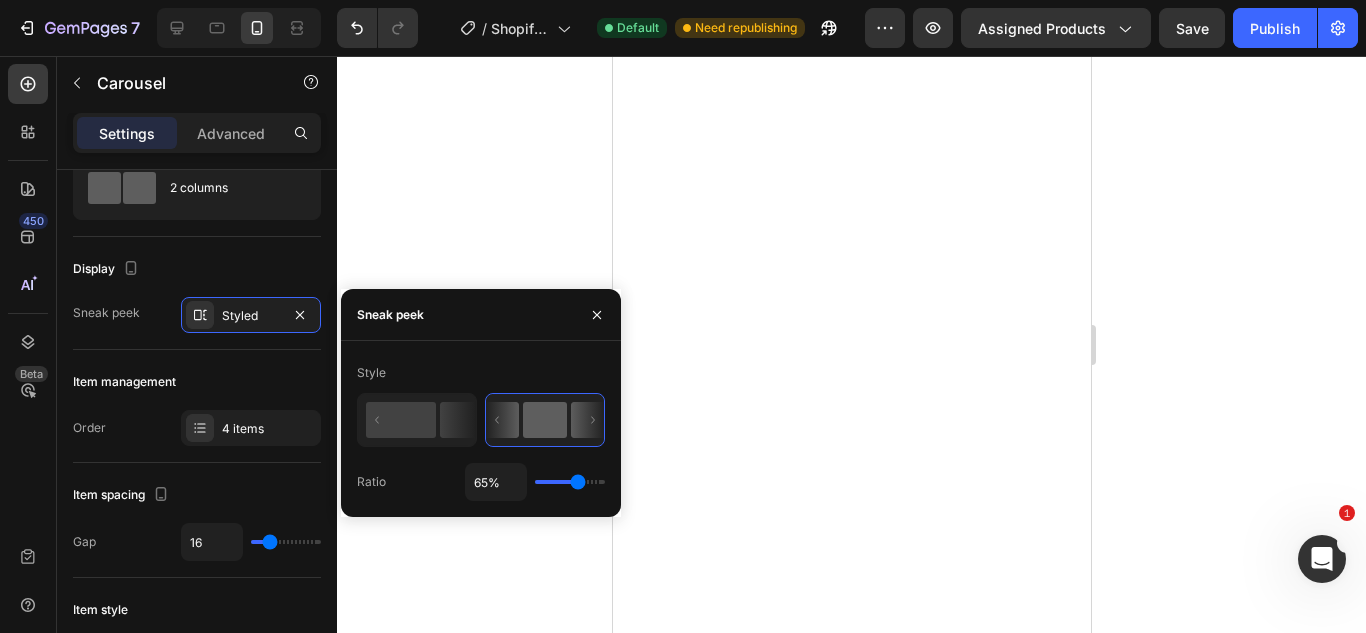 type on "67%" 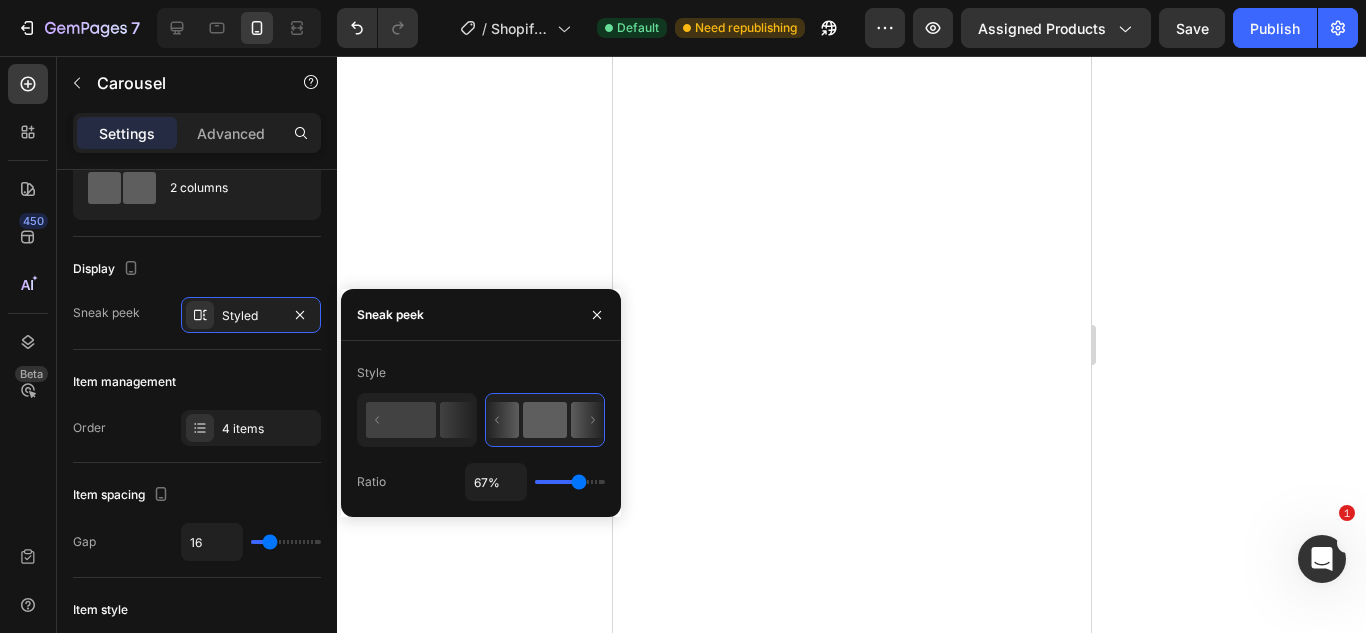 type on "69%" 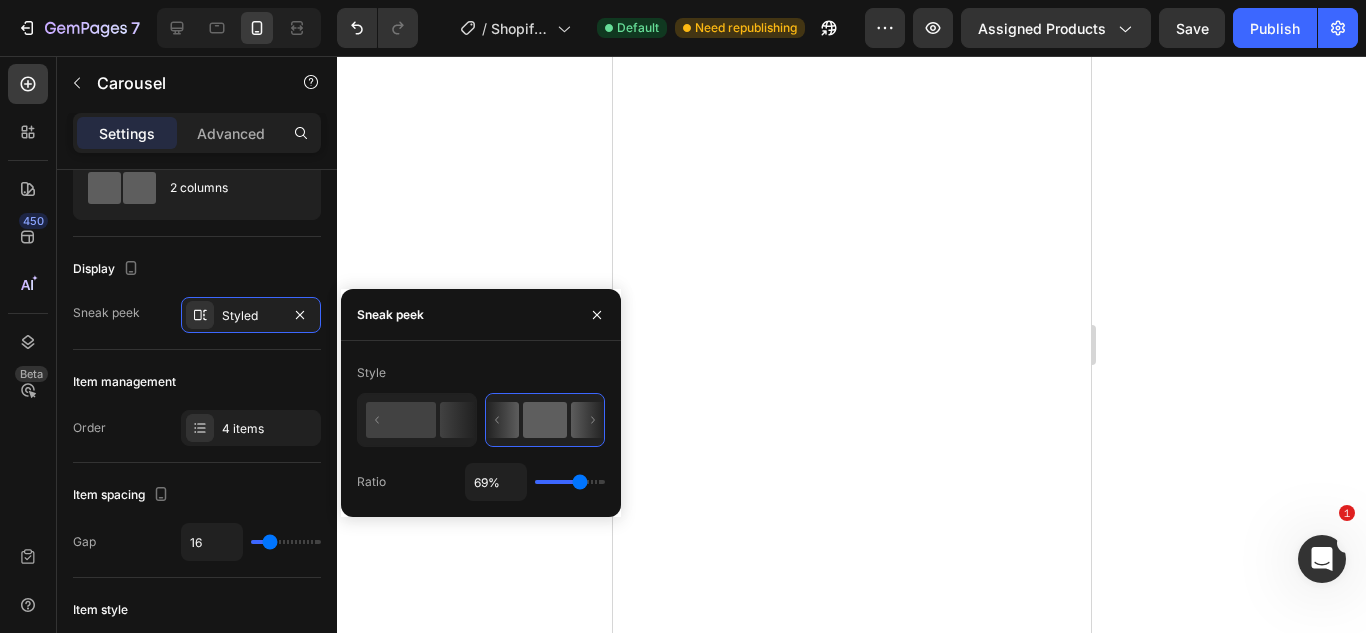 type on "72%" 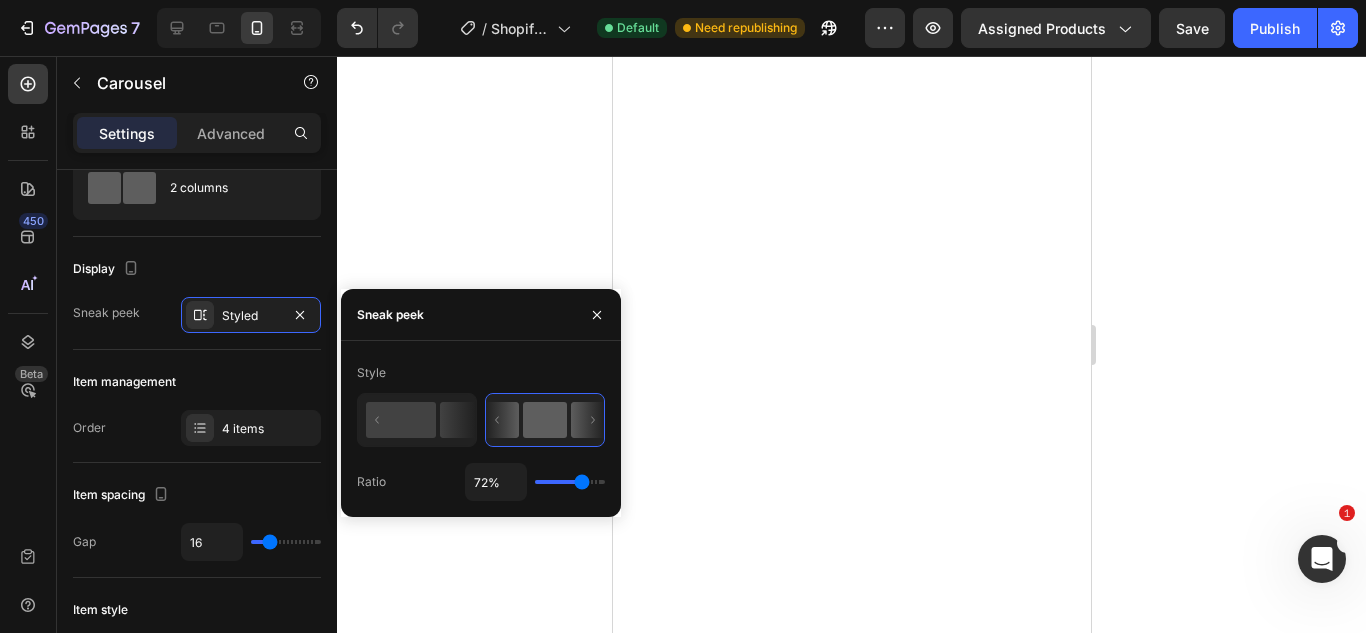 type on "74%" 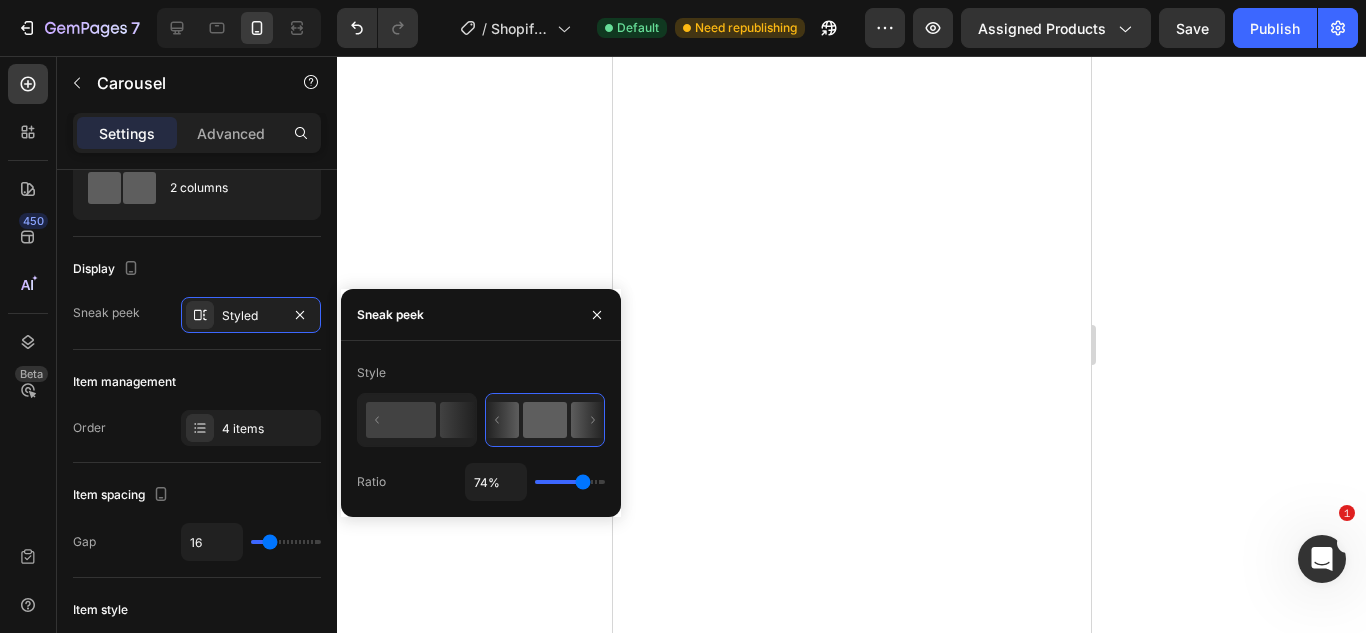 type on "76%" 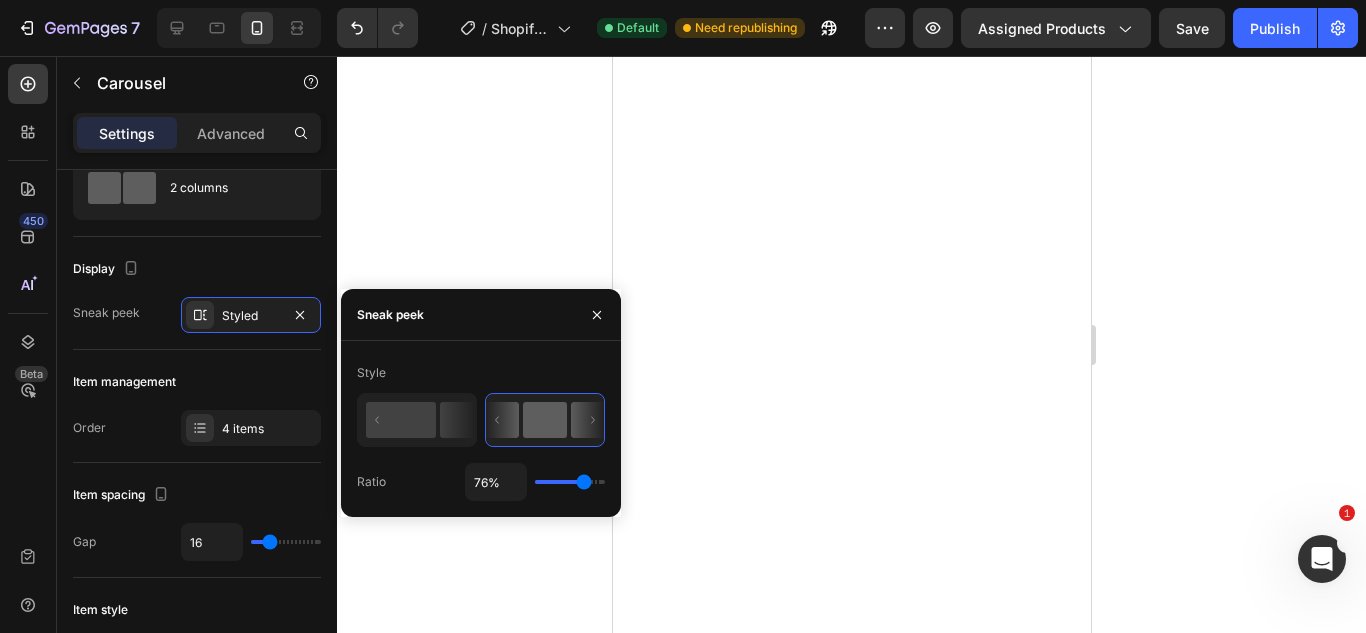 type on "94%" 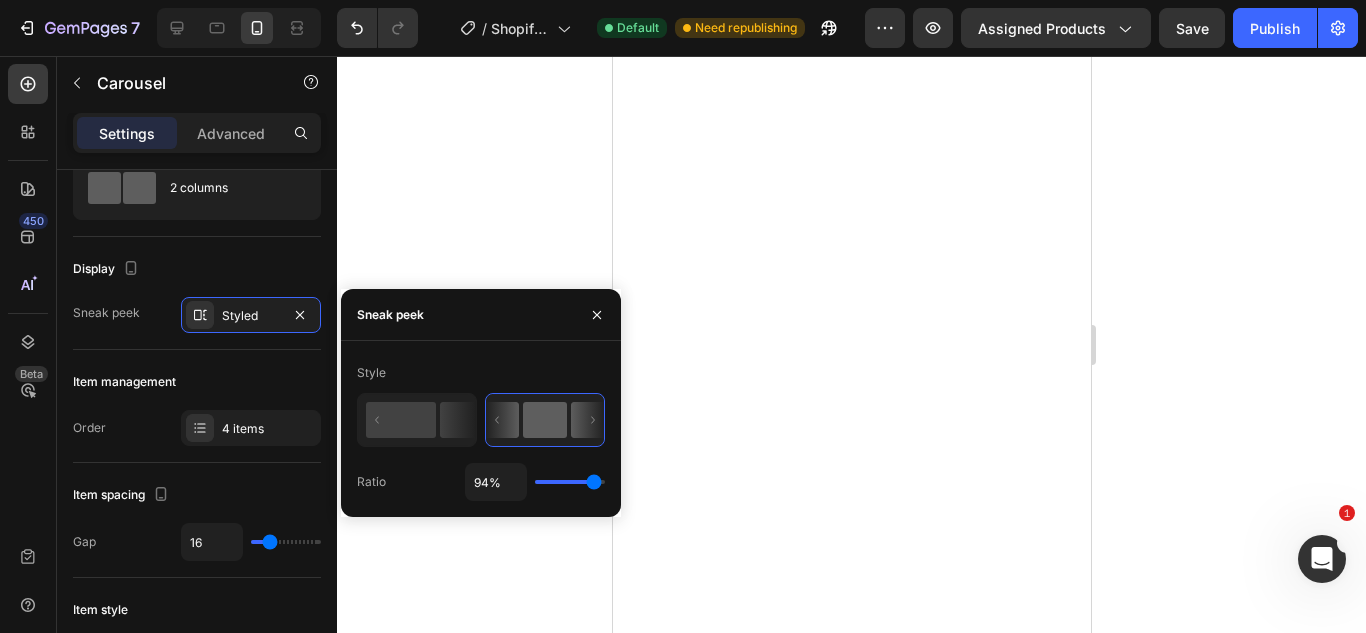 type on "96%" 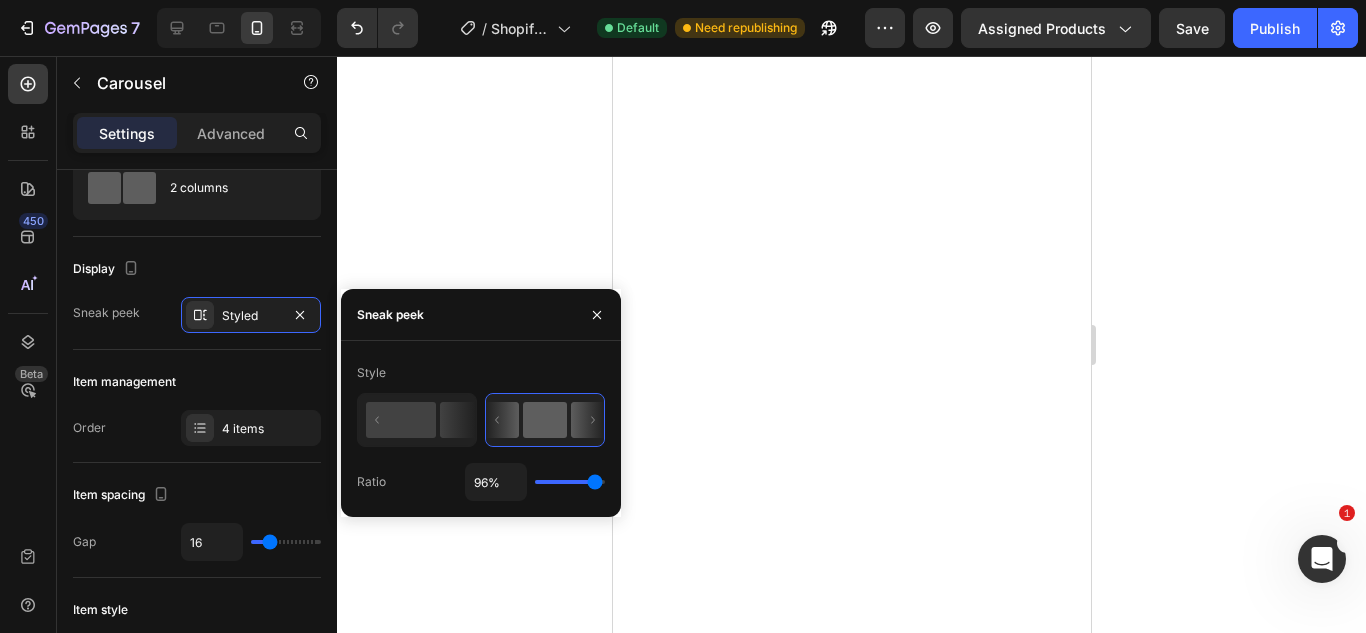 type on "100%" 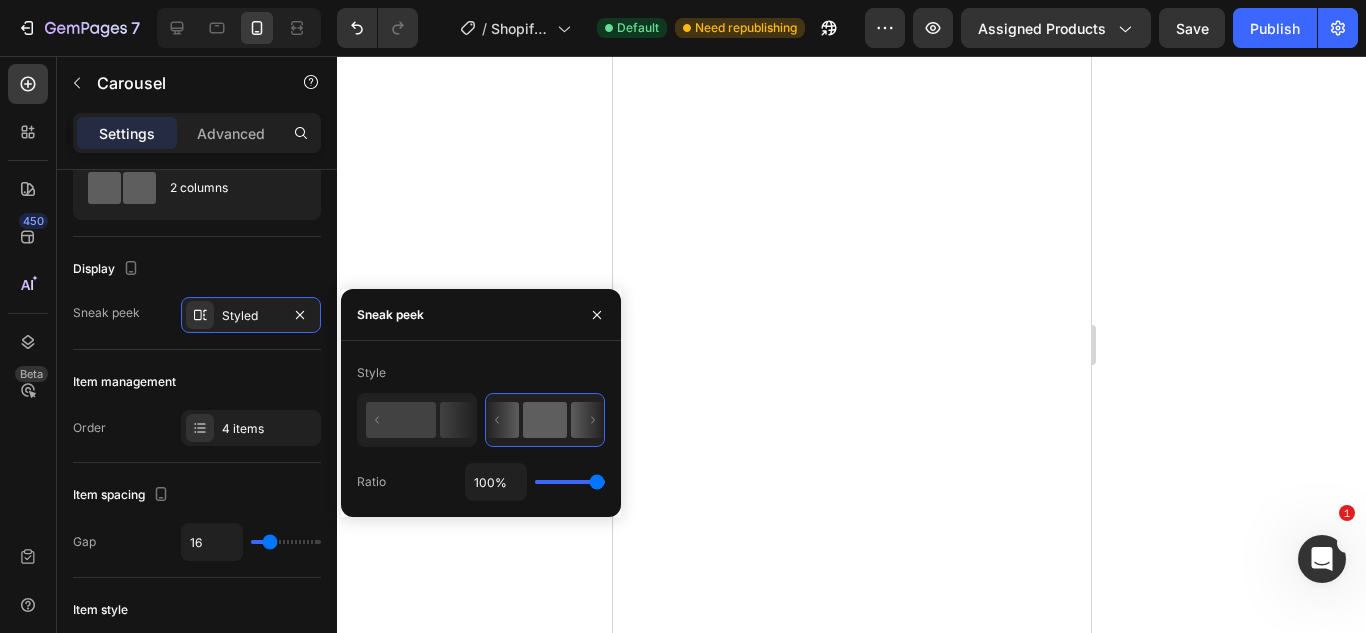 type on "91%" 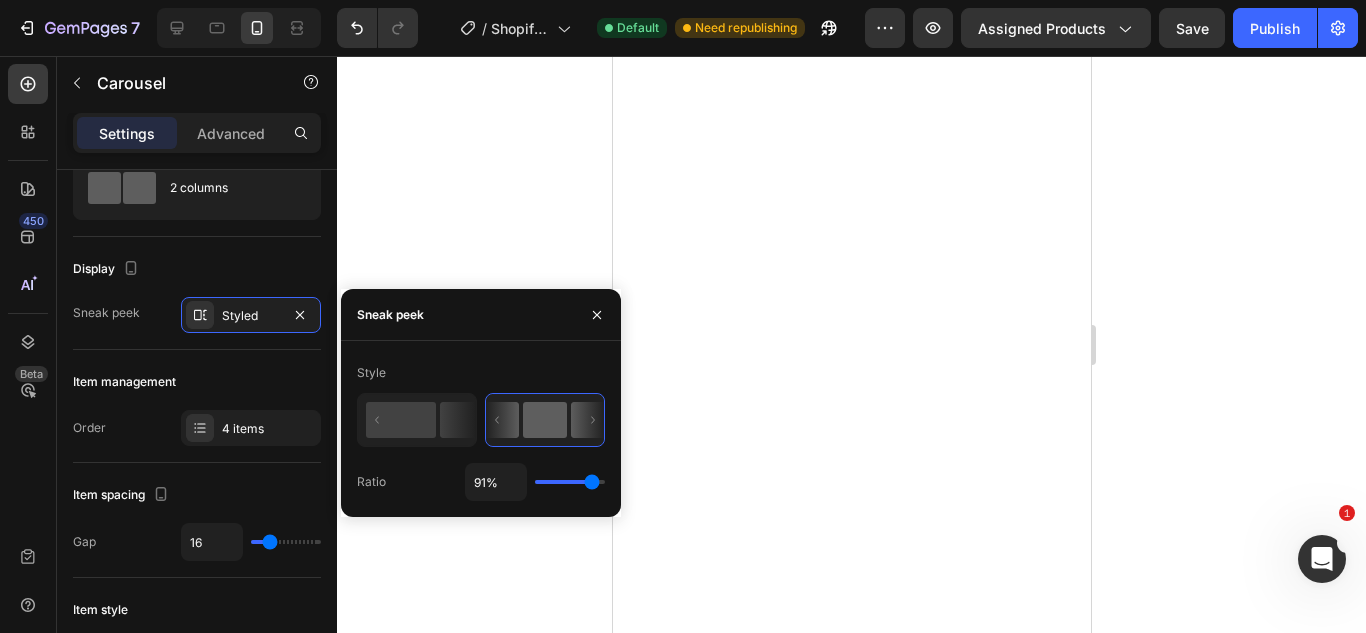 type on "89%" 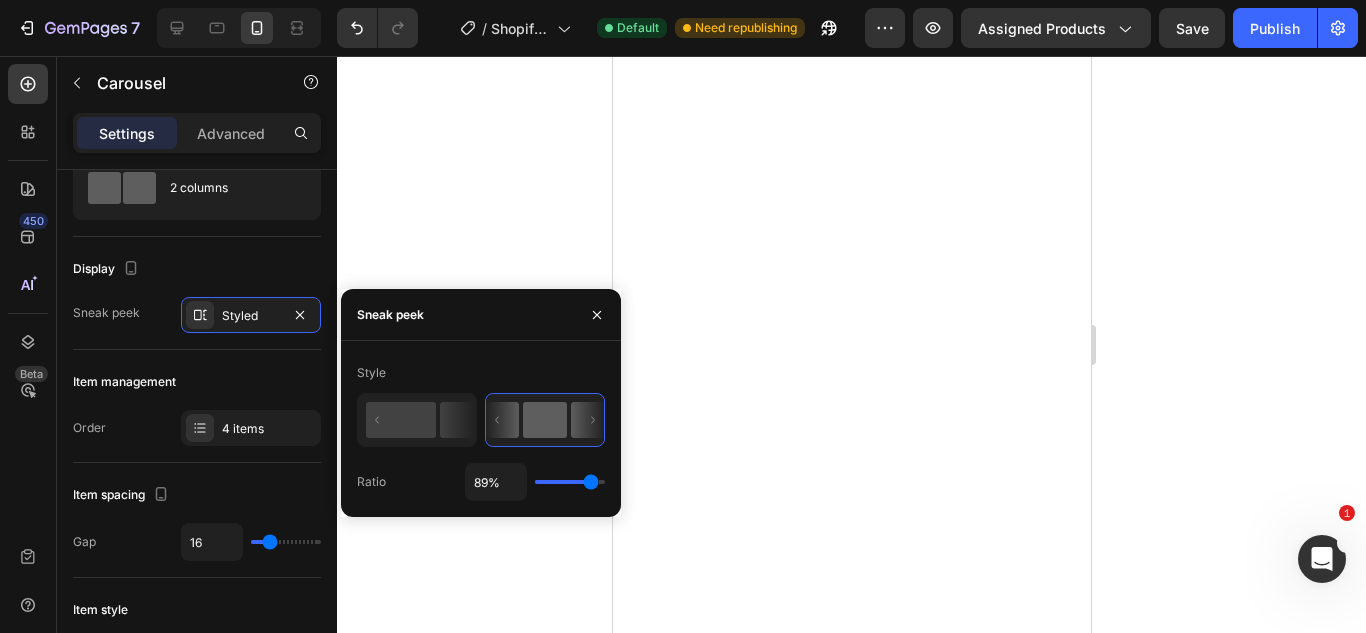 type on "87%" 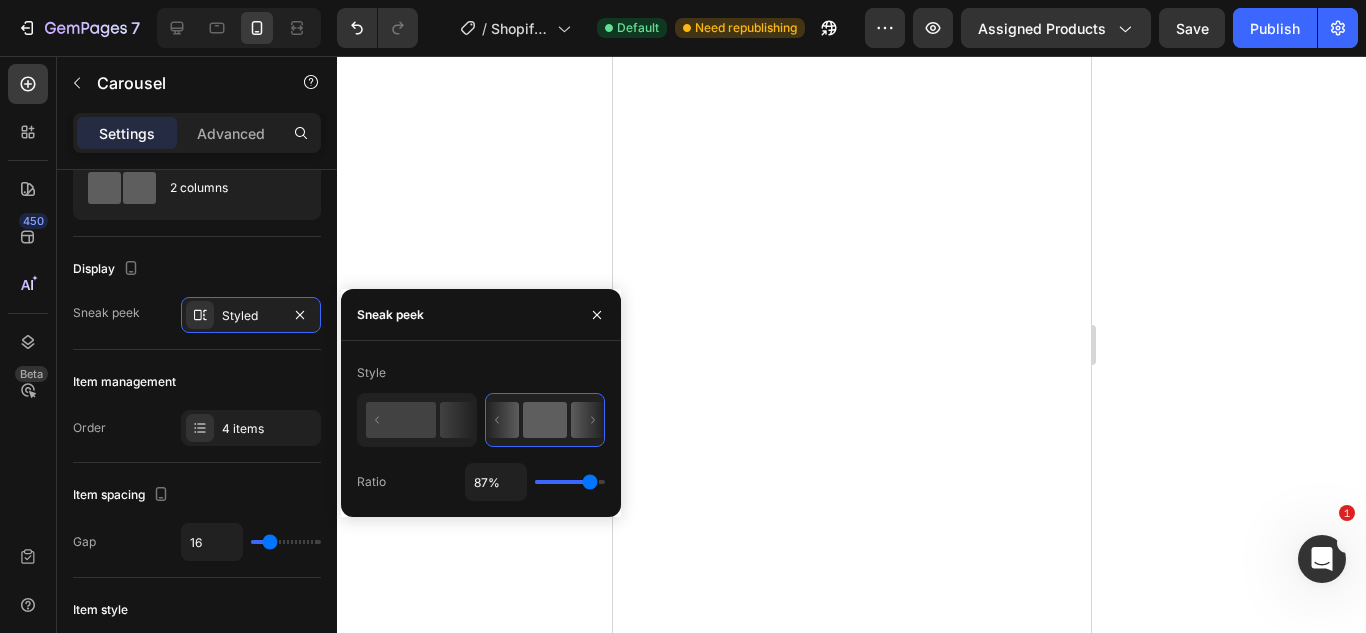 drag, startPoint x: 565, startPoint y: 481, endPoint x: 590, endPoint y: 467, distance: 28.653097 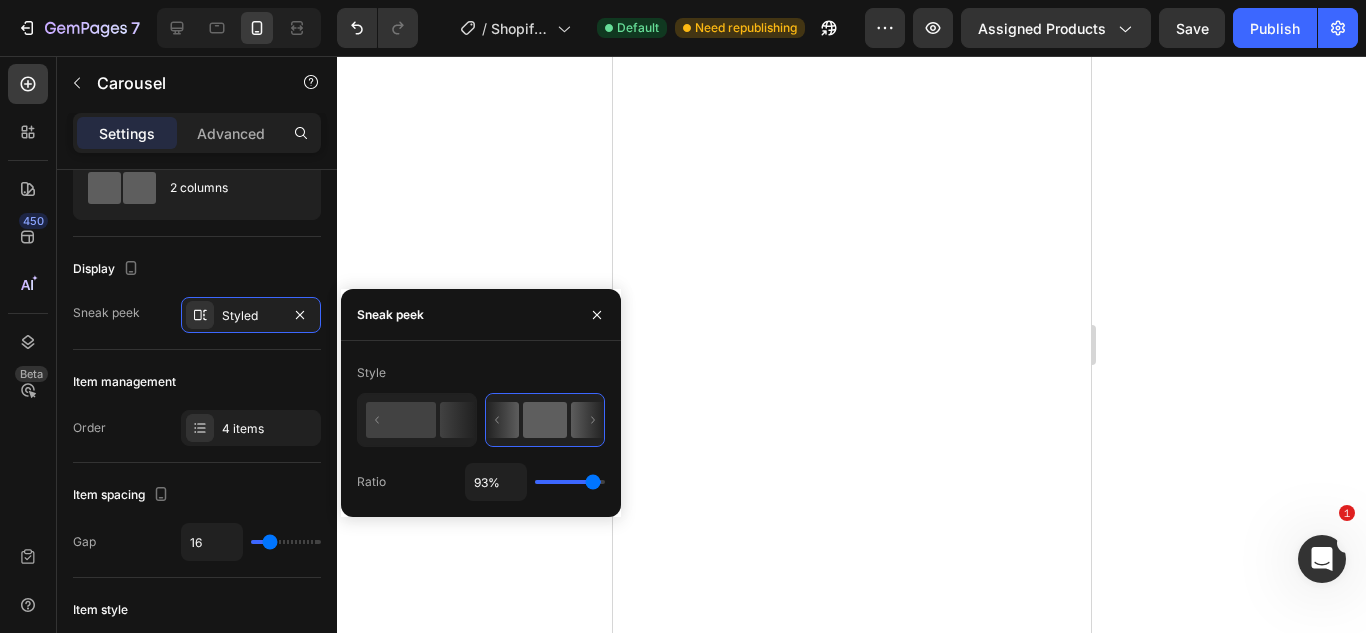type on "98%" 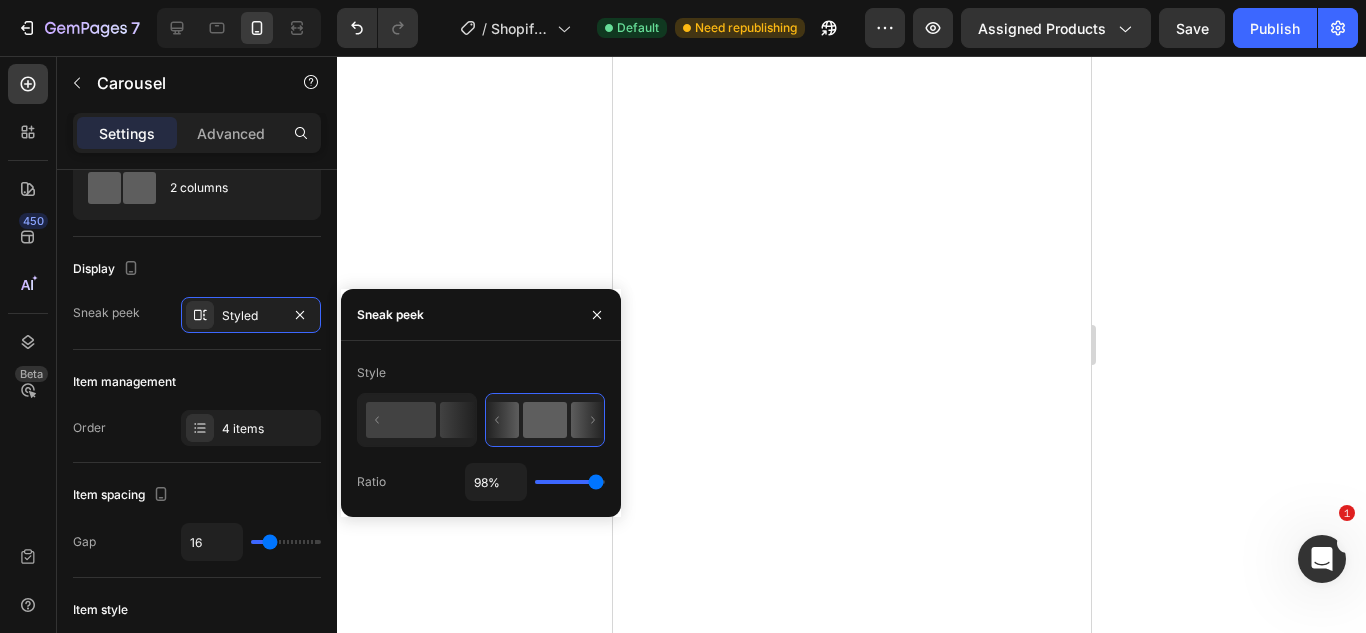 type on "100%" 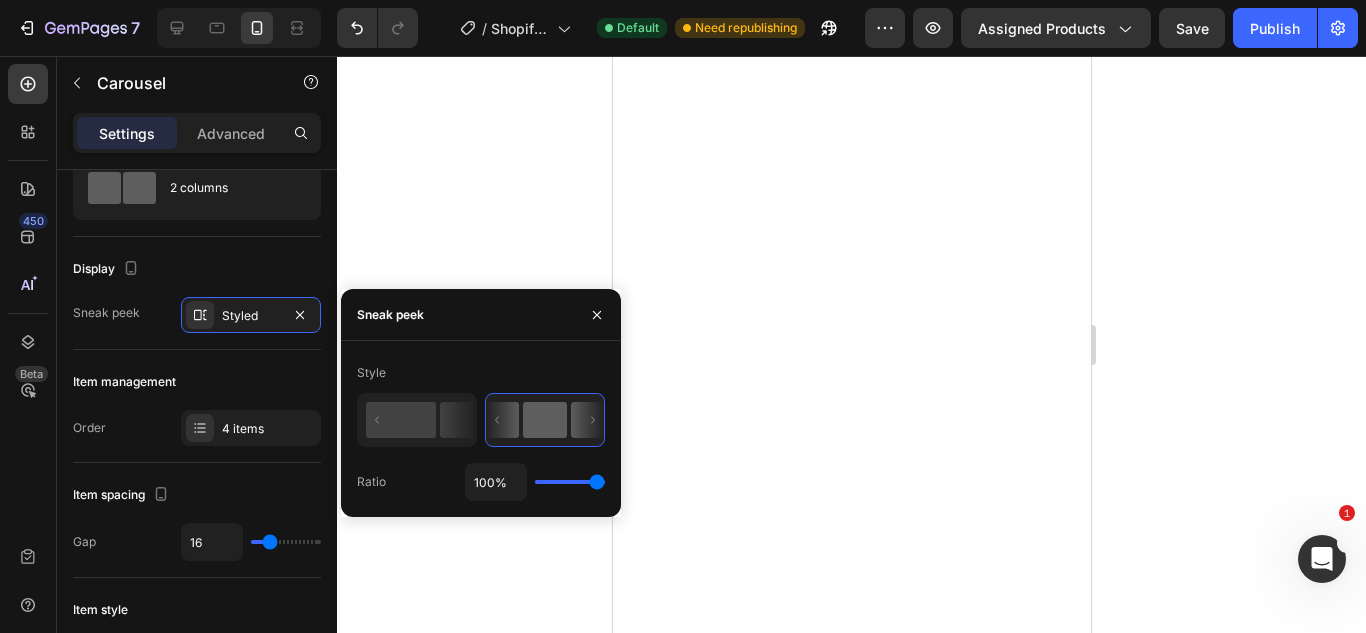 drag, startPoint x: 590, startPoint y: 477, endPoint x: 607, endPoint y: 473, distance: 17.464249 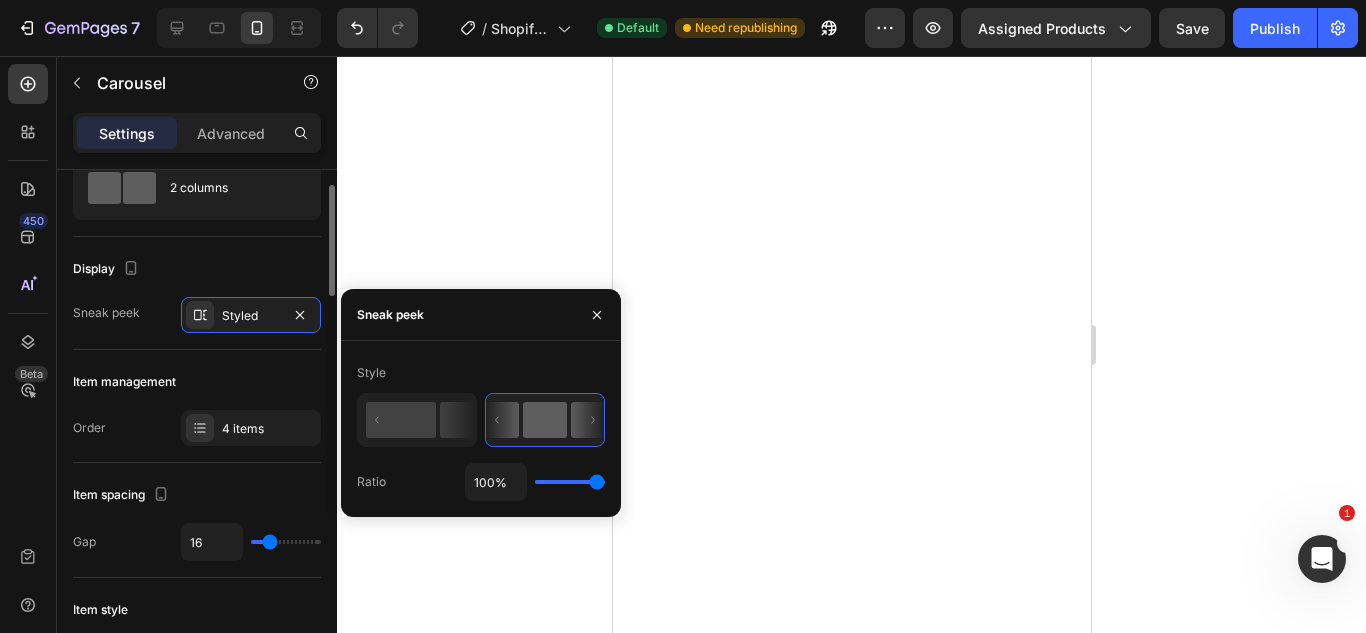 click on "Item management" at bounding box center (197, 382) 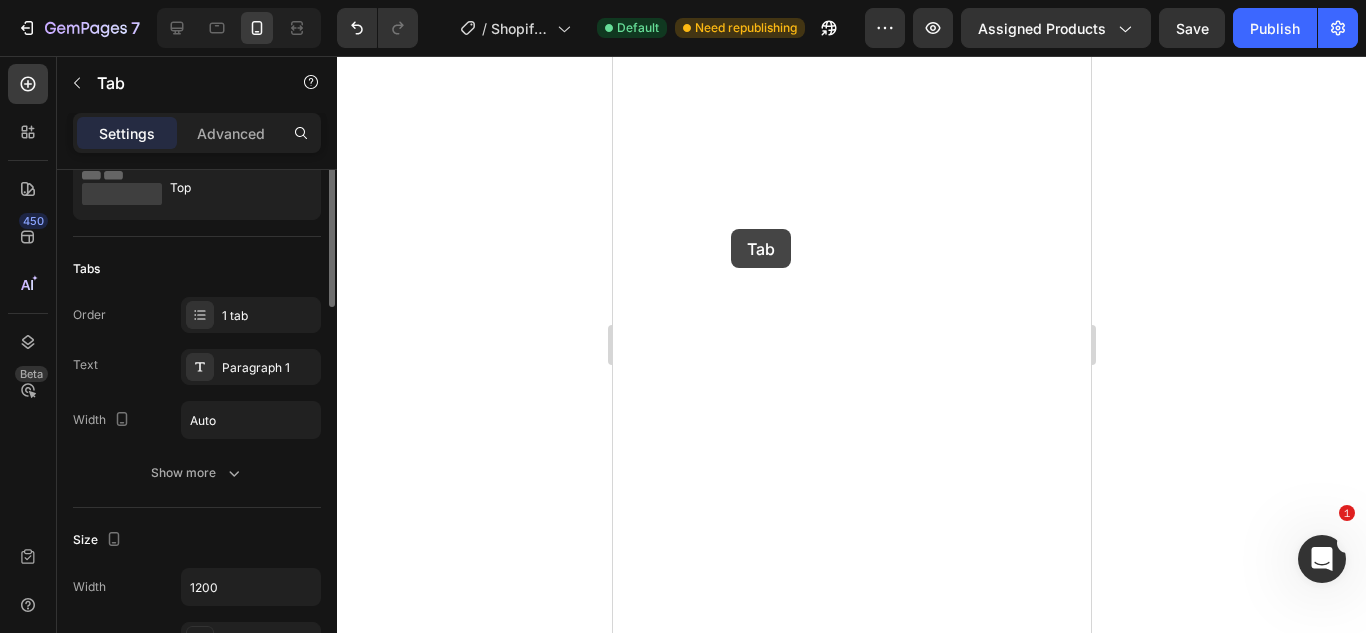 scroll, scrollTop: 0, scrollLeft: 0, axis: both 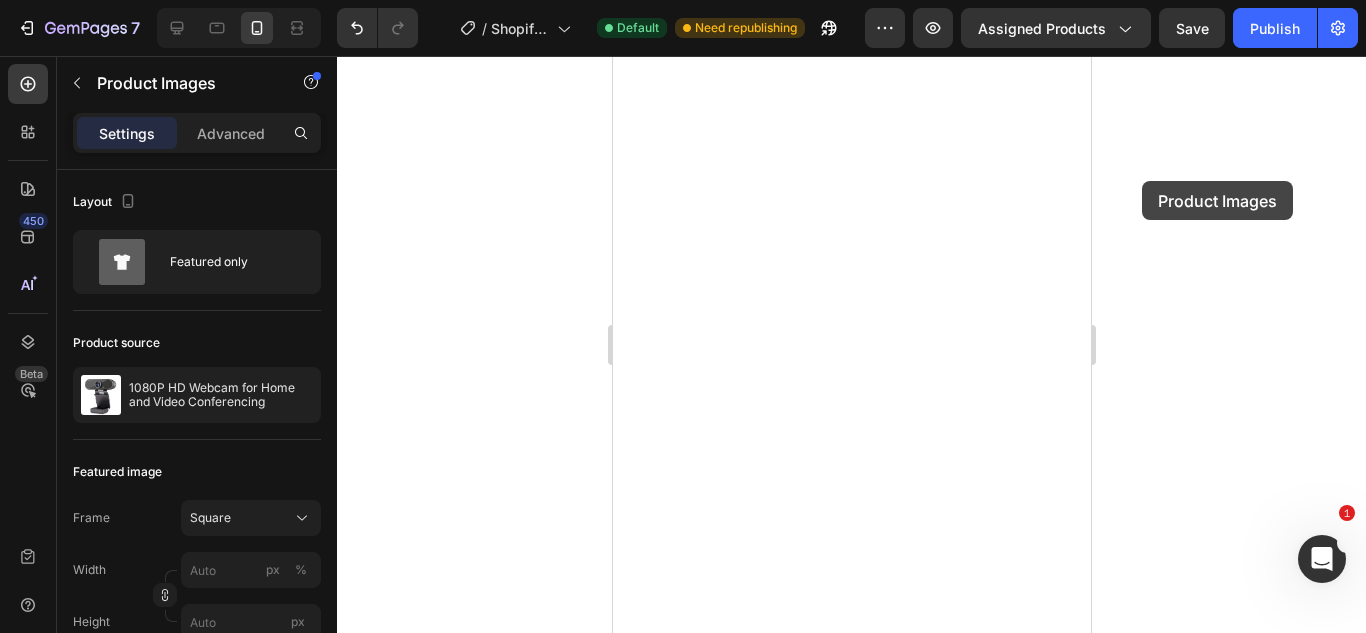 click 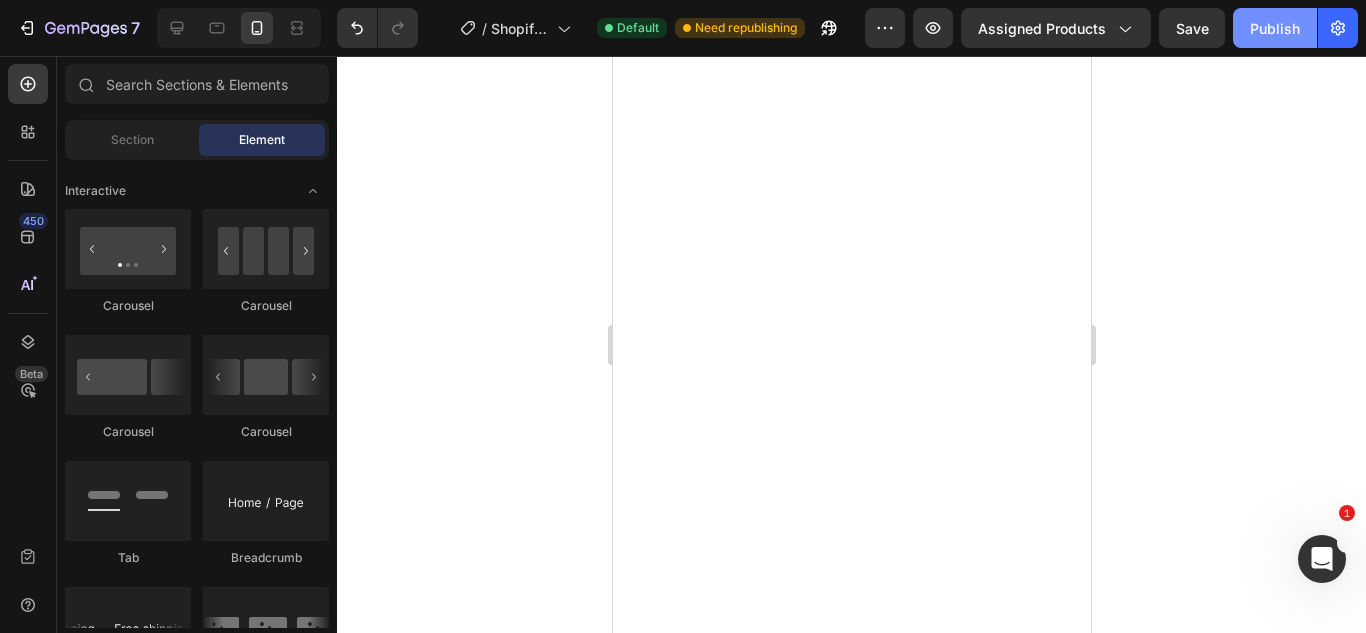 click on "Publish" 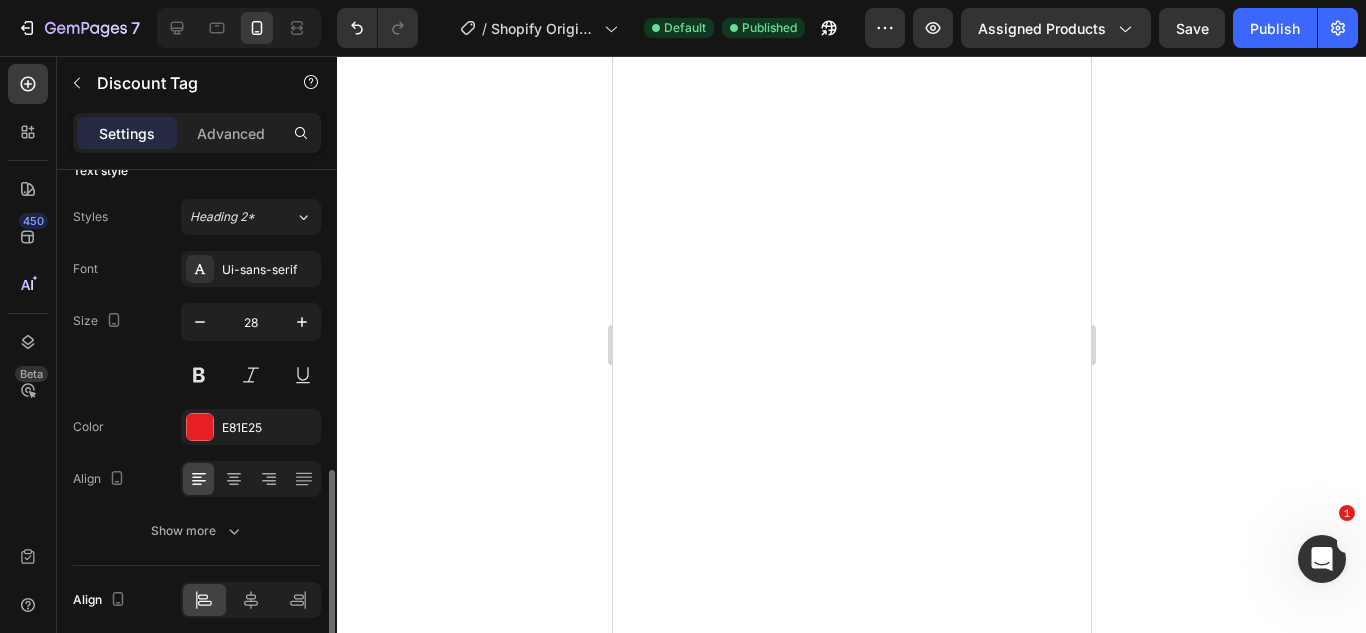 scroll, scrollTop: 817, scrollLeft: 0, axis: vertical 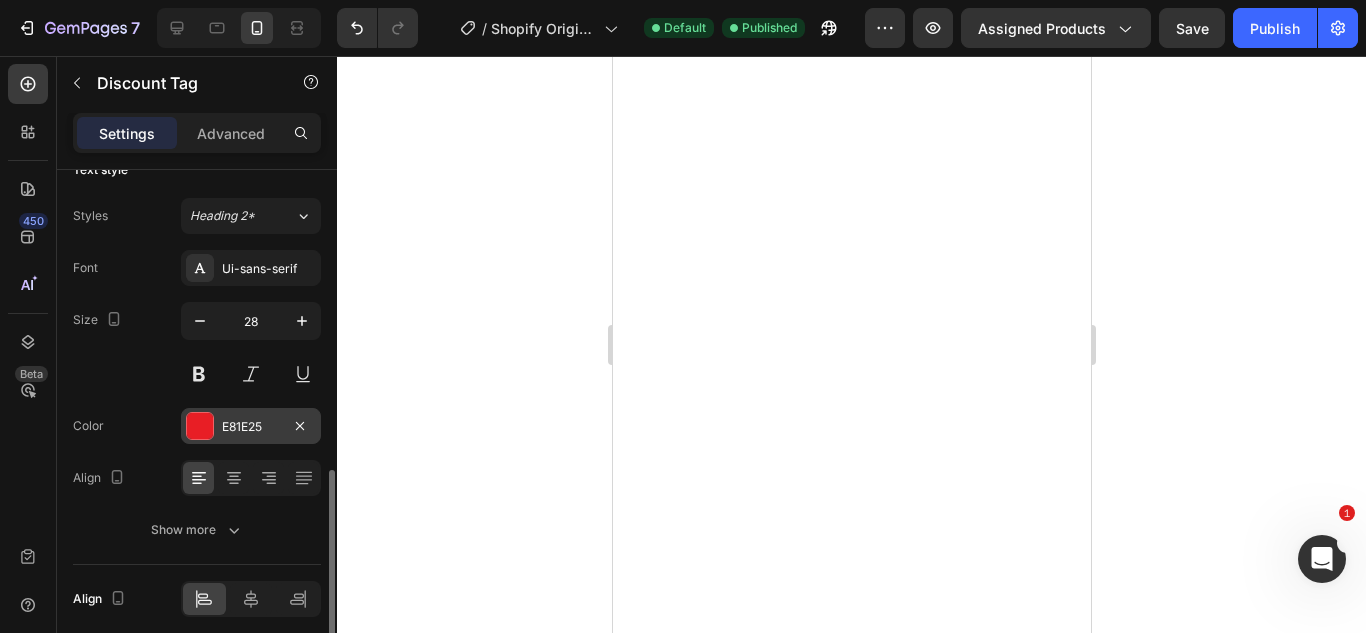 click on "E81E25" at bounding box center (251, 427) 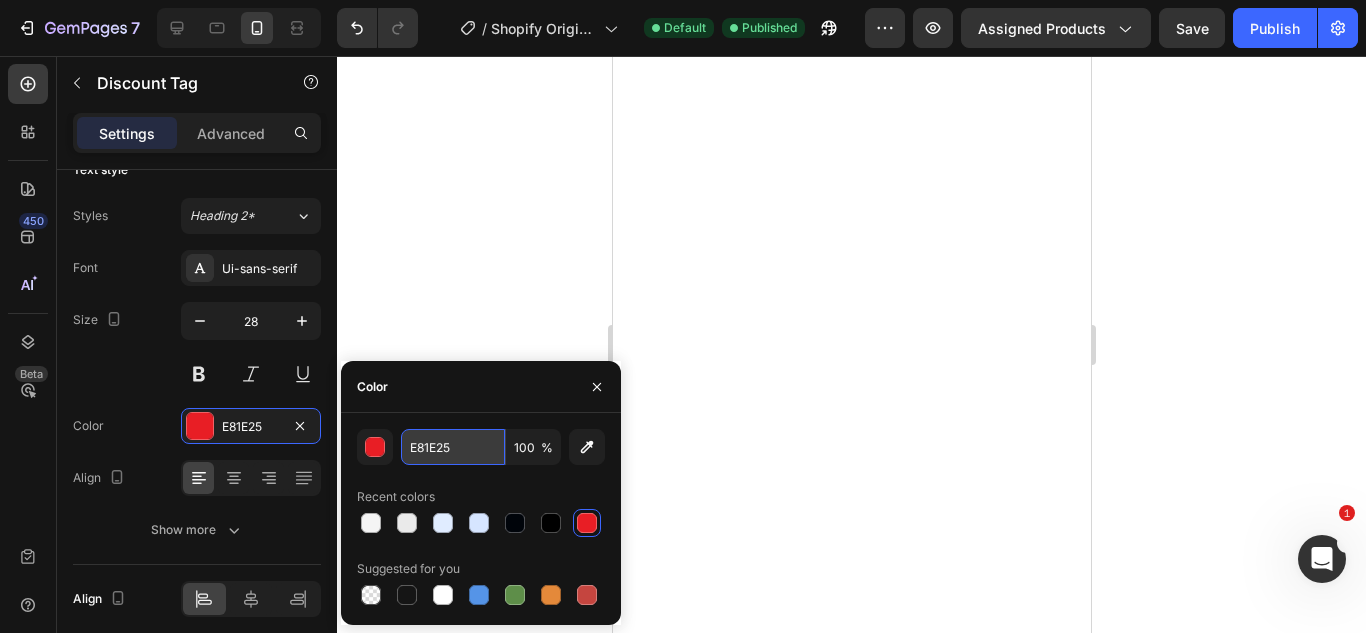 click on "E81E25" at bounding box center [453, 447] 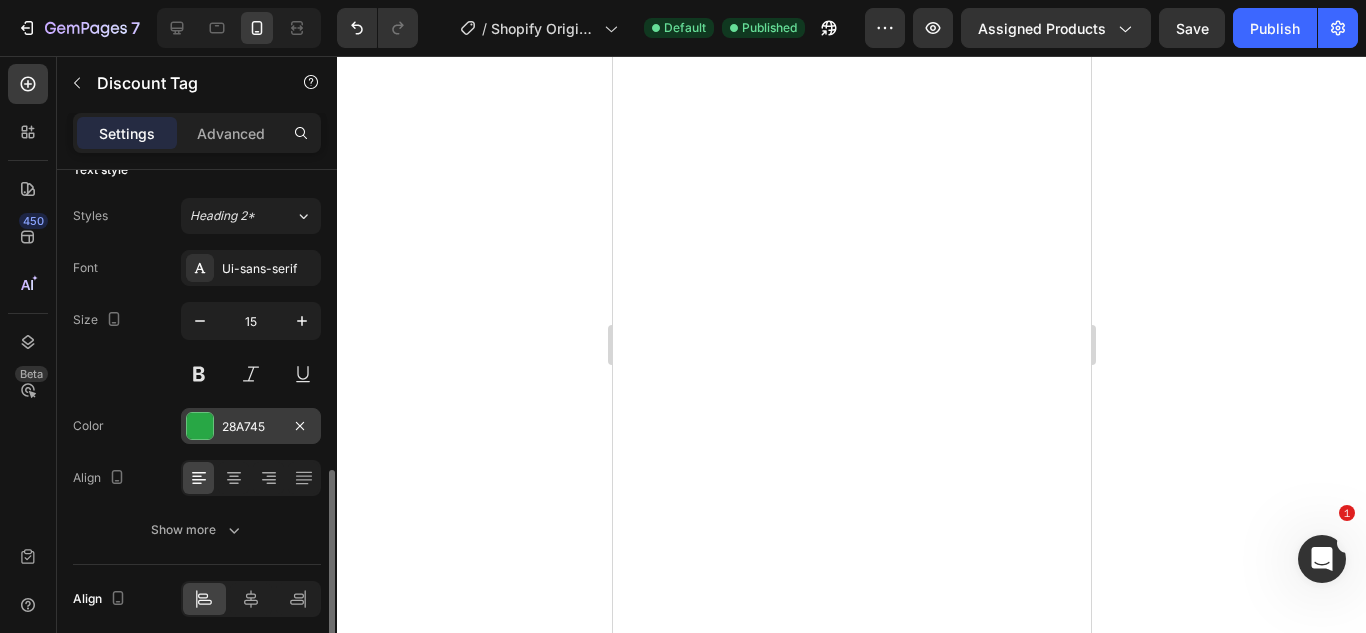 click on "28A745" at bounding box center (251, 426) 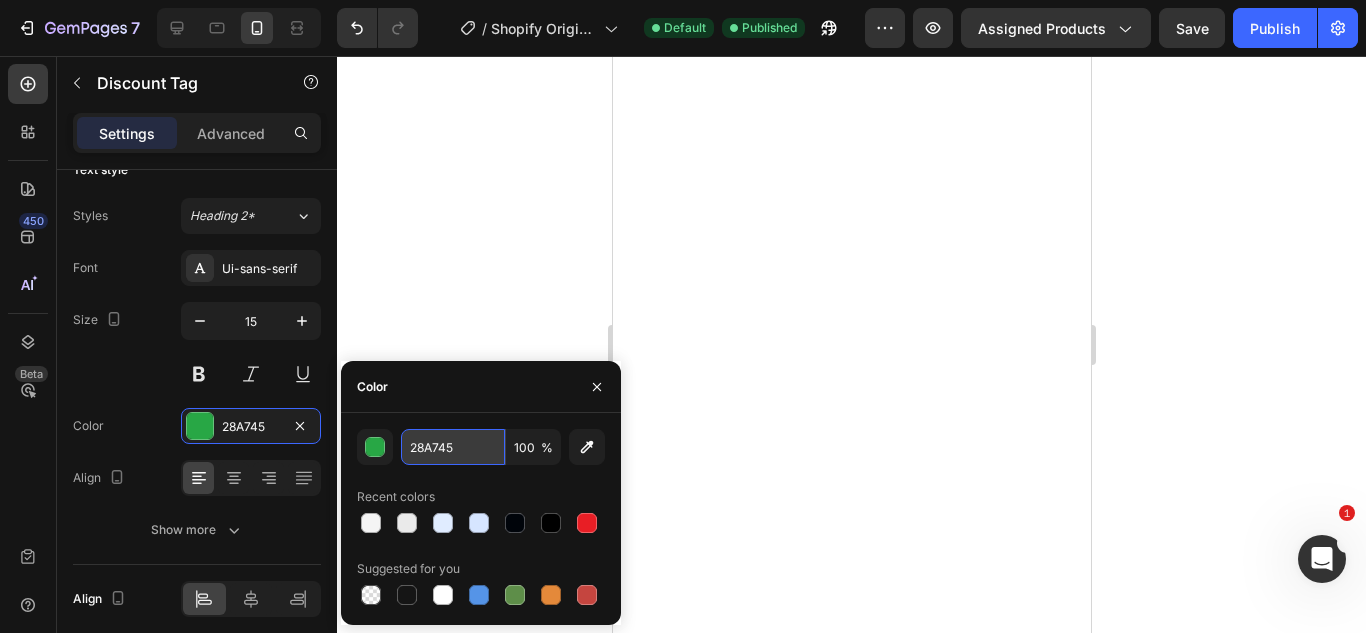 click on "28A745" at bounding box center [453, 447] 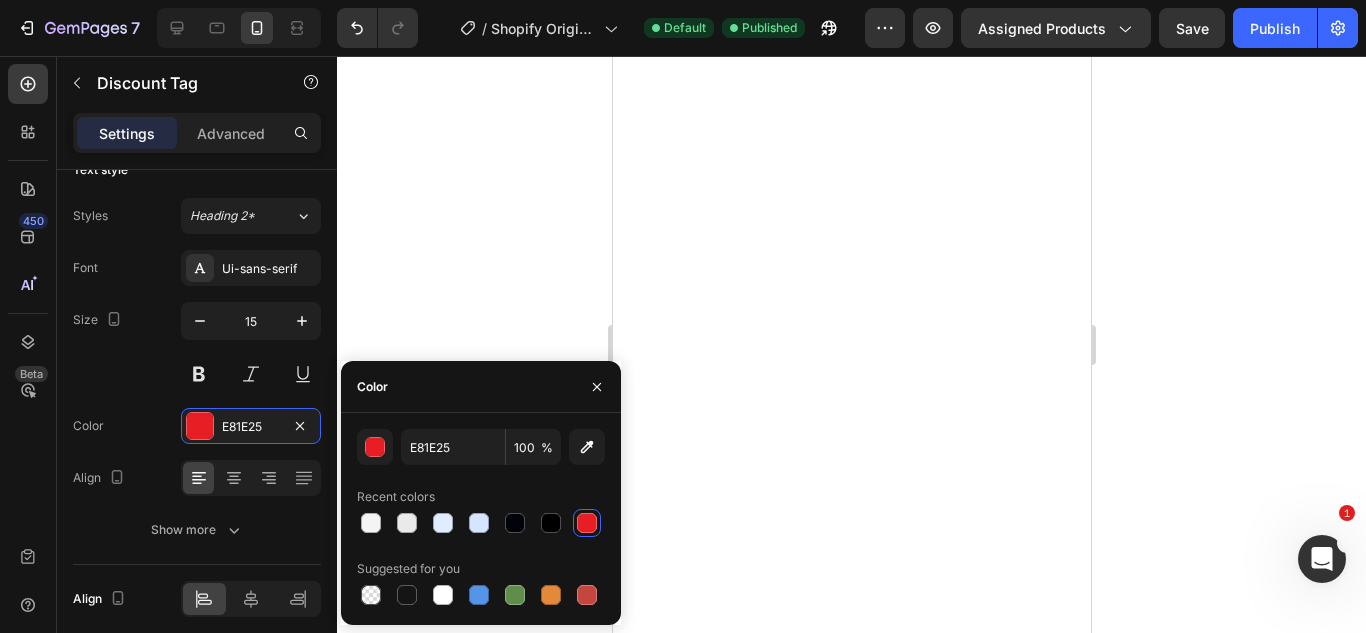 click 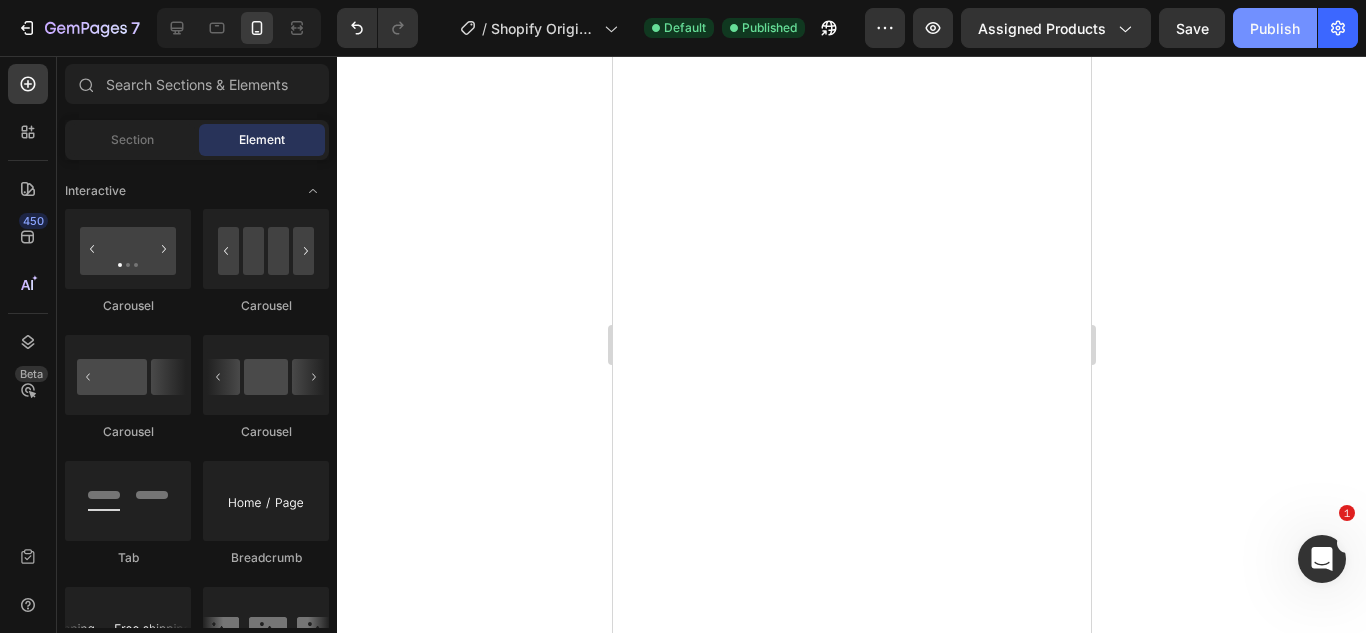 click on "Publish" at bounding box center (1275, 28) 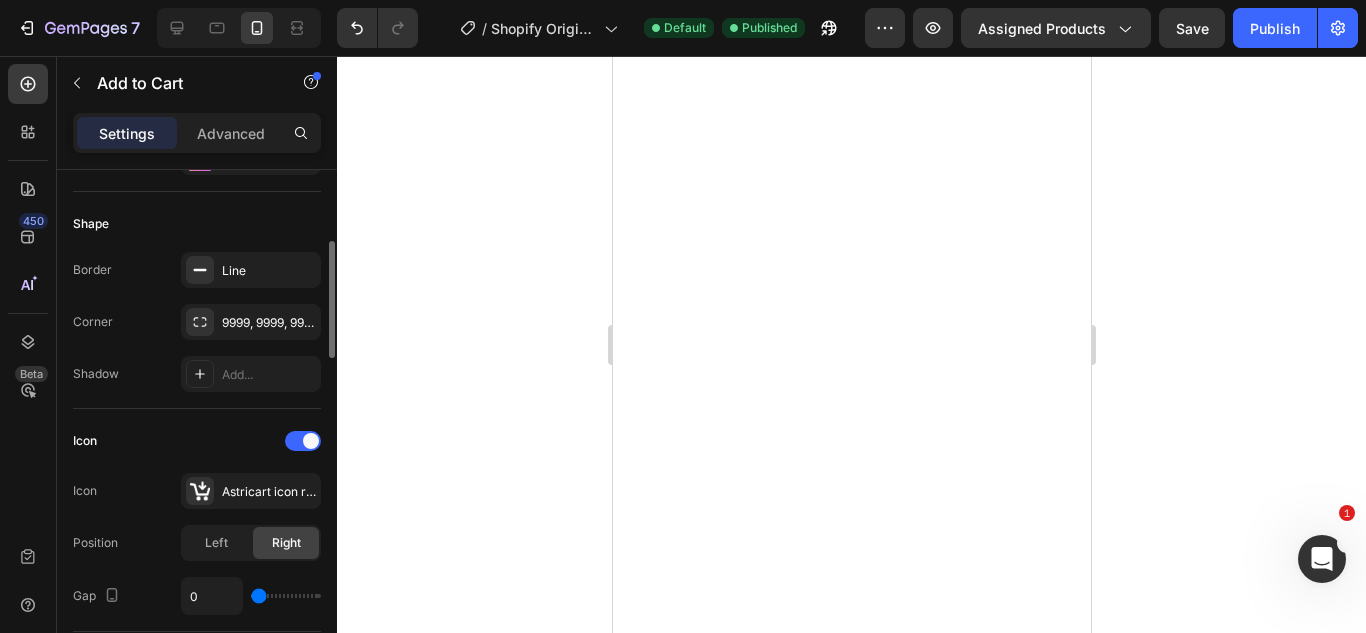 scroll, scrollTop: 594, scrollLeft: 0, axis: vertical 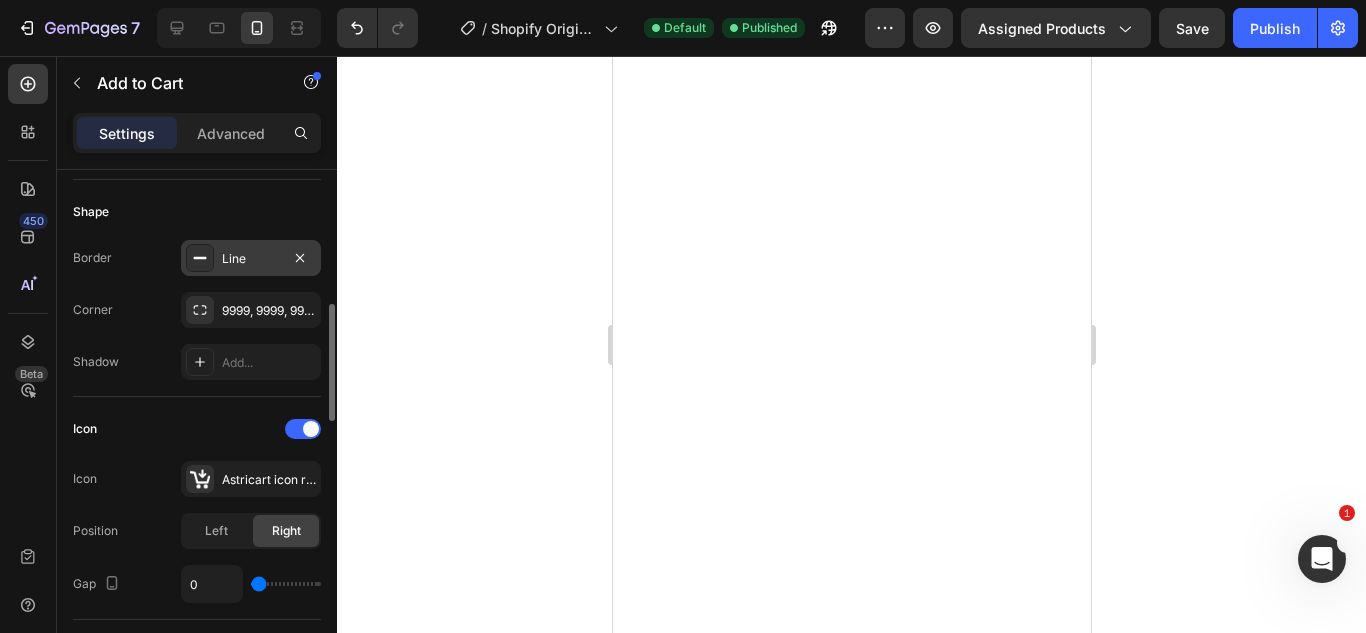 click on "Line" at bounding box center (251, 258) 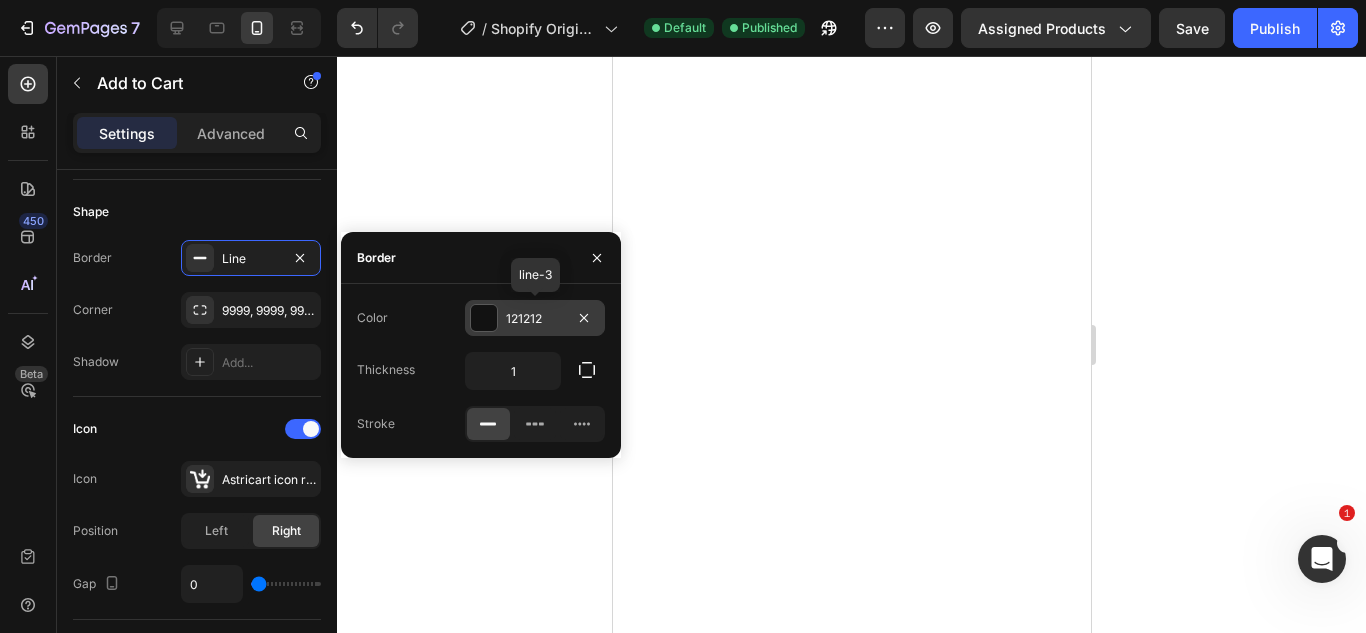 click at bounding box center (484, 318) 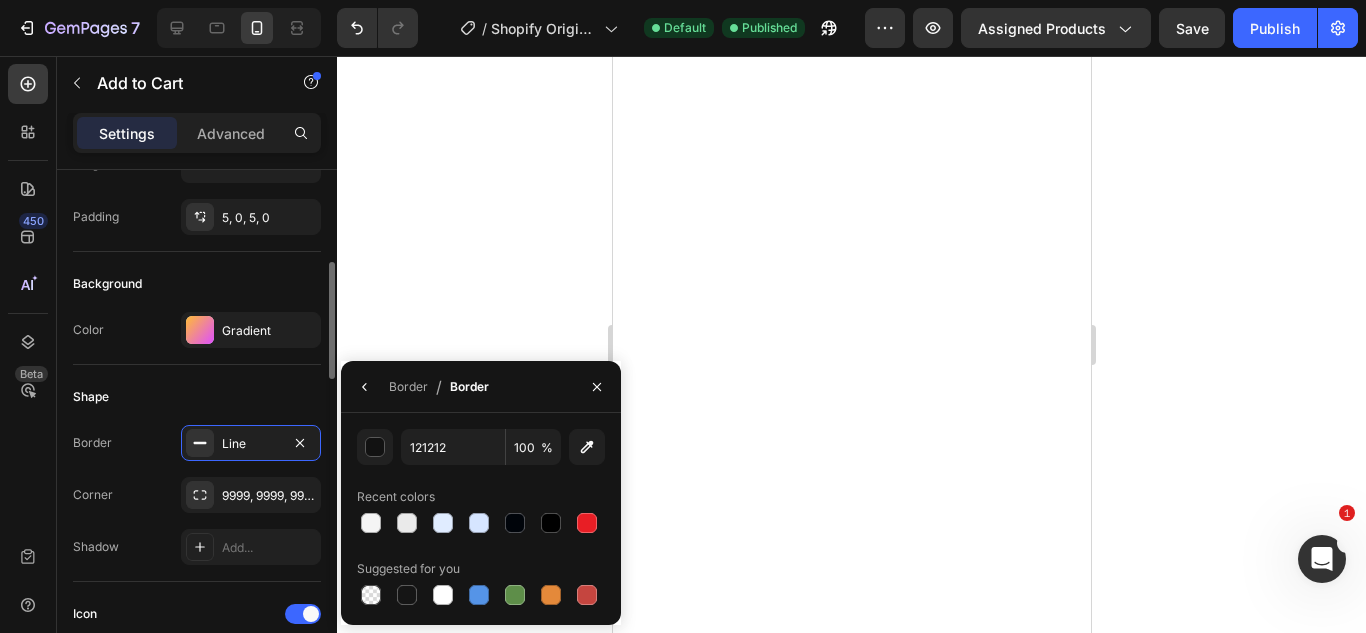 scroll, scrollTop: 408, scrollLeft: 0, axis: vertical 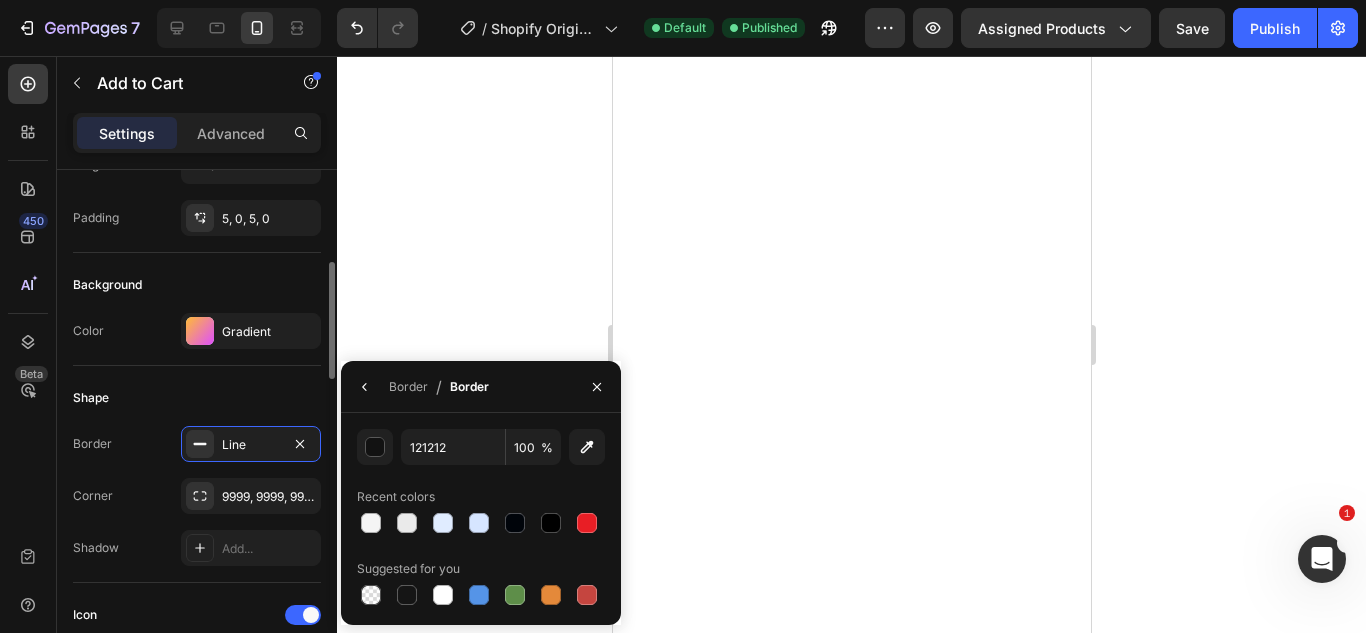 click on "Background Color Gradient" 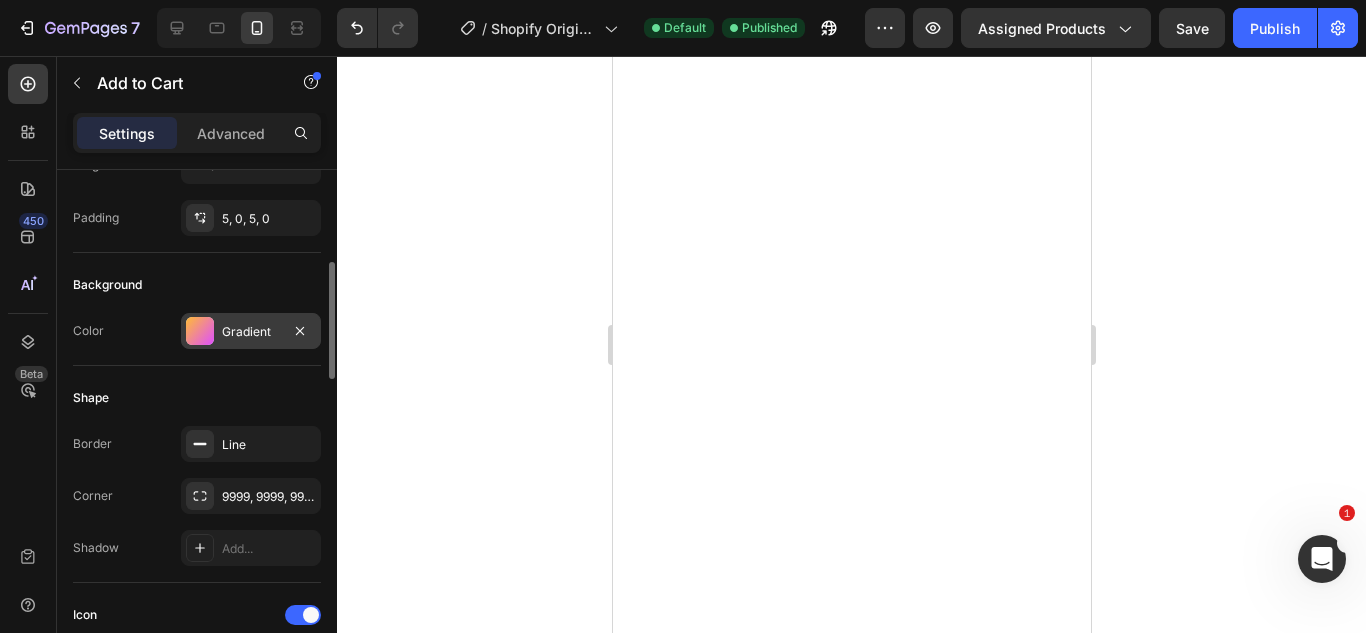 click on "Gradient" at bounding box center [251, 331] 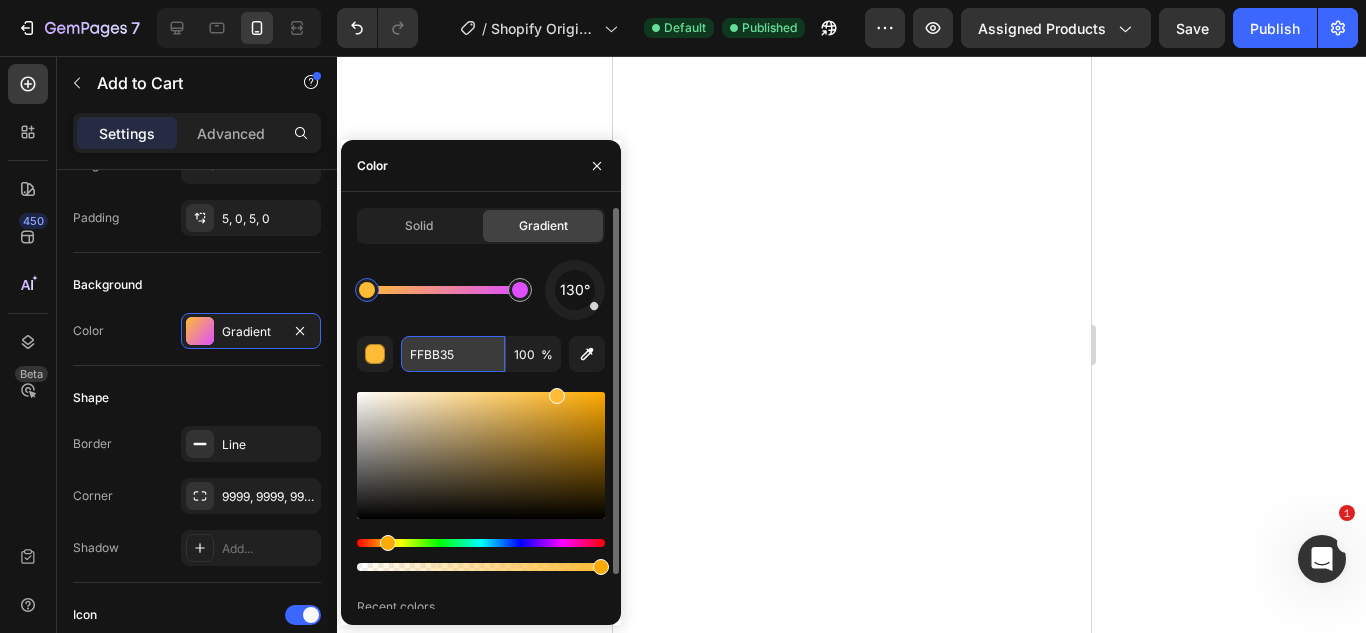 click on "FFBB35" at bounding box center [453, 354] 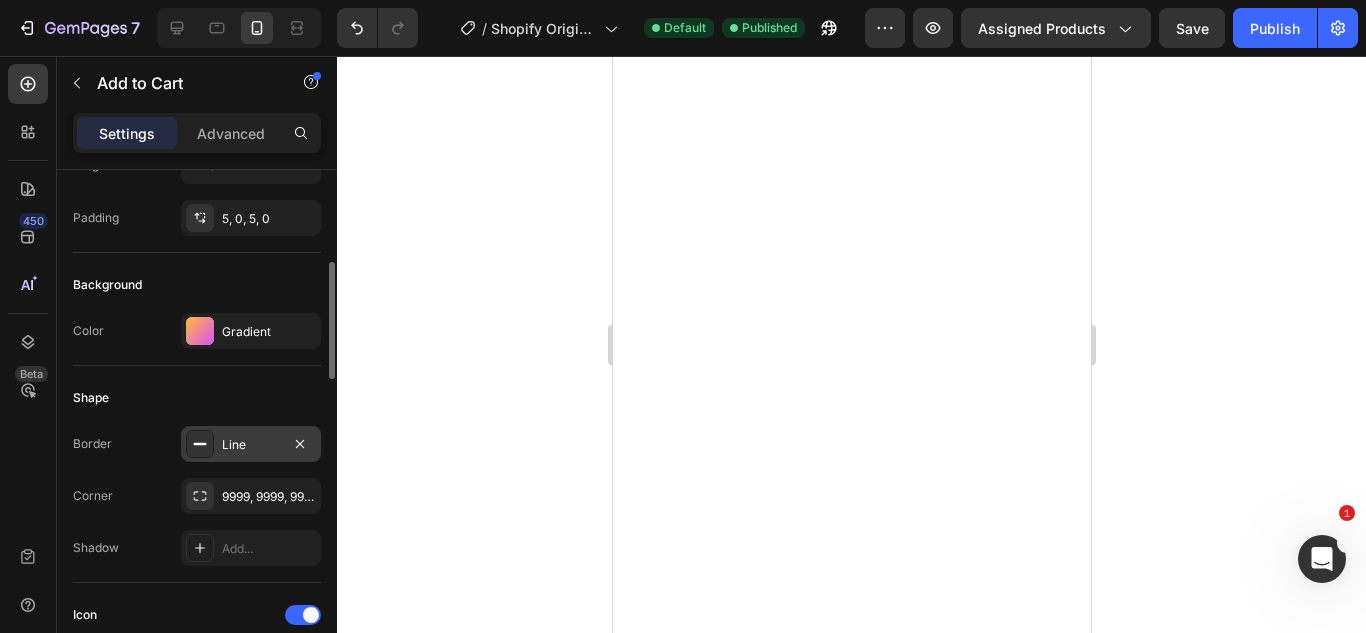 click at bounding box center (200, 444) 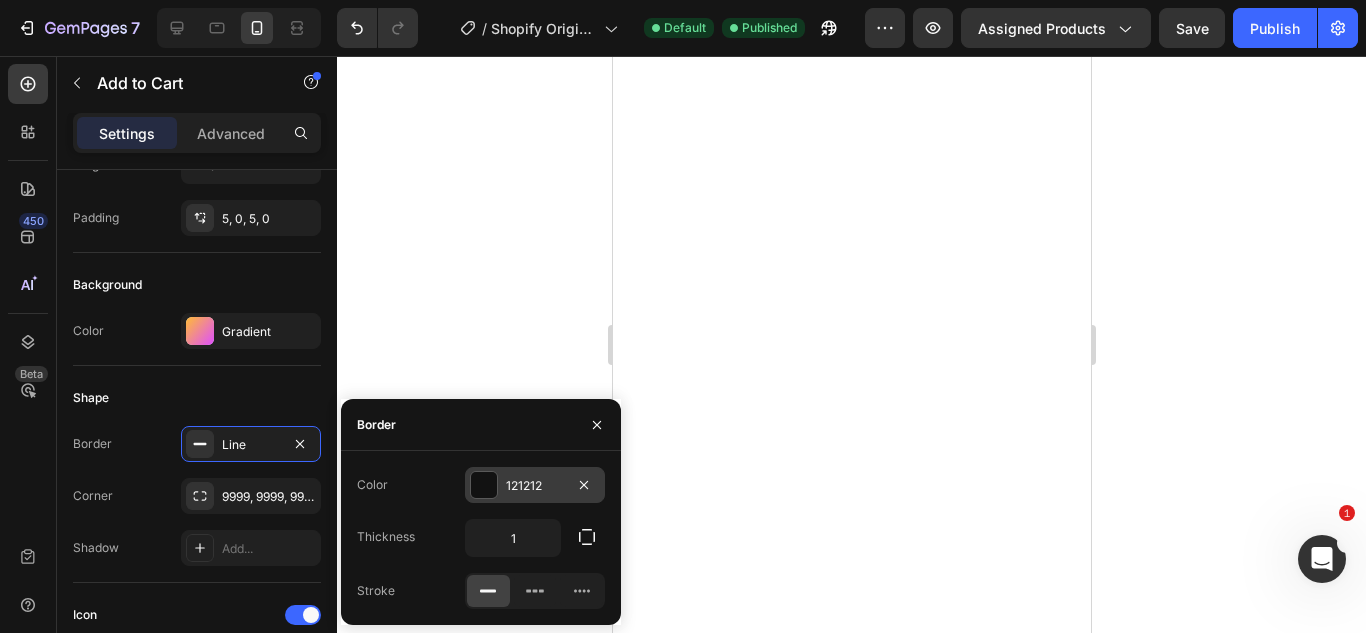 click on "121212" at bounding box center [535, 485] 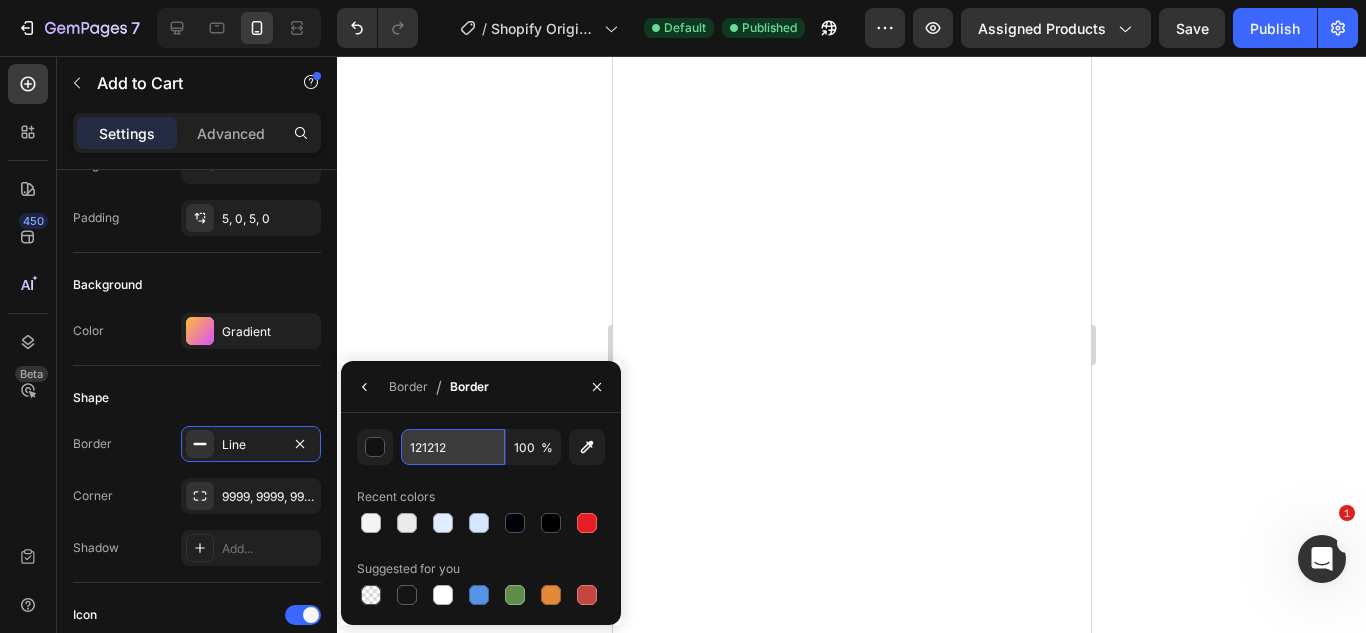 click on "121212" at bounding box center [0, 0] 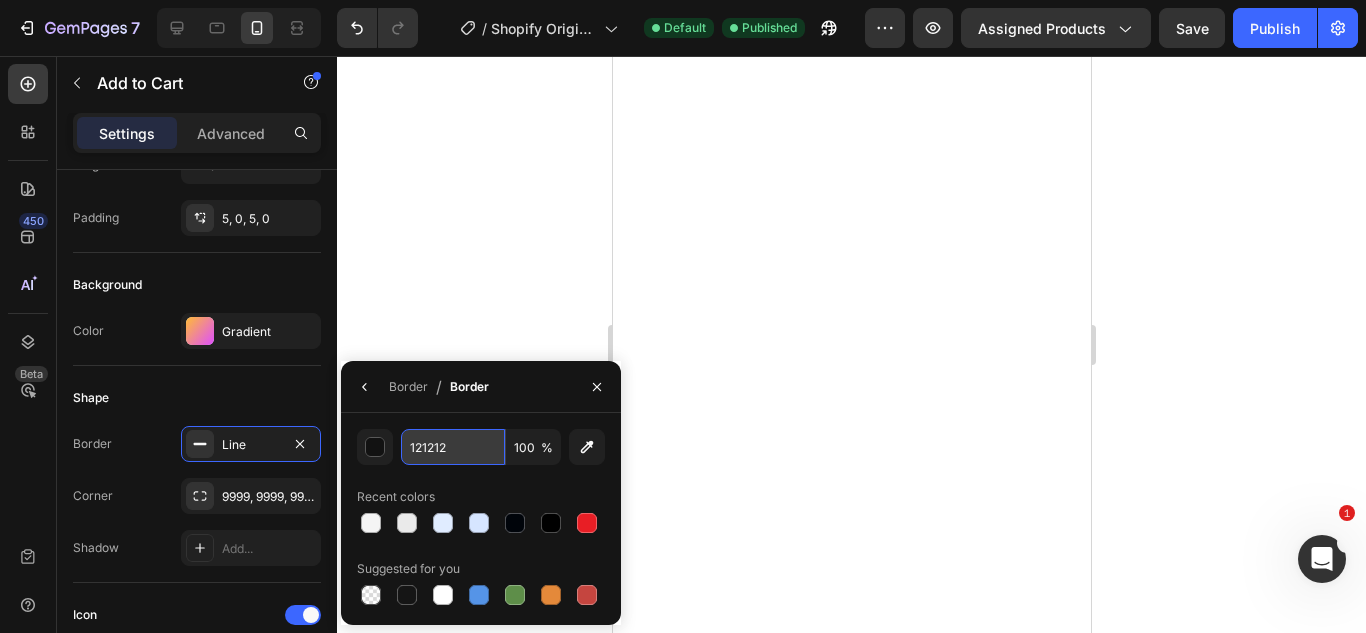 paste on "FFBB35" 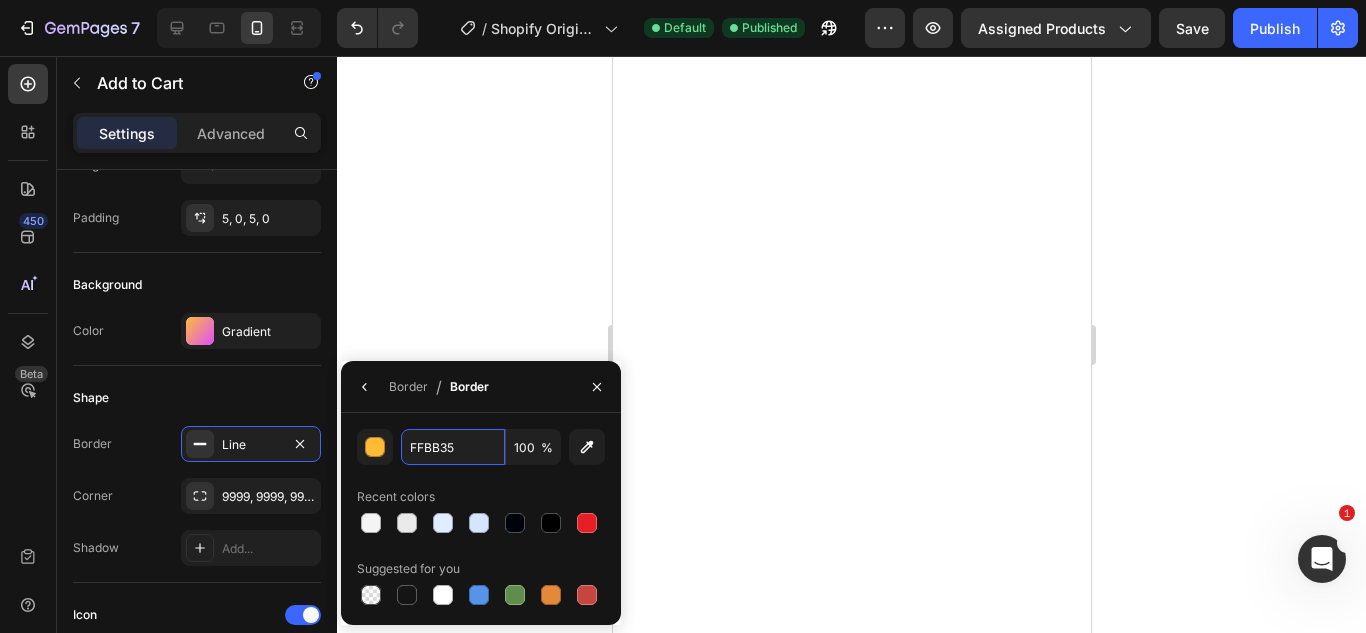 type on "FFBB35" 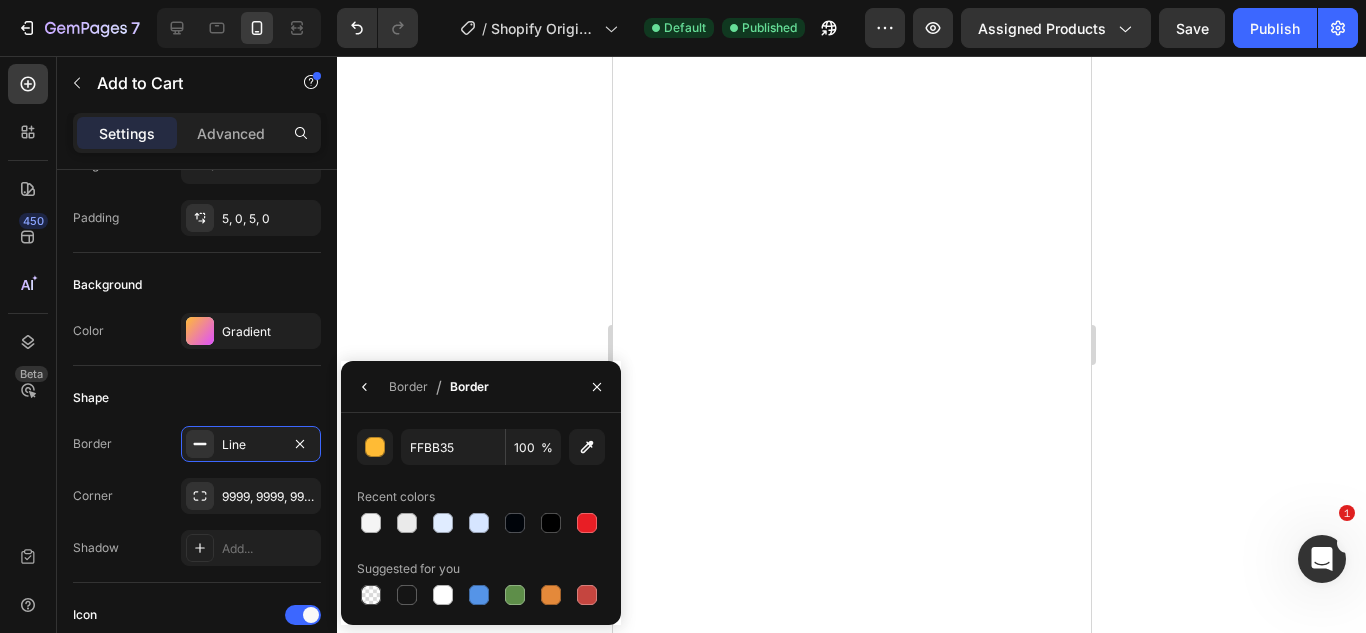 click on "FFBB35 100 % Recent colors Suggested for you" at bounding box center (481, 519) 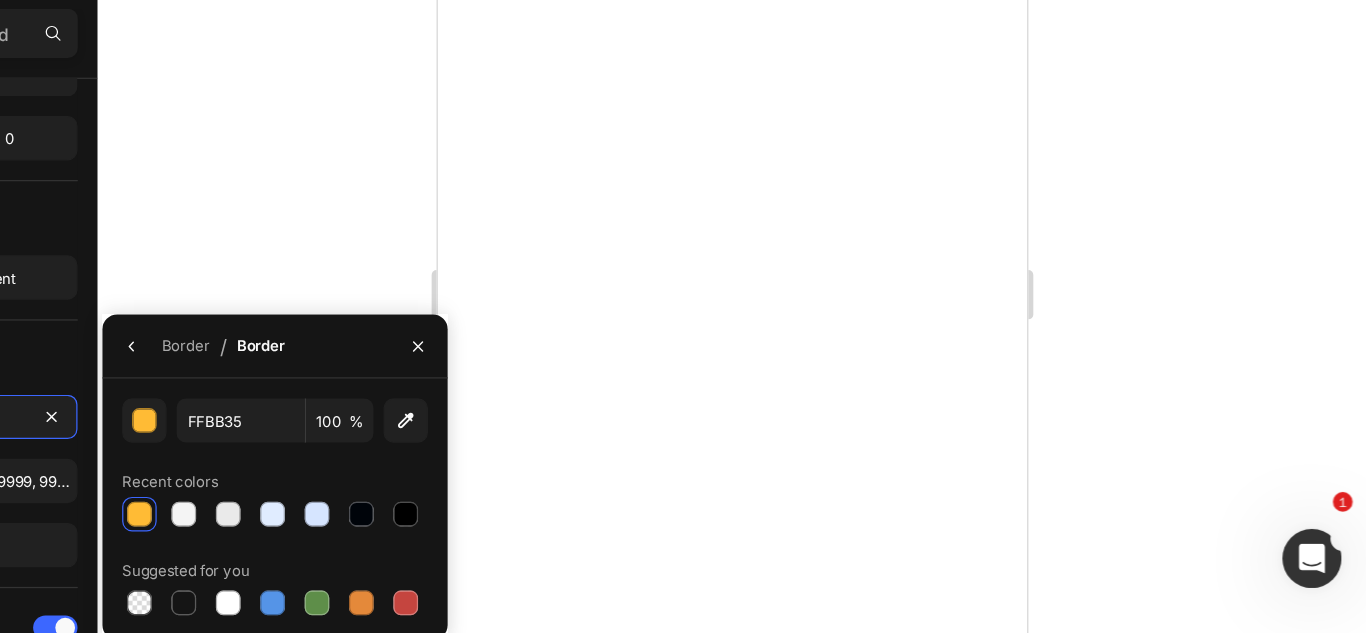 scroll, scrollTop: 0, scrollLeft: 0, axis: both 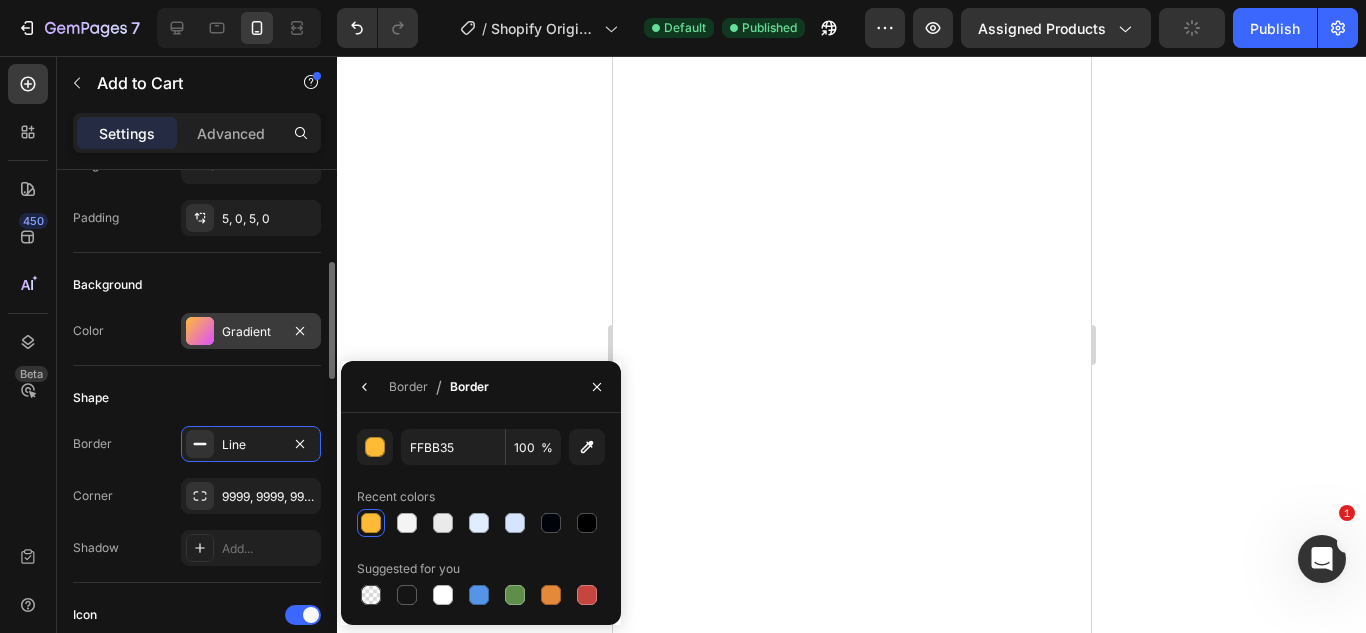 click at bounding box center [200, 331] 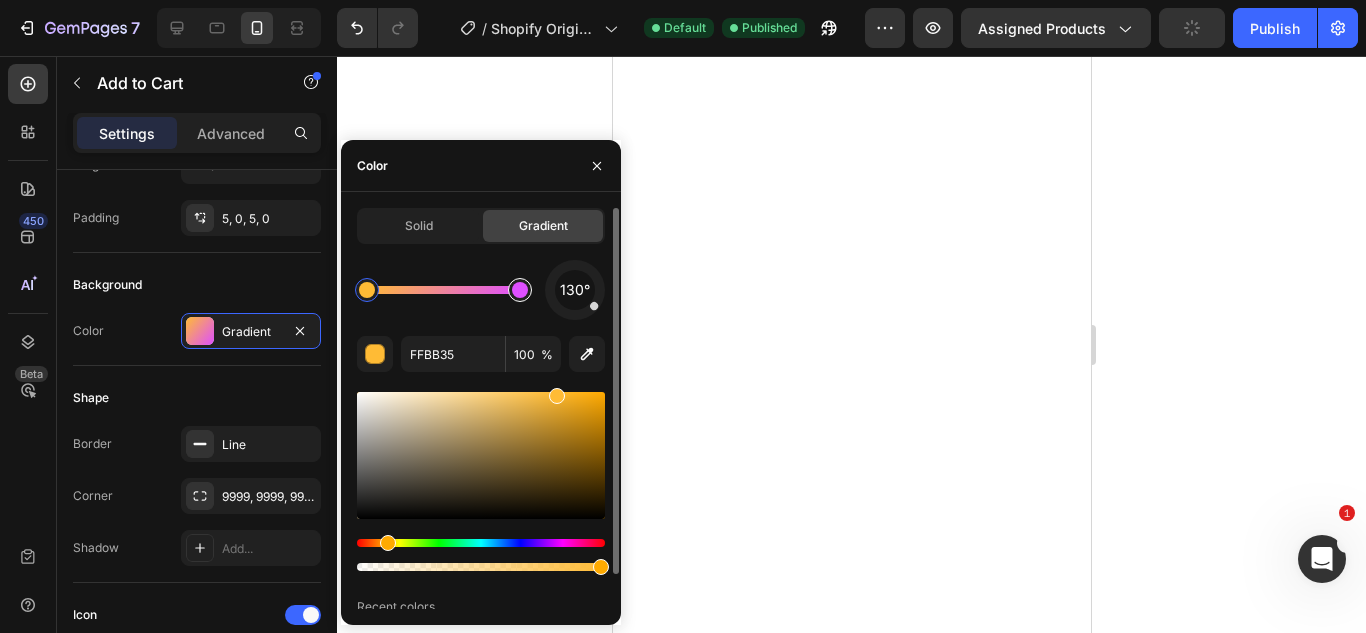 type on "DE4FFF" 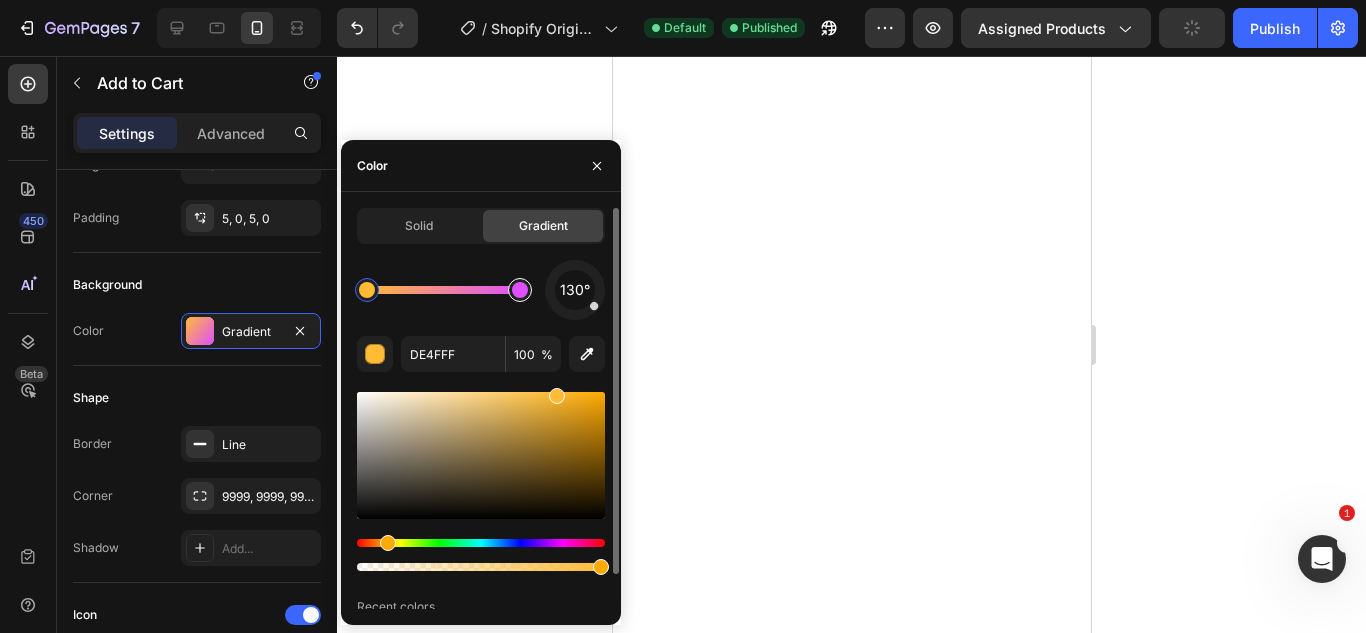 click at bounding box center [520, 290] 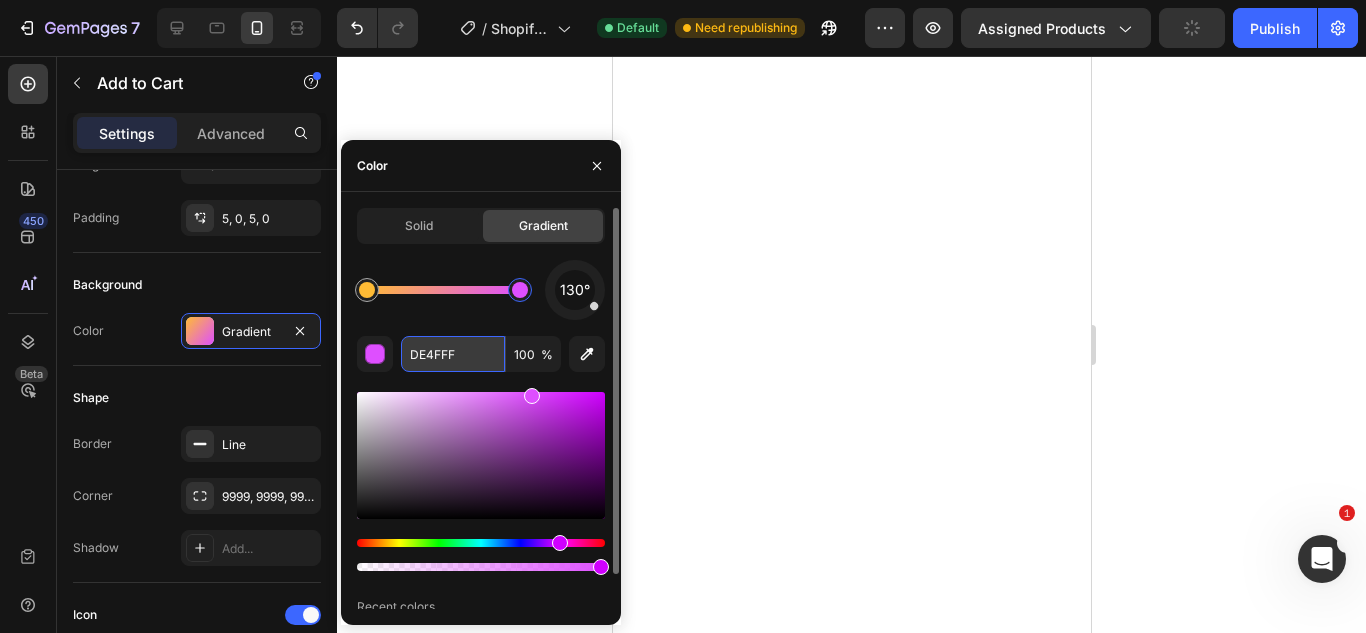 click on "DE4FFF" at bounding box center [453, 354] 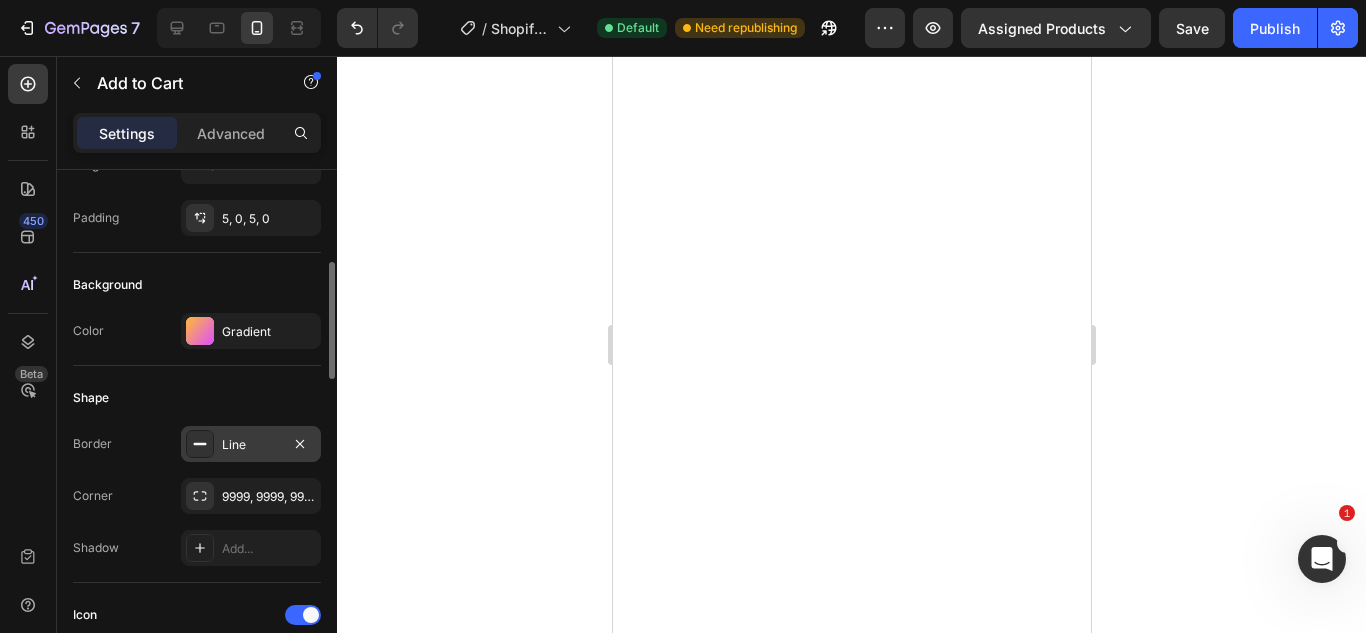 click 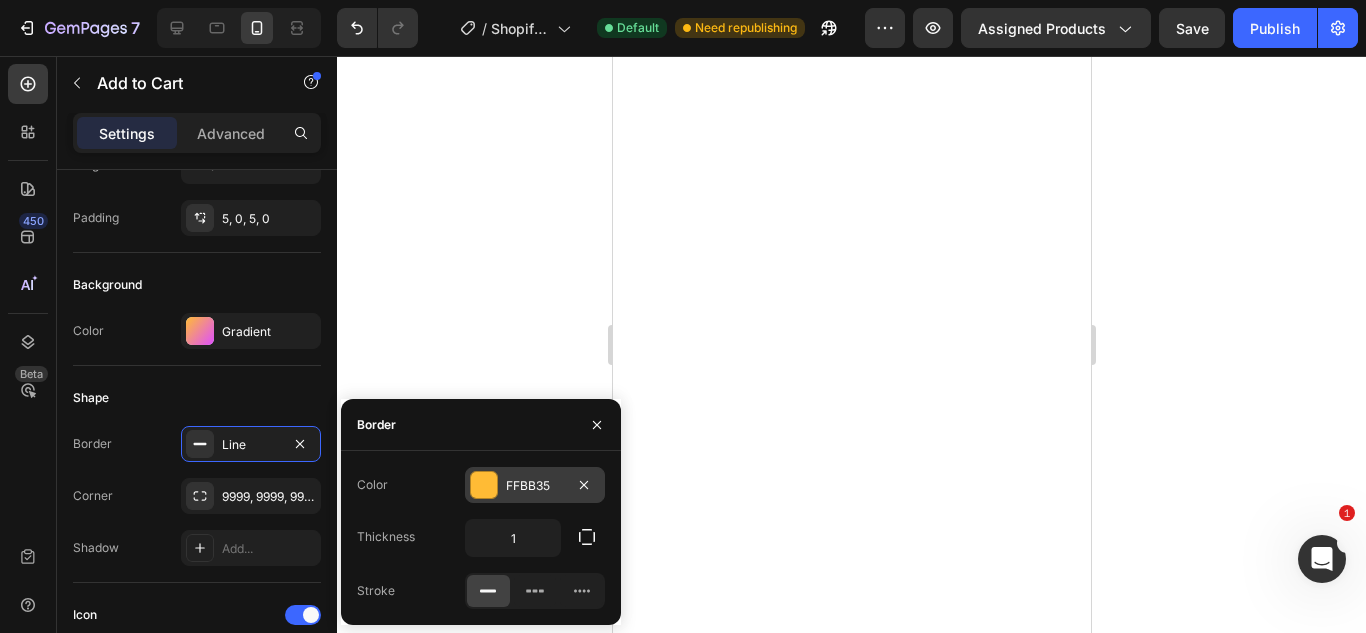click on "FFBB35" at bounding box center [535, 486] 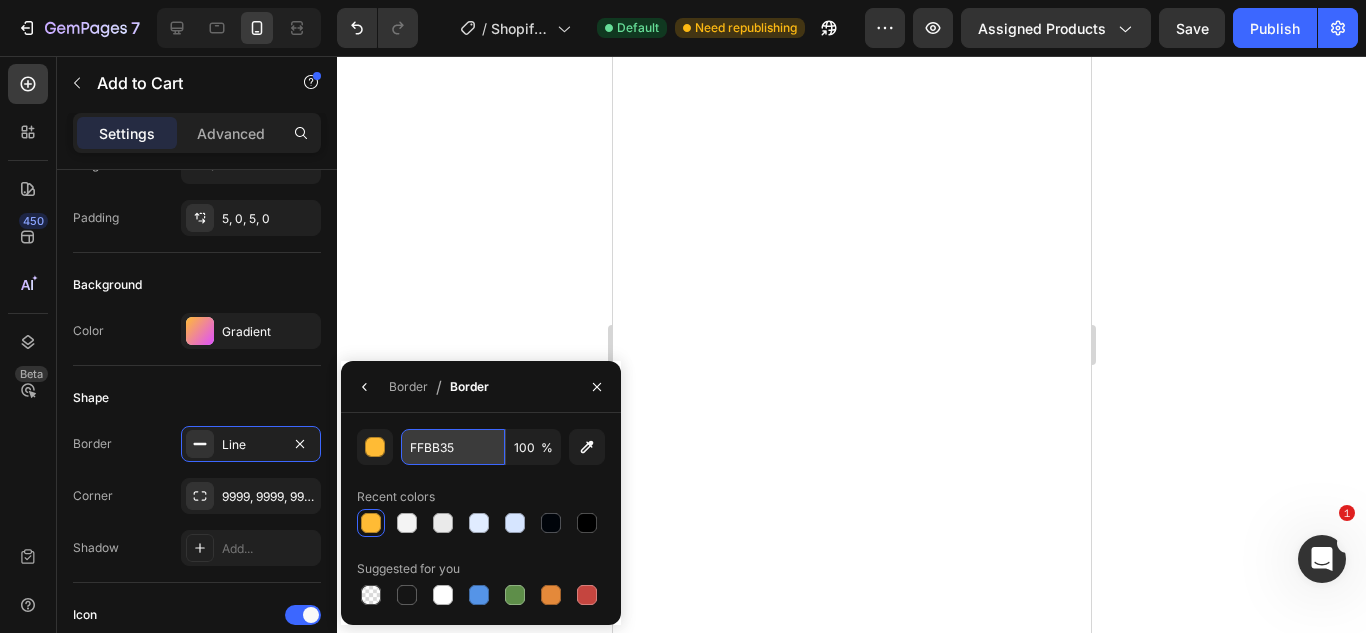 click on "FFBB35" at bounding box center (0, 0) 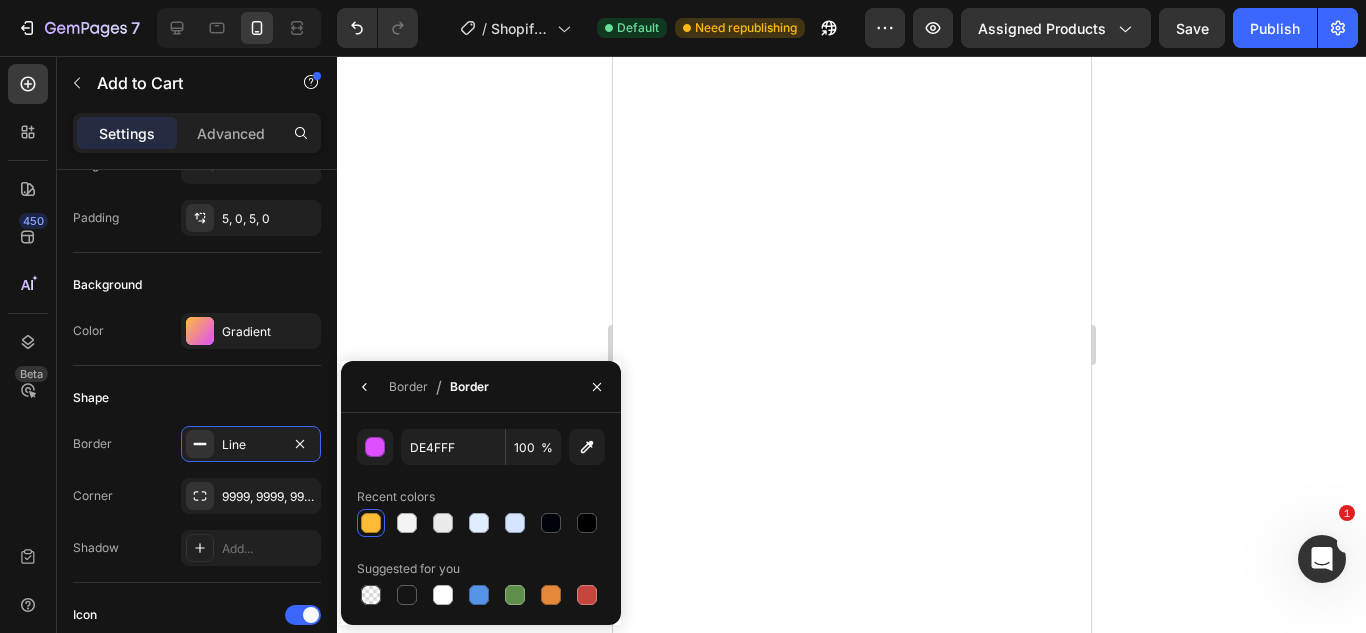 click on "Border / Border" at bounding box center (419, 386) 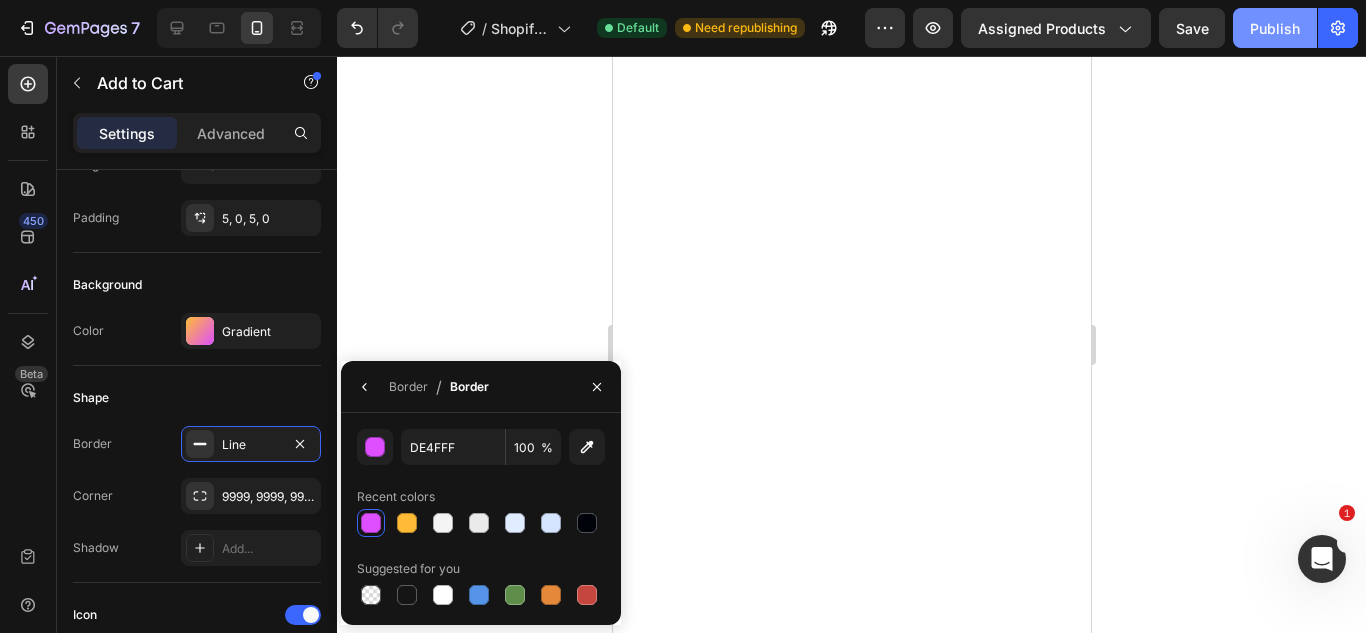 click on "Publish" 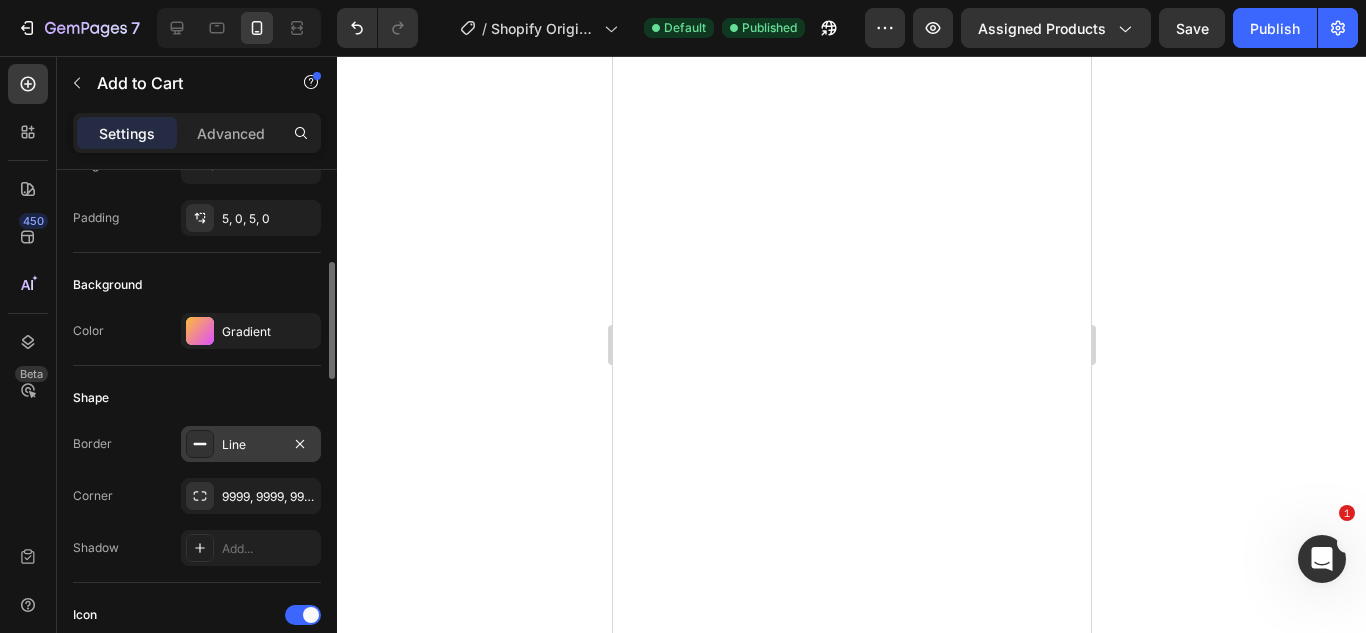 click on "Line" at bounding box center (251, 445) 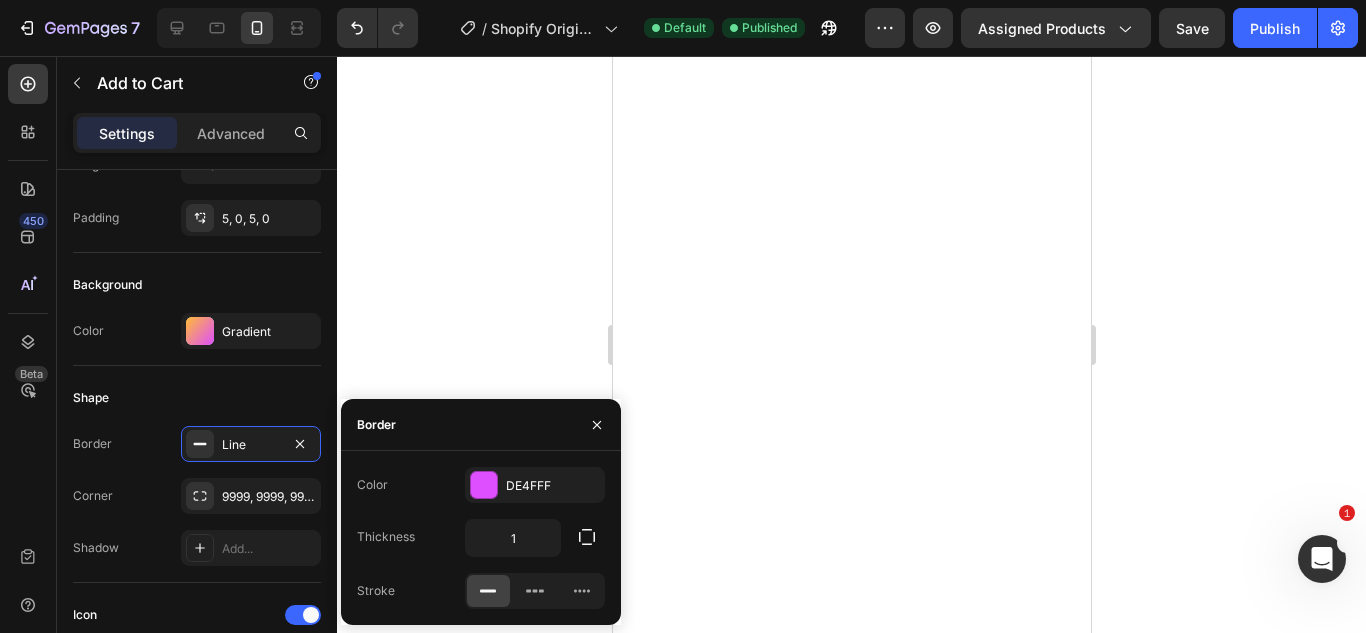 click at bounding box center [484, 485] 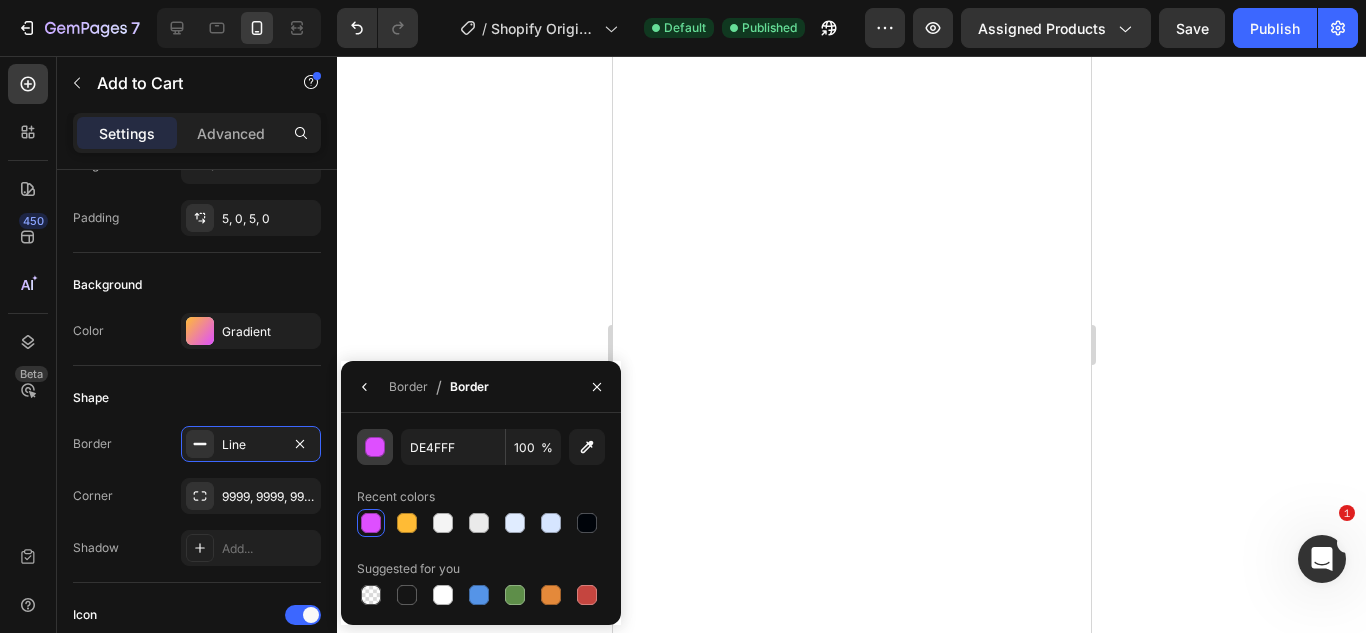 click at bounding box center (376, 448) 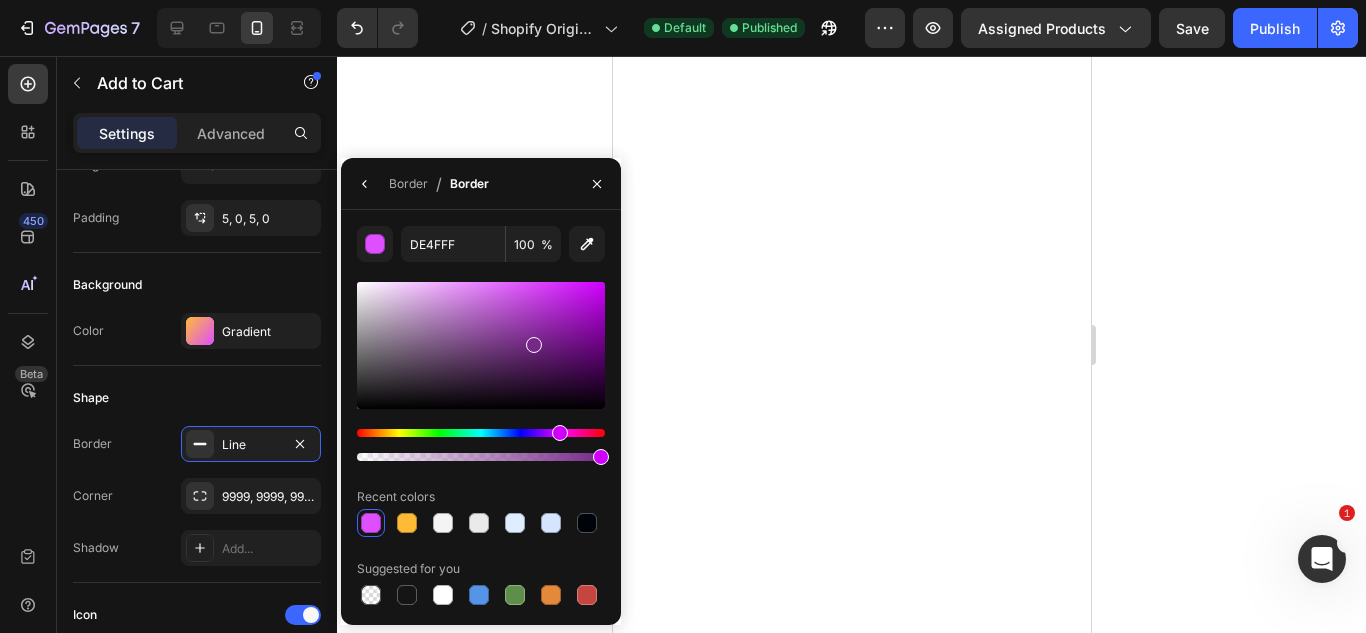 click at bounding box center (481, 345) 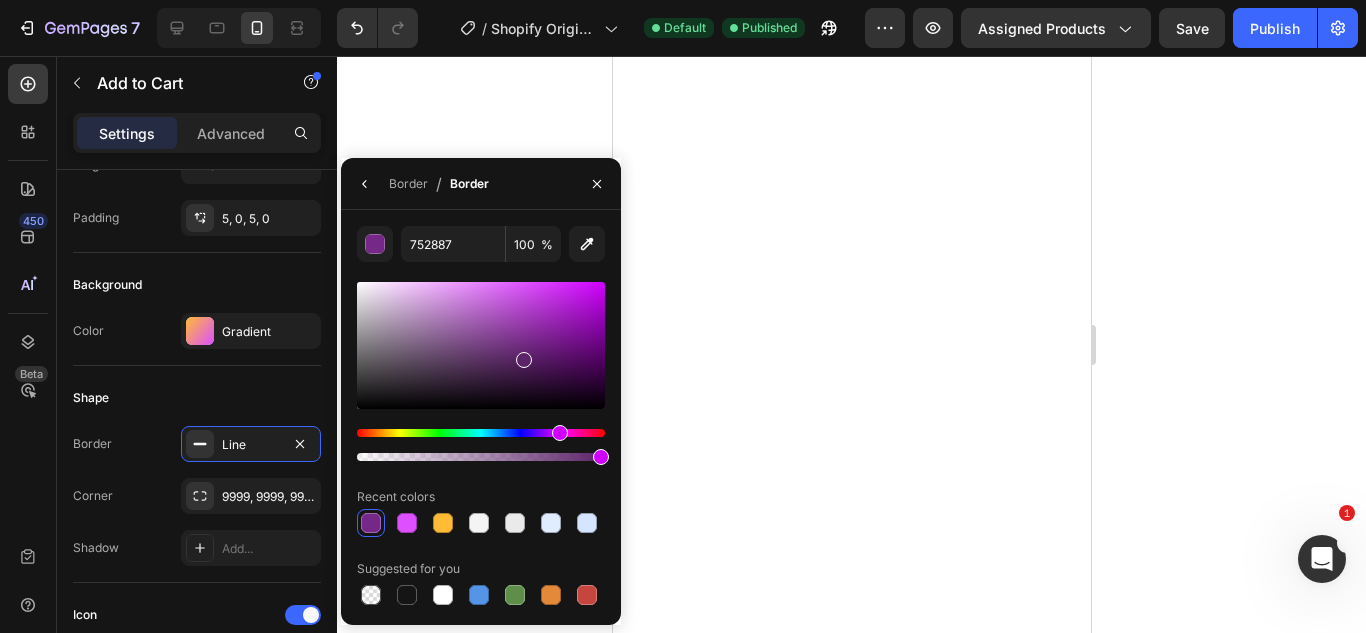 click at bounding box center (481, 345) 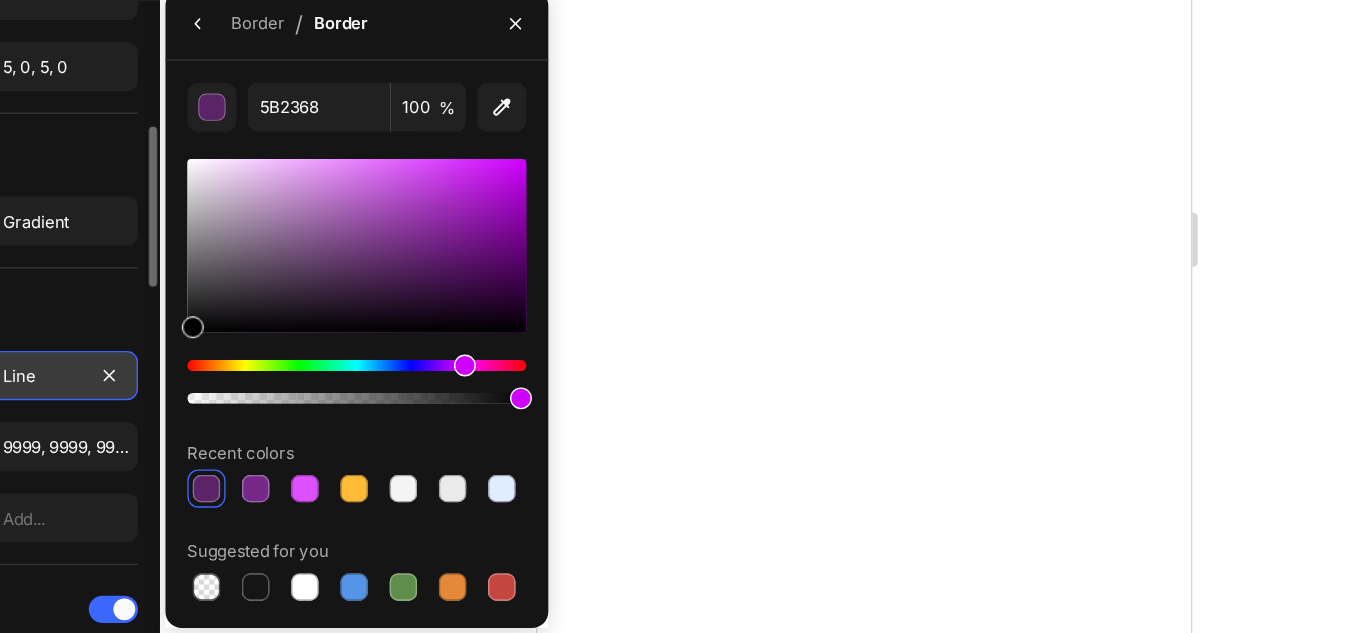 drag, startPoint x: 375, startPoint y: 393, endPoint x: 313, endPoint y: 444, distance: 80.280754 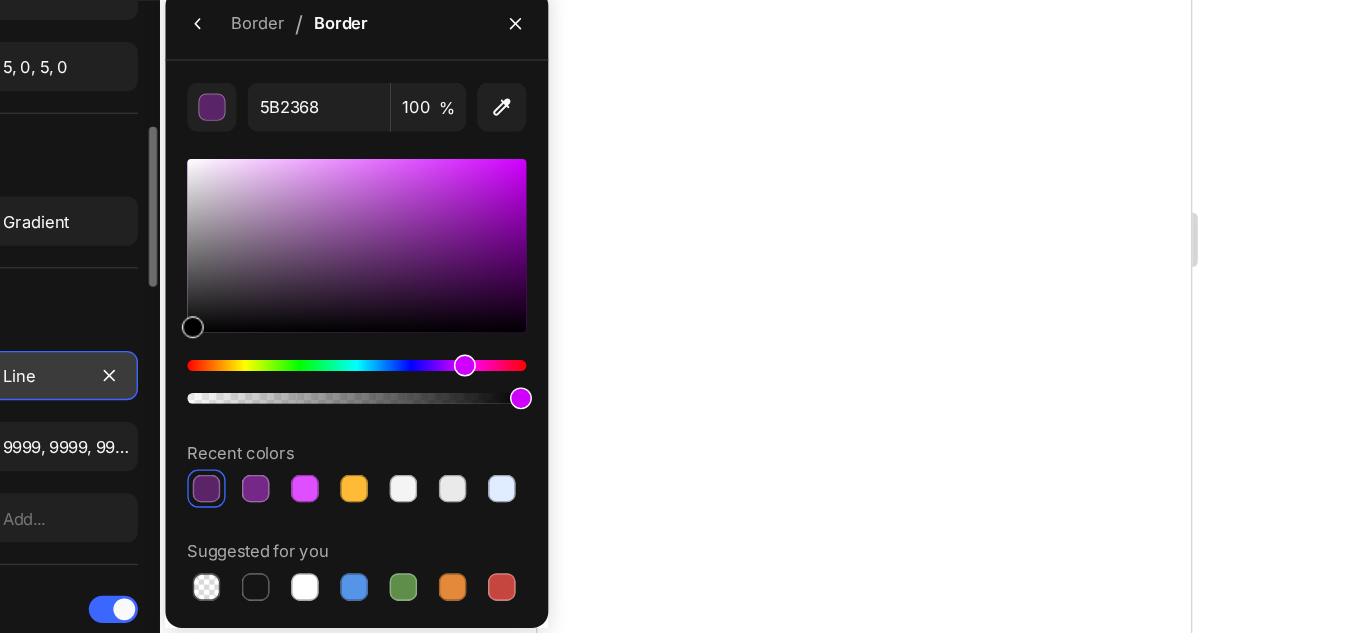 click on "450 Beta Sections(18) Elements(84) Section Element Hero Section Product Detail Brands Trusted Badges Guarantee Product Breakdown How to use Testimonials Compare Bundle FAQs Social Proof Brand Story Product List Collection Blog List Contact Sticky Add to Cart Custom Footer Browse Library 450 Layout
Row
Row
Row
Row Text
Heading
Text Block Button
Button
Button Media
Image
Image
Video" 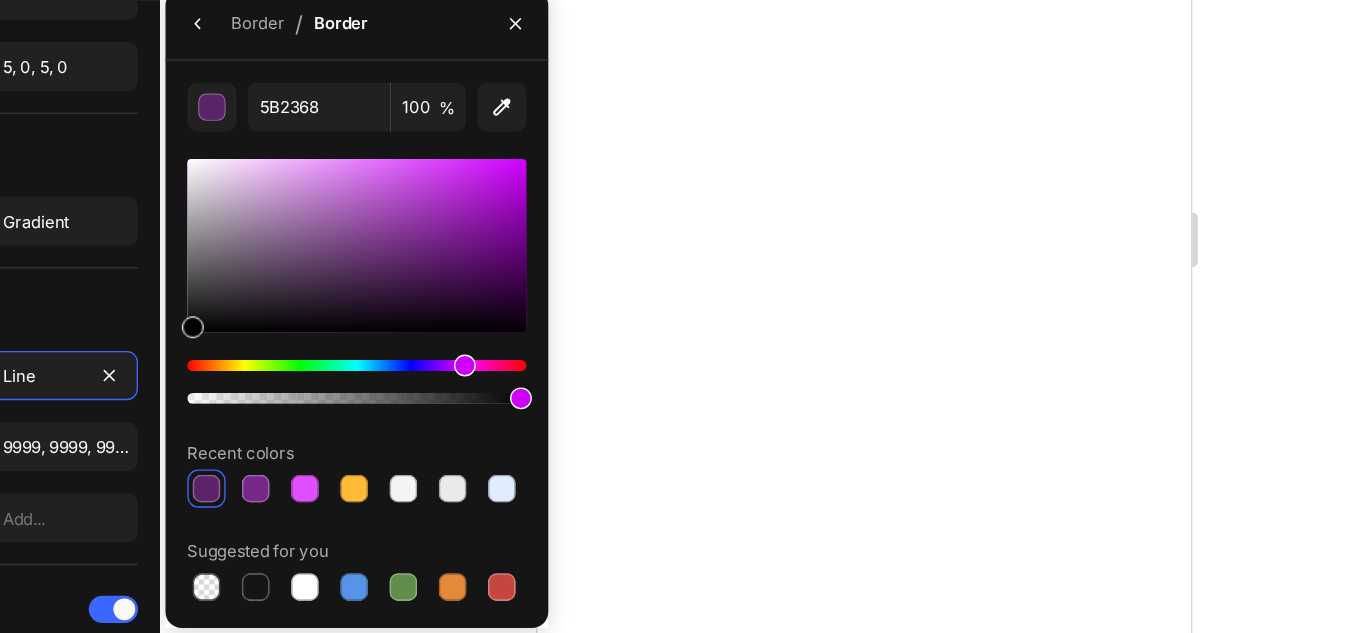 type on "000000" 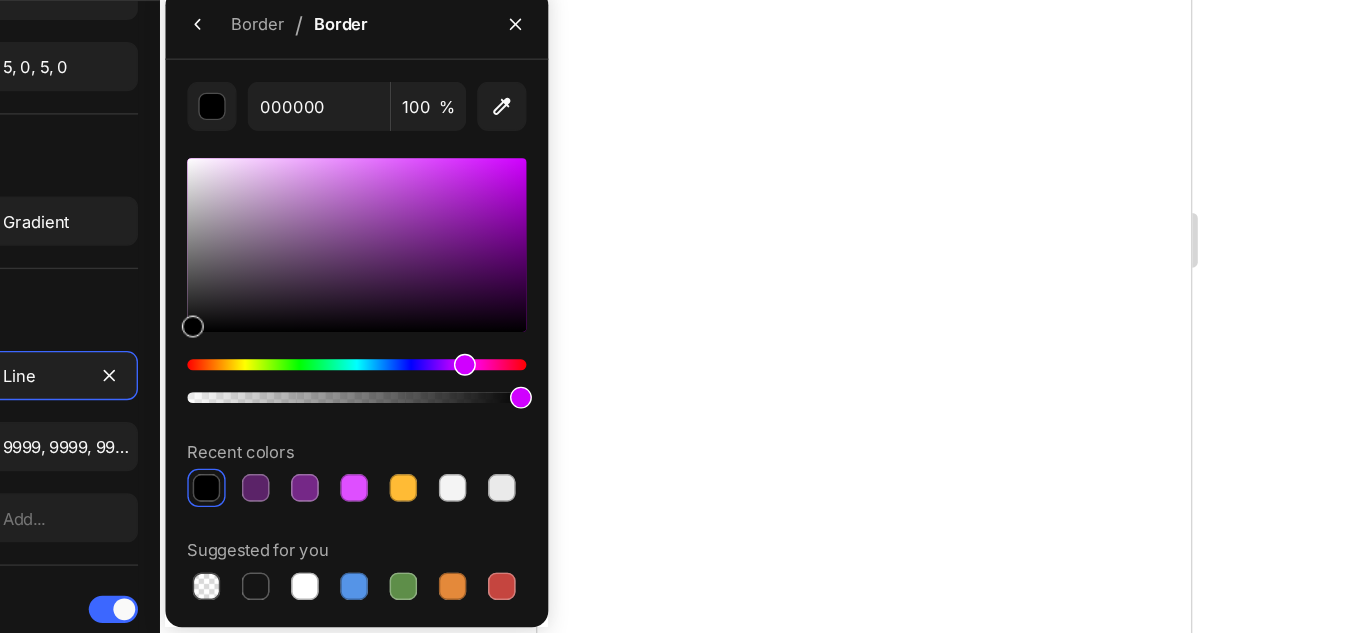 click 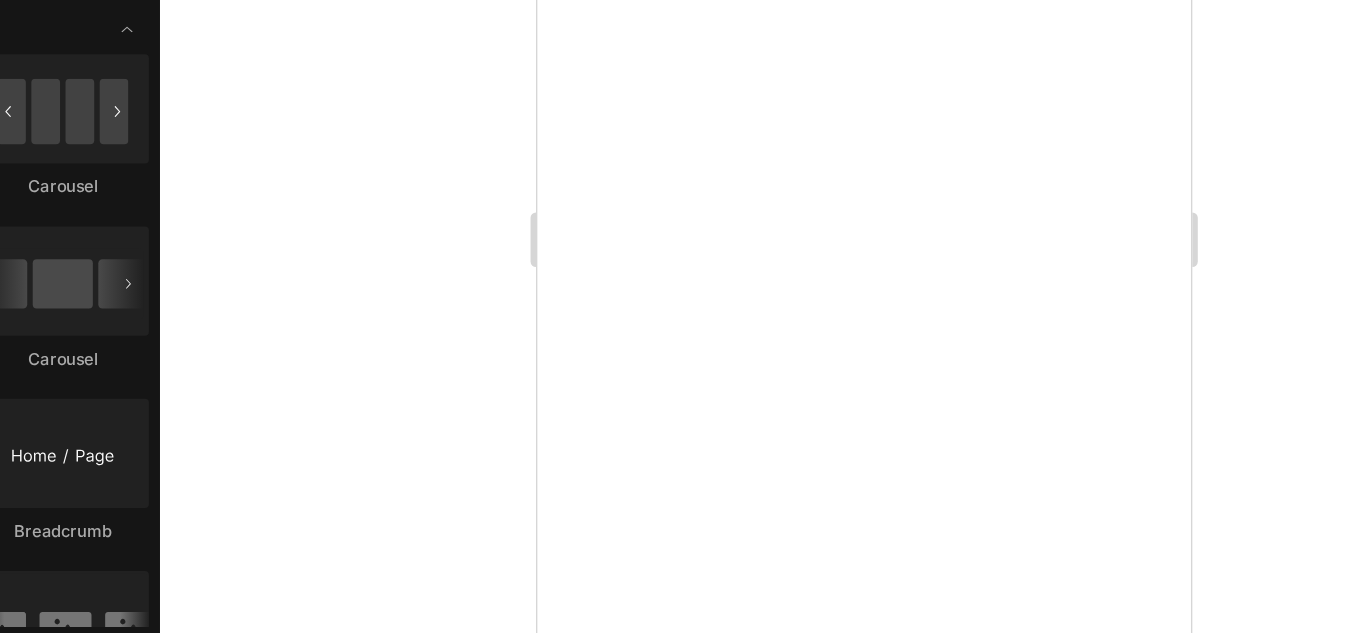 scroll, scrollTop: 0, scrollLeft: 0, axis: both 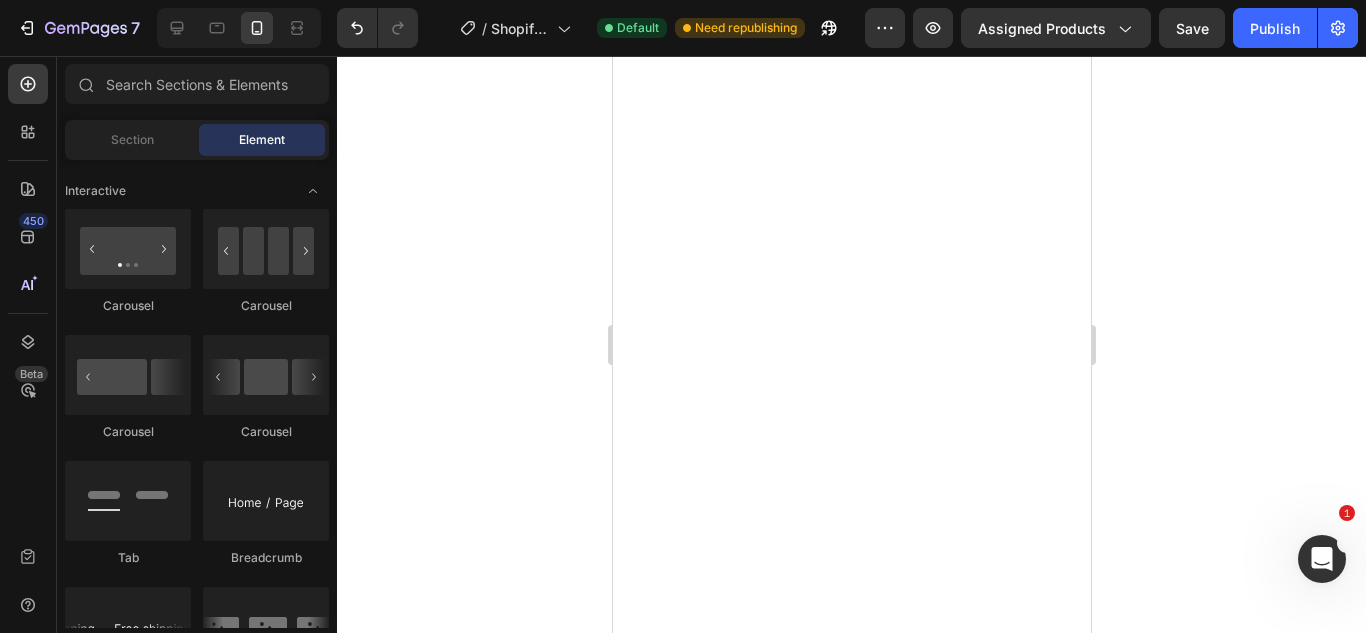 click on "7   /  Shopify Original Product Template Default Need republishing Preview Assigned Products  Save   Publish" 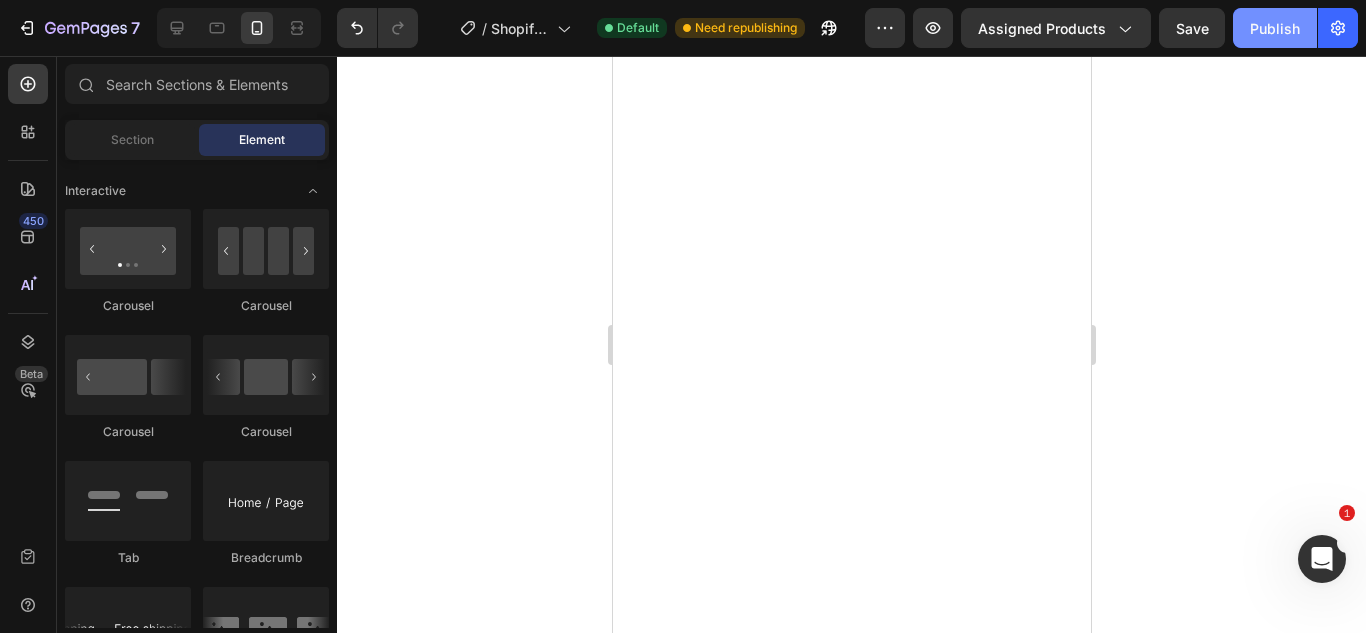 click on "Publish" 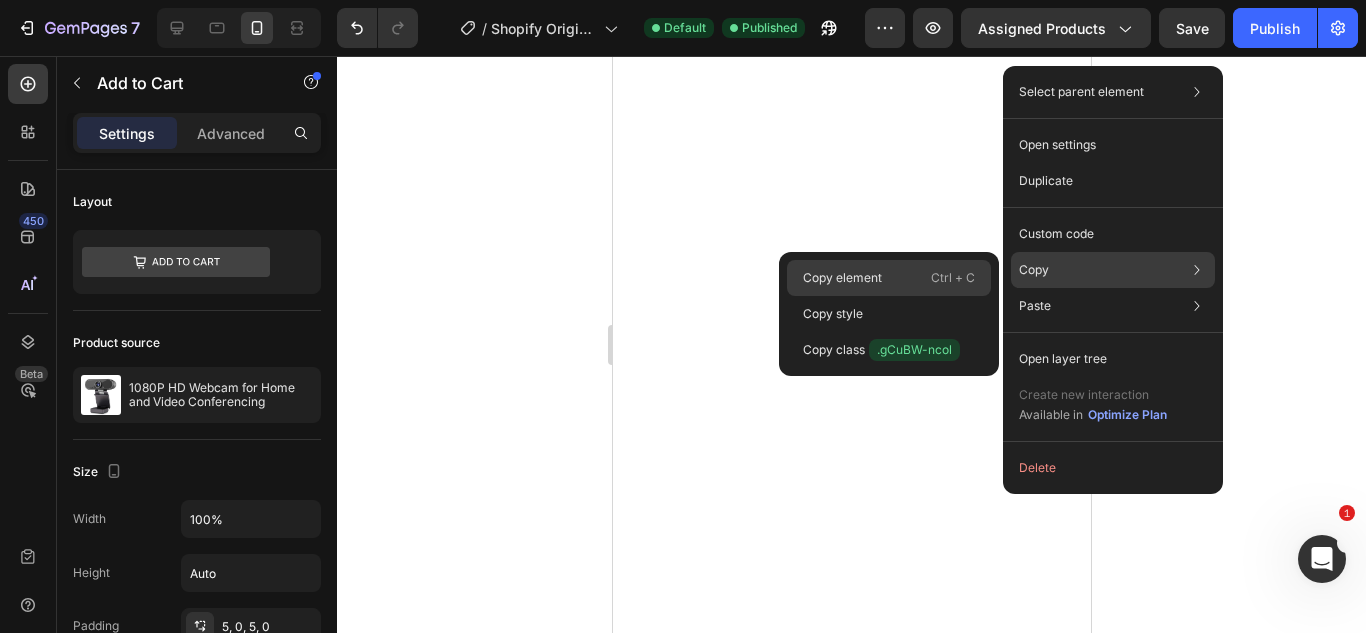 click on "Copy element  Ctrl + C" 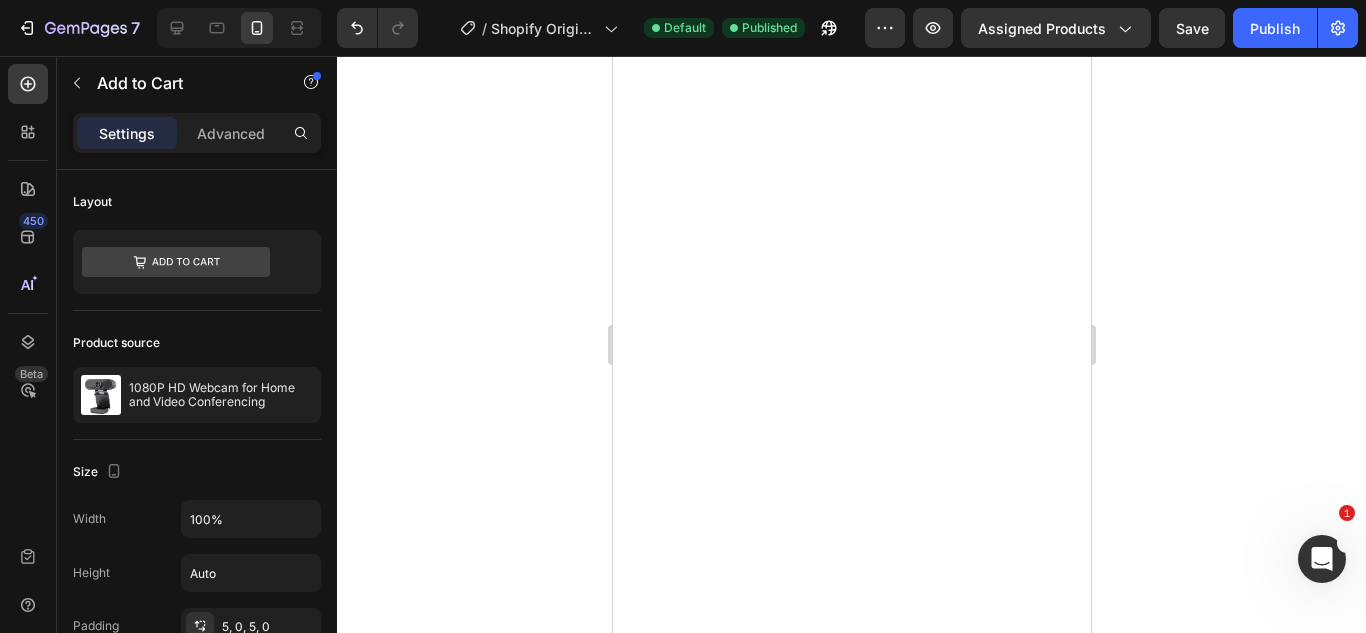 click 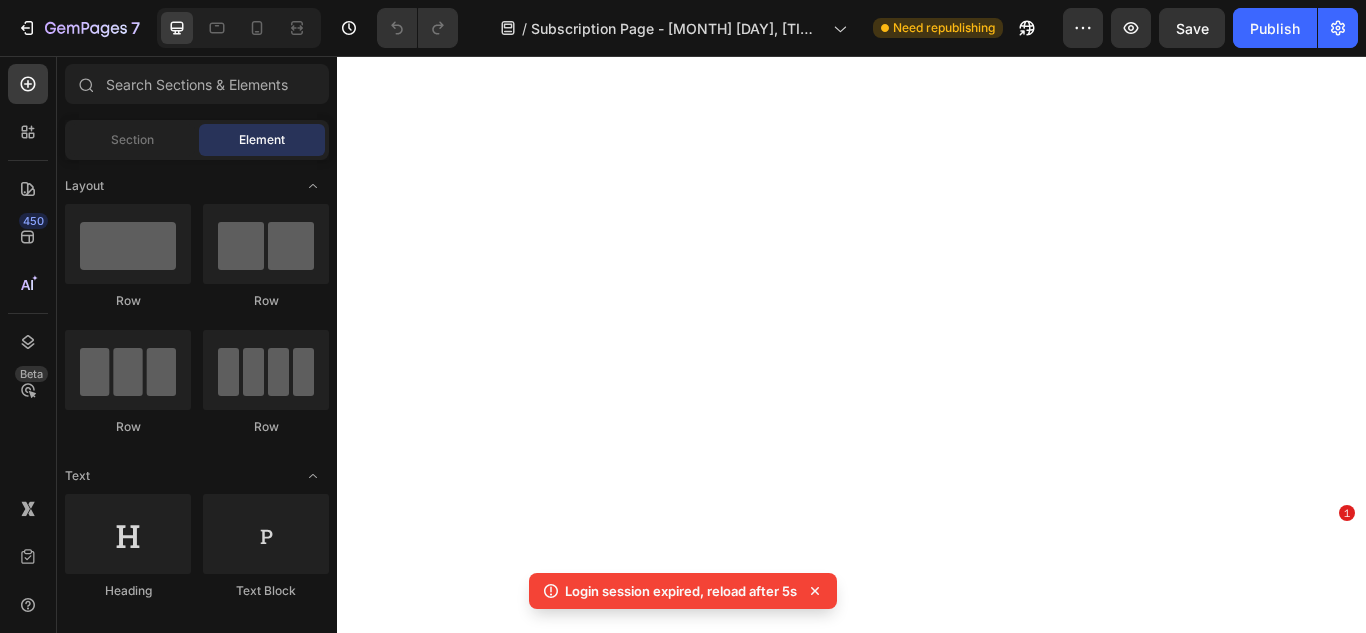 scroll, scrollTop: 0, scrollLeft: 0, axis: both 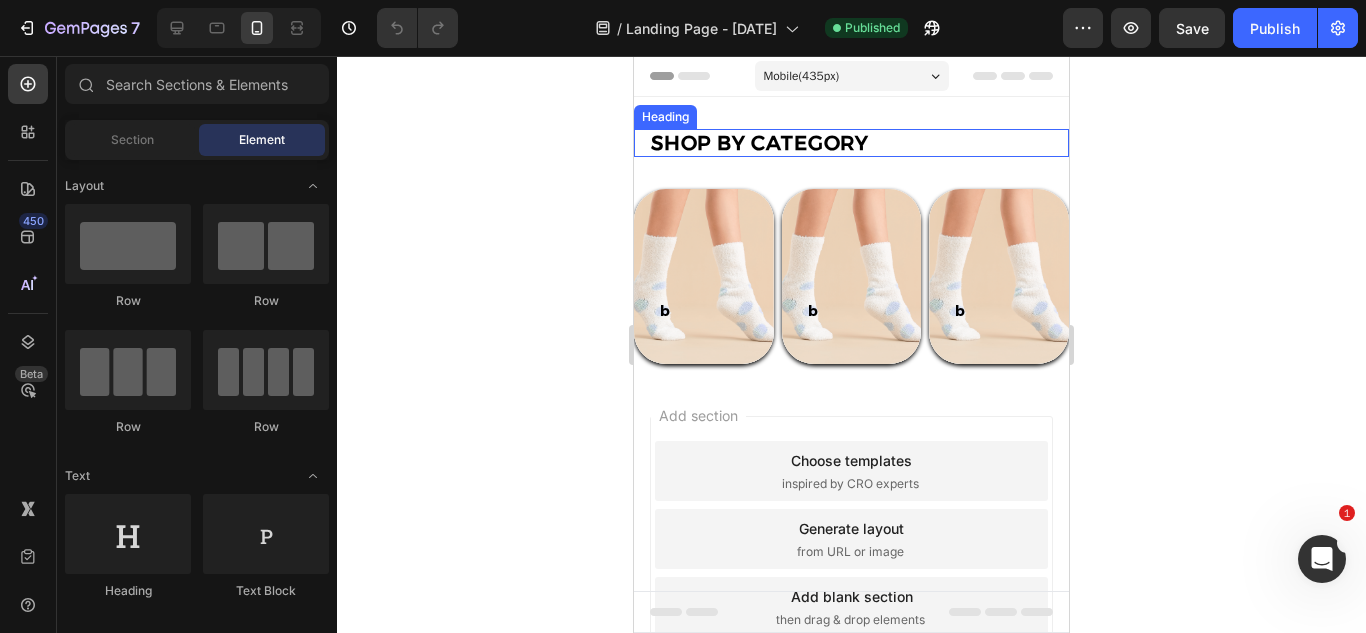 click on "shop by category" at bounding box center [851, 143] 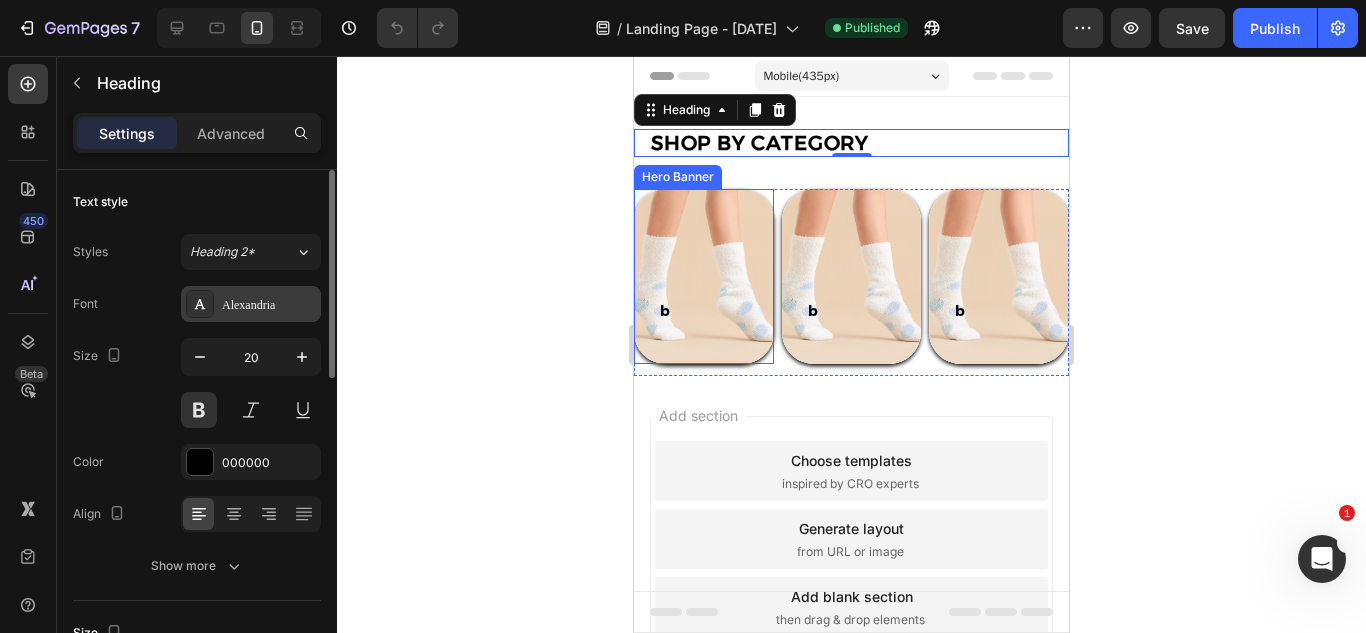 click on "Alexandria" at bounding box center [251, 304] 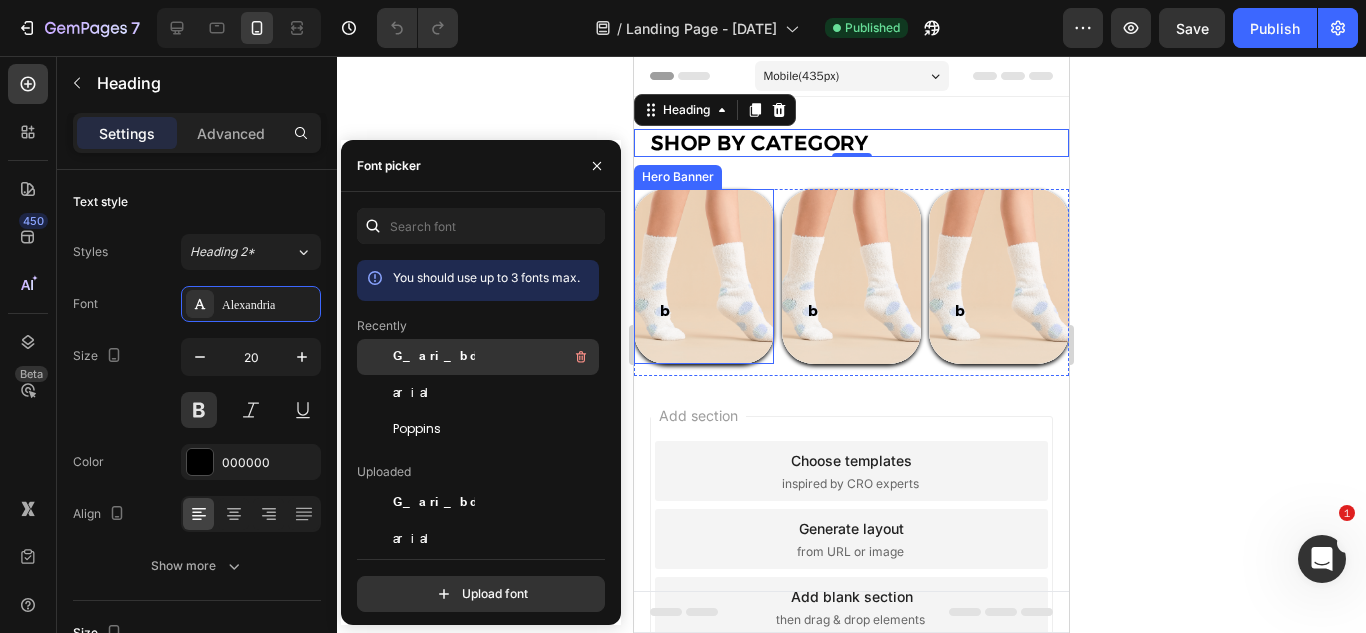 click on "G_ari_bd" at bounding box center (434, 357) 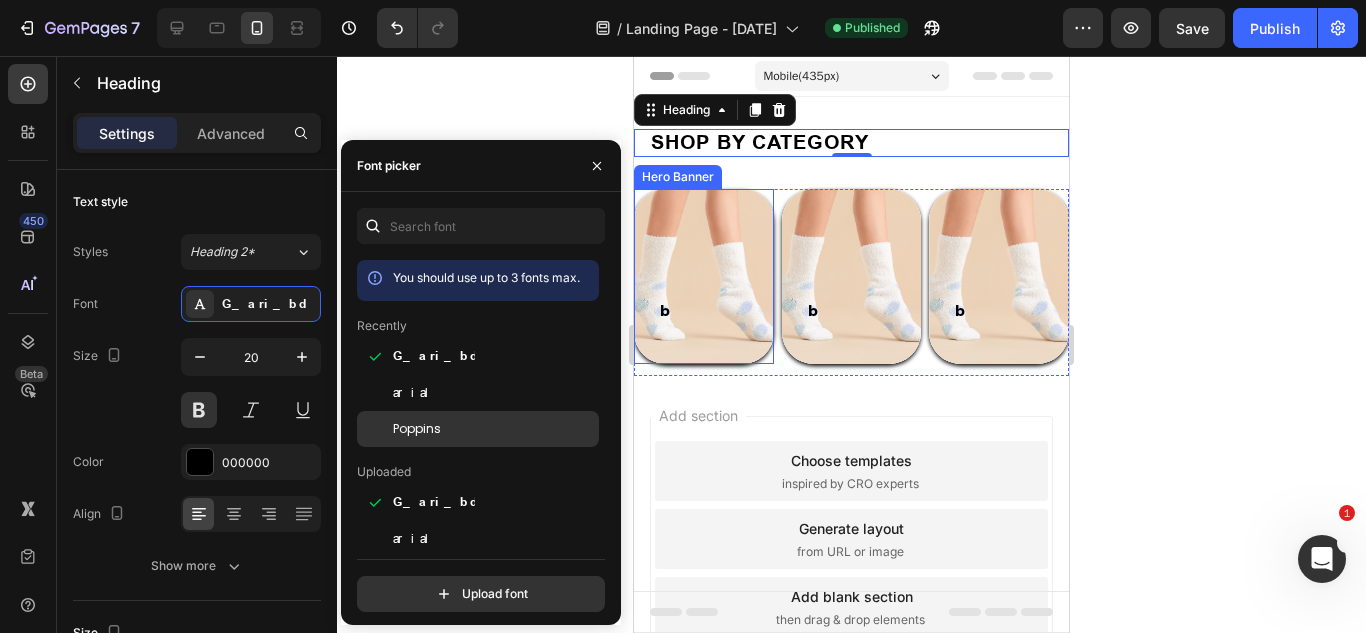 click on "Poppins" 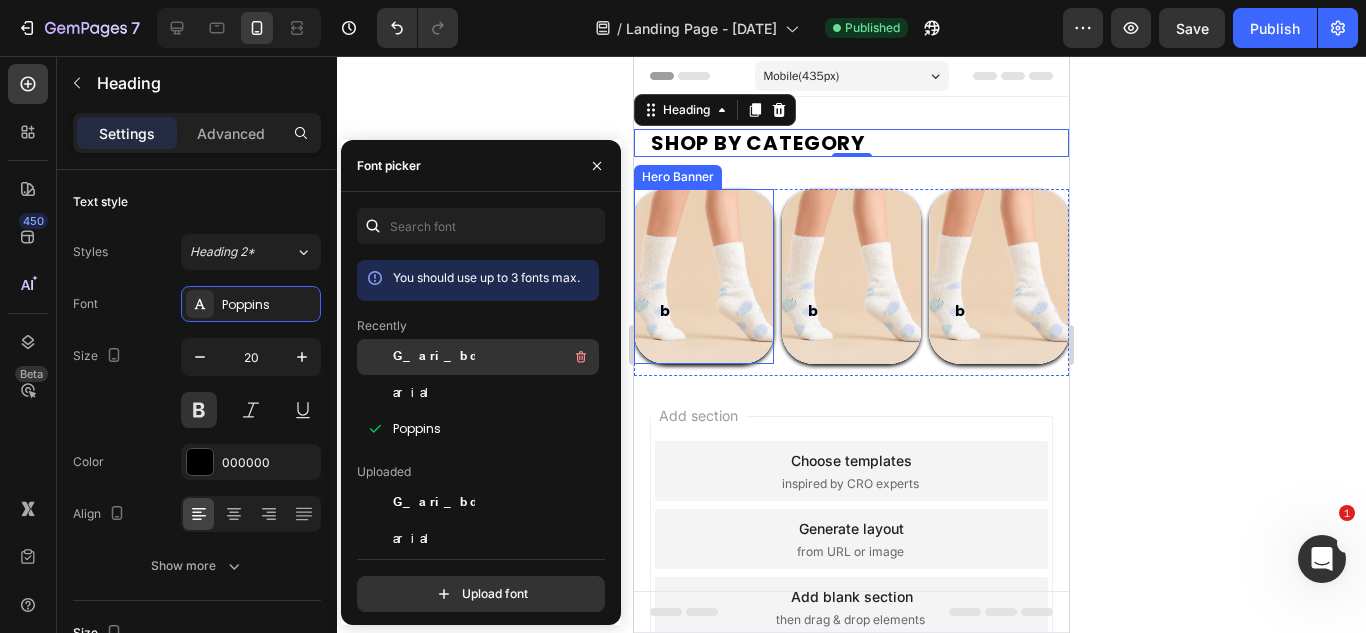 click on "G_ari_bd" at bounding box center (494, 357) 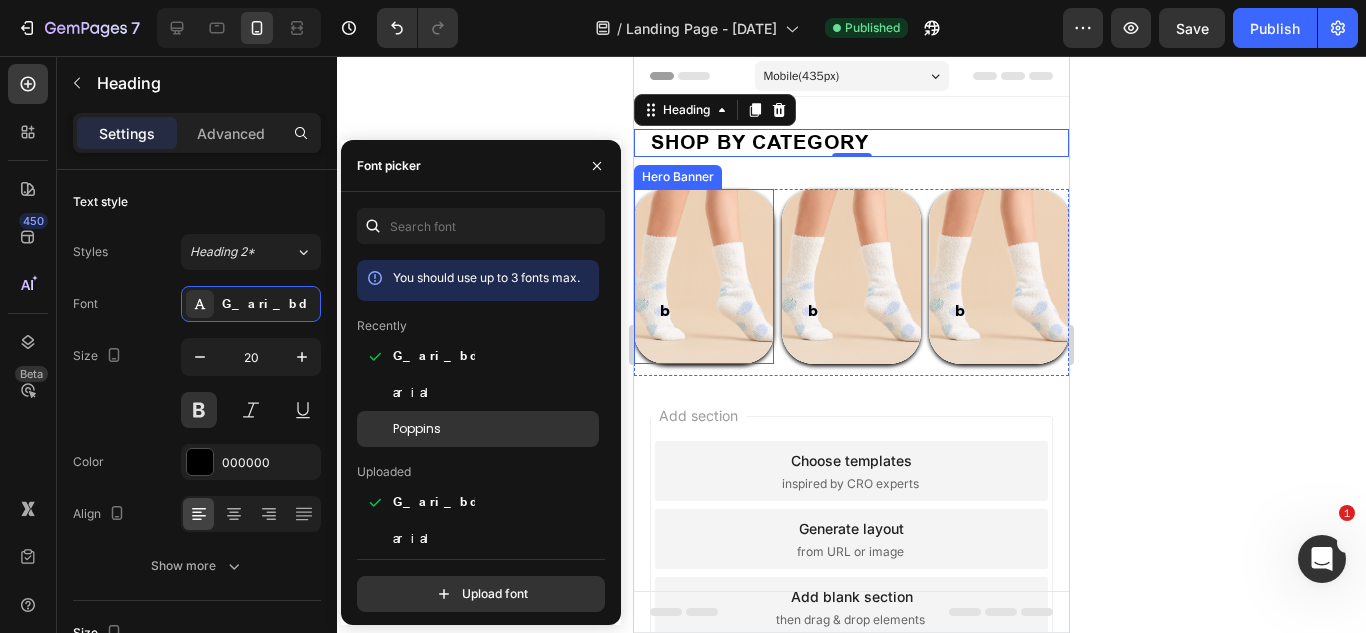 click on "Poppins" at bounding box center (417, 429) 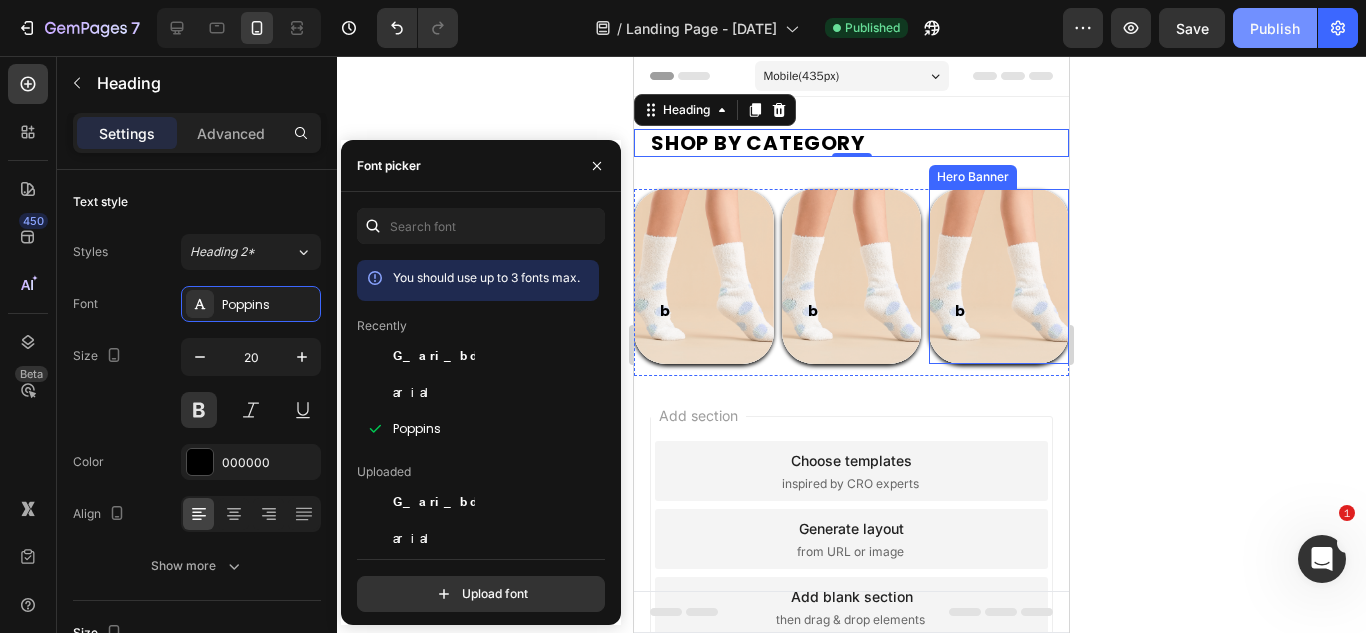 click on "Publish" at bounding box center [1275, 28] 